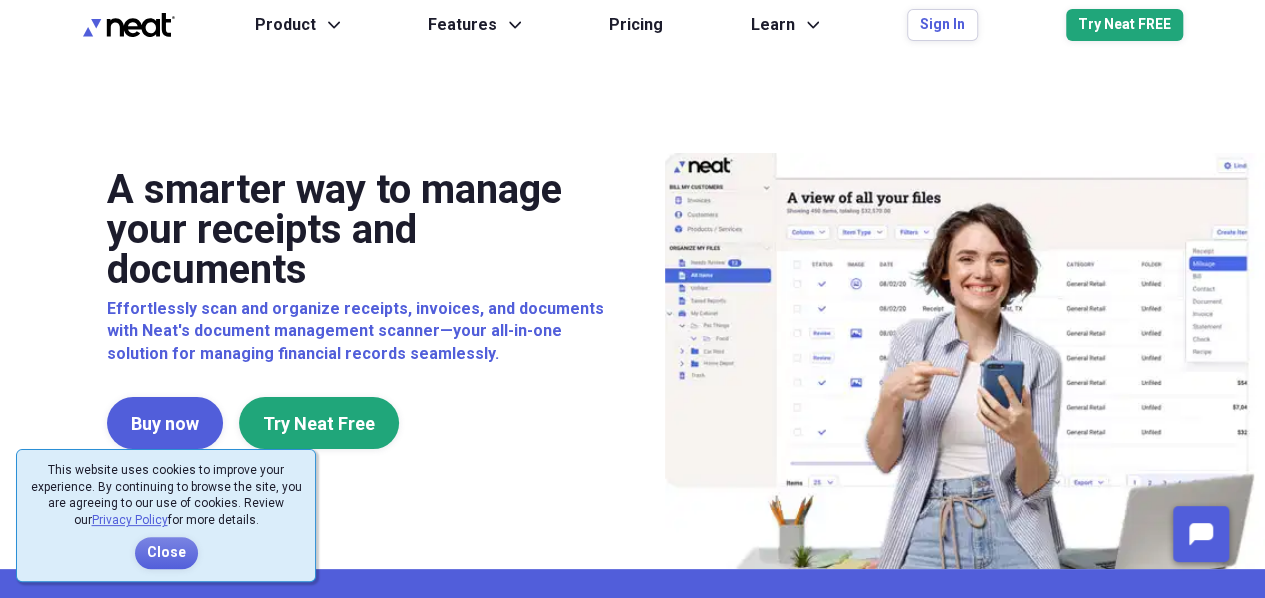 scroll, scrollTop: 0, scrollLeft: 0, axis: both 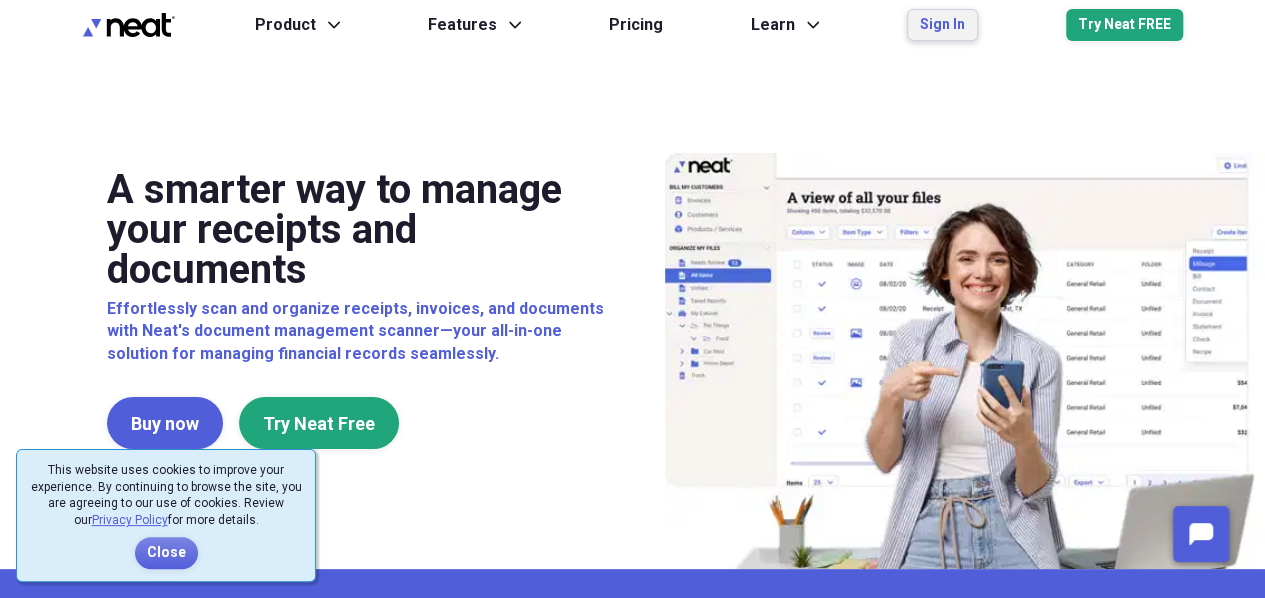 click on "Sign In" at bounding box center [942, 25] 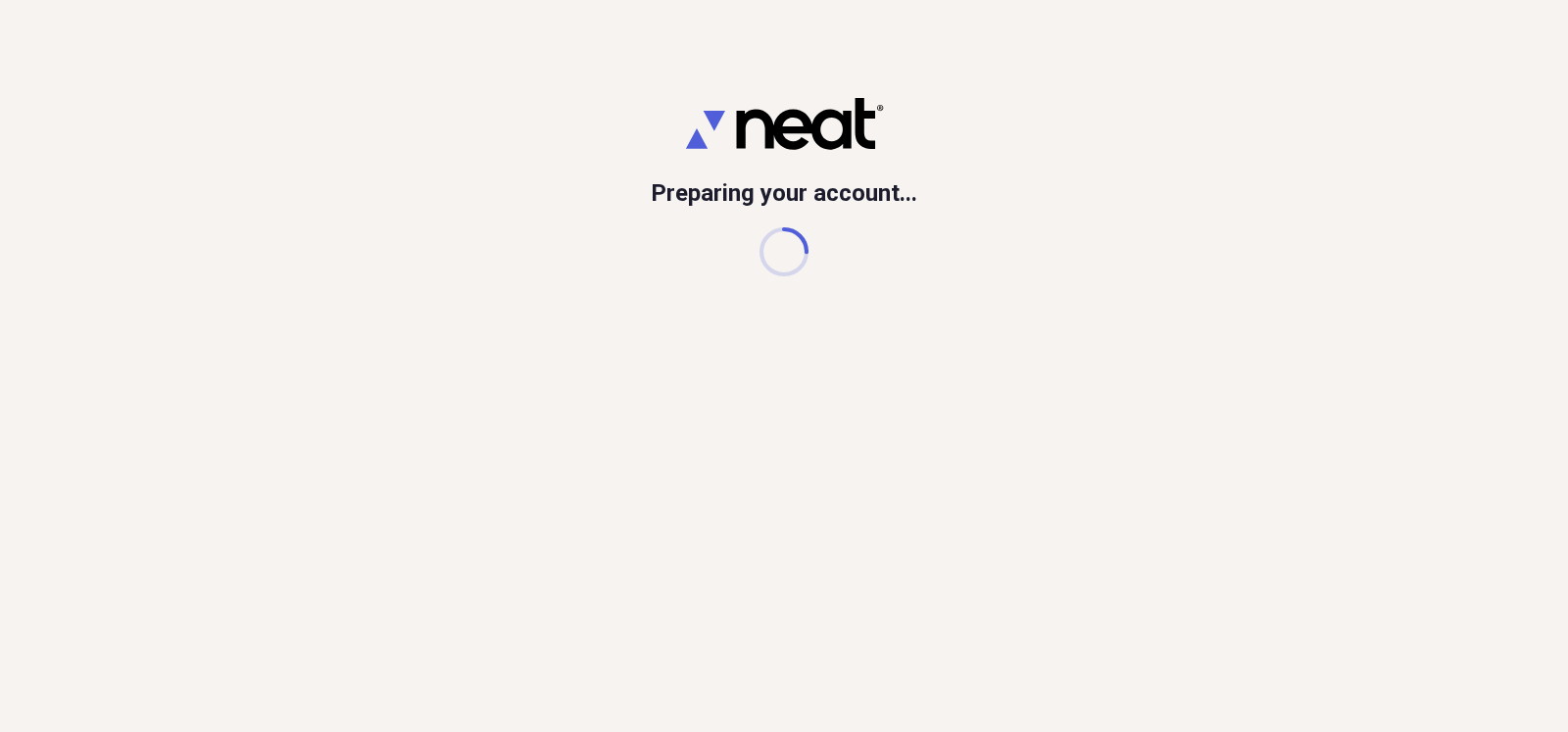 scroll, scrollTop: 0, scrollLeft: 0, axis: both 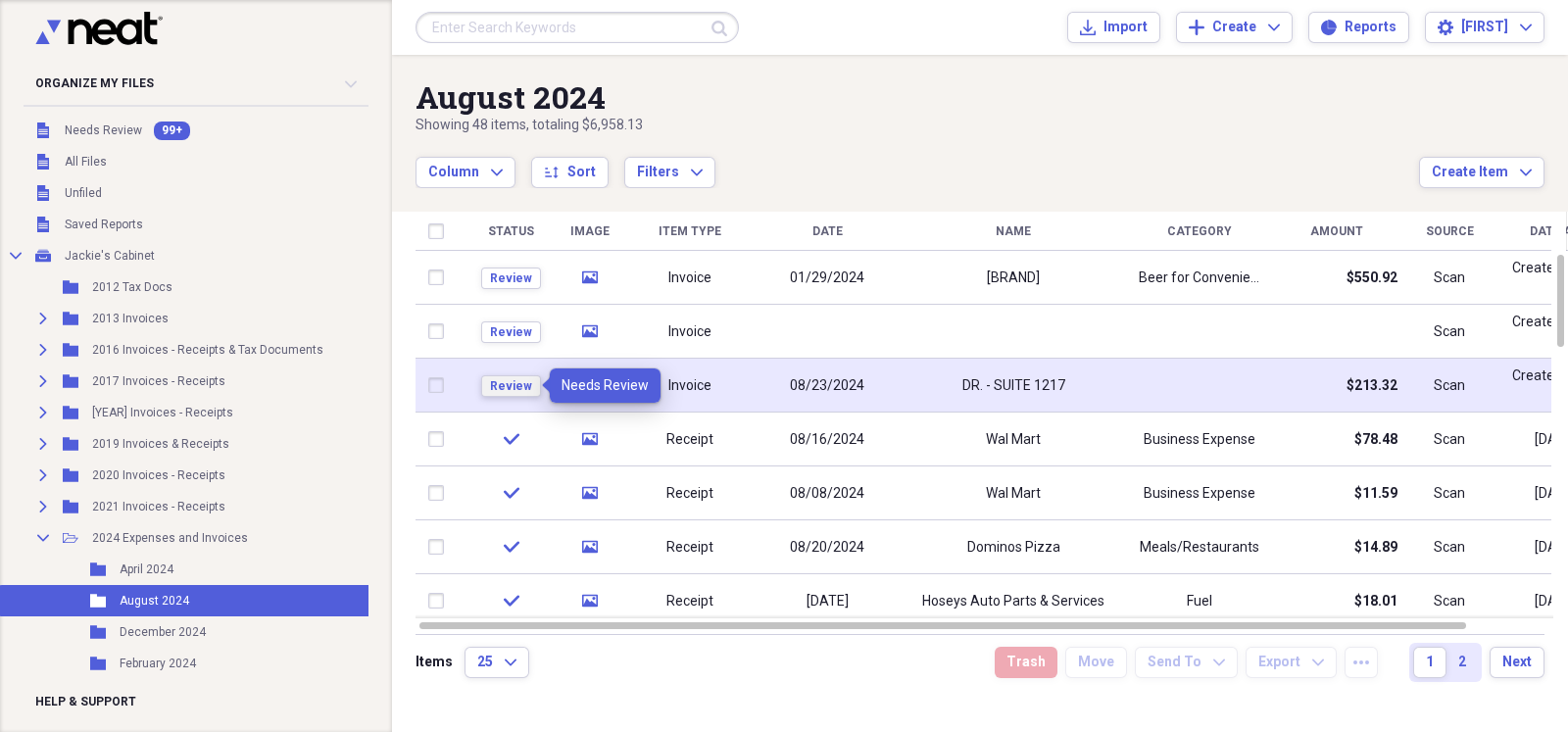 click on "Review" at bounding box center (511, 386) 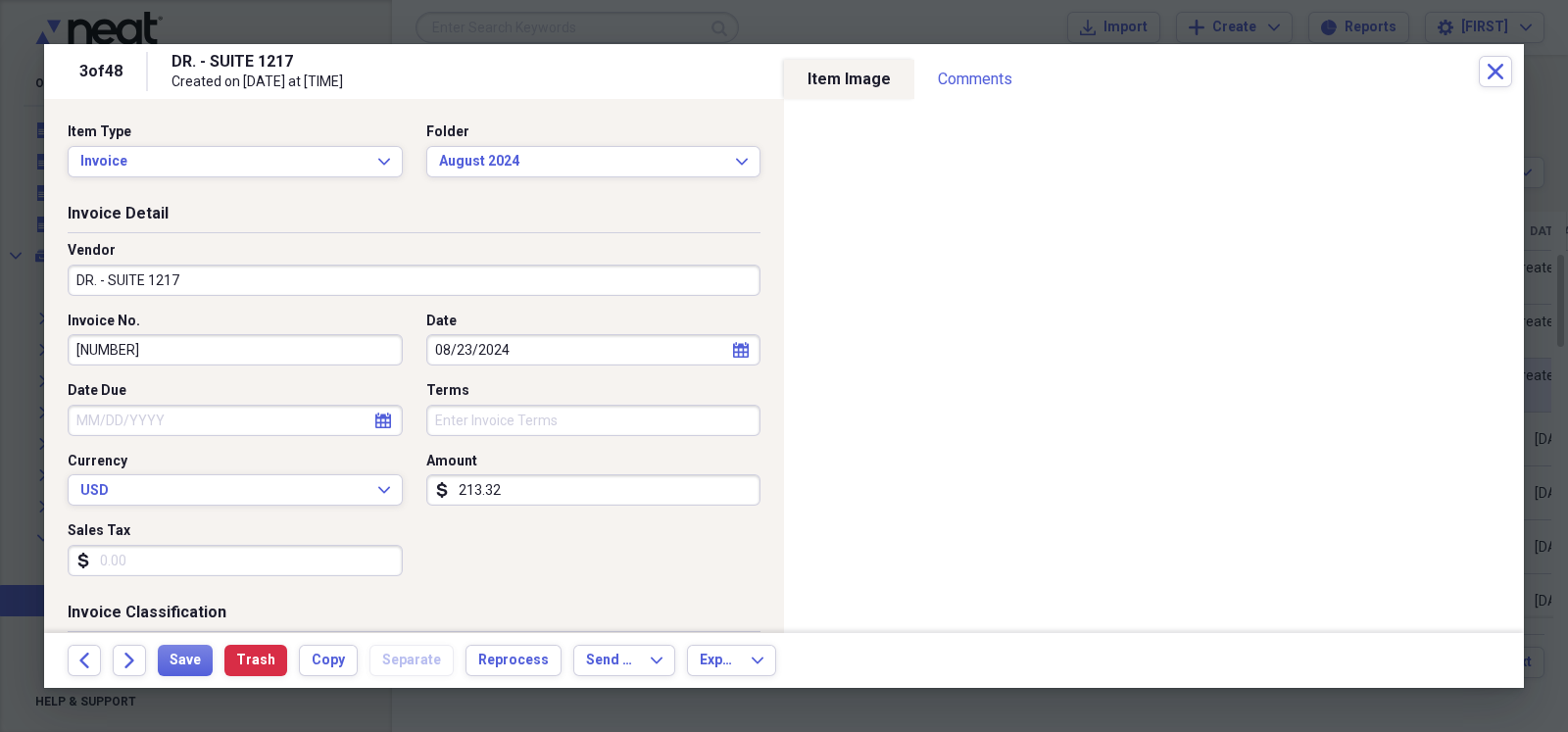 click on "213.32" at bounding box center [594, 490] 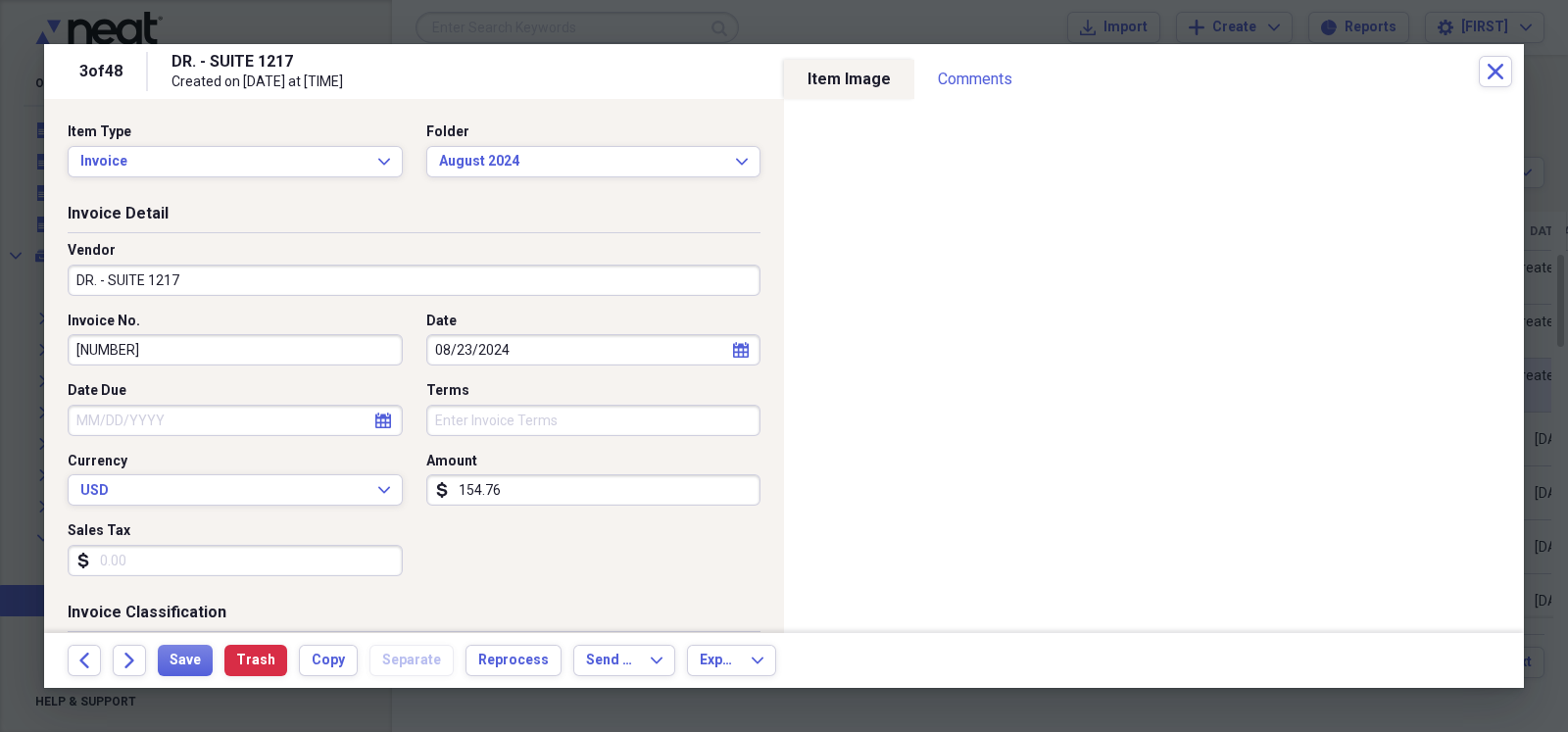 type on "154.76" 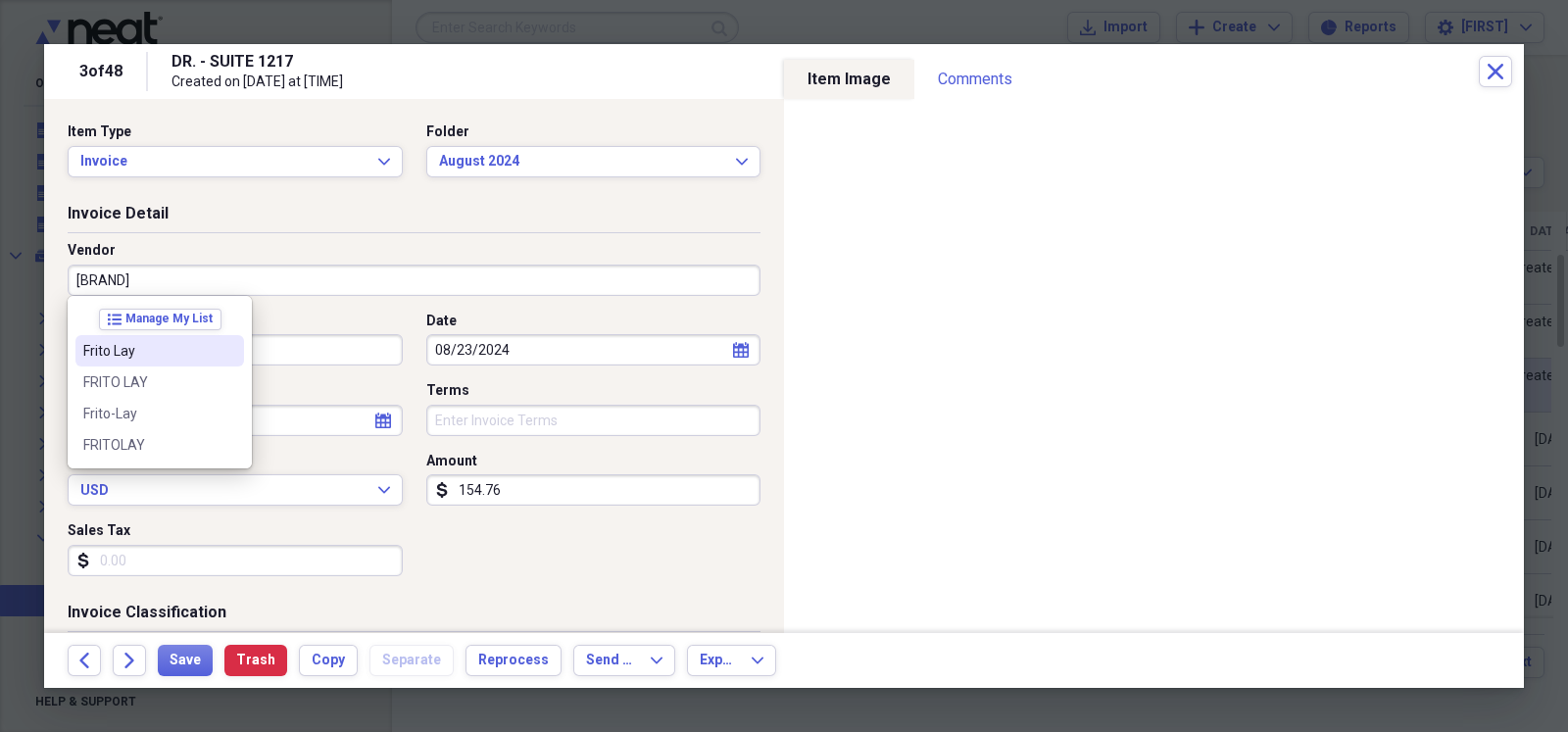click on "Frito Lay" at bounding box center [148, 351] 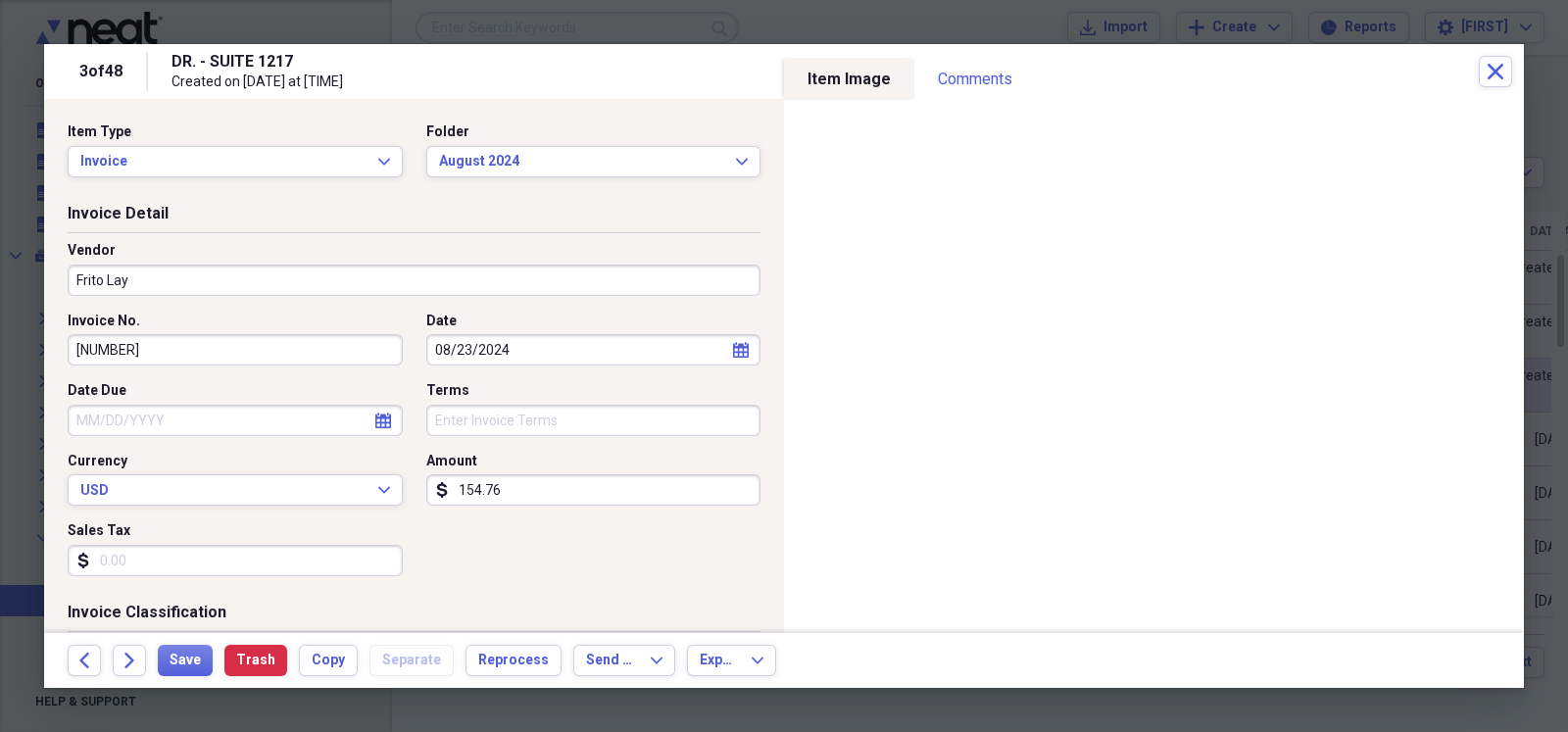 type on "Convenience Store" 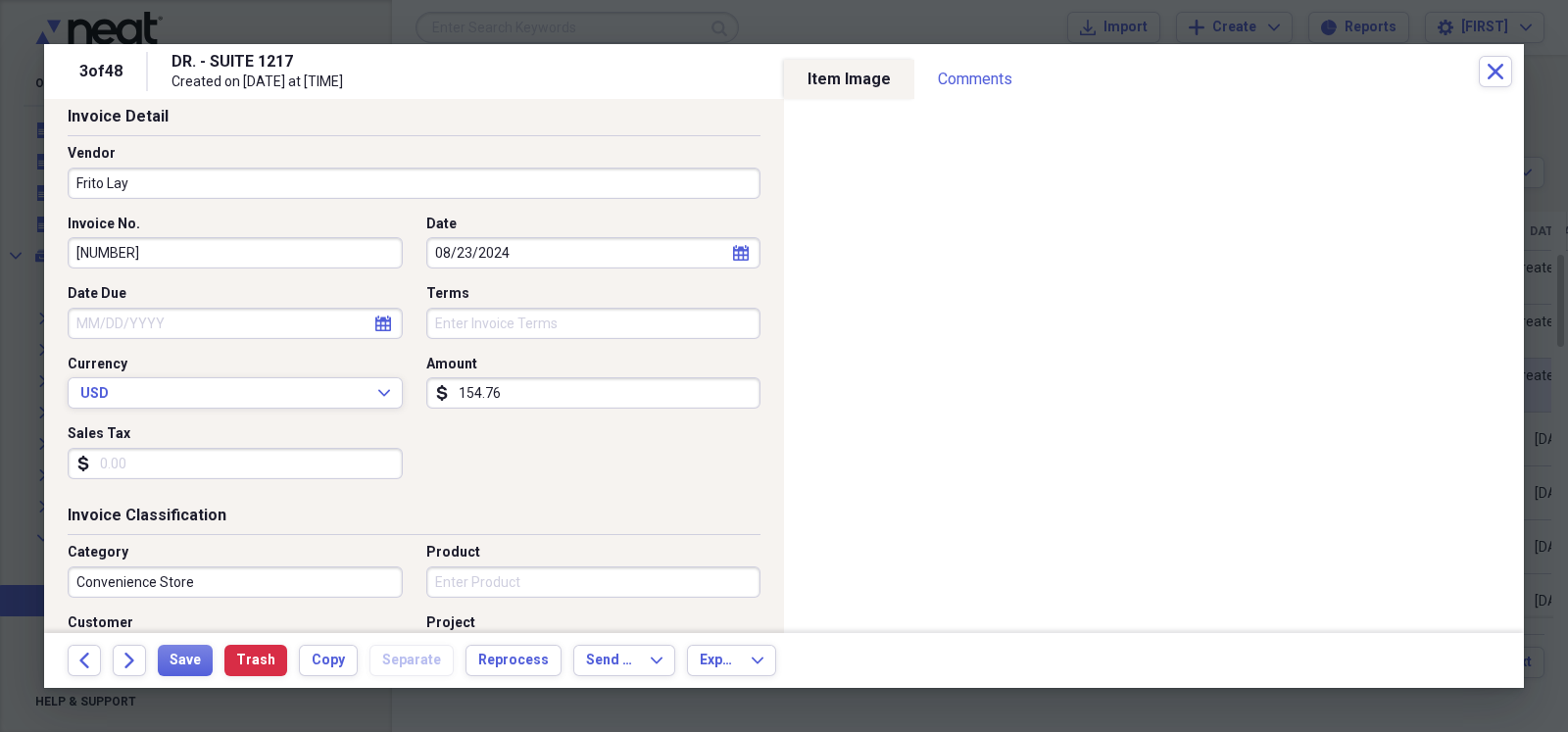 scroll, scrollTop: 97, scrollLeft: 0, axis: vertical 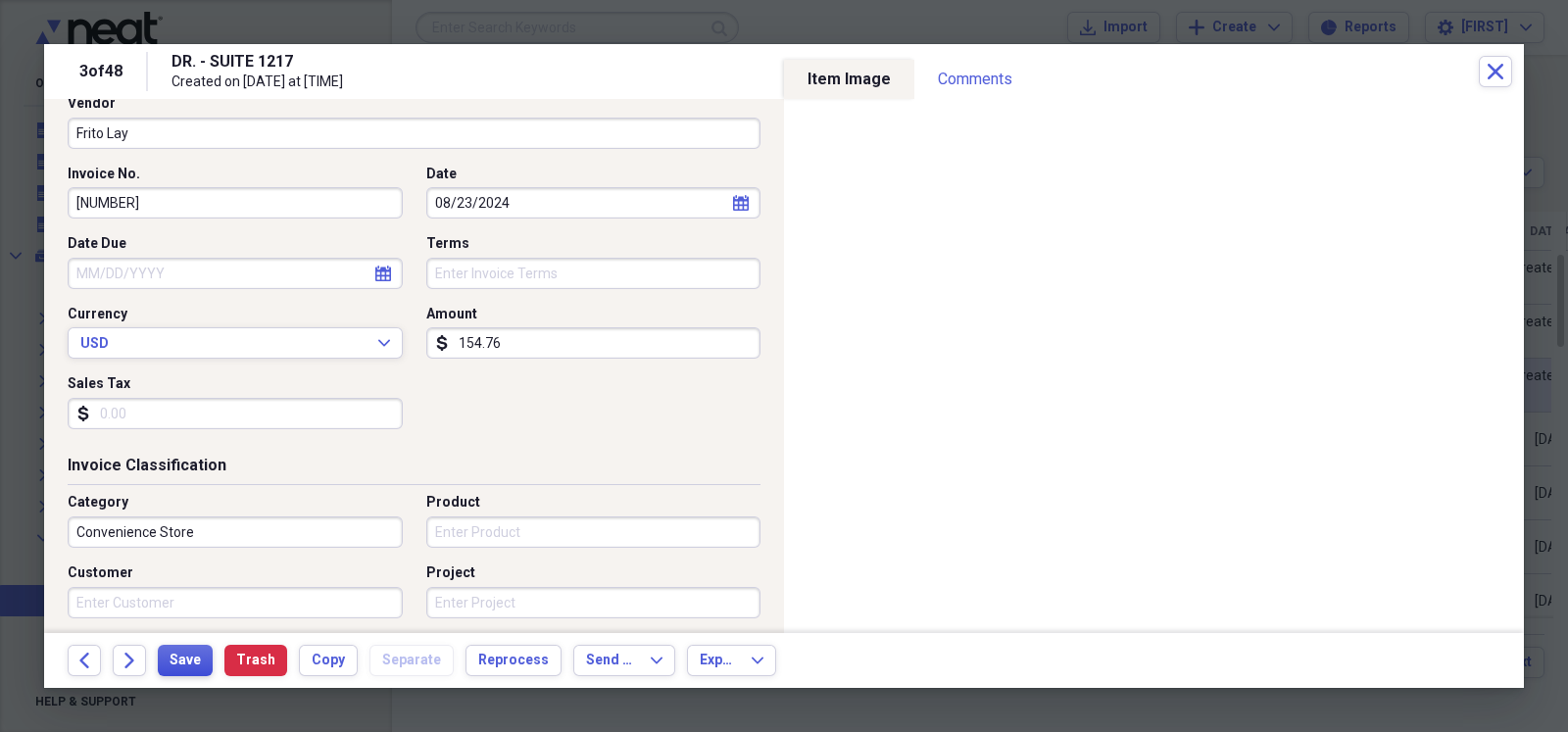 click on "Save" at bounding box center [185, 660] 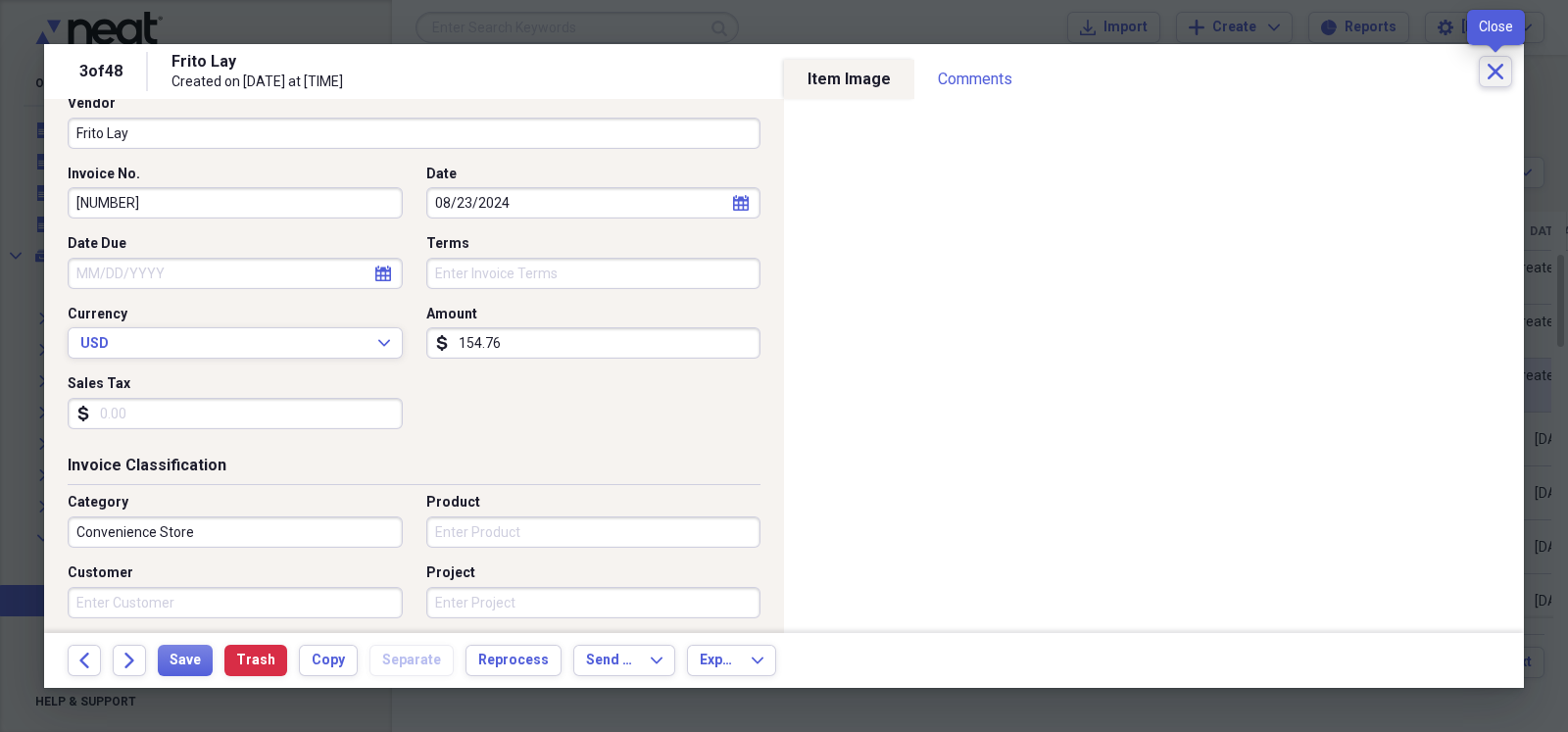 click 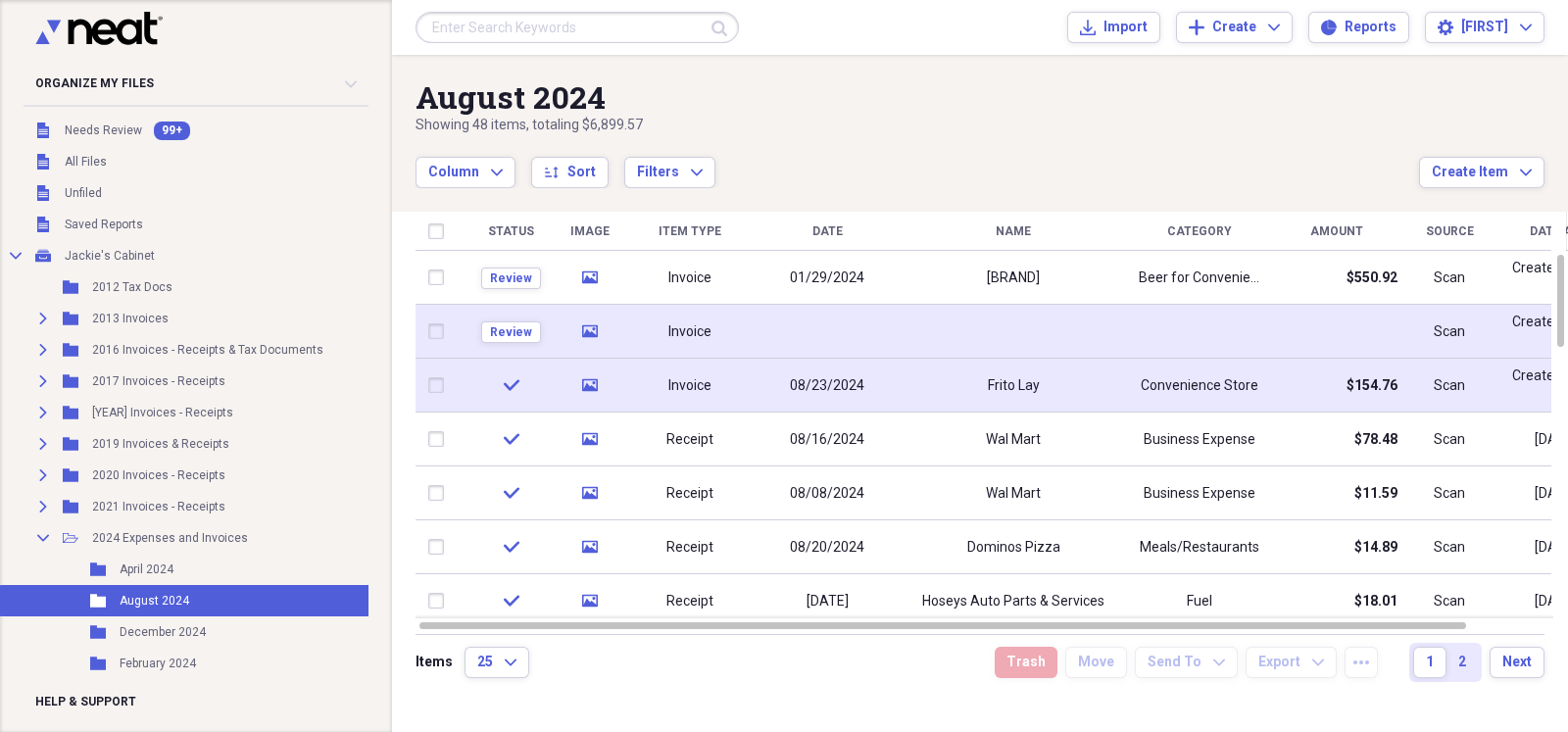 click at bounding box center (827, 331) 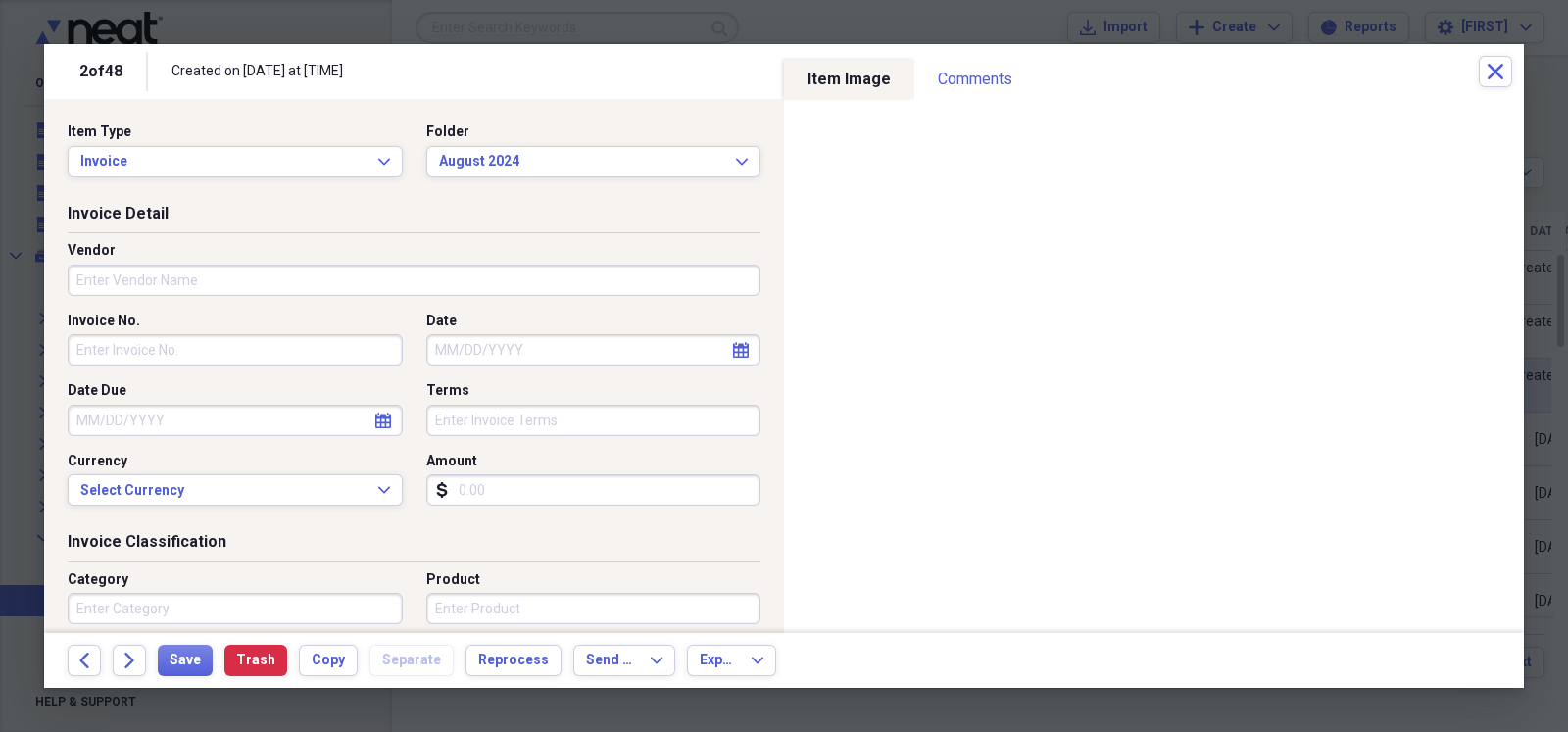 click on "Amount" at bounding box center [594, 490] 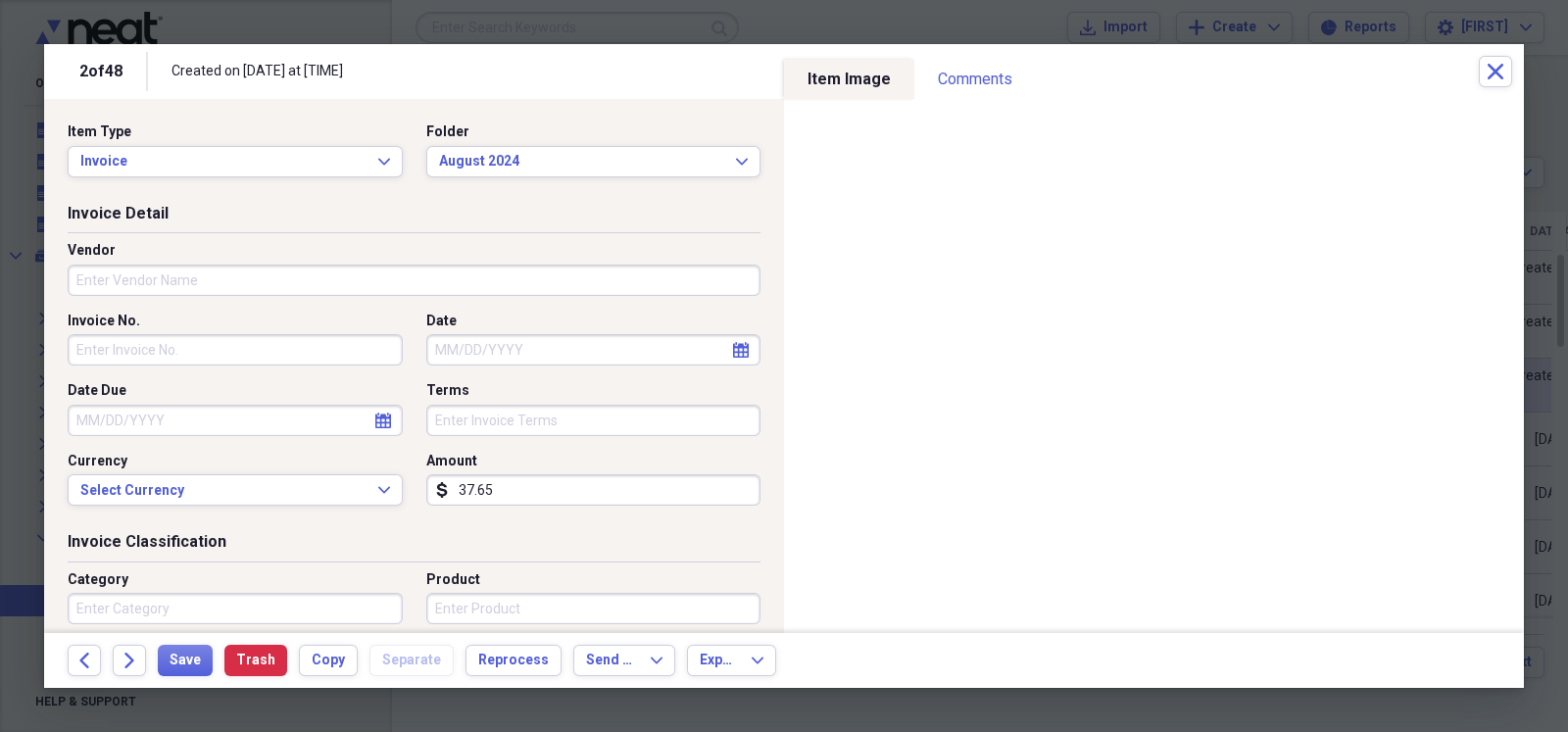 type on "37.65" 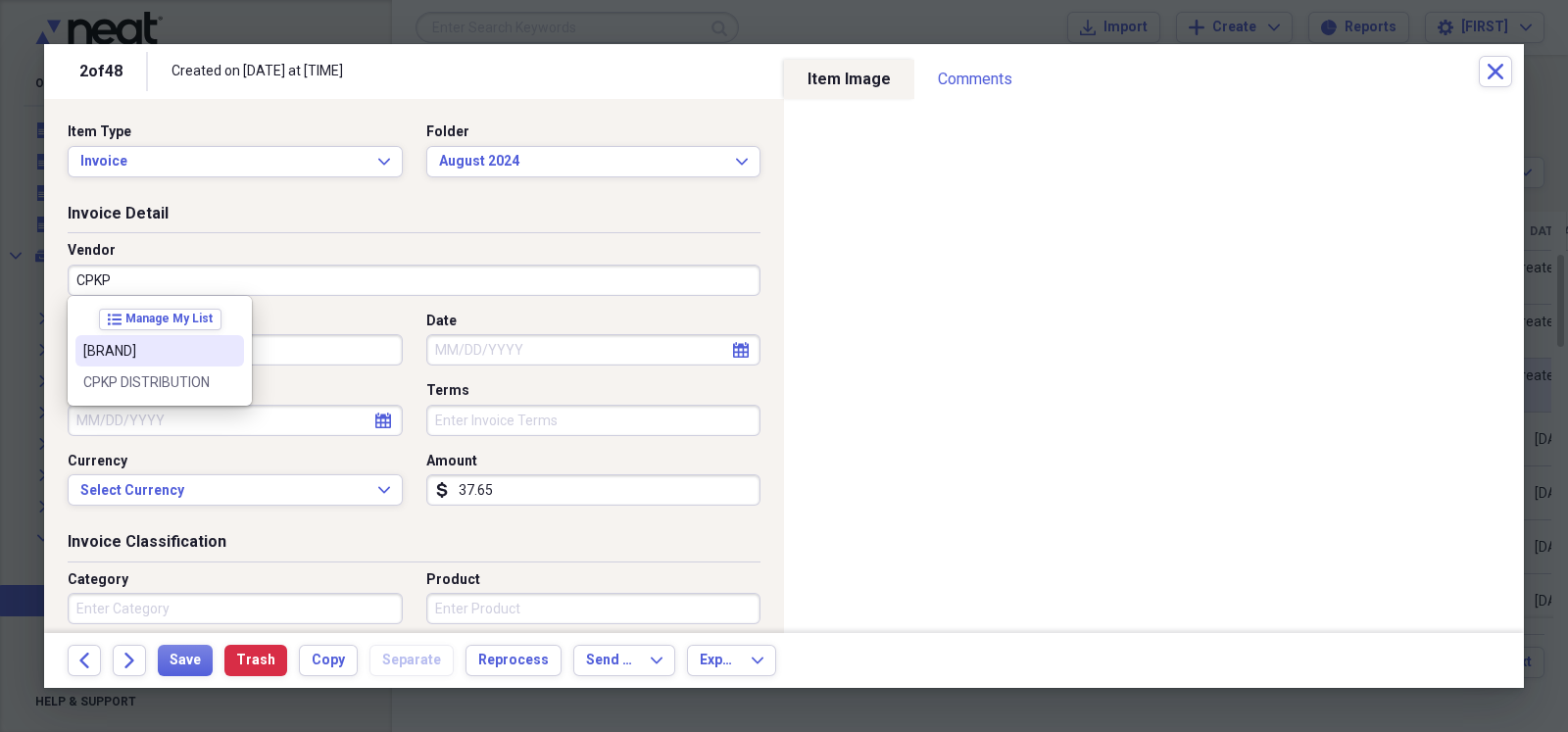 click on "[BRAND]" at bounding box center [148, 351] 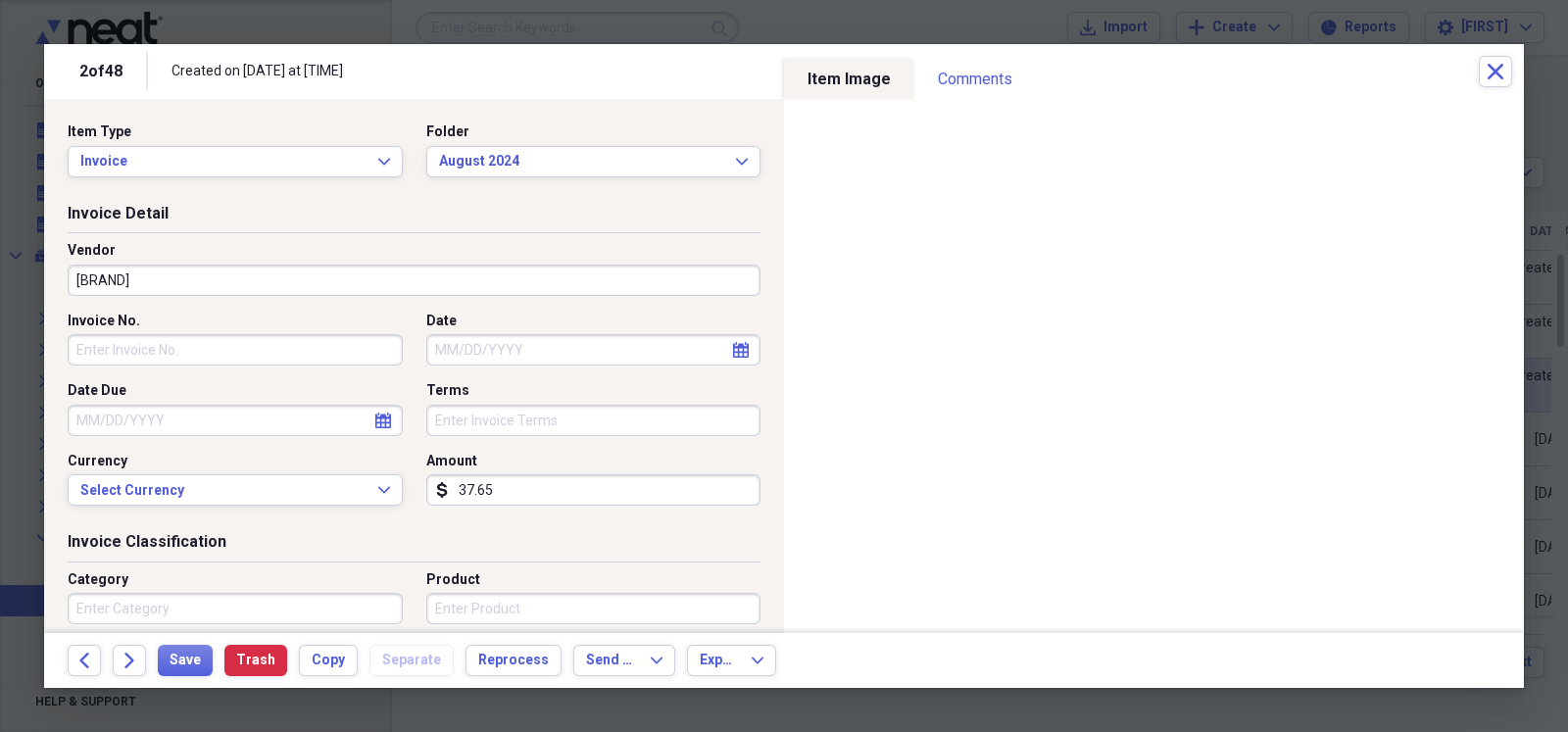 type on "Convenience Store" 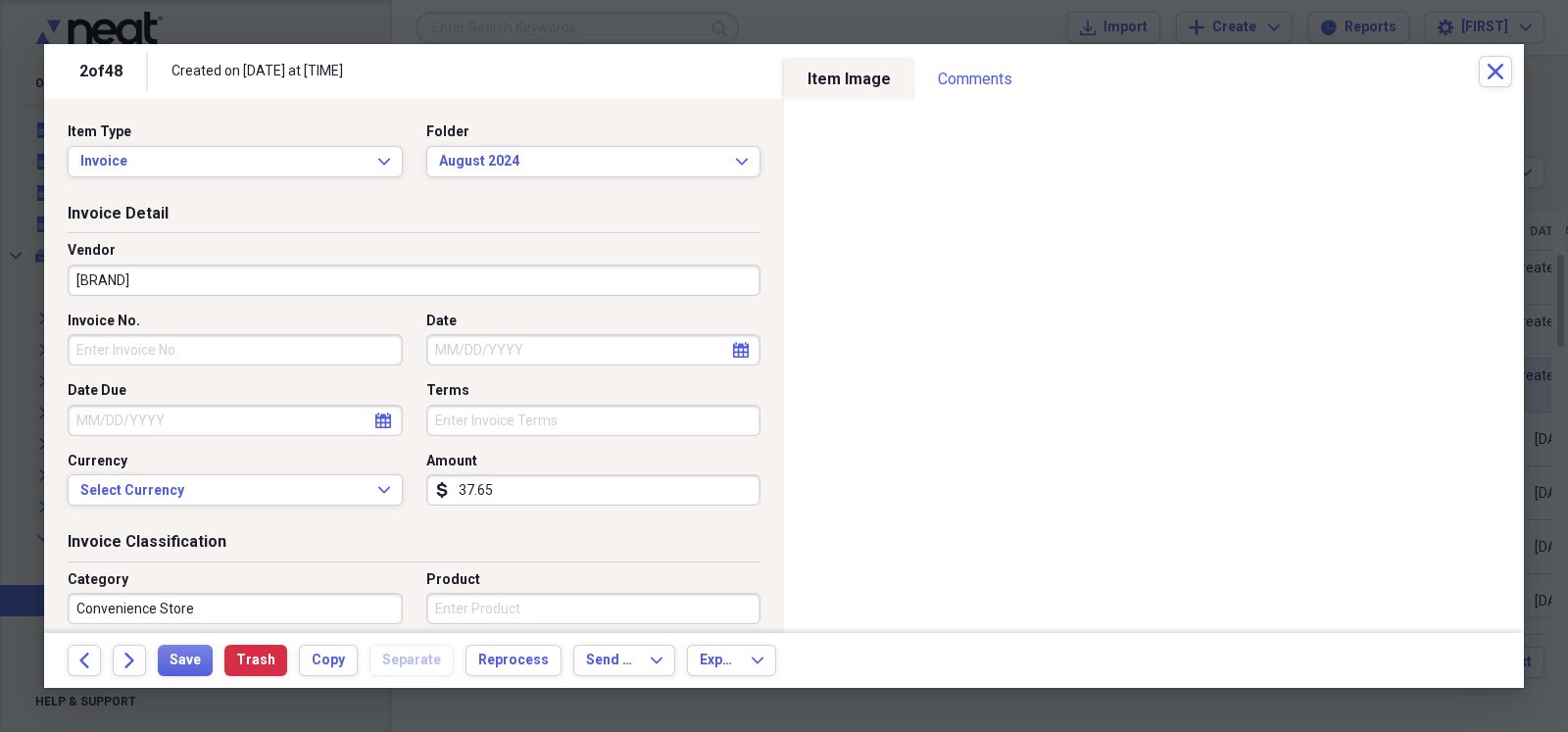 click on "Date" at bounding box center [594, 350] 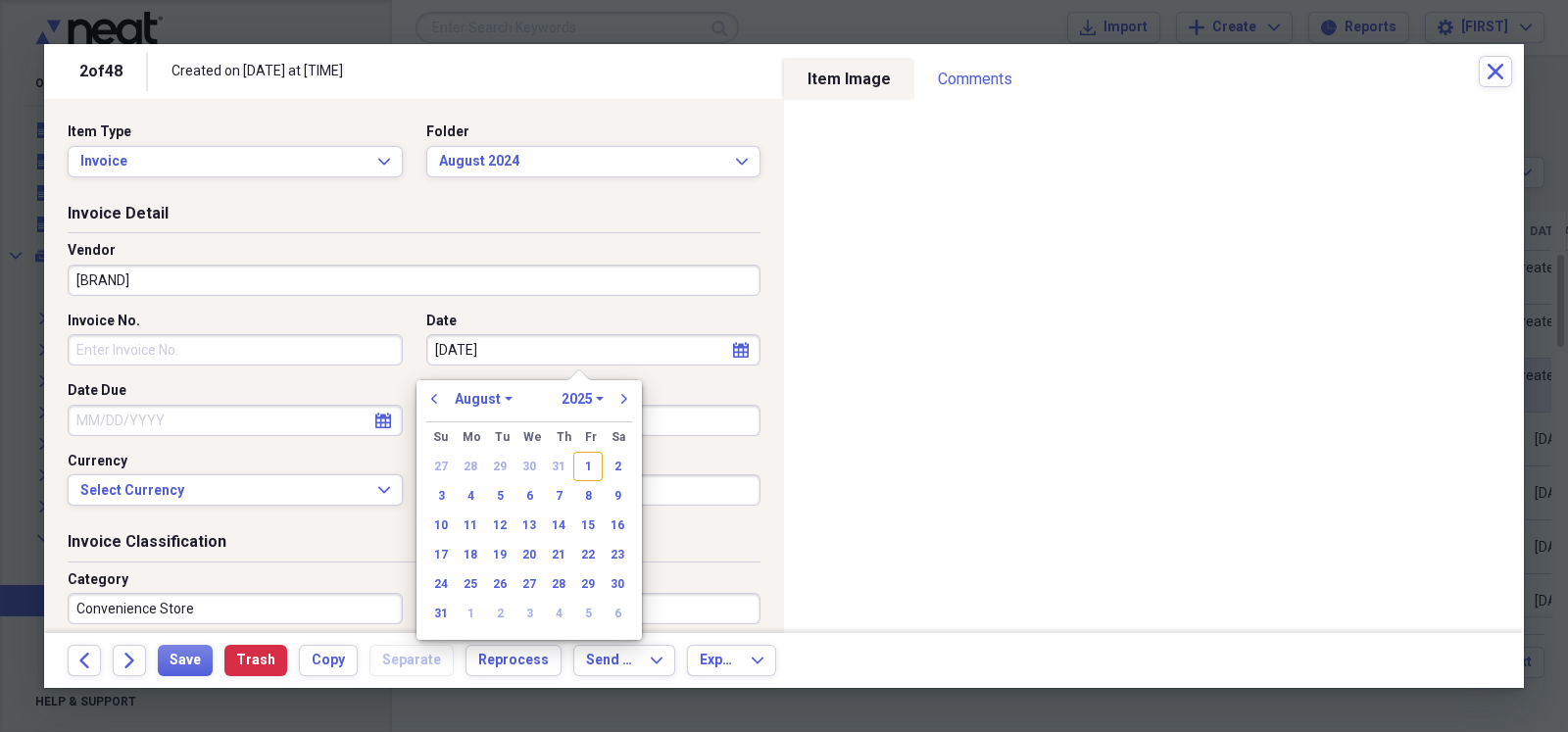 type on "08/22/24" 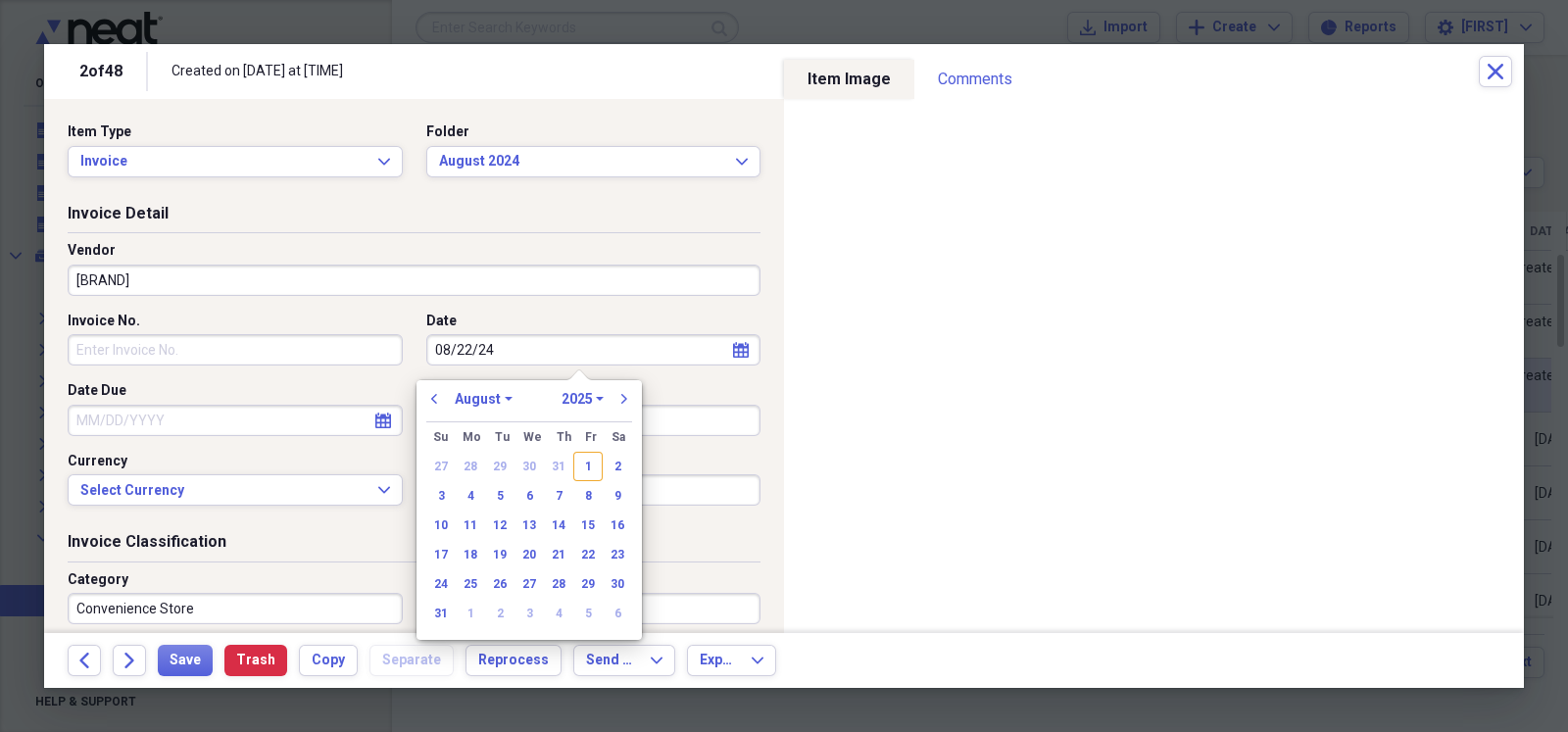select on "2024" 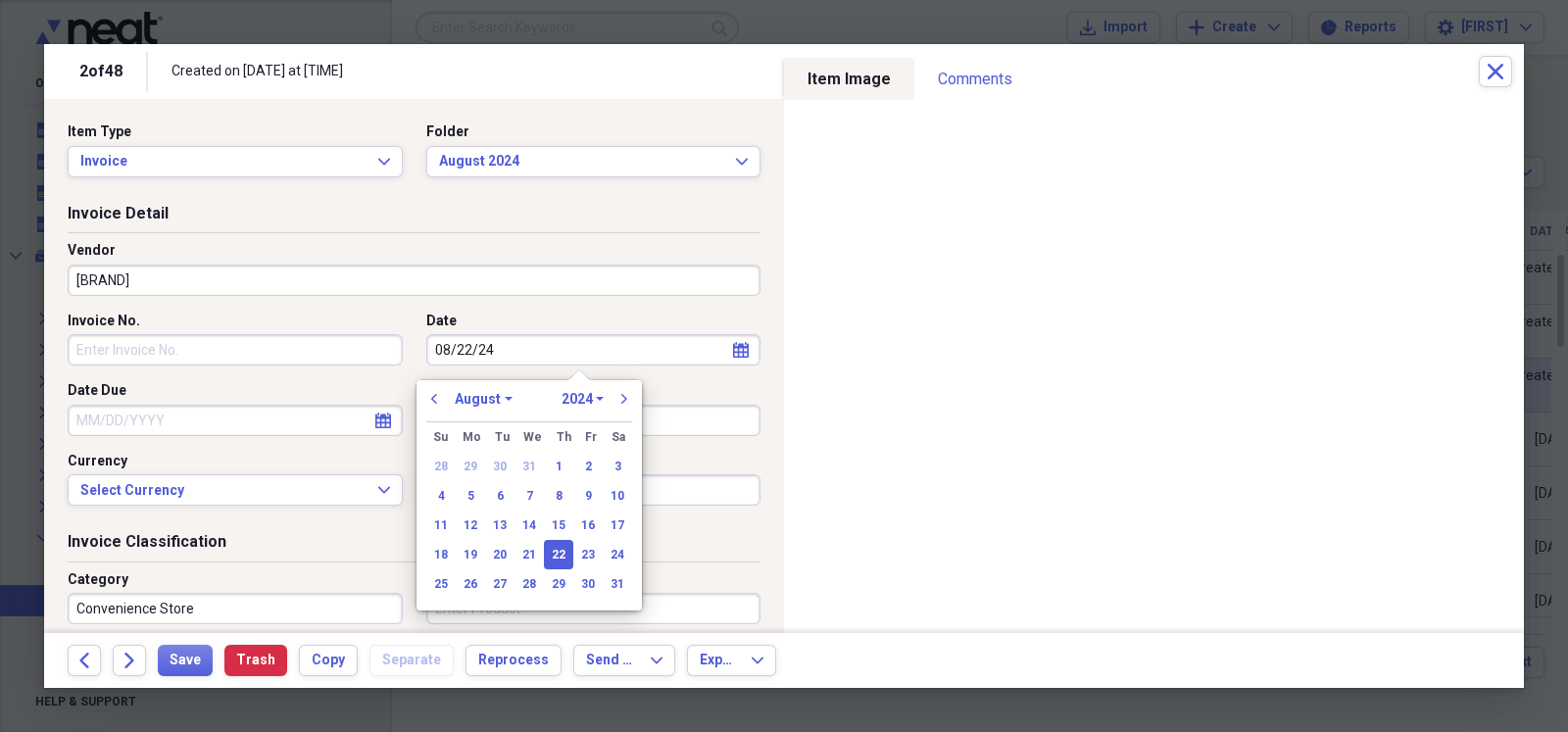 click on "calendar Calendar" at bounding box center [383, 420] 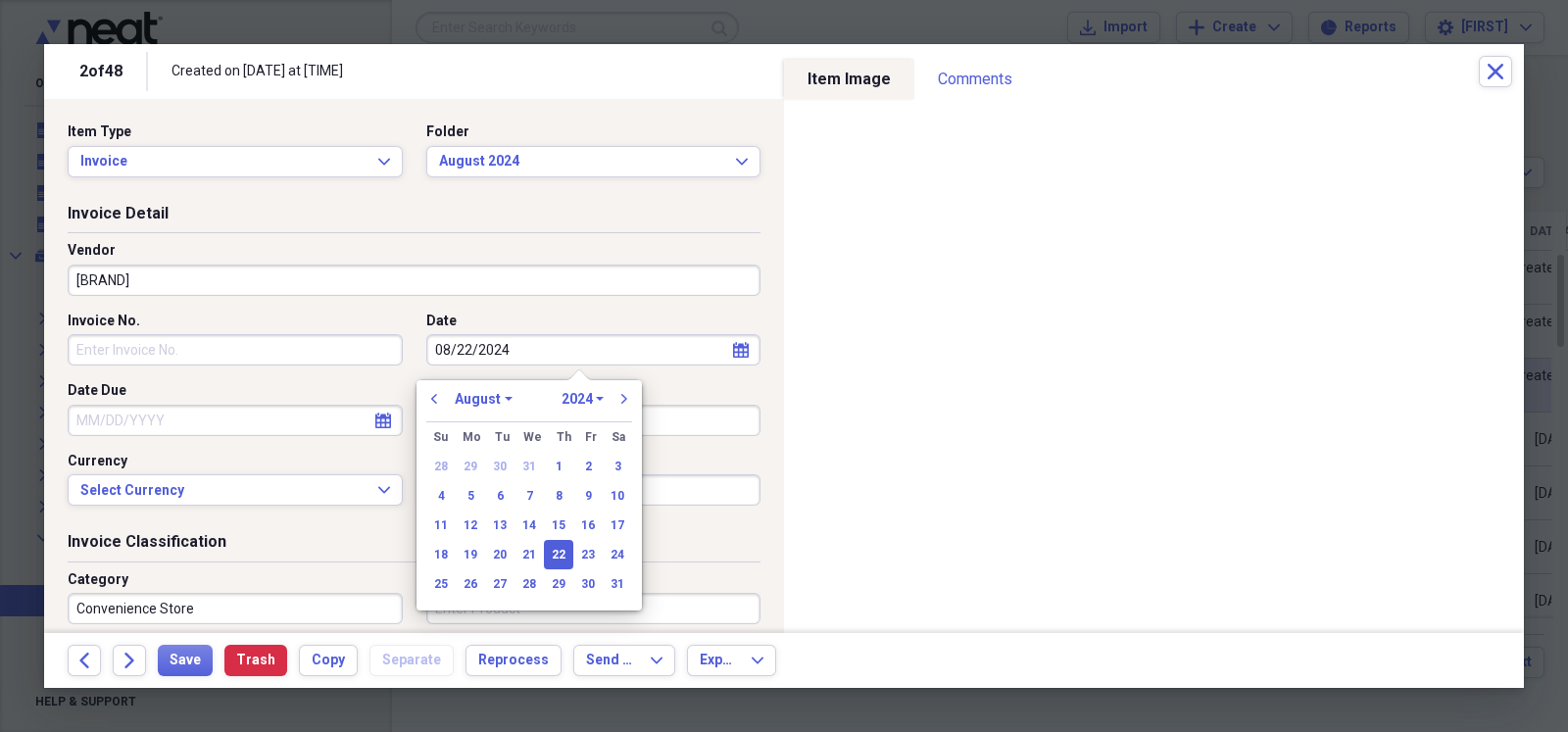 select on "7" 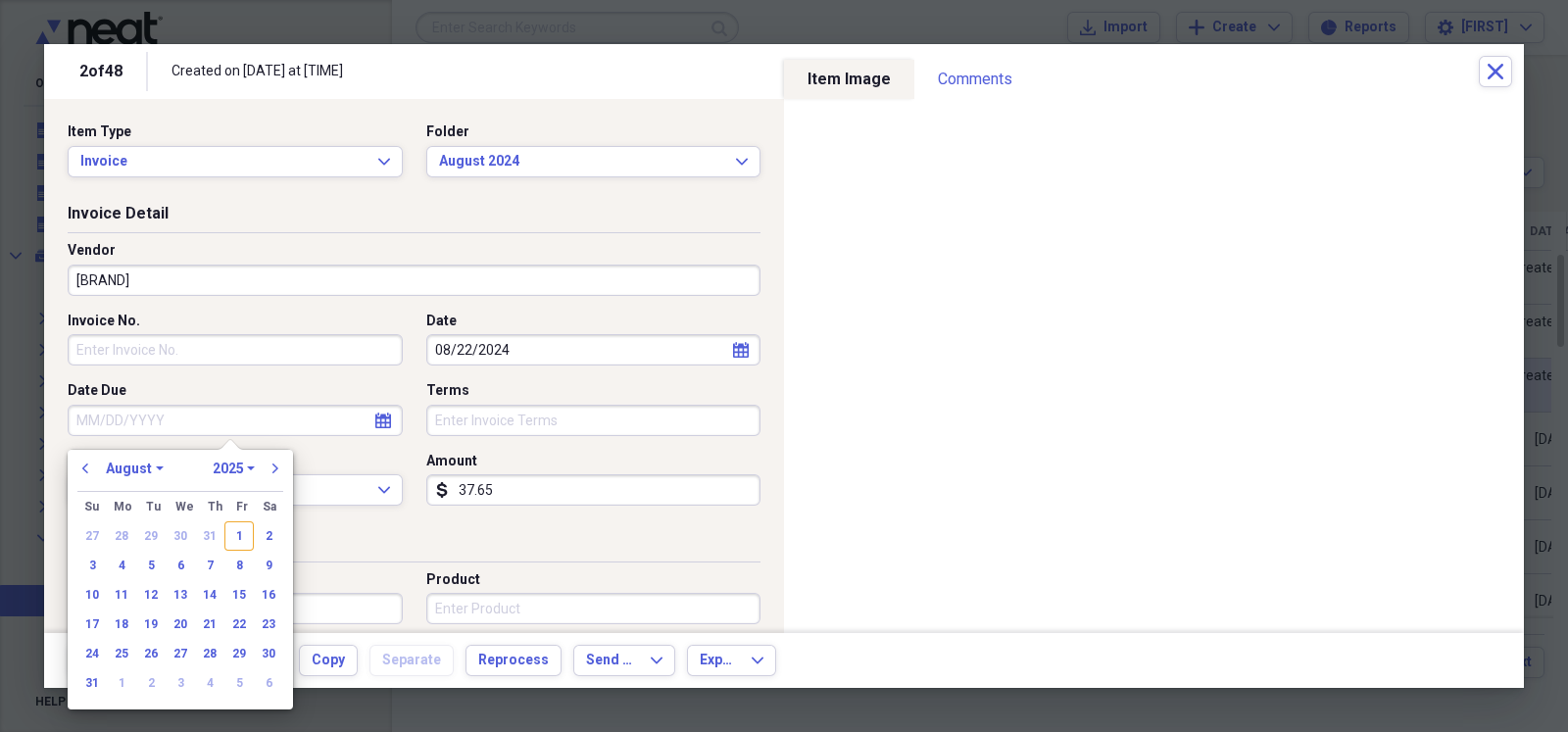 click on "Product" at bounding box center (594, 609) 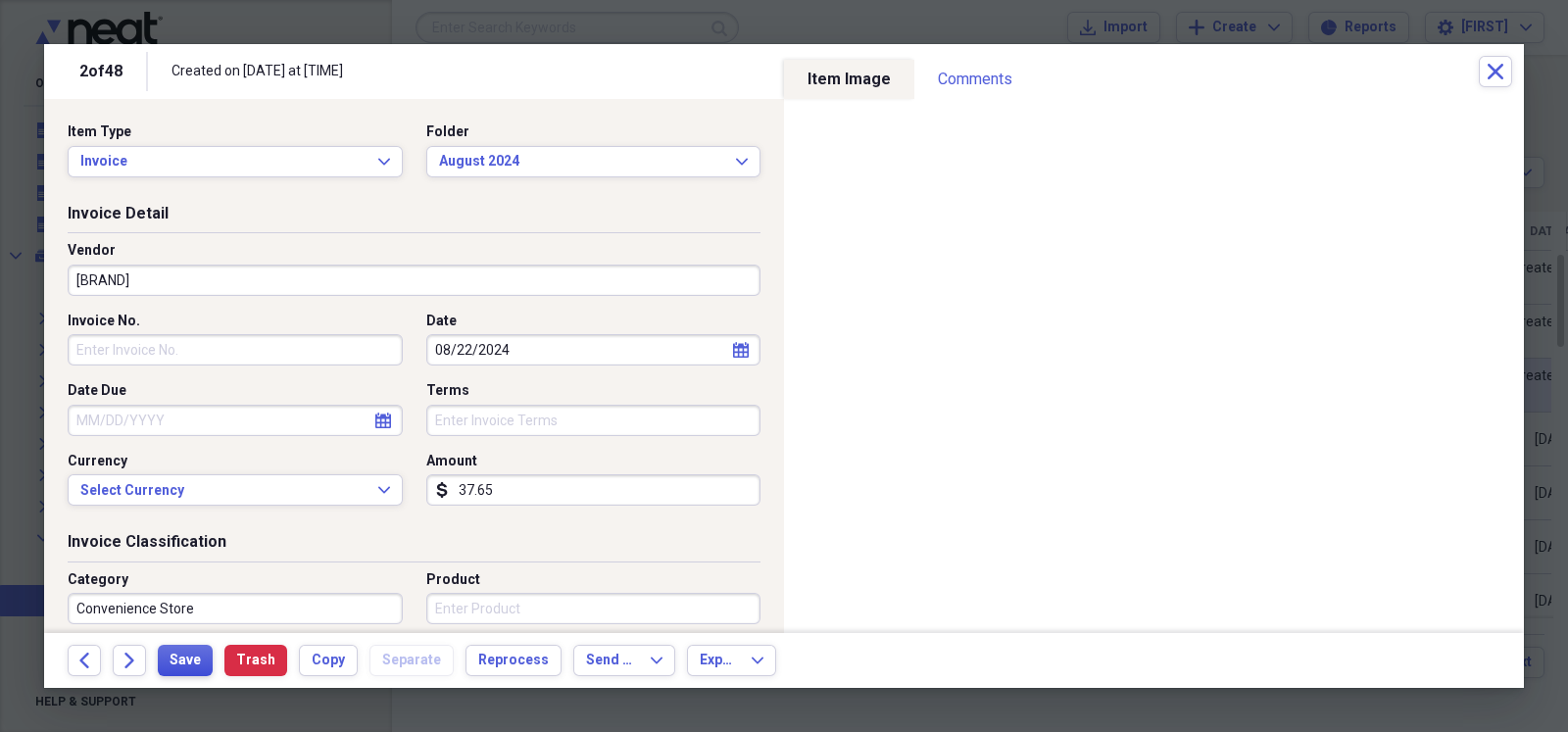 click on "Save" at bounding box center [185, 660] 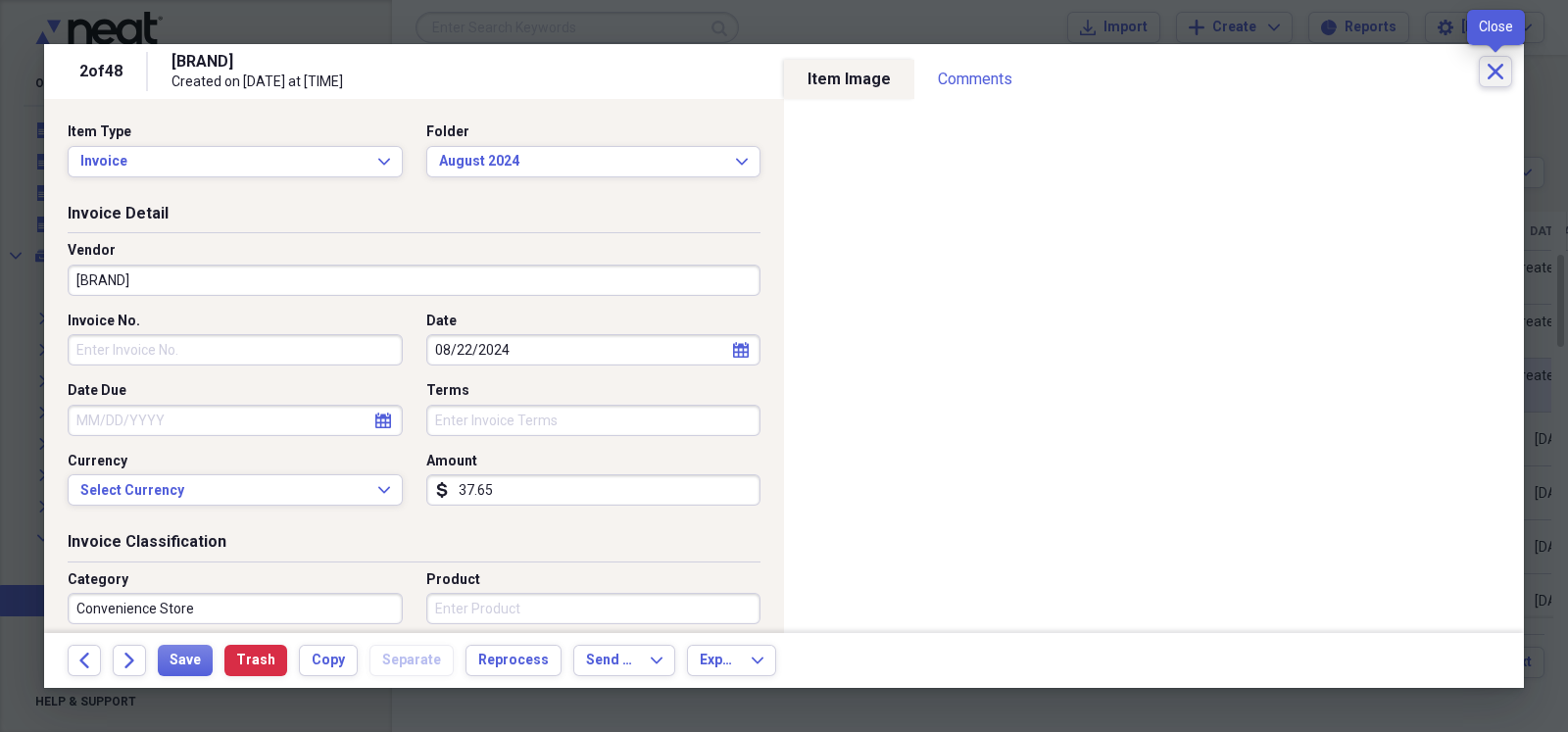 click on "Close" 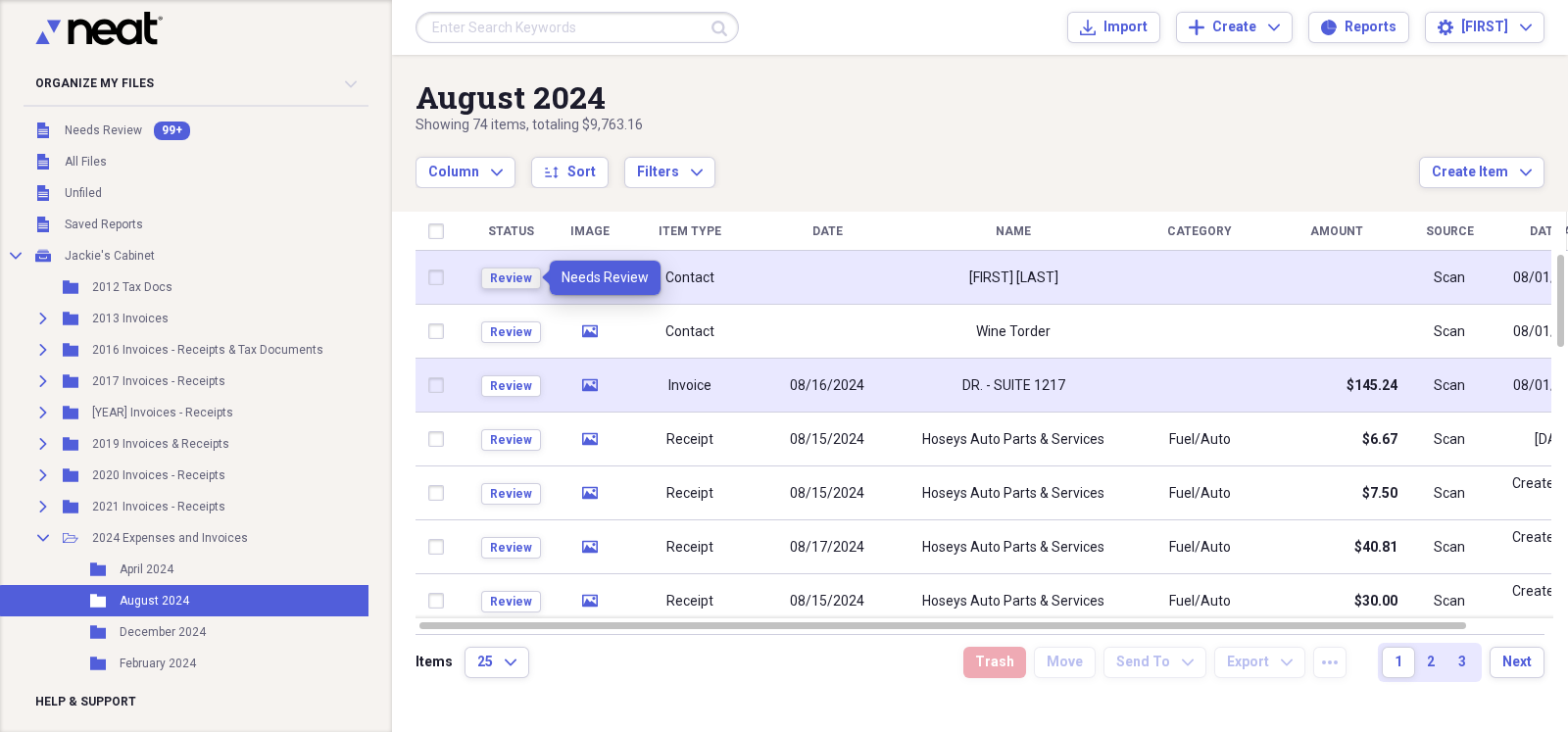 click on "Review" at bounding box center [511, 278] 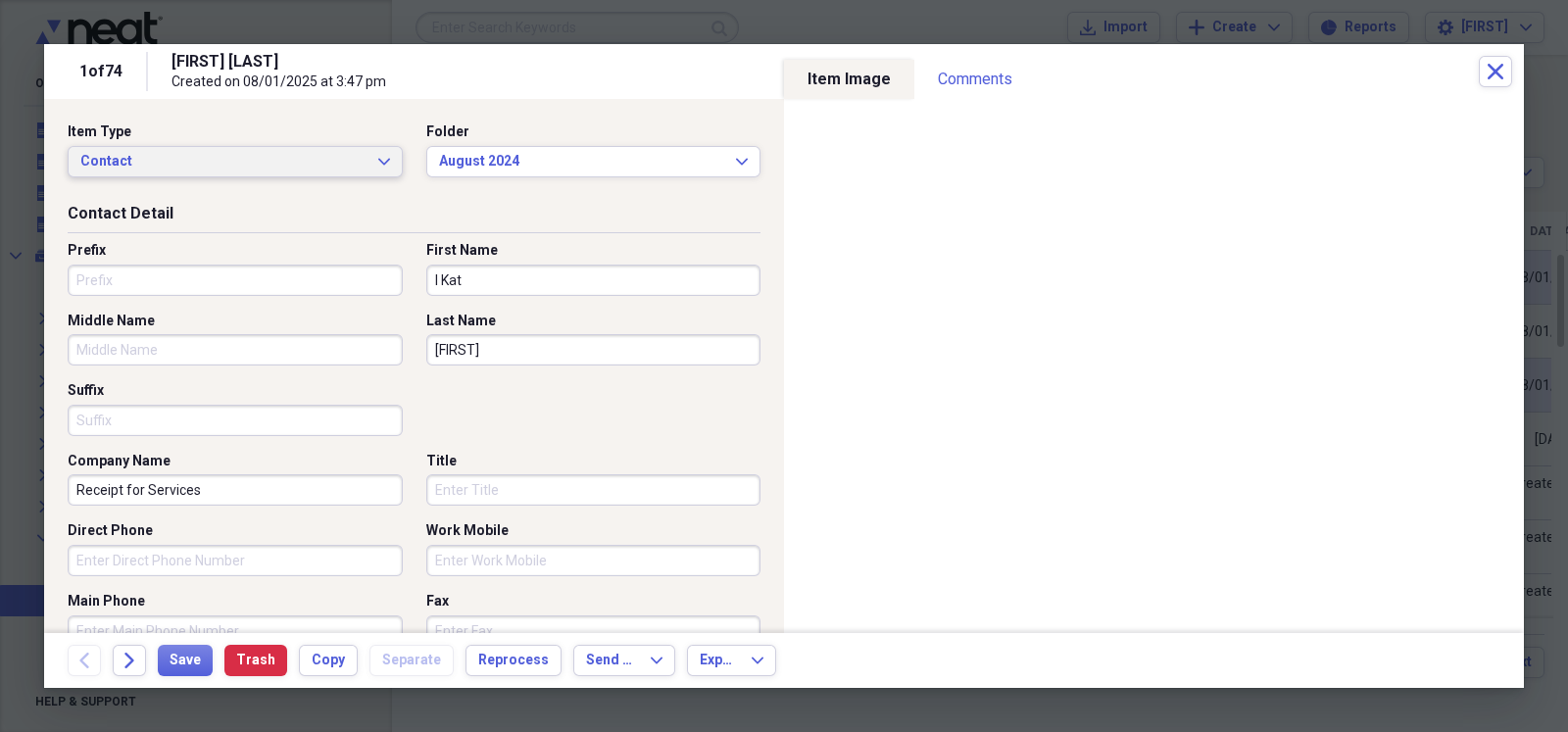 click on "Expand" 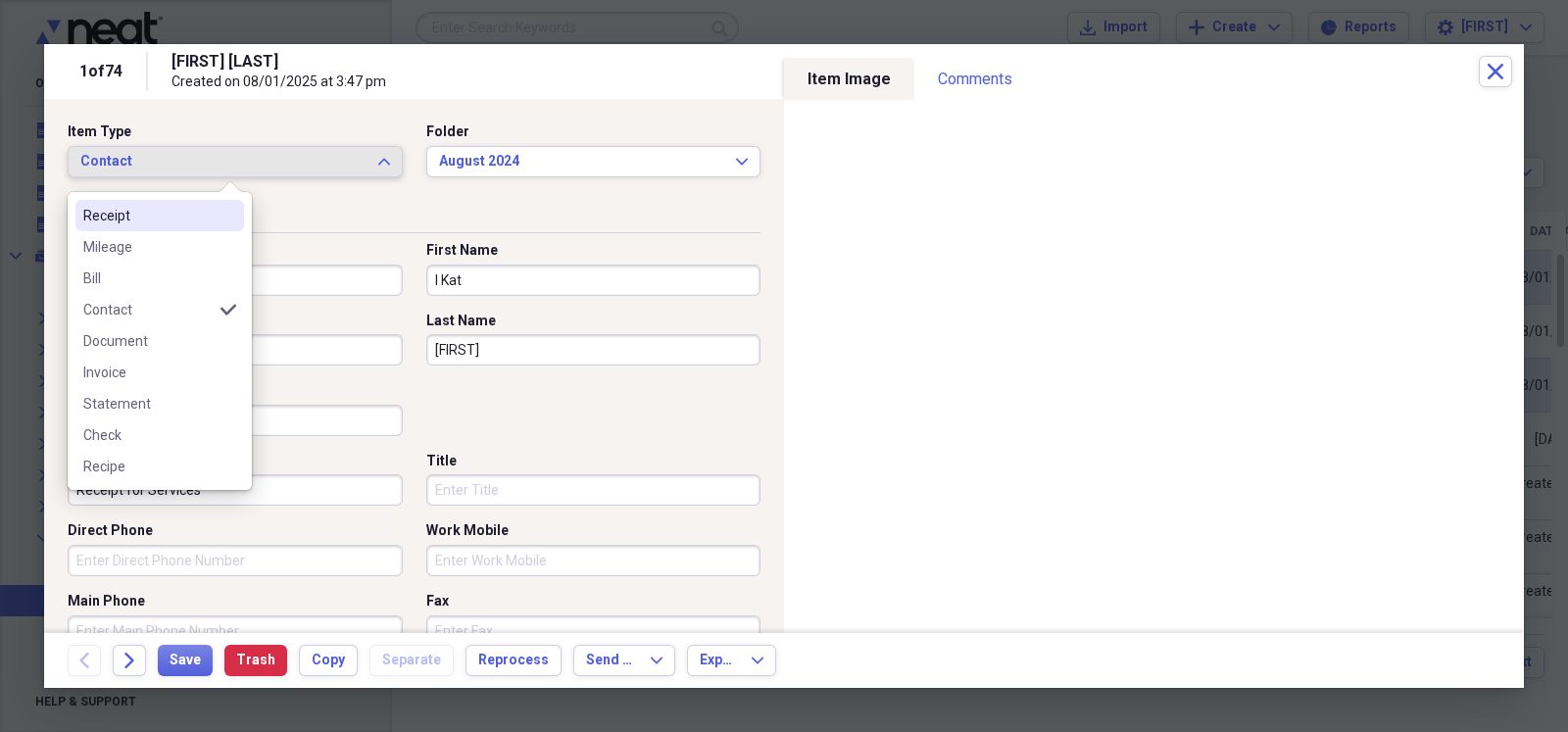 click on "Receipt" at bounding box center (148, 216) 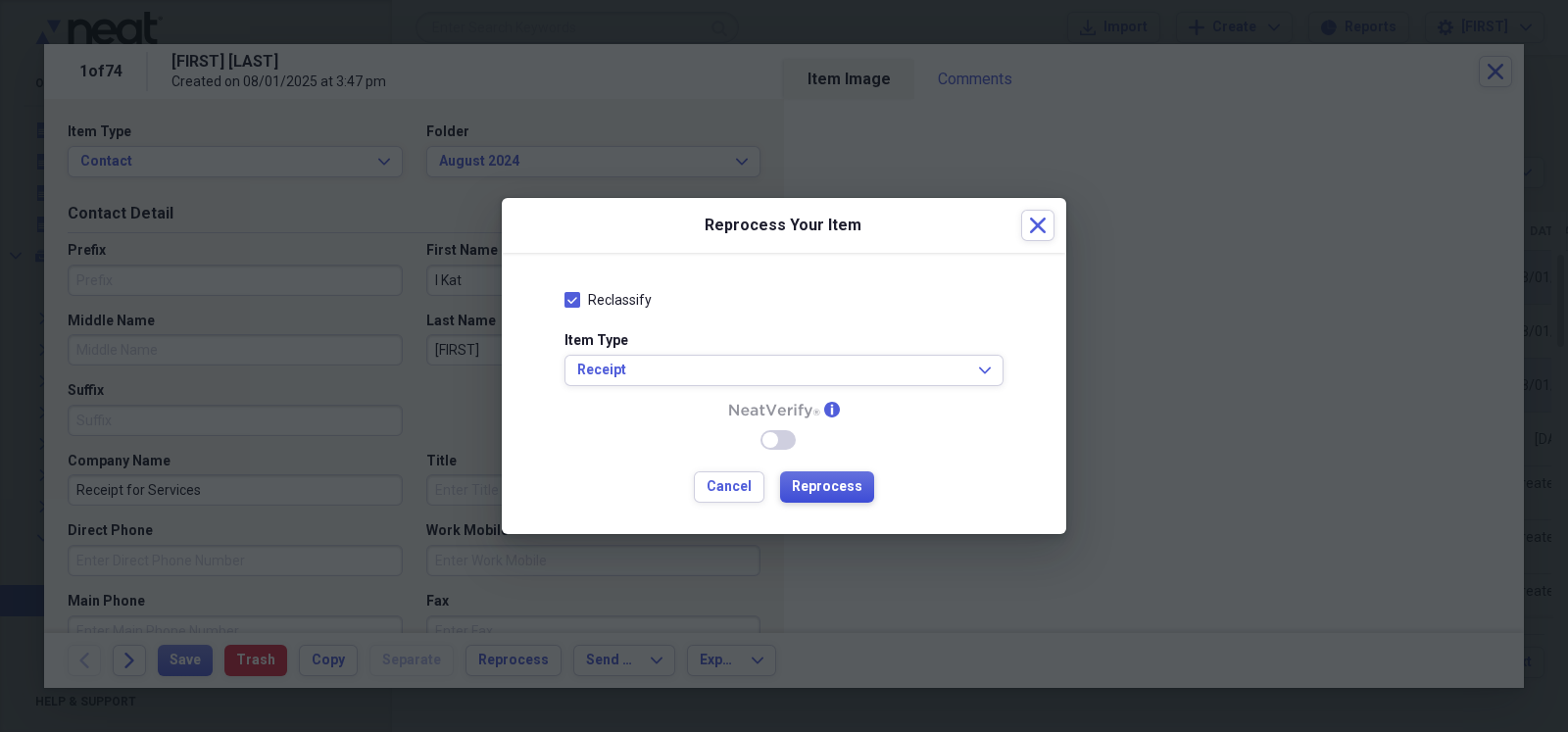 click on "Reprocess" at bounding box center [827, 487] 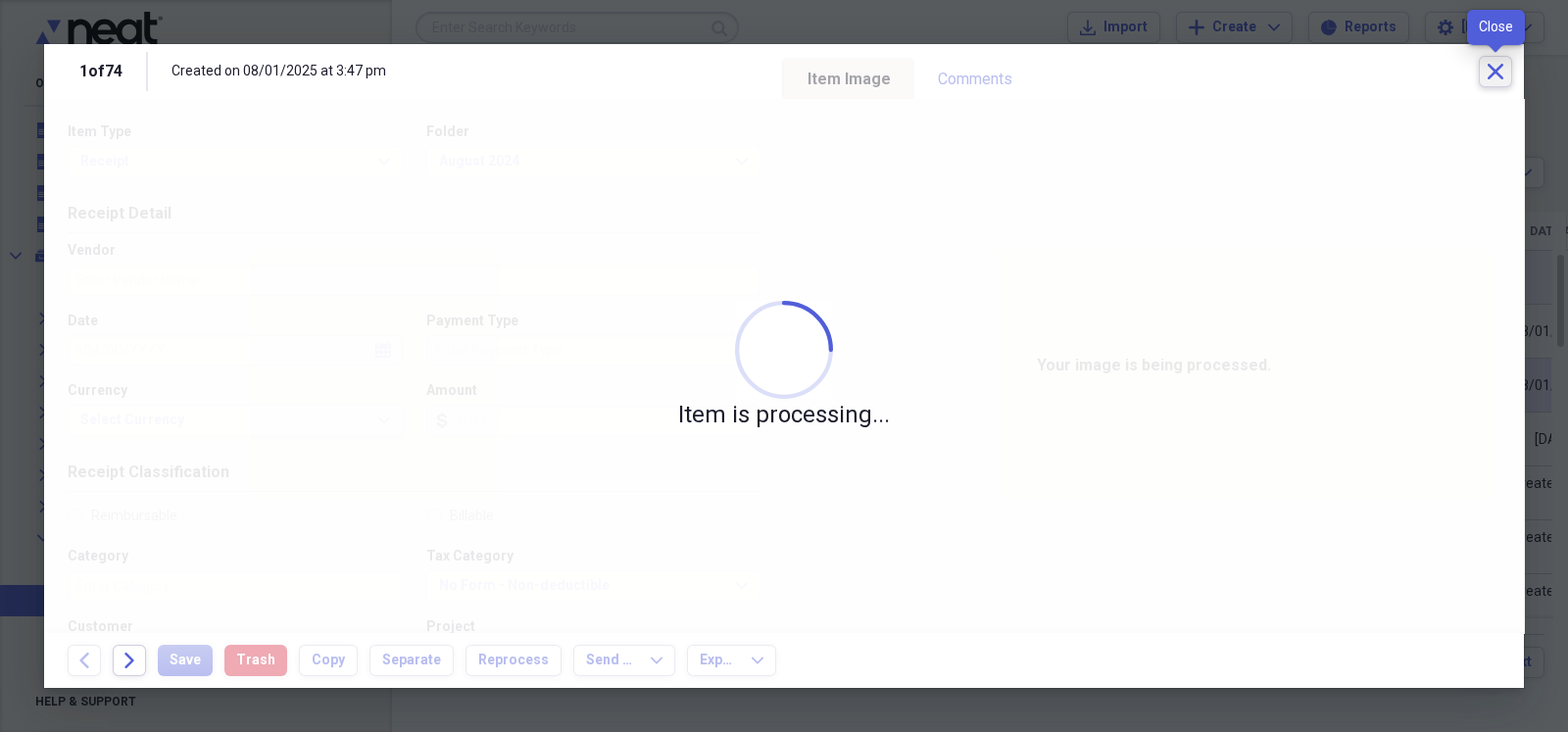 click on "Close" 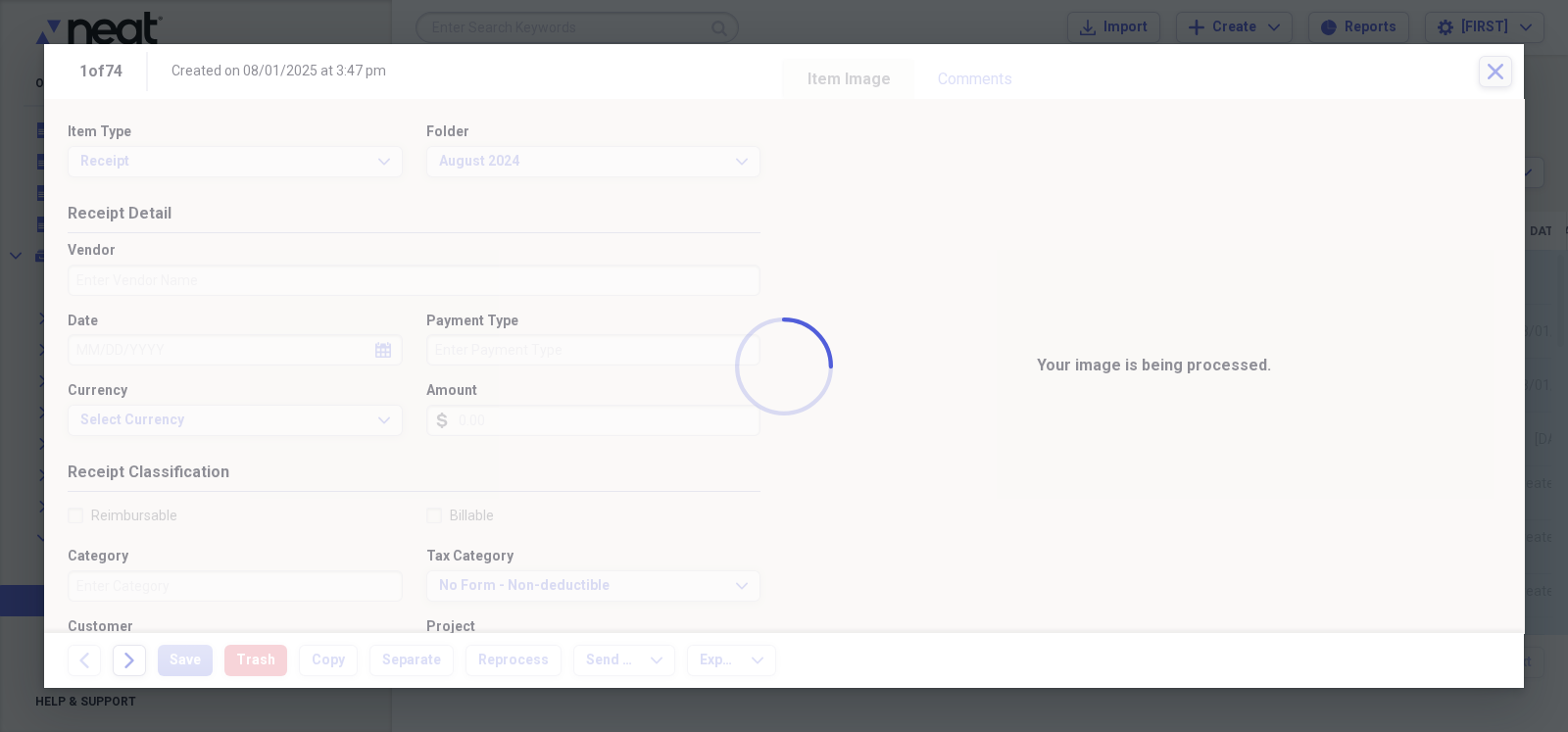 click at bounding box center [784, 366] 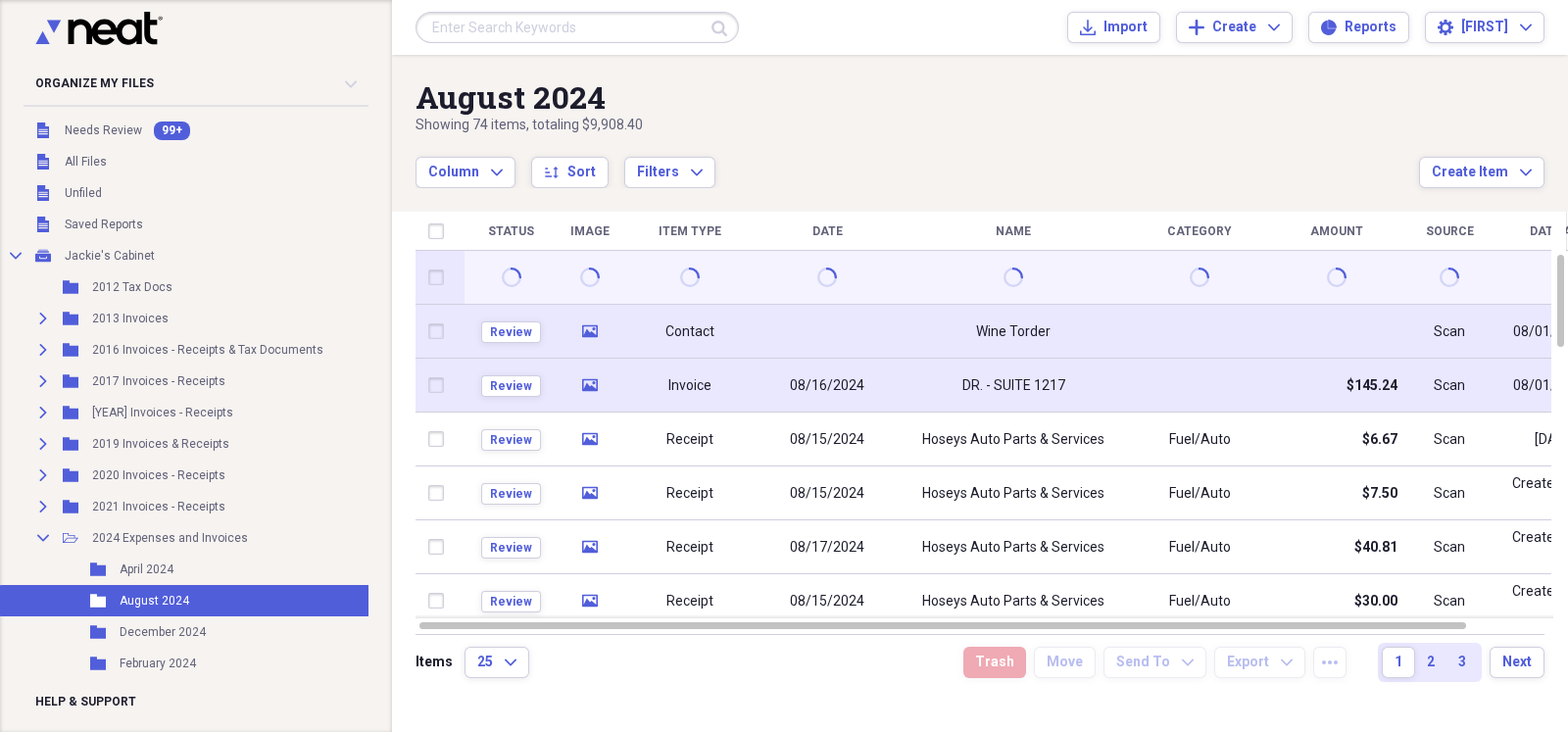click on "Contact" at bounding box center [690, 331] 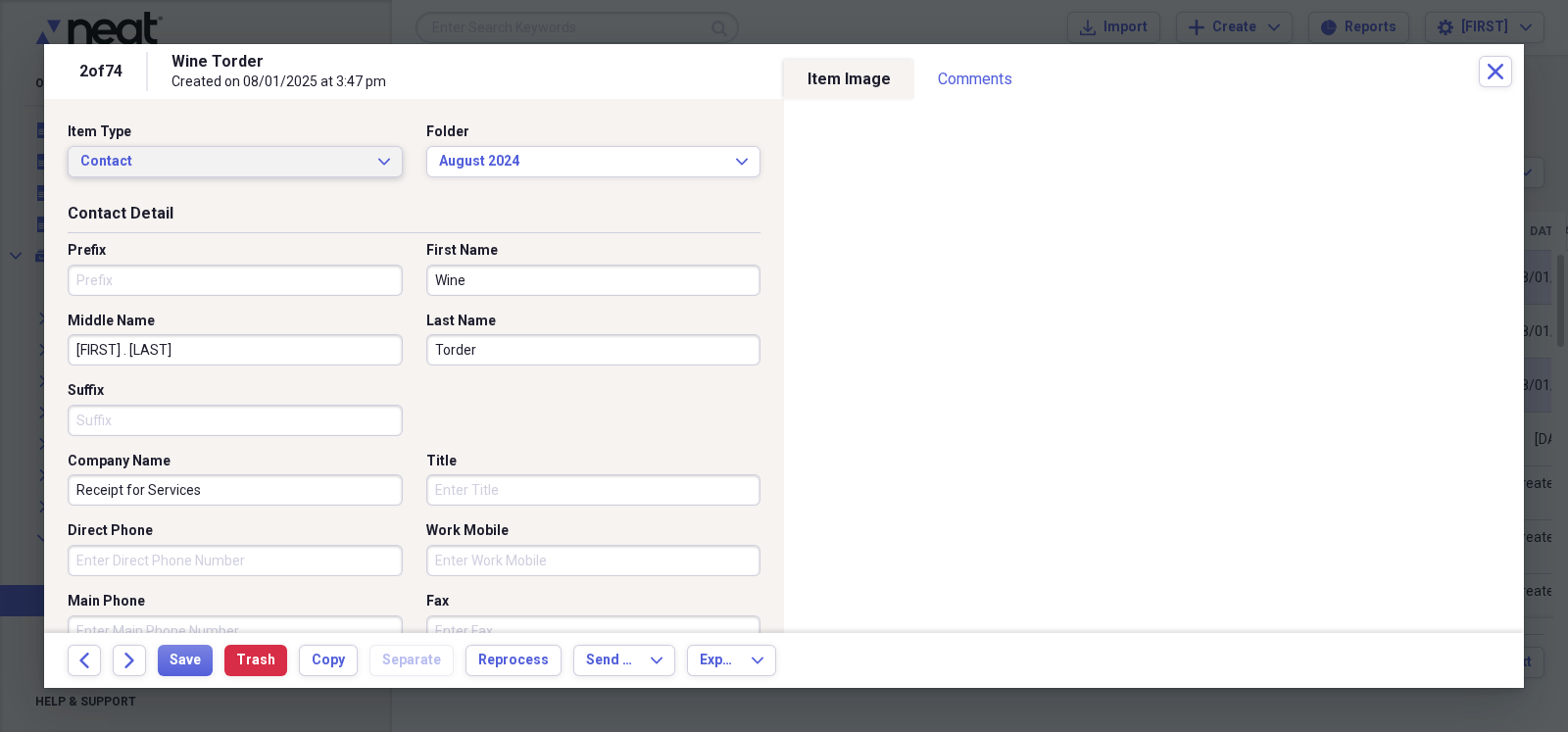 click on "Expand" 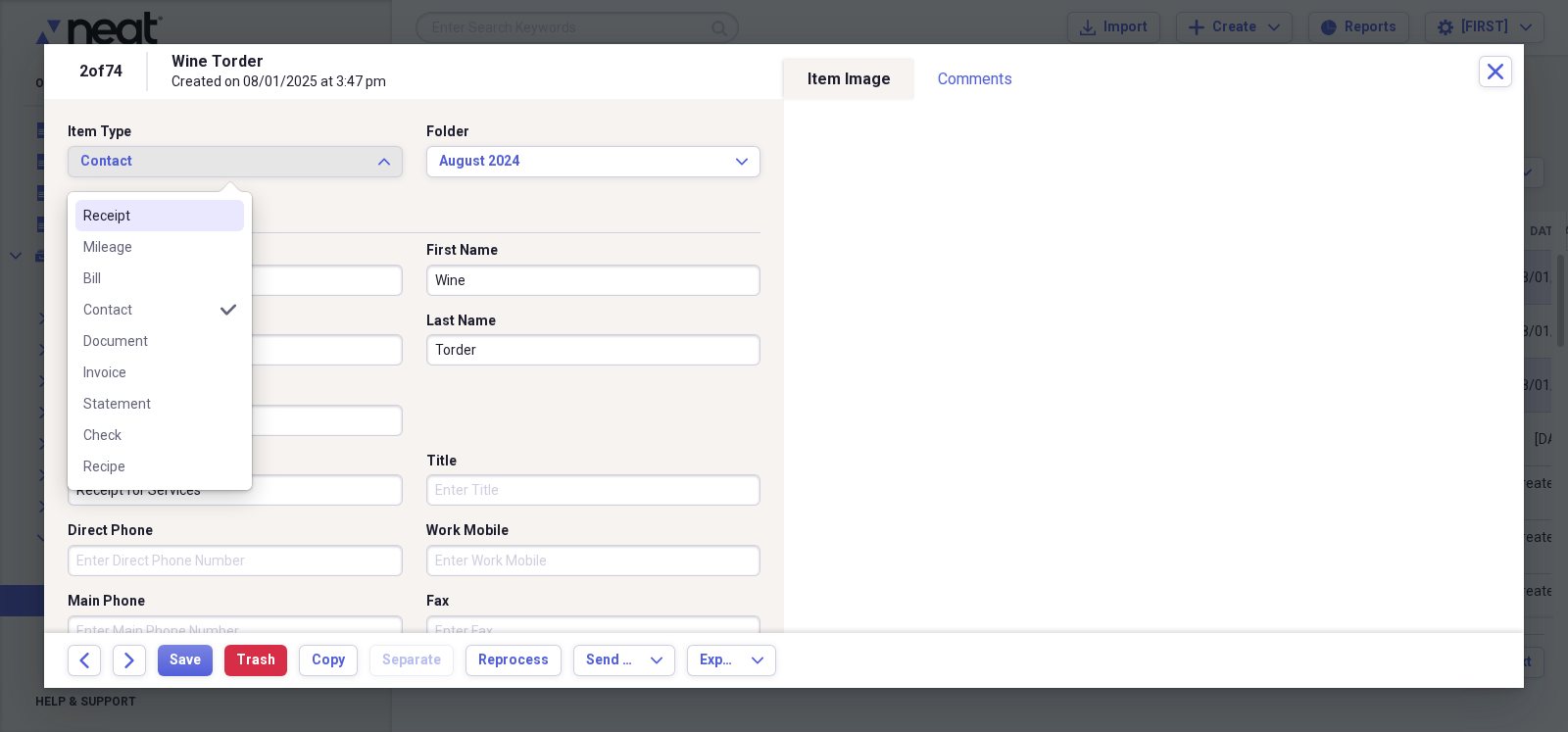 click on "Receipt" at bounding box center (148, 216) 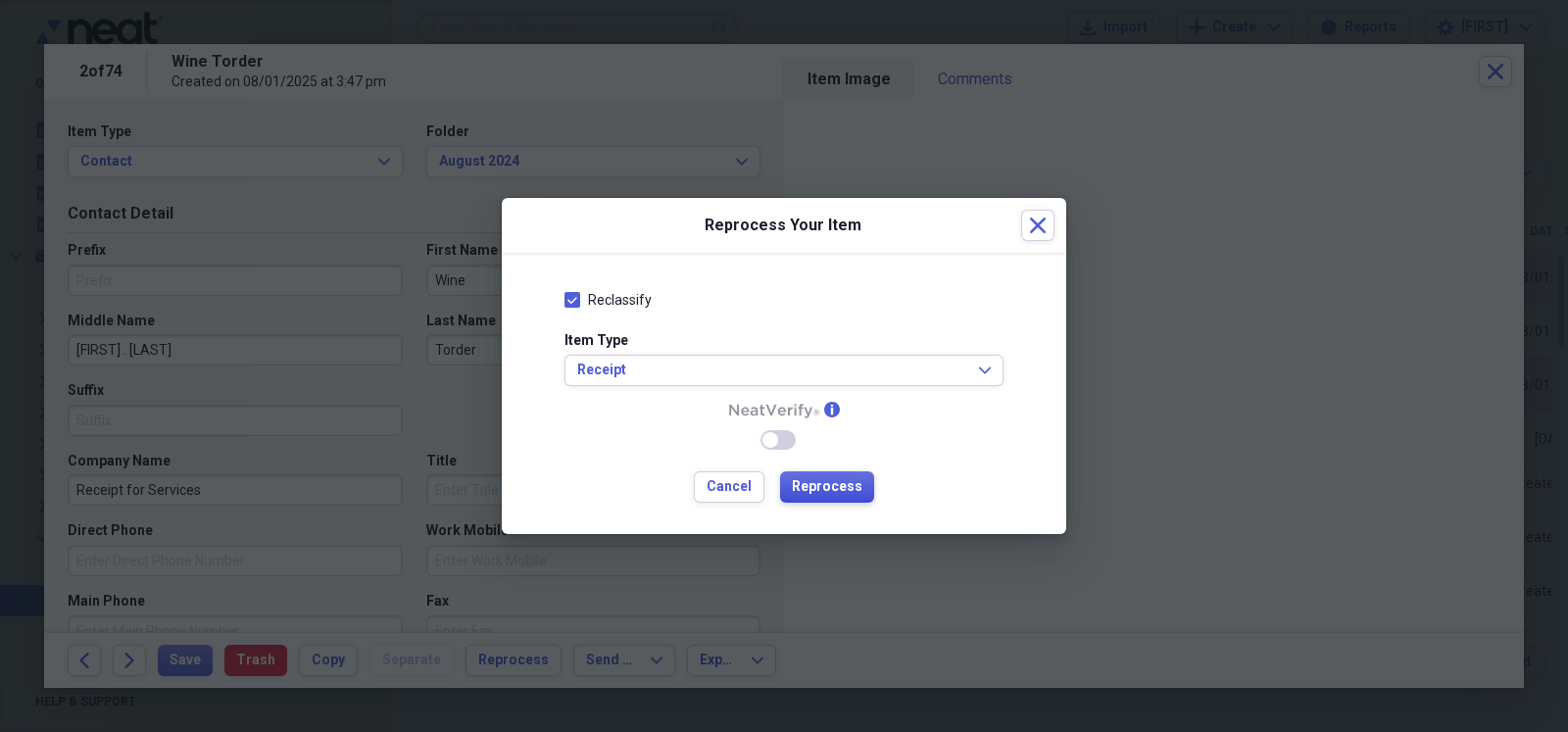 click on "Reprocess" at bounding box center [827, 487] 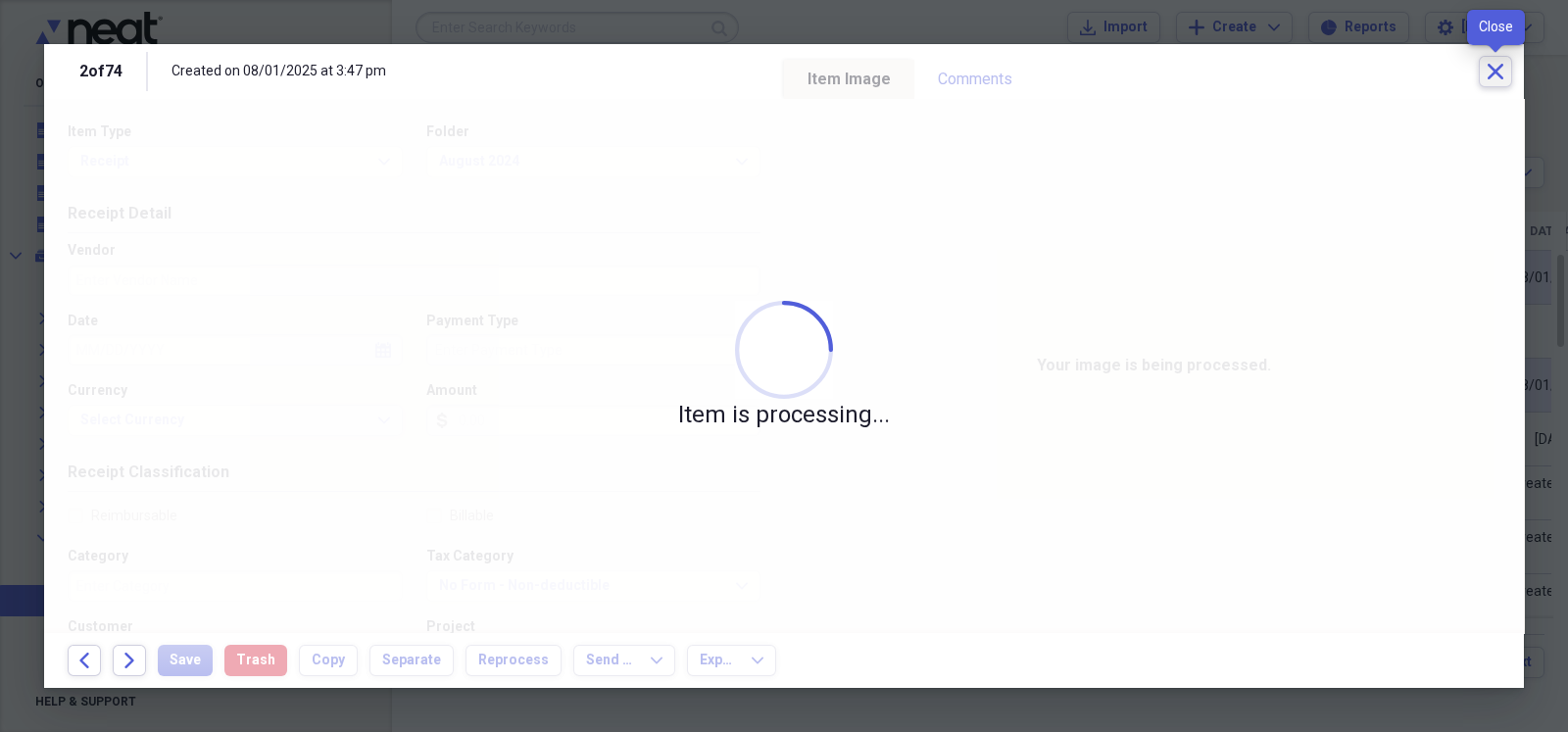 click 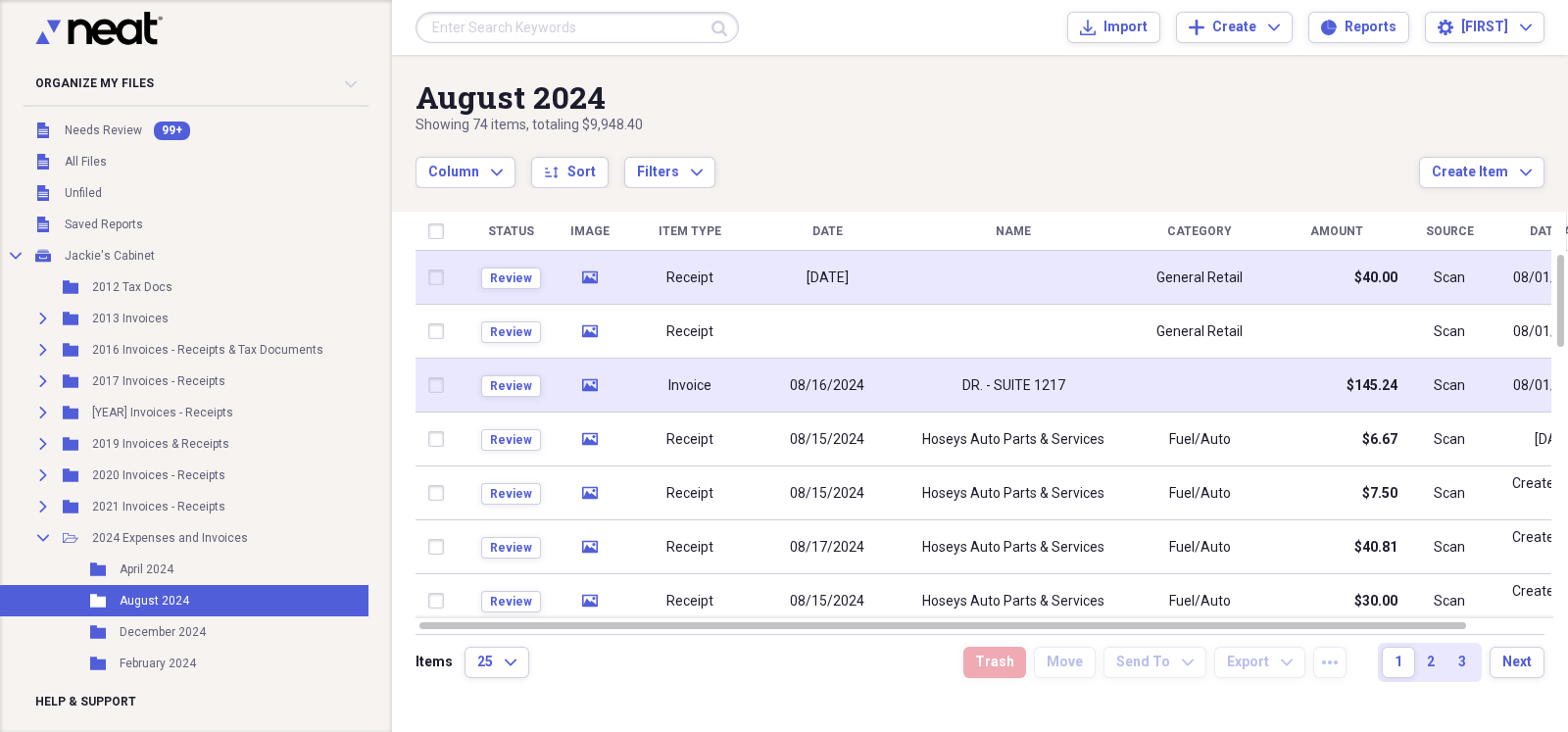 click on "08/16/2024" at bounding box center [827, 385] 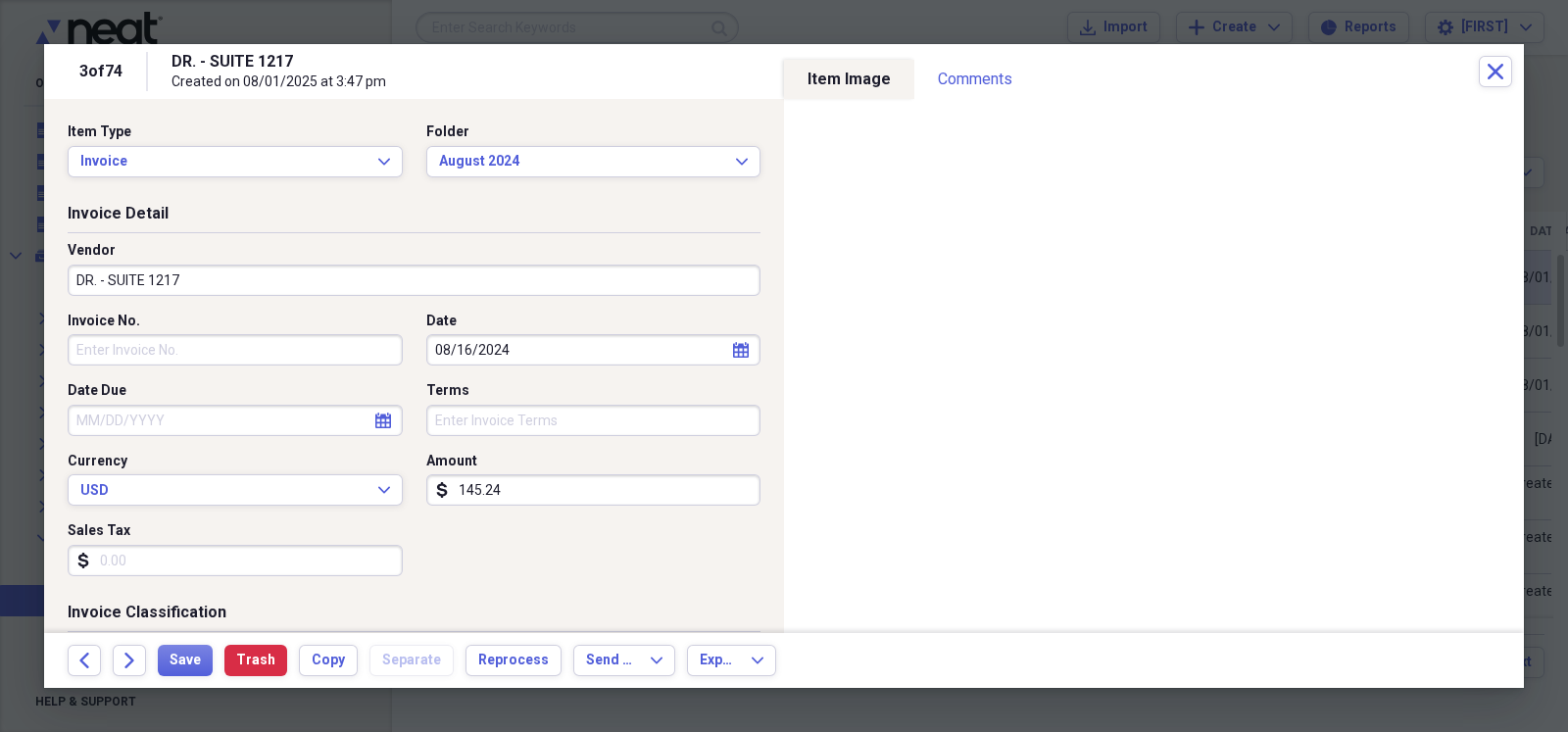 click on "DR. - SUITE 1217" at bounding box center [414, 280] 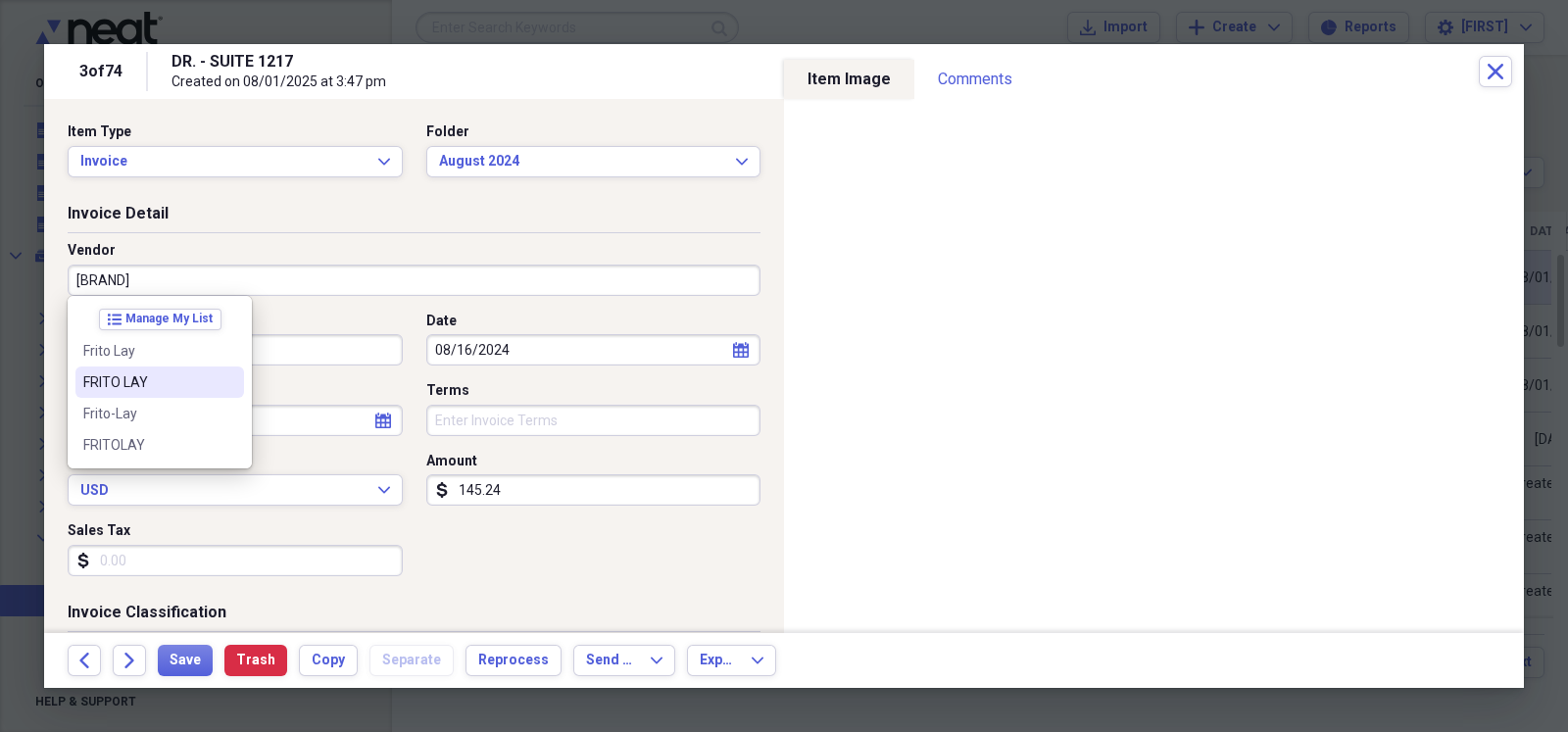 click on "FRITO LAY" at bounding box center [148, 382] 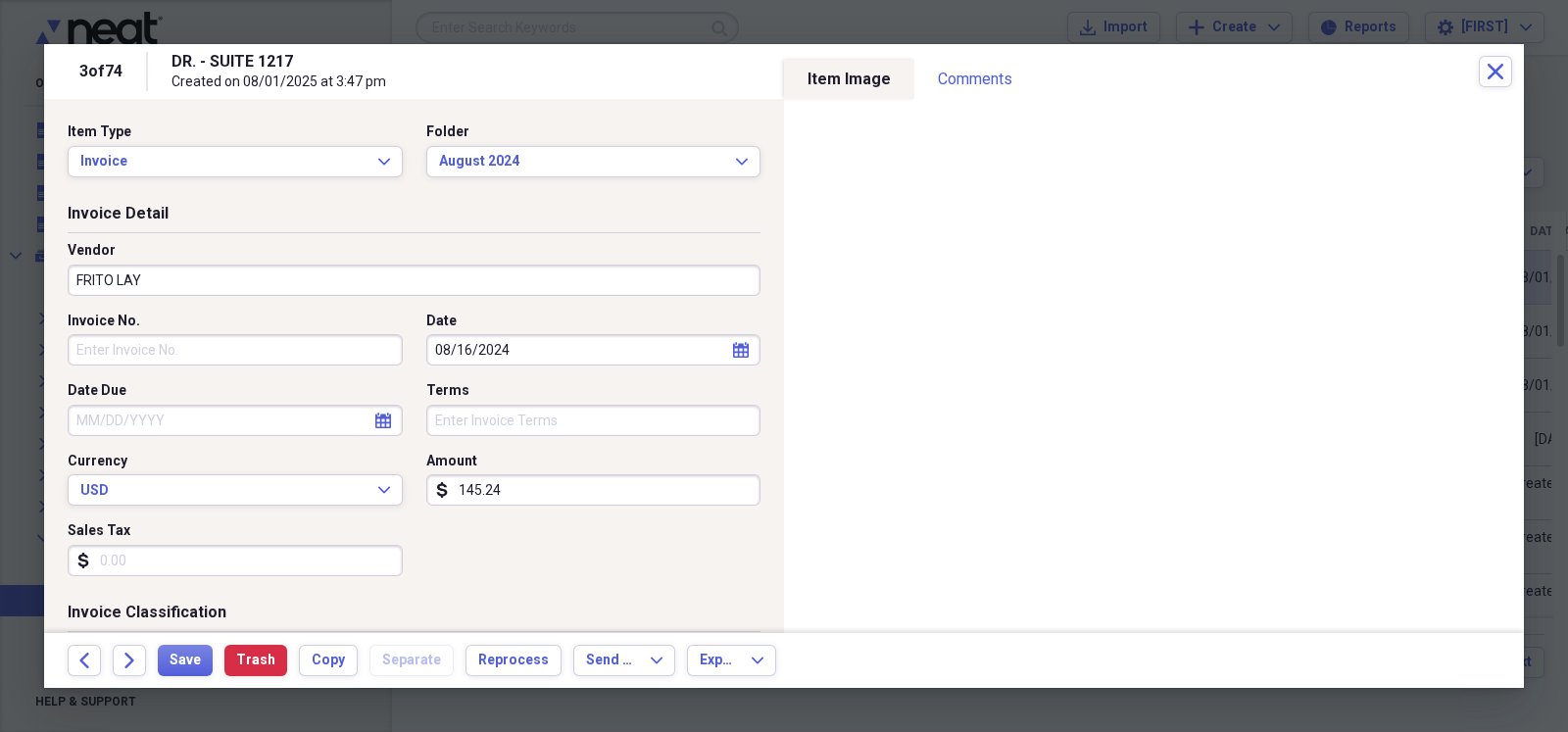 type on "Convenience Store" 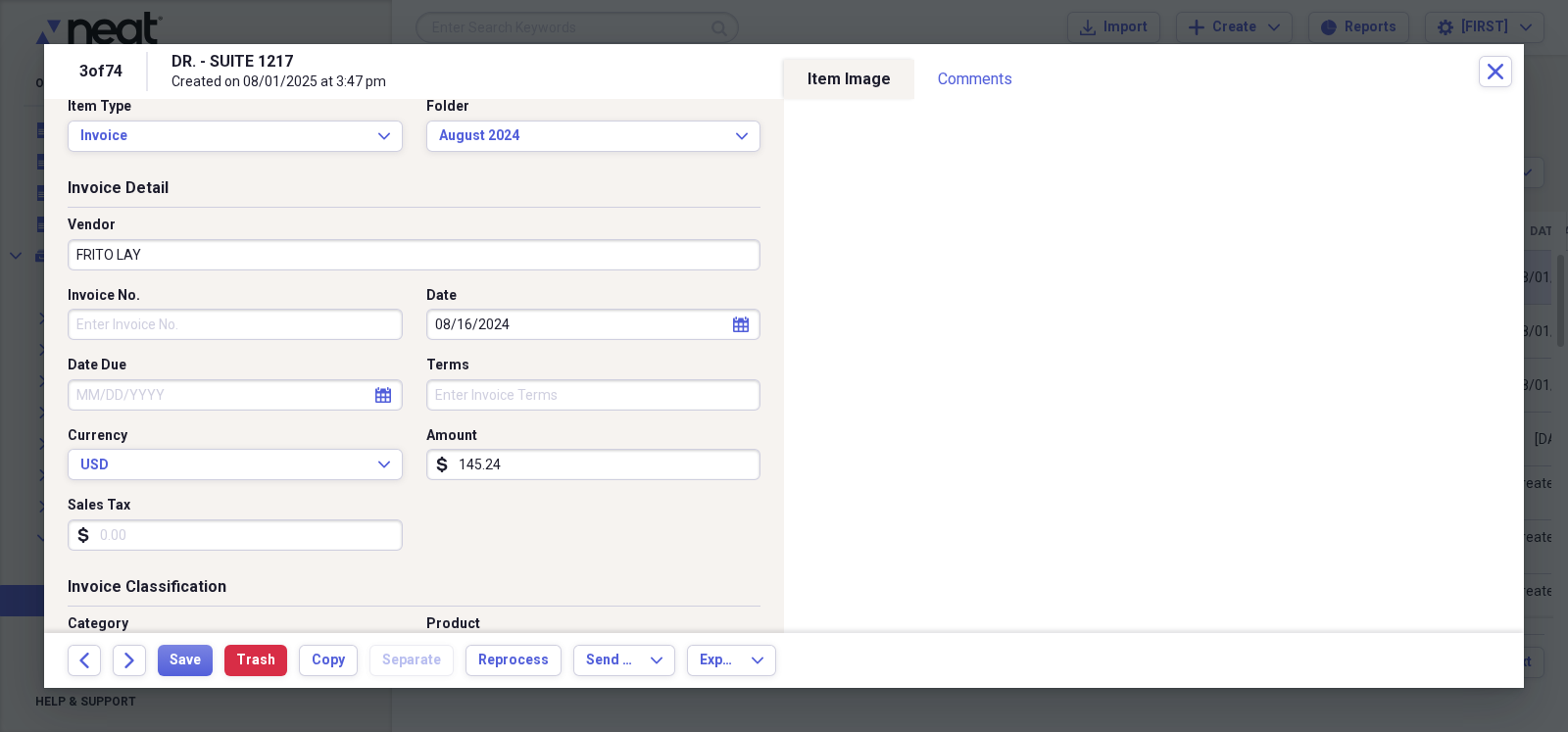 scroll, scrollTop: 48, scrollLeft: 0, axis: vertical 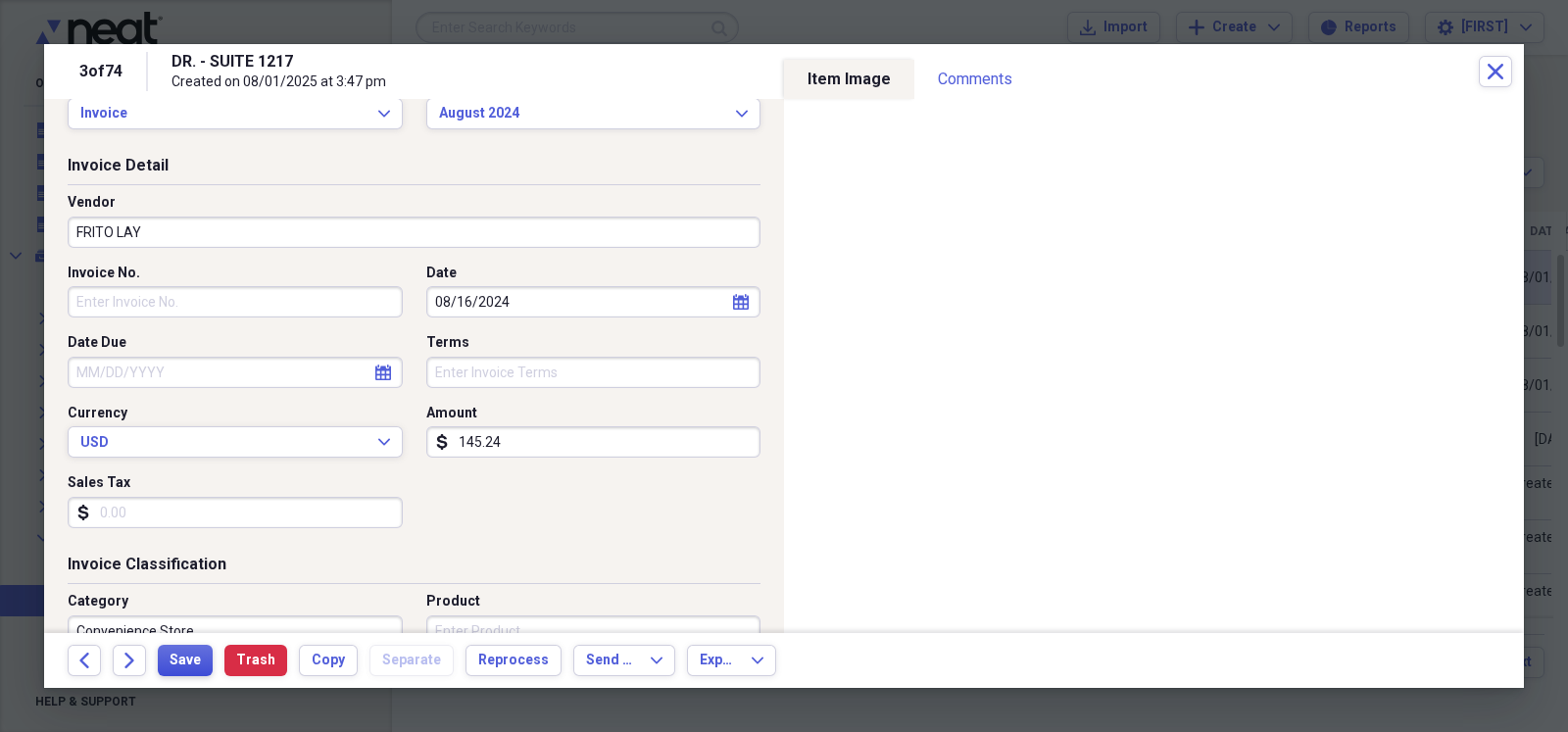 click on "Save" at bounding box center [185, 660] 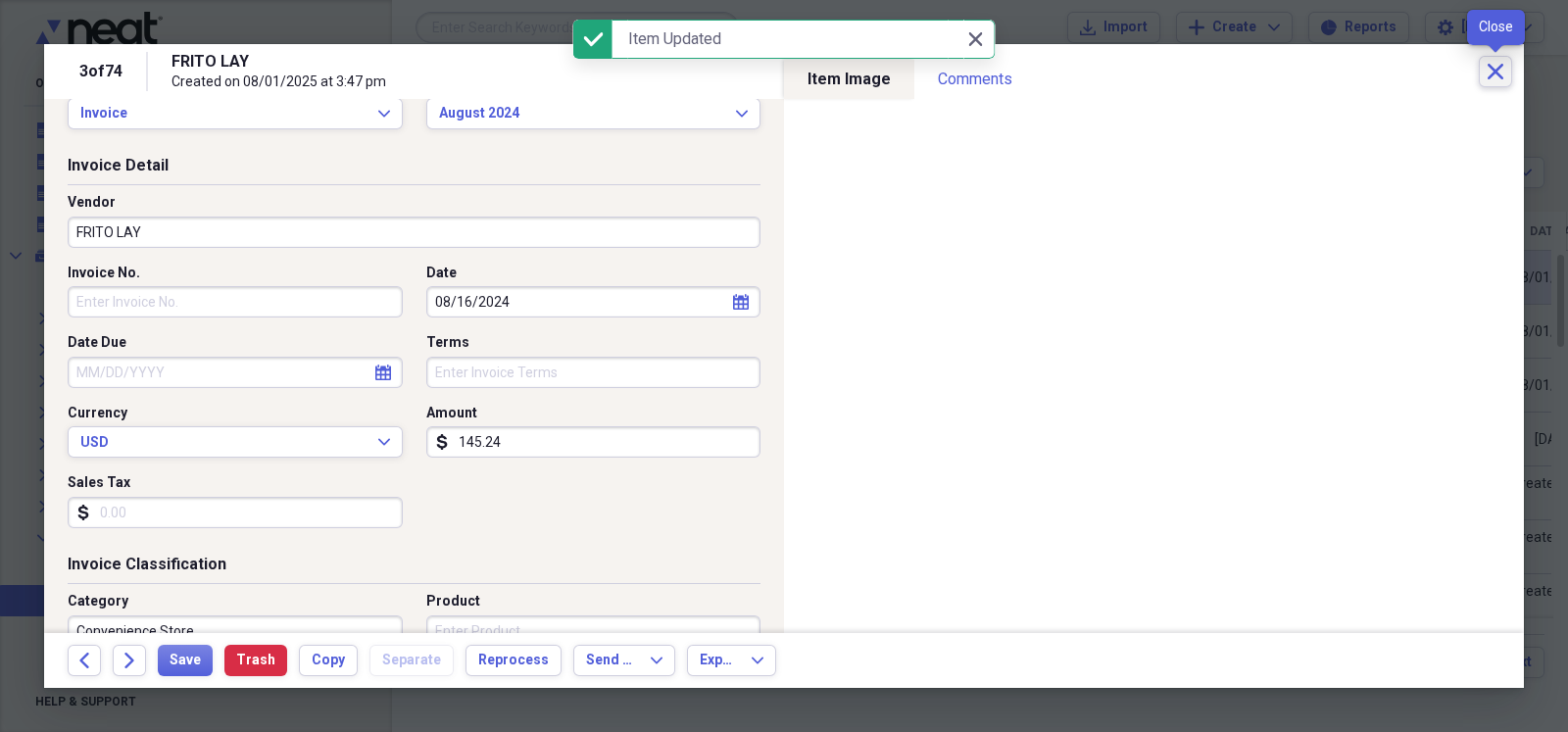 click on "Close" 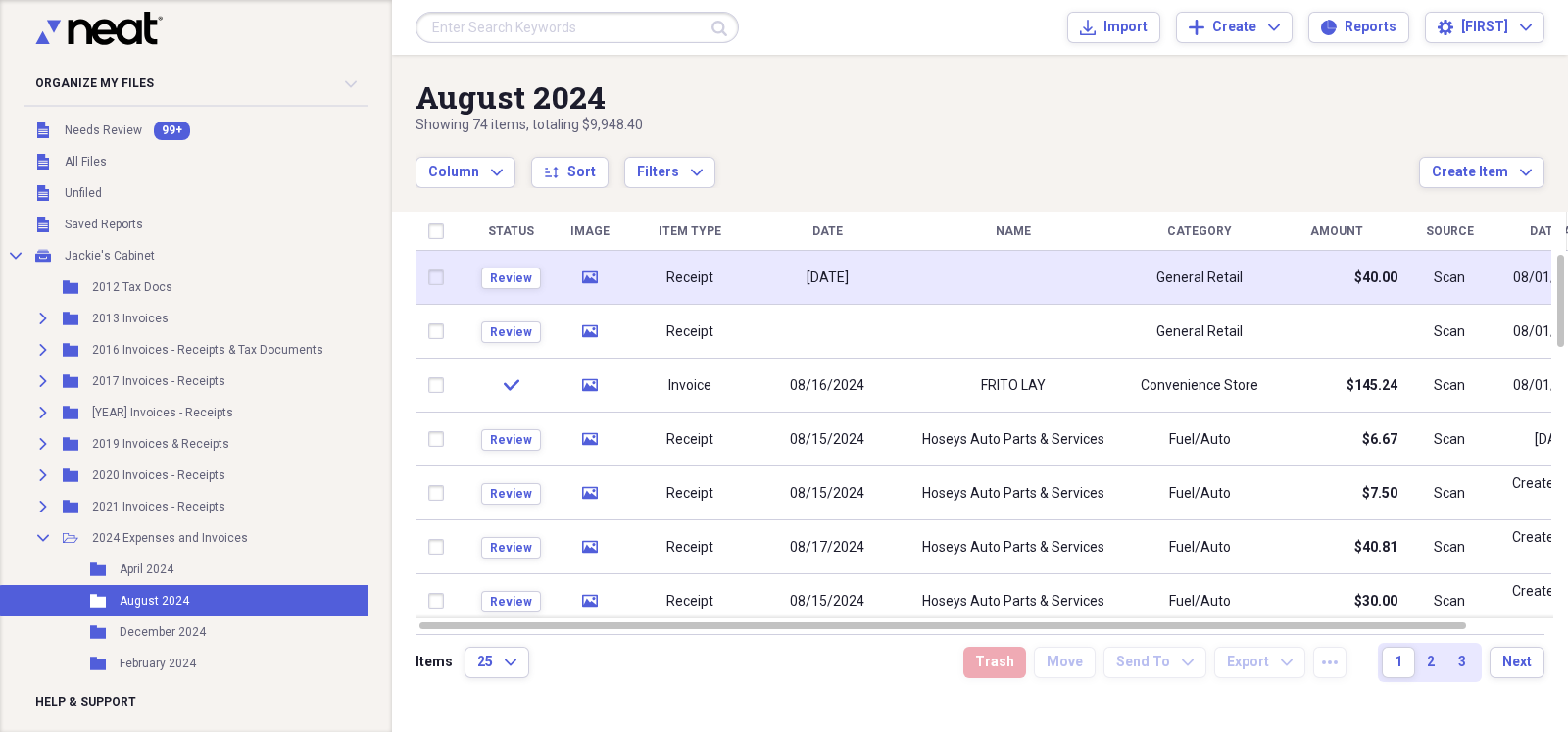 click on "[DATE]" at bounding box center (827, 278) 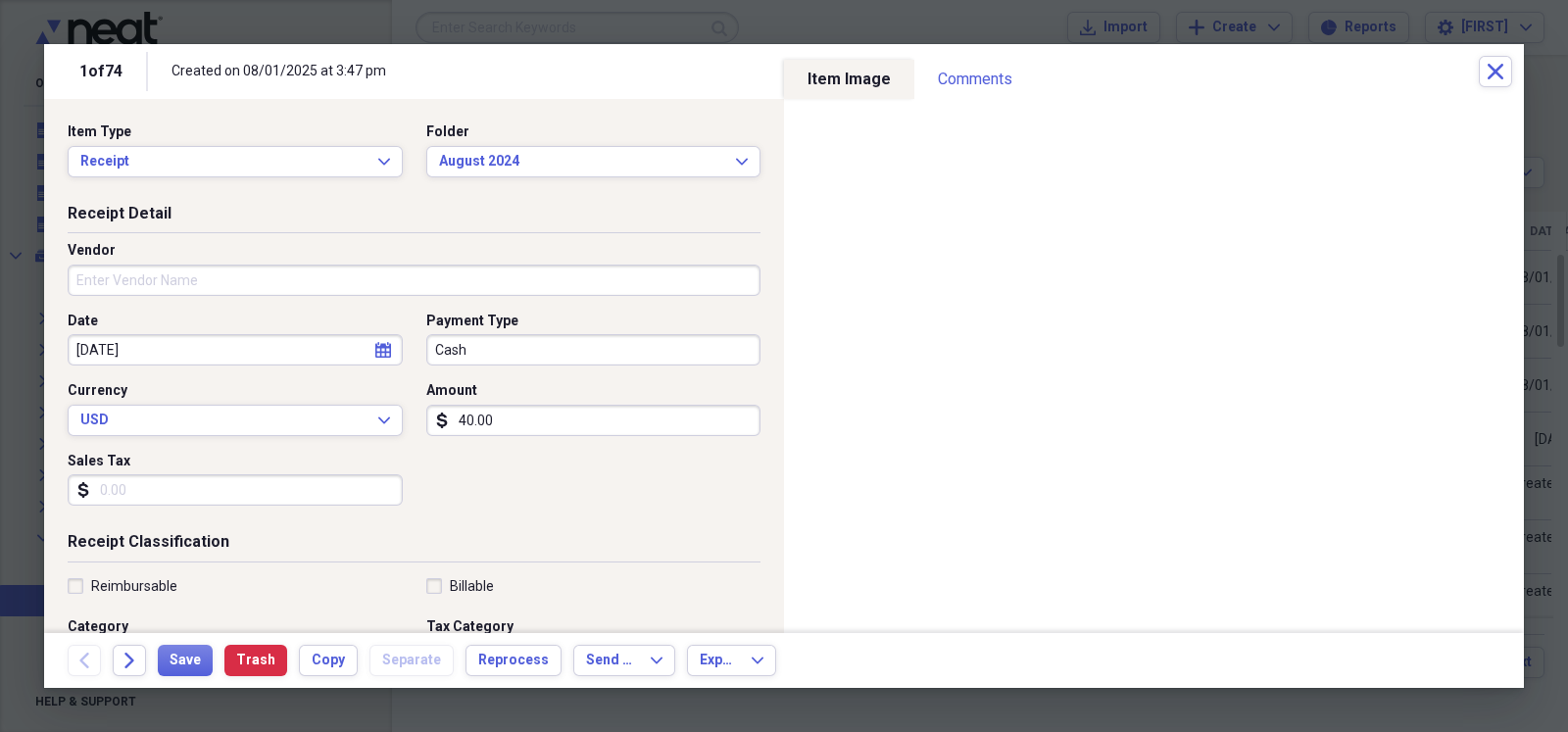 click on "Vendor" at bounding box center [414, 280] 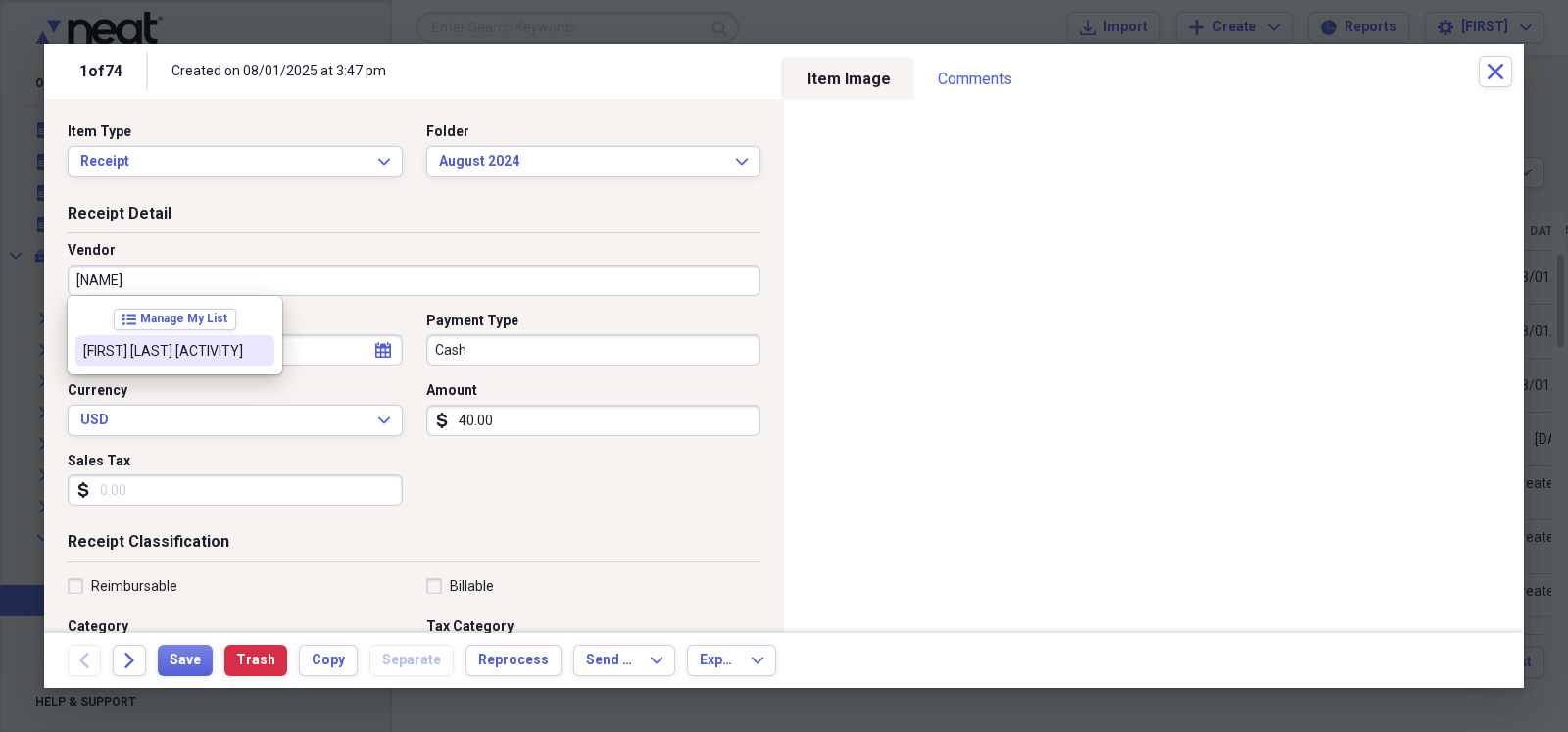 click on "[FIRST] [LAST] [ACTIVITY]" at bounding box center [163, 351] 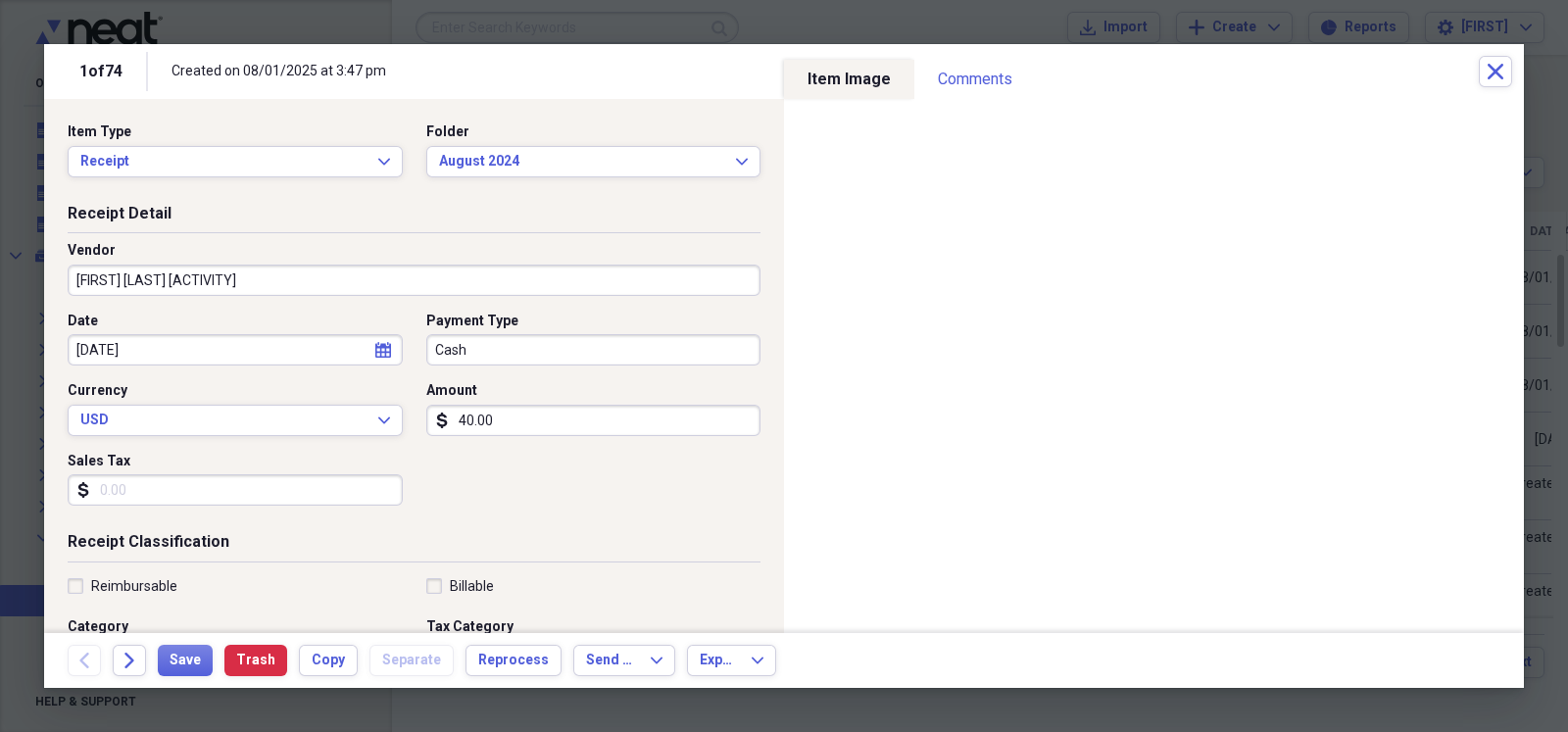 type on "Repair & Maintenance Expense" 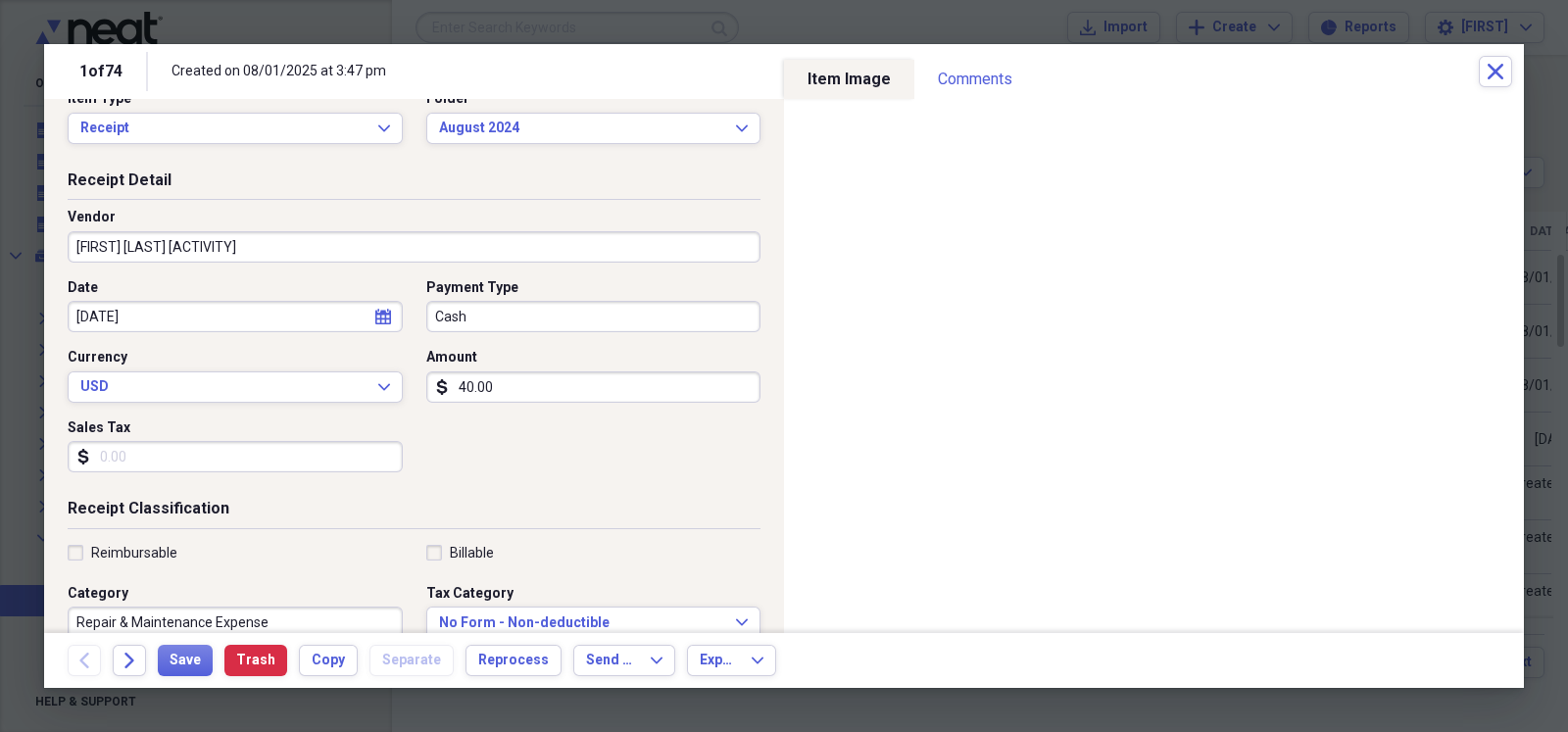 scroll, scrollTop: 48, scrollLeft: 0, axis: vertical 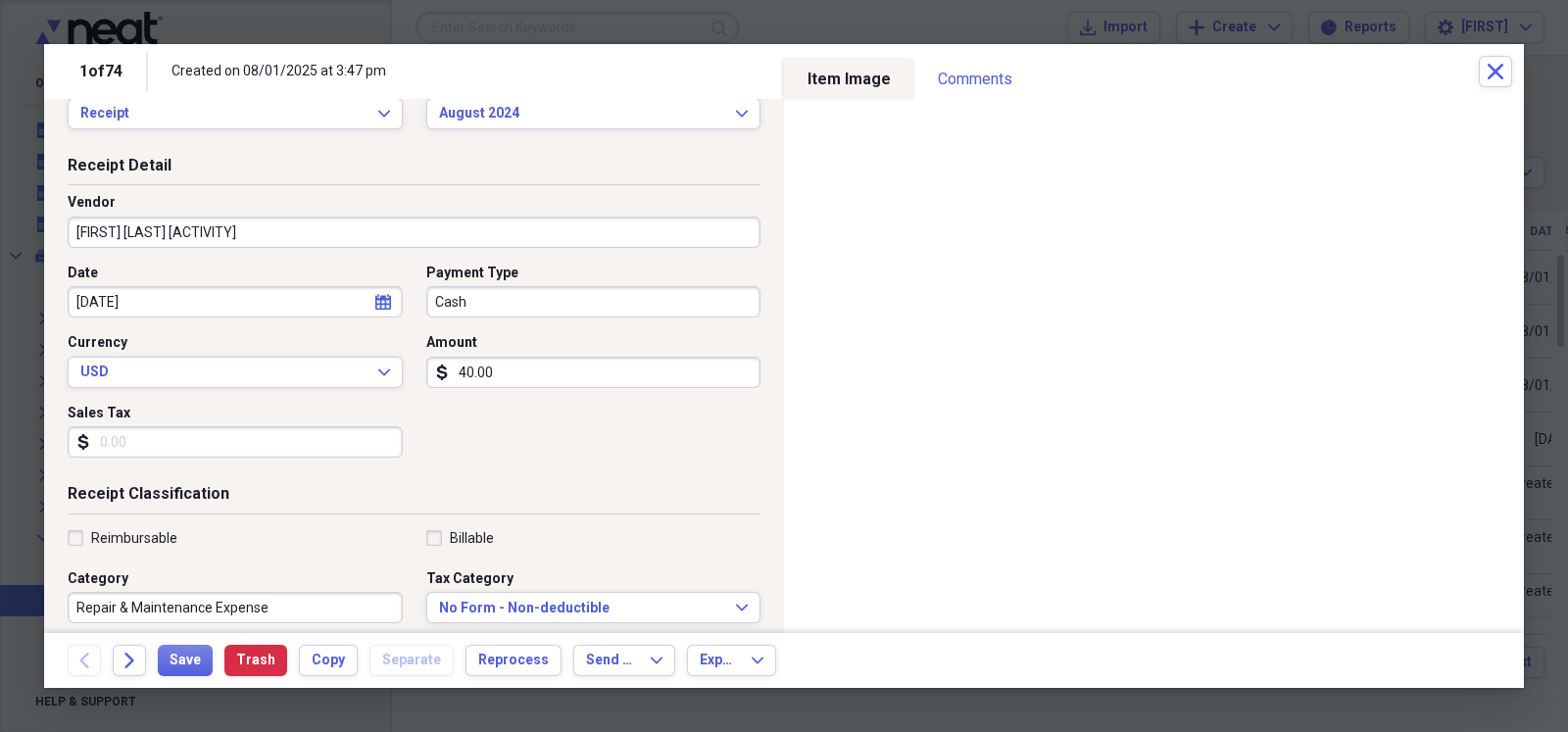 click on "[DATE]" at bounding box center [235, 302] 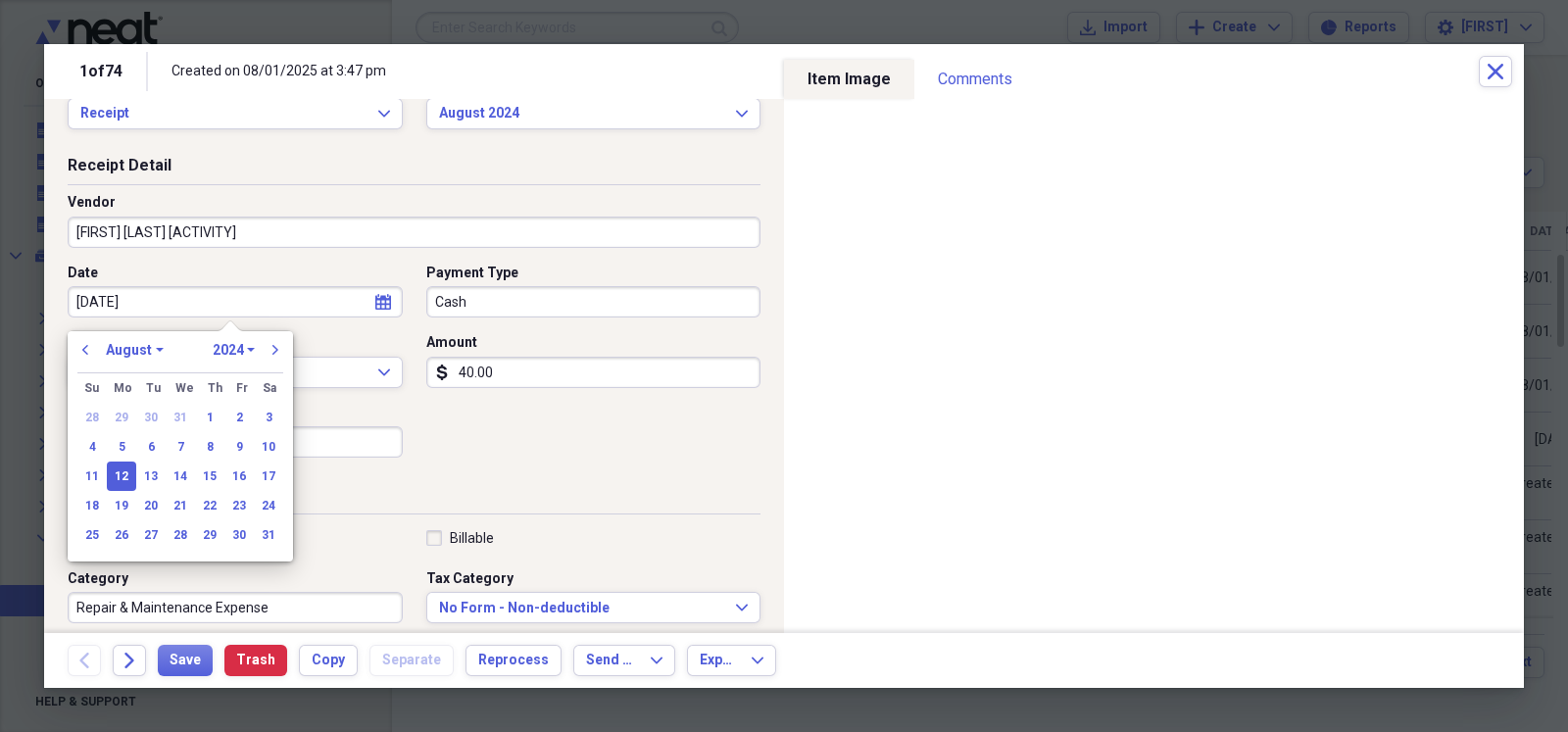 click on "[DATE]" at bounding box center (235, 302) 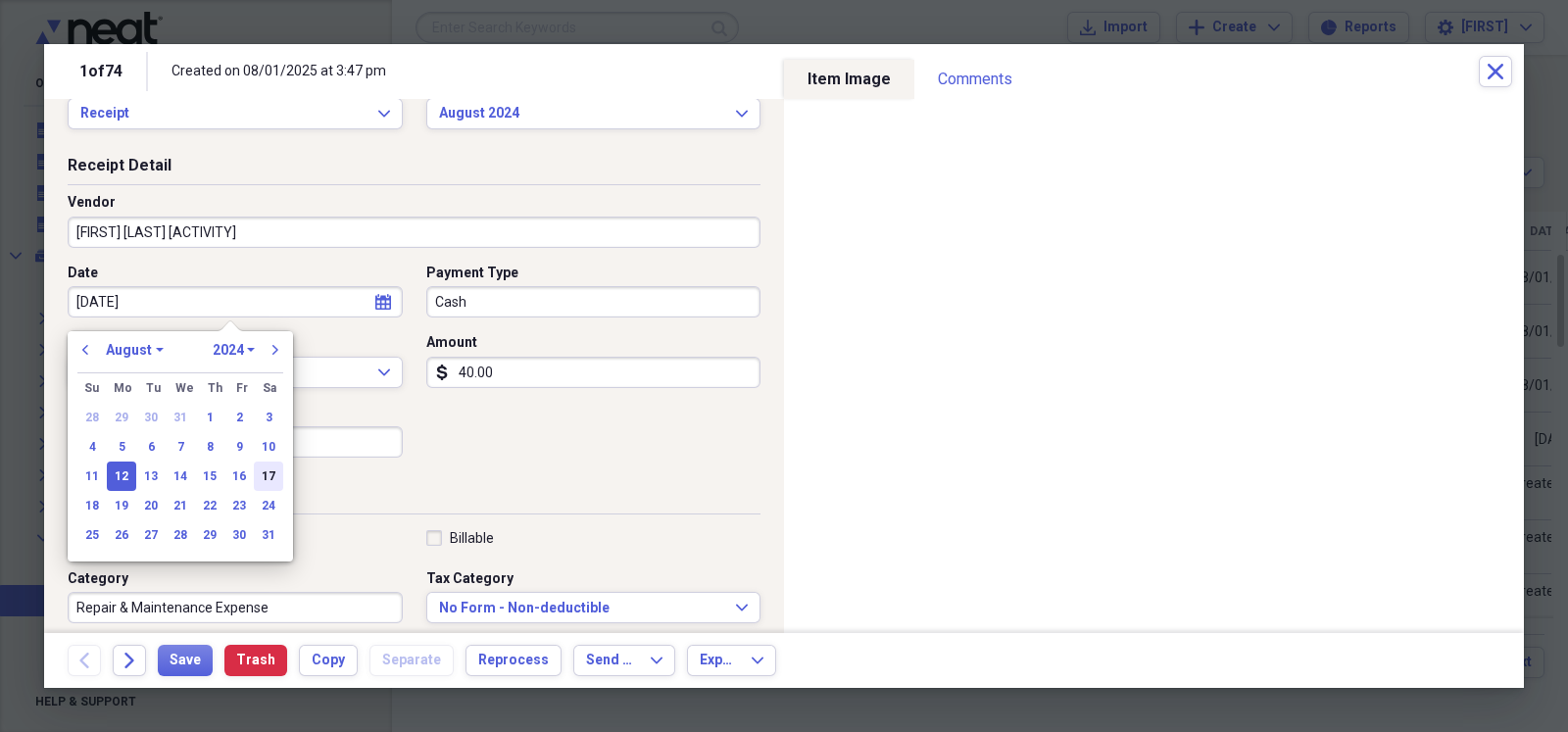 click on "17" at bounding box center [269, 476] 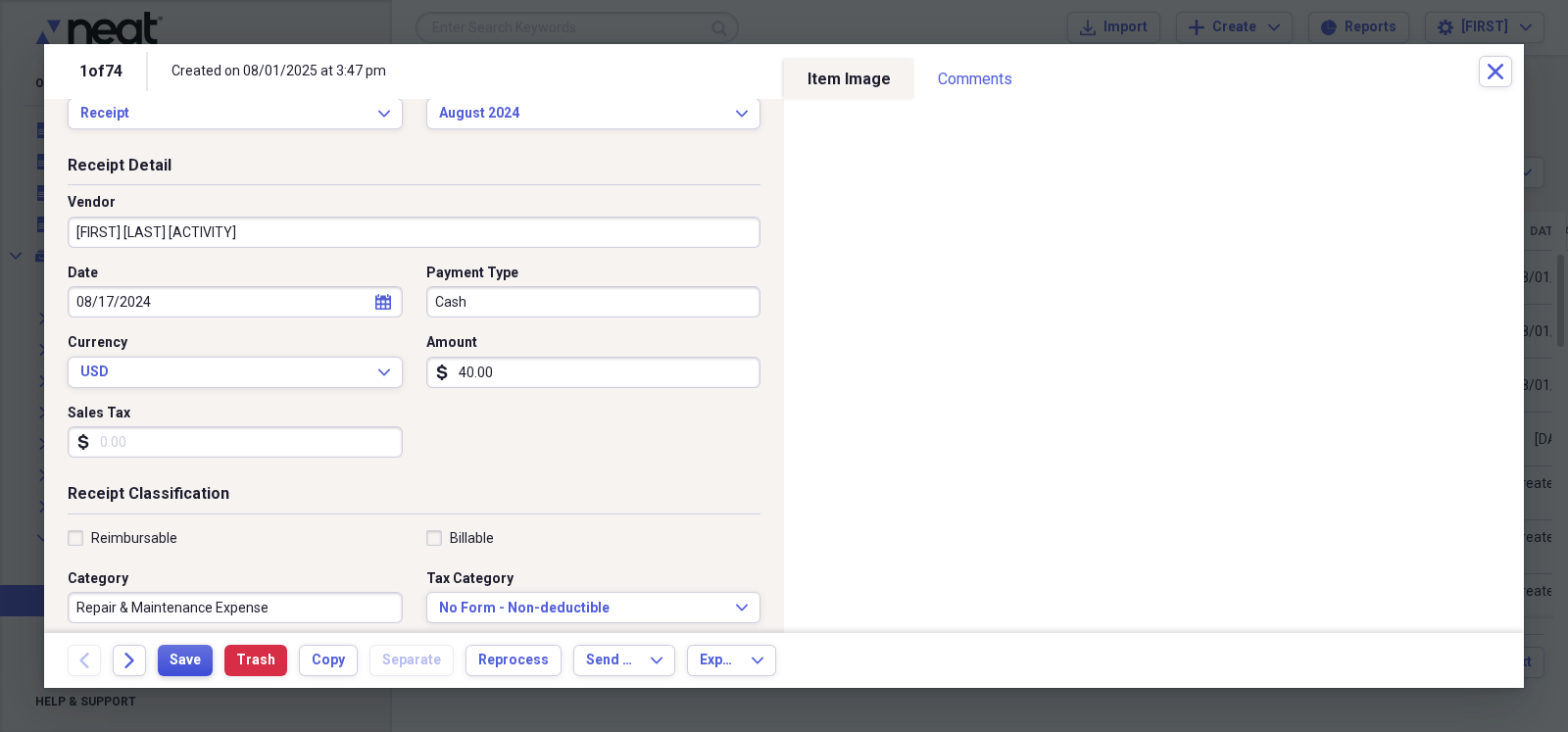 click on "Save" at bounding box center (185, 660) 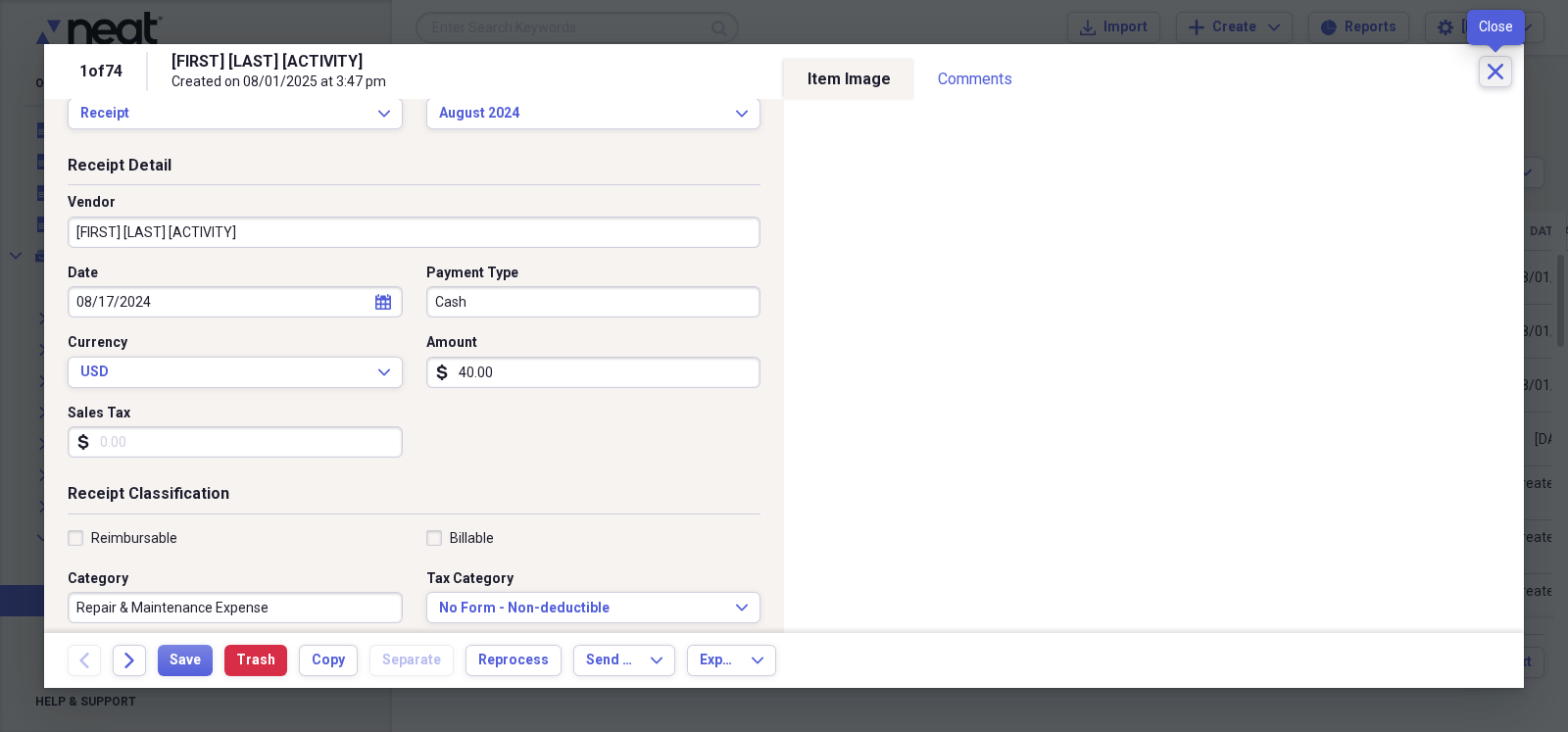 click on "Close" 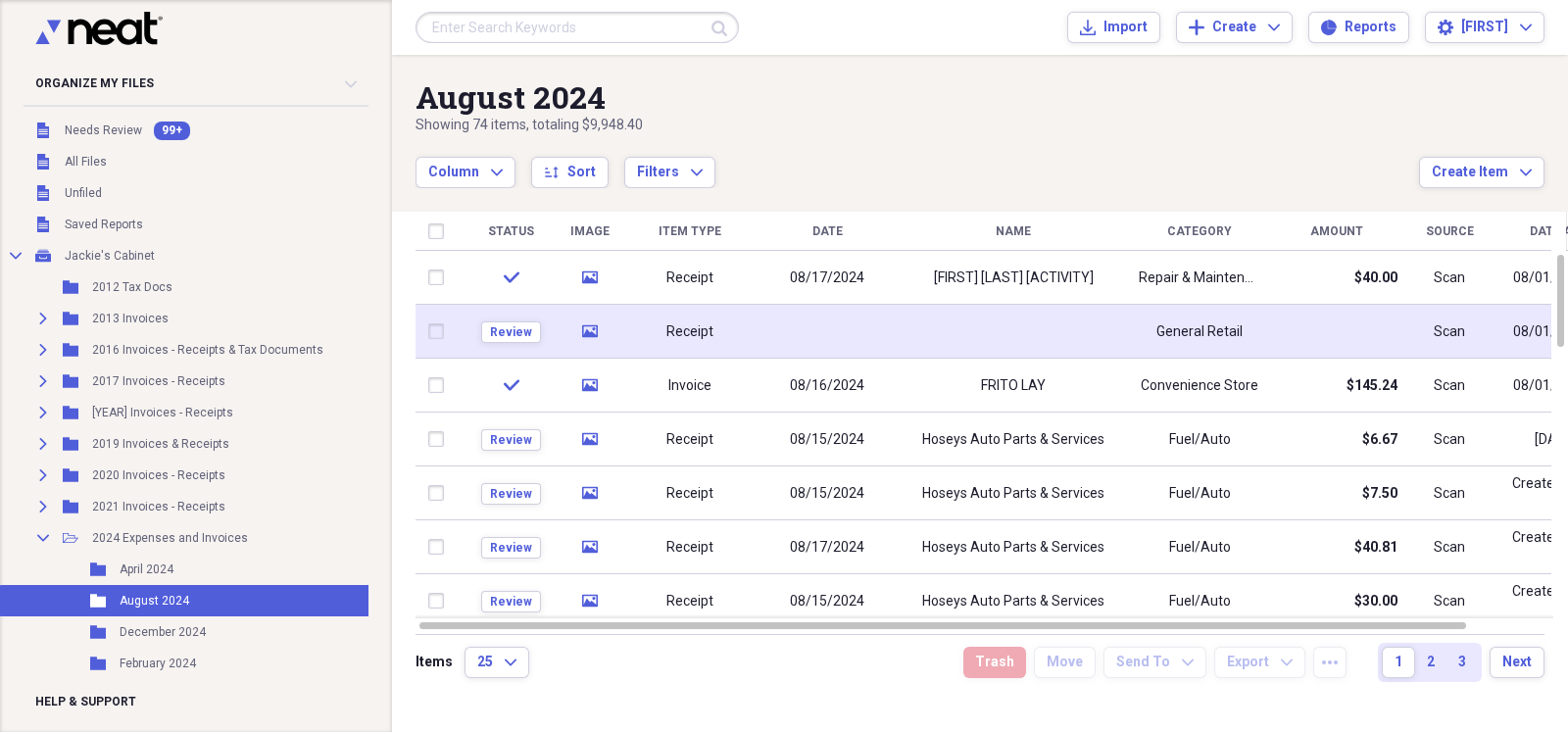 click at bounding box center (827, 331) 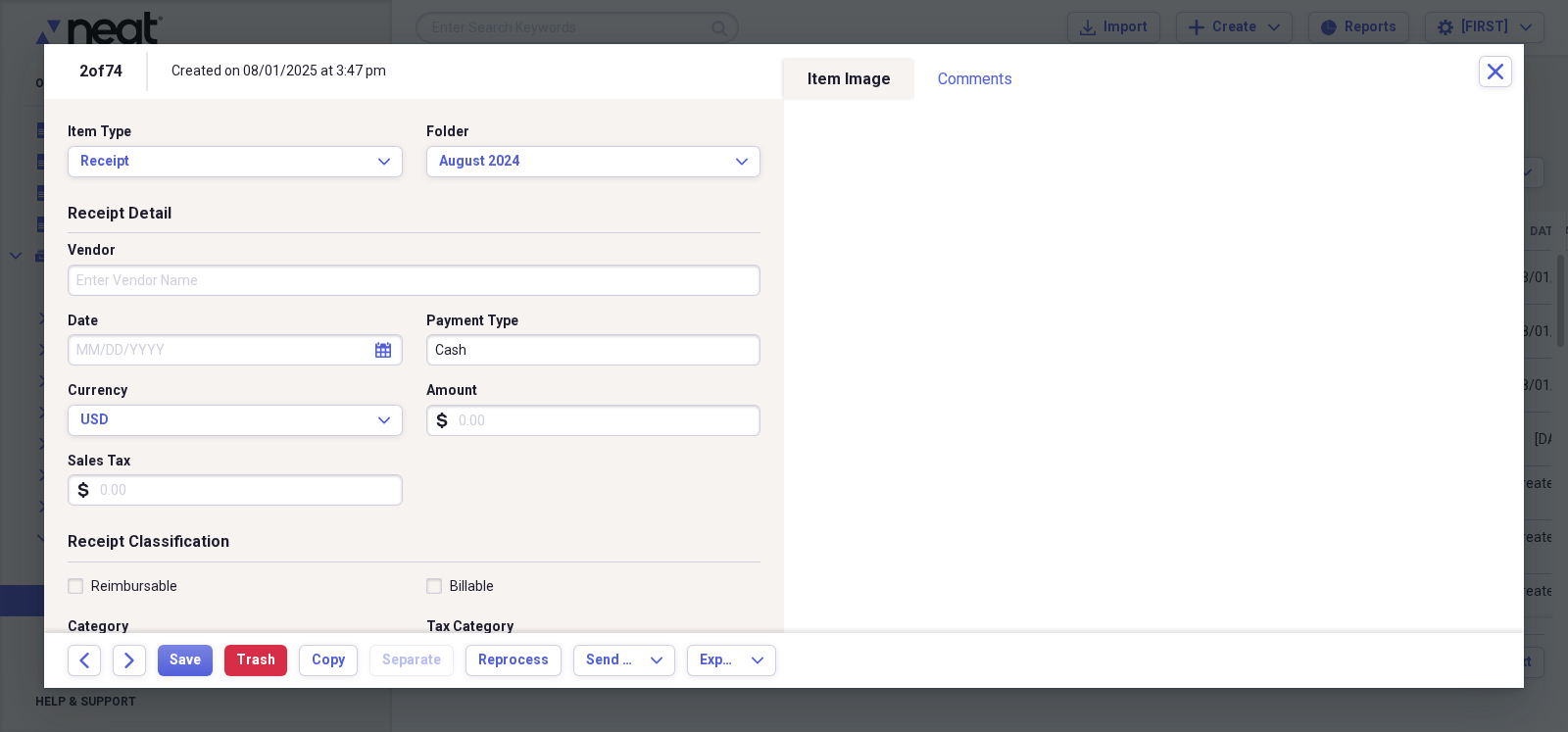 click on "Amount" at bounding box center (594, 420) 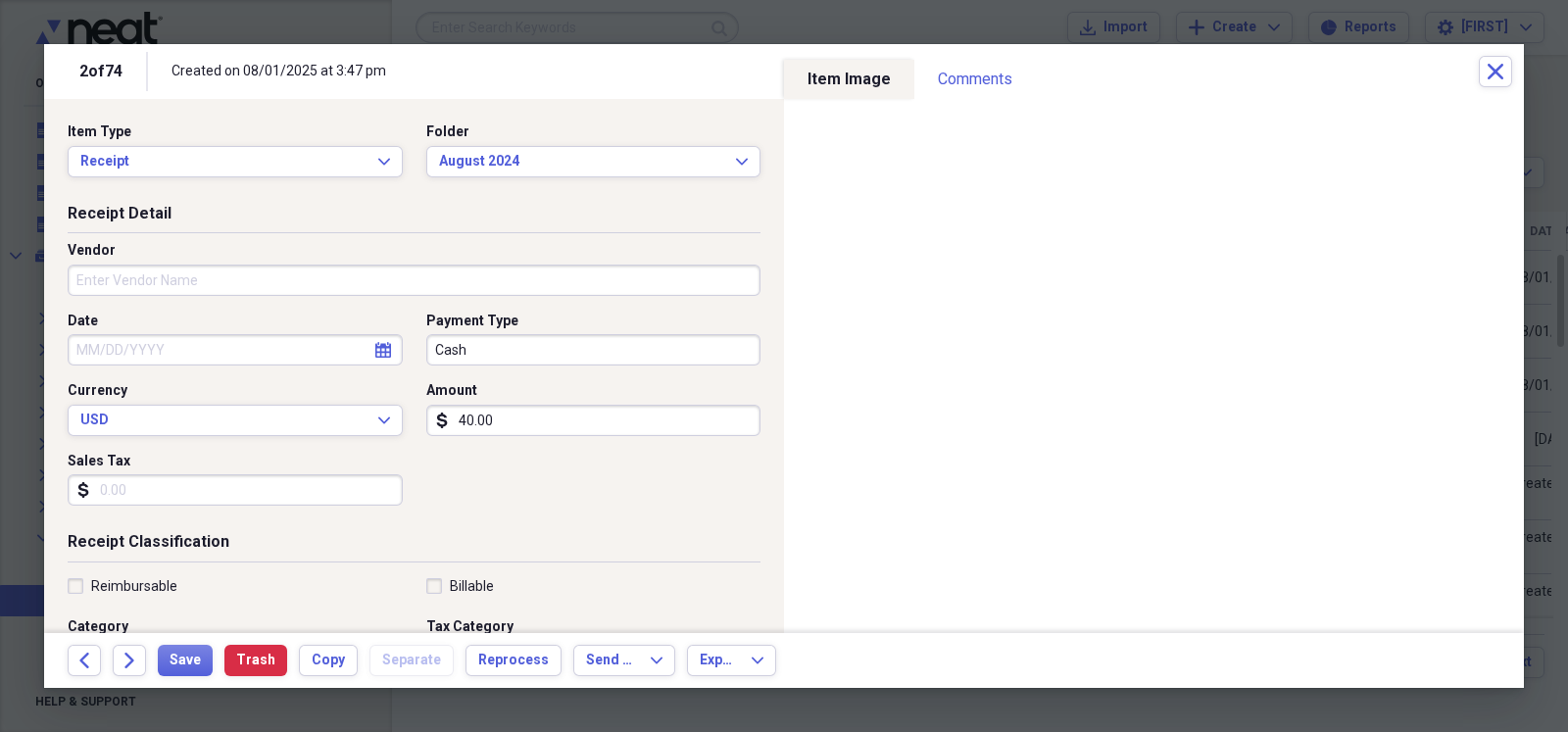 type on "40.00" 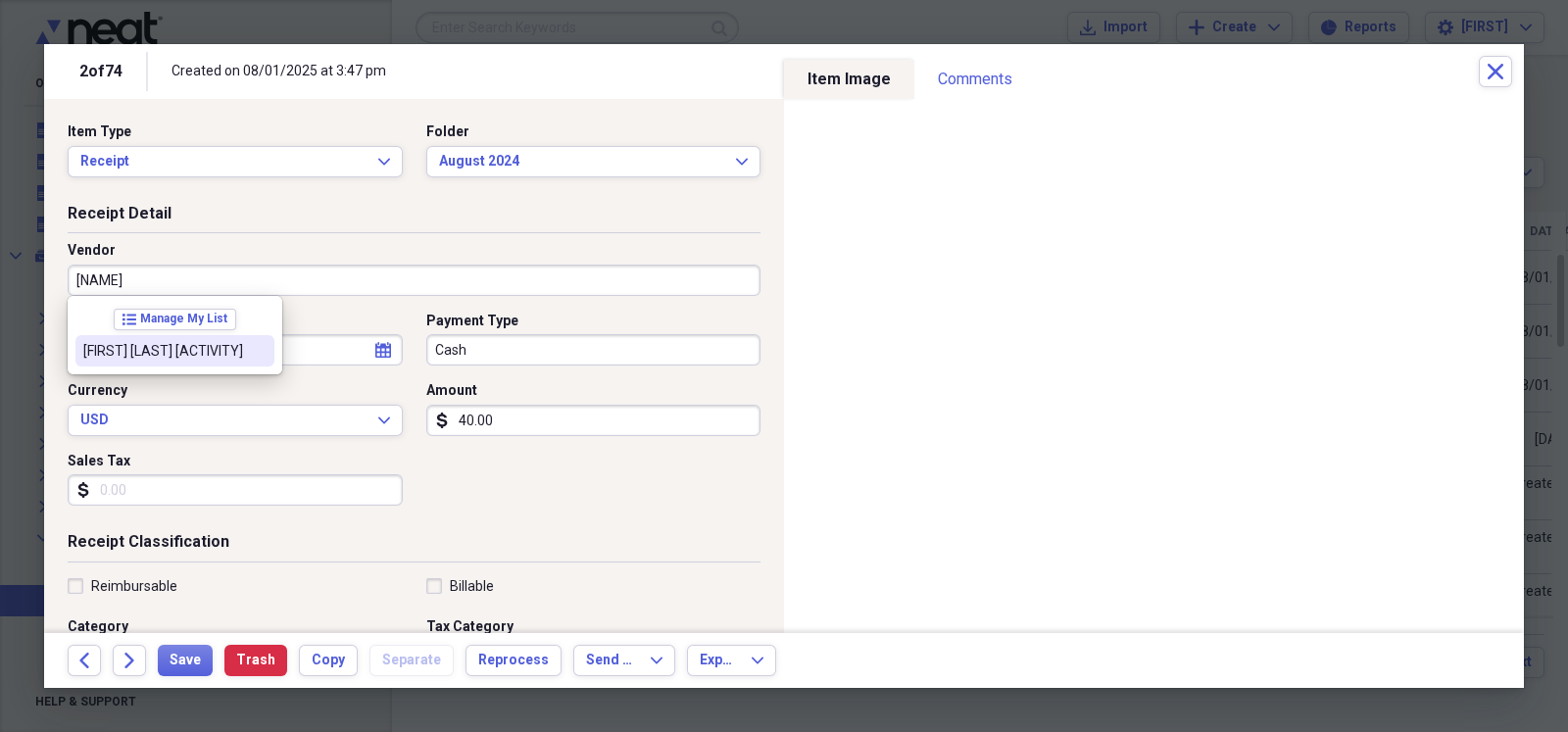 click on "[FIRST] [LAST] [ACTIVITY]" at bounding box center [163, 351] 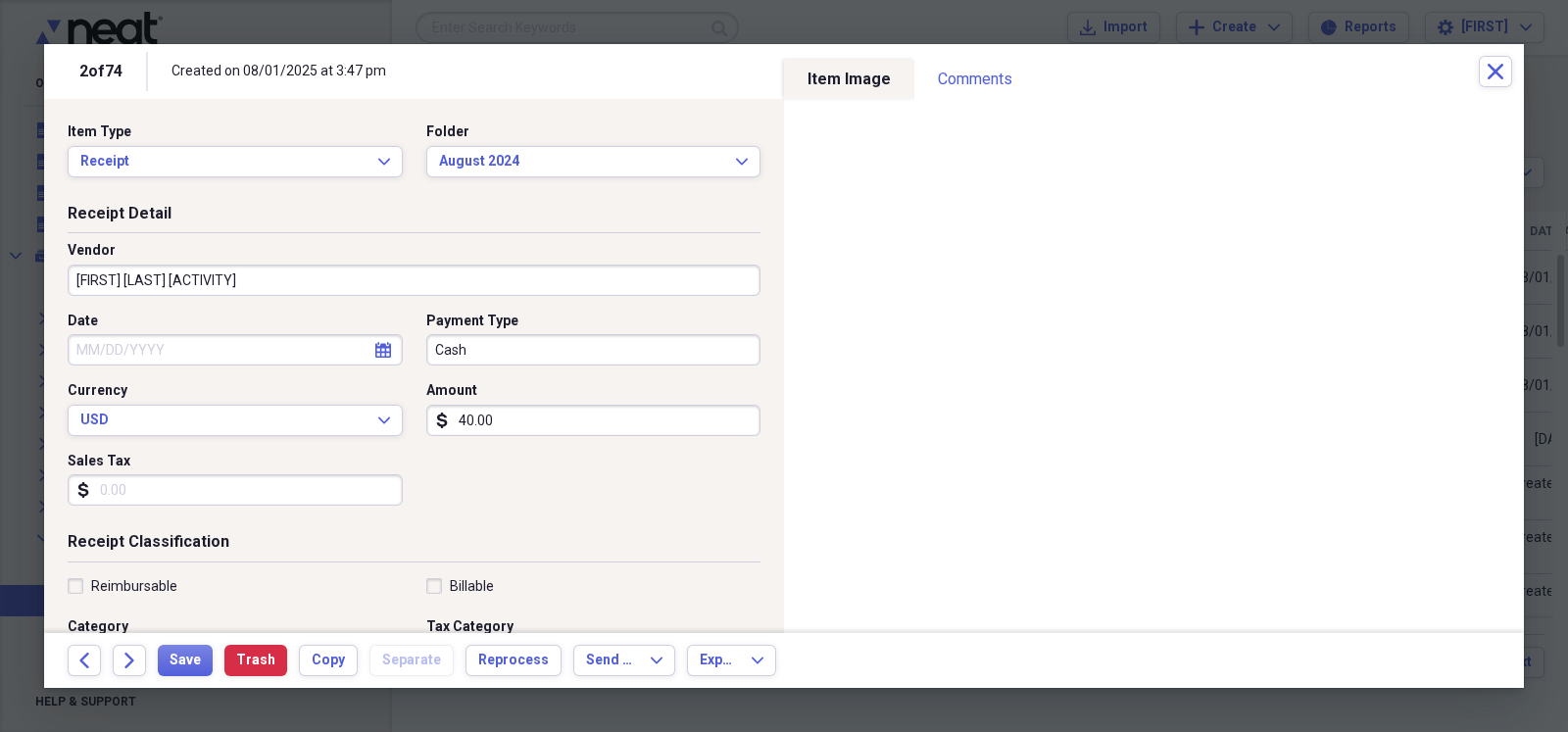 type on "Repair & Maintenance Expense" 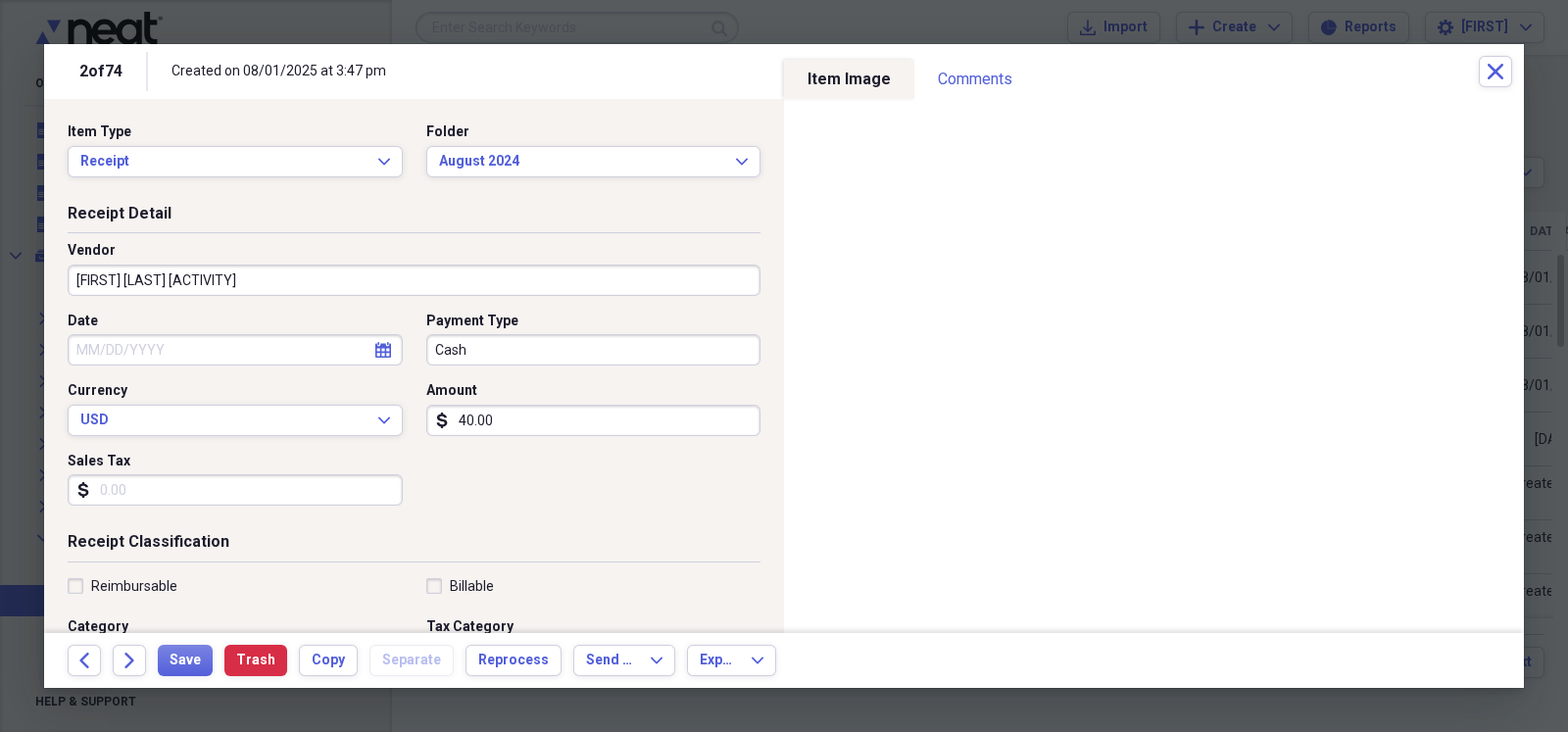 click on "Date" at bounding box center [235, 350] 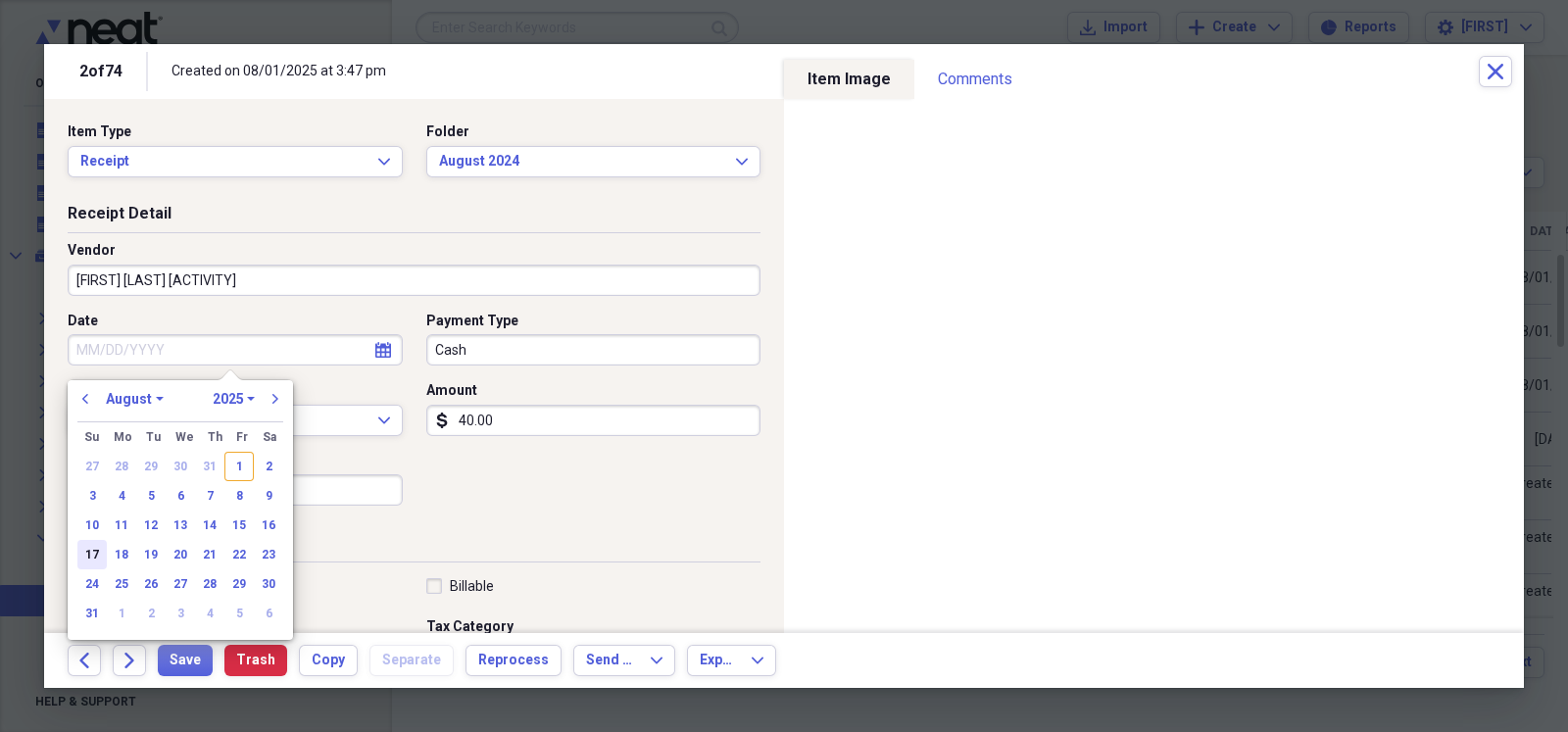 click on "17" at bounding box center (92, 555) 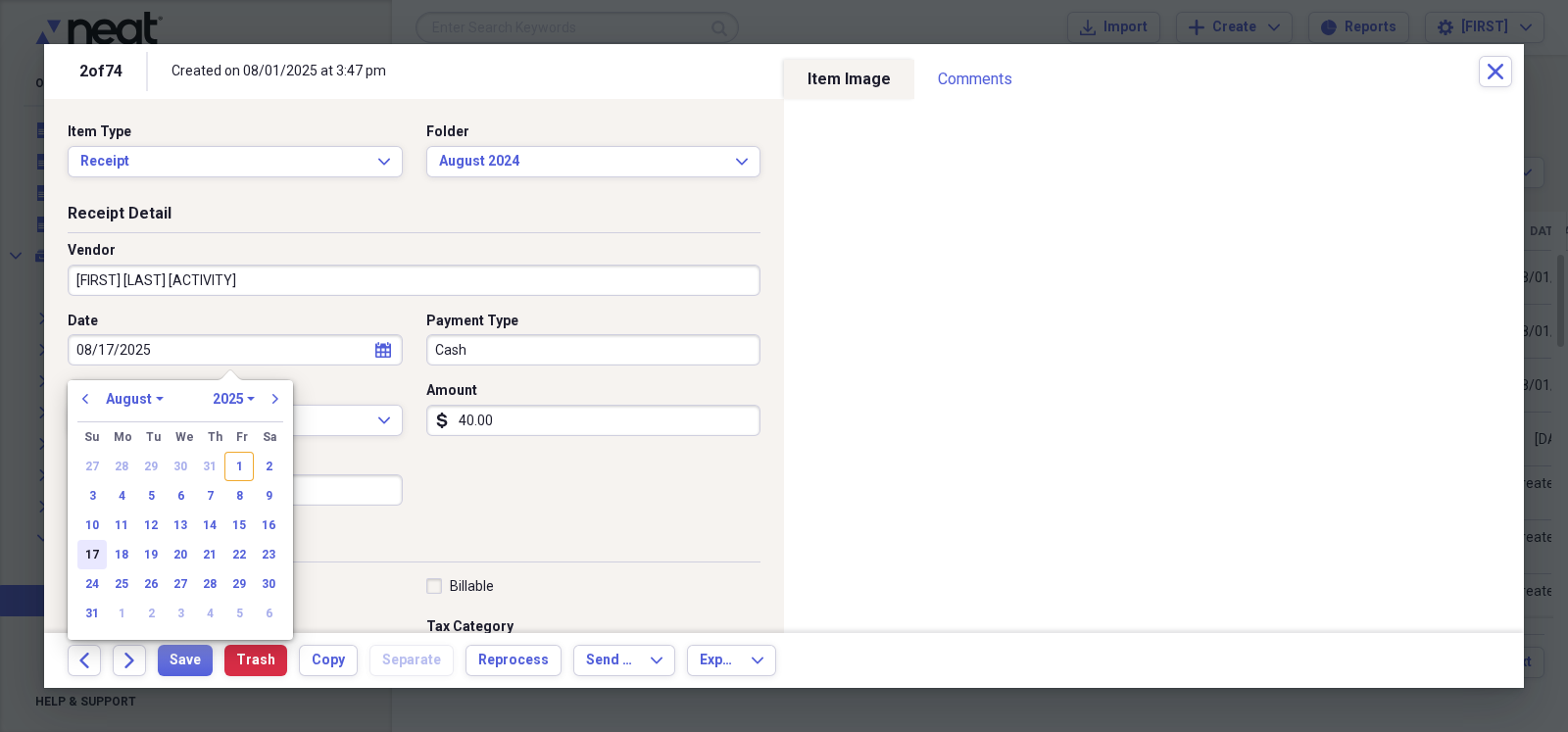 type on "08/17/2025" 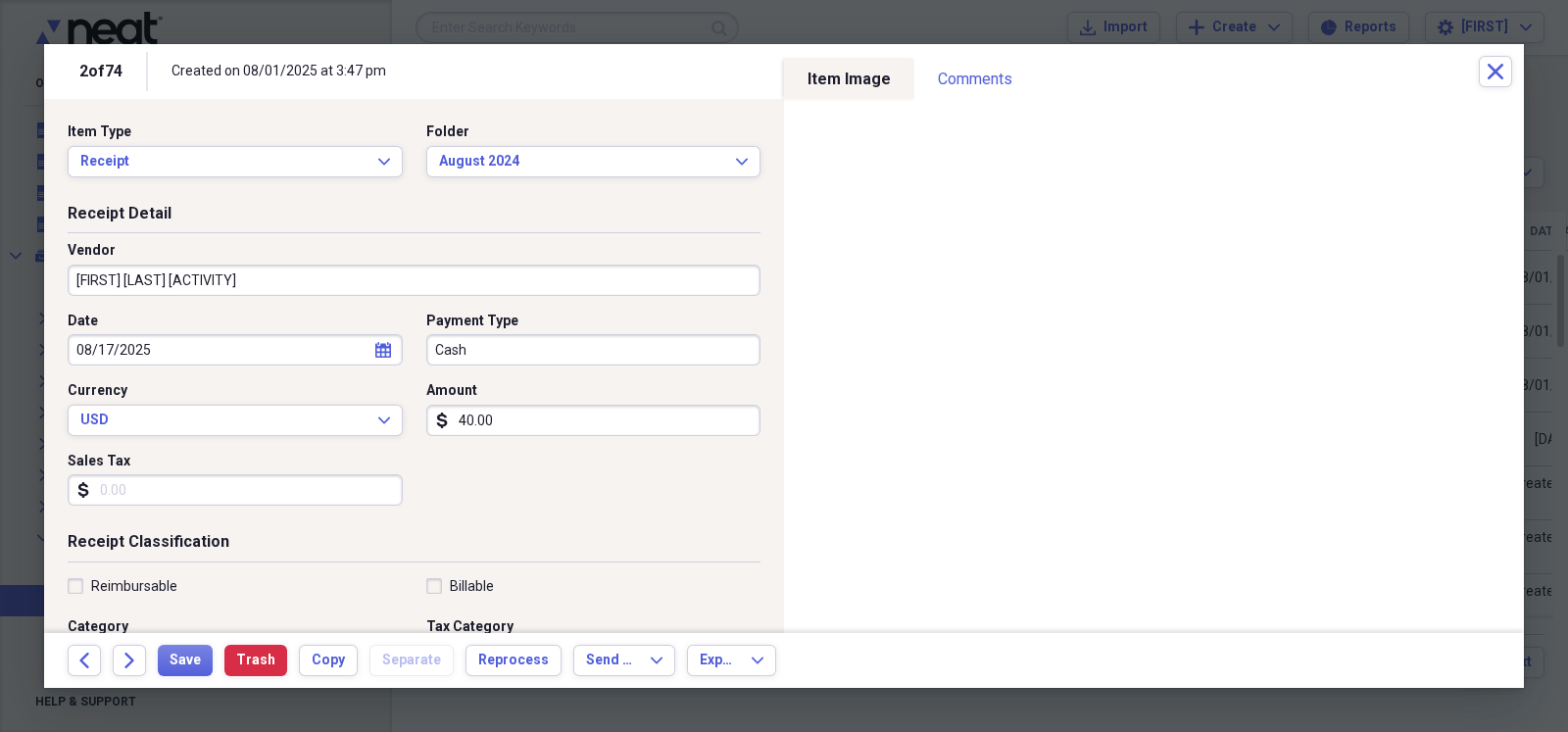 click on "Receipt Classification" at bounding box center (414, 546) 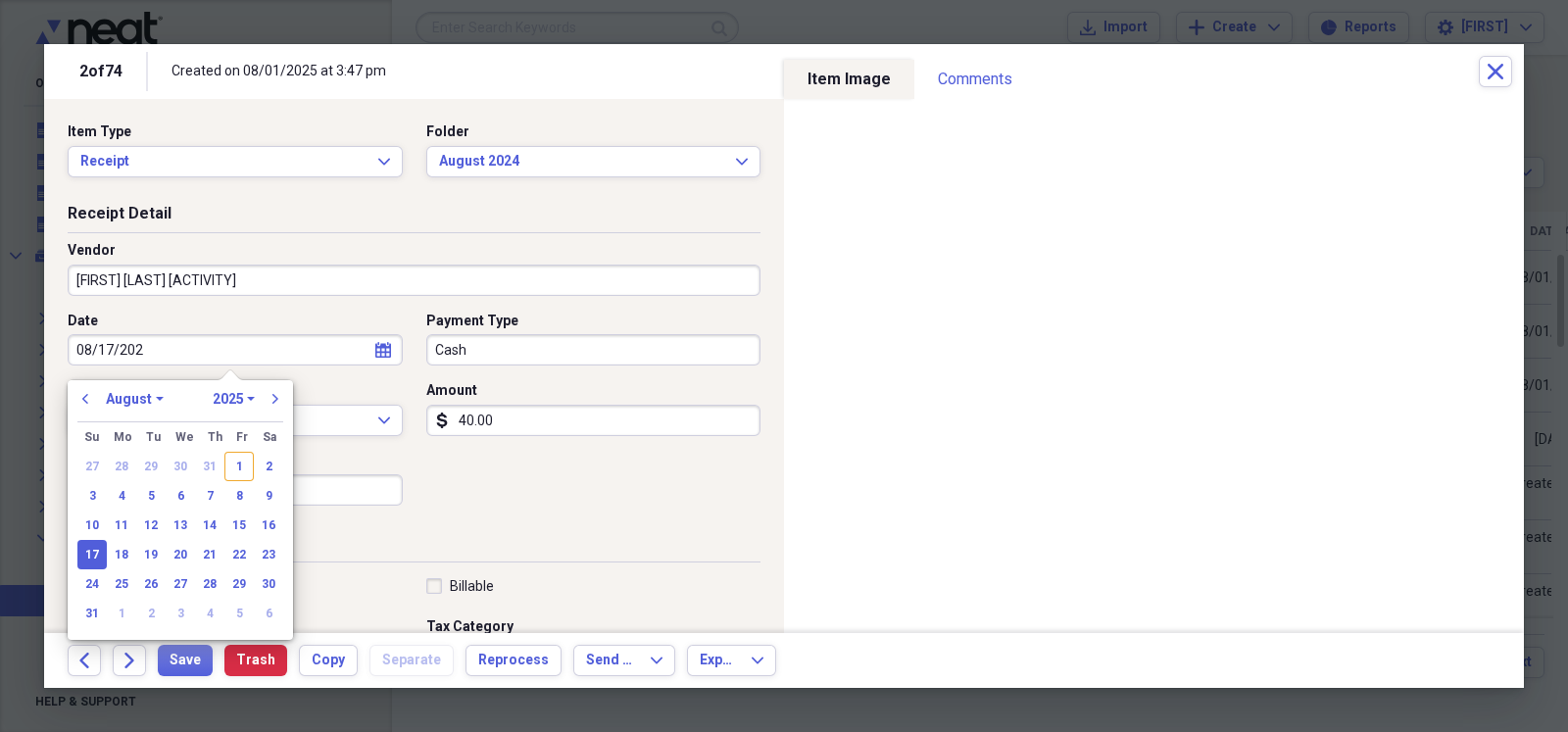 type on "08/17/2024" 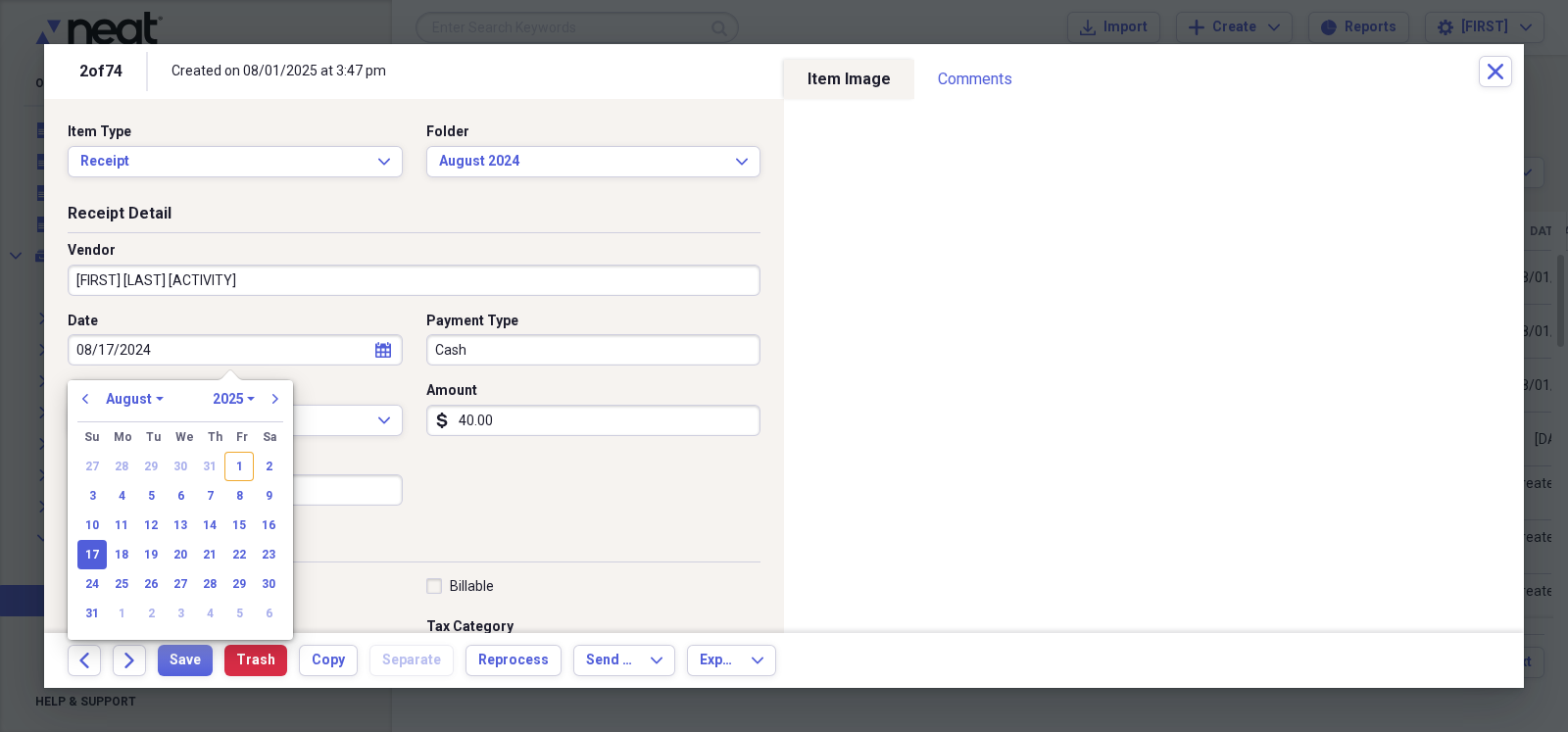 select on "2024" 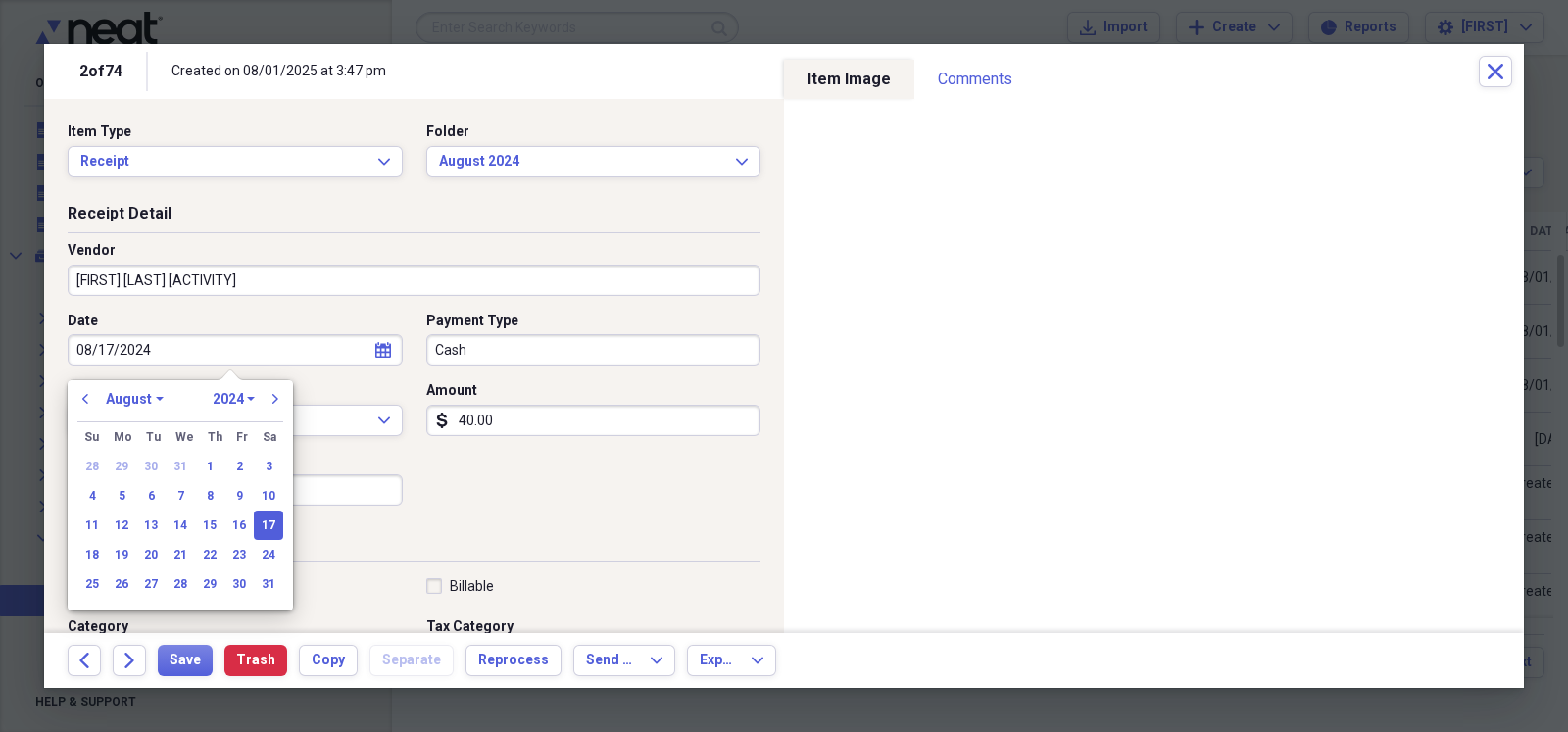 type on "08/17/2024" 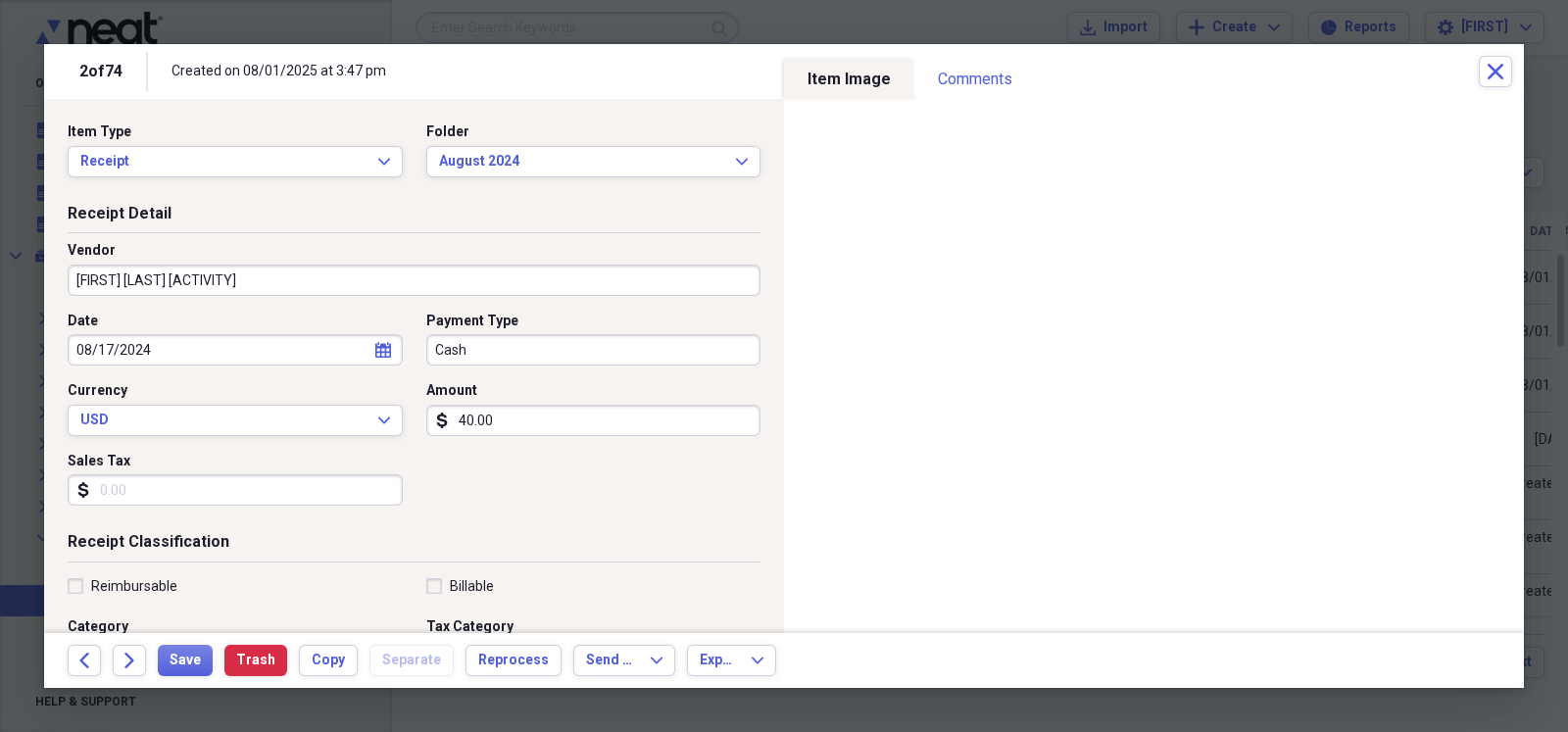 scroll, scrollTop: 48, scrollLeft: 0, axis: vertical 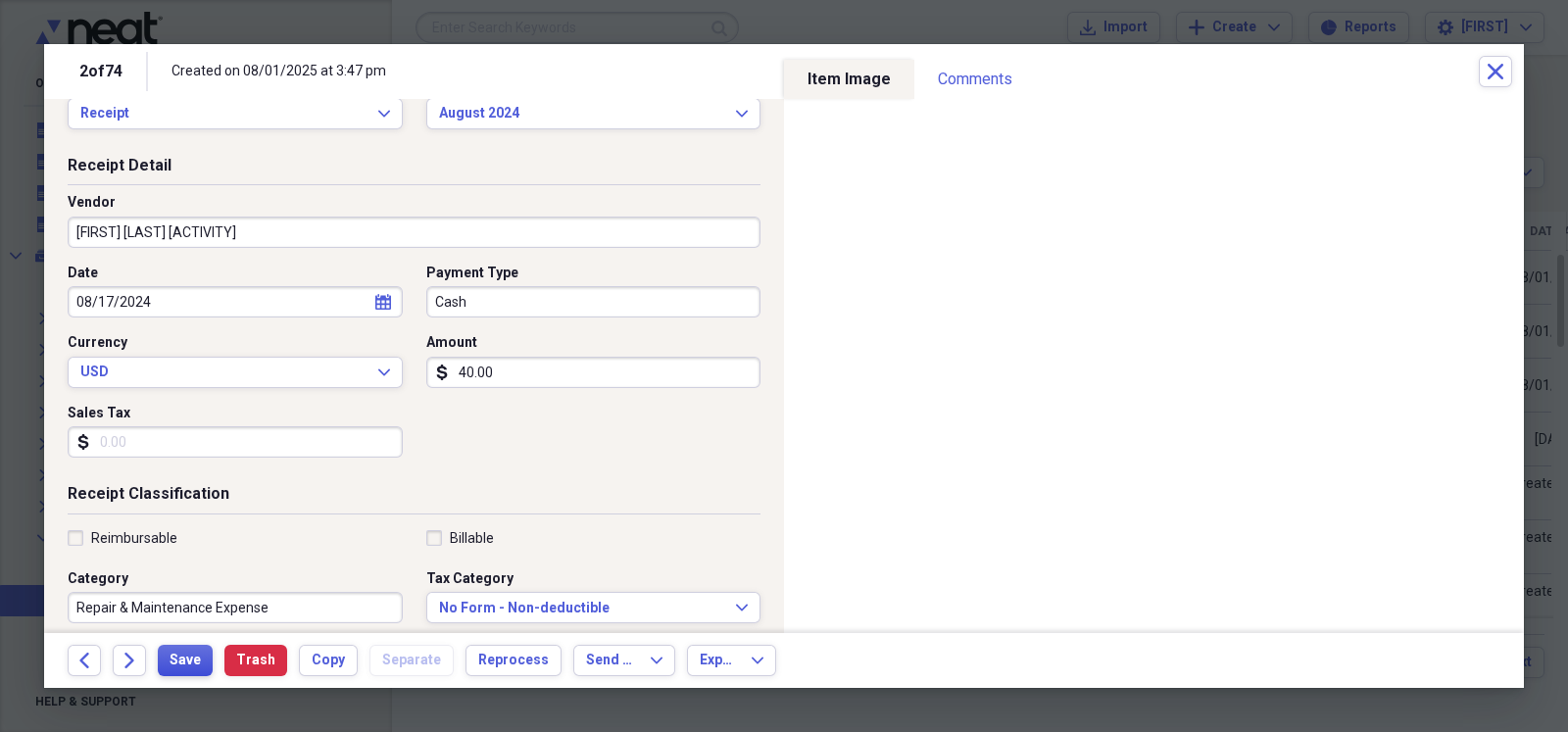 click on "Save" at bounding box center (185, 660) 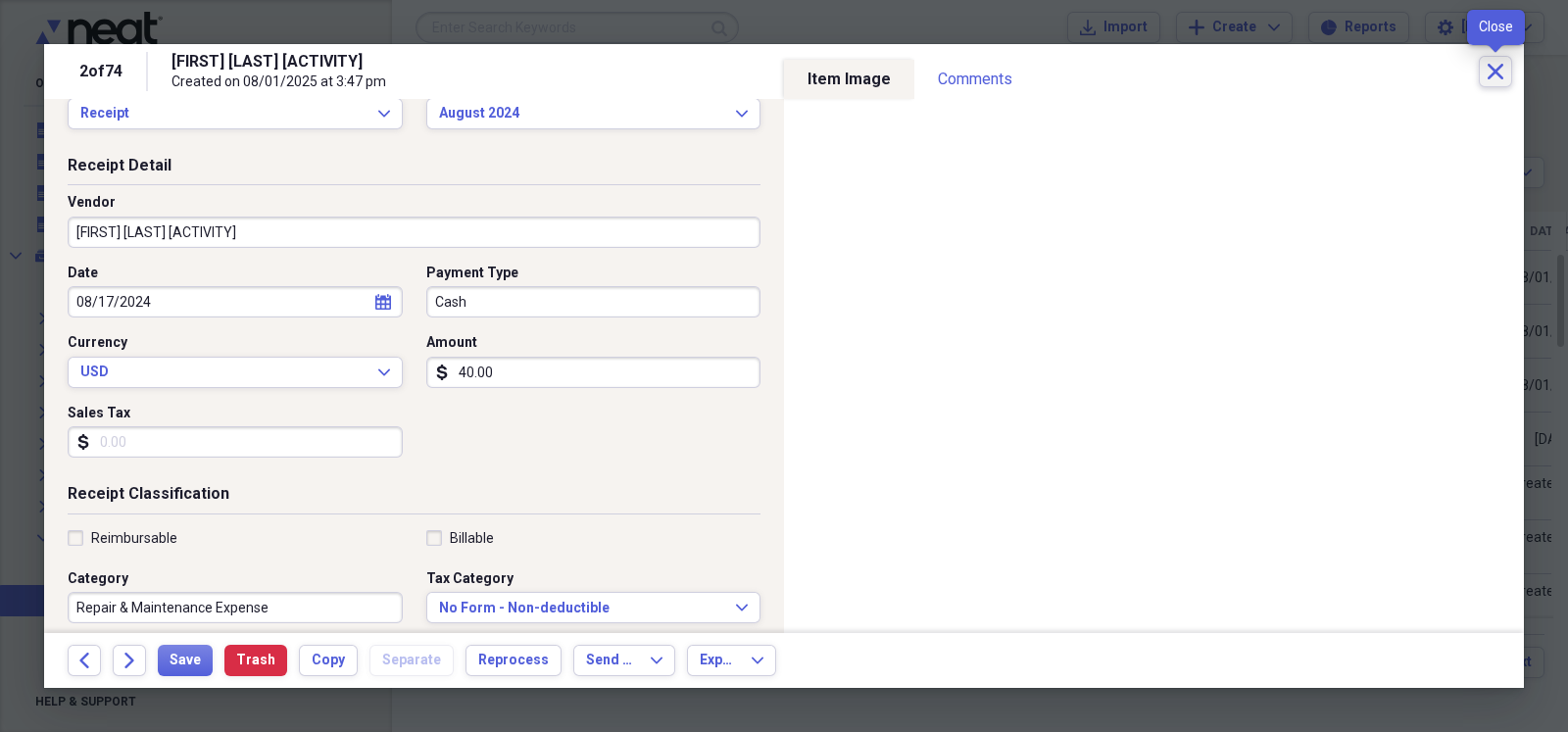 click on "Close" 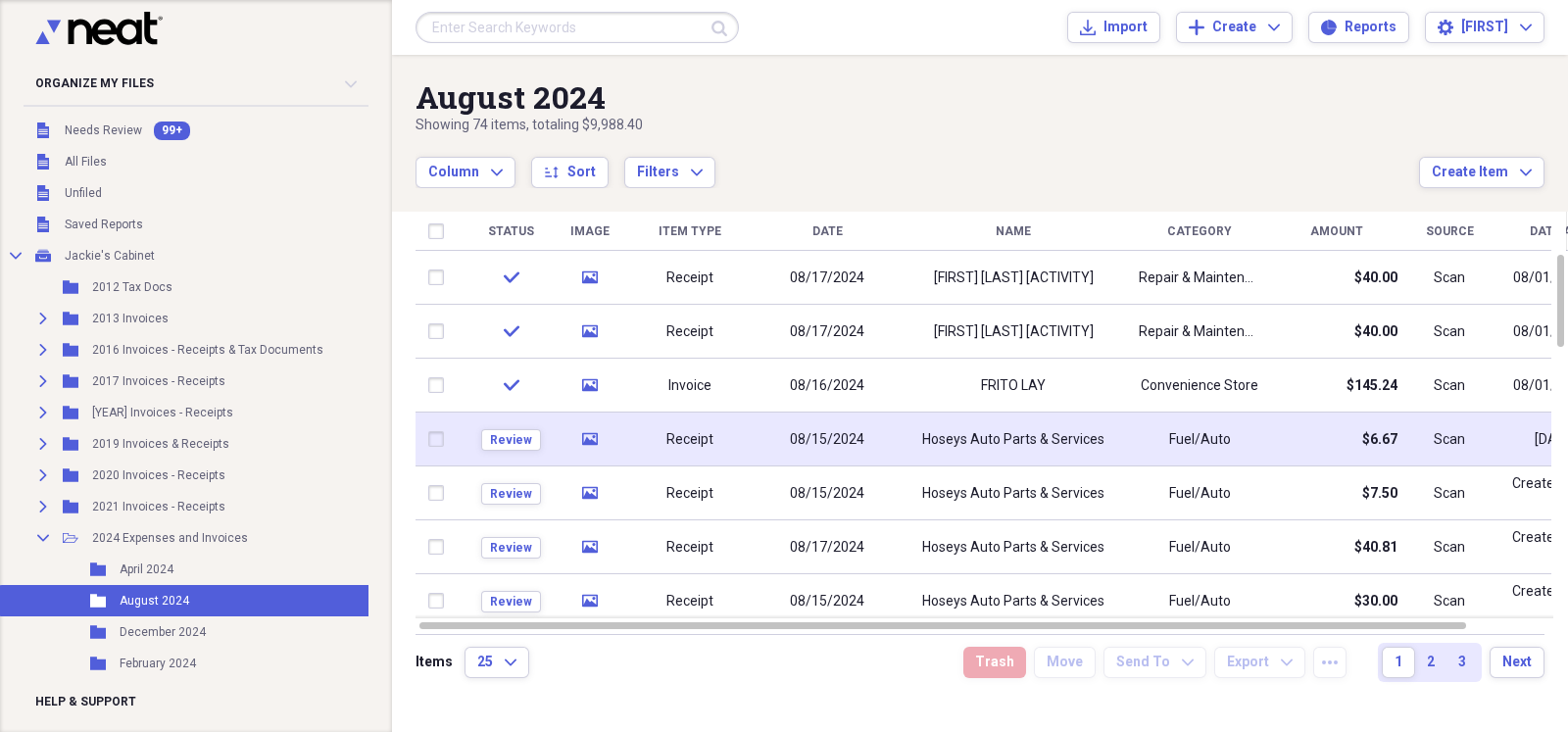 click on "08/15/2024" at bounding box center [827, 440] 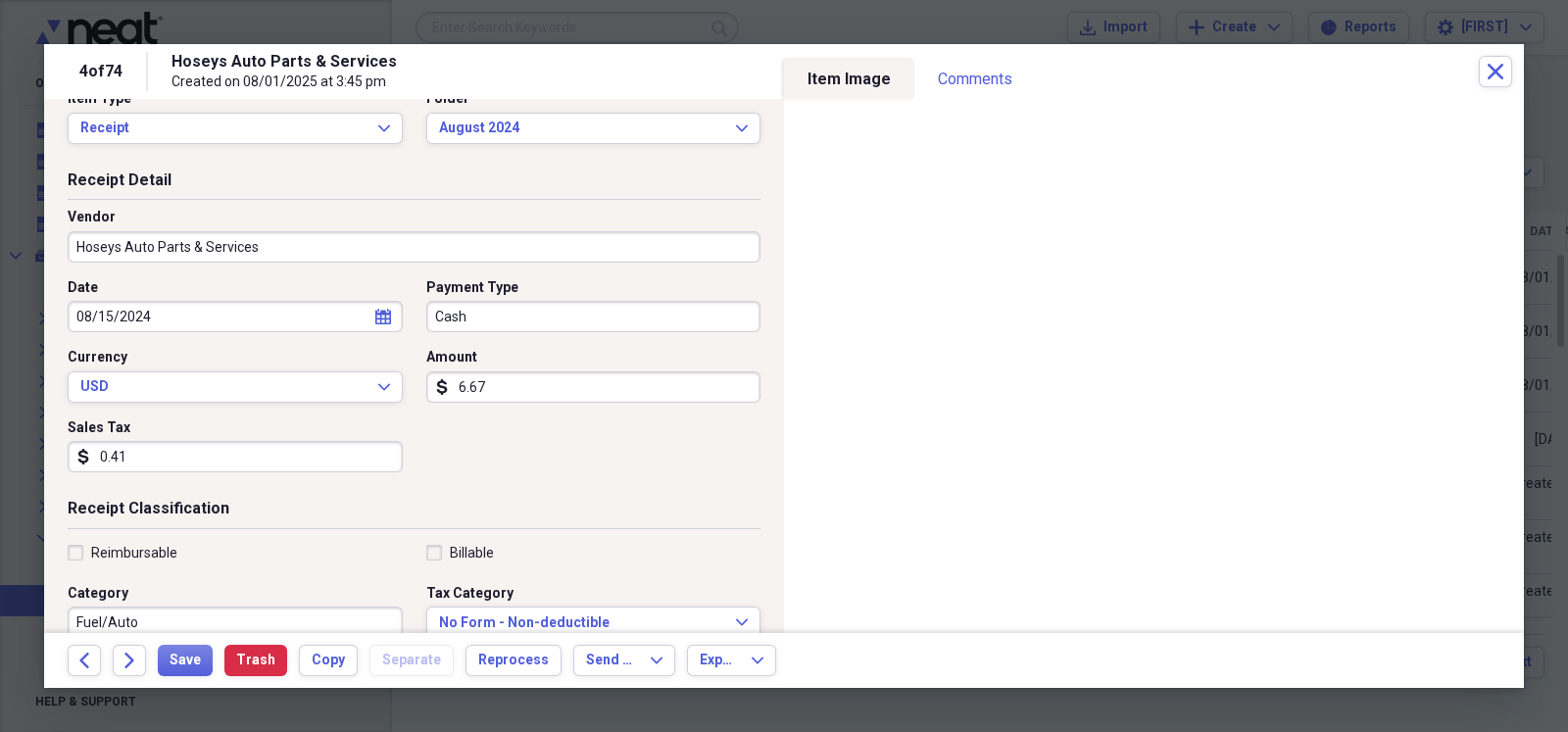 scroll, scrollTop: 48, scrollLeft: 0, axis: vertical 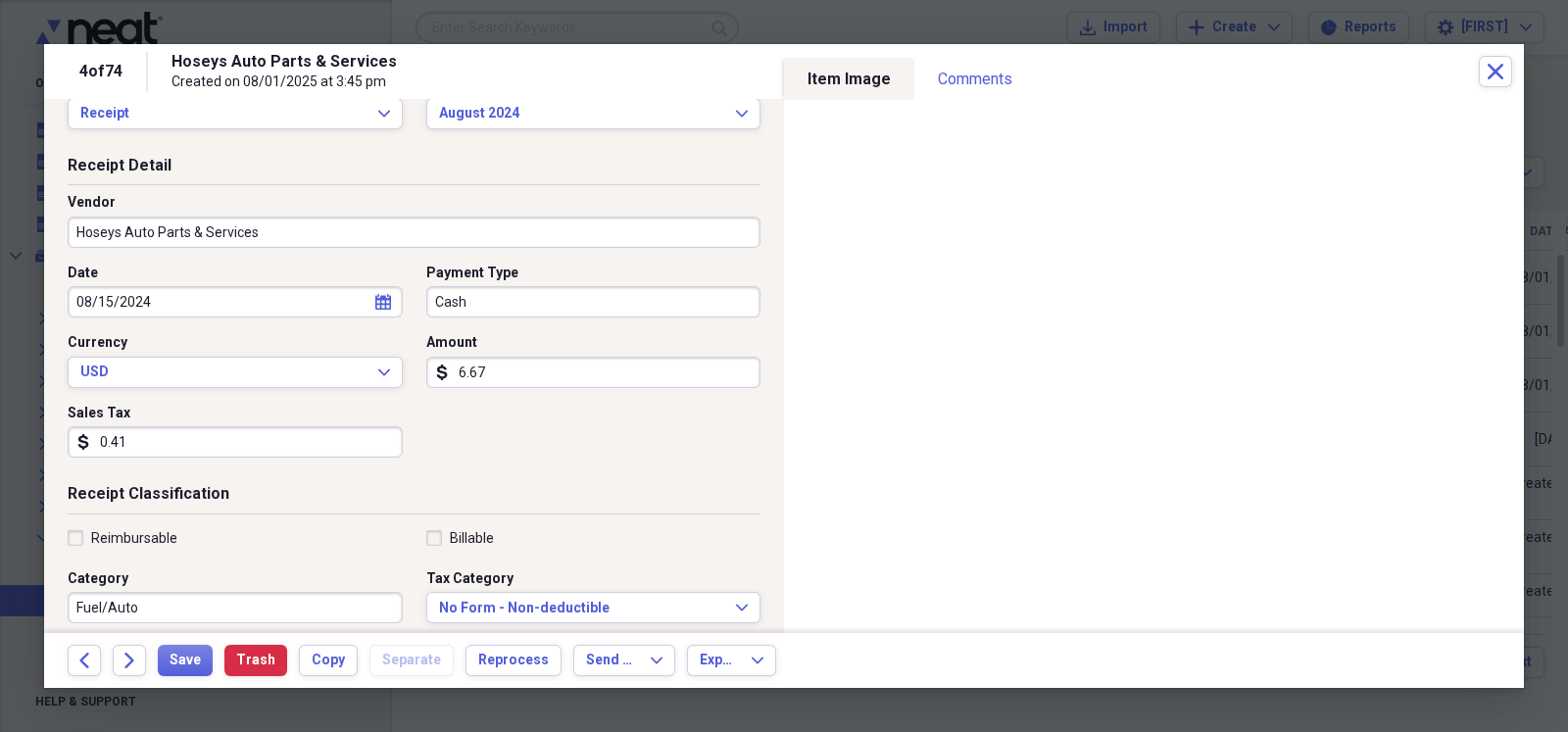 click on "Fuel/Auto" at bounding box center (235, 608) 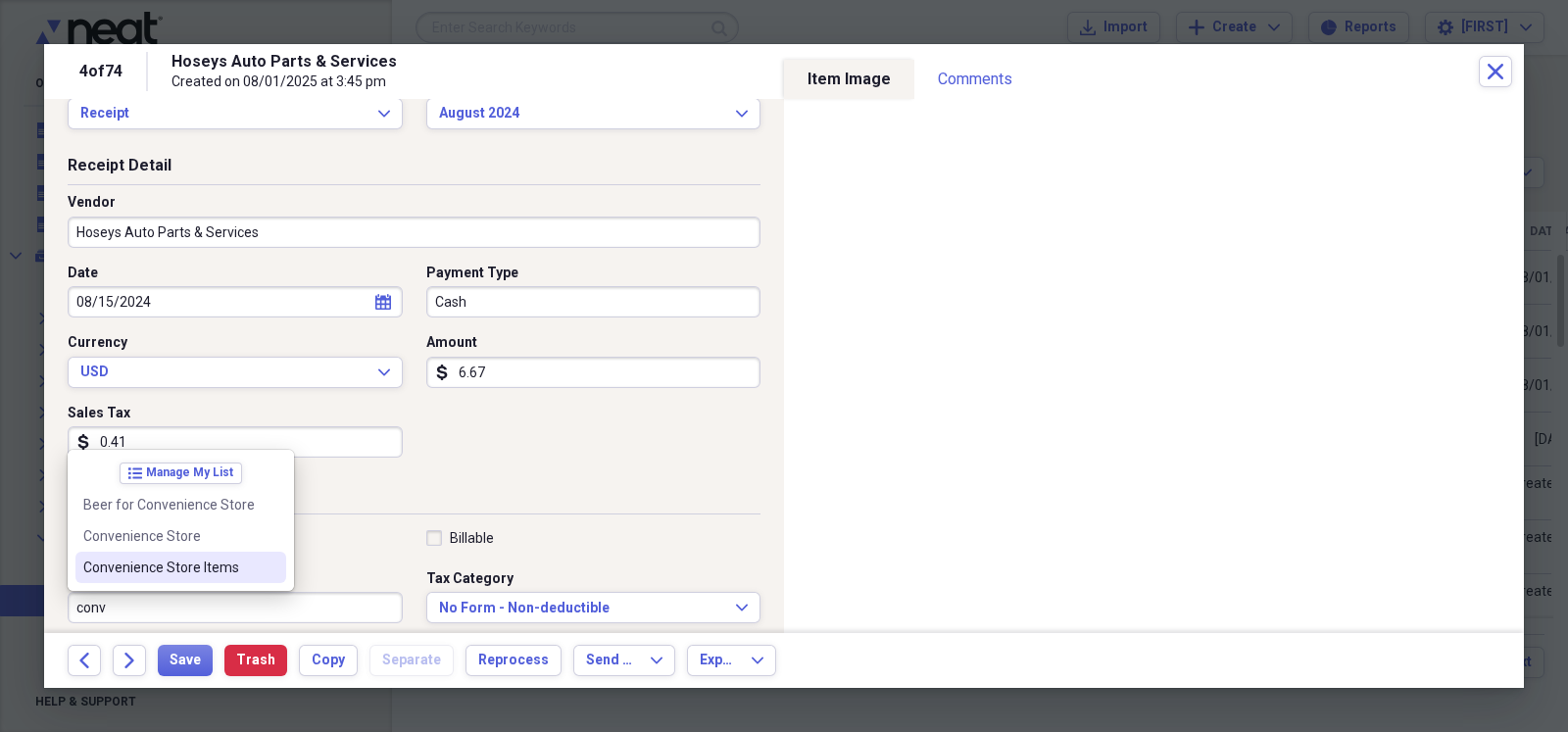 click on "Convenience Store Items" at bounding box center (169, 567) 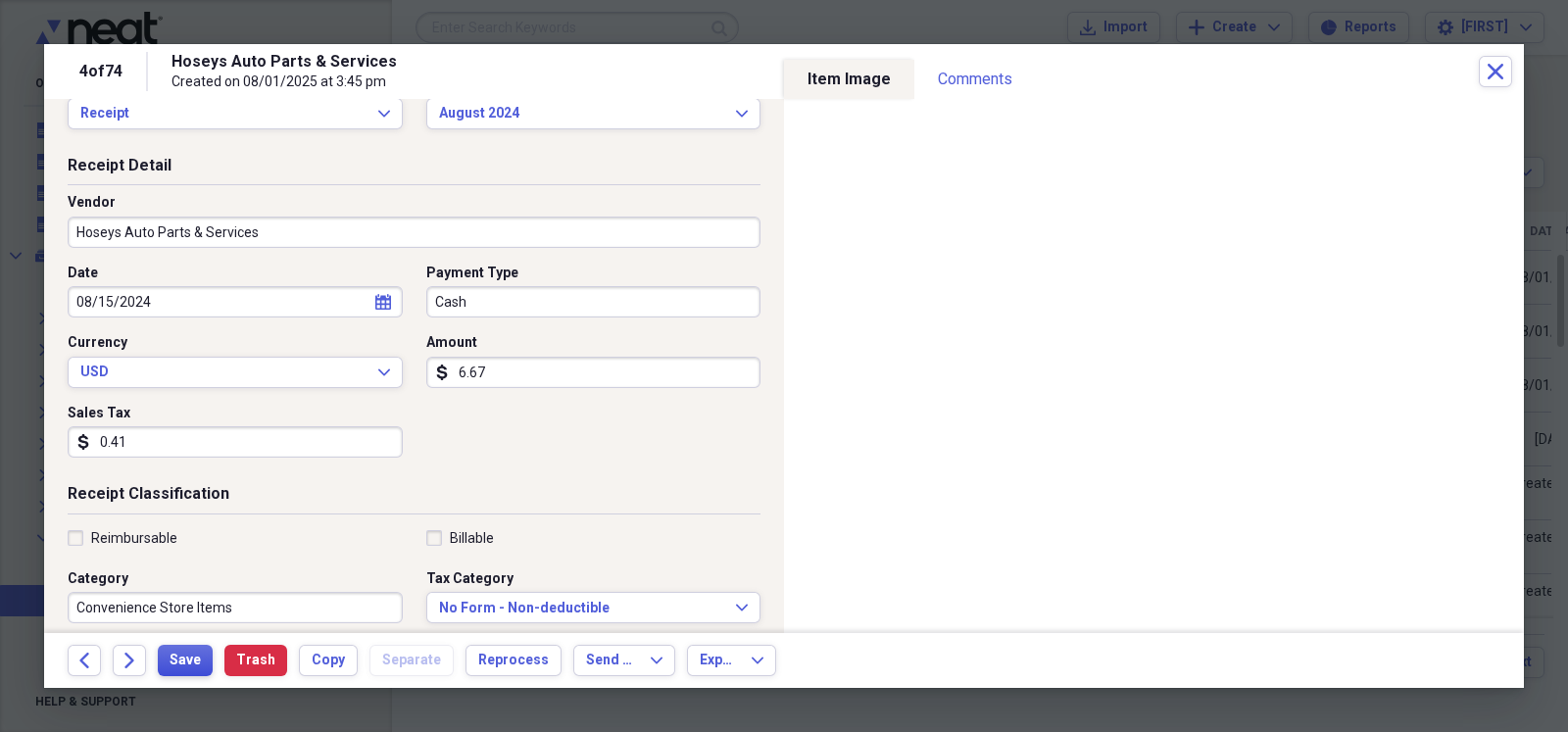 click on "Save" at bounding box center (185, 660) 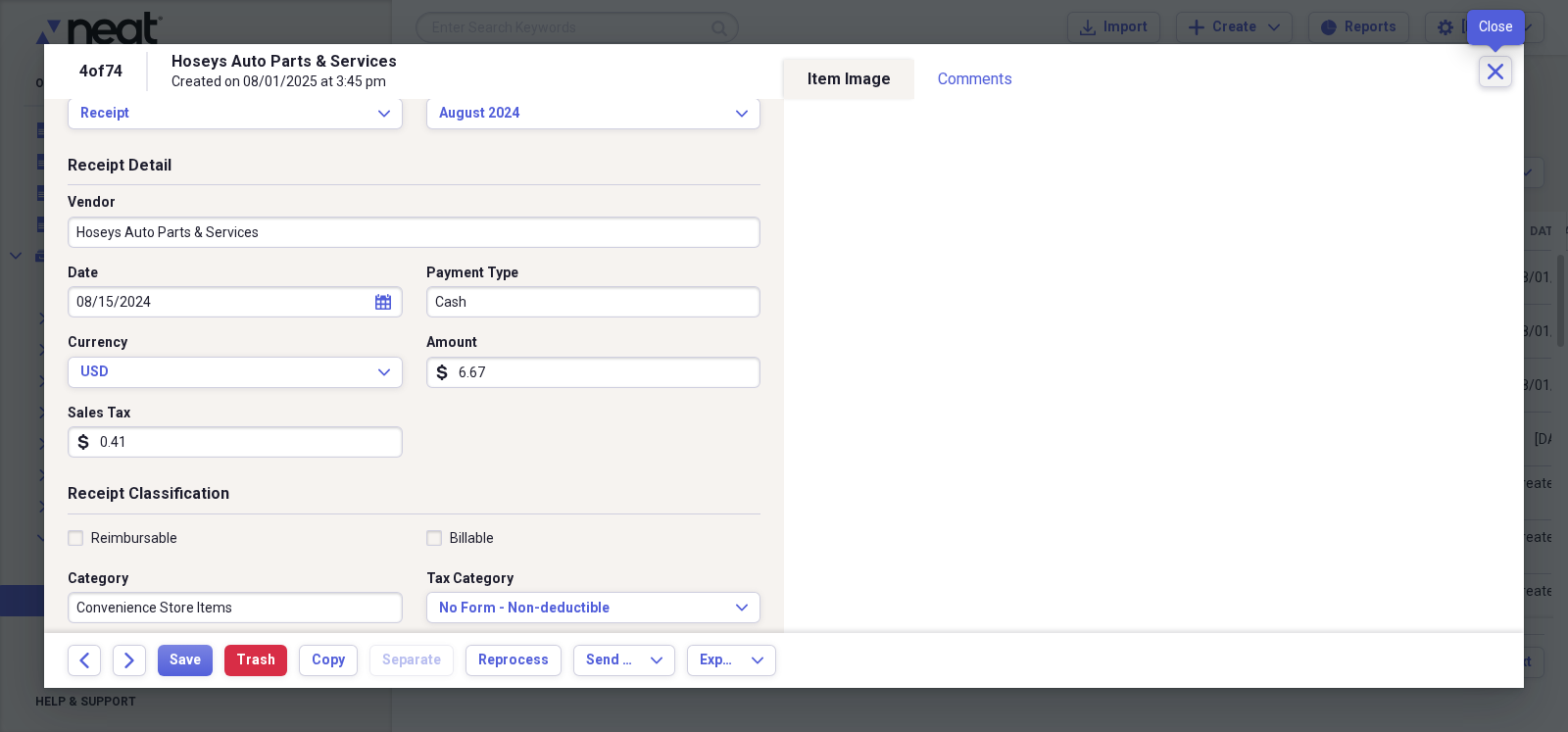 click on "Close" at bounding box center [1495, 72] 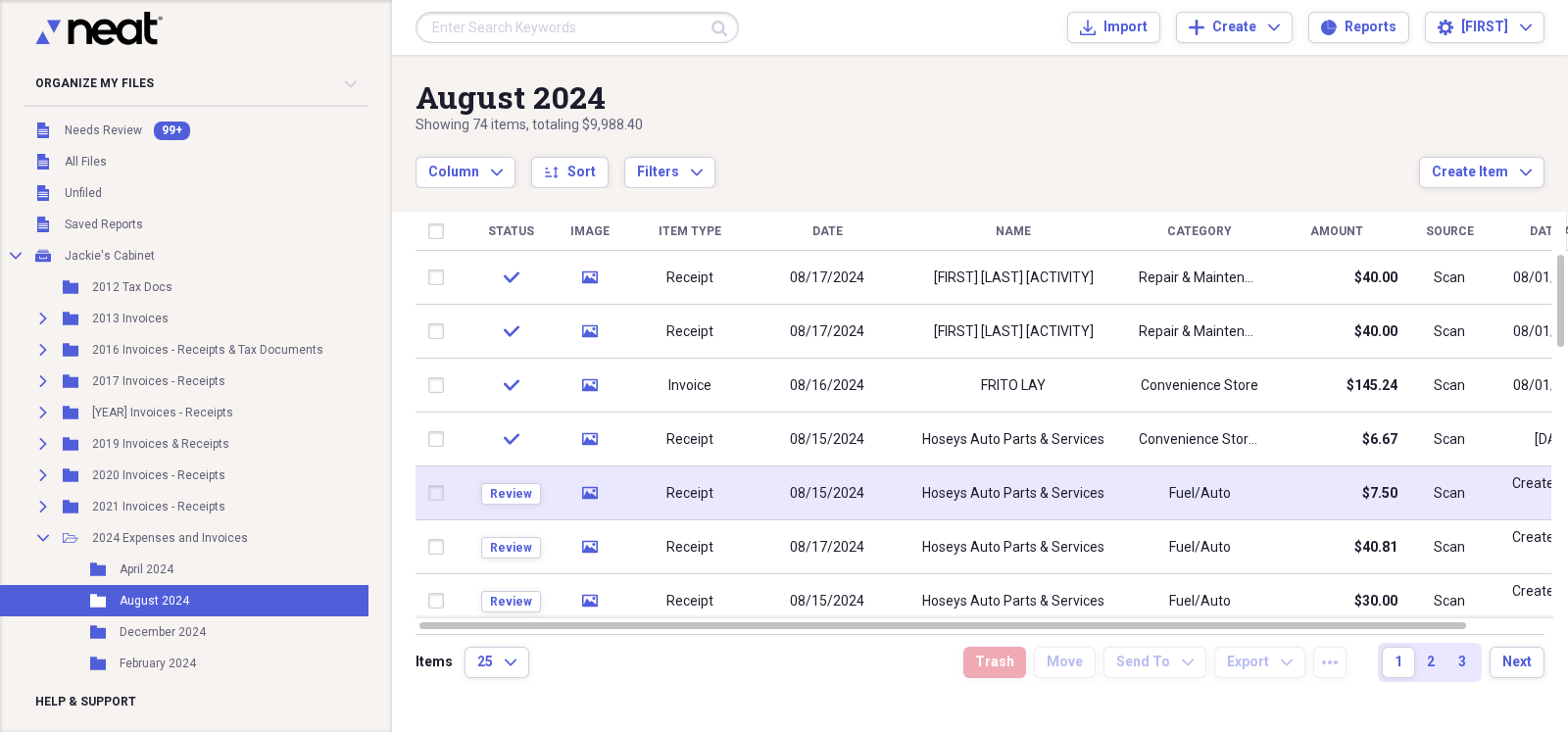 click on "08/15/2024" at bounding box center (827, 494) 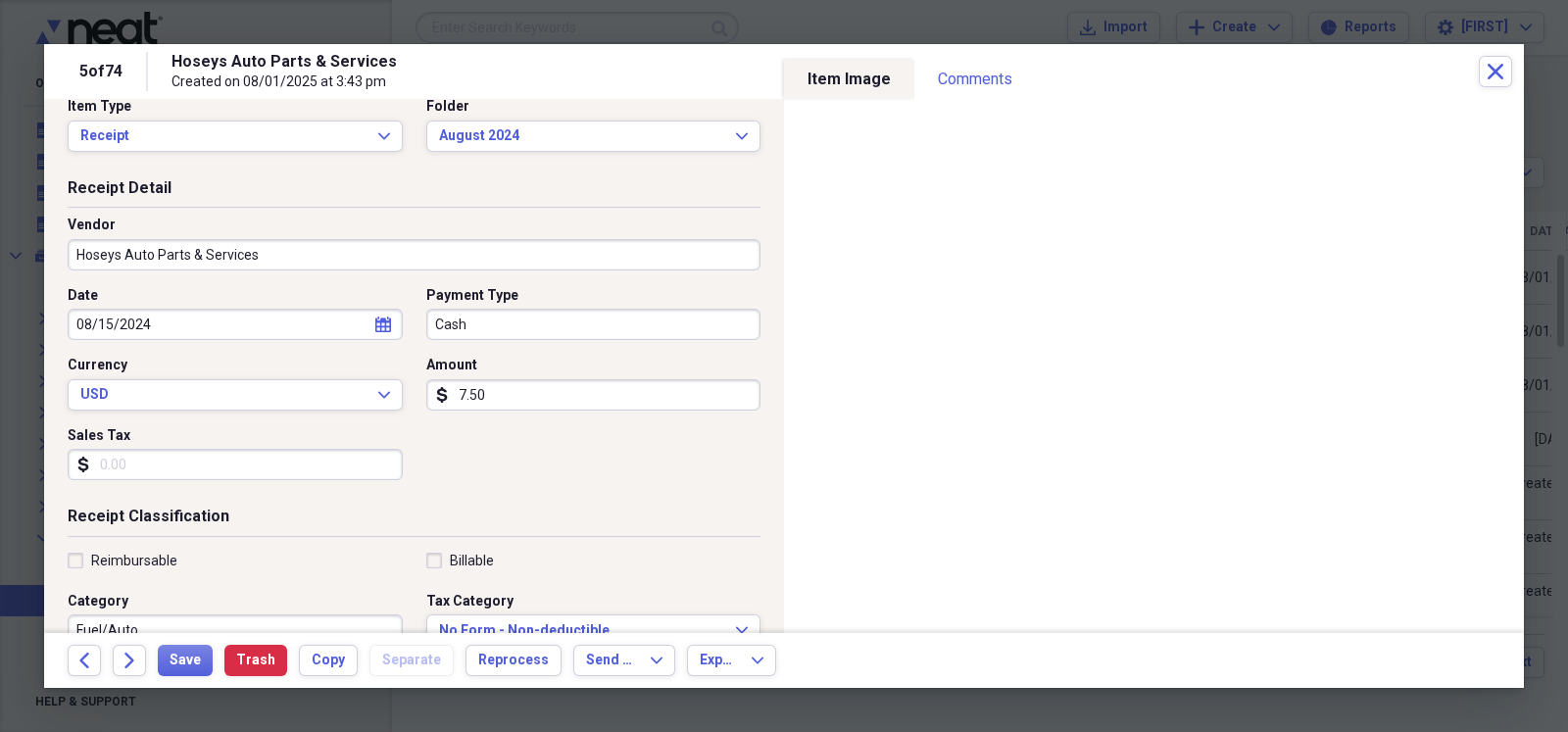 scroll, scrollTop: 48, scrollLeft: 0, axis: vertical 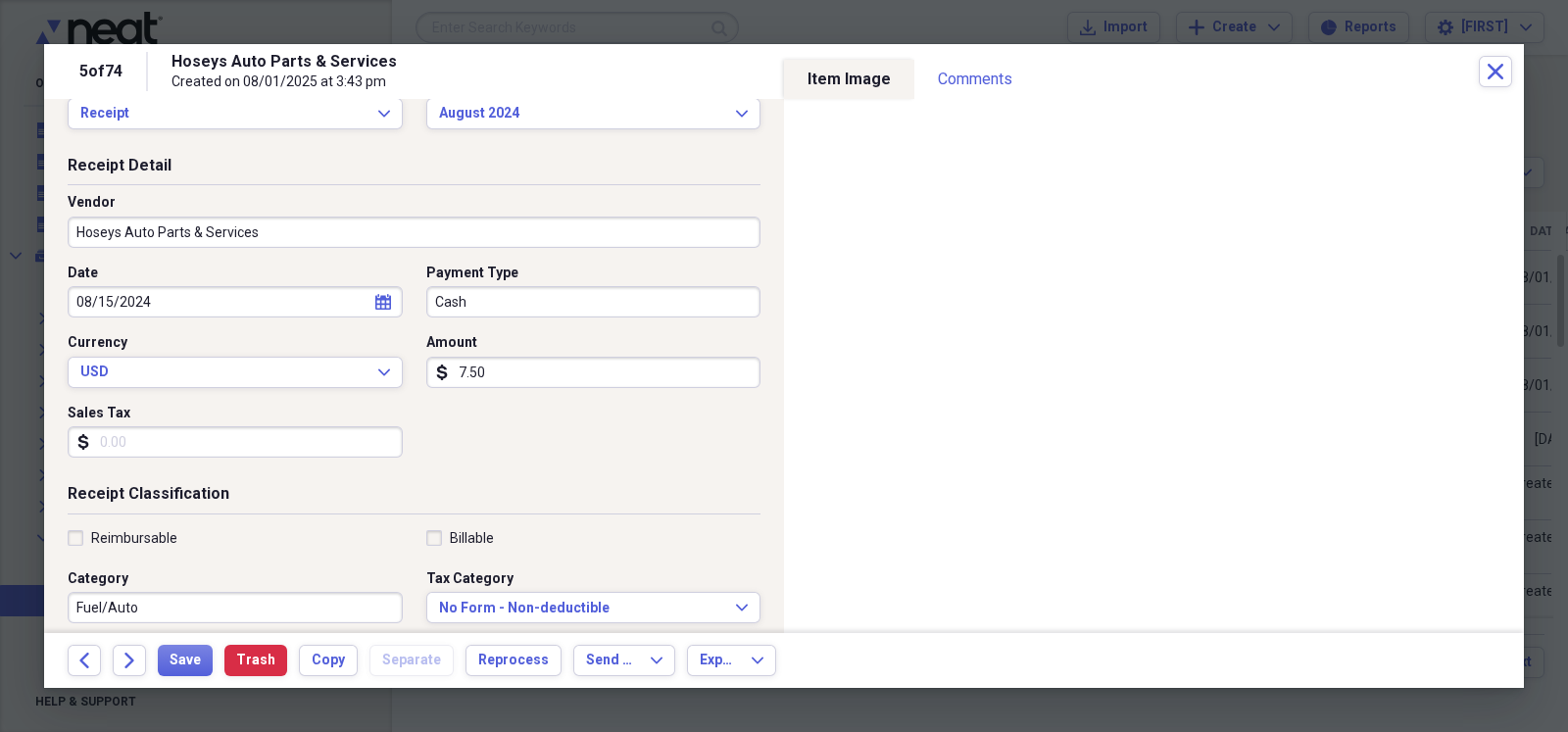 click on "Fuel/Auto" at bounding box center [235, 608] 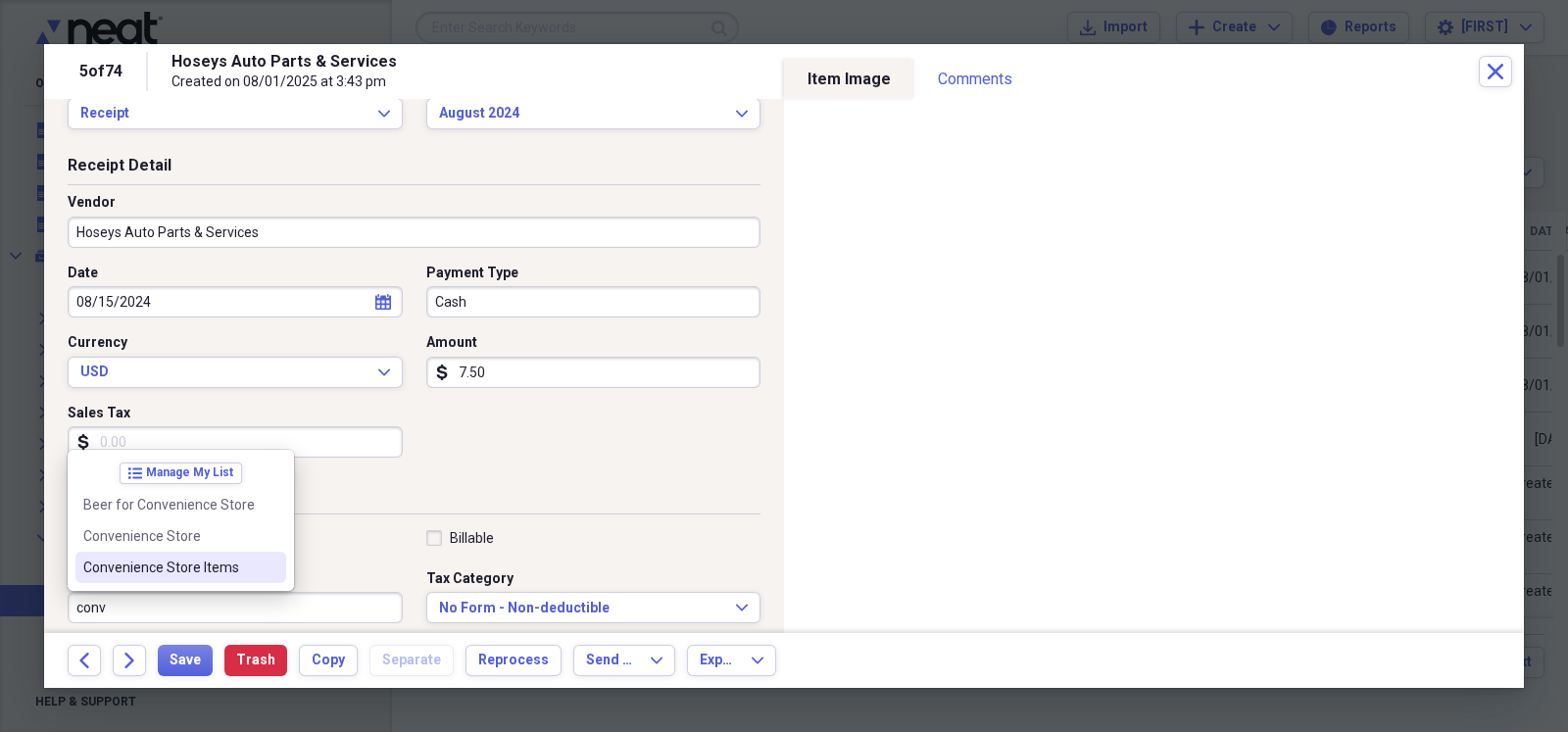click on "Convenience Store Items" at bounding box center (169, 567) 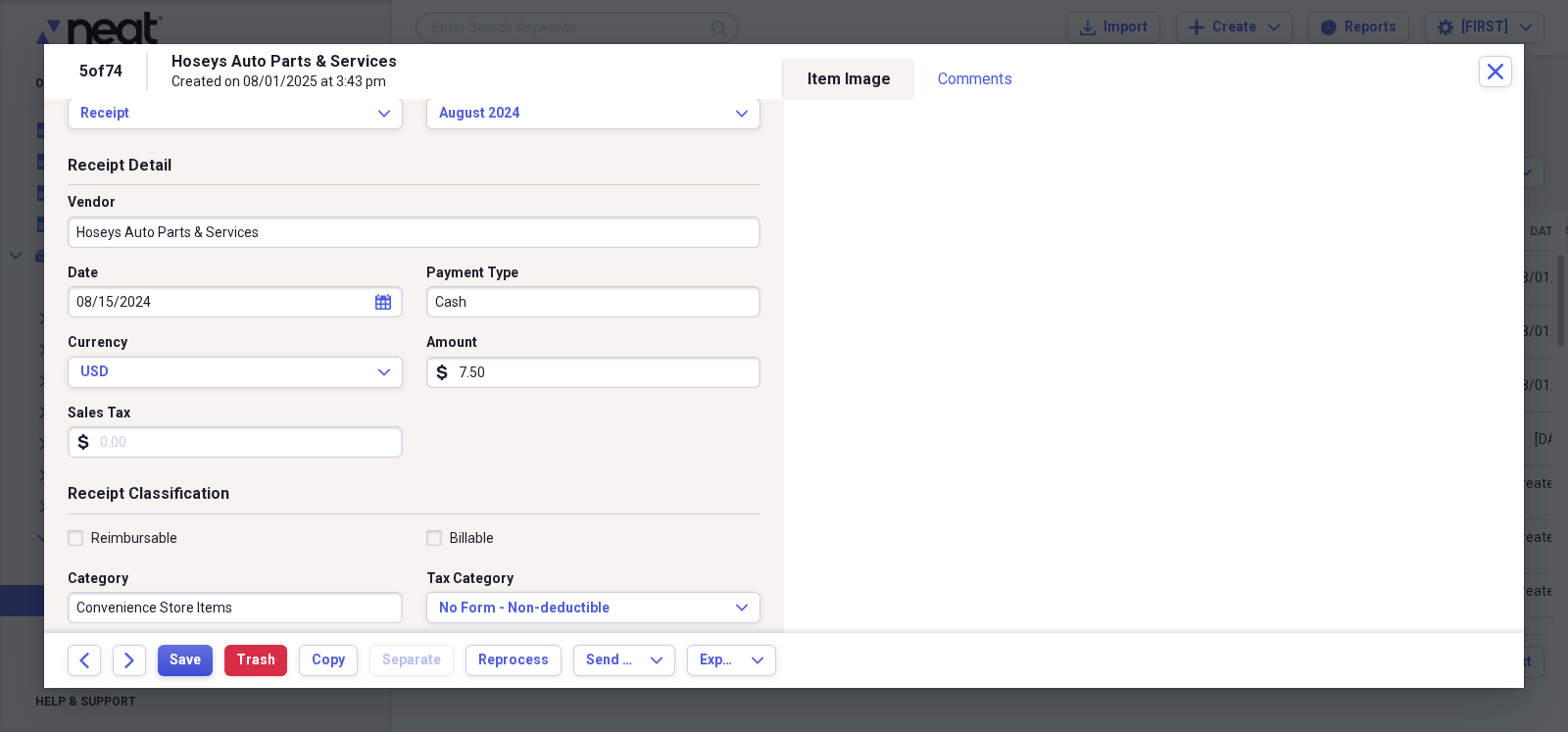 click on "Save" at bounding box center [185, 660] 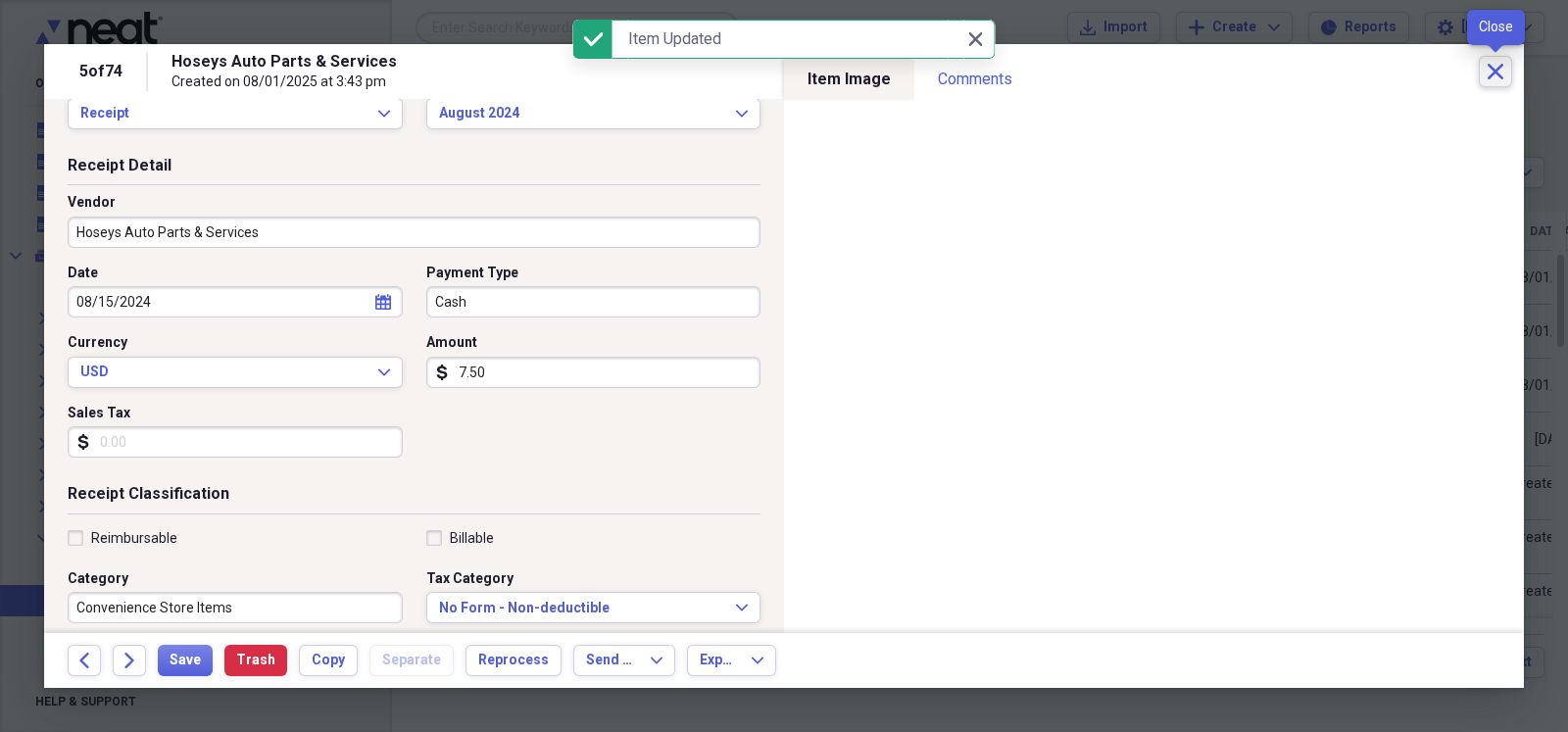 click on "Close" 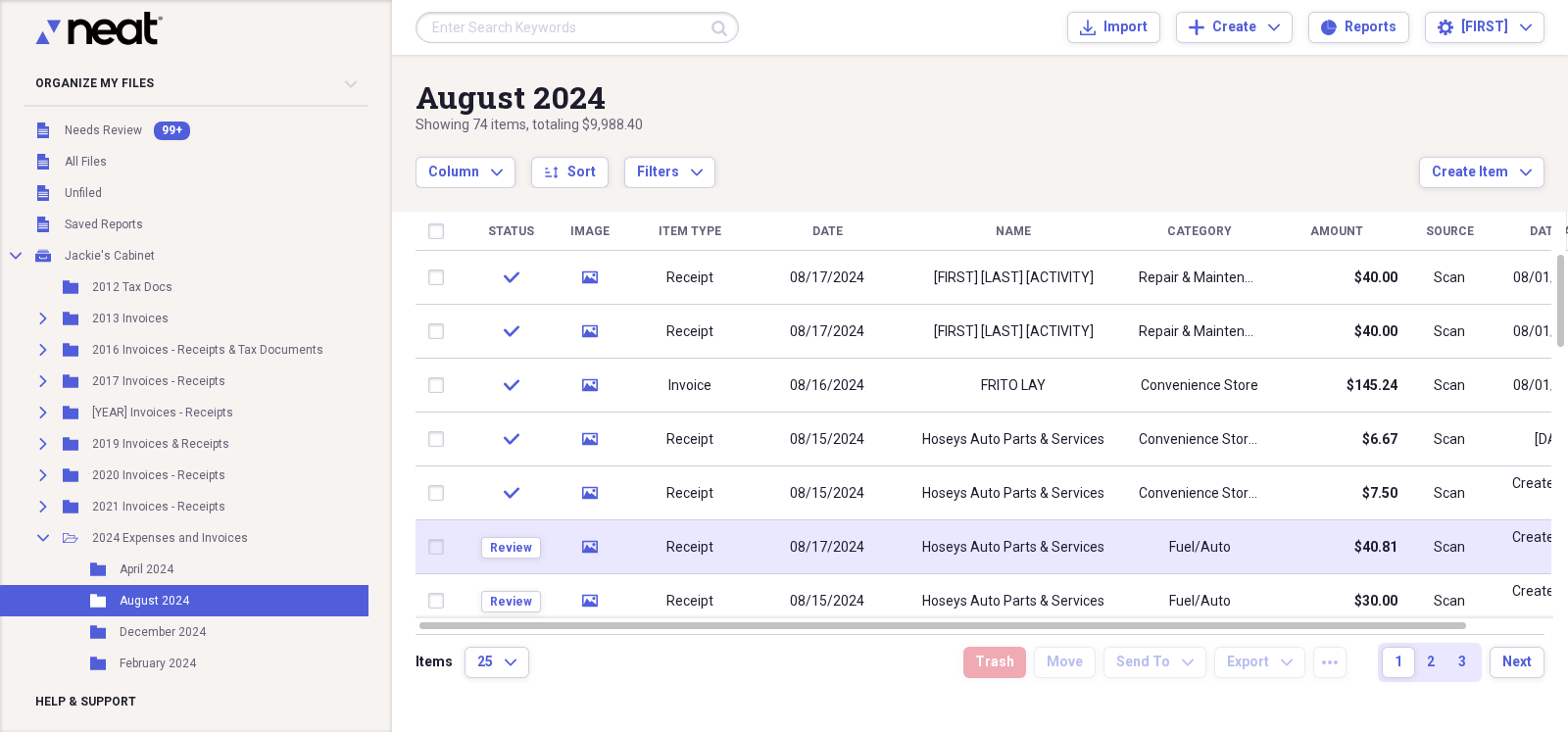 click on "Review" at bounding box center (511, 547) 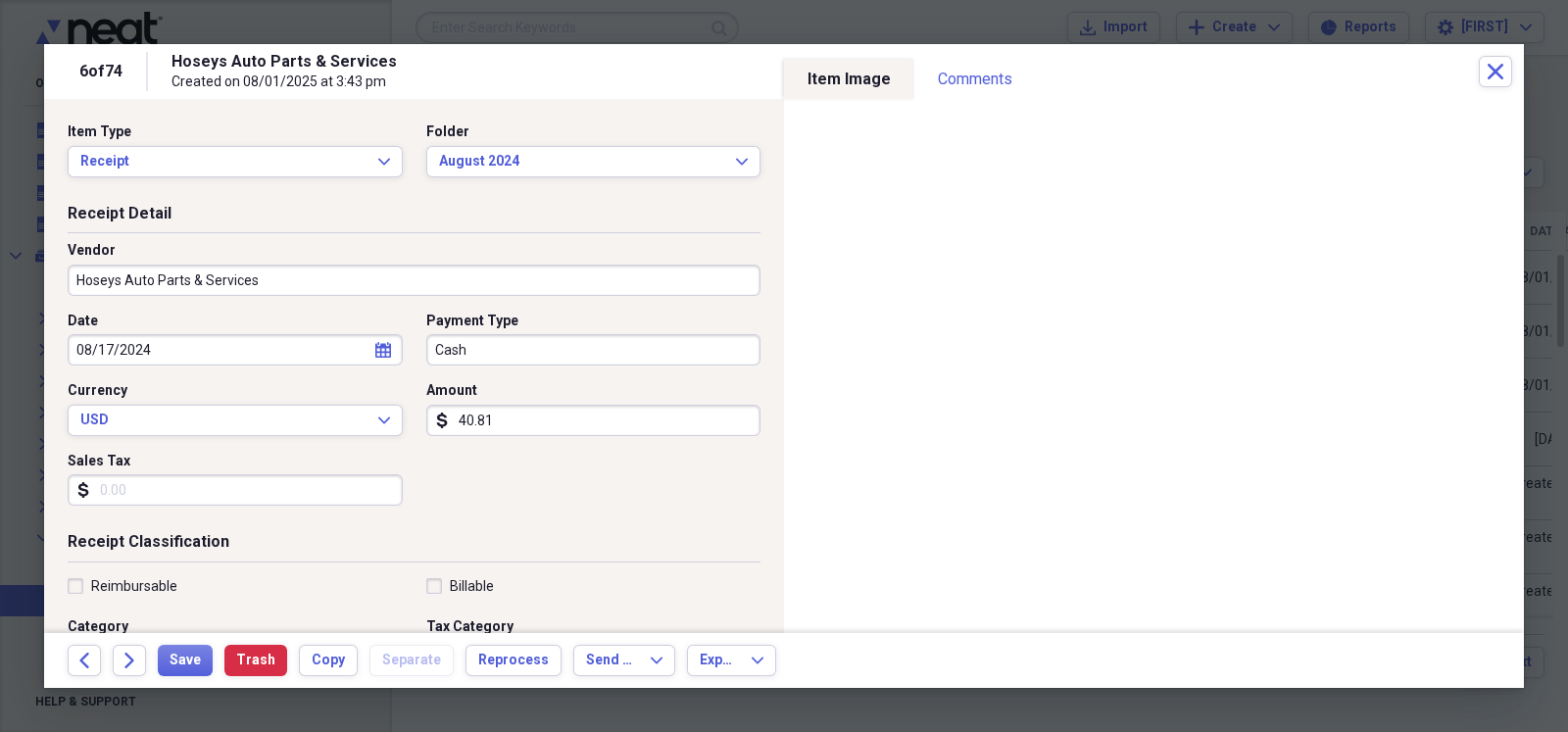 scroll, scrollTop: 48, scrollLeft: 0, axis: vertical 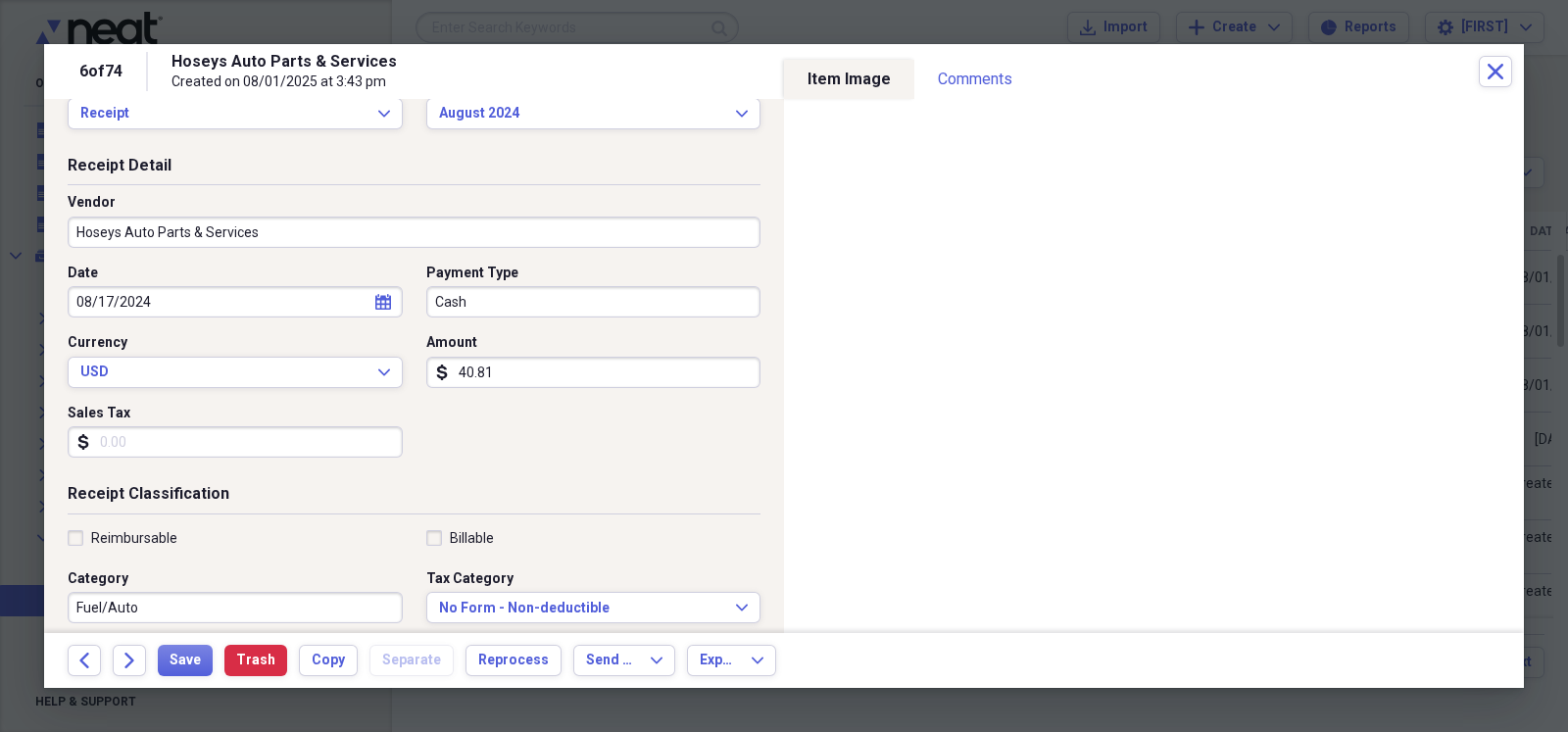click on "Fuel/Auto" at bounding box center [235, 608] 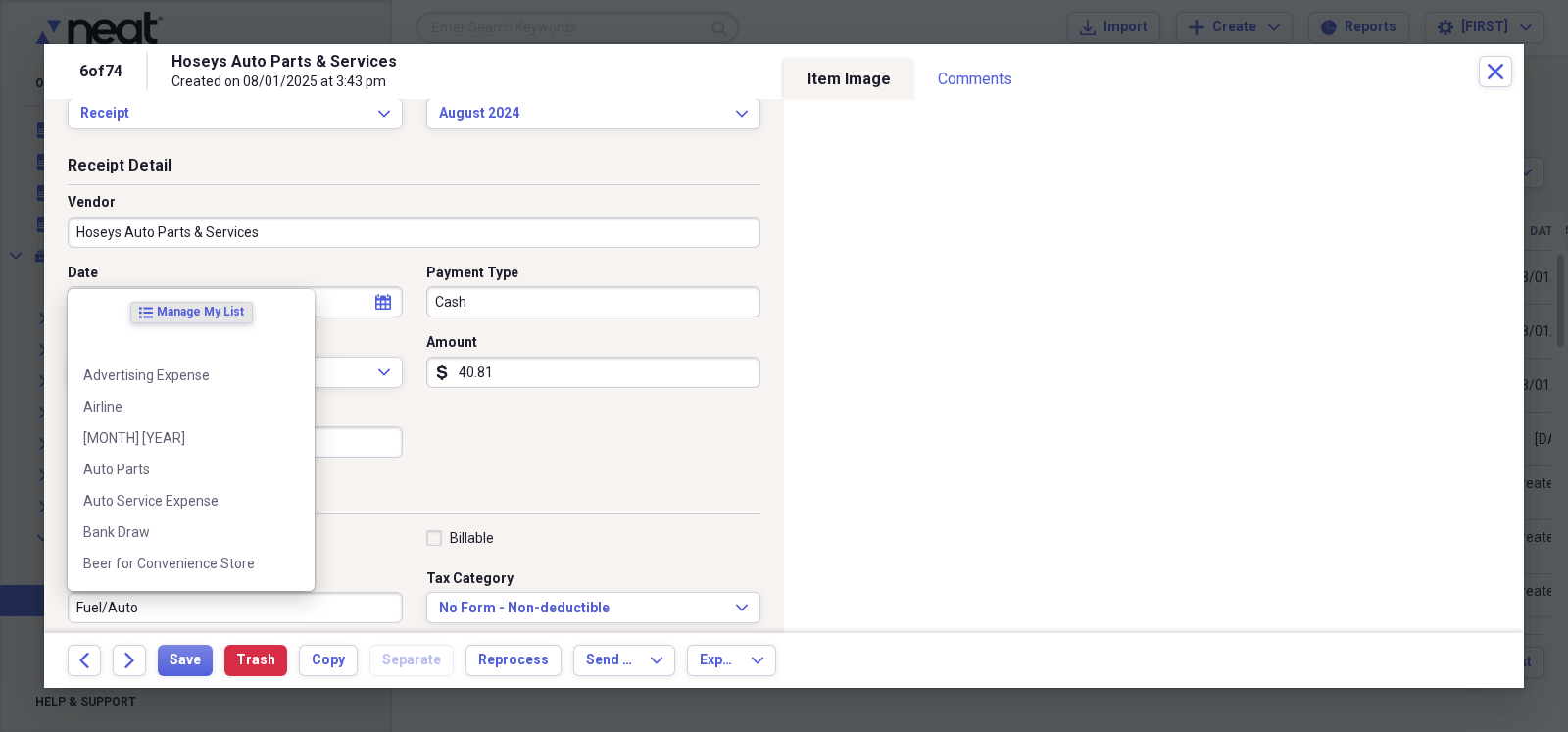 click on "Fuel/Auto" at bounding box center (235, 608) 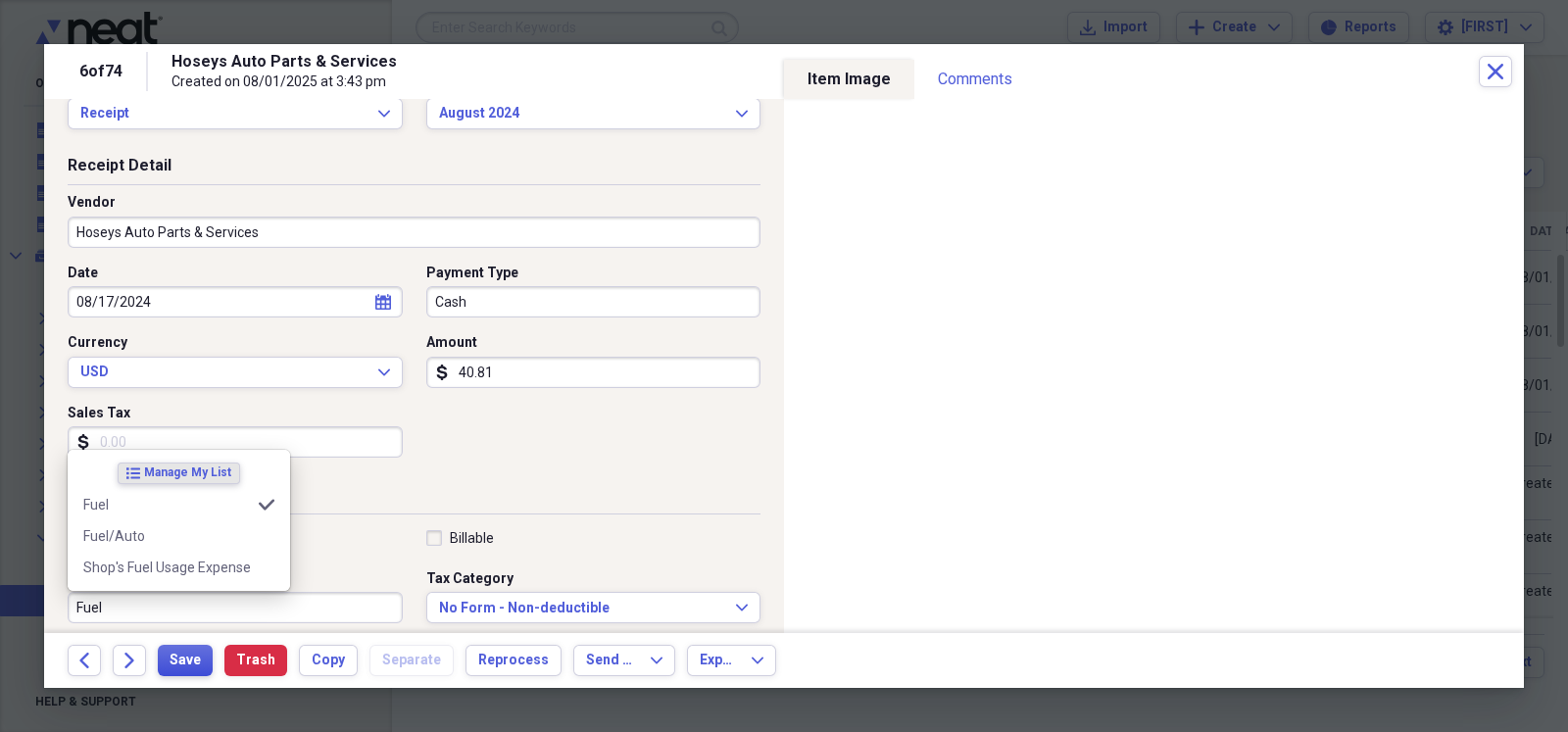 type on "Fuel" 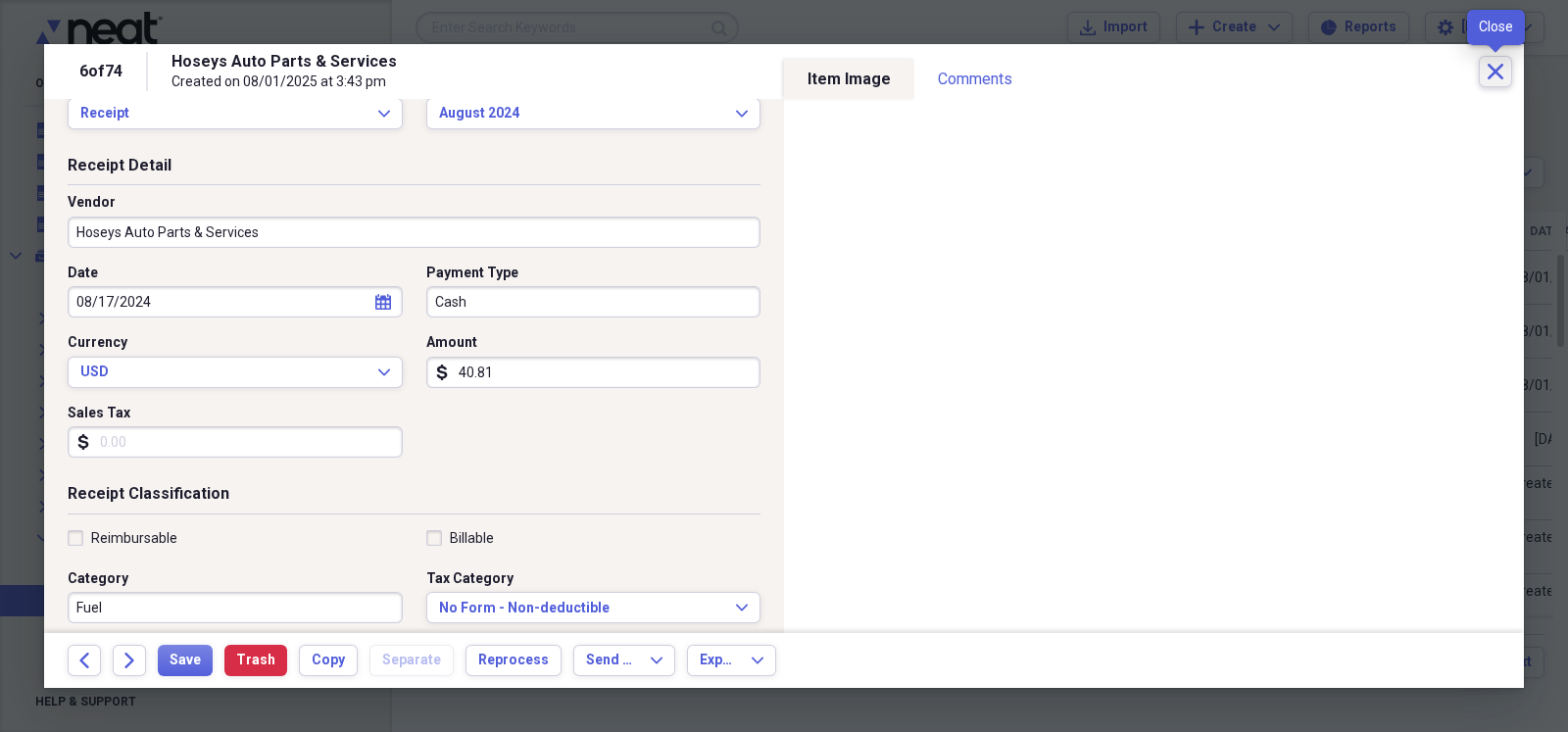 click on "Close" 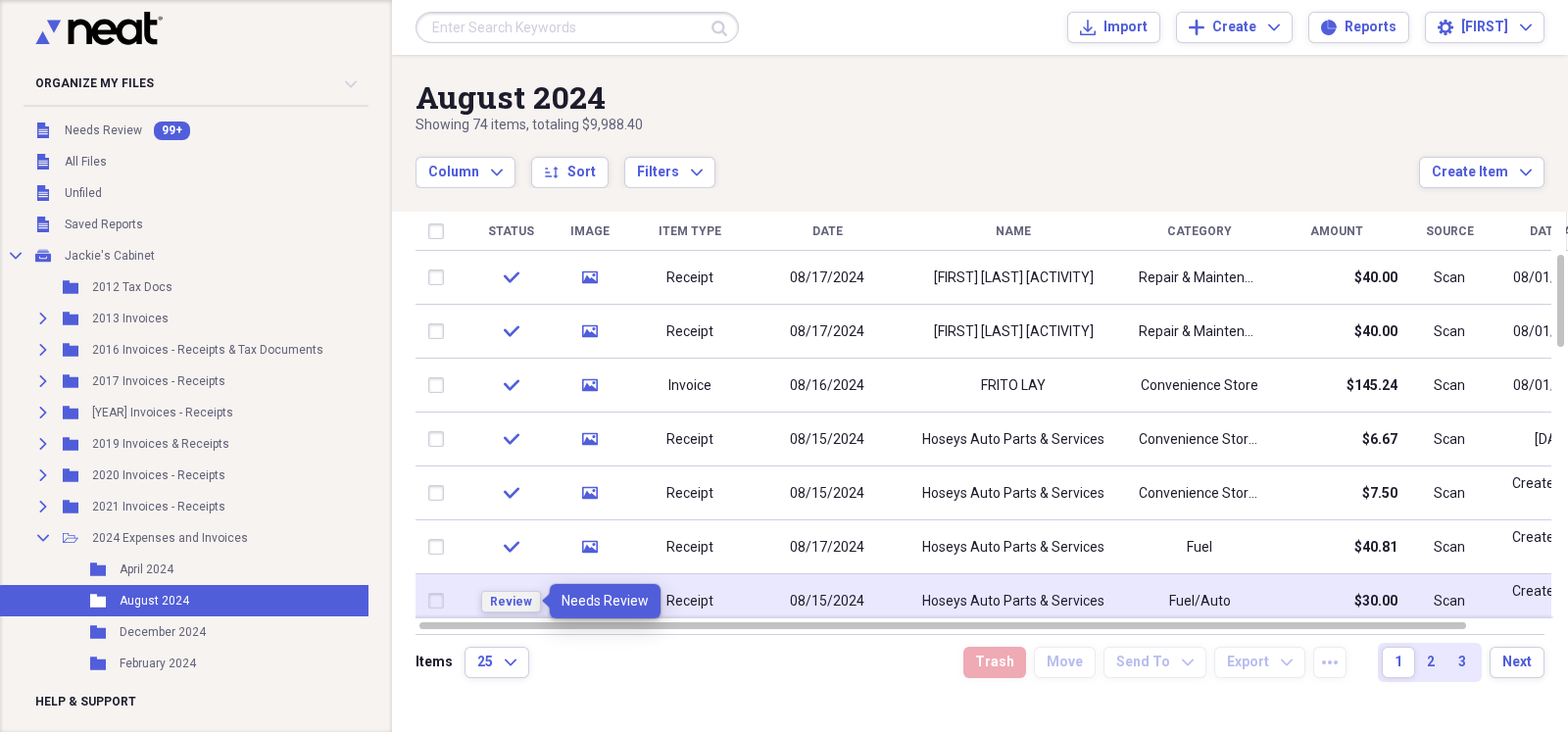 click on "Review" at bounding box center (511, 602) 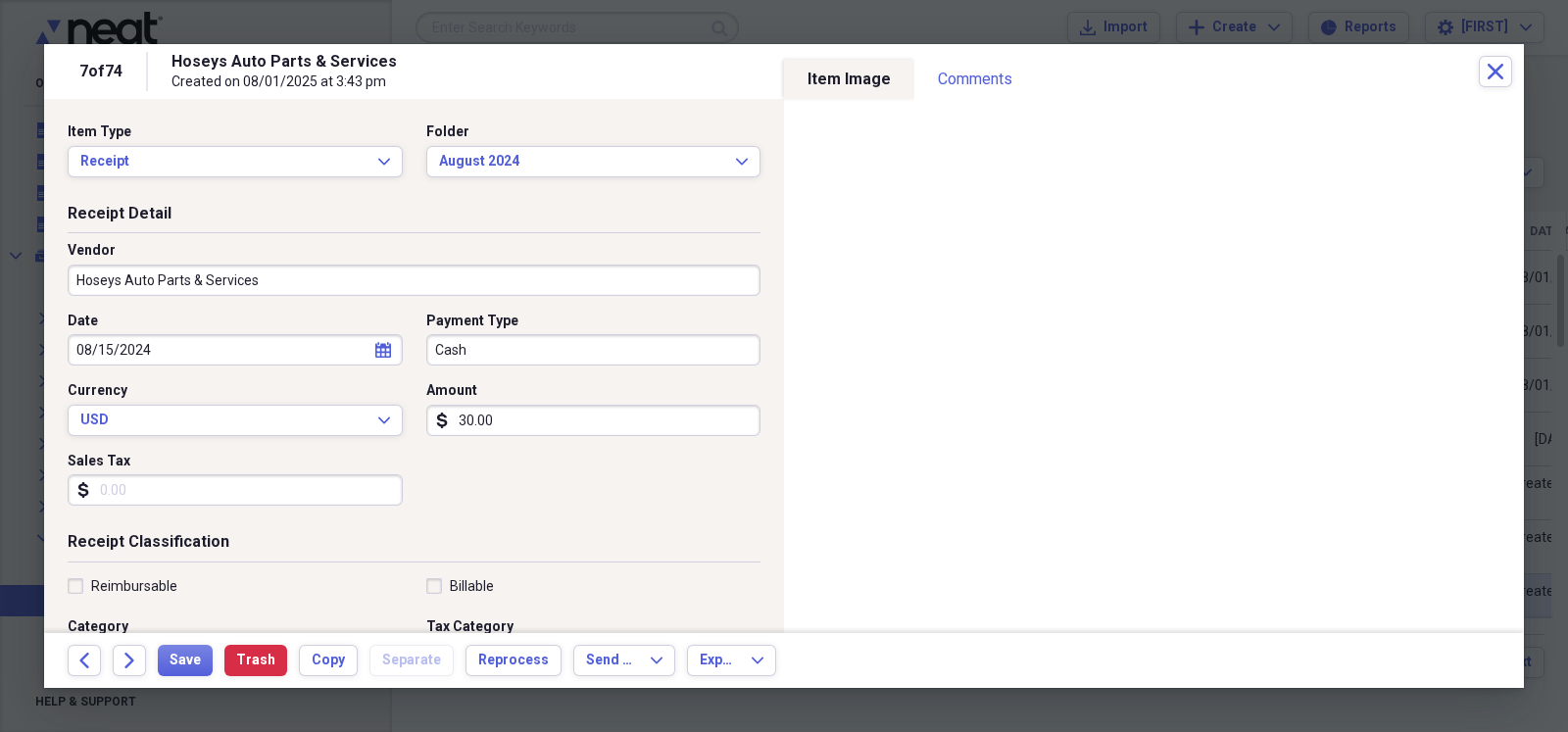 scroll, scrollTop: 48, scrollLeft: 0, axis: vertical 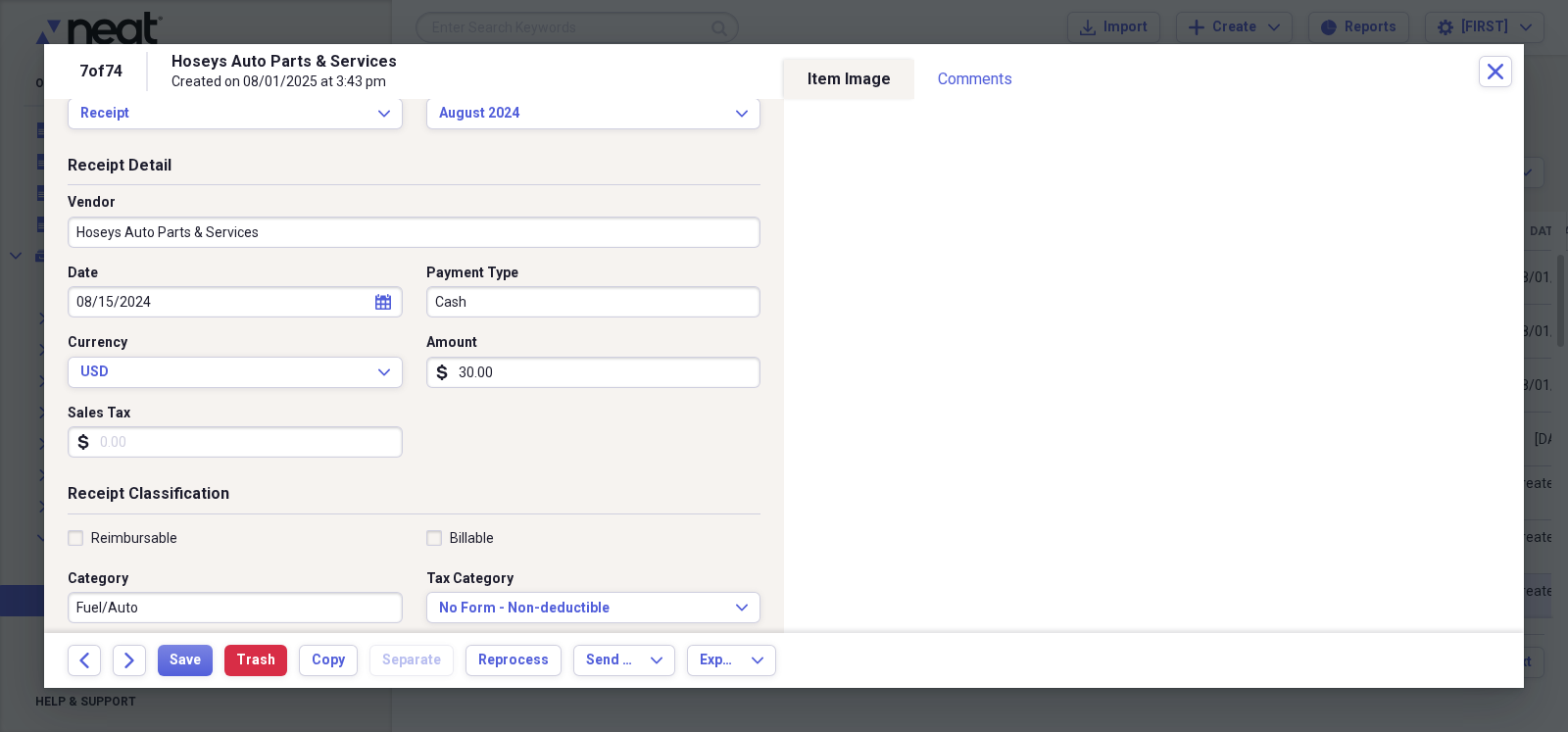 click on "Fuel/Auto" at bounding box center [235, 608] 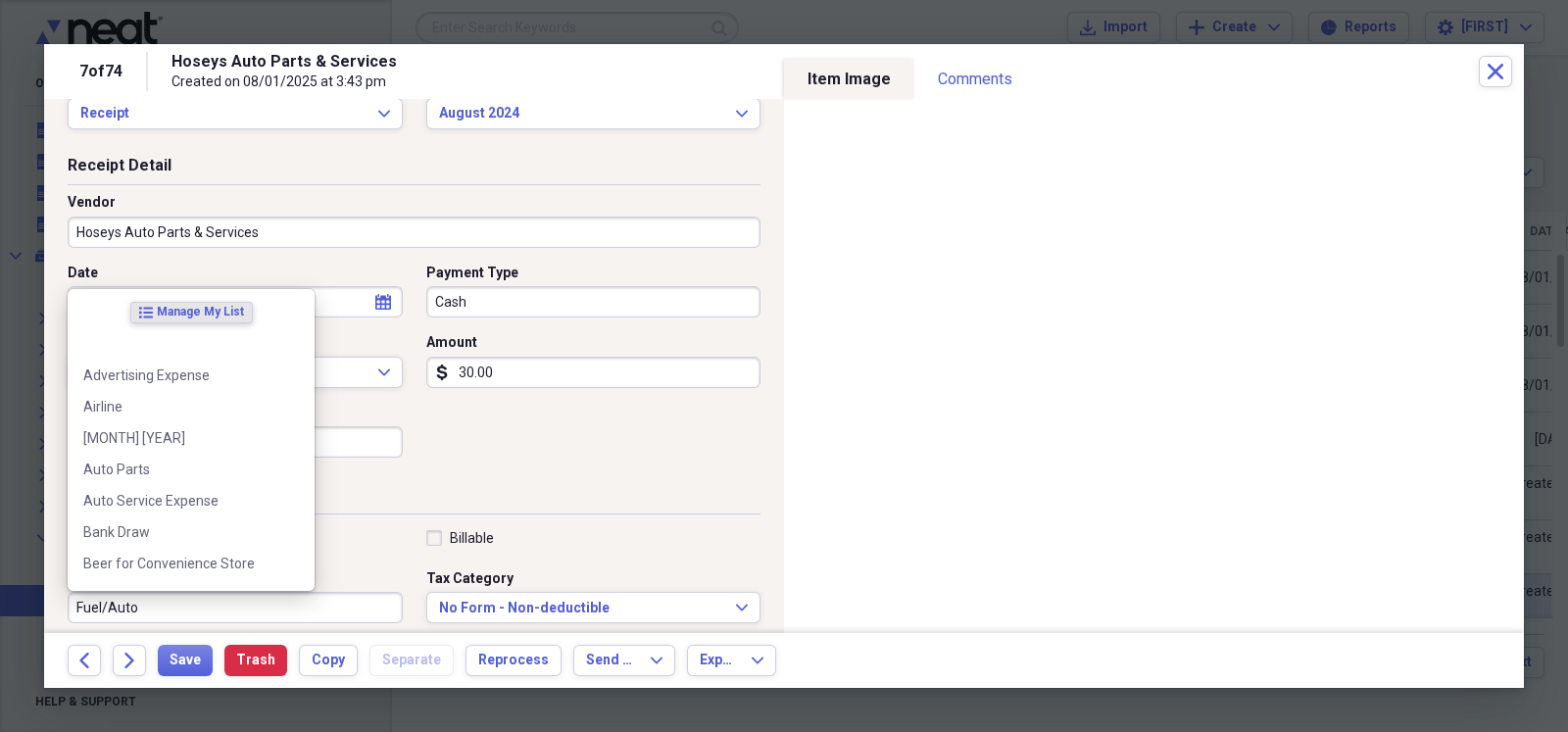 click on "Fuel/Auto" at bounding box center [235, 608] 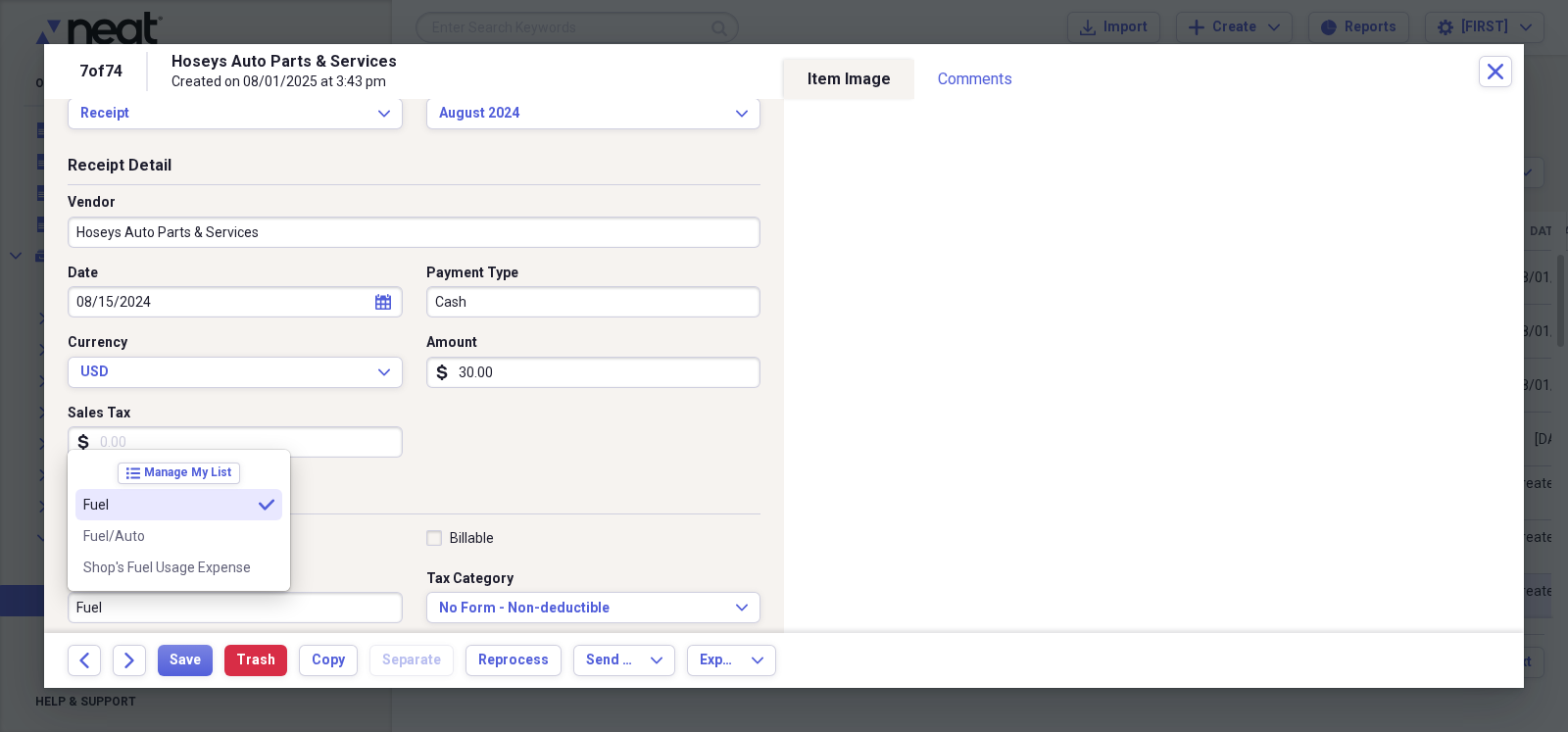 type on "Fuel" 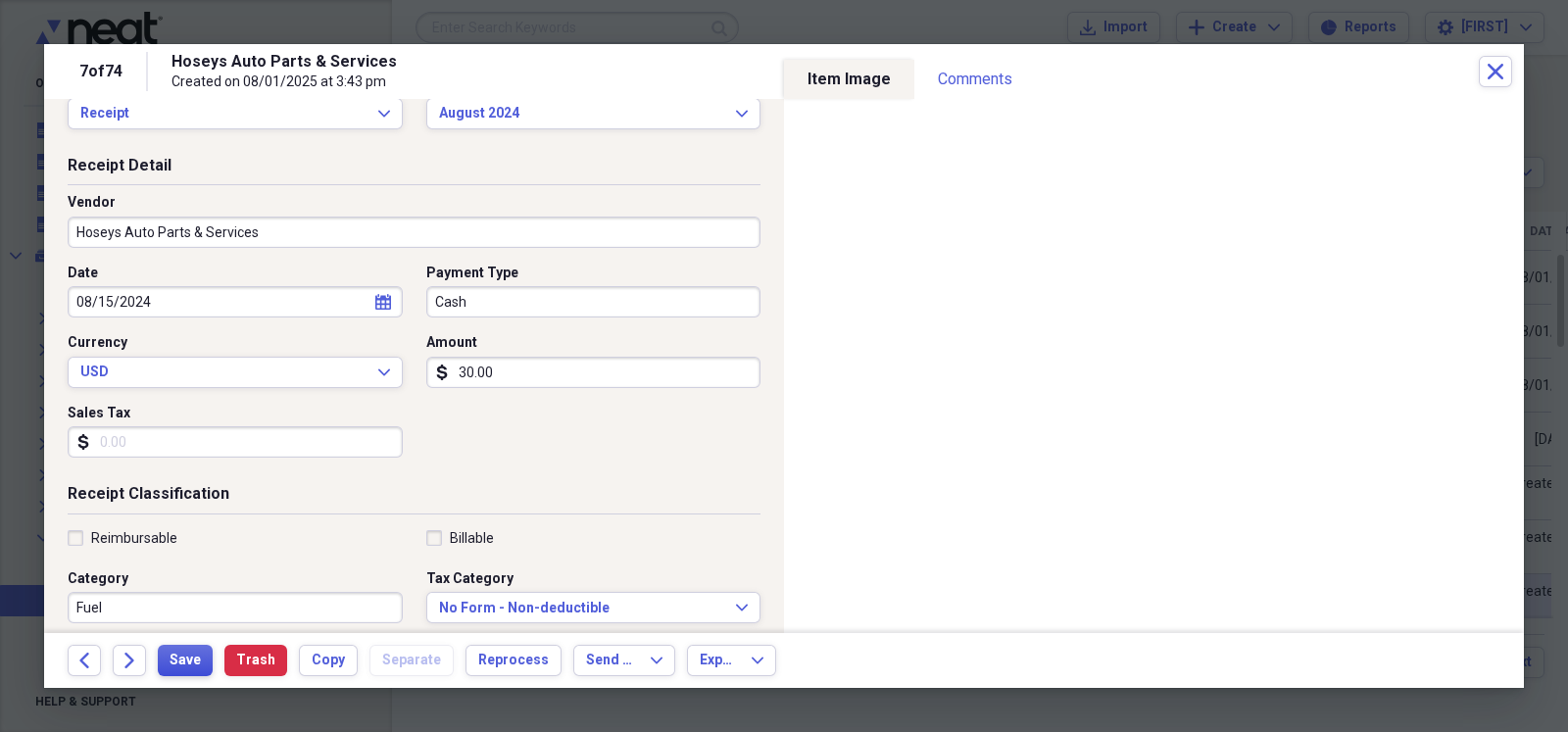 click on "Save" at bounding box center [185, 660] 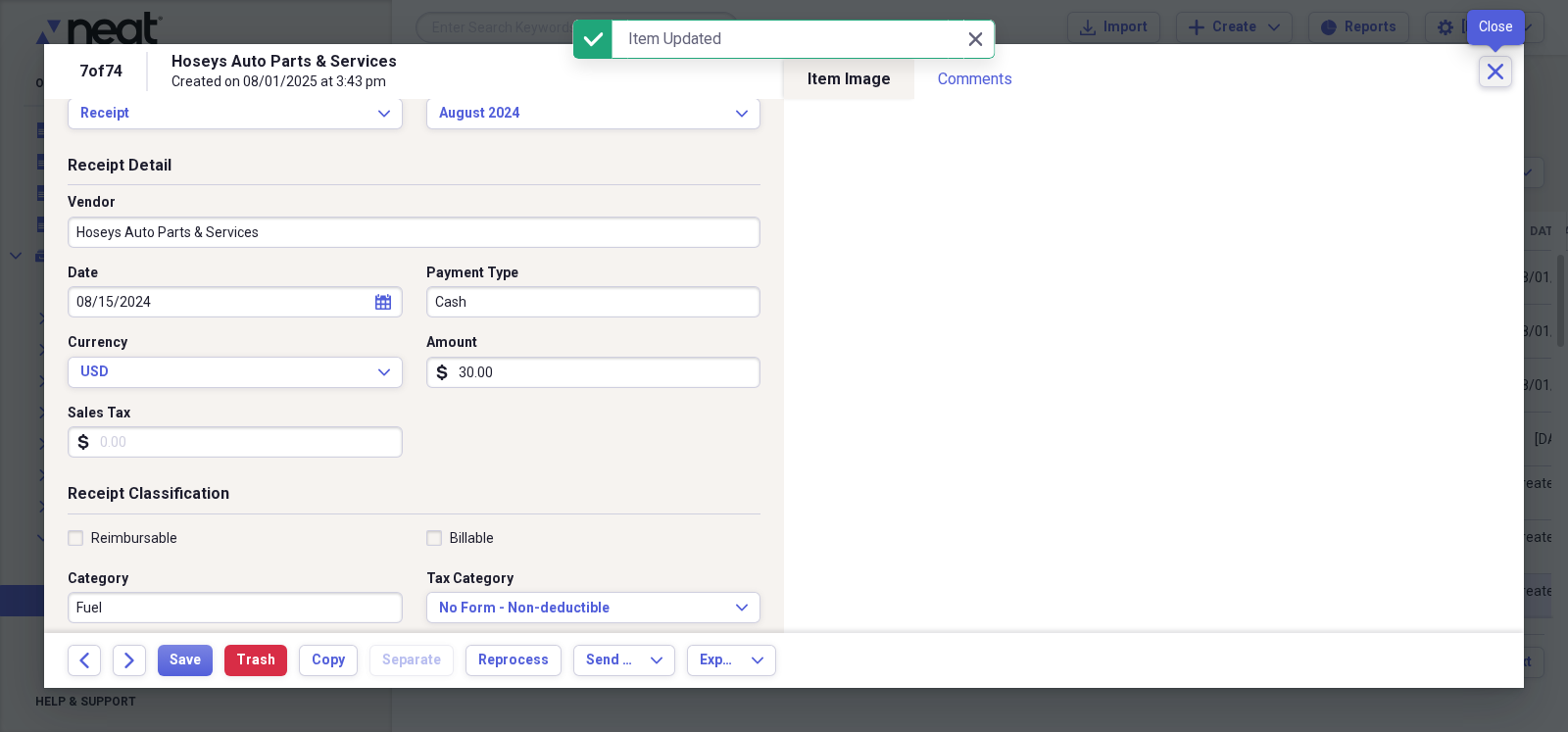 click on "Close" 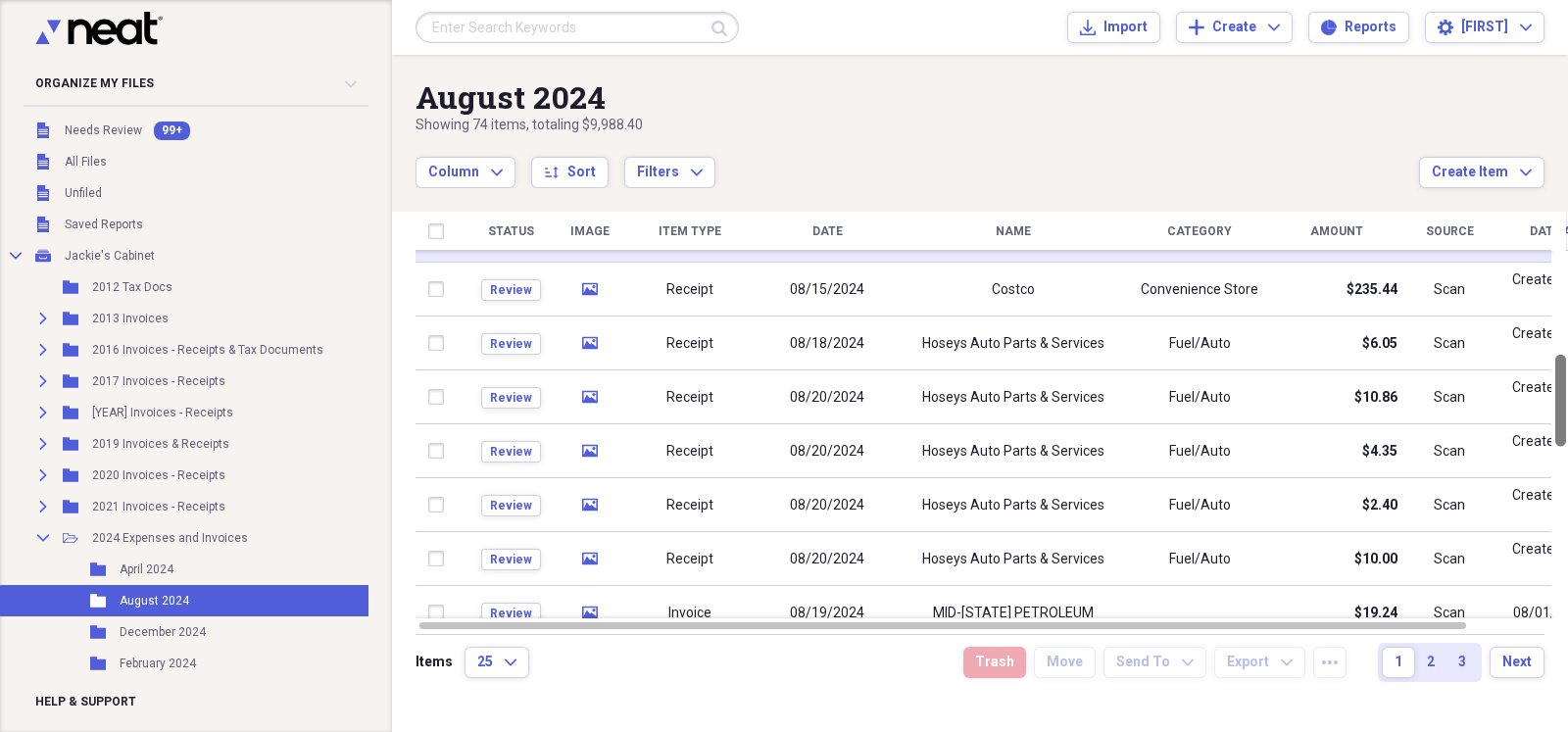 drag, startPoint x: 1556, startPoint y: 296, endPoint x: 1567, endPoint y: 393, distance: 97.62172 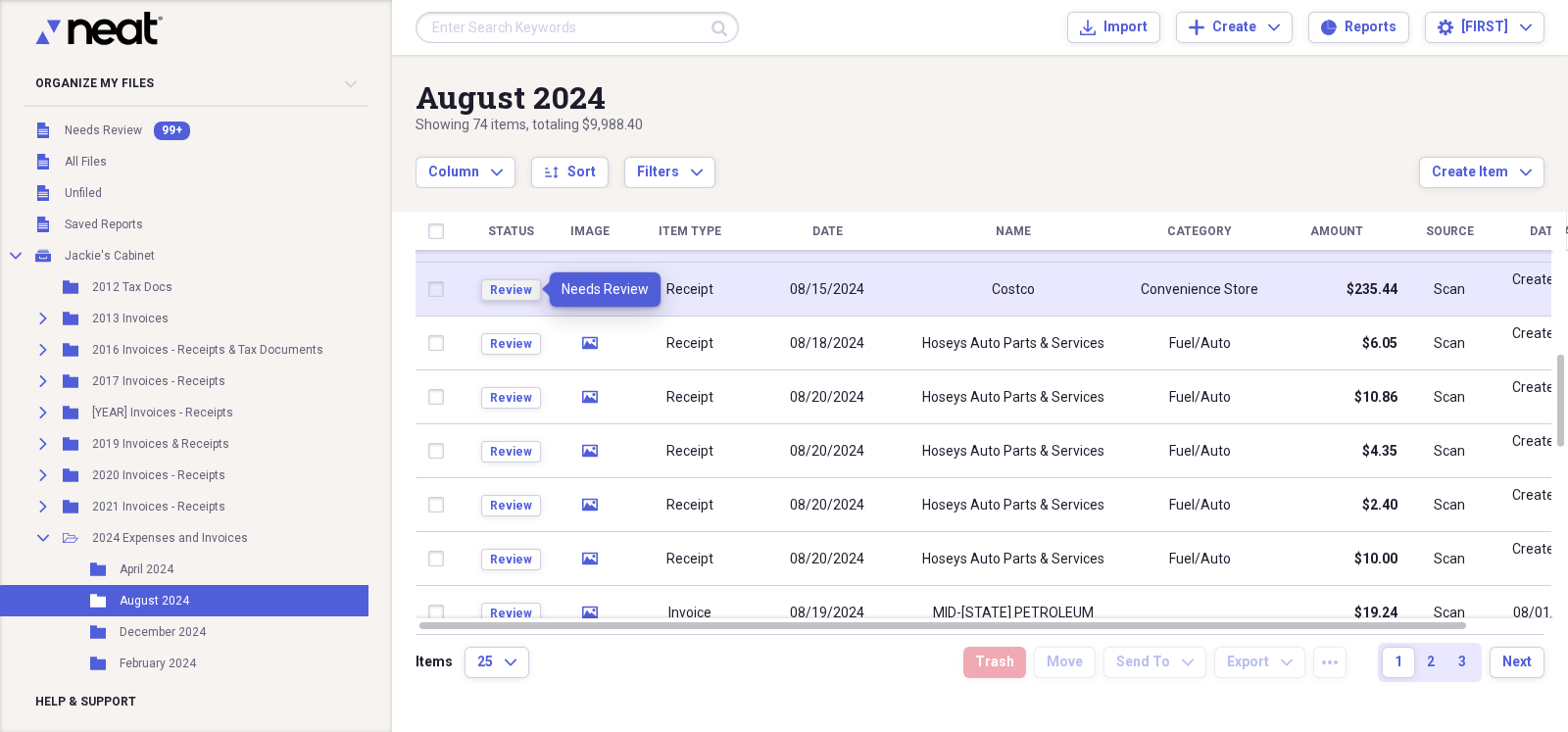 click on "Review" at bounding box center [511, 290] 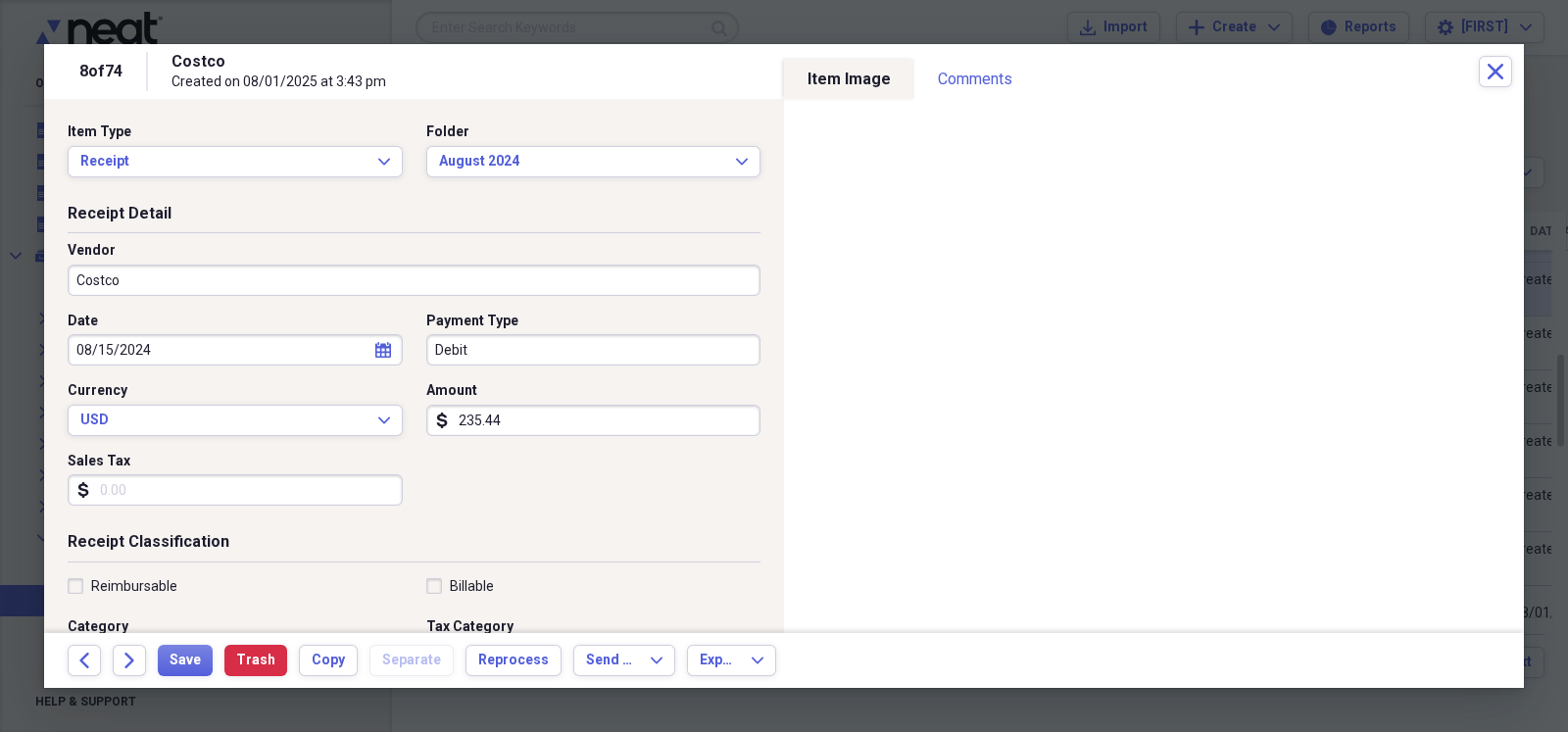 click on "235.44" at bounding box center (594, 420) 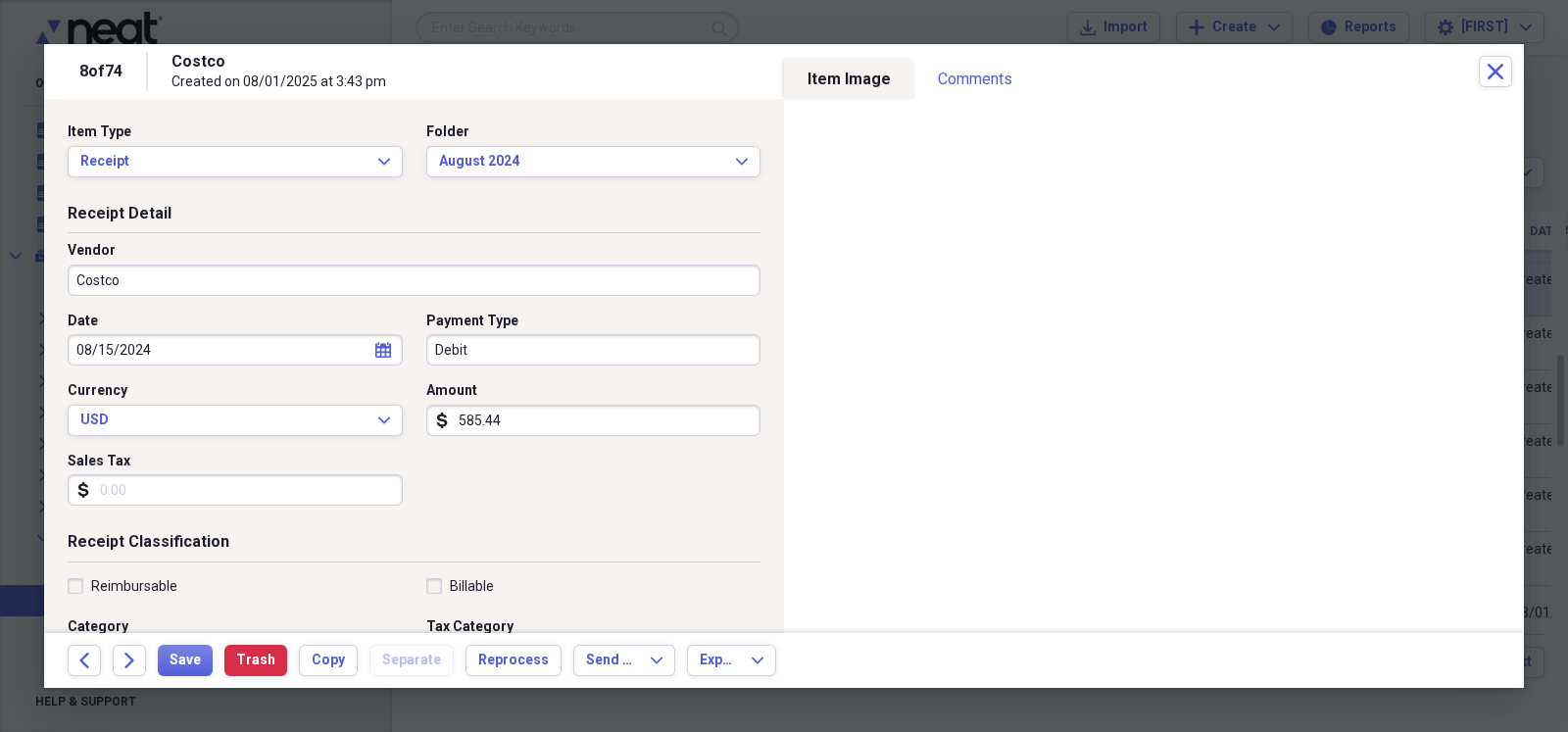 scroll, scrollTop: 48, scrollLeft: 0, axis: vertical 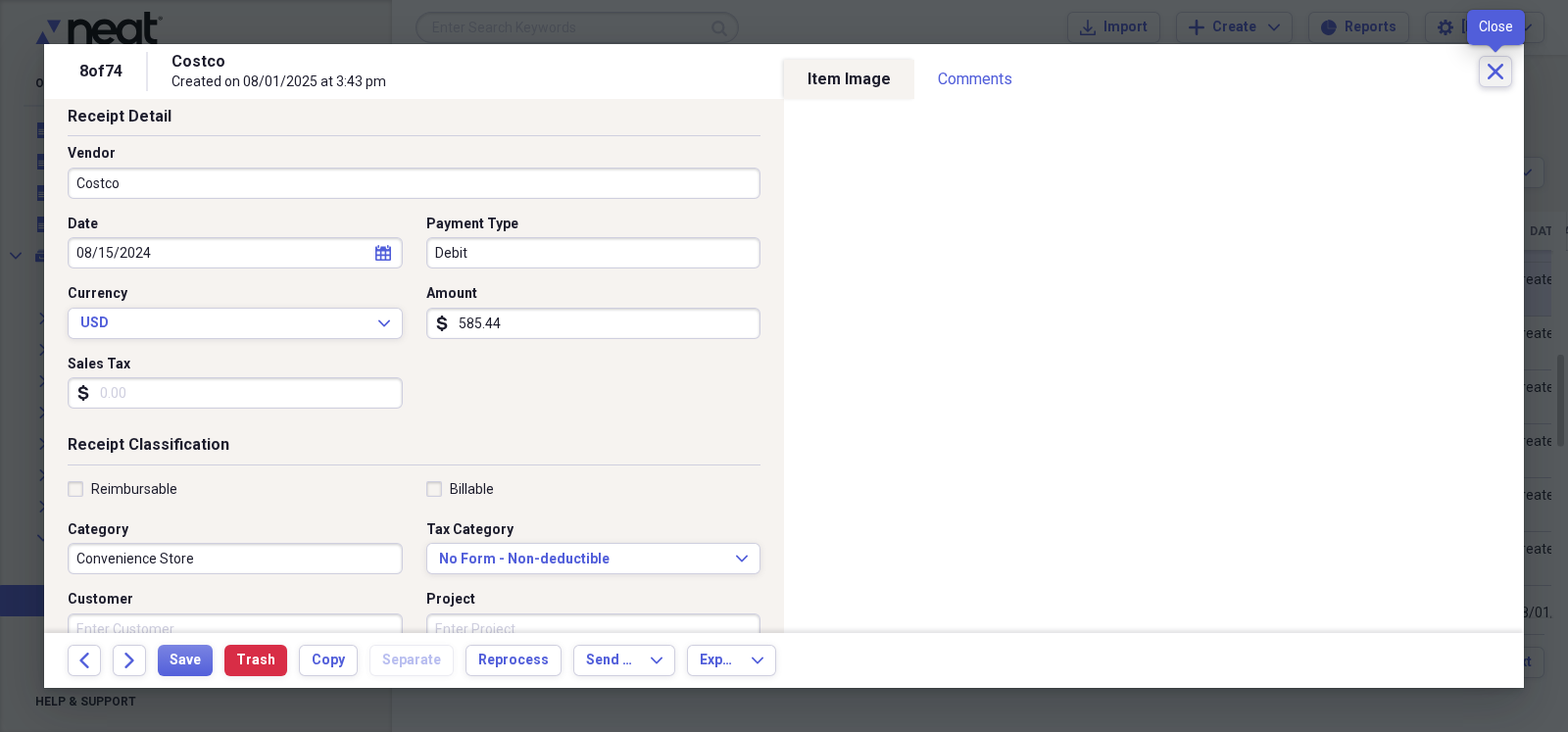 type on "585.44" 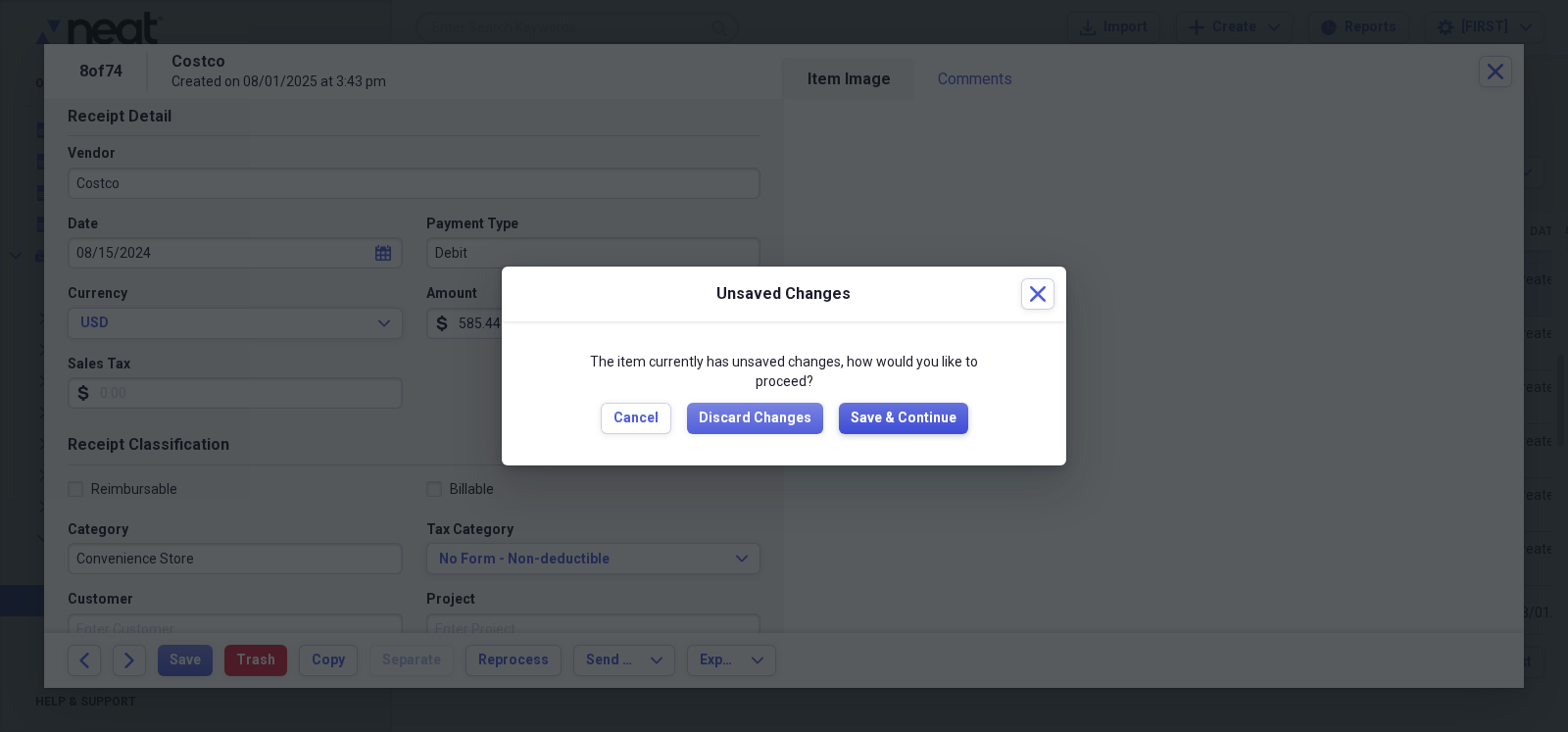 click on "Save & Continue" at bounding box center (904, 418) 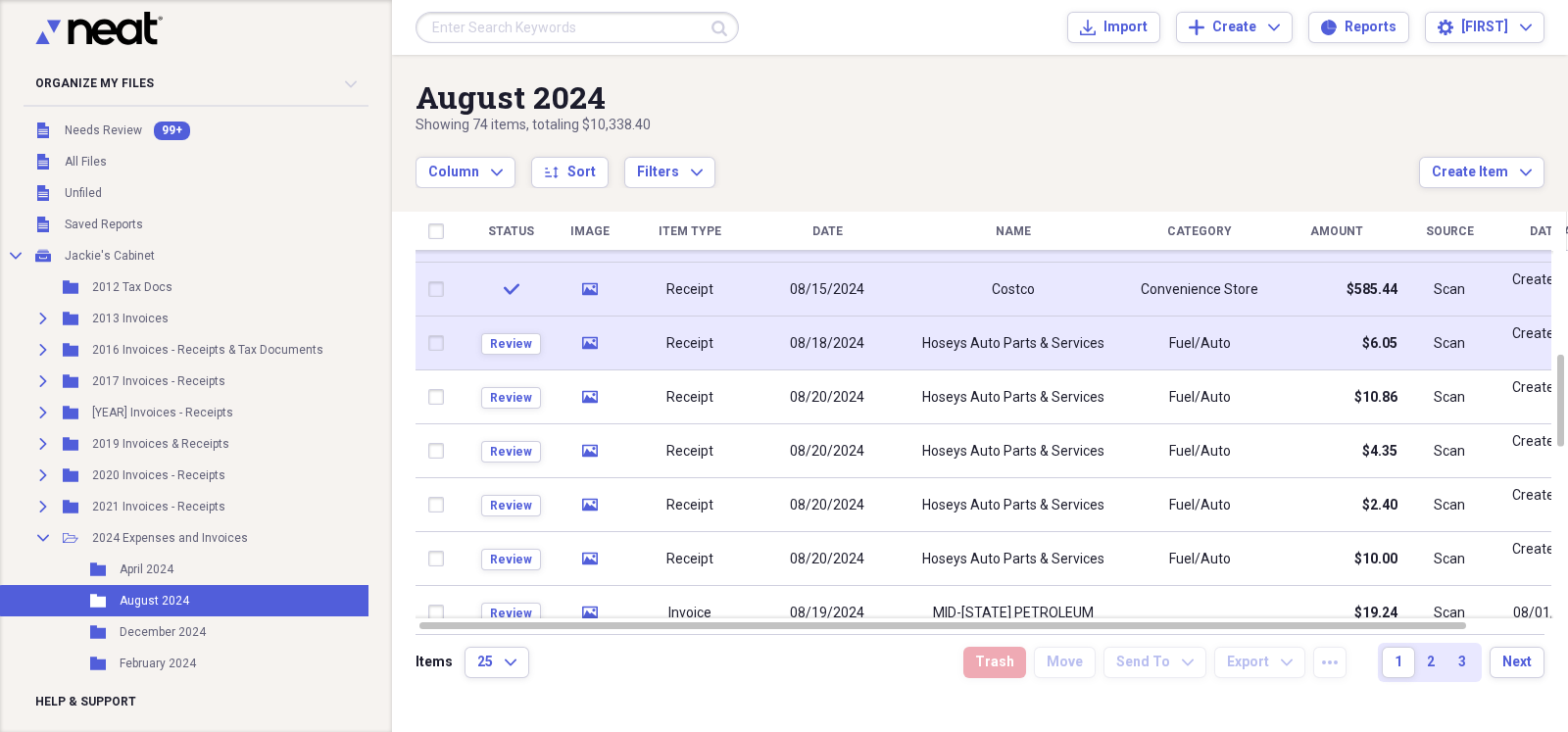 click on "Receipt" at bounding box center (690, 343) 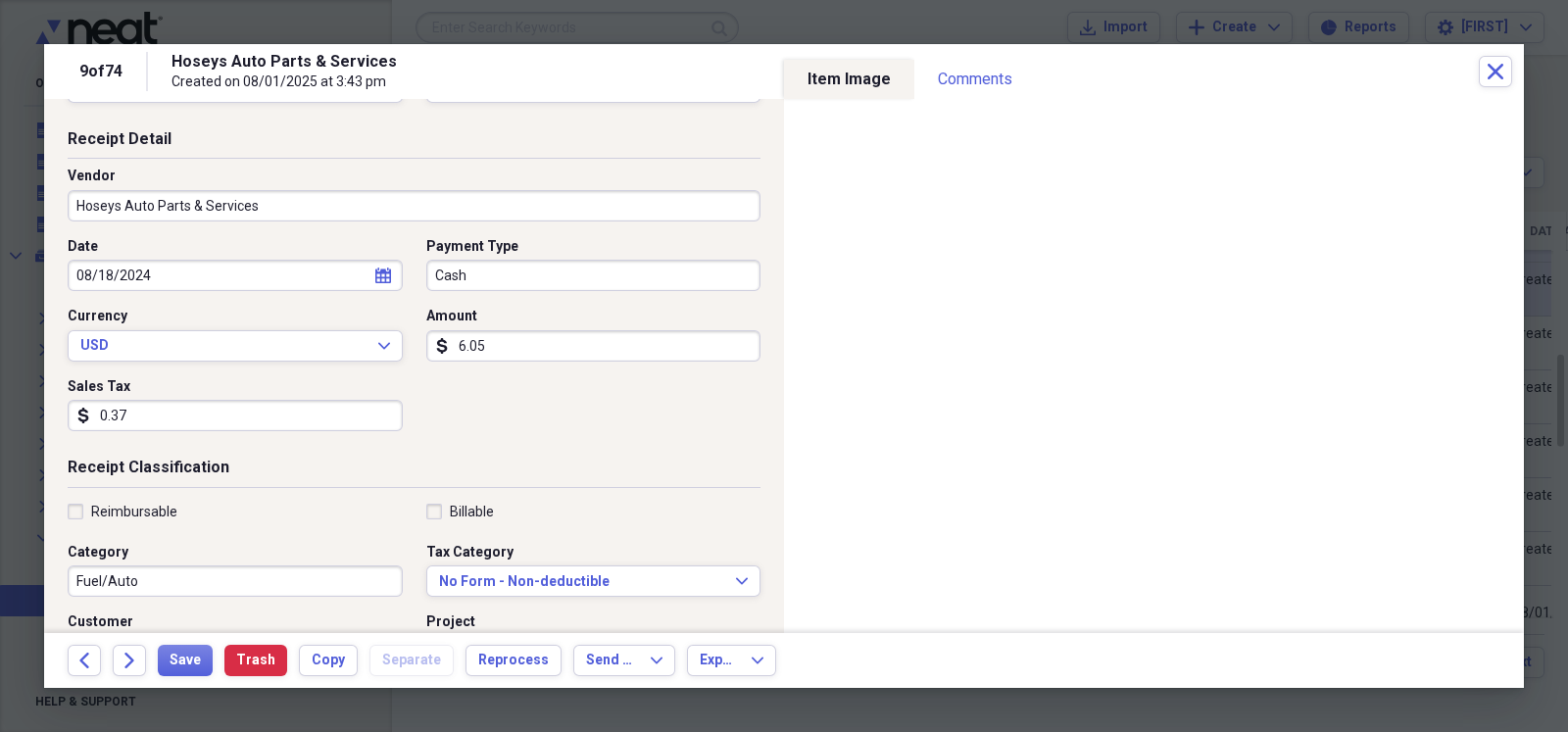 scroll, scrollTop: 97, scrollLeft: 0, axis: vertical 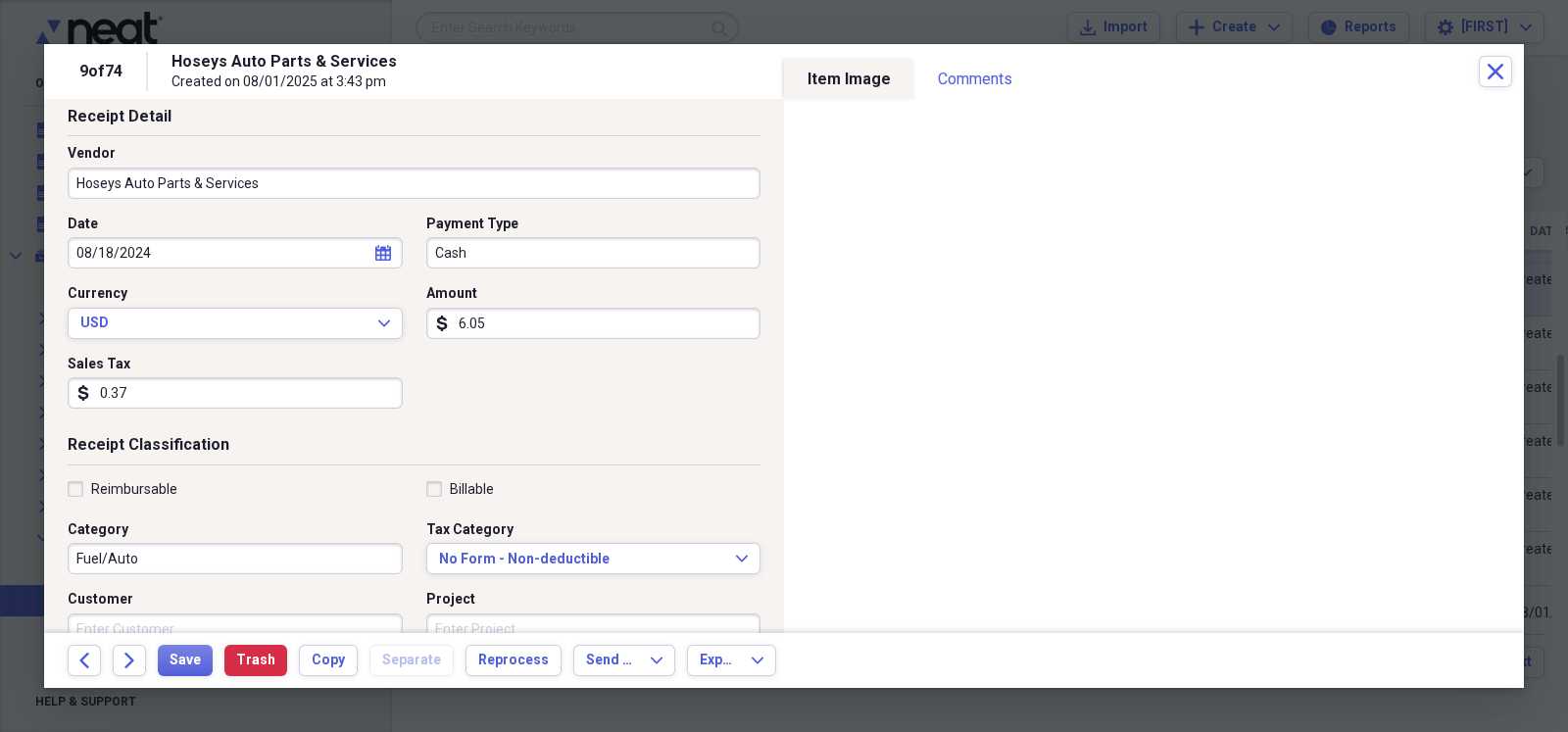 click on "Fuel/Auto" at bounding box center (235, 559) 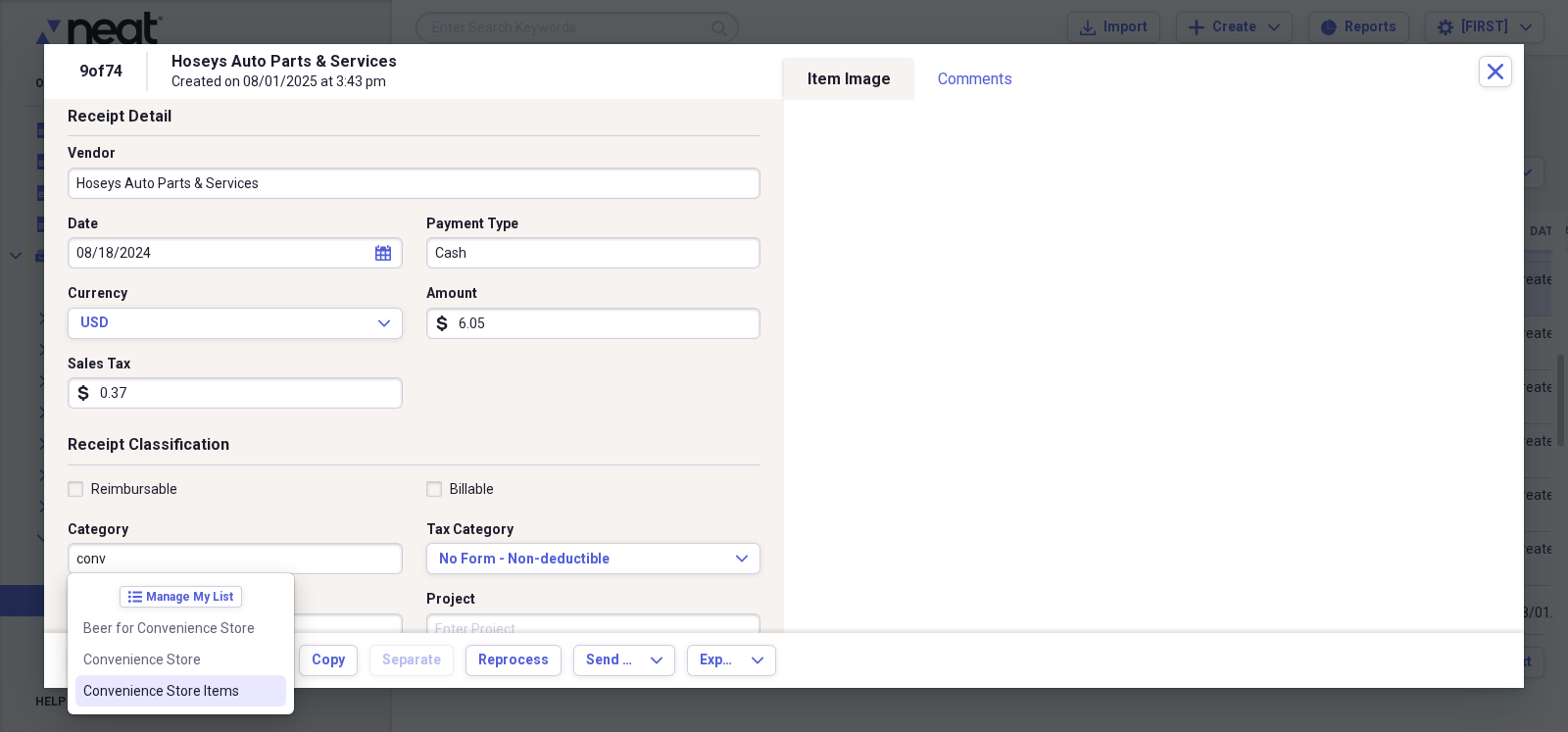 click on "Convenience Store Items" at bounding box center [169, 691] 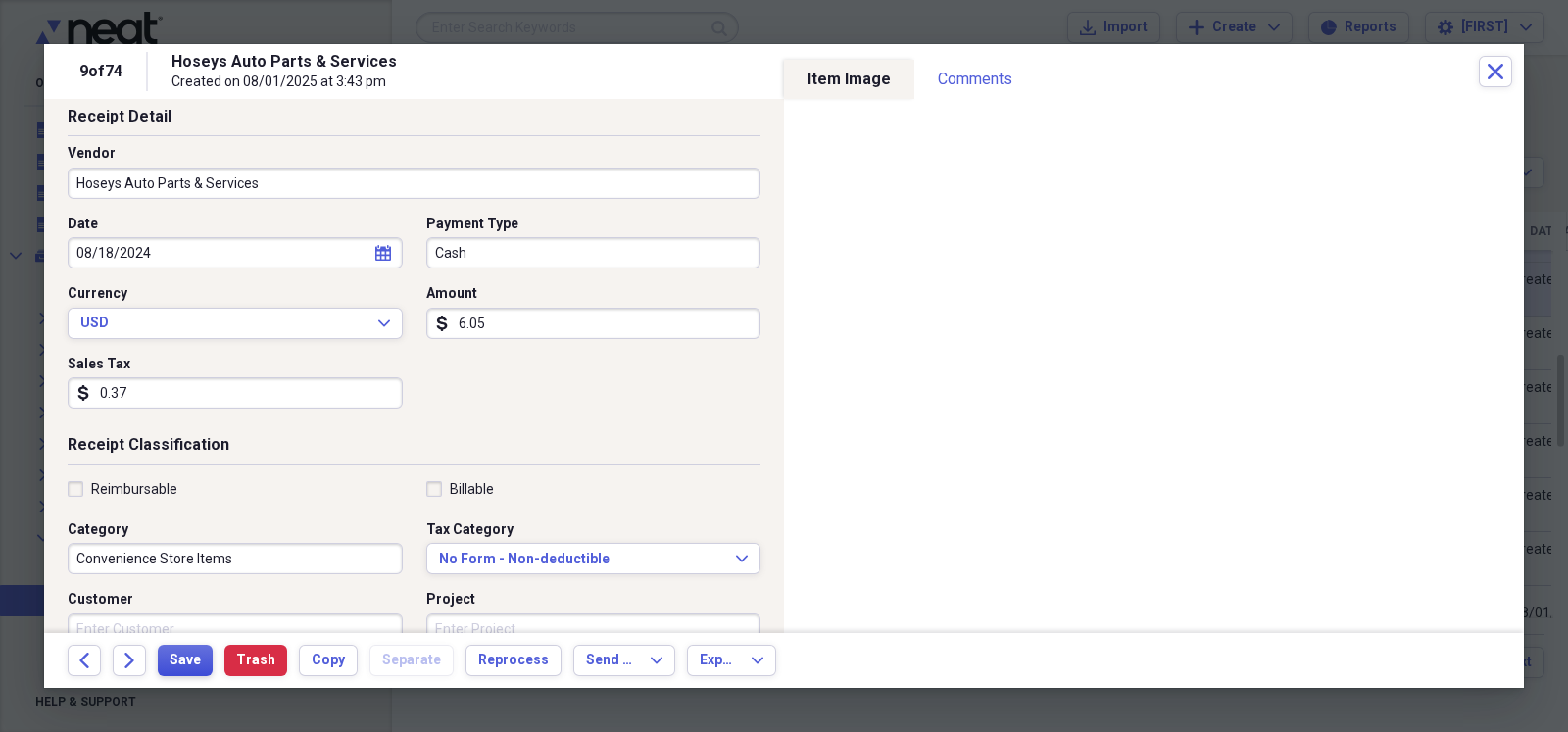 click on "Save" at bounding box center (185, 660) 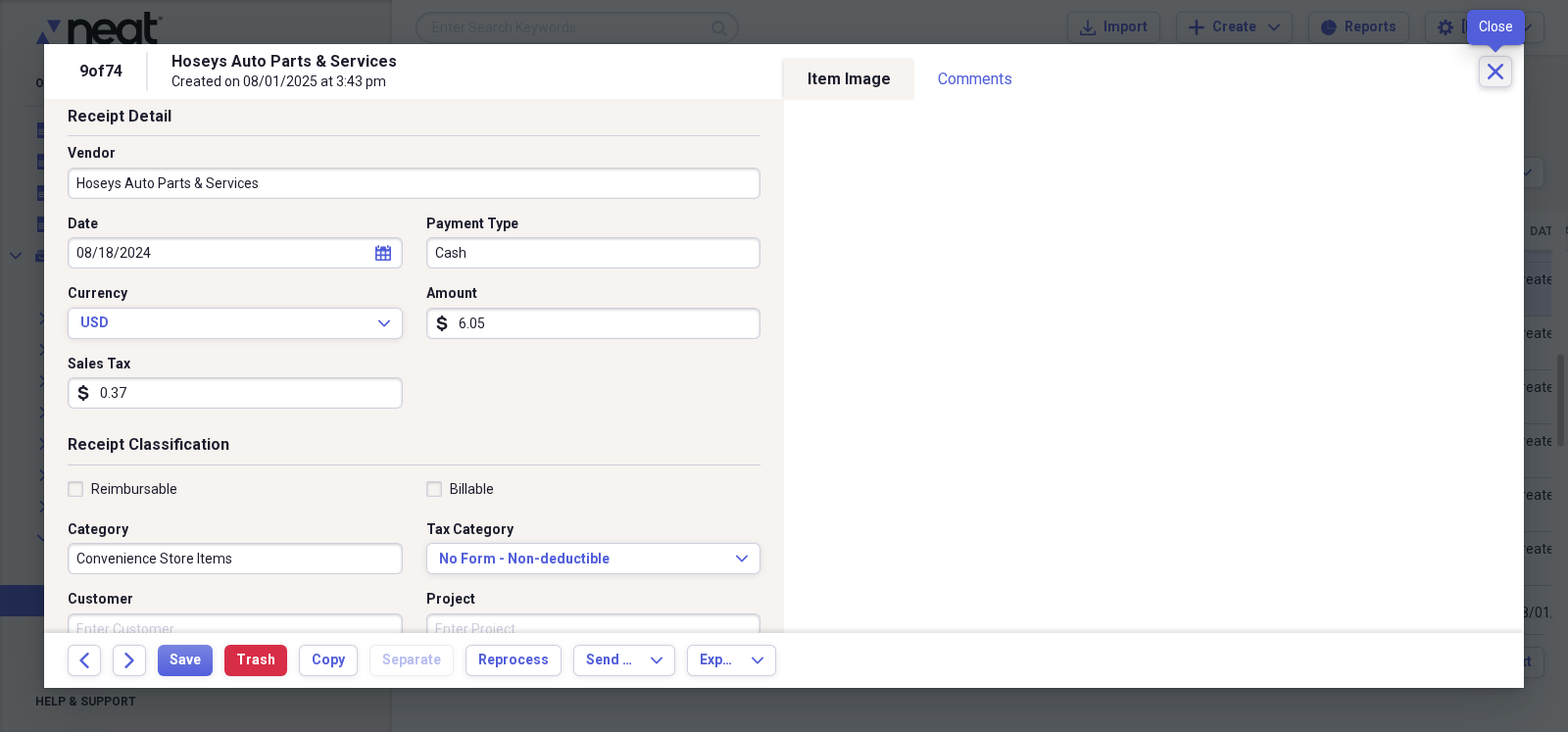 click on "Close" 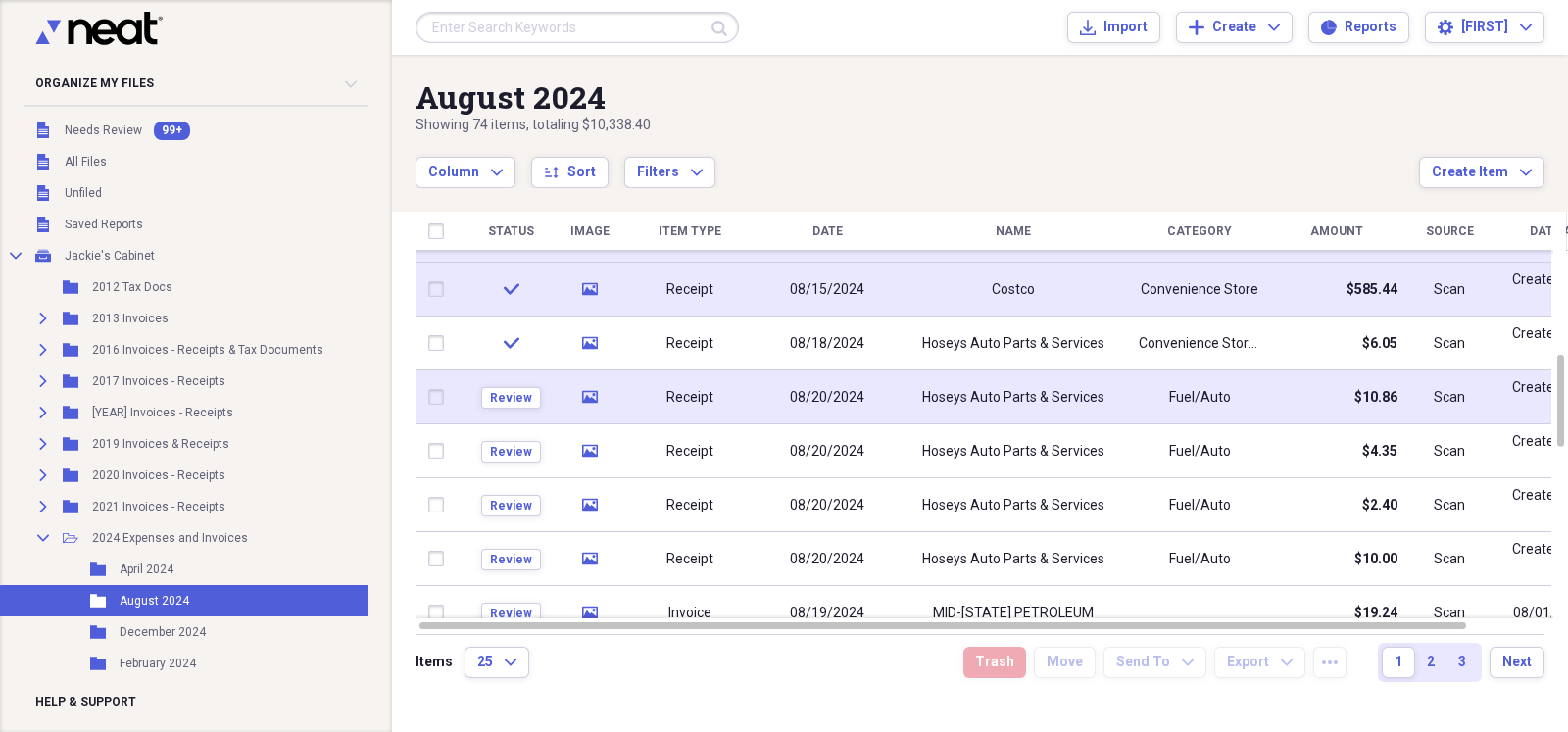 click on "Hoseys Auto Parts & Services" at bounding box center [1013, 398] 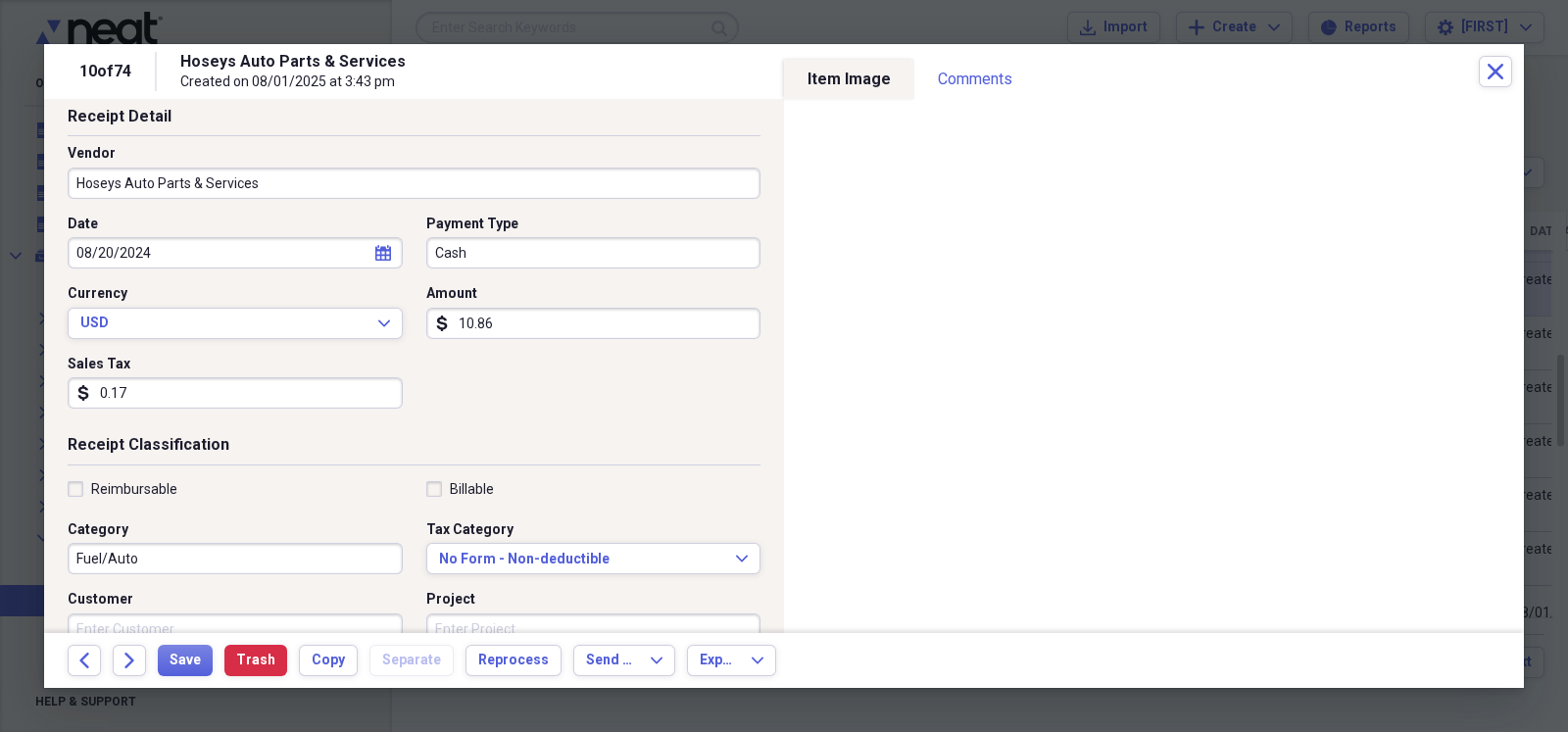 scroll, scrollTop: 97, scrollLeft: 0, axis: vertical 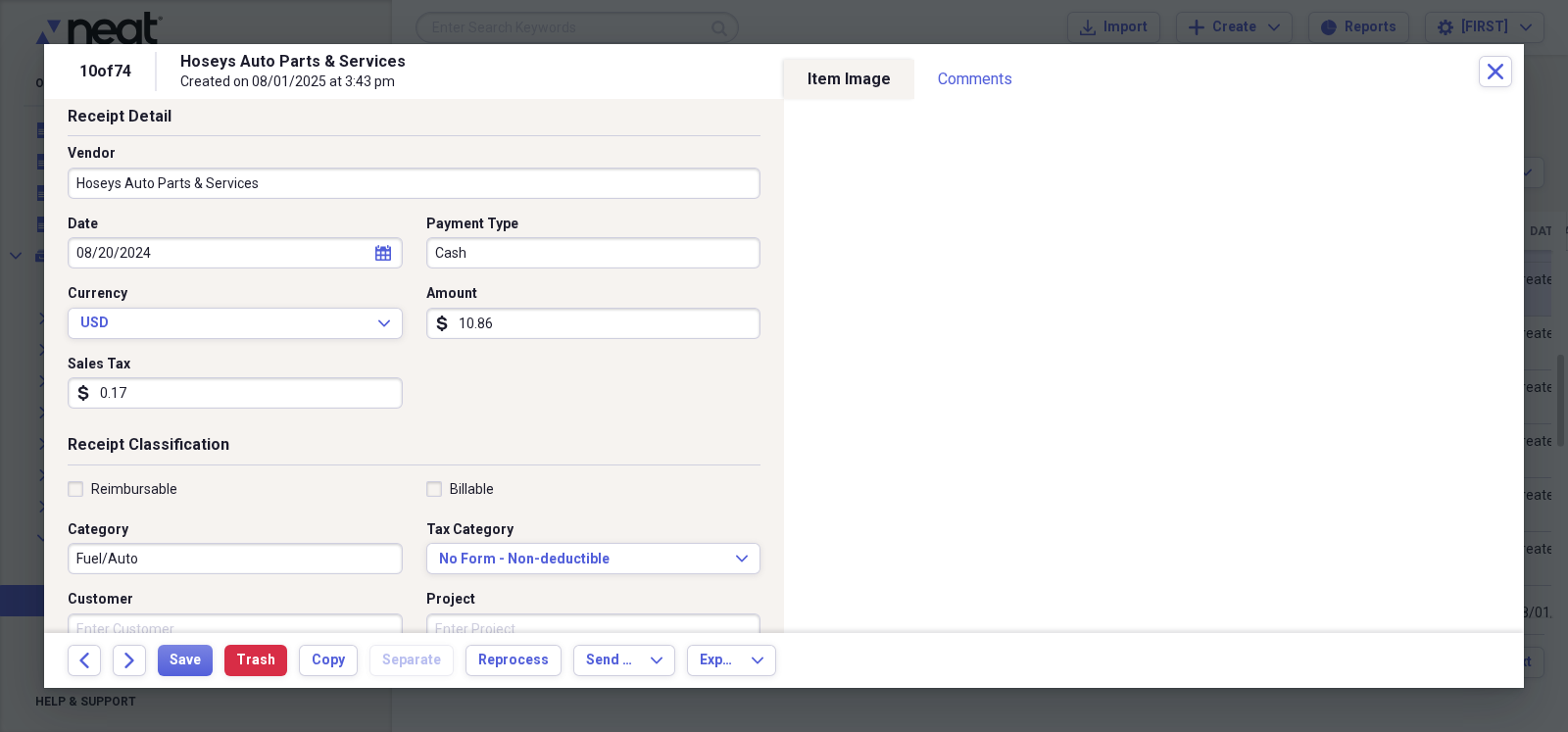 click on "Fuel/Auto" at bounding box center [235, 559] 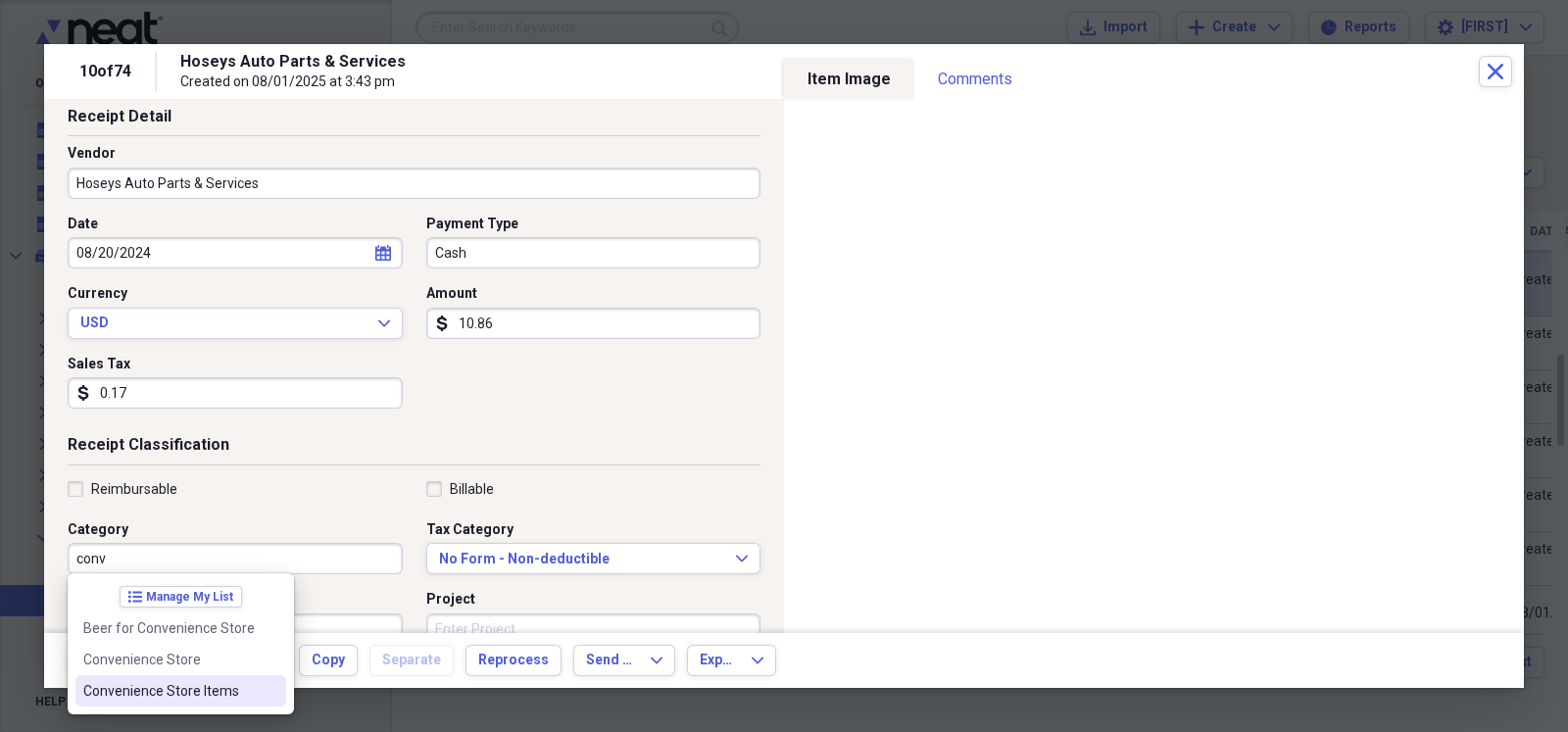 click on "Convenience Store Items" at bounding box center (180, 691) 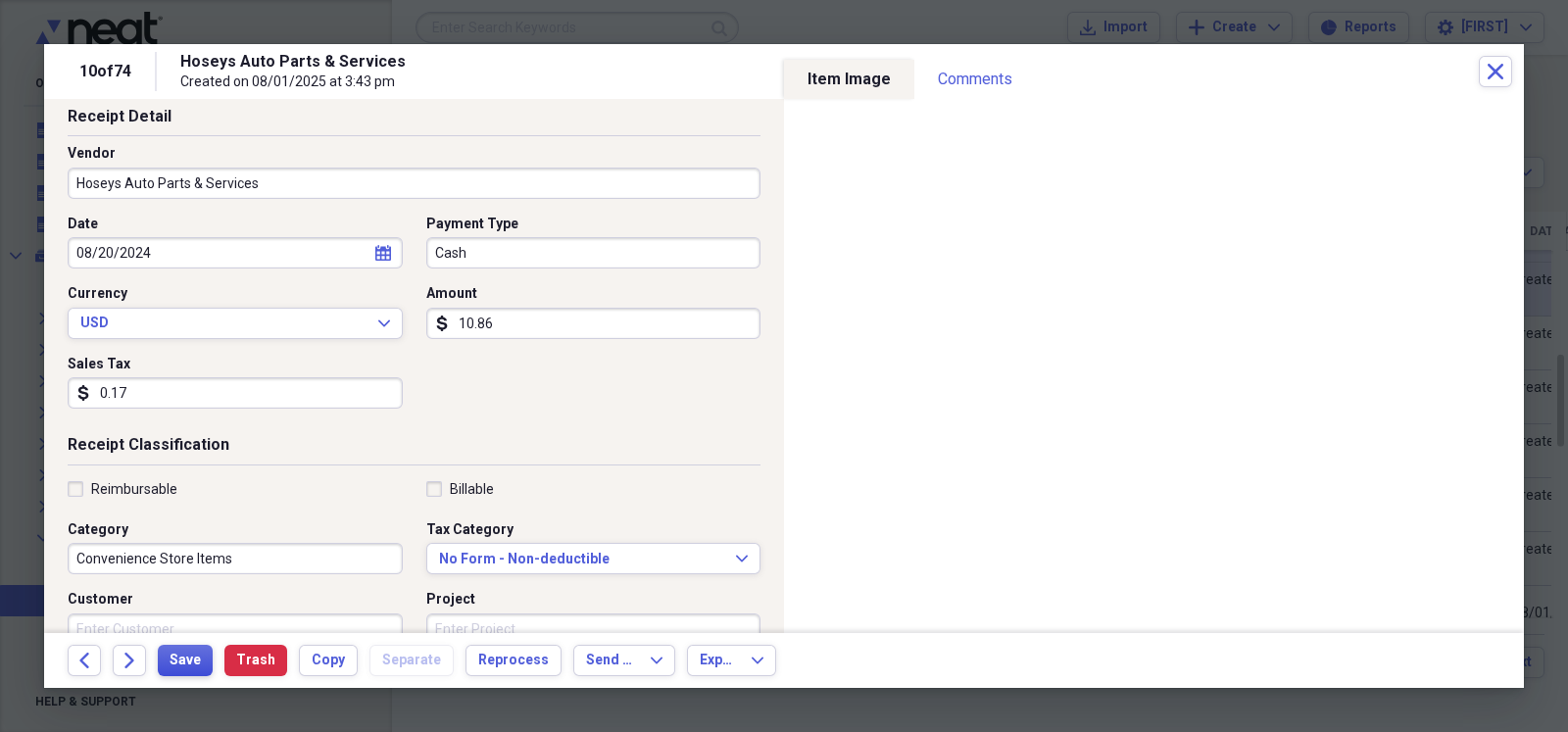 click on "Save" at bounding box center [185, 660] 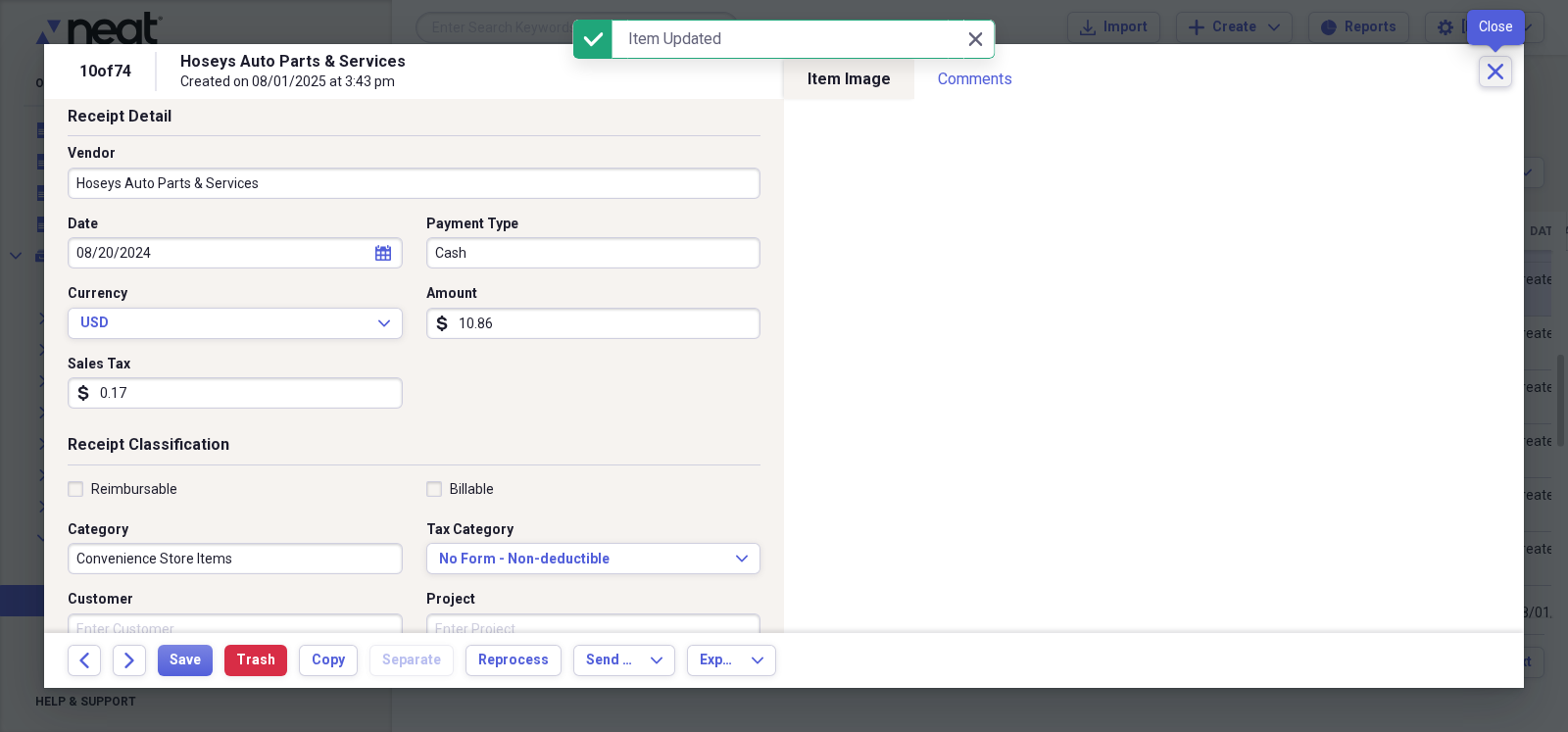 click 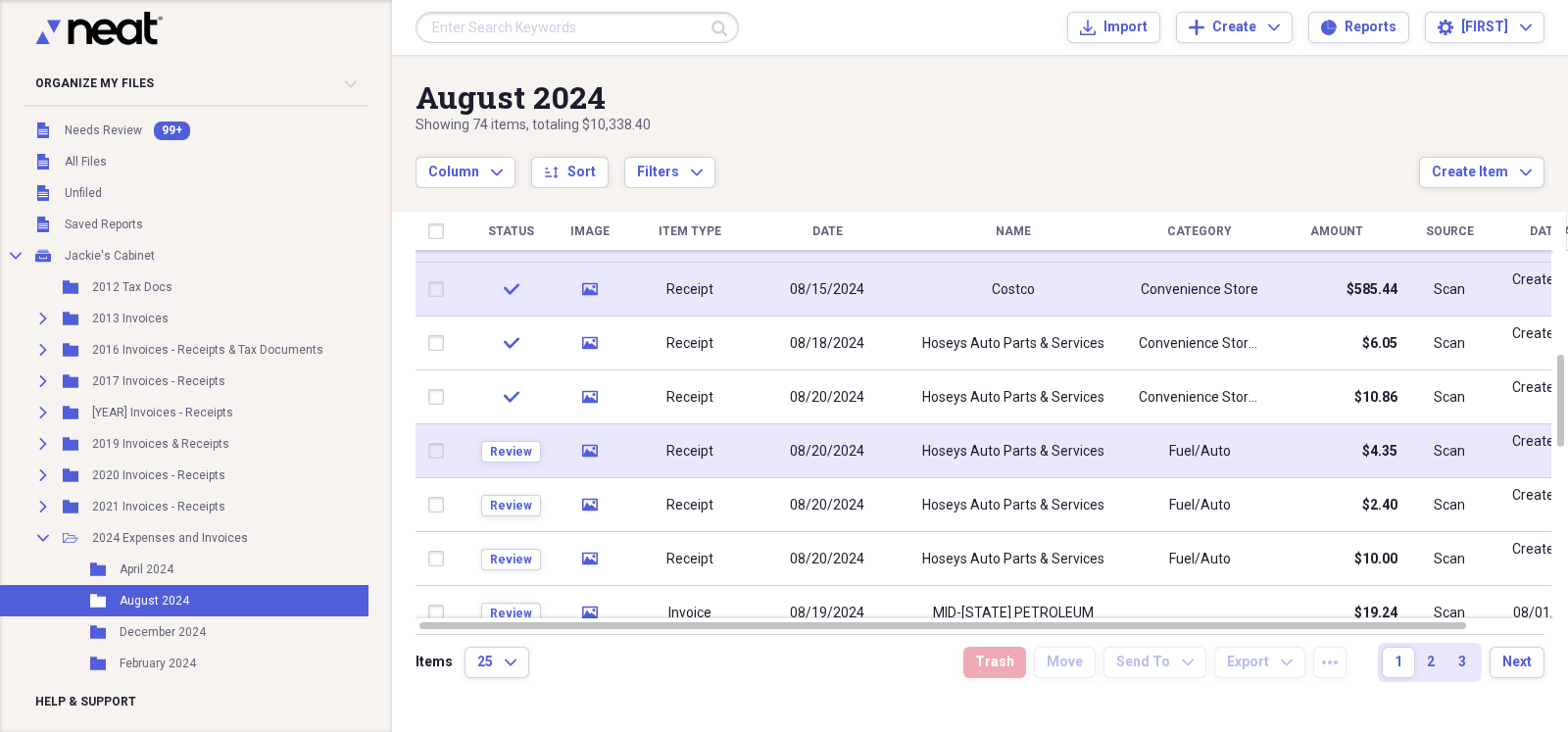 click on "Receipt" at bounding box center (690, 451) 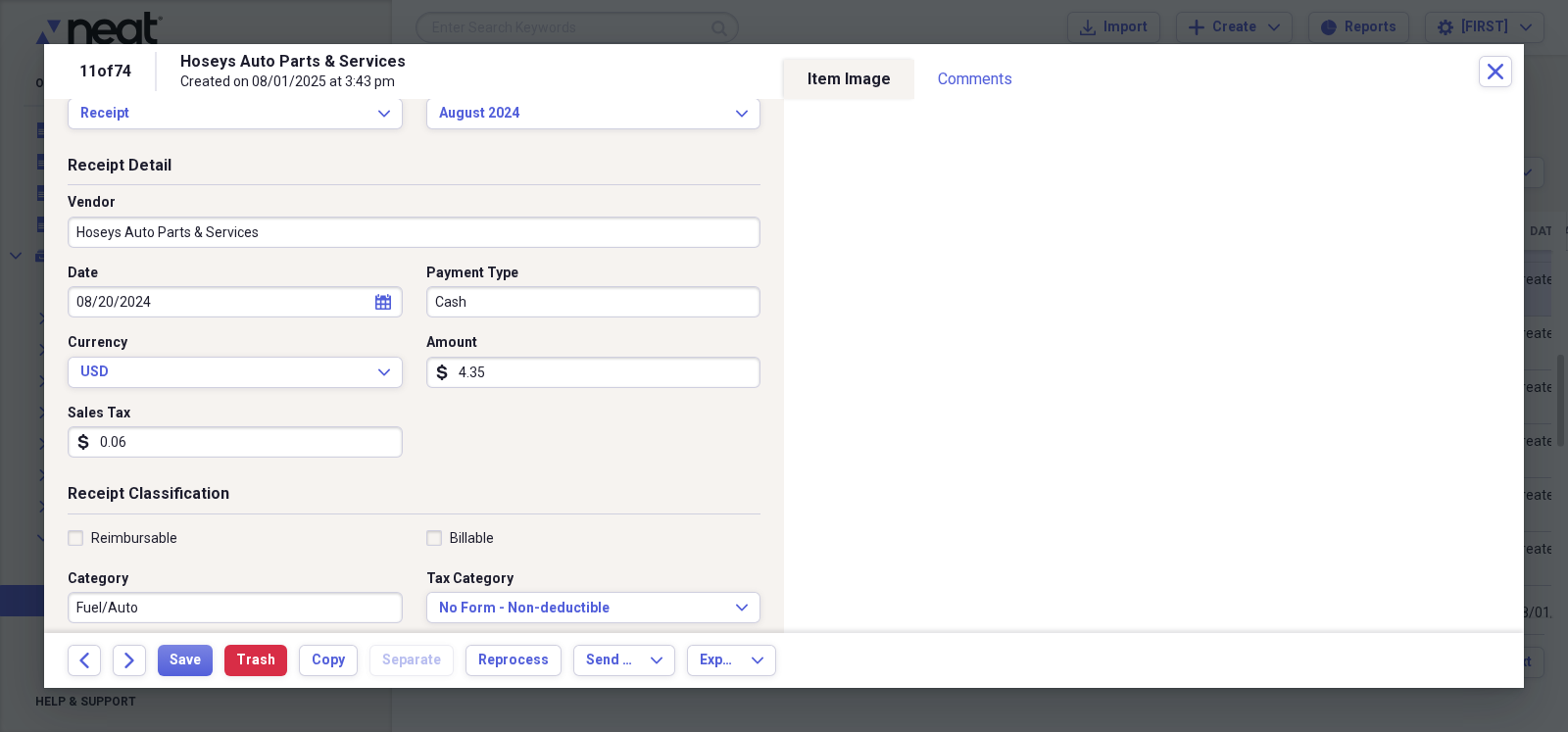 scroll, scrollTop: 97, scrollLeft: 0, axis: vertical 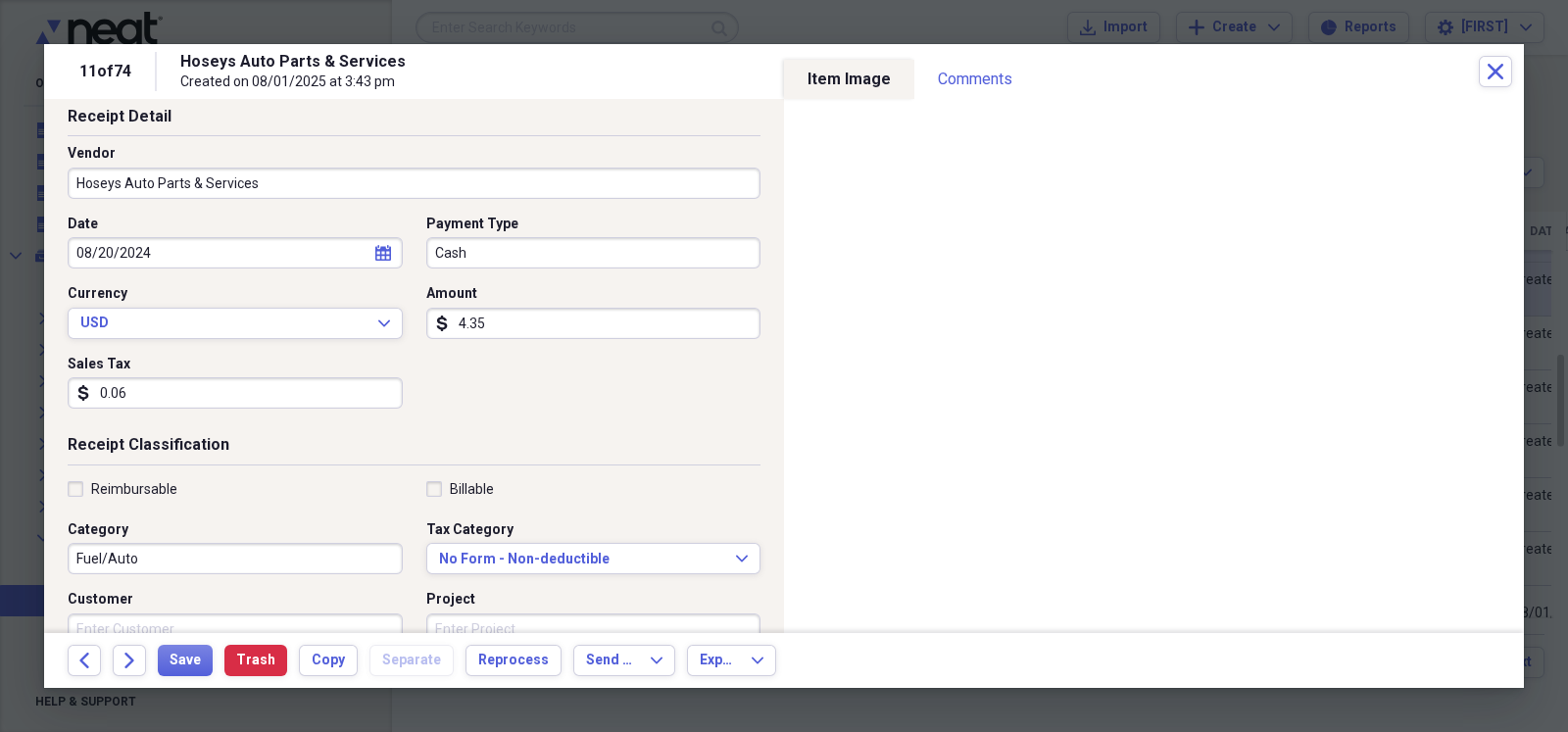 click on "Fuel/Auto" at bounding box center [235, 559] 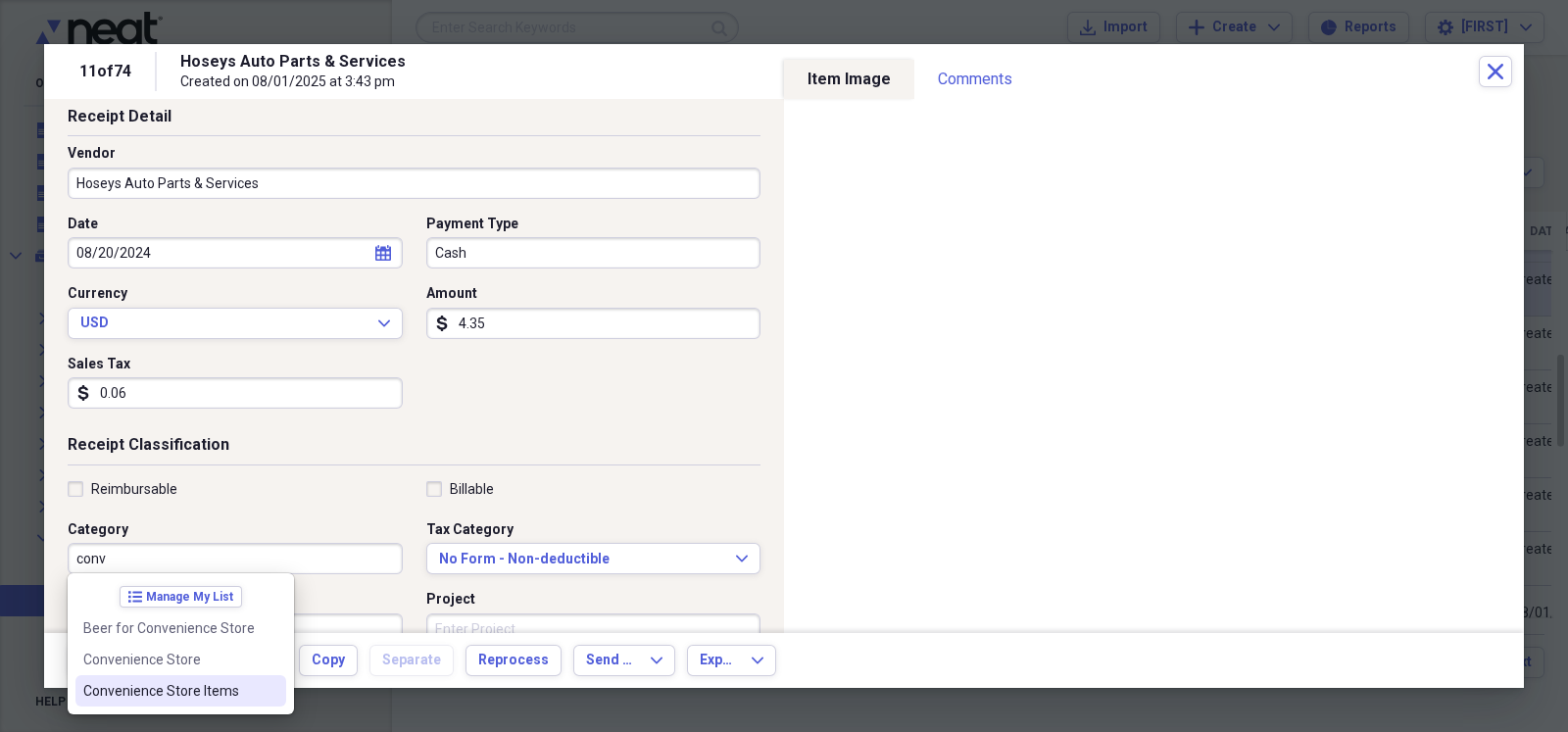 click on "Convenience Store Items" at bounding box center [169, 691] 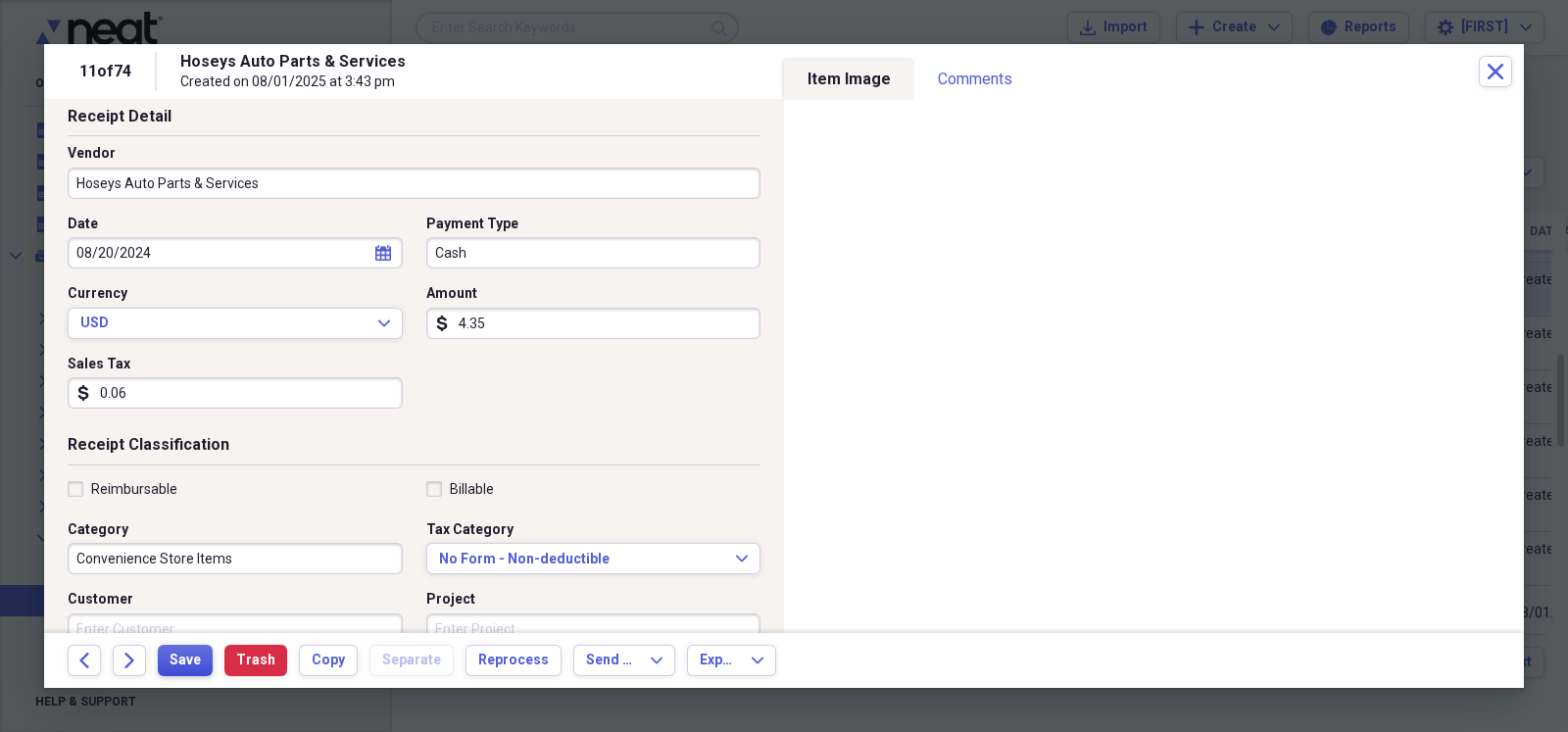 click on "Save" at bounding box center (185, 660) 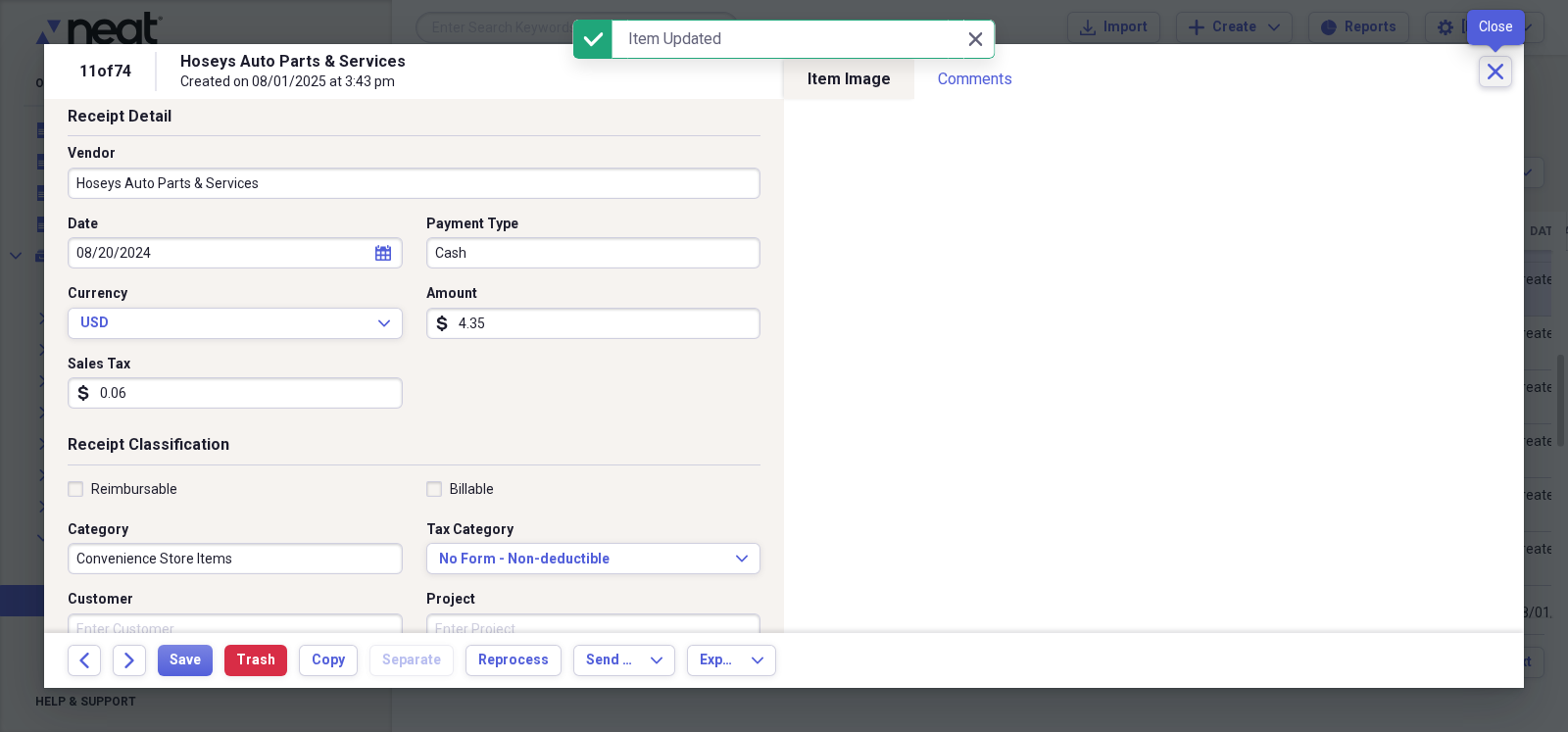 click 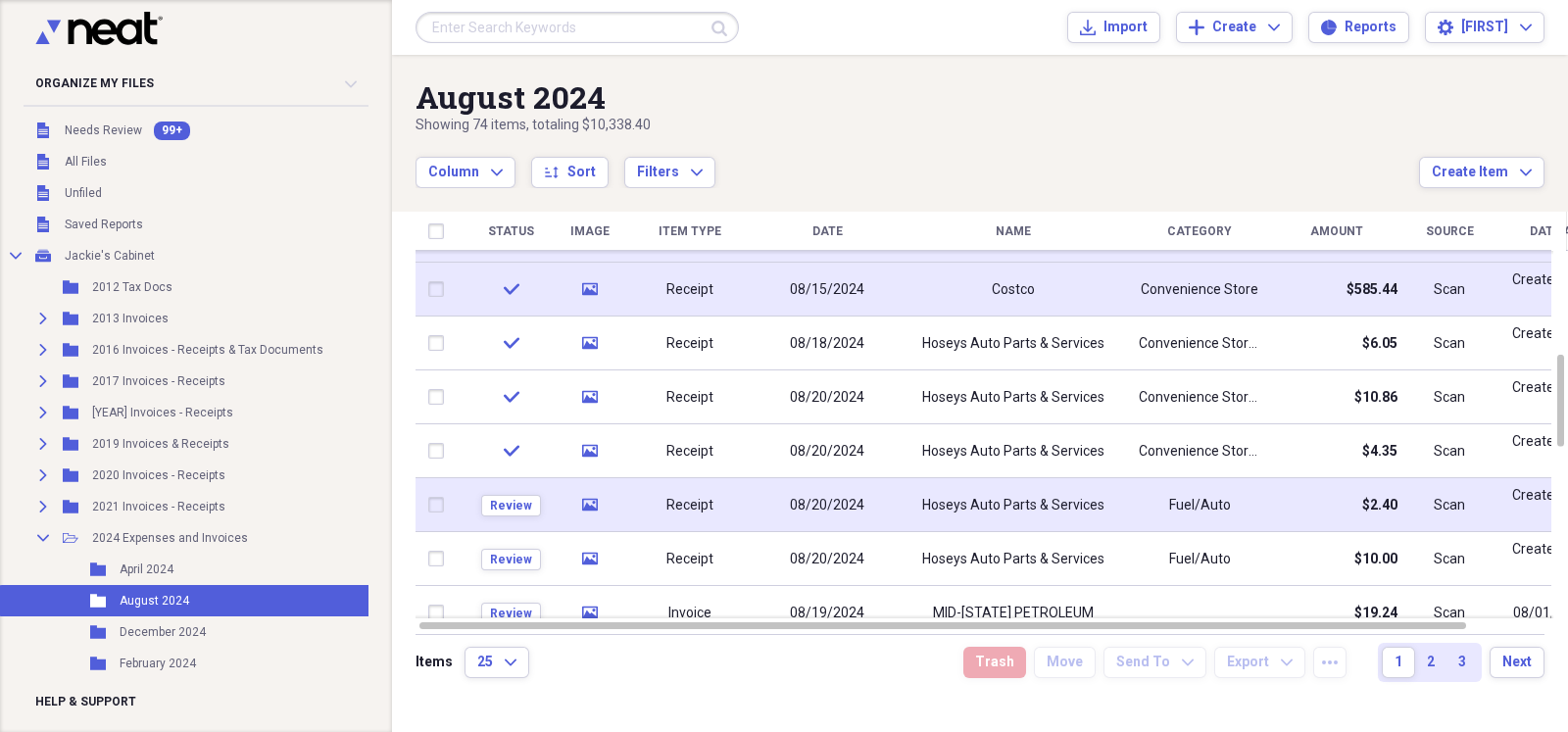 click on "Receipt" at bounding box center (690, 505) 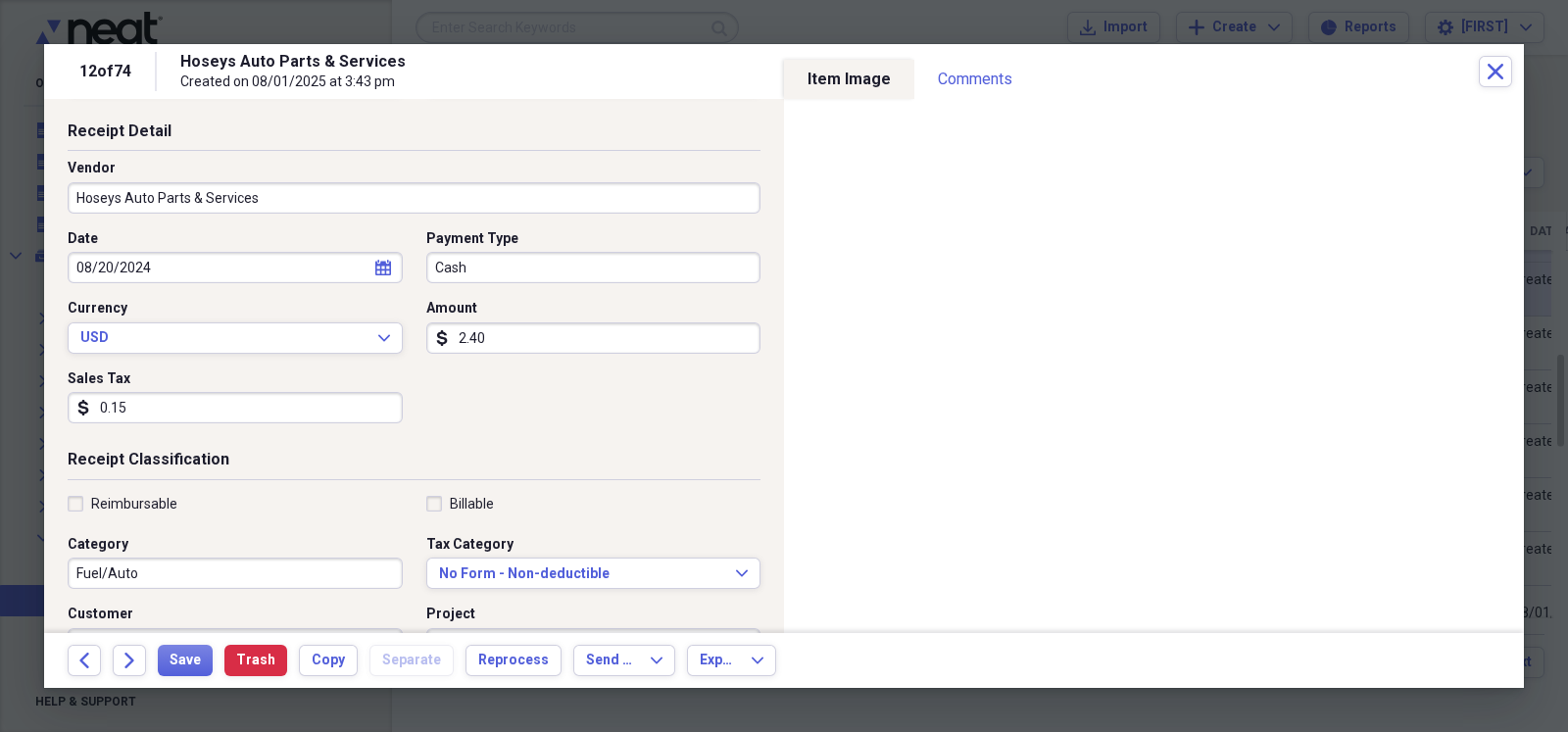 scroll, scrollTop: 97, scrollLeft: 0, axis: vertical 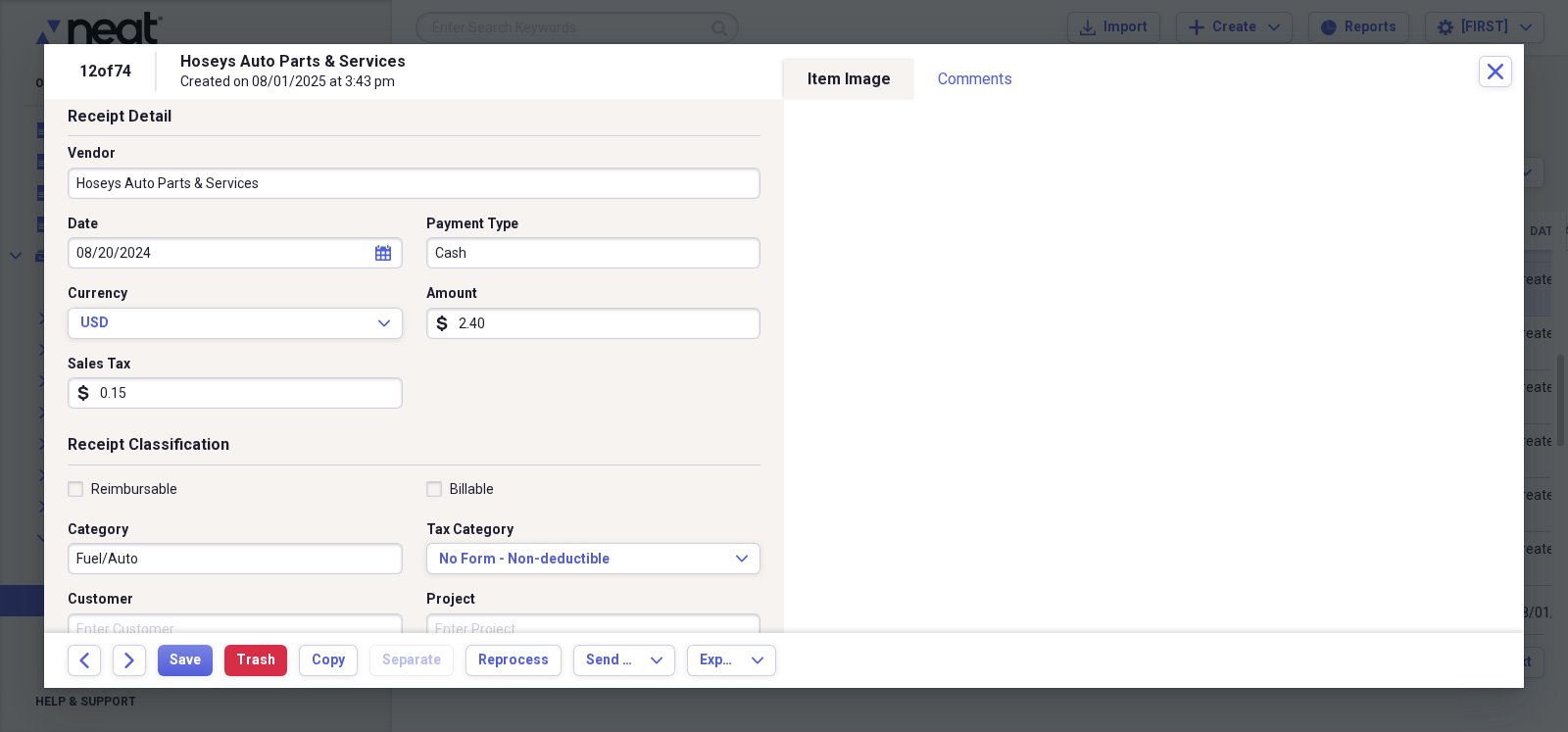 click on "Fuel/Auto" at bounding box center [235, 559] 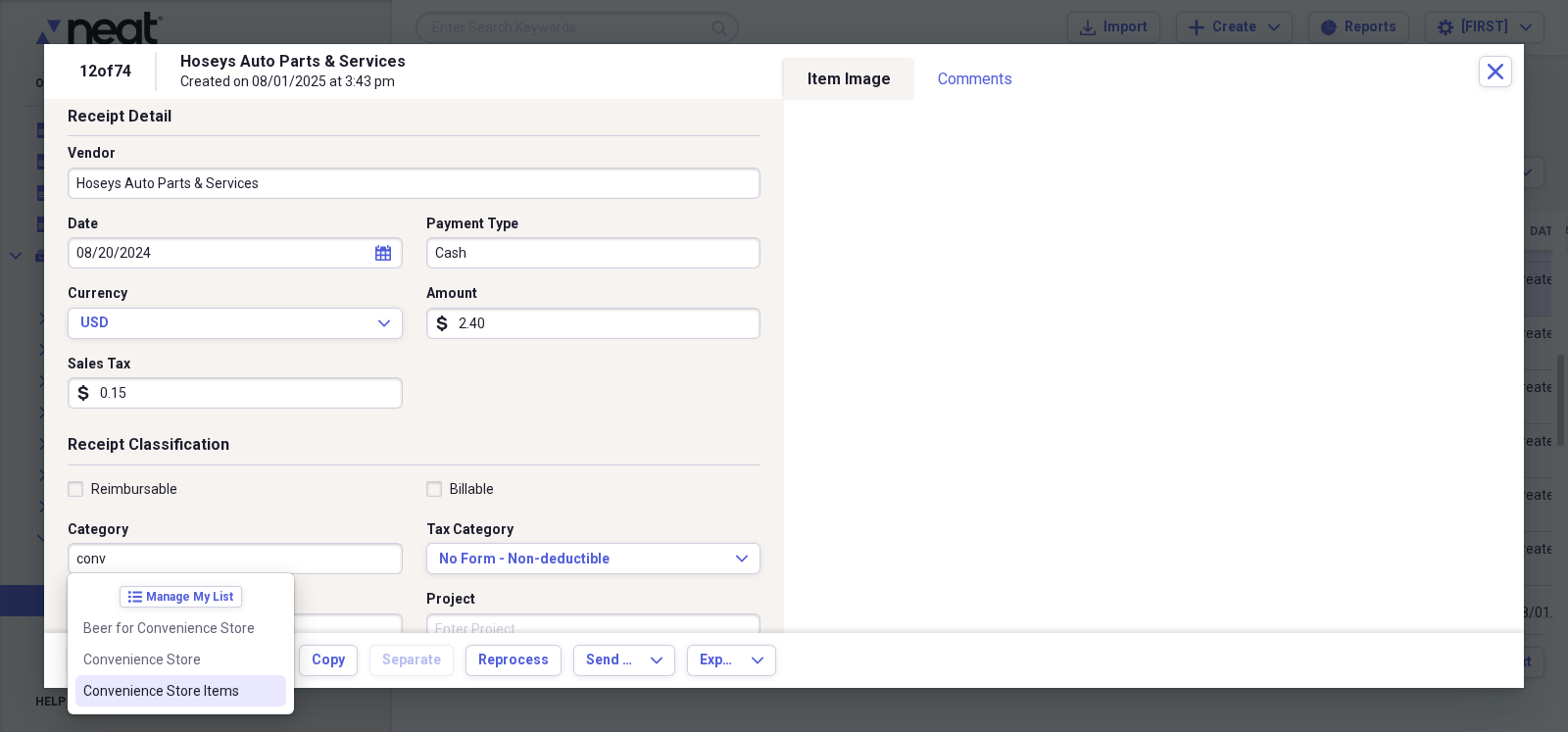 click on "Convenience Store Items" at bounding box center [169, 691] 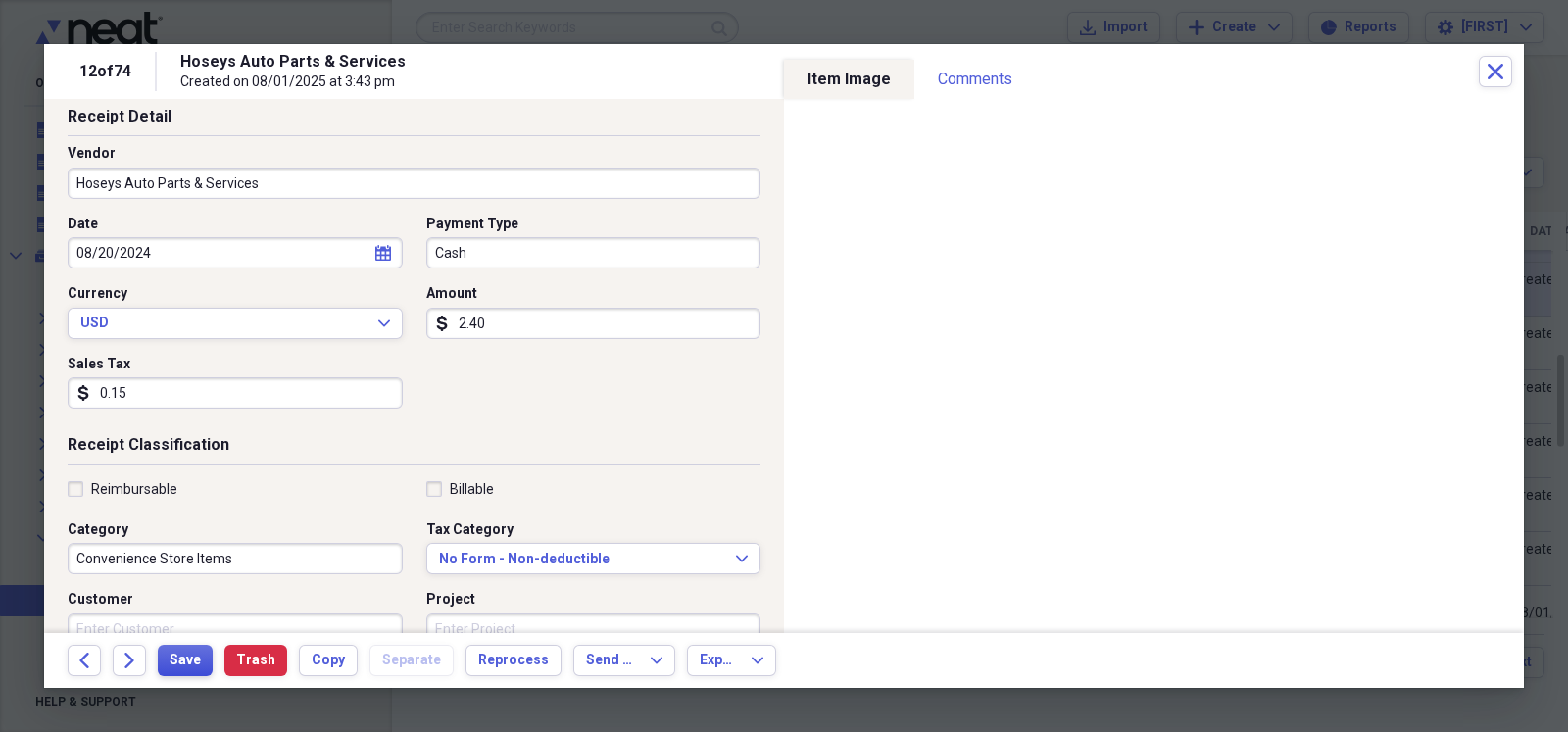 click on "Save" at bounding box center (185, 660) 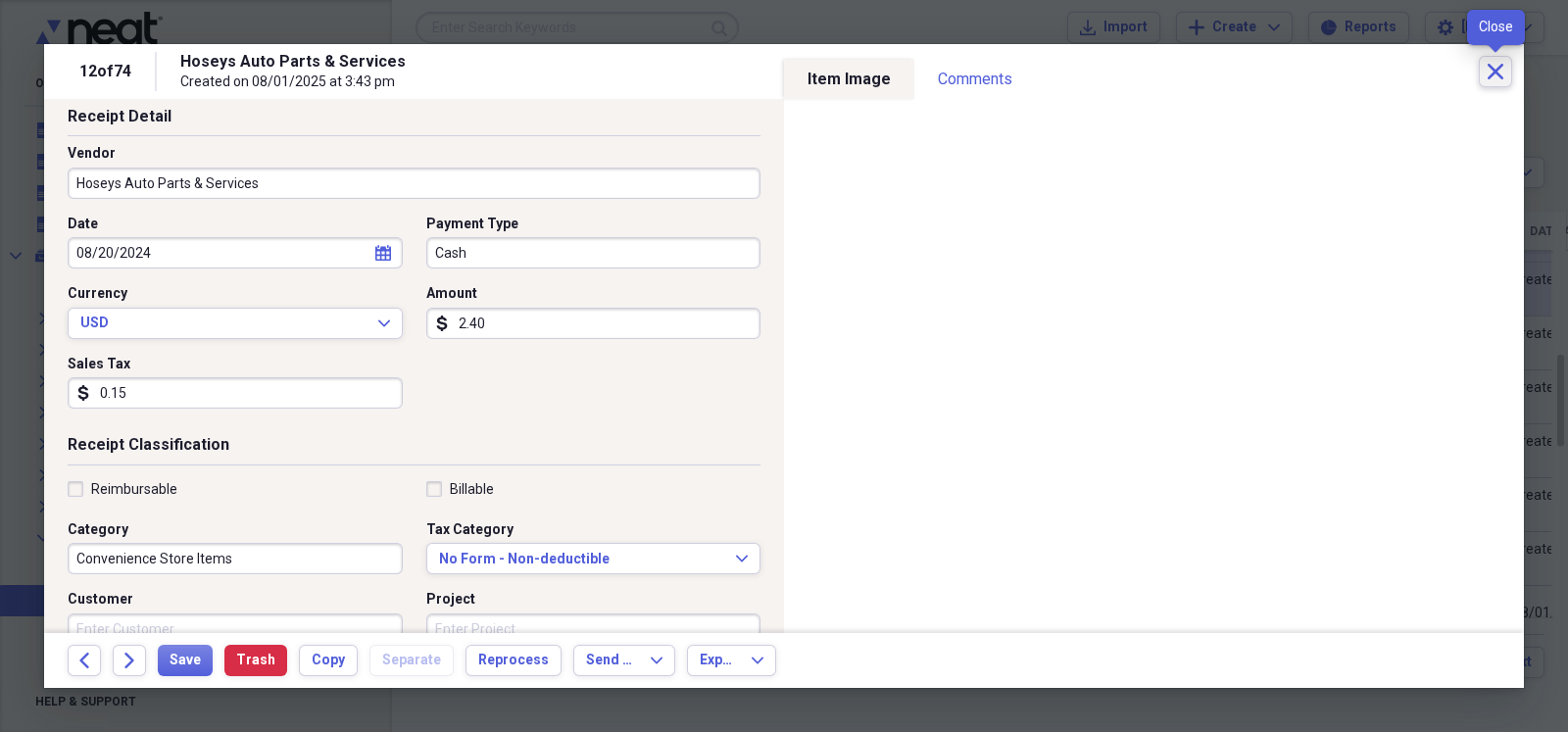 click 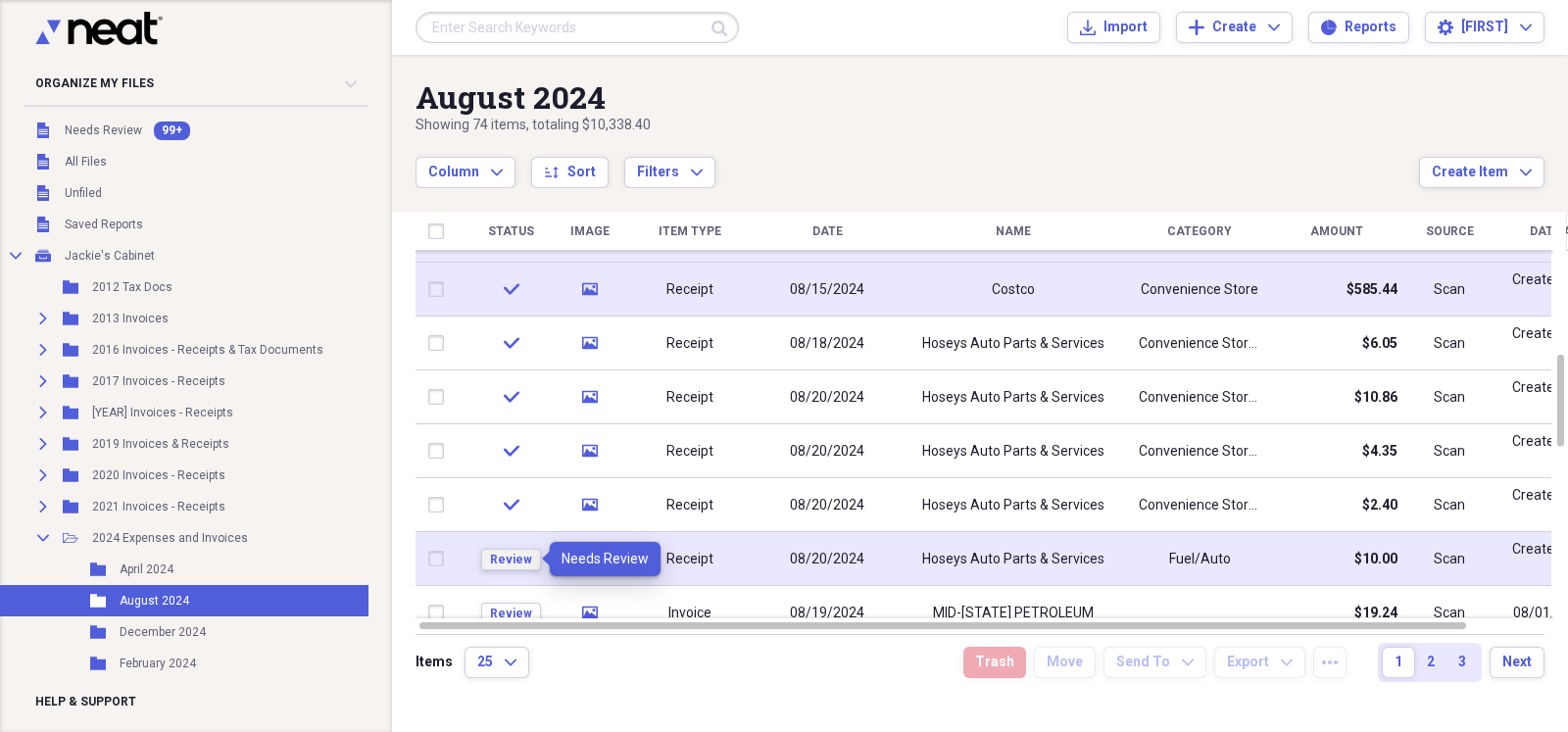 click on "Review" at bounding box center (511, 560) 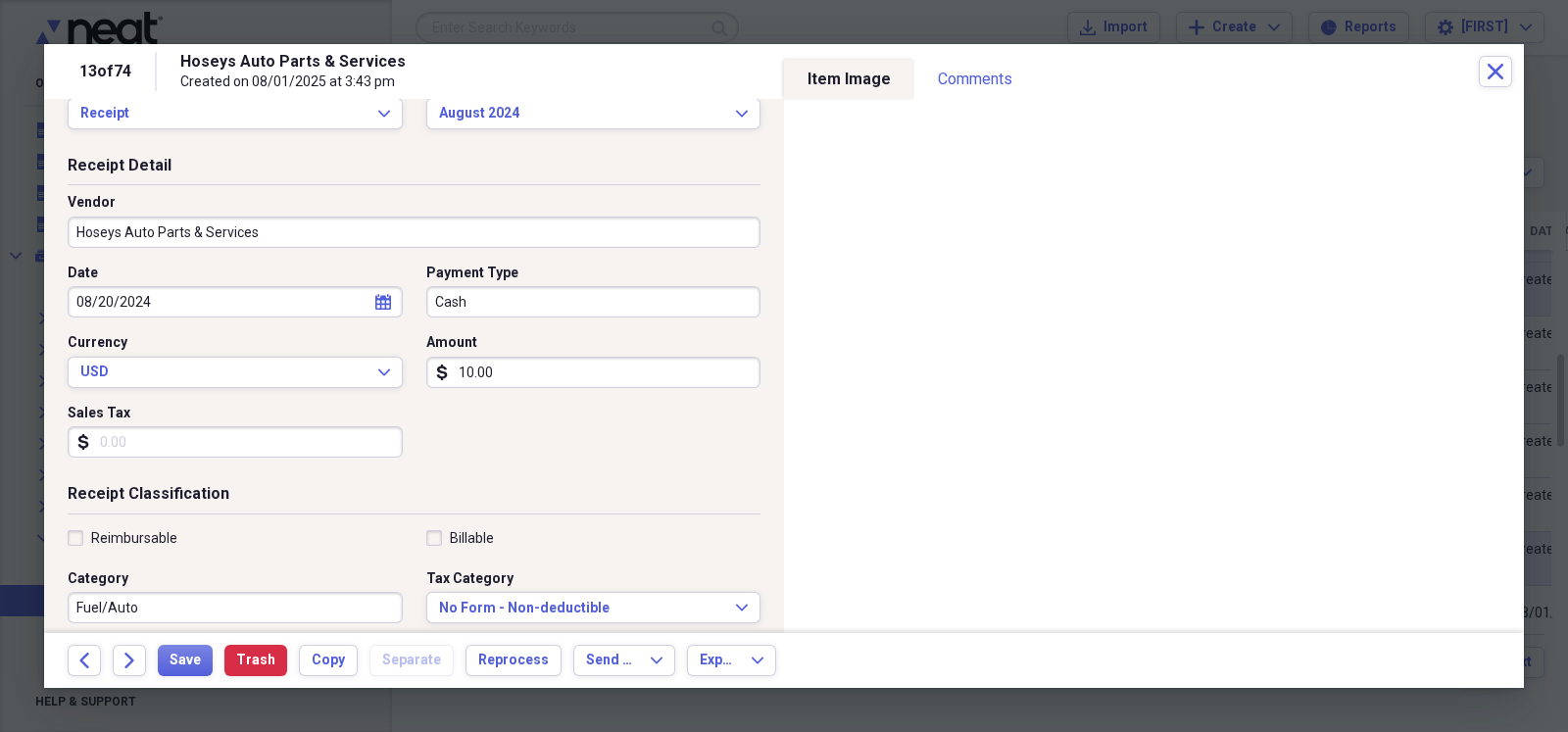 scroll, scrollTop: 97, scrollLeft: 0, axis: vertical 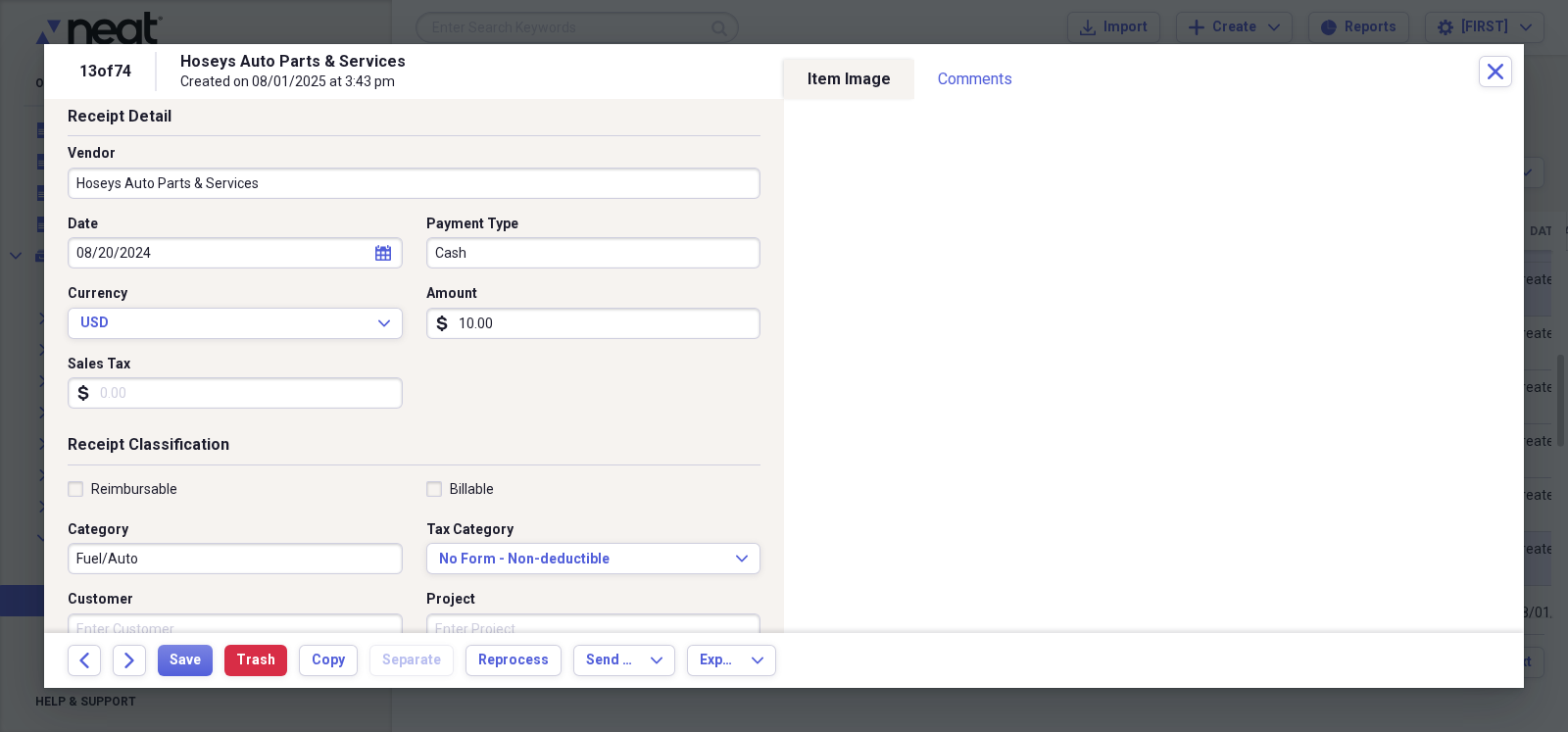 click on "Fuel/Auto" at bounding box center [235, 559] 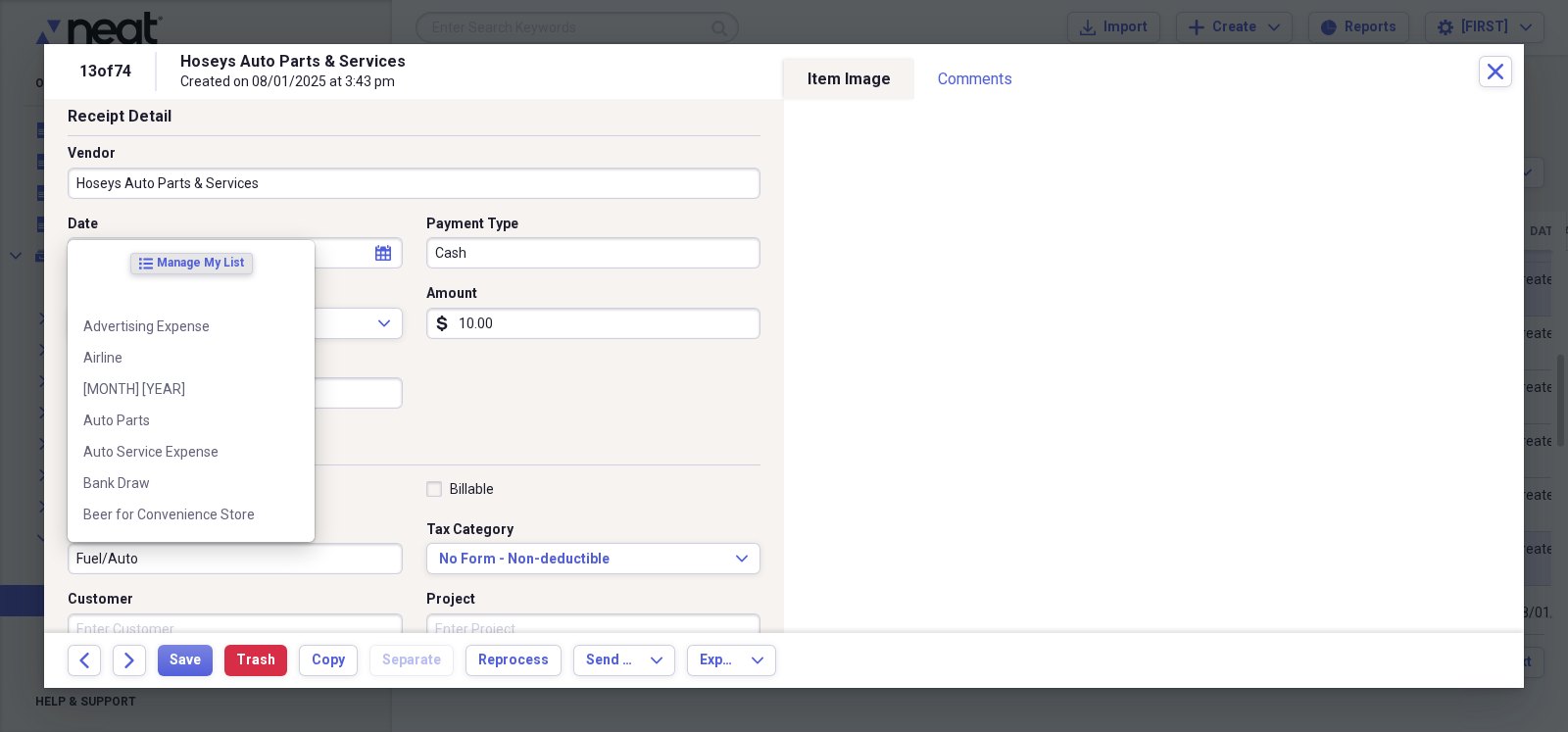 click on "Fuel/Auto" at bounding box center [235, 559] 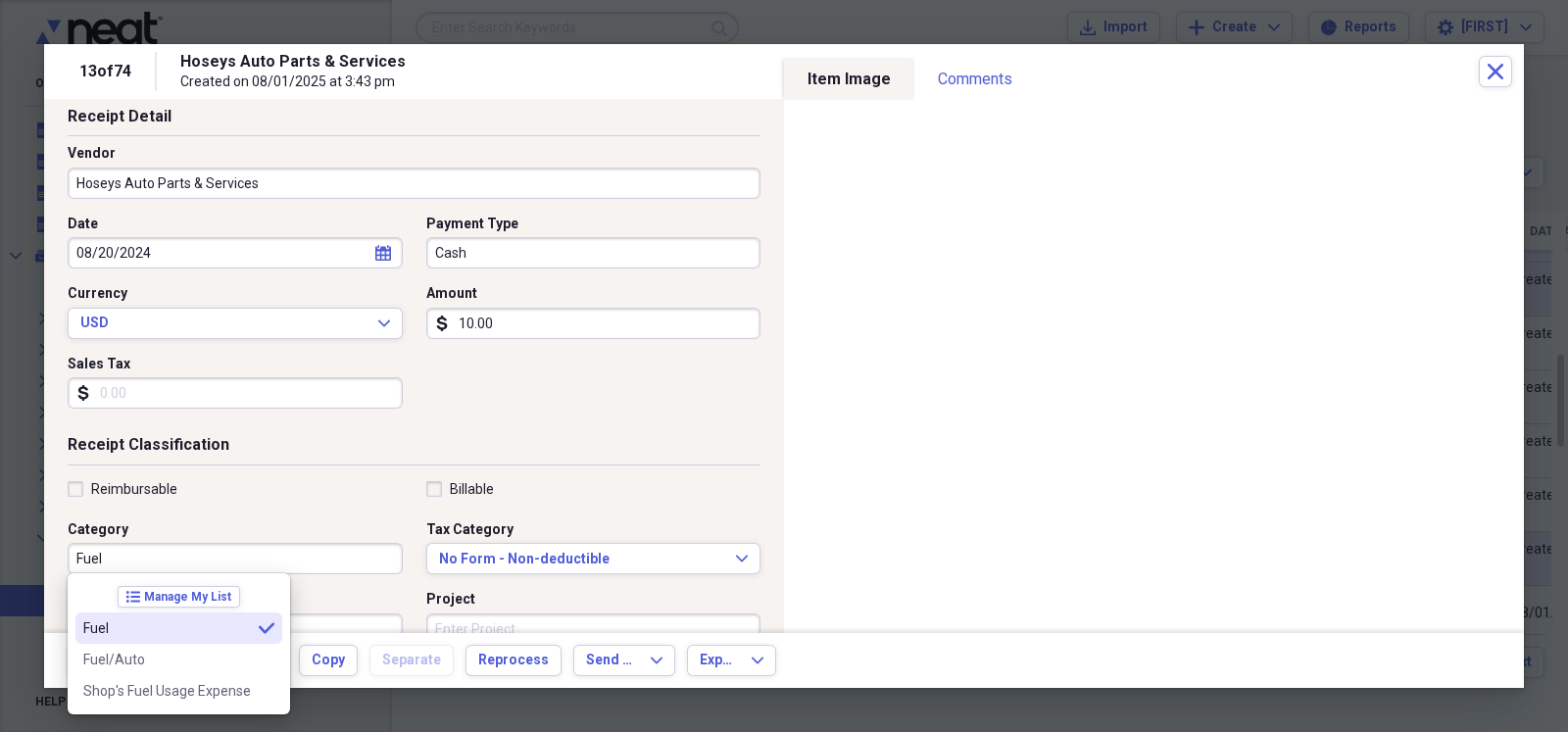type on "Fuel" 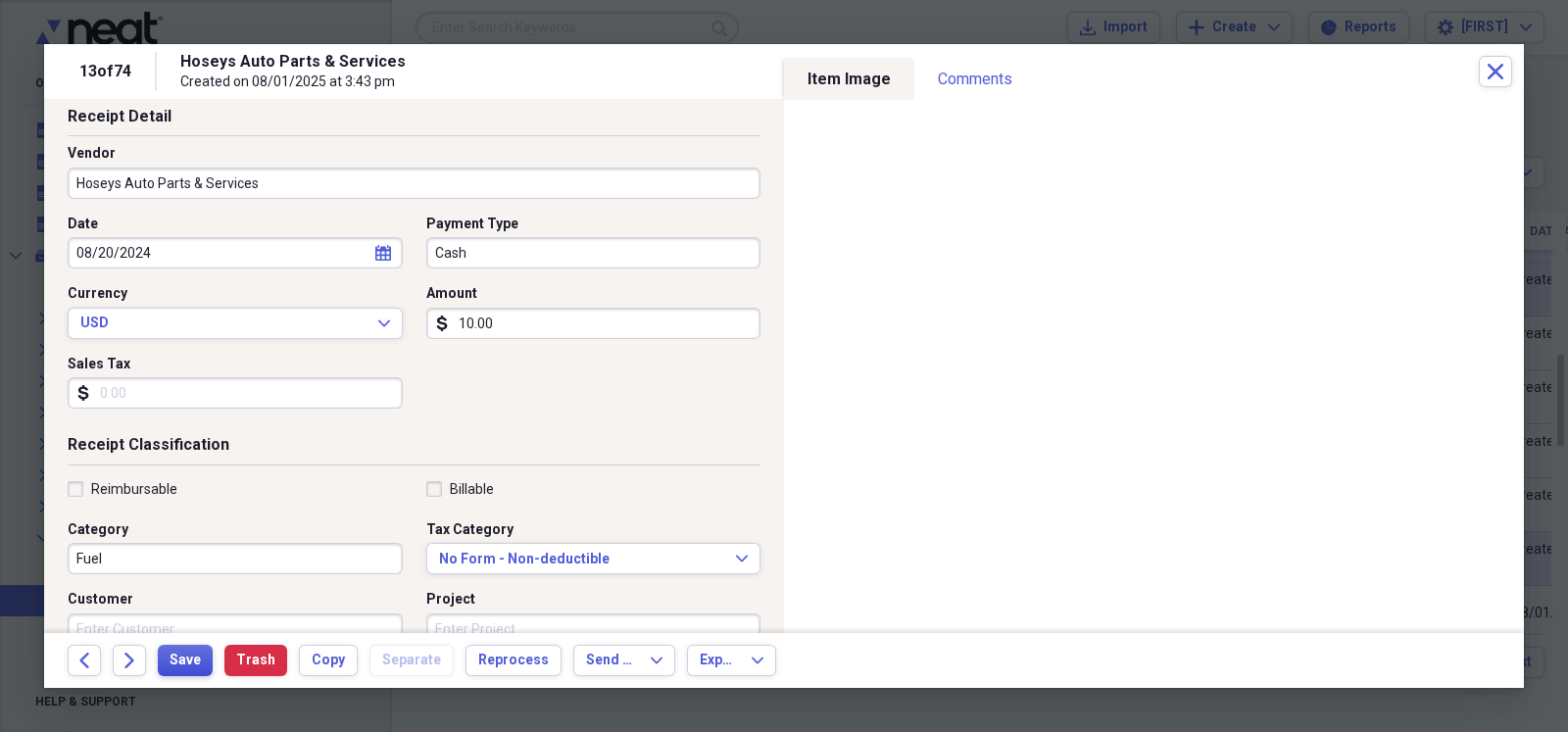 click on "Save" at bounding box center [185, 660] 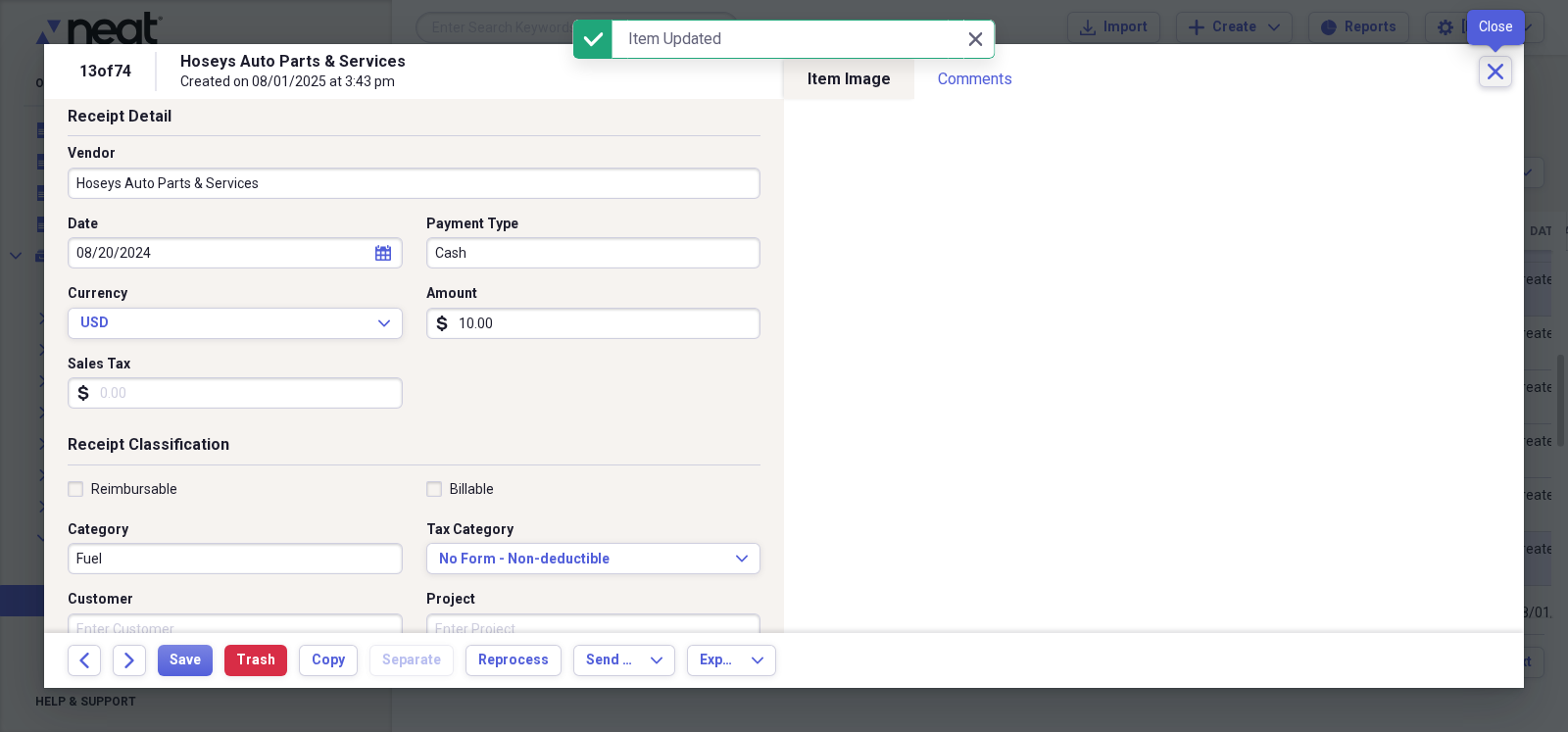 click on "Close" 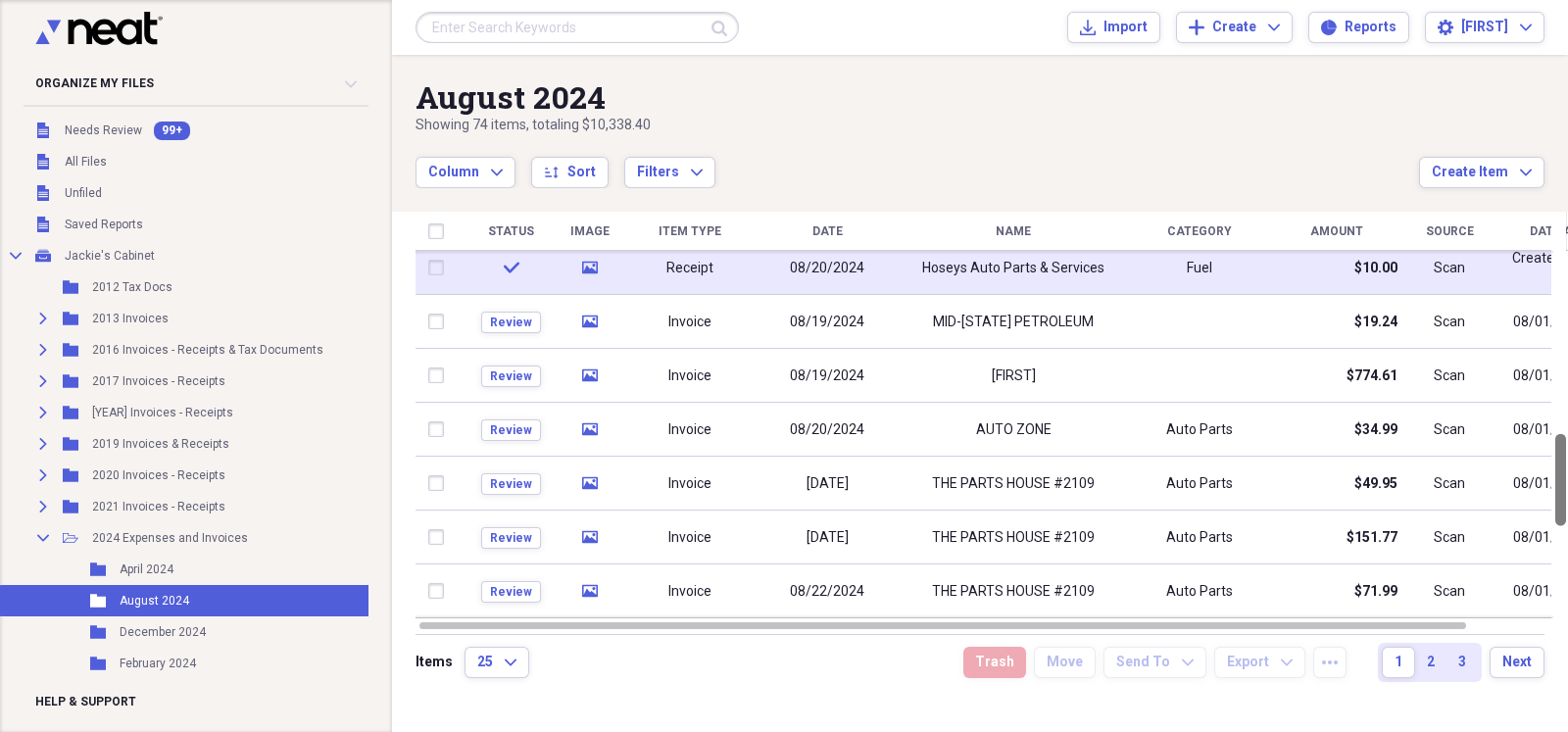 drag, startPoint x: 1560, startPoint y: 370, endPoint x: 1559, endPoint y: 451, distance: 81.006173 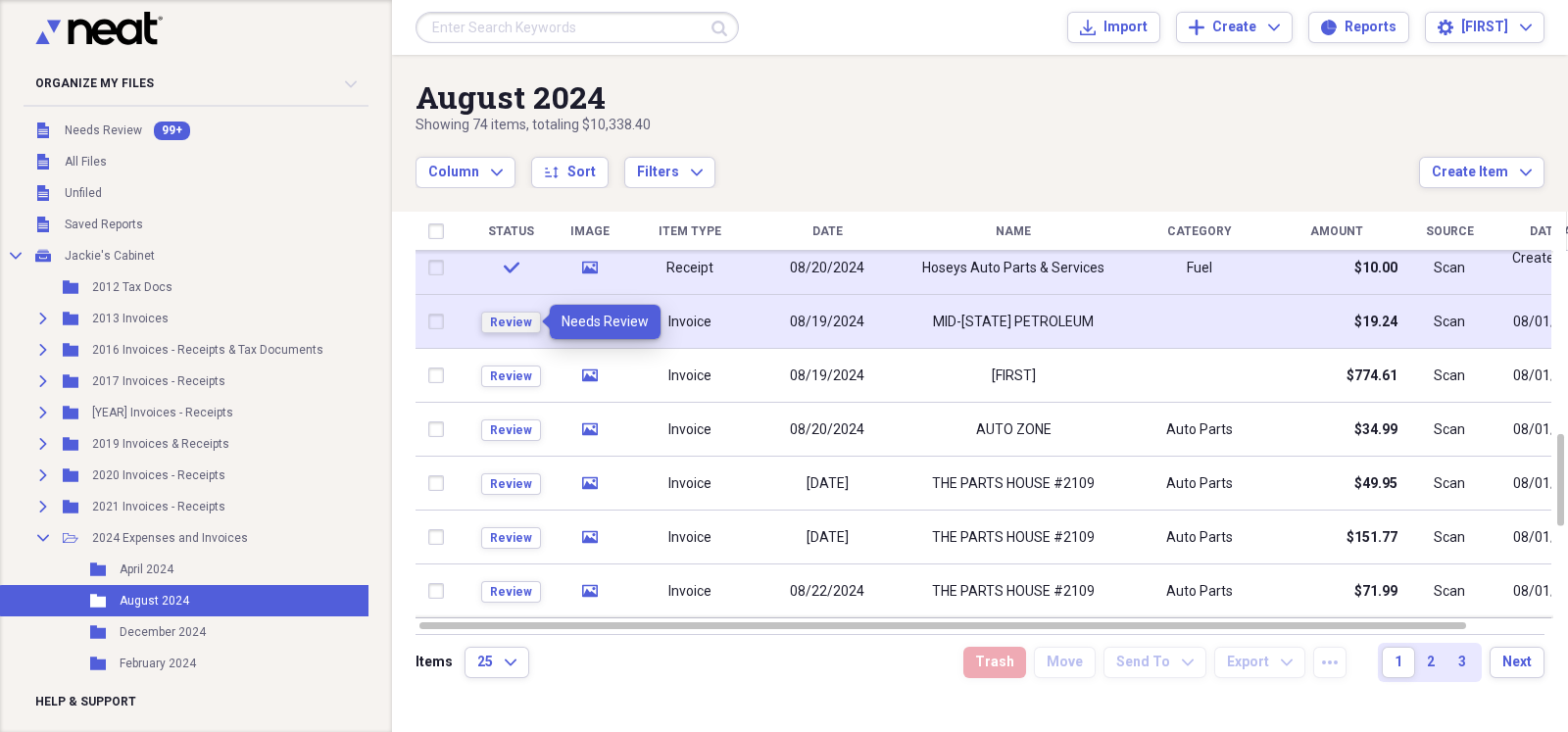 click on "Review" at bounding box center [511, 322] 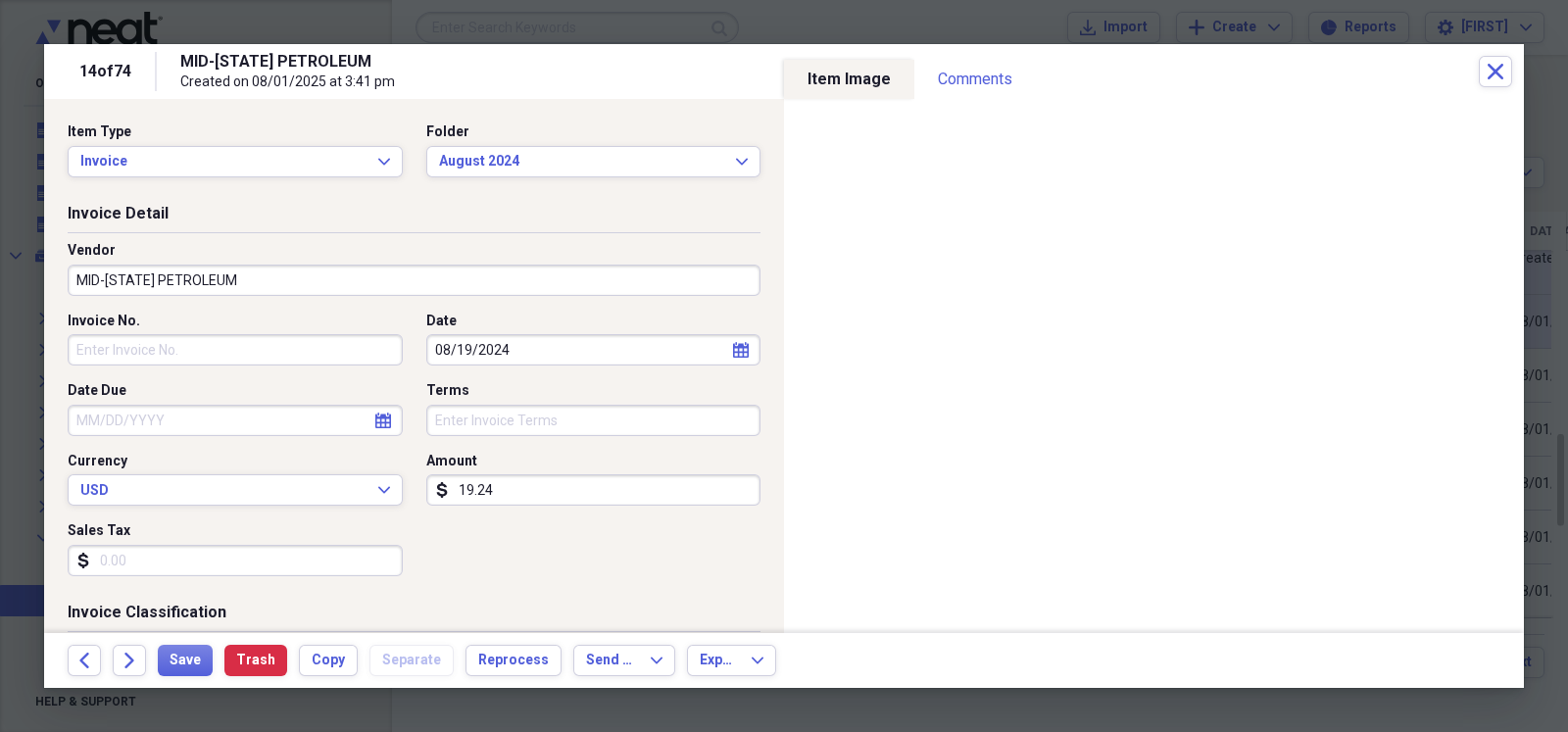 click on "19.24" at bounding box center (594, 490) 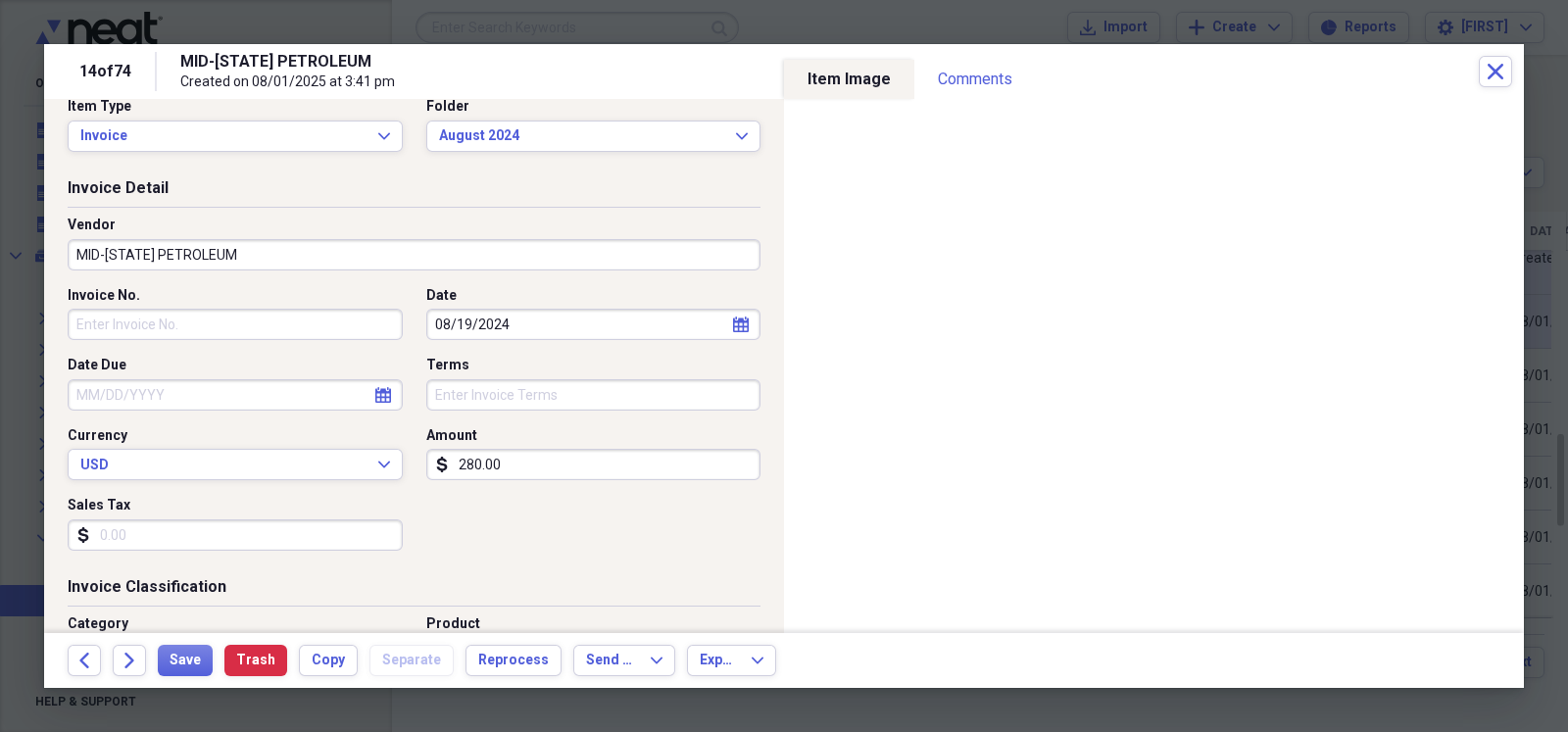 scroll, scrollTop: 48, scrollLeft: 0, axis: vertical 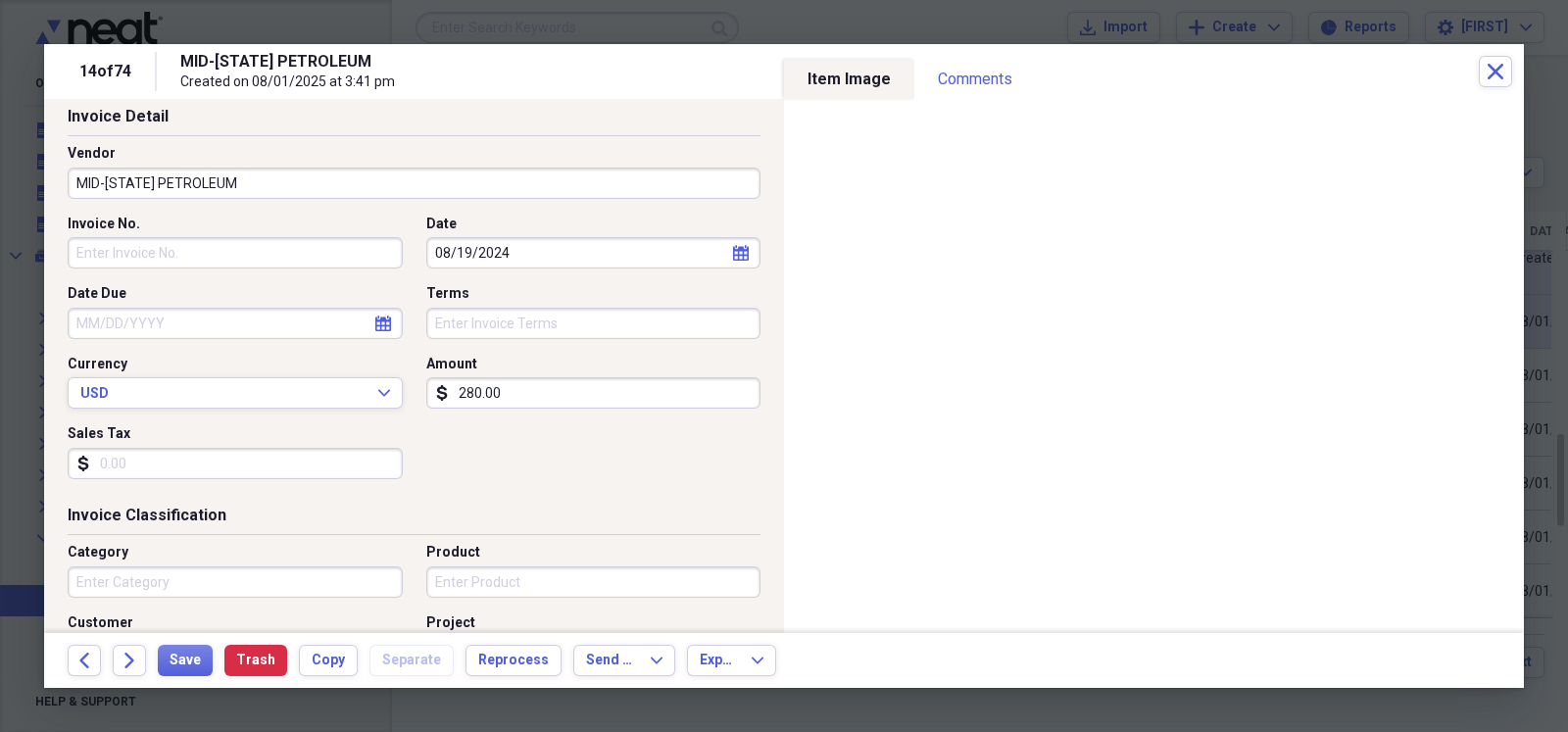 type on "280.00" 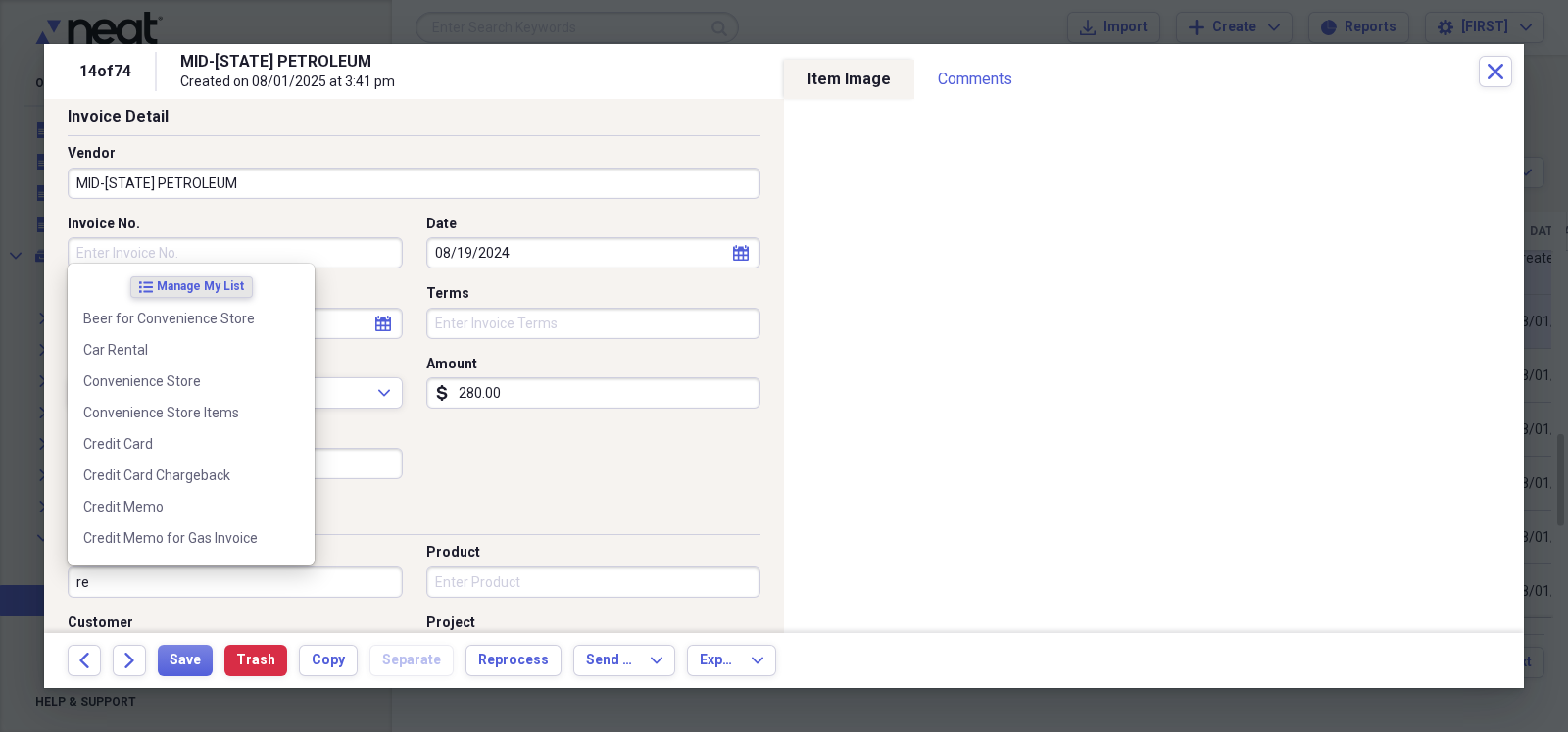 type on "r" 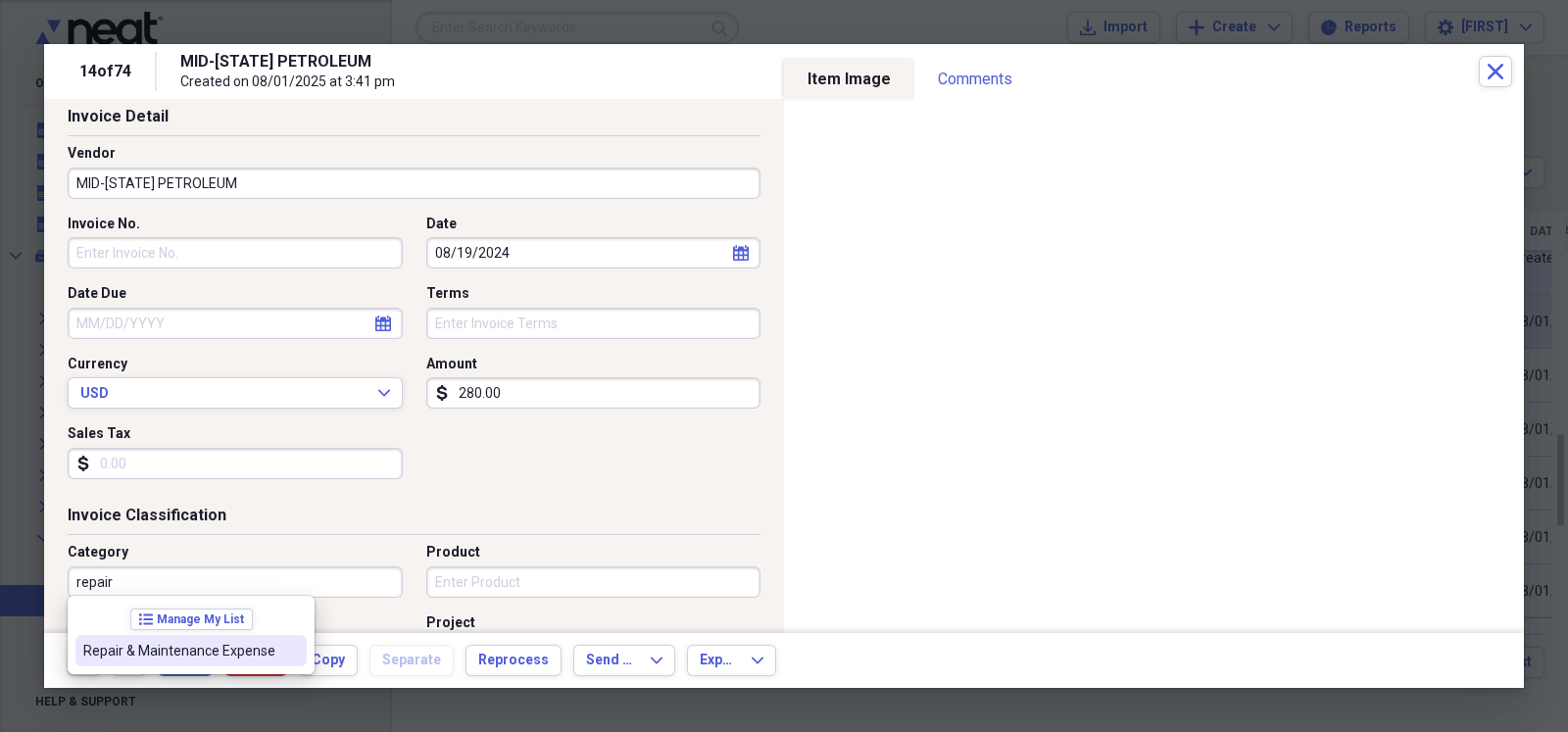 click on "Repair & Maintenance Expense" at bounding box center (179, 651) 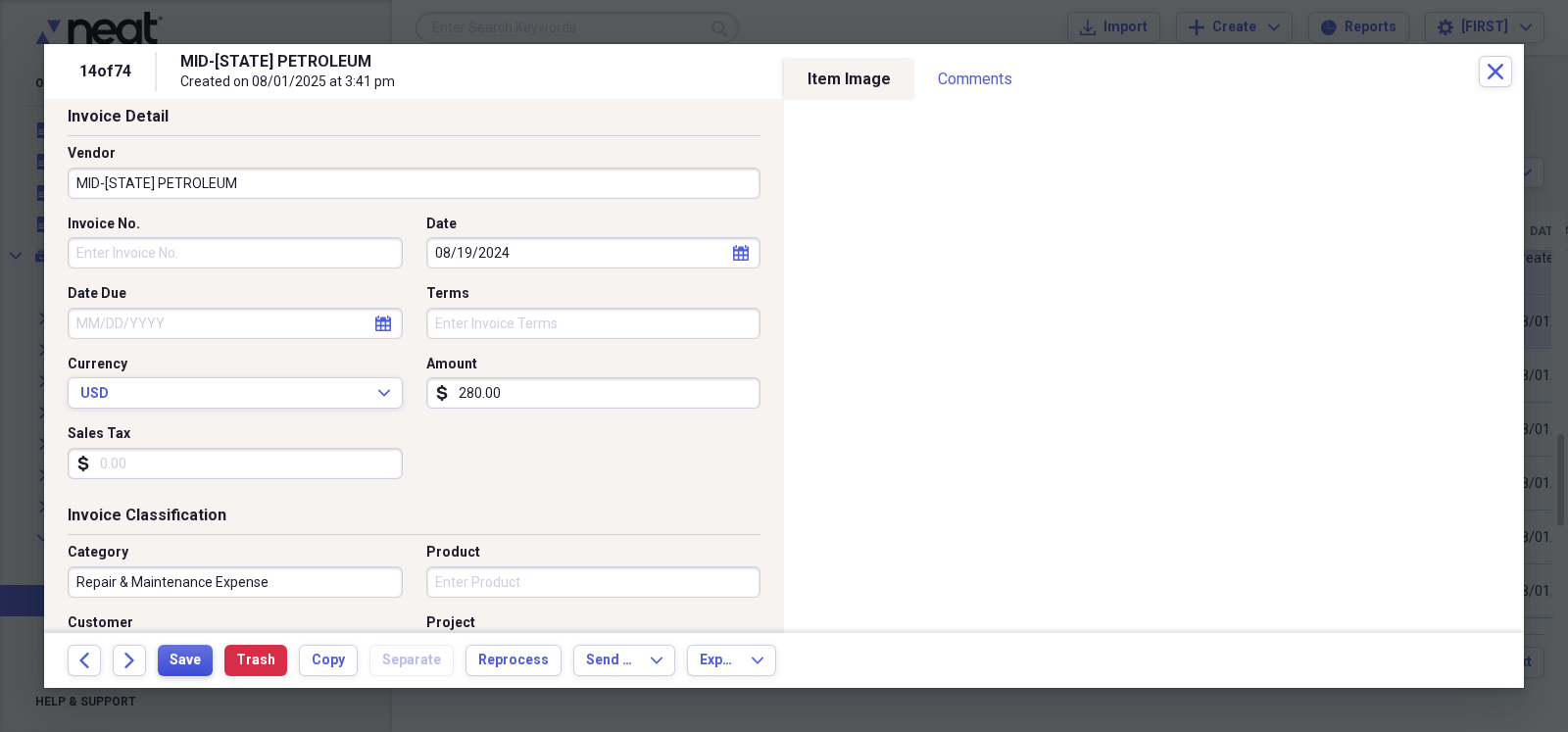 click on "Save" at bounding box center [185, 660] 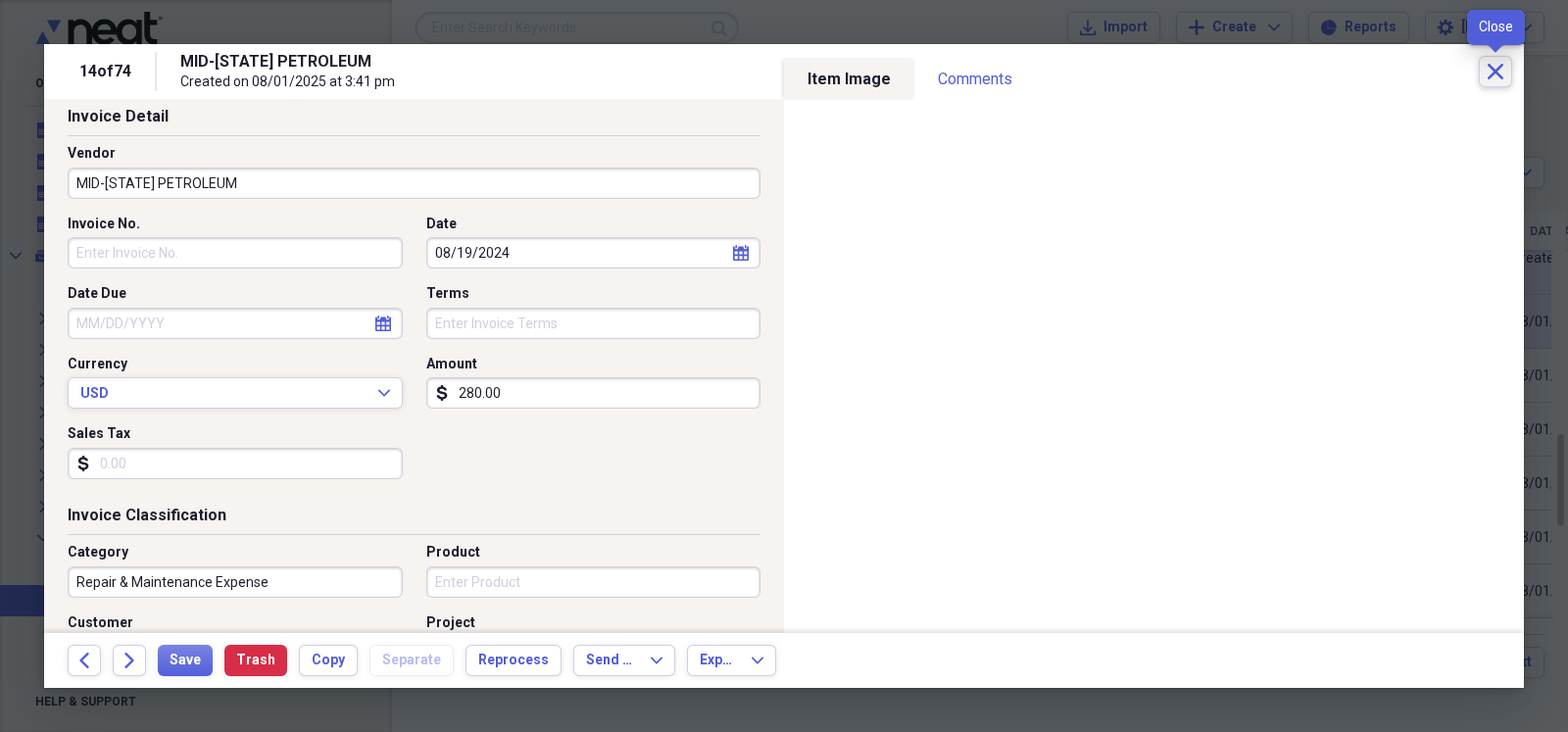 click on "Close" 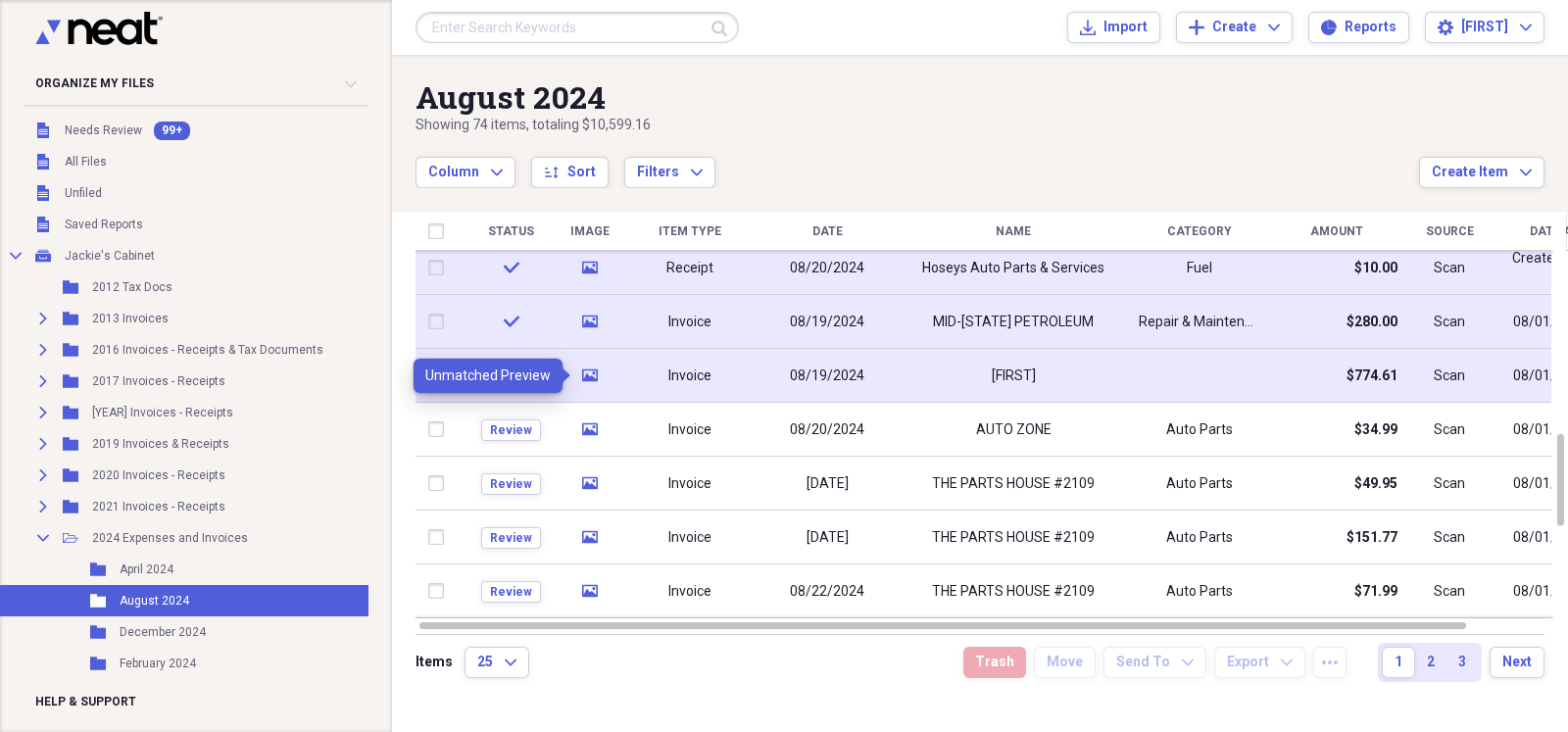 click on "media" 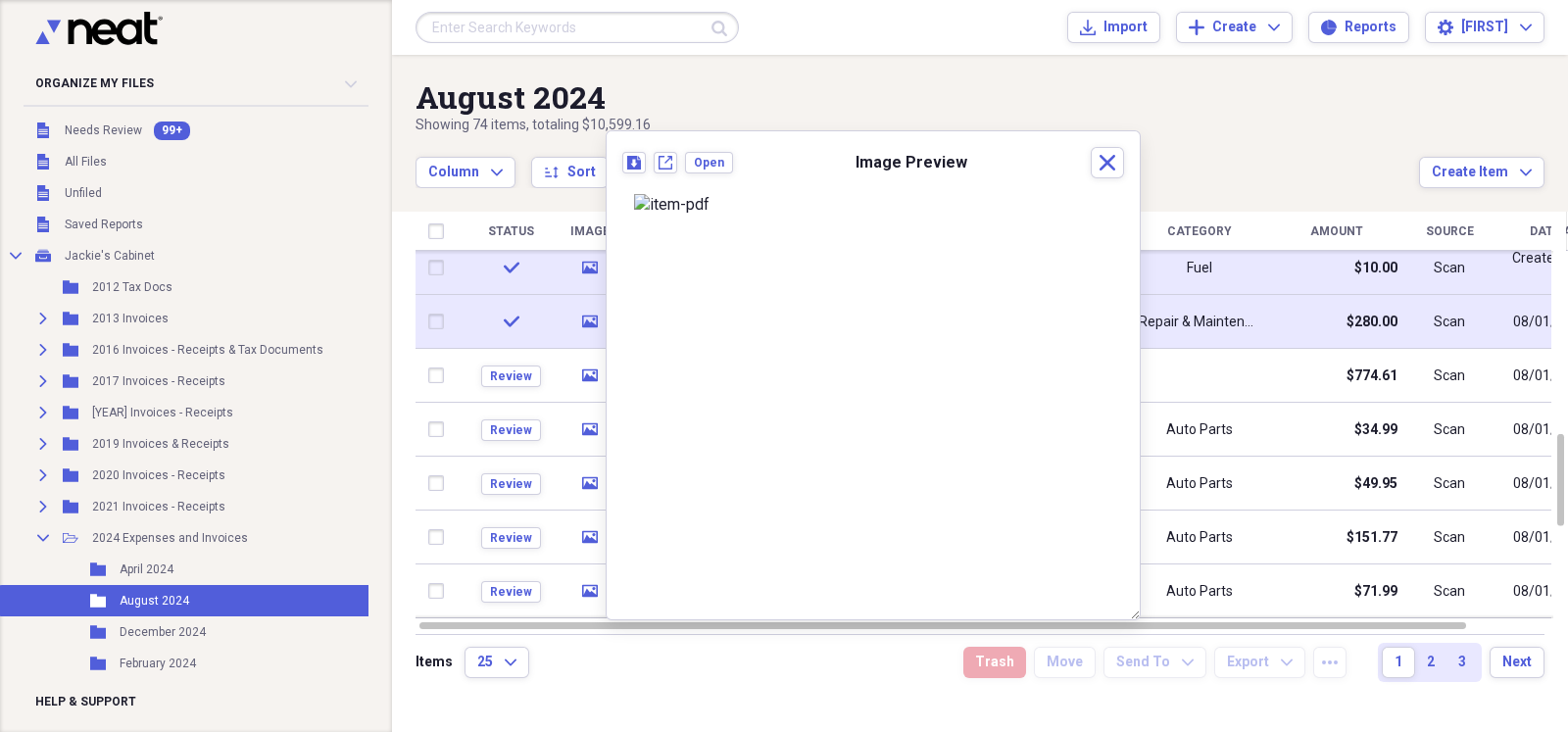 scroll, scrollTop: 220, scrollLeft: 0, axis: vertical 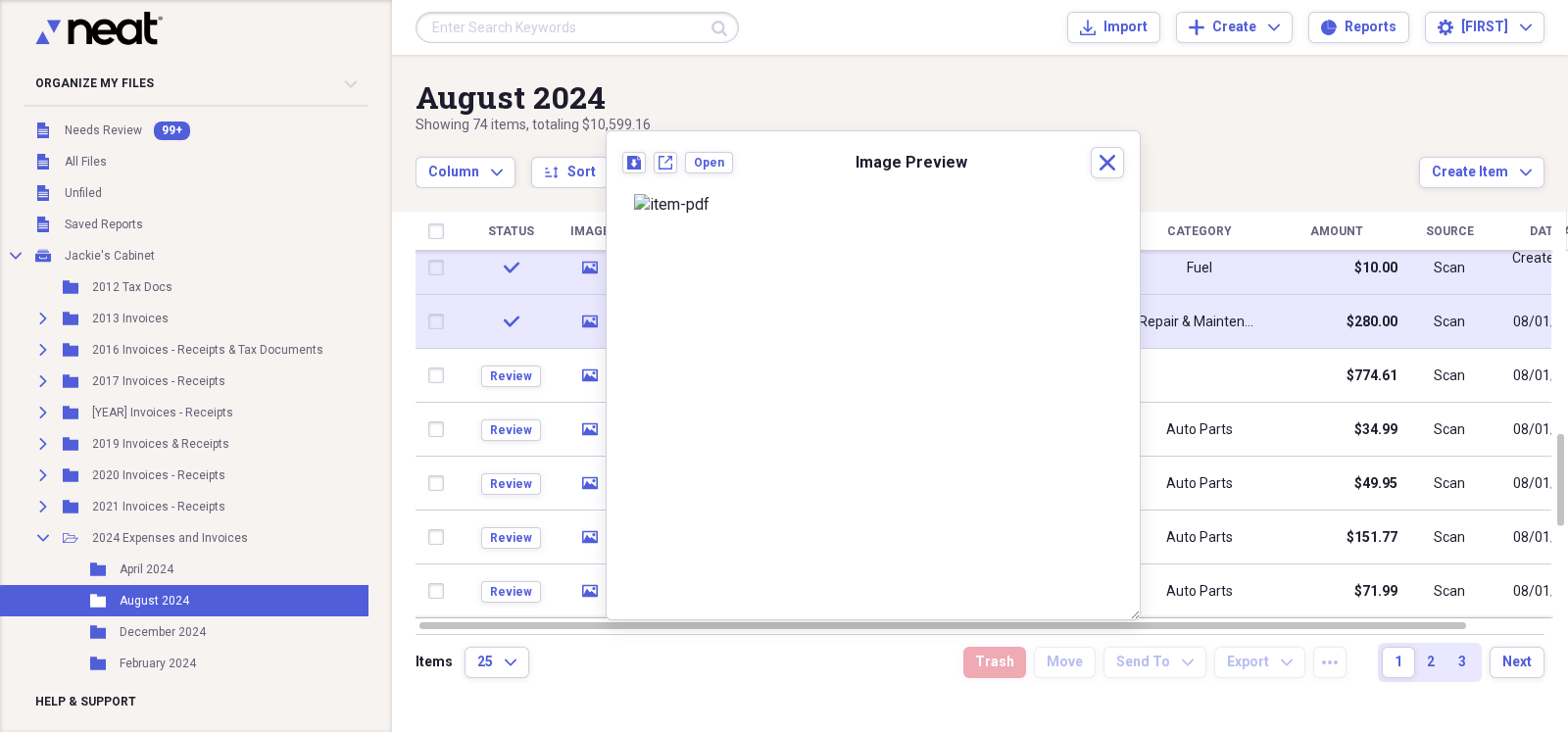 click on "Repair & Maintenance Expense" at bounding box center (1200, 322) 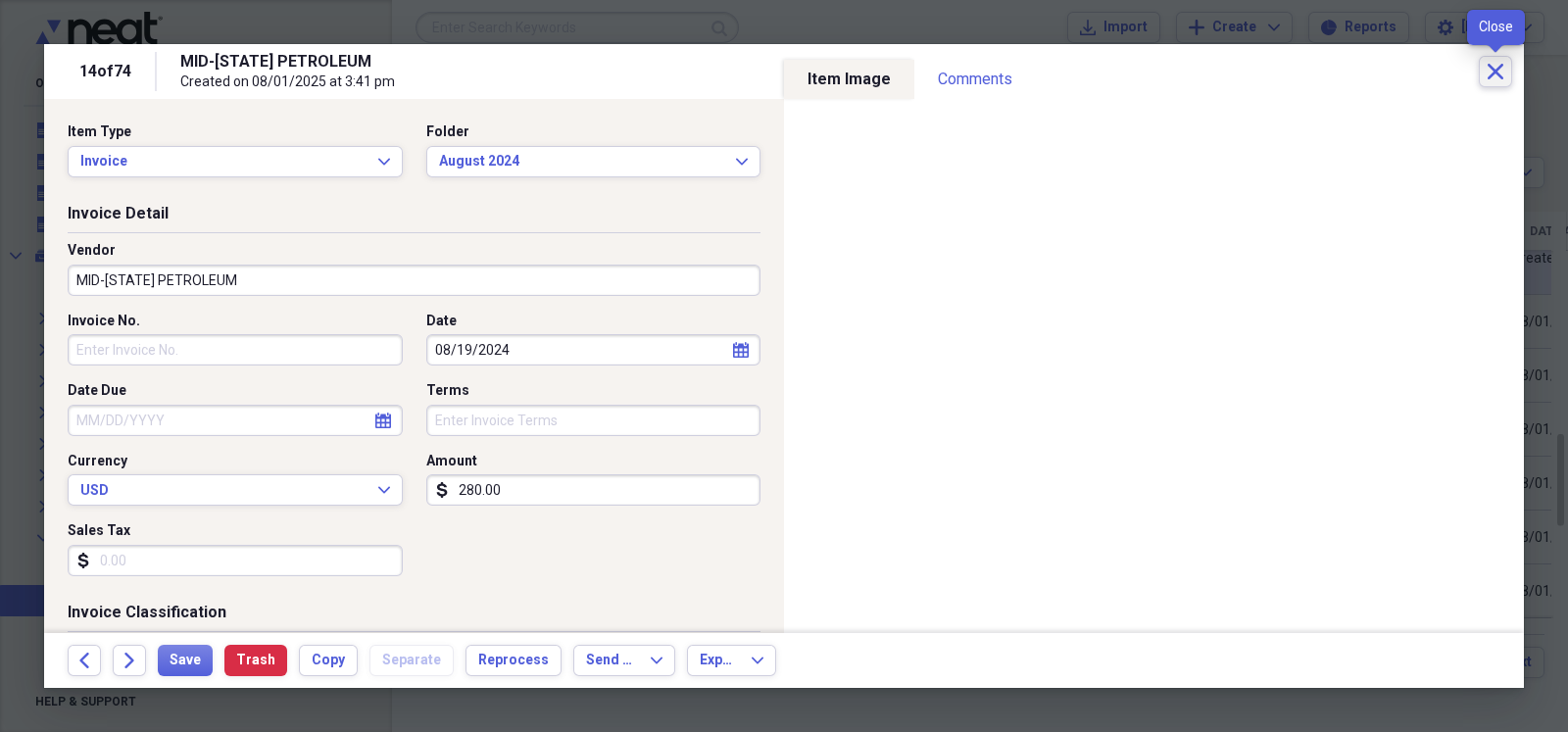 click on "Close" 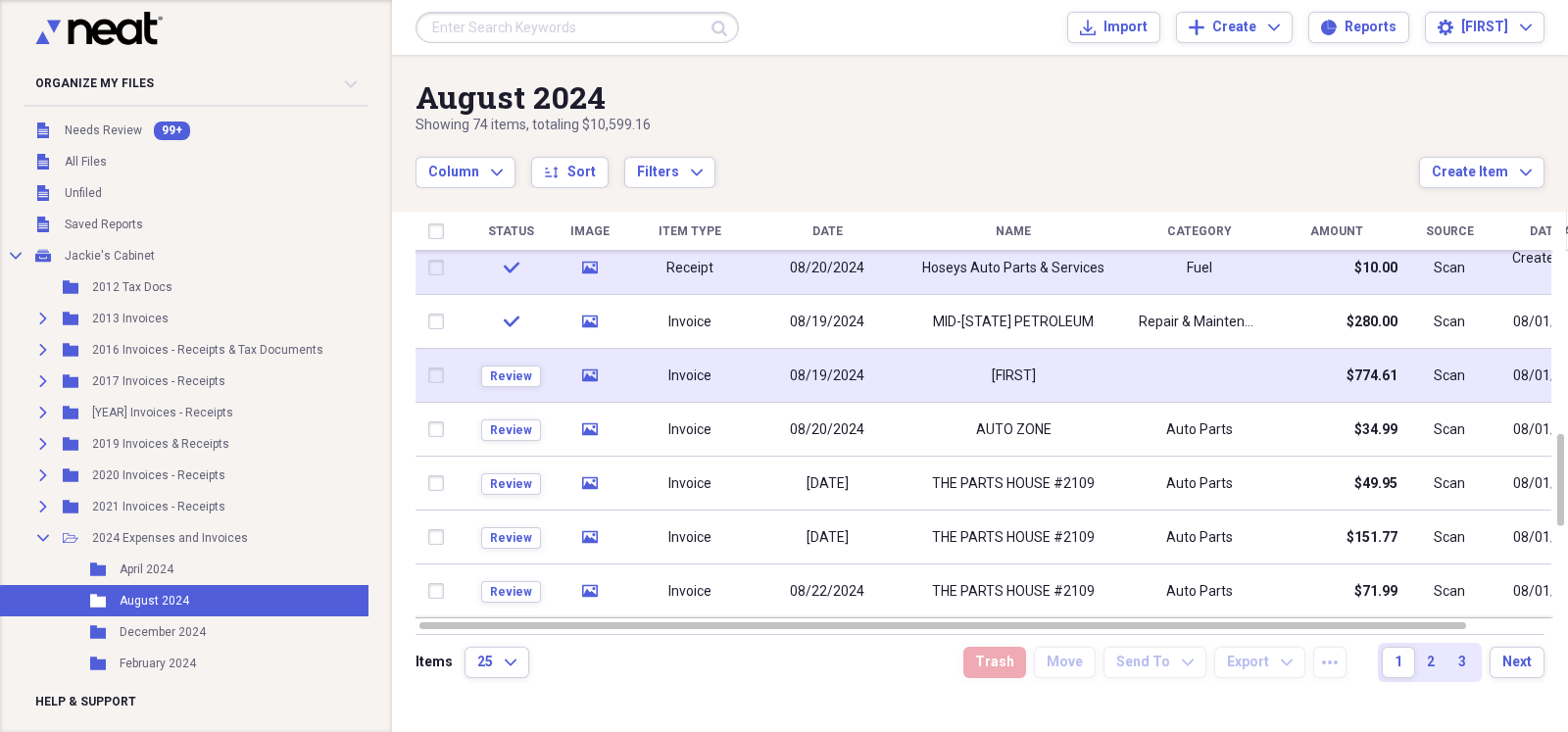 click on "[FIRST]" at bounding box center [1013, 376] 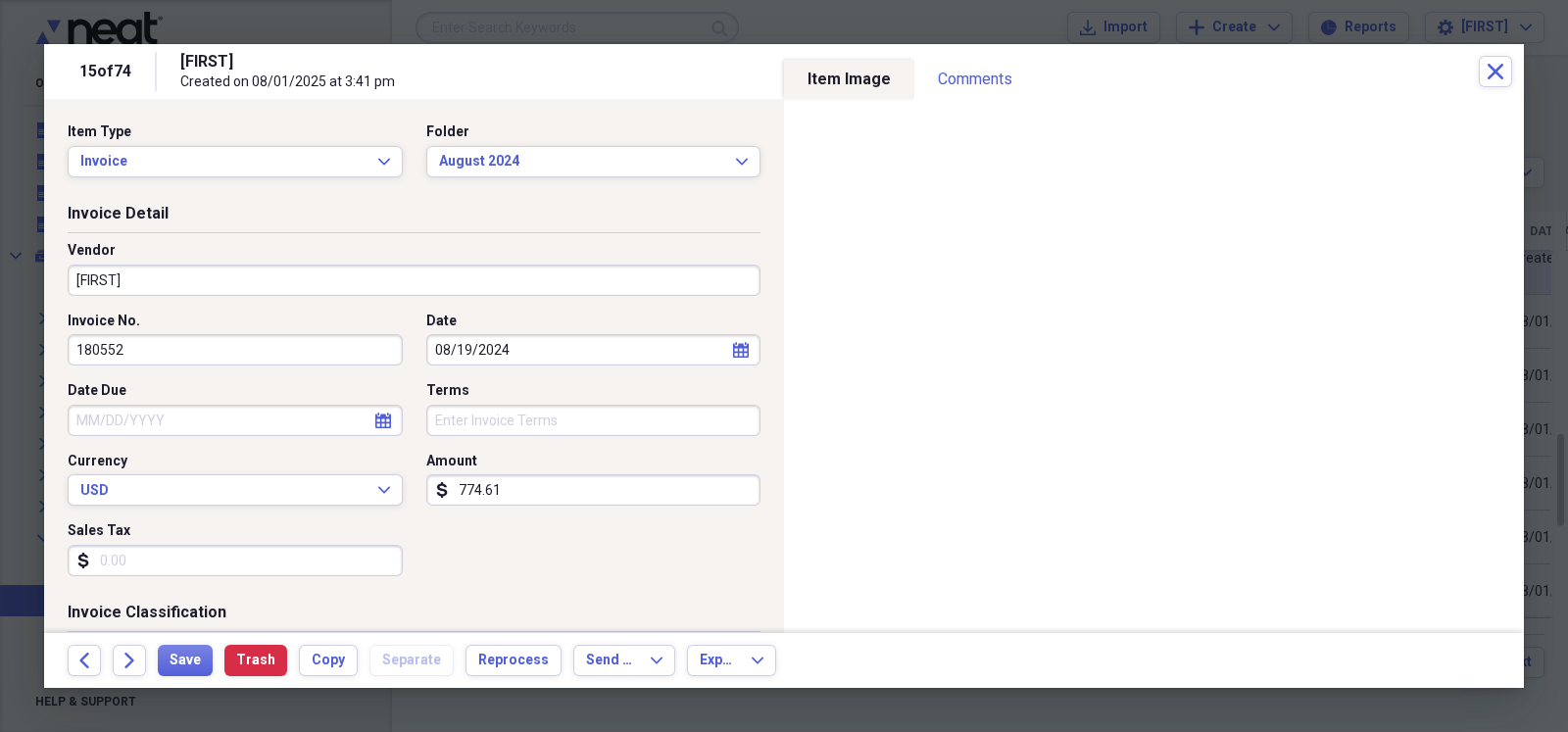 click on "[FIRST]" at bounding box center (414, 280) 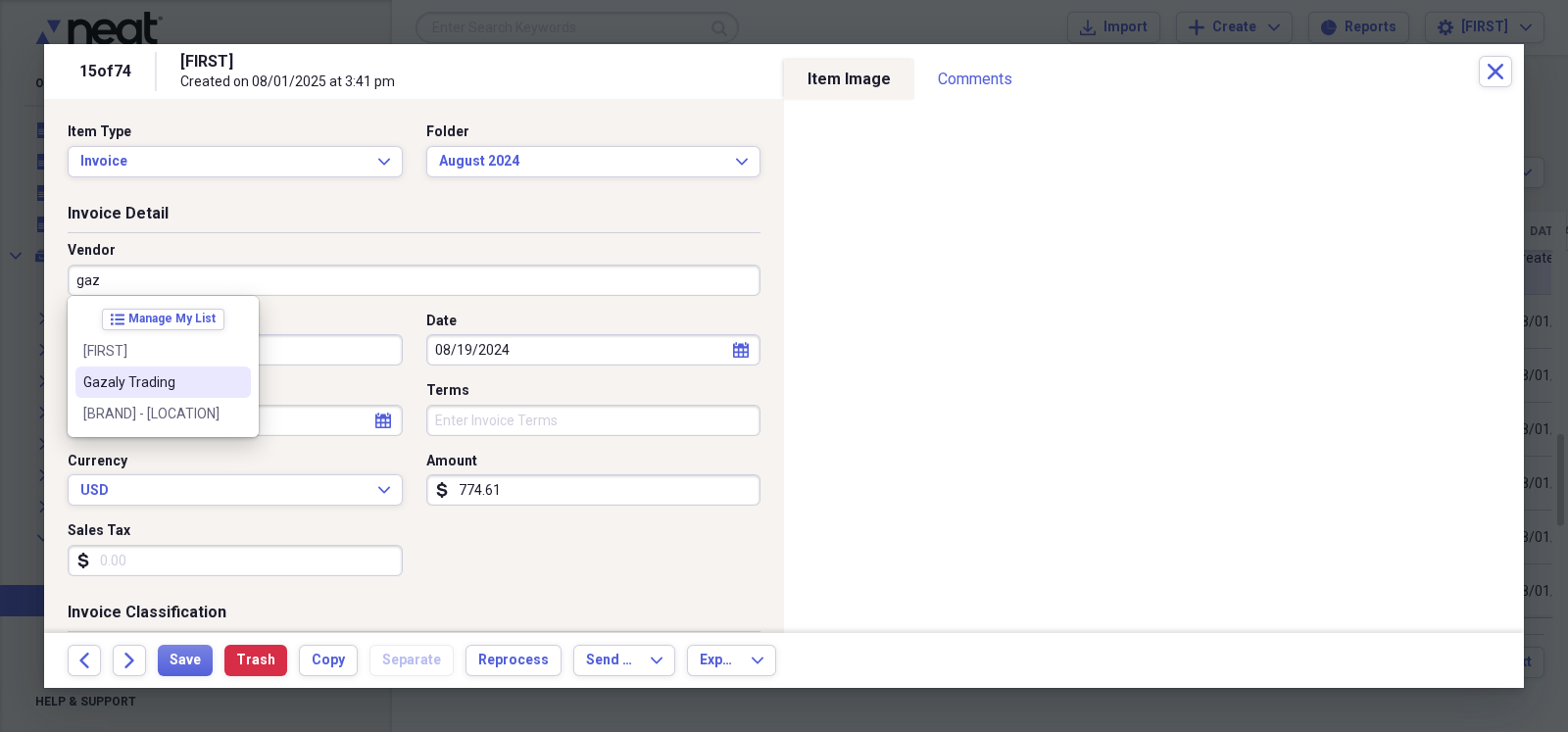click on "Gazaly Trading" at bounding box center [163, 382] 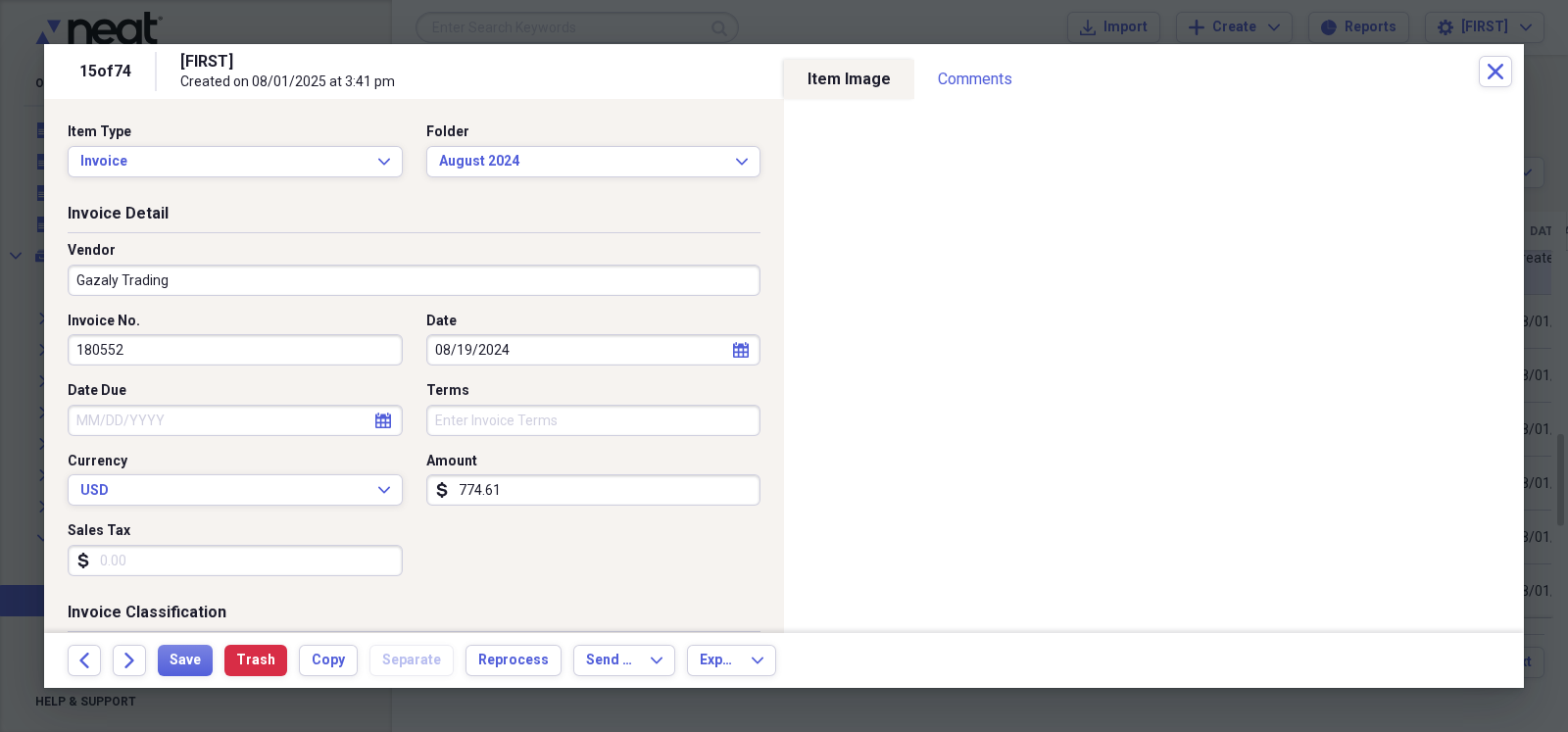 type on "Convenience Store" 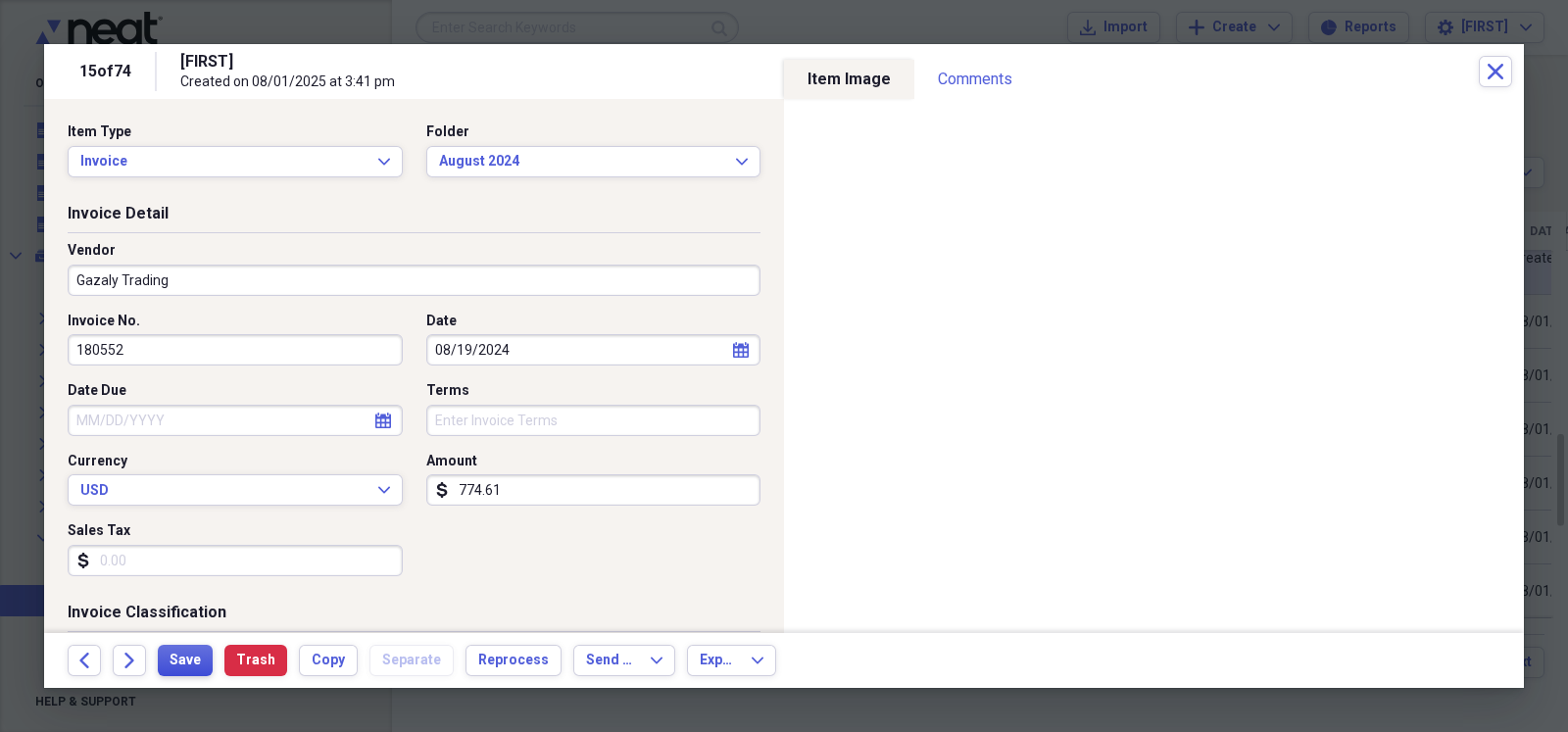 click on "Save" at bounding box center [185, 660] 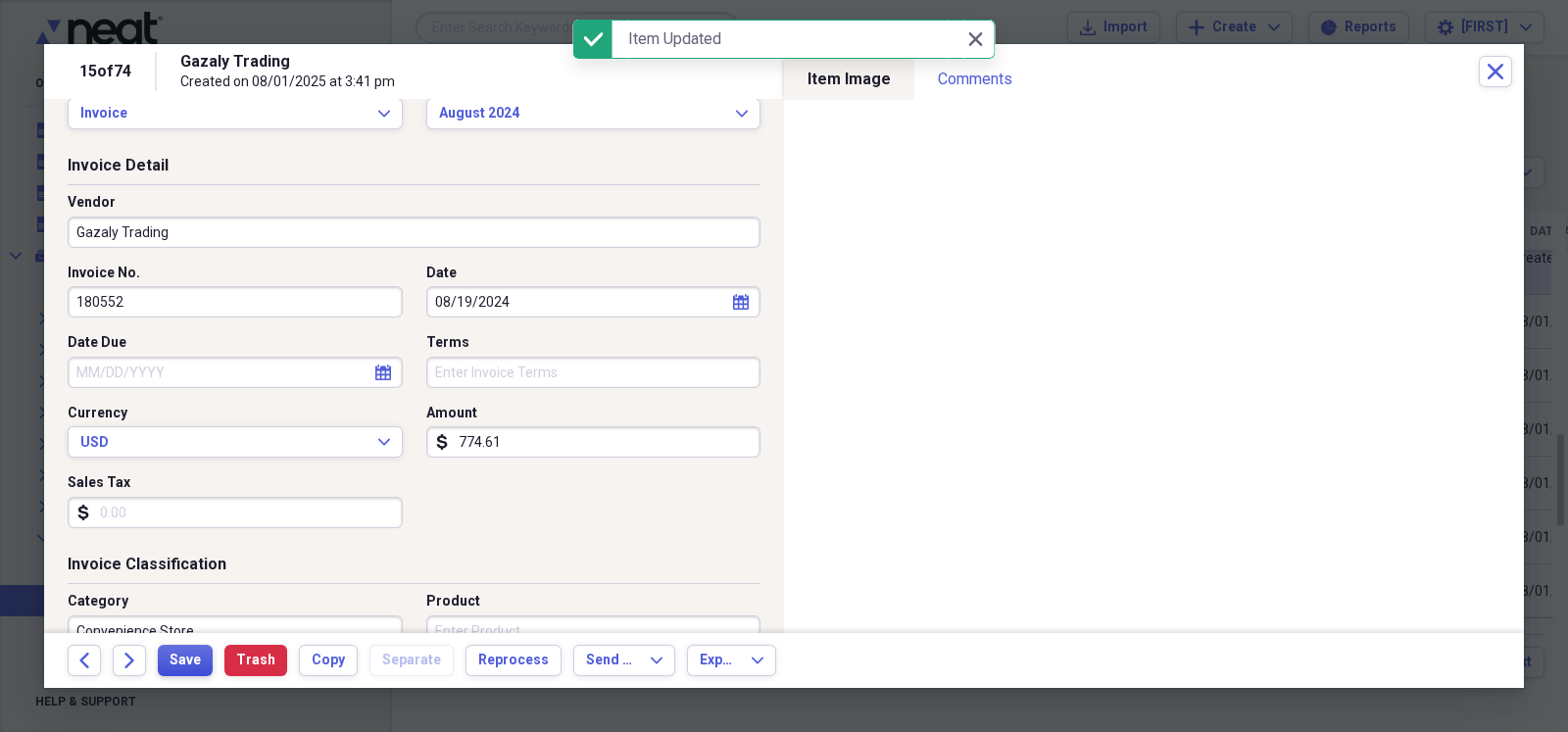 scroll, scrollTop: 97, scrollLeft: 0, axis: vertical 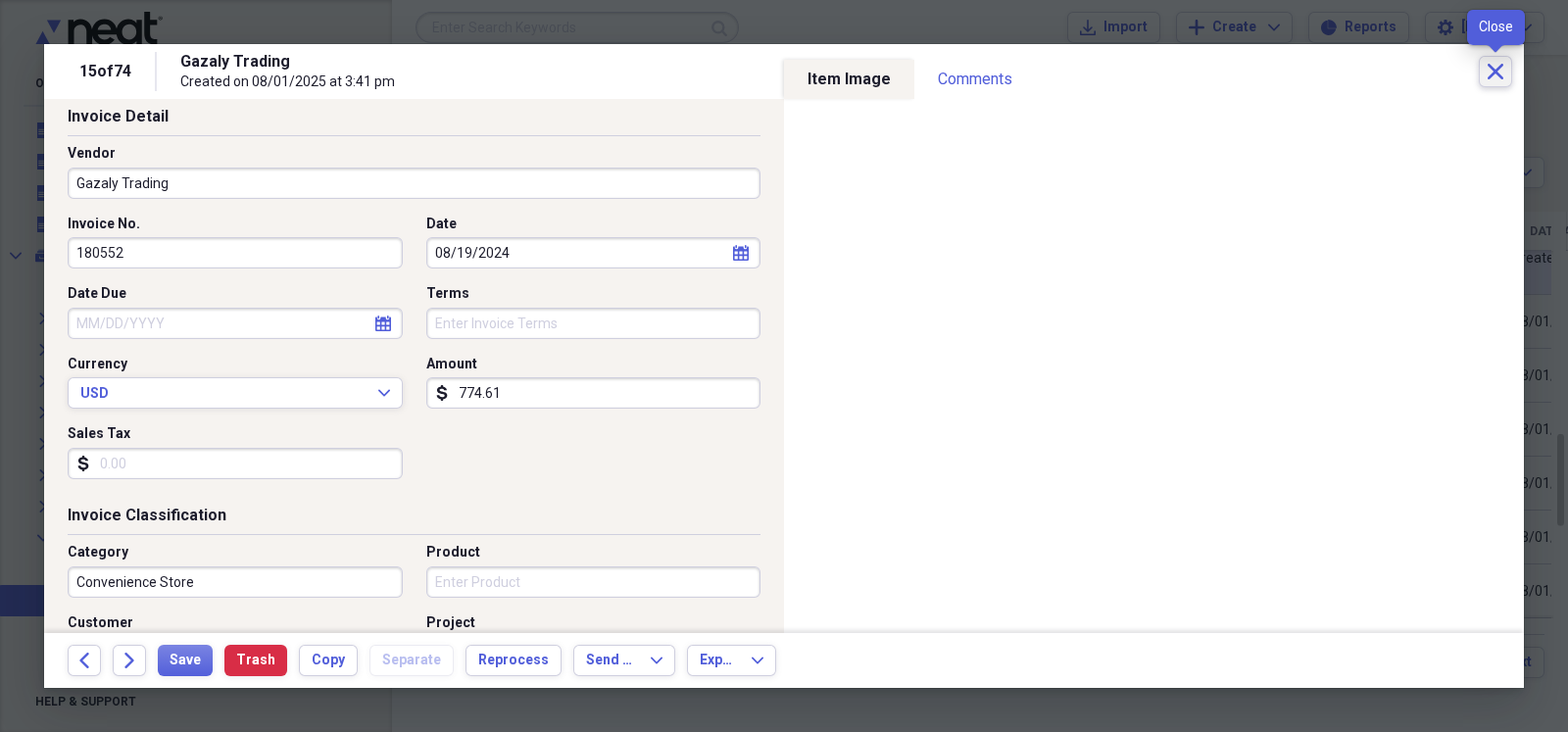 click on "Close" 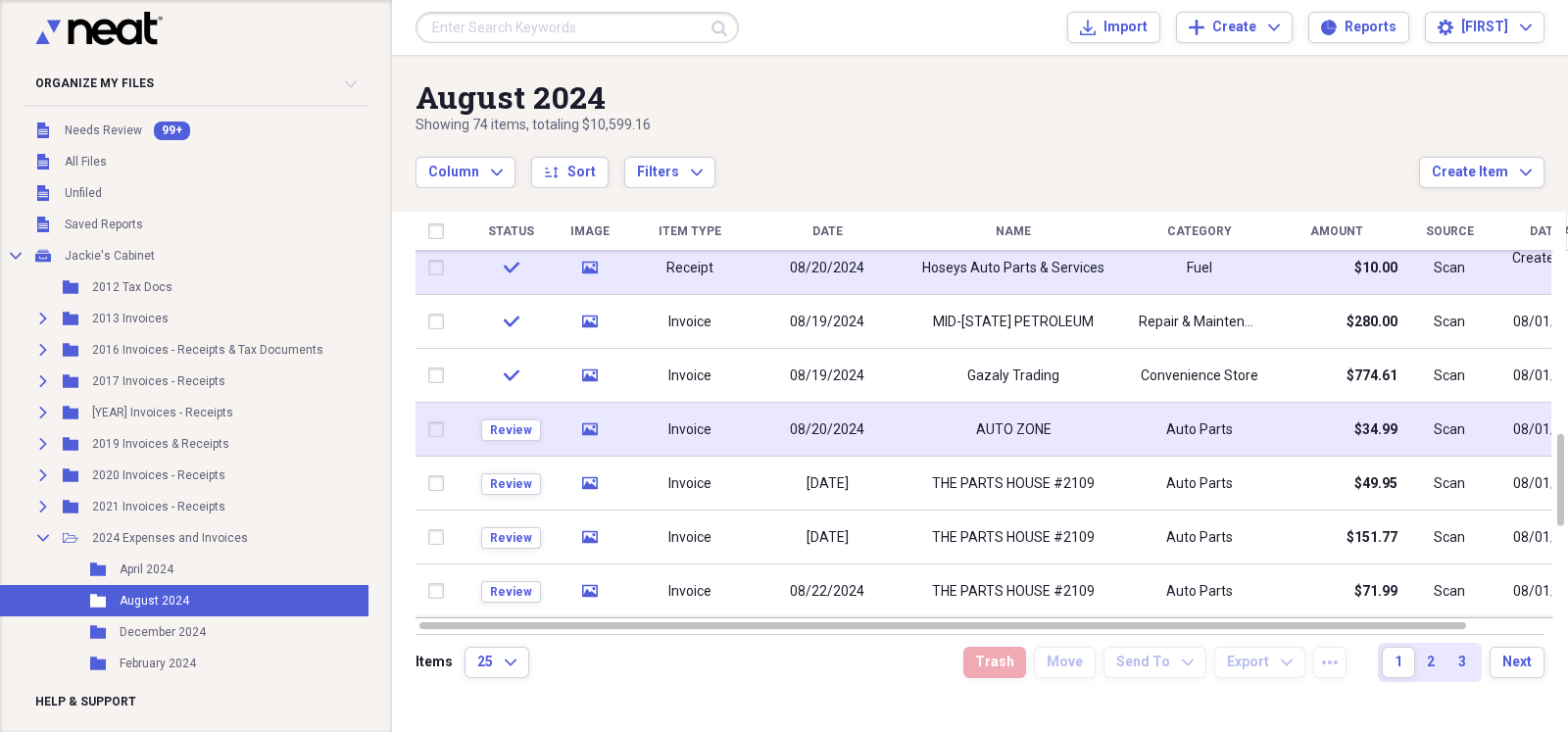 click on "AUTO  ZONE" at bounding box center (1013, 429) 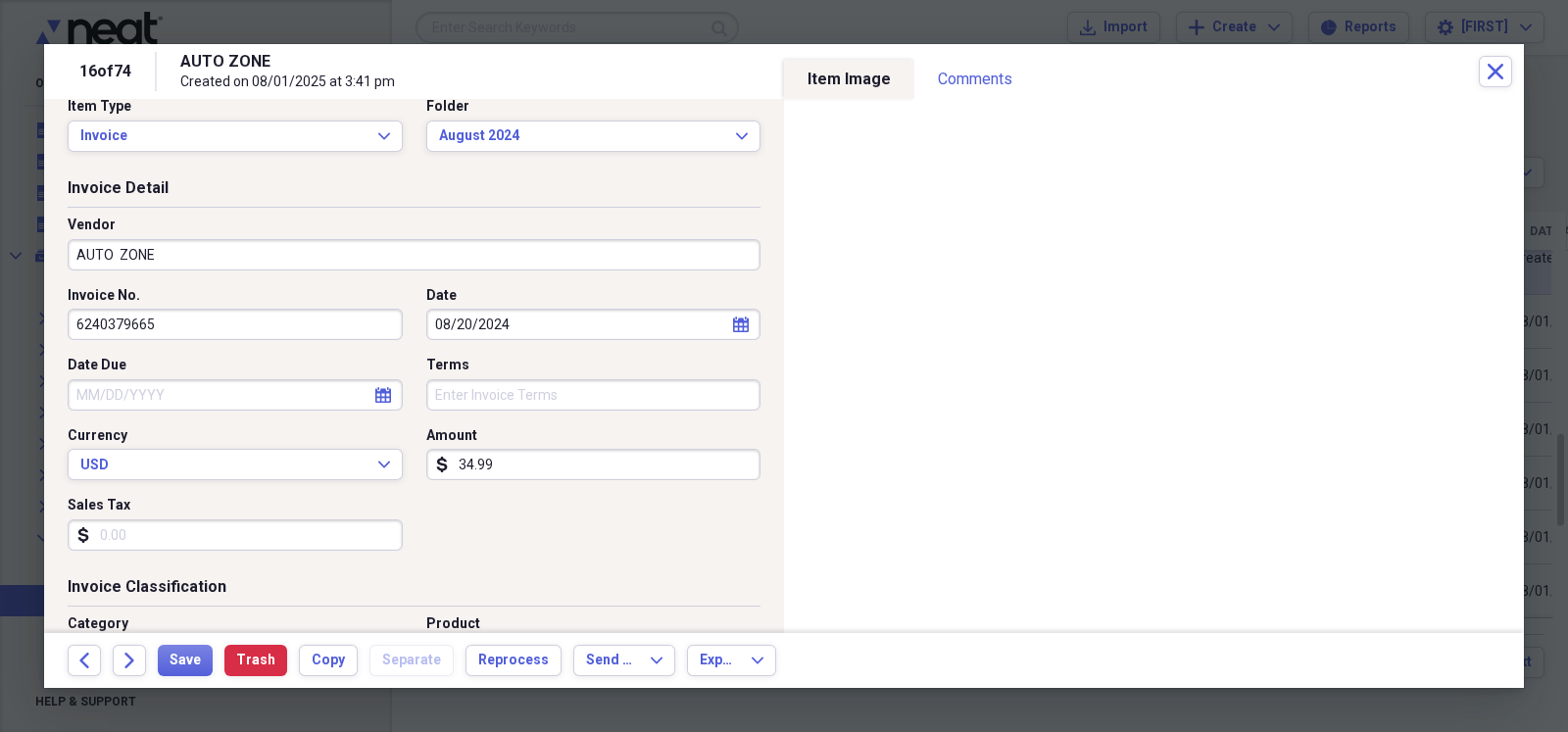 scroll, scrollTop: 48, scrollLeft: 0, axis: vertical 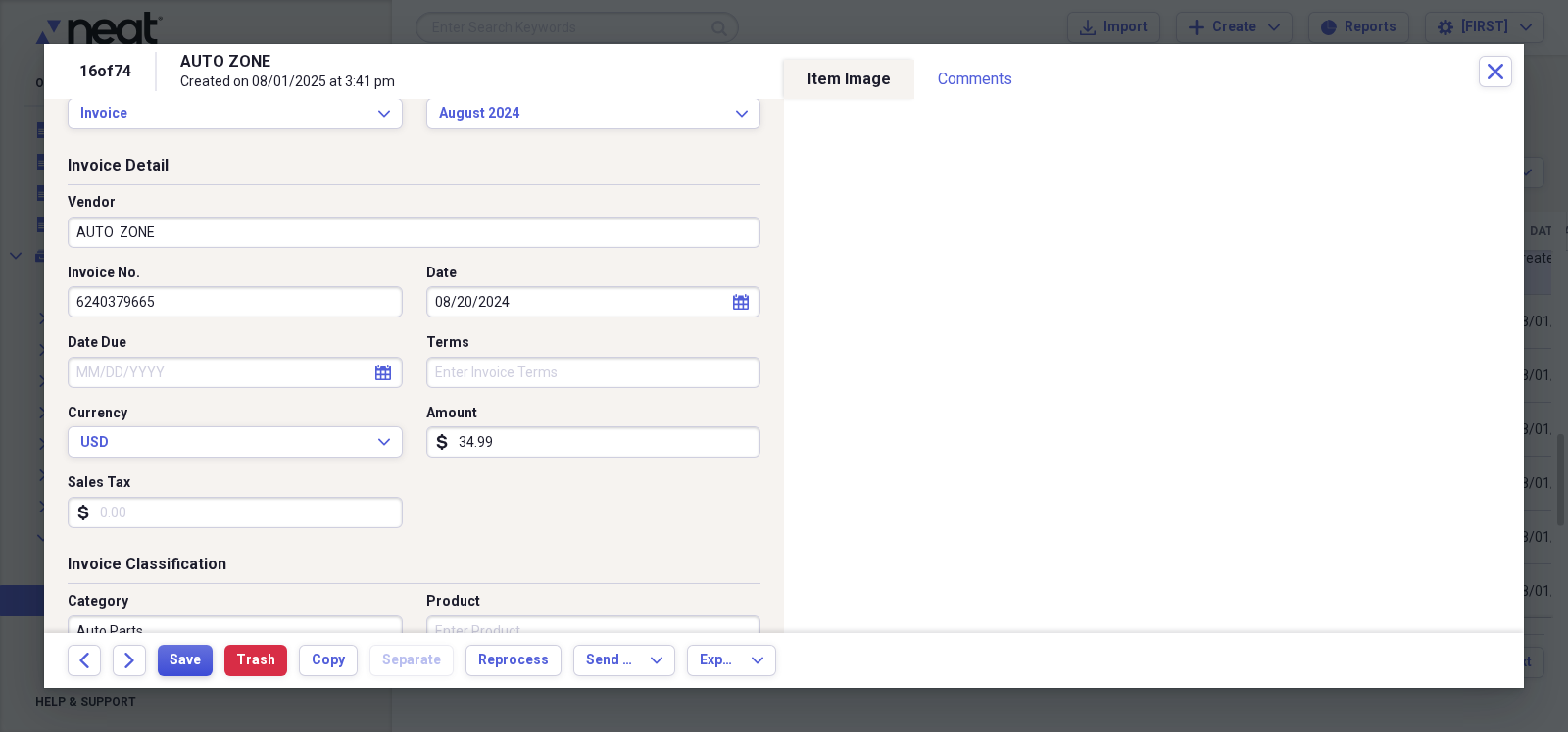 click on "Save" at bounding box center (185, 660) 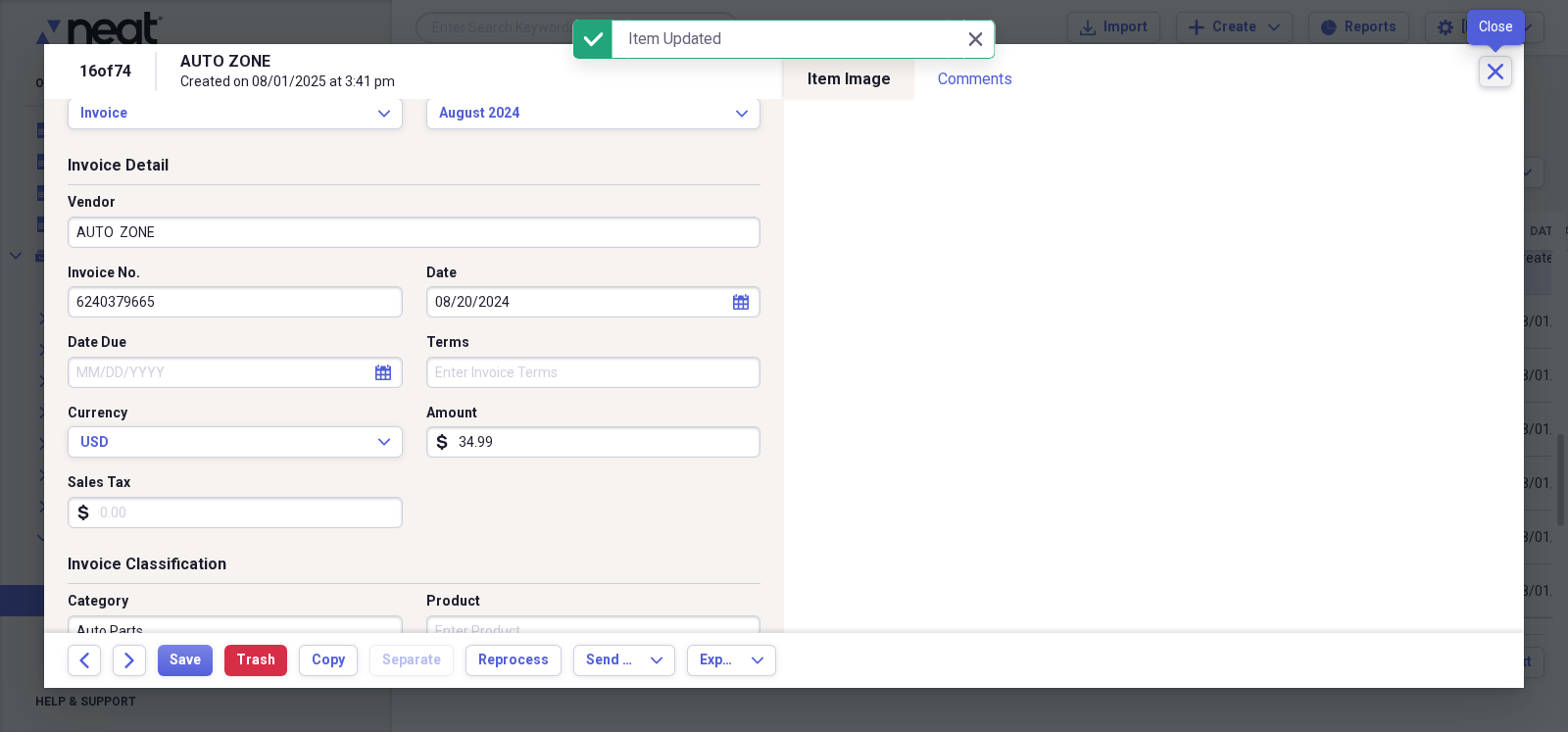 click on "Close" 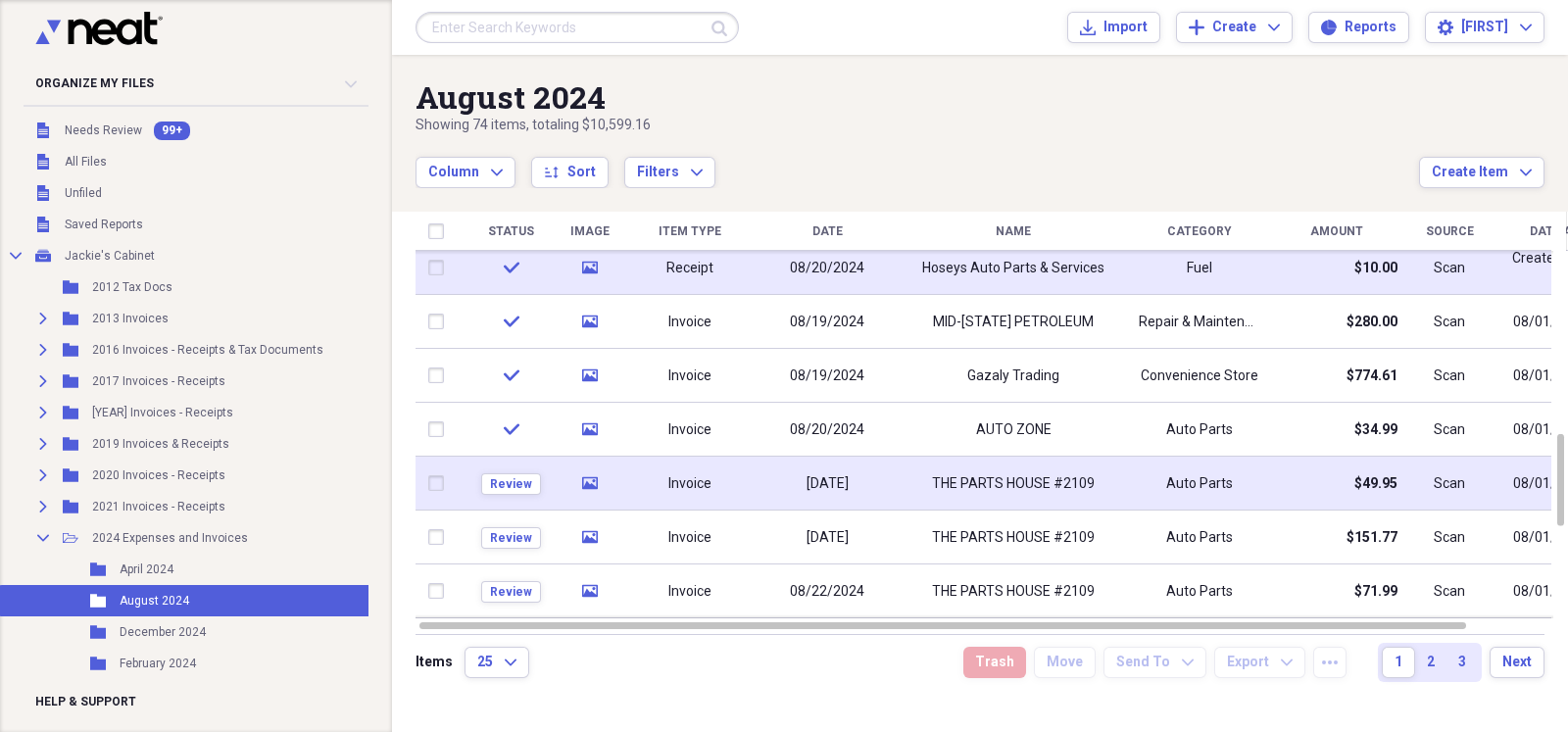 click on "Invoice" at bounding box center (690, 483) 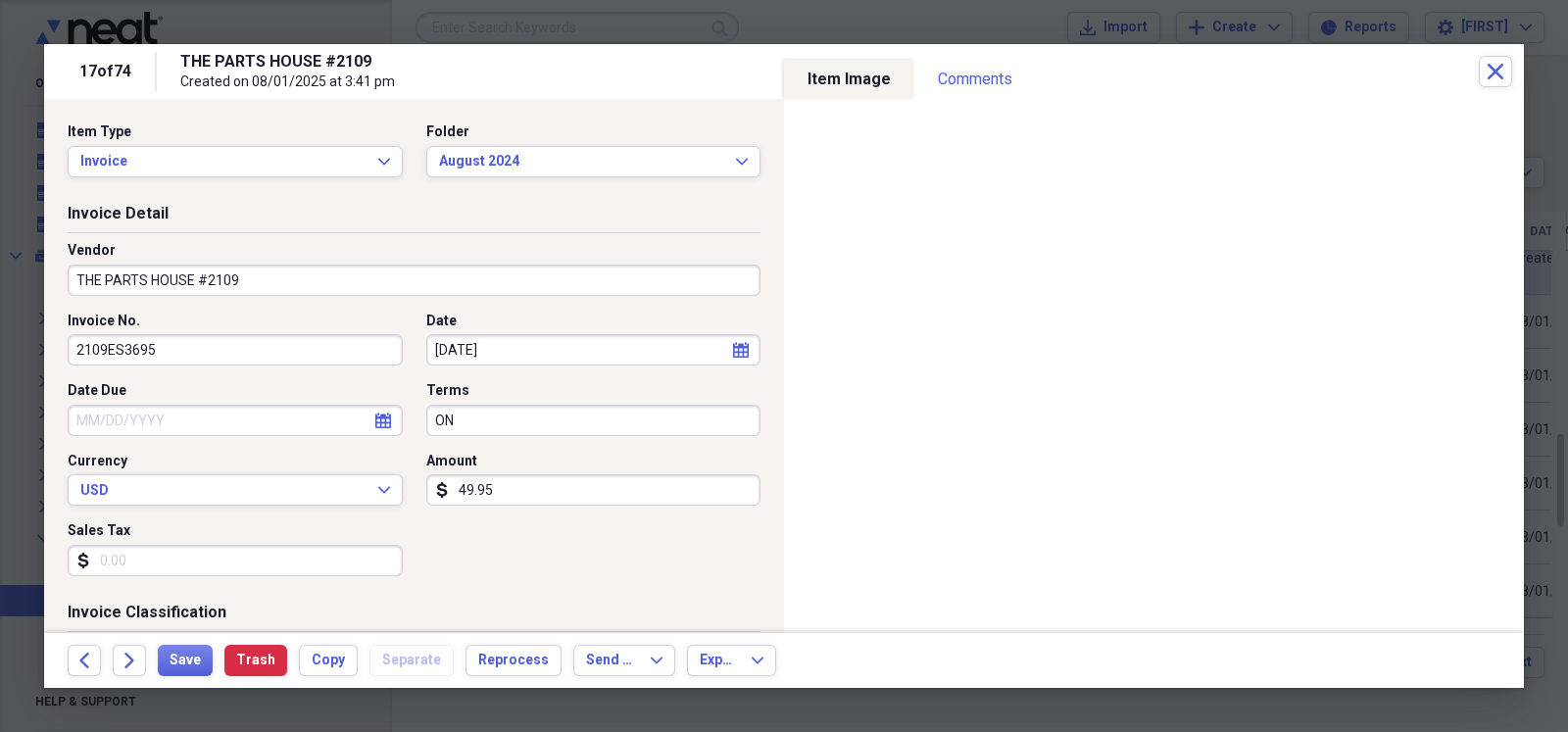 click on "49.95" at bounding box center (594, 490) 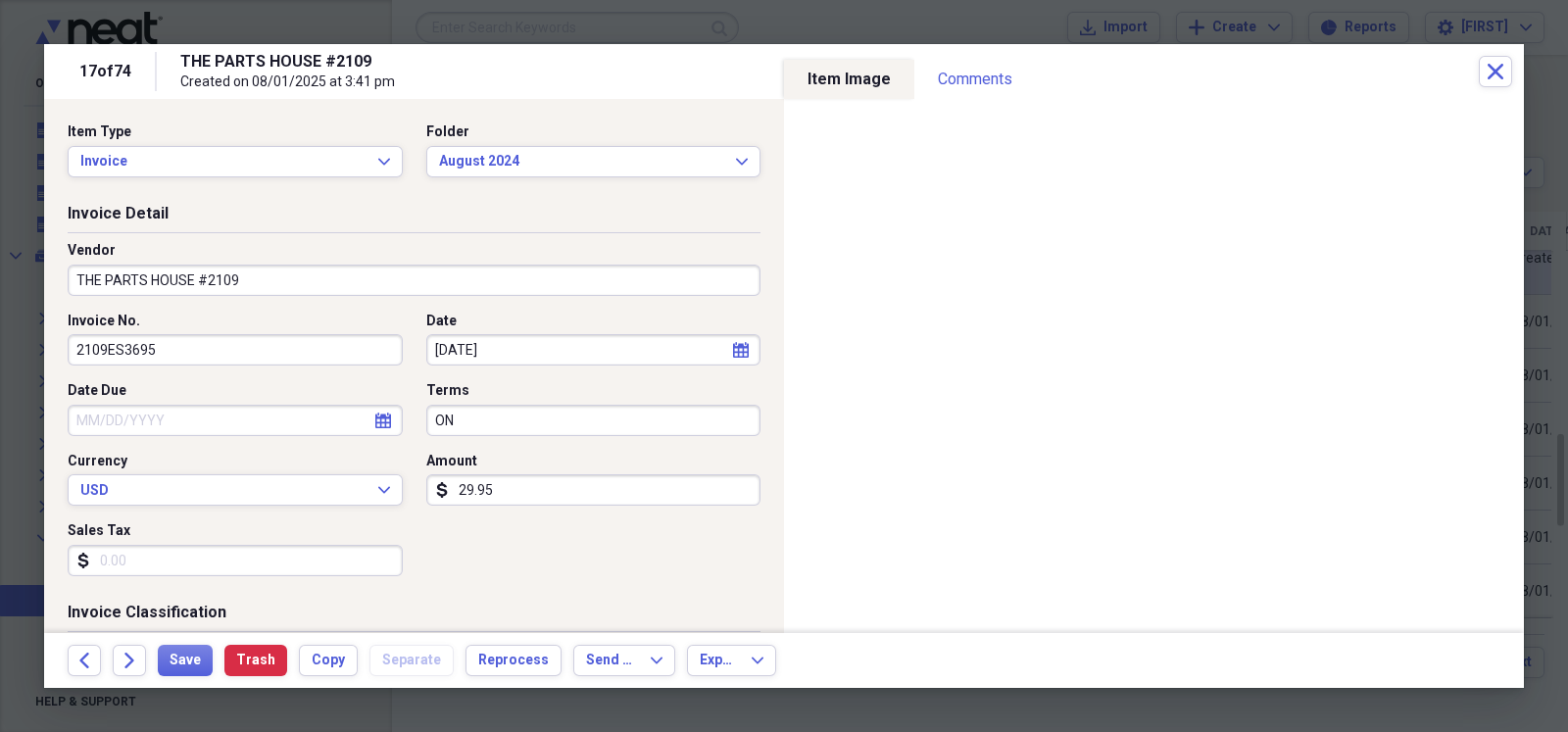 scroll, scrollTop: 48, scrollLeft: 0, axis: vertical 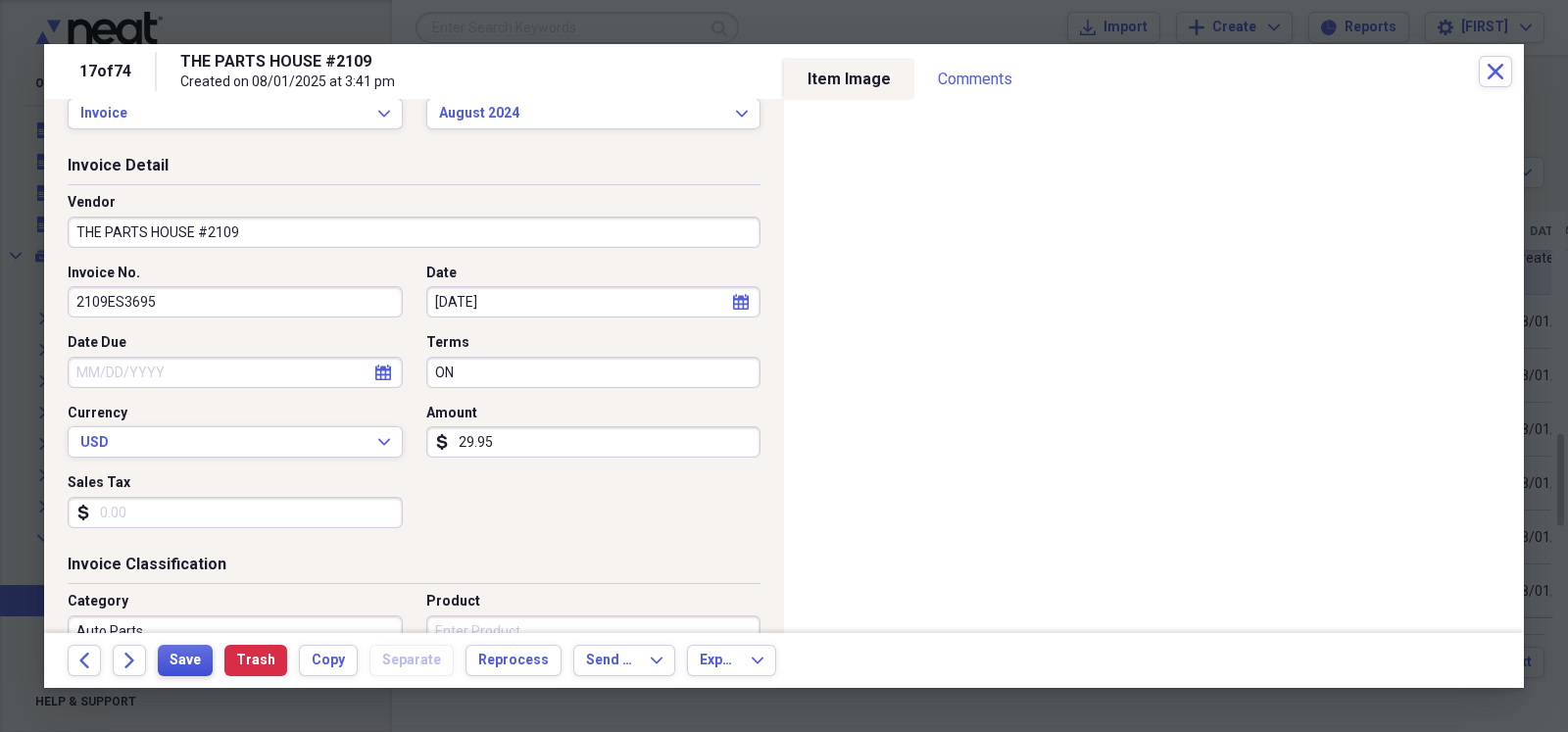 type on "29.95" 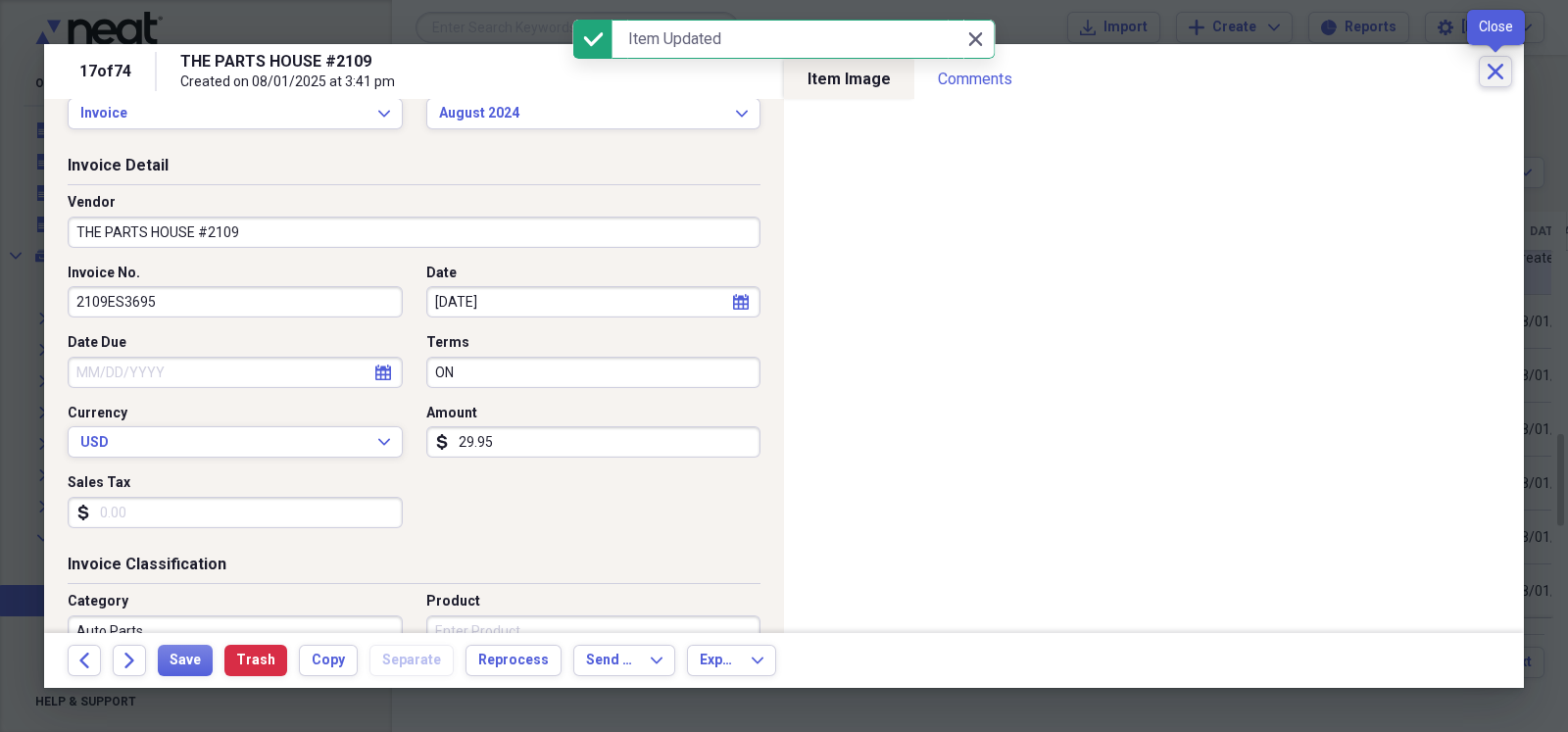 click 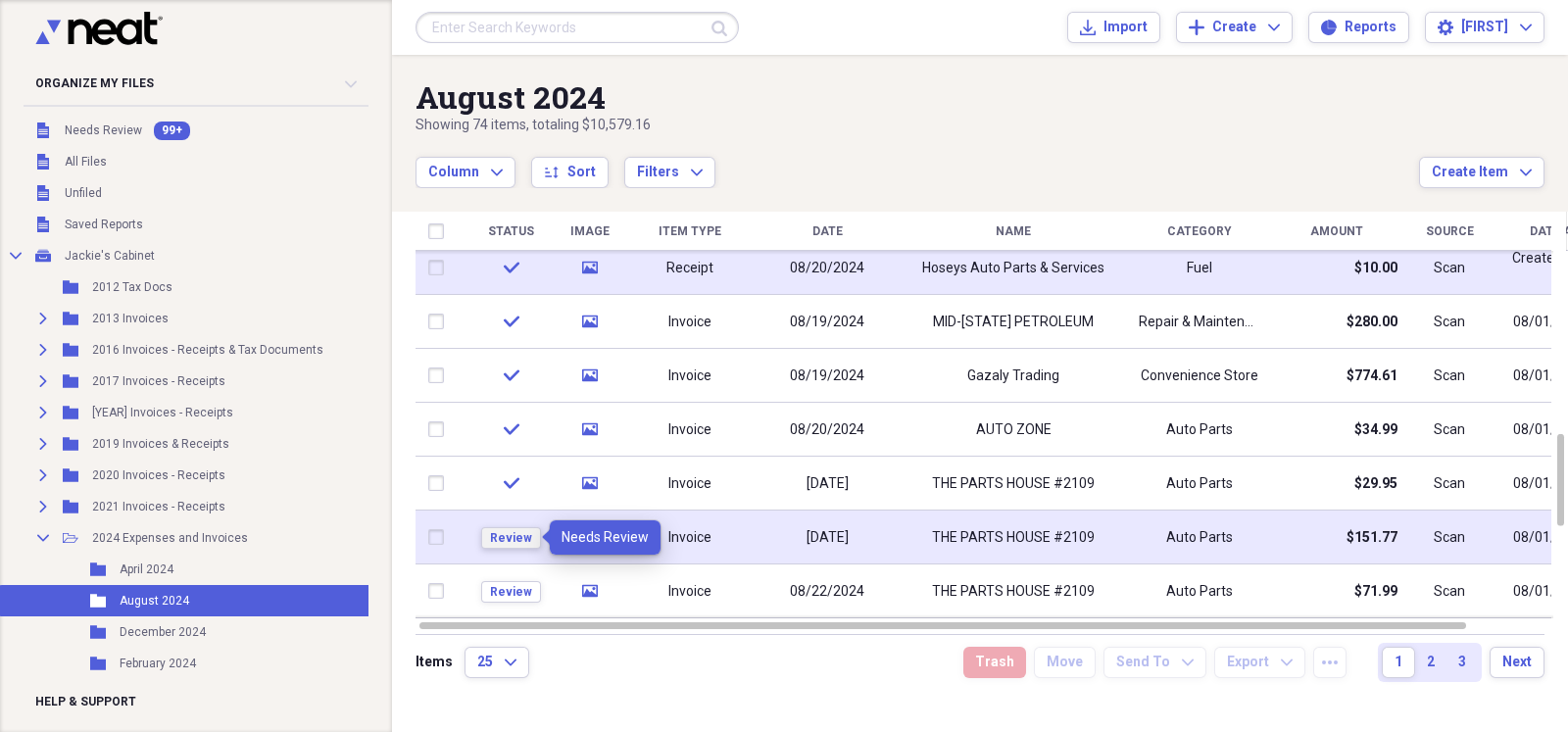 click on "Review" at bounding box center [511, 538] 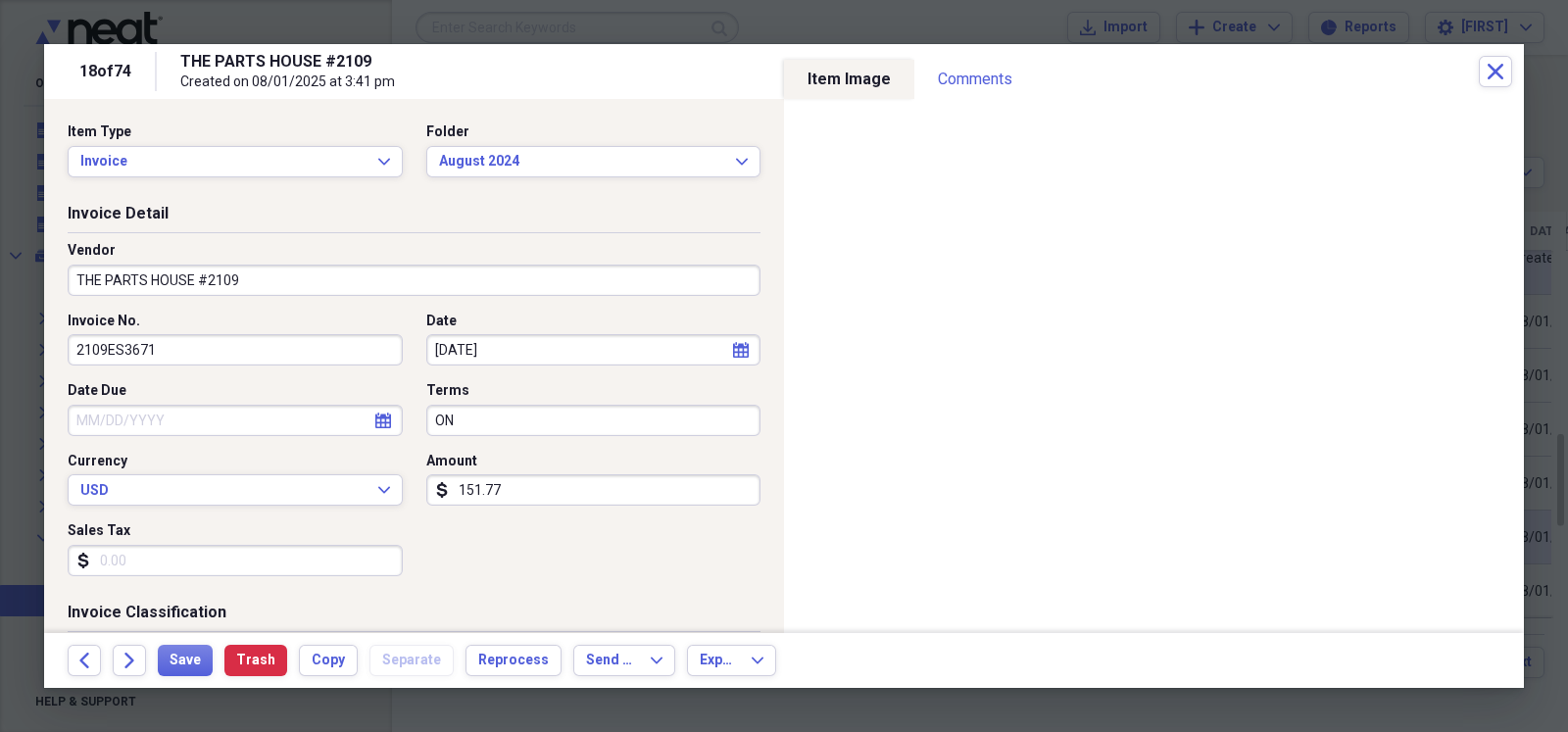 click on "151.77" at bounding box center [594, 490] 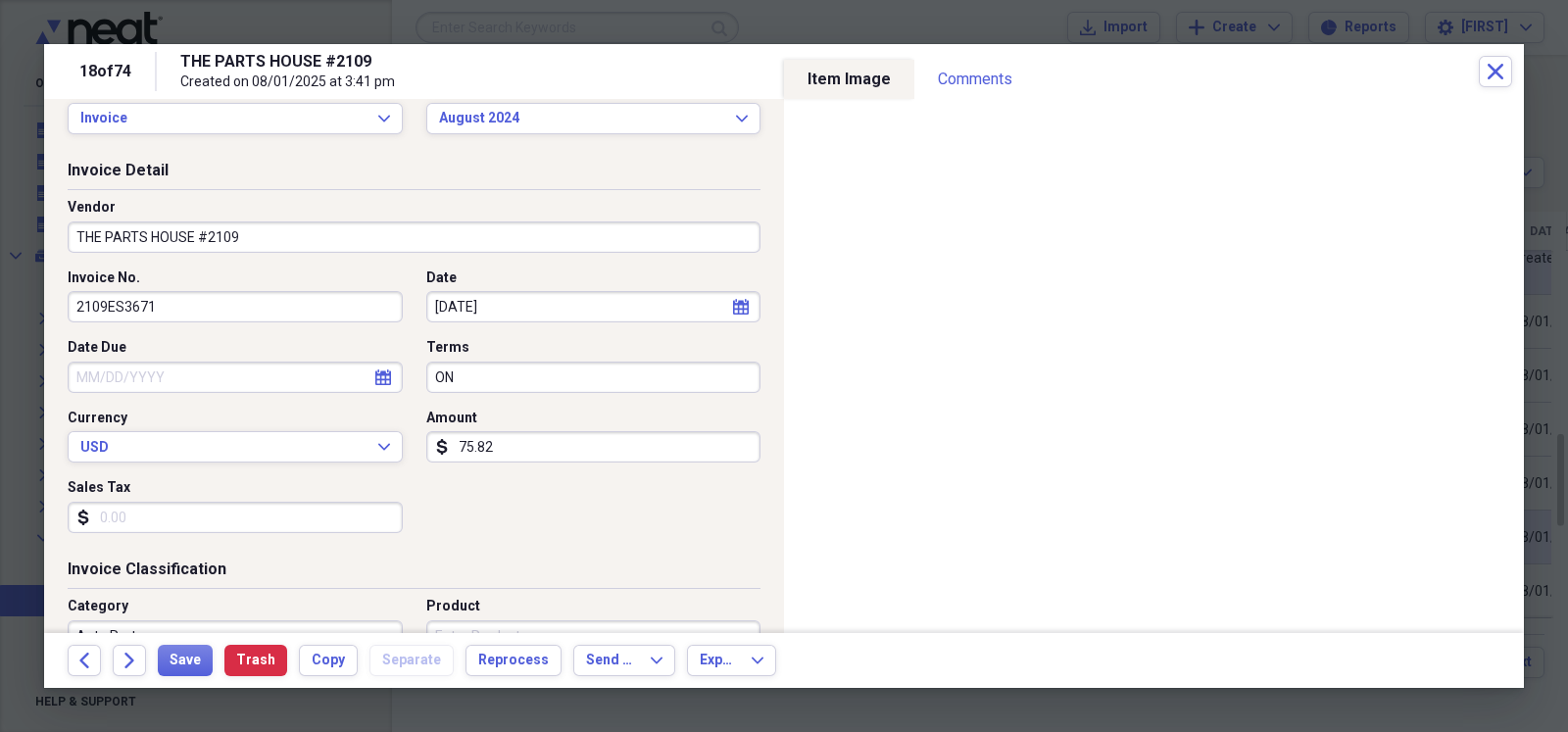 scroll, scrollTop: 48, scrollLeft: 0, axis: vertical 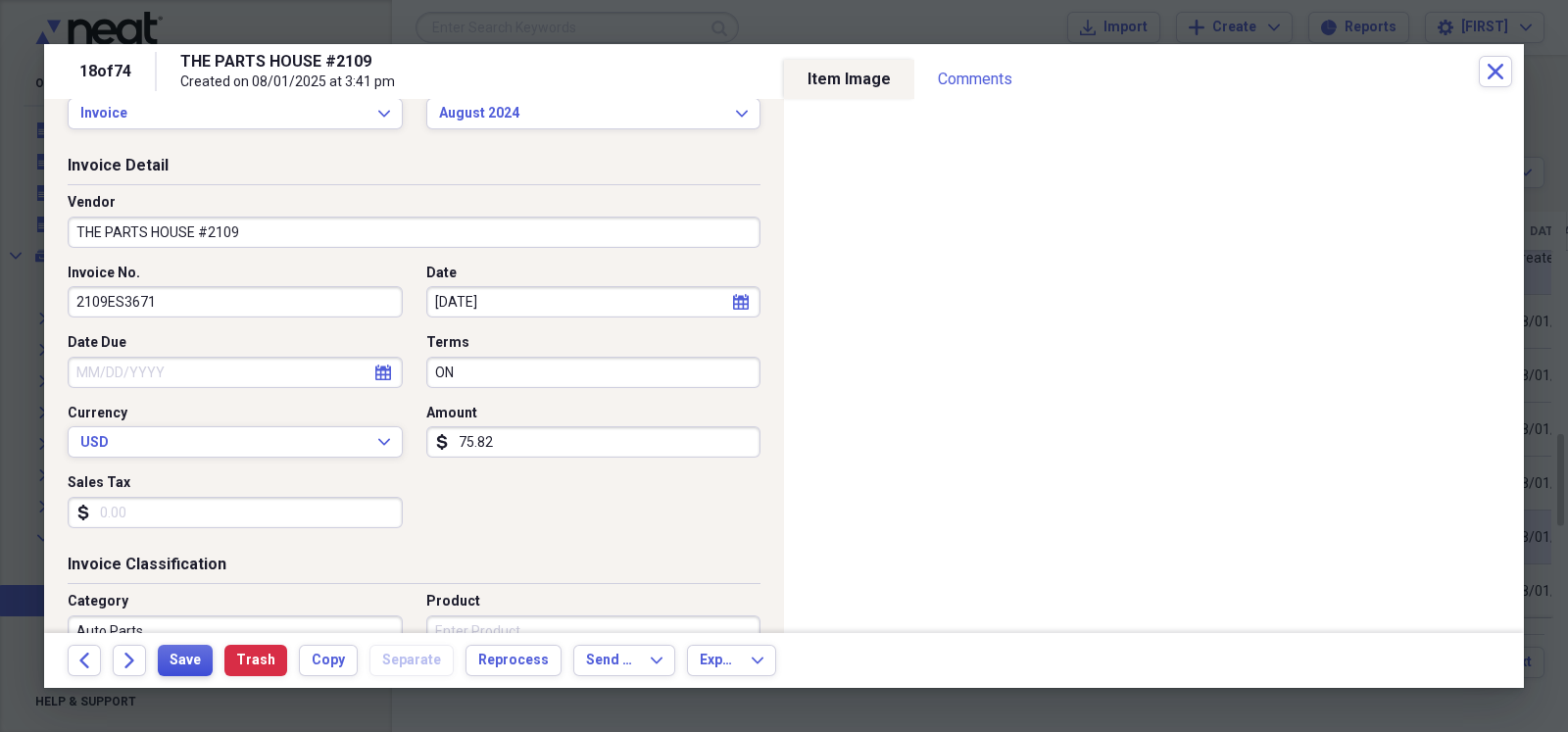 type on "75.82" 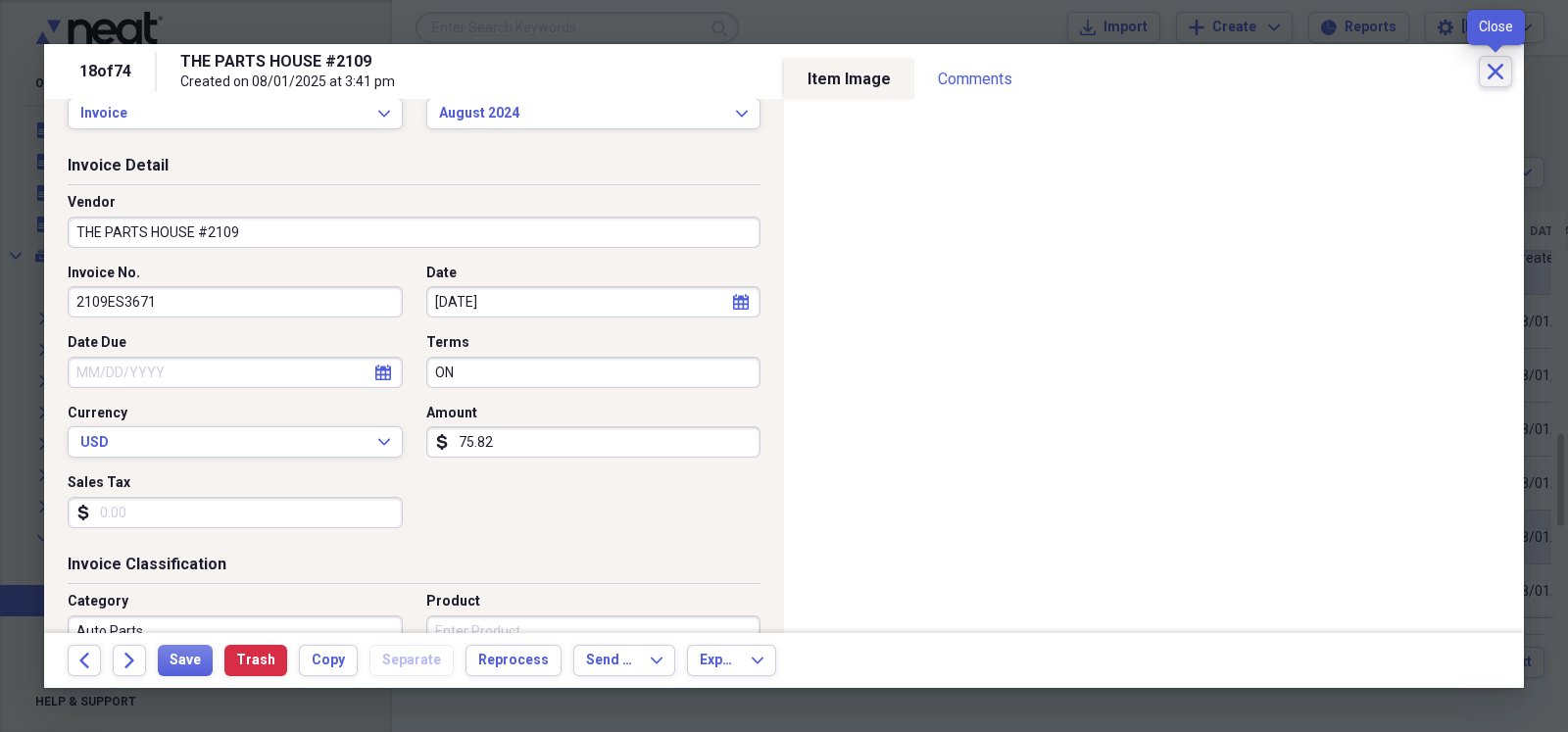 click 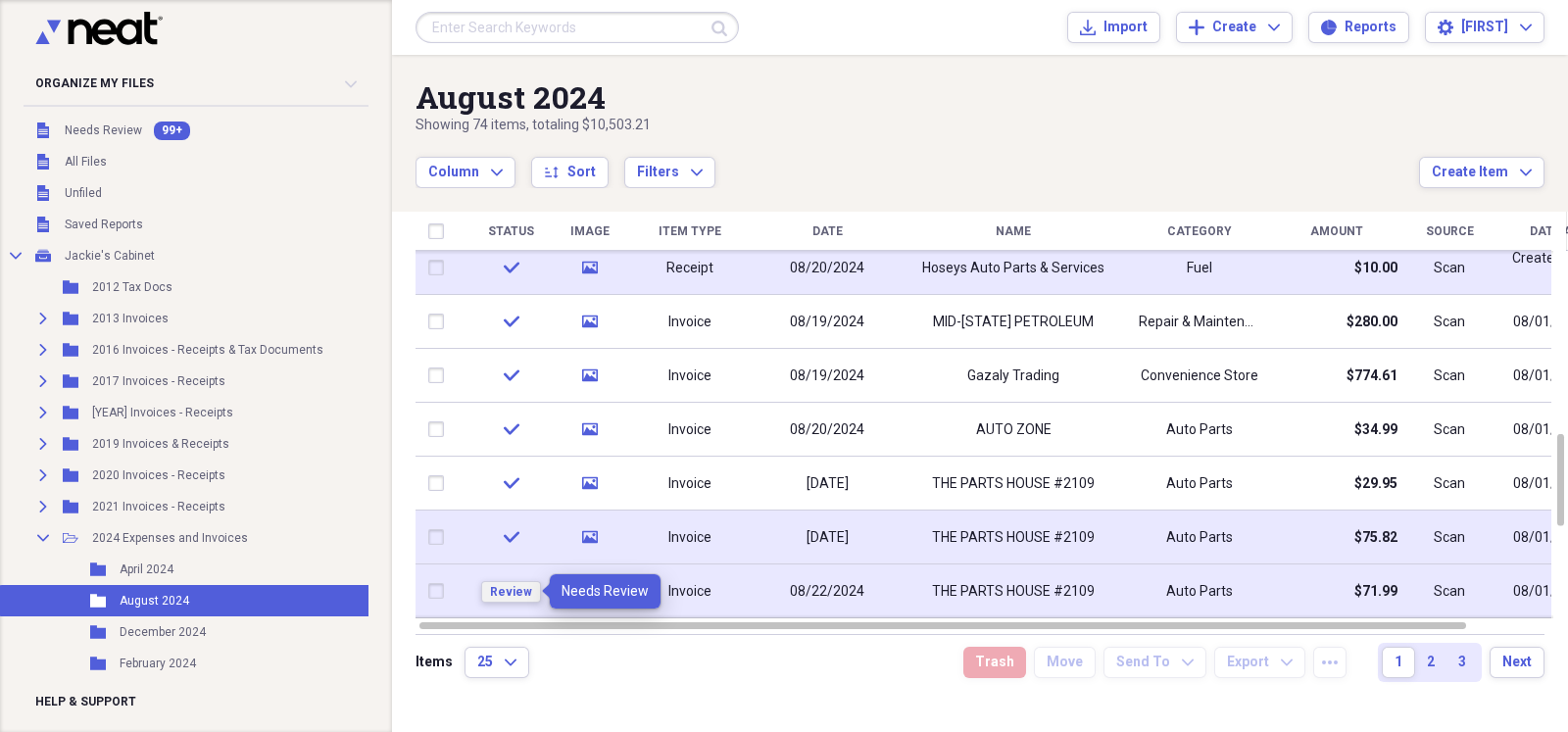 click on "Review" at bounding box center (511, 592) 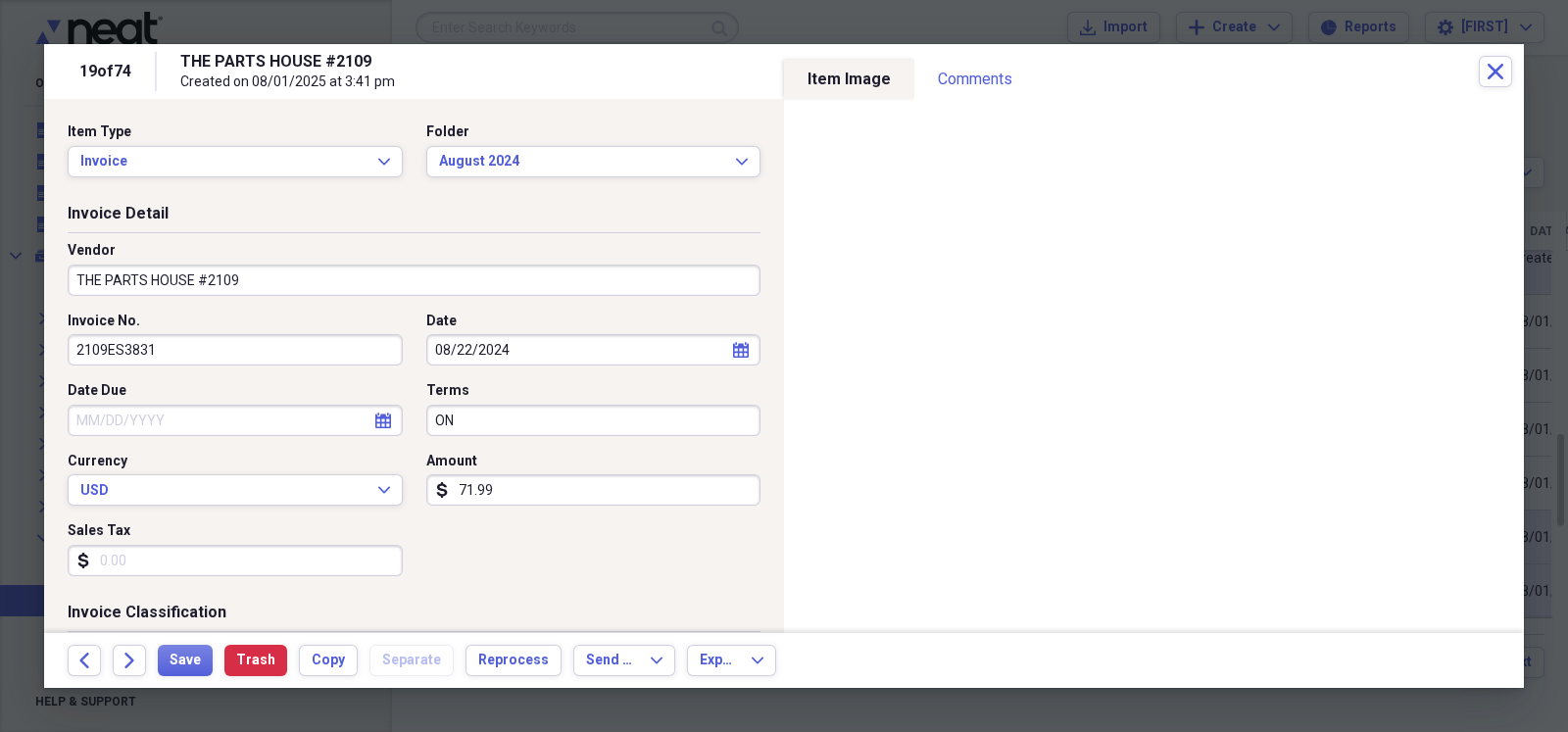 click on "71.99" at bounding box center [594, 490] 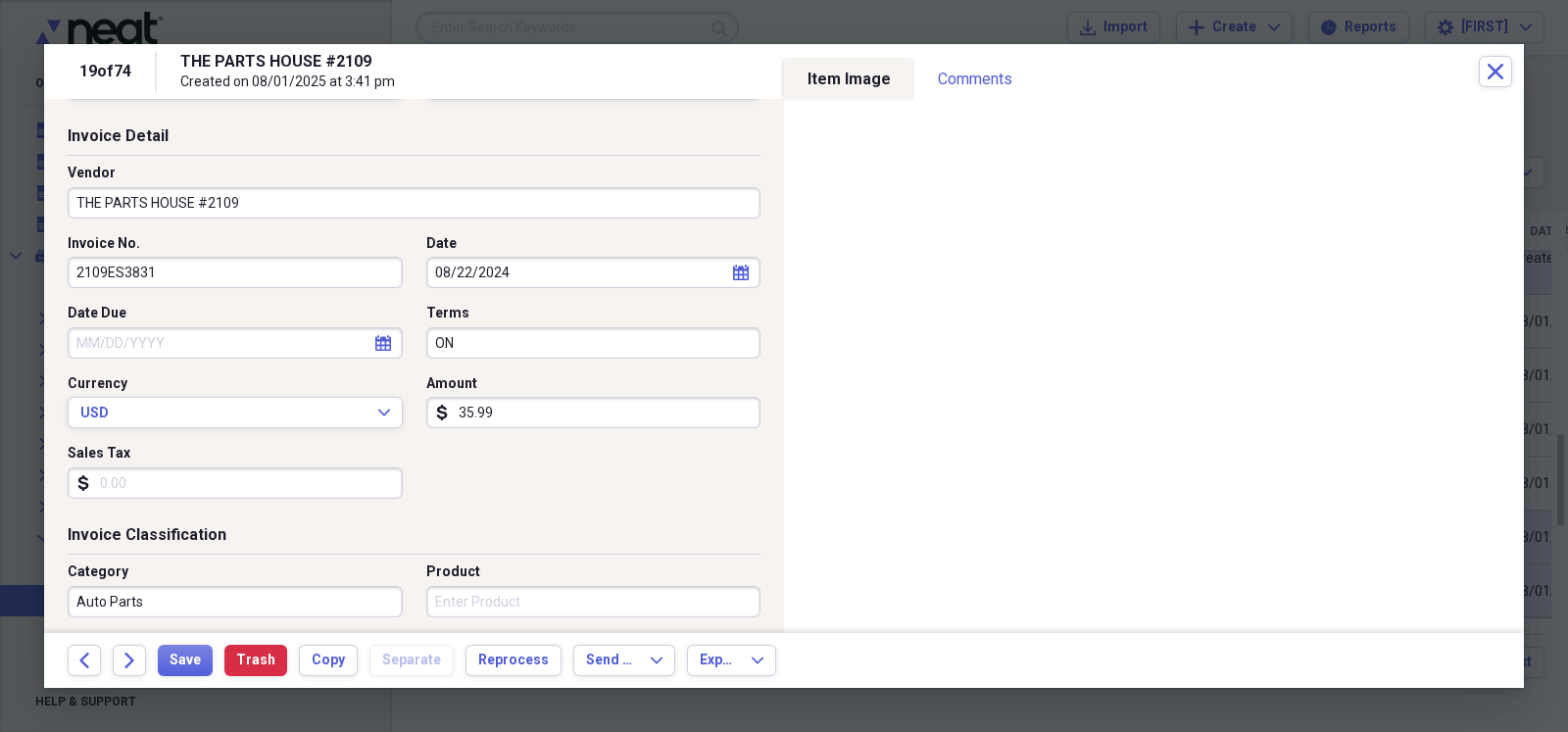 scroll, scrollTop: 97, scrollLeft: 0, axis: vertical 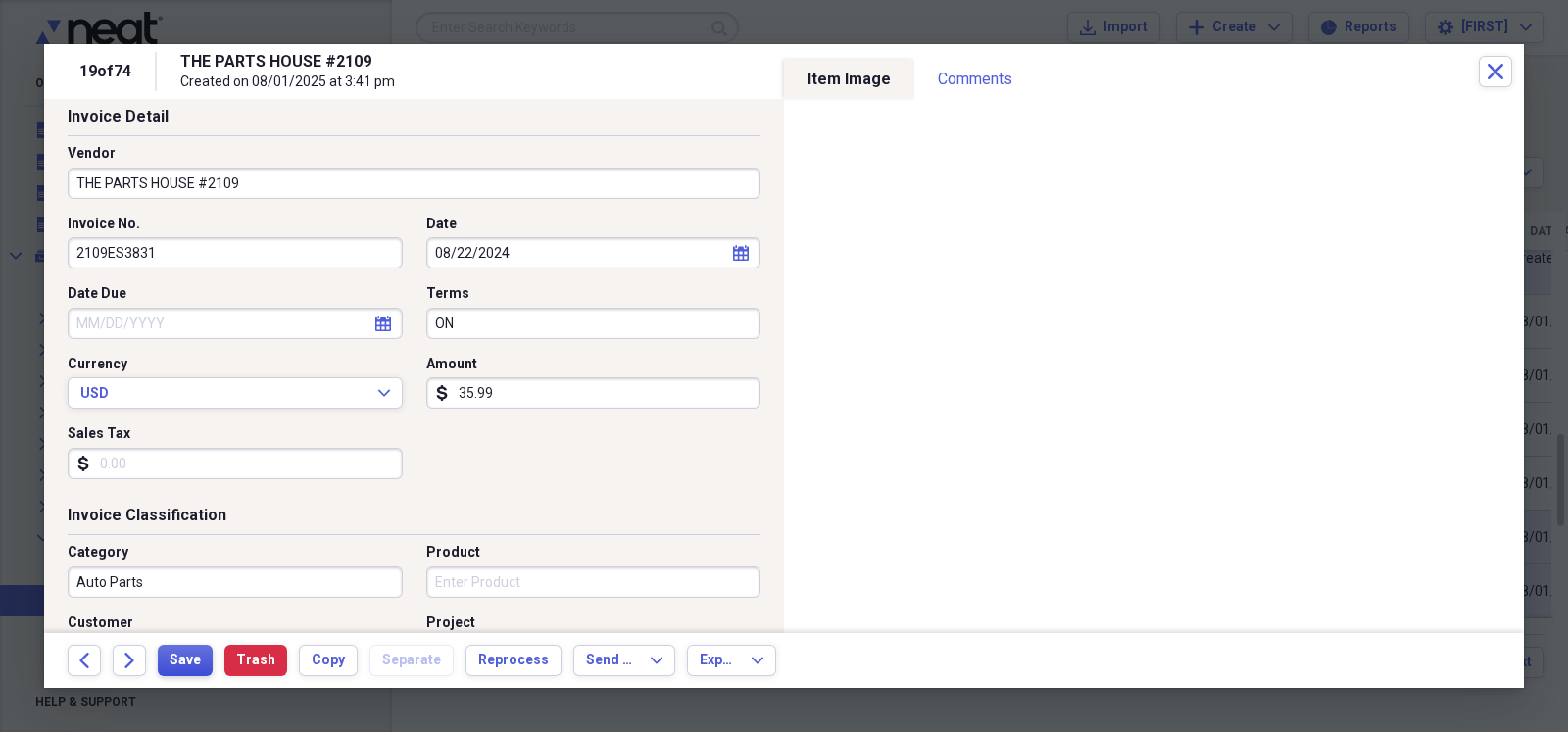 type on "35.99" 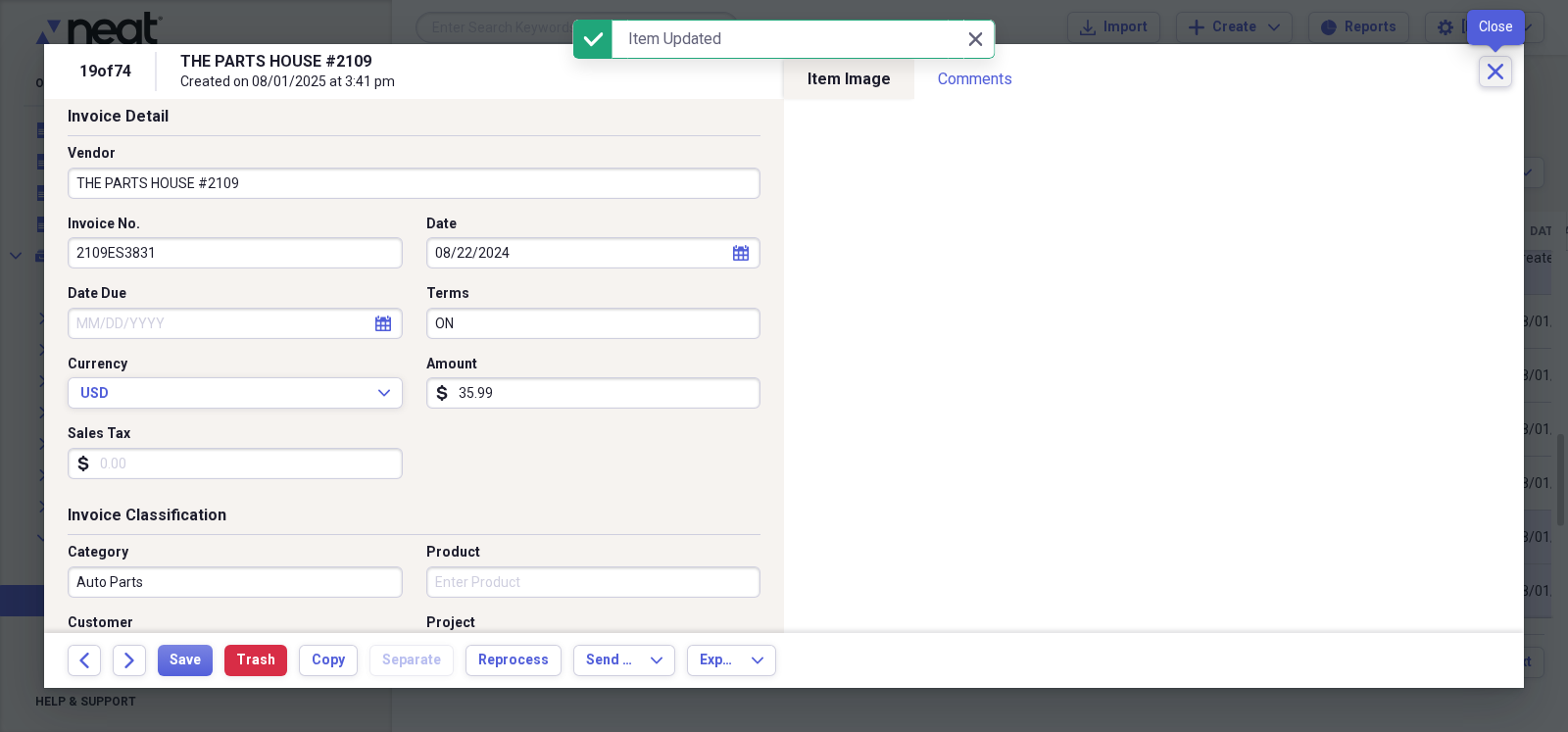 click on "Close" 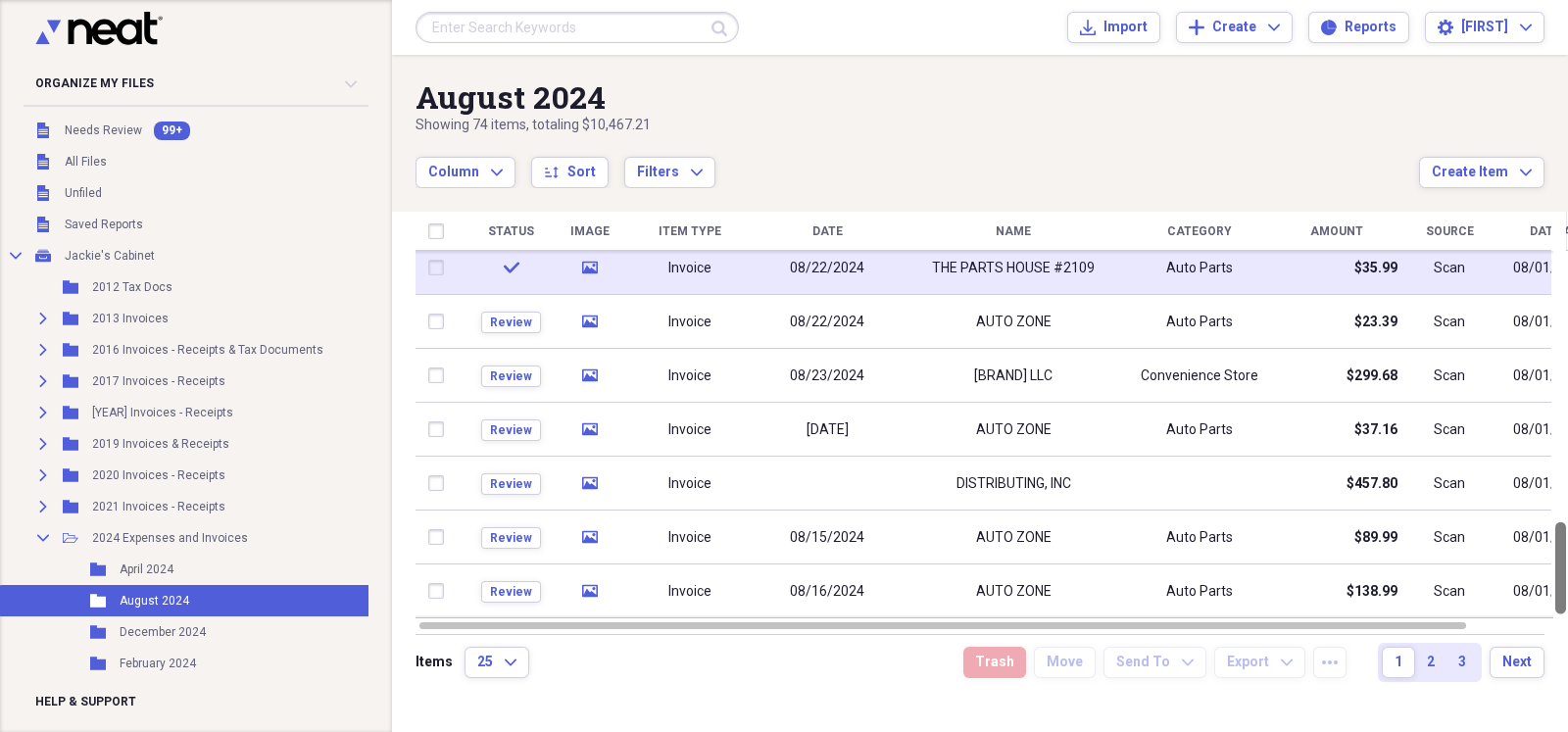 drag, startPoint x: 1560, startPoint y: 458, endPoint x: 1567, endPoint y: 546, distance: 88.27797 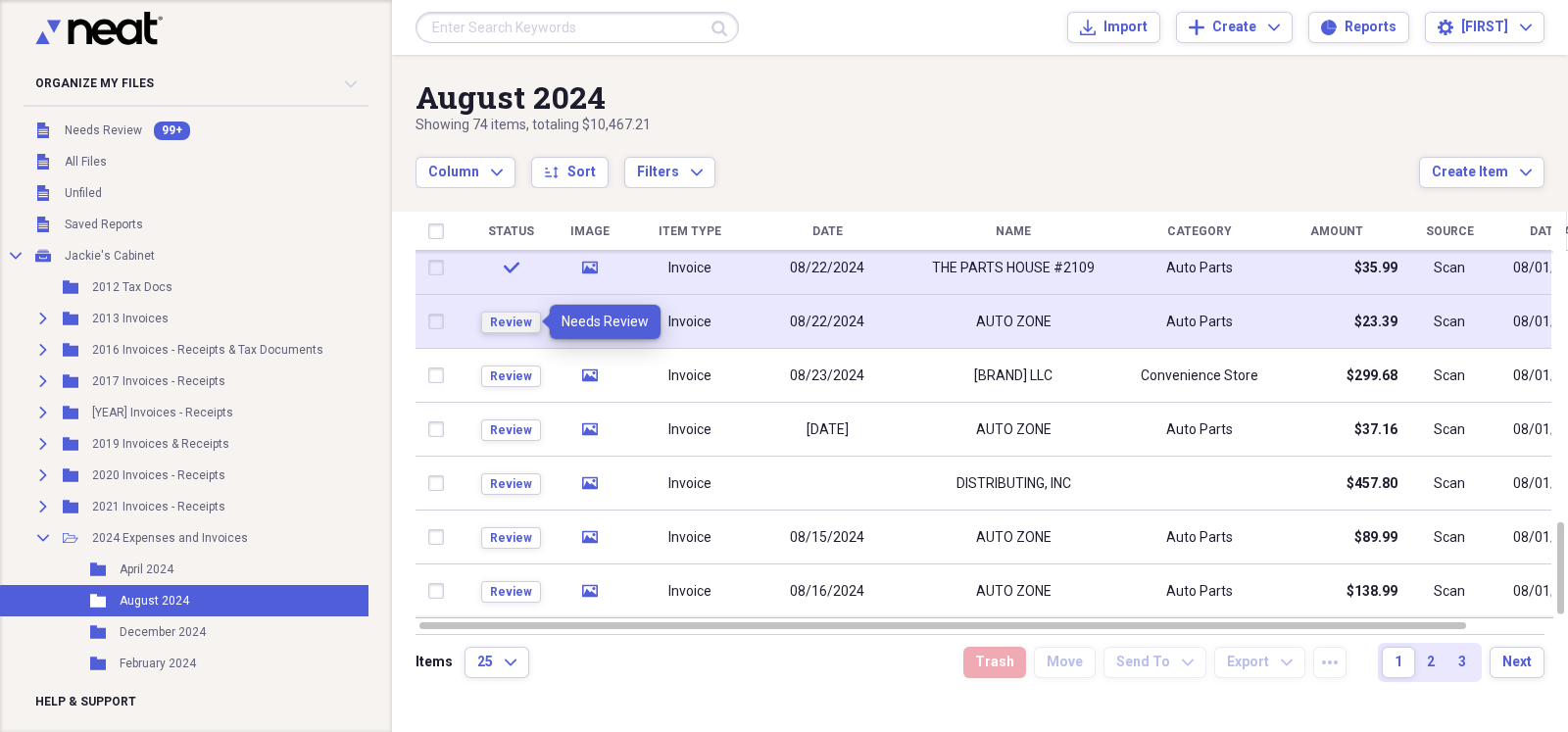 click on "Review" at bounding box center [511, 322] 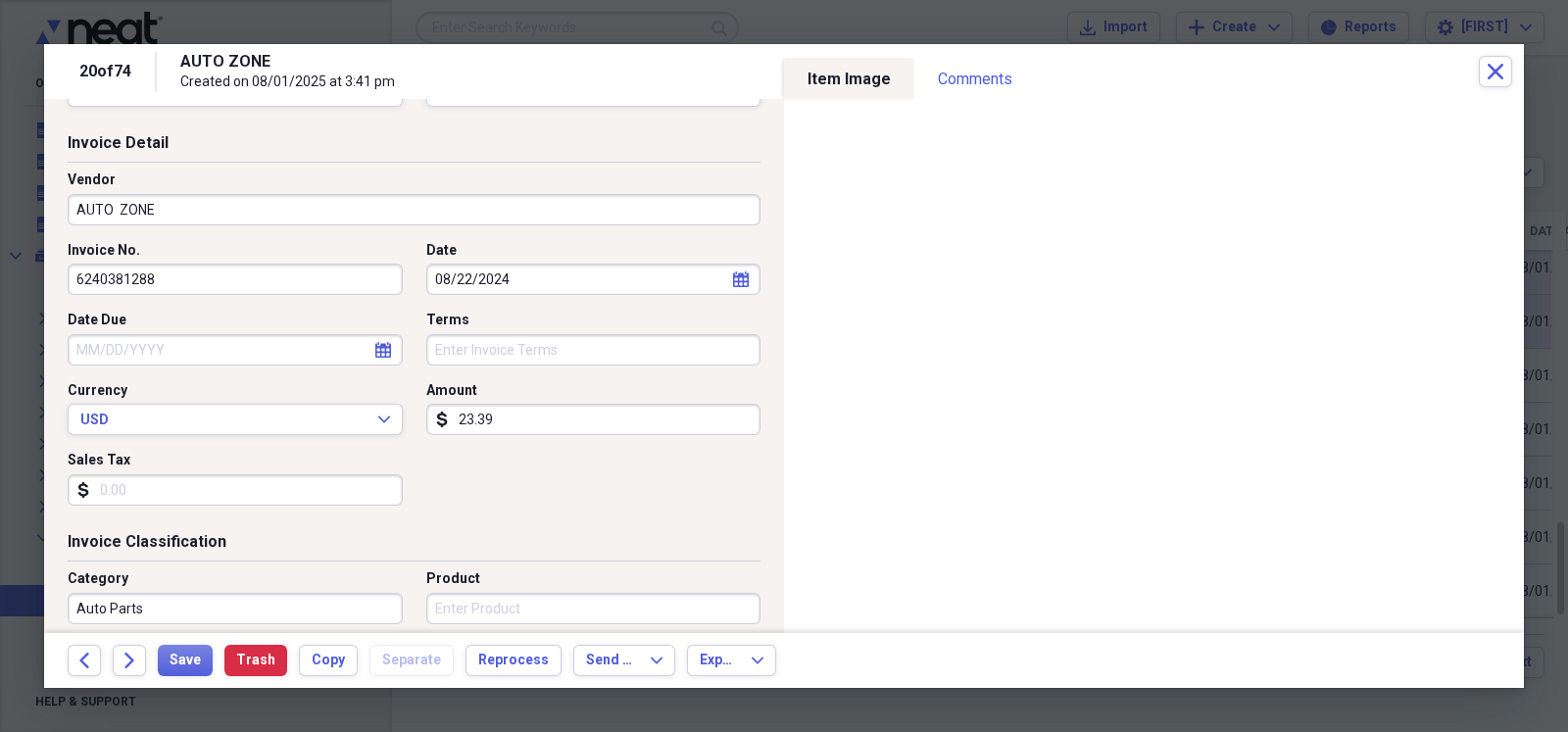 scroll, scrollTop: 73, scrollLeft: 0, axis: vertical 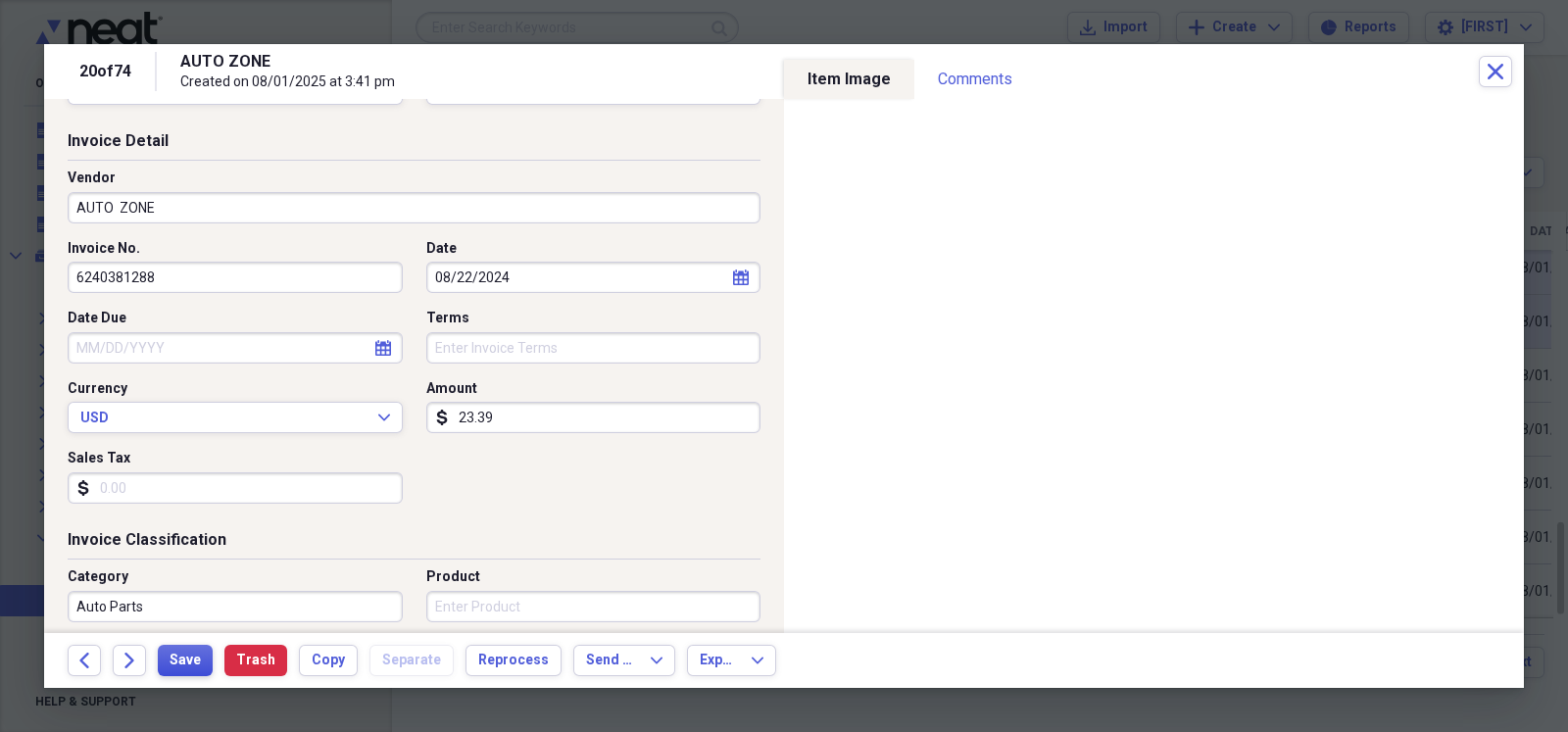 click on "Save" at bounding box center [185, 660] 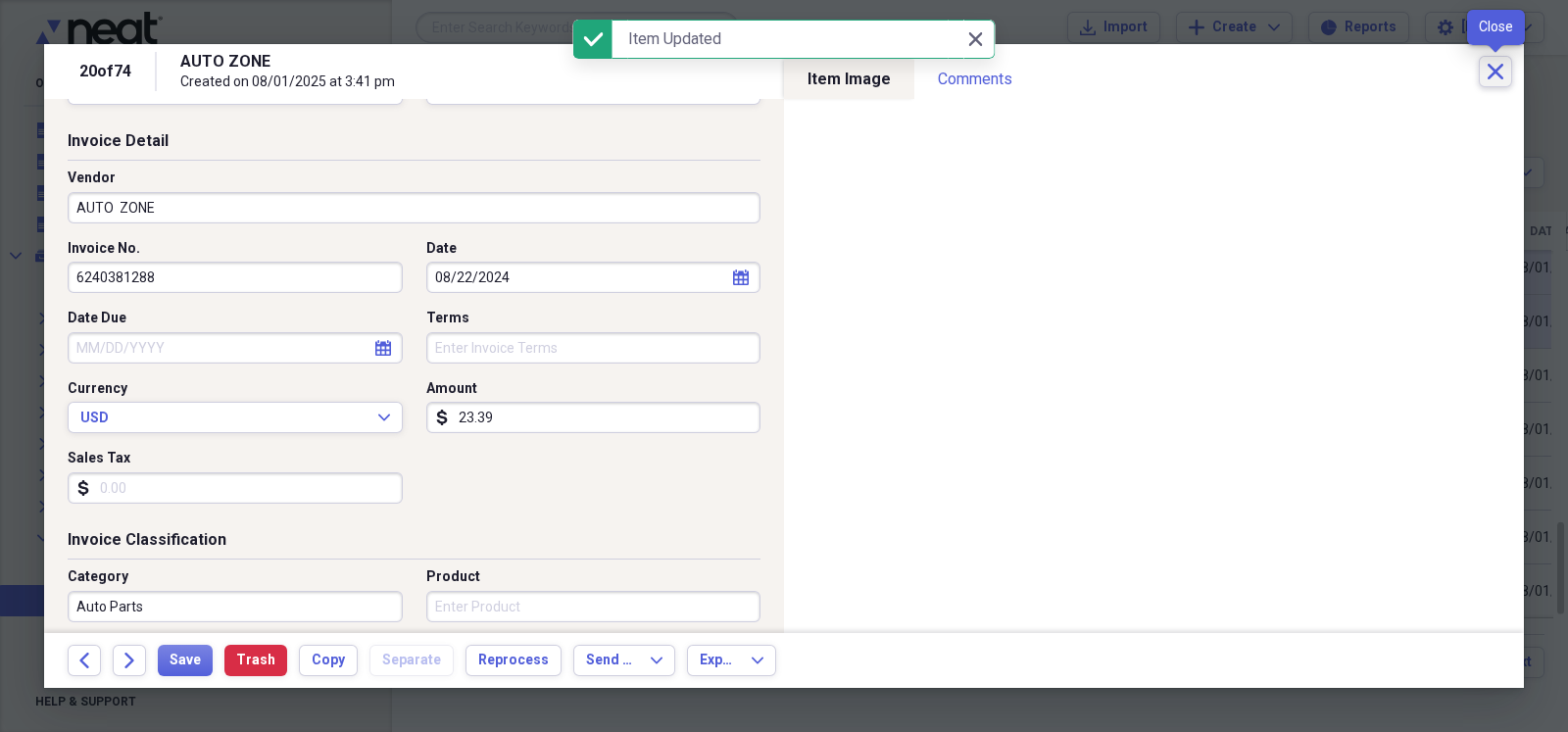 click on "Close" 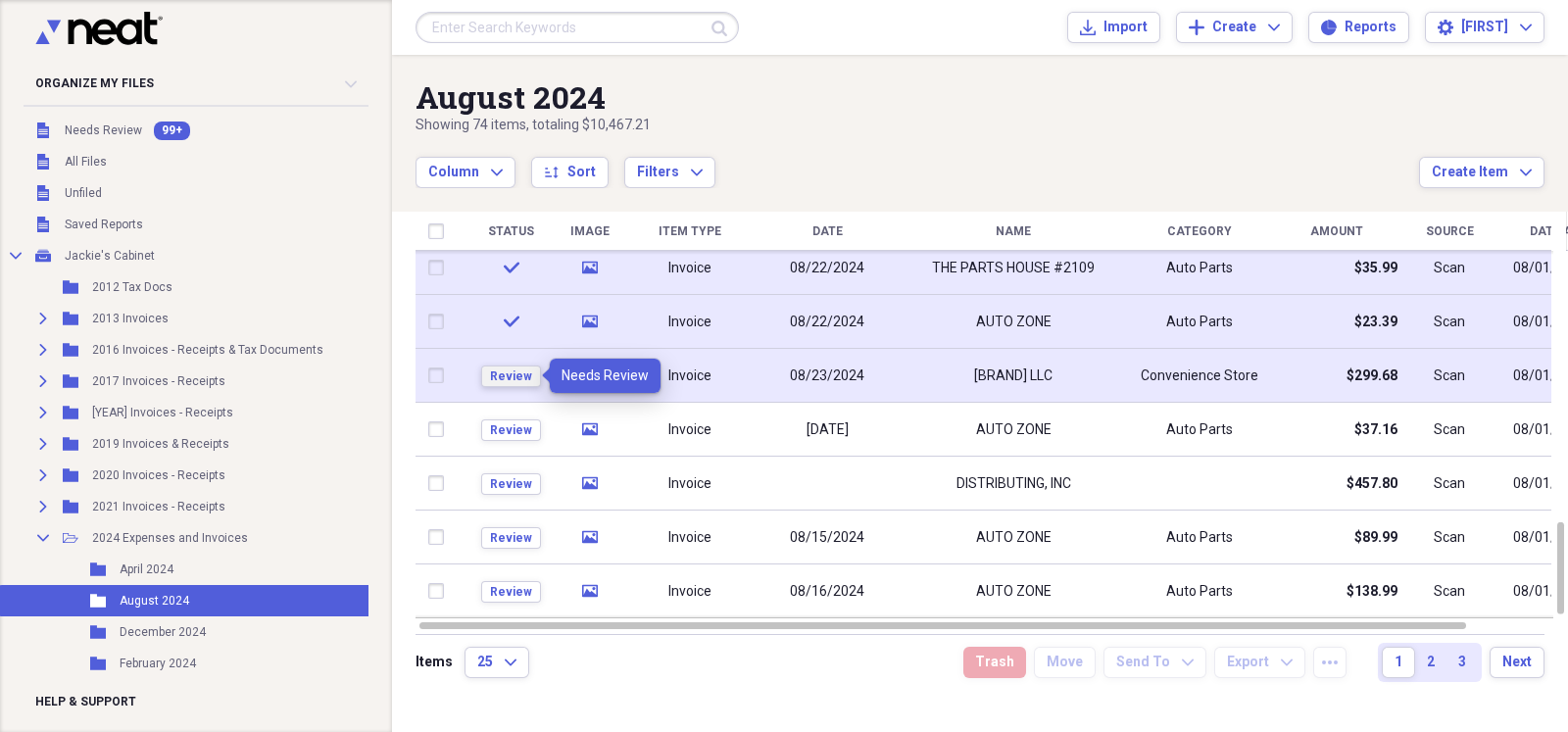 click on "Review" at bounding box center [511, 376] 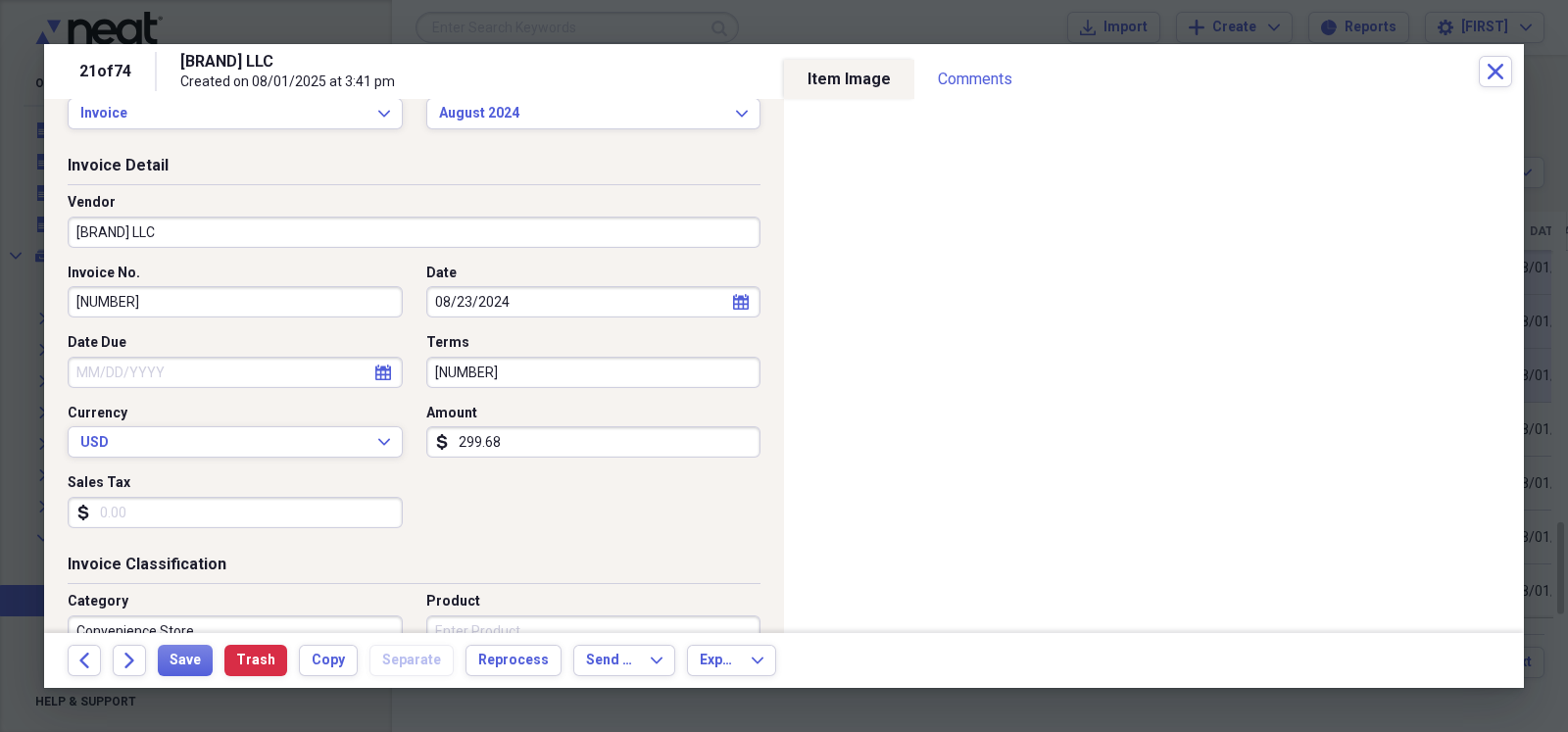 scroll, scrollTop: 97, scrollLeft: 0, axis: vertical 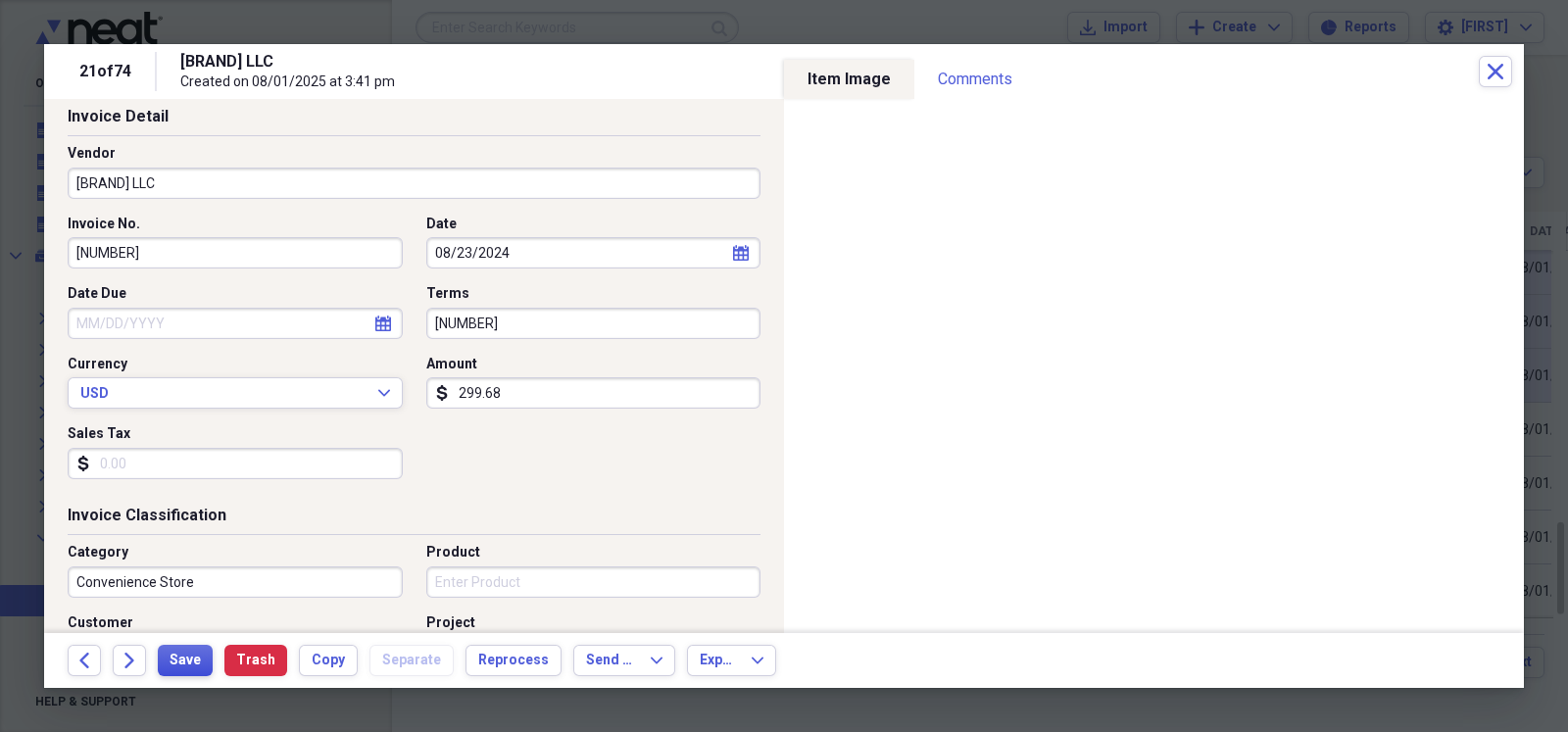 click on "Save" at bounding box center [185, 660] 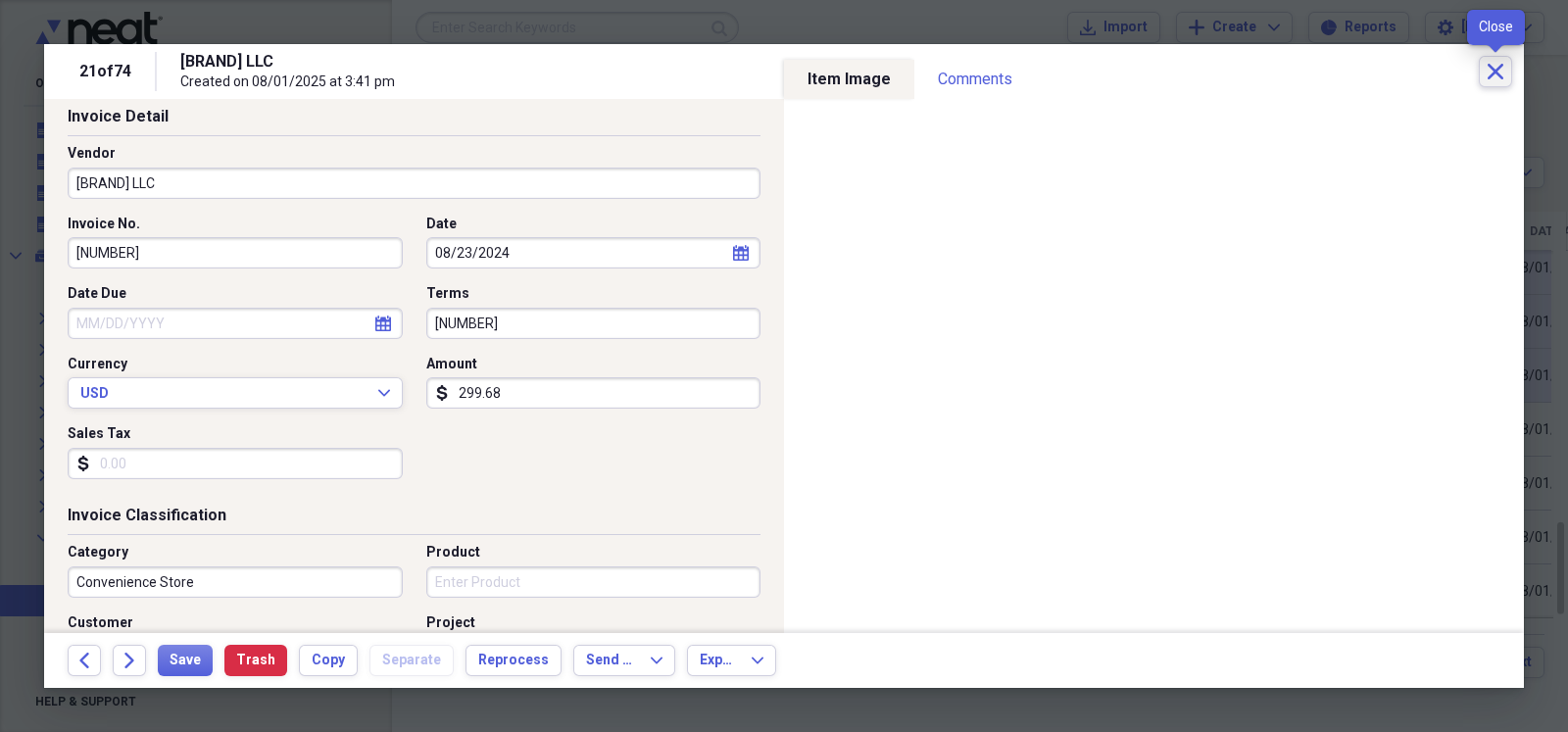 click on "Close" 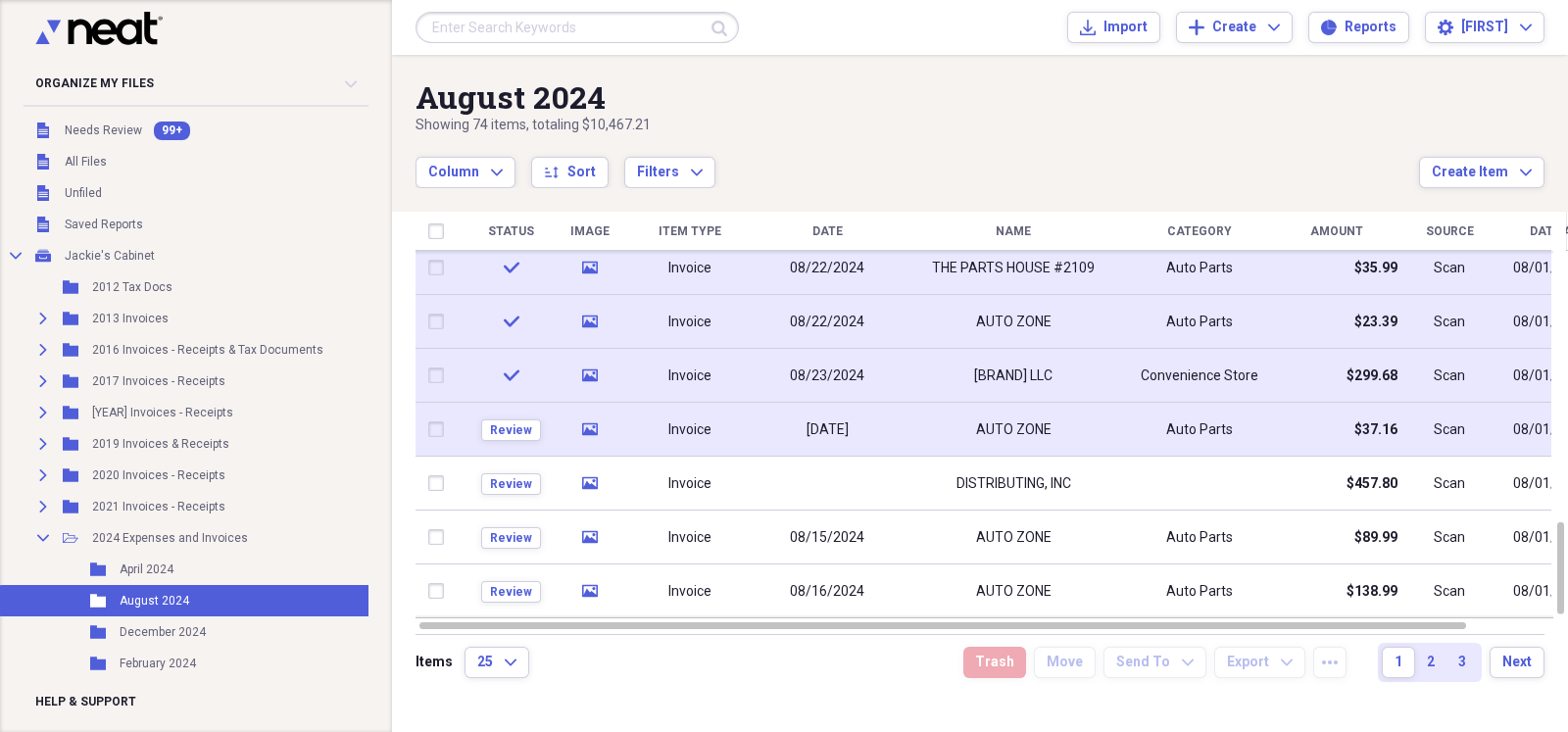 click on "media" at bounding box center [589, 429] 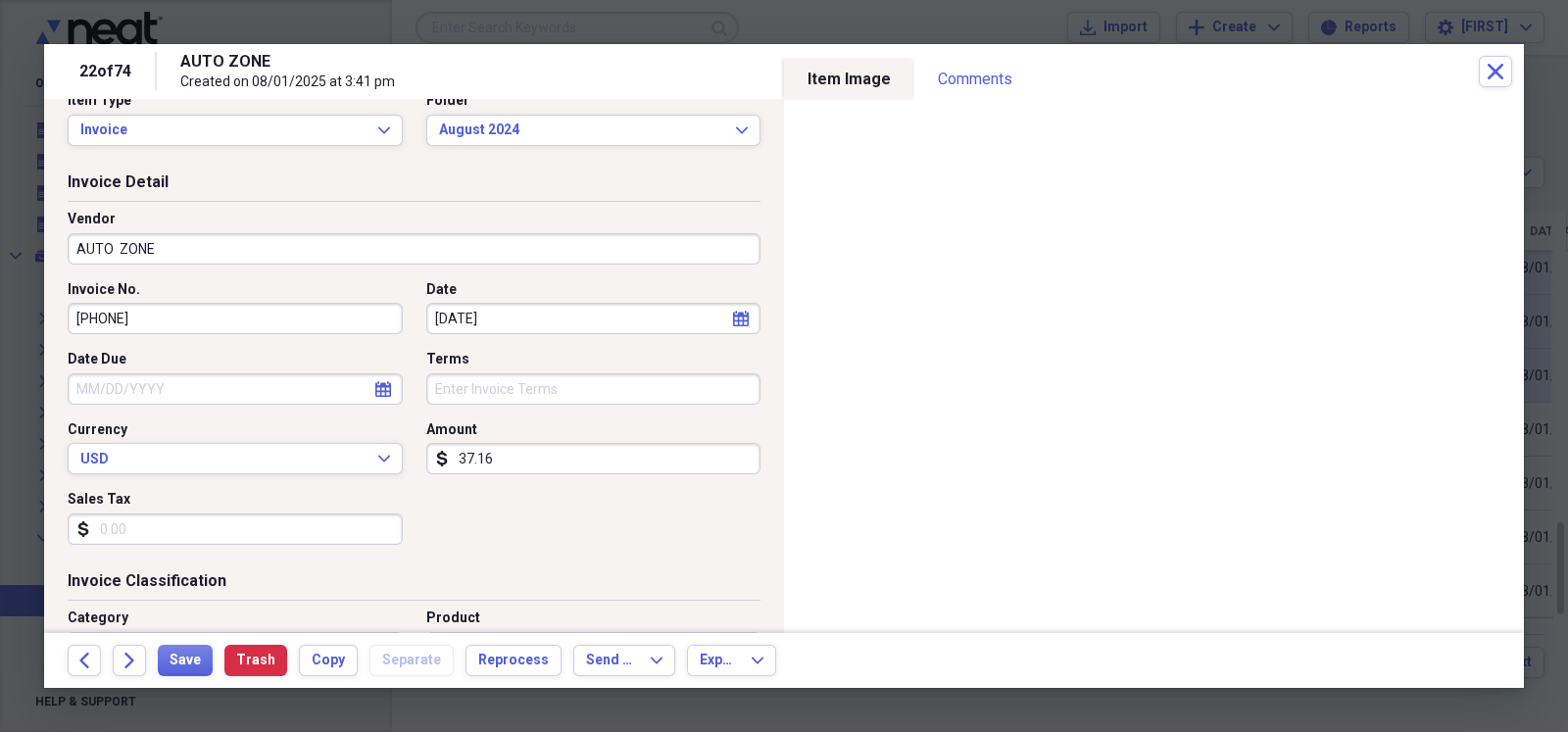 scroll, scrollTop: 48, scrollLeft: 0, axis: vertical 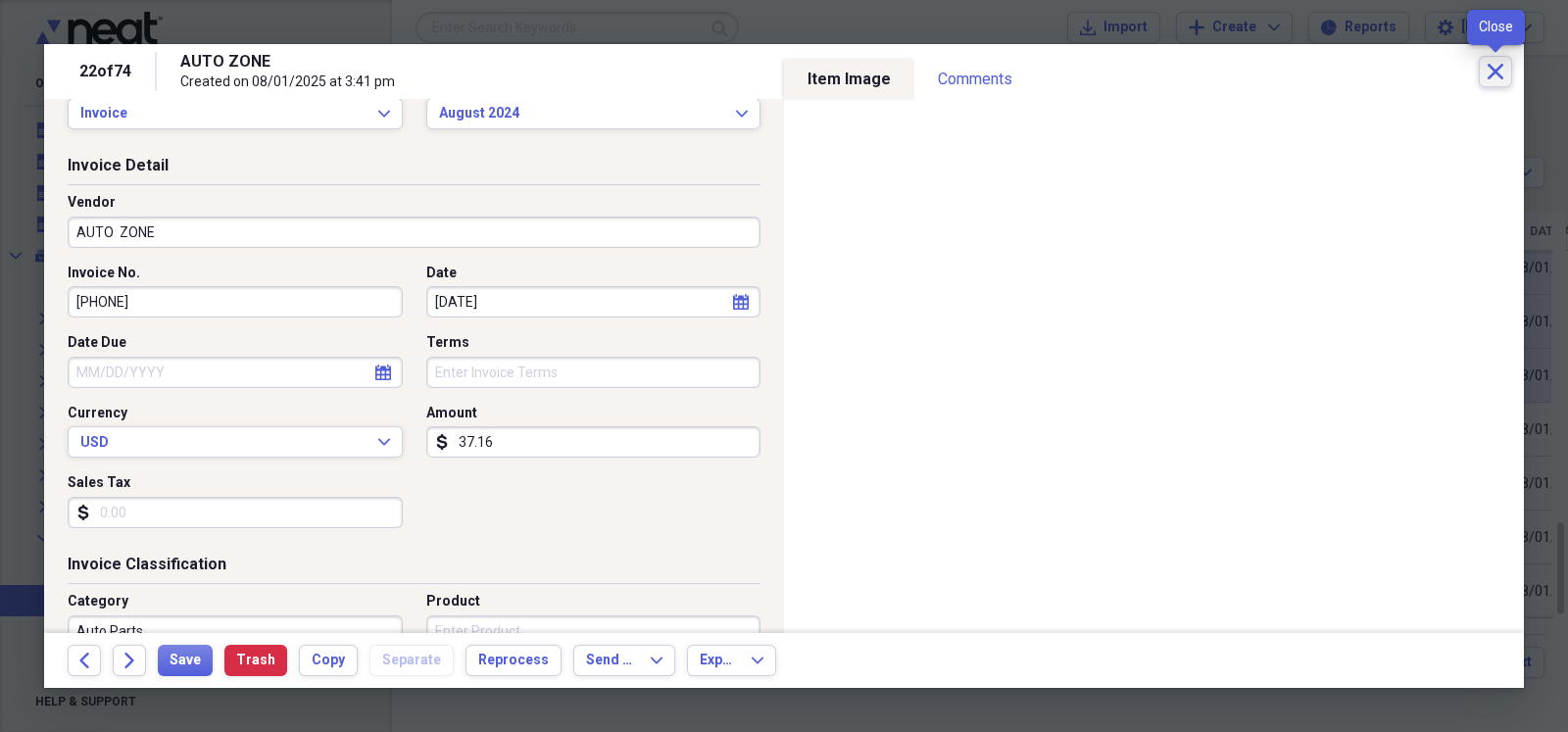 click on "Close" 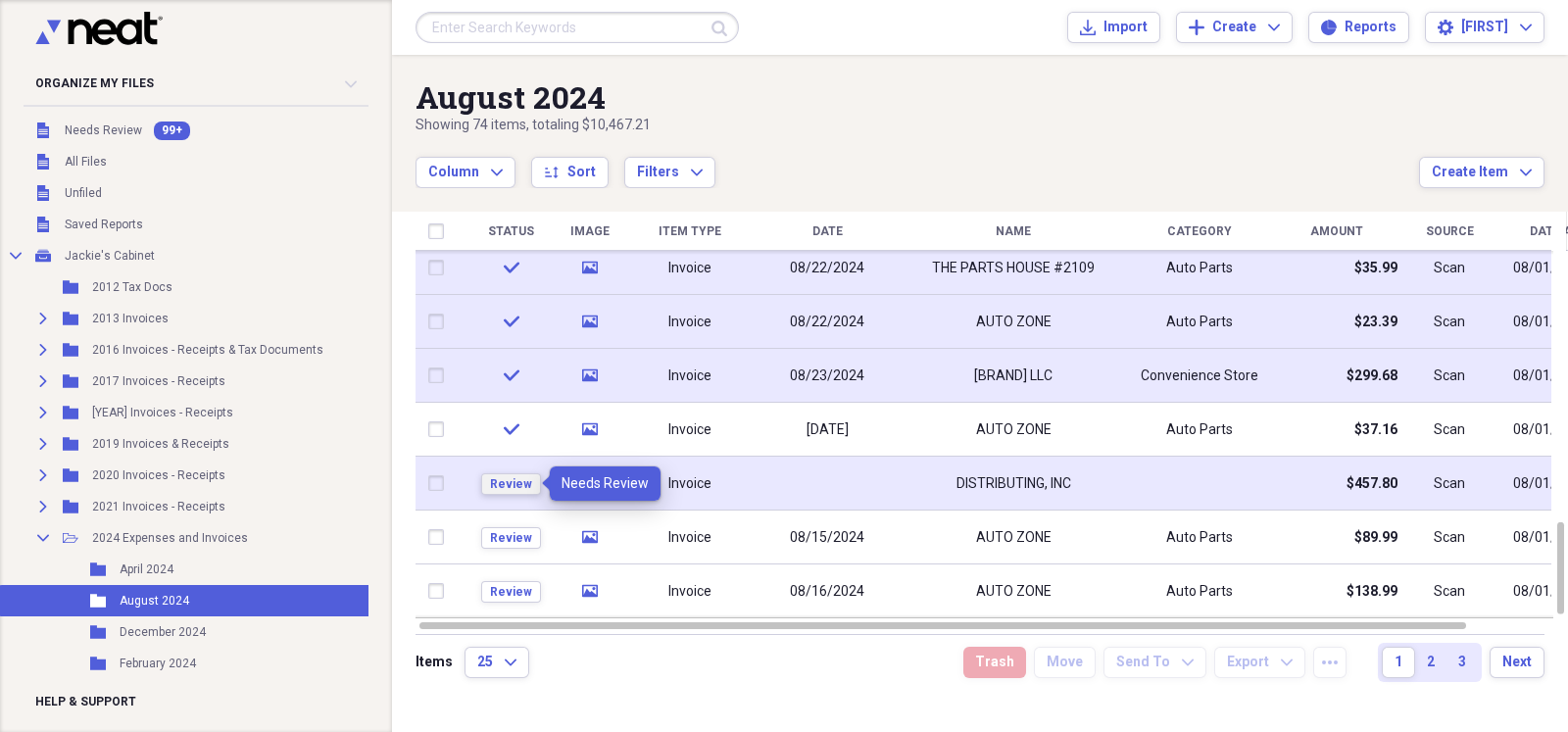 click on "Review" at bounding box center (511, 484) 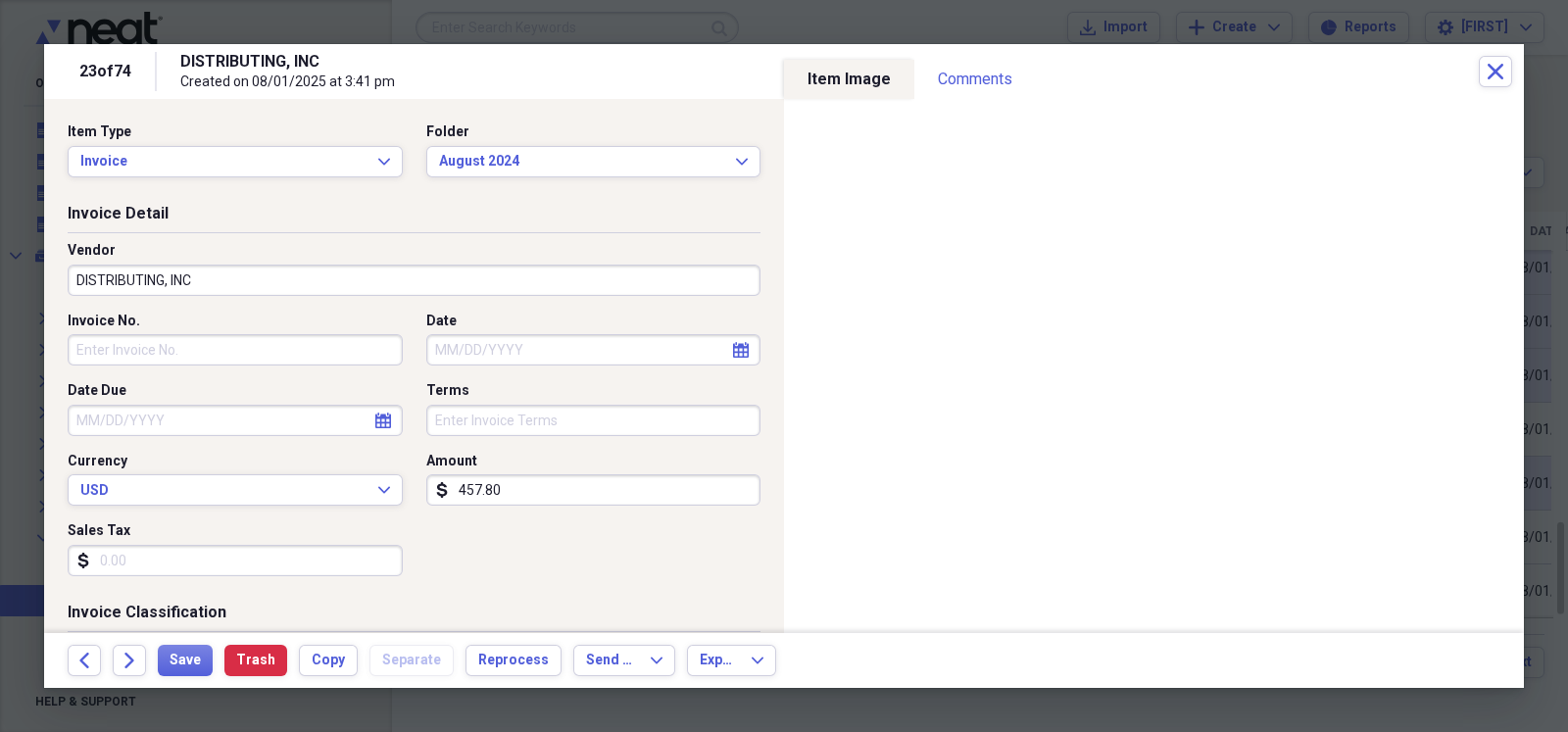 click on "DISTRIBUTING, INC" at bounding box center (414, 280) 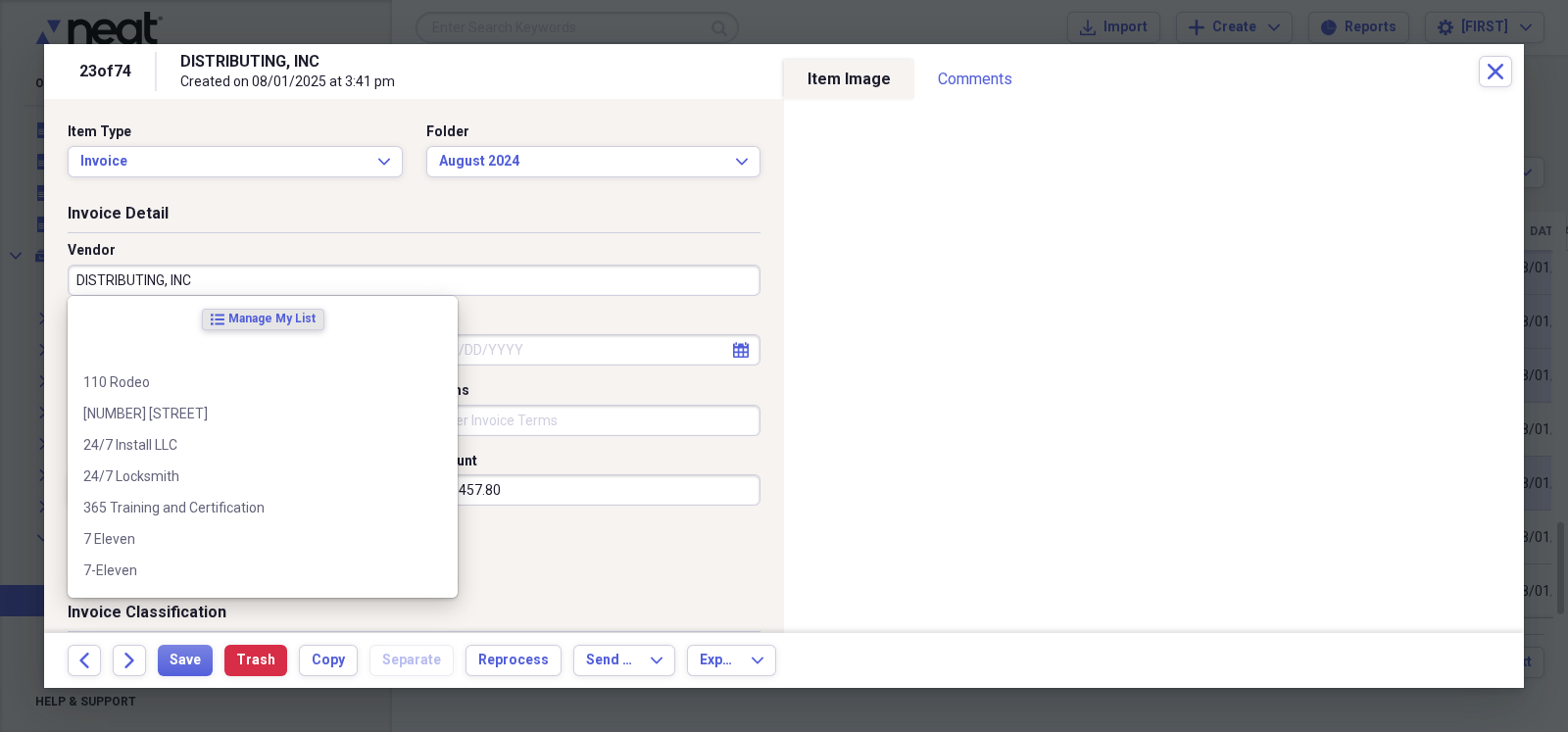 click on "DISTRIBUTING, INC" at bounding box center [414, 280] 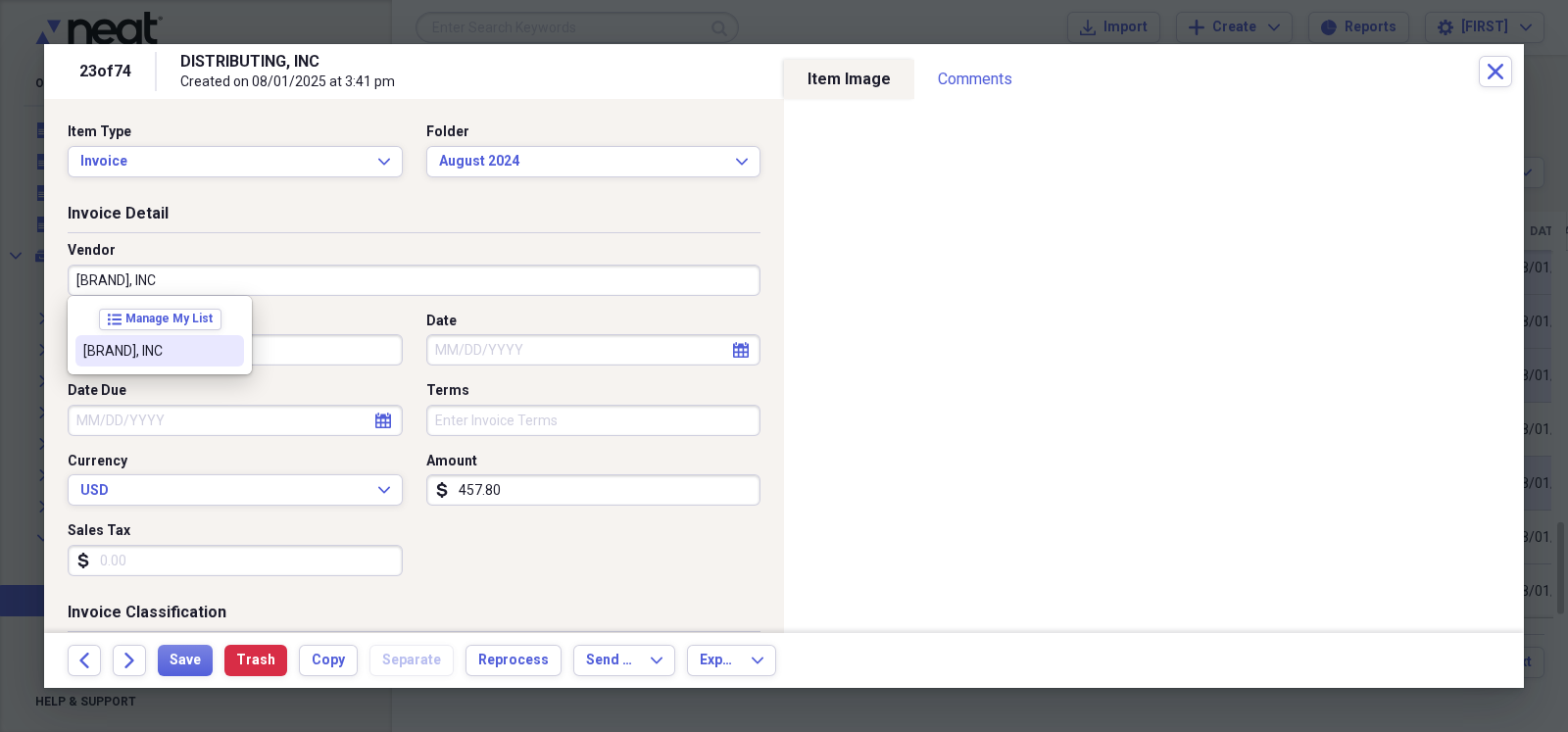 click on "[BRAND], INC" at bounding box center (148, 351) 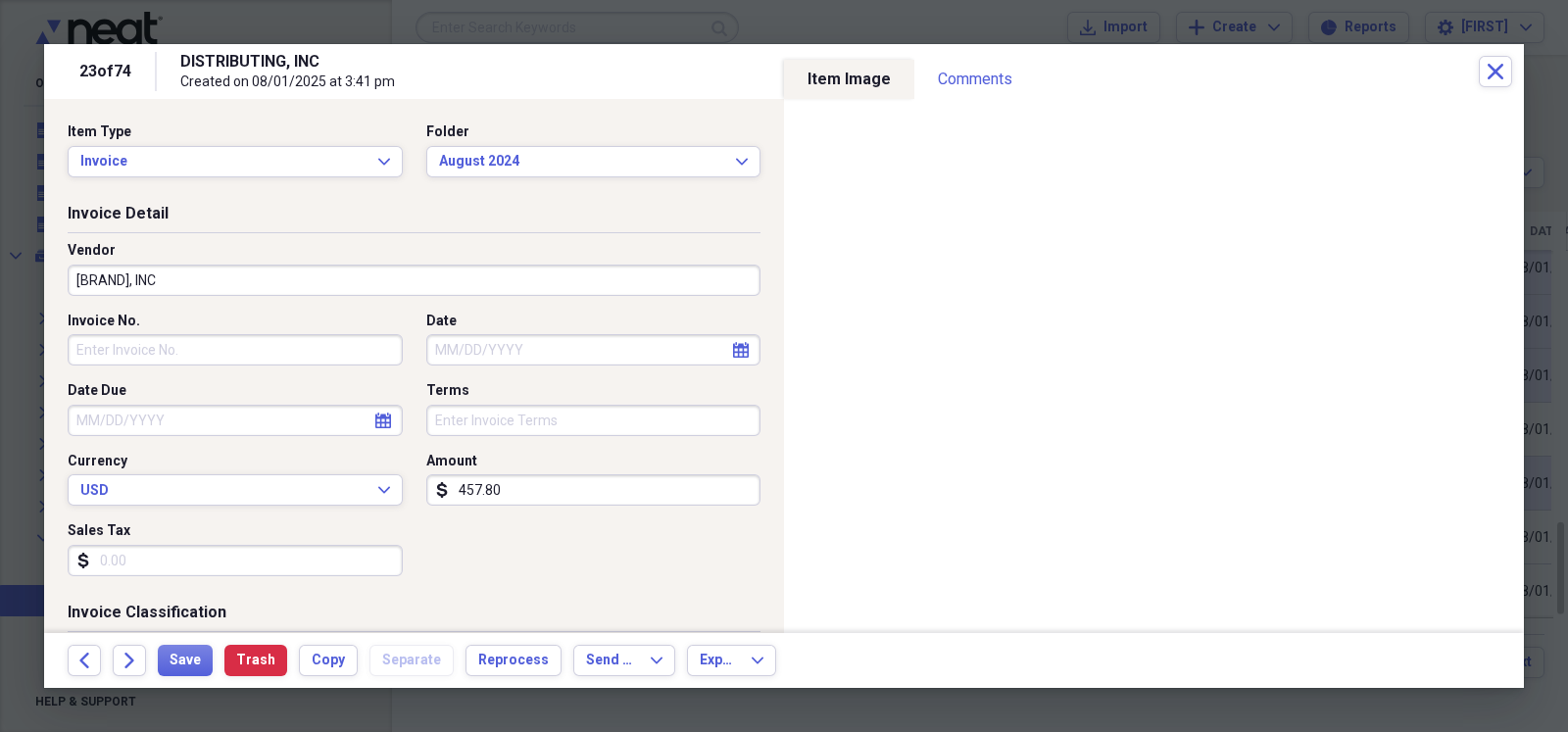 type on "Convenience Store" 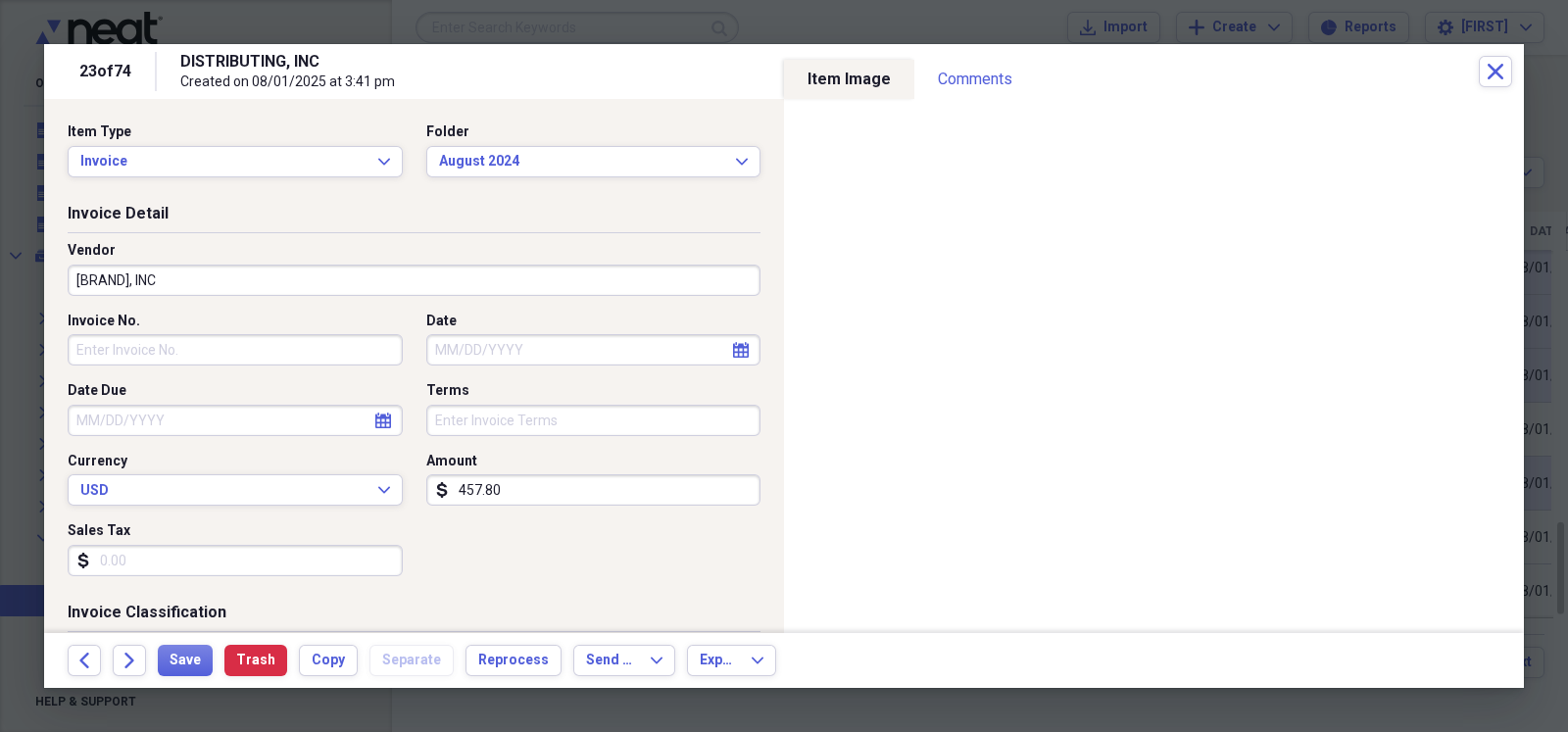 click on "Date" at bounding box center (594, 350) 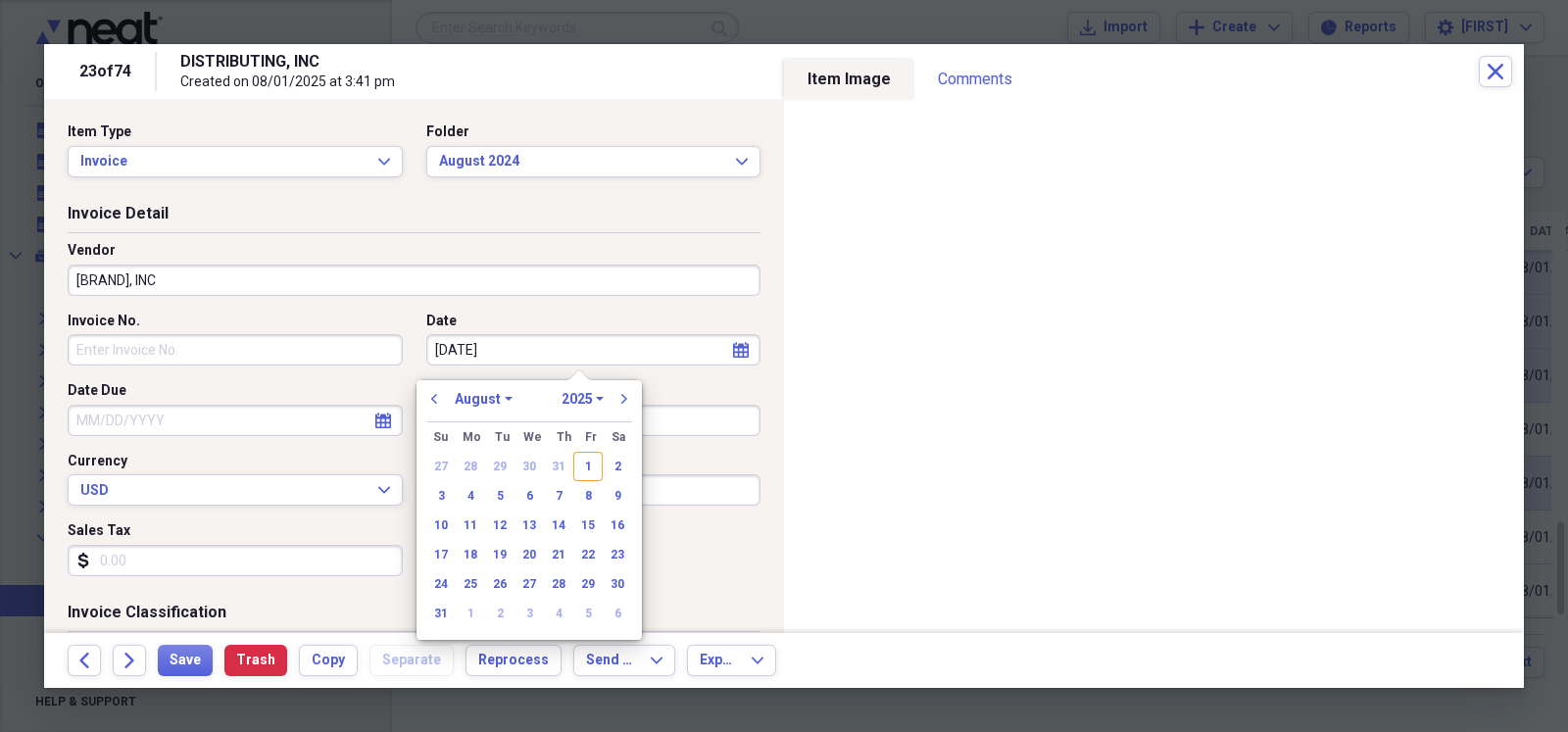 type on "[DATE]" 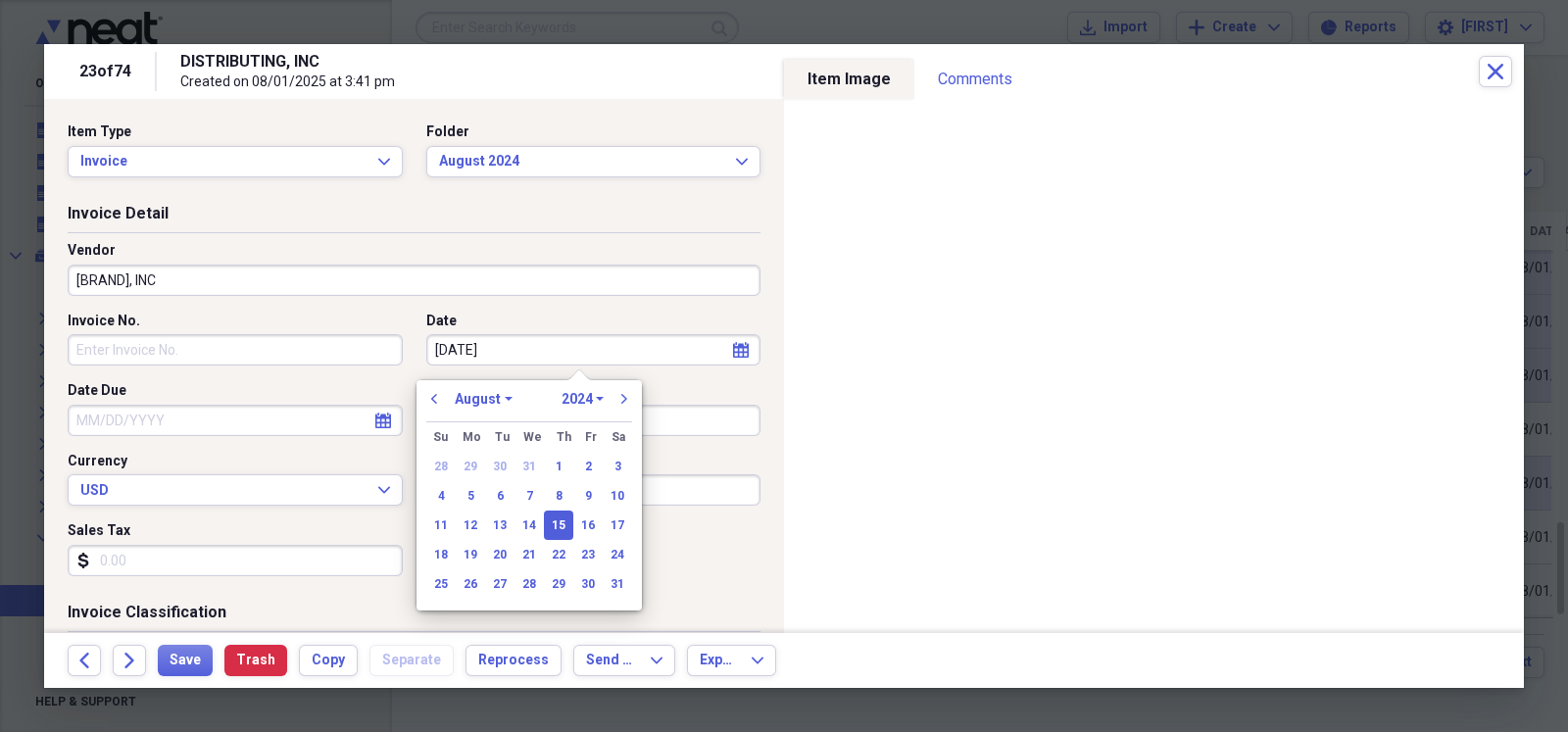 click on "457.80" at bounding box center (594, 490) 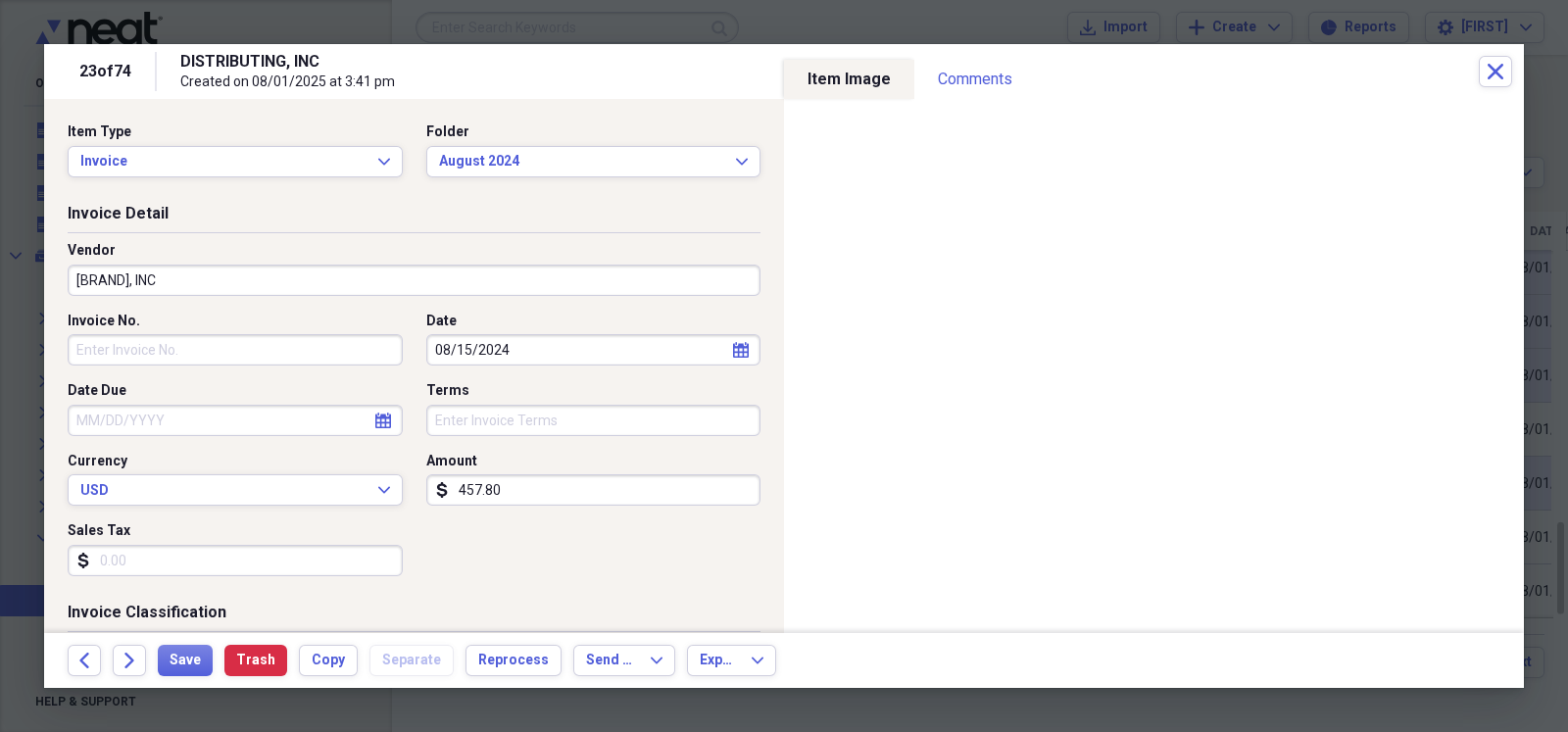 scroll, scrollTop: 48, scrollLeft: 0, axis: vertical 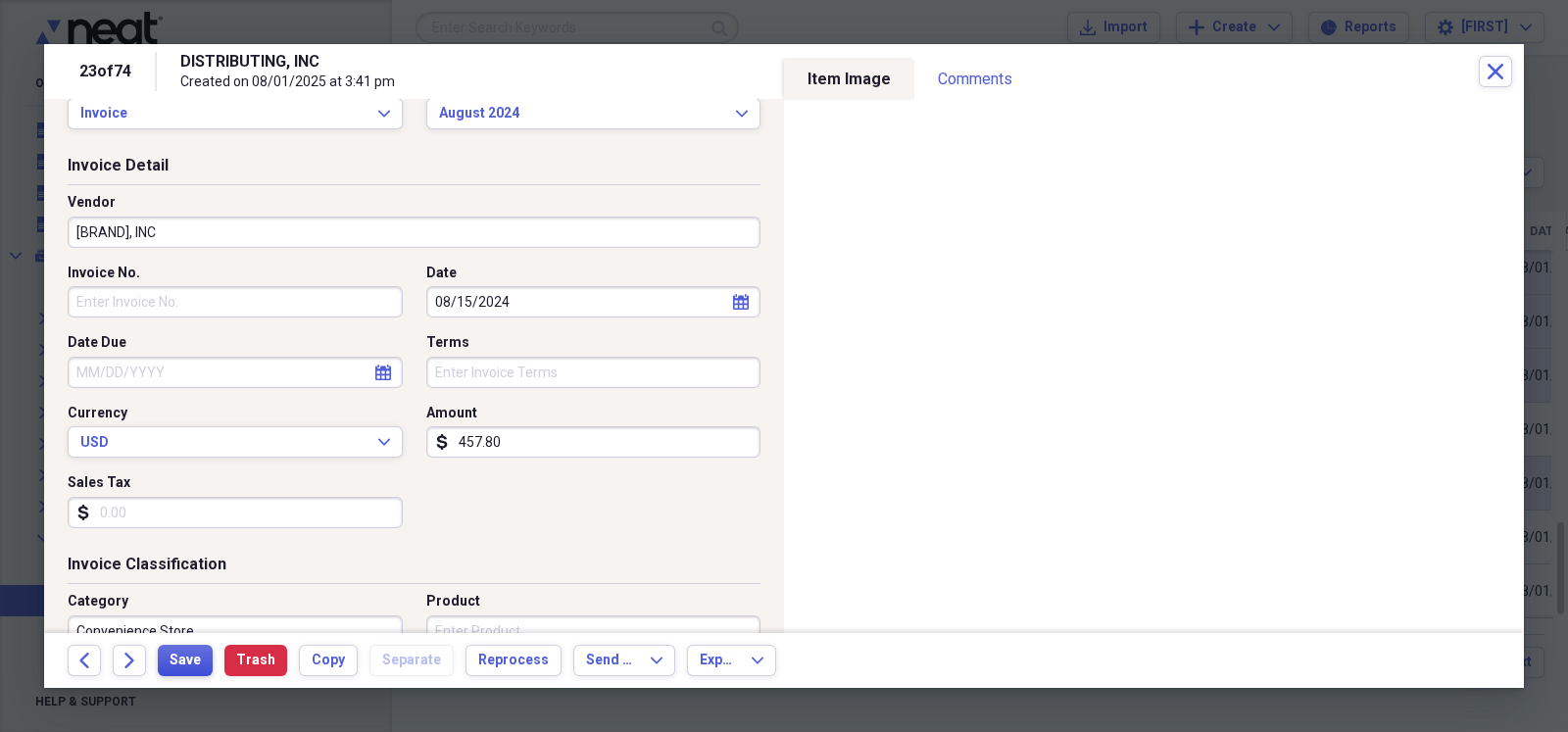 click on "Save" at bounding box center (185, 660) 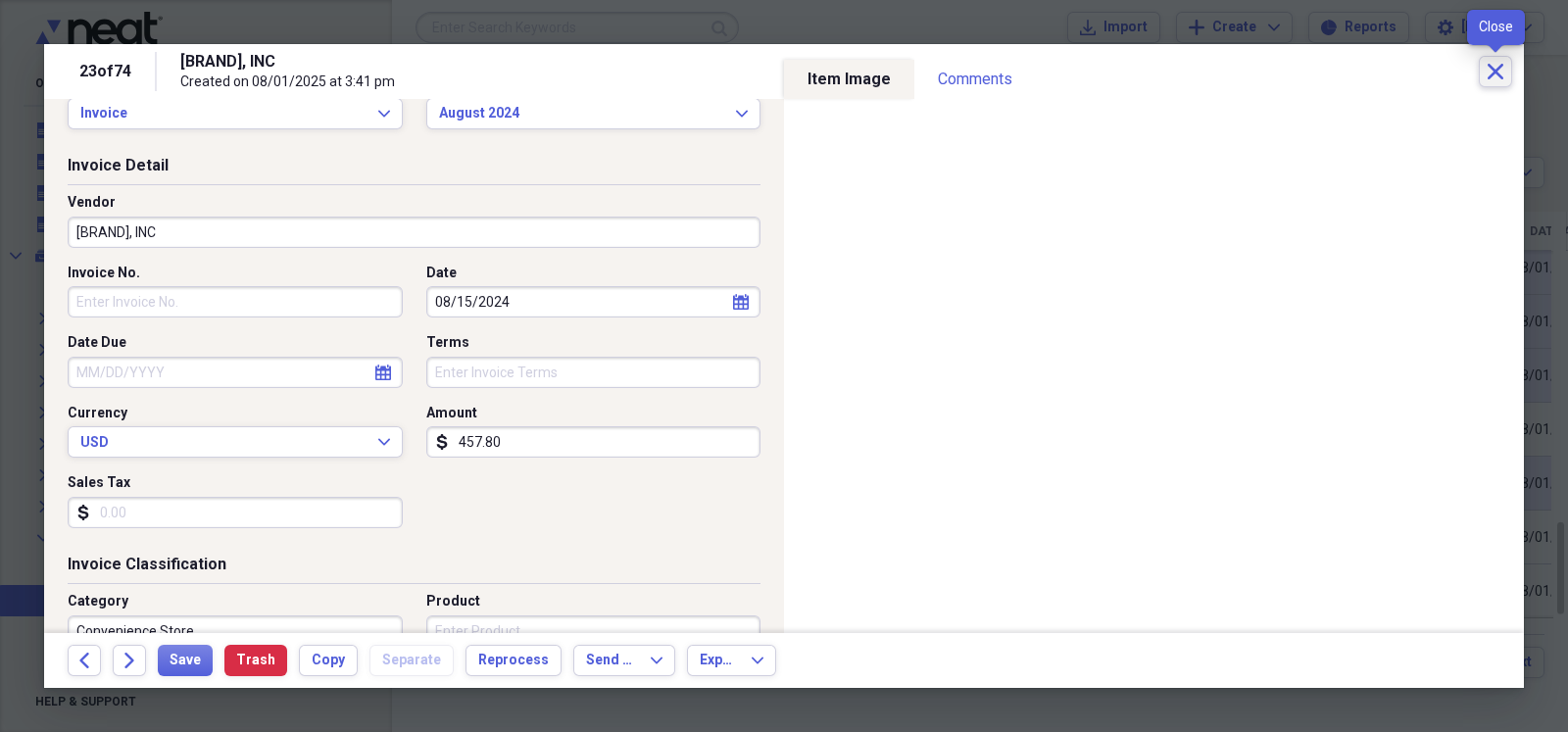 click on "Close" 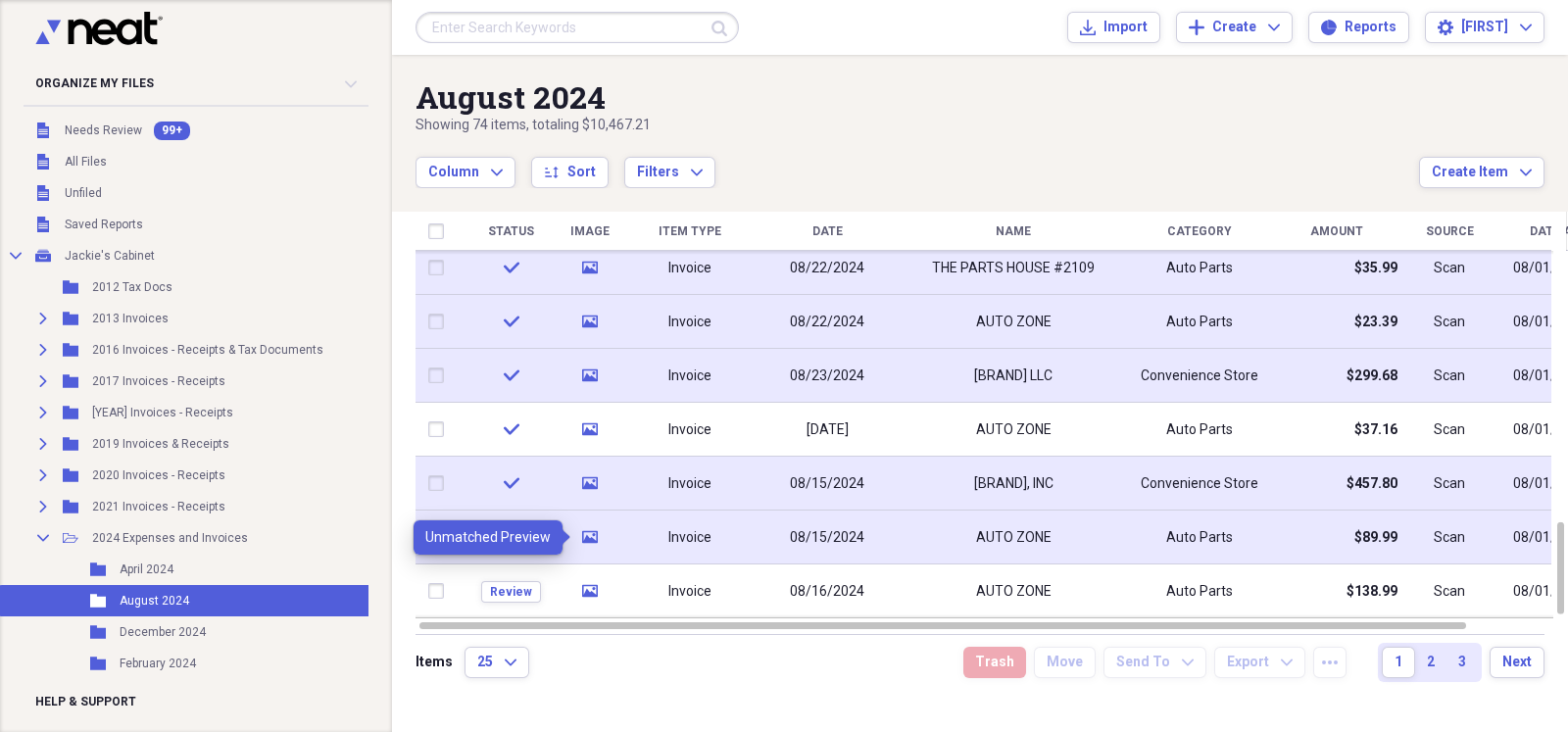 click on "media" 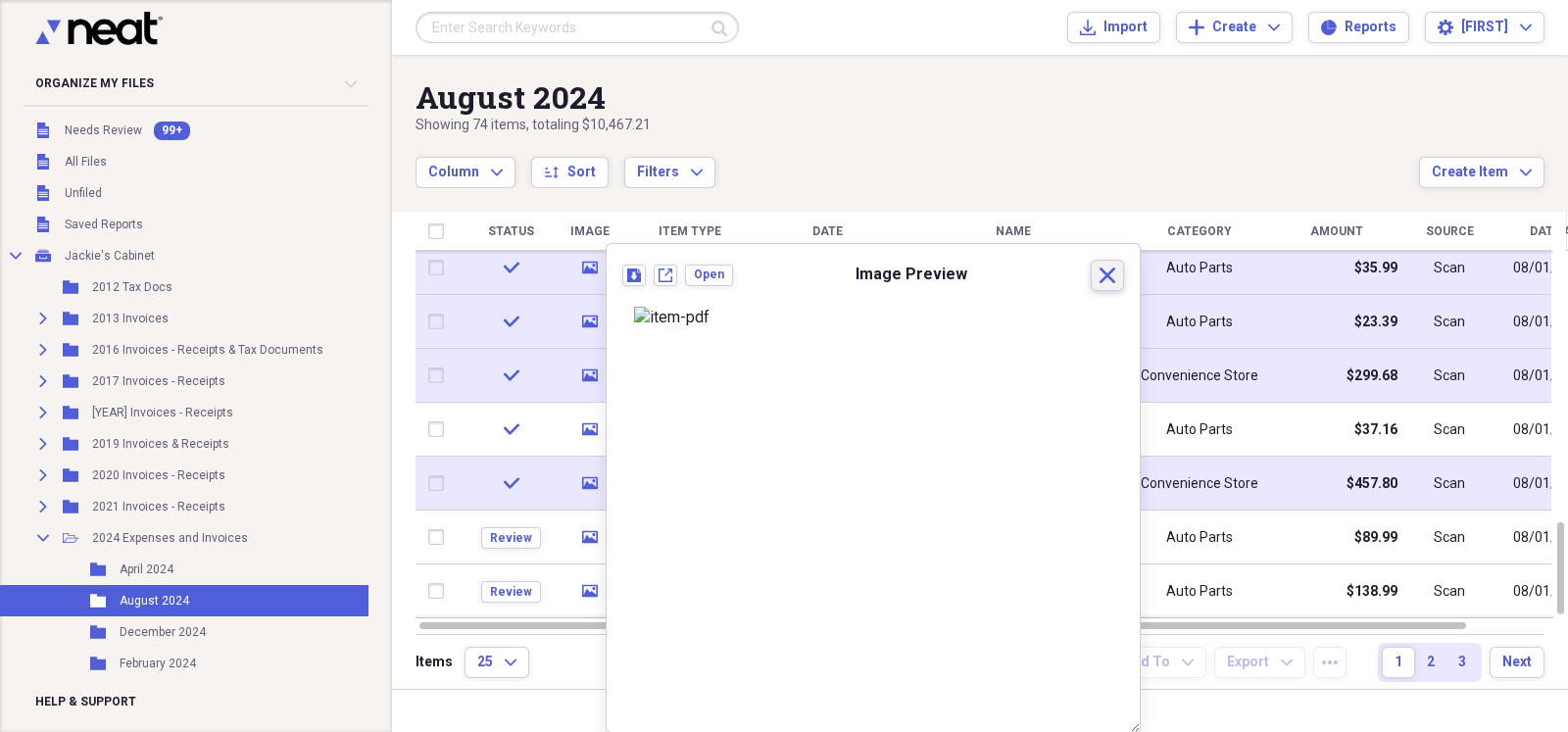 click on "Close" 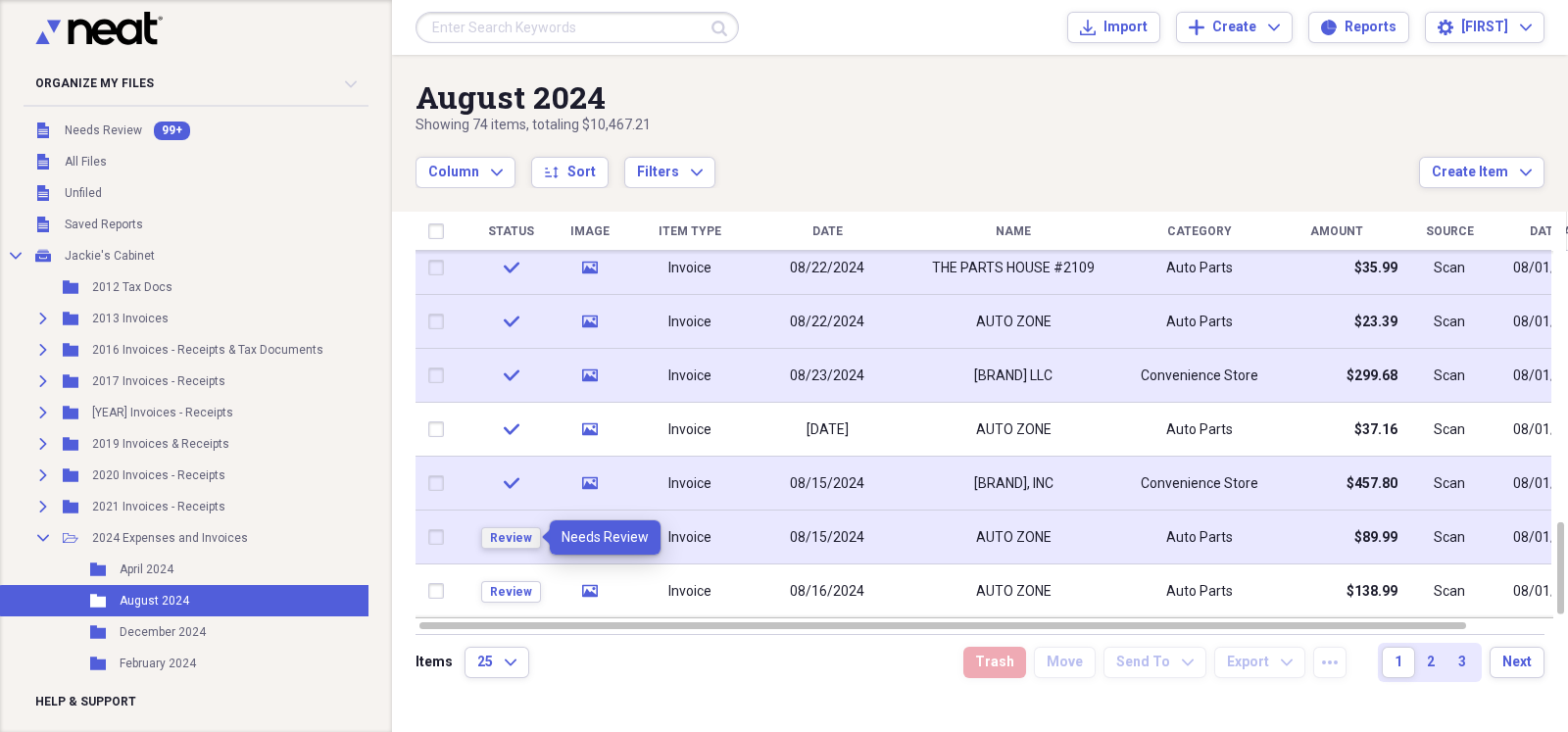 click on "Review" at bounding box center (511, 538) 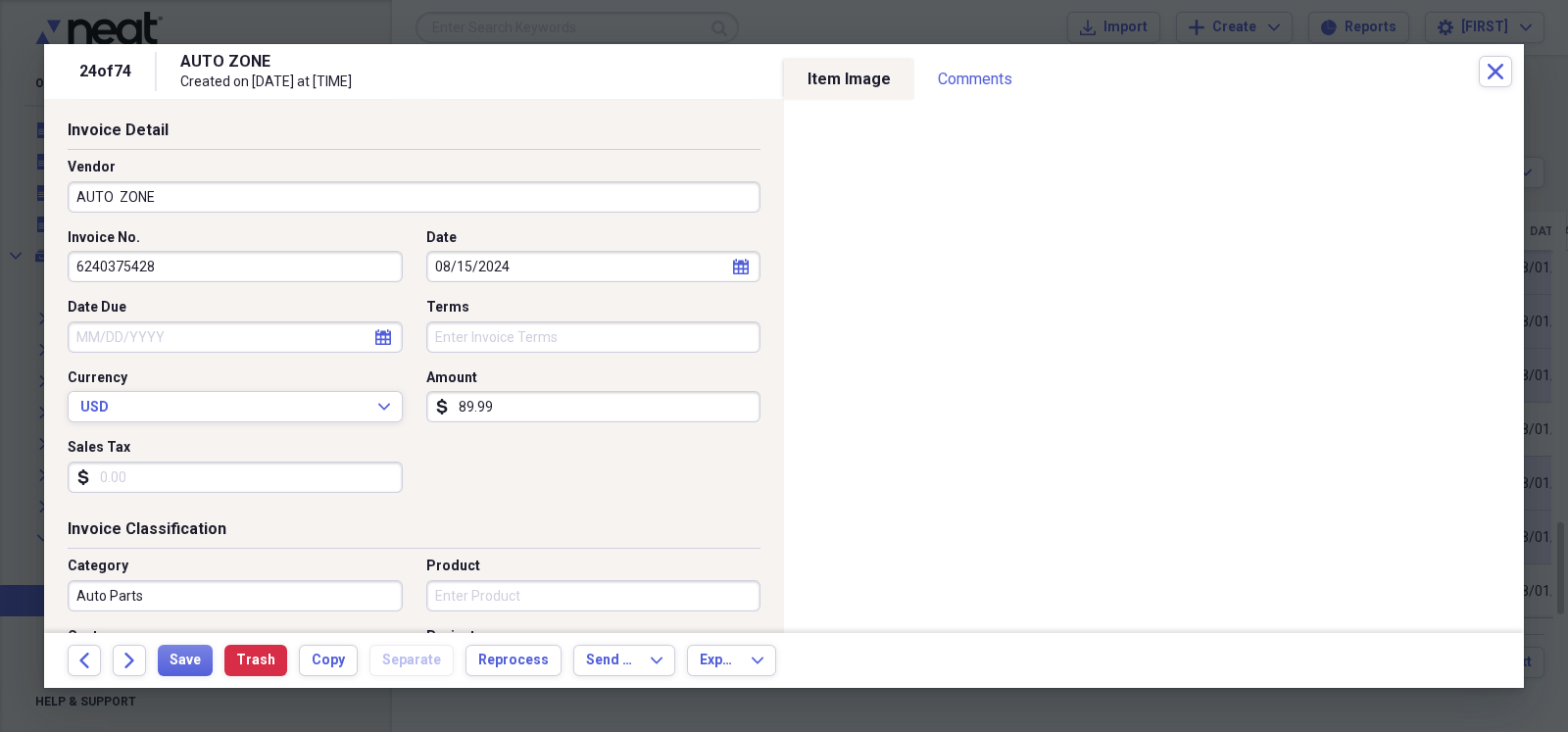scroll, scrollTop: 97, scrollLeft: 0, axis: vertical 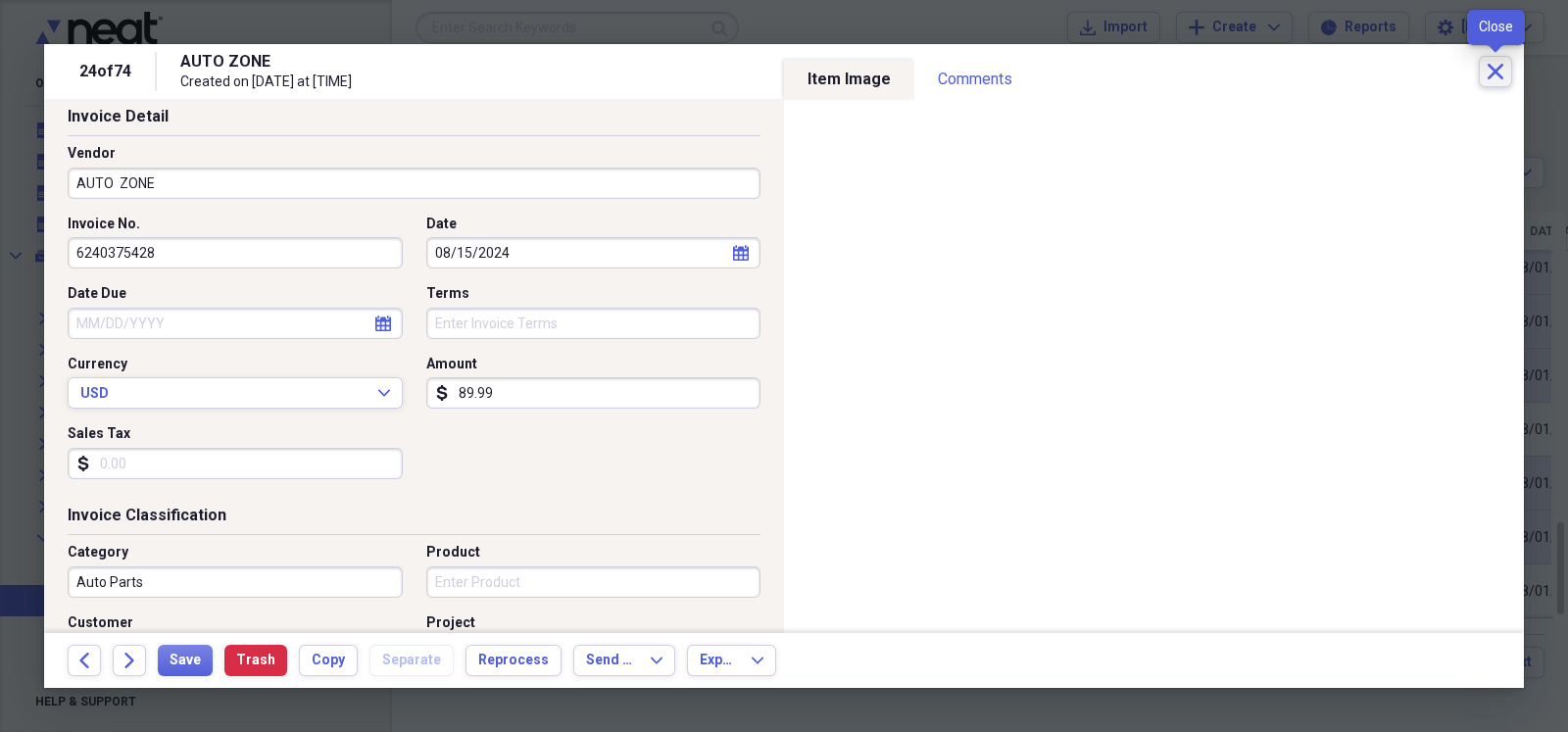 click on "Close" 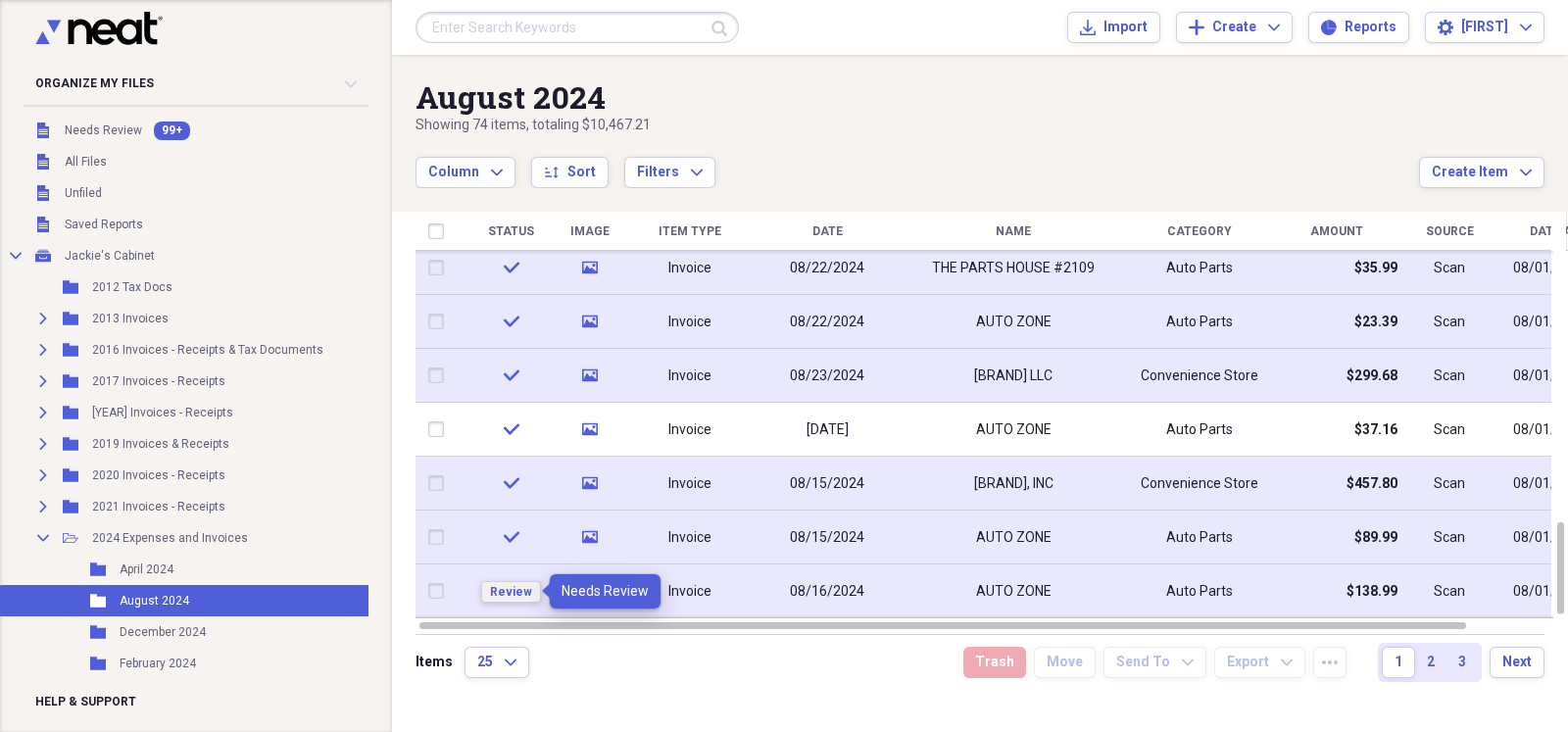 click on "Review" at bounding box center [511, 592] 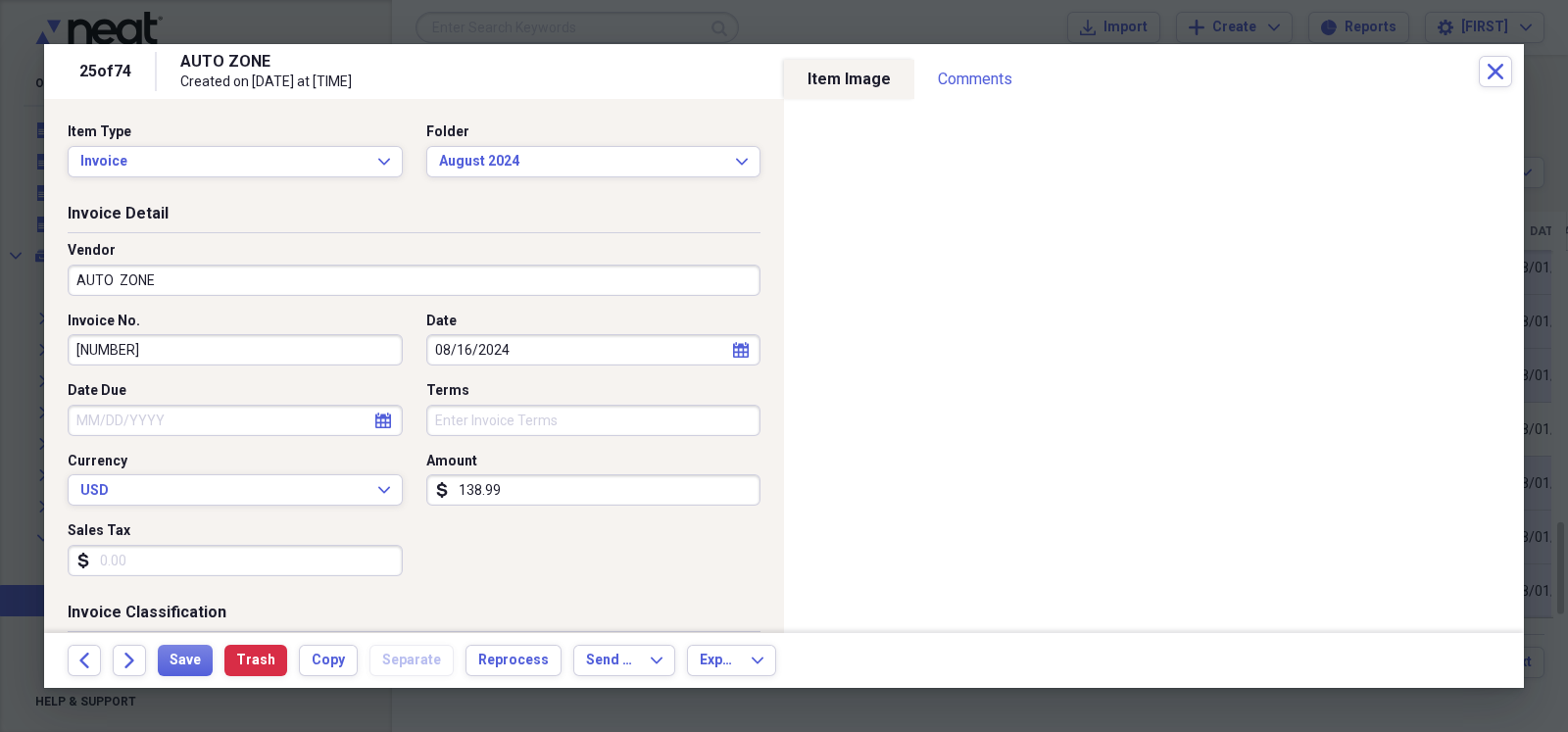 scroll, scrollTop: 48, scrollLeft: 0, axis: vertical 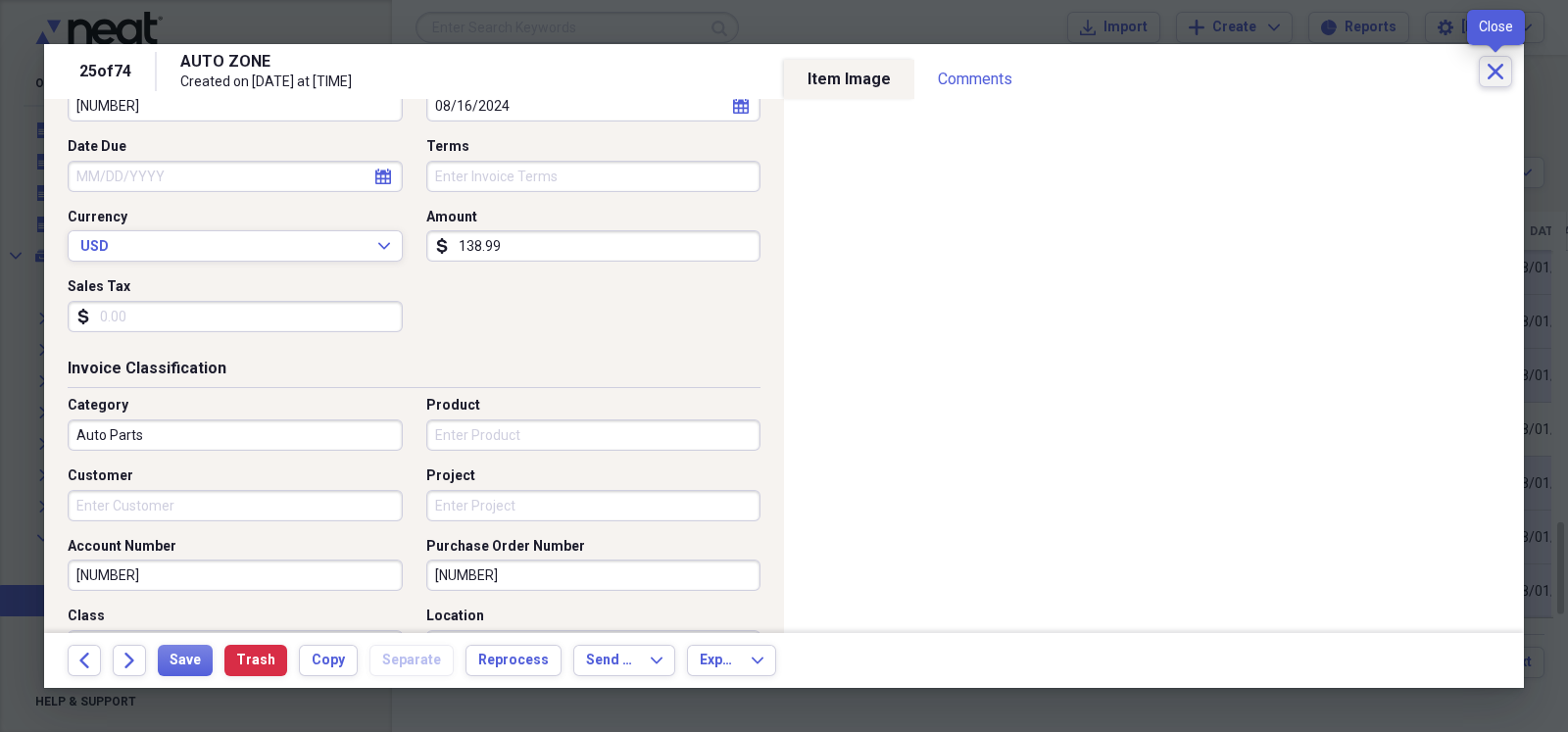 click 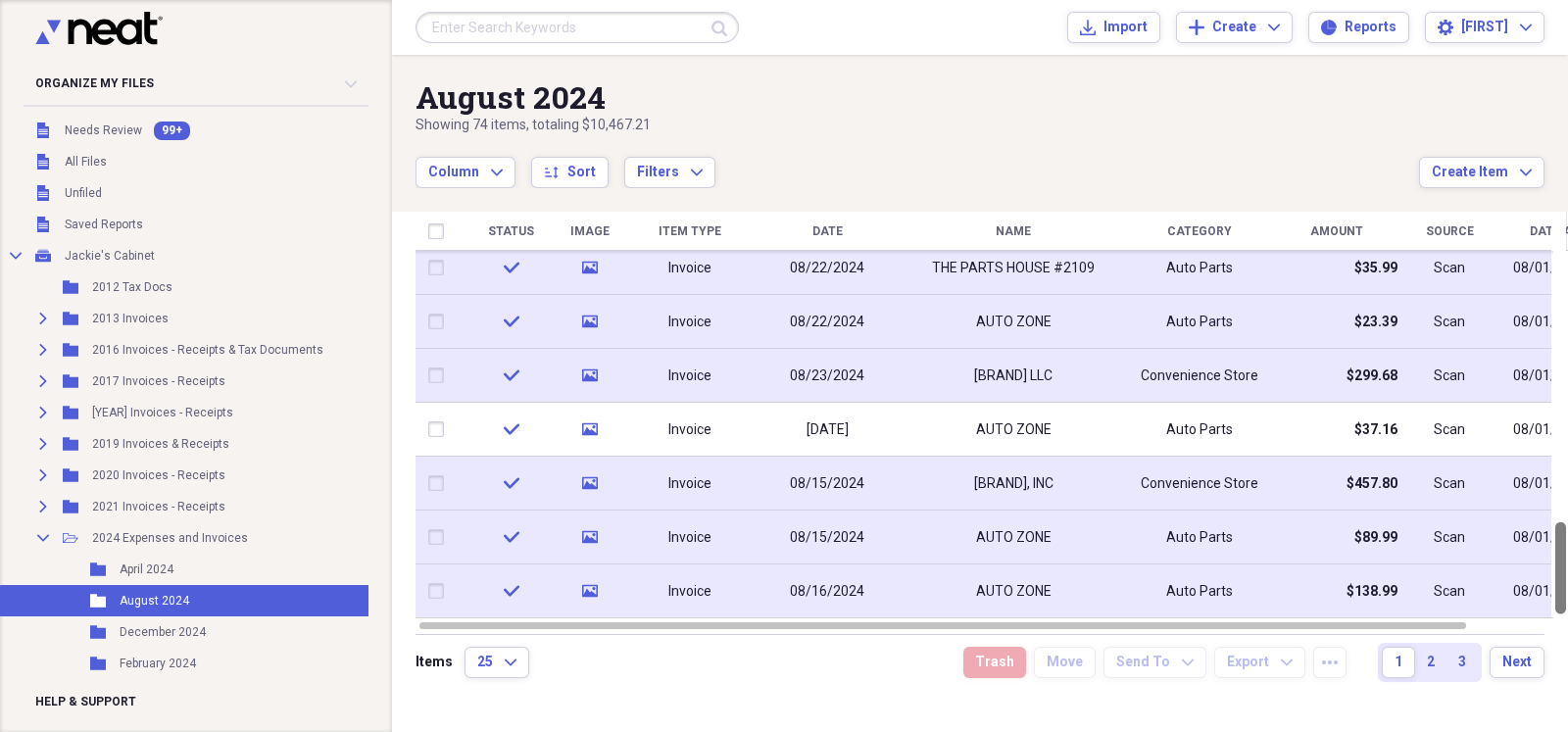 drag, startPoint x: 1558, startPoint y: 557, endPoint x: 1558, endPoint y: 605, distance: 48 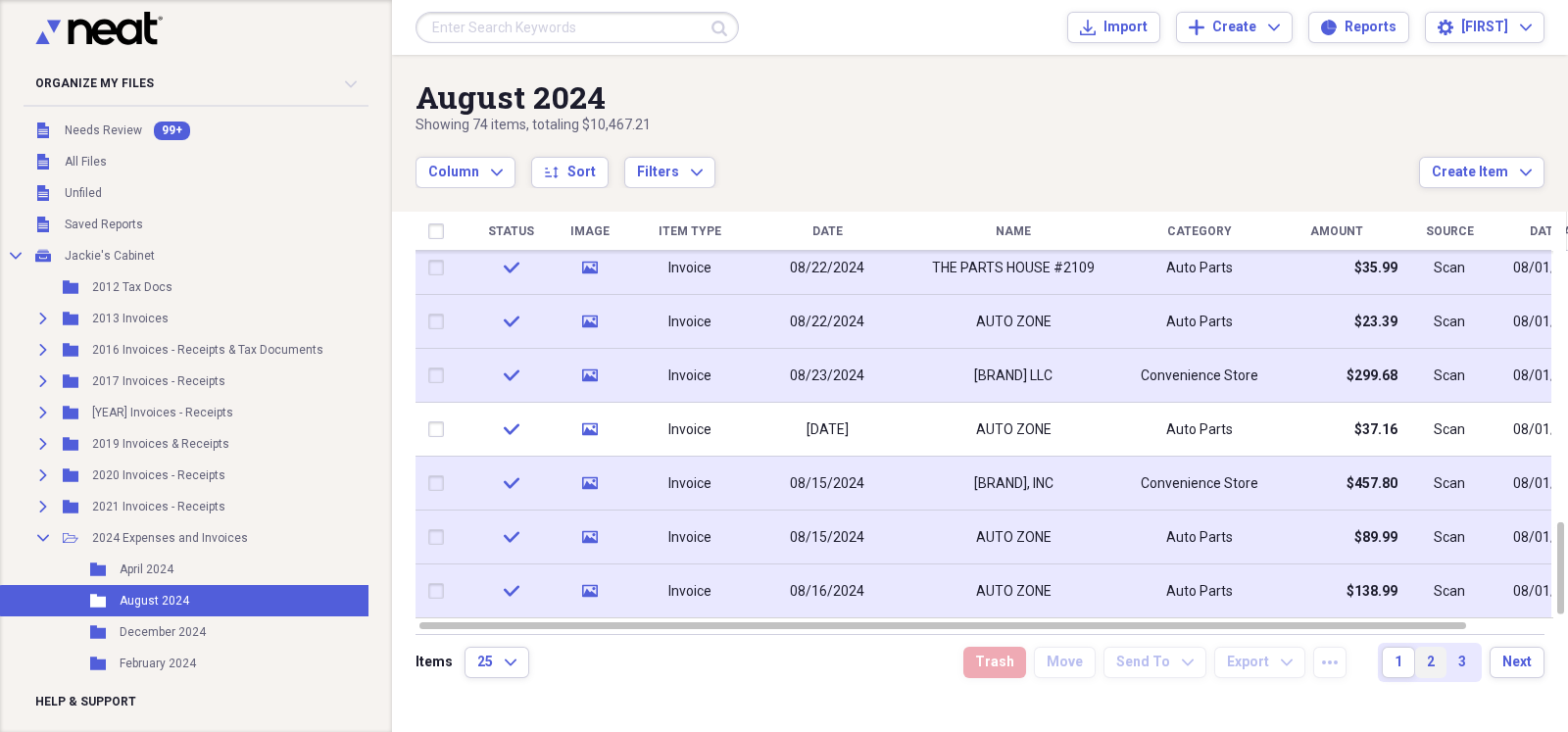 click on "2" at bounding box center [1431, 662] 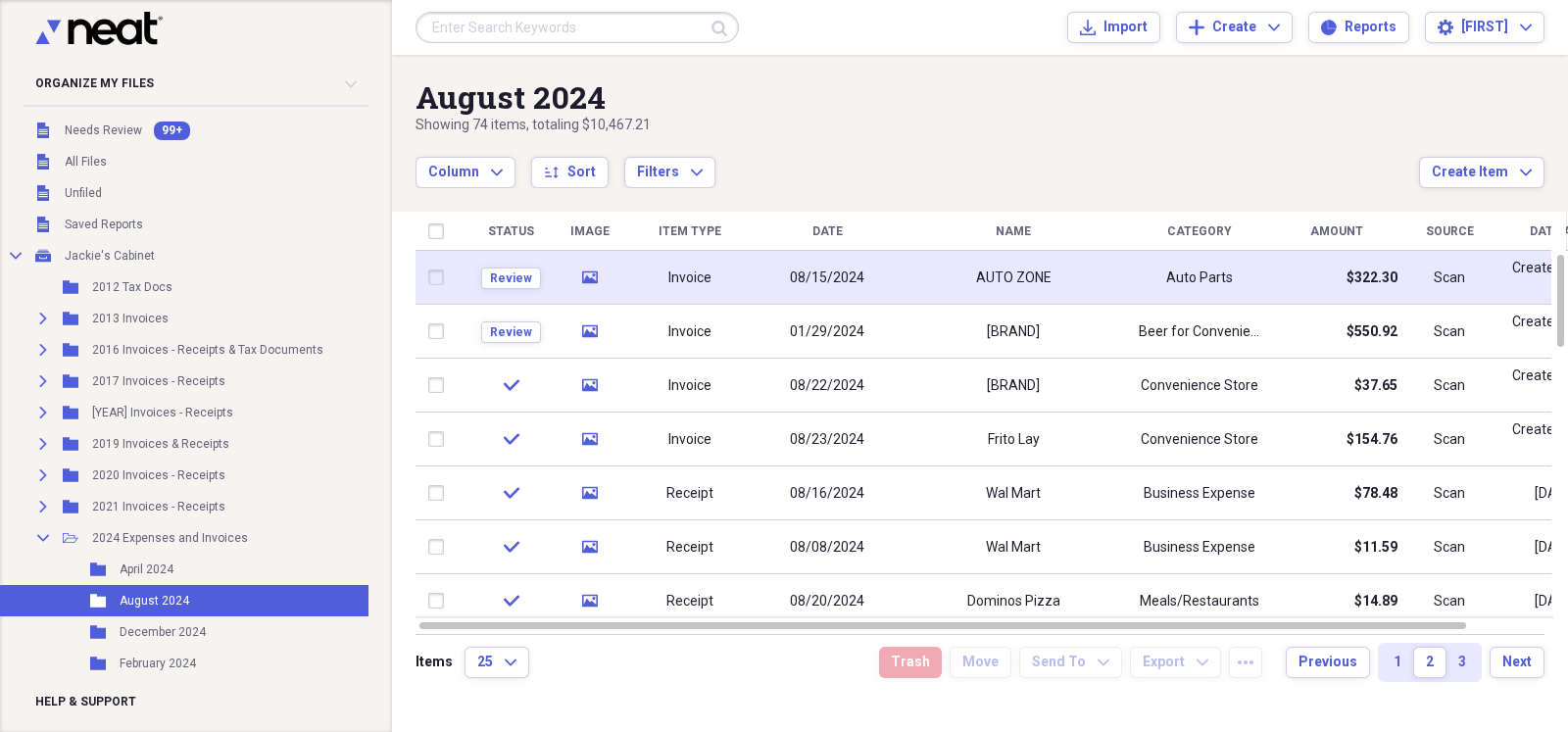 click on "Review" at bounding box center (511, 277) 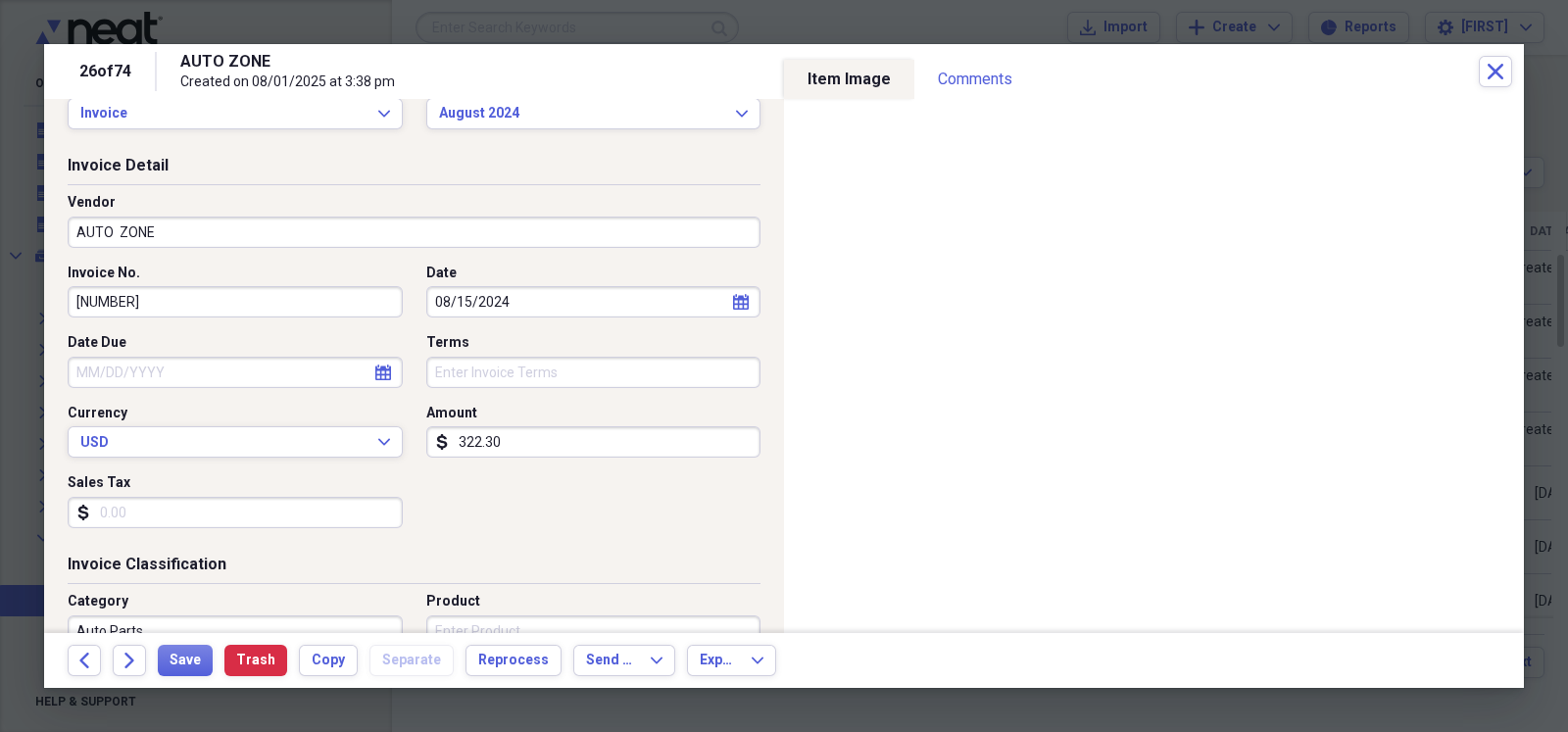 scroll, scrollTop: 97, scrollLeft: 0, axis: vertical 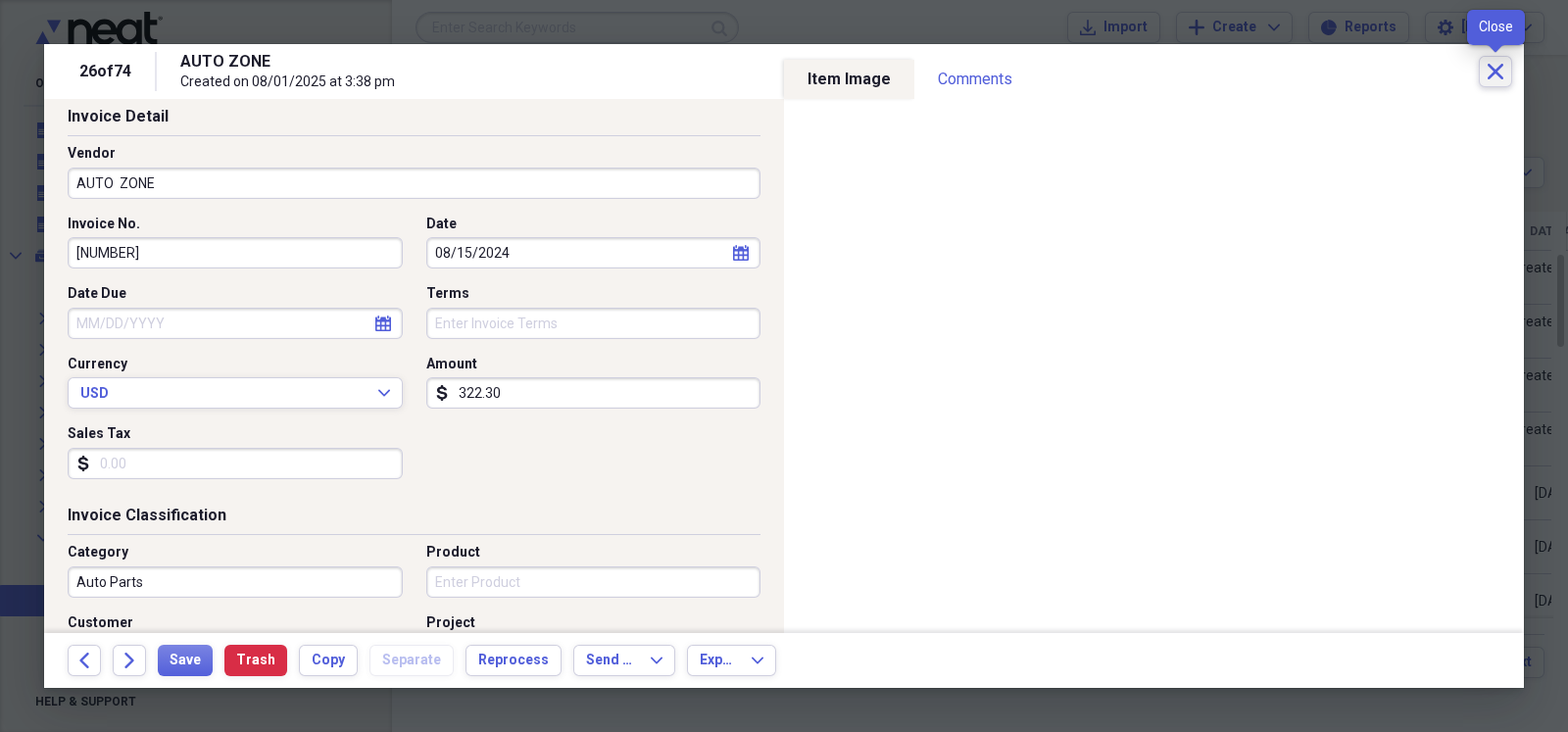click on "Close" 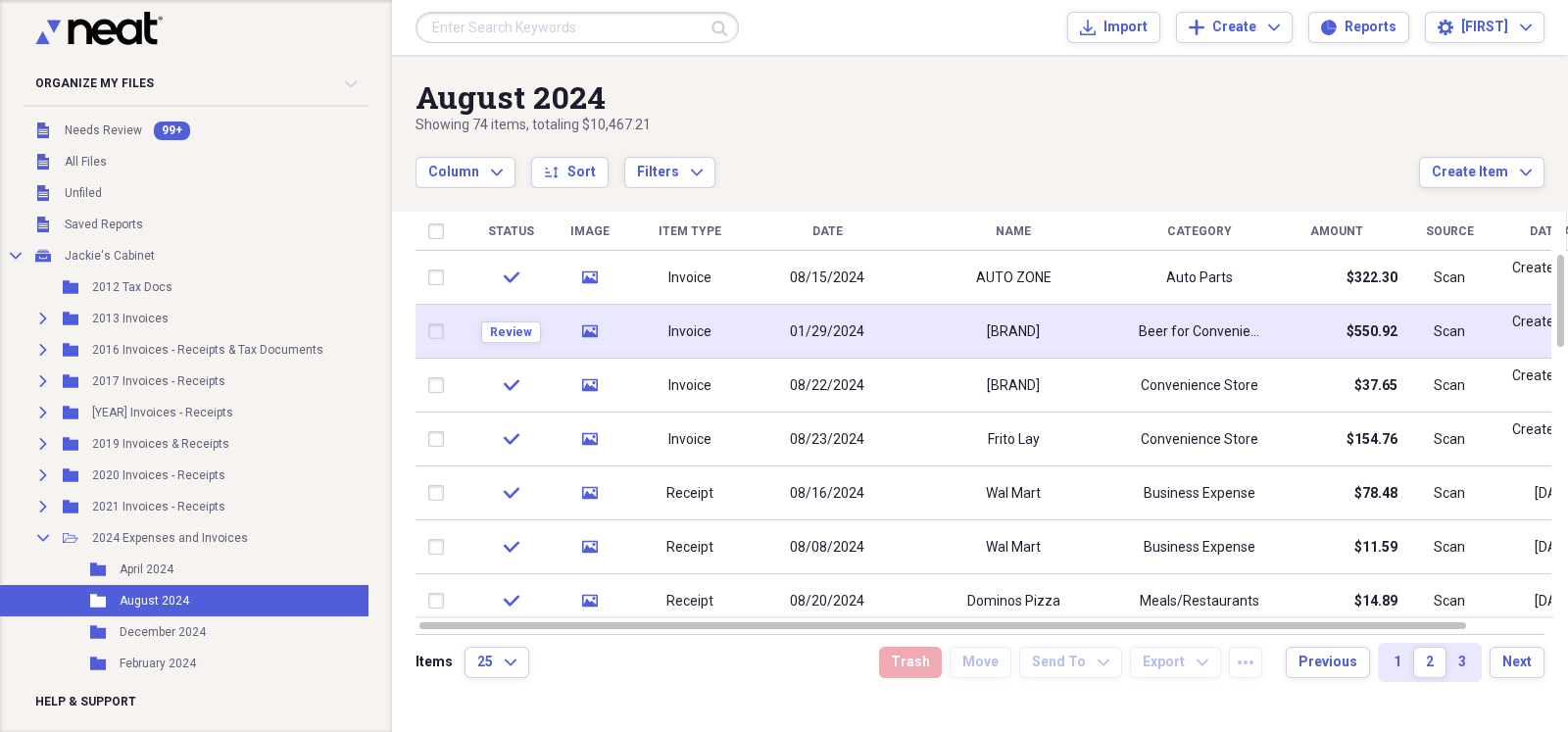 click on "Invoice" at bounding box center (690, 331) 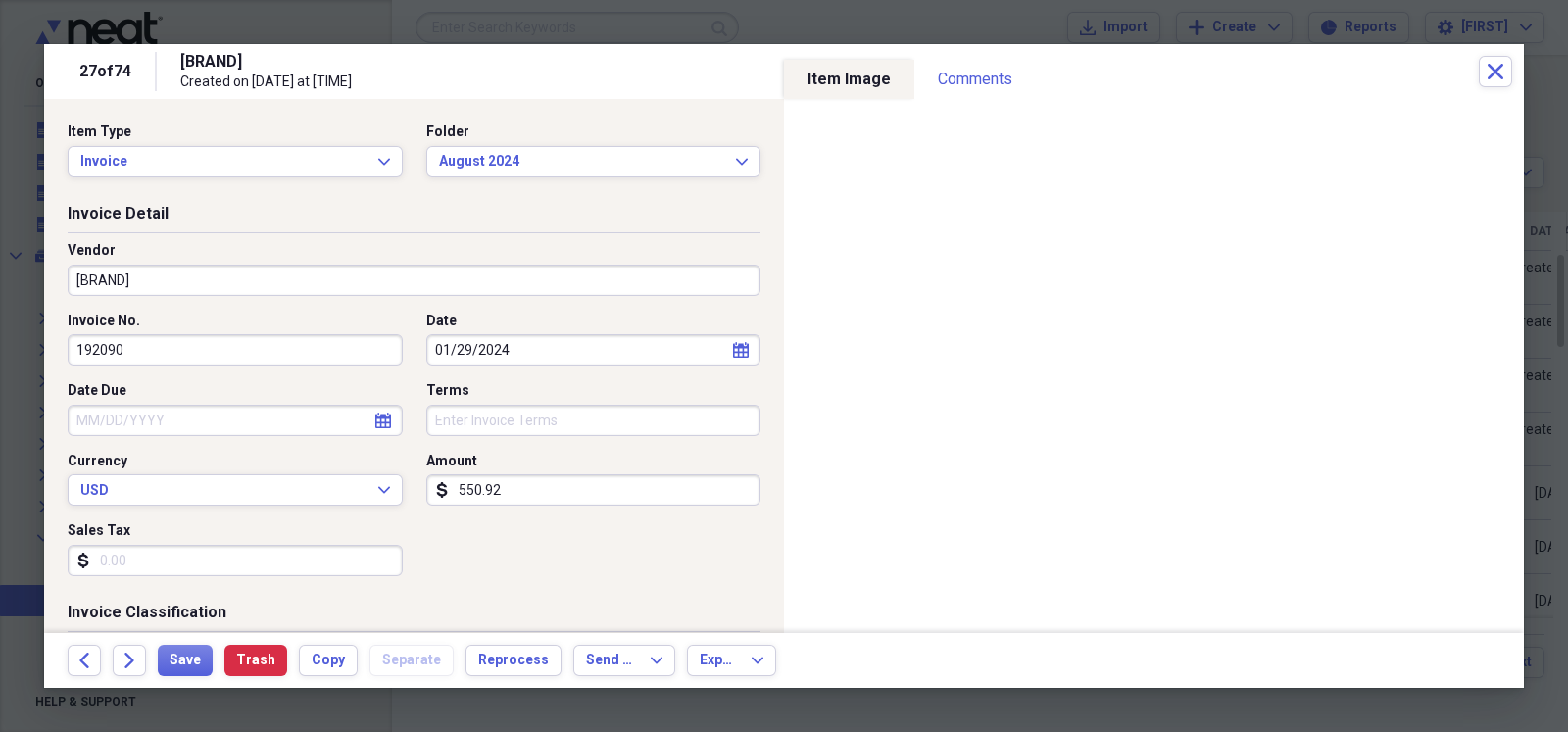 click on "550.92" at bounding box center (594, 490) 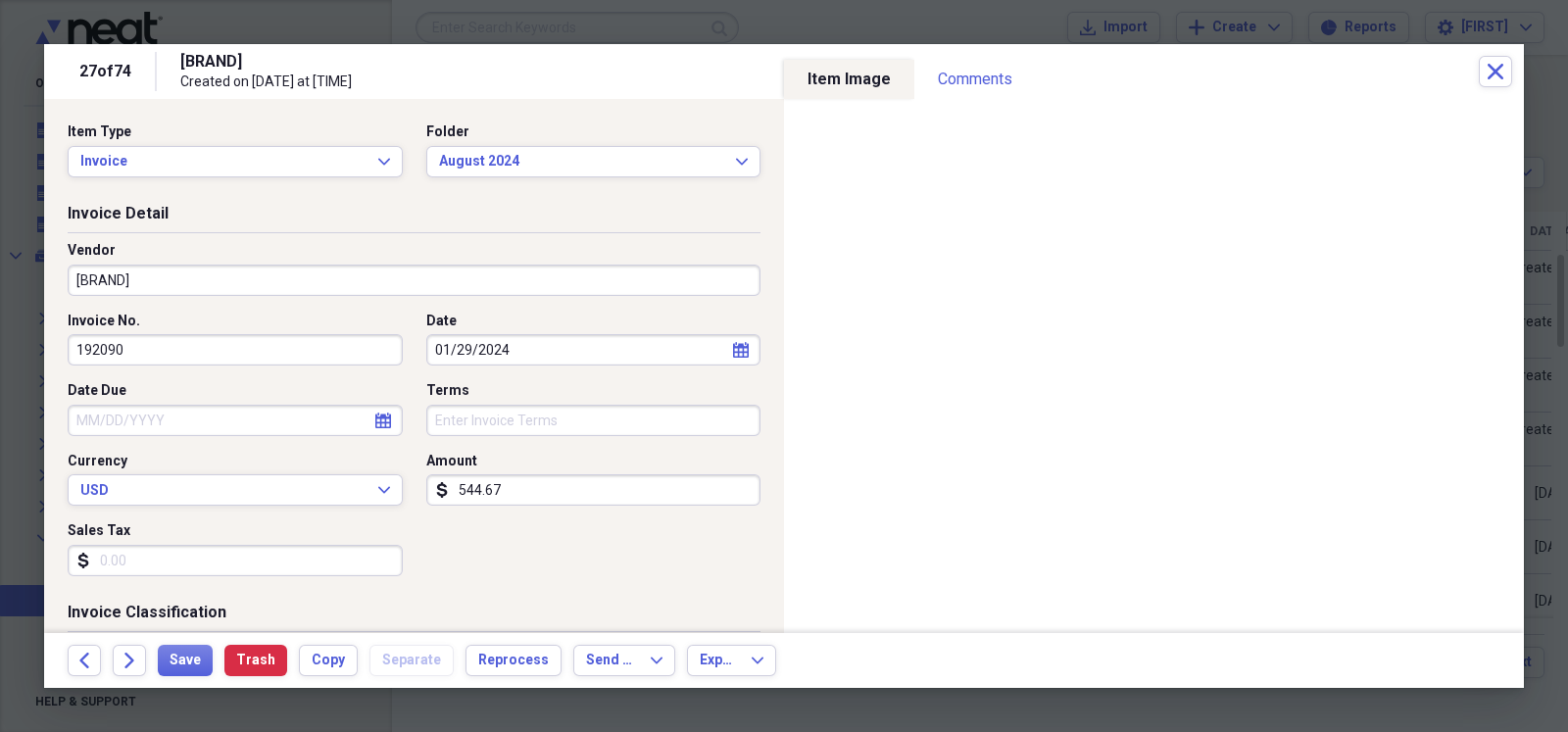 scroll, scrollTop: 48, scrollLeft: 0, axis: vertical 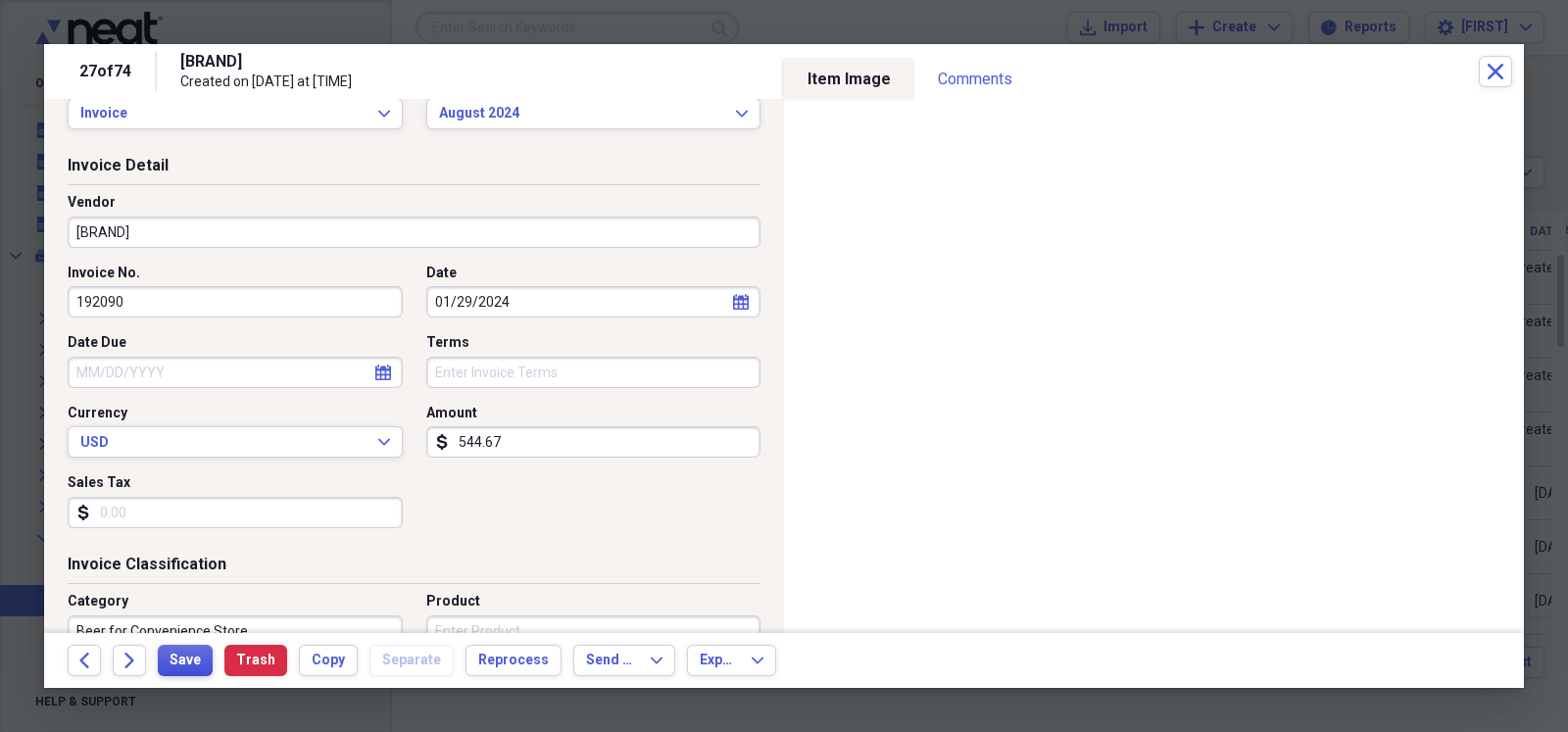type on "544.67" 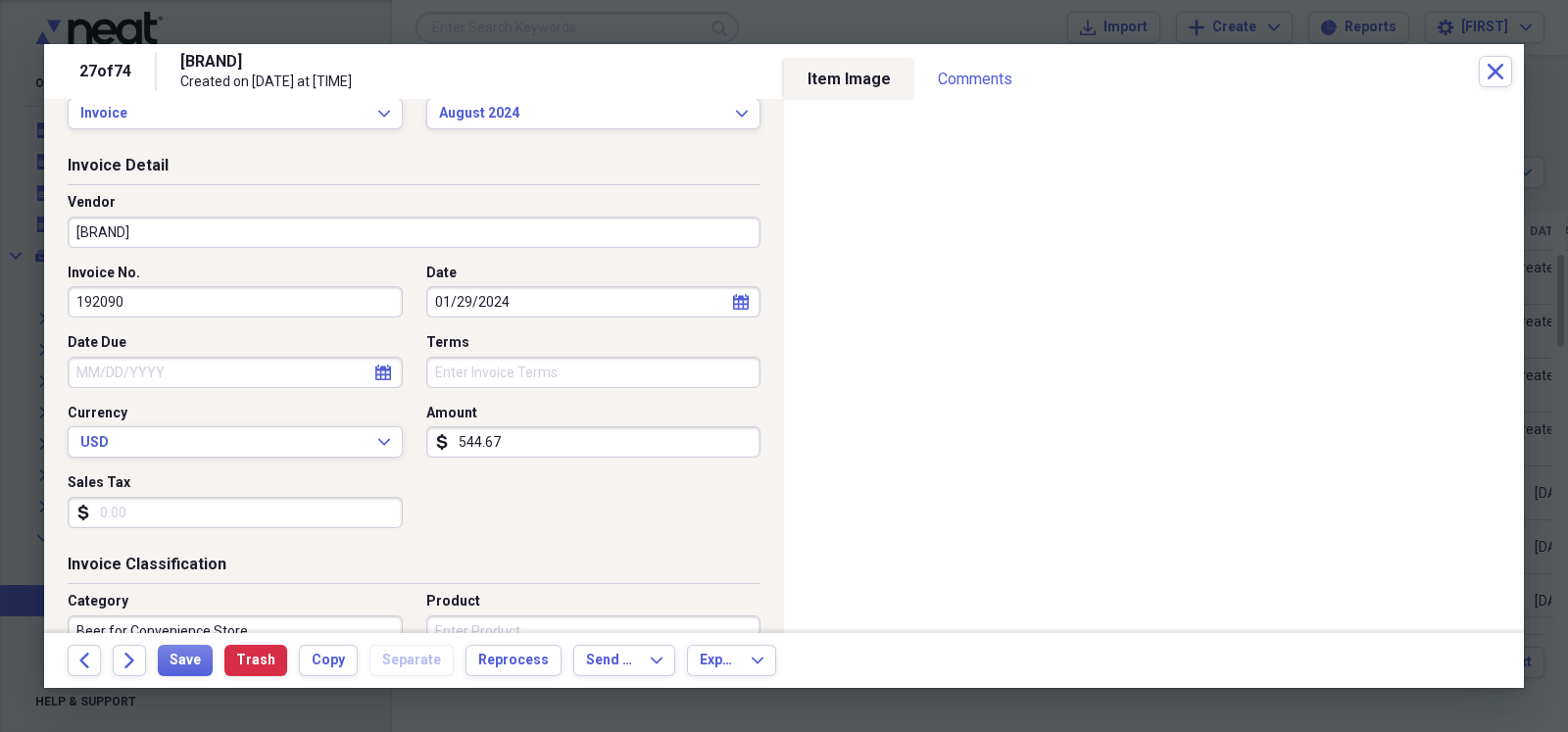 click on "01/29/2024" at bounding box center (594, 302) 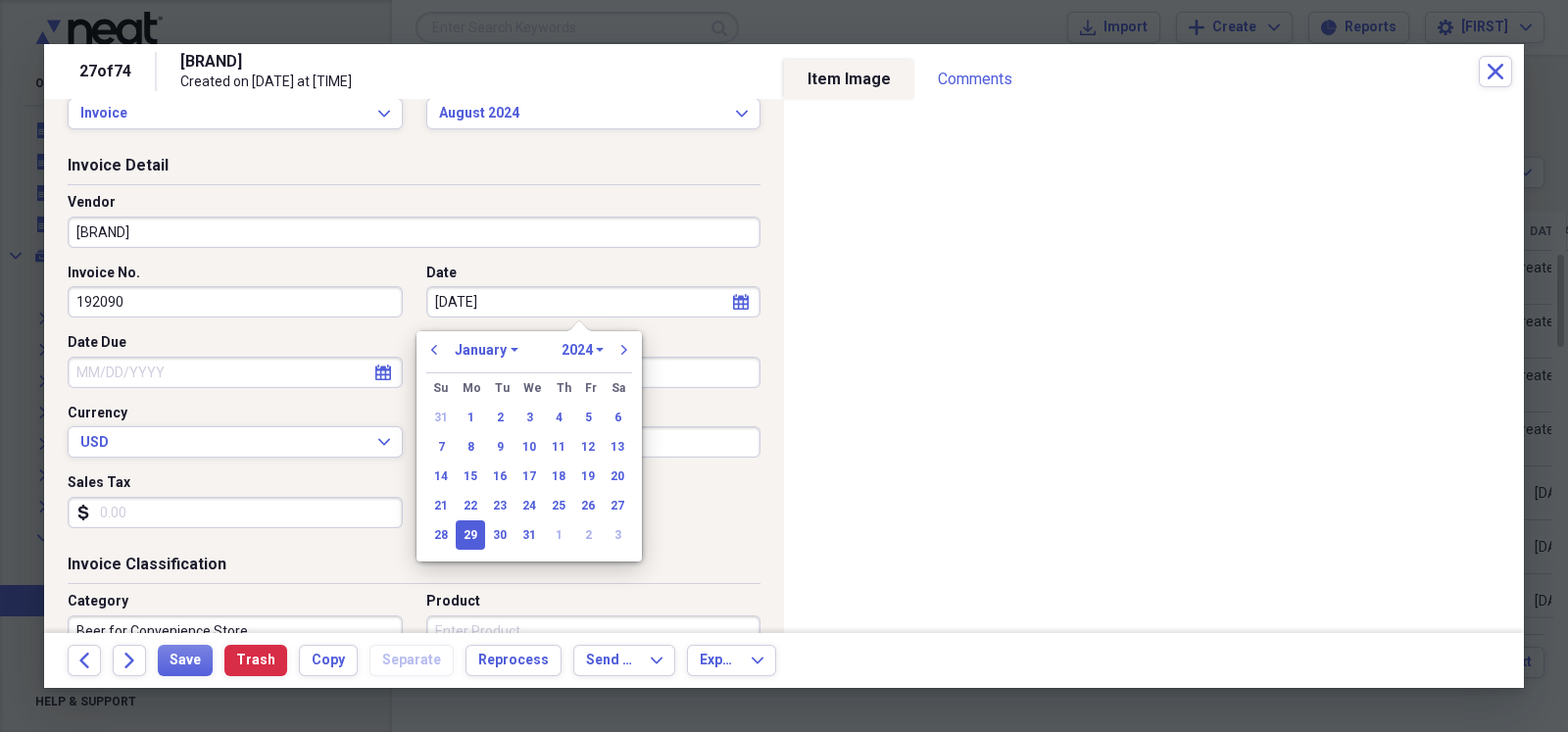 type on "[DATE]" 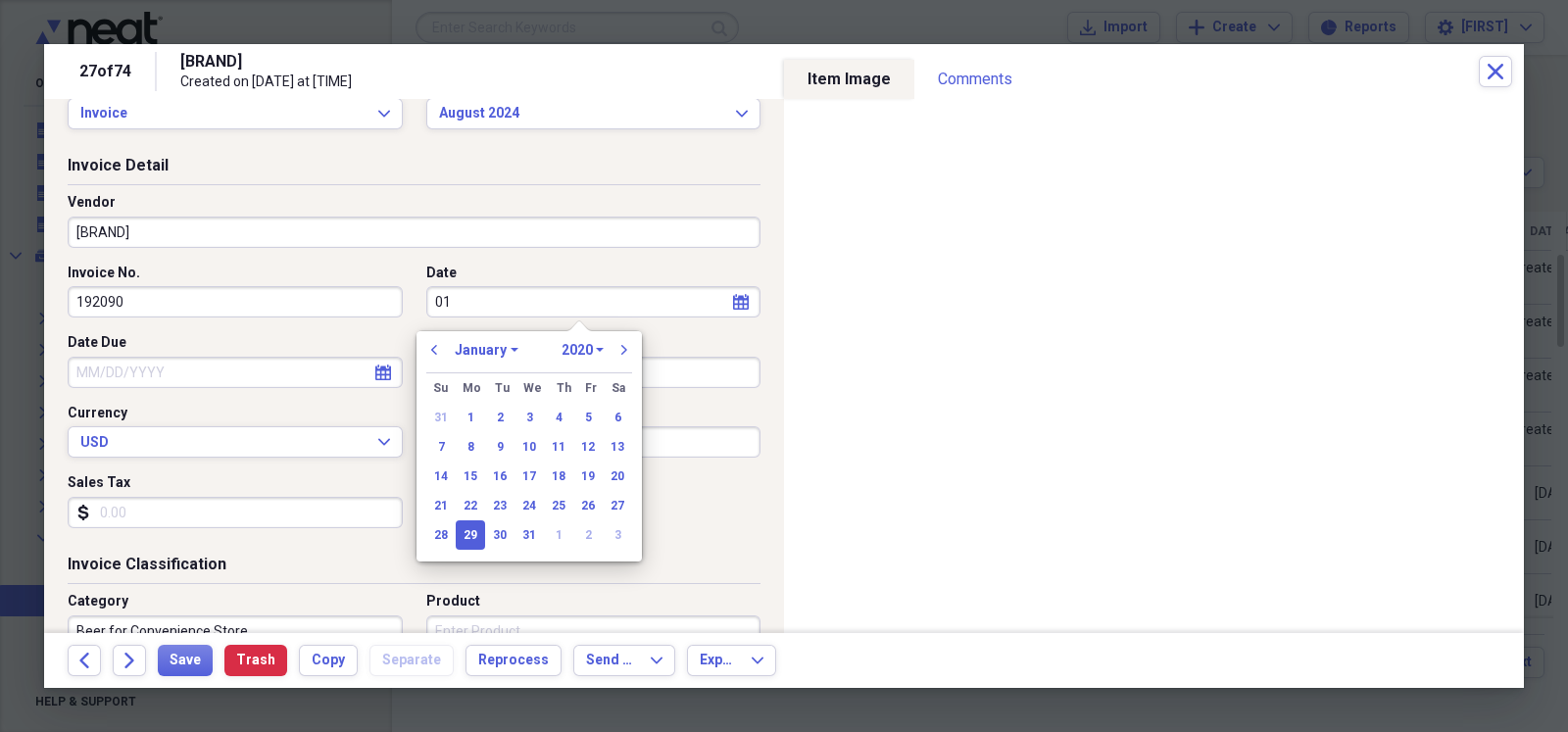 type on "0" 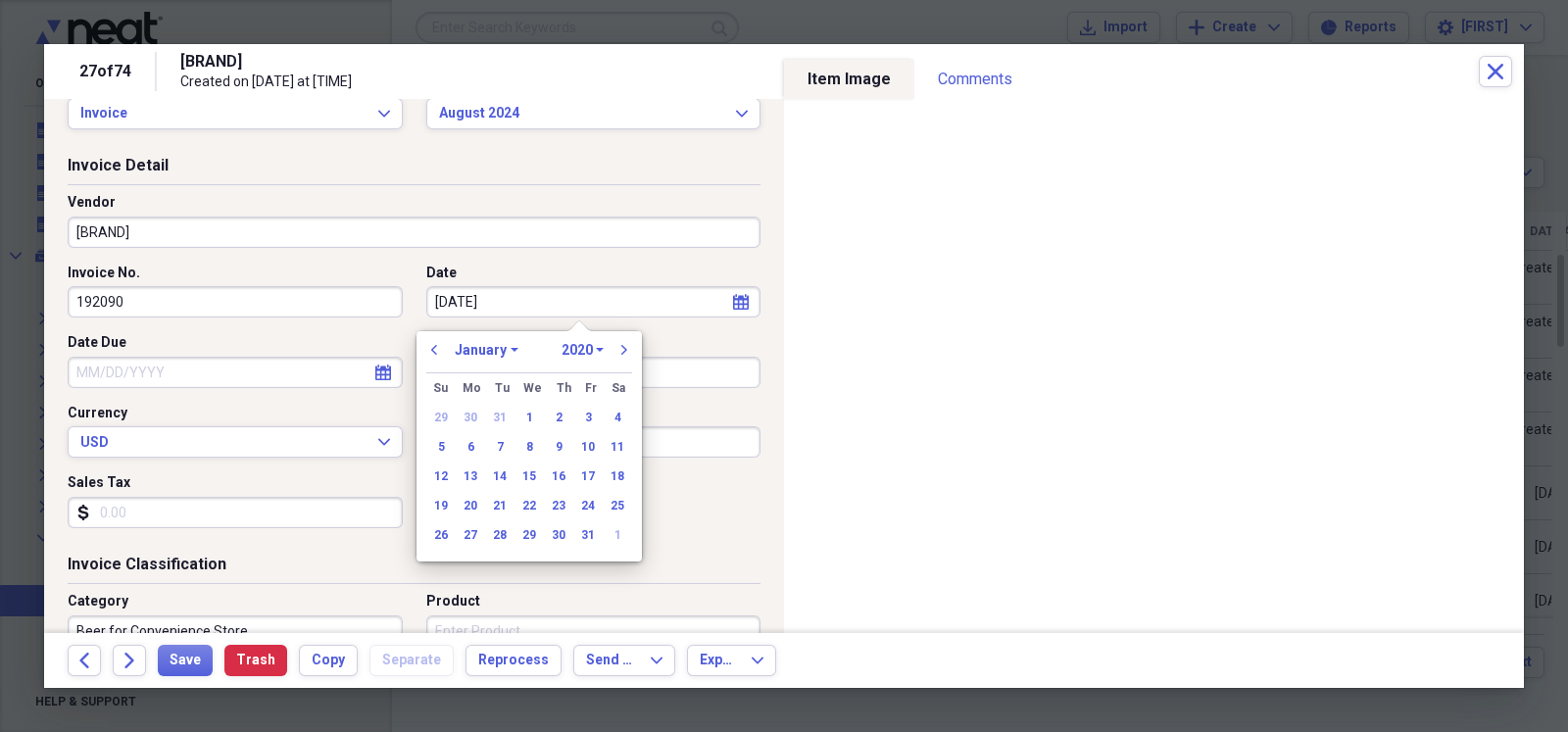 type on "08/22/24" 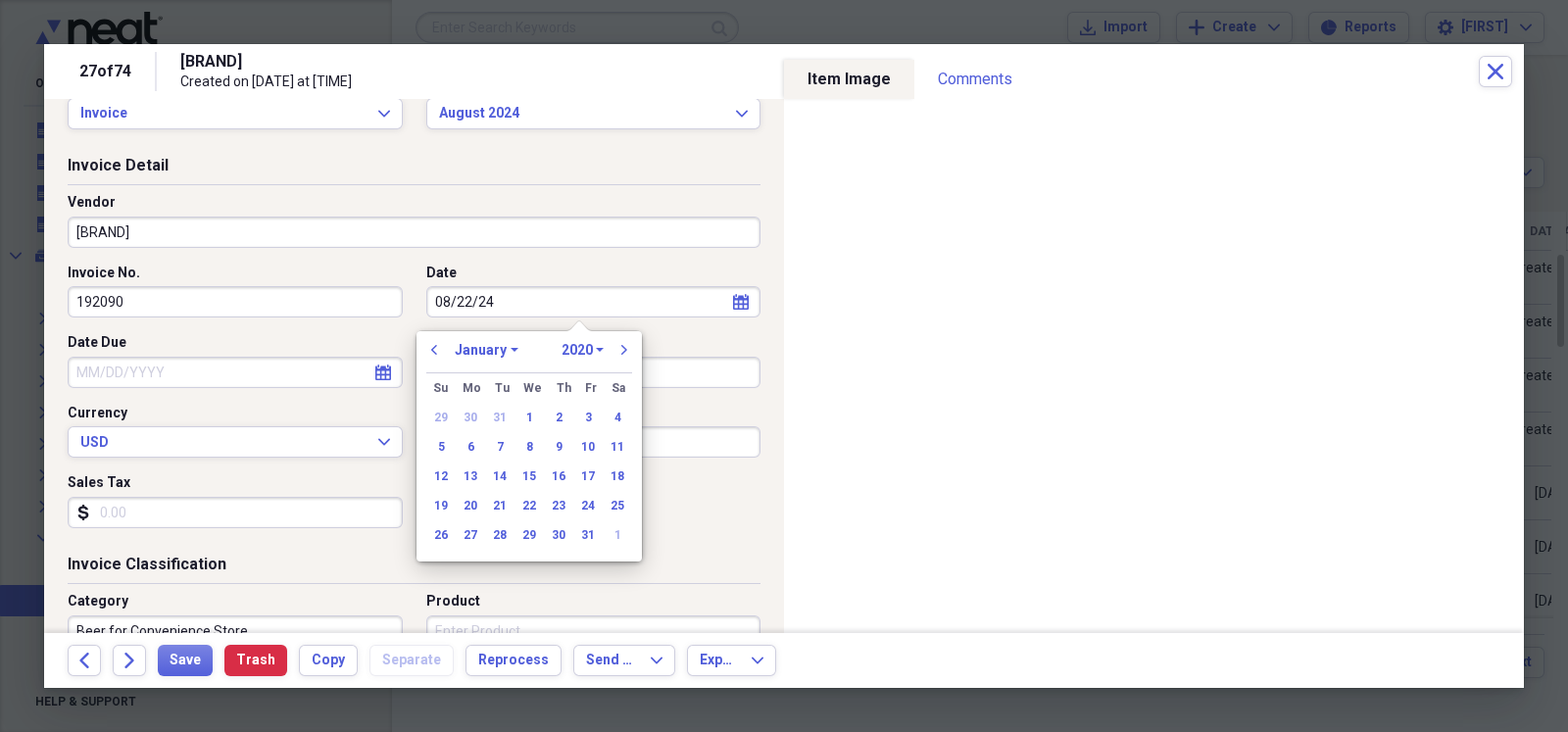 select on "7" 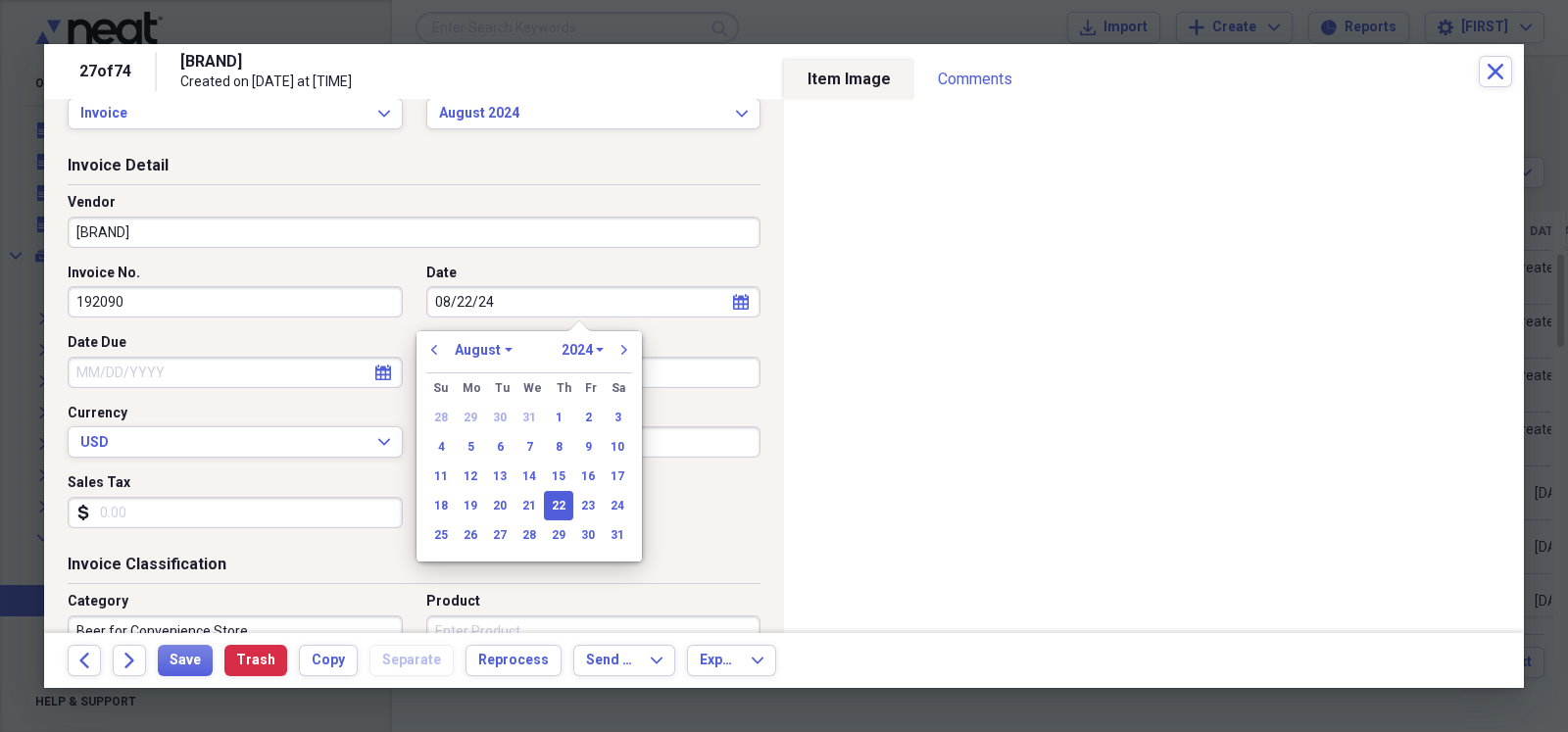 click on "22" at bounding box center (559, 506) 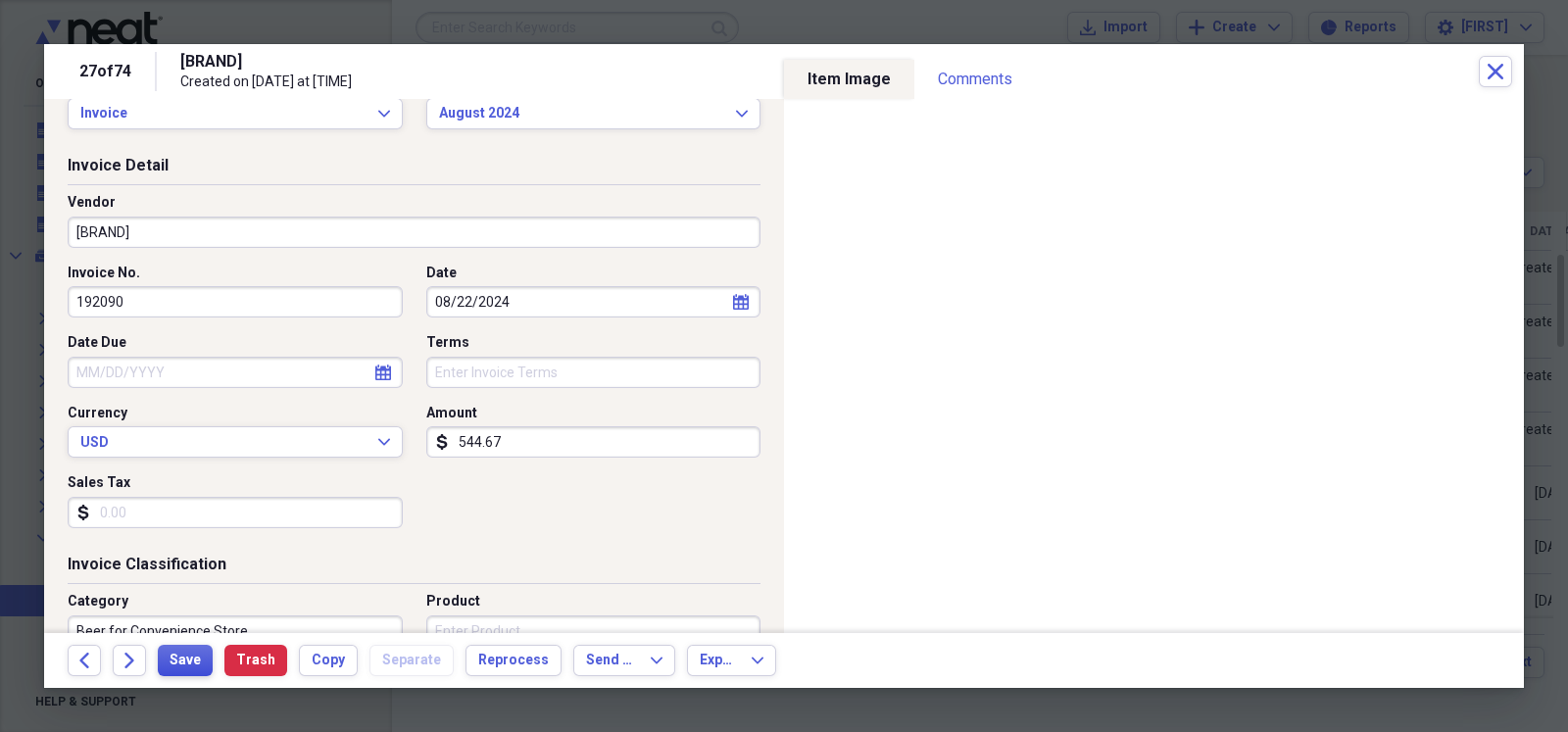 click on "Save" at bounding box center (185, 660) 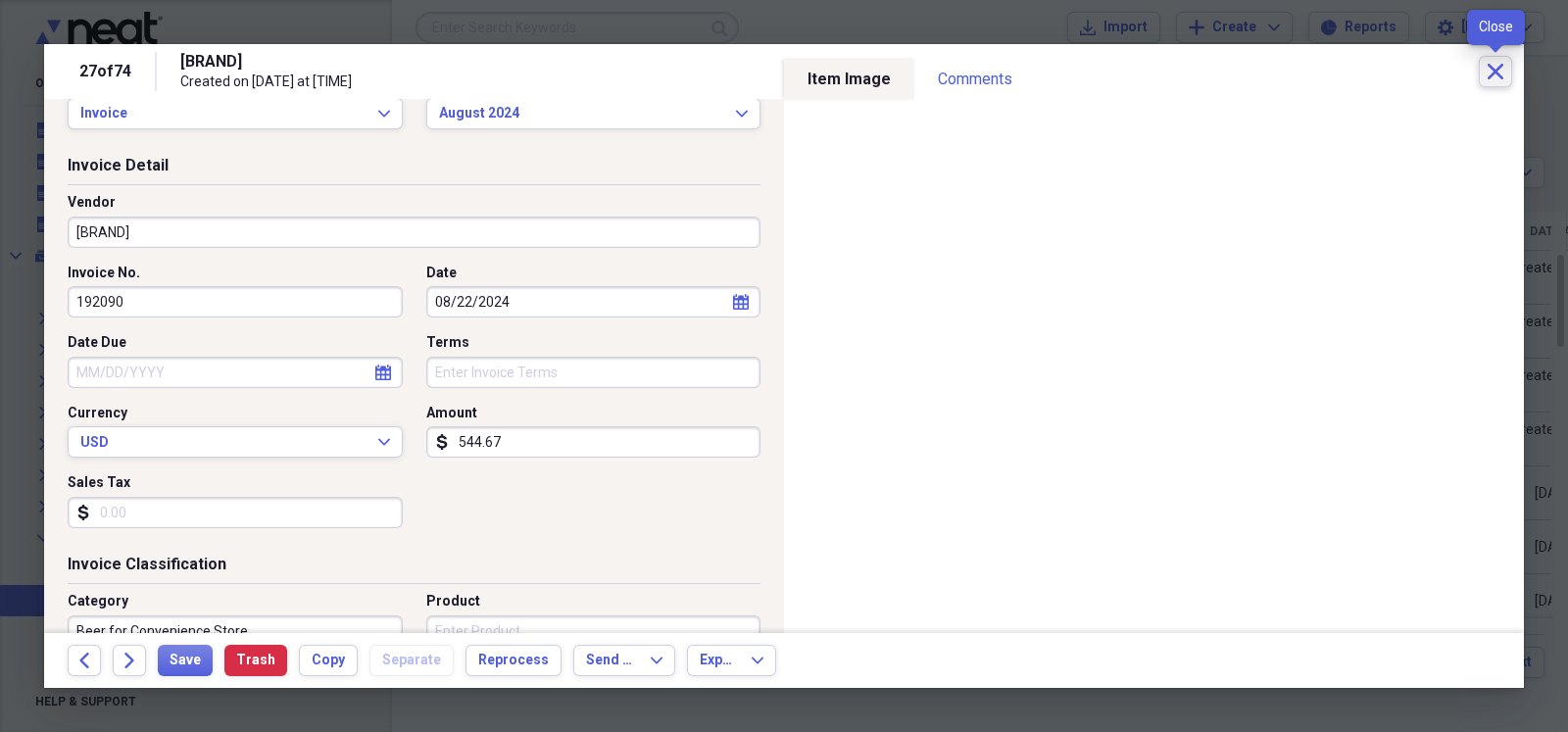 click 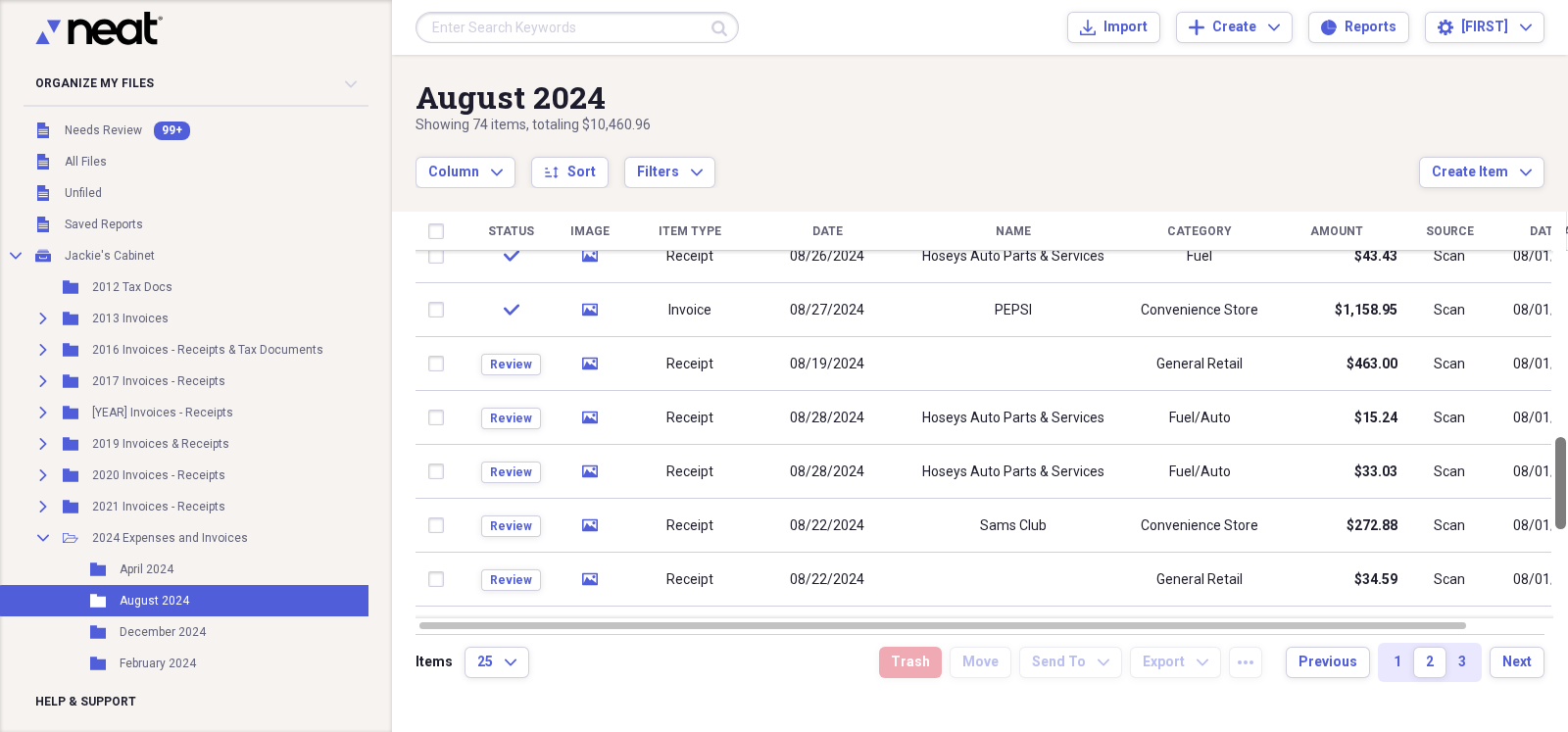 drag, startPoint x: 1562, startPoint y: 296, endPoint x: 1567, endPoint y: 473, distance: 177.07061 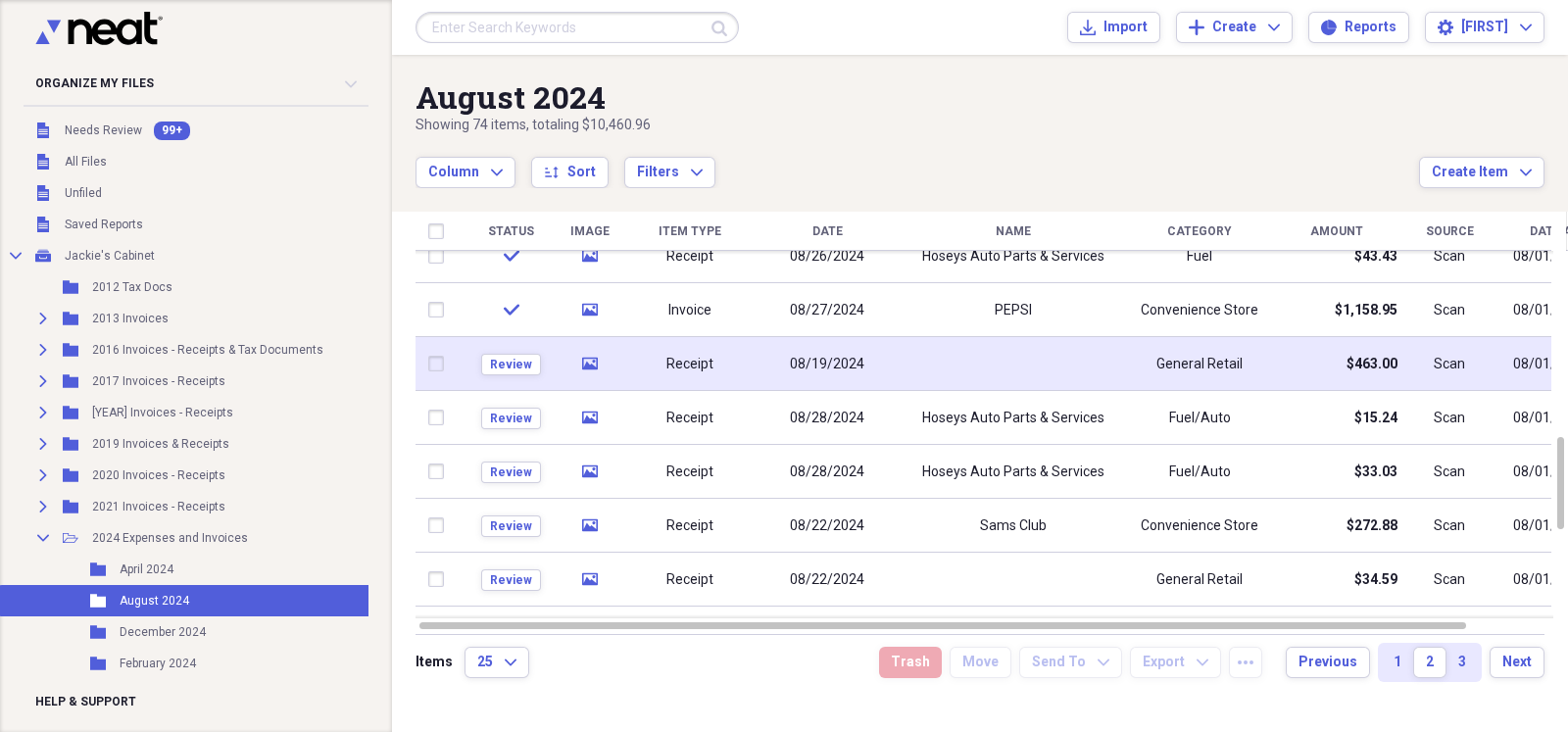 click at bounding box center (1013, 364) 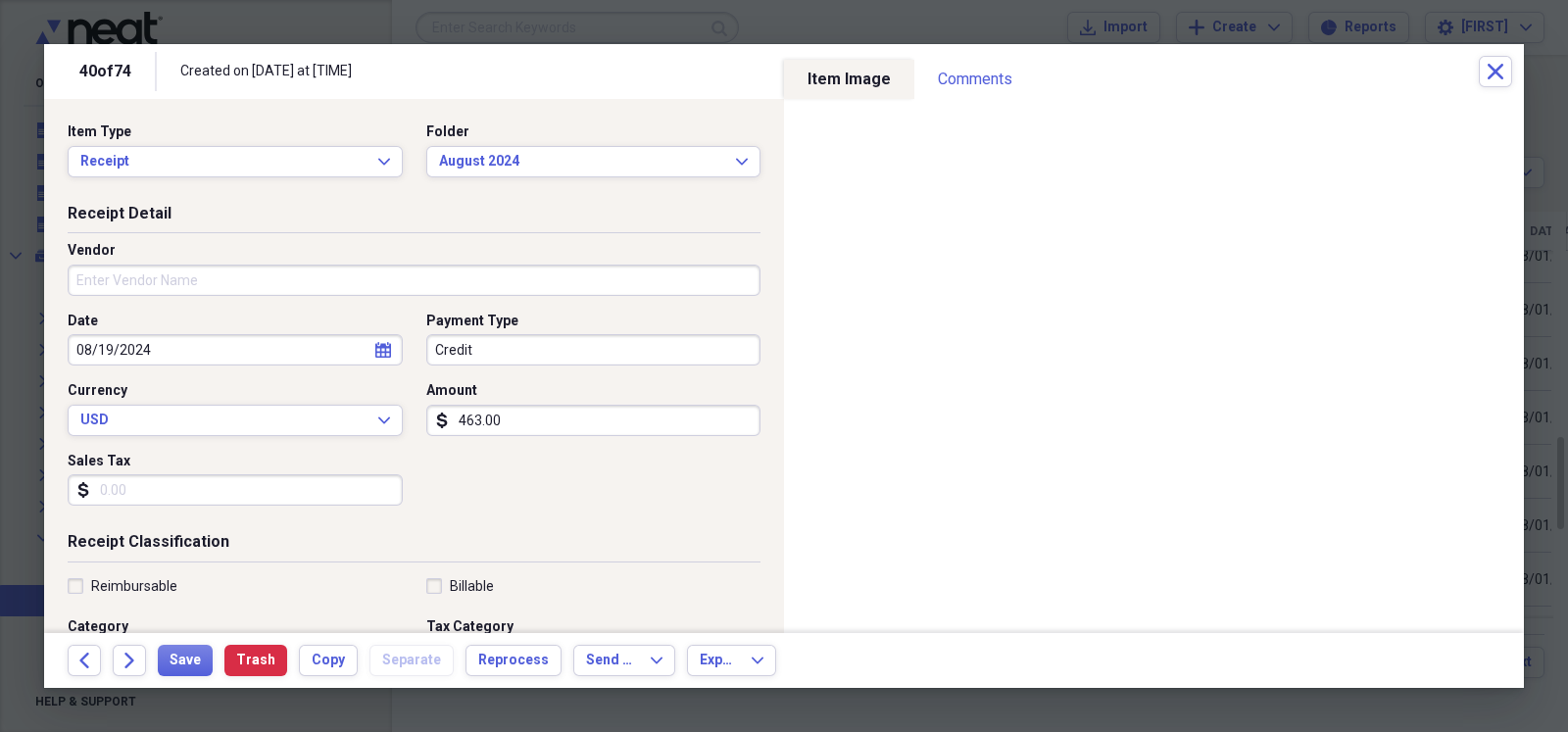 click on "Vendor" at bounding box center [414, 280] 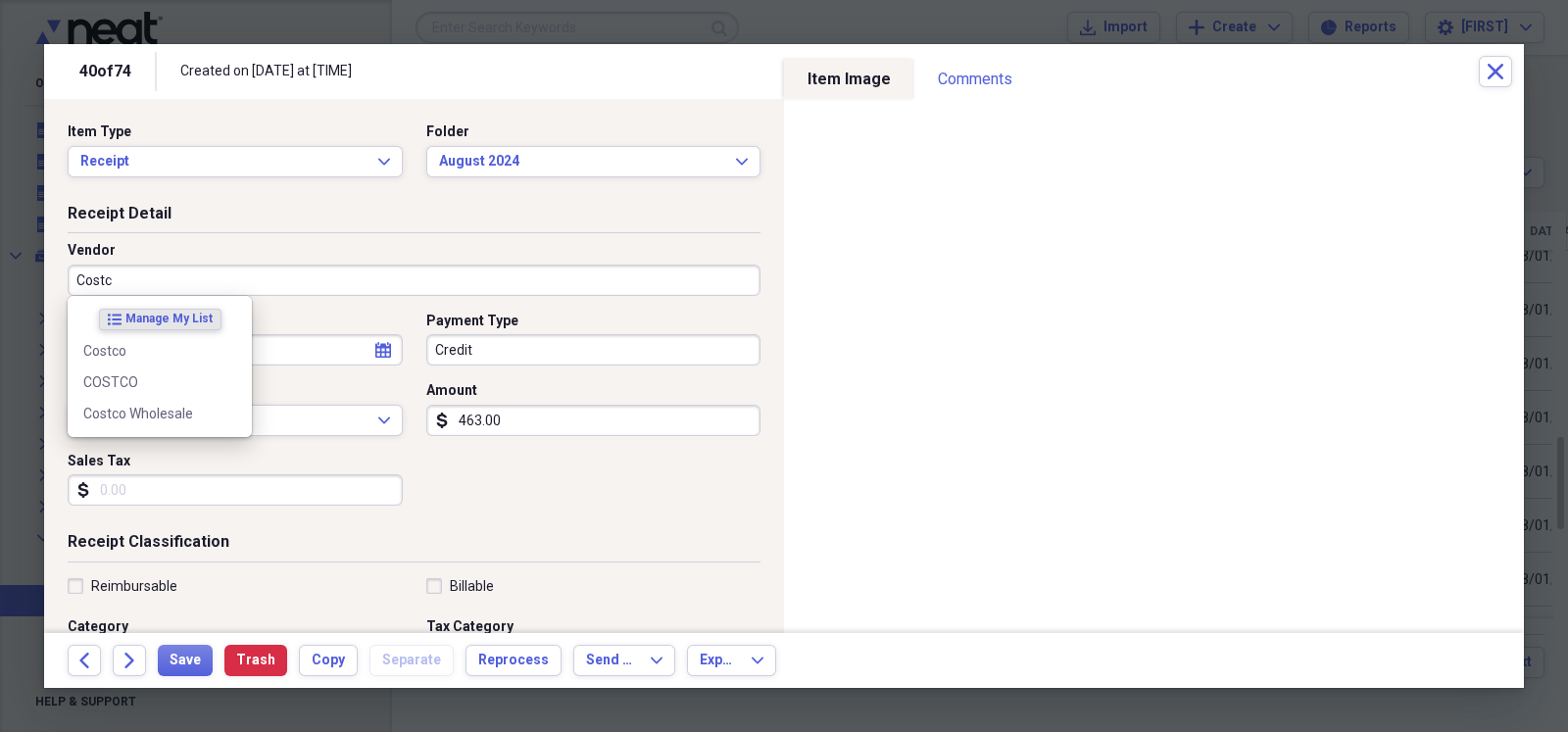 type on "Costco" 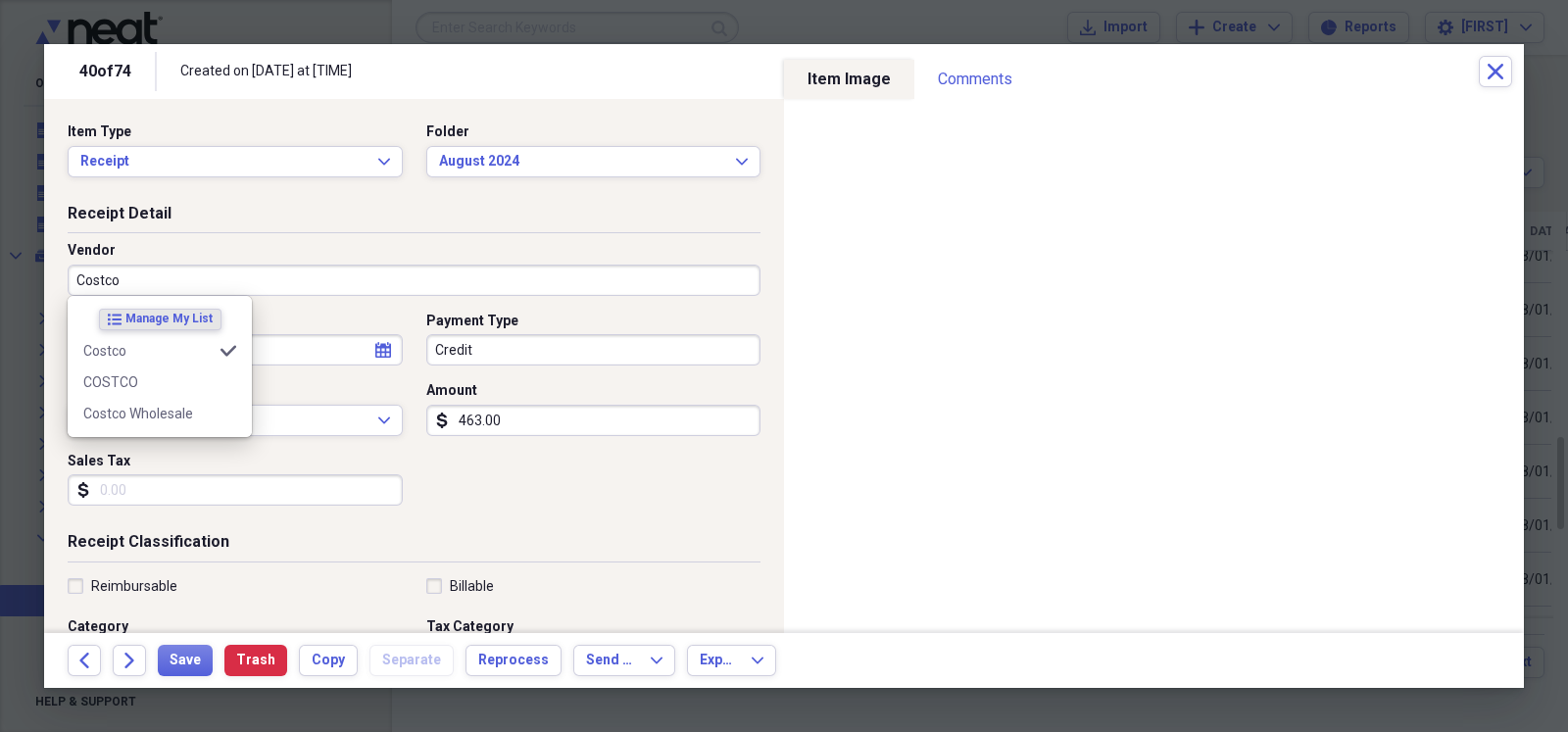 type on "Convenience Store" 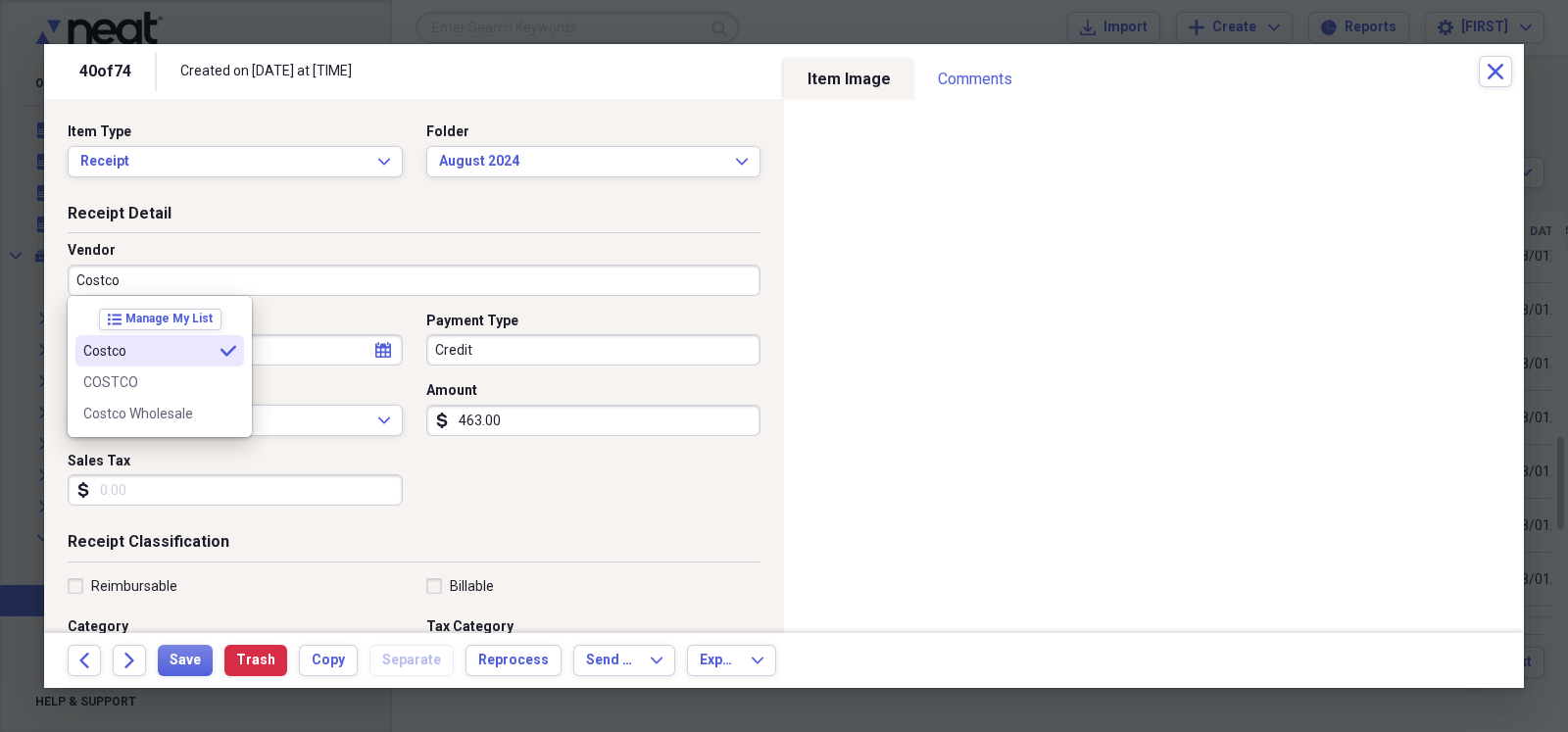 type on "Costco" 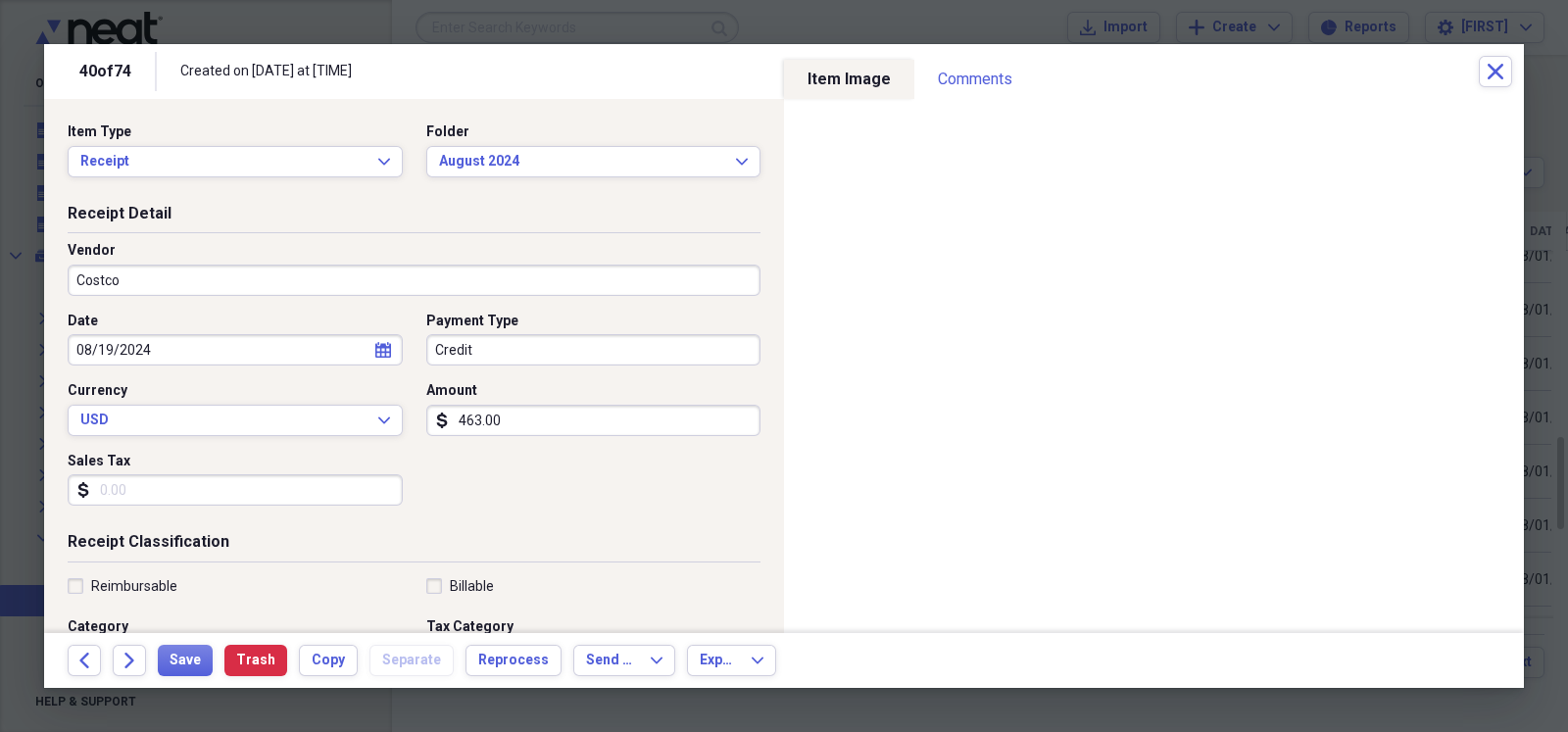 click on "463.00" at bounding box center [594, 420] 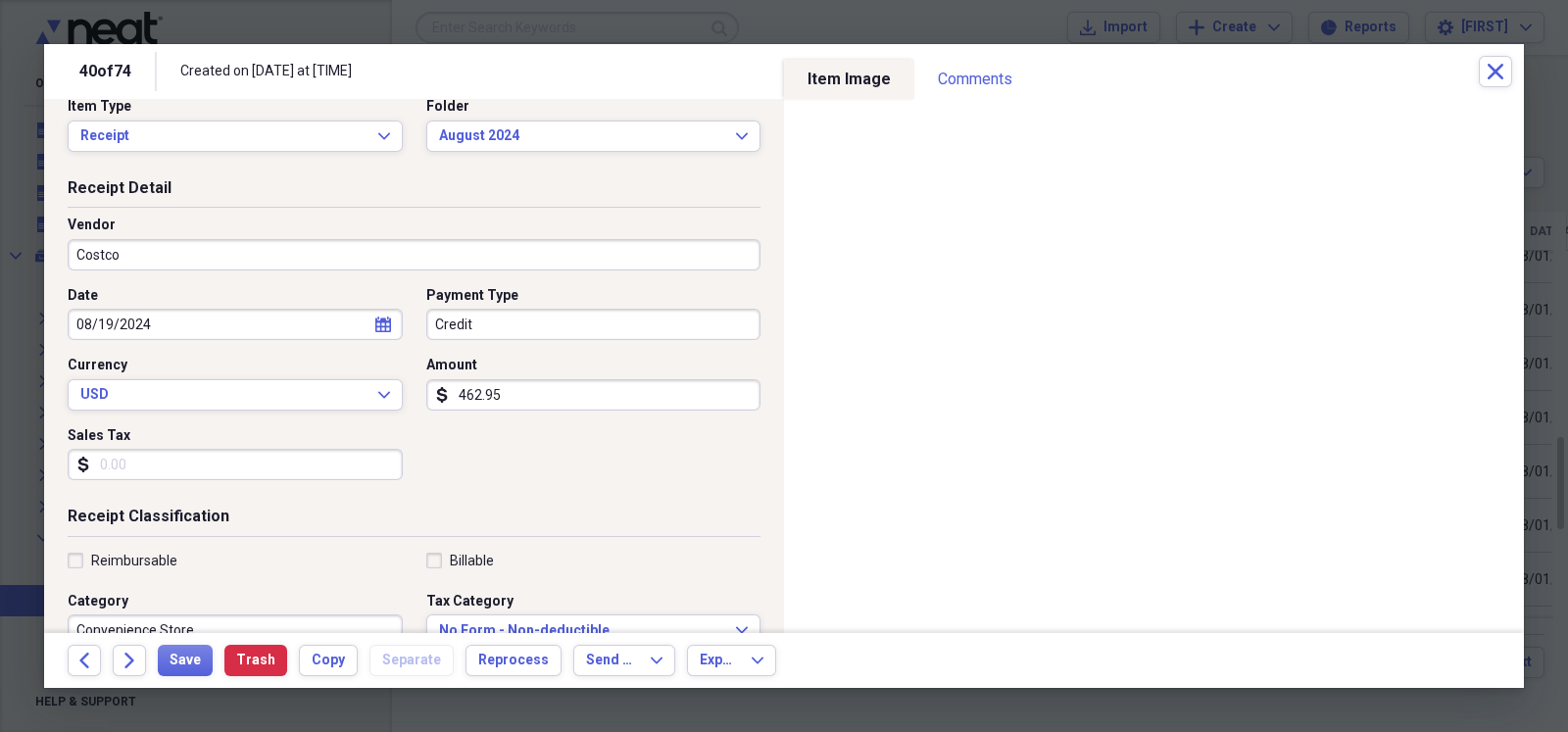 scroll, scrollTop: 48, scrollLeft: 0, axis: vertical 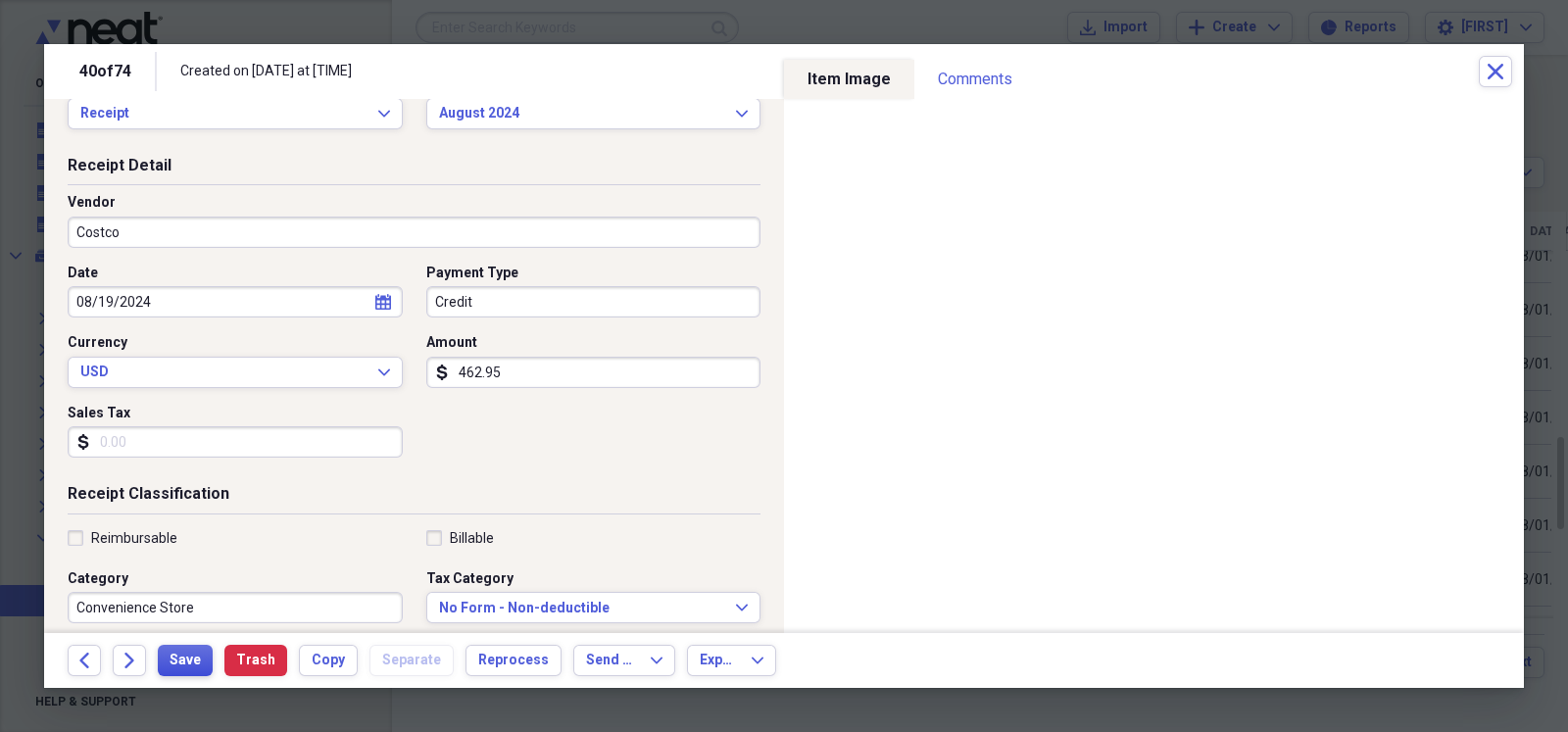 type on "462.95" 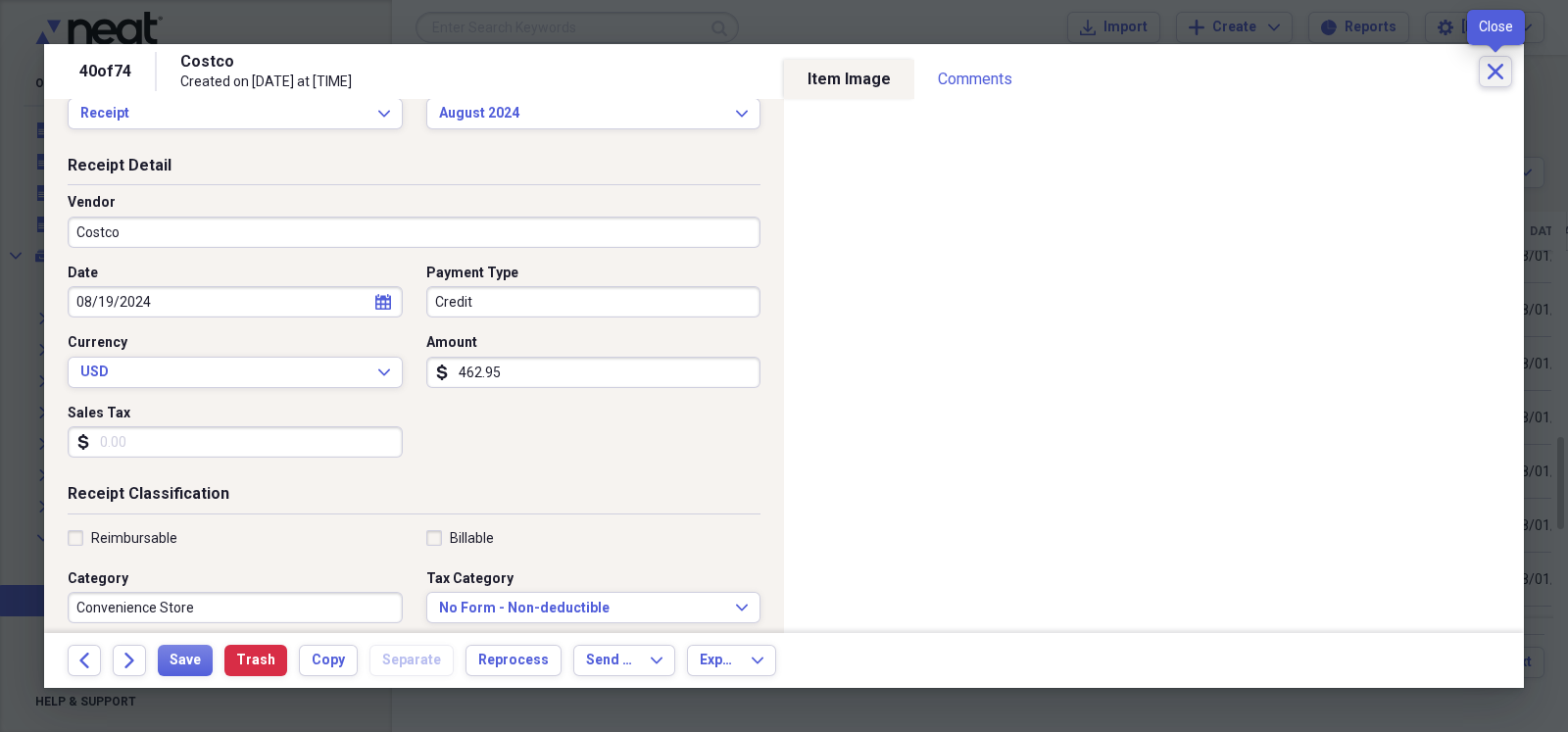 click on "Close" 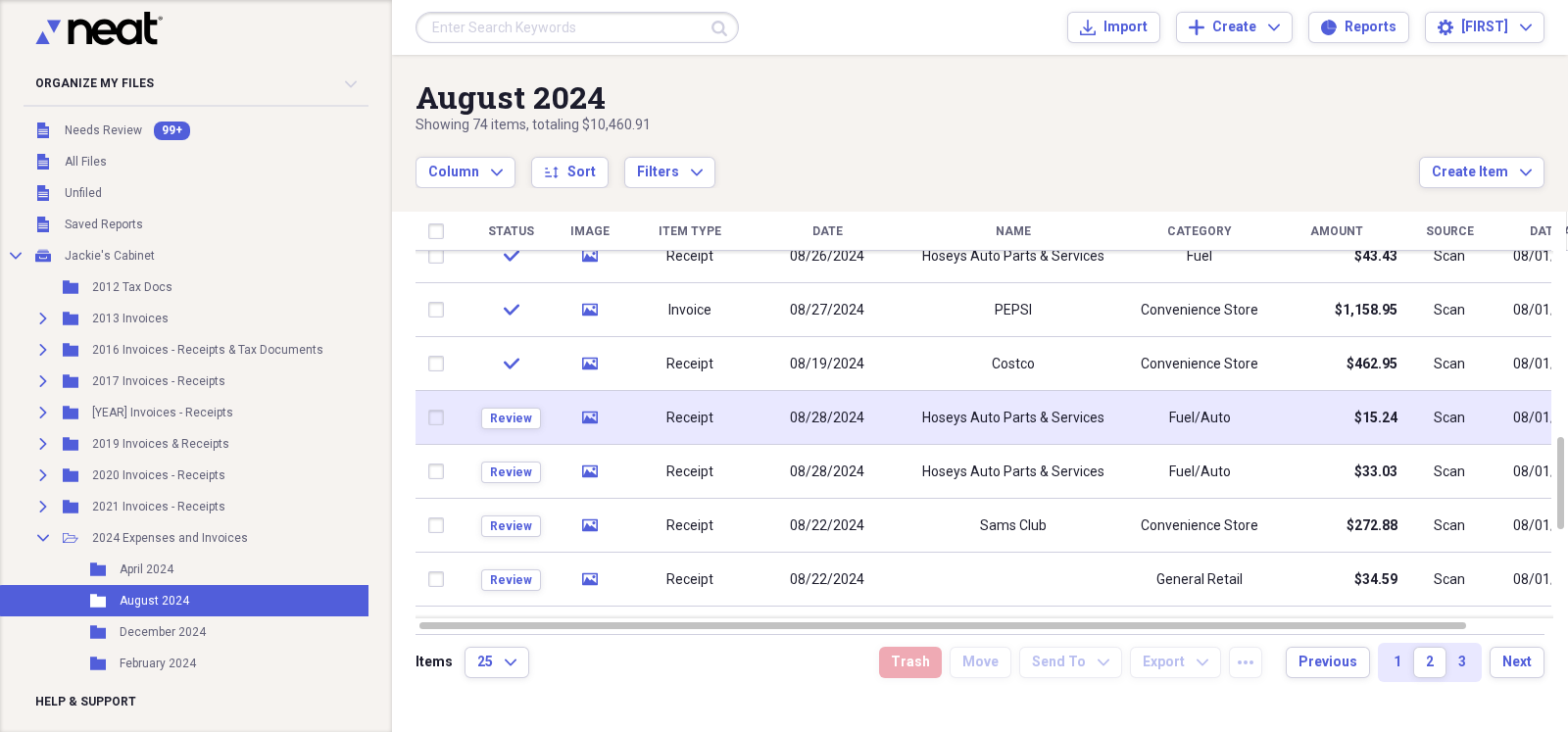 click on "Receipt" at bounding box center (690, 417) 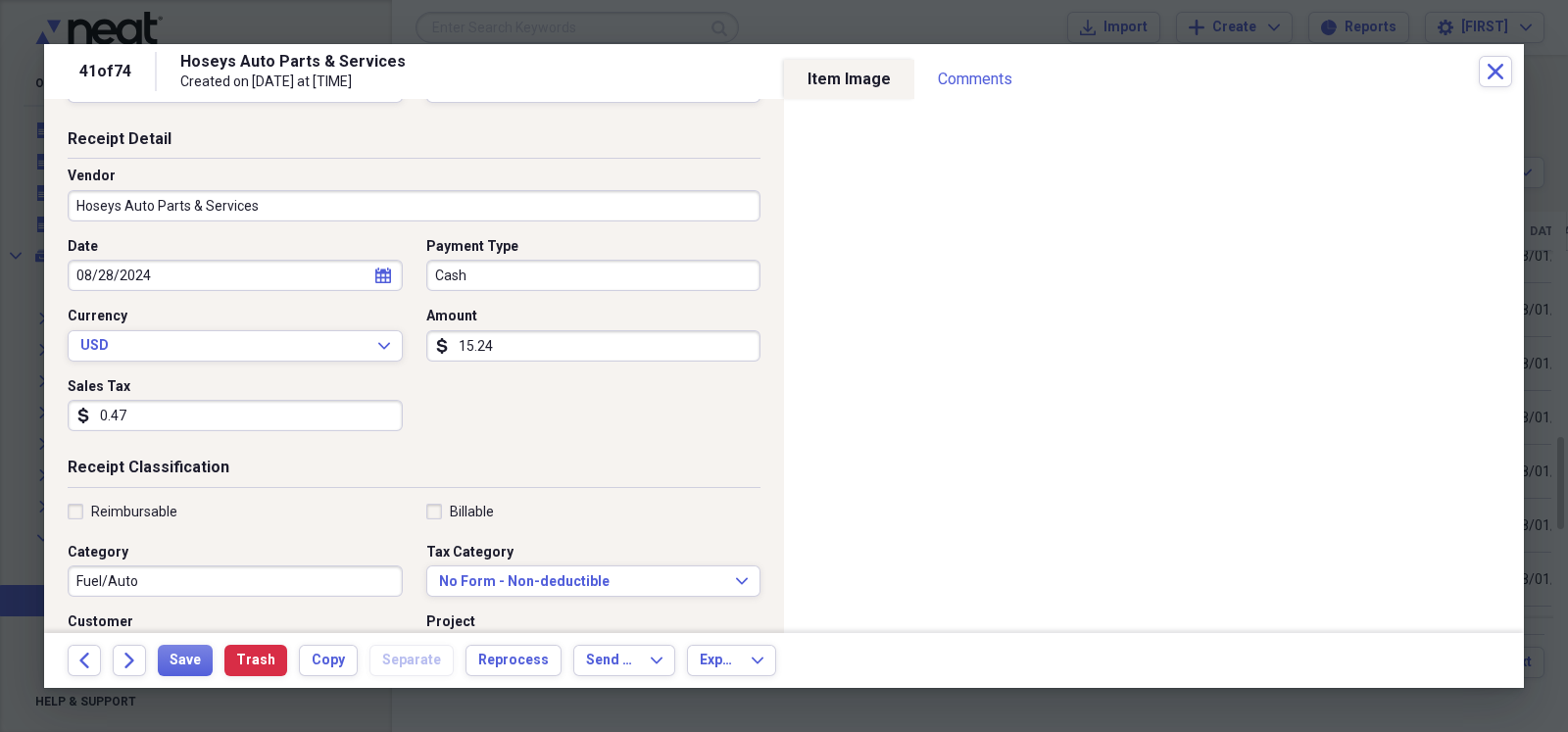 scroll, scrollTop: 97, scrollLeft: 0, axis: vertical 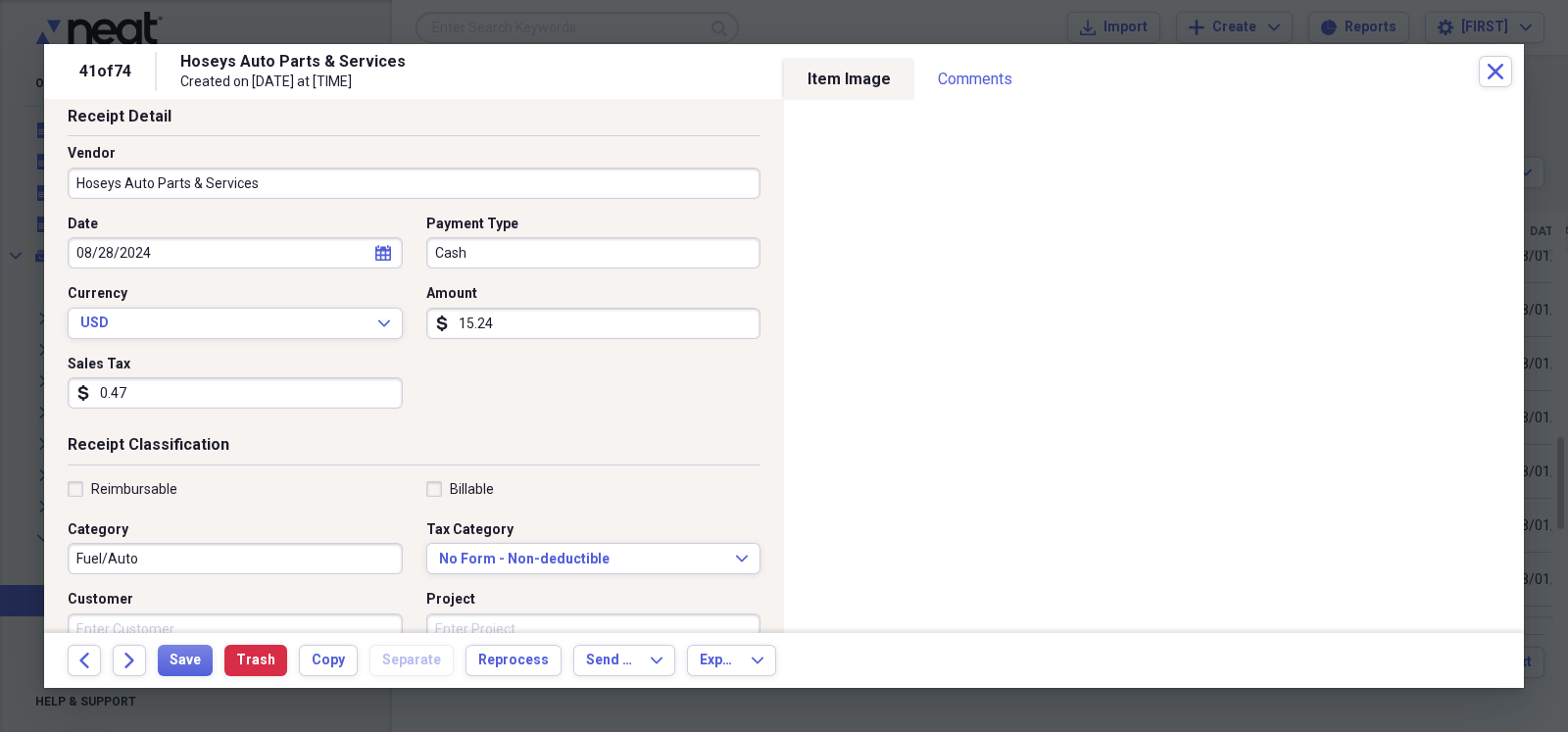 click on "Fuel/Auto" at bounding box center [235, 559] 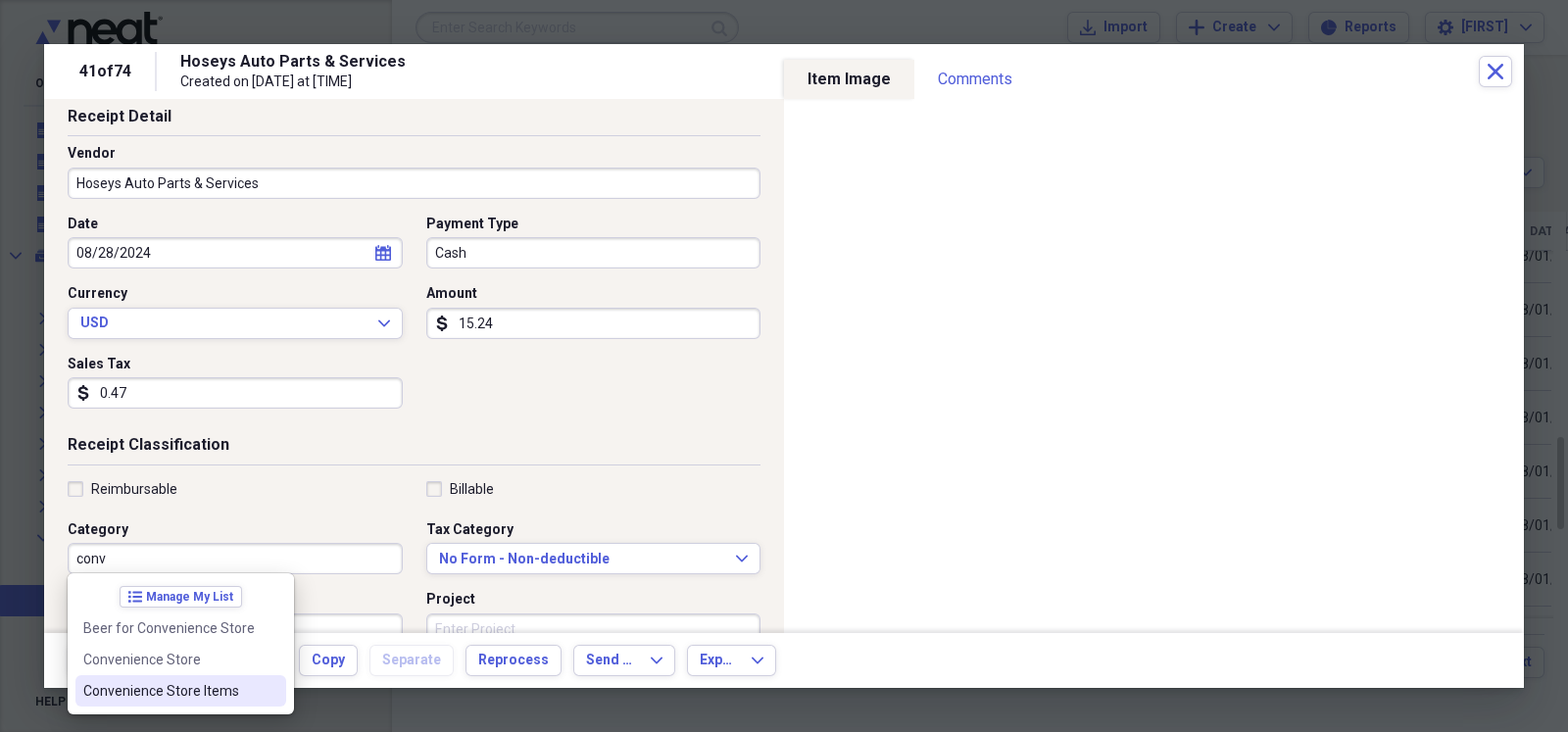 click on "Convenience Store Items" at bounding box center [169, 691] 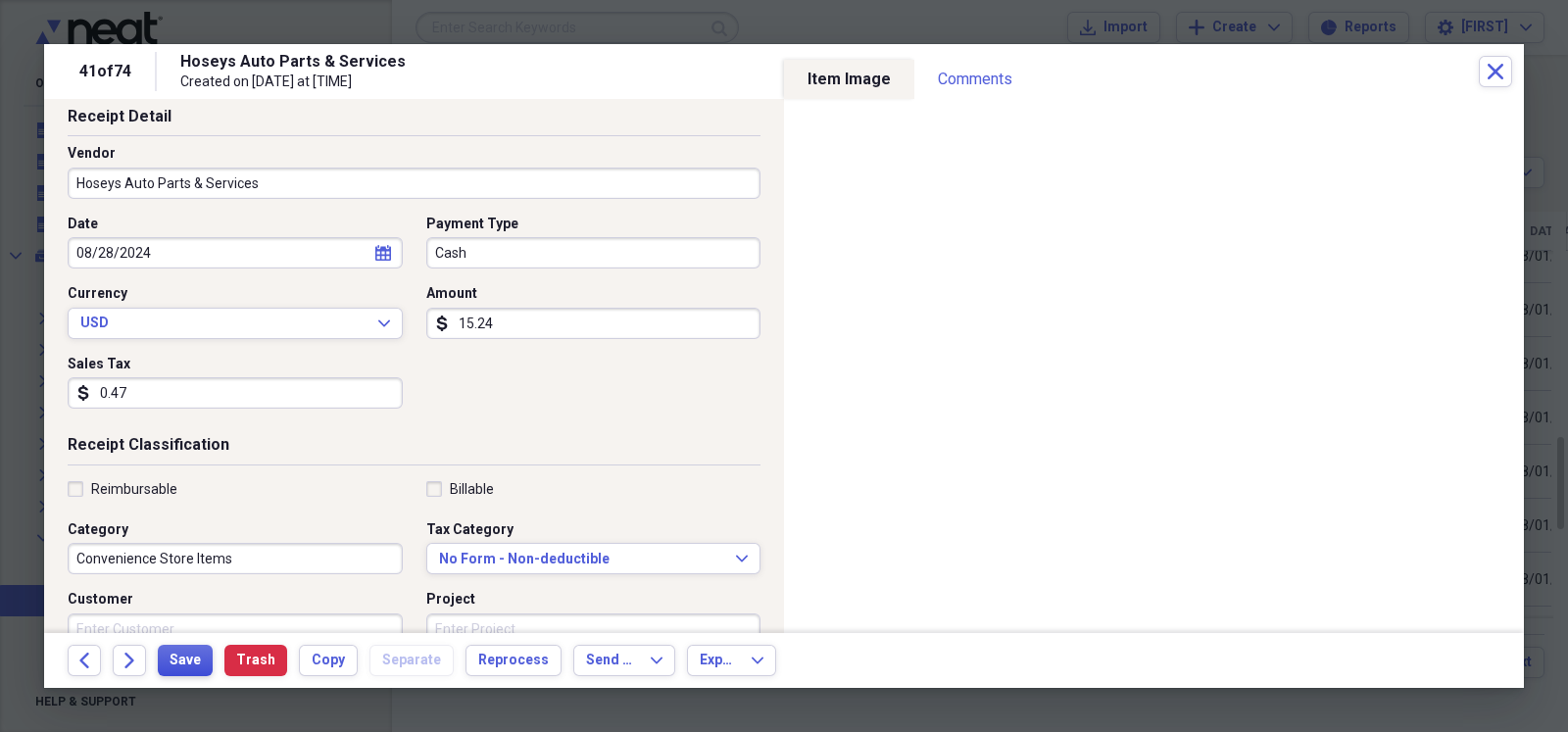 click on "Save" at bounding box center (185, 660) 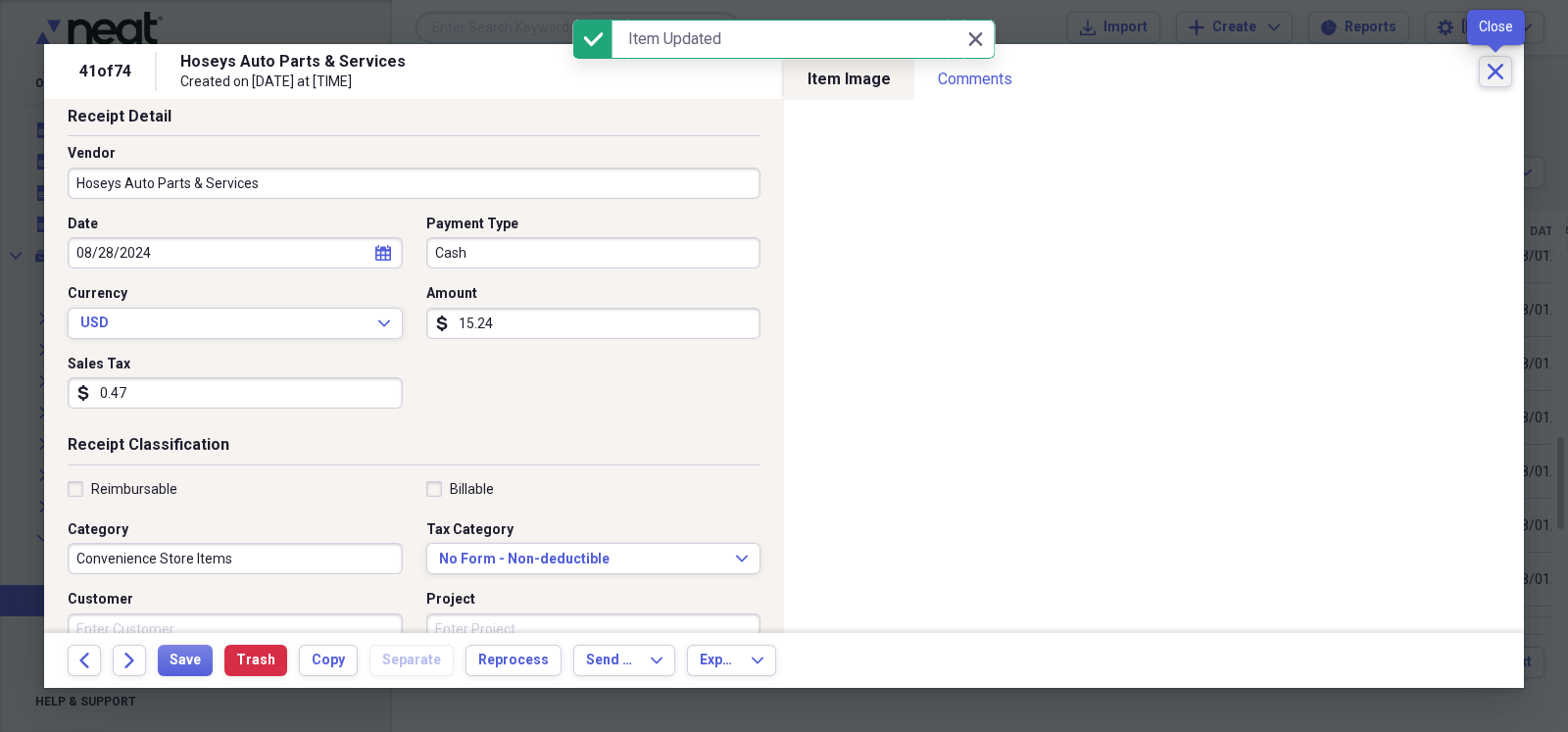 click 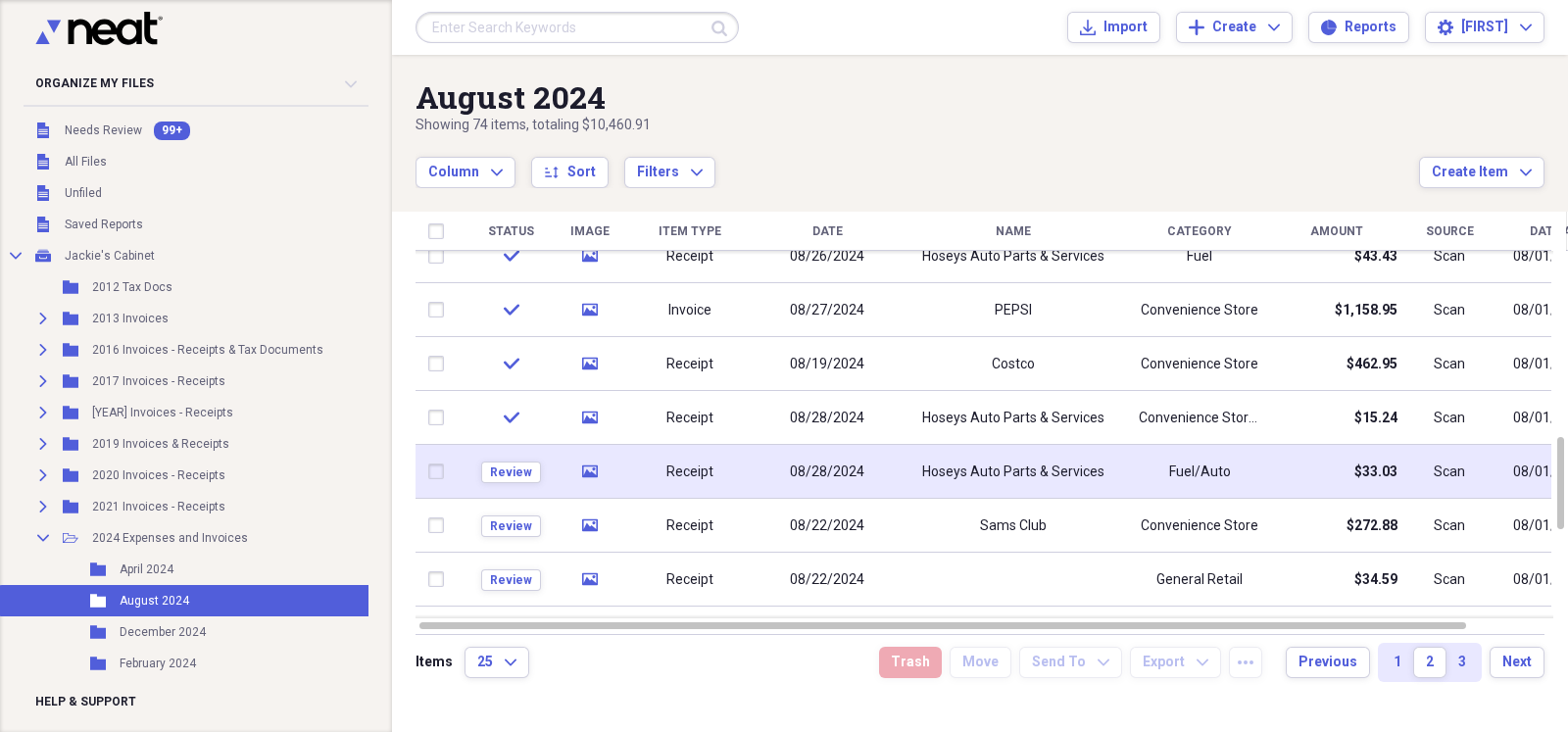 click on "Receipt" at bounding box center (690, 471) 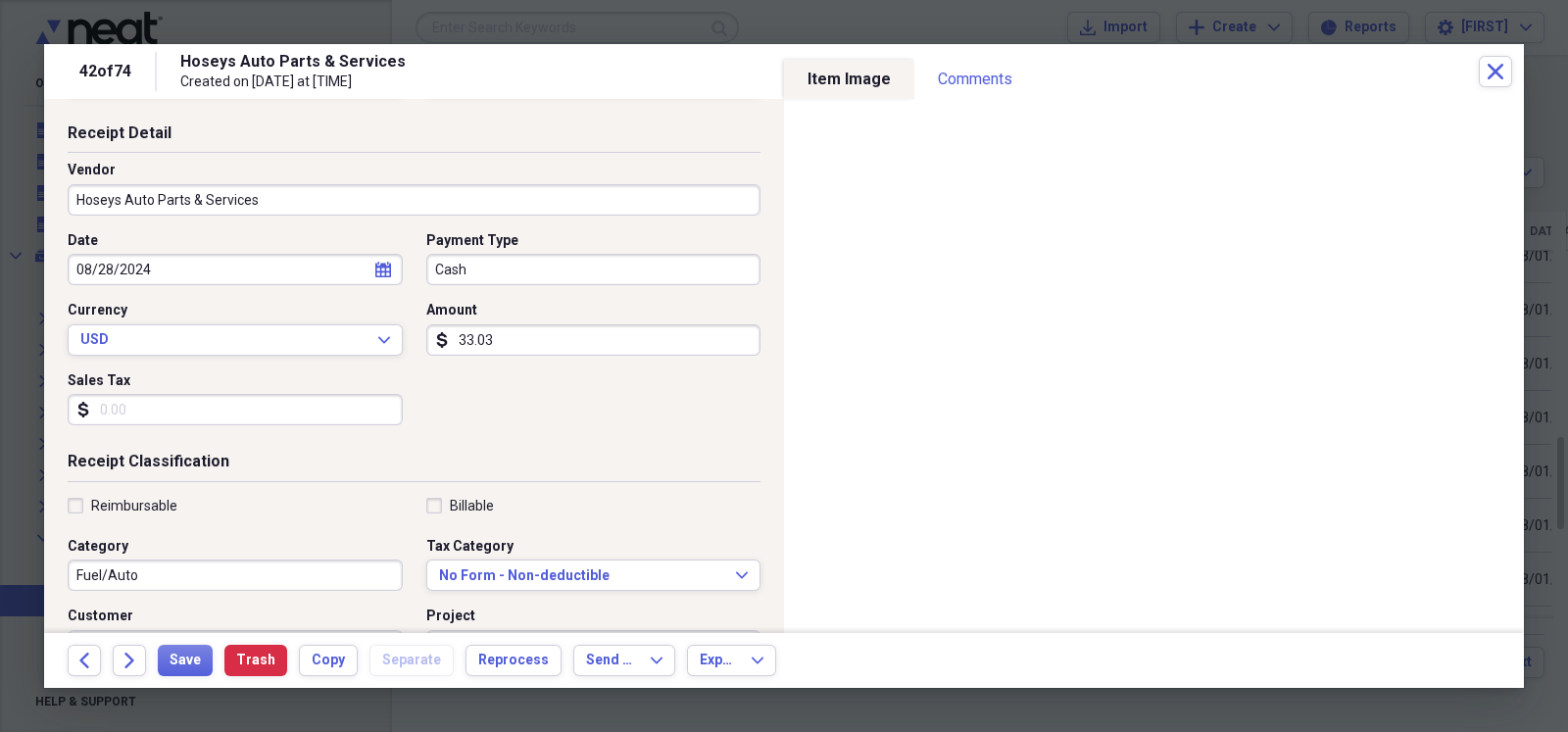 scroll, scrollTop: 97, scrollLeft: 0, axis: vertical 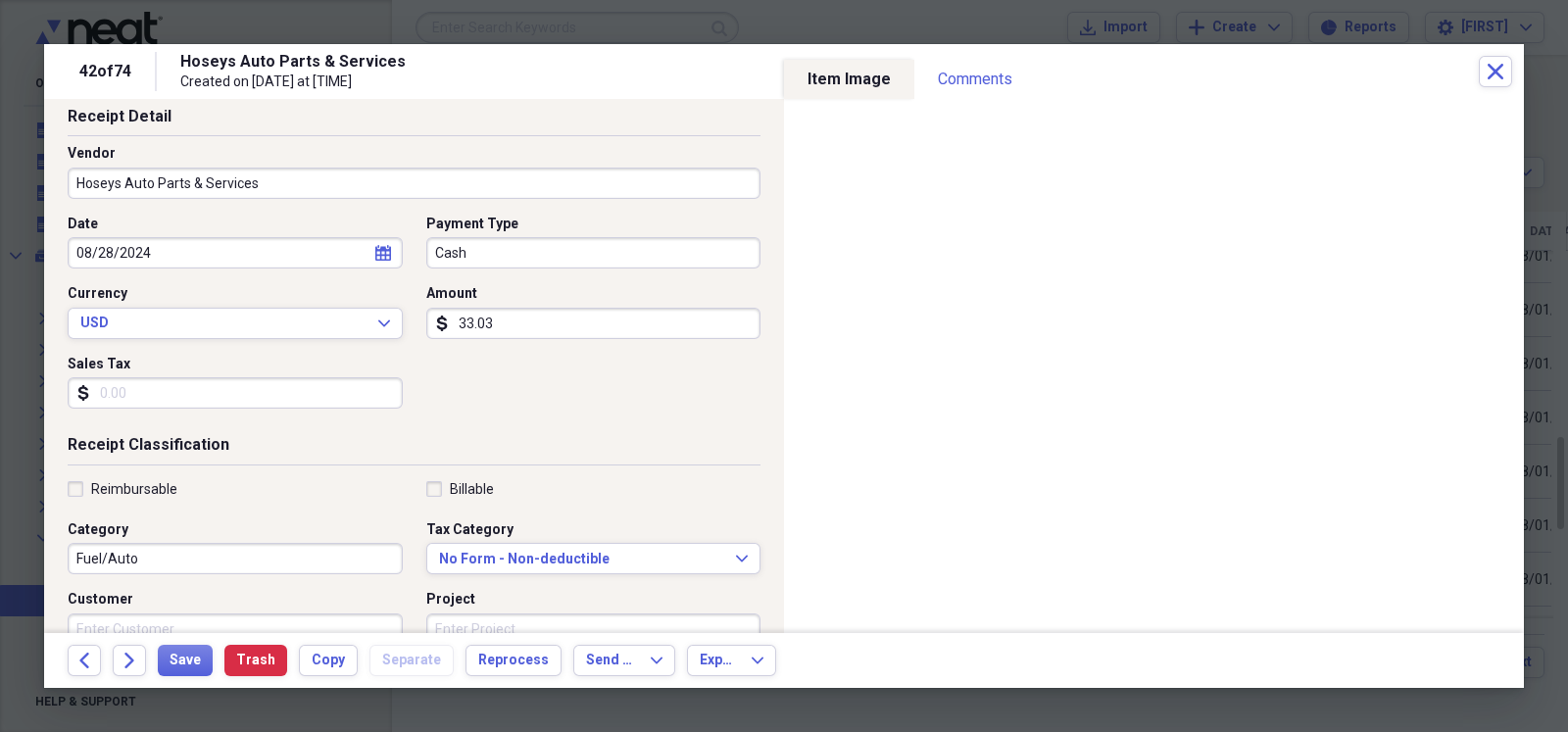 click on "Fuel/Auto" at bounding box center (235, 559) 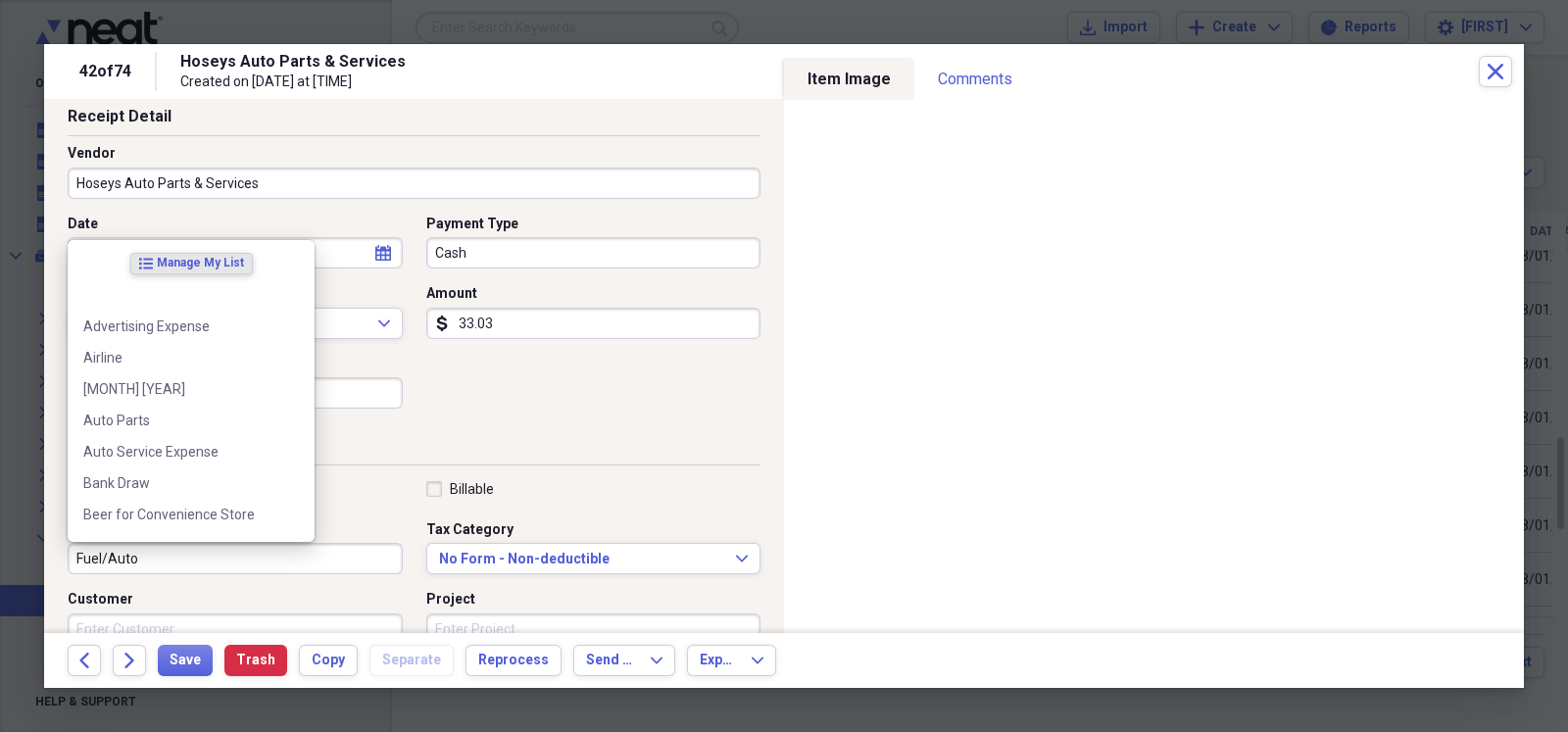 click on "Fuel/Auto" at bounding box center (235, 559) 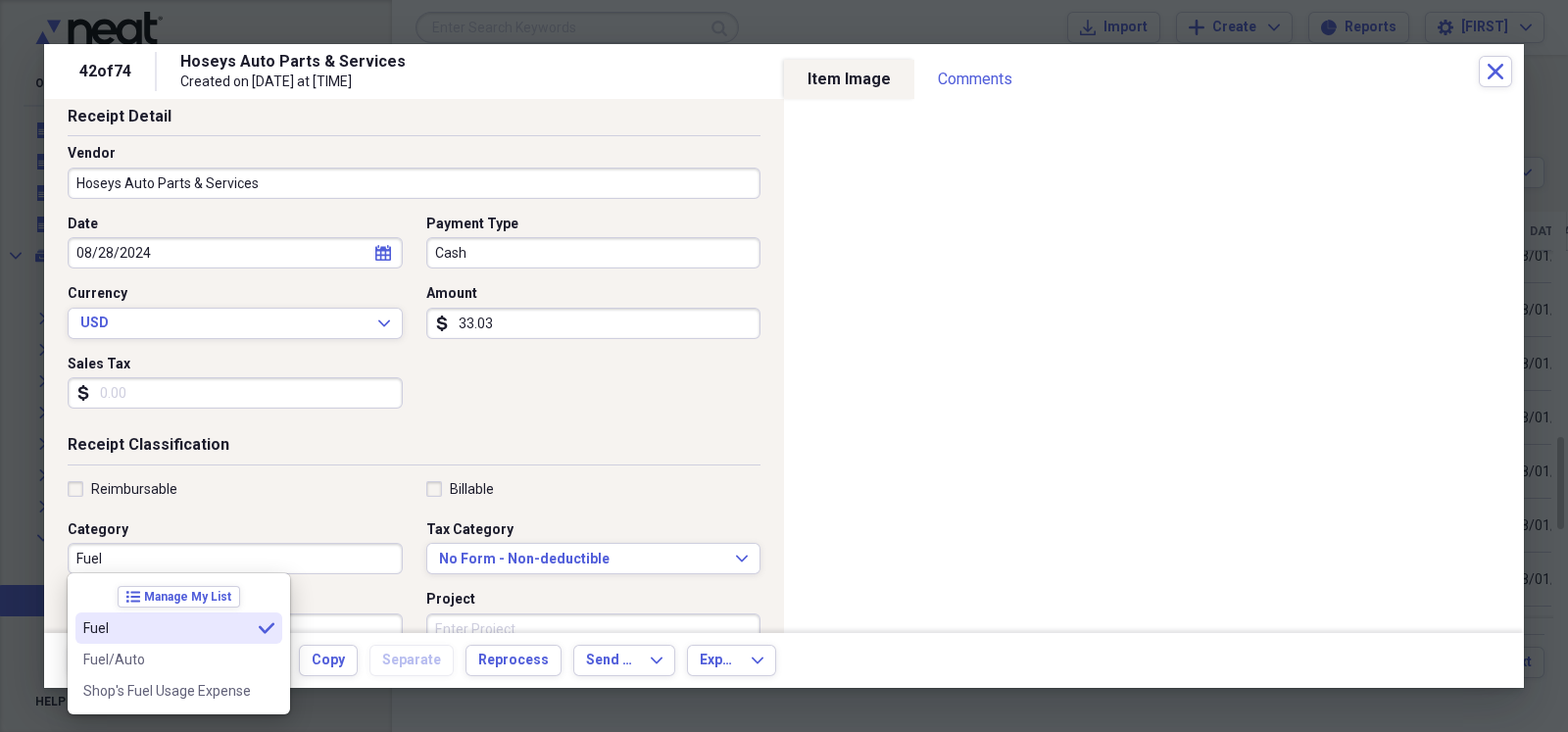 type on "Fuel" 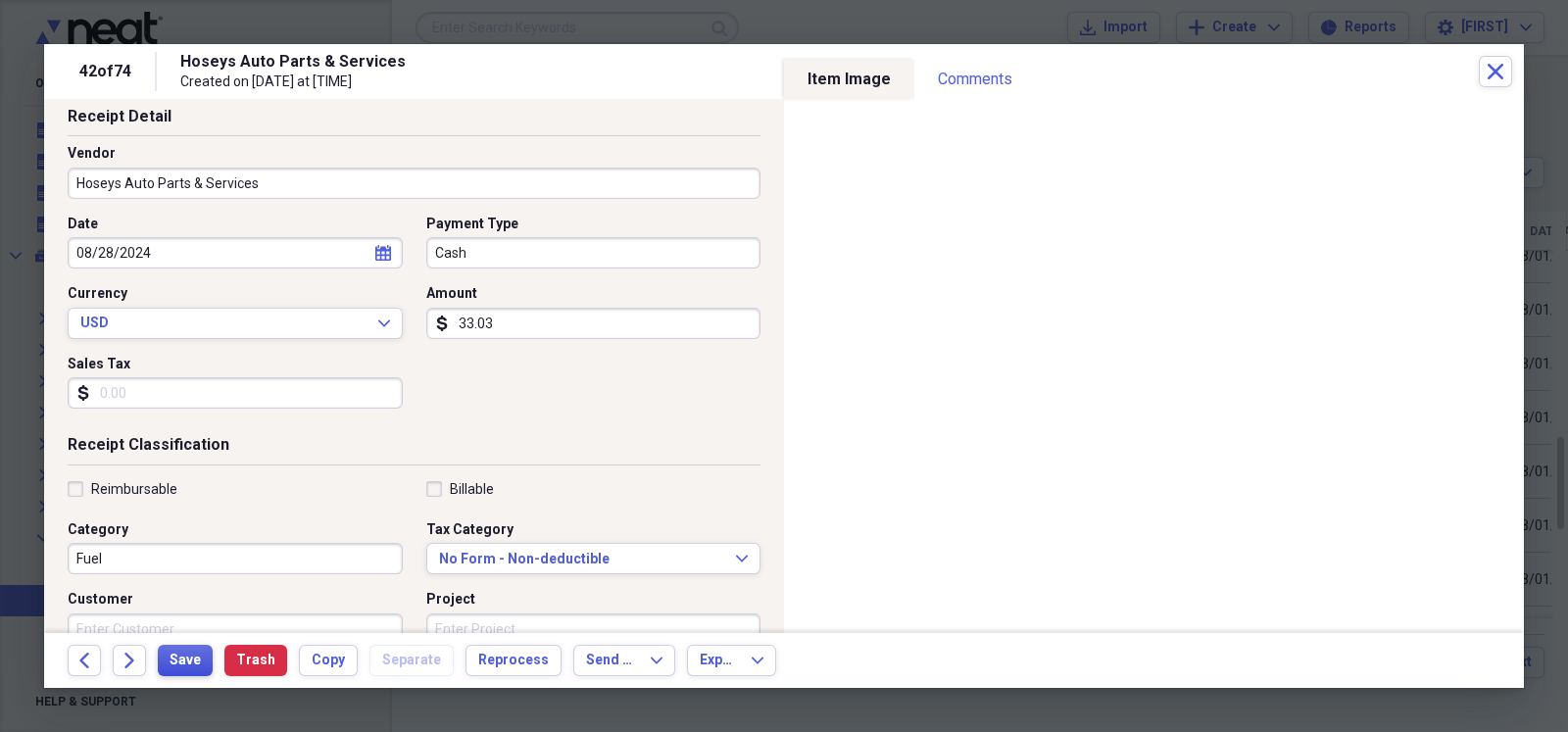 click on "Save" at bounding box center (185, 660) 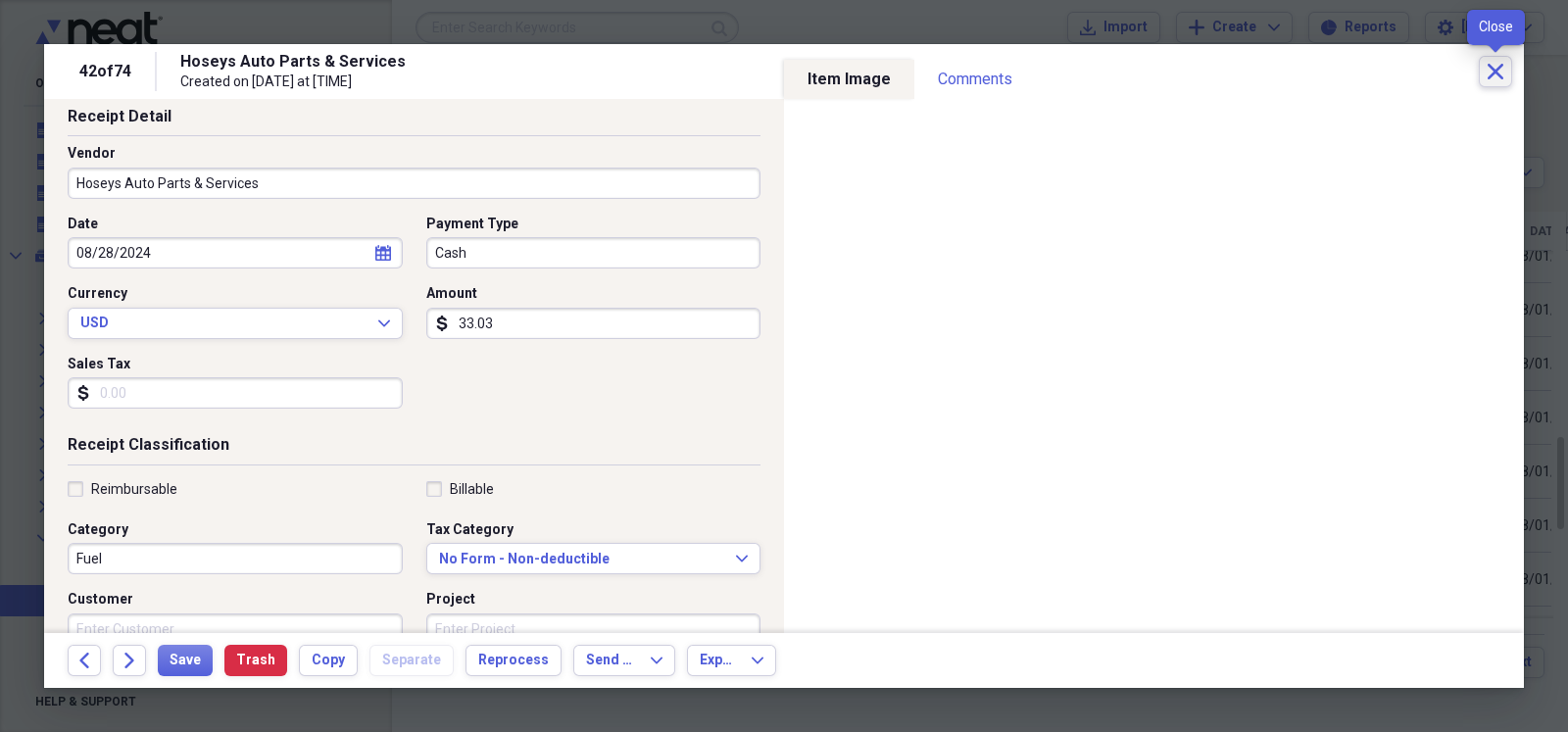 click 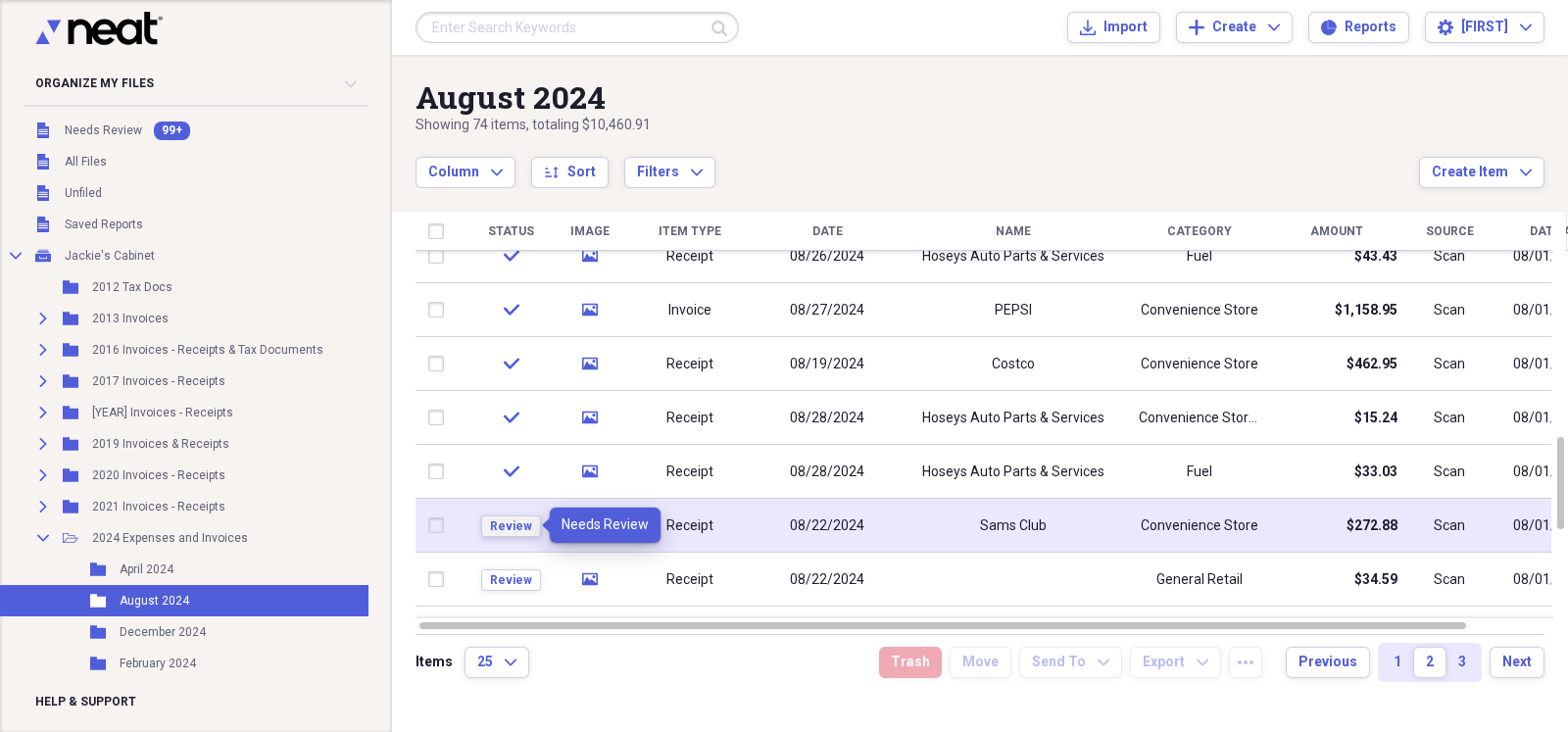 click on "Review" at bounding box center [511, 526] 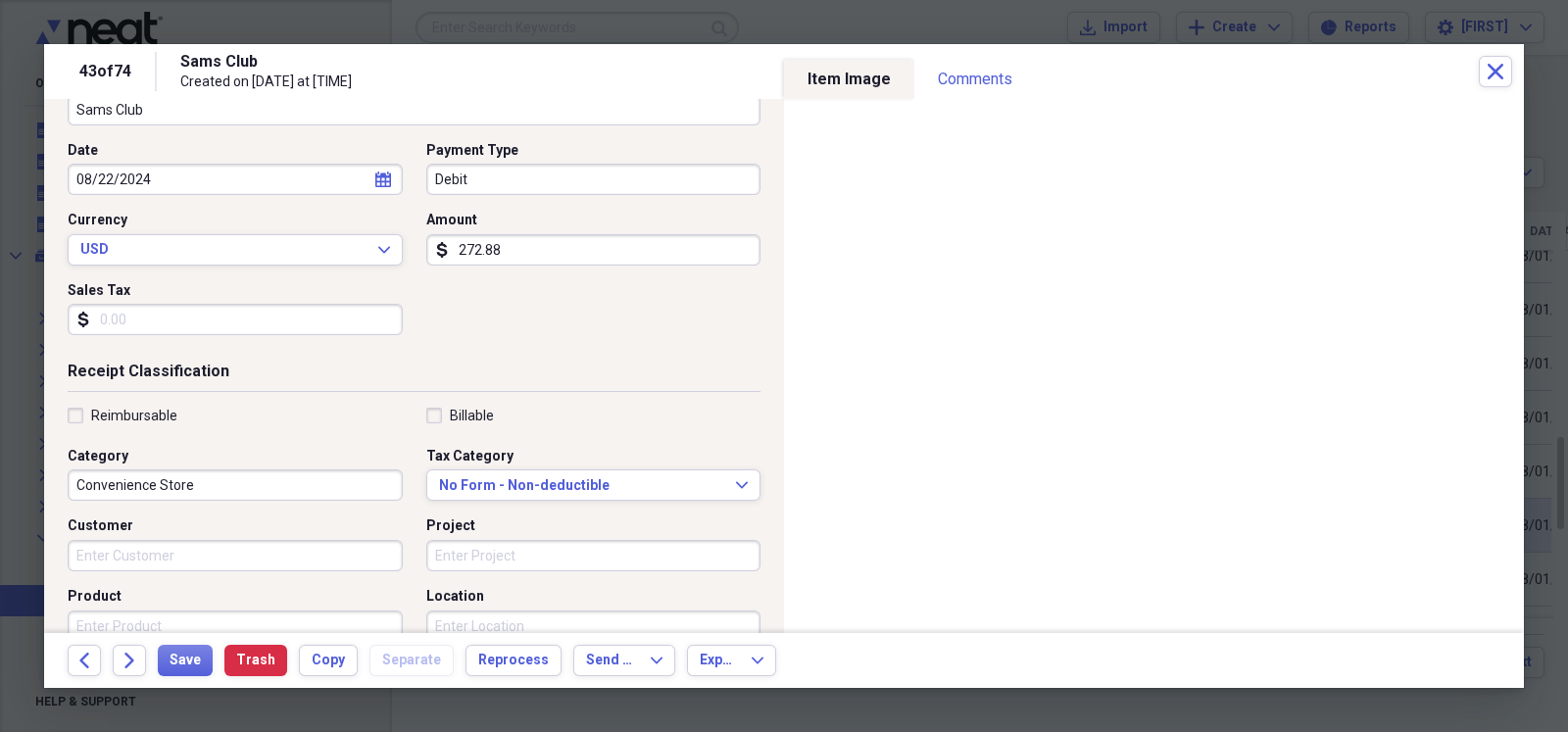 scroll, scrollTop: 147, scrollLeft: 0, axis: vertical 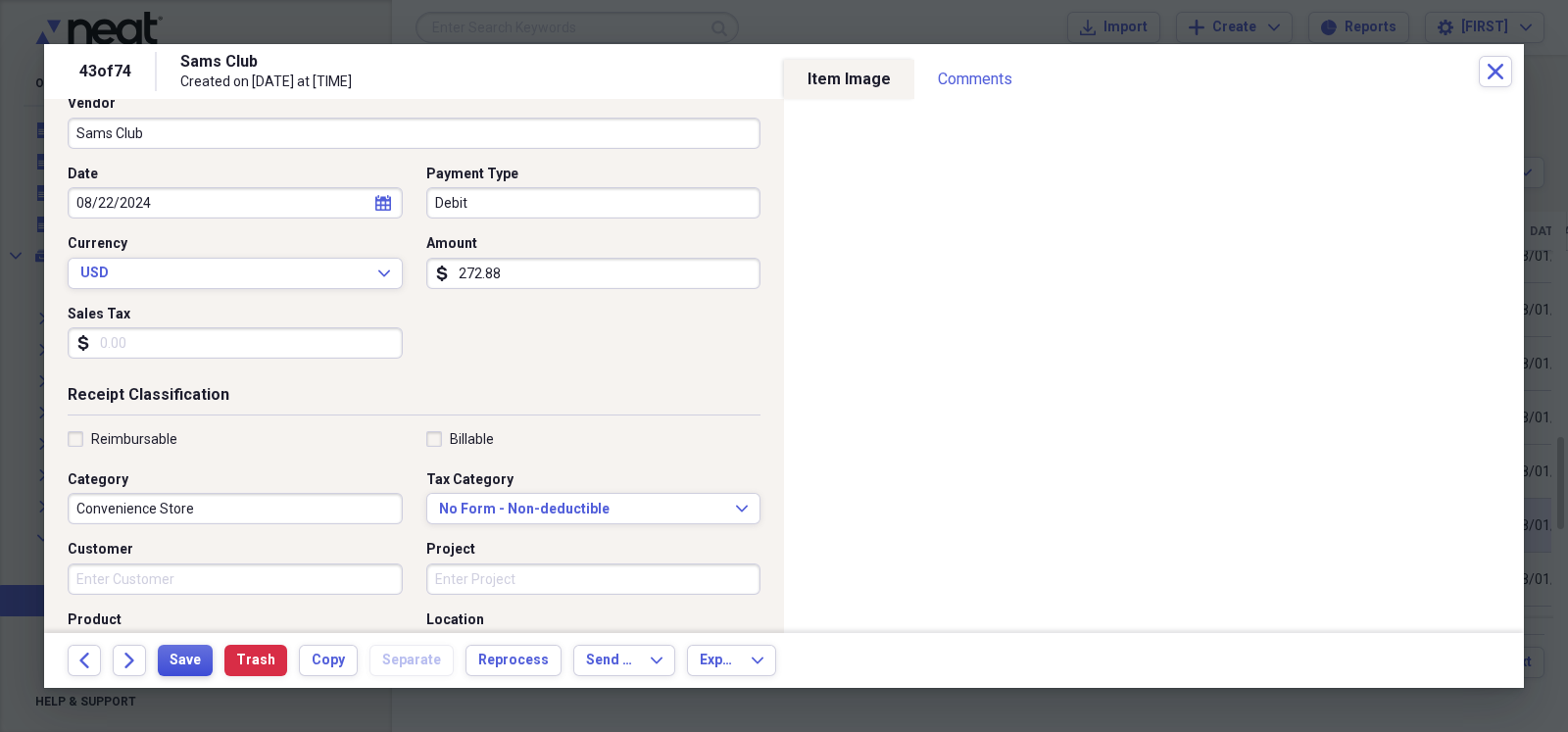 click on "Save" at bounding box center [185, 660] 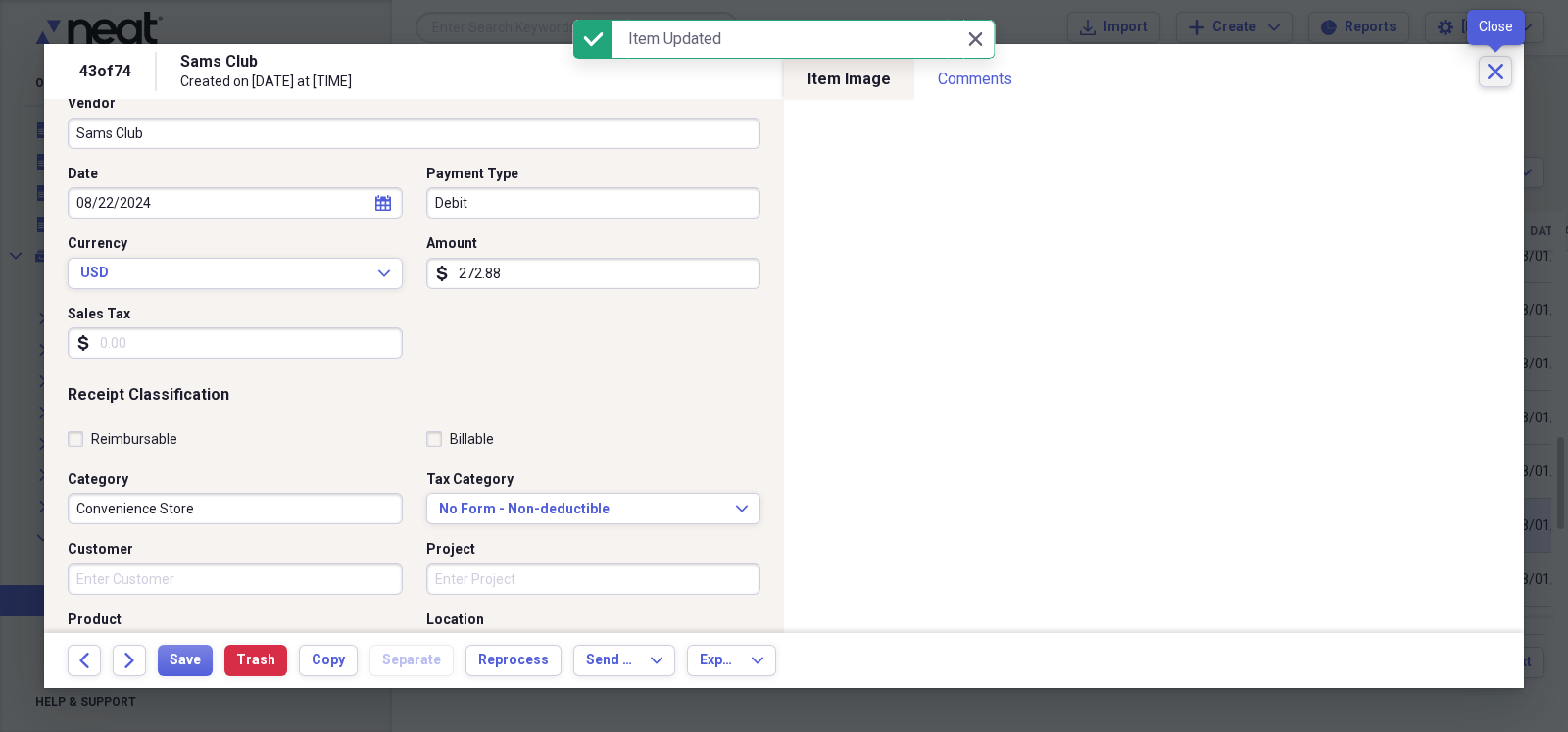click 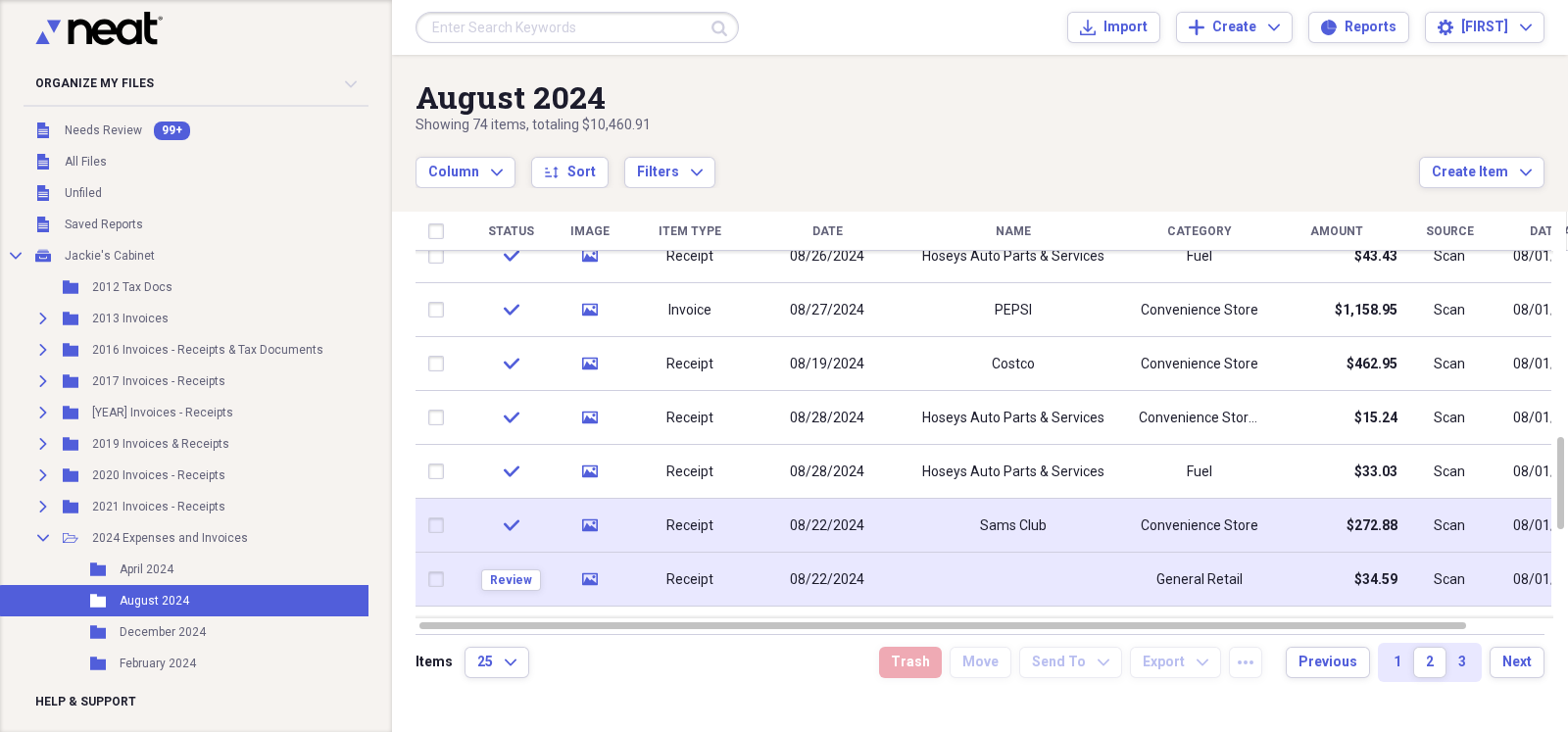 click on "08/22/2024" at bounding box center [827, 580] 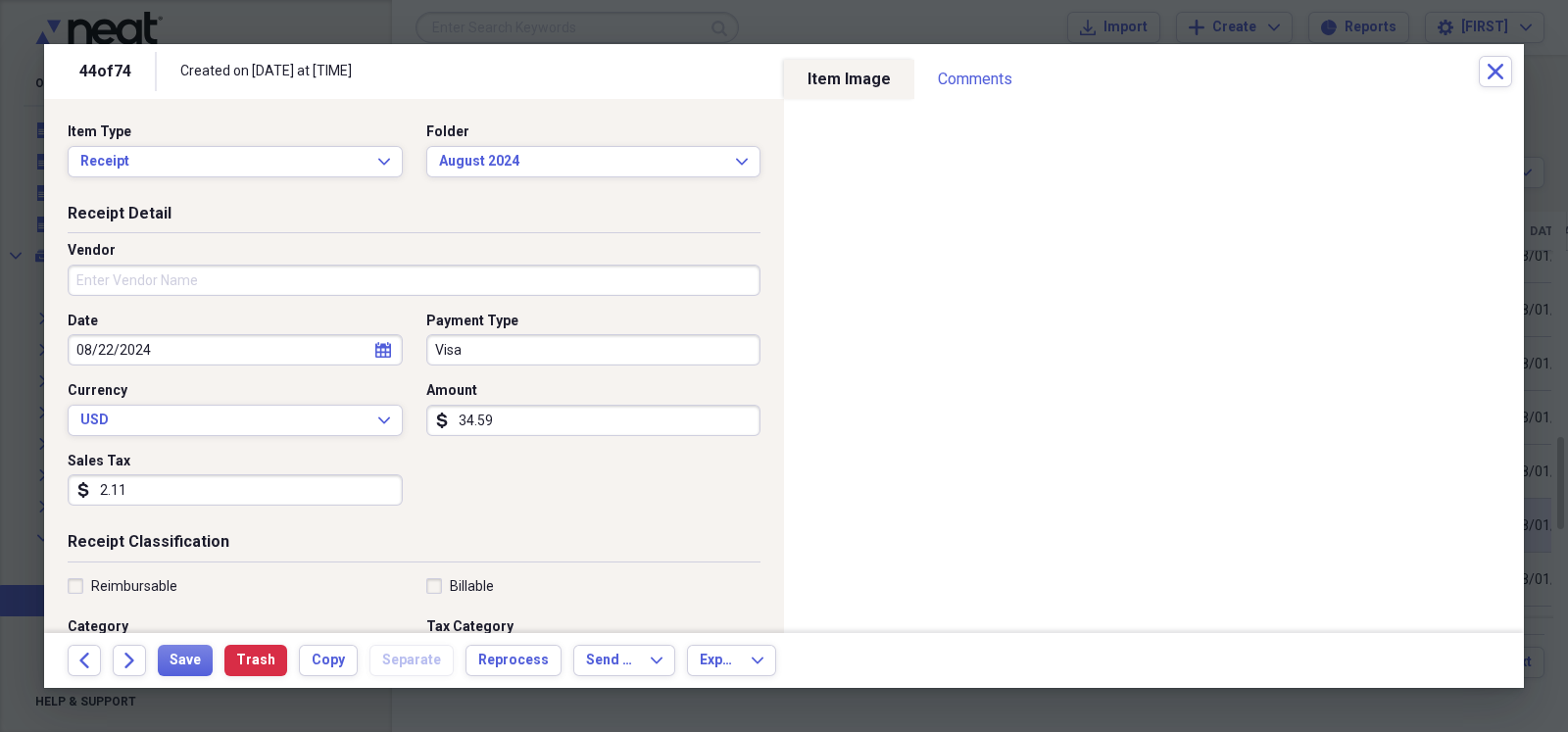 click on "Vendor" at bounding box center [414, 280] 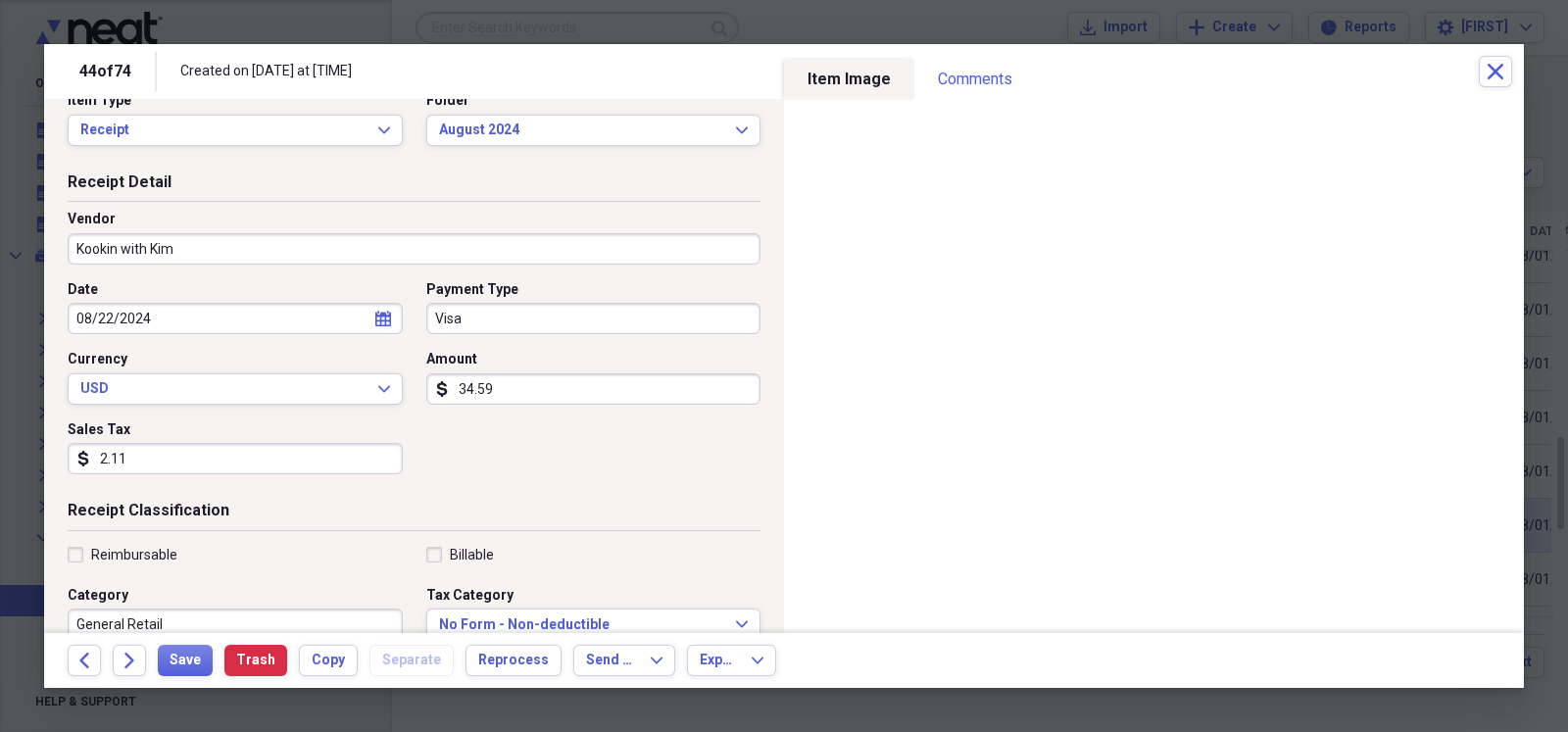 scroll, scrollTop: 48, scrollLeft: 0, axis: vertical 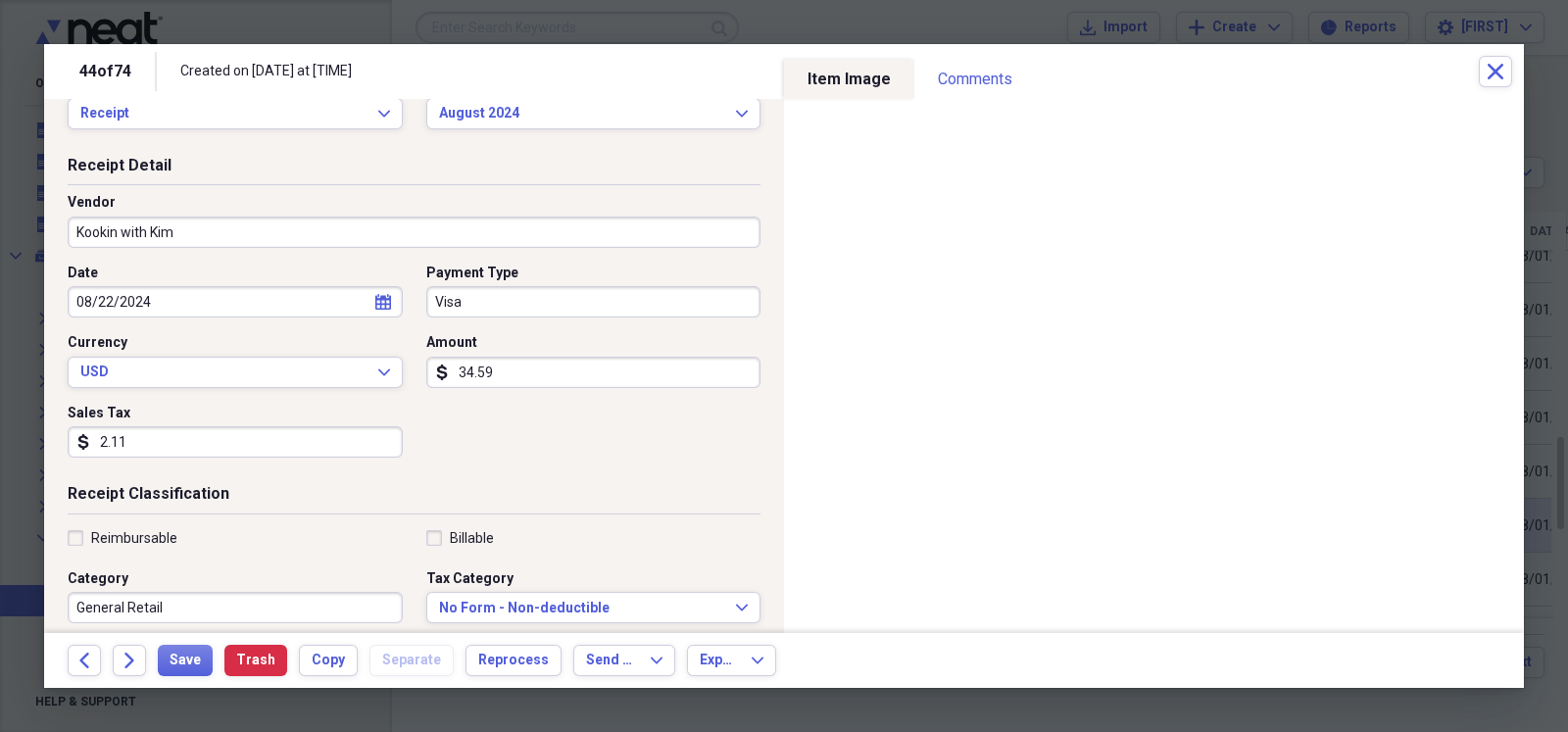 type on "Kookin with Kim" 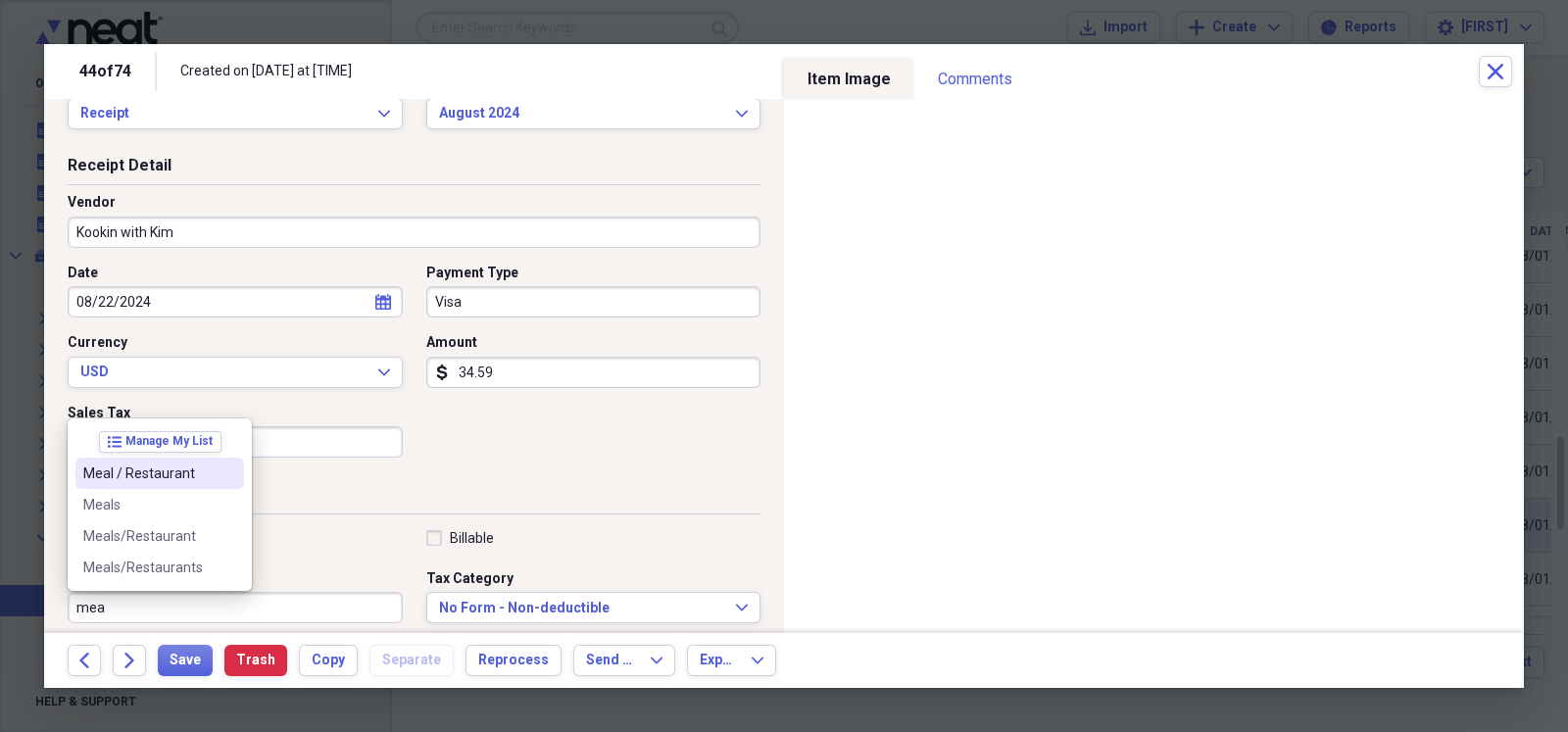 click on "Meal / Restaurant" at bounding box center [148, 473] 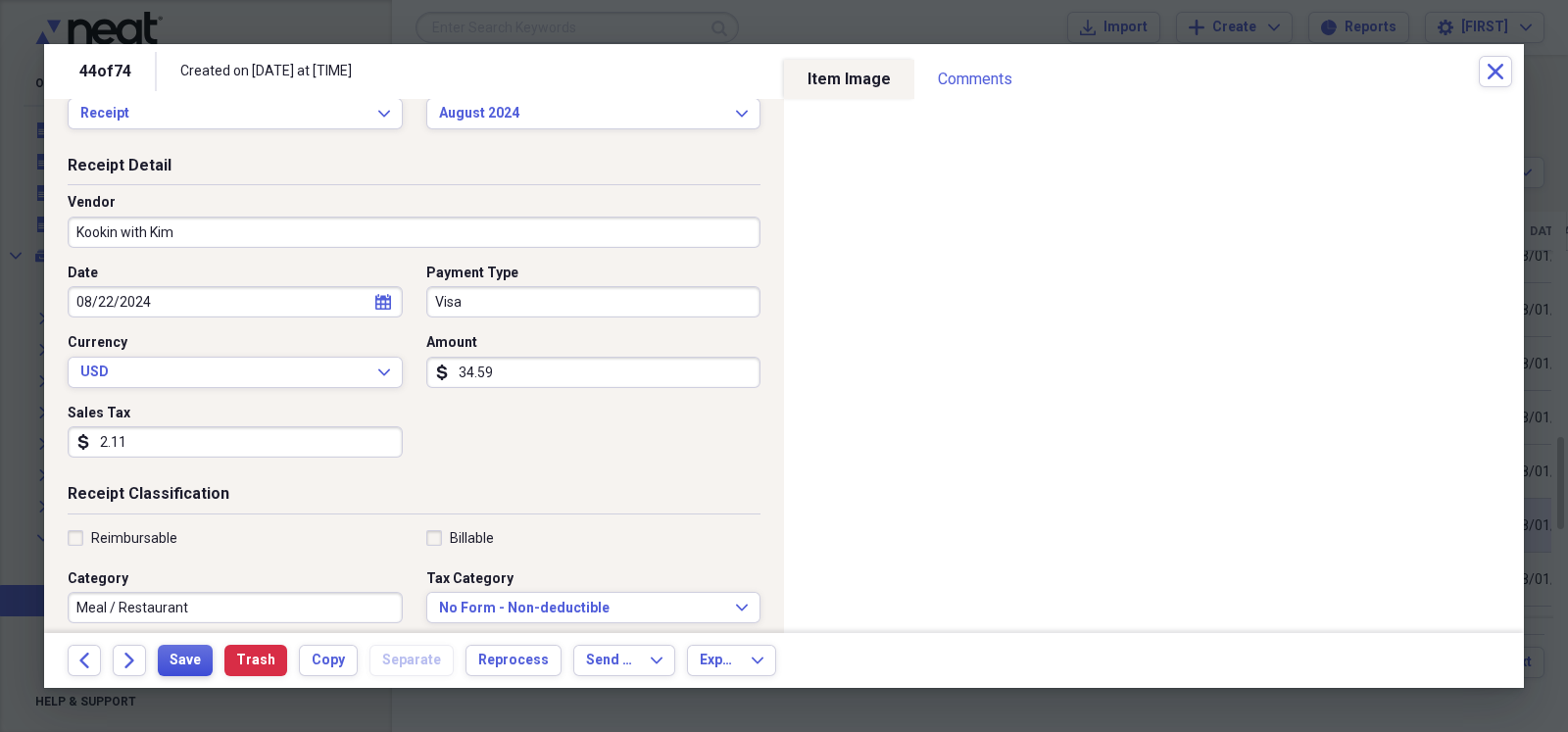 click on "Save" at bounding box center [185, 660] 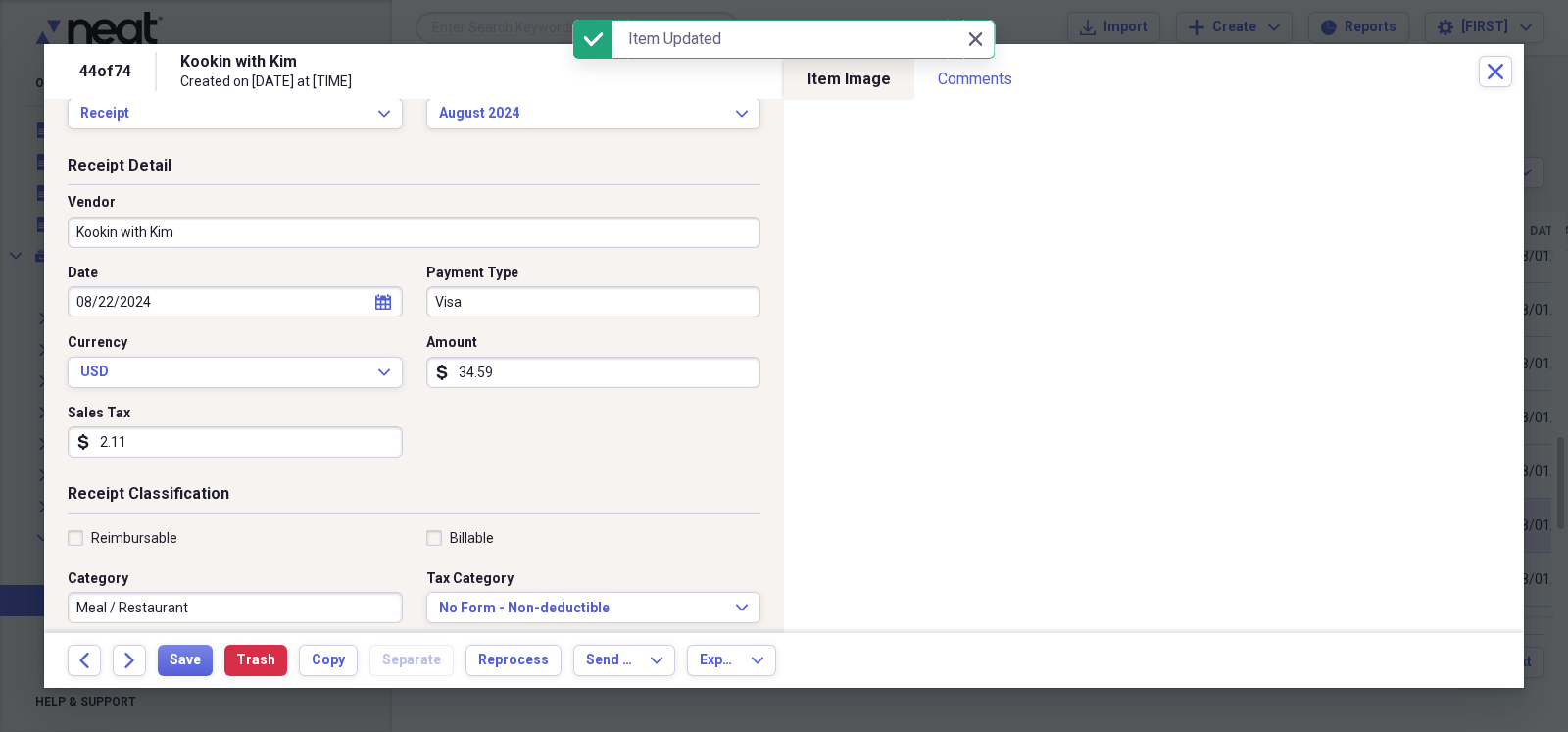 click on "Kookin with Kim" at bounding box center [414, 232] 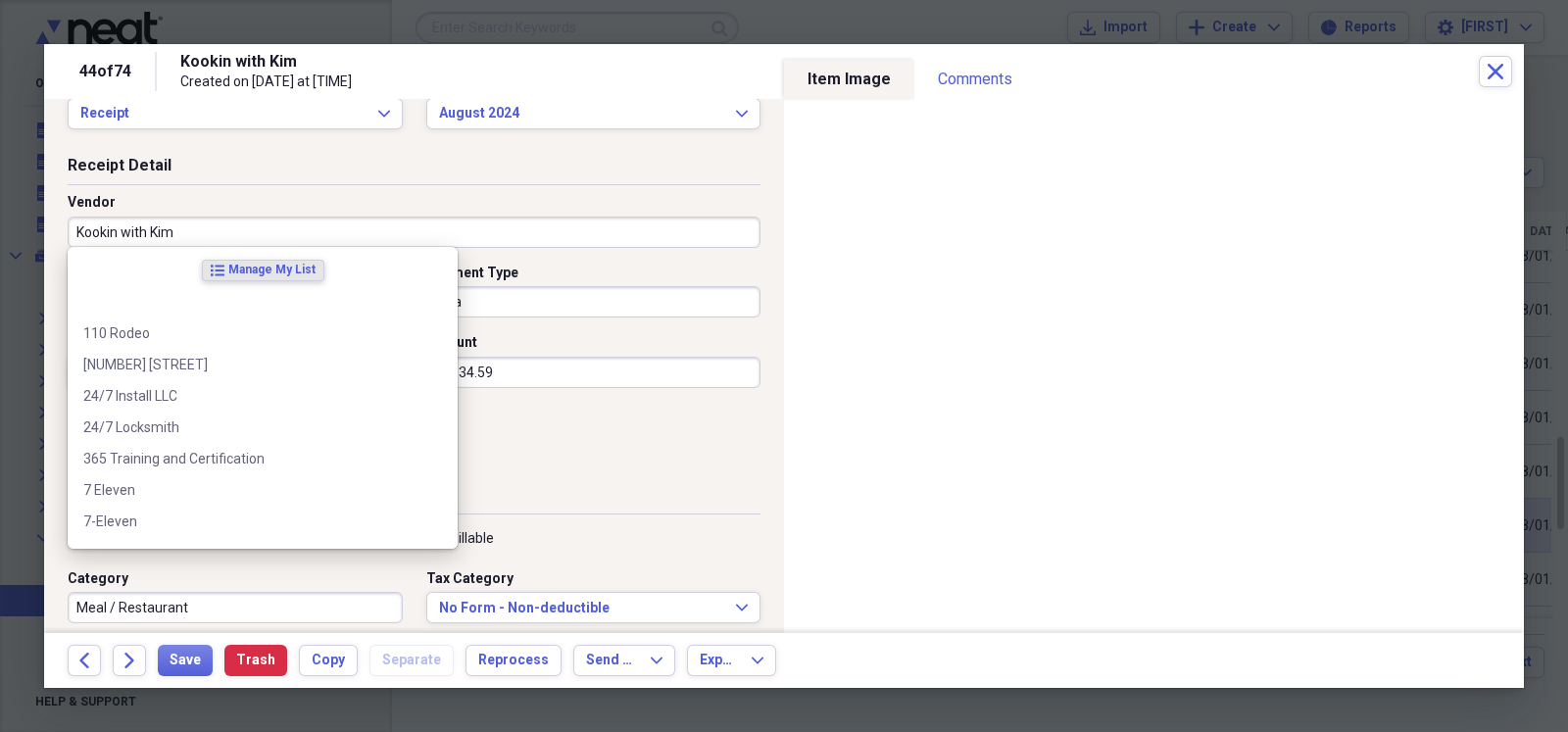 click on "Kookin with Kim" at bounding box center (414, 232) 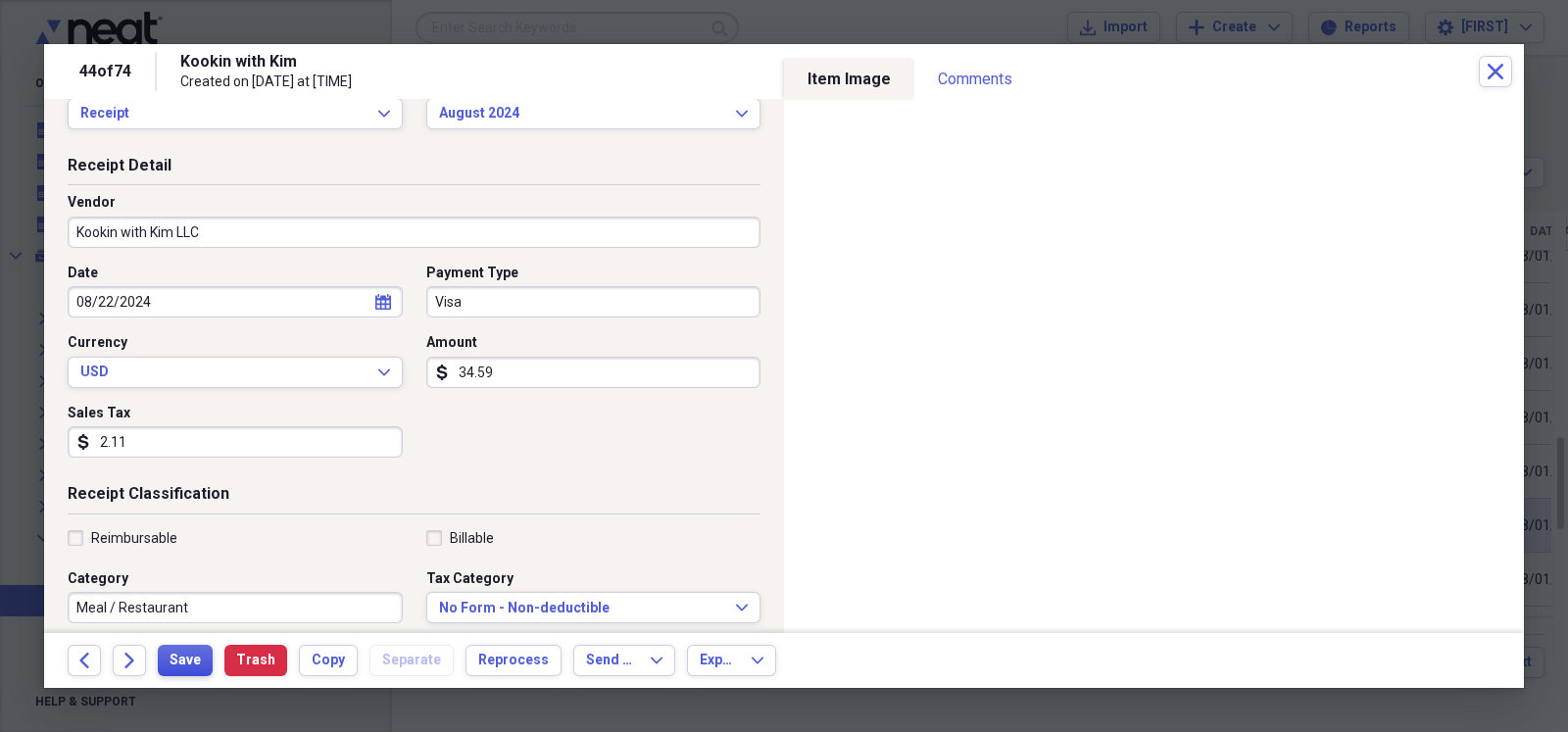 type on "Kookin with Kim LLC" 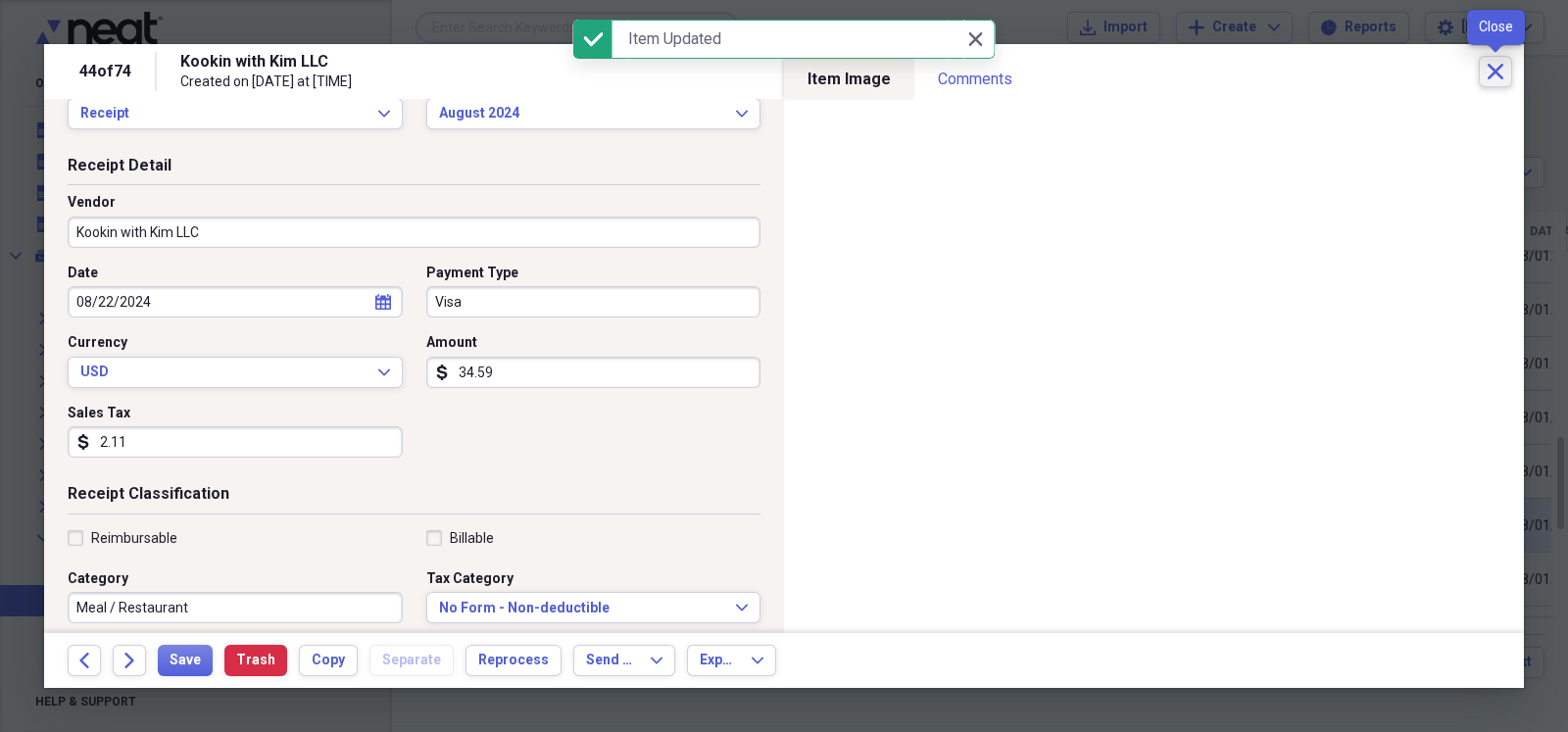 click on "Close" 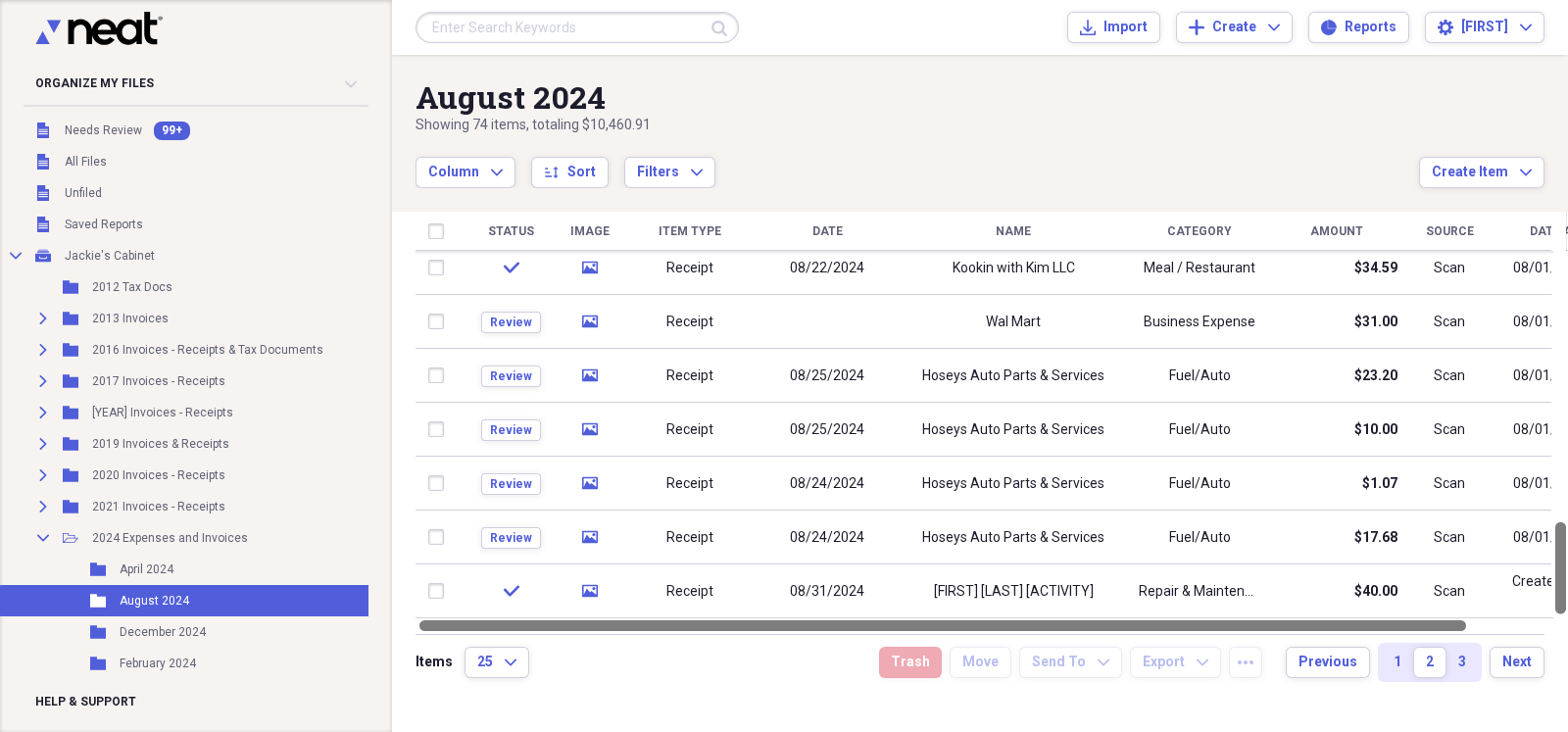 drag, startPoint x: 1558, startPoint y: 521, endPoint x: 1564, endPoint y: 629, distance: 108.16654 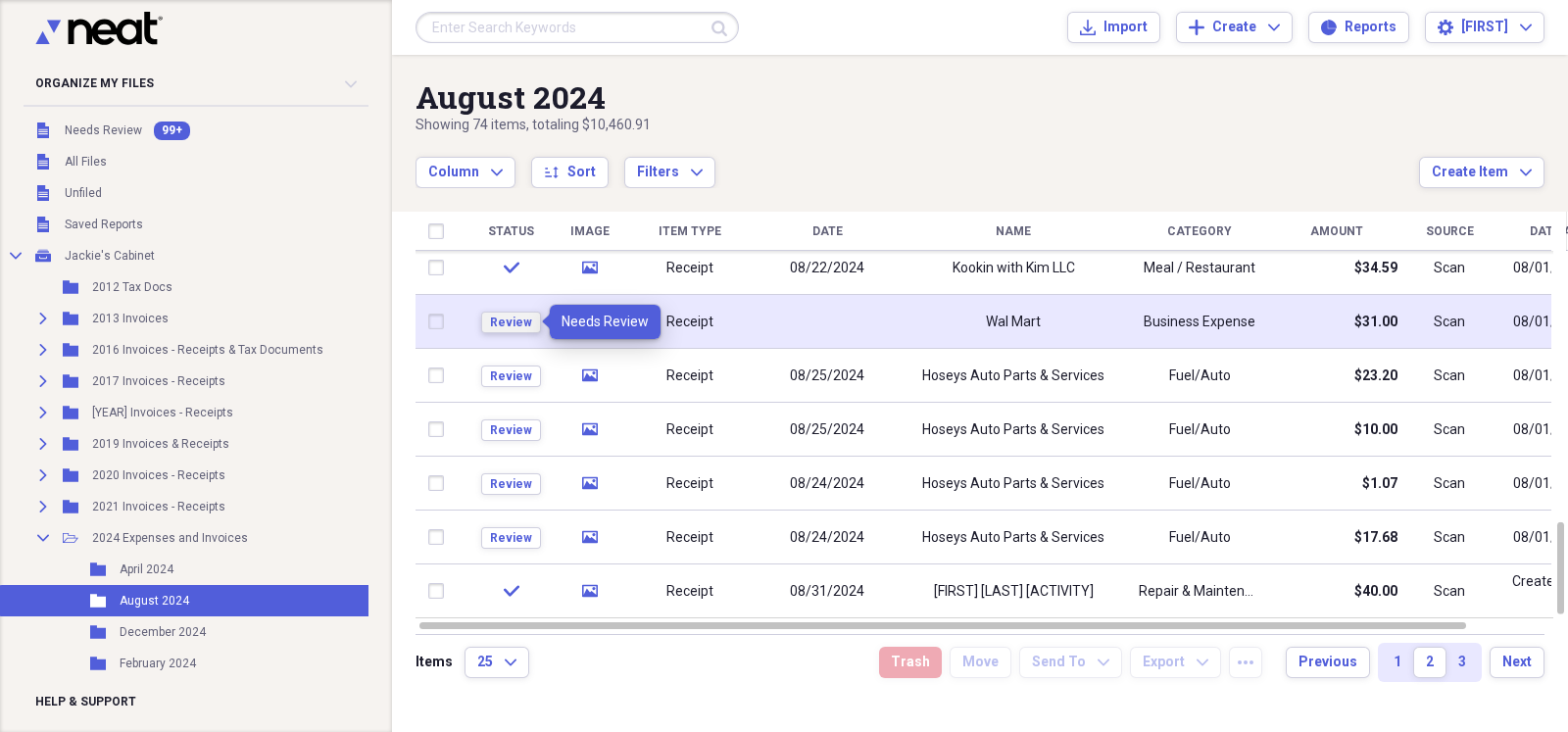 click on "Review" at bounding box center (511, 322) 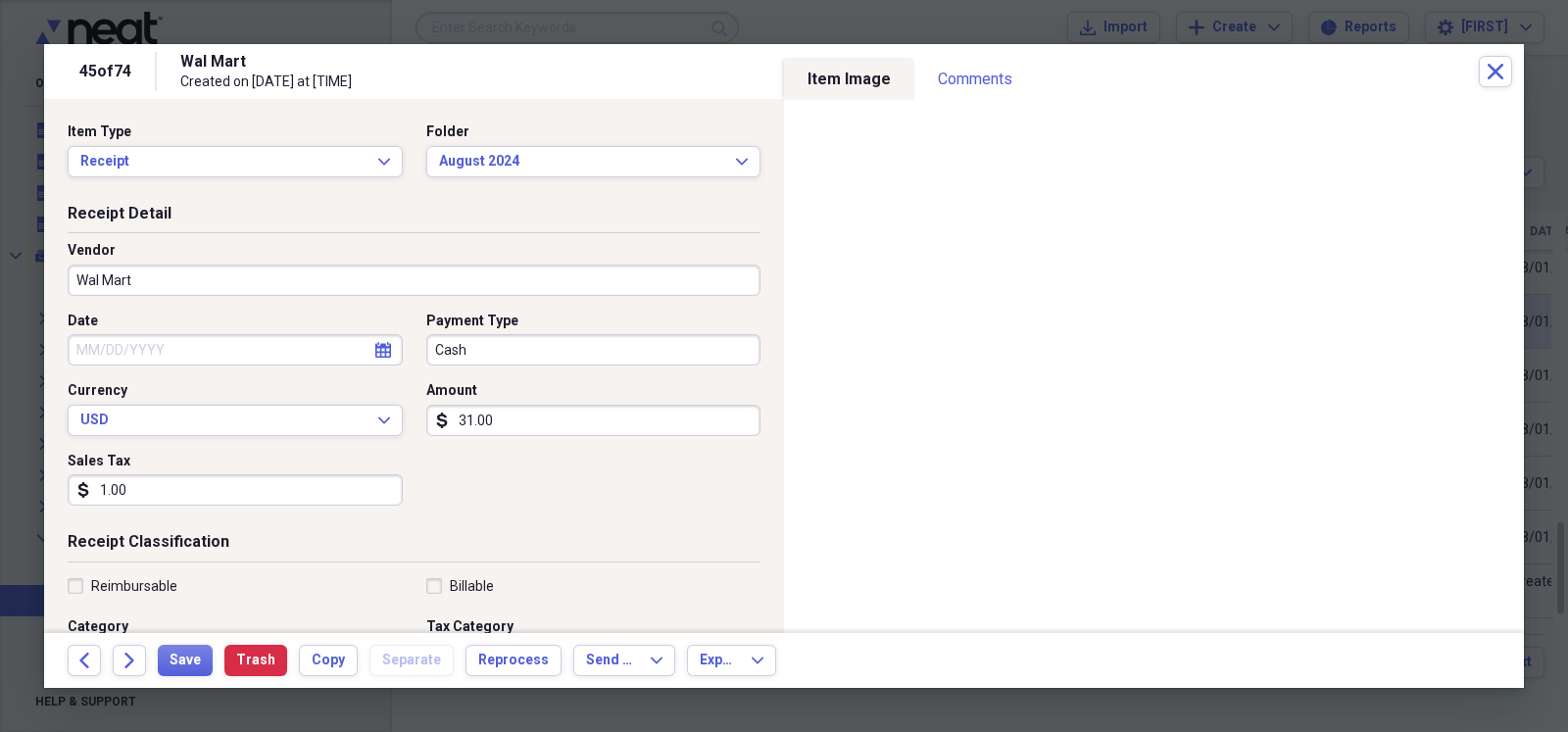 click on "31.00" at bounding box center (594, 420) 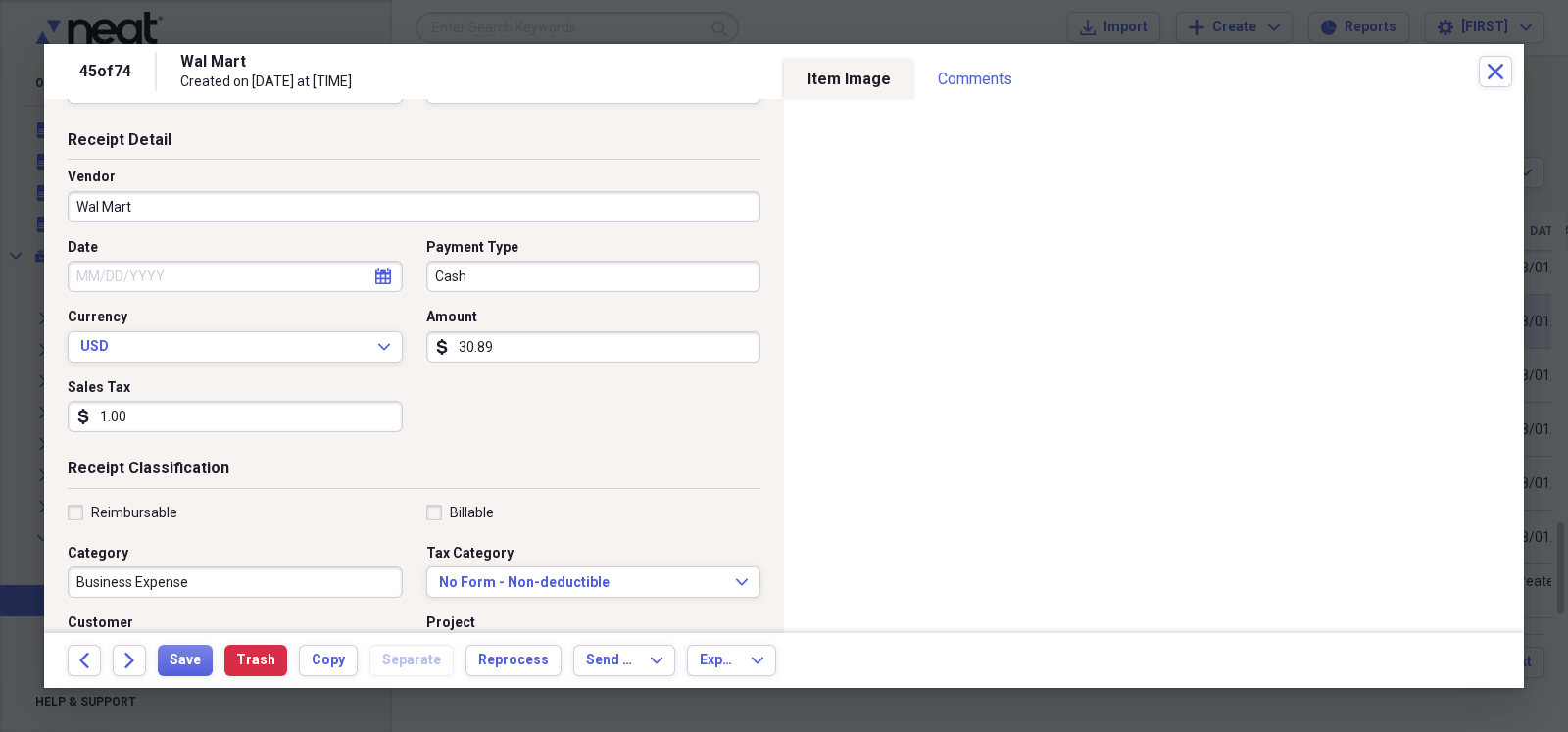 scroll, scrollTop: 97, scrollLeft: 0, axis: vertical 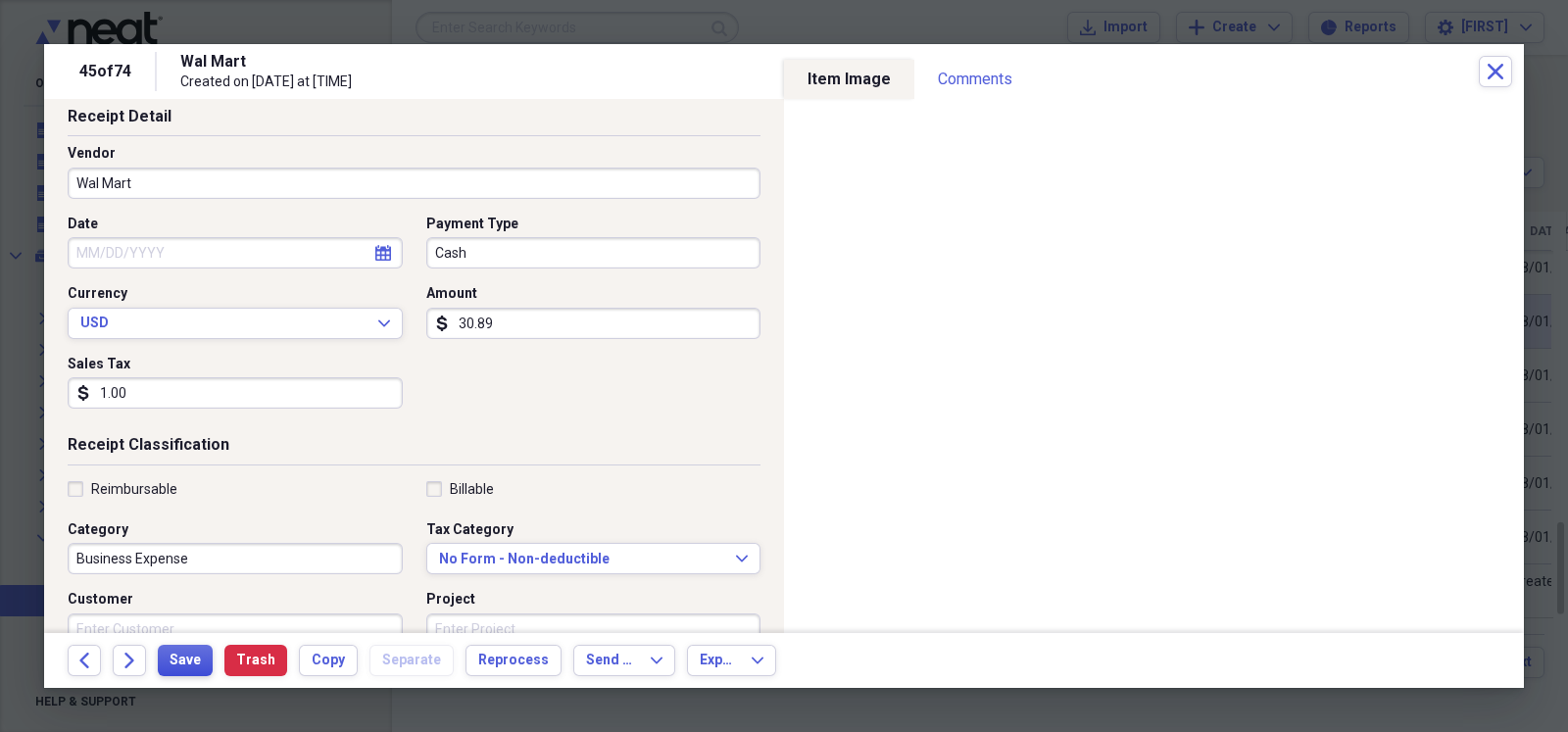 type on "30.89" 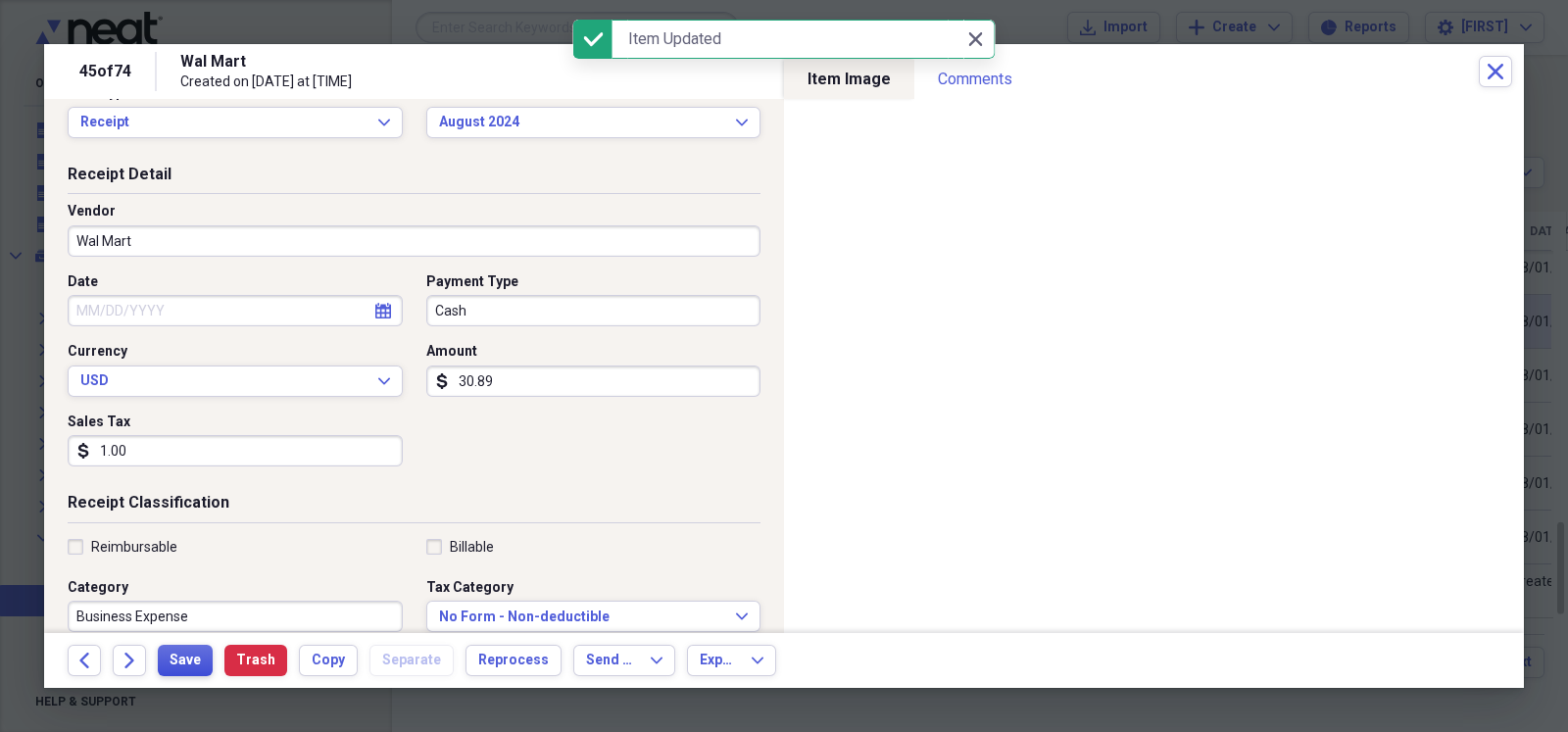 scroll, scrollTop: 0, scrollLeft: 0, axis: both 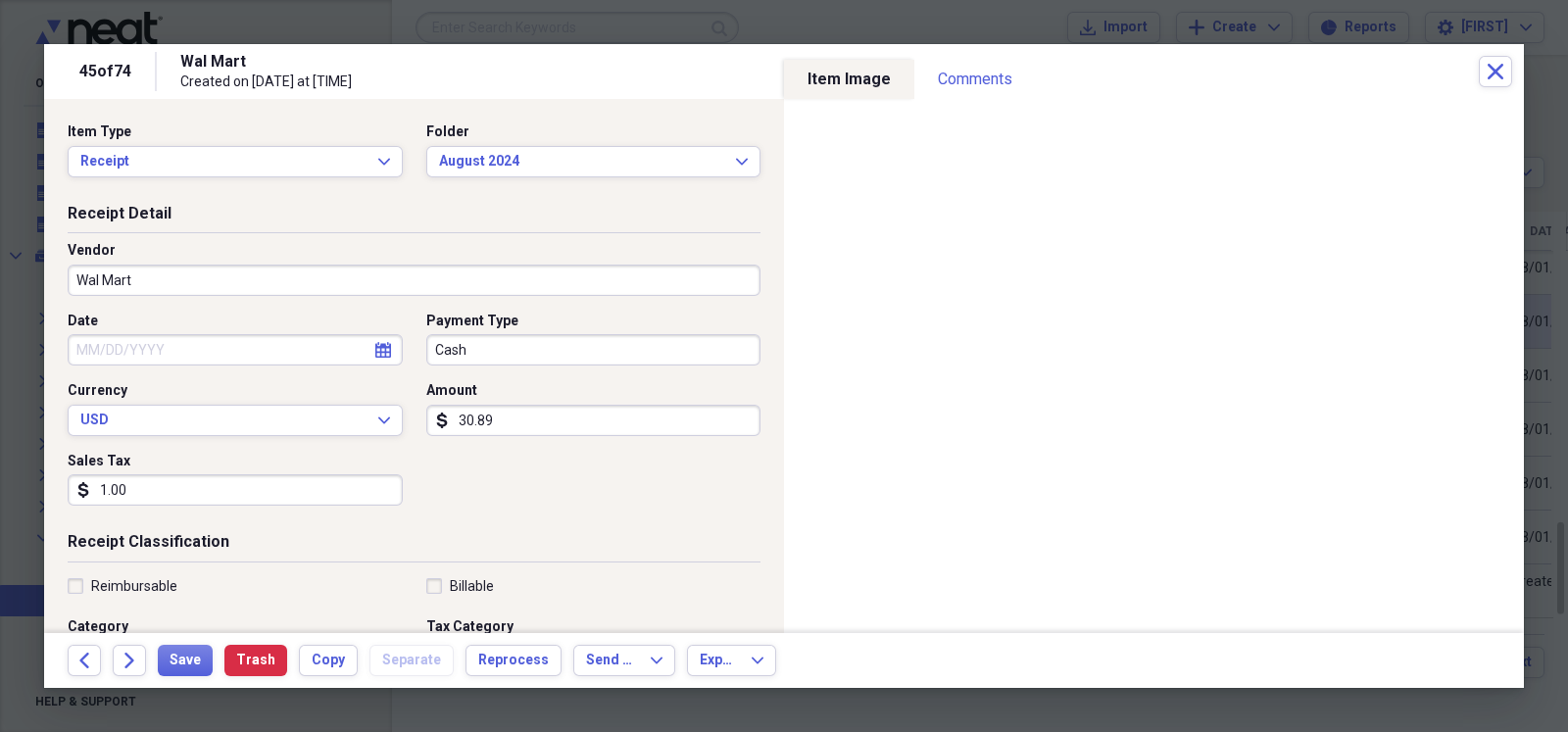 click on "Date" at bounding box center (235, 350) 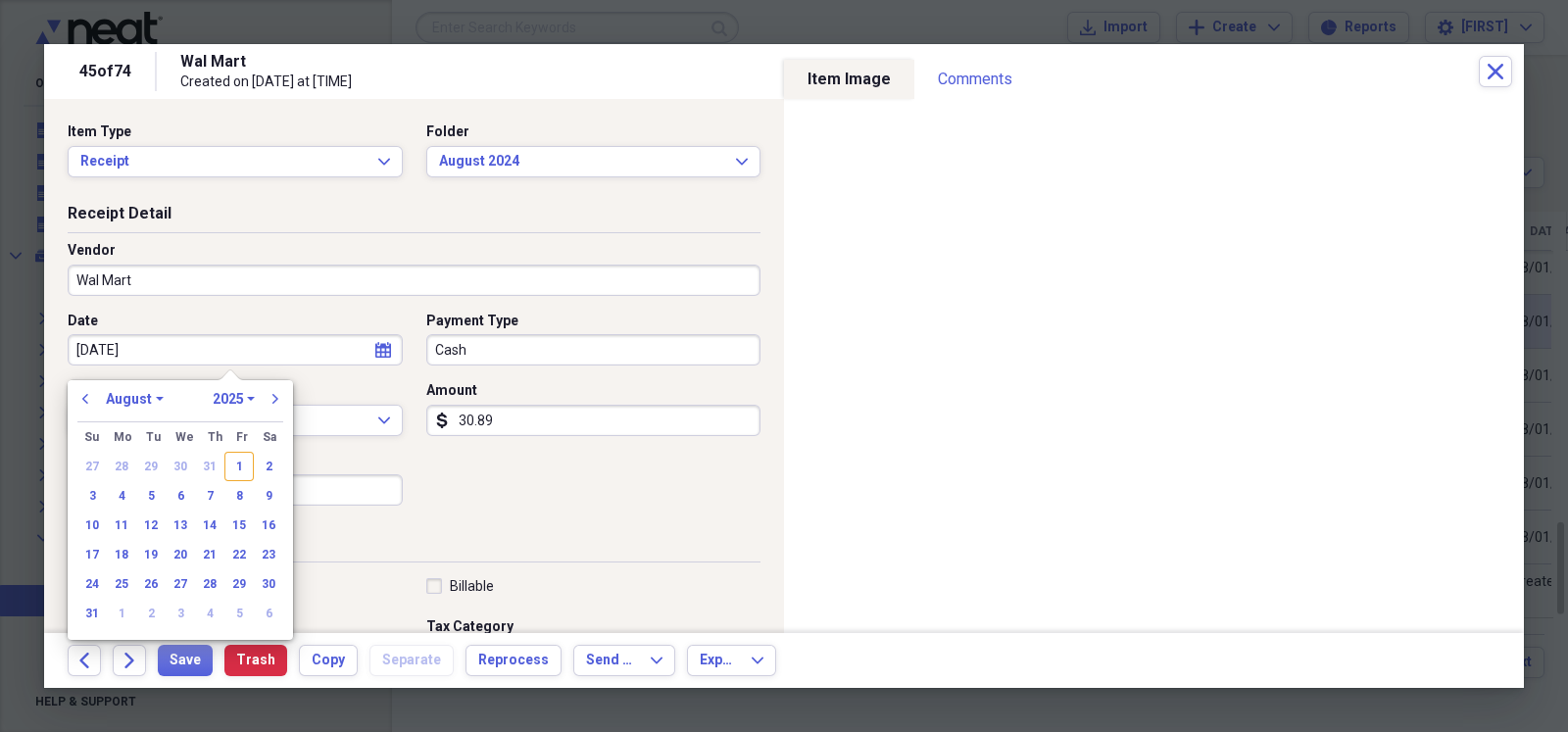 type on "08/22/24" 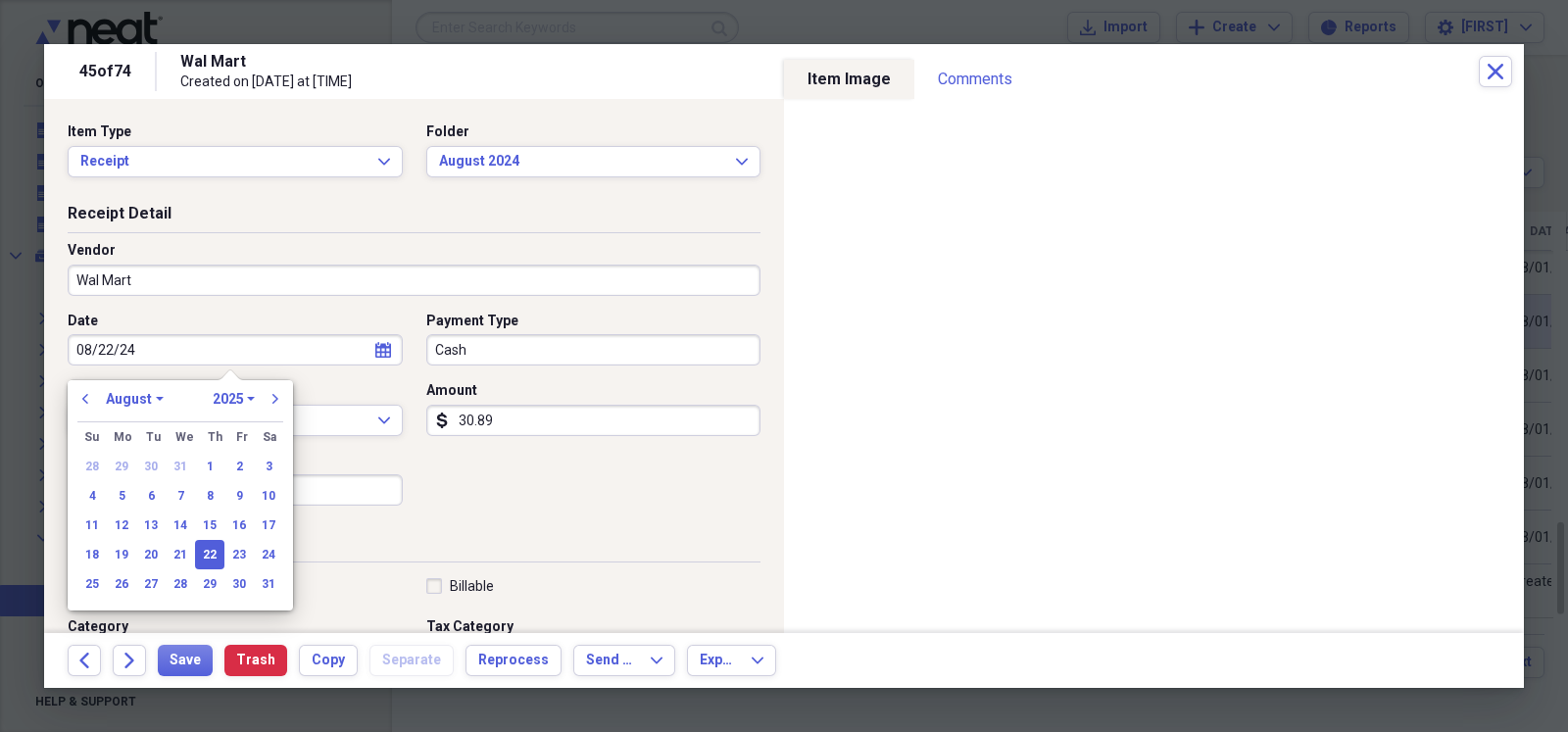 select on "2024" 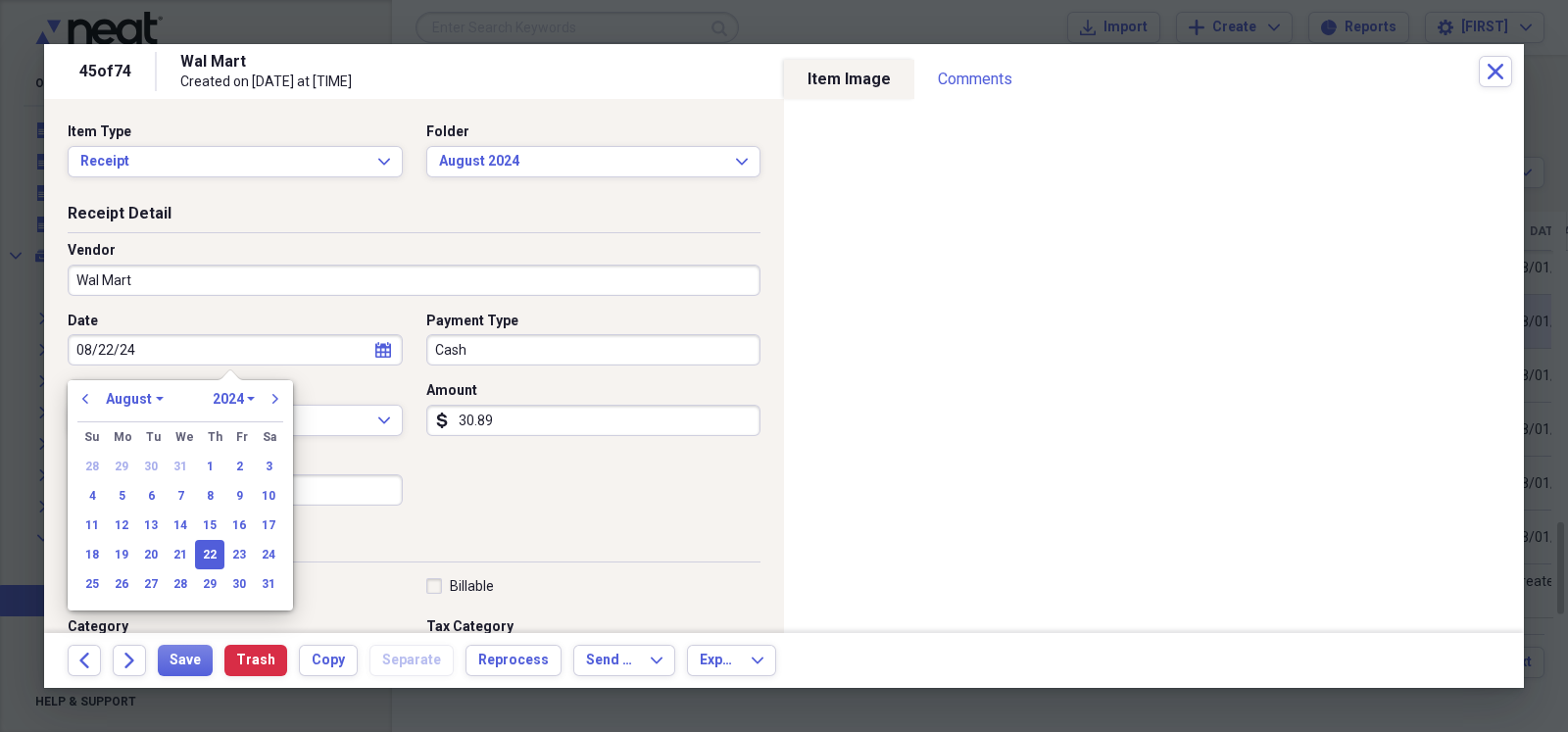click on "22" at bounding box center (210, 555) 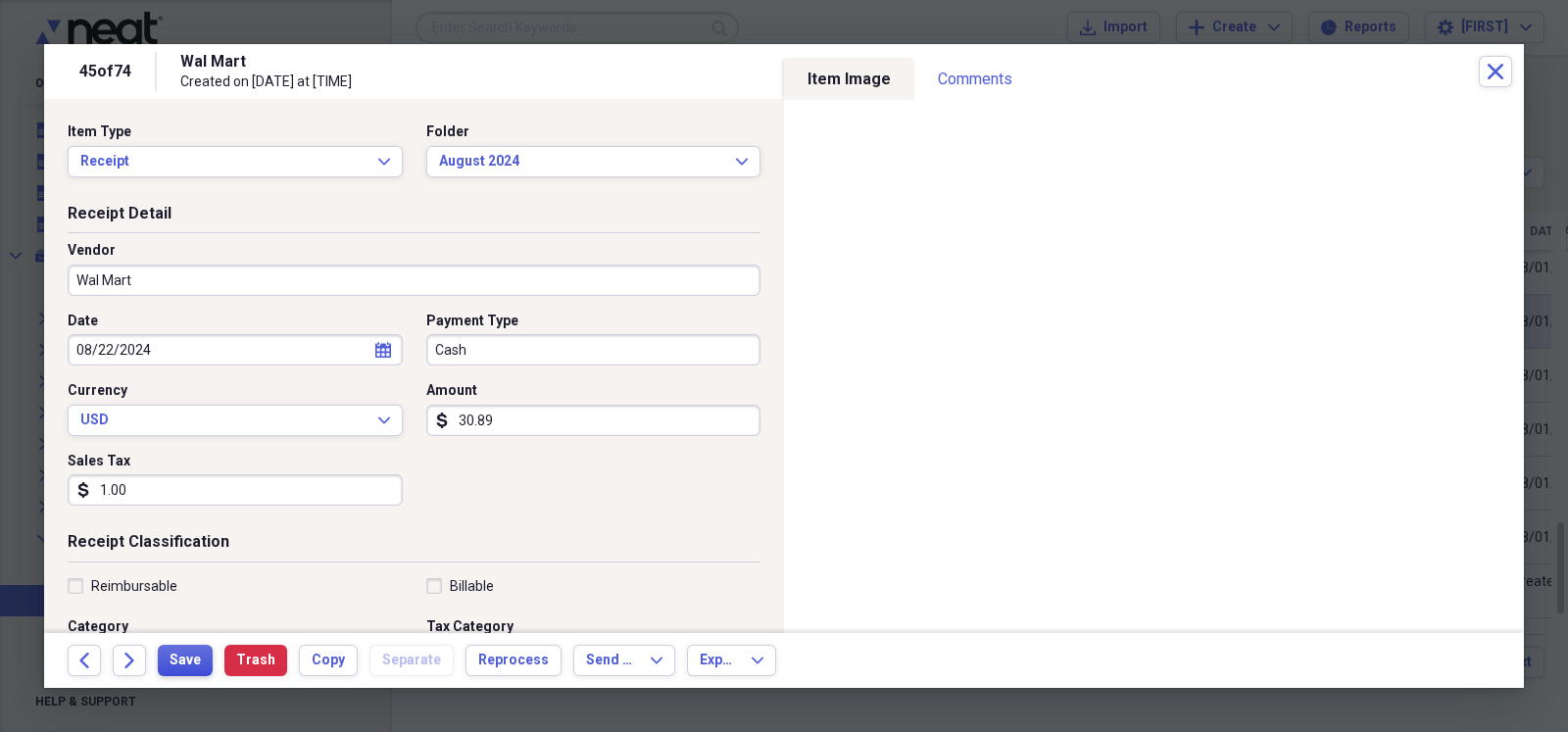 click on "Save" at bounding box center [185, 660] 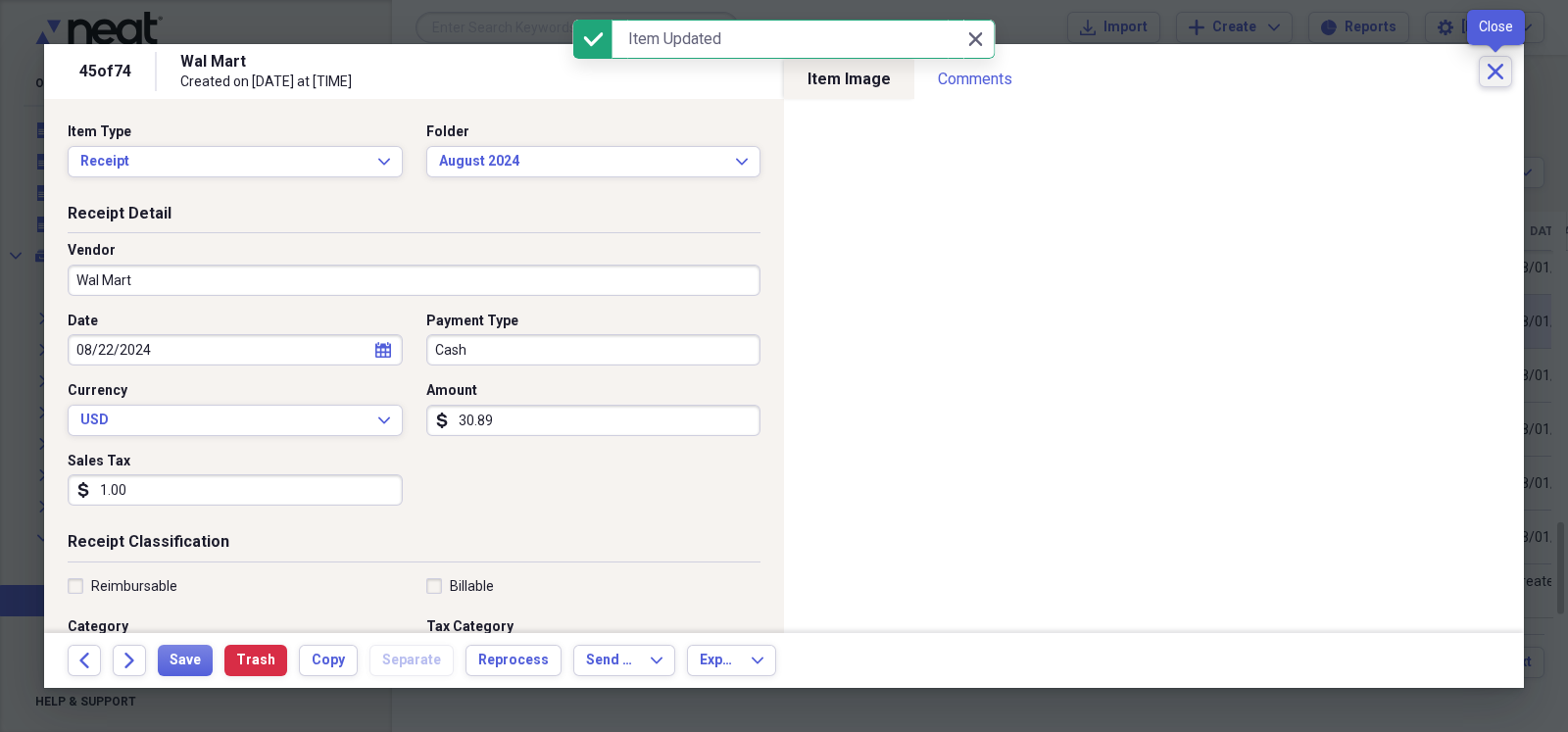 click 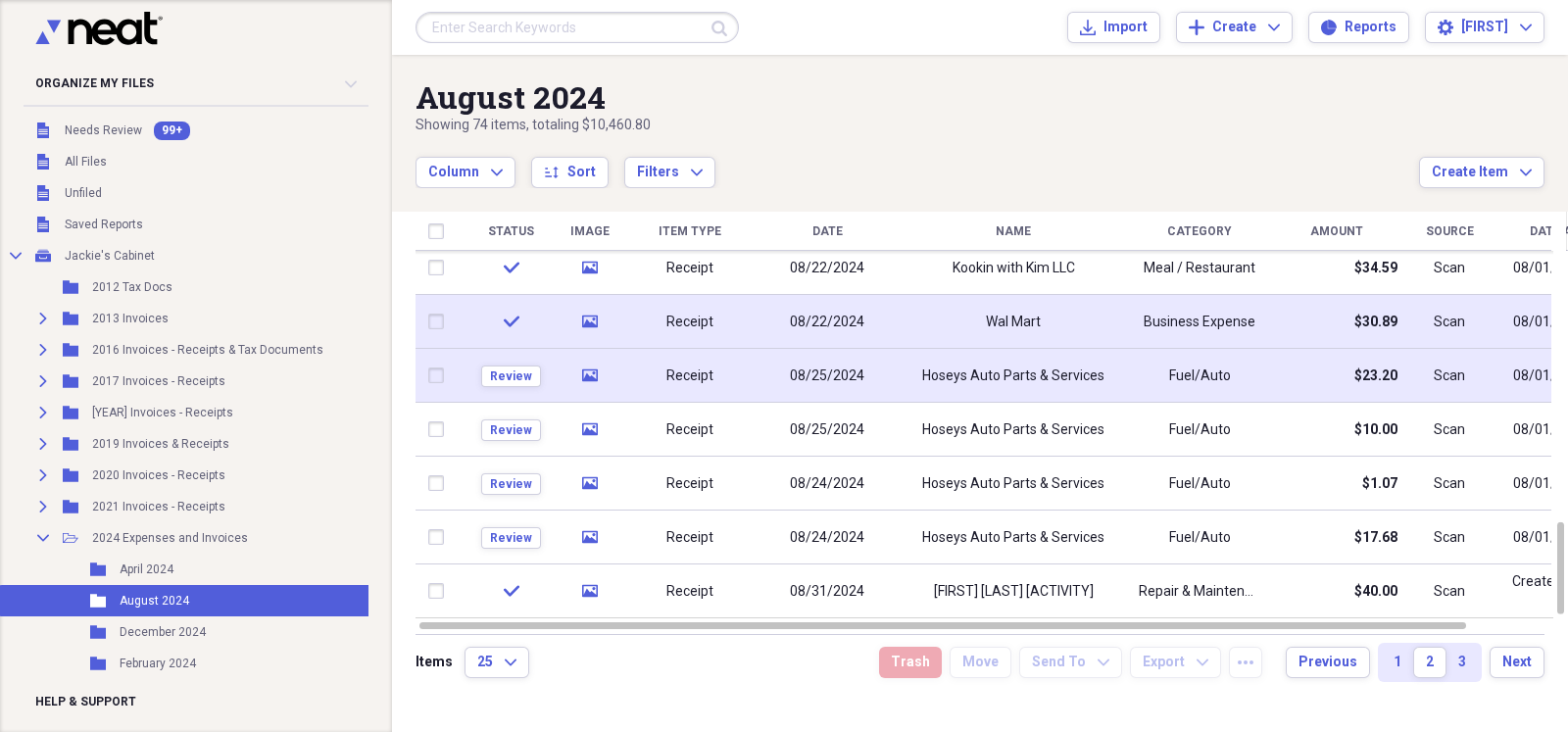 click on "08/25/2024" at bounding box center (827, 376) 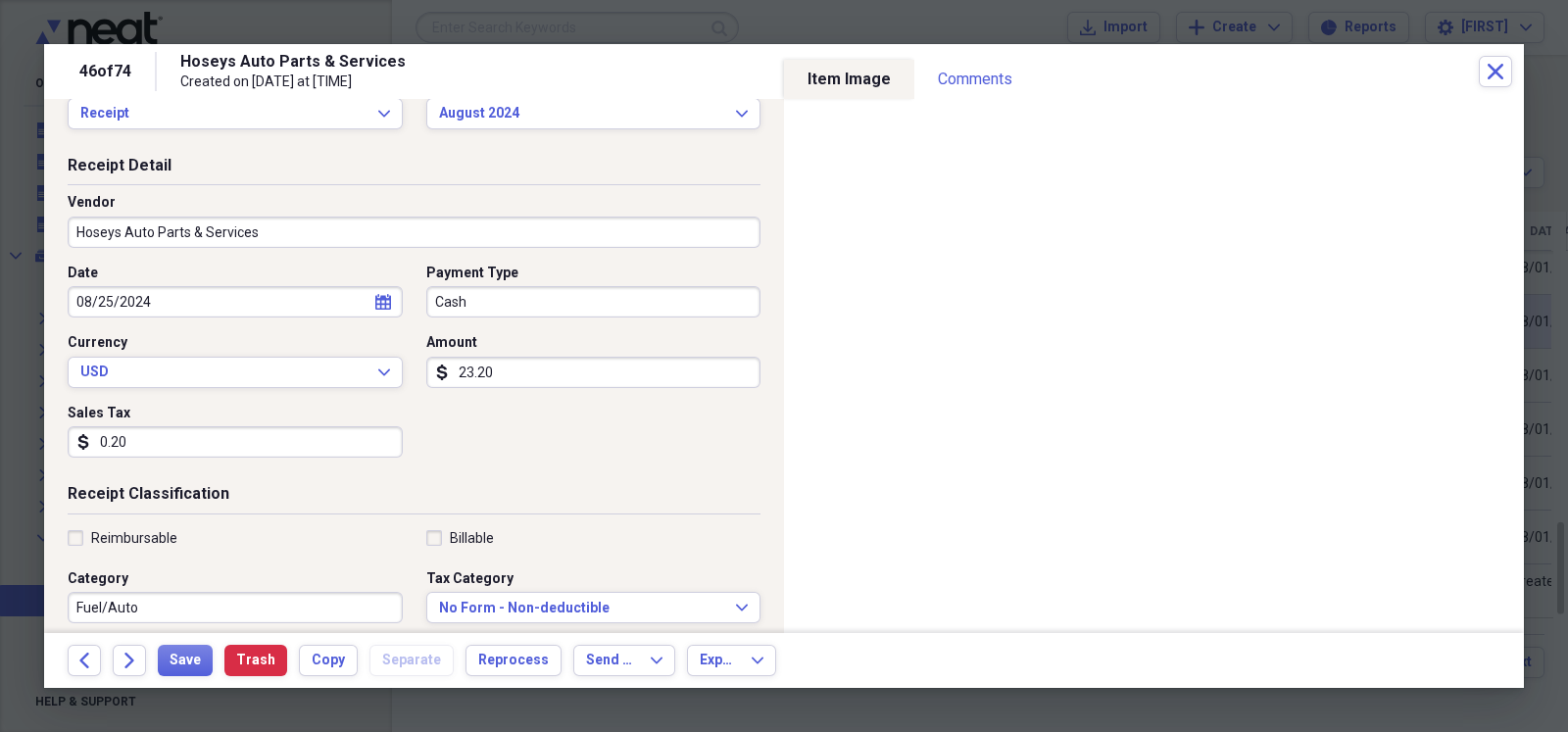scroll, scrollTop: 97, scrollLeft: 0, axis: vertical 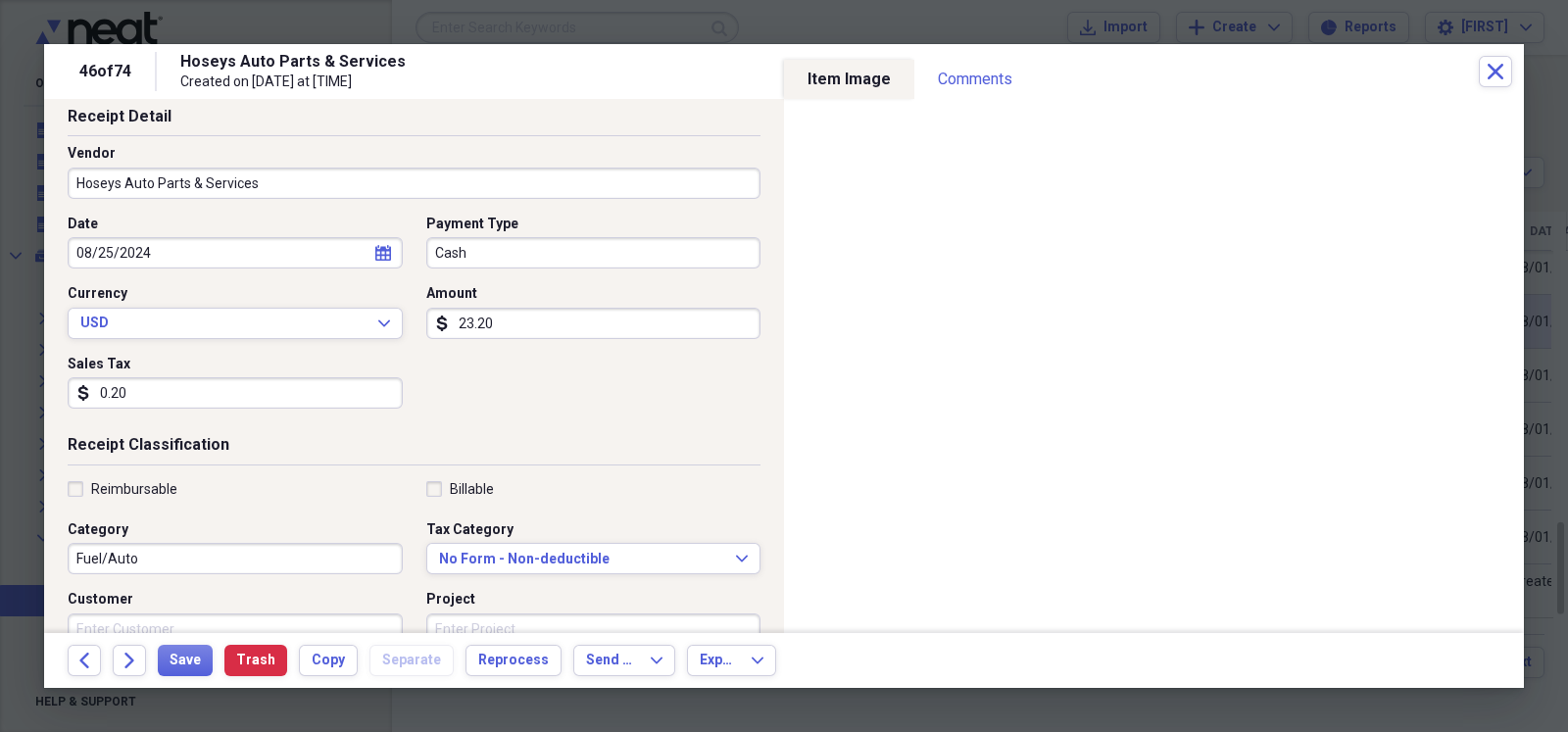 click on "Fuel/Auto" at bounding box center (235, 559) 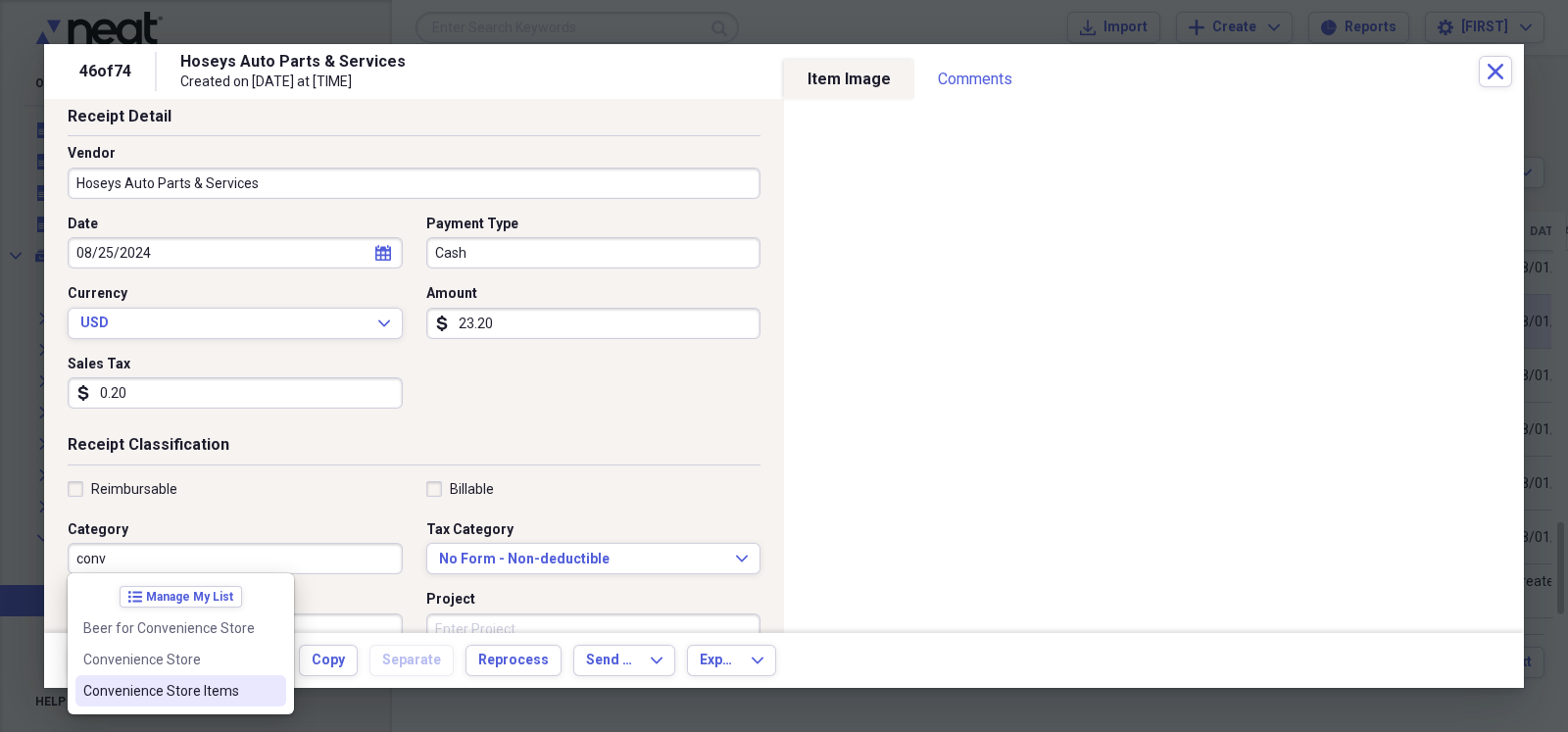 click on "Convenience Store Items" at bounding box center (169, 691) 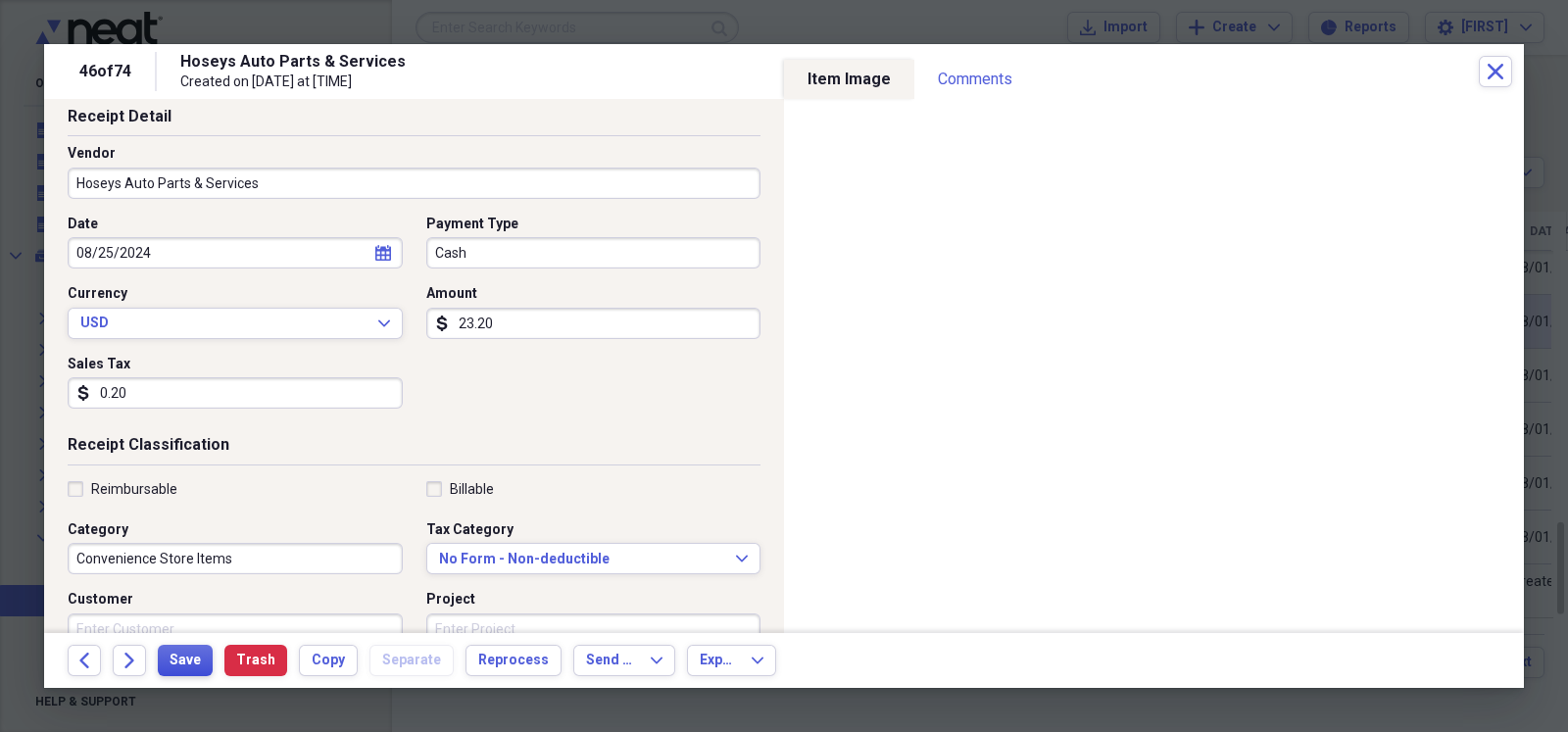 click on "Save" at bounding box center (185, 660) 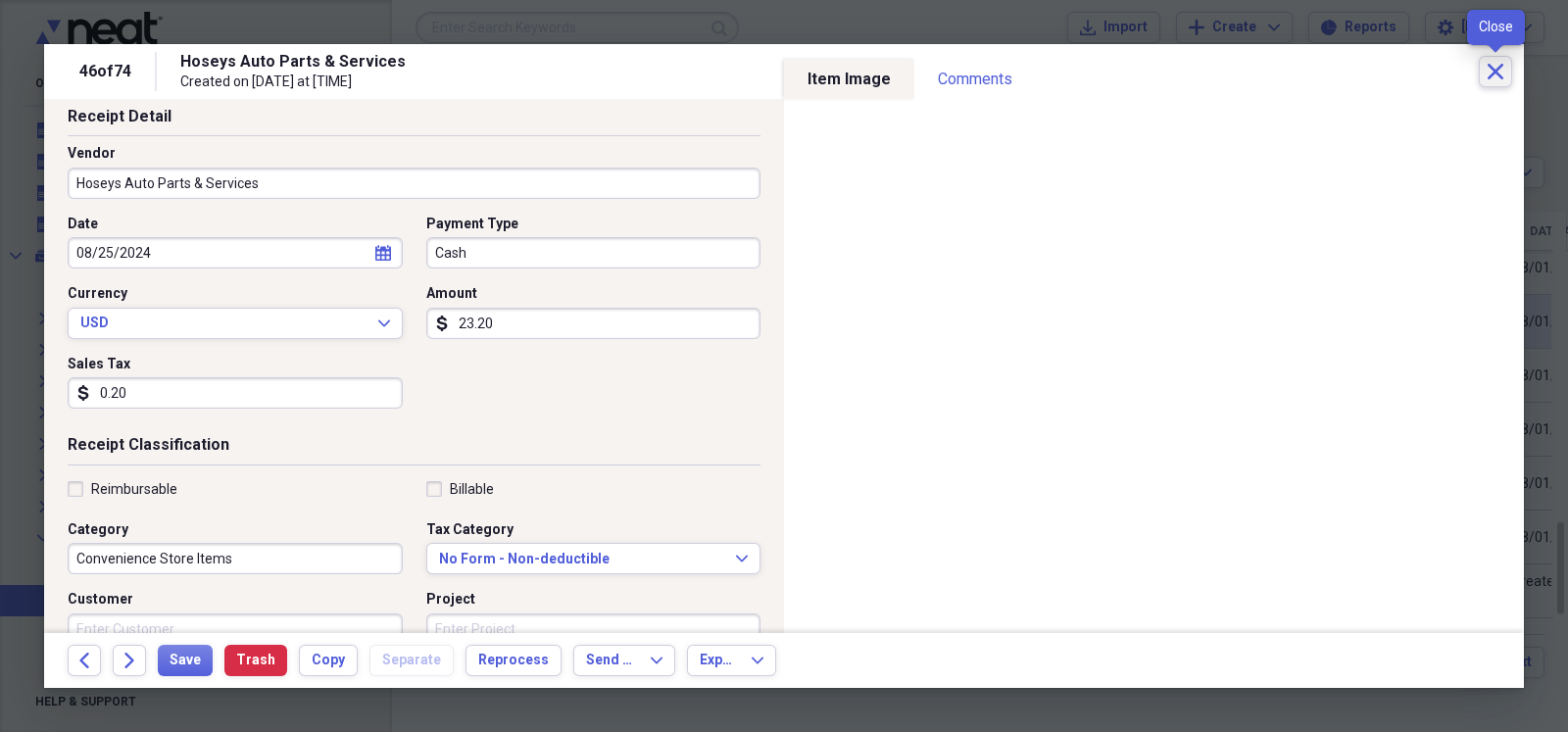 click 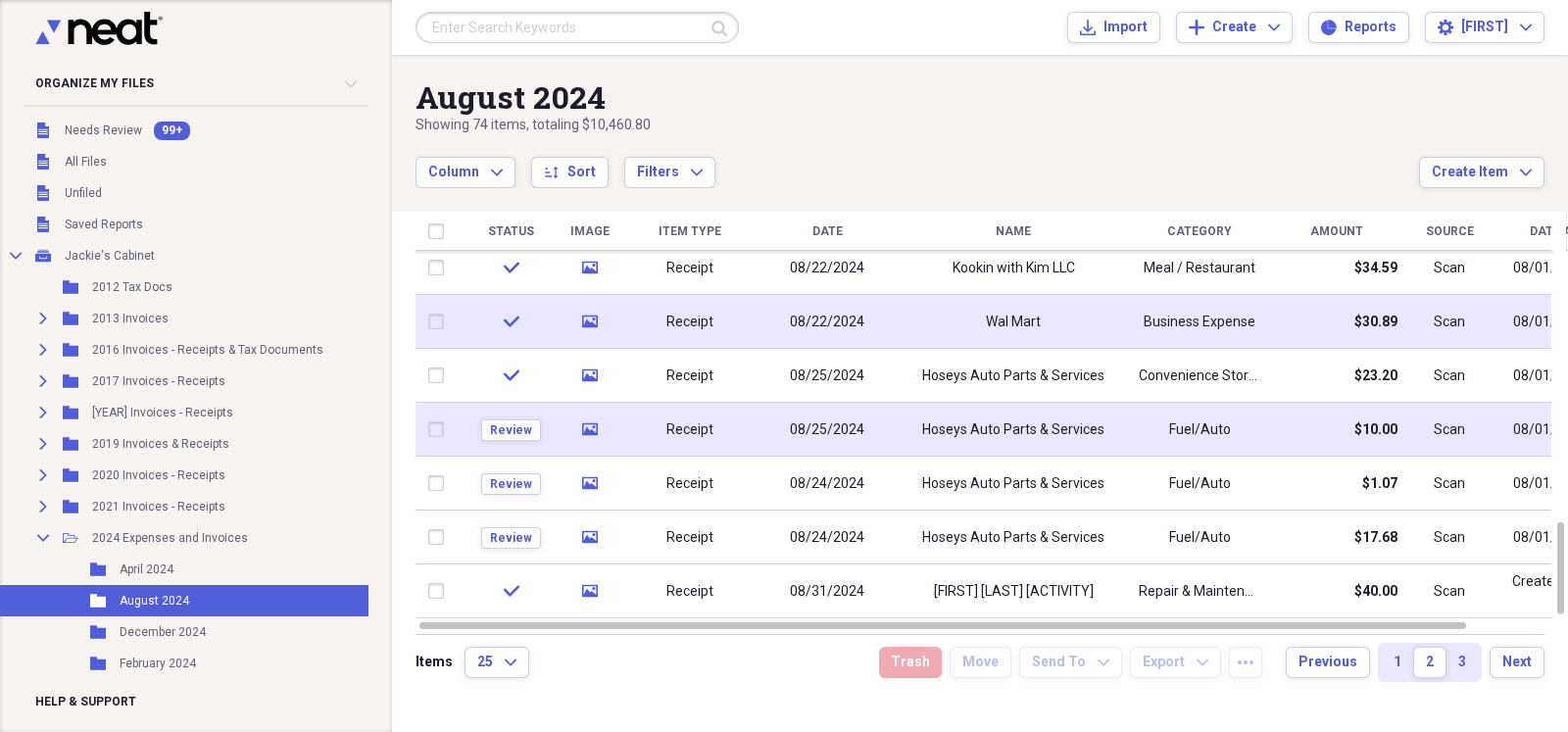 click on "Hoseys Auto Parts & Services" at bounding box center (1013, 430) 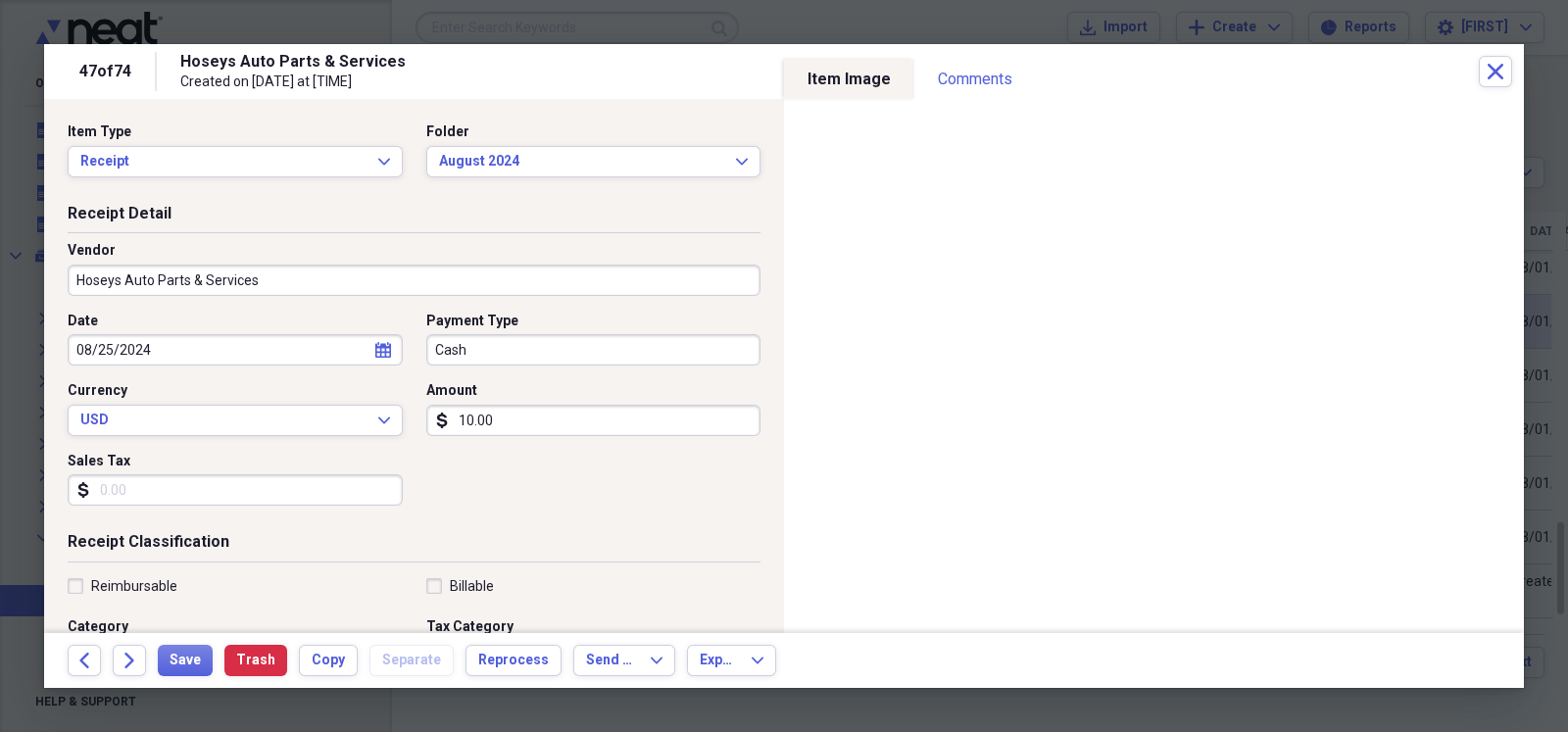 scroll, scrollTop: 48, scrollLeft: 0, axis: vertical 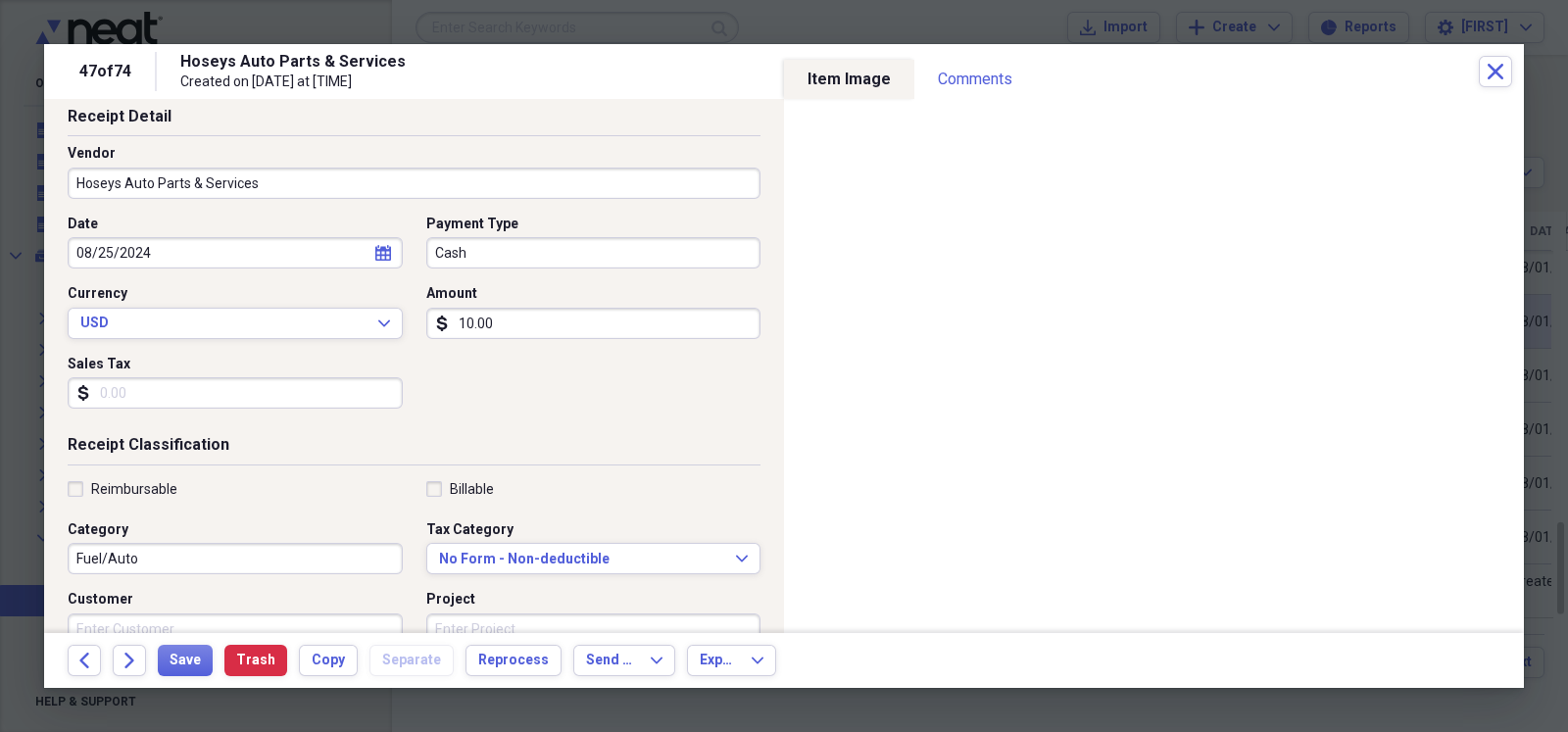 click on "Fuel/Auto" at bounding box center (235, 559) 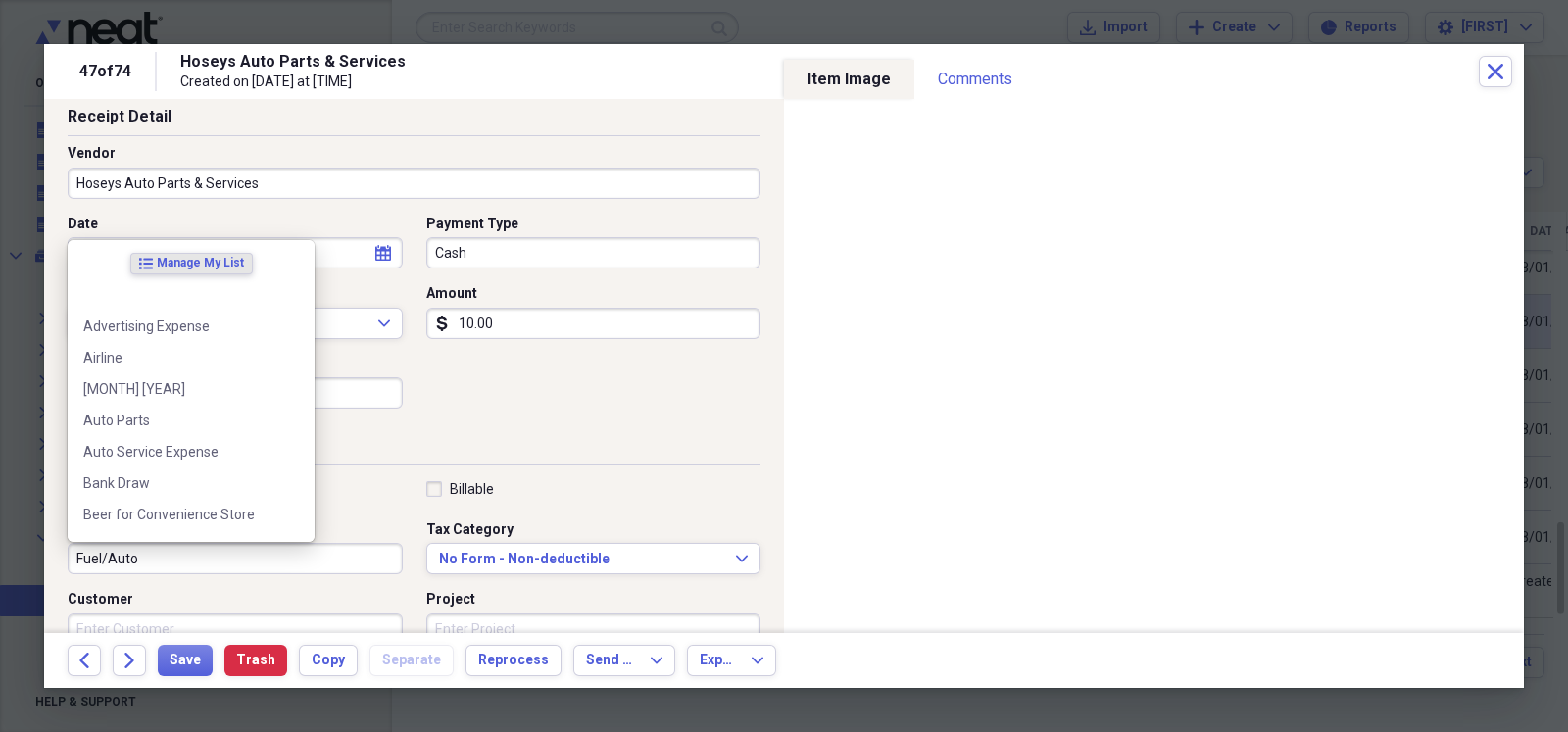 click on "Fuel/Auto" at bounding box center (235, 559) 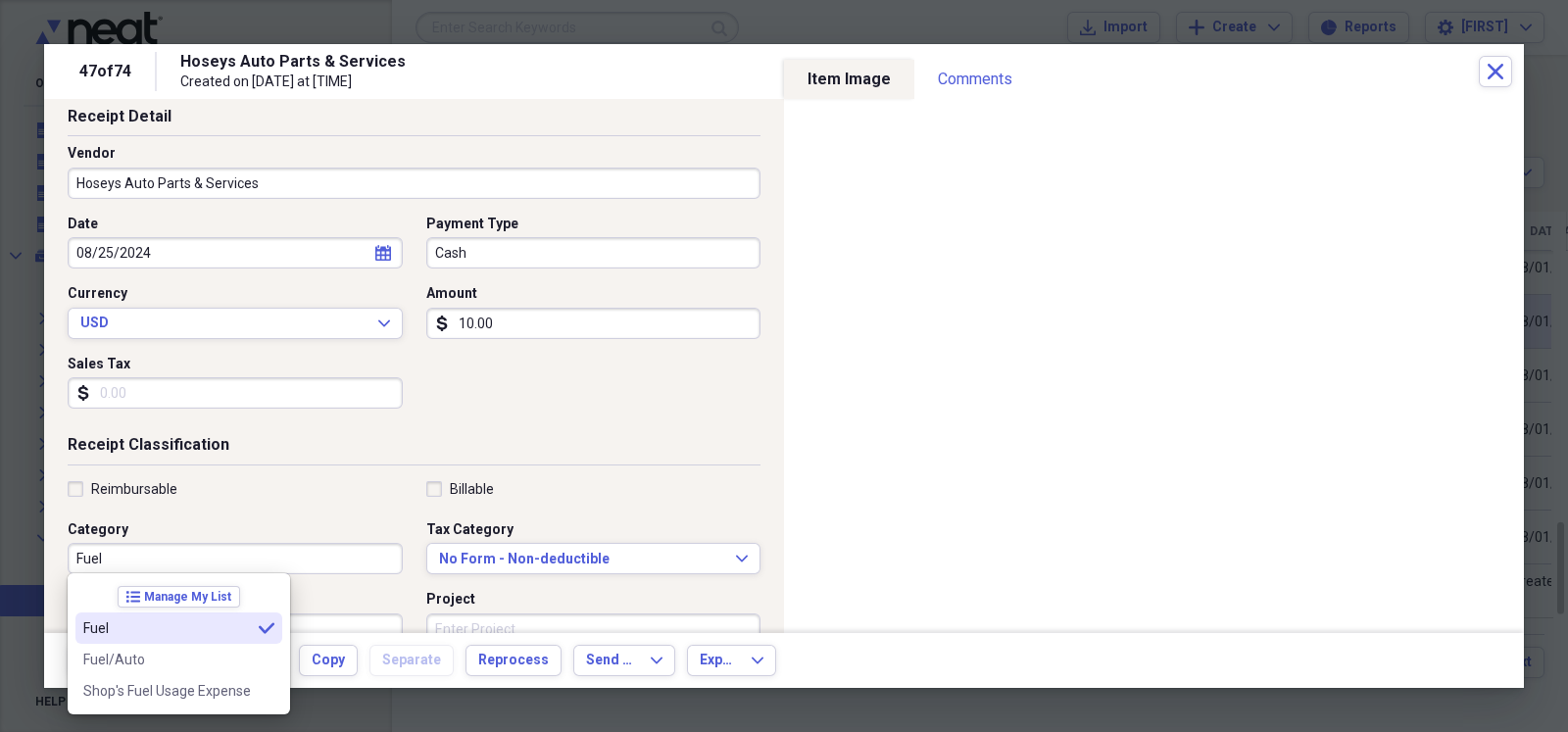 type on "Fuel" 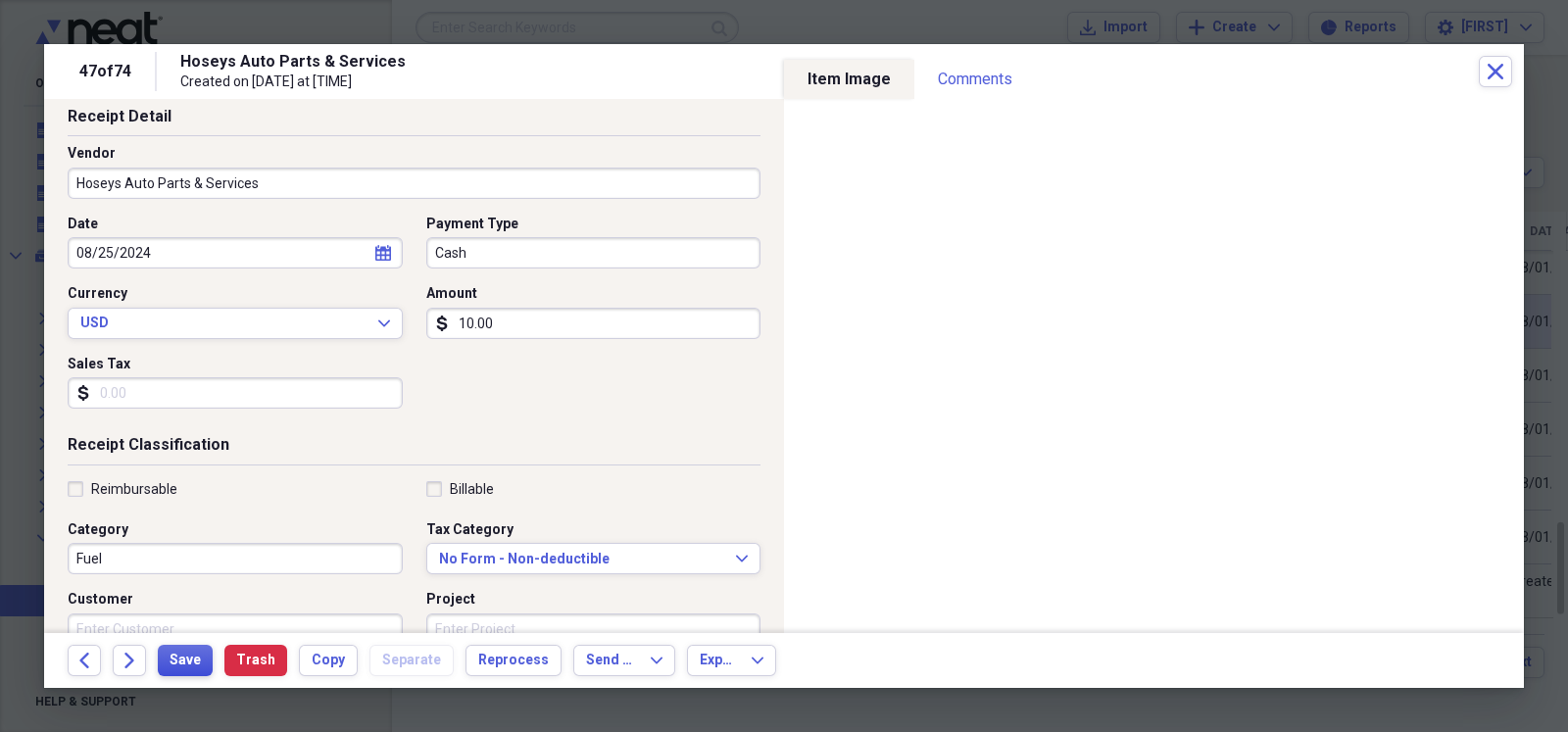 click on "Save" at bounding box center [185, 660] 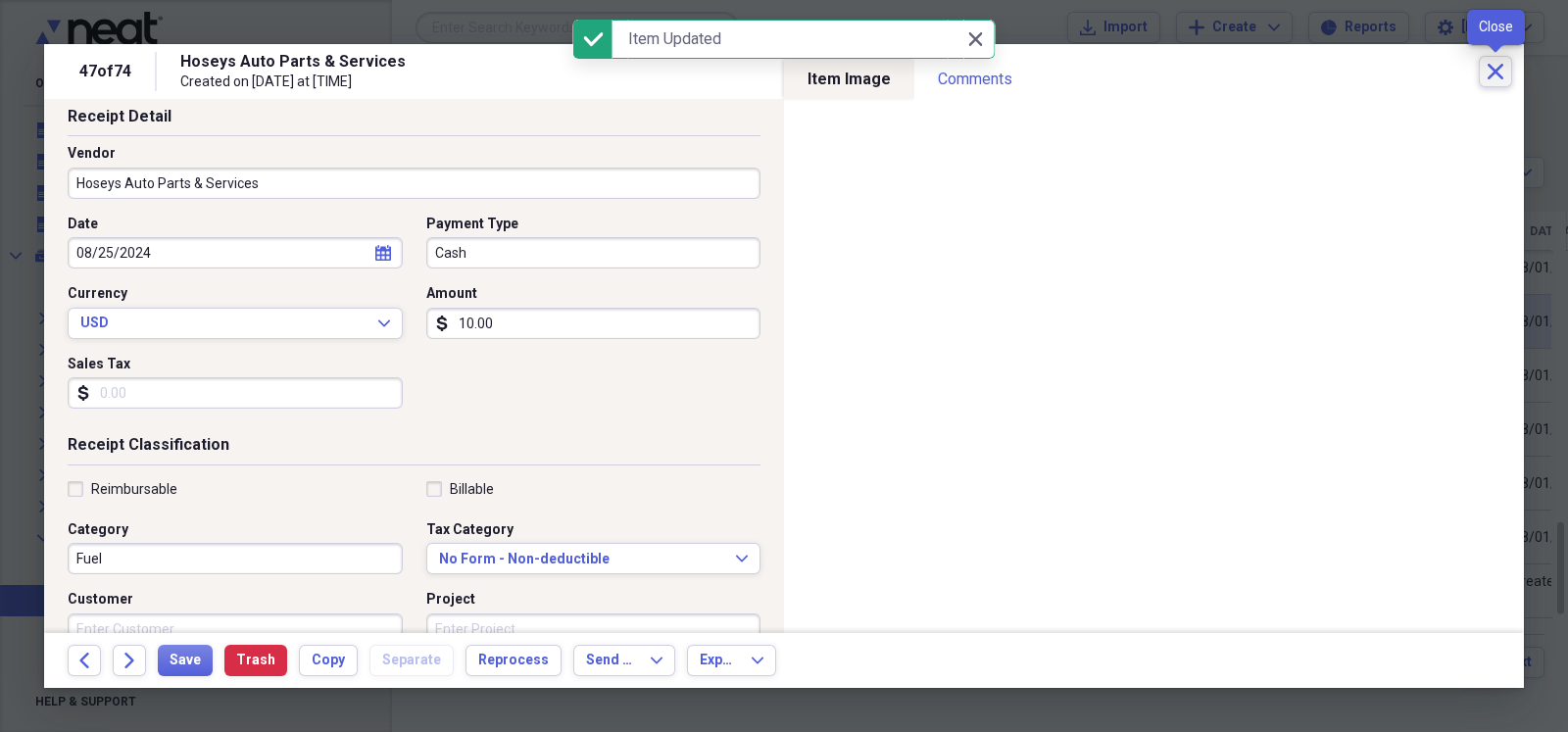 click 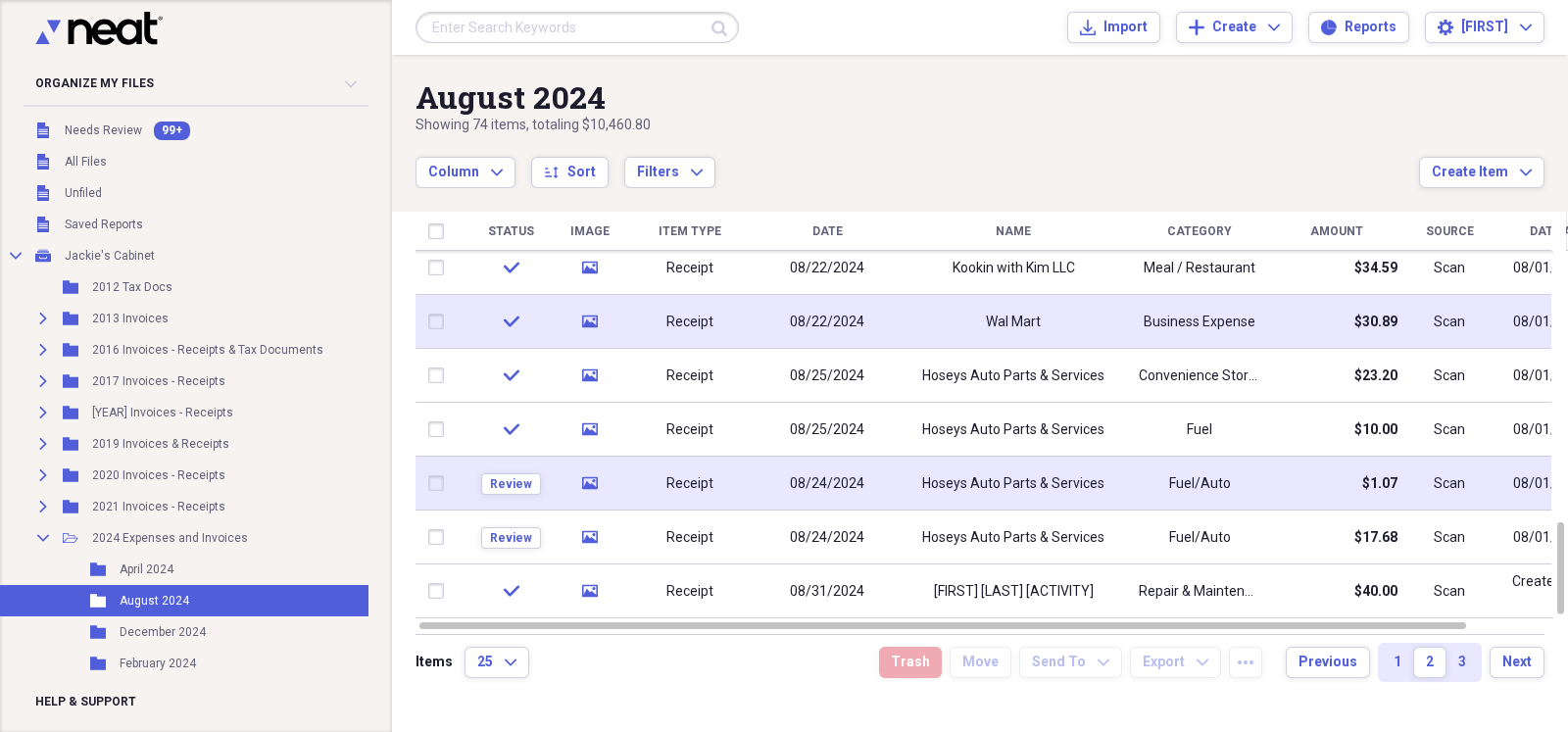 click on "Receipt" at bounding box center (690, 483) 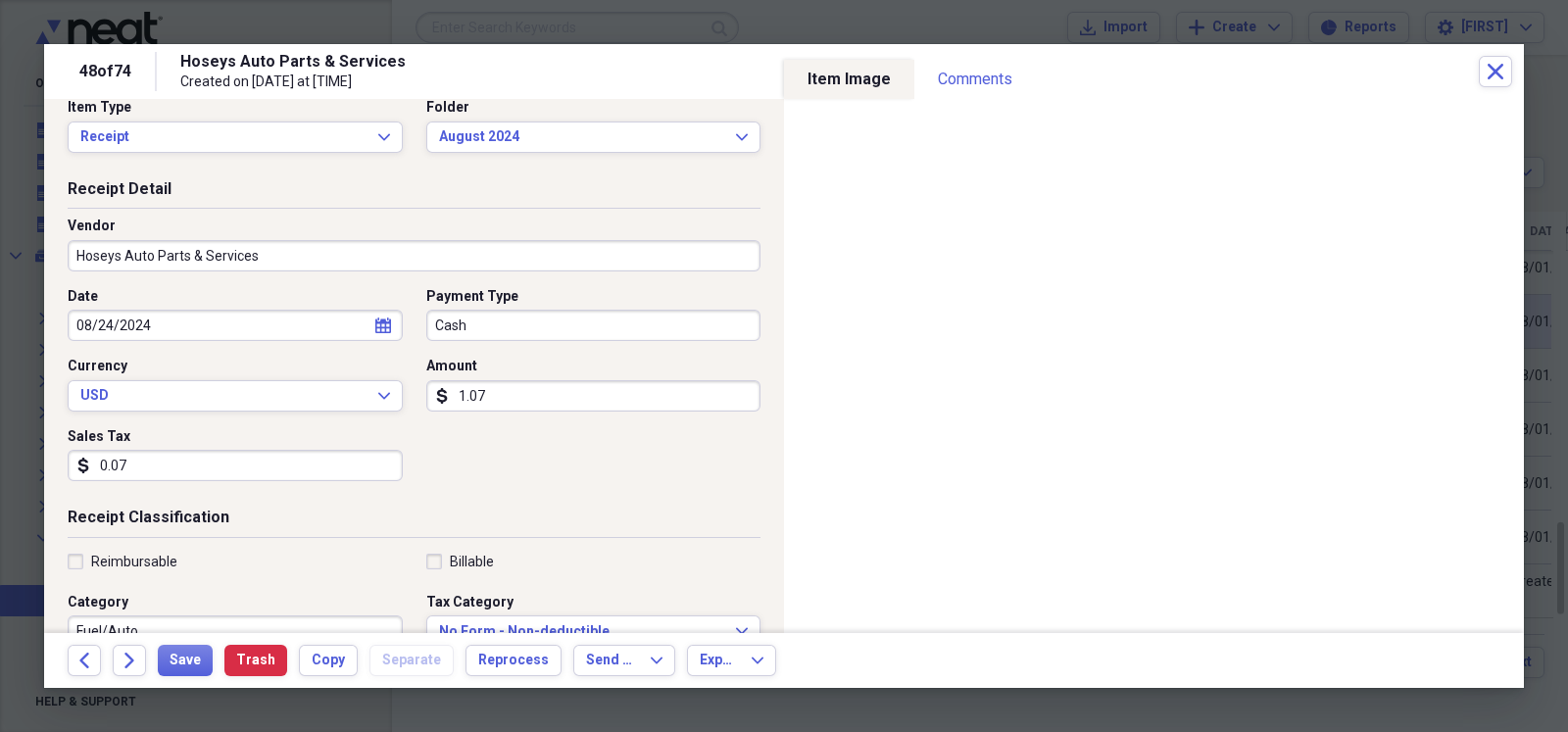 scroll, scrollTop: 48, scrollLeft: 0, axis: vertical 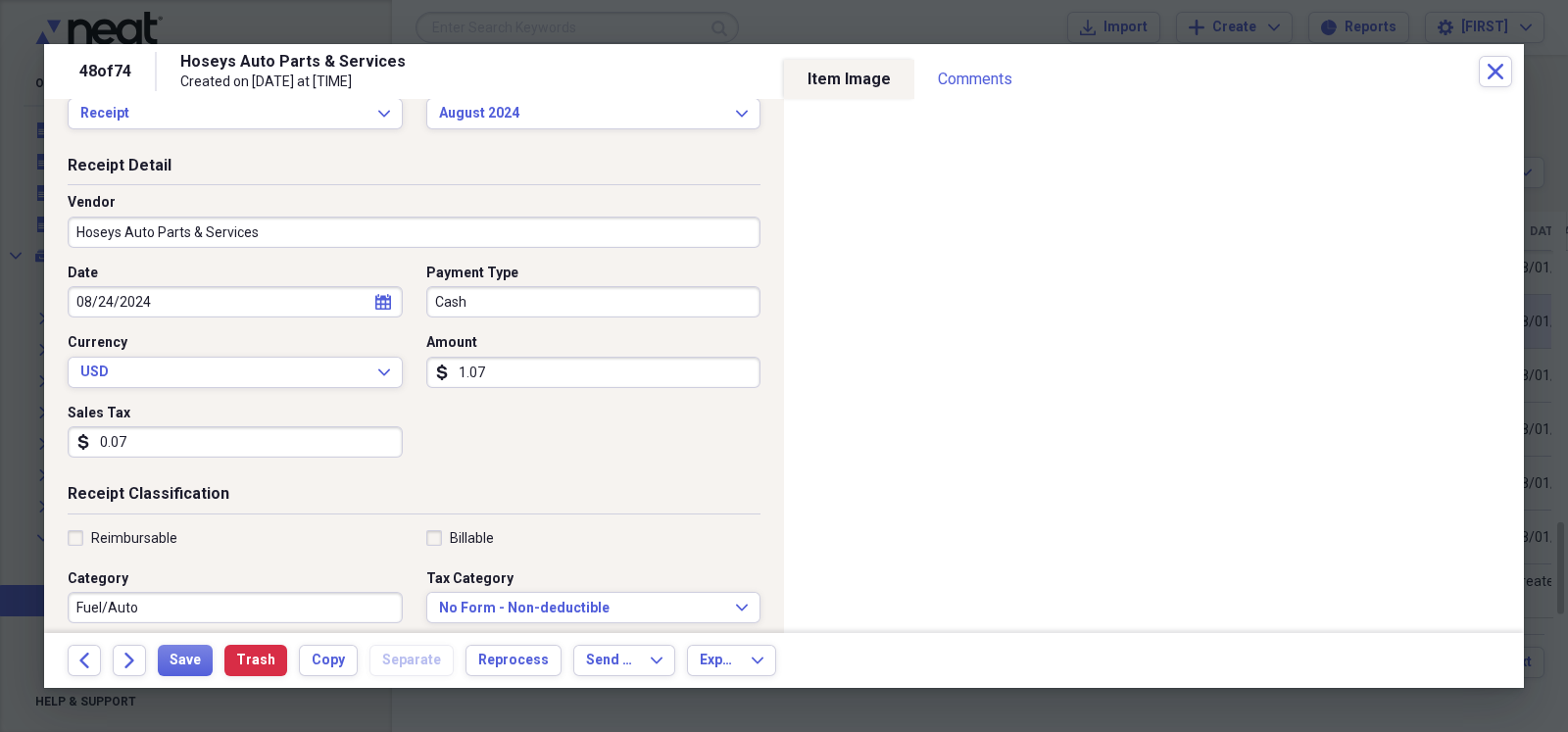 click on "Fuel/Auto" at bounding box center (235, 608) 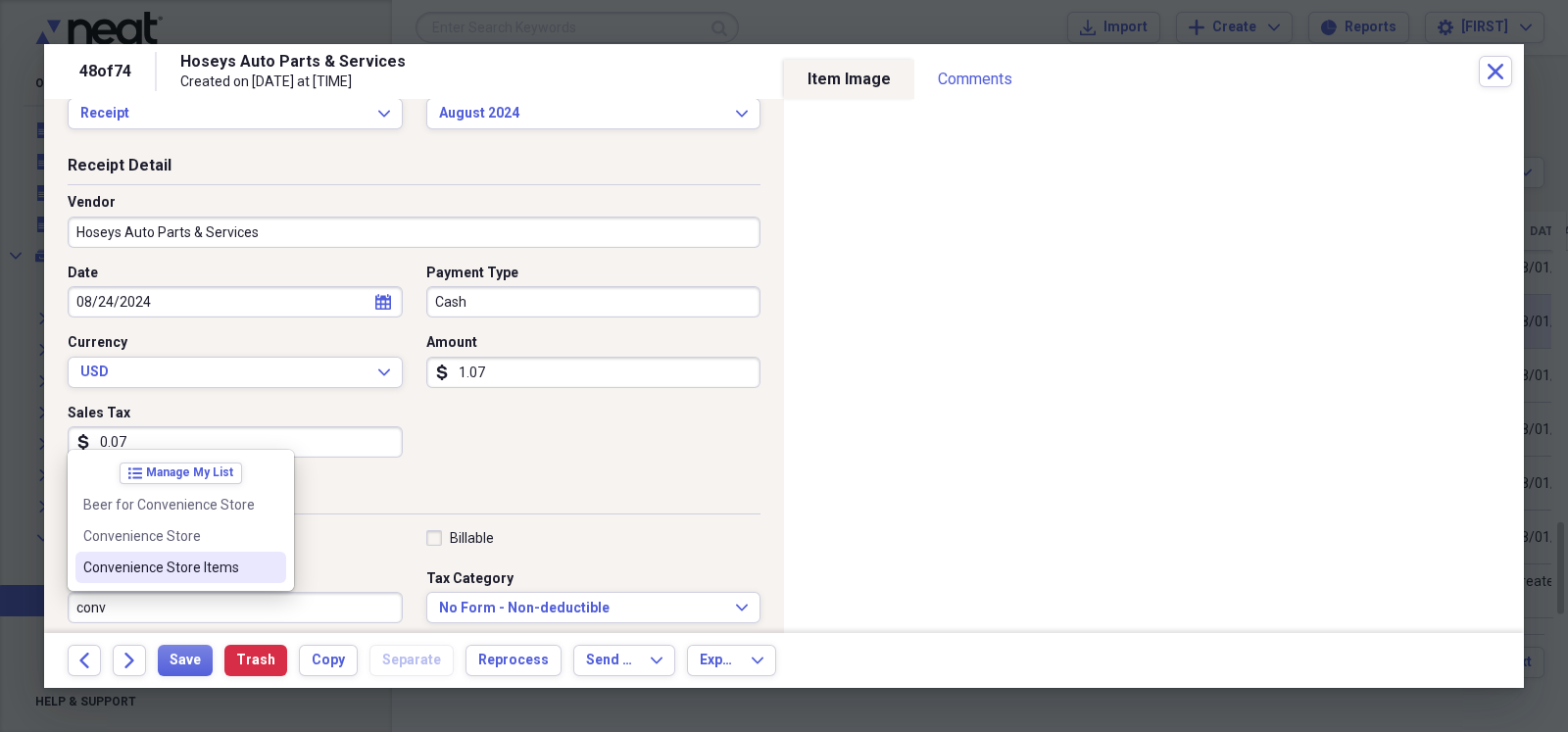 click on "Convenience Store Items" at bounding box center [180, 567] 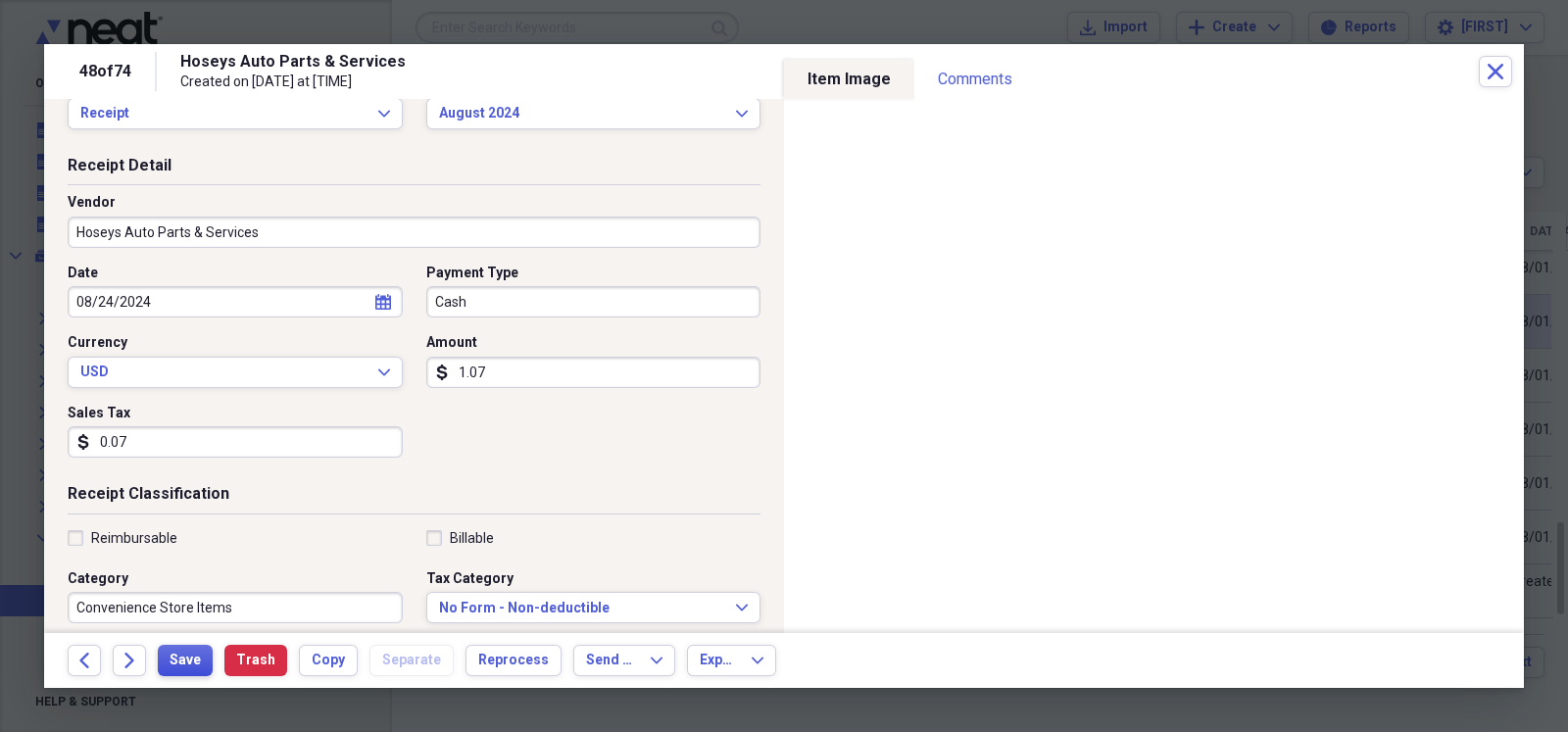 click on "Save" at bounding box center [185, 660] 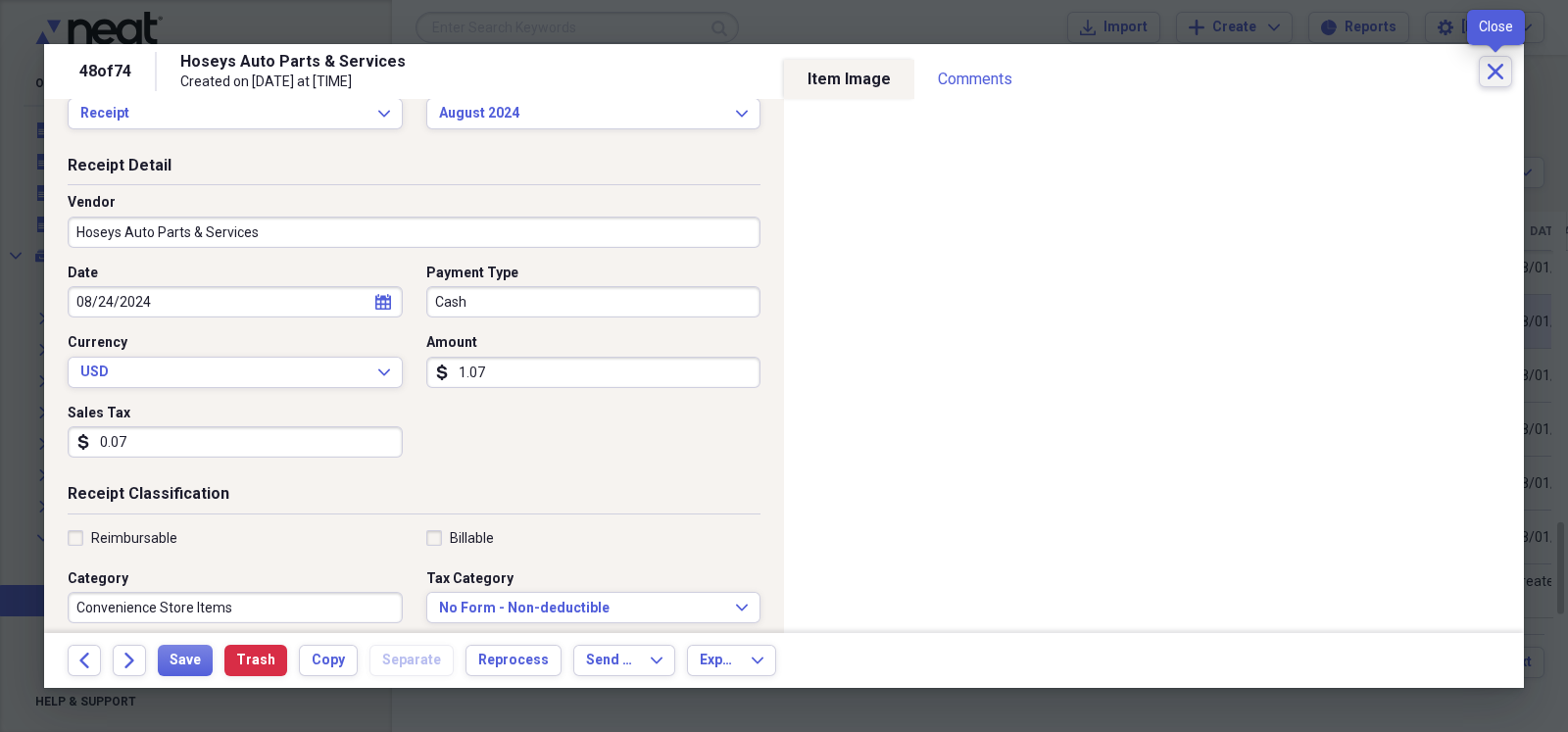 click on "Close" 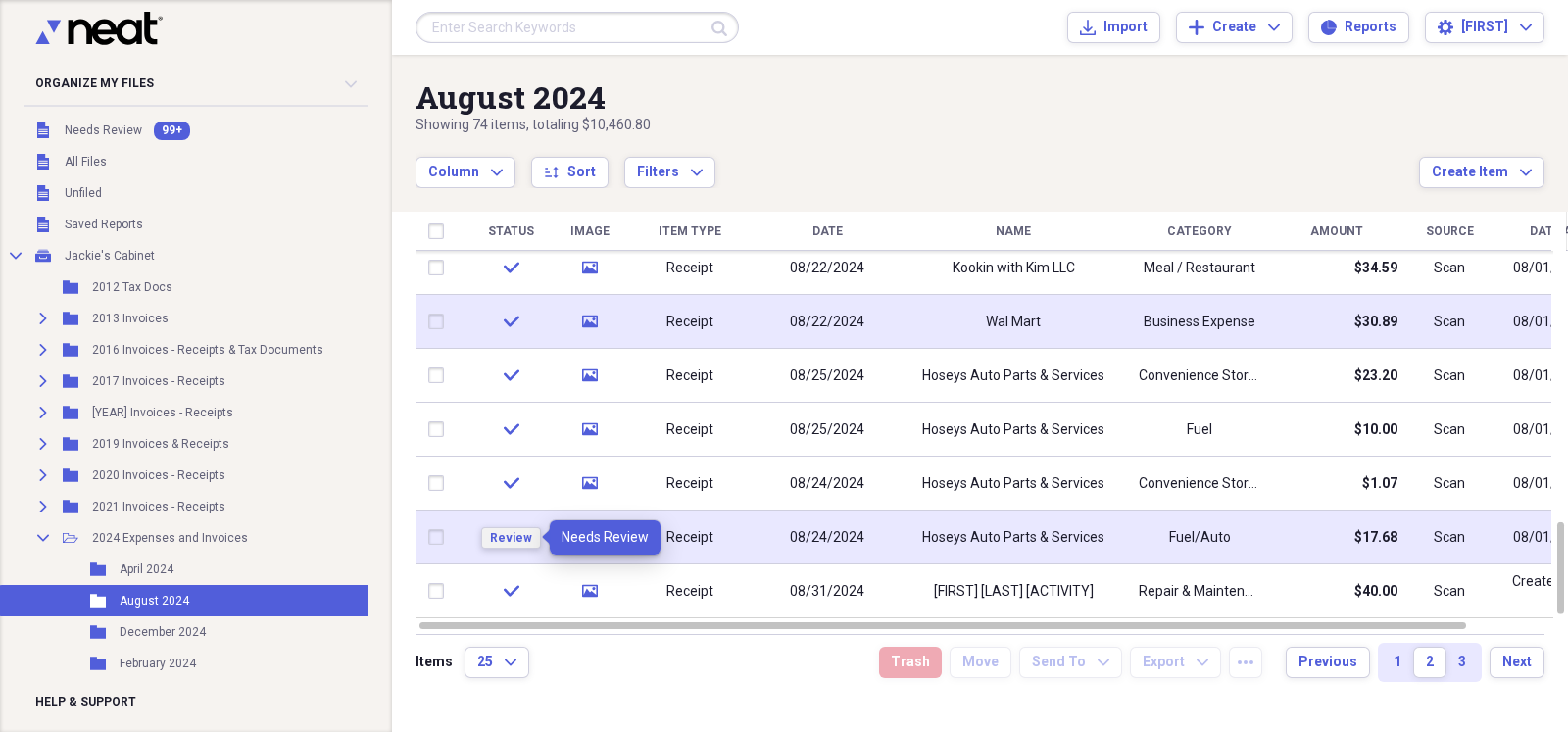 click on "Review" at bounding box center (511, 538) 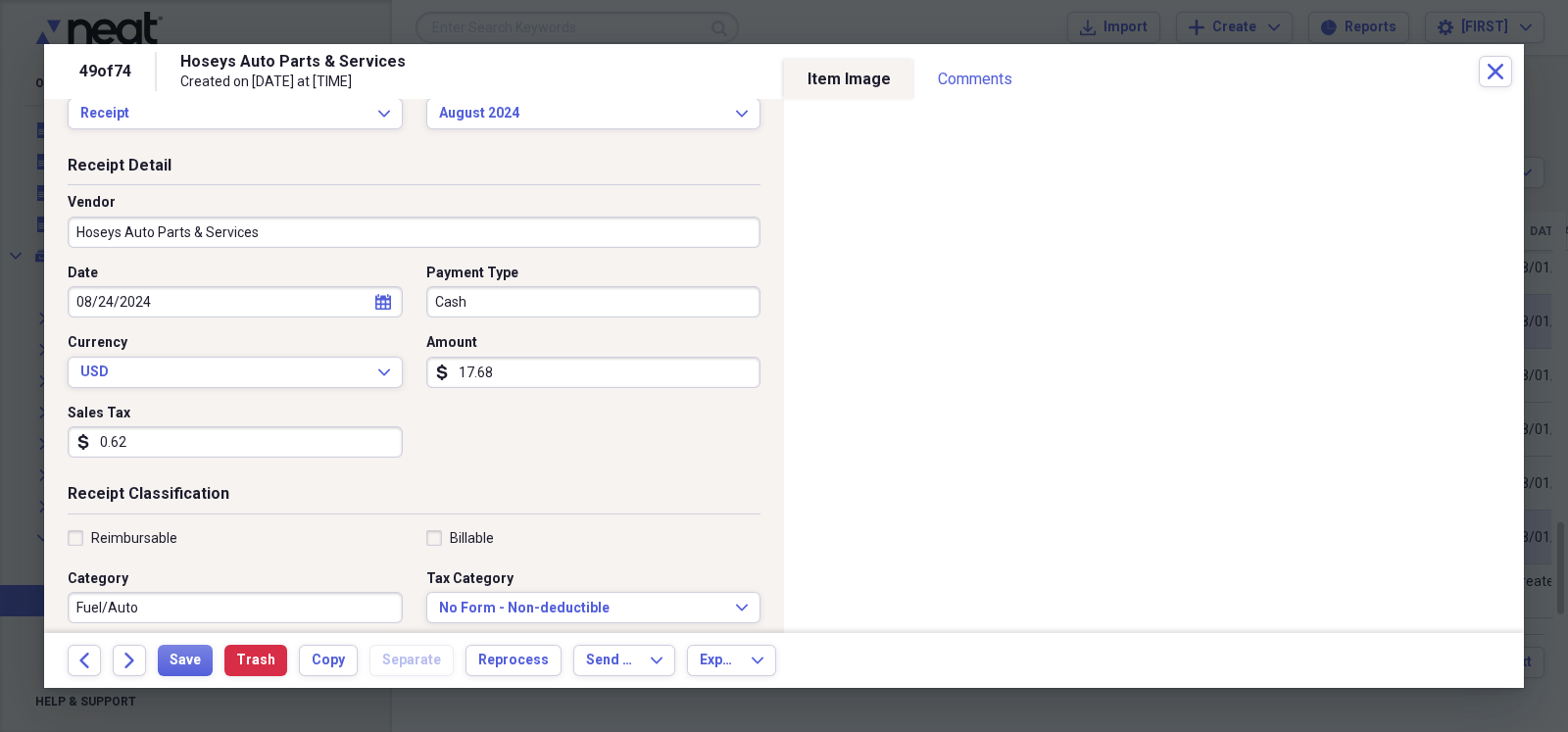 scroll, scrollTop: 97, scrollLeft: 0, axis: vertical 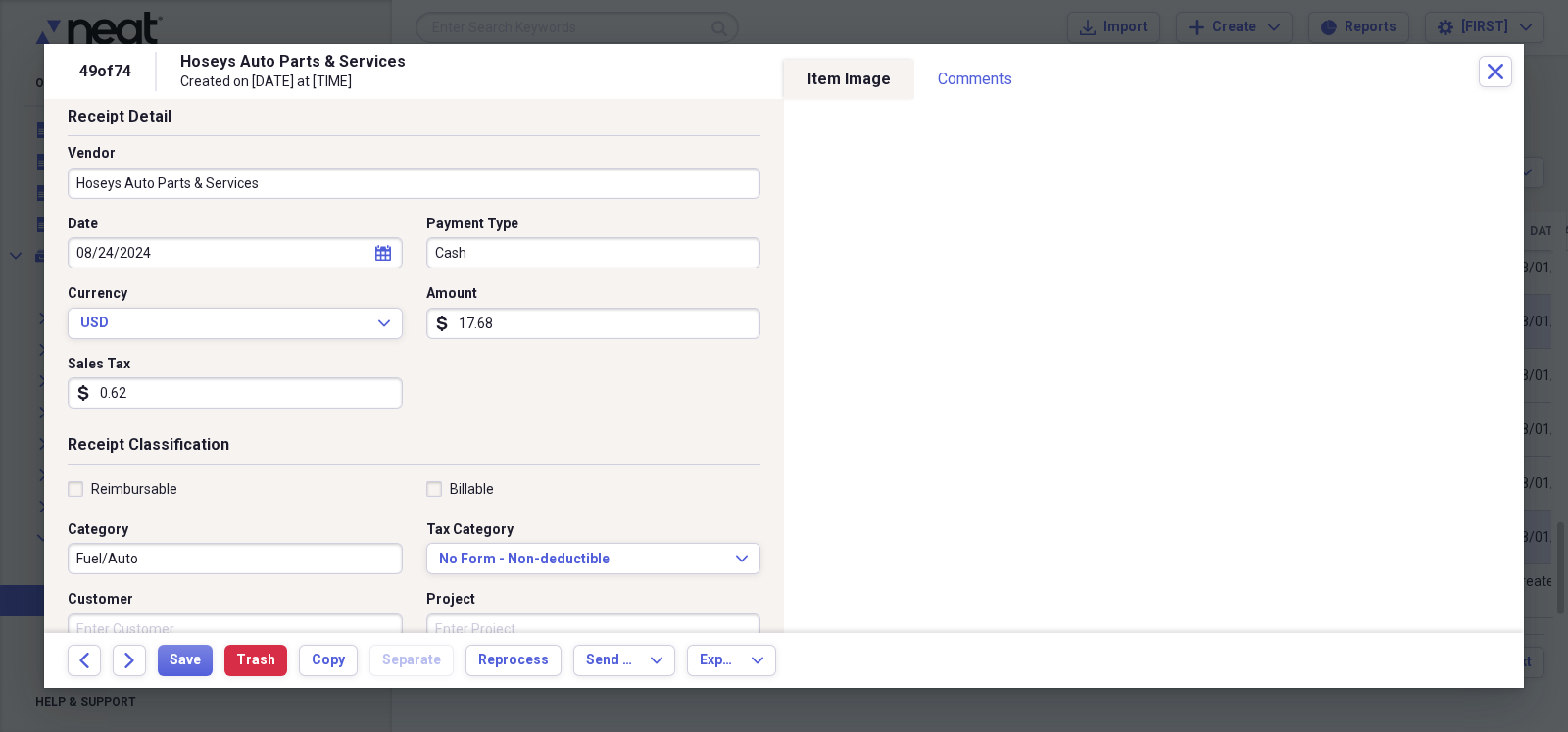 click on "Fuel/Auto" at bounding box center (235, 559) 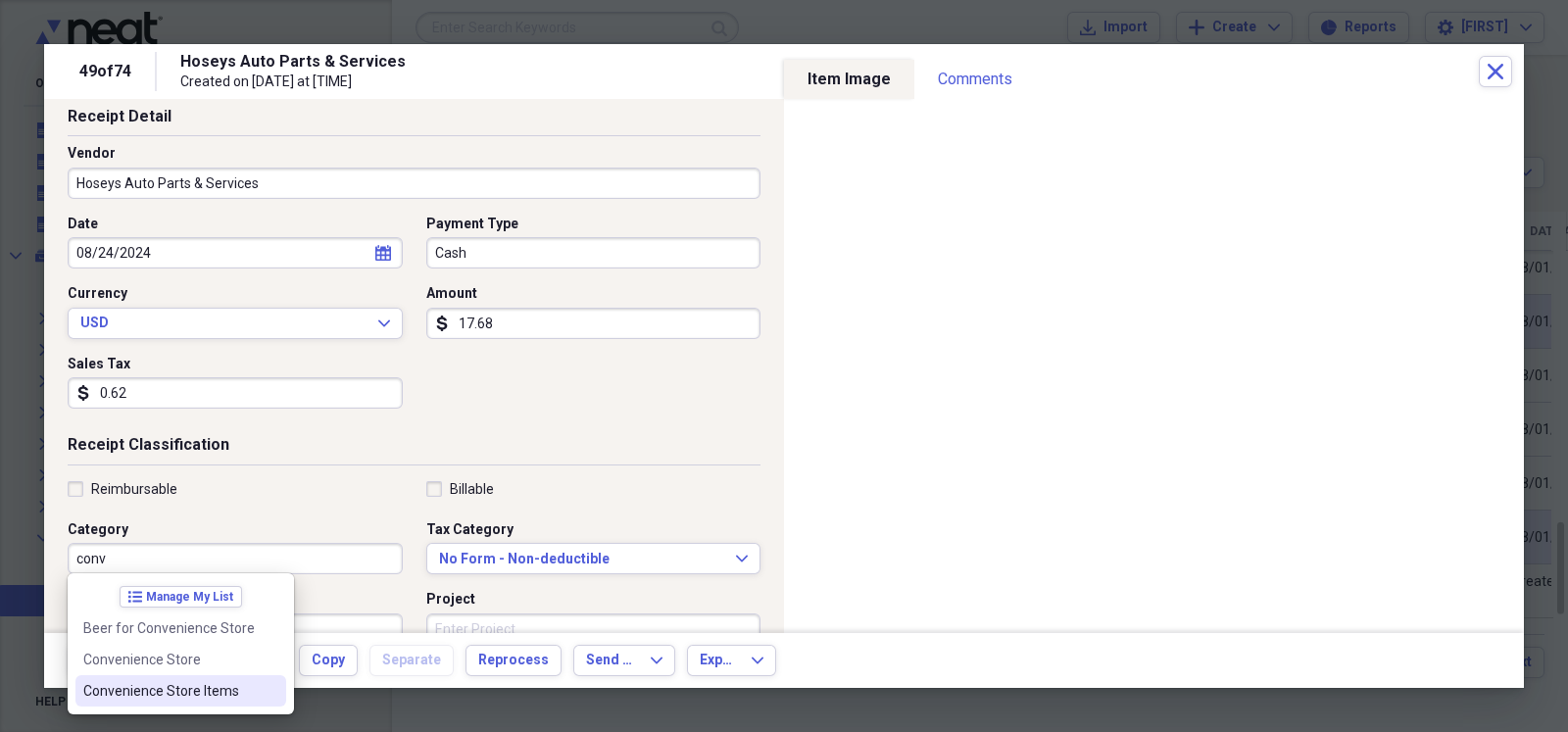 click on "Convenience Store Items" at bounding box center (169, 691) 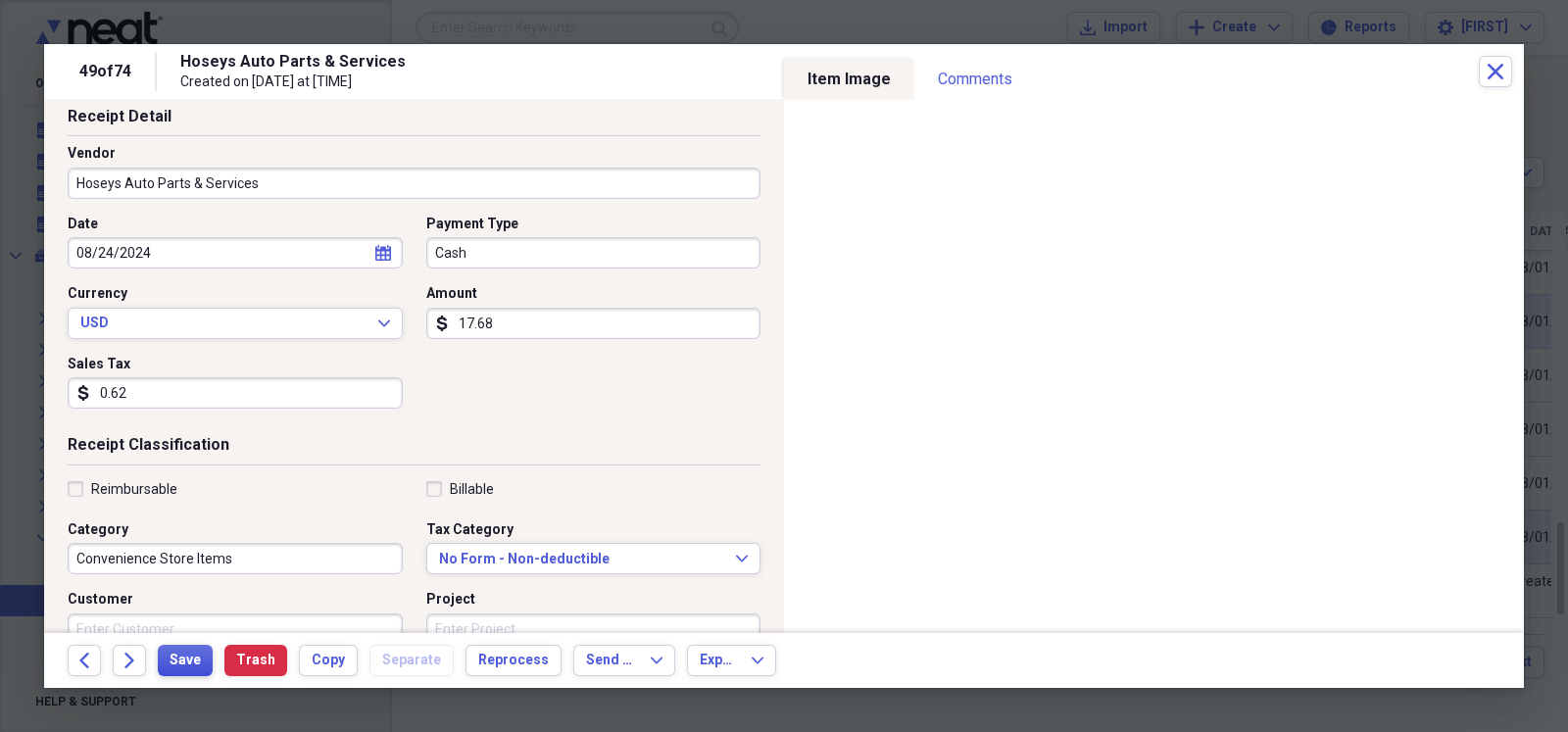 click on "Save" at bounding box center [185, 660] 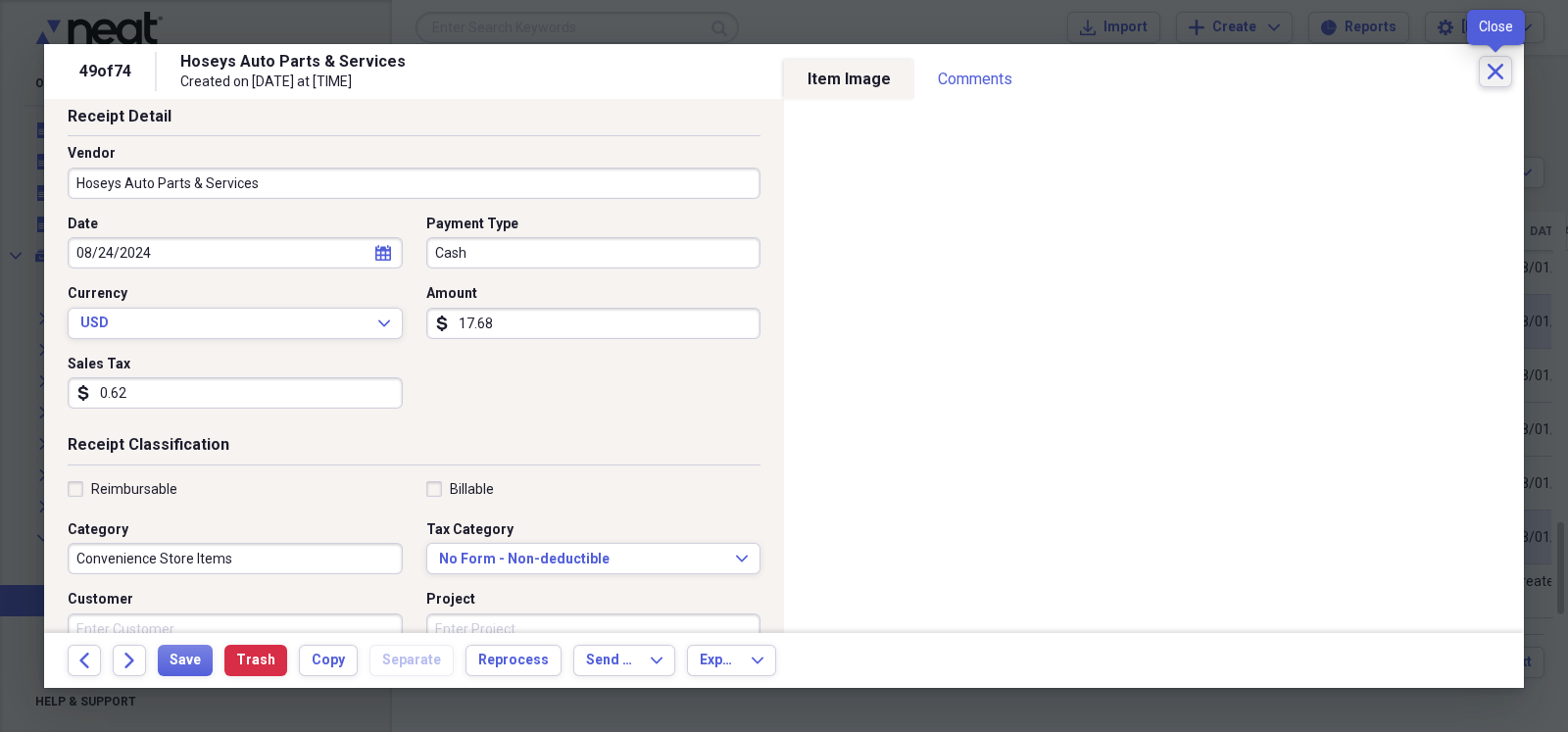 click 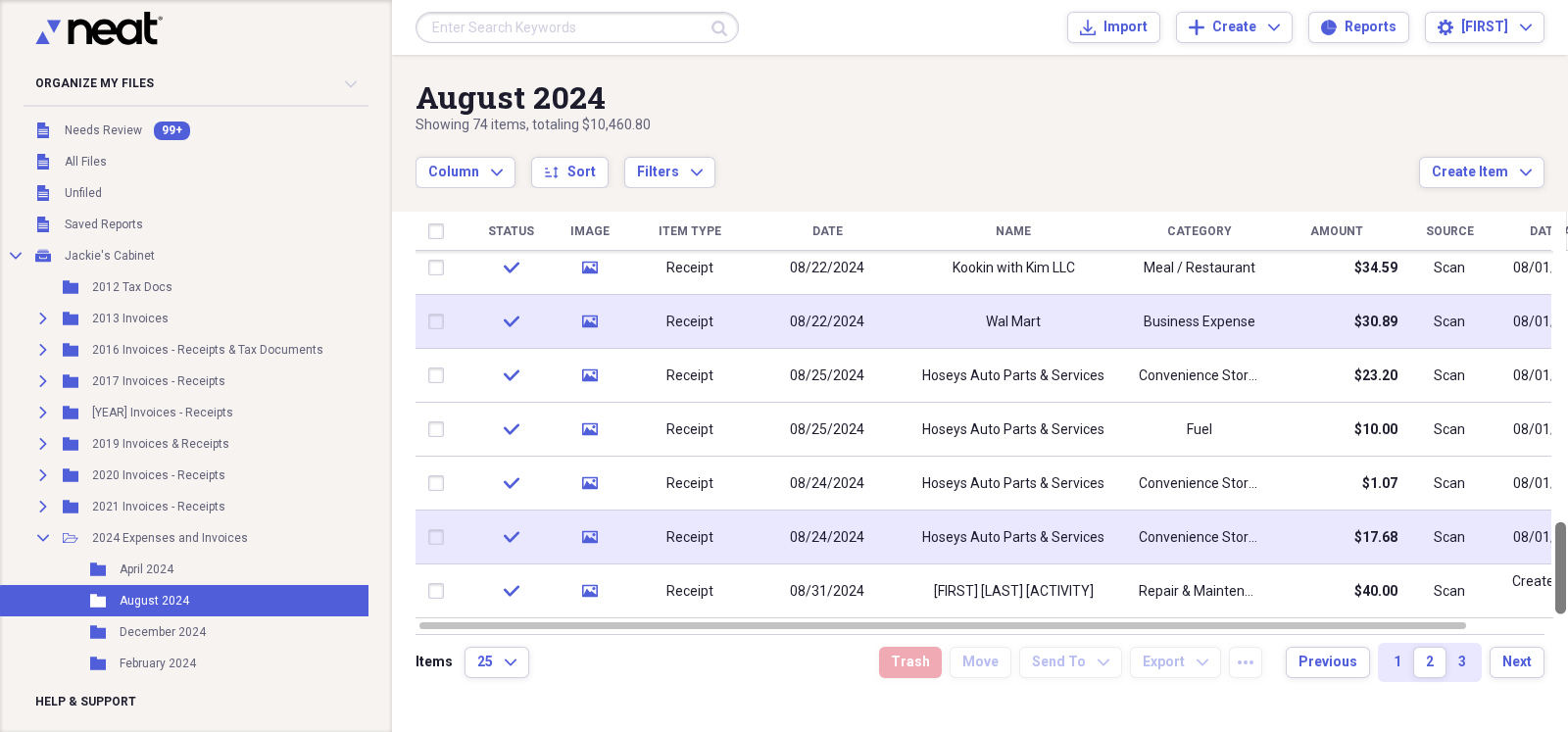 drag, startPoint x: 1560, startPoint y: 542, endPoint x: 1566, endPoint y: 660, distance: 118.15244 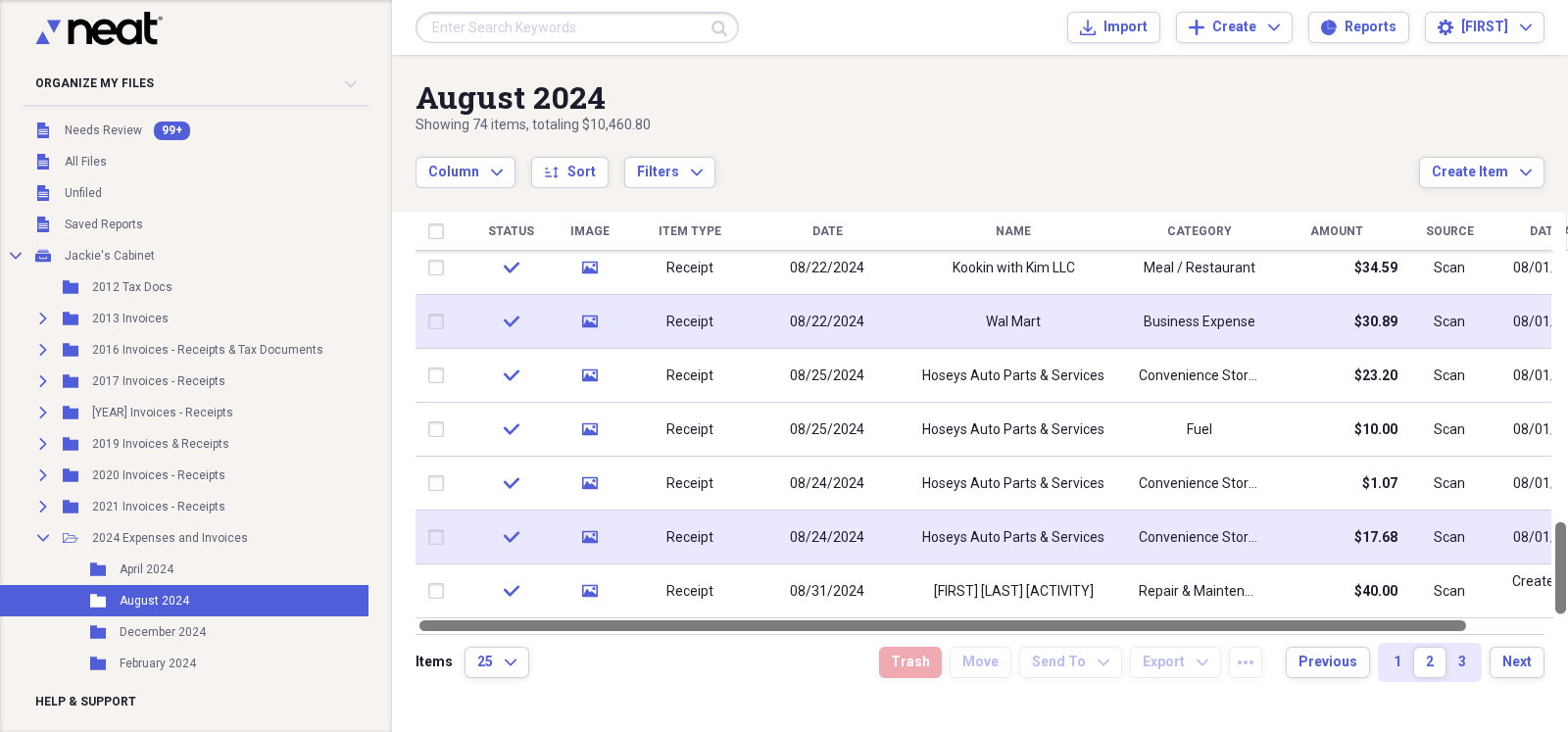 drag, startPoint x: 1558, startPoint y: 592, endPoint x: 1553, endPoint y: 626, distance: 34.36568 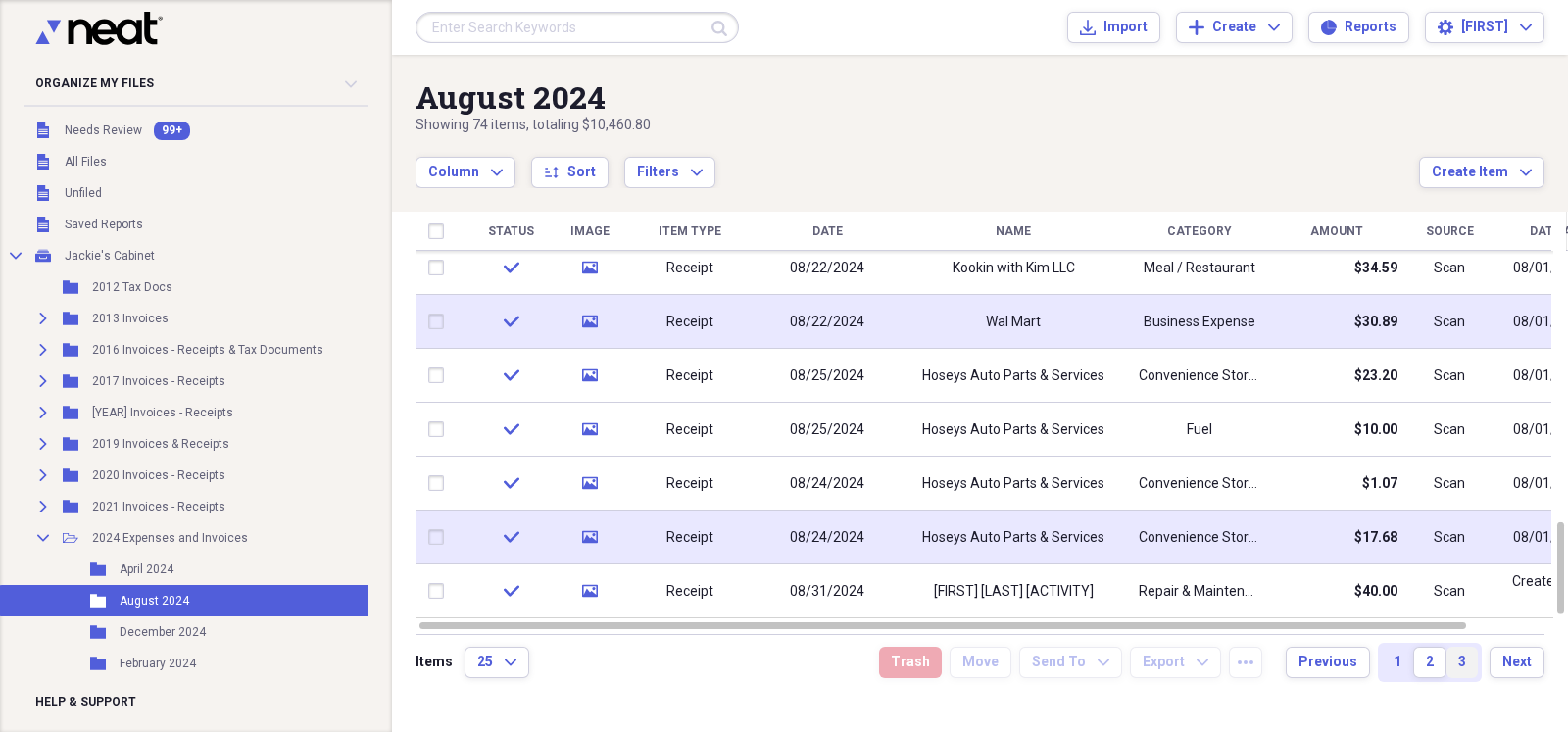 click on "3" at bounding box center [1462, 662] 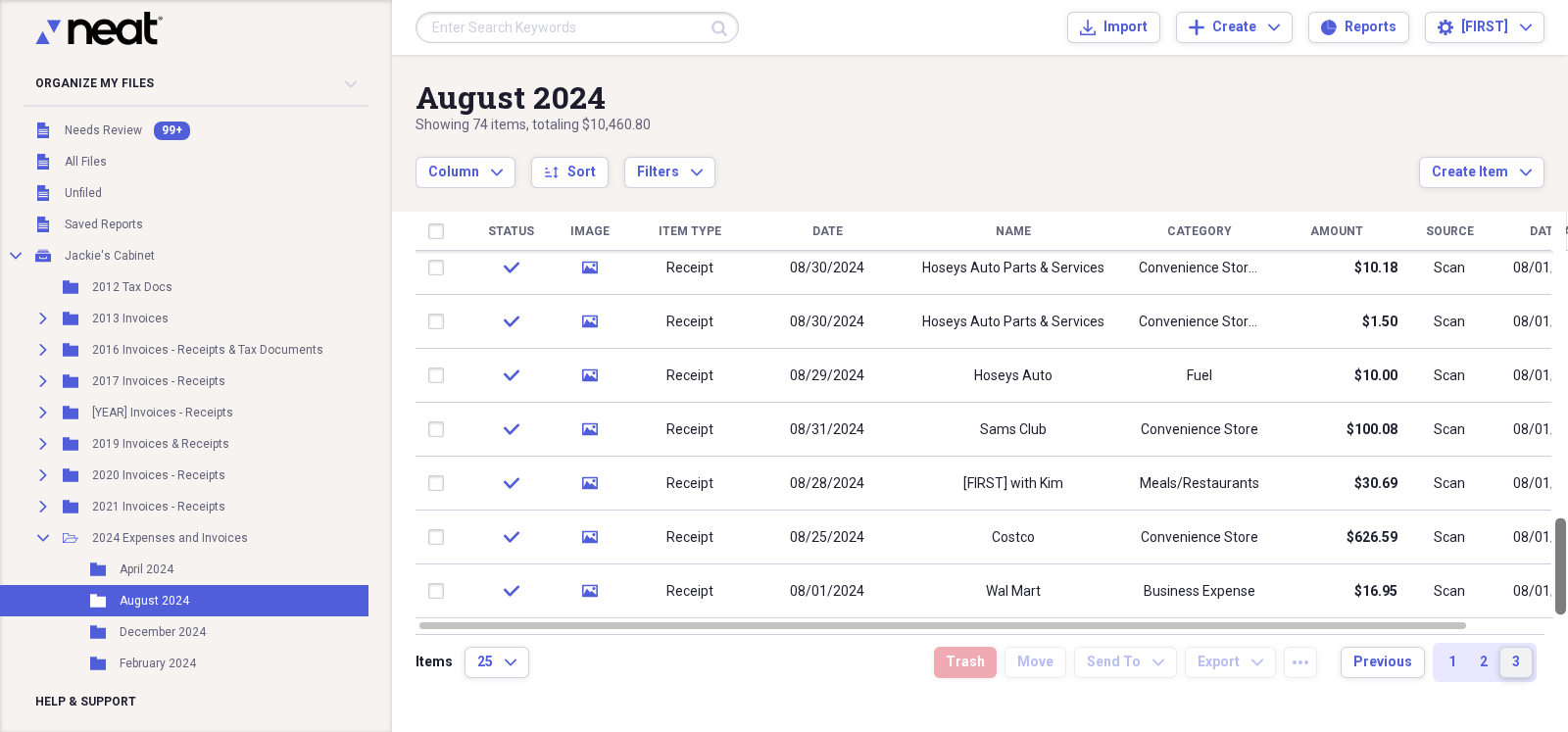 drag, startPoint x: 1556, startPoint y: 333, endPoint x: 1567, endPoint y: 668, distance: 335.18055 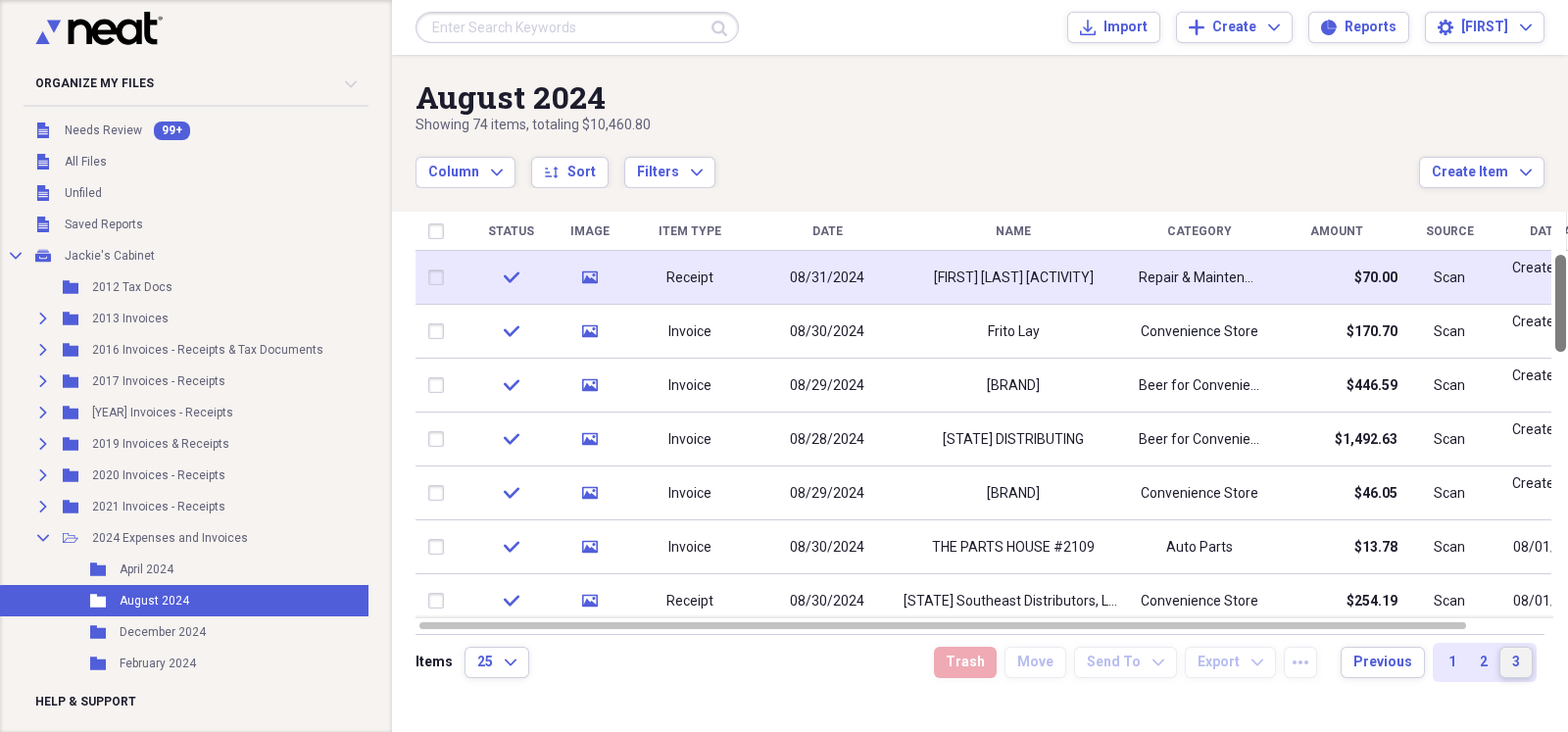 drag, startPoint x: 1556, startPoint y: 598, endPoint x: 1518, endPoint y: 261, distance: 339.1357 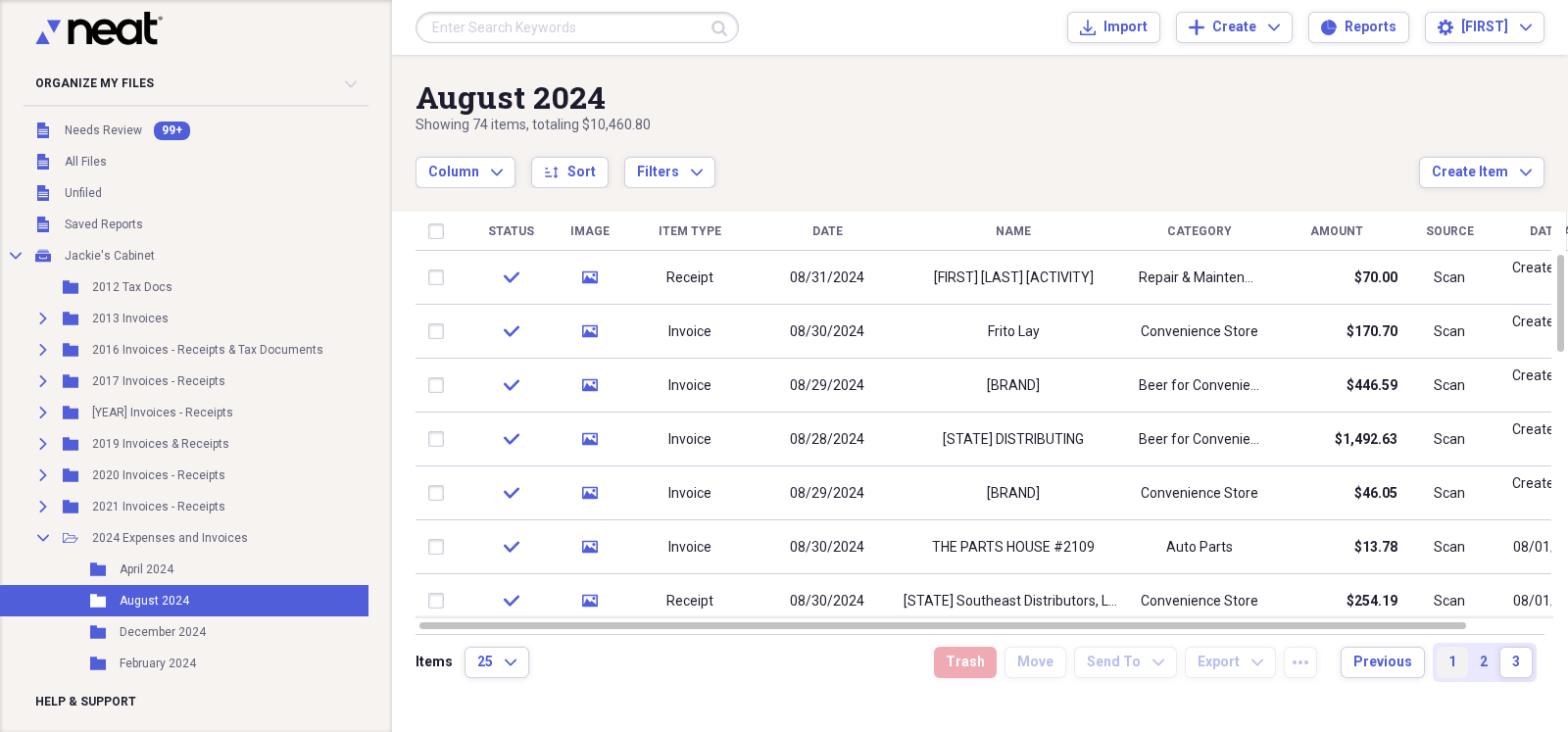 click on "1" at bounding box center [1452, 662] 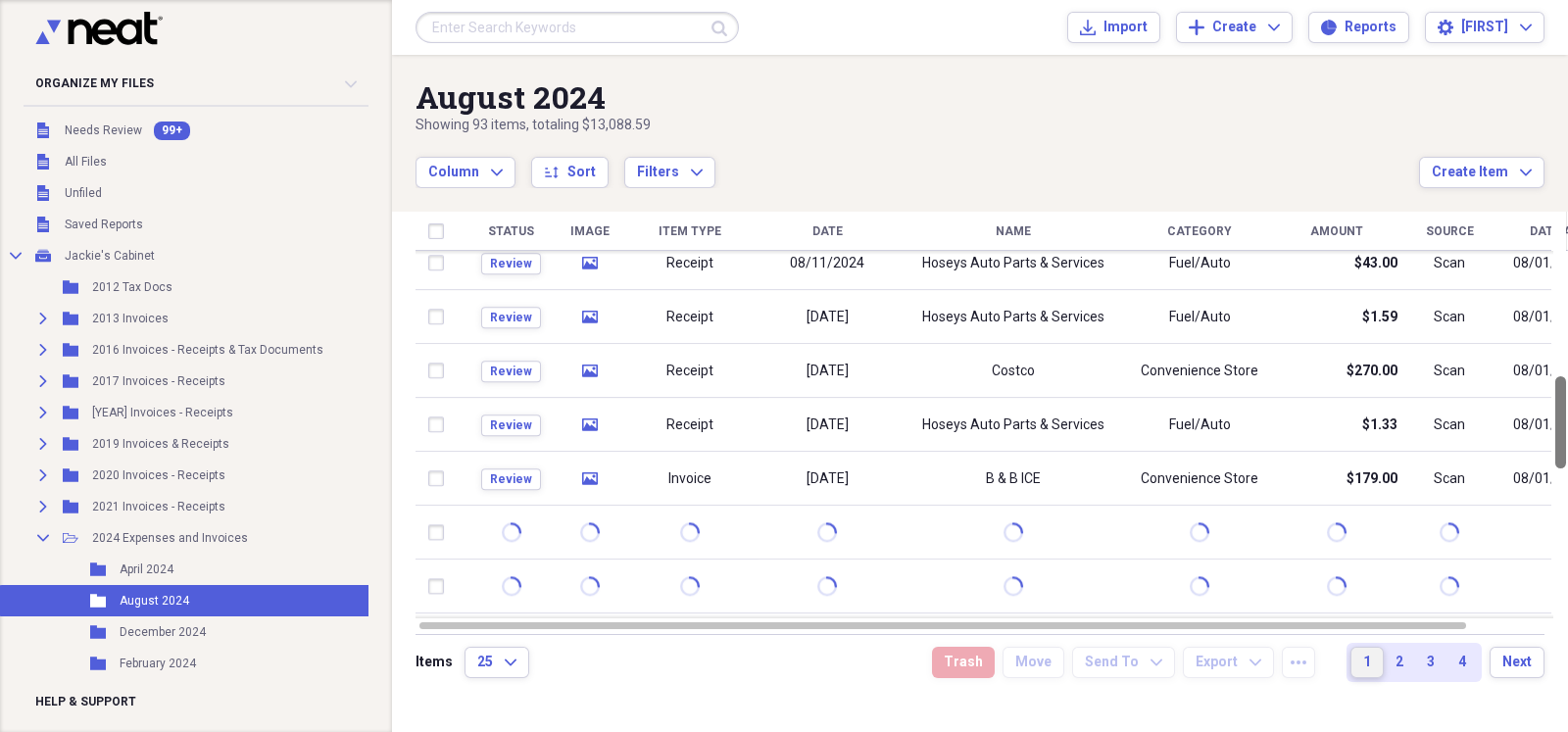 drag, startPoint x: 1561, startPoint y: 346, endPoint x: 1567, endPoint y: 449, distance: 103.17461 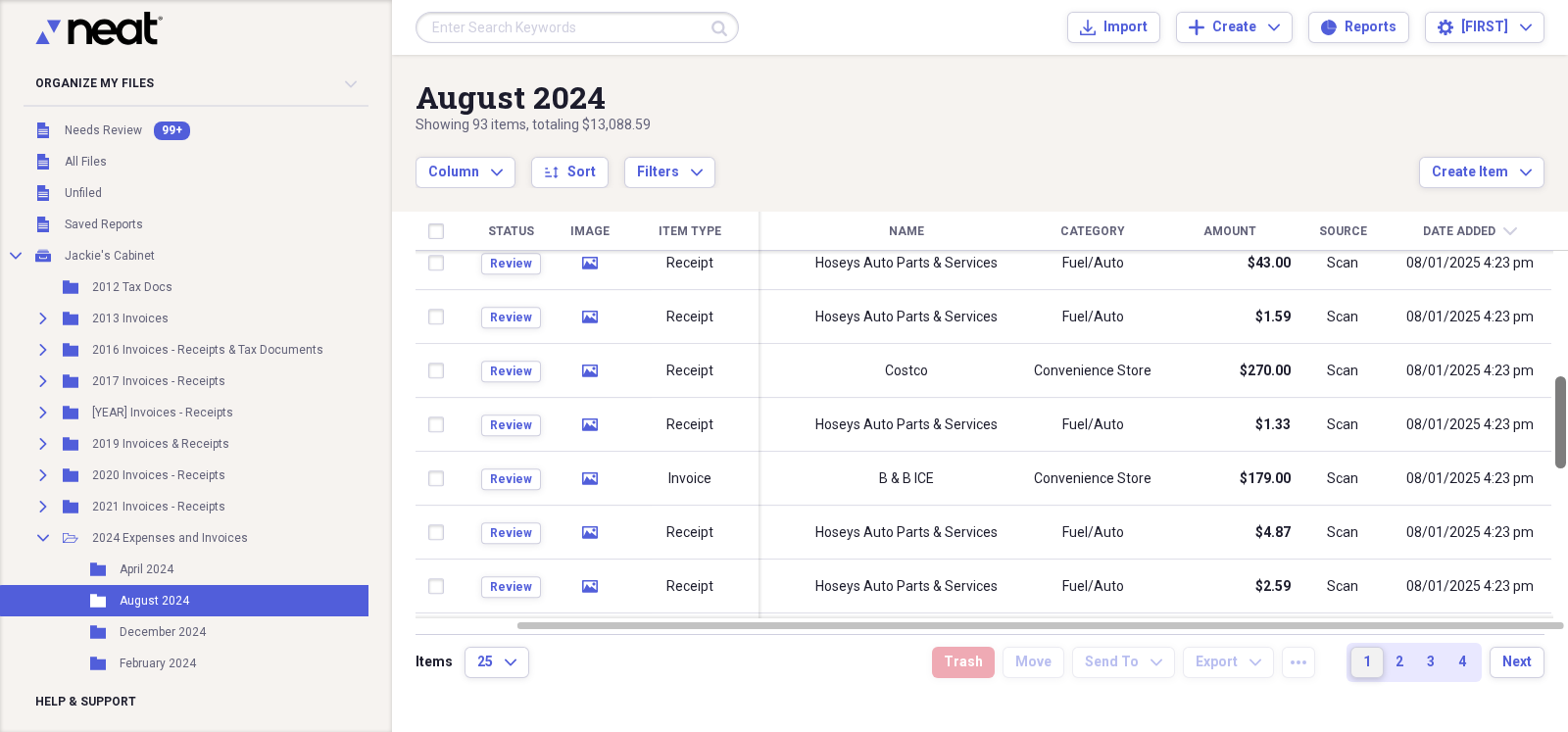click at bounding box center [1560, 422] 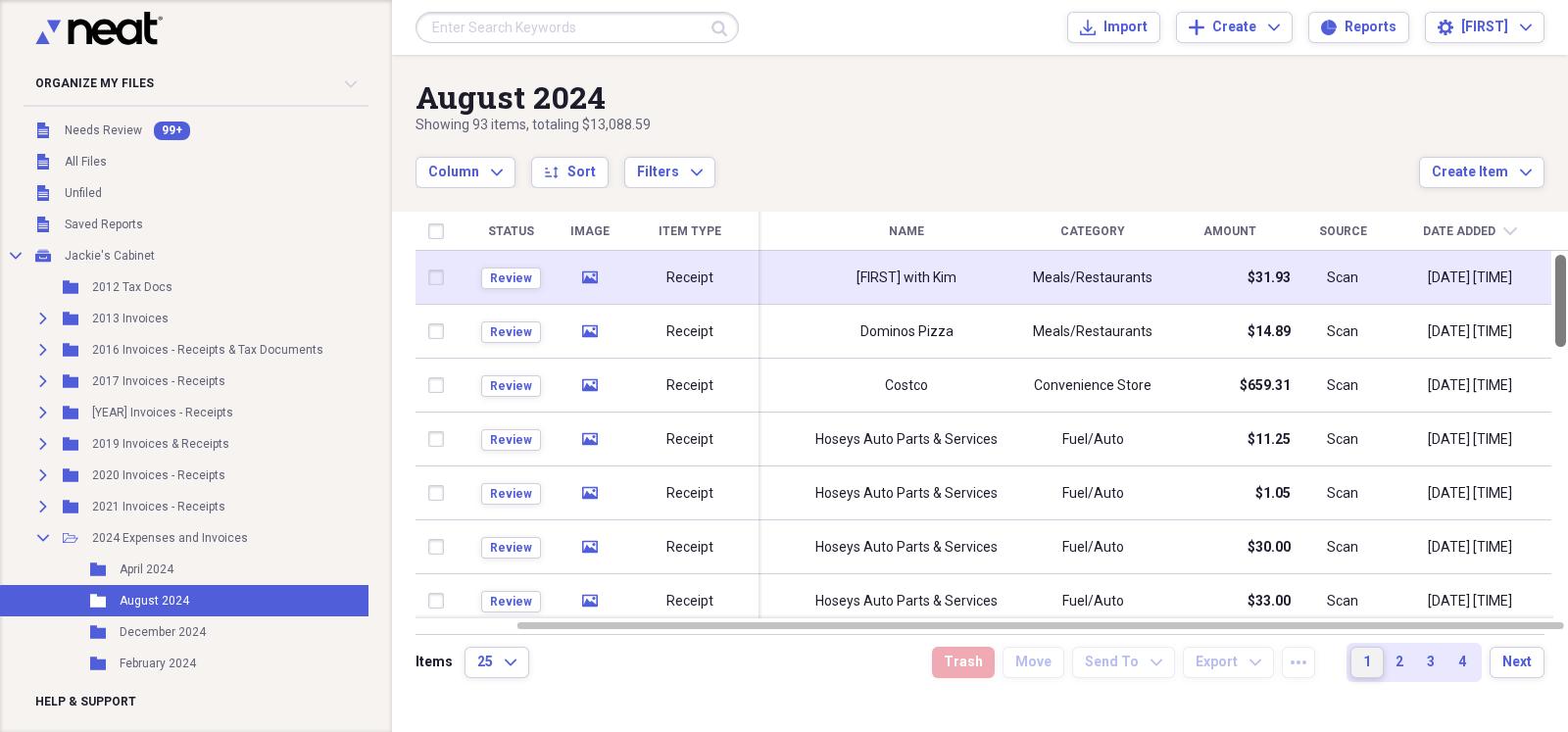 drag, startPoint x: 1561, startPoint y: 399, endPoint x: 1526, endPoint y: 271, distance: 132.69891 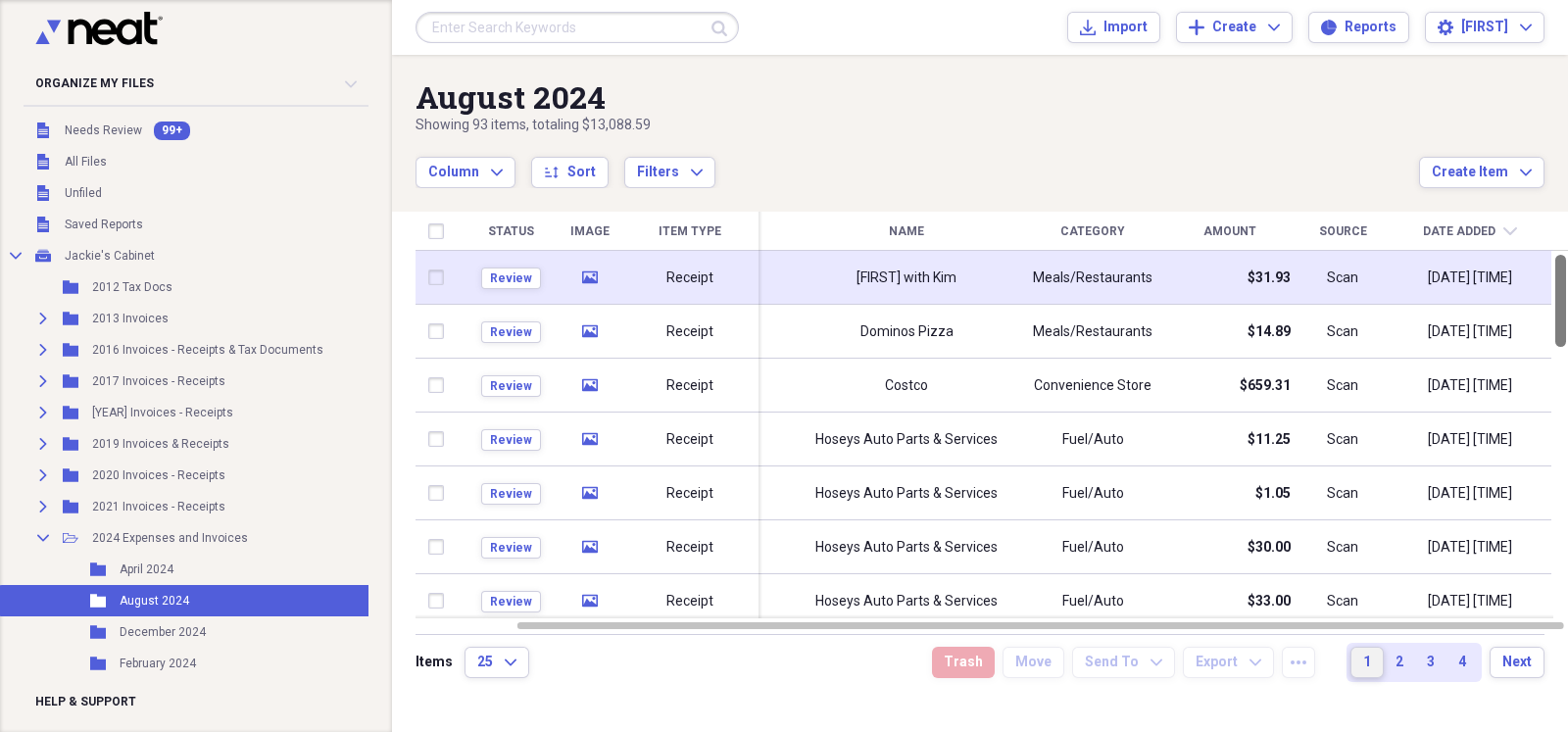 drag, startPoint x: 1559, startPoint y: 289, endPoint x: 1549, endPoint y: 253, distance: 37.363083 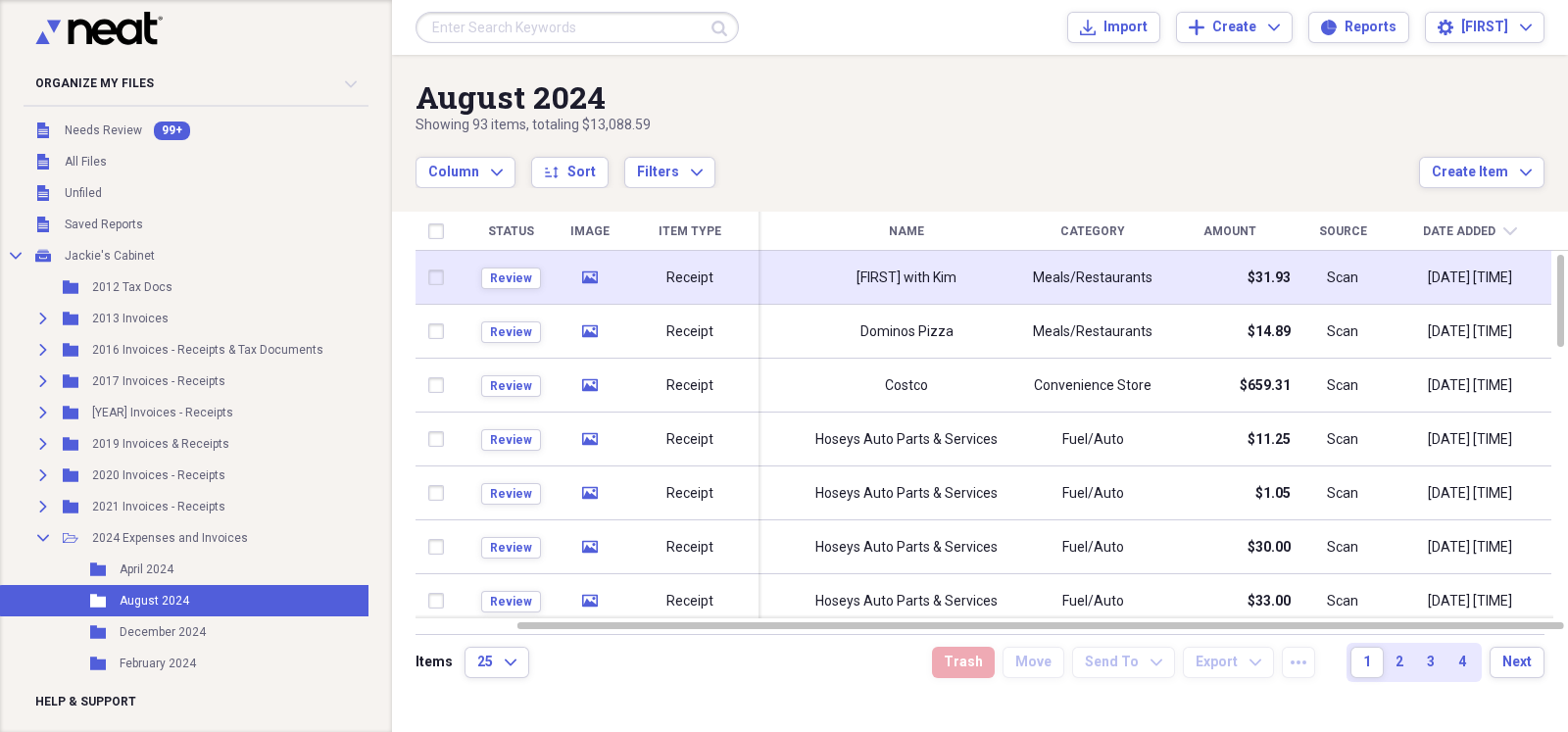 click on "[FIRST] with Kim" at bounding box center (906, 278) 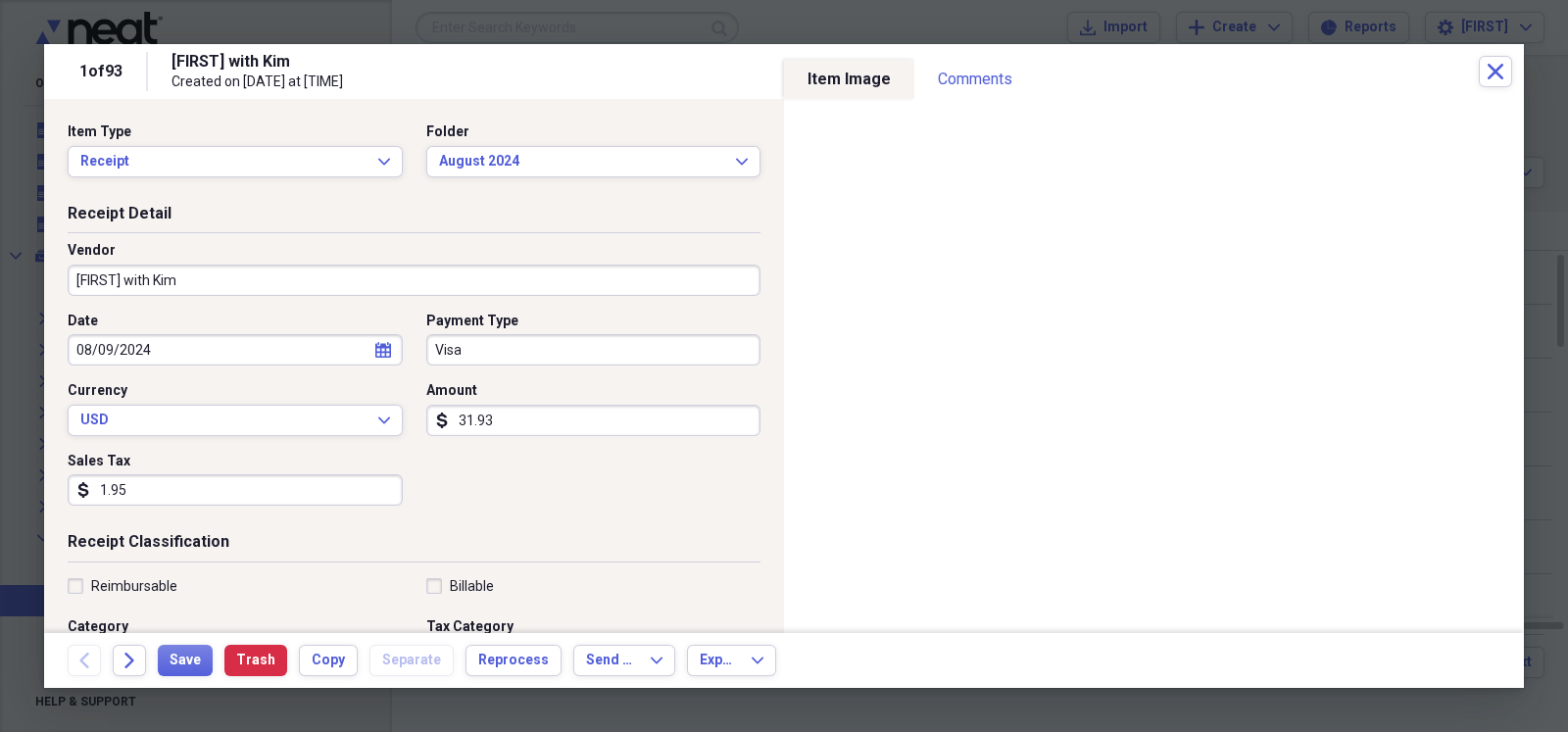 scroll, scrollTop: 48, scrollLeft: 0, axis: vertical 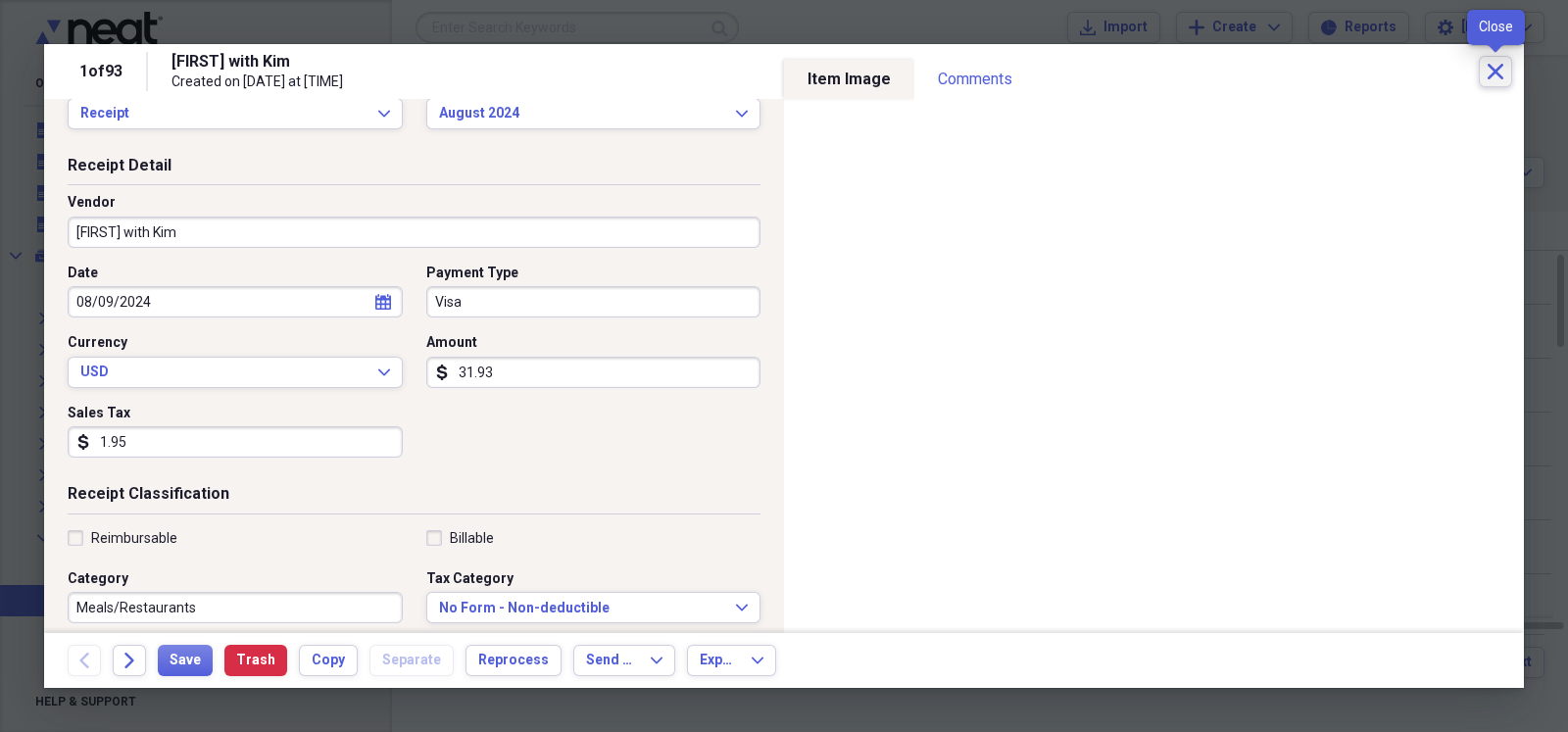 click on "Close" 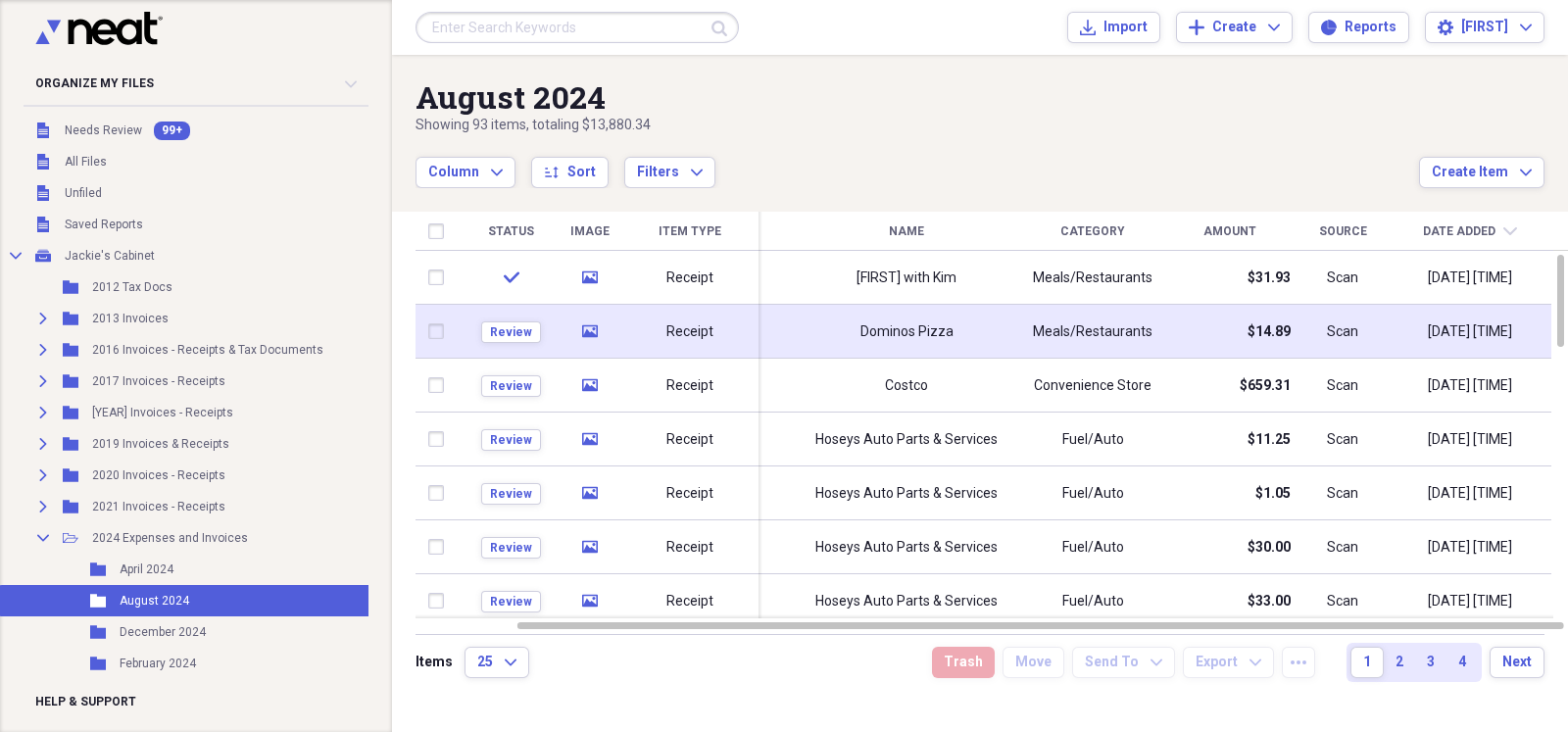 click on "Dominos Pizza" at bounding box center (906, 332) 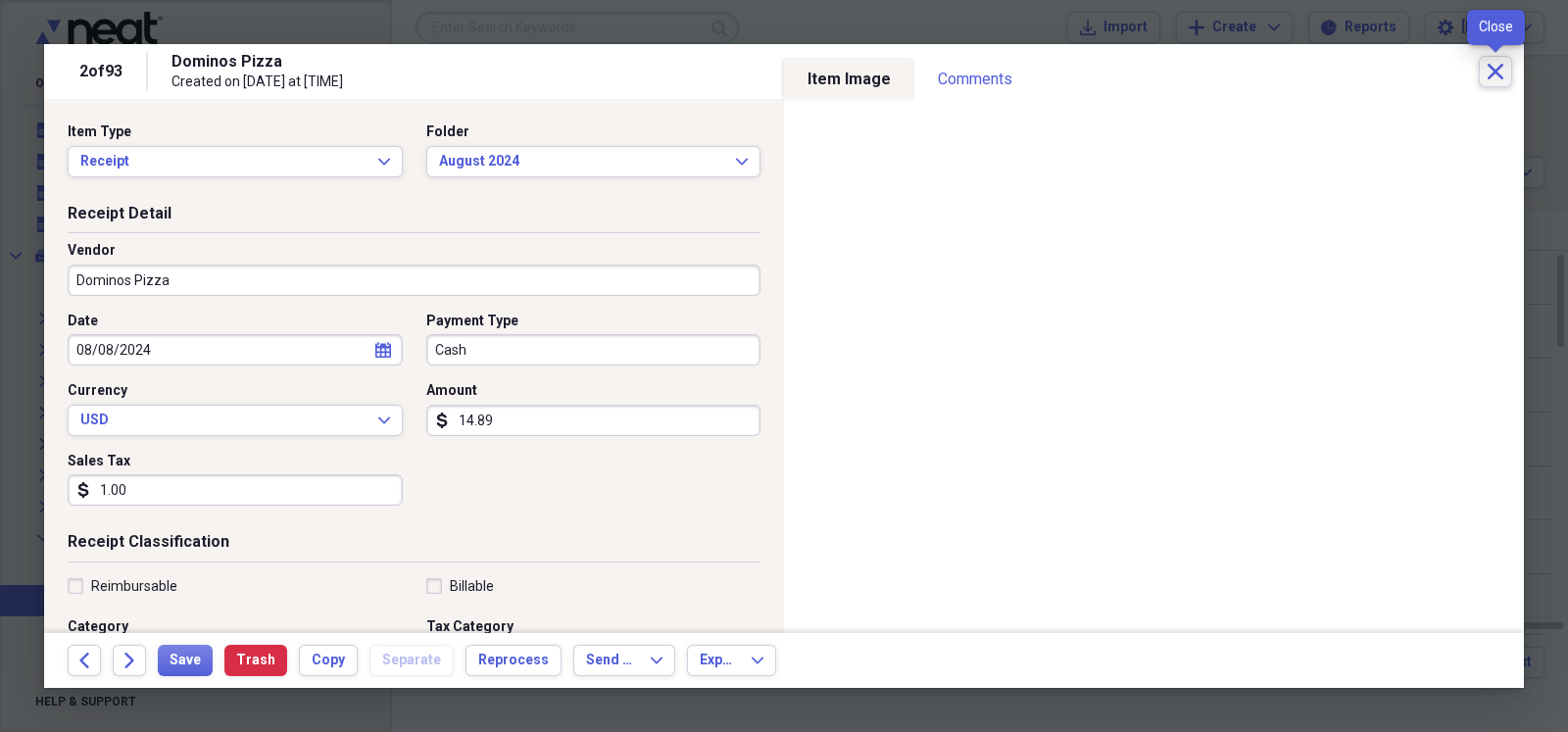 click 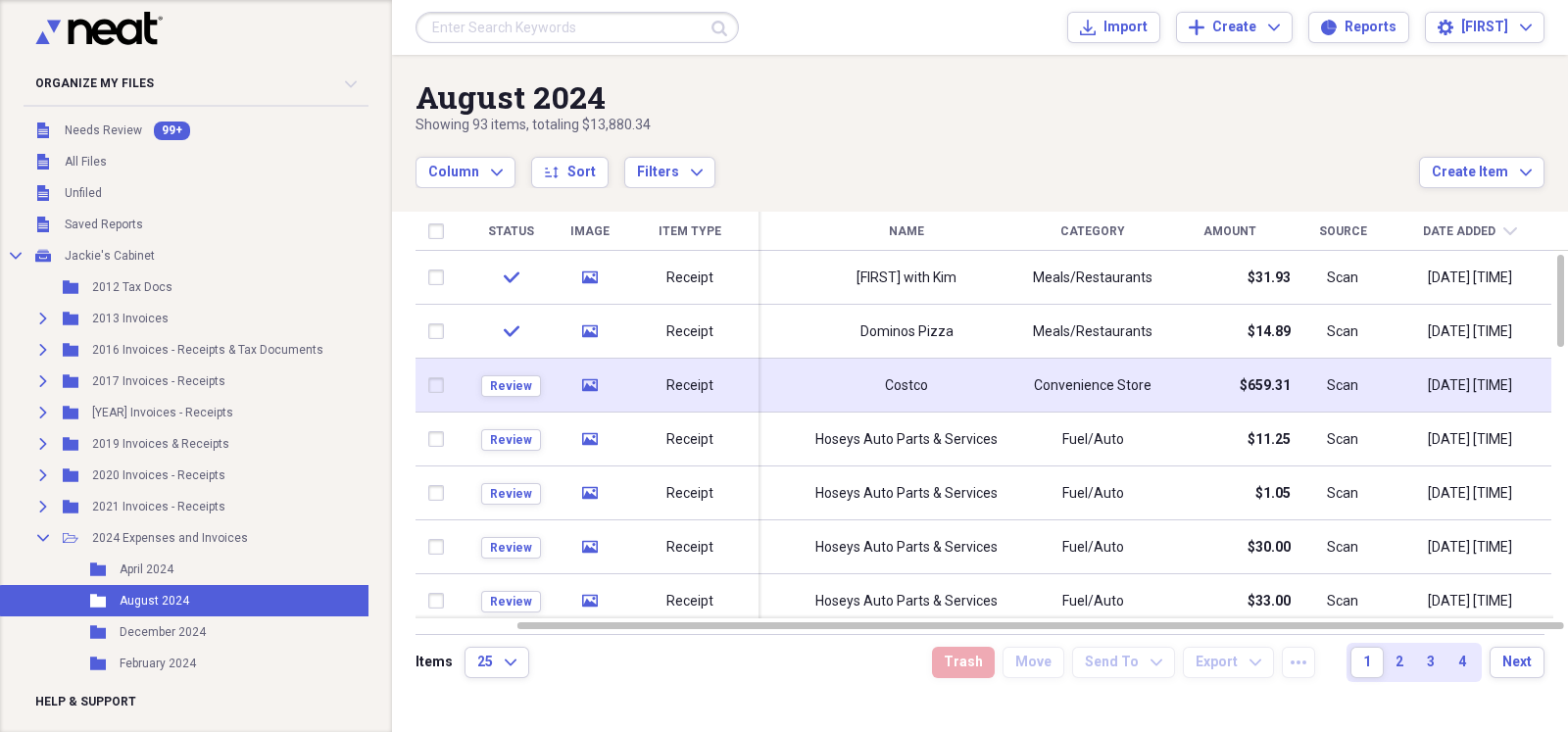 click on "Convenience Store" at bounding box center (1093, 386) 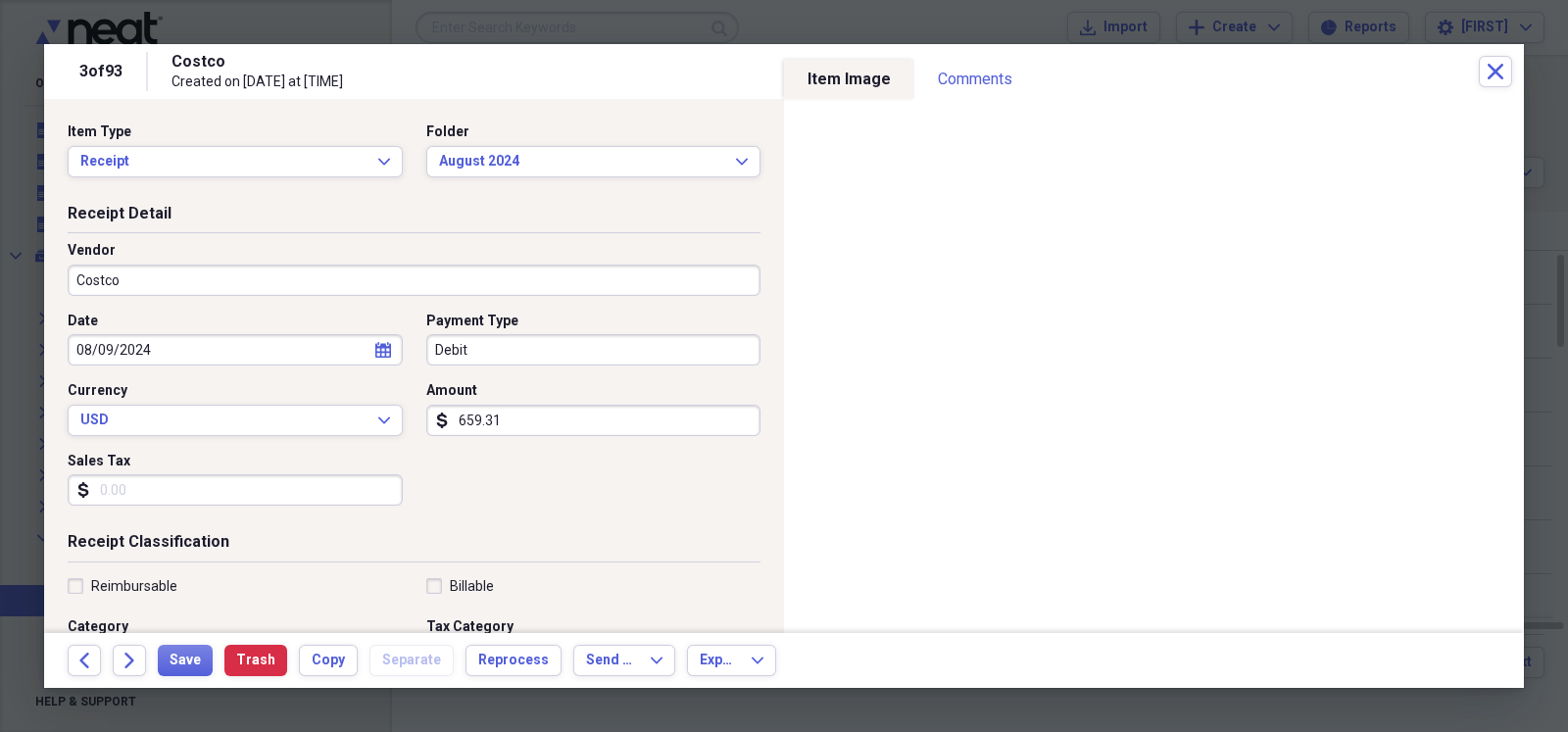 scroll, scrollTop: 48, scrollLeft: 0, axis: vertical 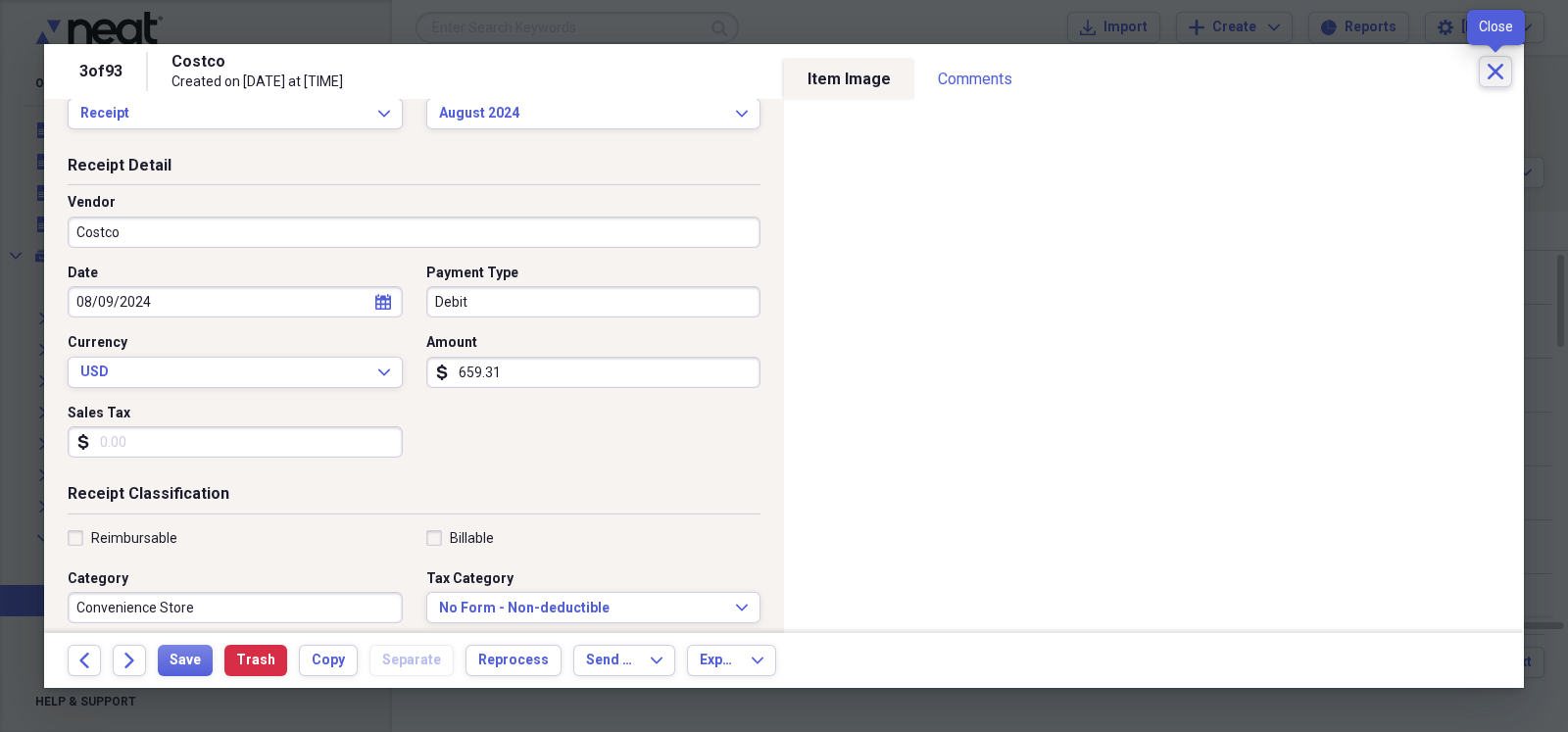 click 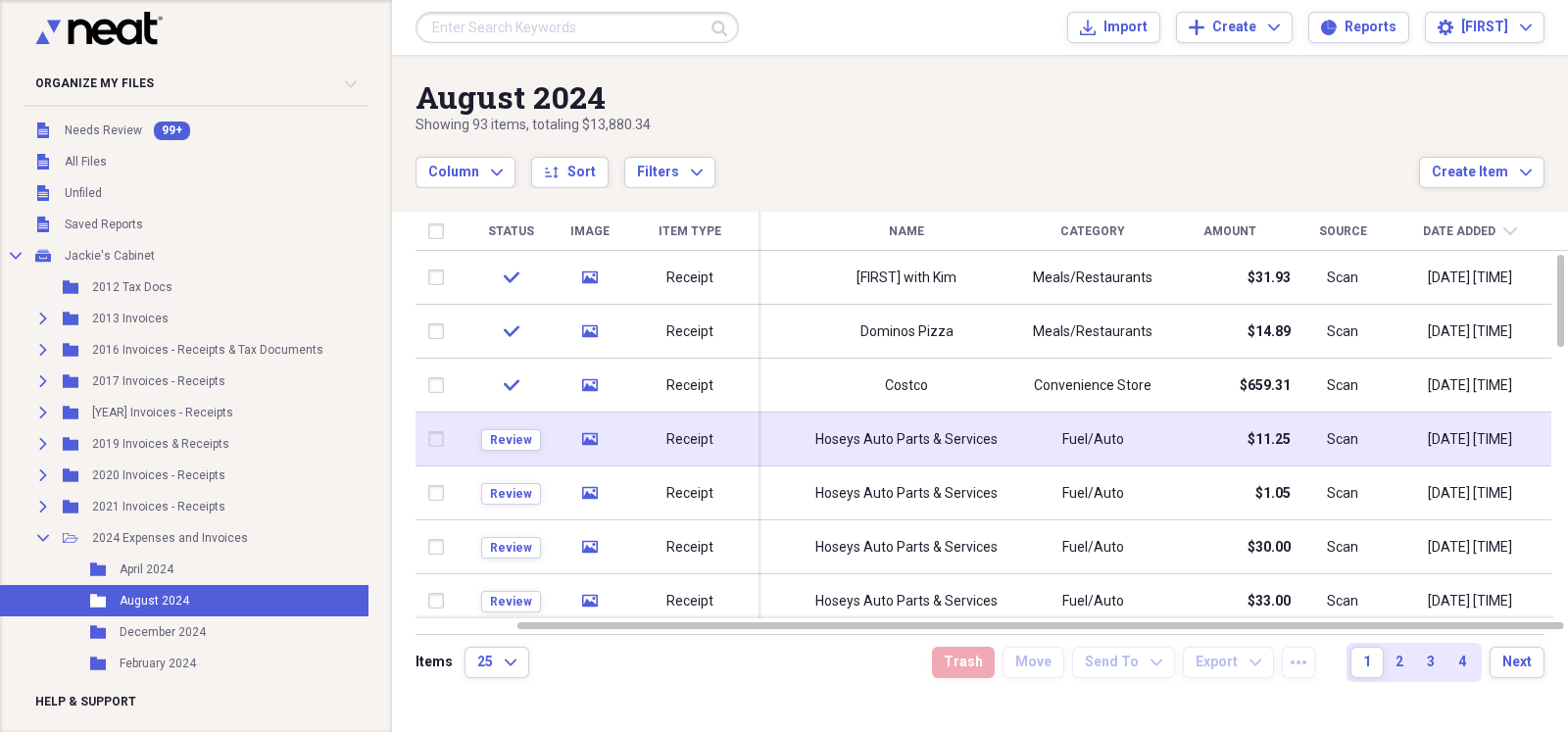 click on "Hoseys Auto Parts & Services" at bounding box center (906, 440) 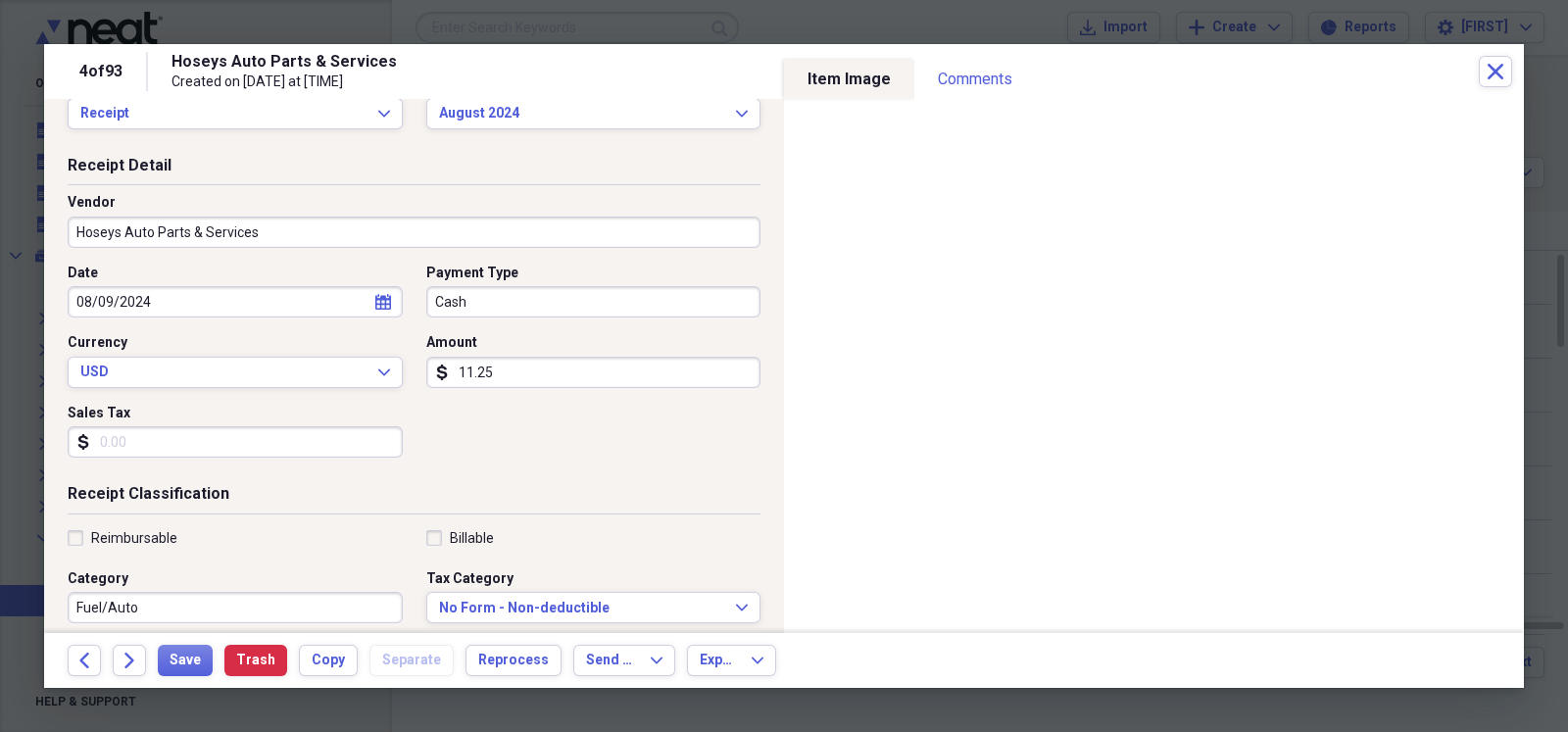 scroll, scrollTop: 97, scrollLeft: 0, axis: vertical 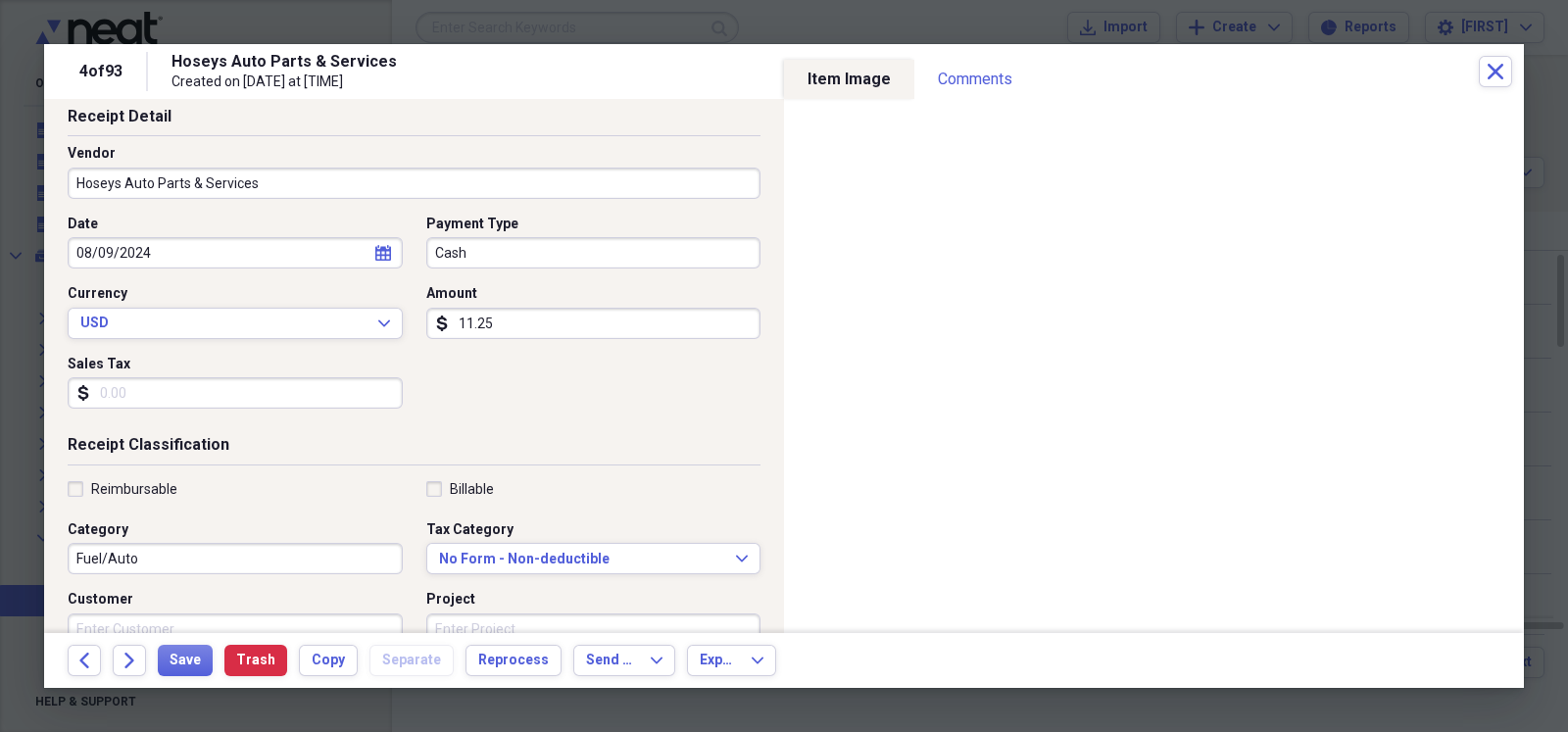click on "Fuel/Auto" at bounding box center [235, 559] 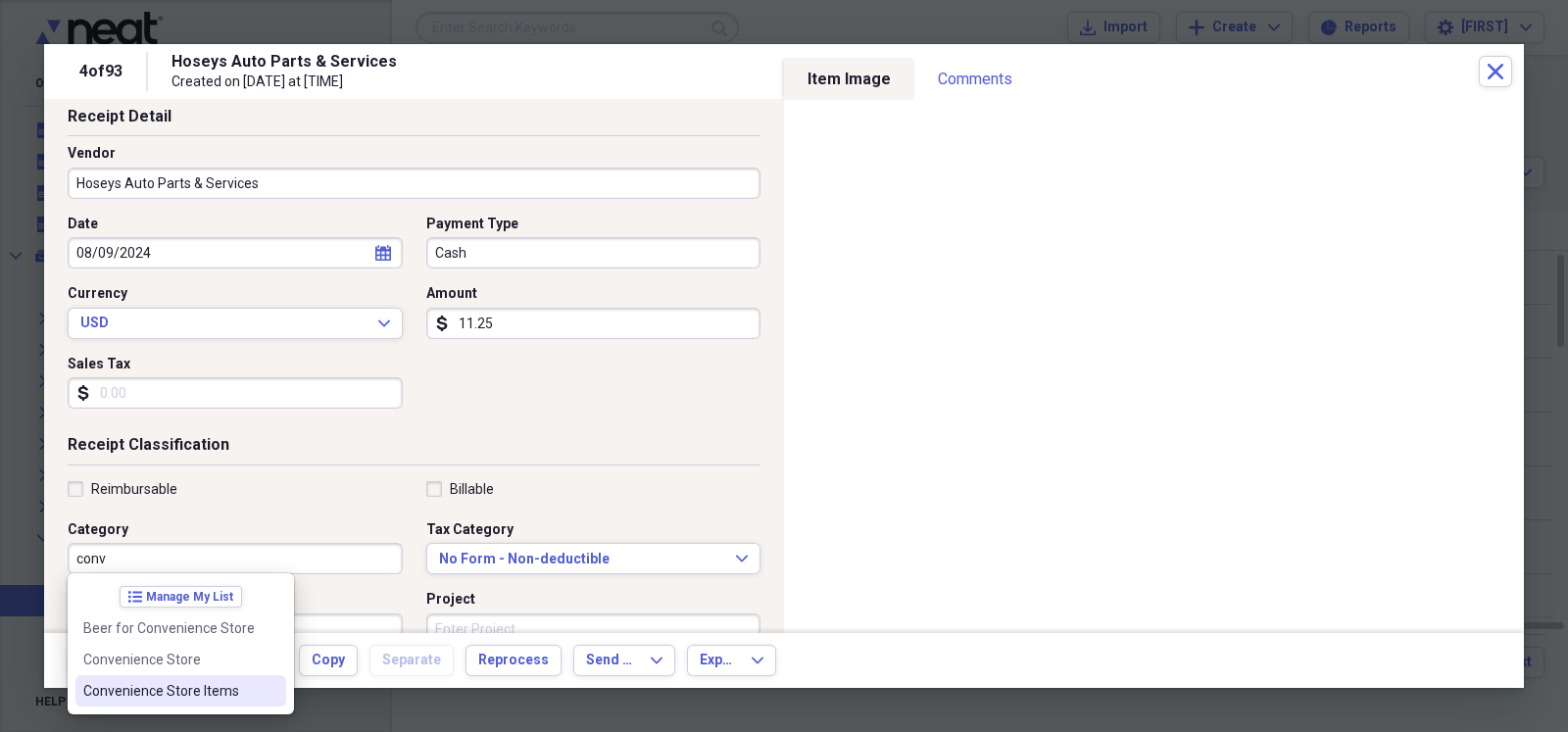 click on "Convenience Store Items" at bounding box center [169, 691] 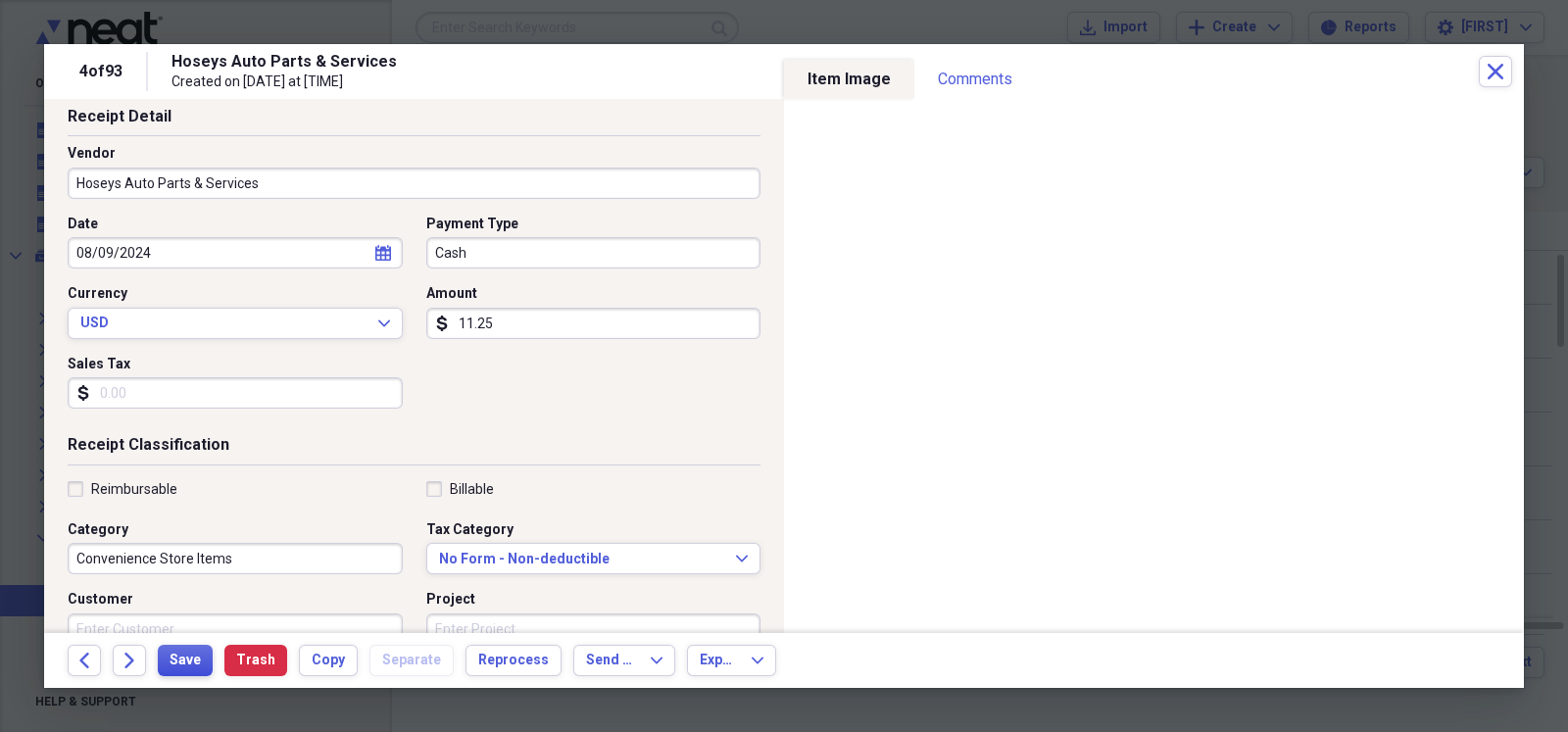click on "Save" at bounding box center [185, 660] 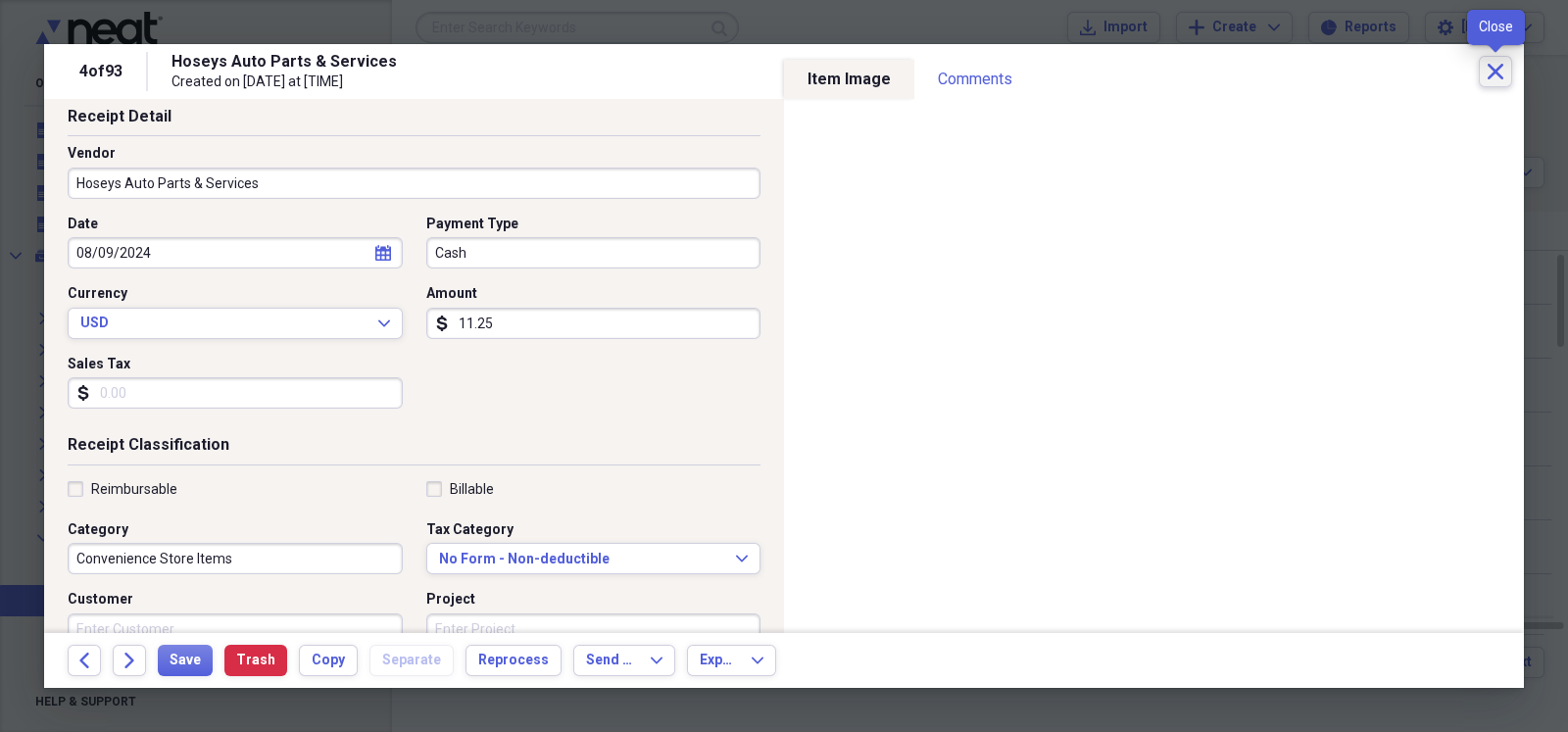 click 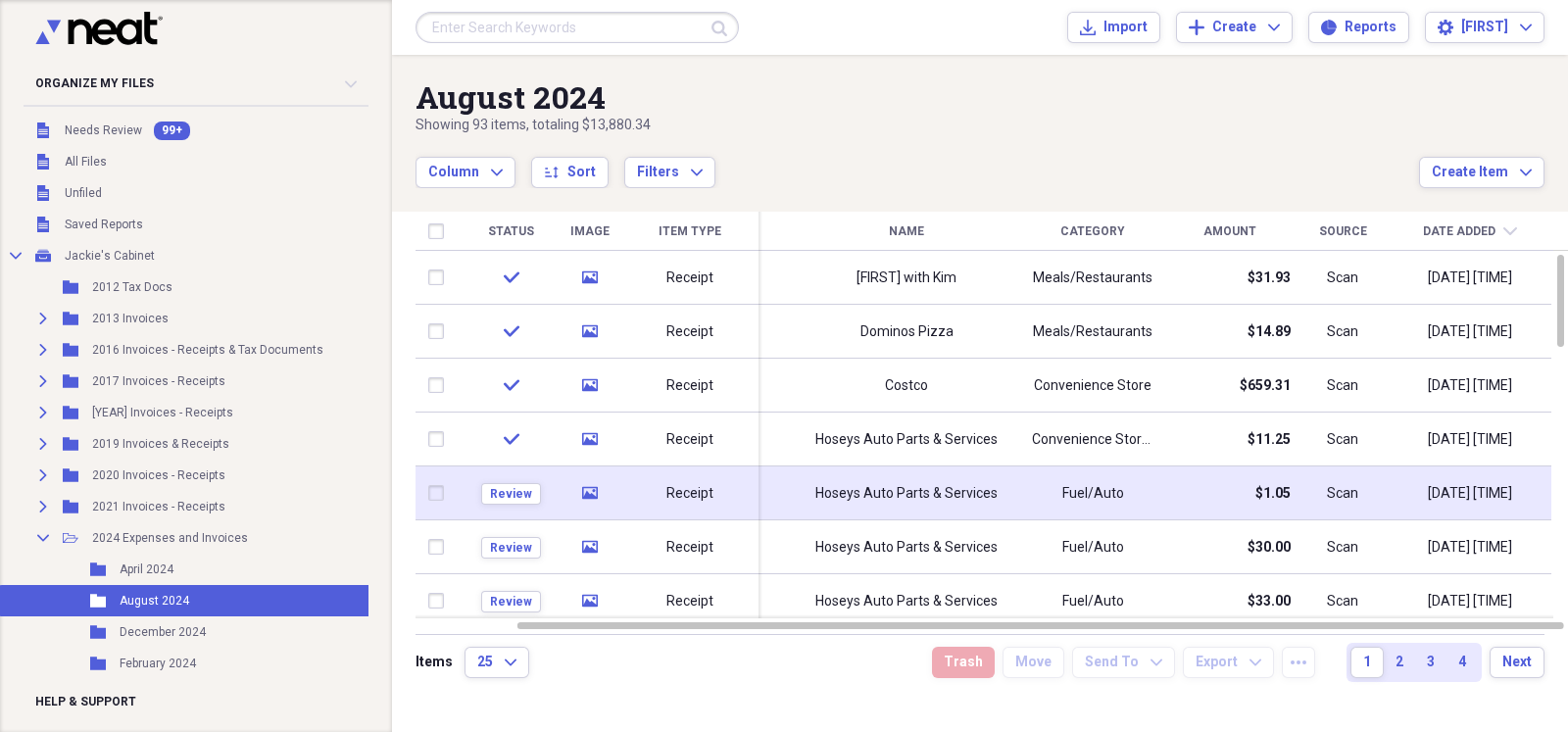 click on "Hoseys Auto Parts & Services" at bounding box center (906, 494) 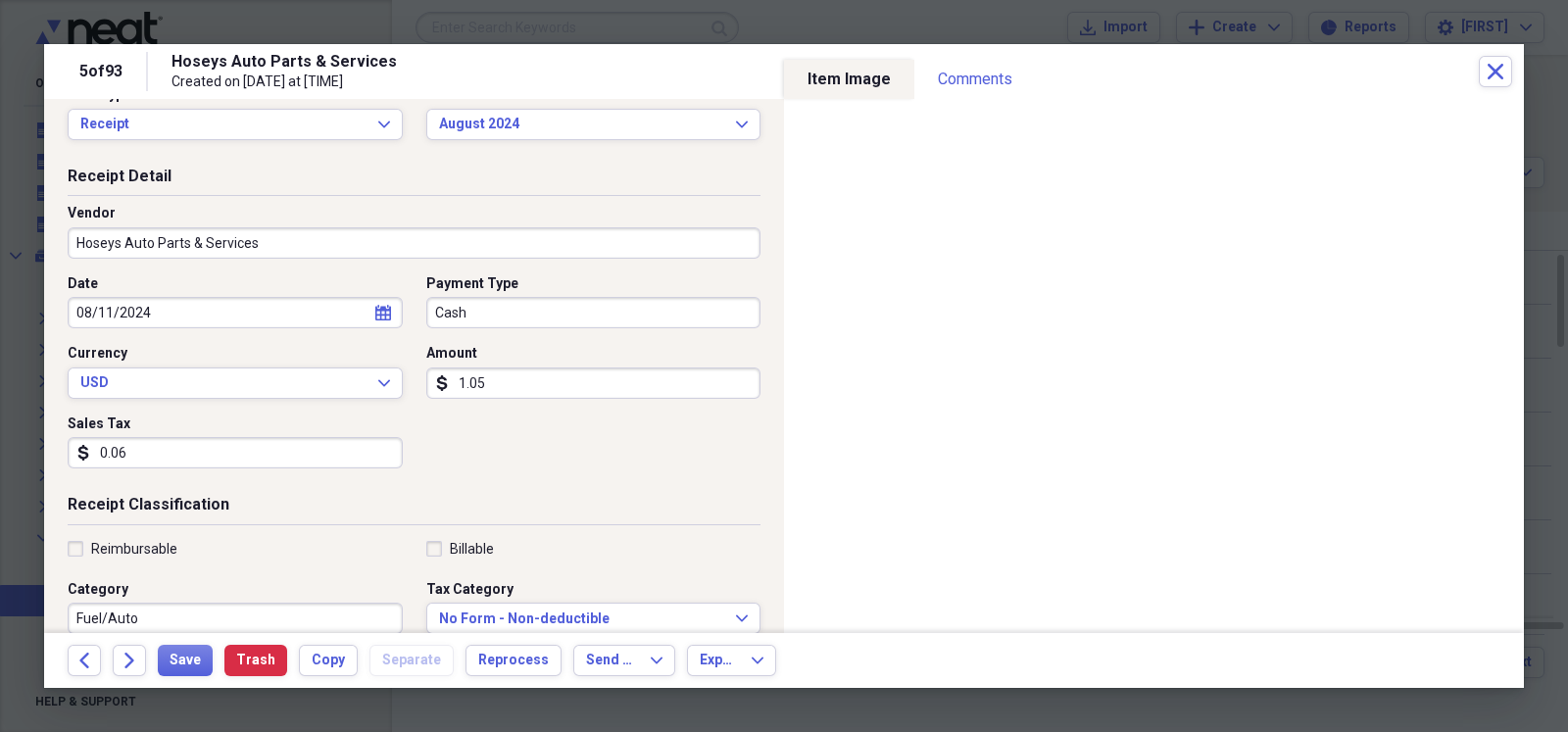 scroll, scrollTop: 48, scrollLeft: 0, axis: vertical 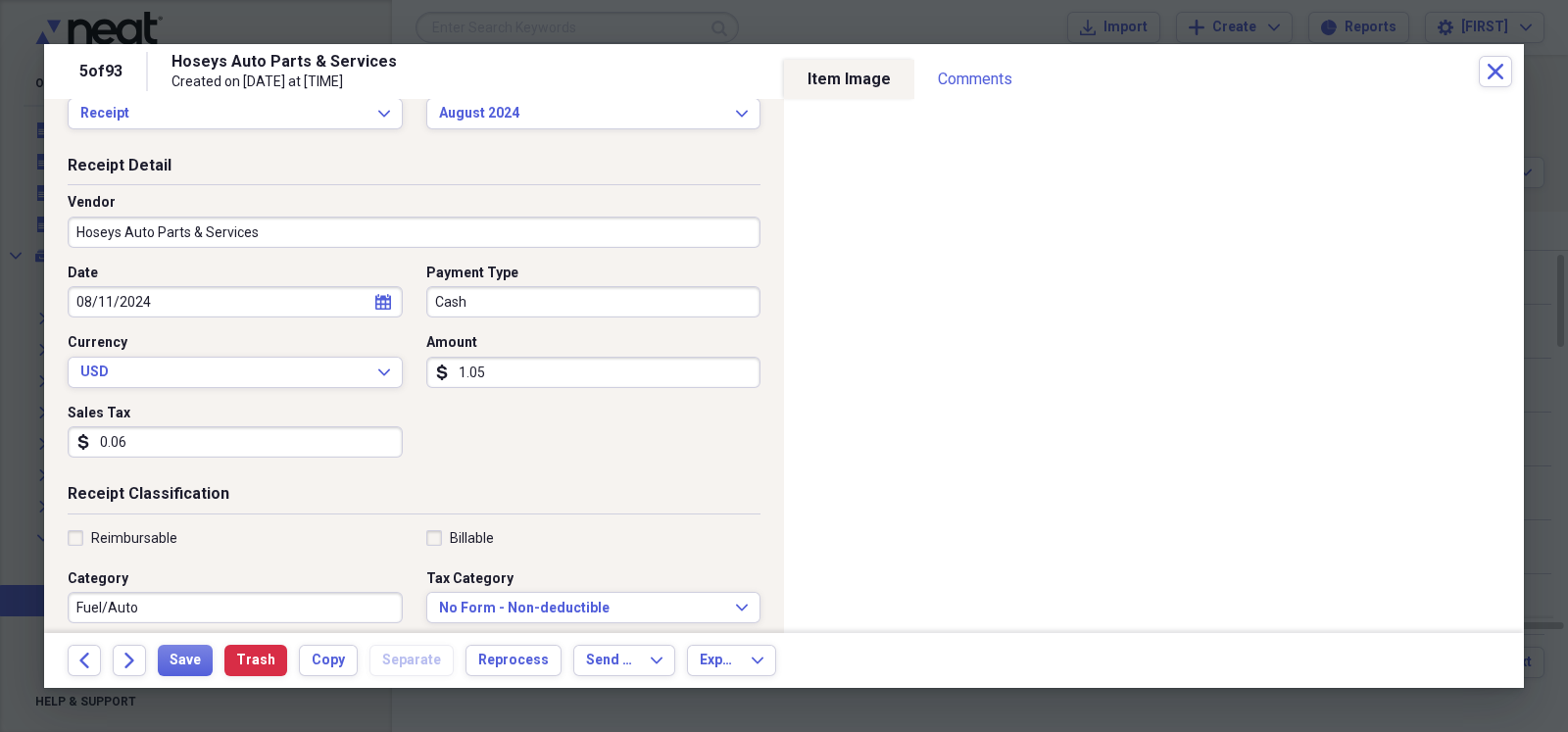 click on "Fuel/Auto" at bounding box center (235, 608) 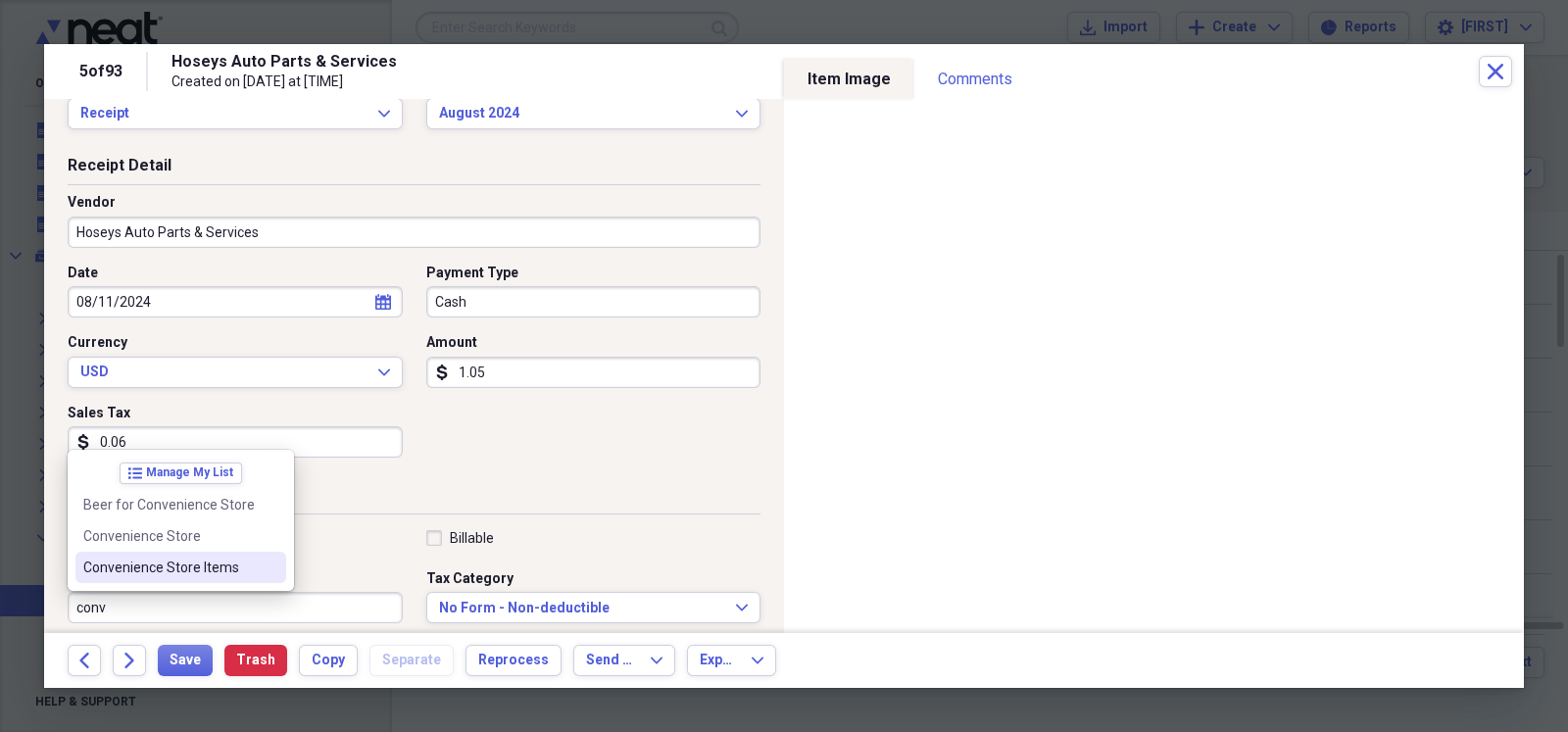 click on "Convenience Store Items" at bounding box center [169, 567] 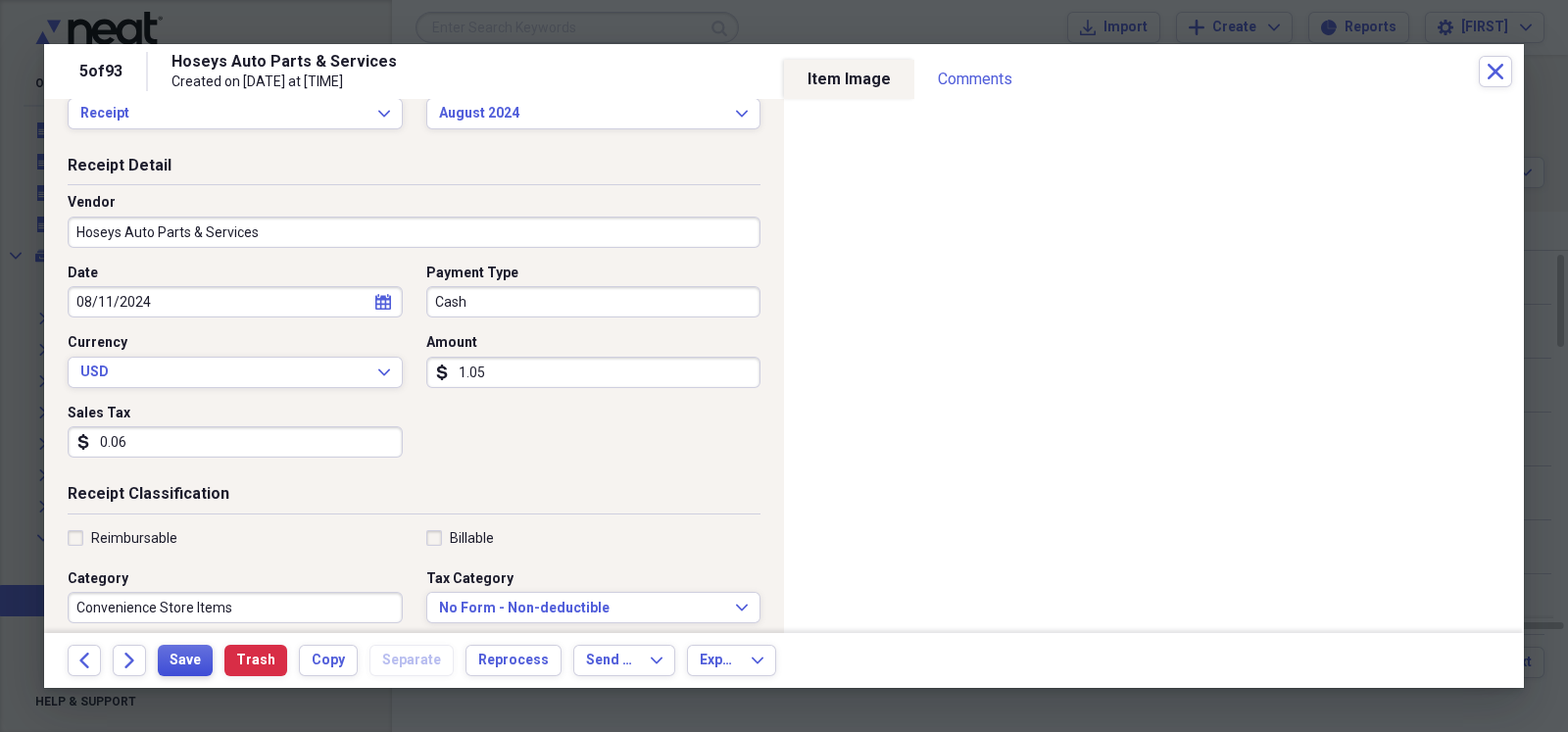 click on "Save" at bounding box center [185, 660] 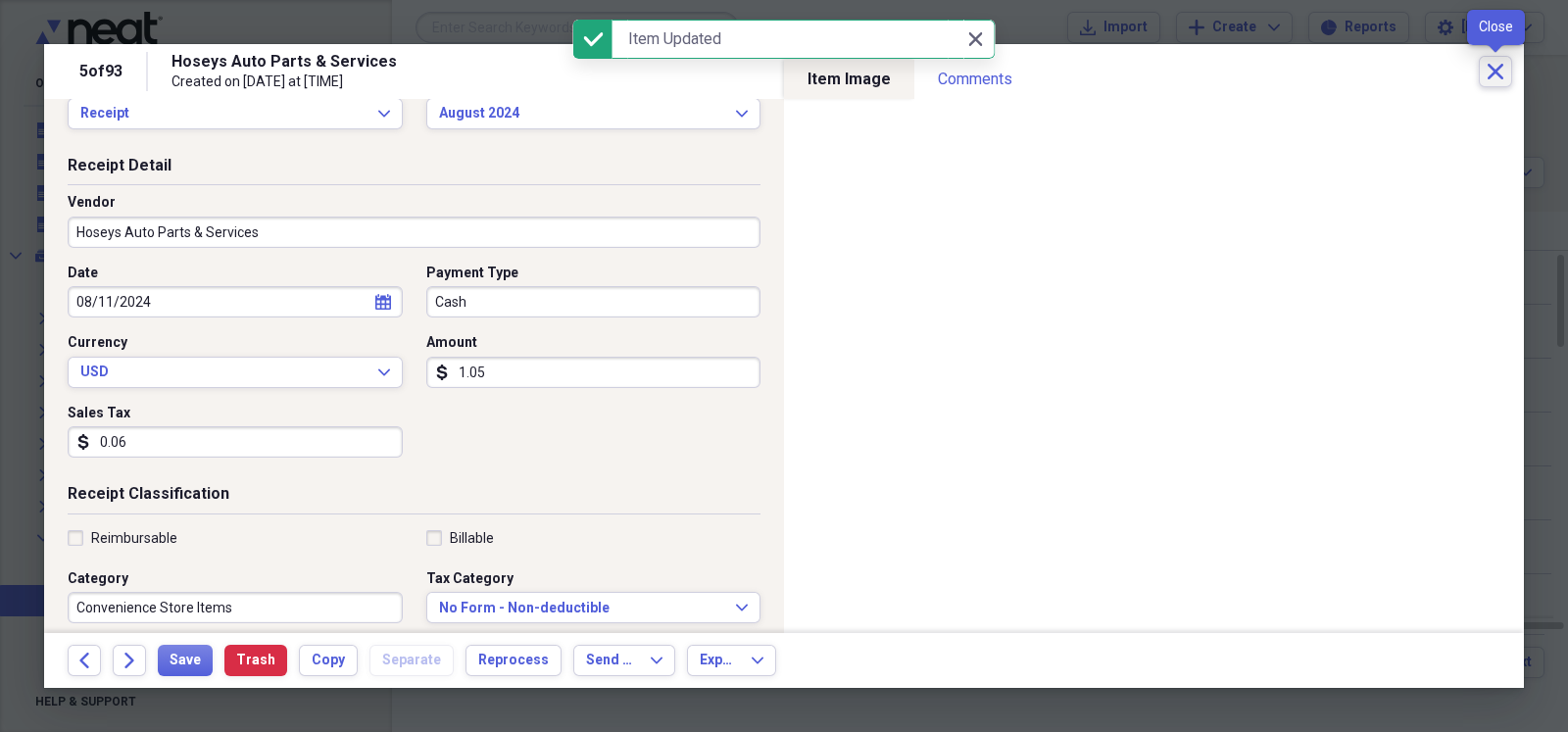 click 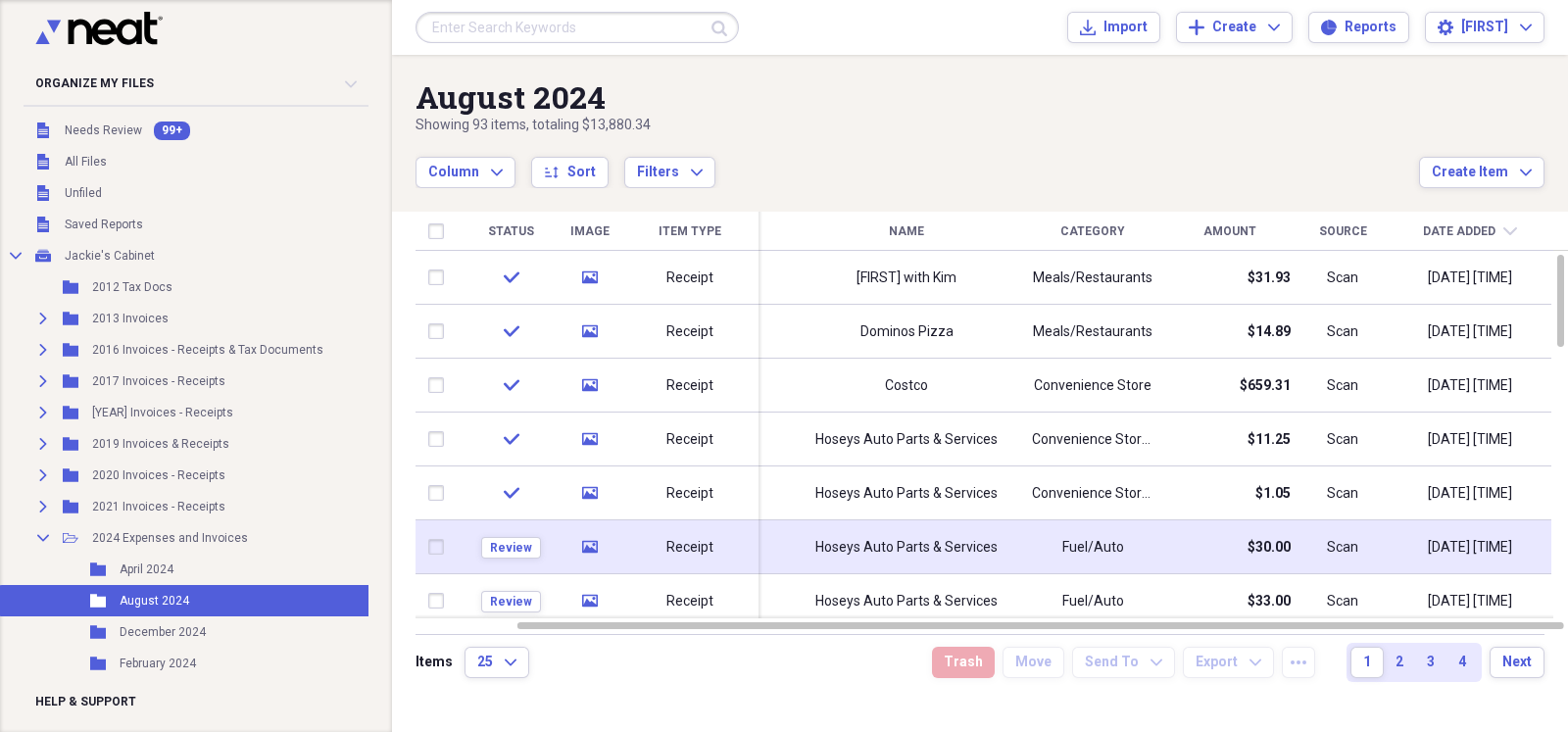 click on "Hoseys Auto Parts & Services" at bounding box center (906, 548) 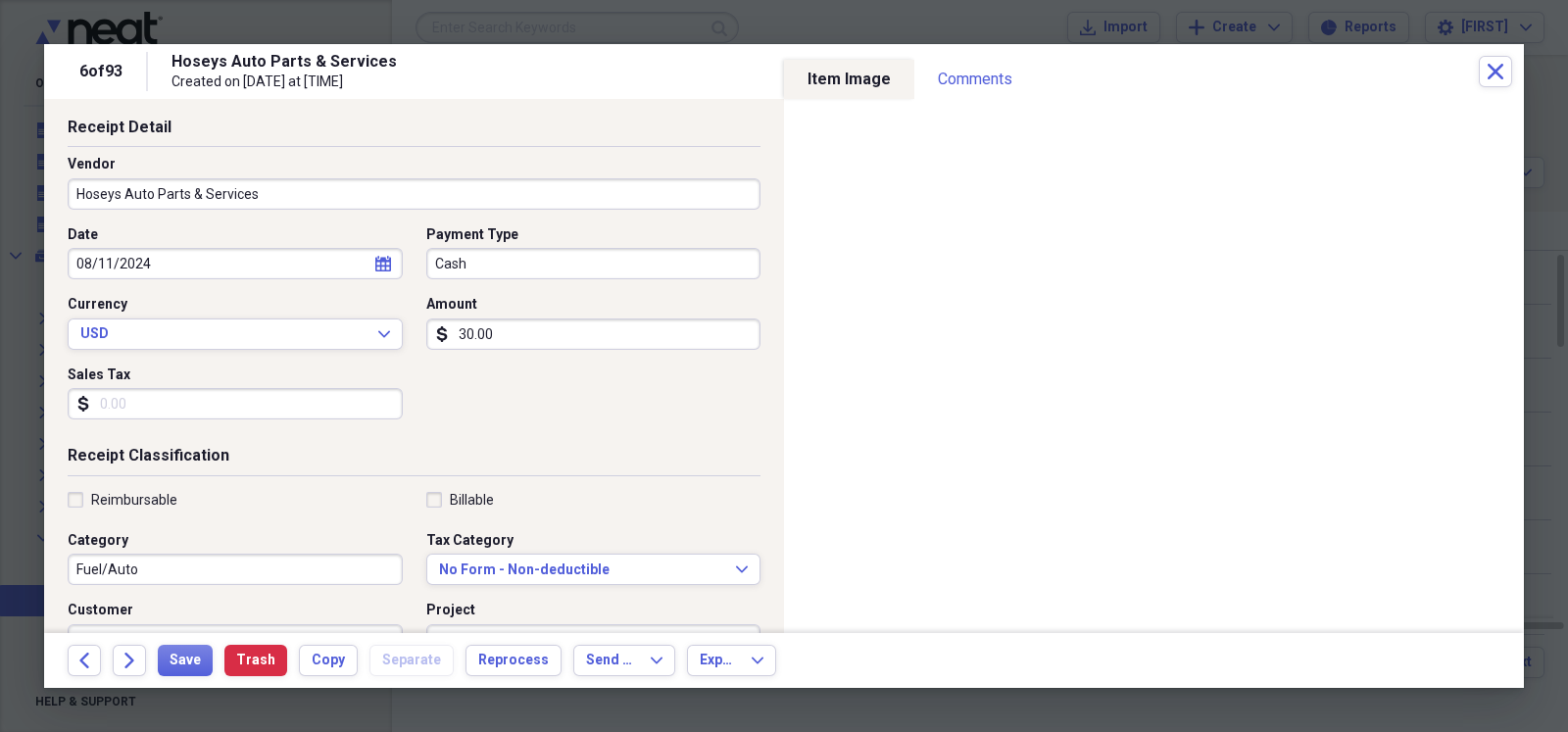 scroll, scrollTop: 97, scrollLeft: 0, axis: vertical 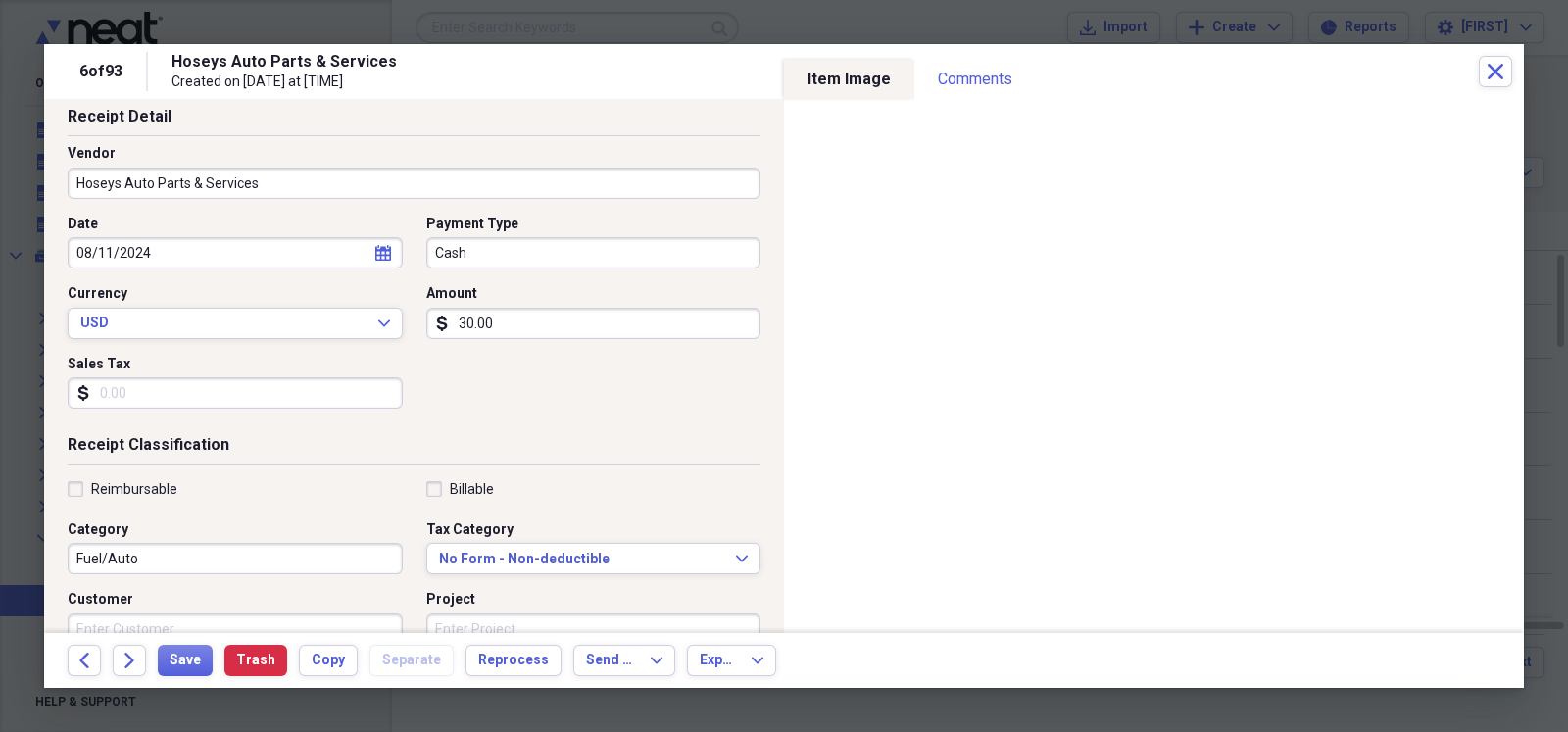 click on "Fuel/Auto" at bounding box center (235, 559) 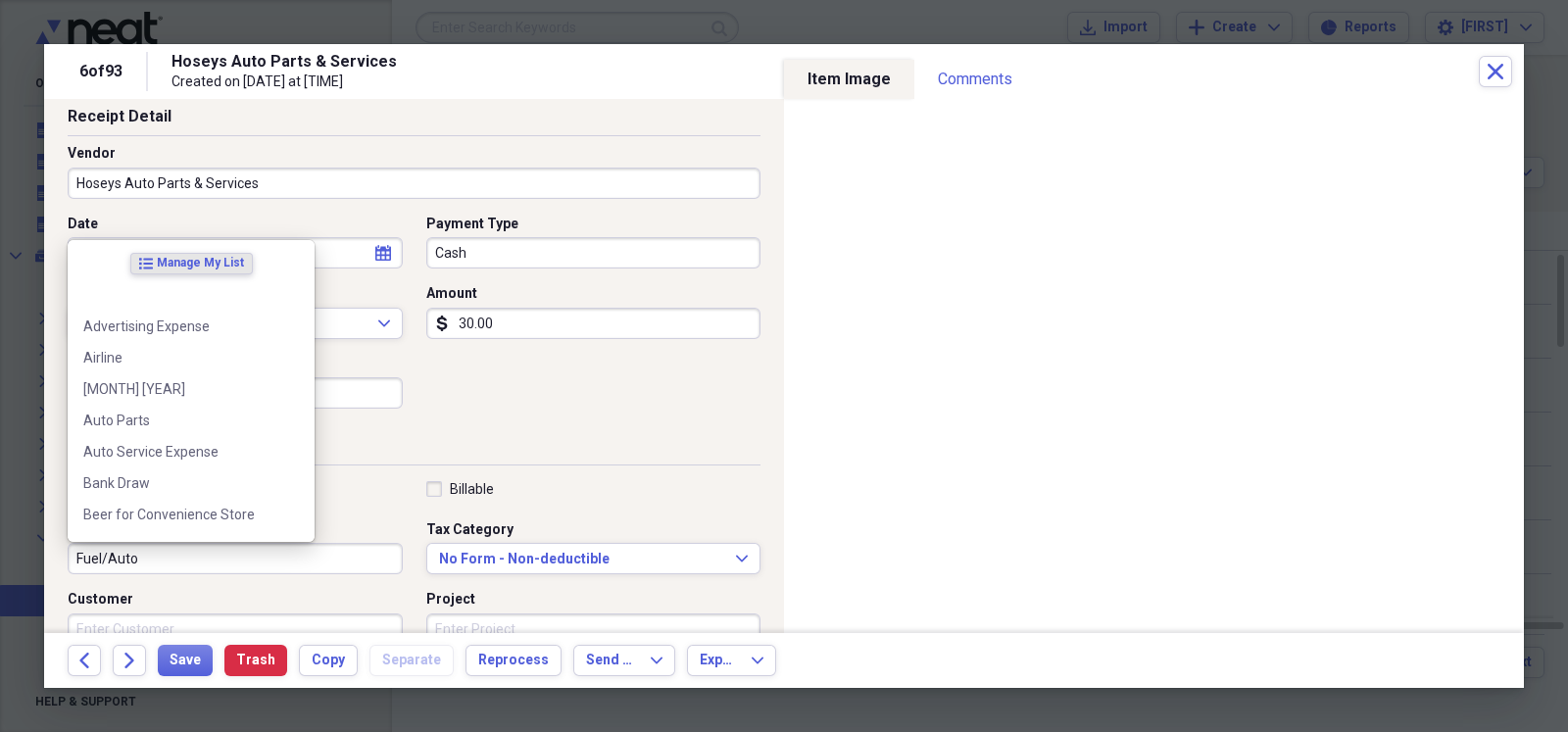 click on "Fuel/Auto" at bounding box center (235, 559) 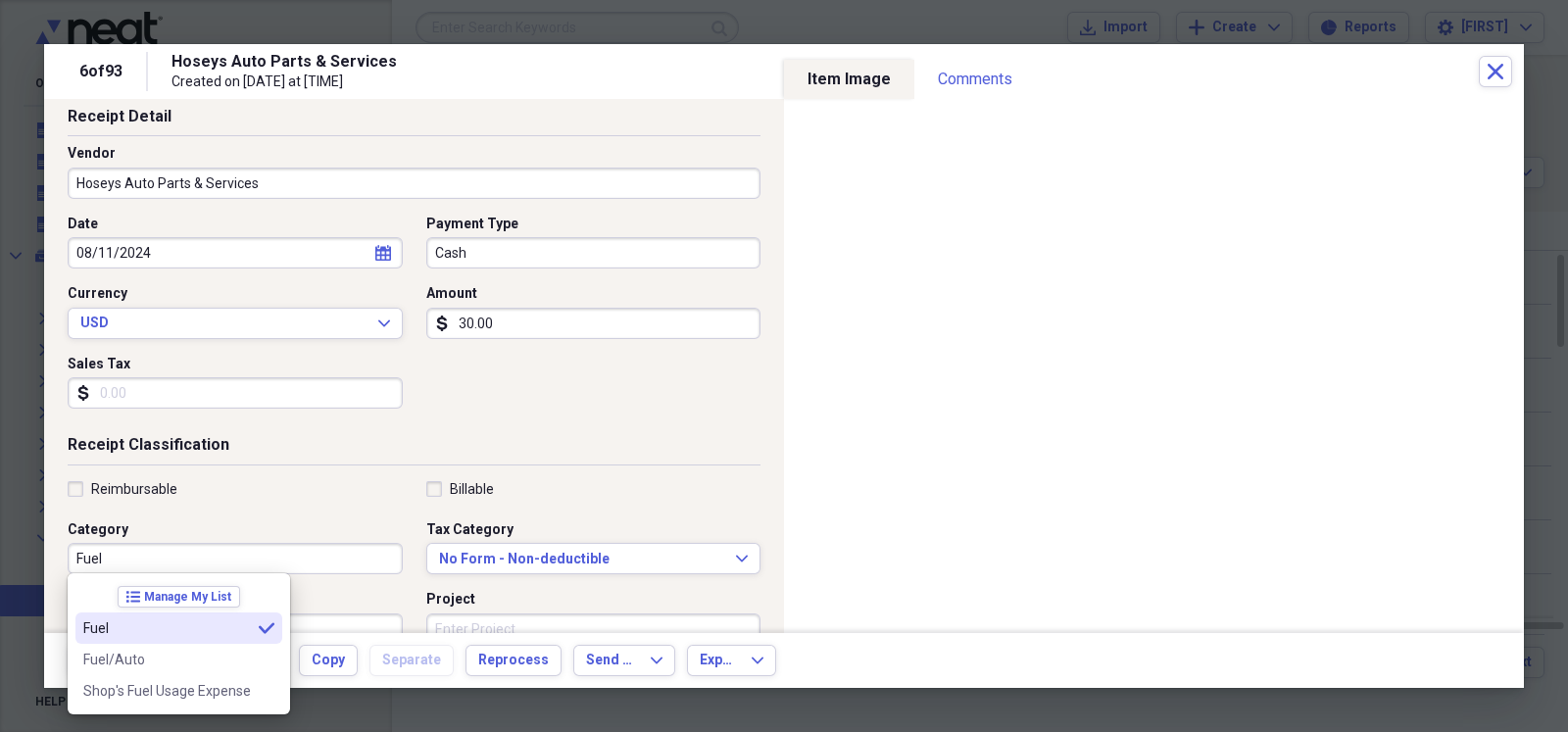 type on "Fuel" 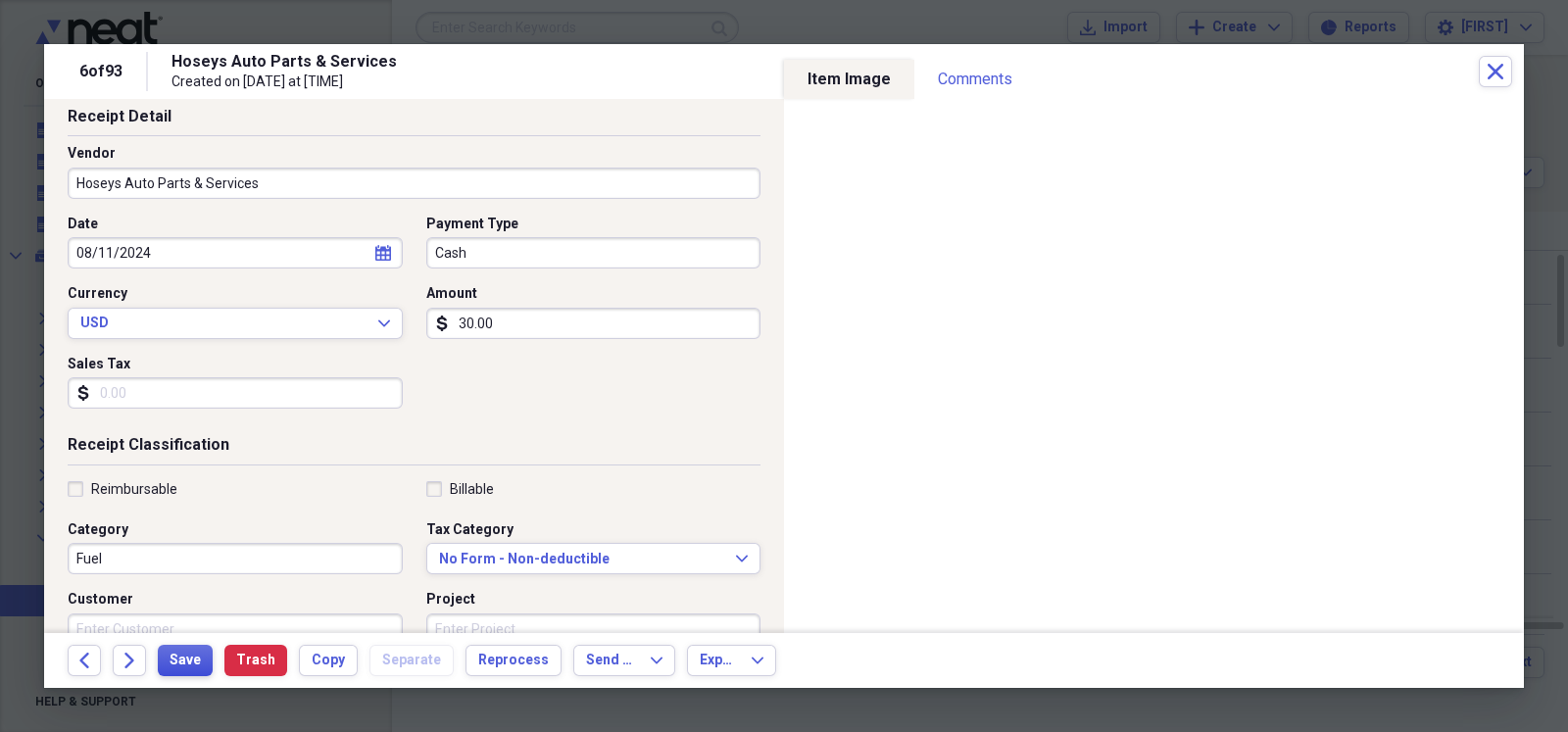 click on "Save" at bounding box center (185, 660) 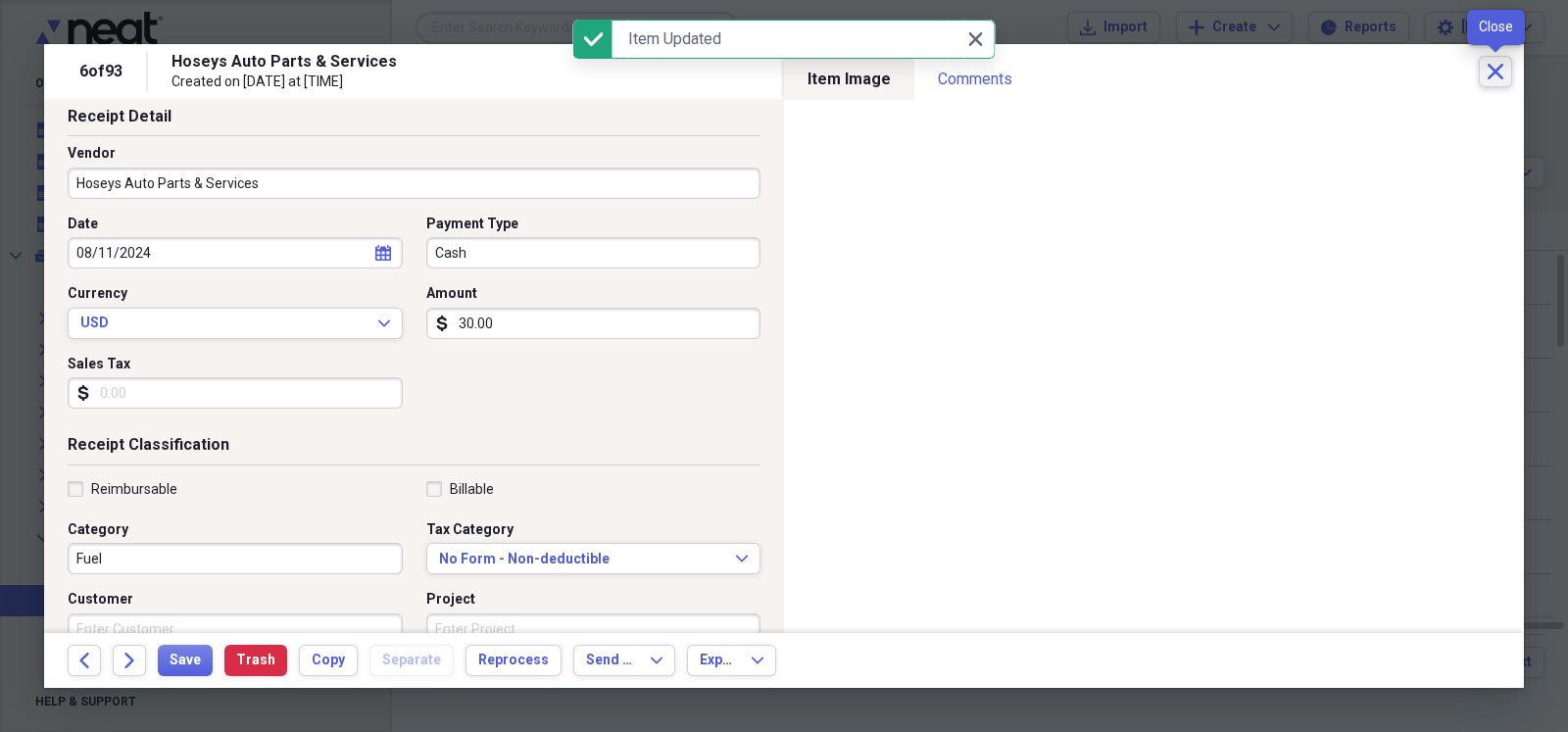 click 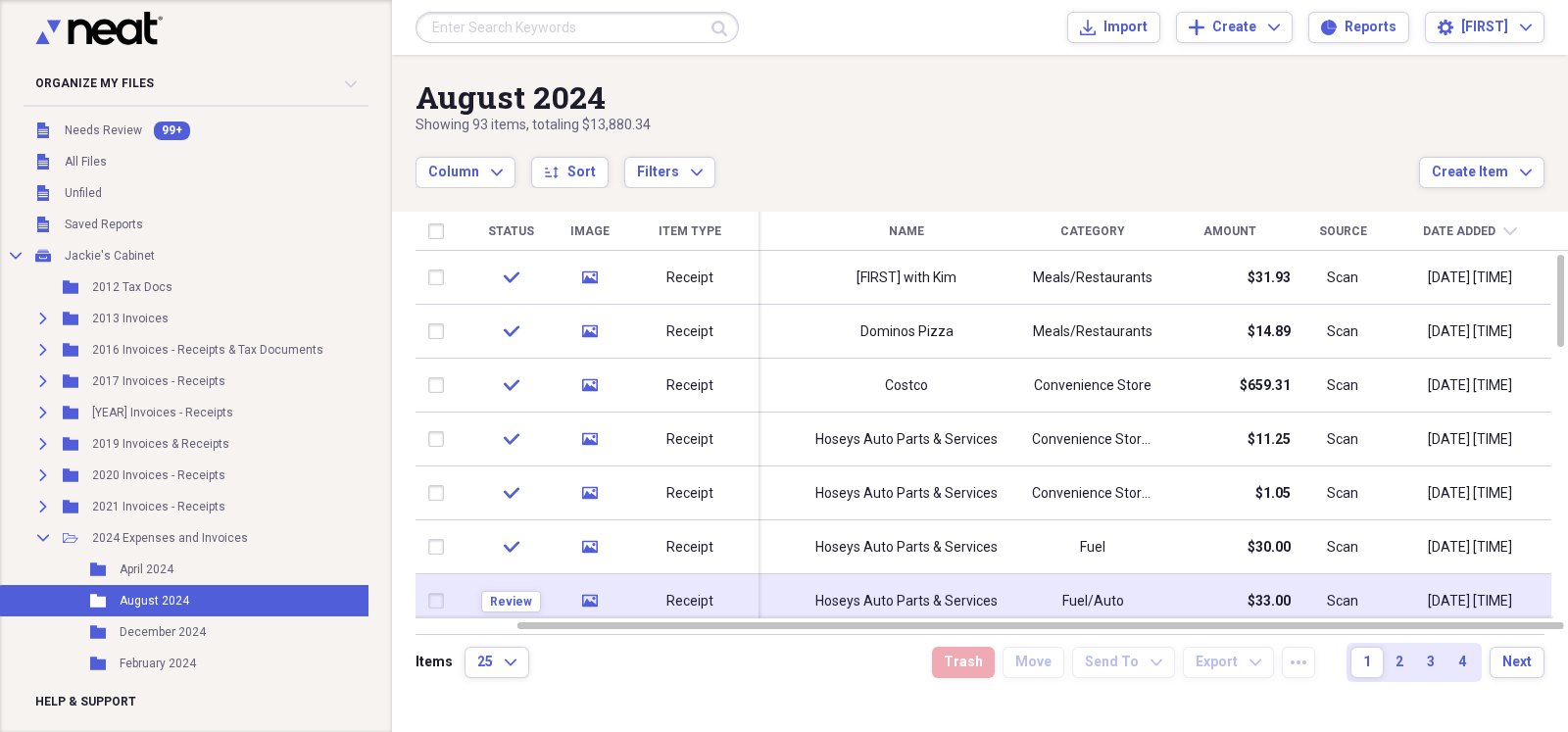 click on "Hoseys Auto Parts & Services" at bounding box center (906, 602) 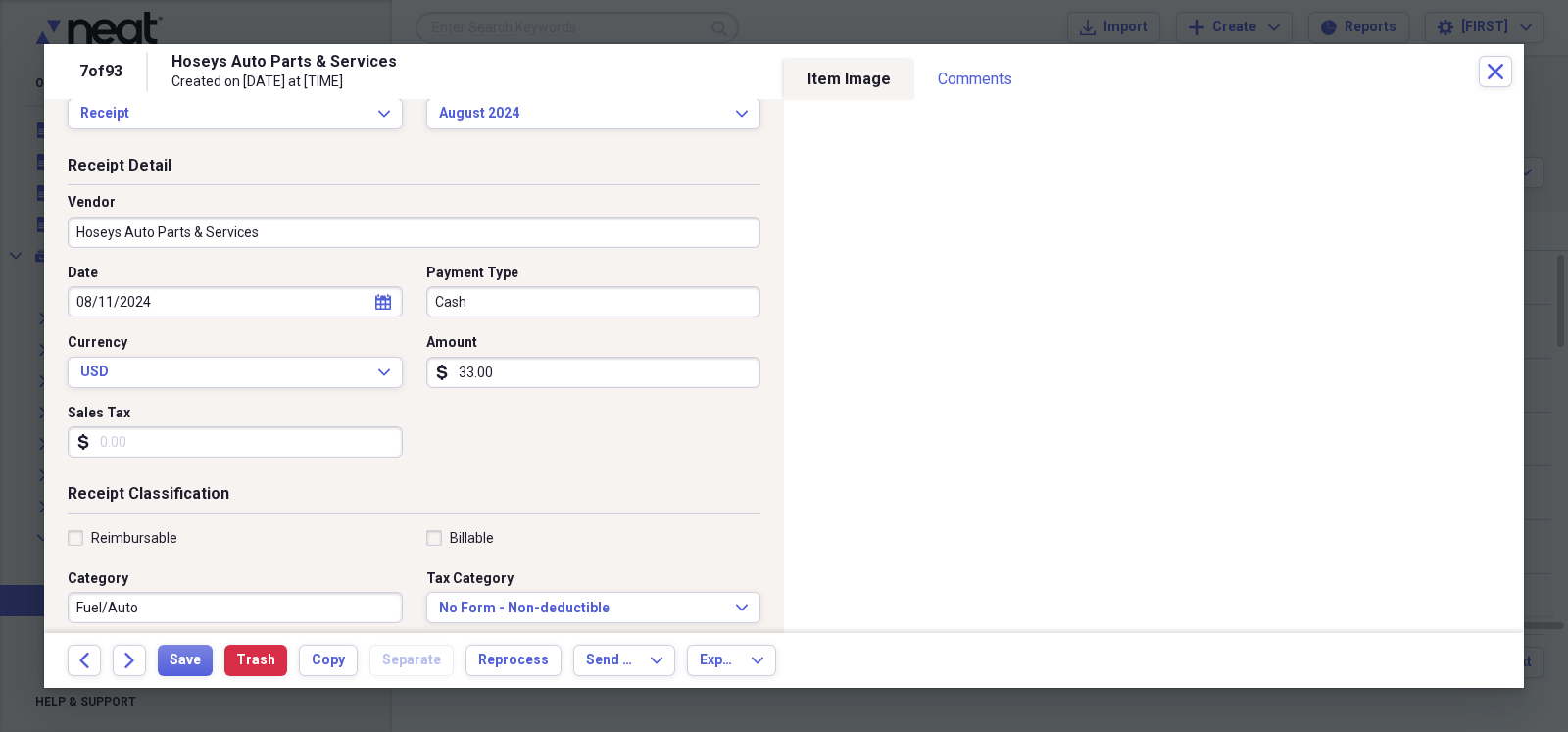 scroll, scrollTop: 147, scrollLeft: 0, axis: vertical 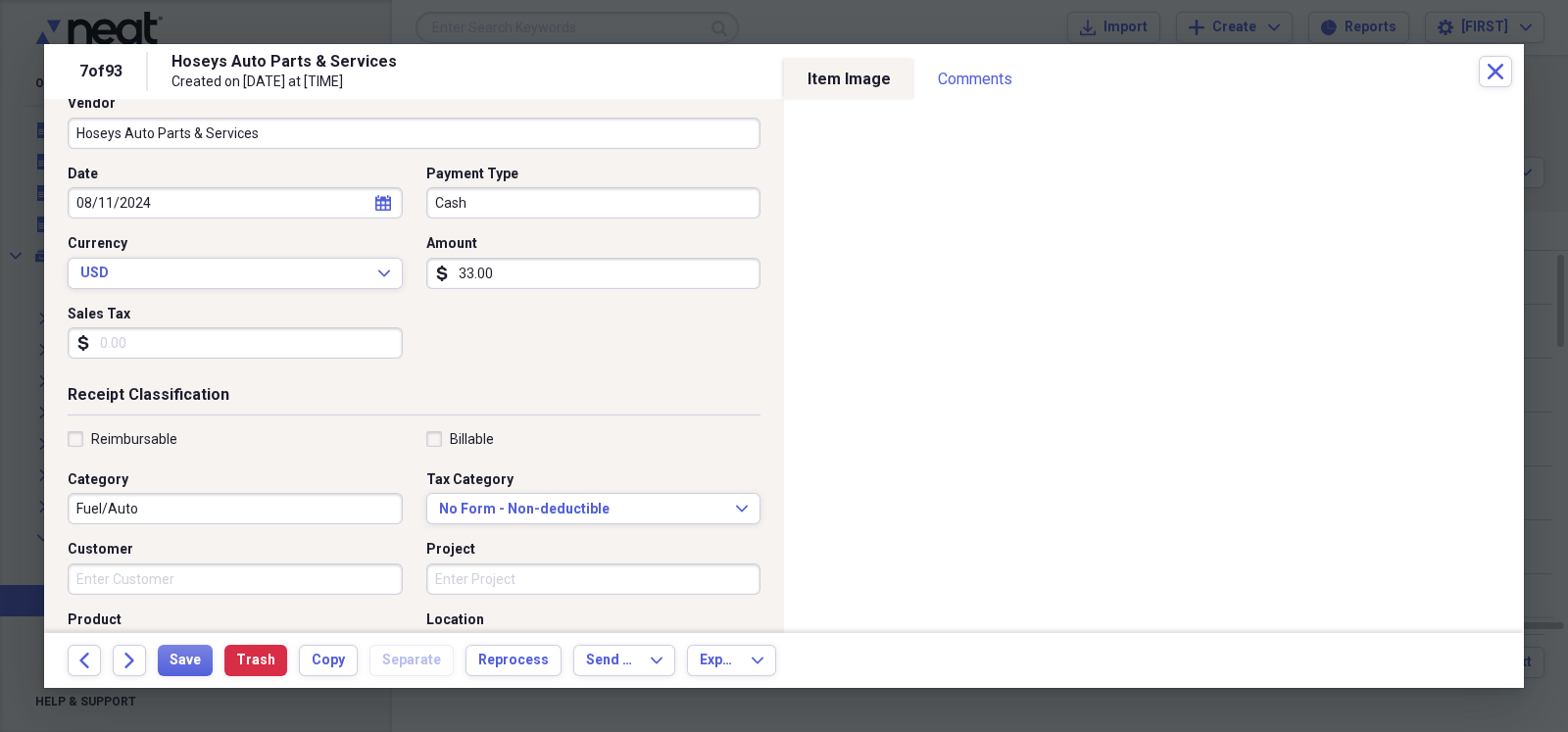 click on "Fuel/Auto" at bounding box center (235, 509) 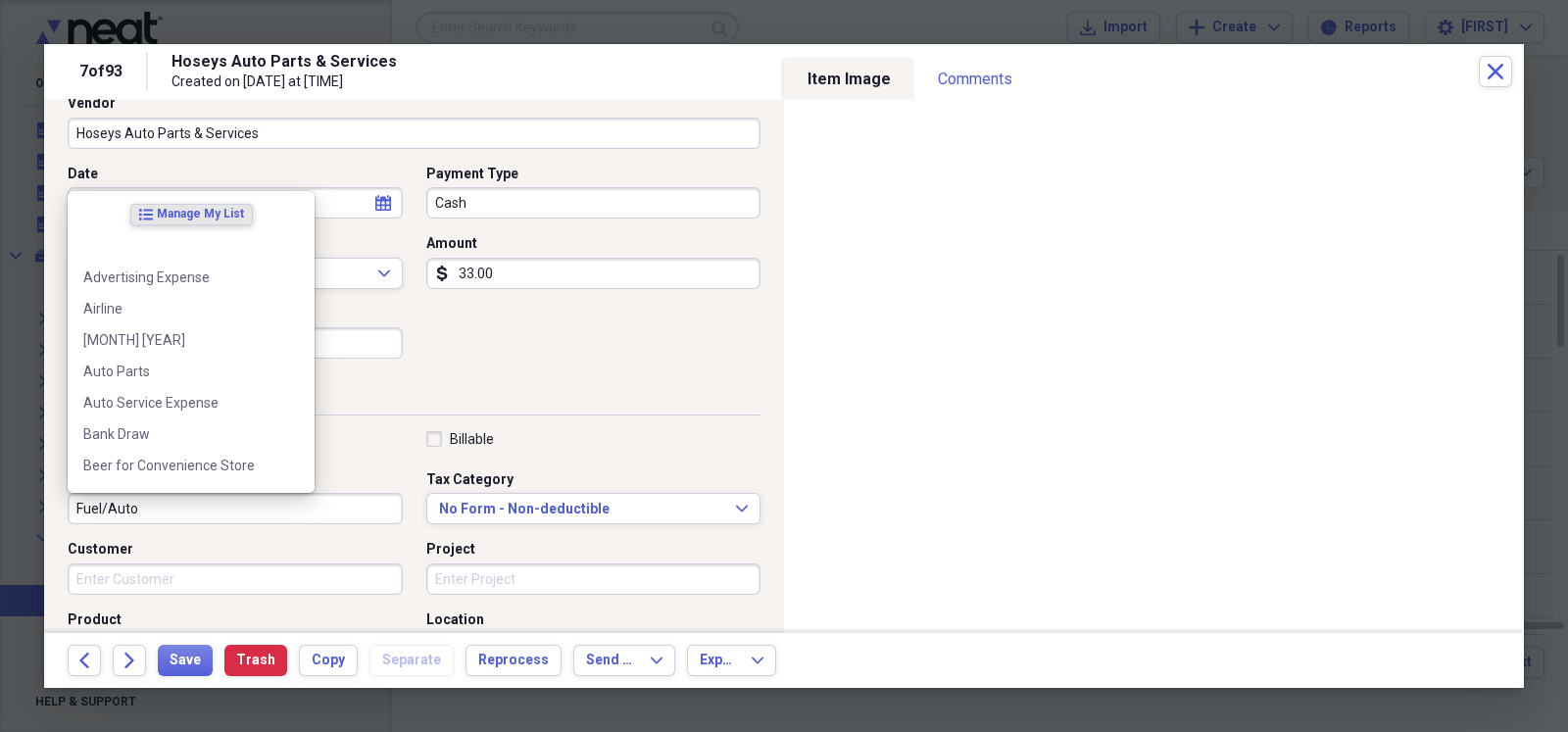 click on "Fuel/Auto" at bounding box center (235, 509) 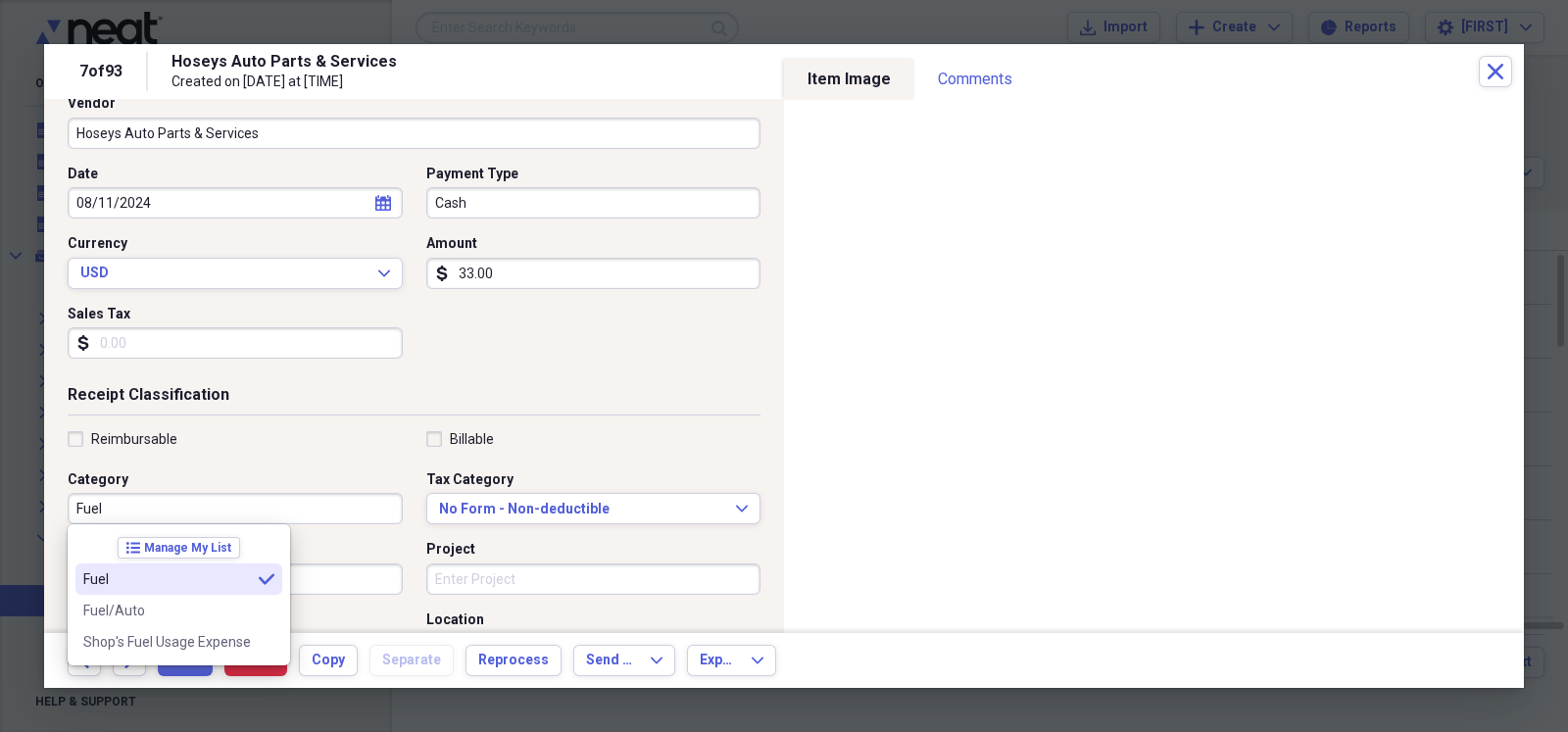 type on "Fuel" 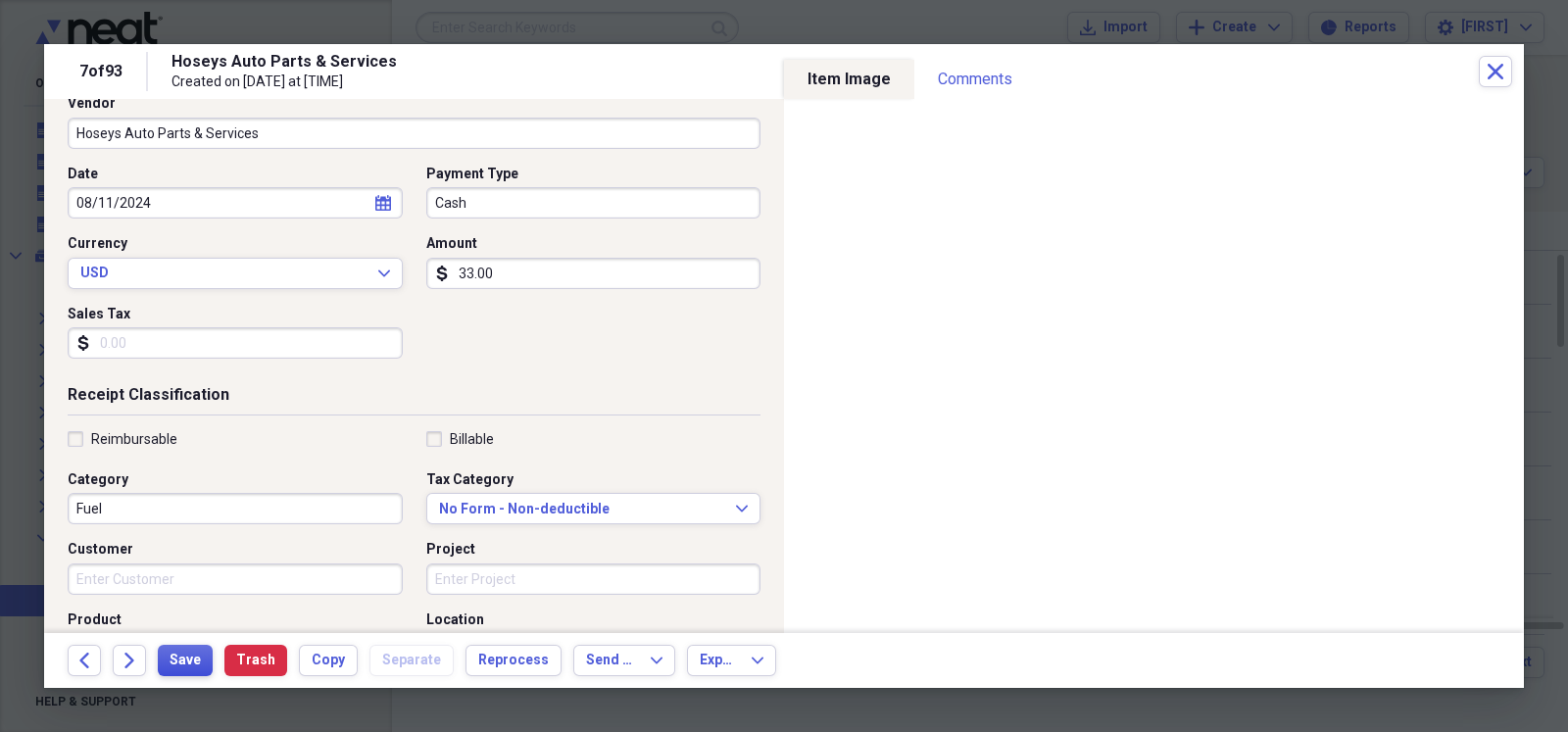 click on "Save" at bounding box center (185, 660) 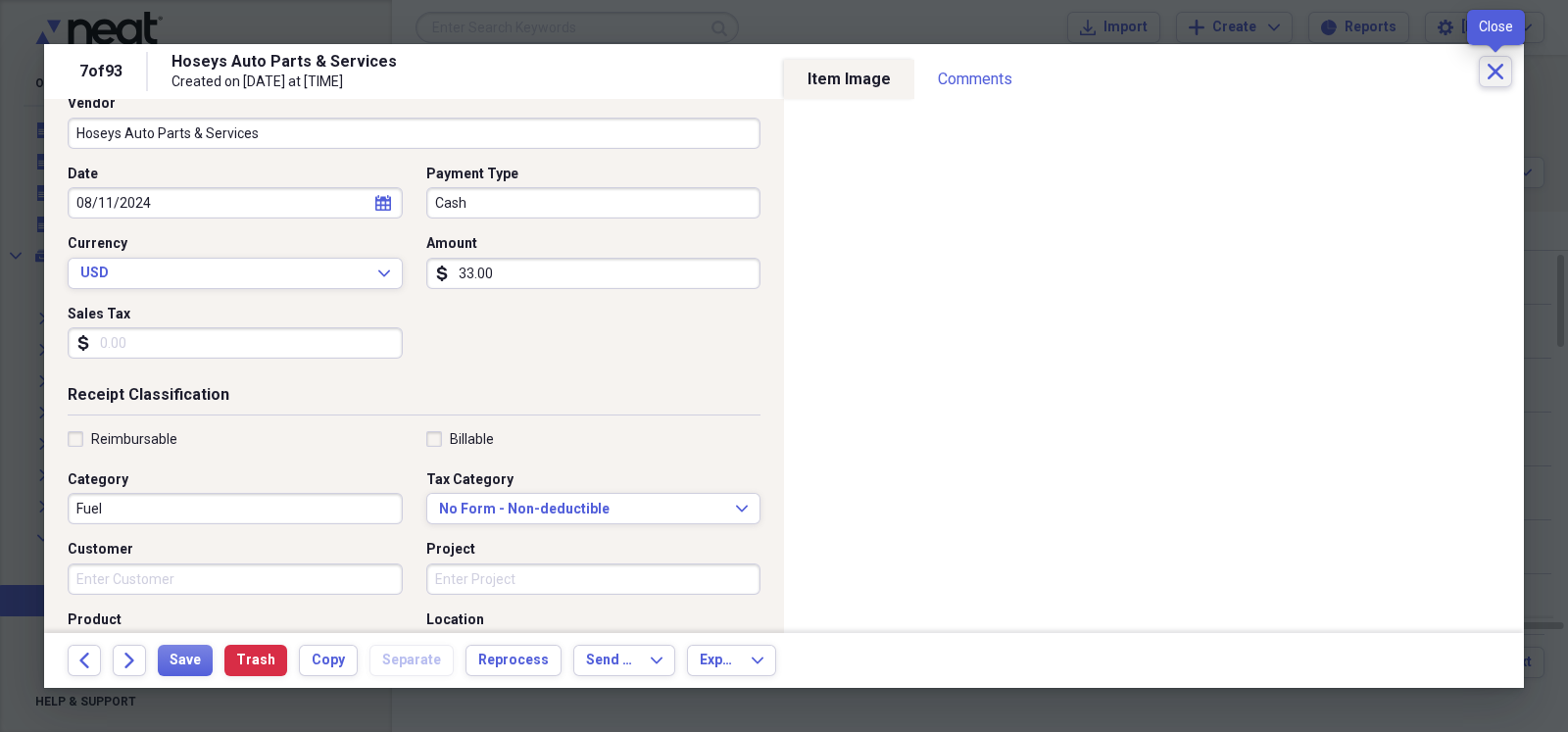 click on "Close" 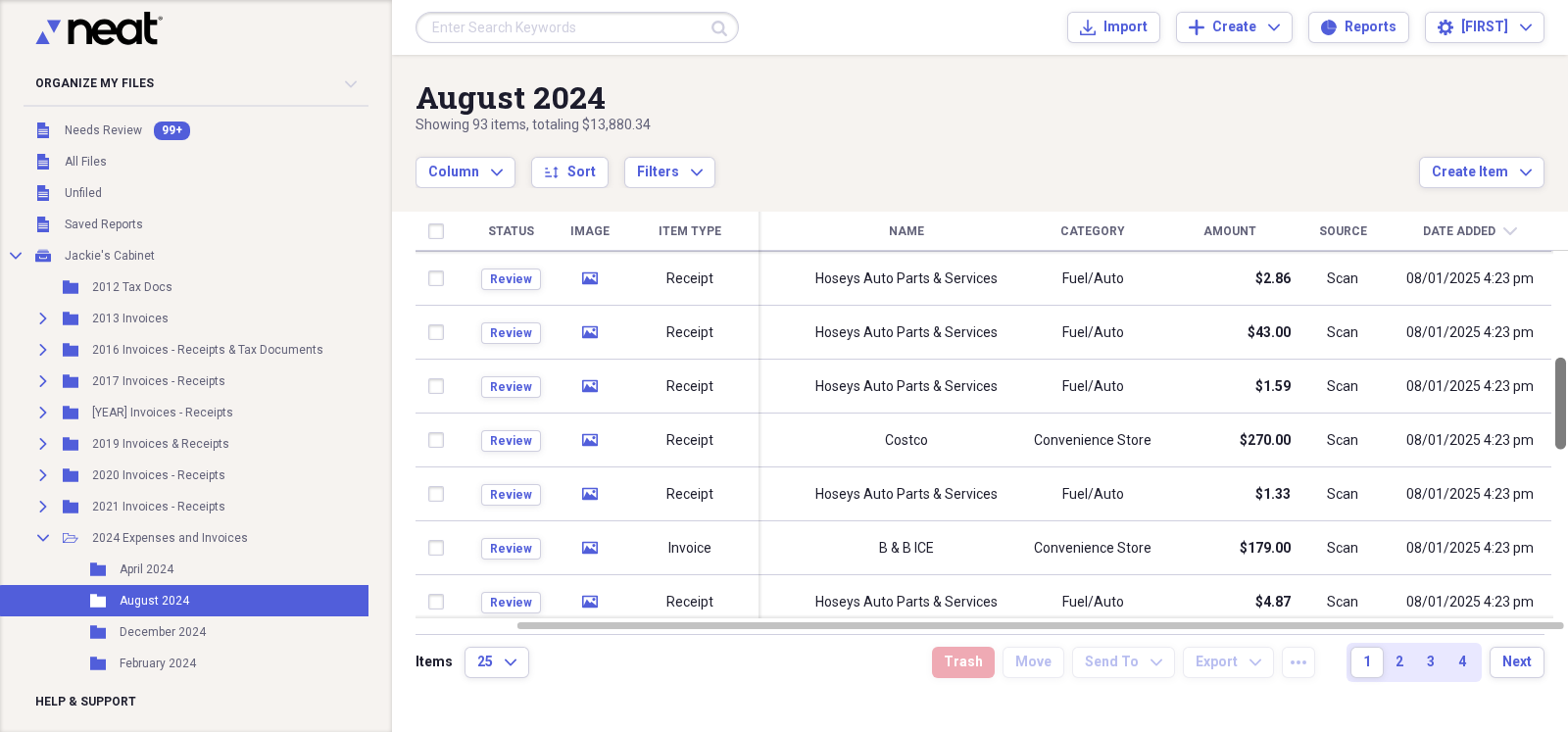 drag, startPoint x: 1559, startPoint y: 332, endPoint x: 1567, endPoint y: 432, distance: 100.31949 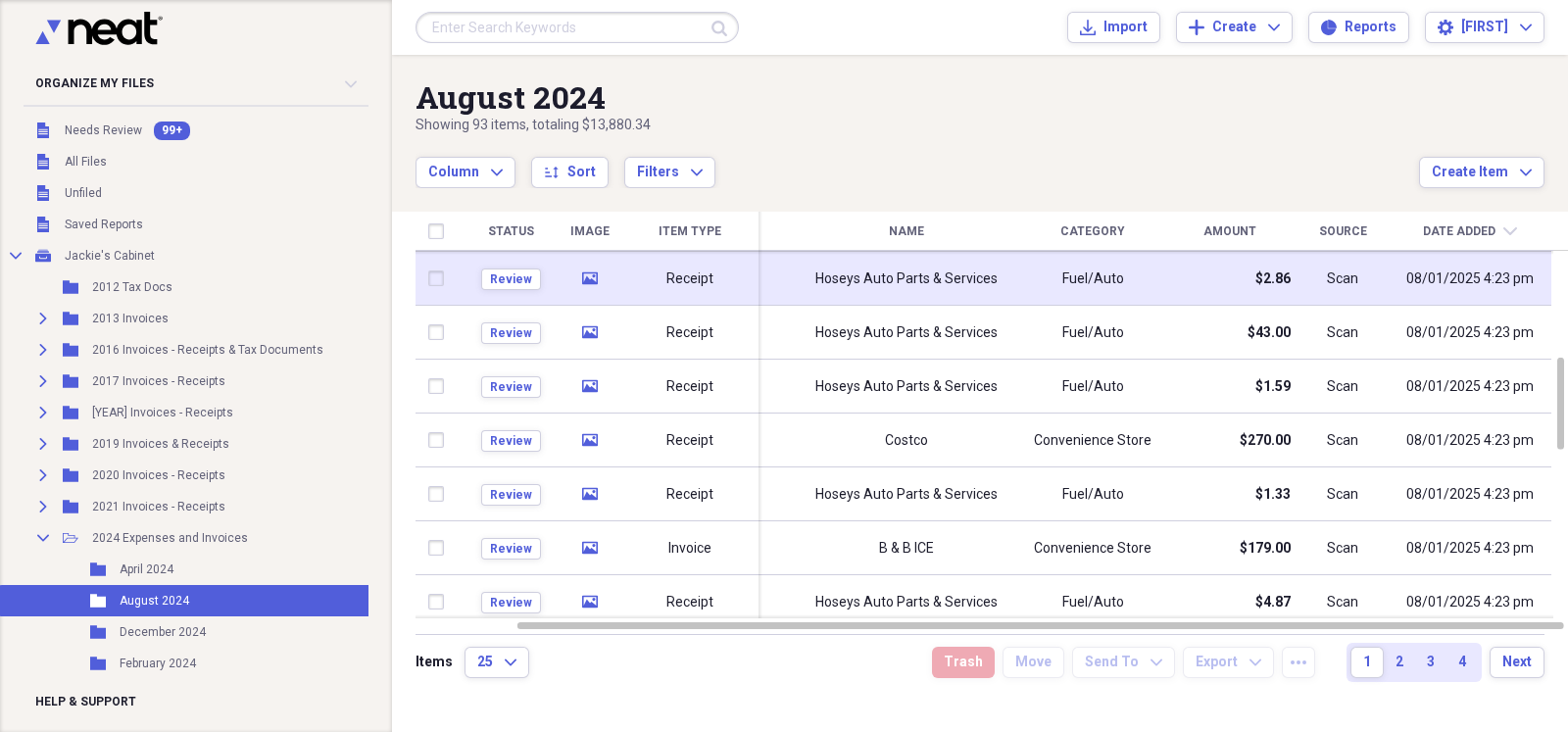 click on "Hoseys Auto Parts & Services" at bounding box center [906, 279] 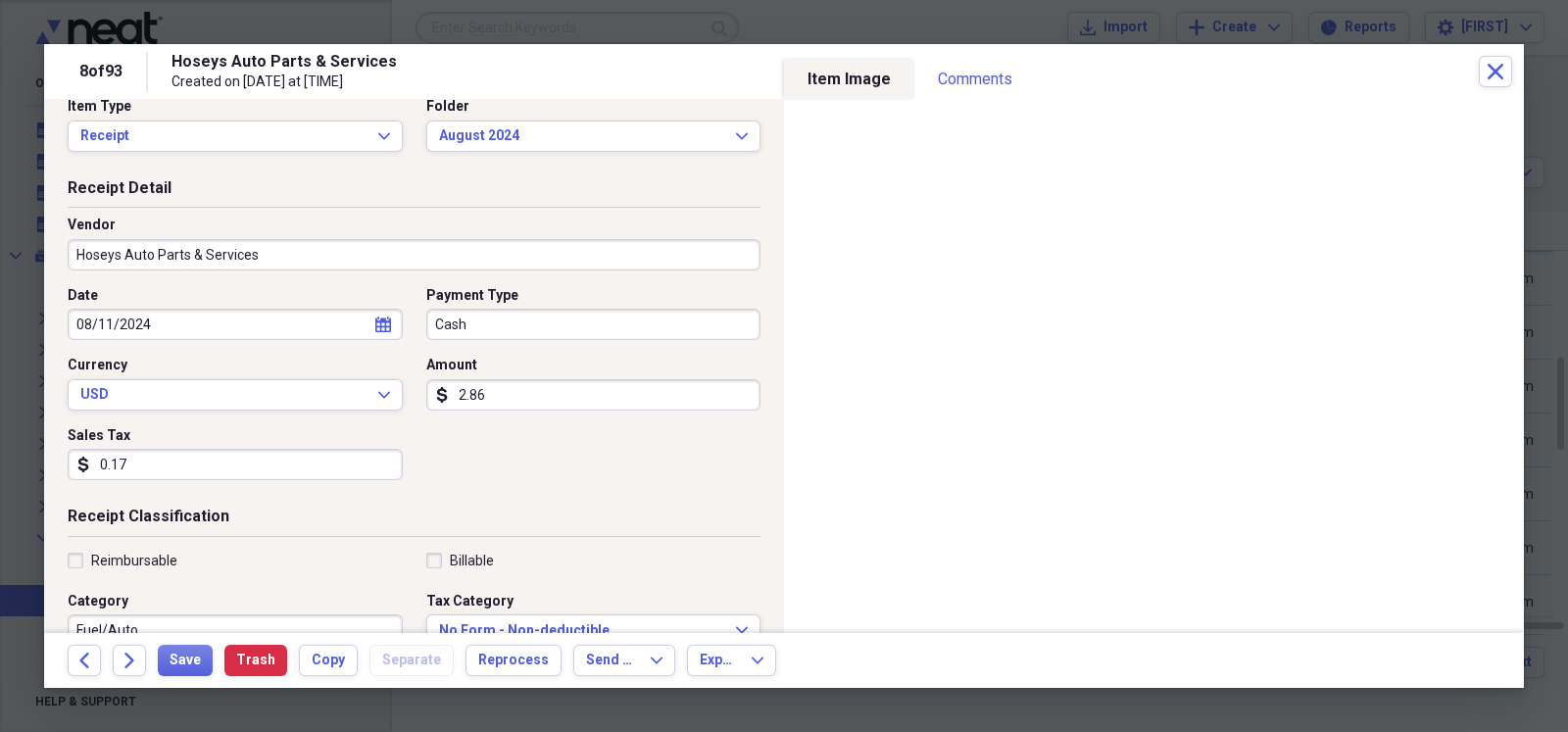 scroll, scrollTop: 48, scrollLeft: 0, axis: vertical 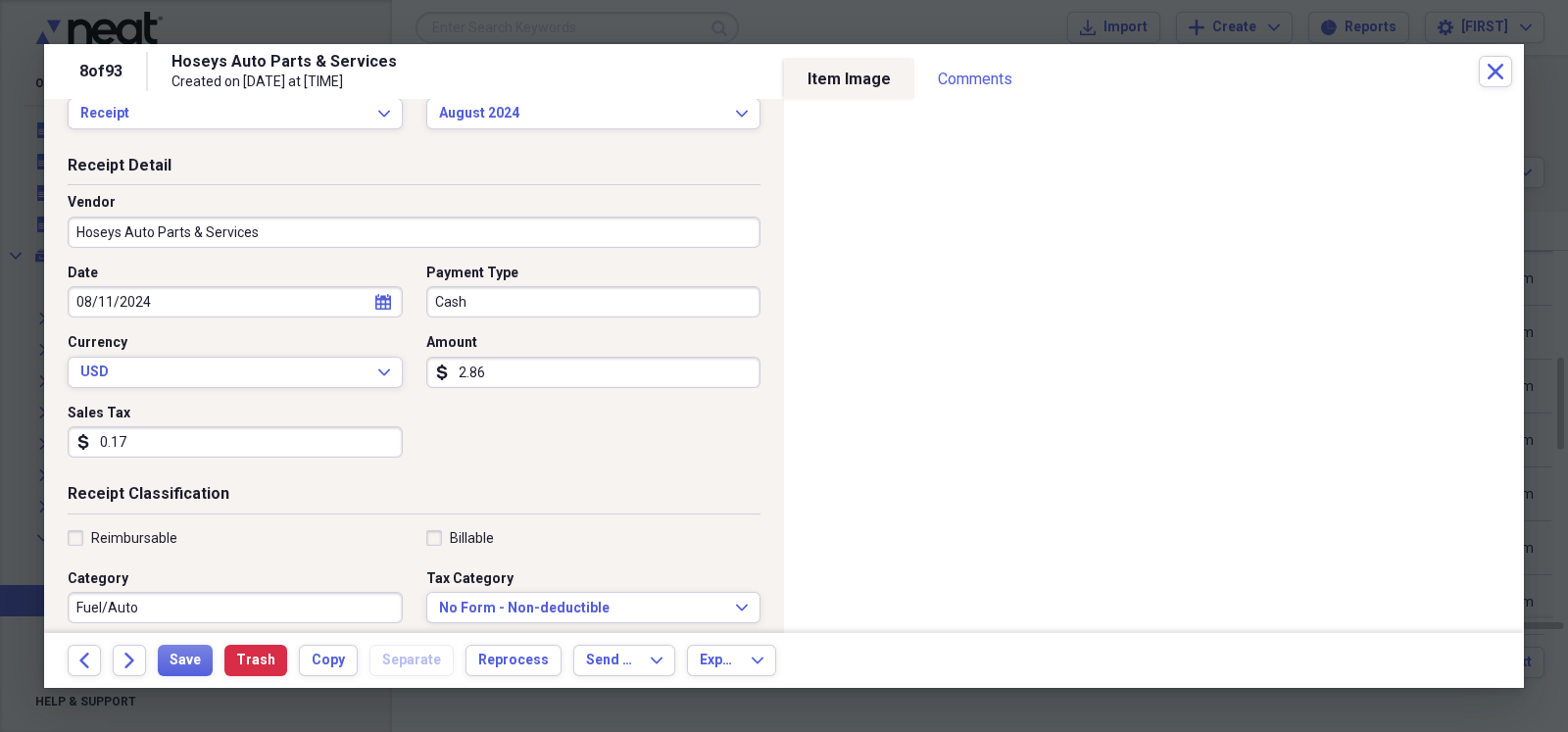 click on "Fuel/Auto" at bounding box center (235, 608) 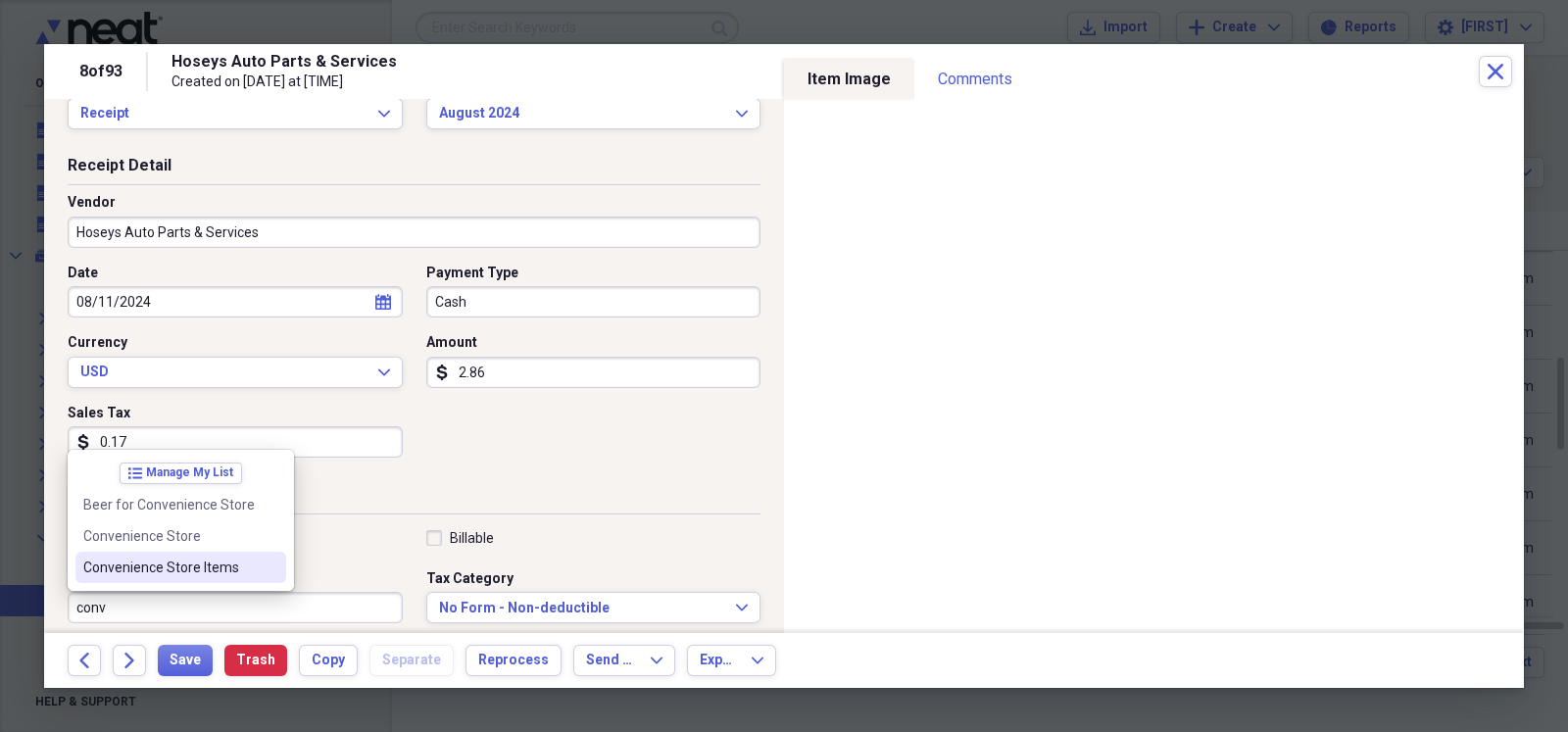 click on "Convenience Store Items" at bounding box center (169, 567) 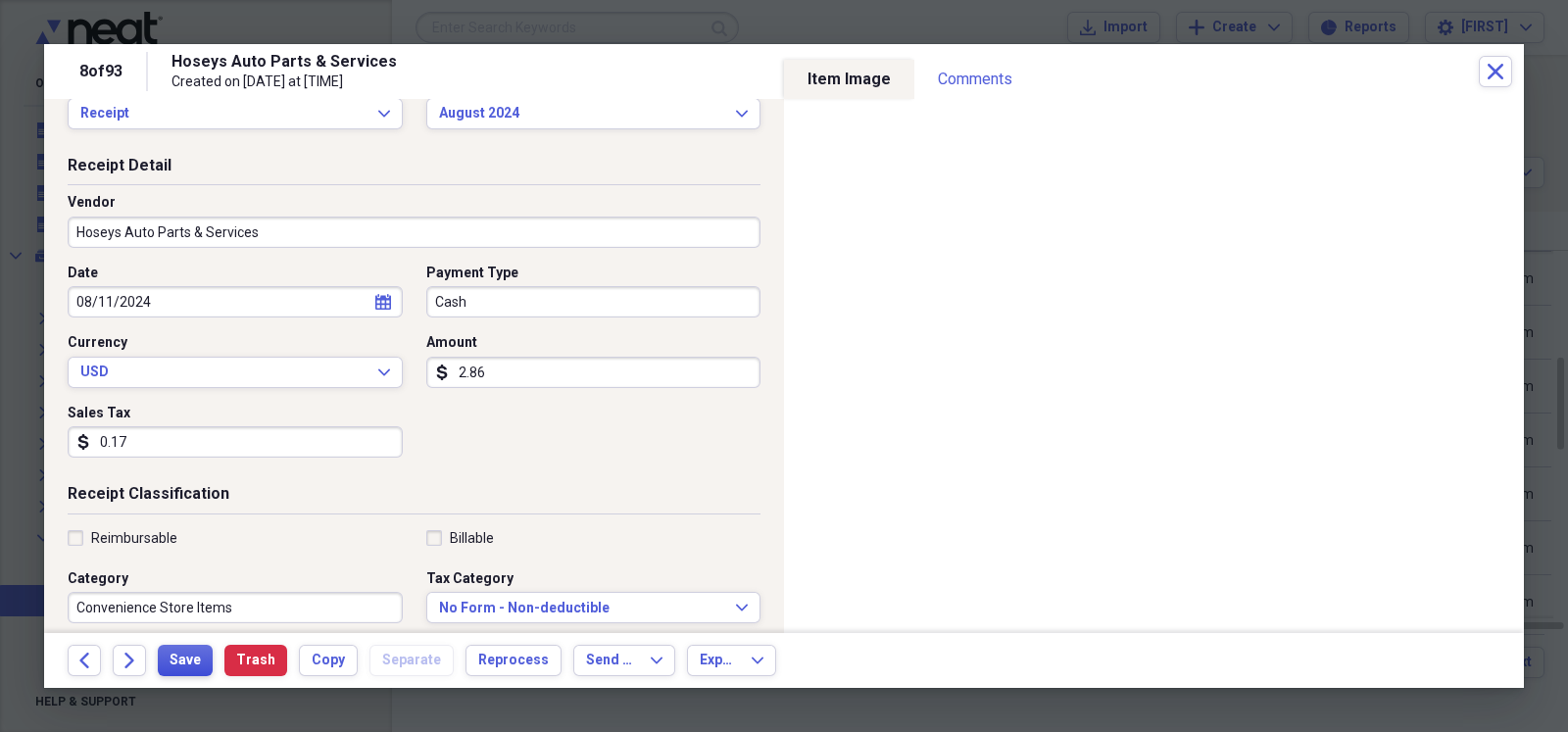 click on "Save" at bounding box center [185, 660] 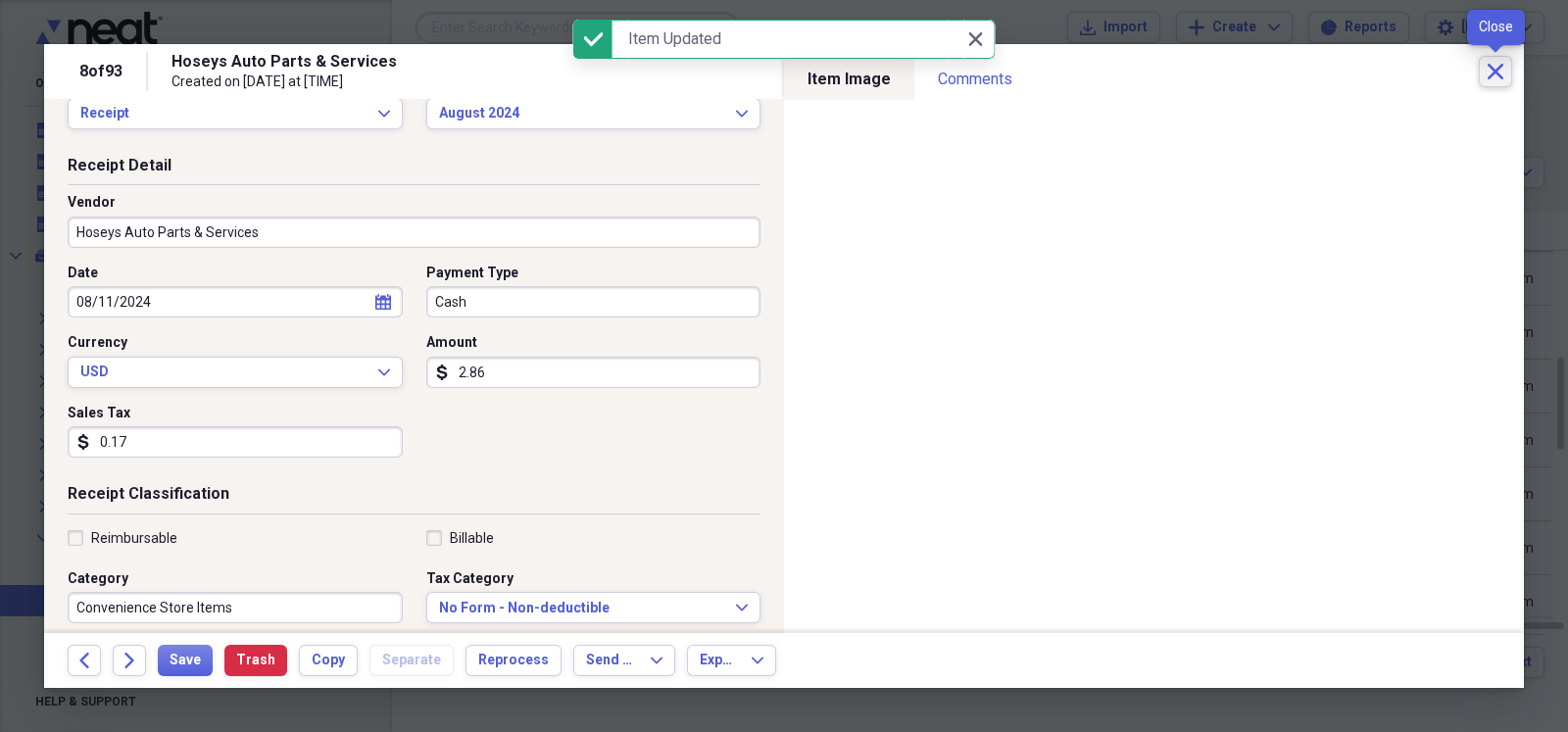 click 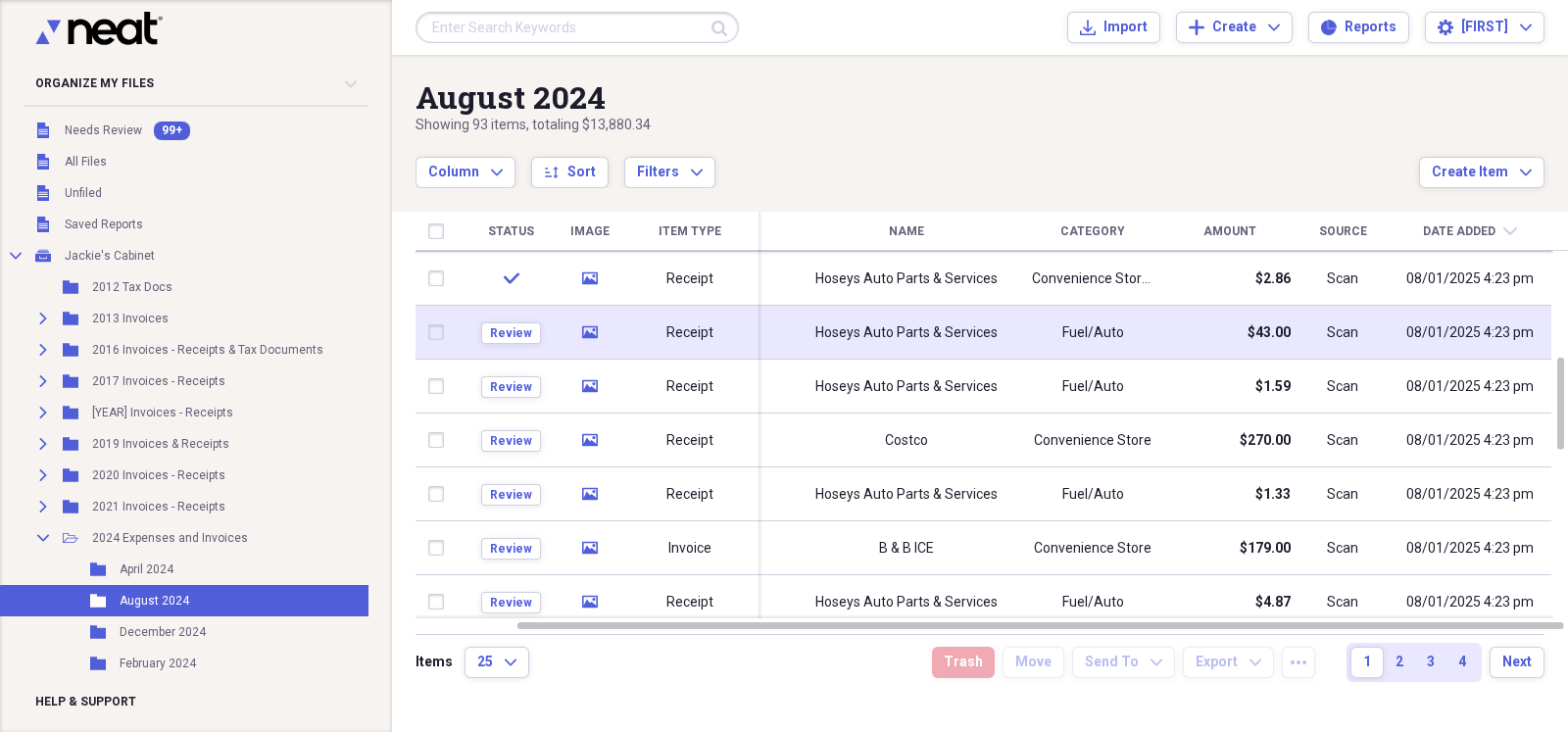 click on "Hoseys Auto Parts & Services" at bounding box center (906, 333) 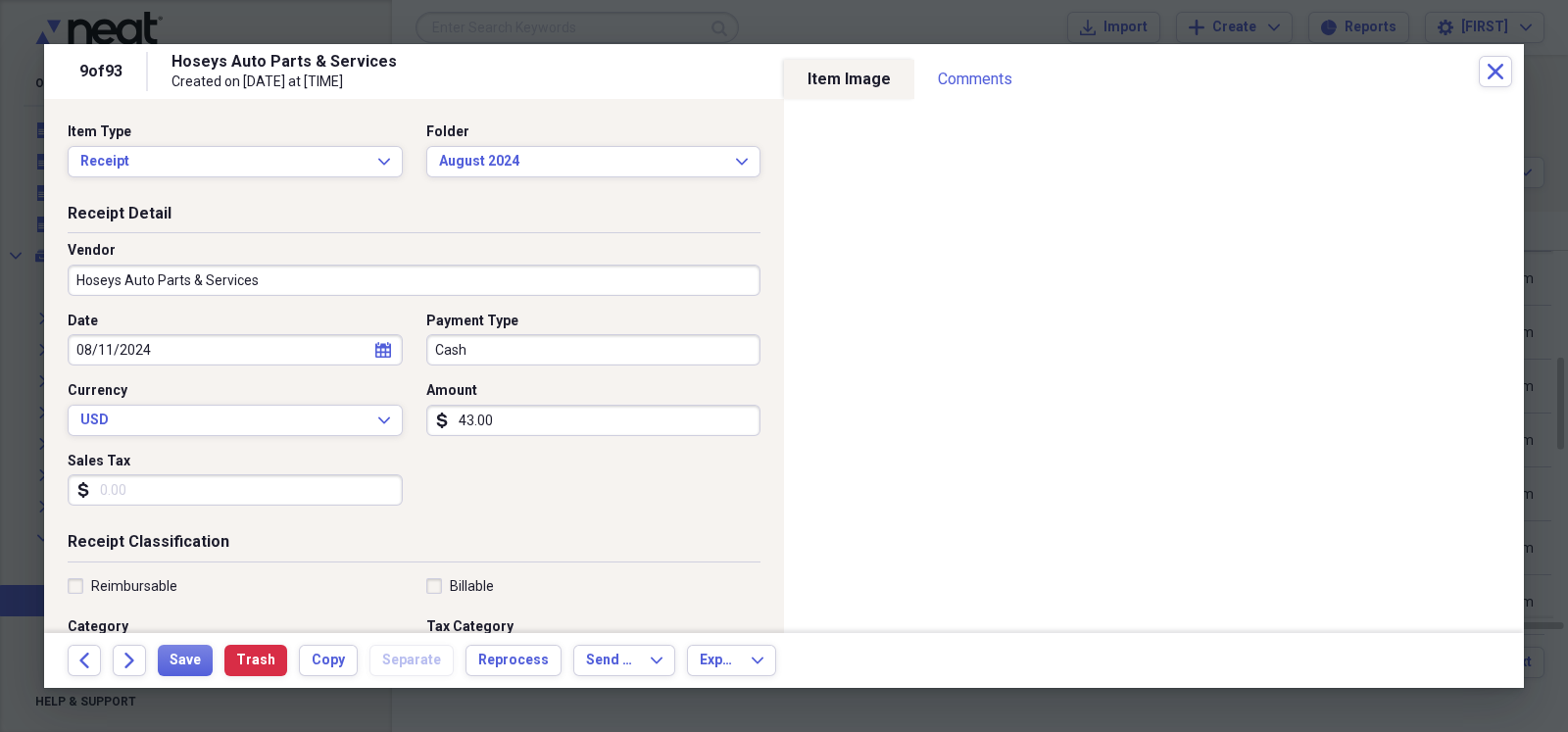 scroll, scrollTop: 48, scrollLeft: 0, axis: vertical 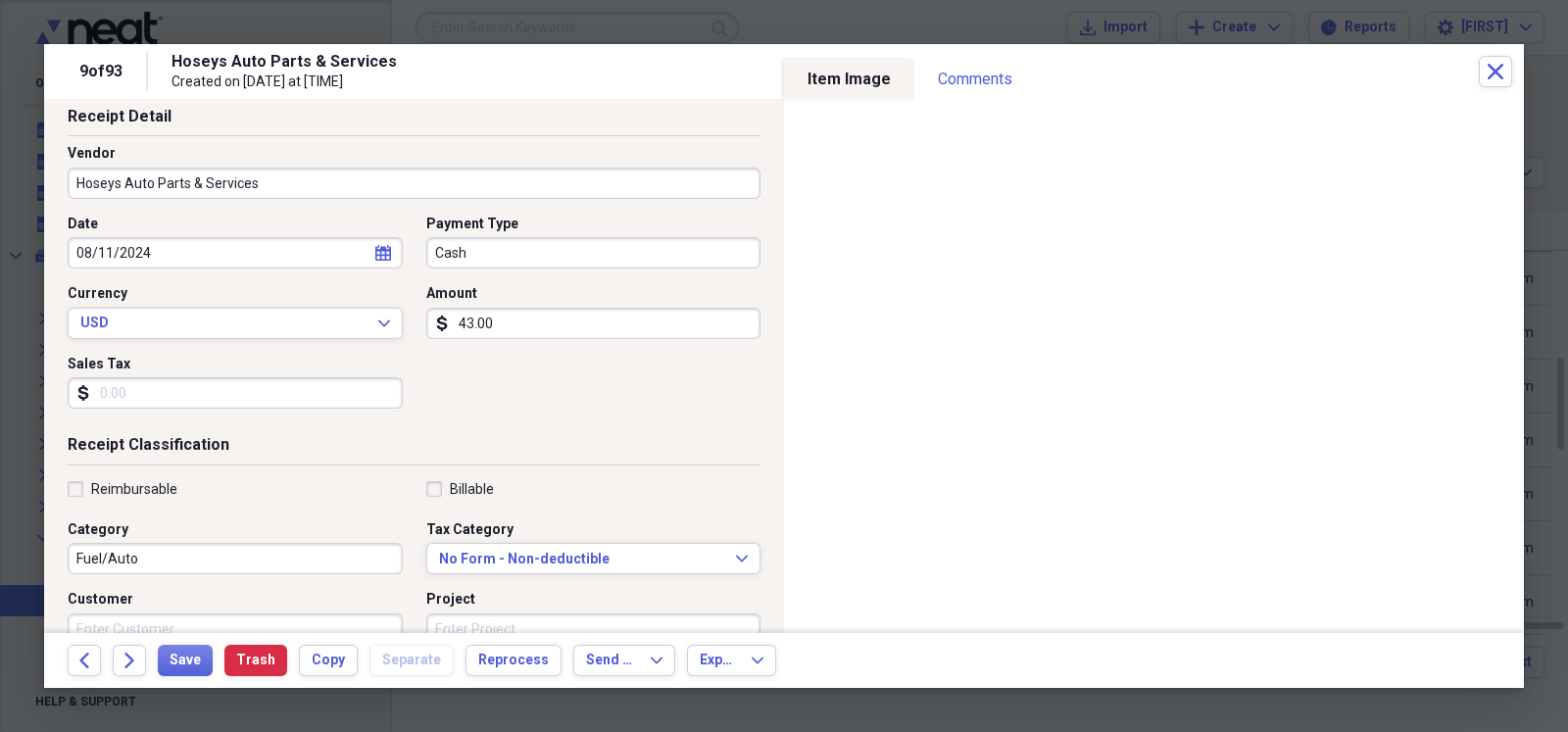 click on "Fuel/Auto" at bounding box center [235, 559] 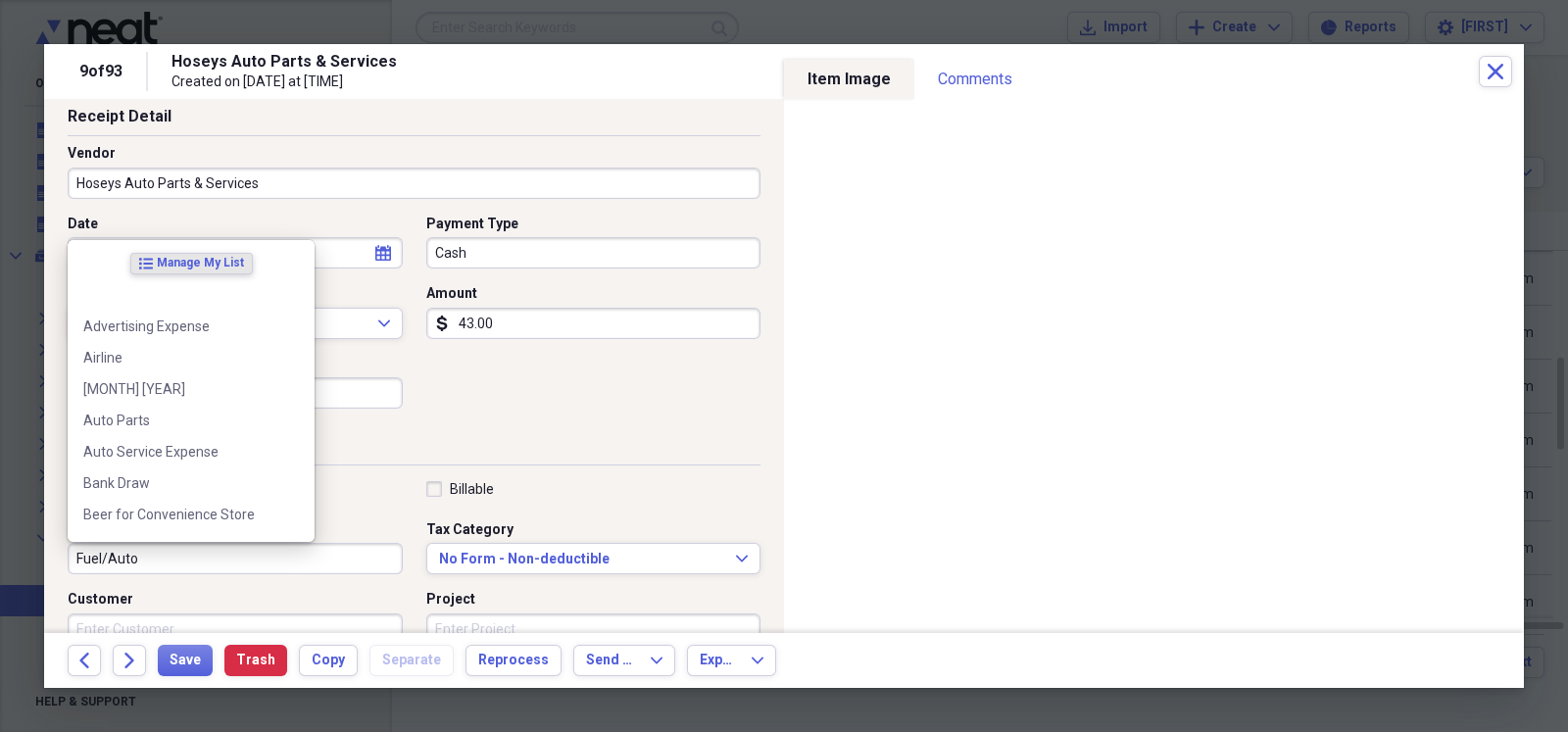 click on "Fuel/Auto" at bounding box center (235, 559) 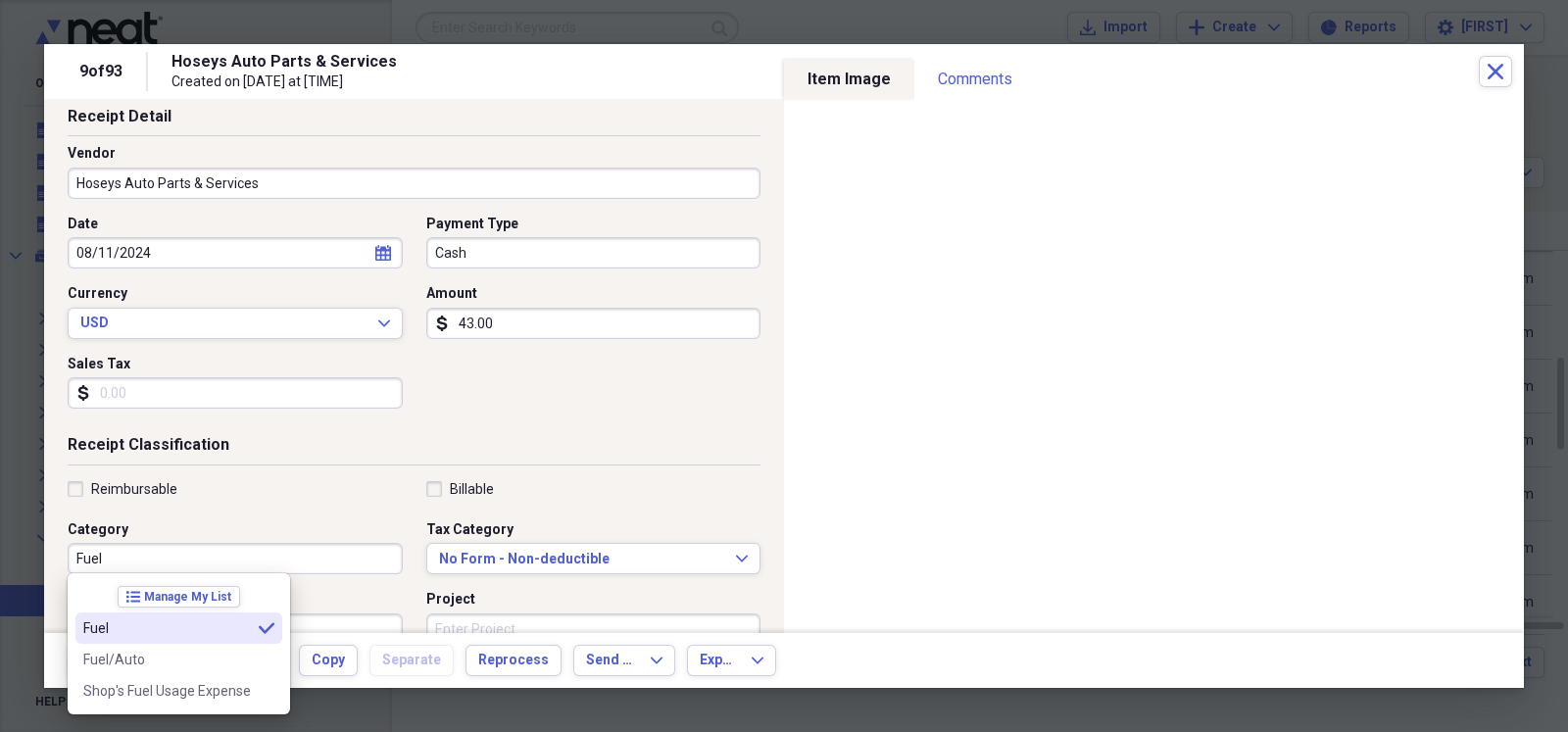 type on "Fuel" 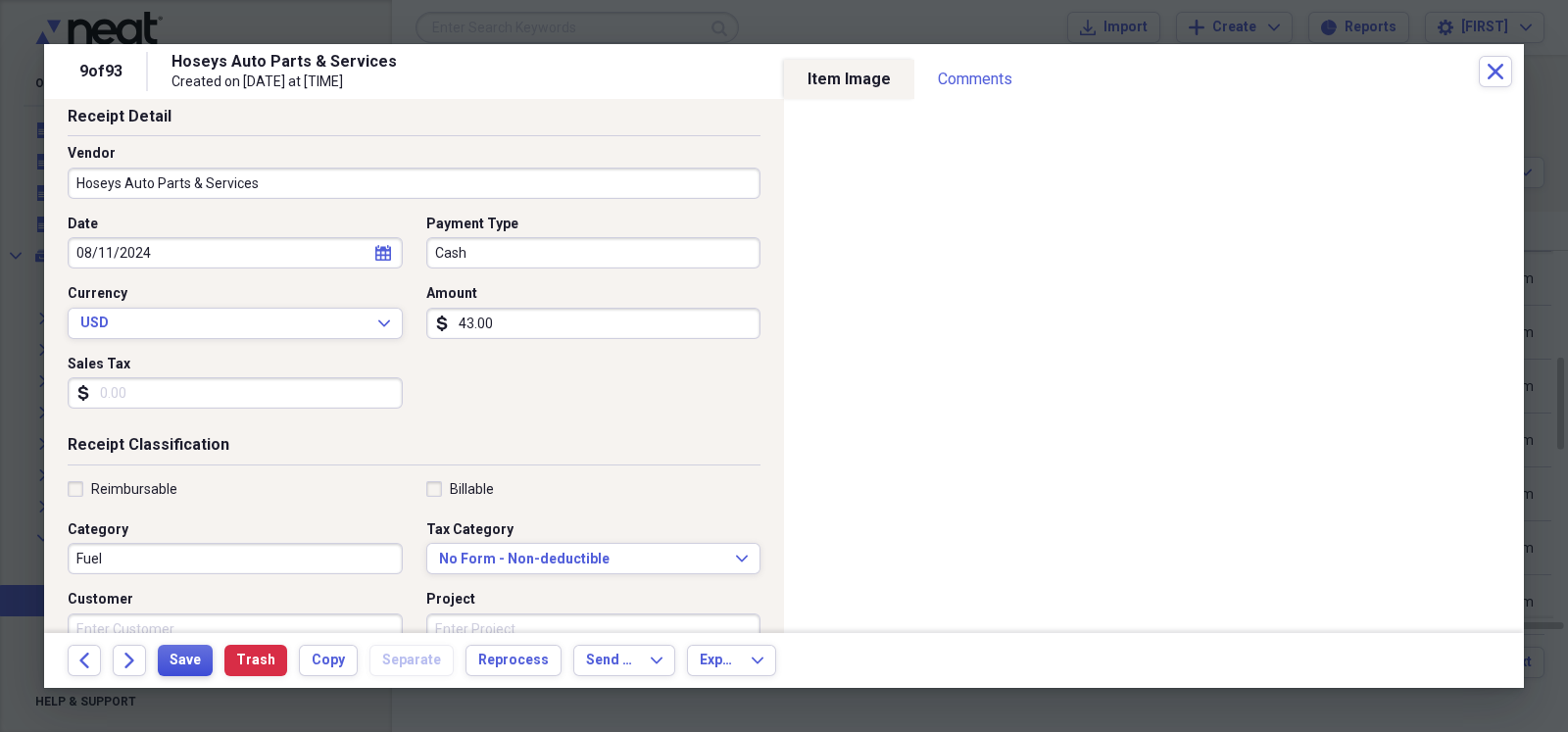 click on "Save" at bounding box center [185, 660] 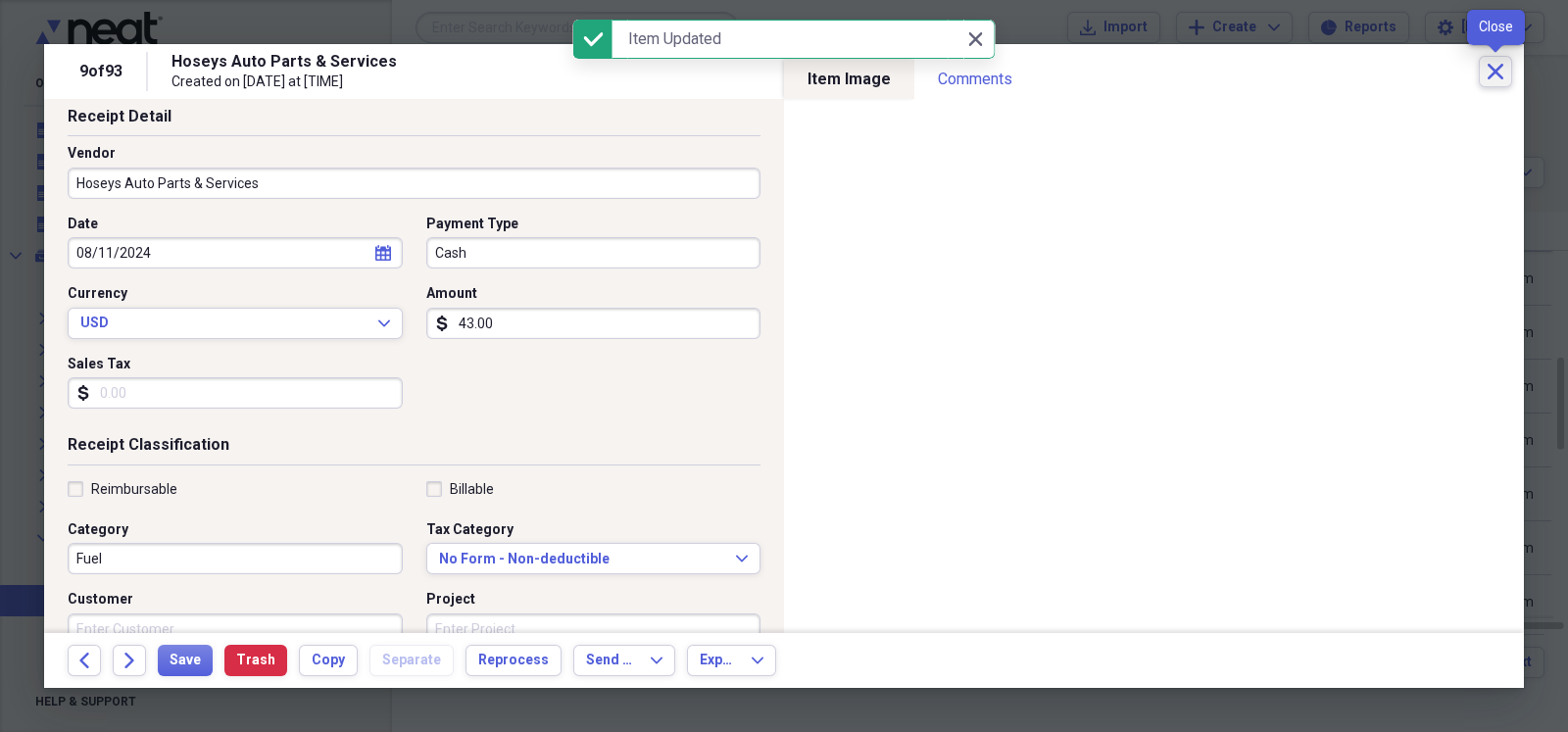 click on "Close" 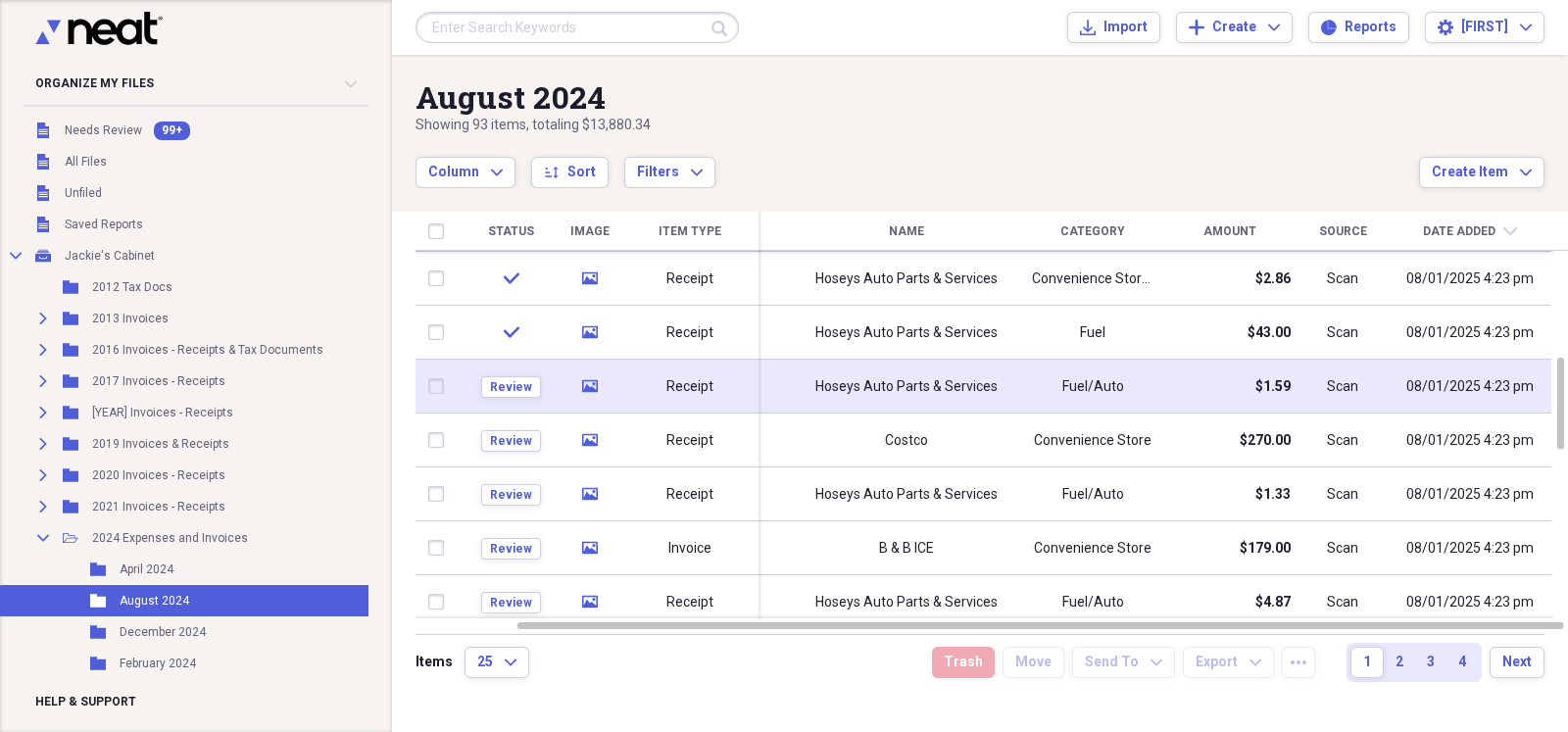 click on "Hoseys Auto Parts & Services" at bounding box center (906, 387) 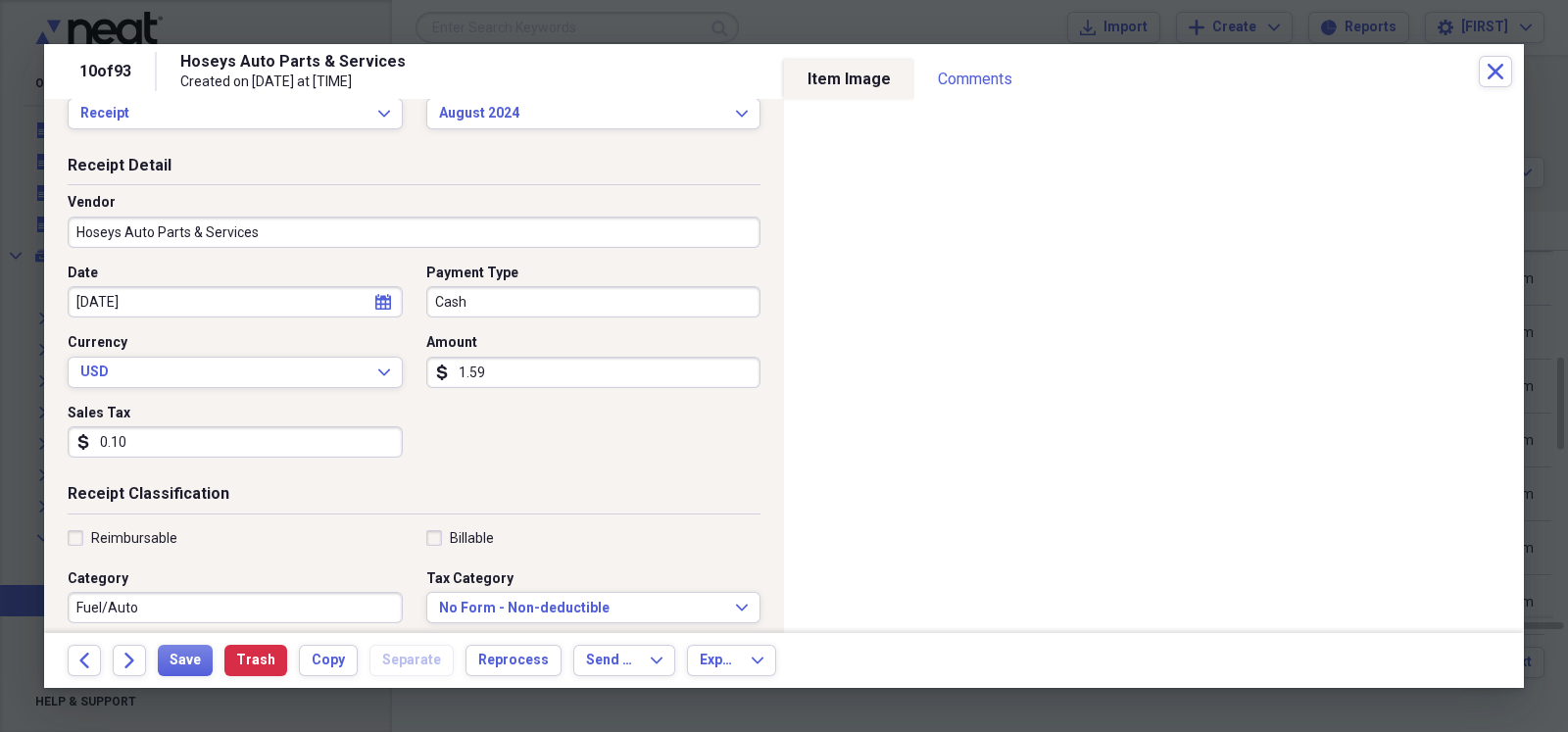 scroll, scrollTop: 97, scrollLeft: 0, axis: vertical 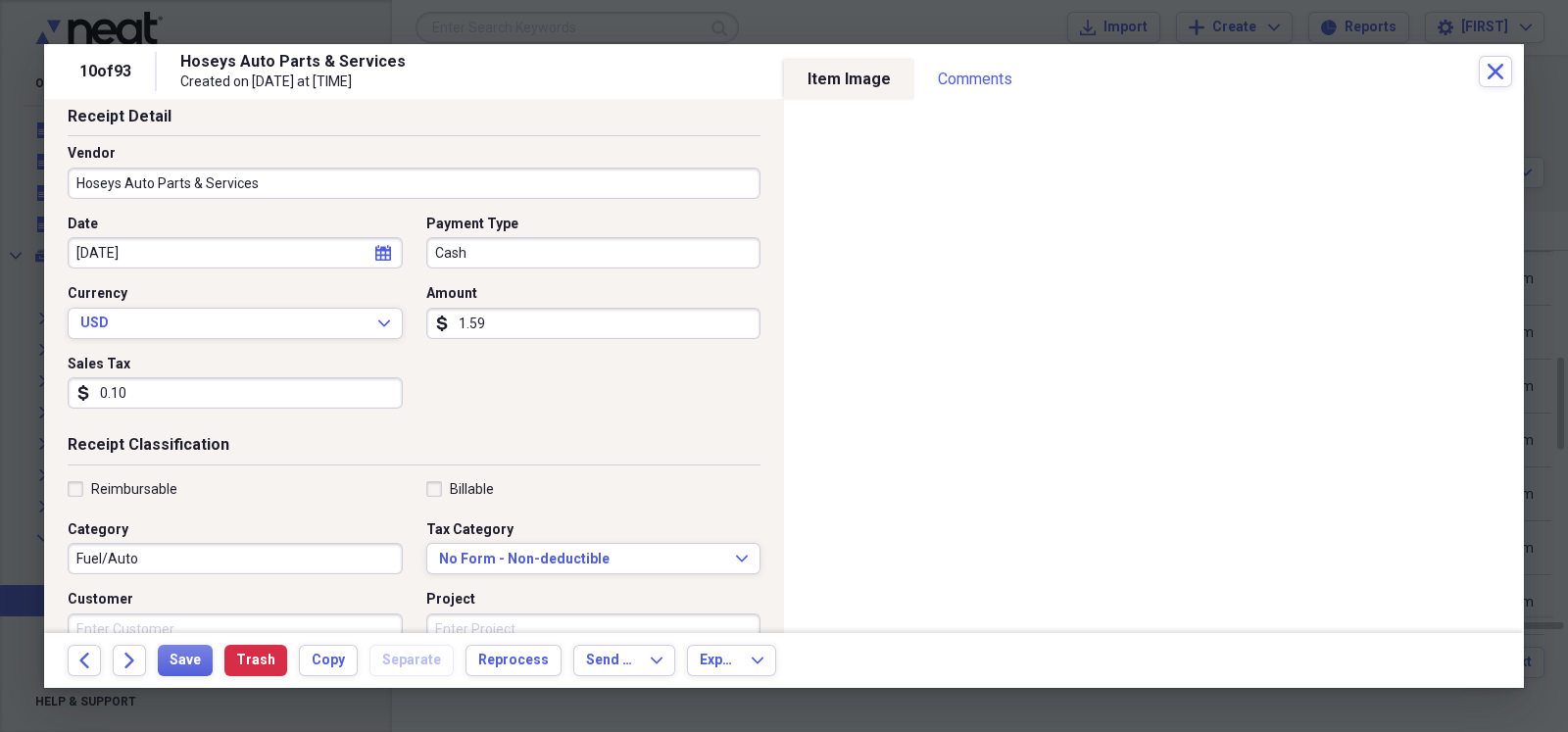 click on "Fuel/Auto" at bounding box center (235, 559) 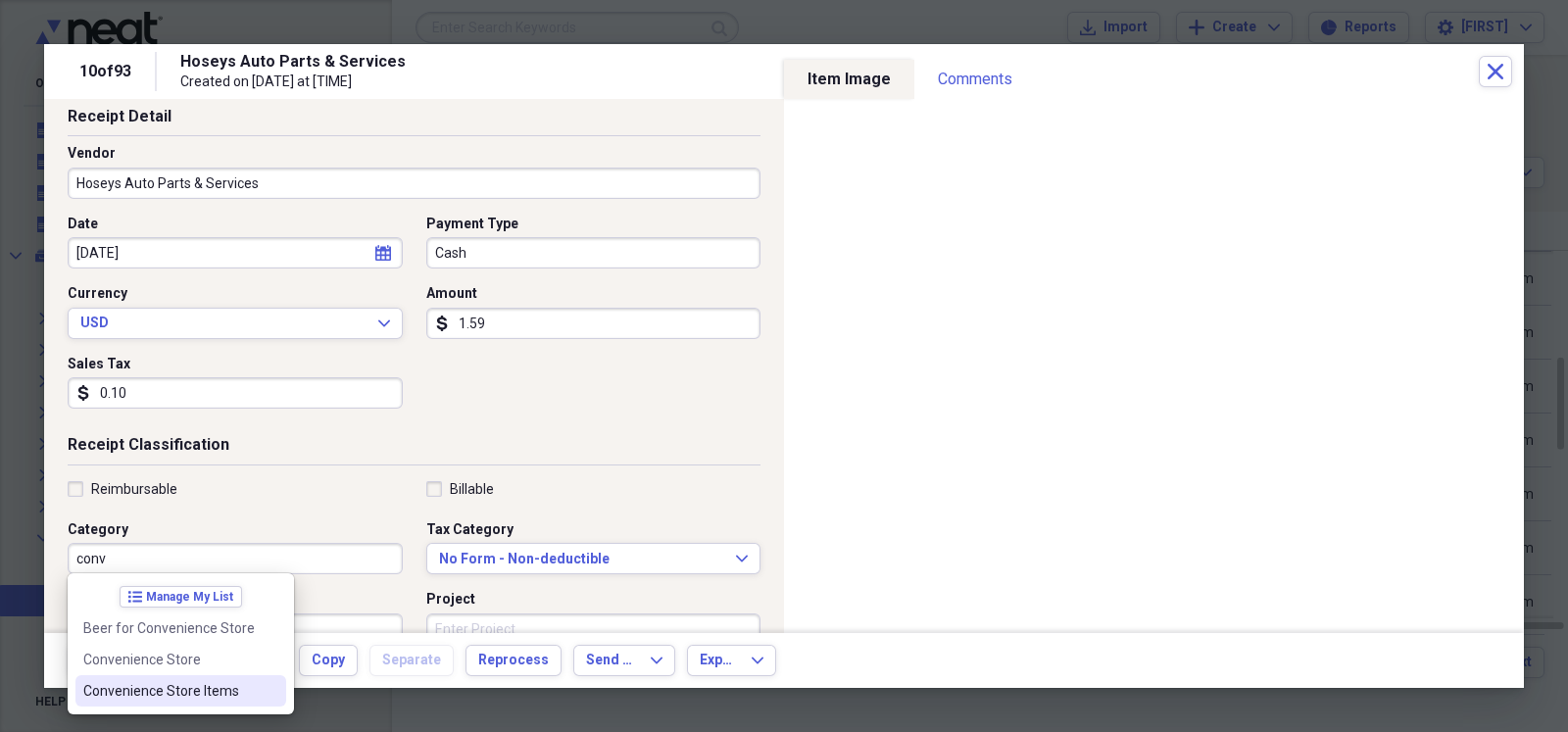 click on "Convenience Store Items" at bounding box center (169, 691) 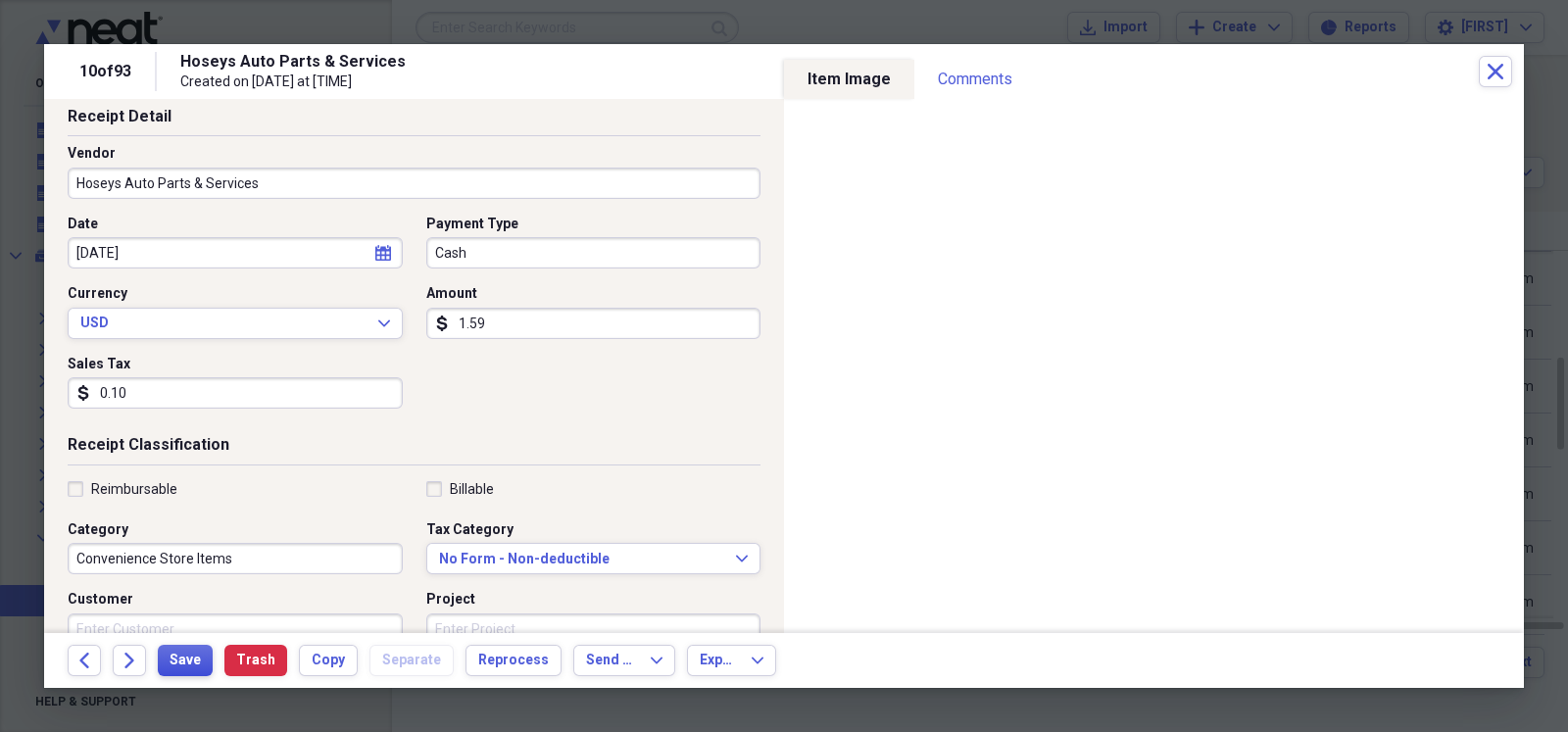 click on "Save" at bounding box center (185, 660) 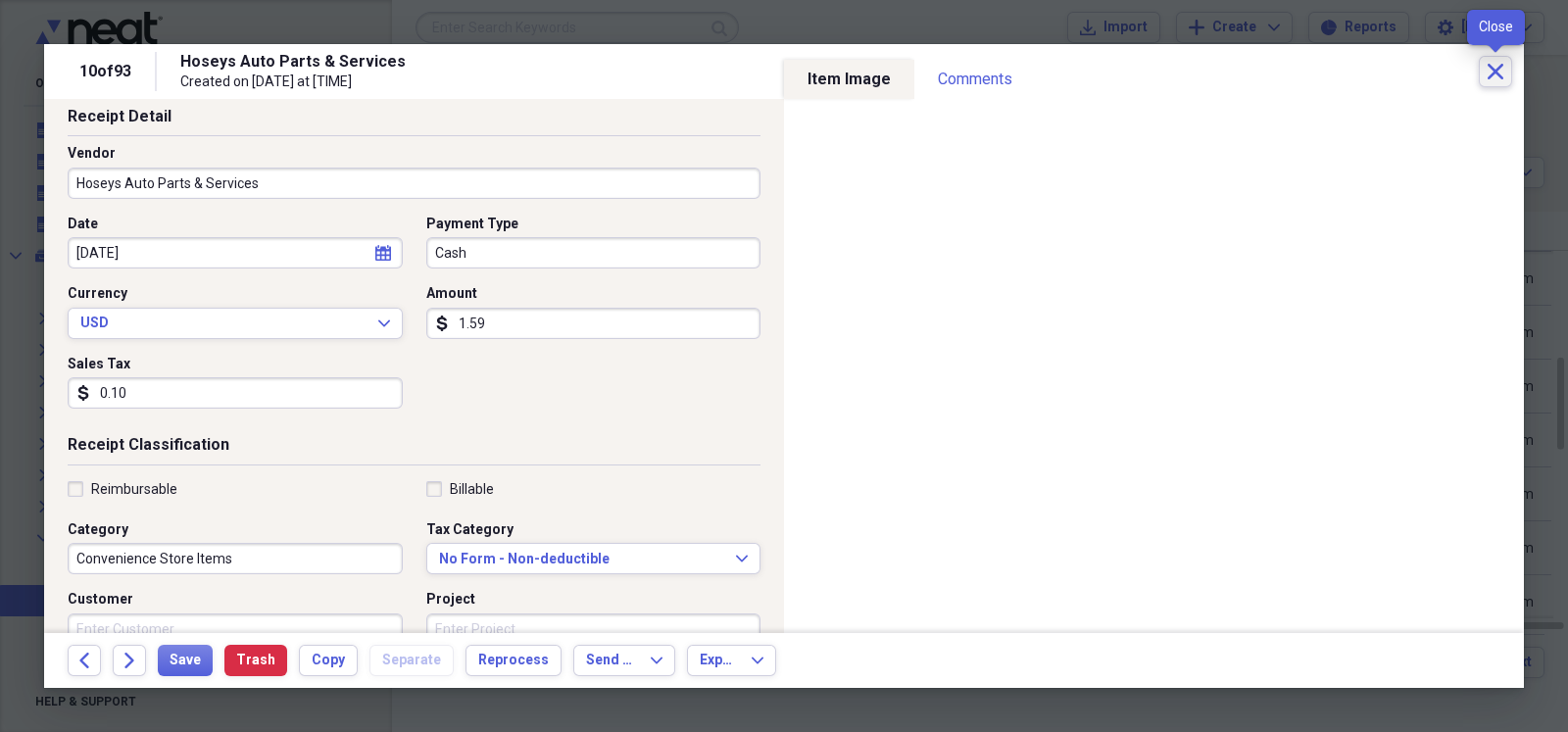click 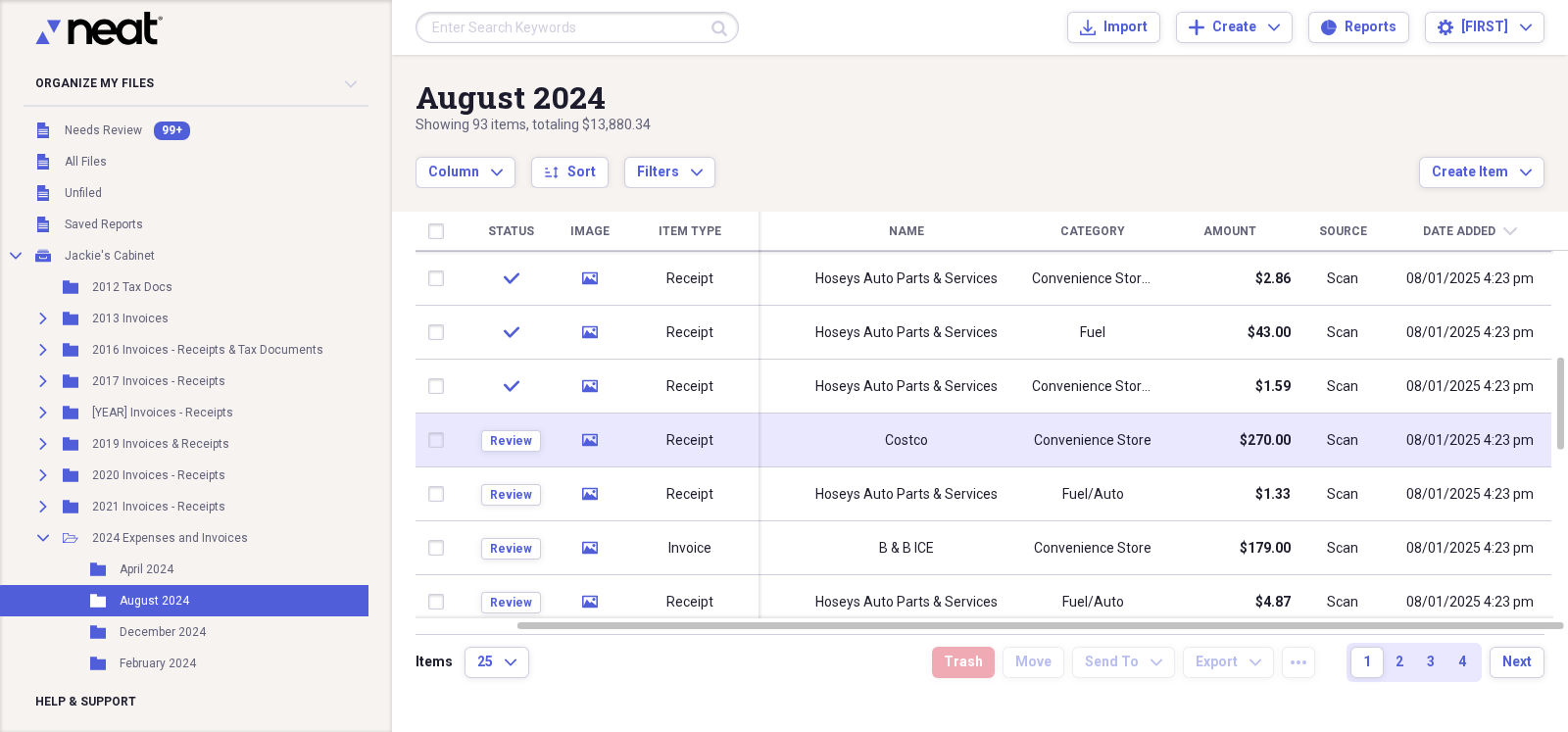 click on "Costco" at bounding box center [906, 440] 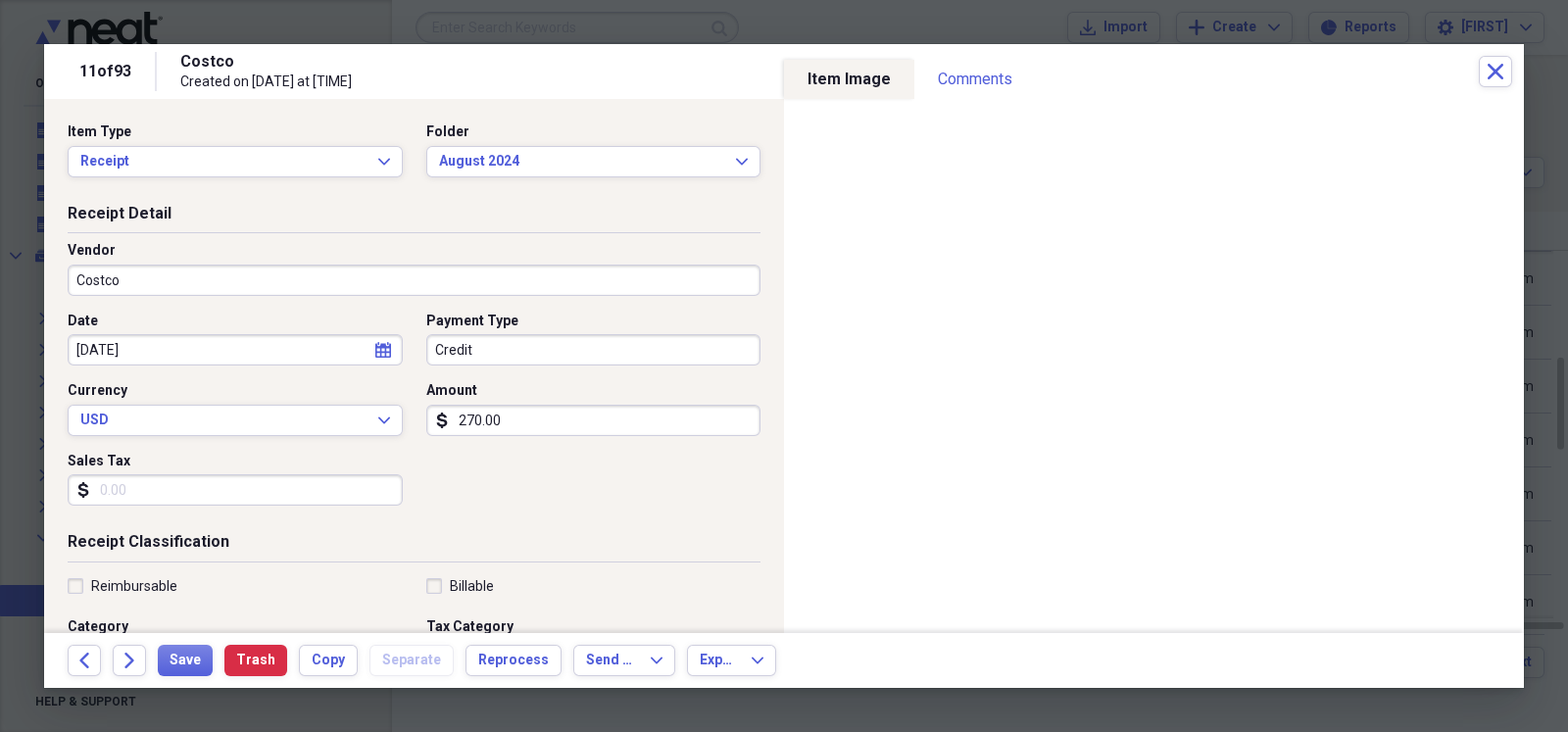 click on "270.00" at bounding box center [594, 420] 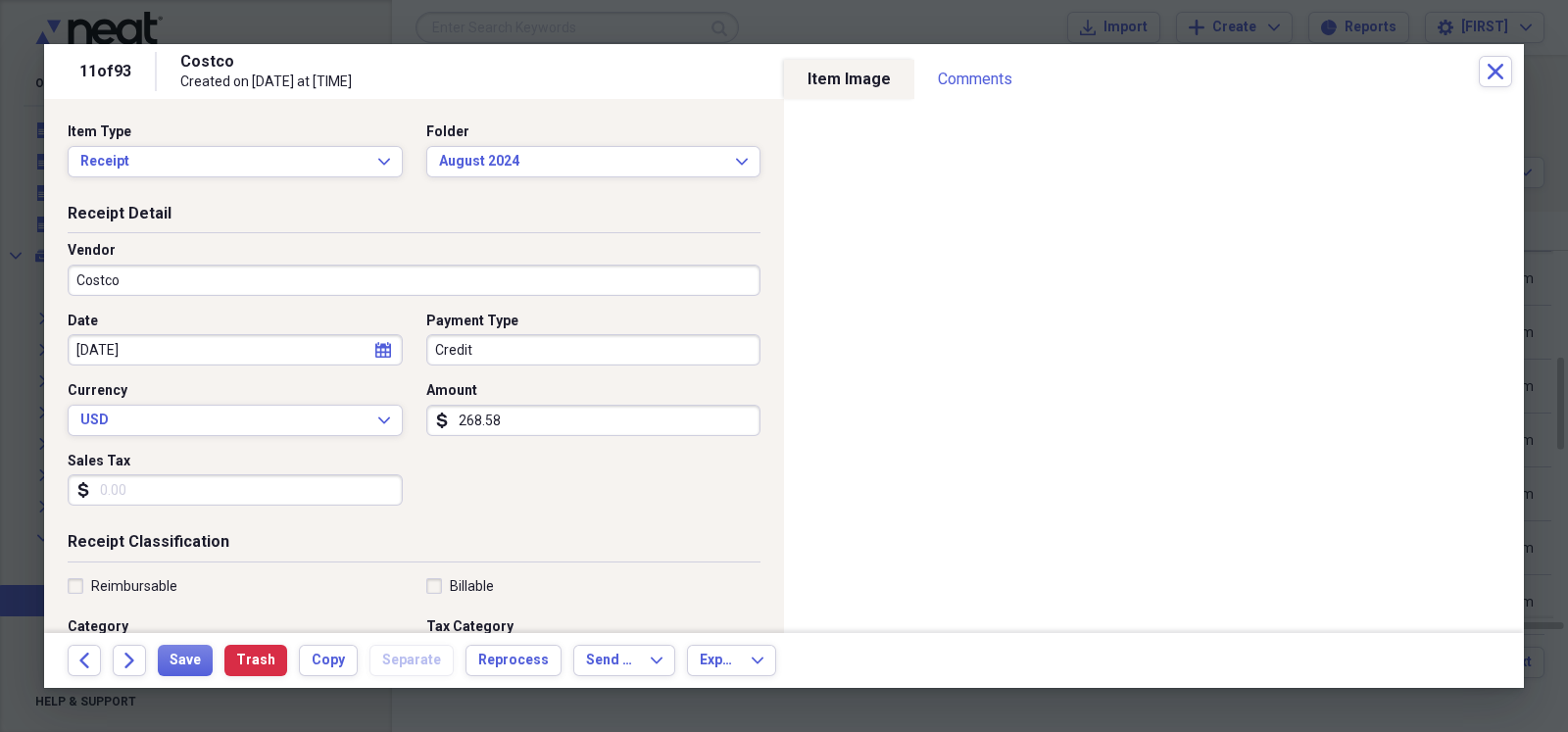 scroll, scrollTop: 48, scrollLeft: 0, axis: vertical 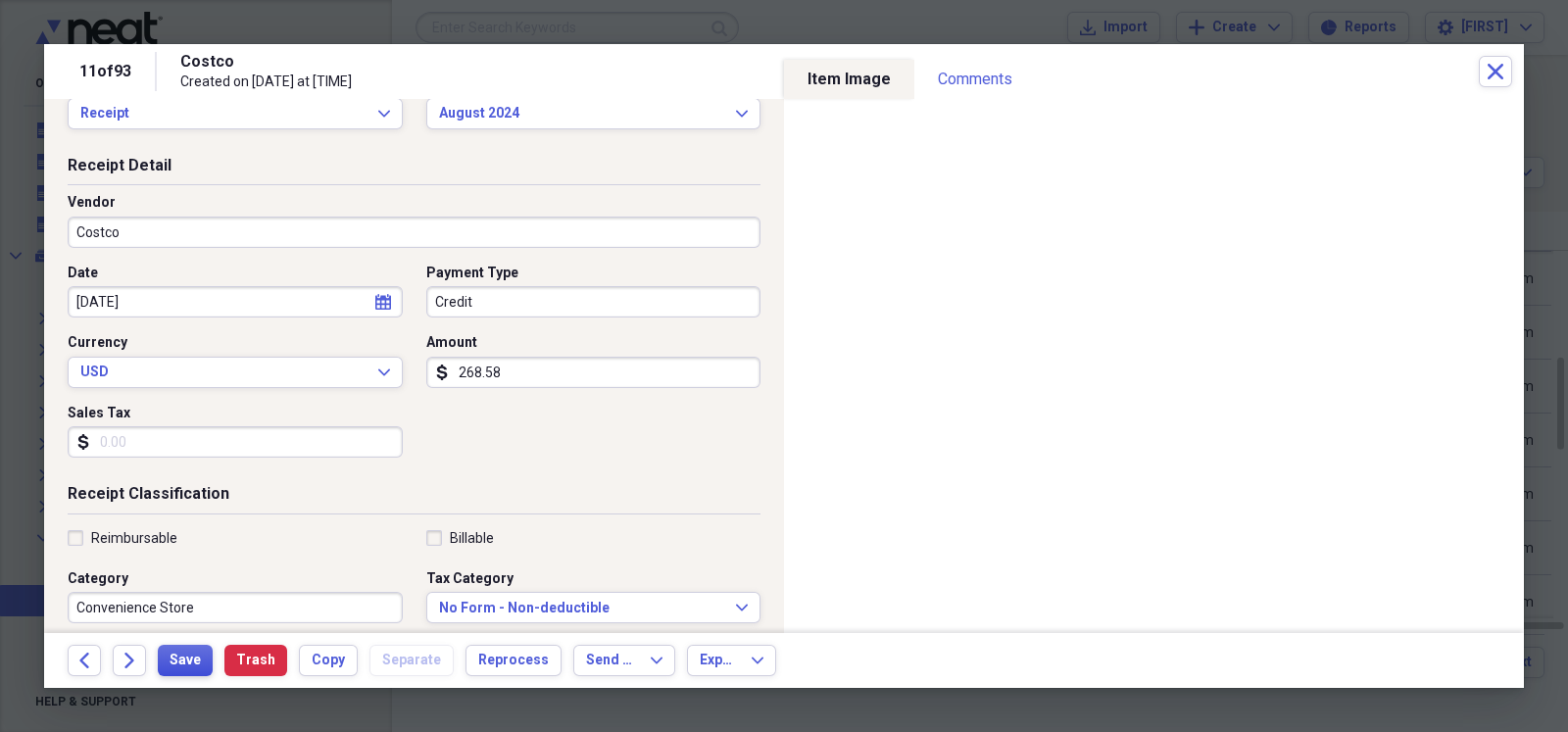 type on "268.58" 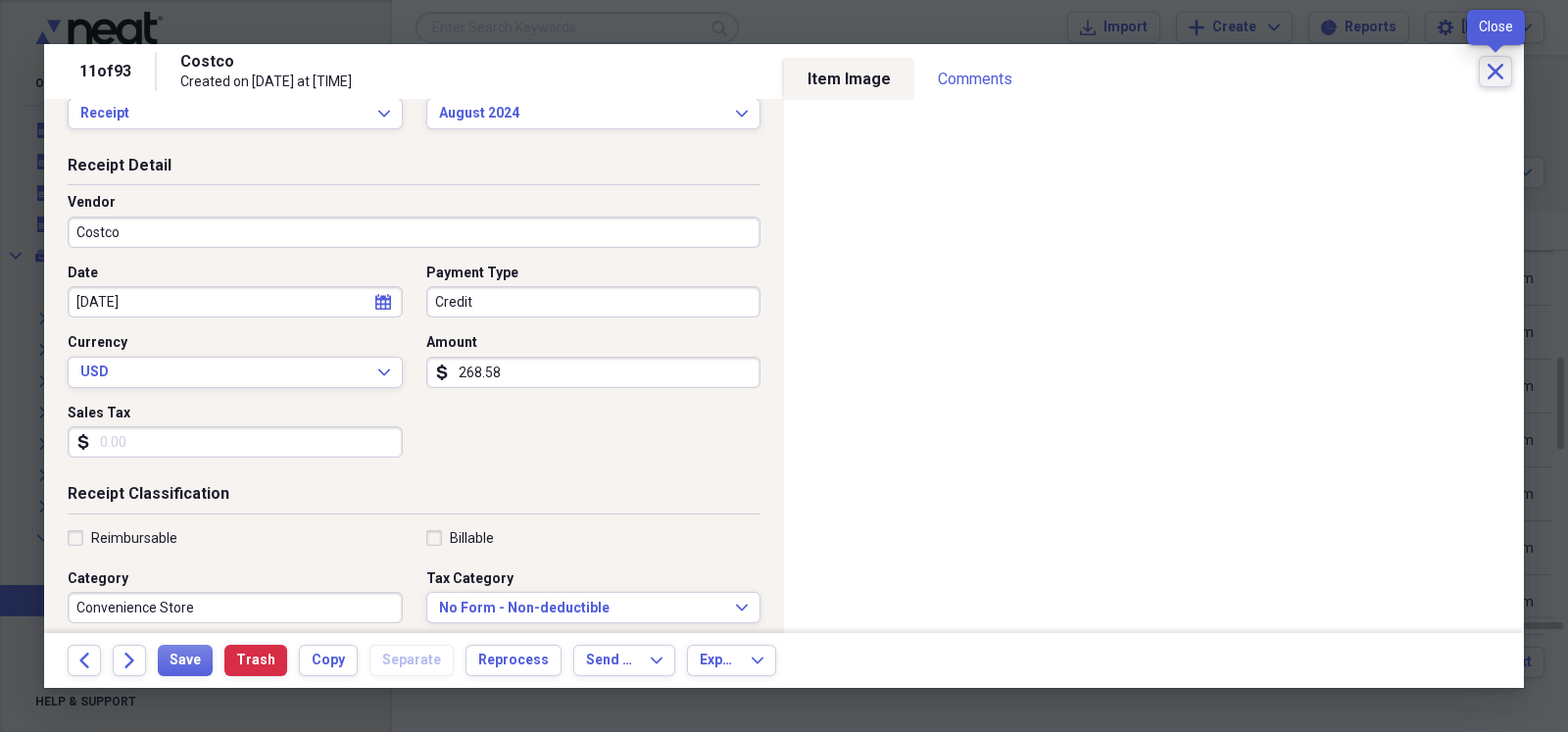 click on "Close" 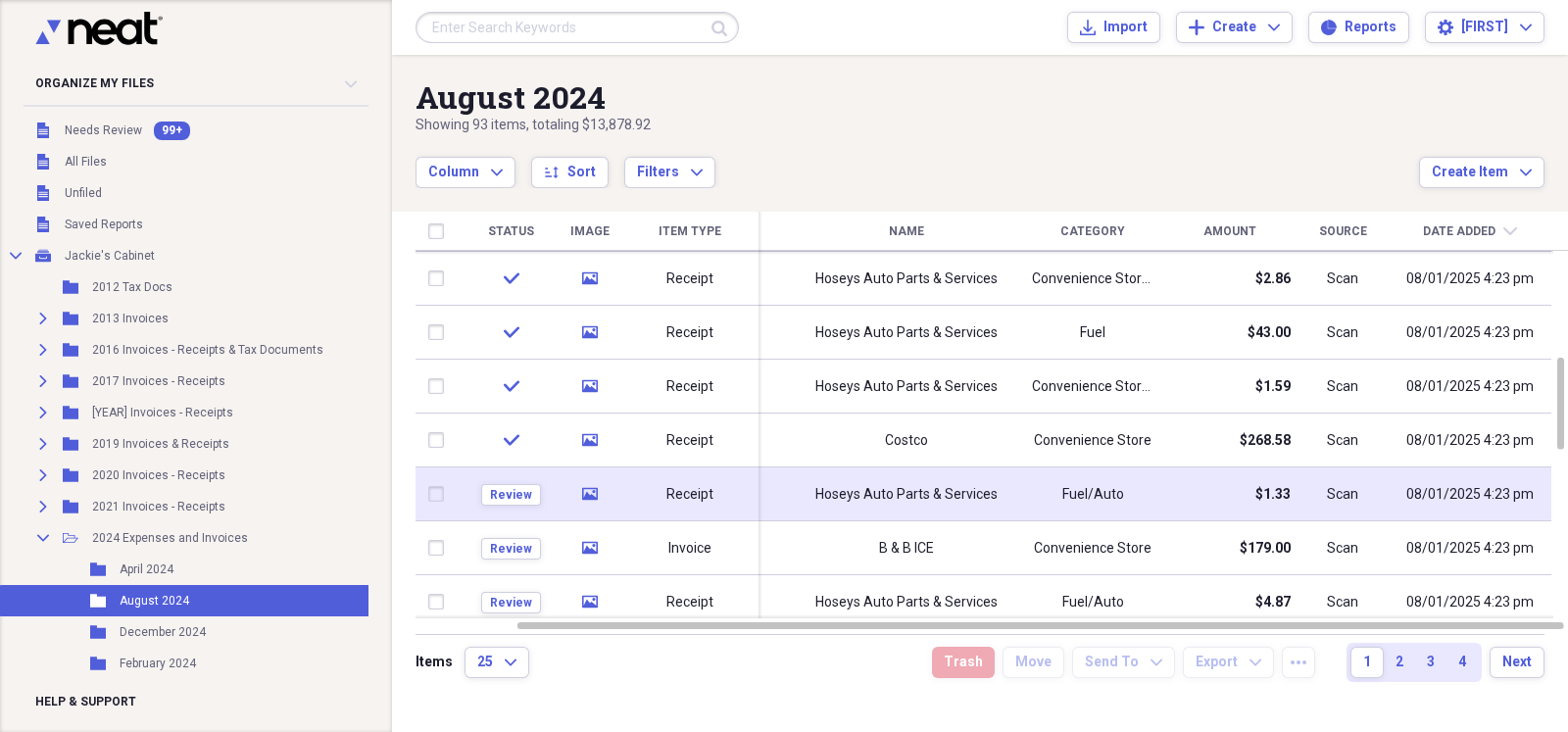 click on "Hoseys Auto Parts & Services" at bounding box center (906, 495) 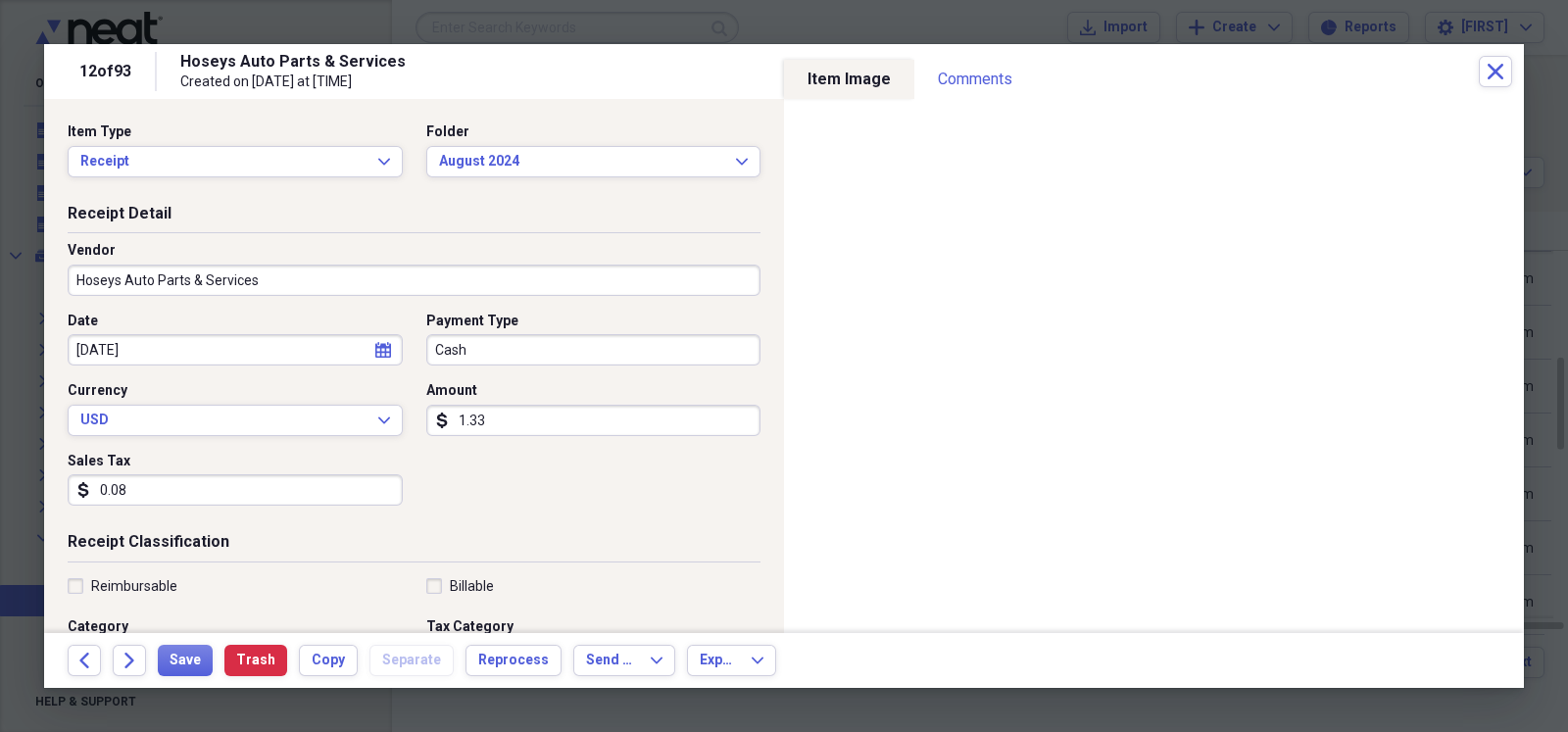 scroll, scrollTop: 48, scrollLeft: 0, axis: vertical 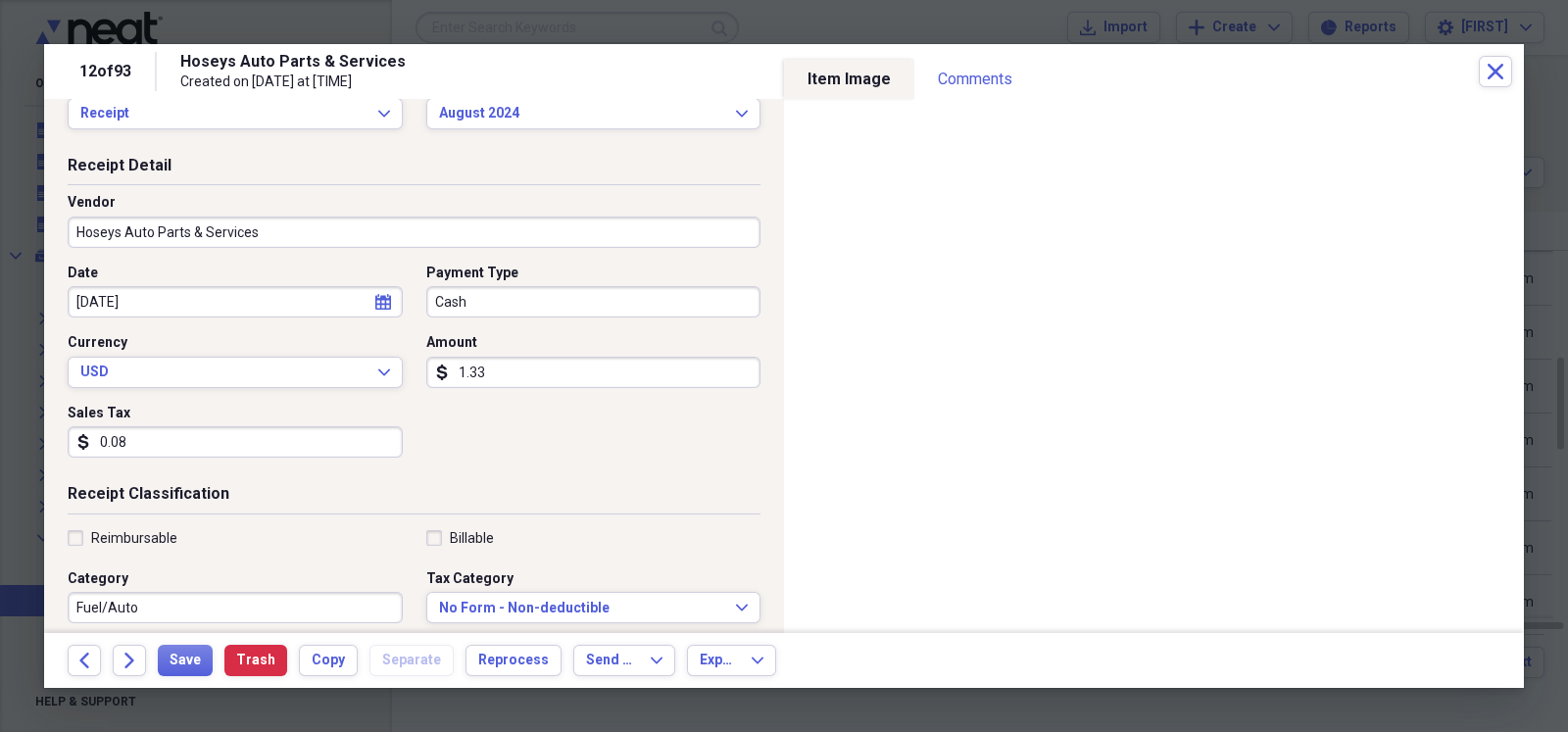 click on "Fuel/Auto" at bounding box center (235, 608) 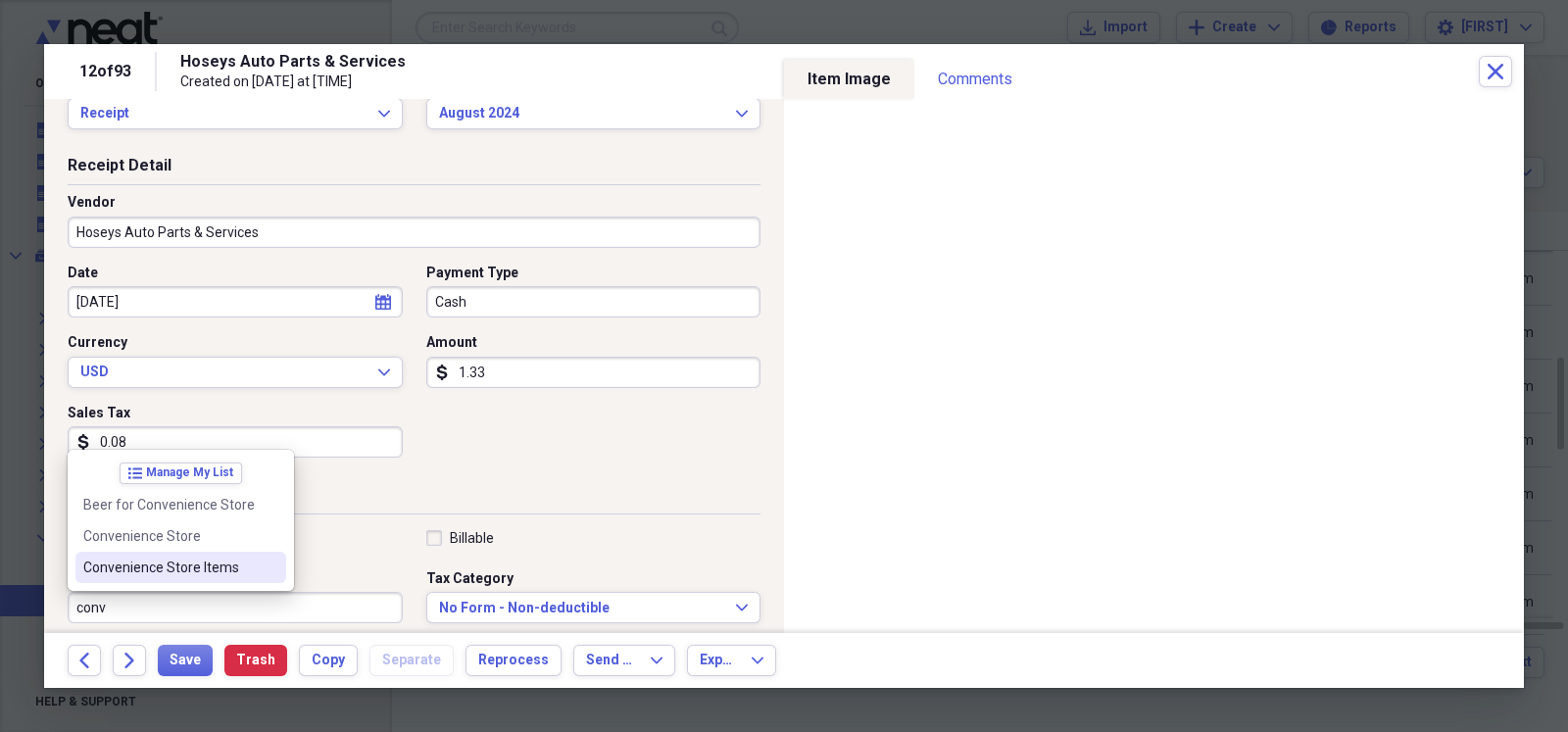 click on "Convenience Store Items" at bounding box center (169, 567) 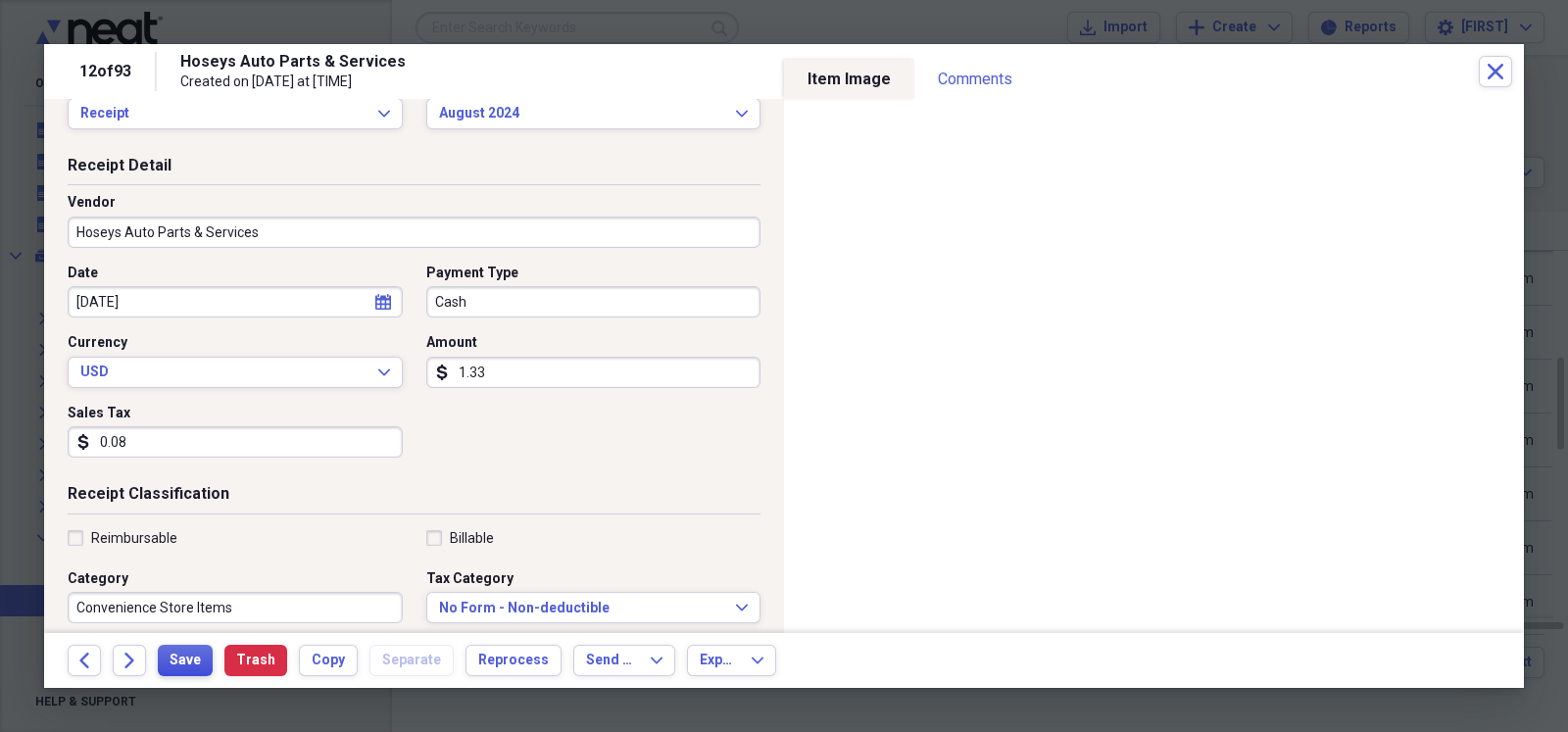 click on "Save" at bounding box center [185, 660] 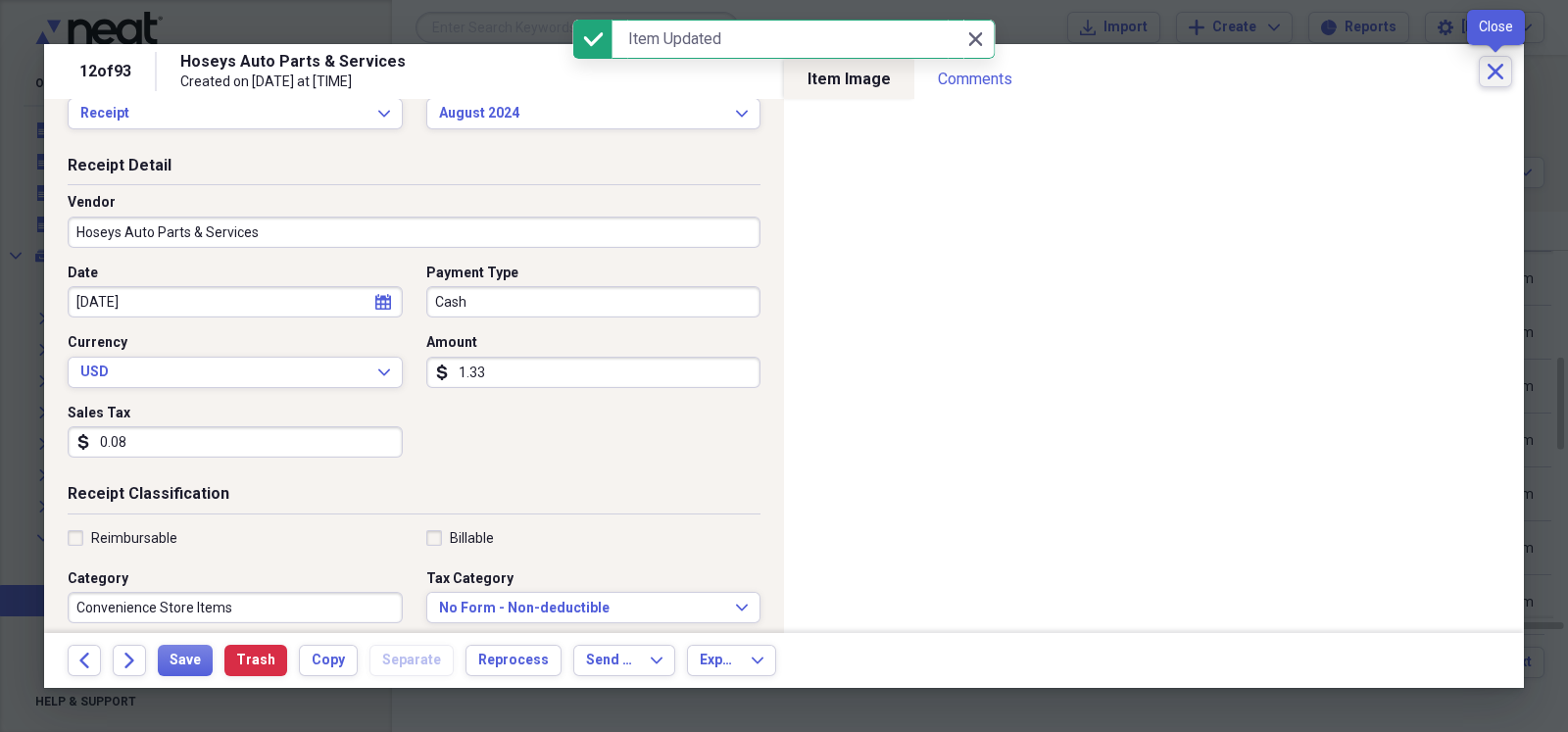 click on "Close" 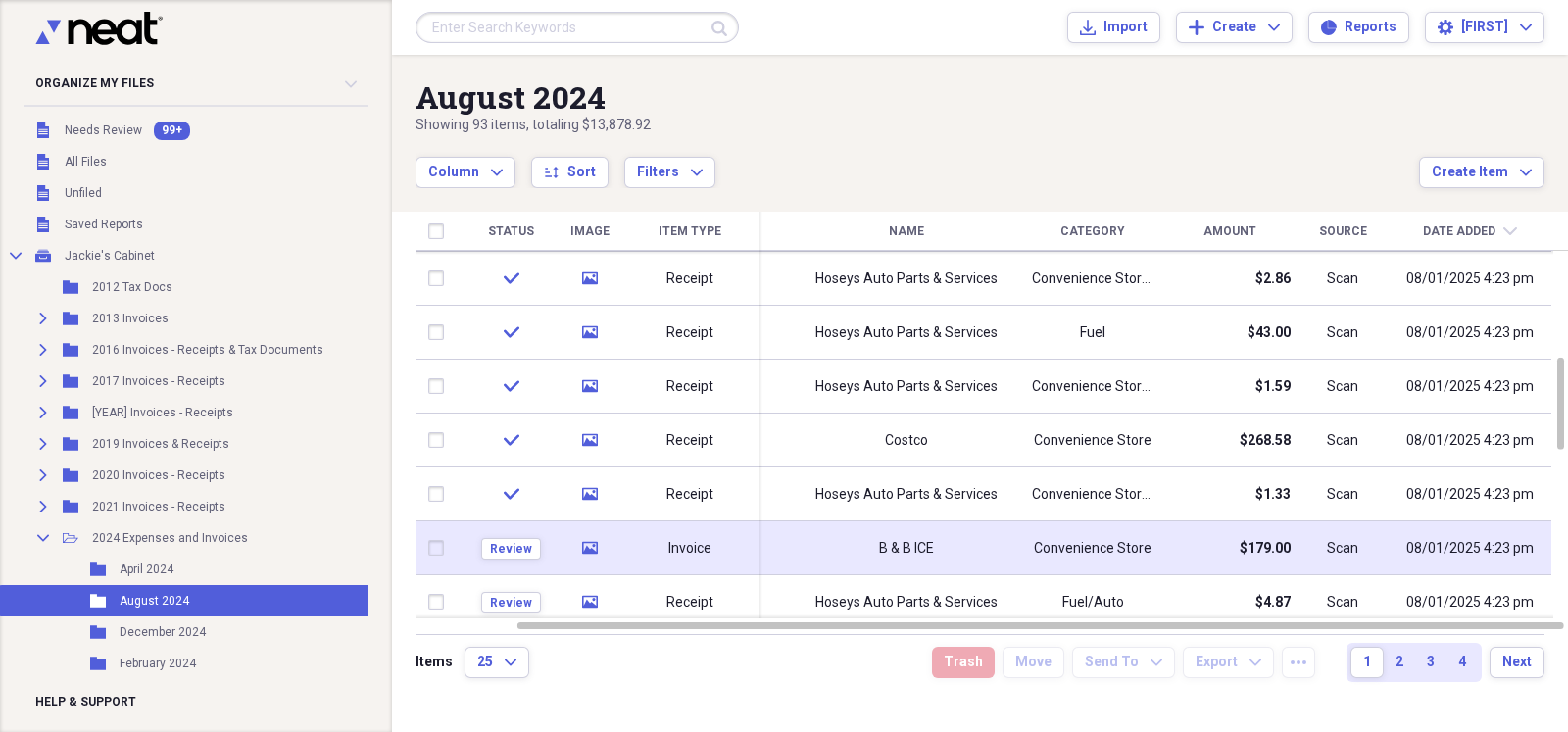 click on "B & B ICE" at bounding box center [906, 548] 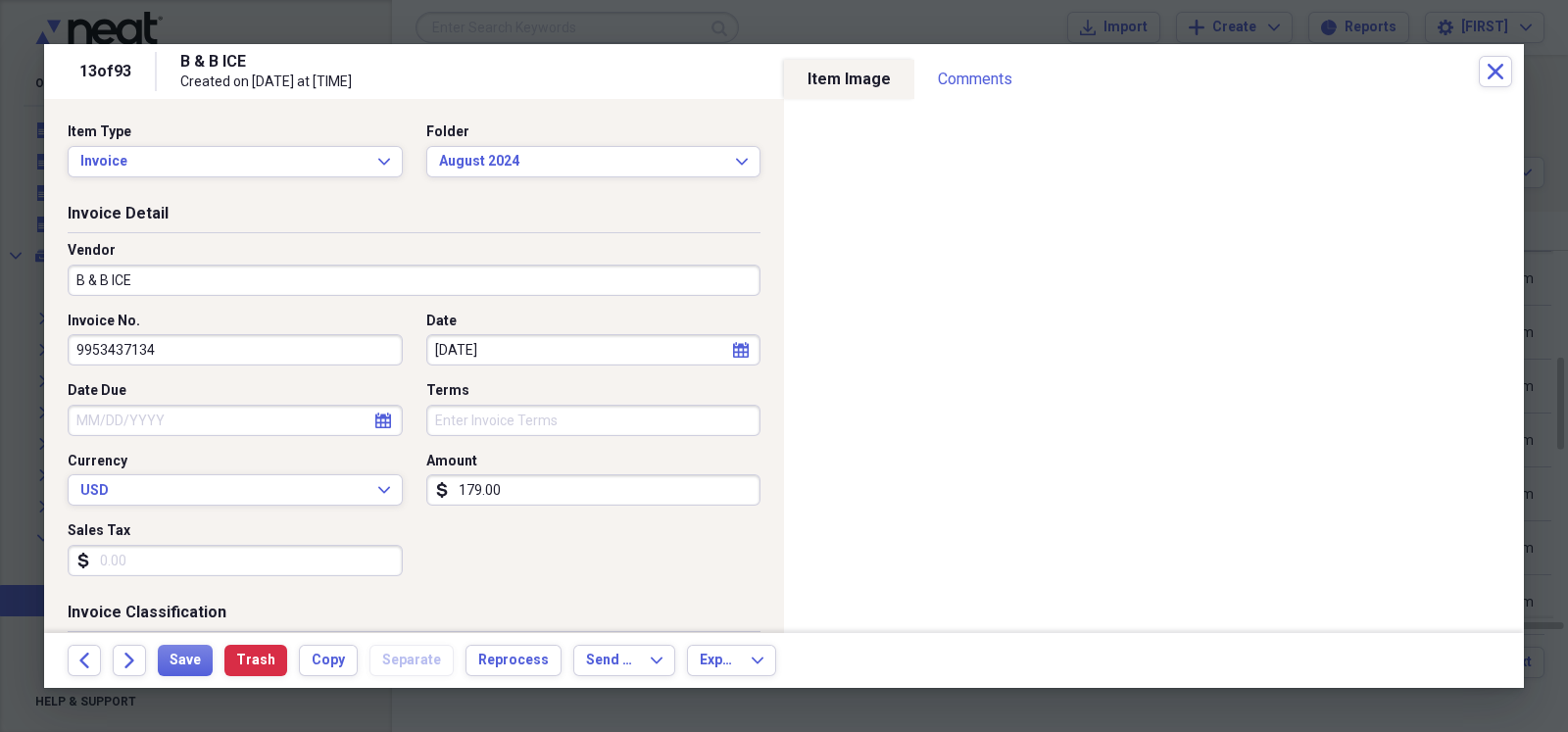 click on "179.00" at bounding box center [594, 490] 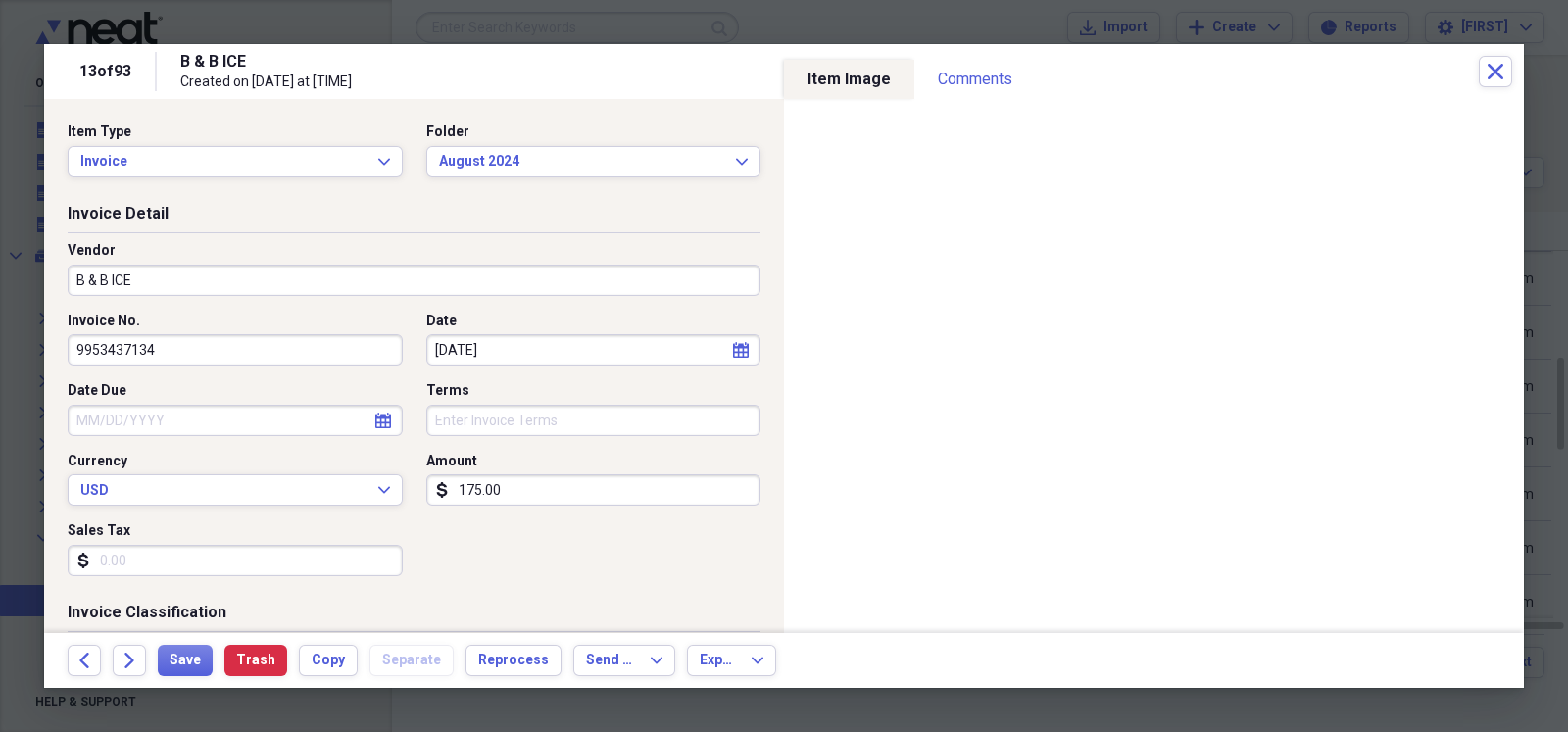 scroll, scrollTop: 48, scrollLeft: 0, axis: vertical 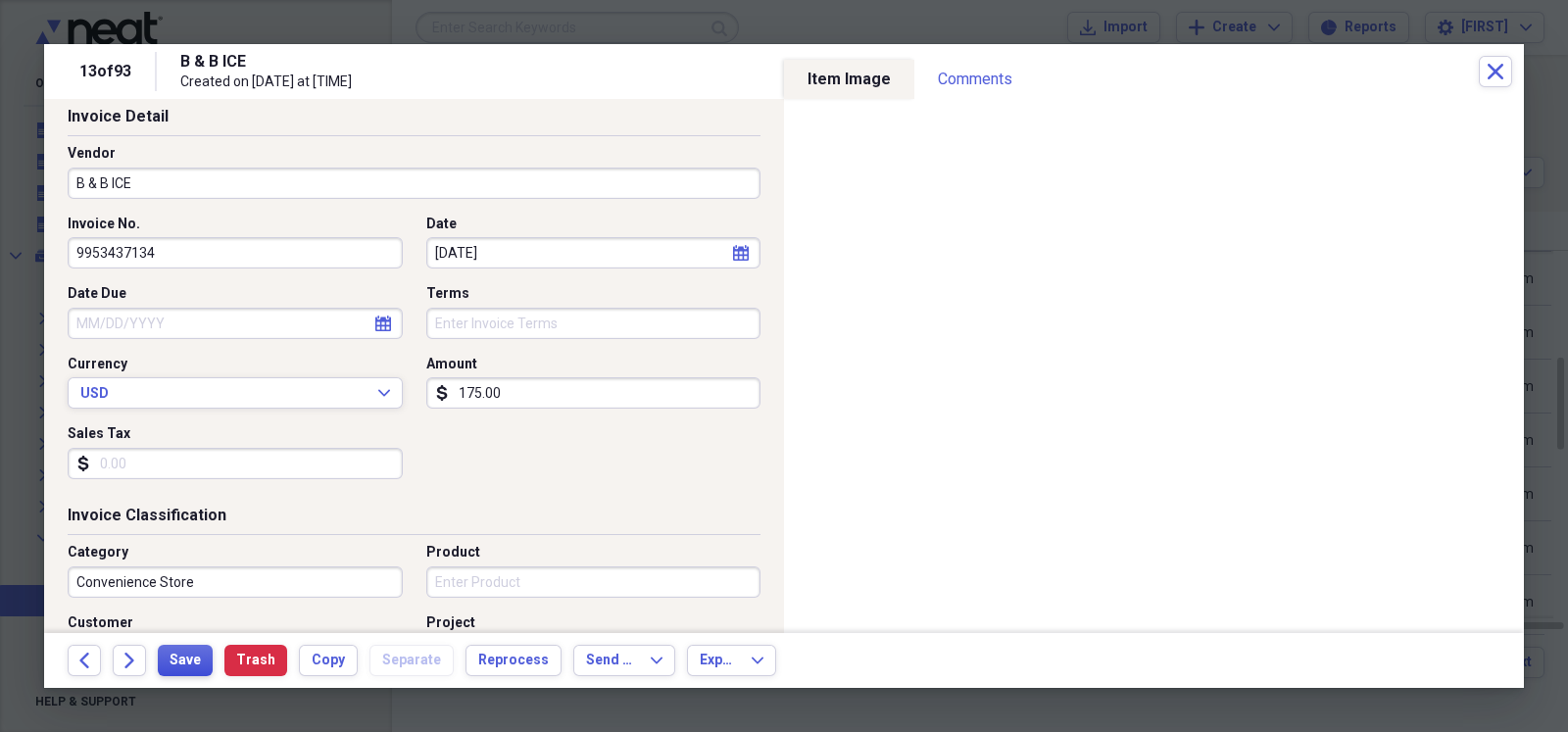 type on "175.00" 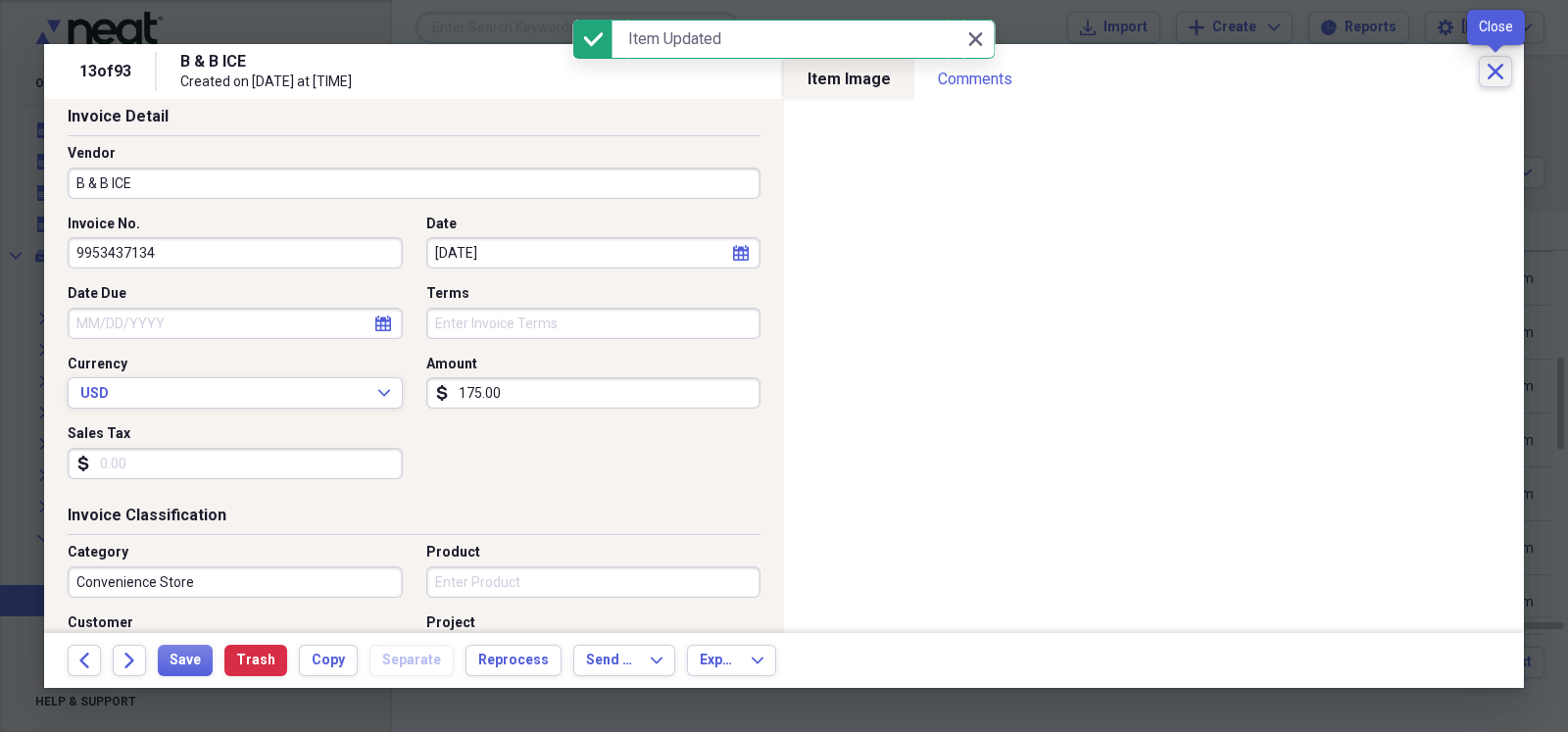 click on "Close" 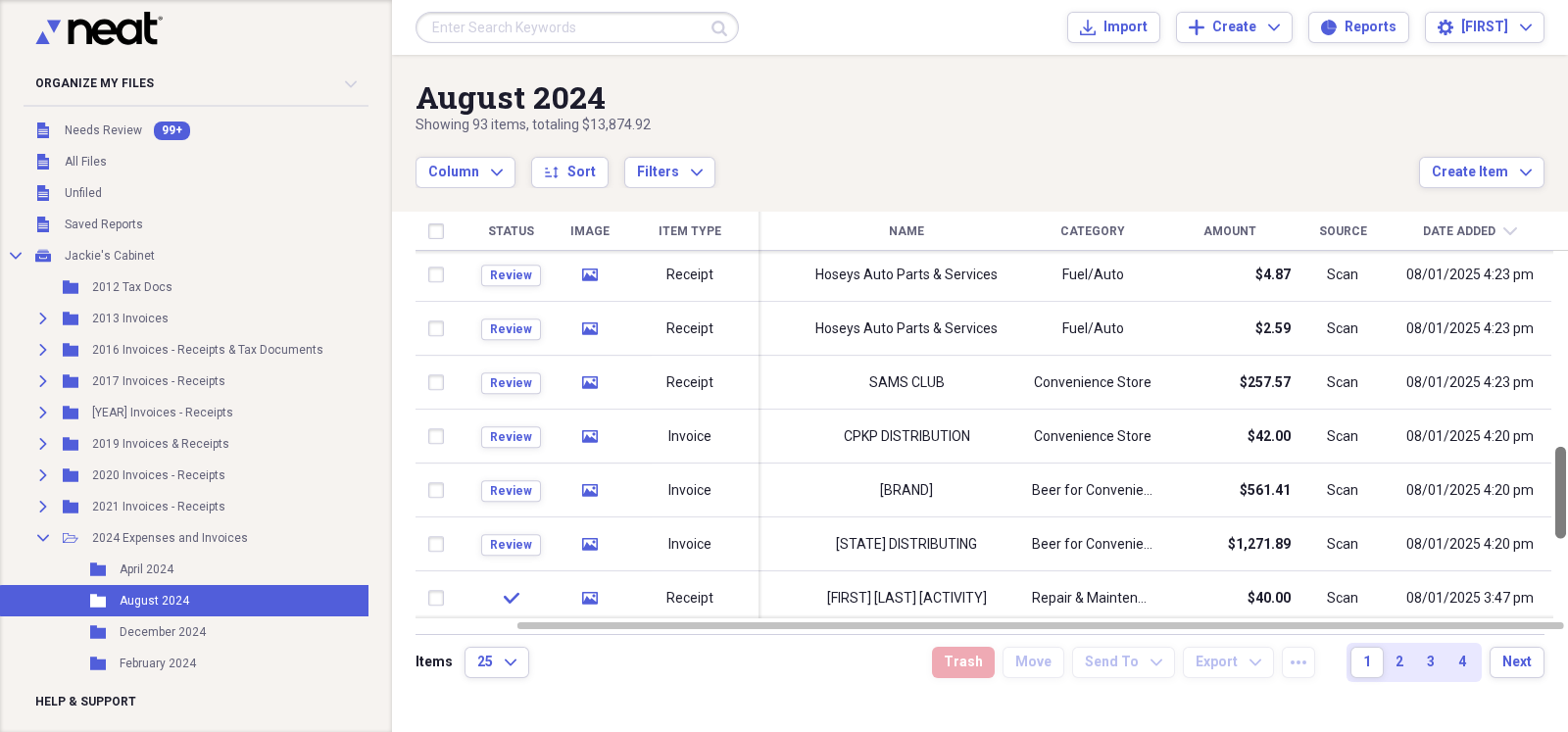 drag, startPoint x: 1560, startPoint y: 383, endPoint x: 1557, endPoint y: 472, distance: 89.05055 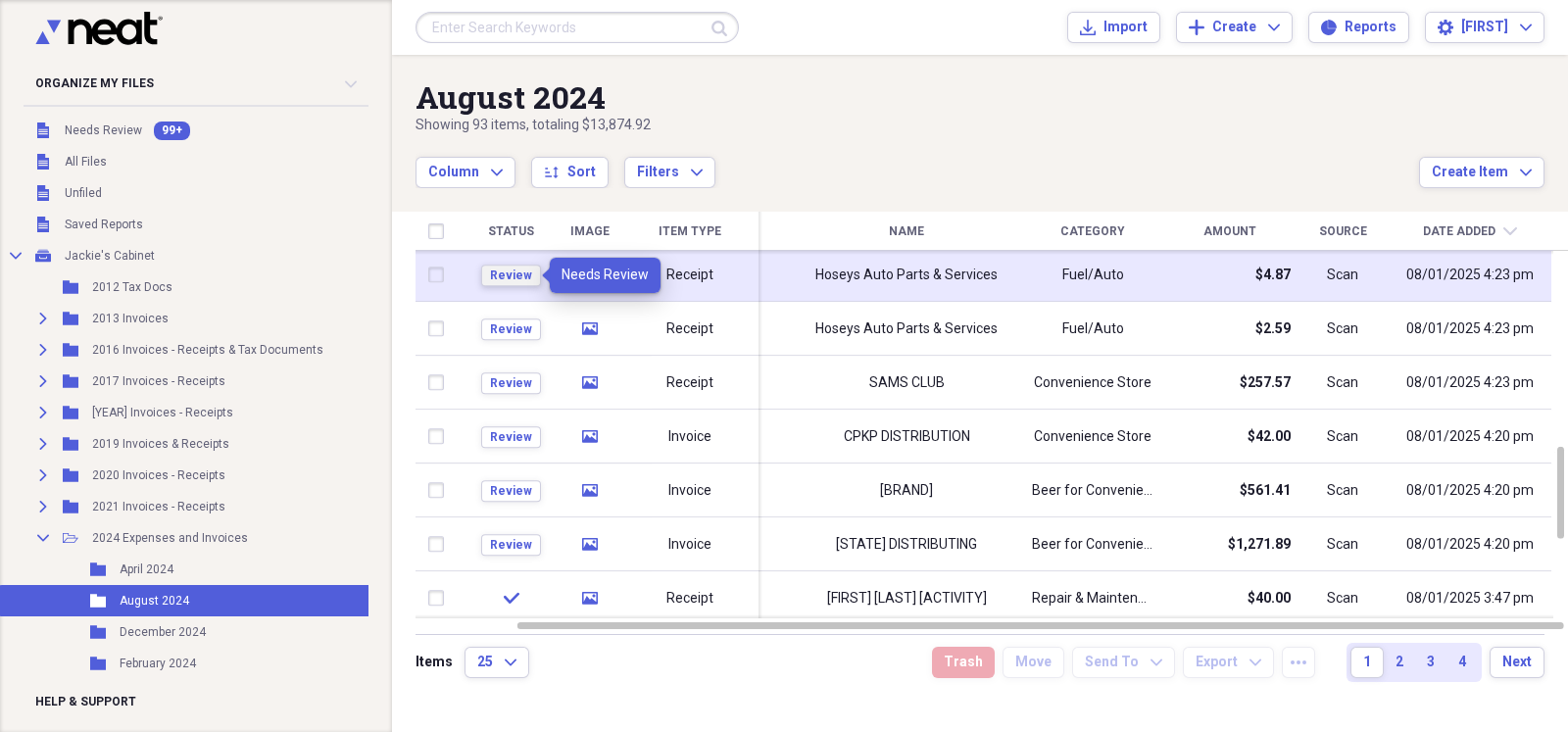click on "Review" at bounding box center (511, 276) 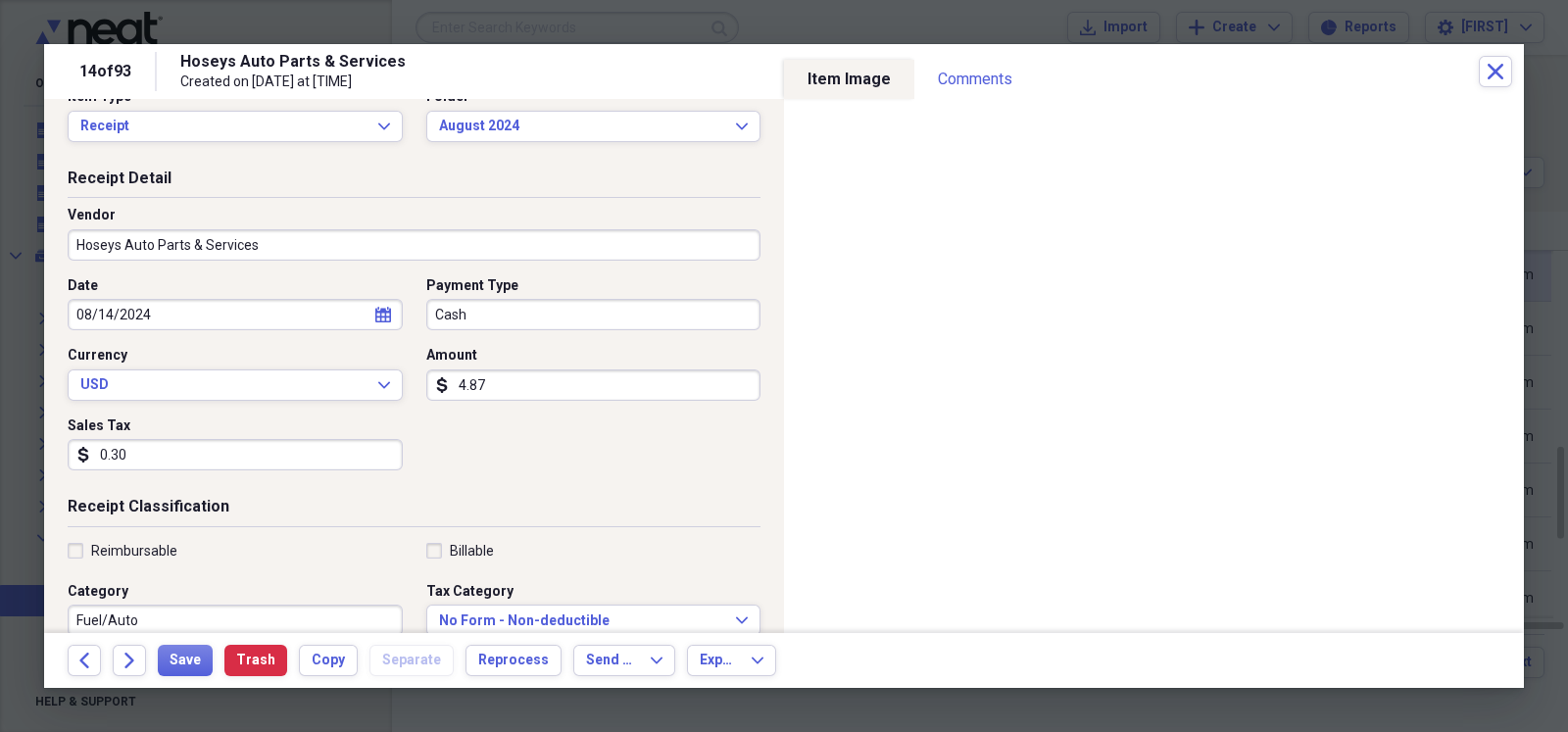 scroll, scrollTop: 48, scrollLeft: 0, axis: vertical 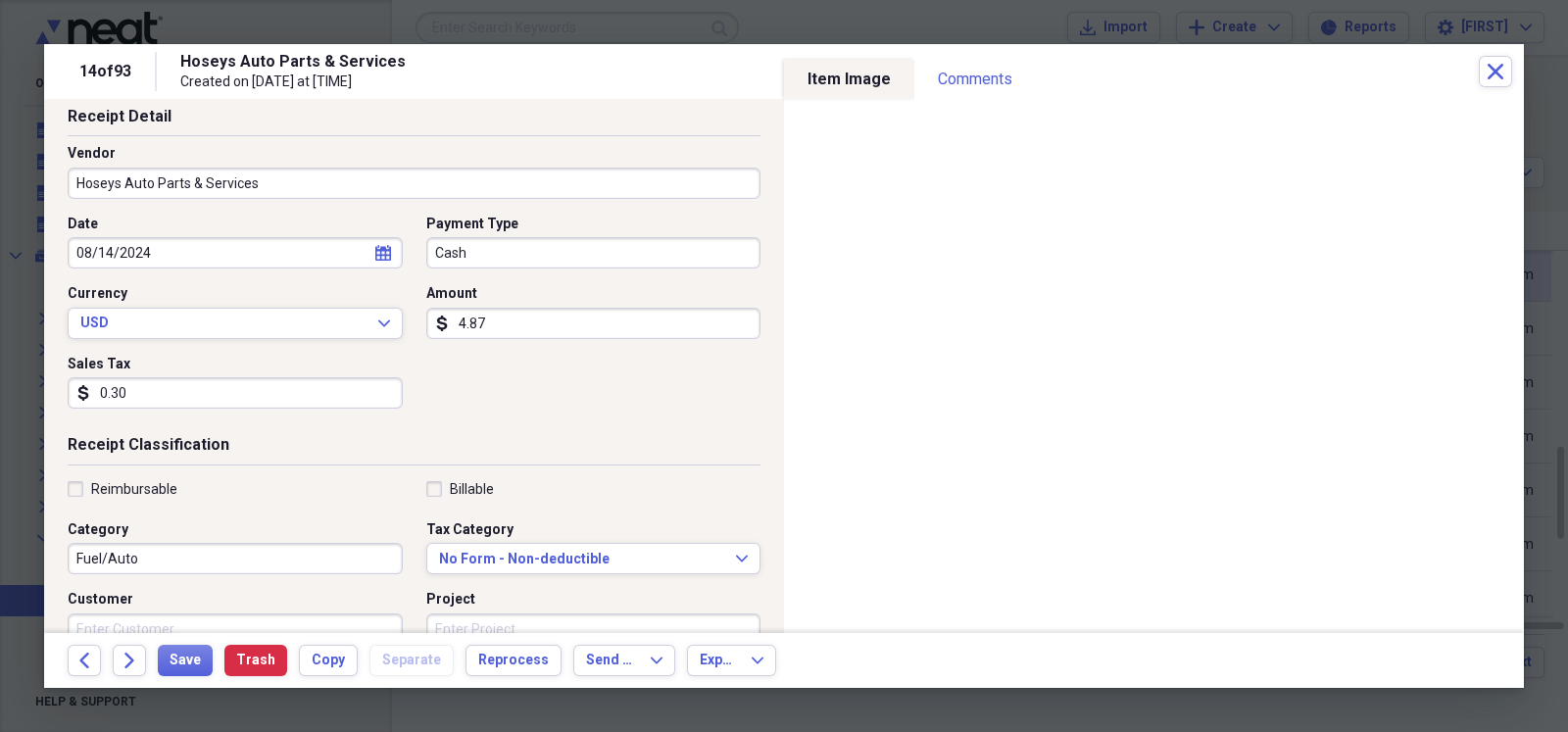click on "Fuel/Auto" at bounding box center [235, 559] 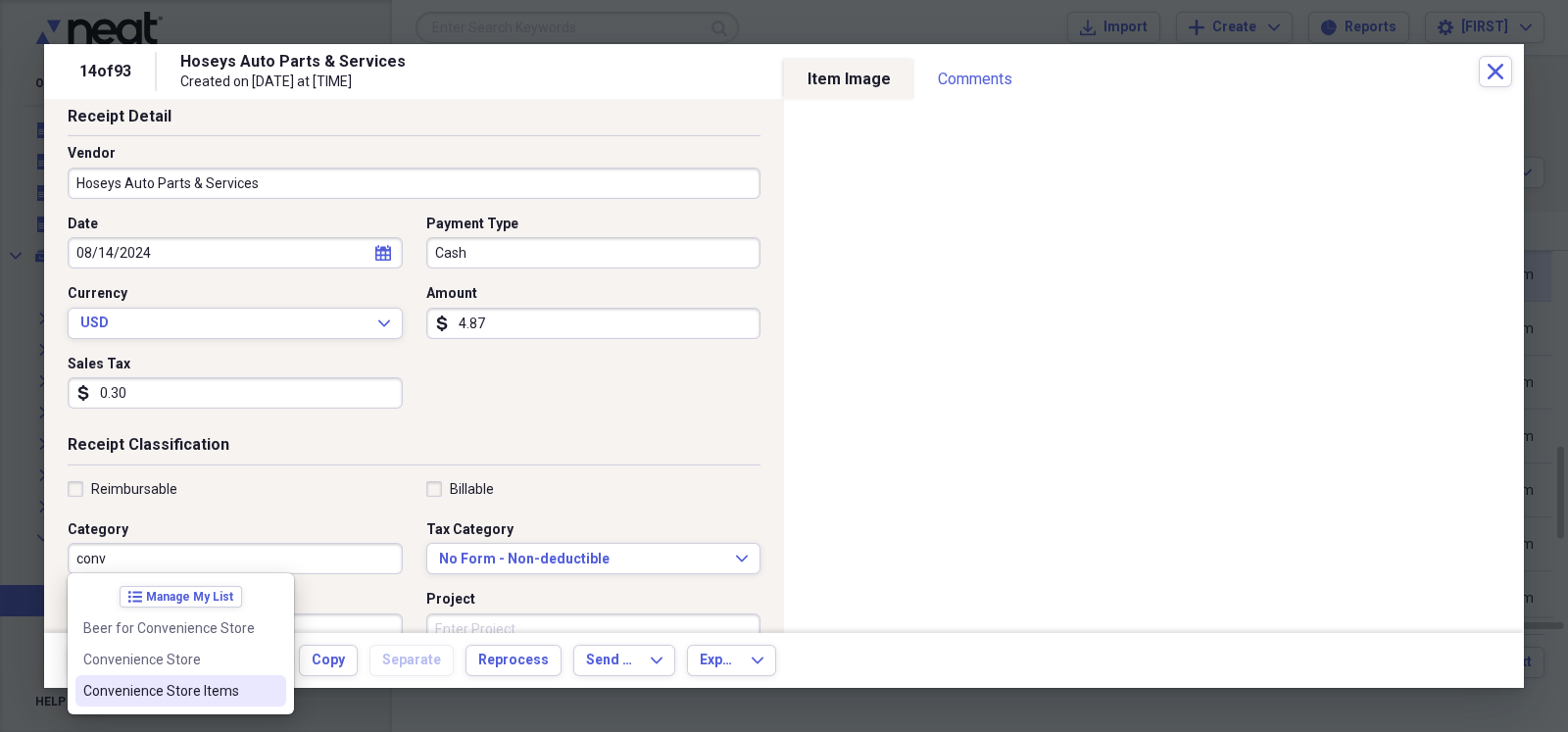 click on "Convenience Store Items" at bounding box center (169, 691) 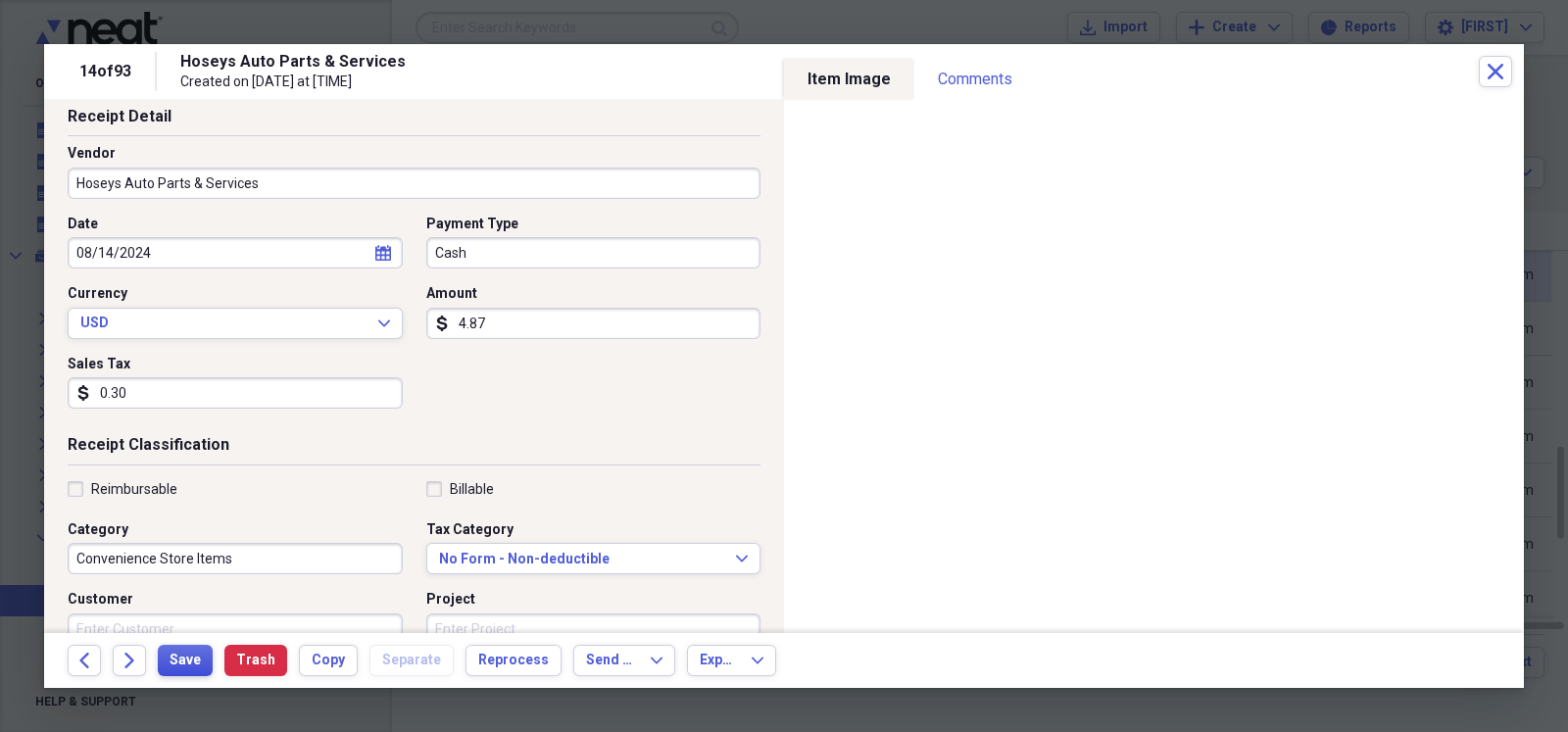 click on "Save" at bounding box center [185, 660] 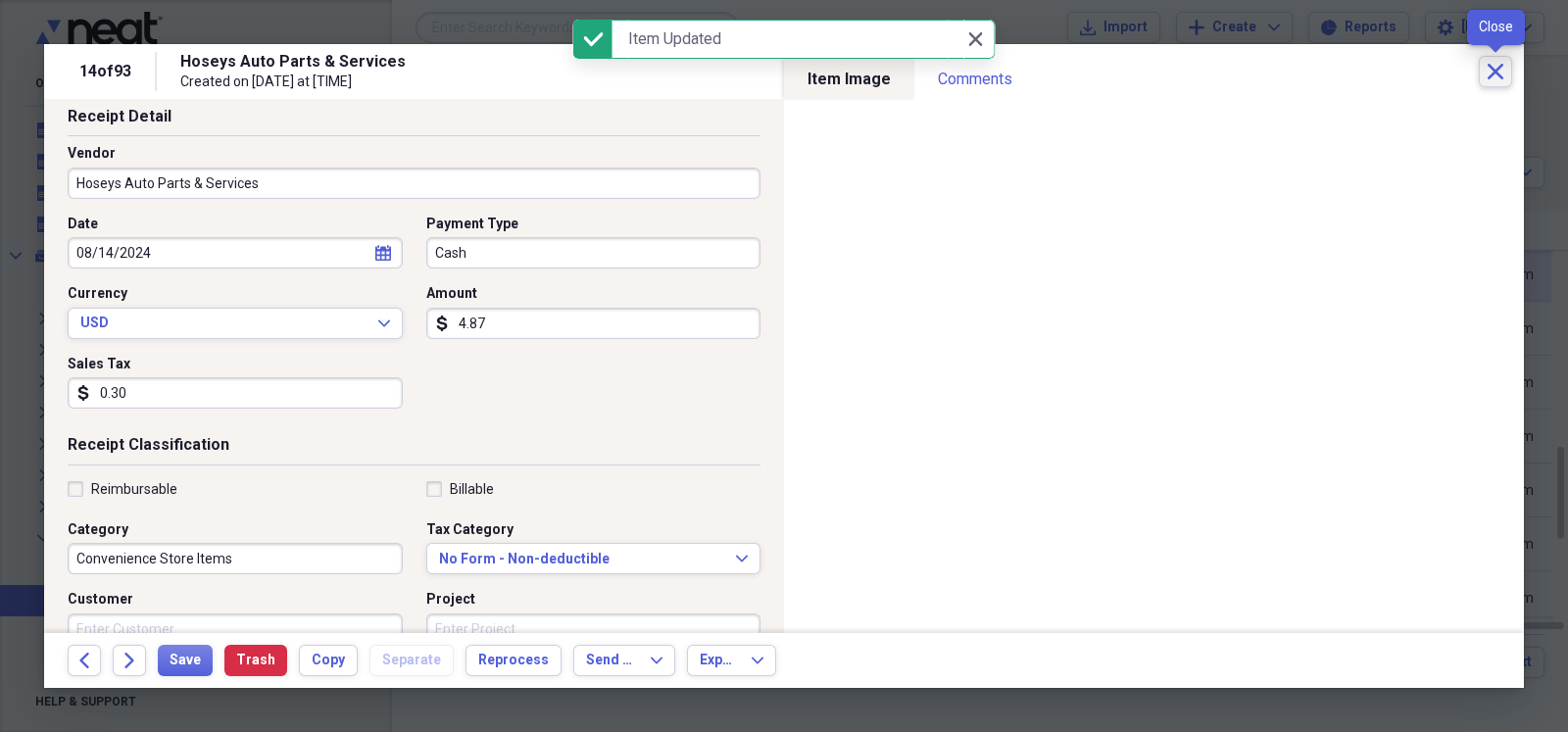 click on "Close" 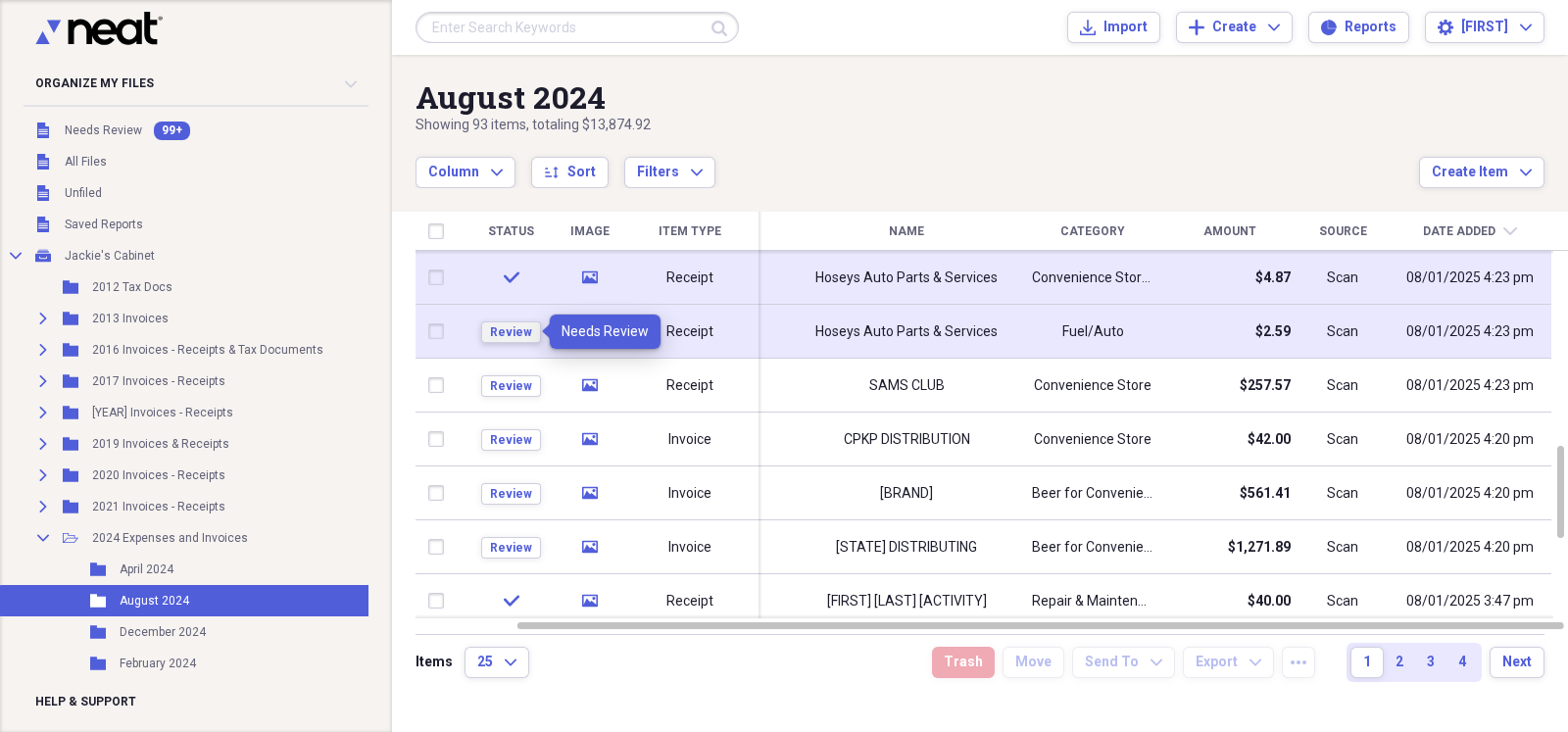 click on "Review" at bounding box center (511, 332) 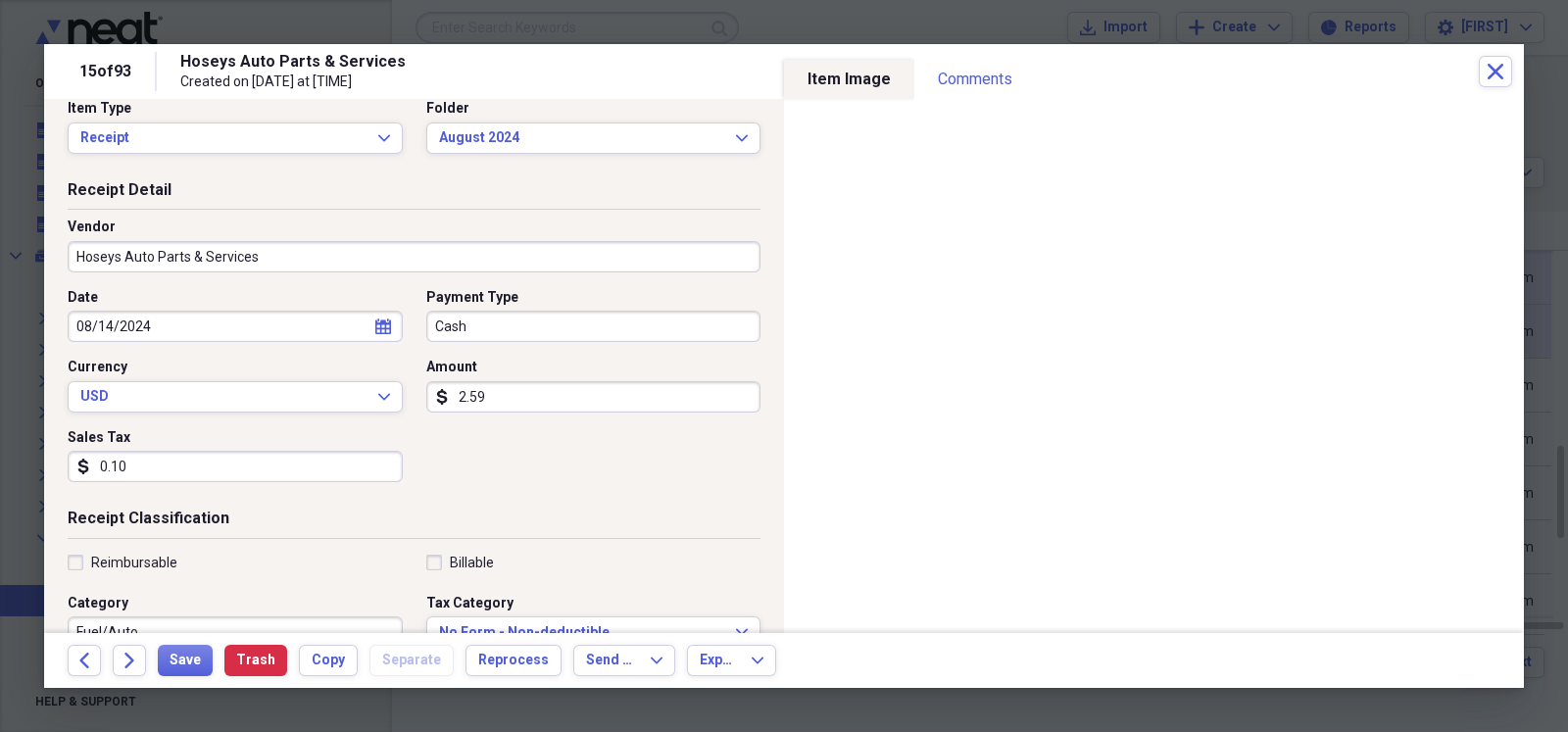 scroll, scrollTop: 48, scrollLeft: 0, axis: vertical 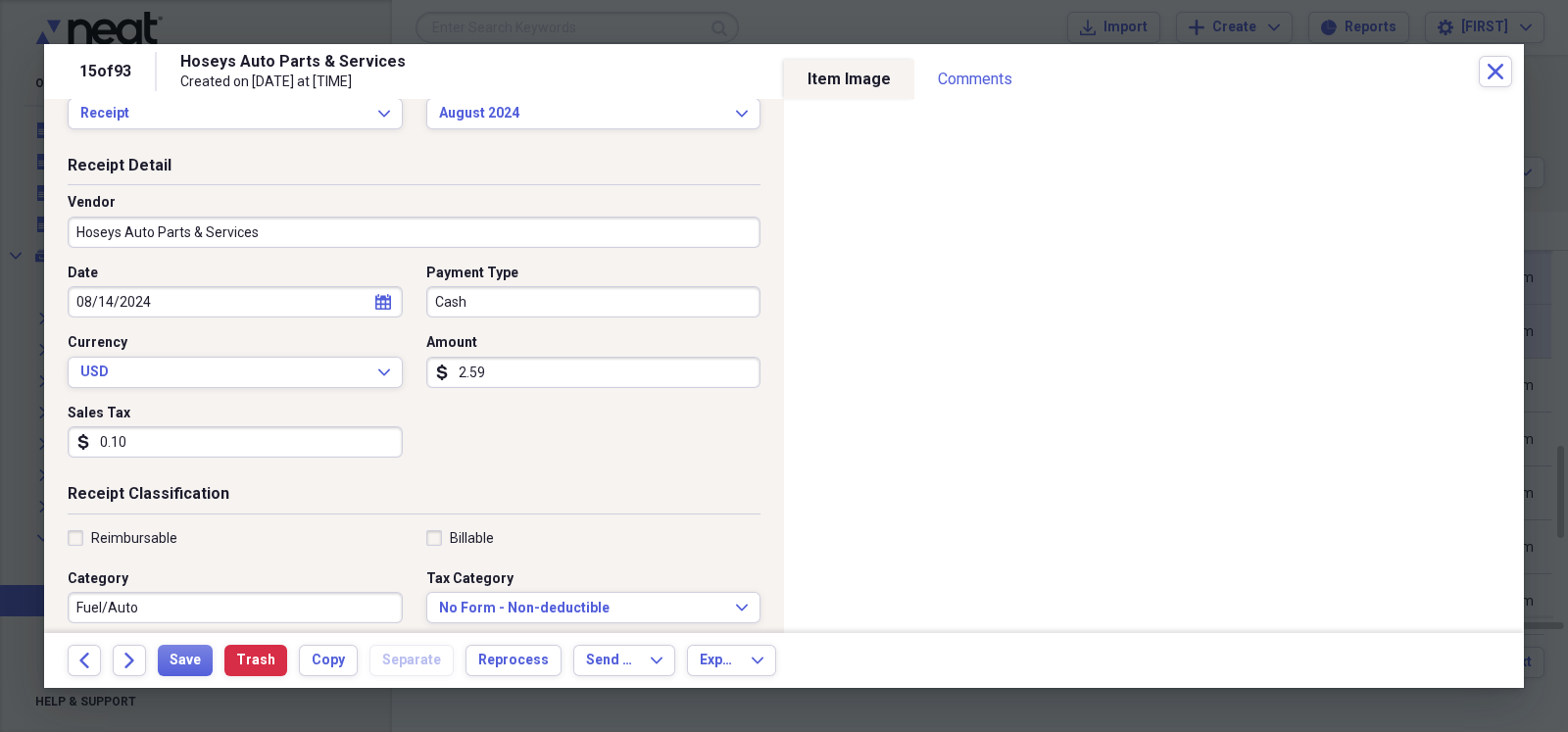 click on "Fuel/Auto" at bounding box center (235, 608) 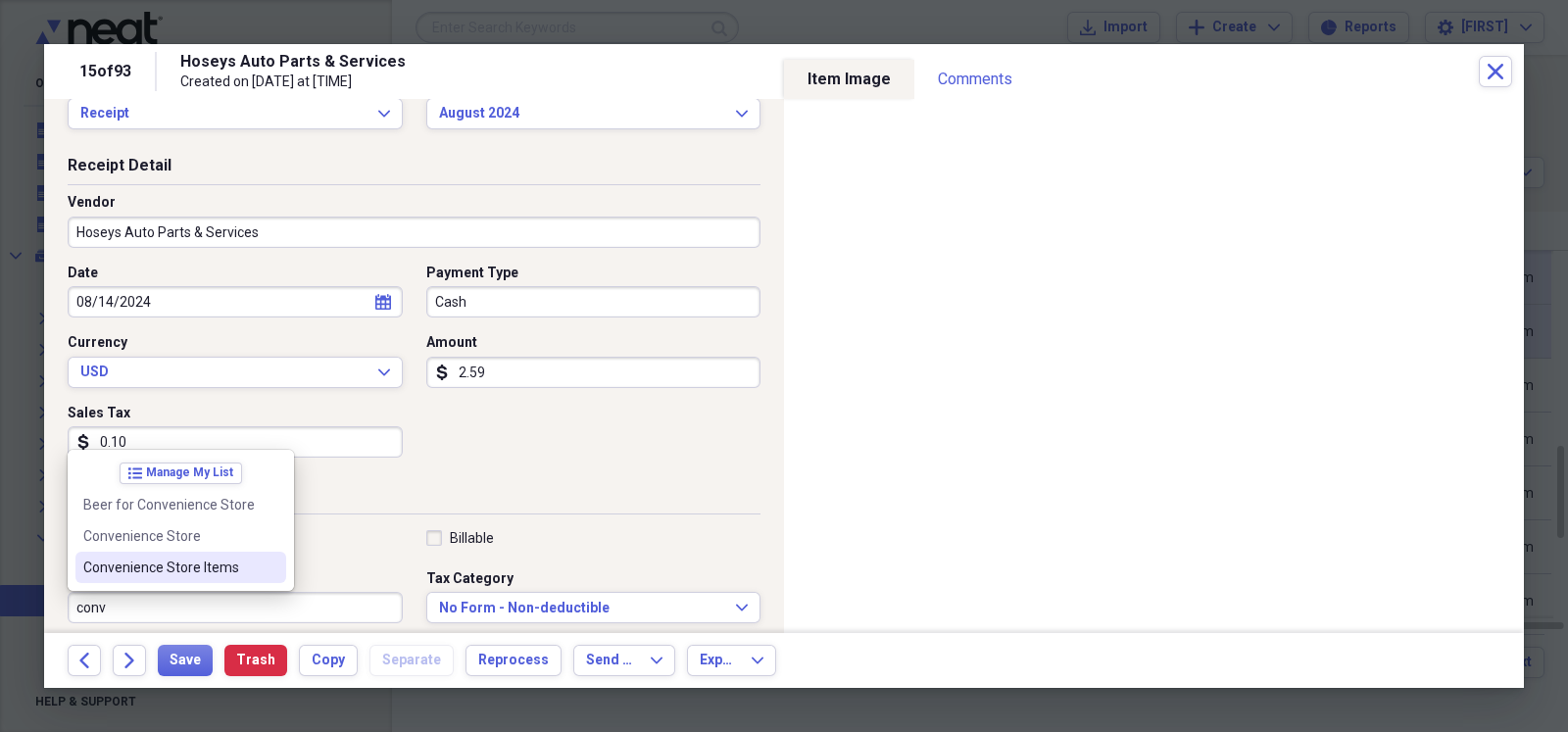 click on "Convenience Store Items" at bounding box center (169, 567) 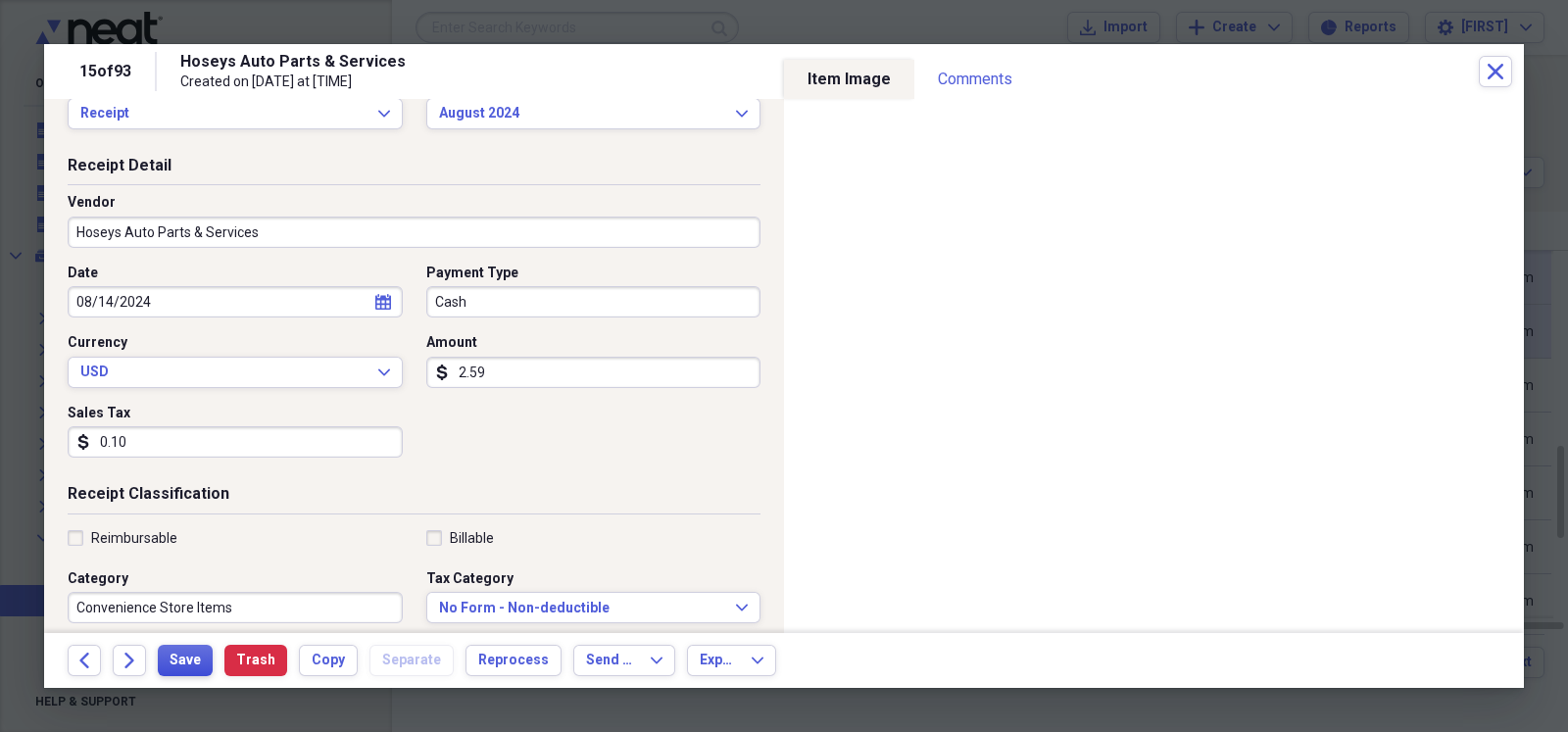 click on "Save" at bounding box center [185, 660] 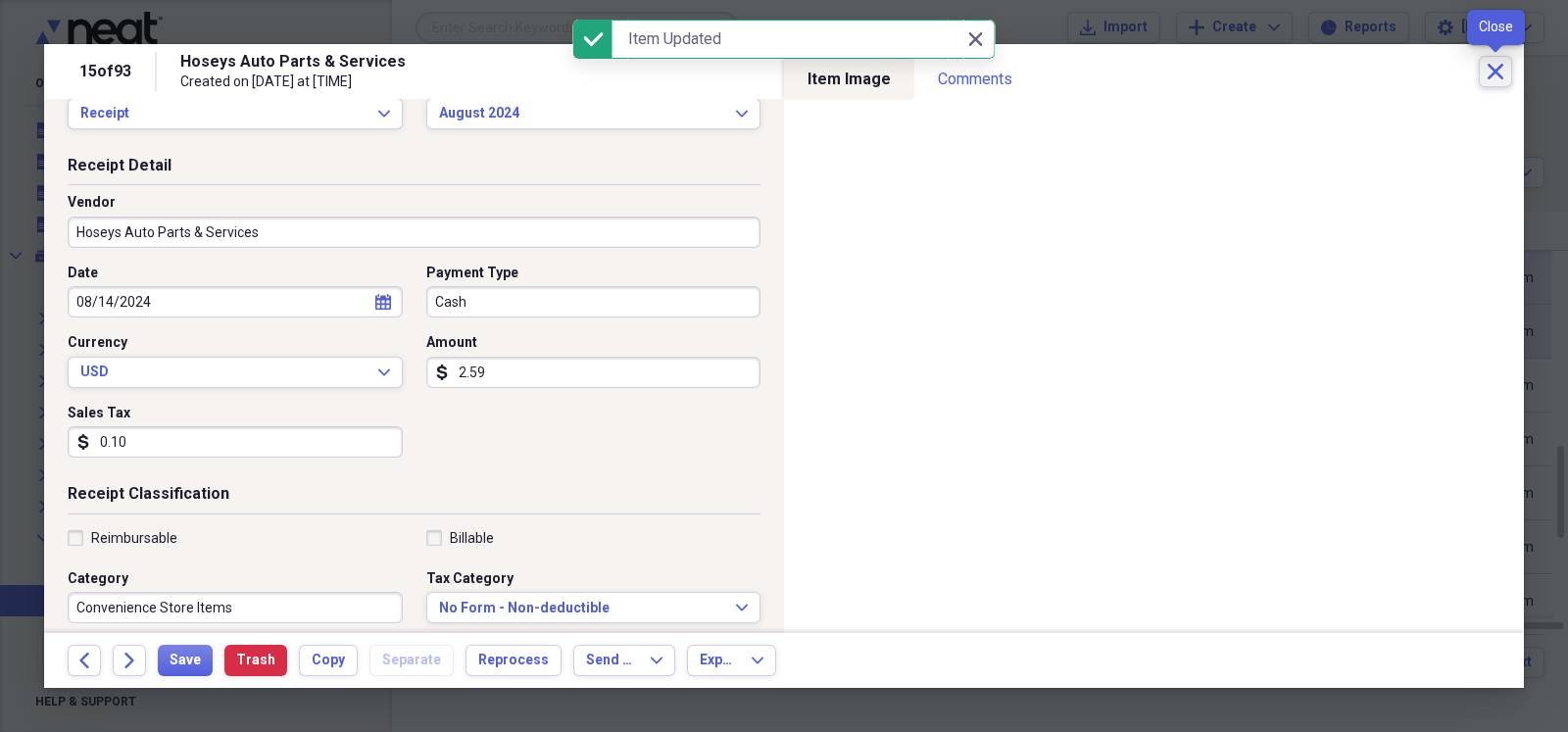 click on "Close" 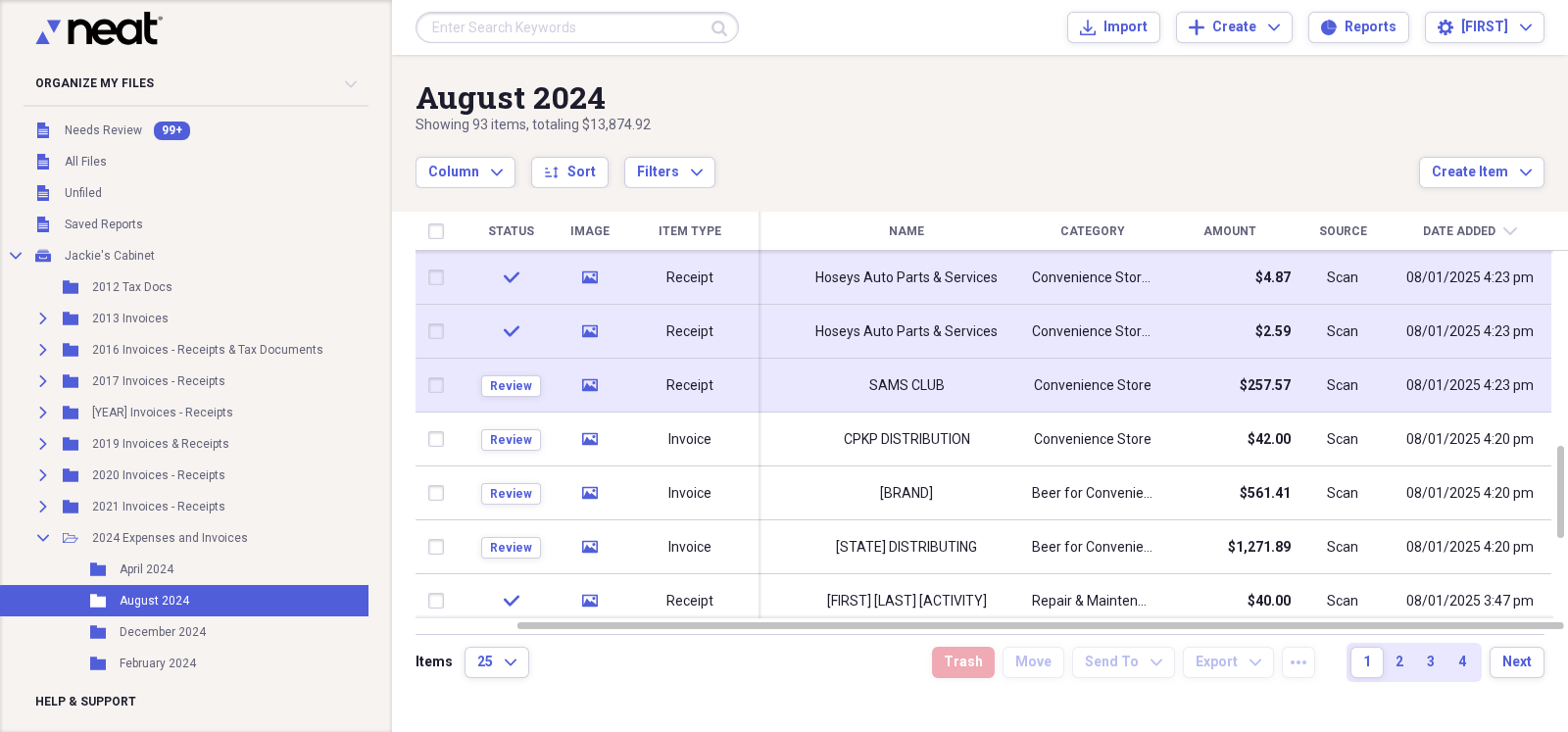 click on "SAMS CLUB" at bounding box center [906, 386] 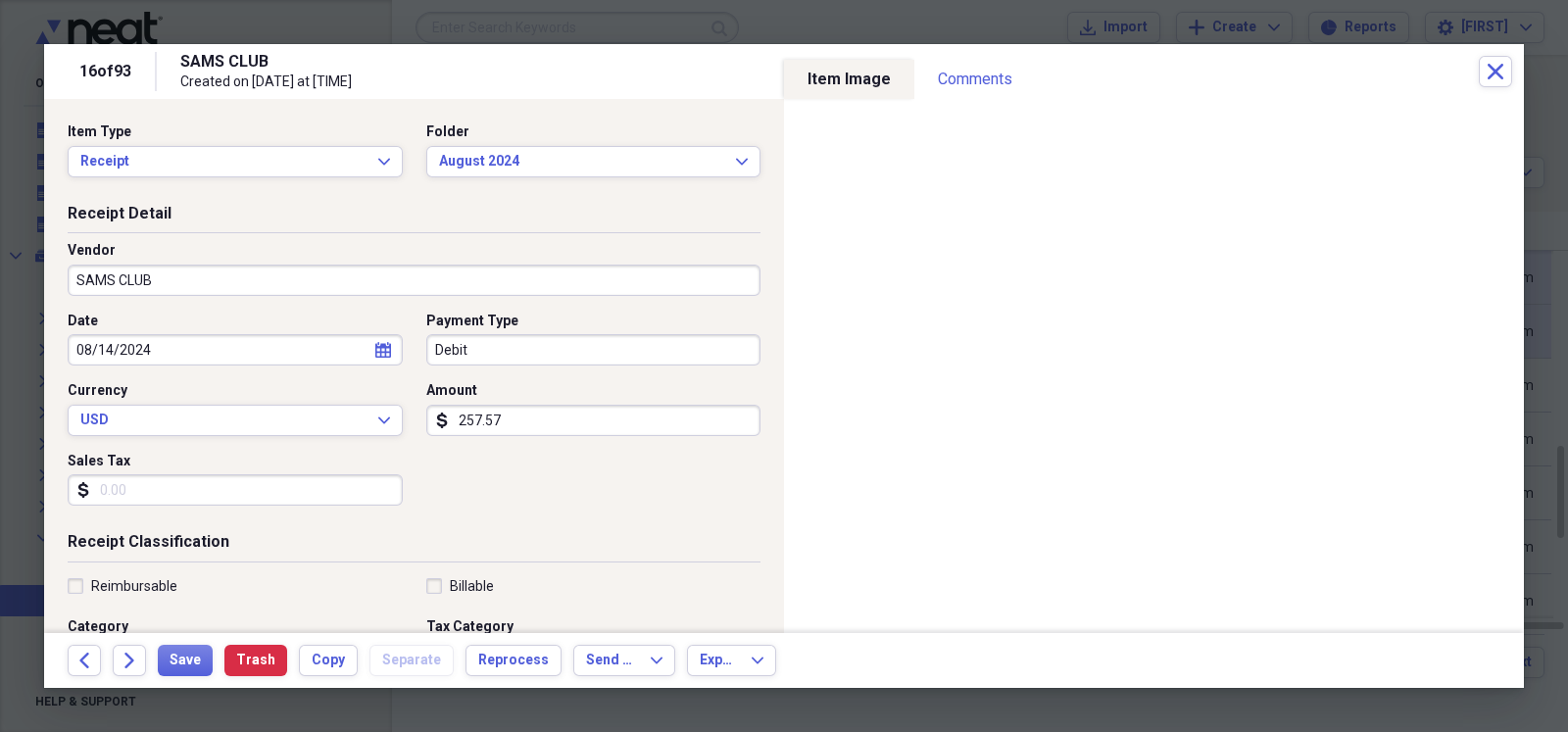 click on "257.57" at bounding box center (594, 420) 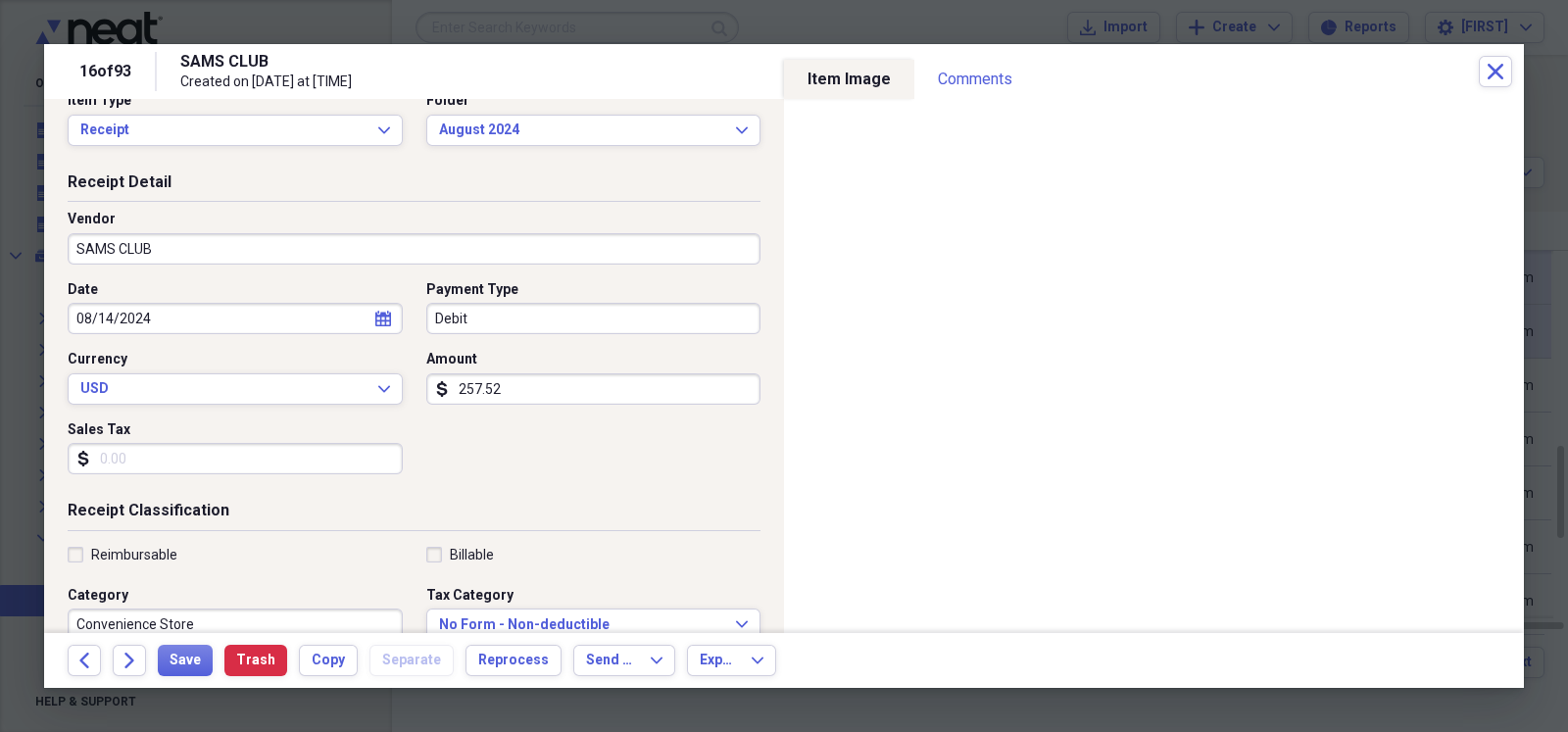 scroll, scrollTop: 48, scrollLeft: 0, axis: vertical 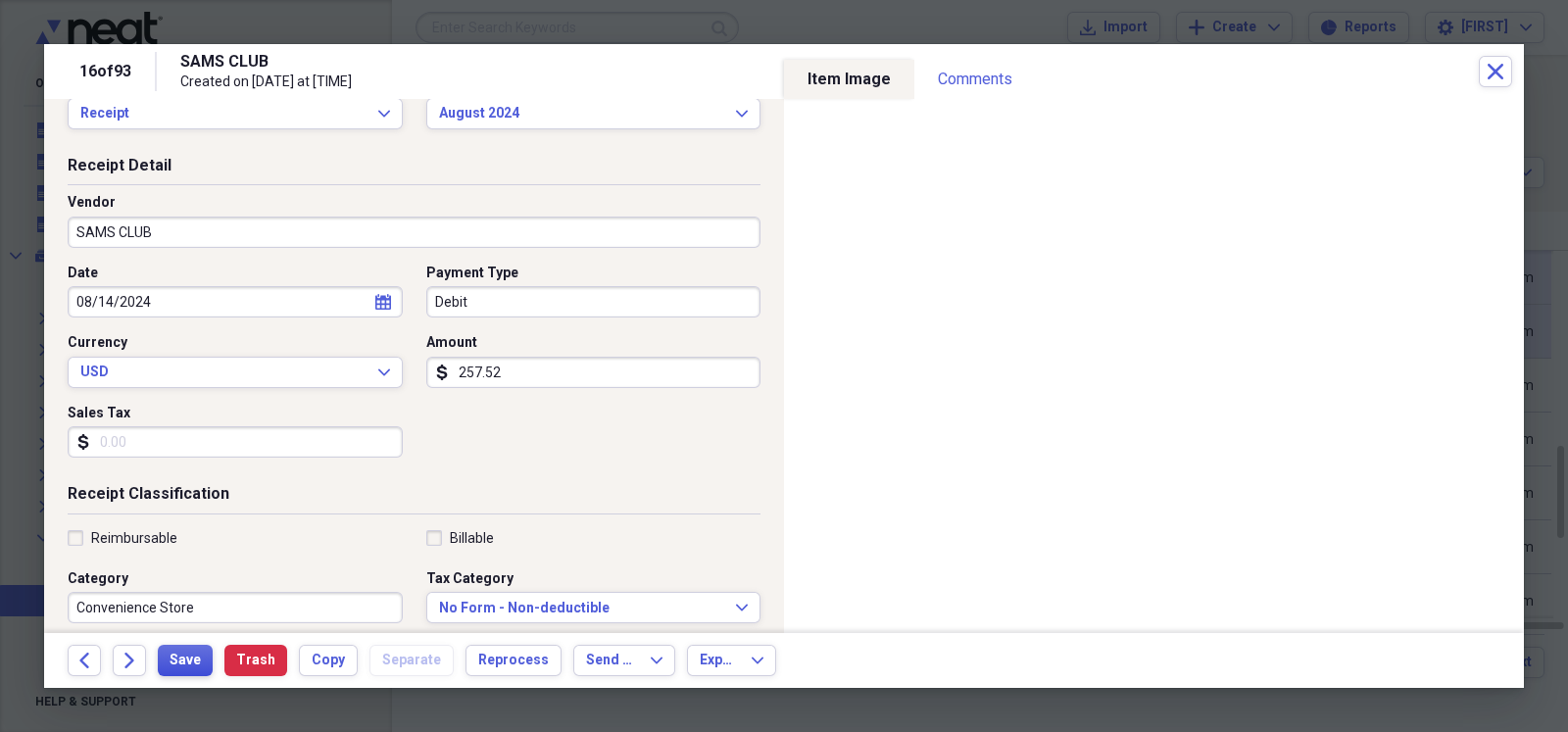 type on "257.52" 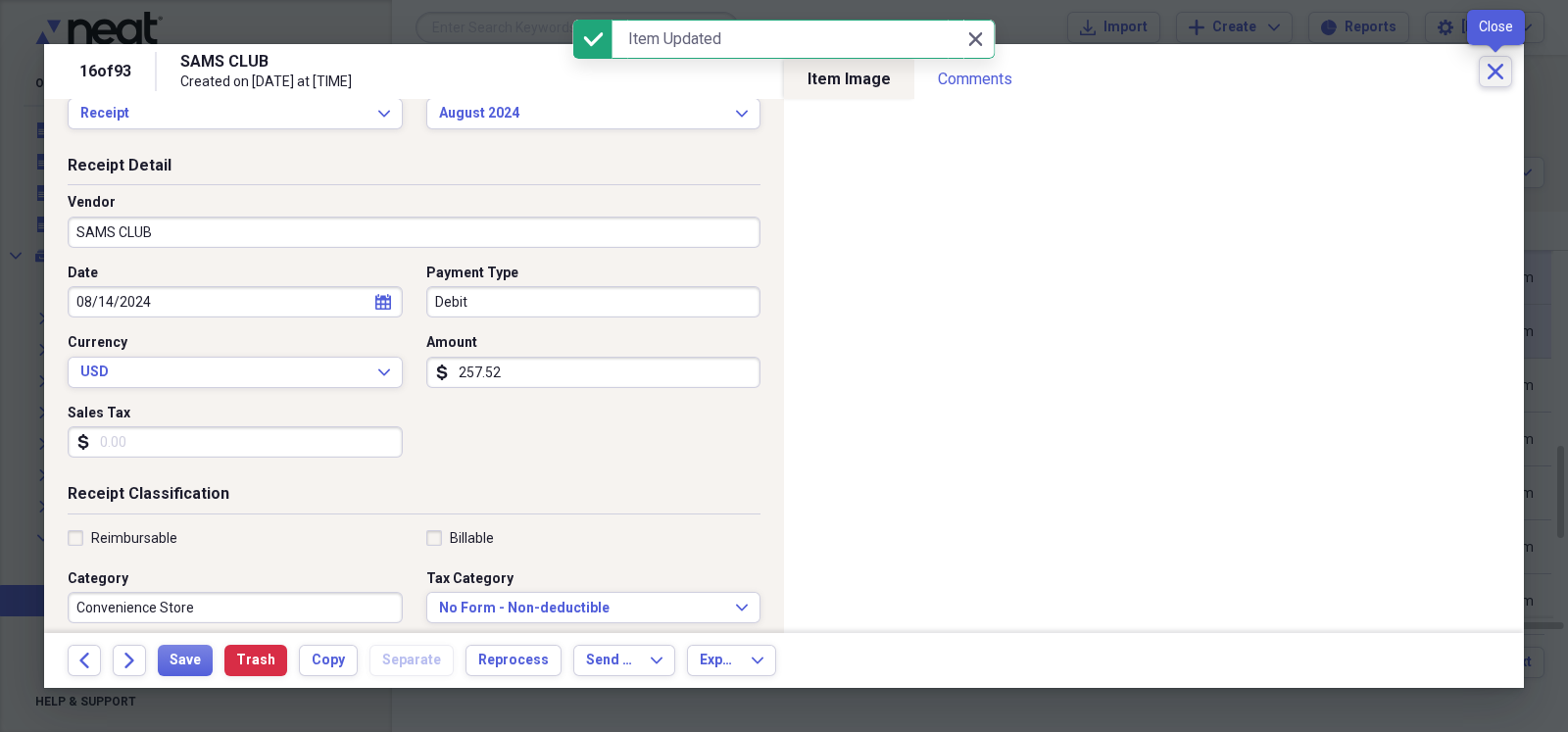 click on "Close" 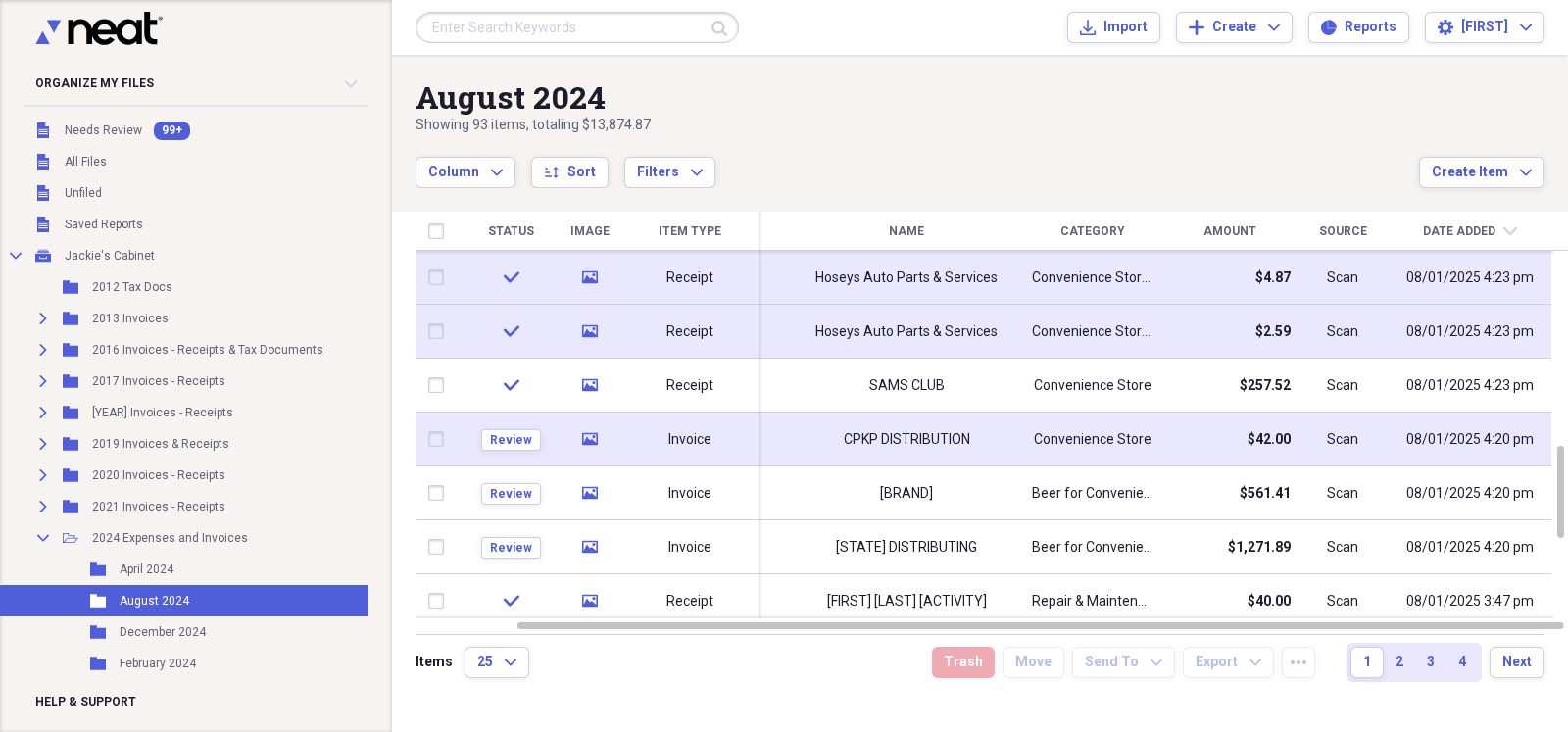 click on "CPKP DISTRIBUTION" at bounding box center [906, 440] 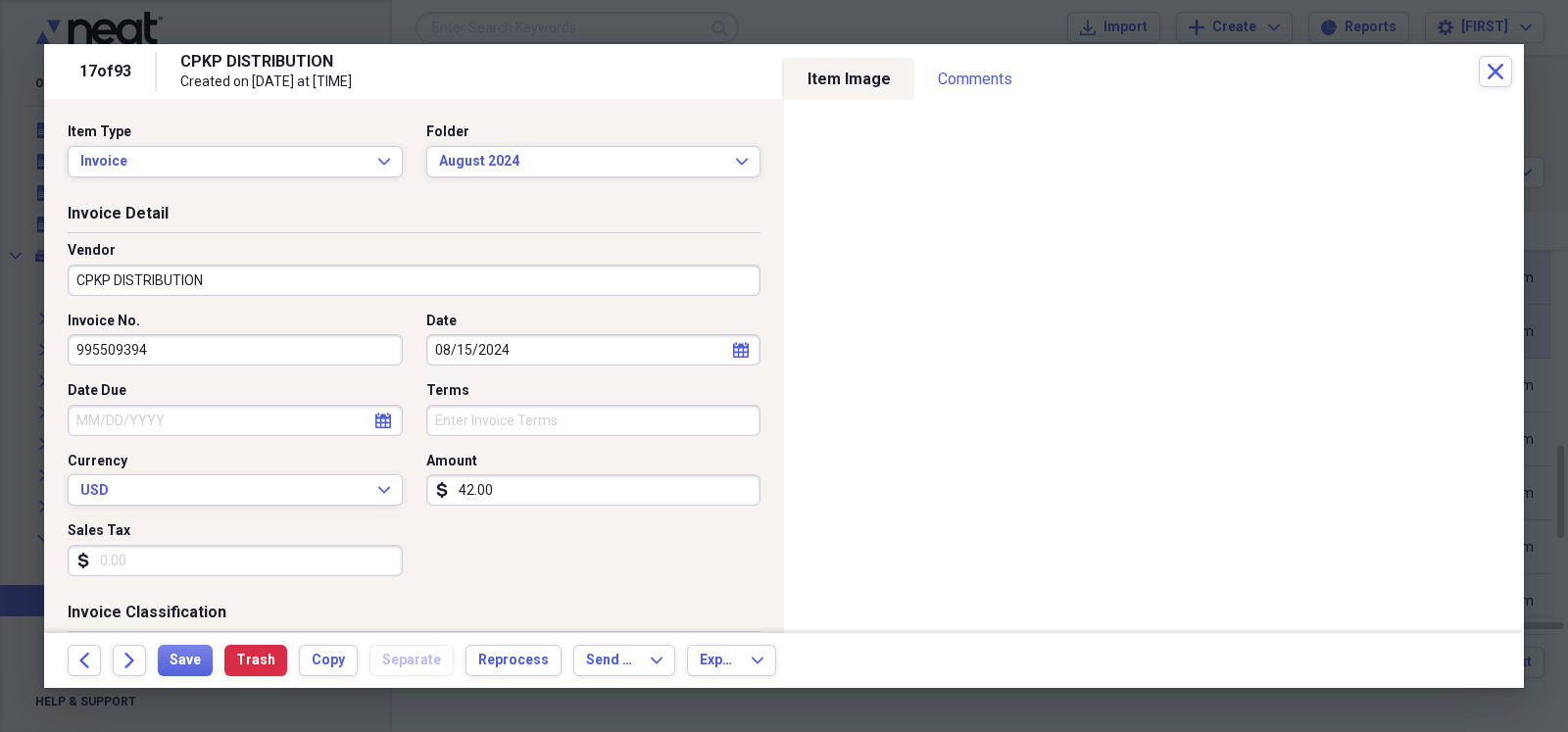 click on "42.00" at bounding box center (594, 490) 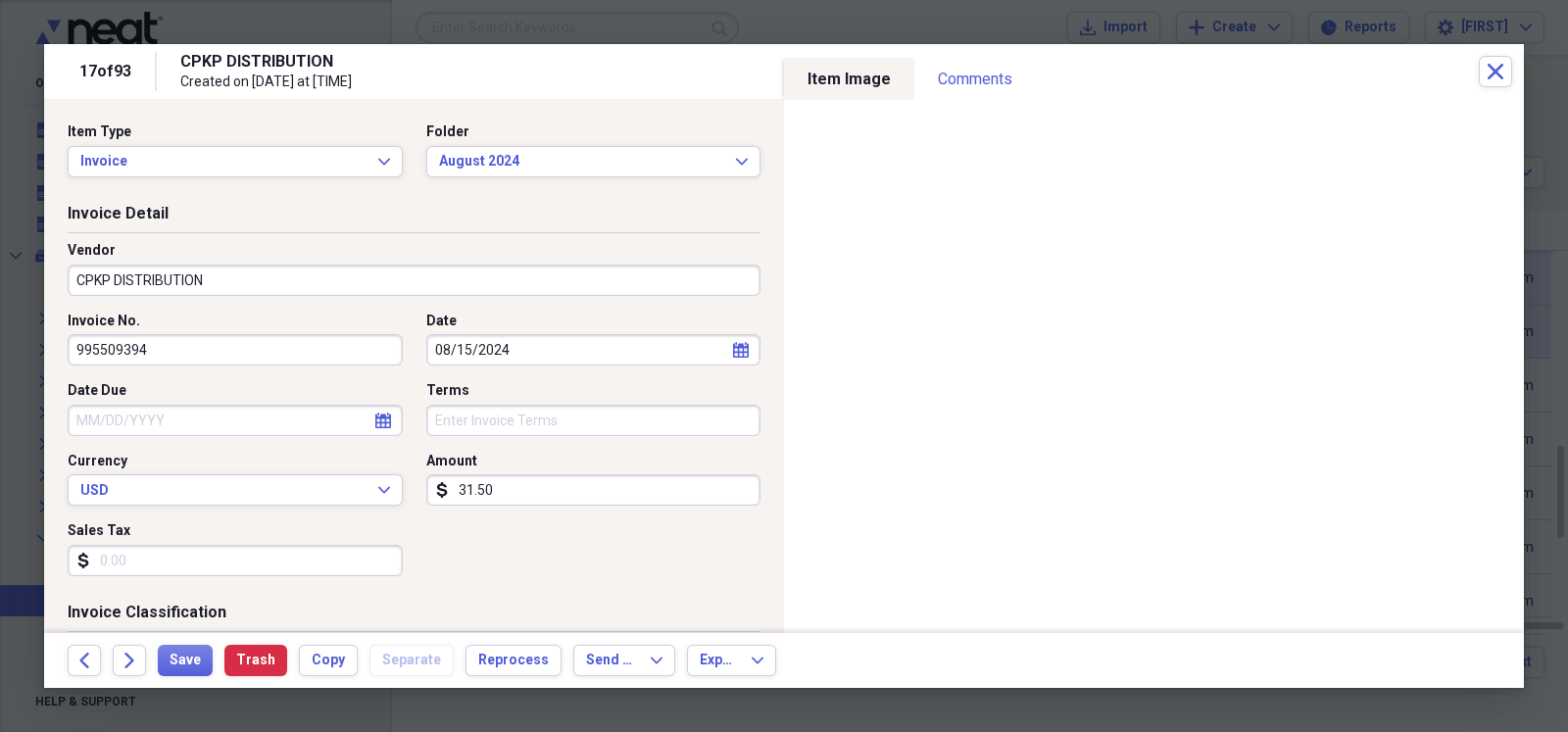 scroll, scrollTop: 48, scrollLeft: 0, axis: vertical 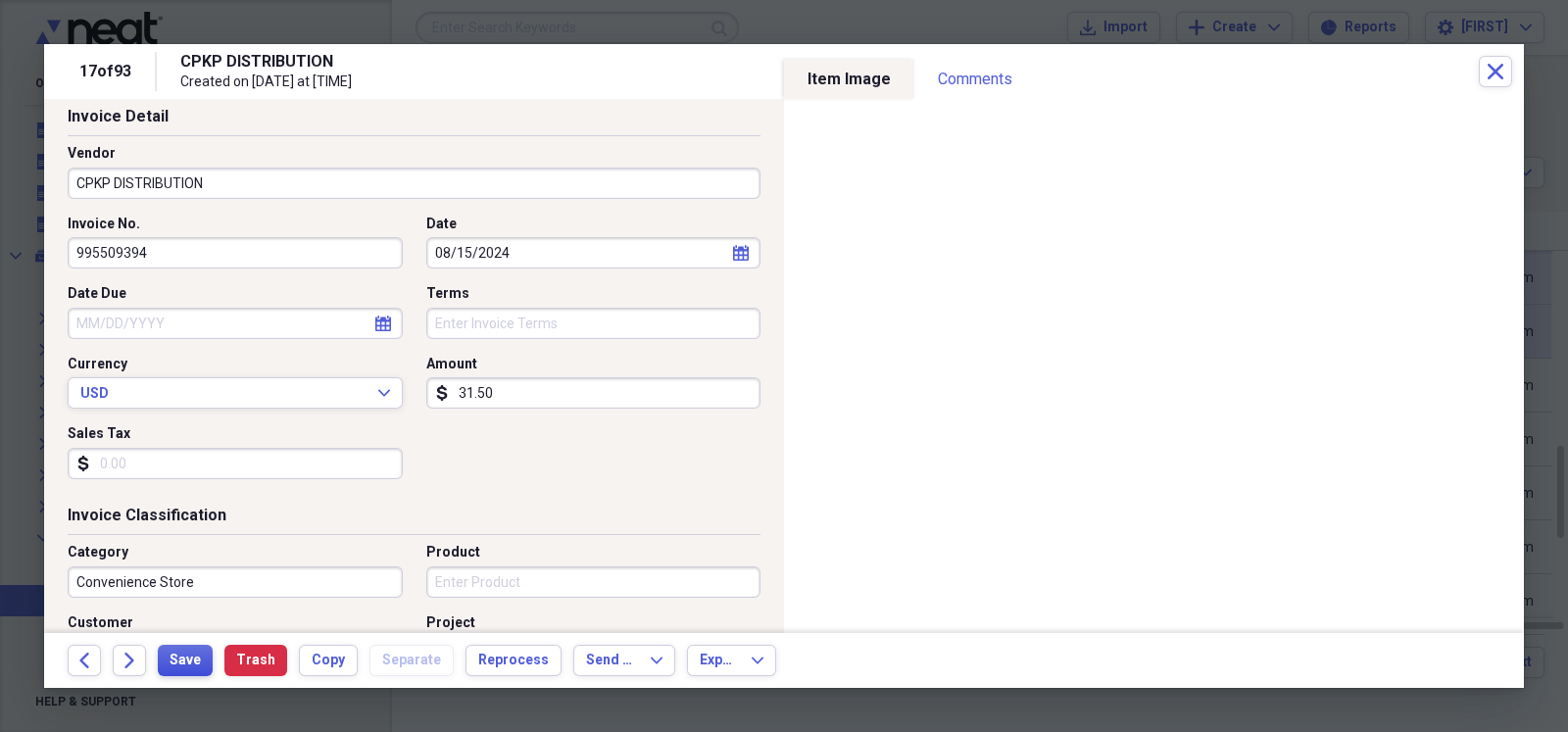 type on "31.50" 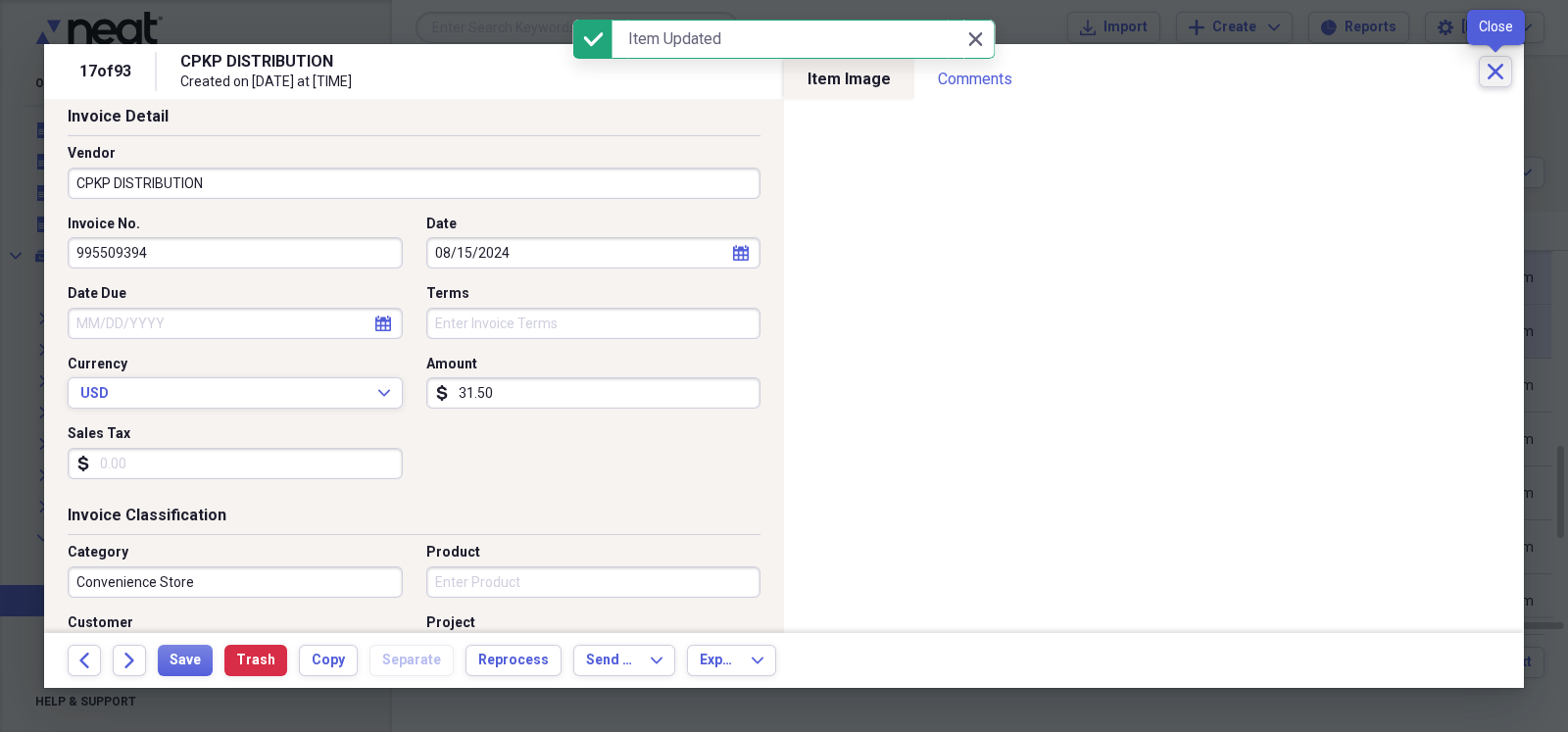 click on "Close" 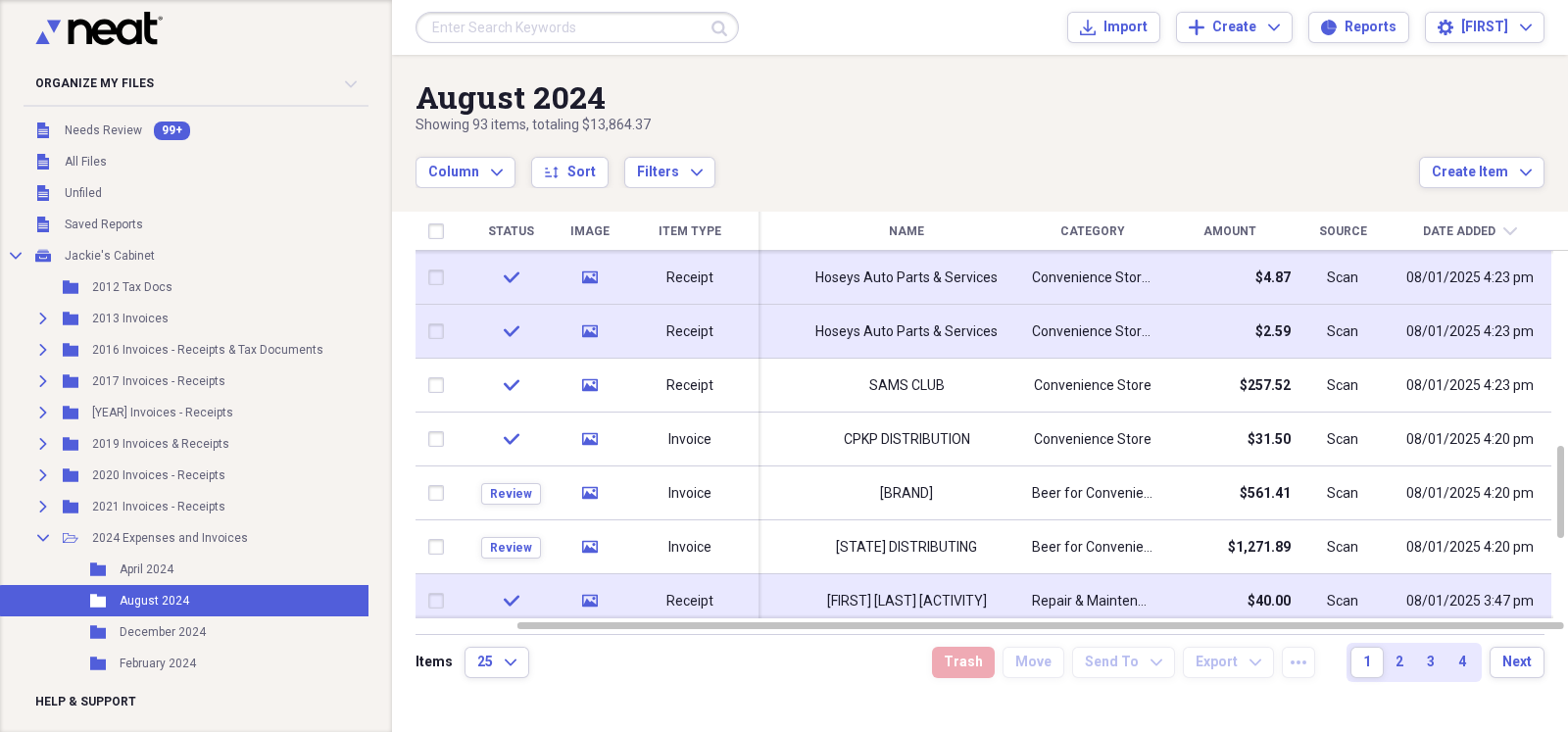 click on "[FIRST] [LAST] [ACTIVITY]" at bounding box center [906, 601] 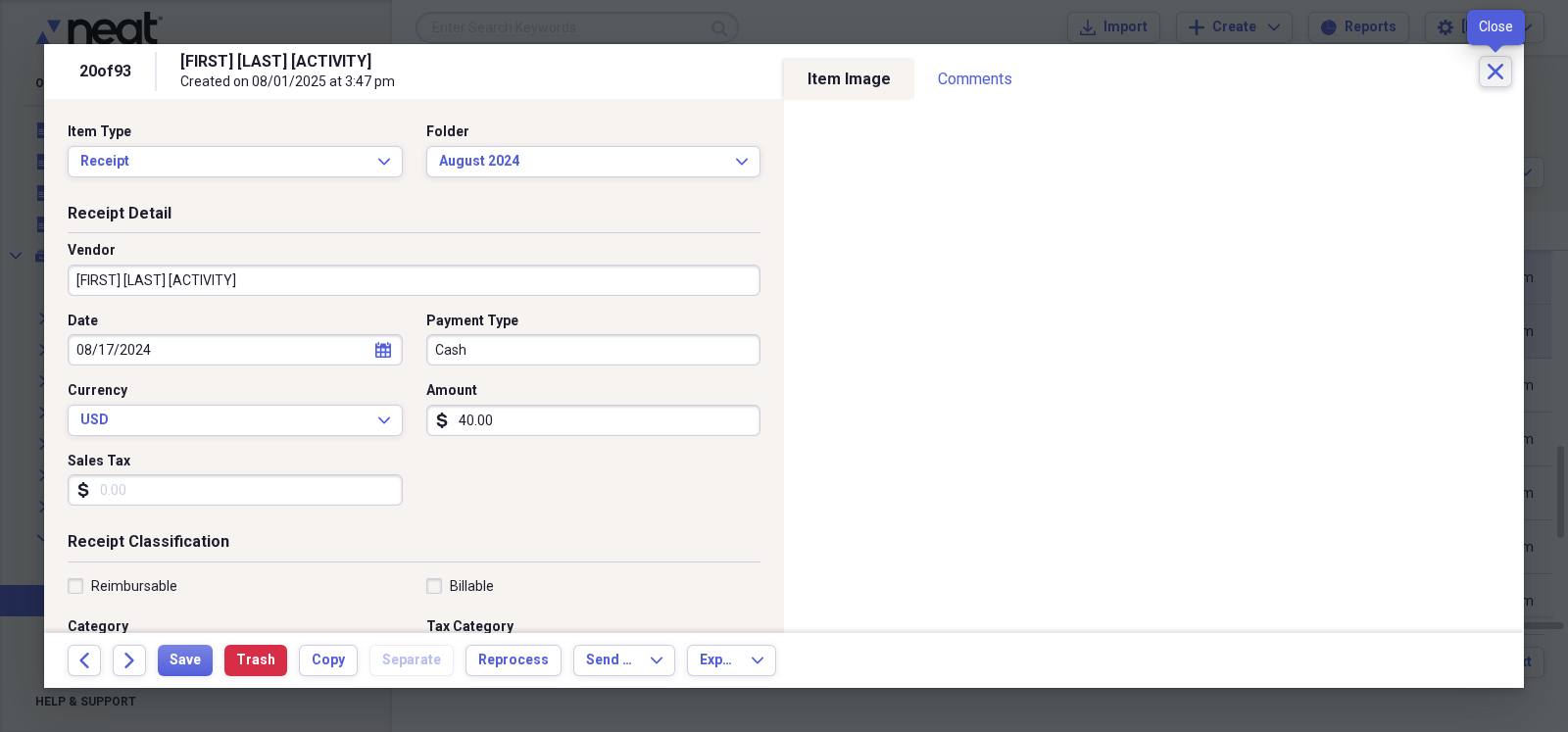 click 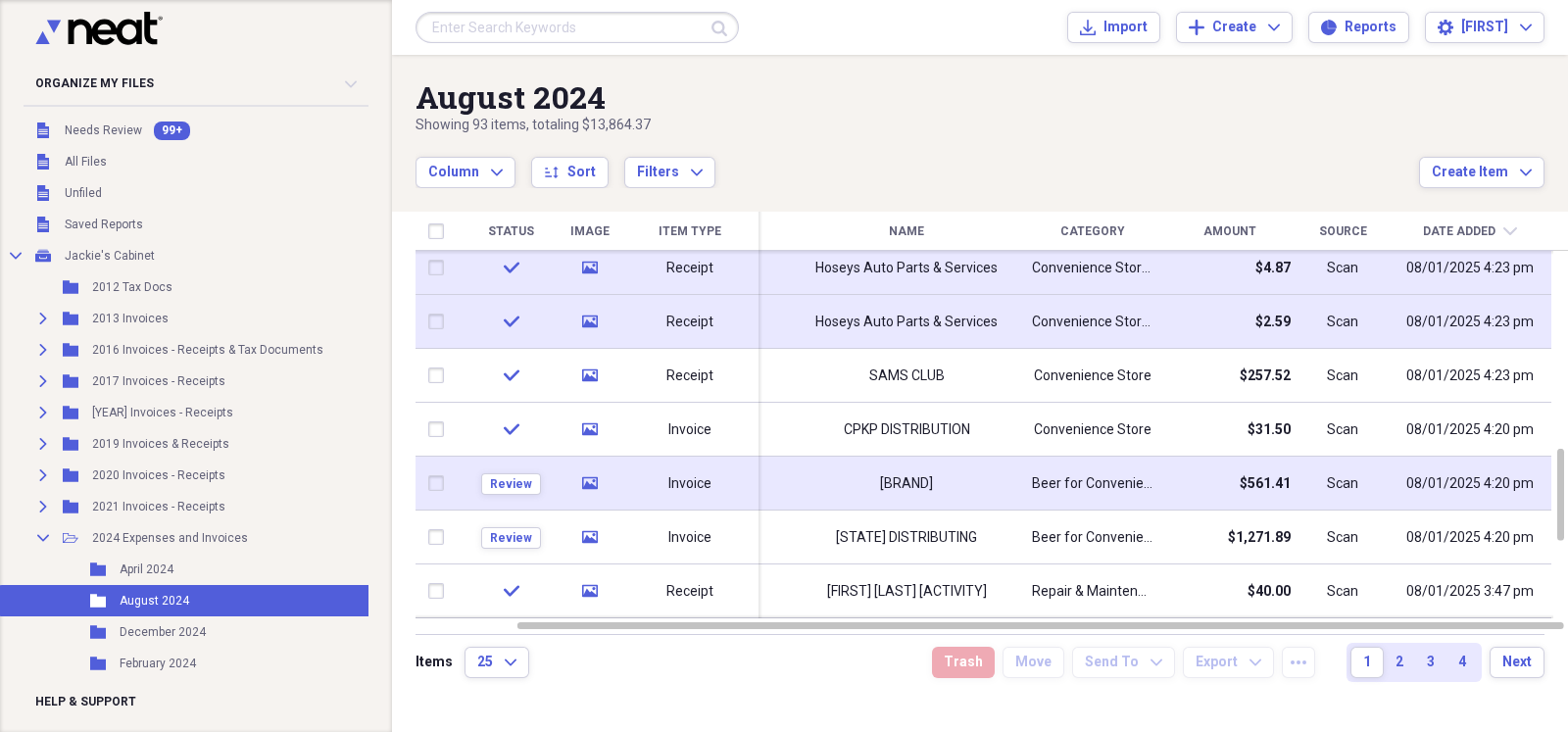 click on "[BRAND]" at bounding box center (906, 483) 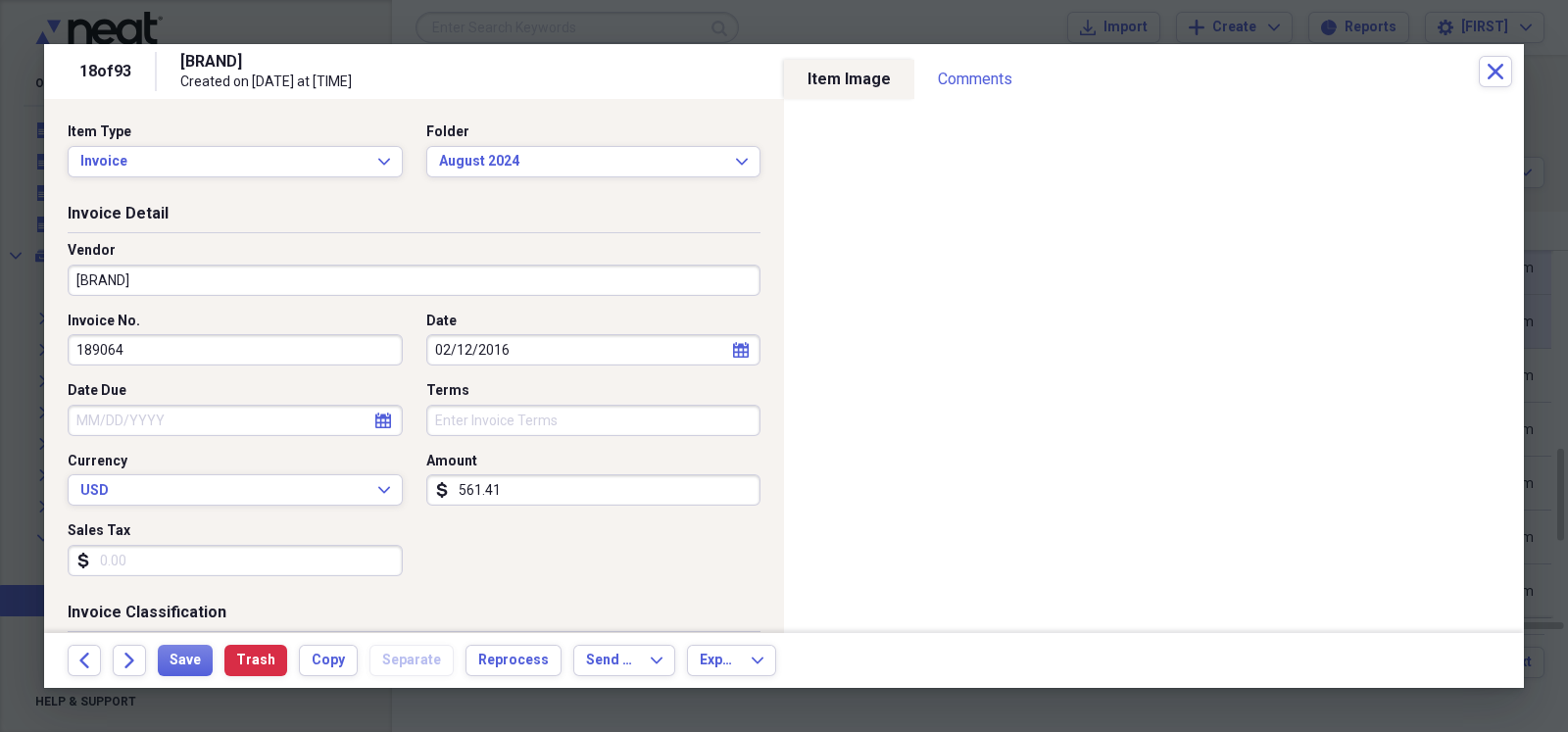 click on "561.41" at bounding box center [594, 490] 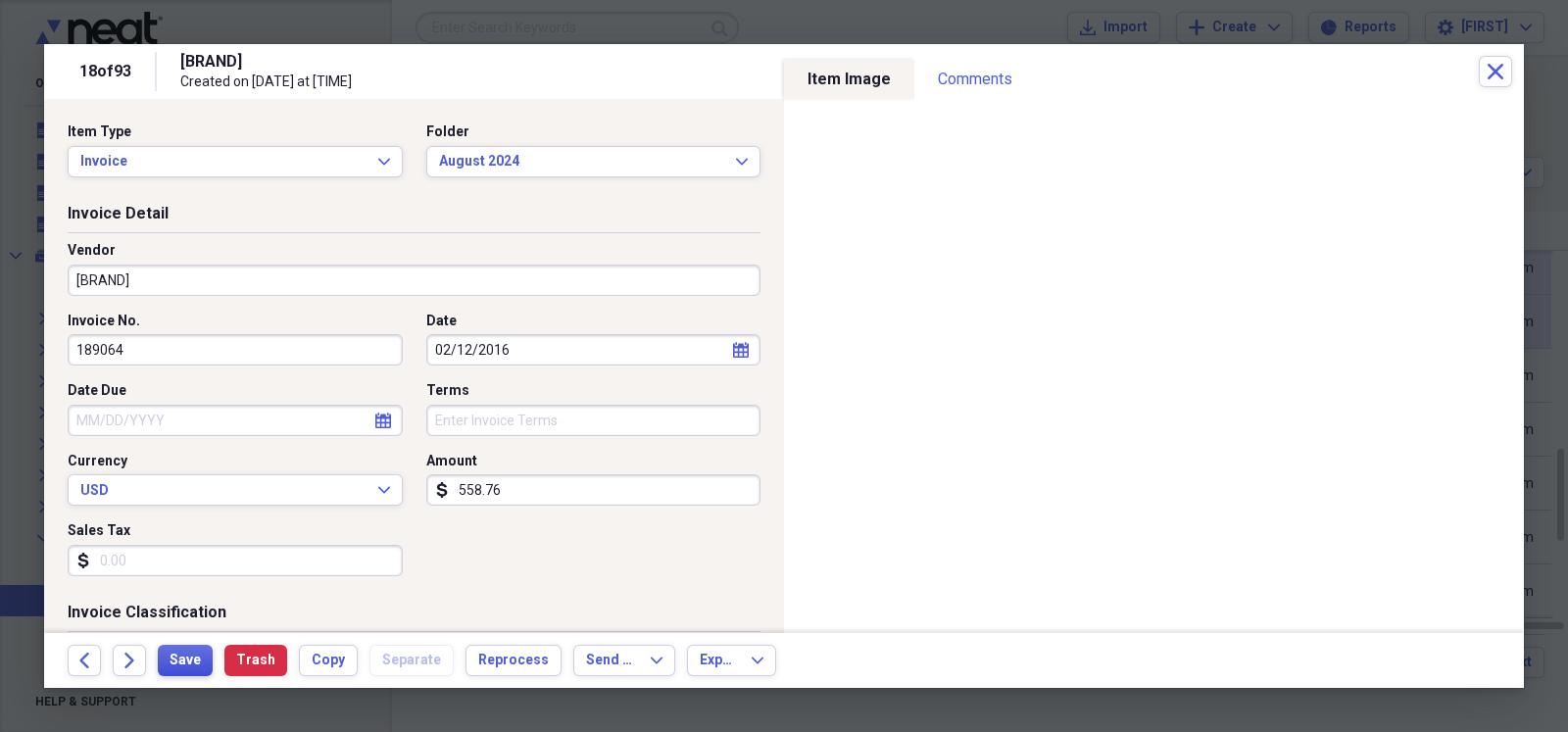 type on "558.76" 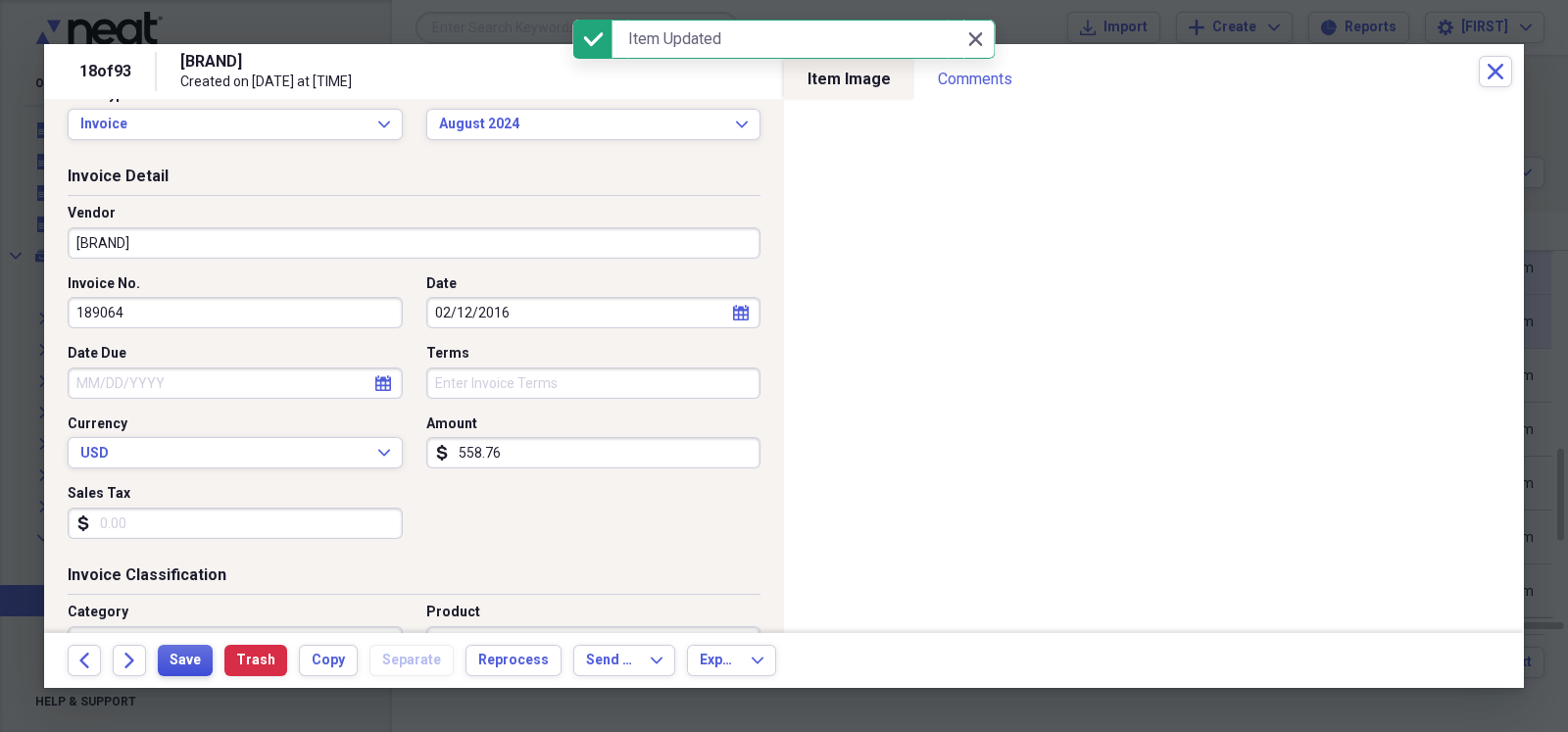 scroll, scrollTop: 48, scrollLeft: 0, axis: vertical 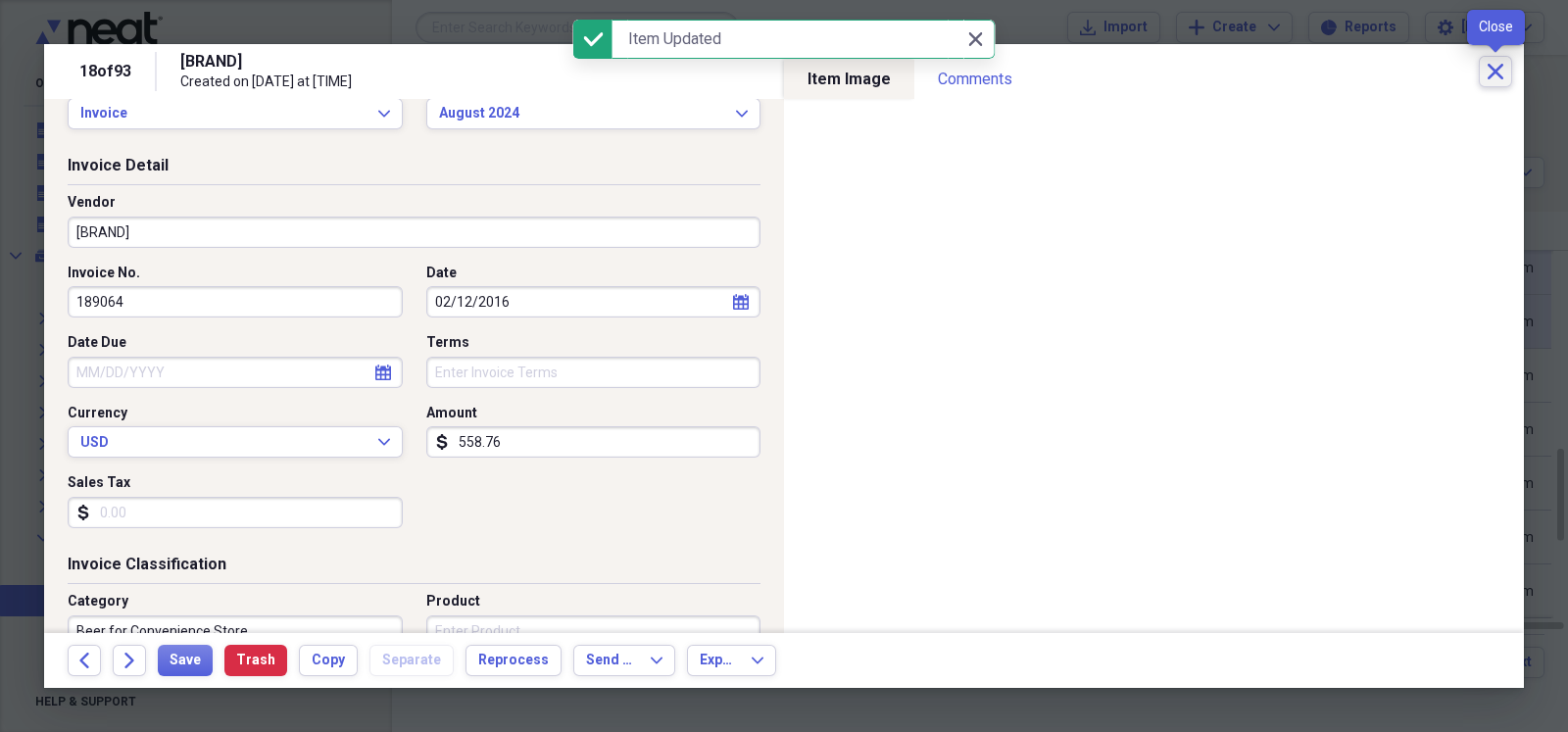click on "Close" 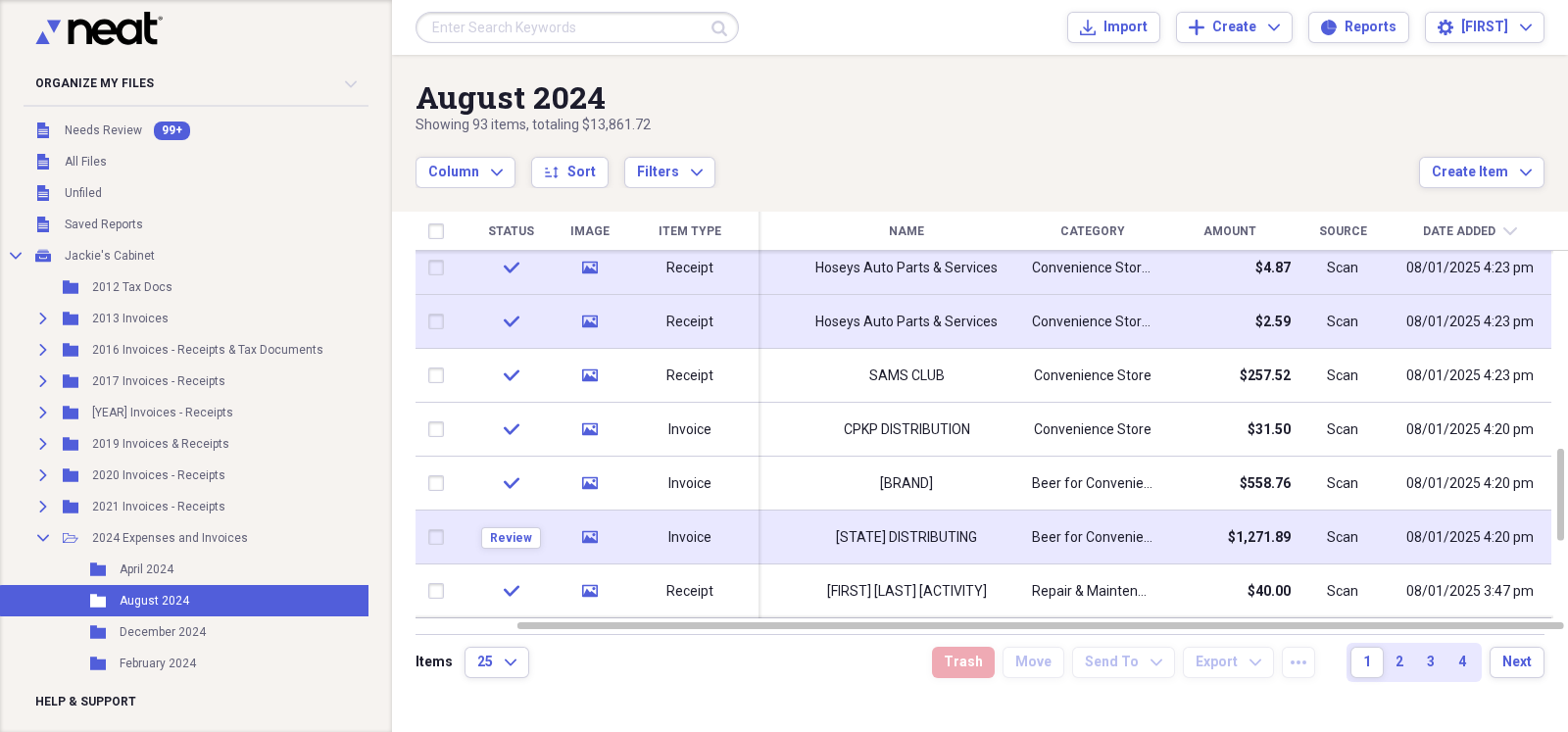 click on "[STATE] DISTRIBUTING" at bounding box center (906, 538) 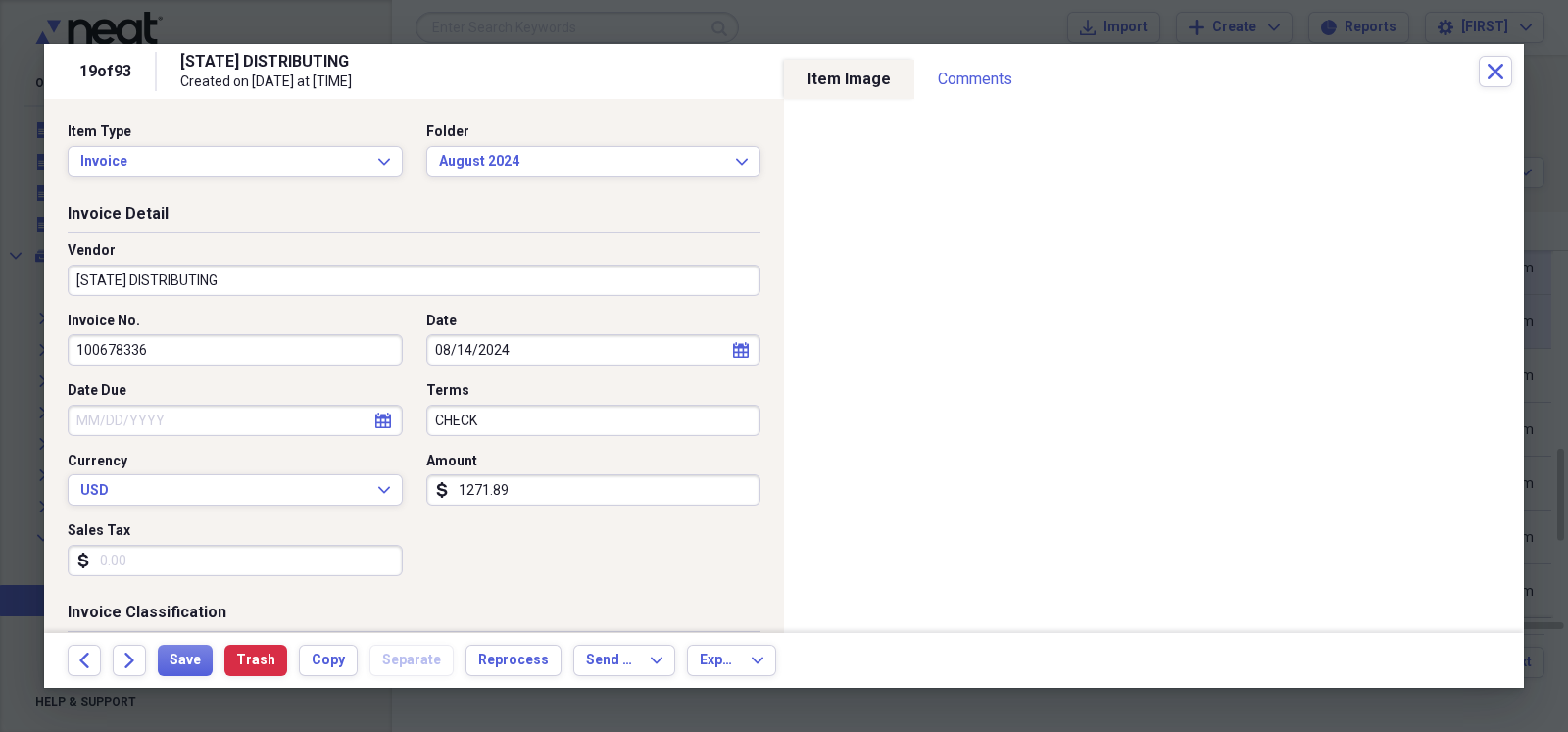 click on "1271.89" at bounding box center (594, 490) 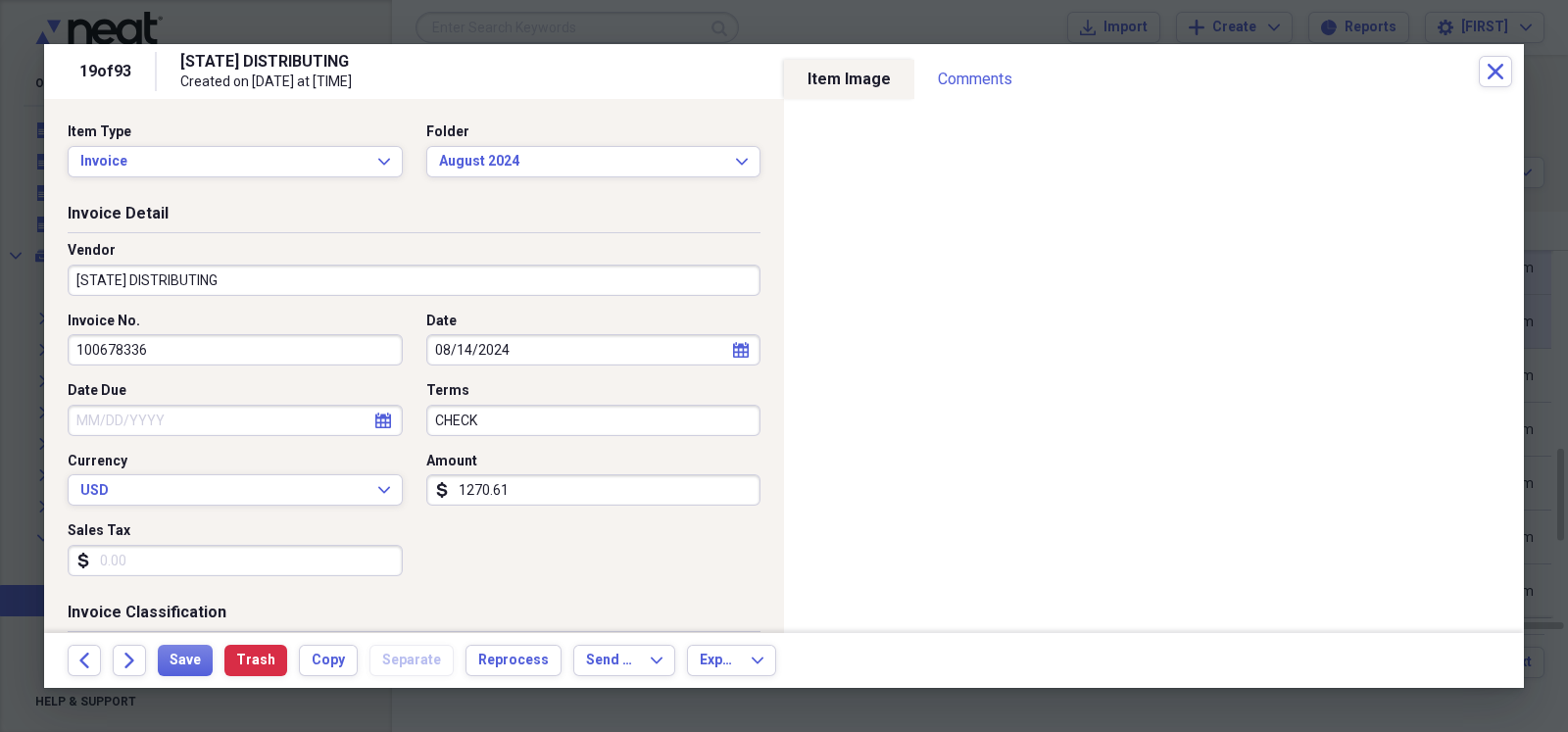 scroll, scrollTop: 48, scrollLeft: 0, axis: vertical 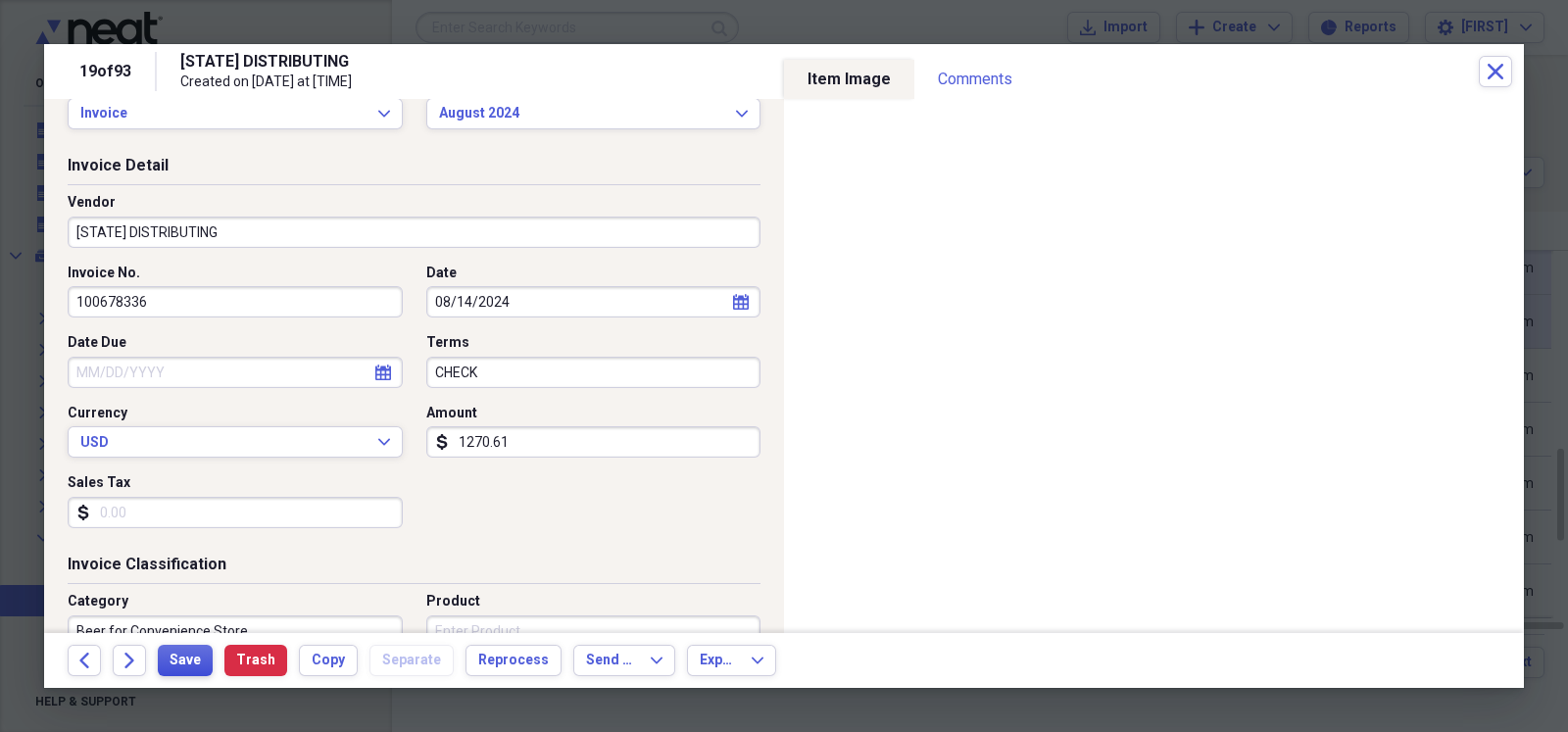 type on "1270.61" 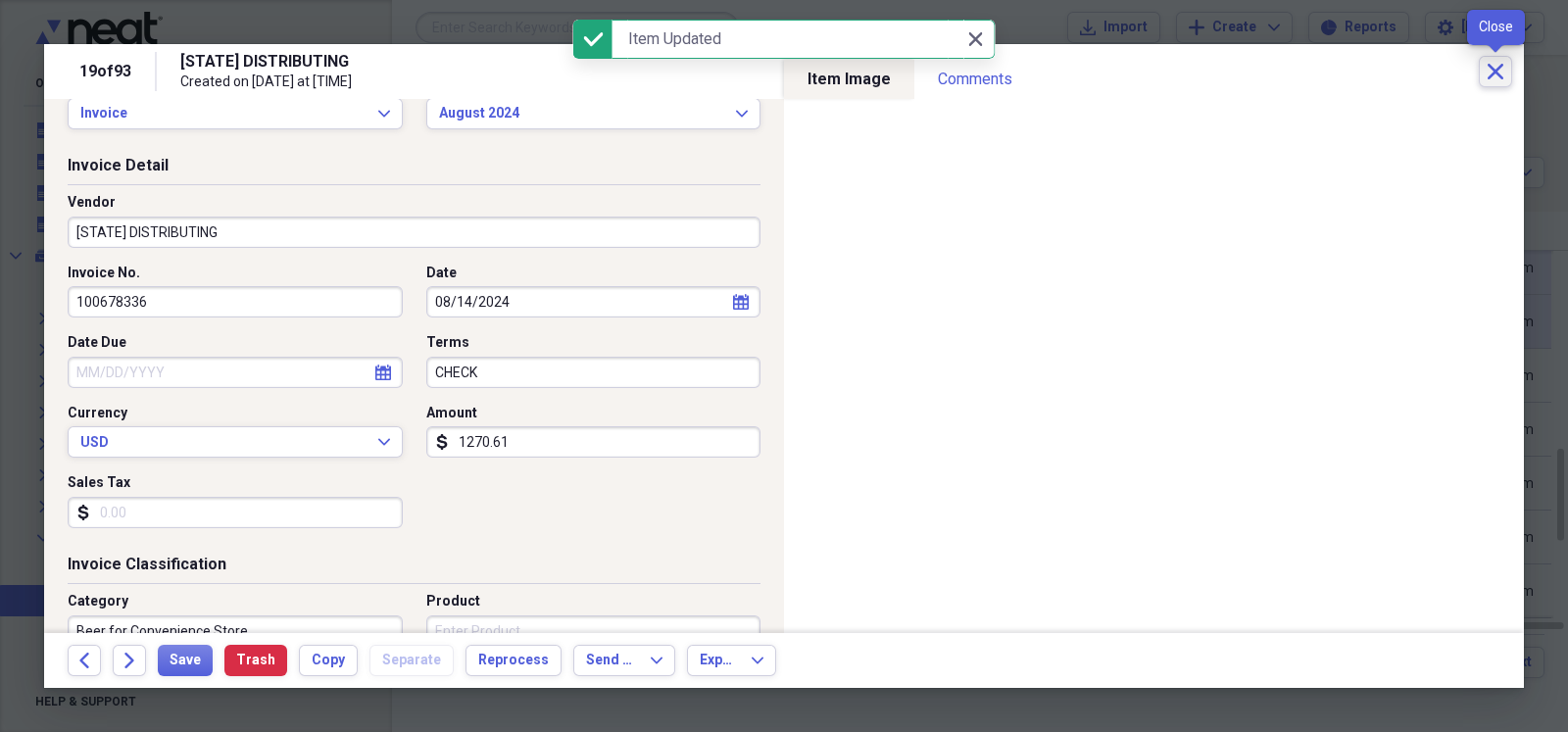 click on "Close" 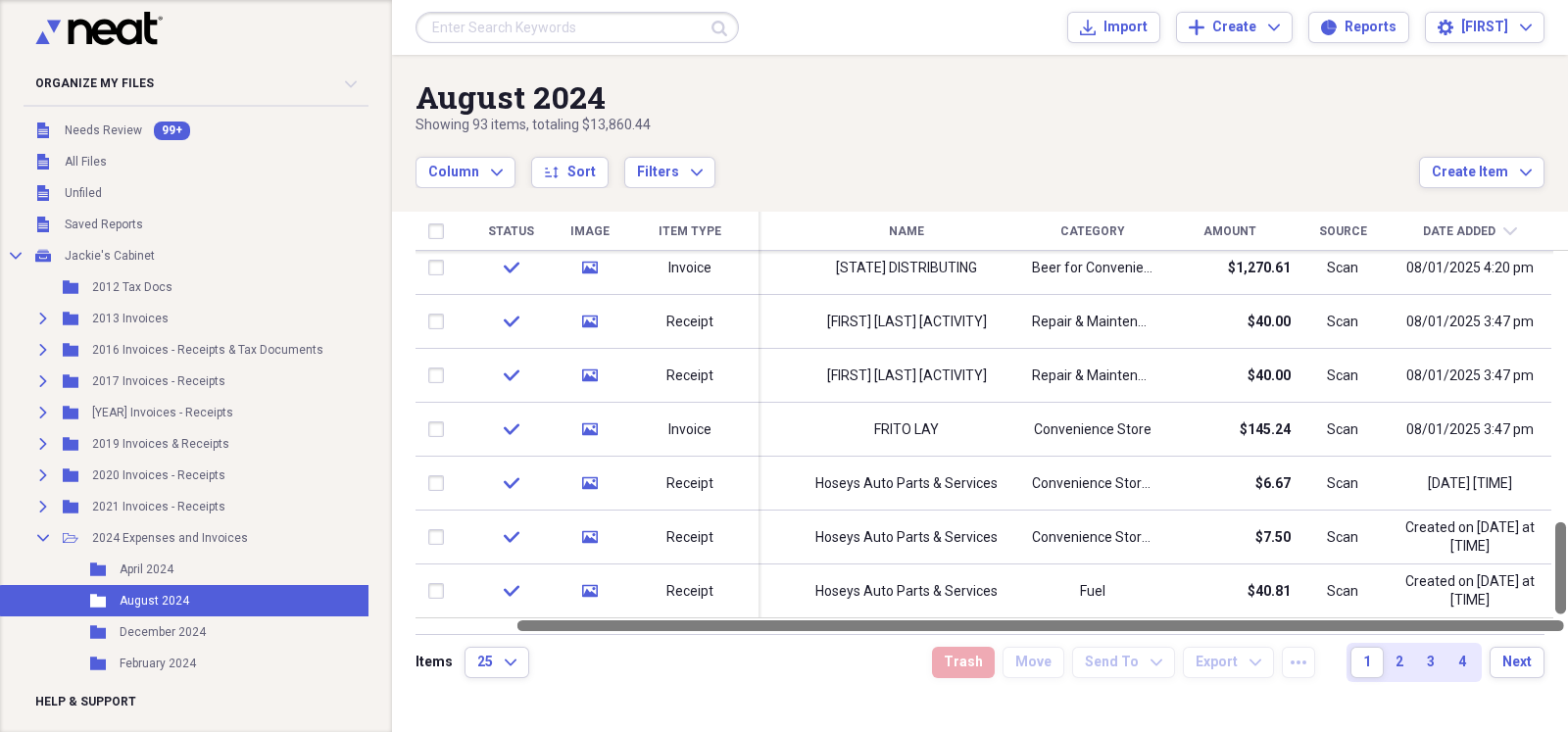 drag, startPoint x: 1562, startPoint y: 526, endPoint x: 1567, endPoint y: 630, distance: 104.12012 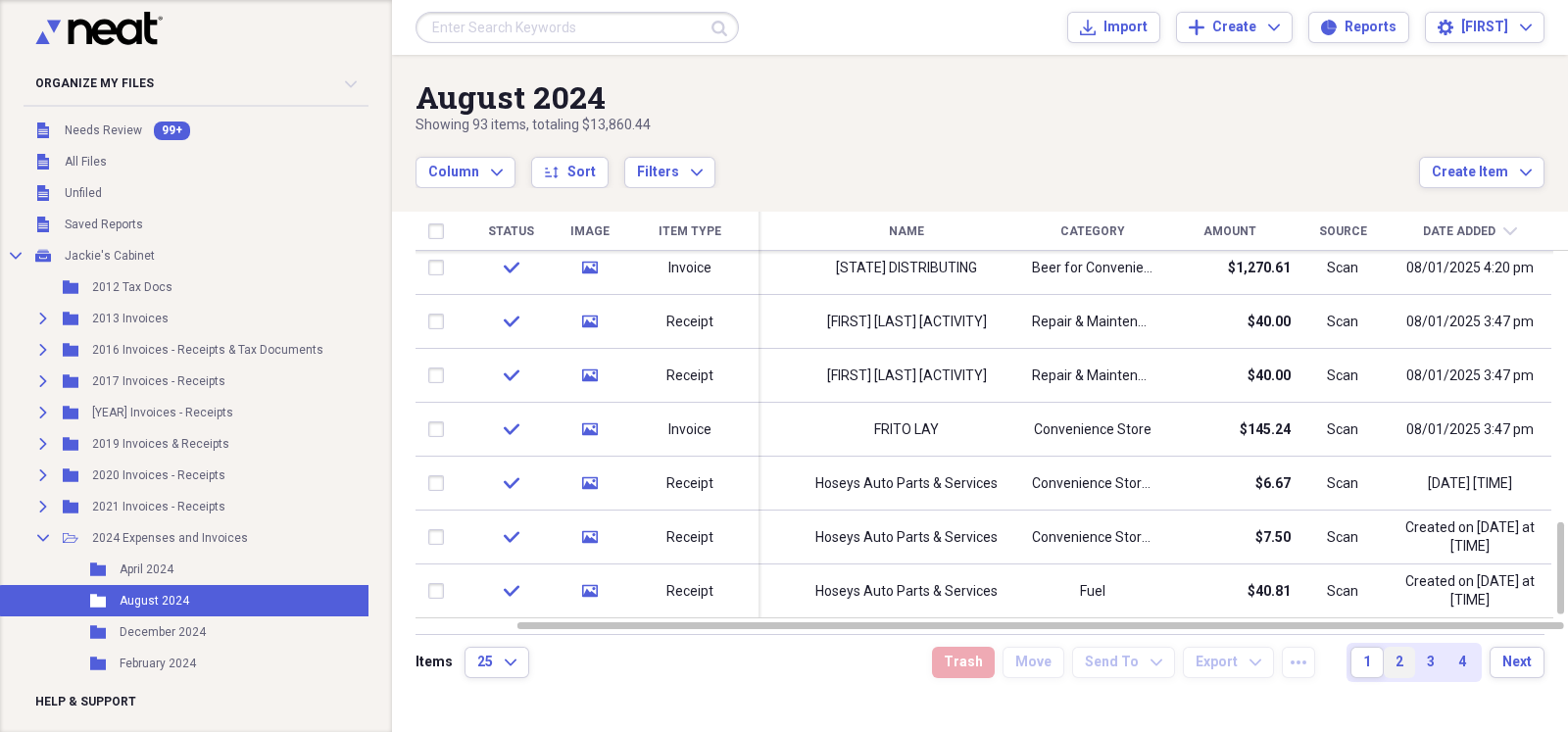 click on "2" at bounding box center (1399, 662) 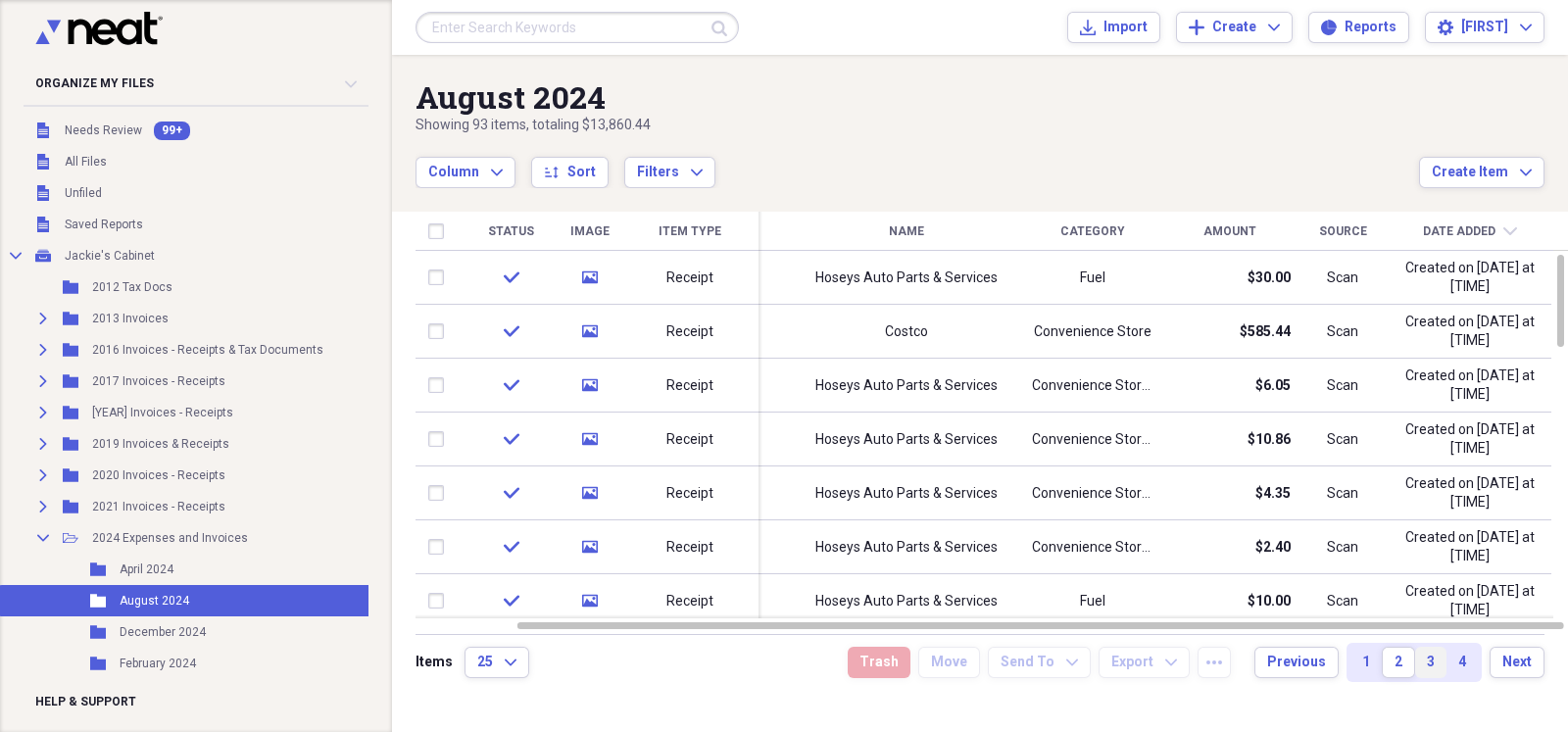 click on "3" at bounding box center [1431, 662] 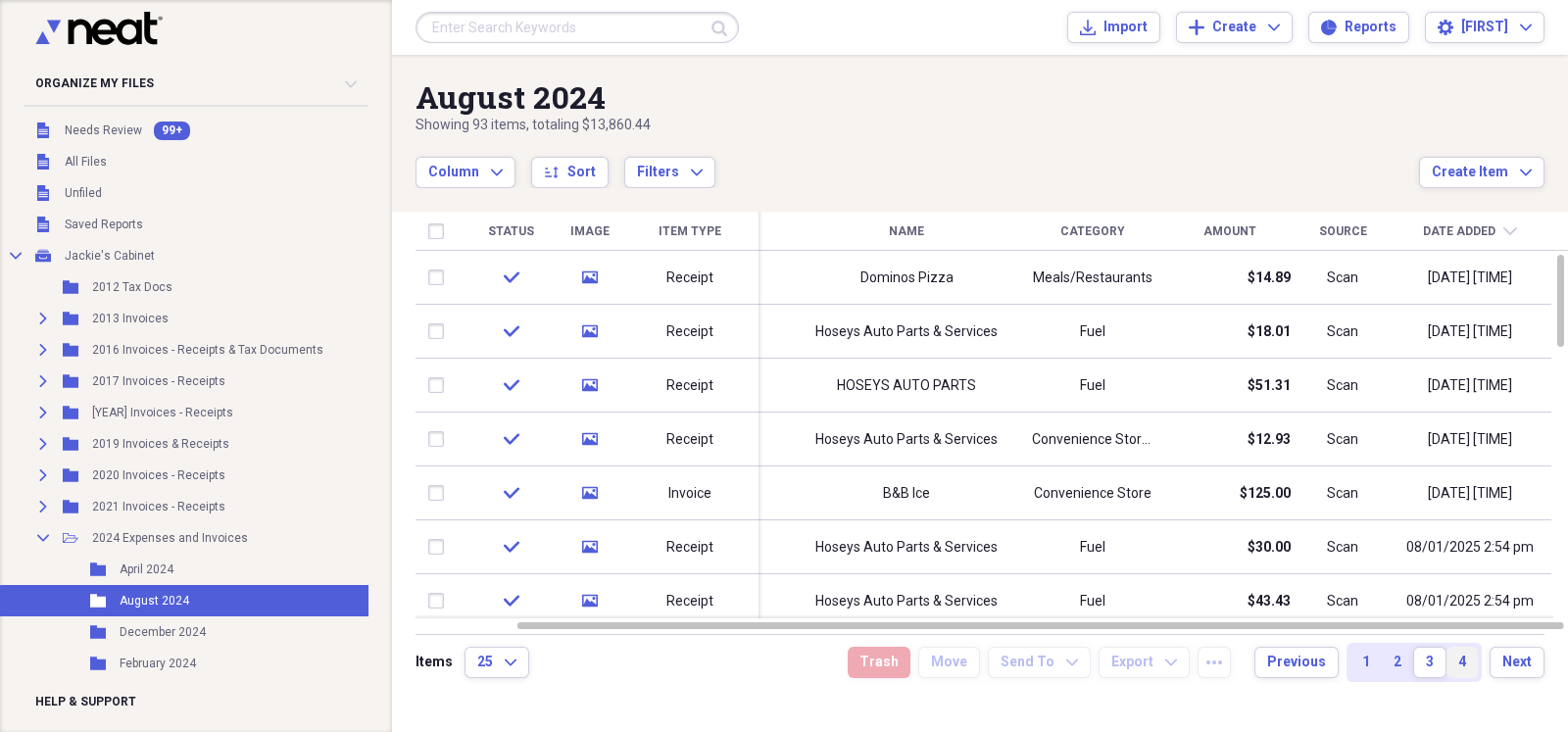 click on "4" at bounding box center [1462, 662] 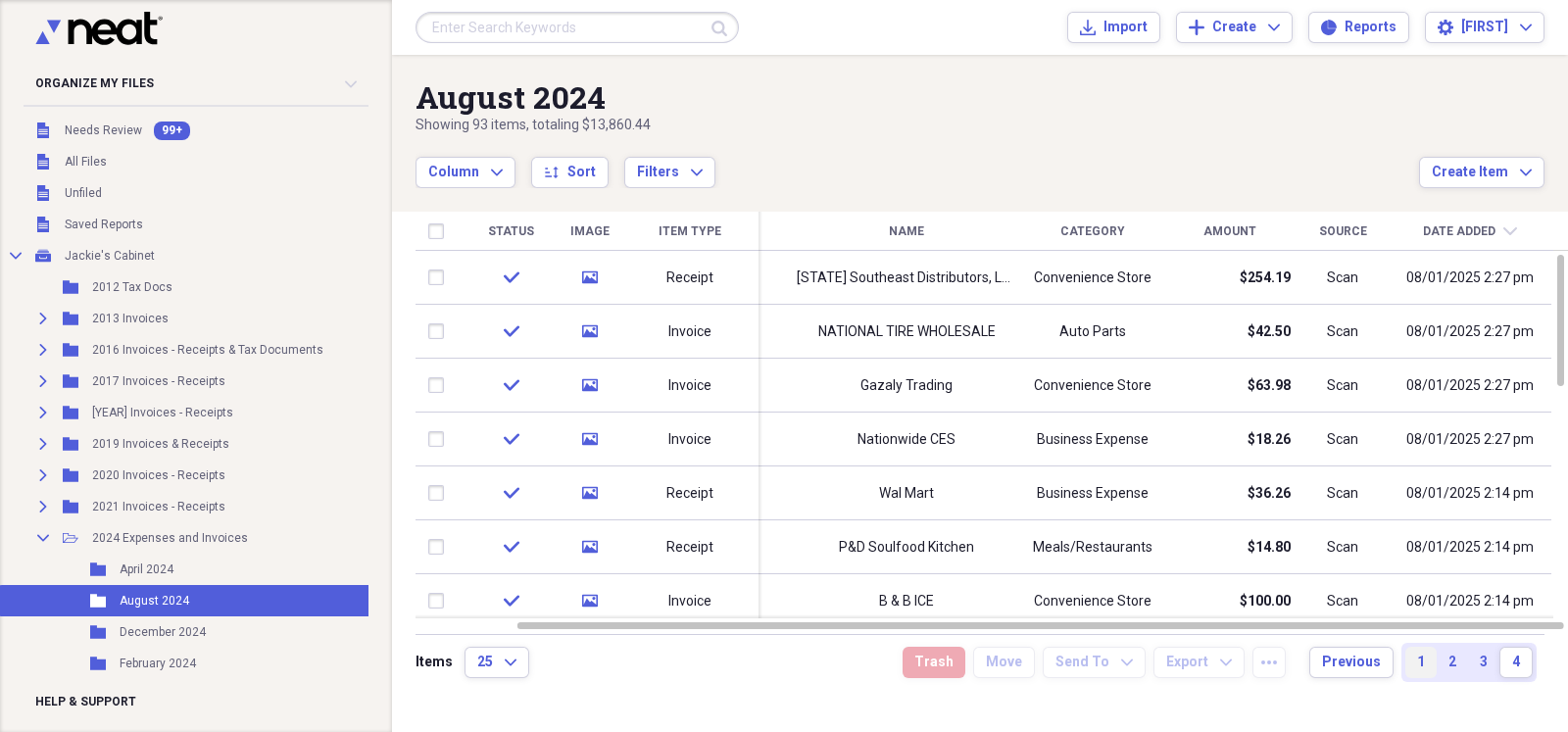 click on "1" at bounding box center [1421, 662] 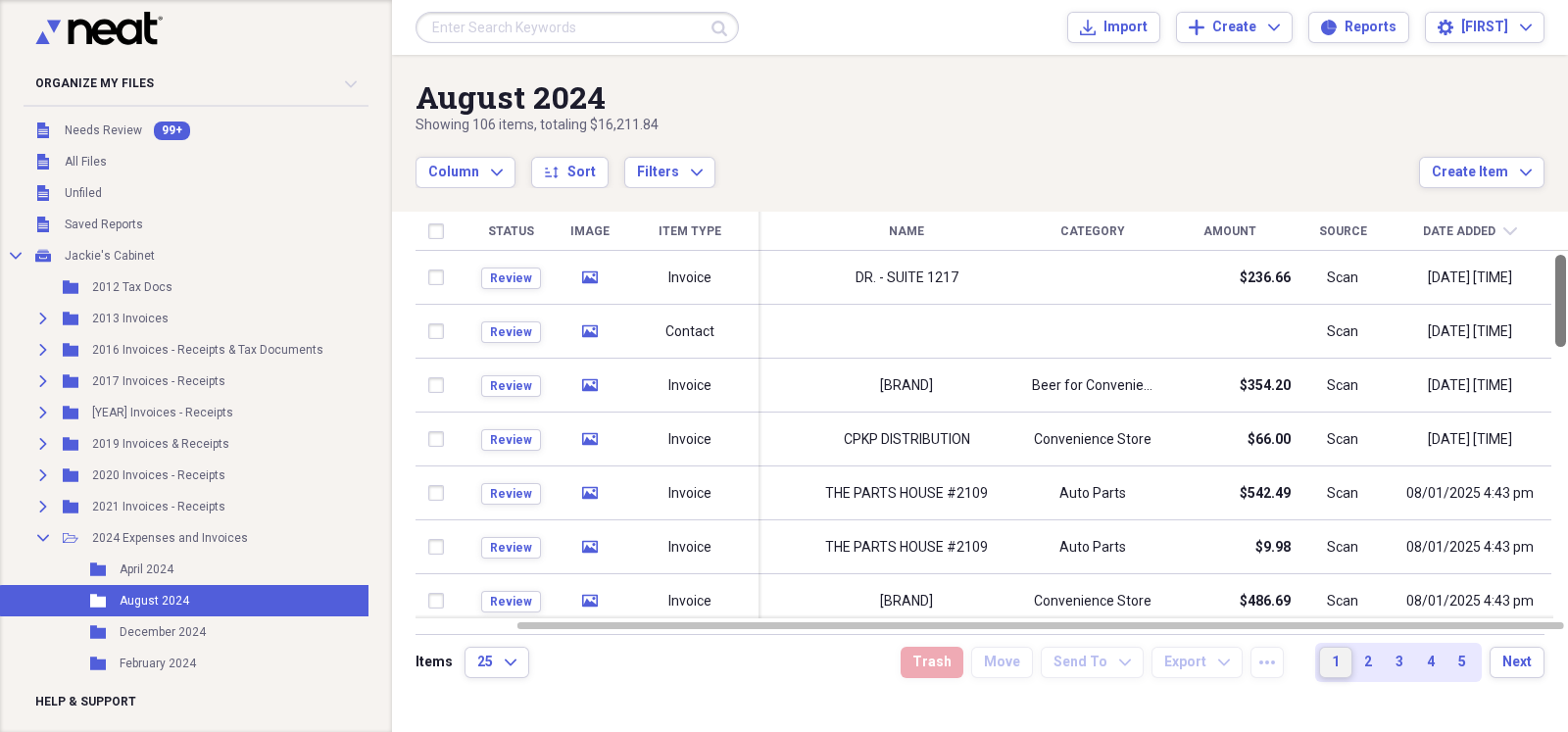 drag, startPoint x: 1562, startPoint y: 320, endPoint x: 1553, endPoint y: 297, distance: 24.698178 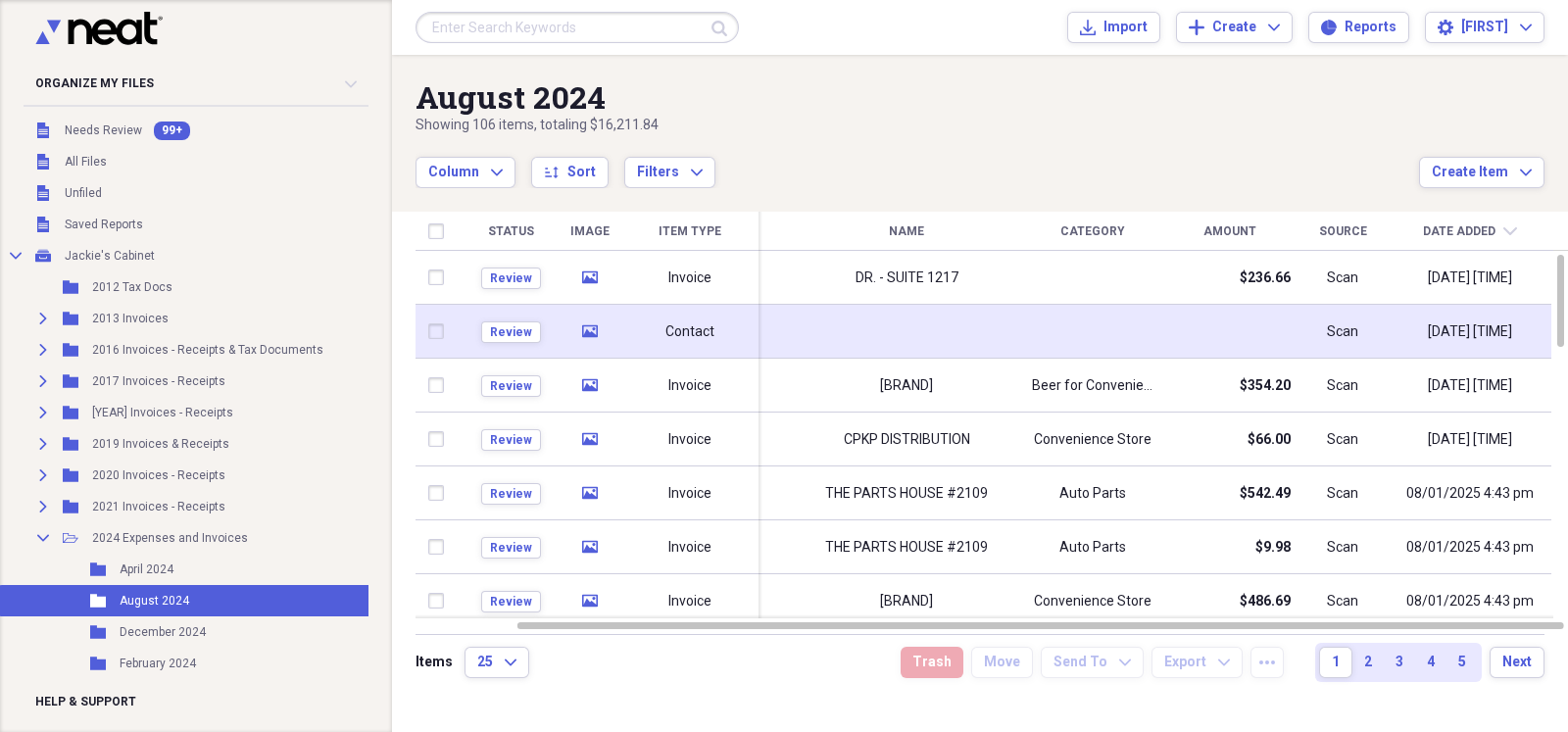 click on "Contact" at bounding box center [690, 331] 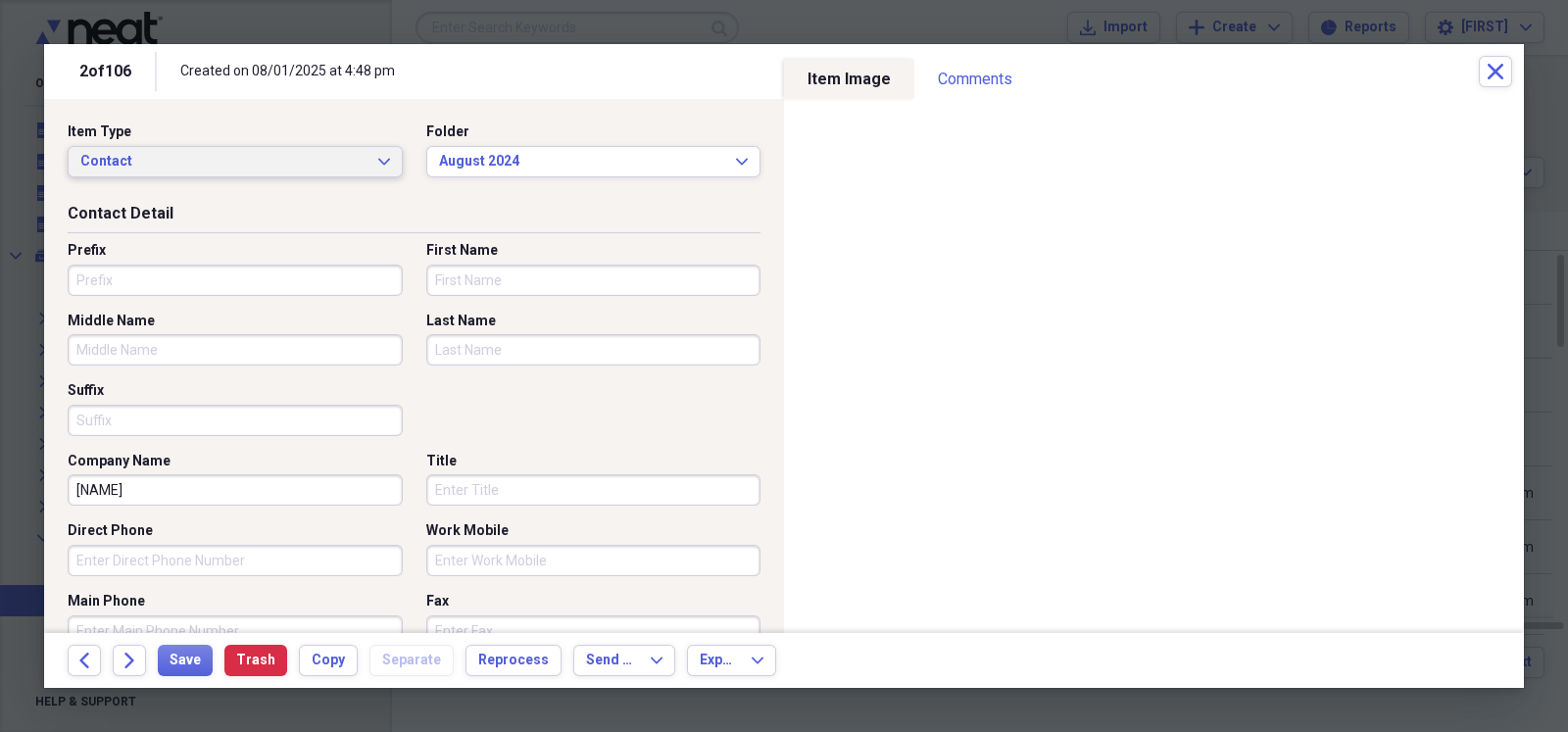 click on "Expand" 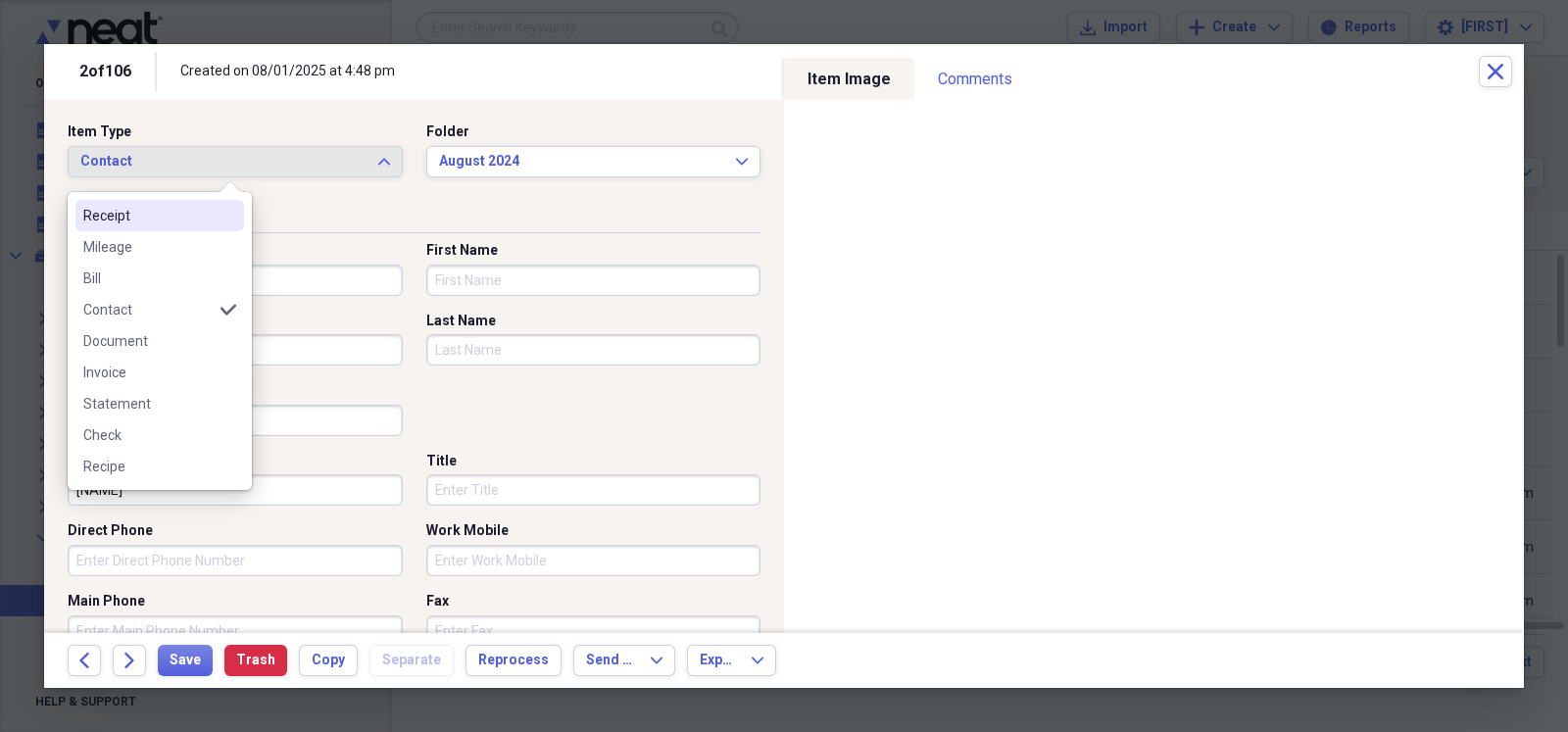 click on "Receipt" at bounding box center (148, 216) 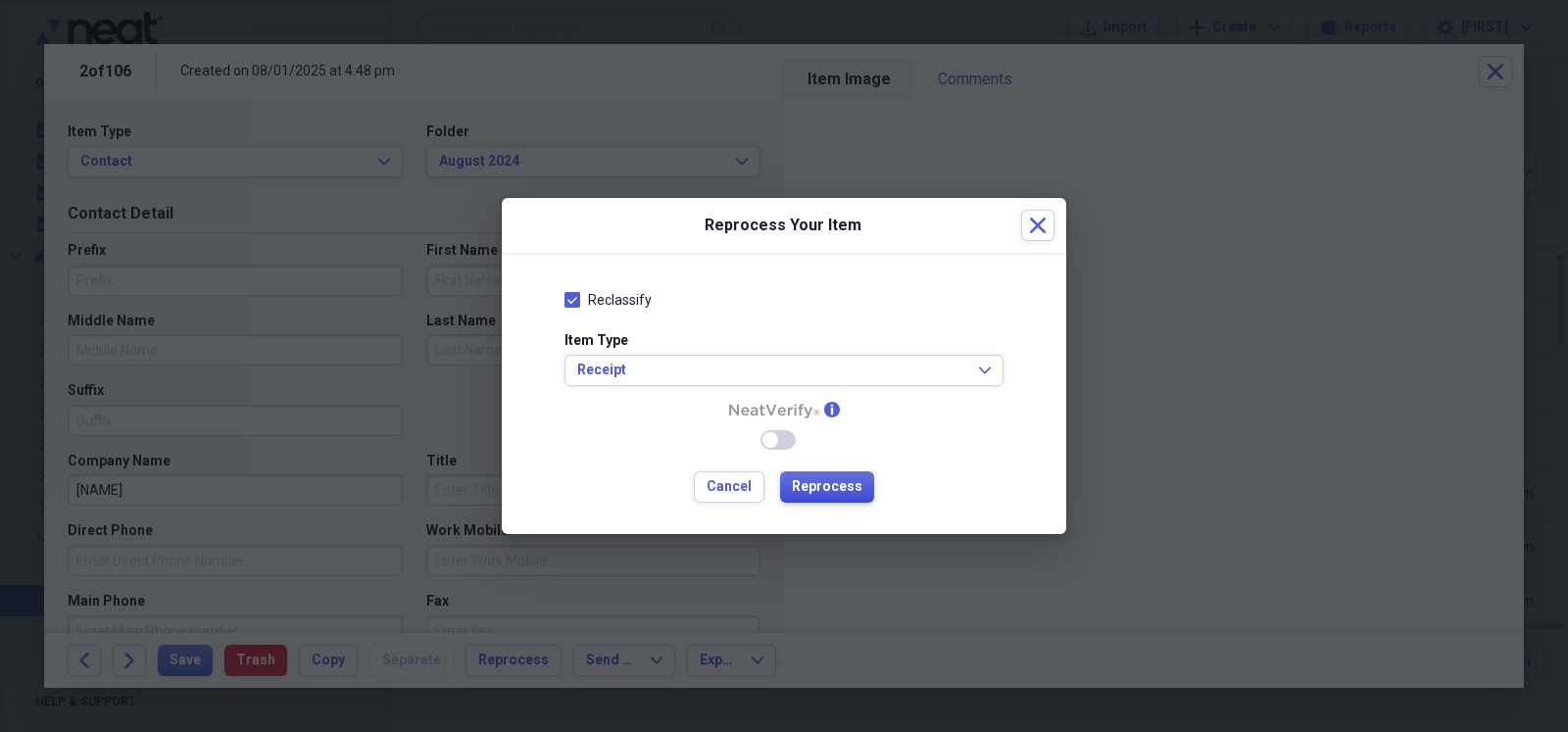 click on "Reprocess" at bounding box center (827, 487) 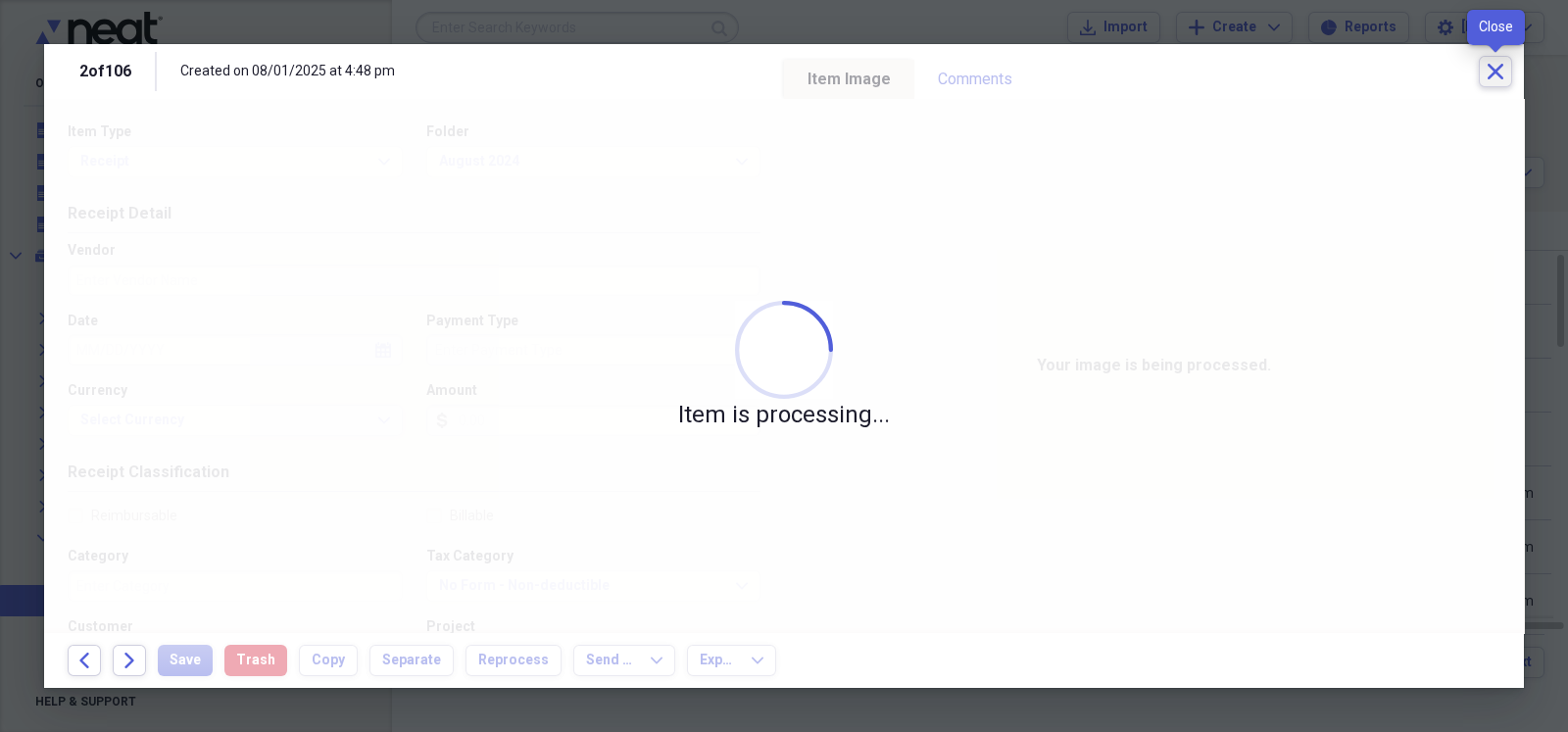 click on "Close" 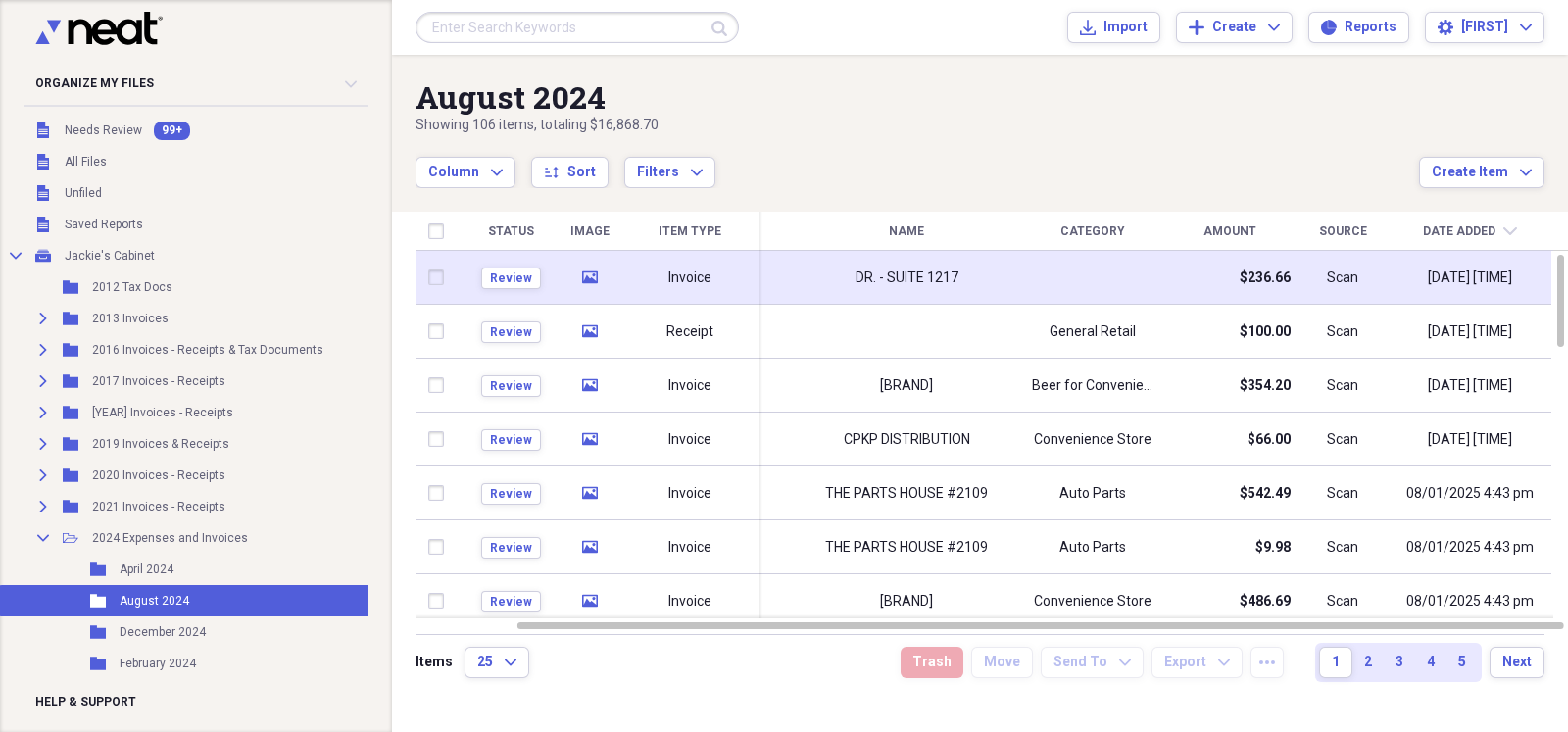 click on "DR. - SUITE 1217" at bounding box center [906, 278] 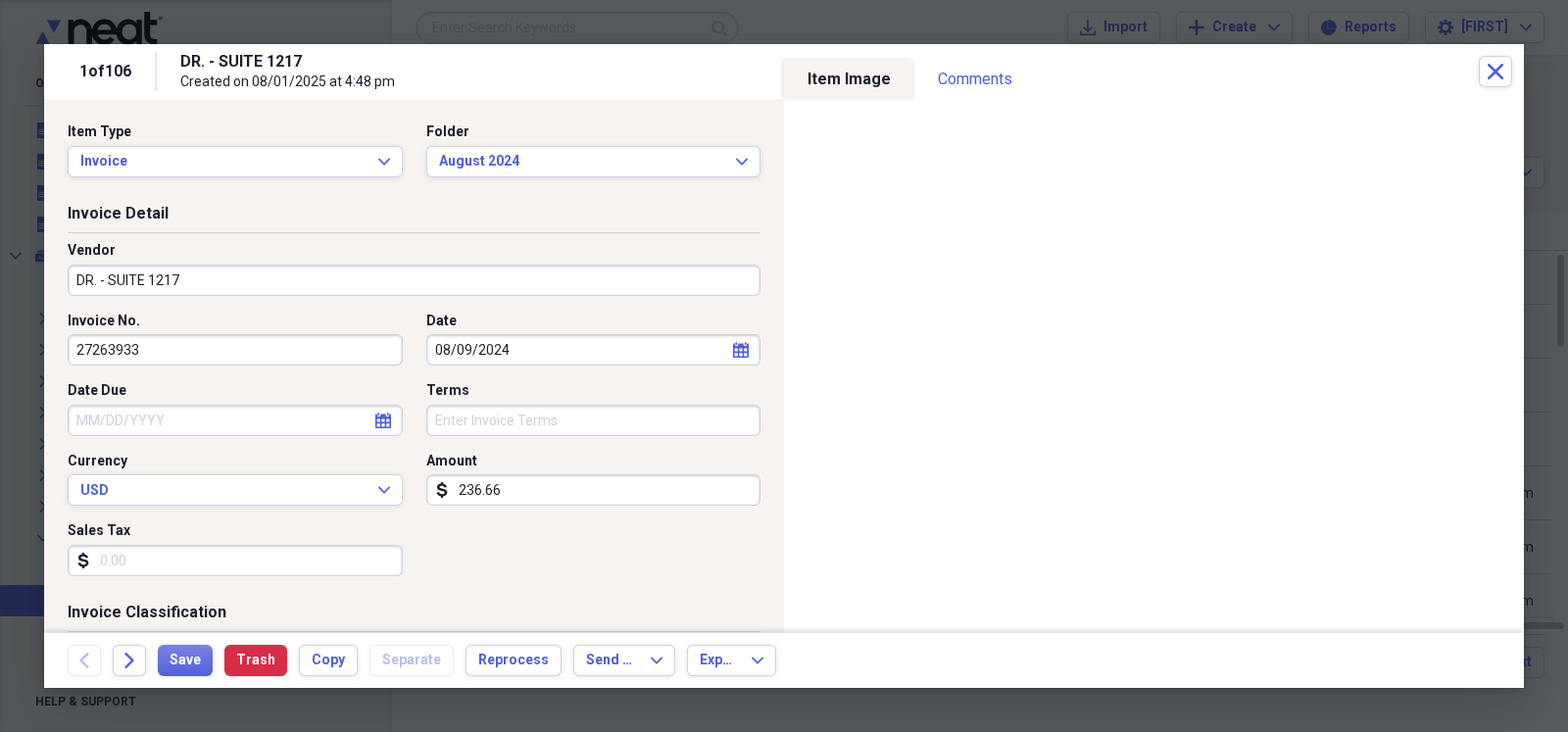click on "DR. - SUITE 1217" at bounding box center (414, 280) 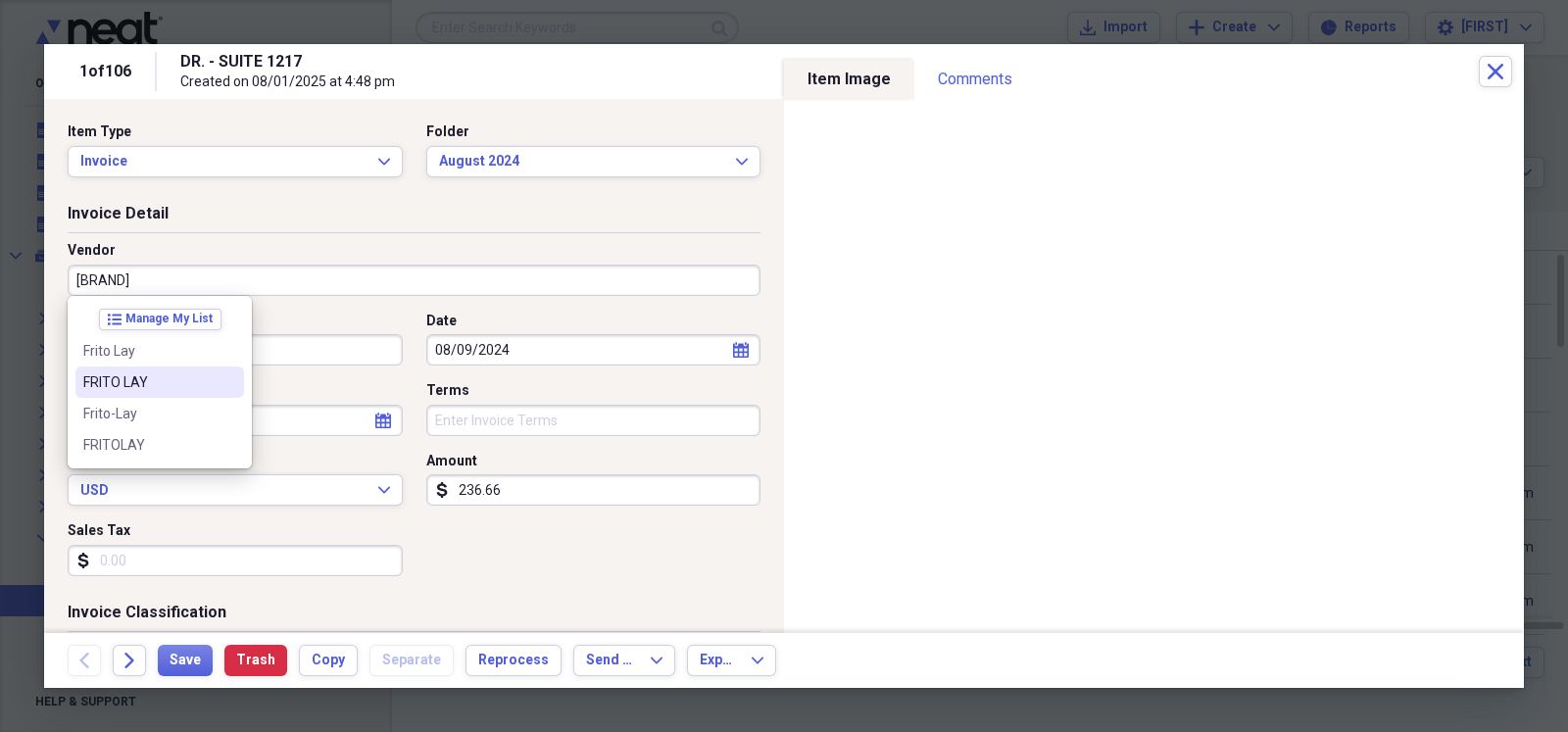 click on "FRITO LAY" at bounding box center (148, 382) 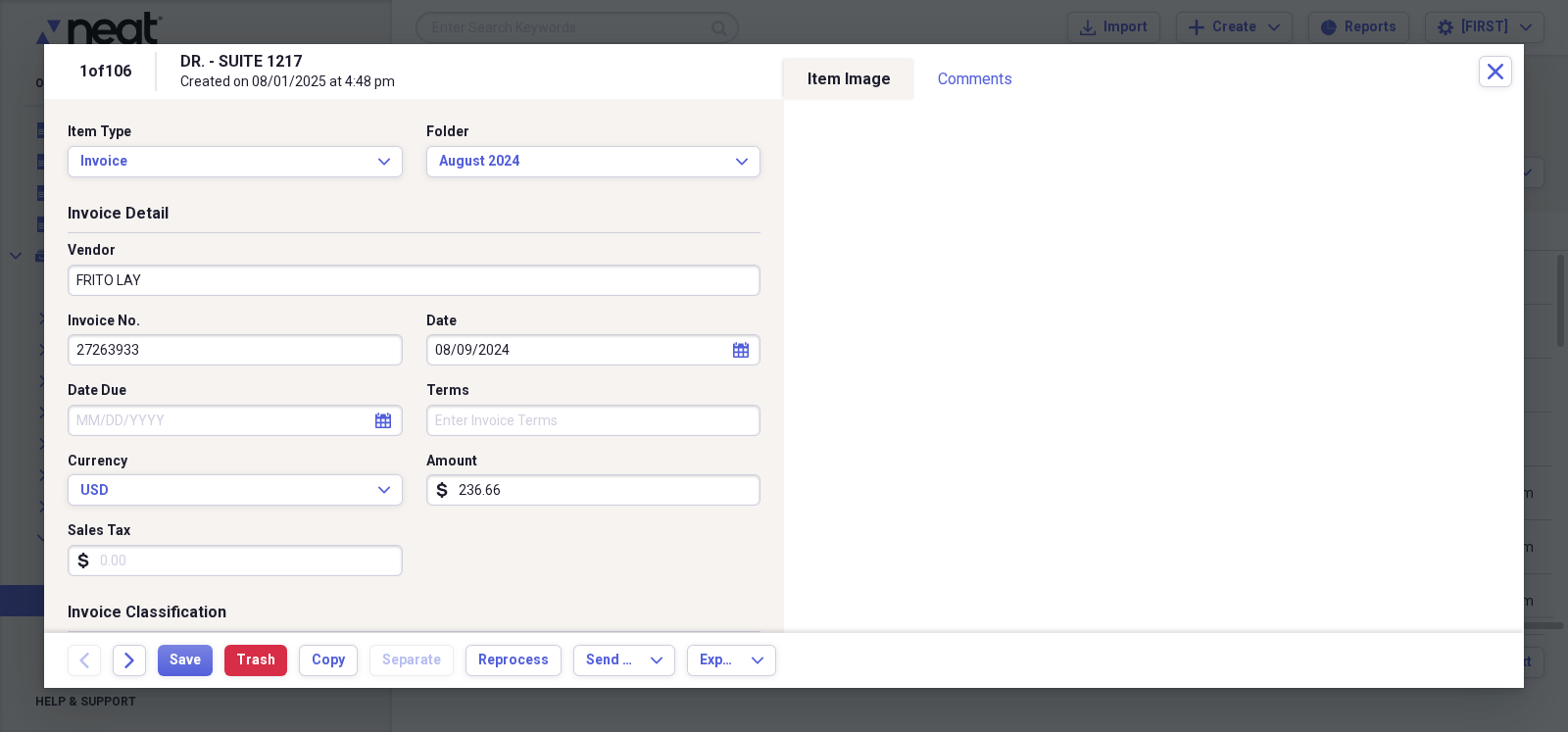 type on "Convenience Store" 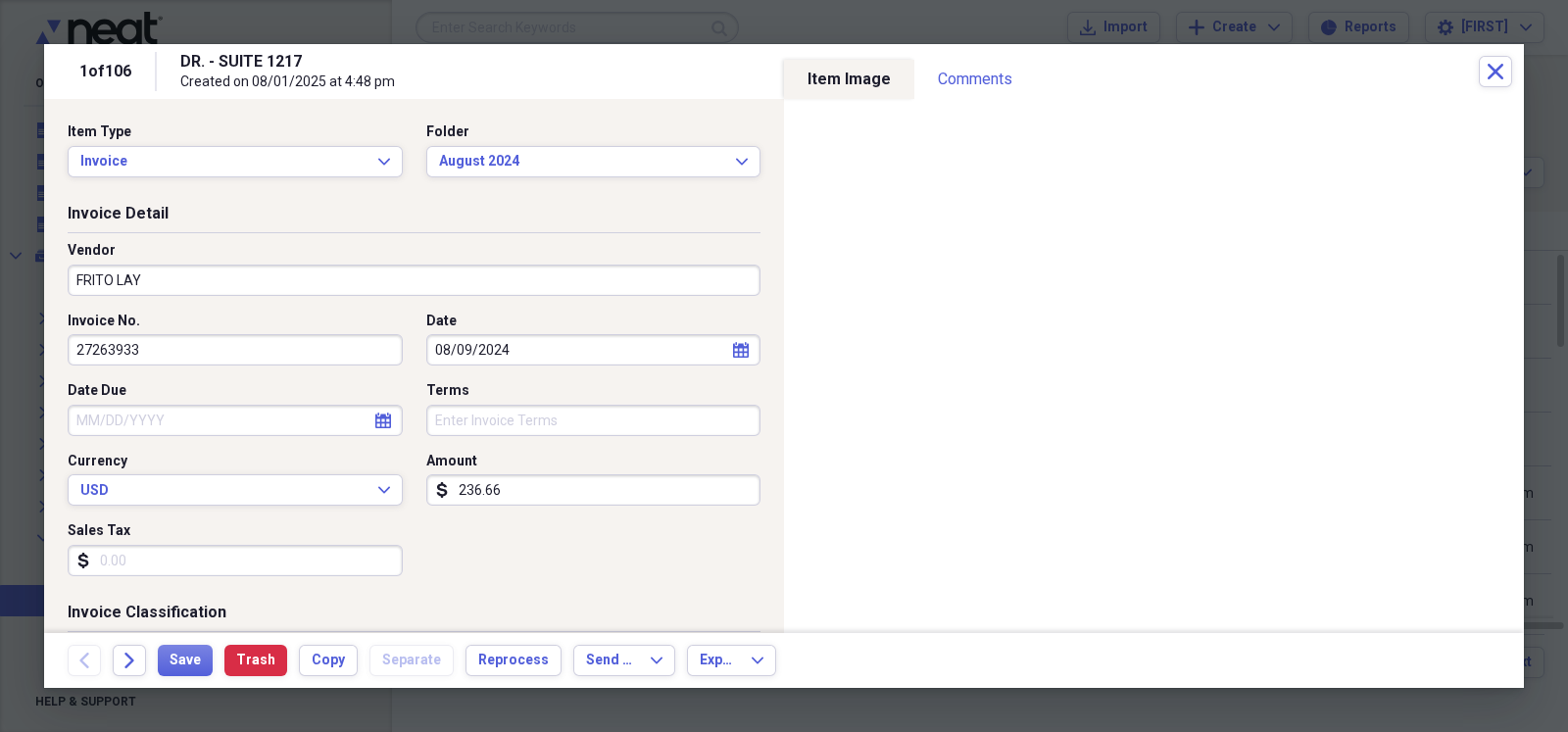scroll, scrollTop: 48, scrollLeft: 0, axis: vertical 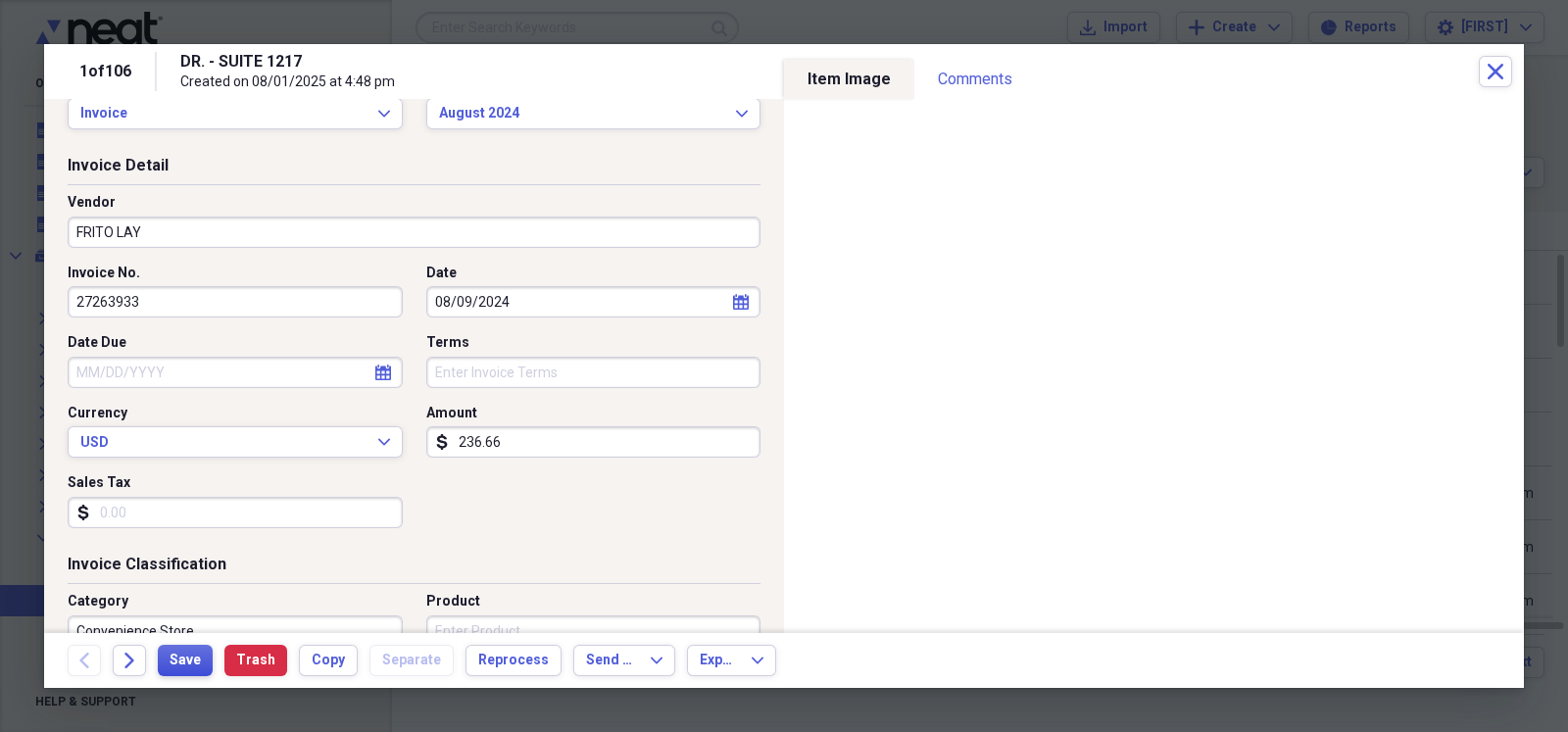 click on "Save" at bounding box center [185, 660] 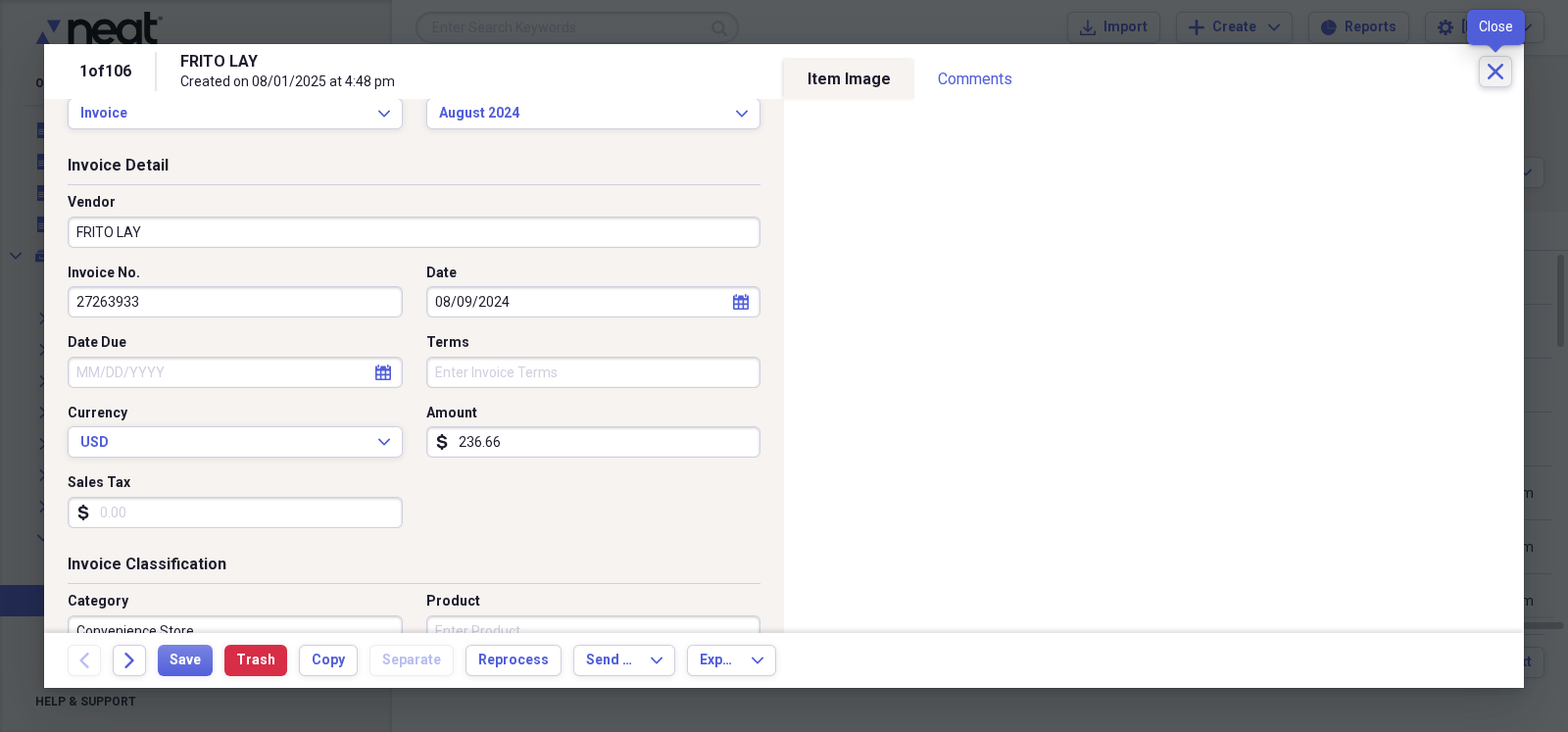 click on "Close" 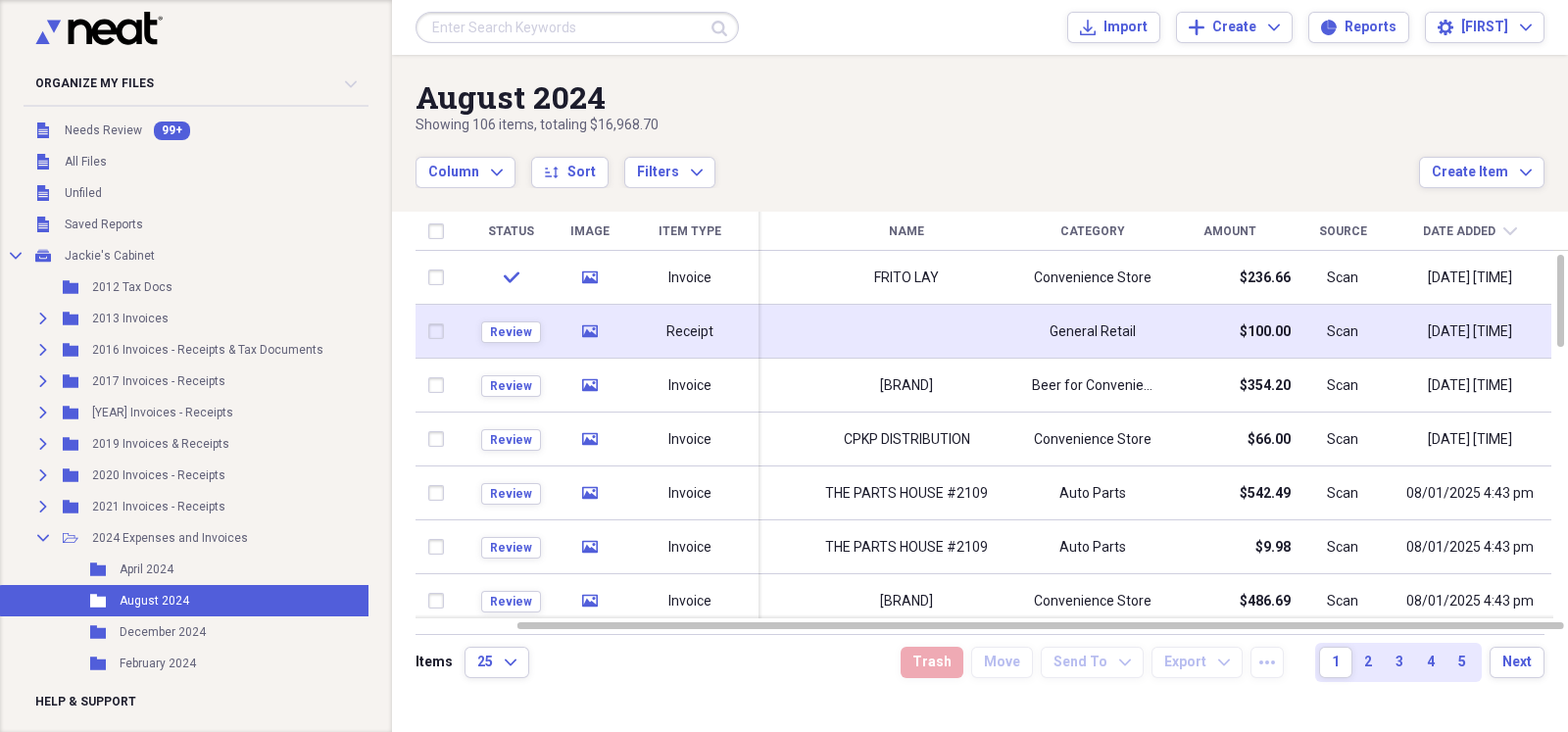 click at bounding box center [720, 331] 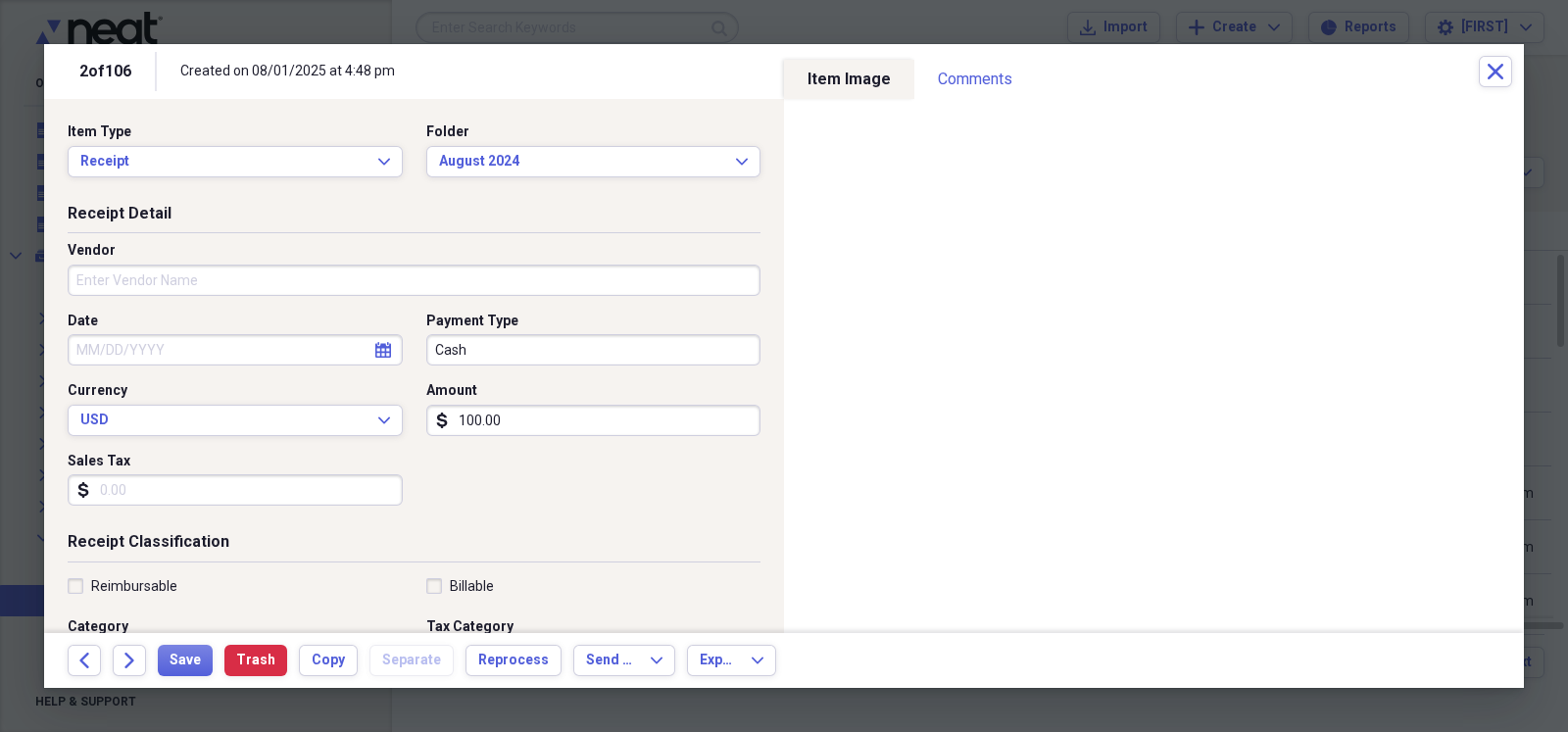click on "Vendor" at bounding box center (414, 280) 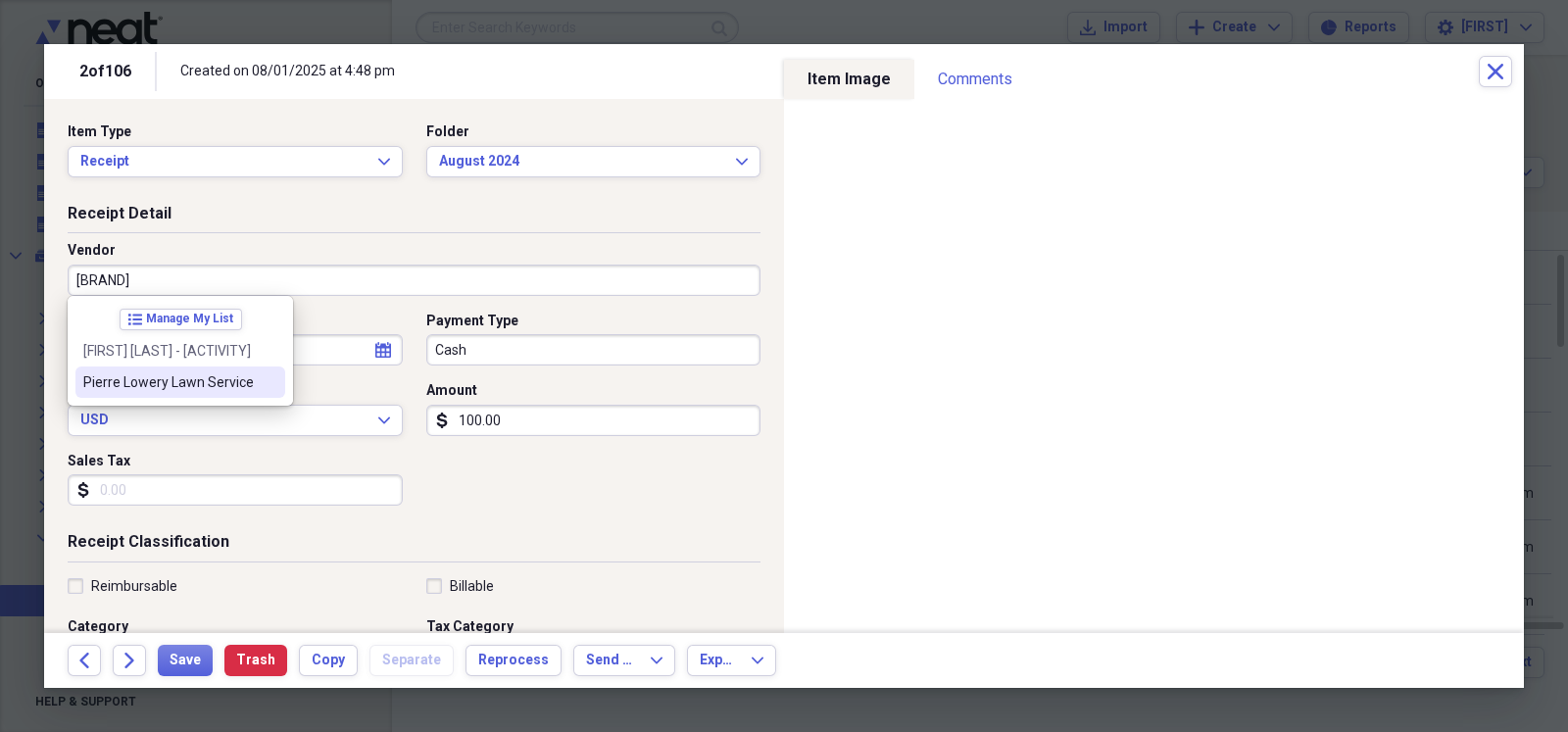 click on "Pierre Lowery Lawn Service" at bounding box center [180, 382] 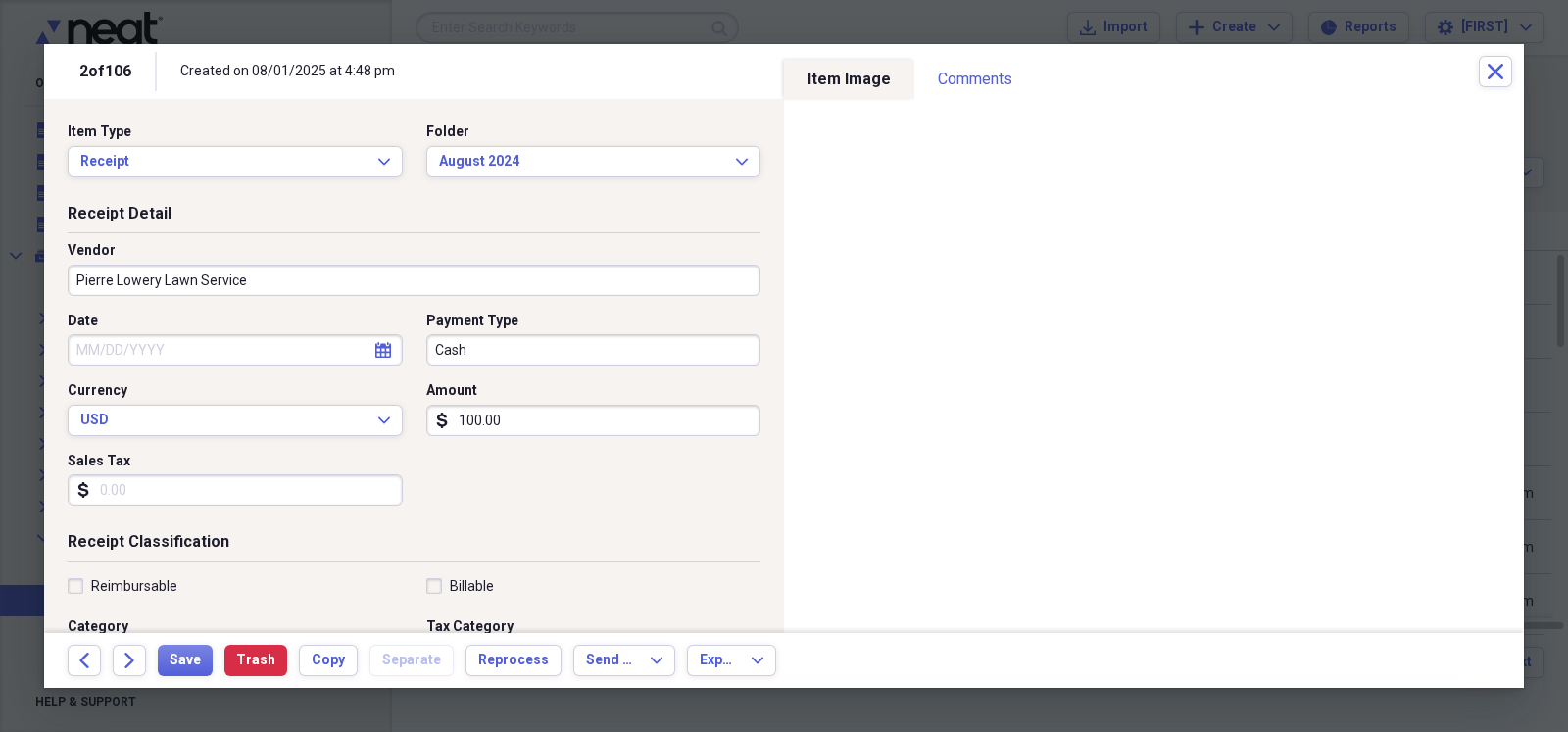 type on "Repair & Maintenance Expense" 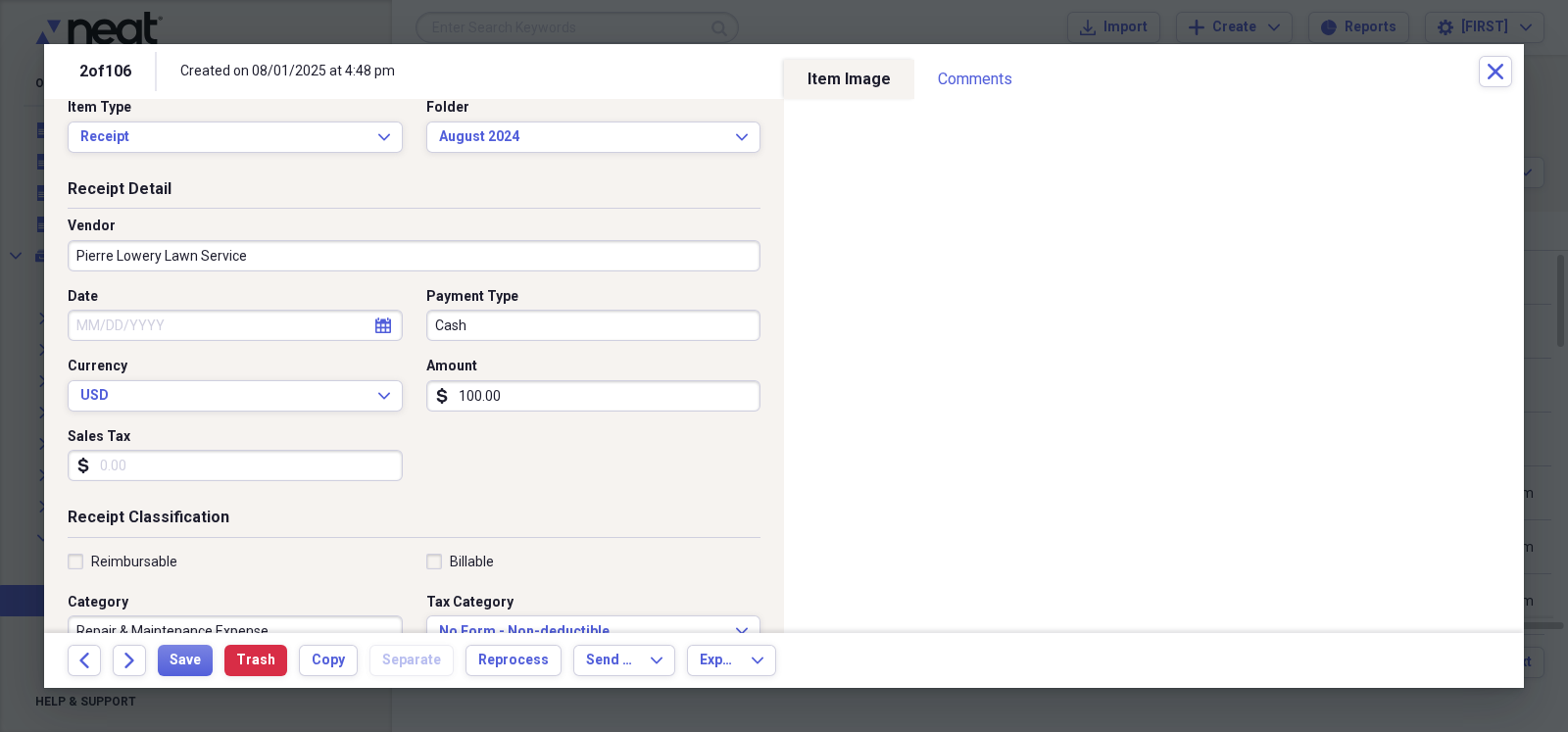 scroll, scrollTop: 48, scrollLeft: 0, axis: vertical 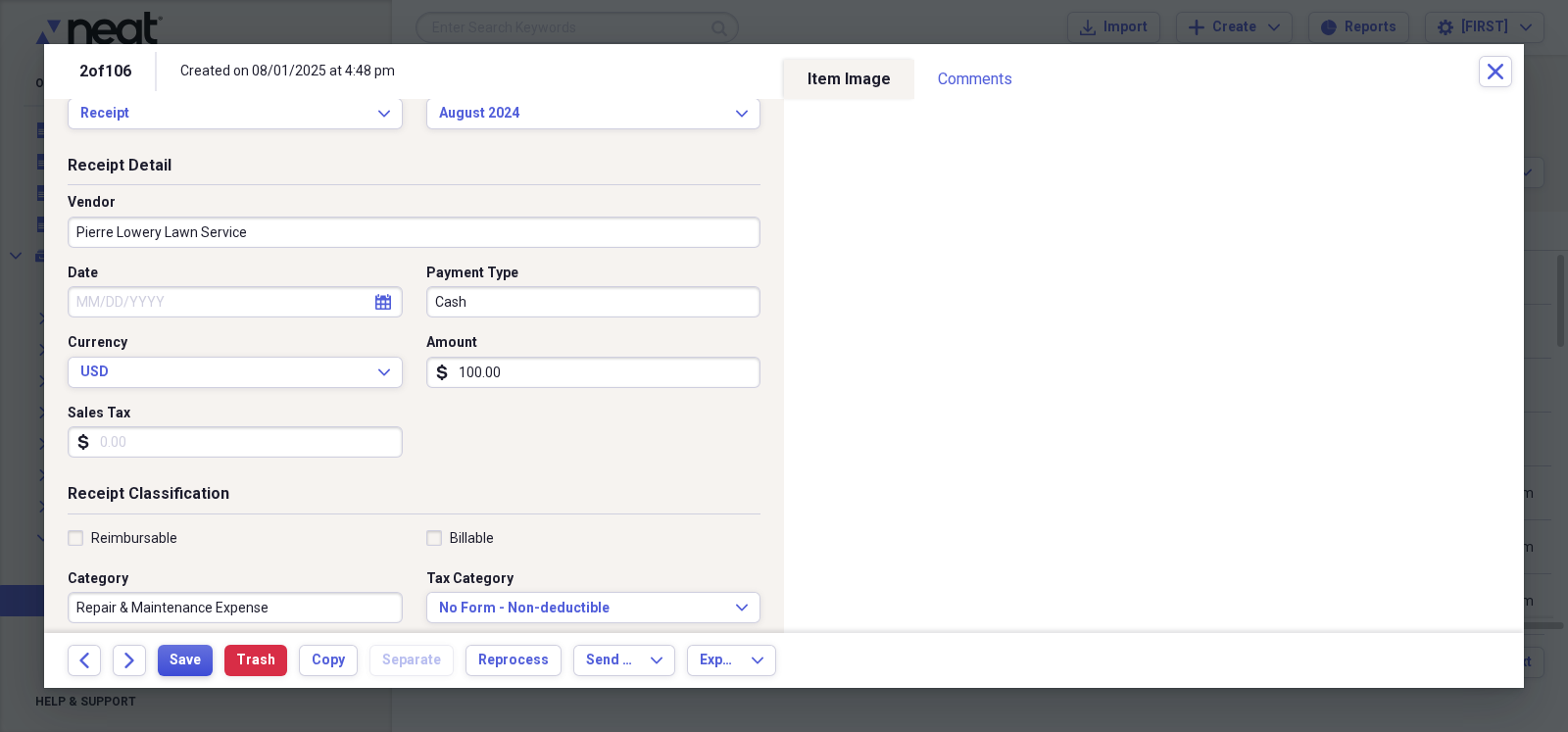 click on "Save" at bounding box center (185, 660) 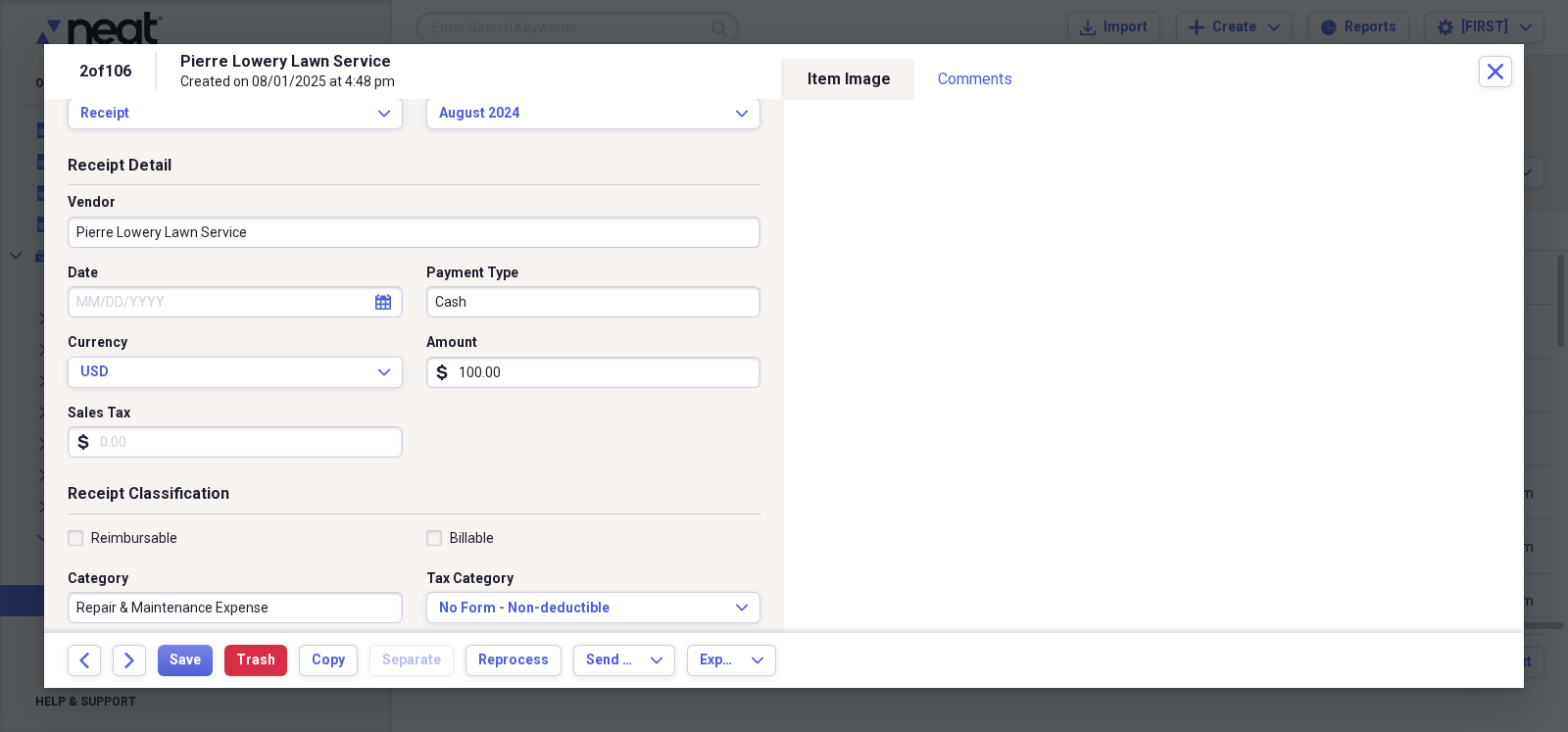 click on "Date" at bounding box center (235, 302) 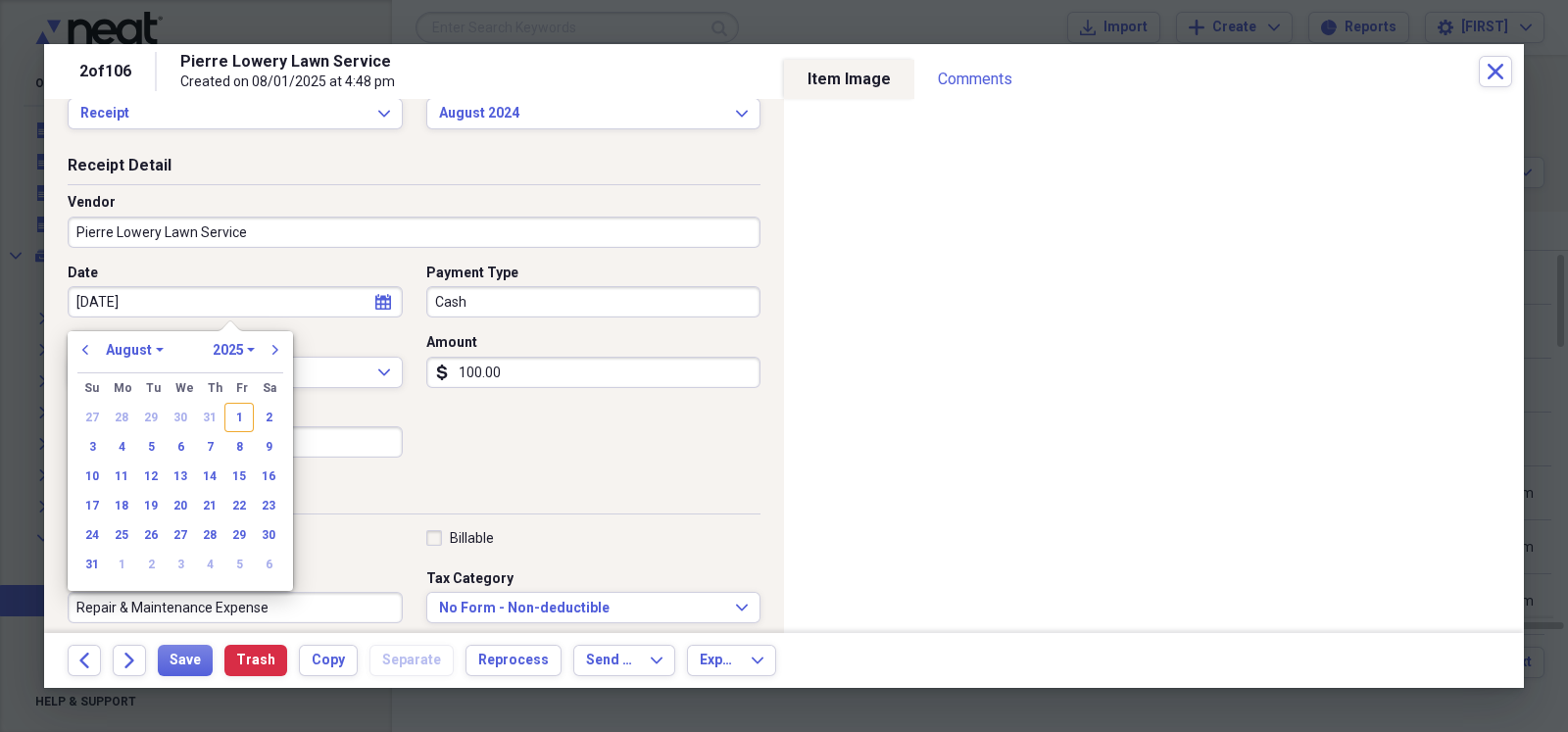 type on "08/09/24" 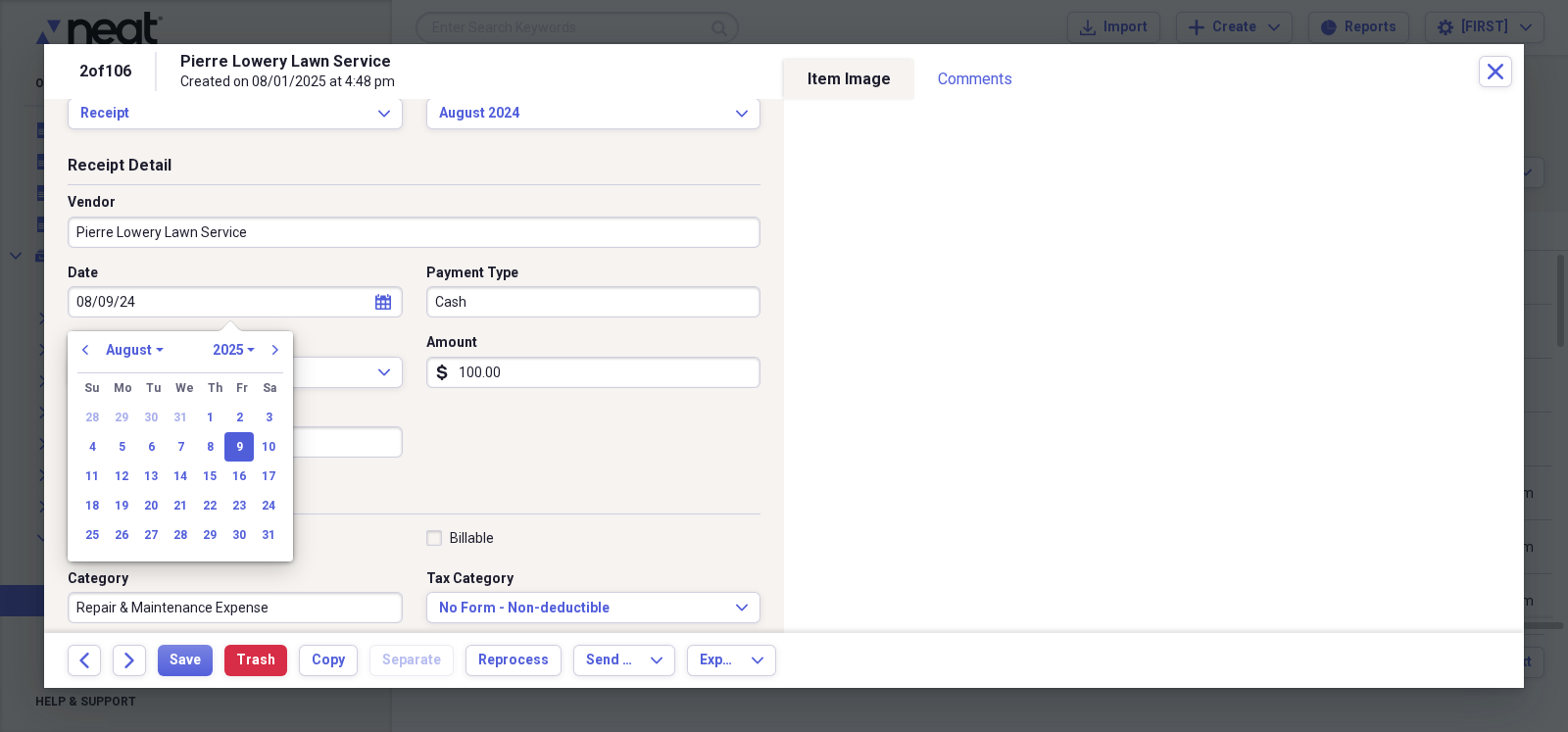 select on "2024" 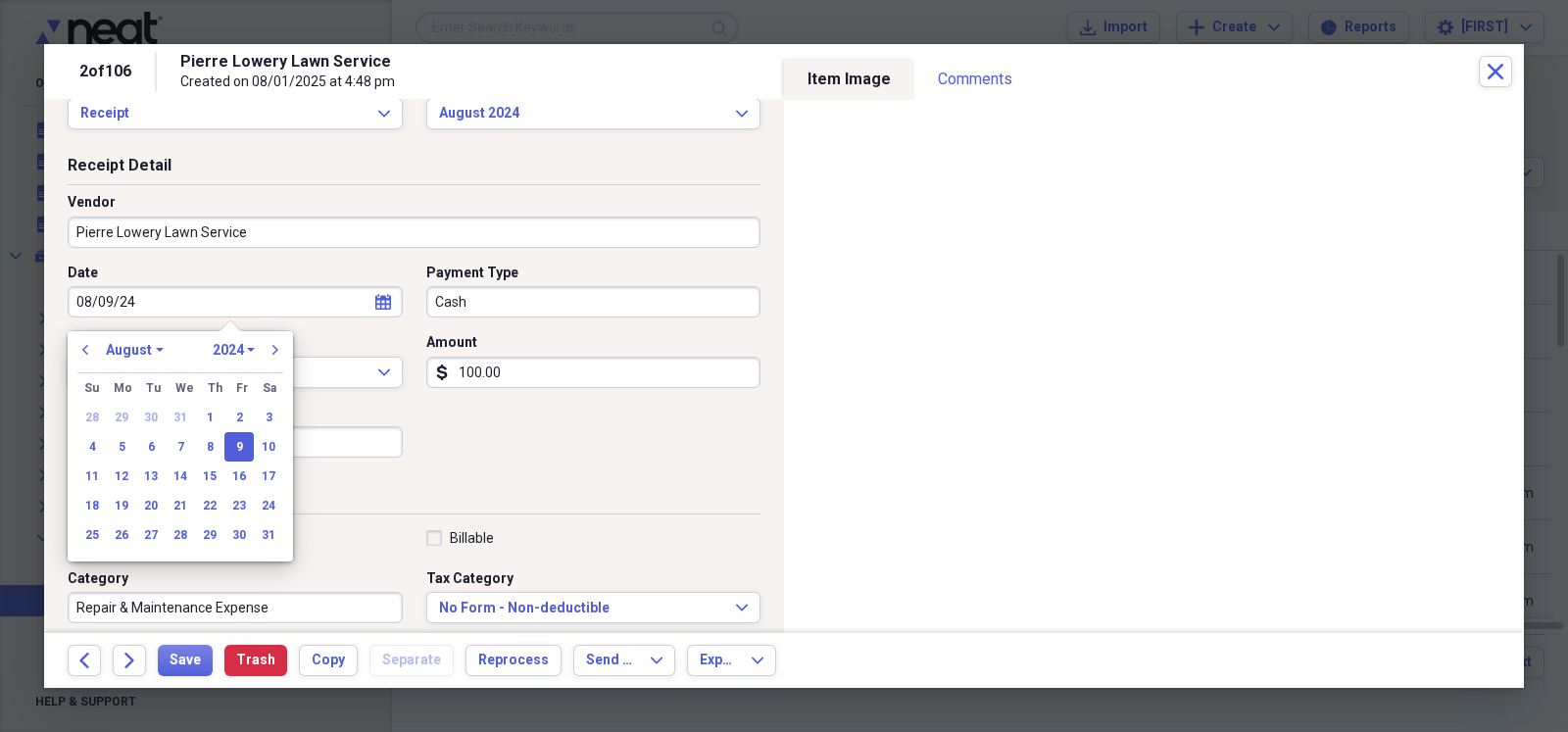 click on "9" at bounding box center [239, 447] 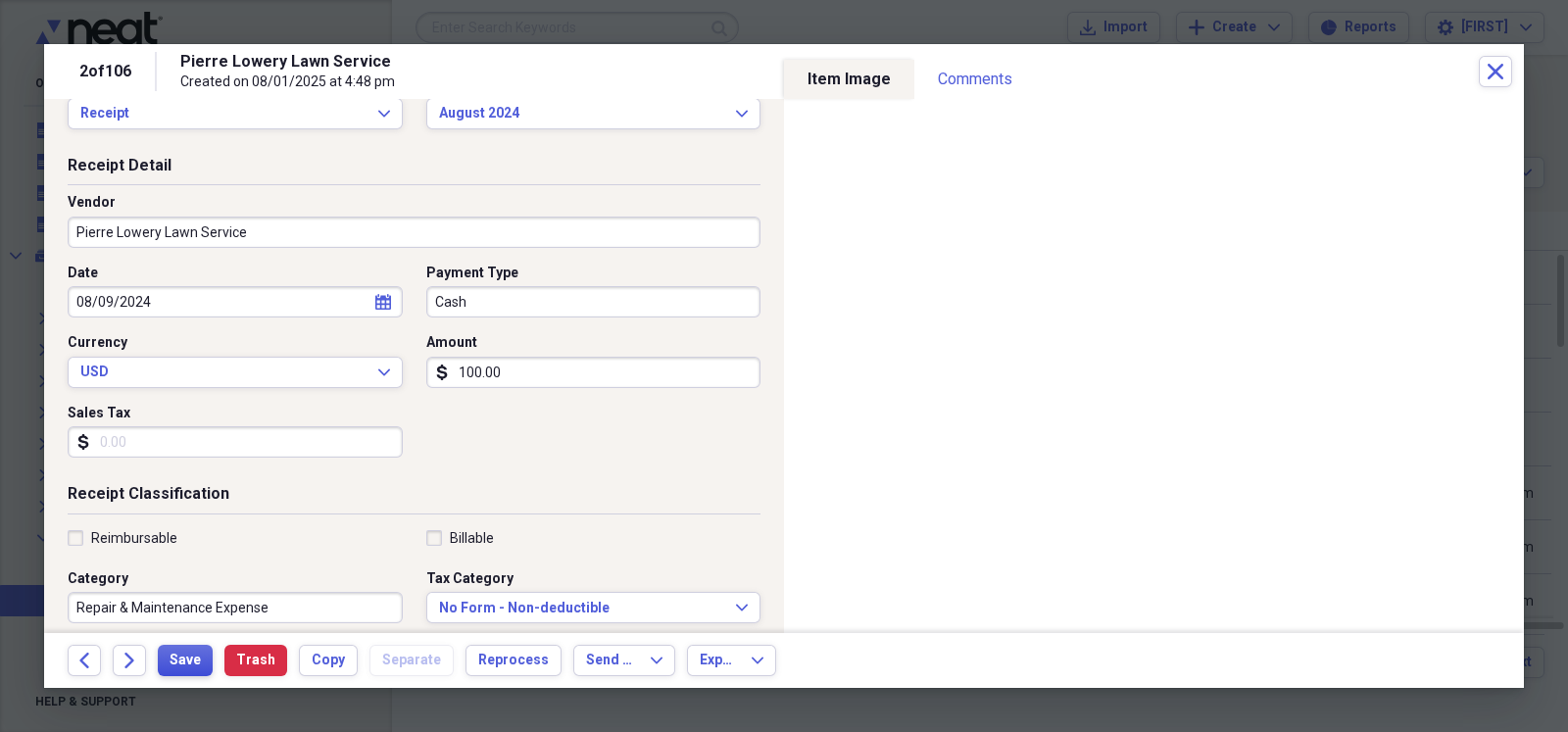 click on "Save" at bounding box center (185, 660) 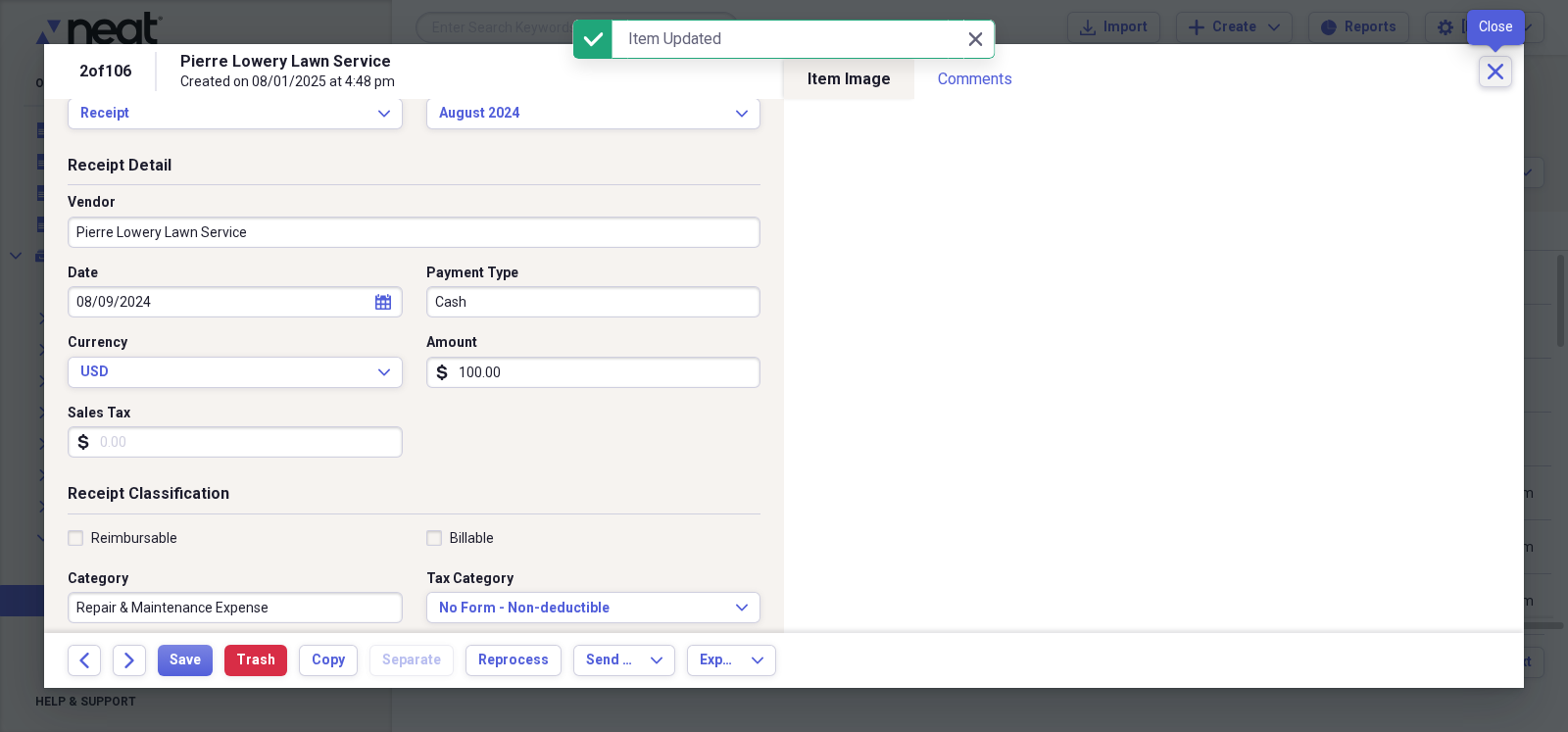 click 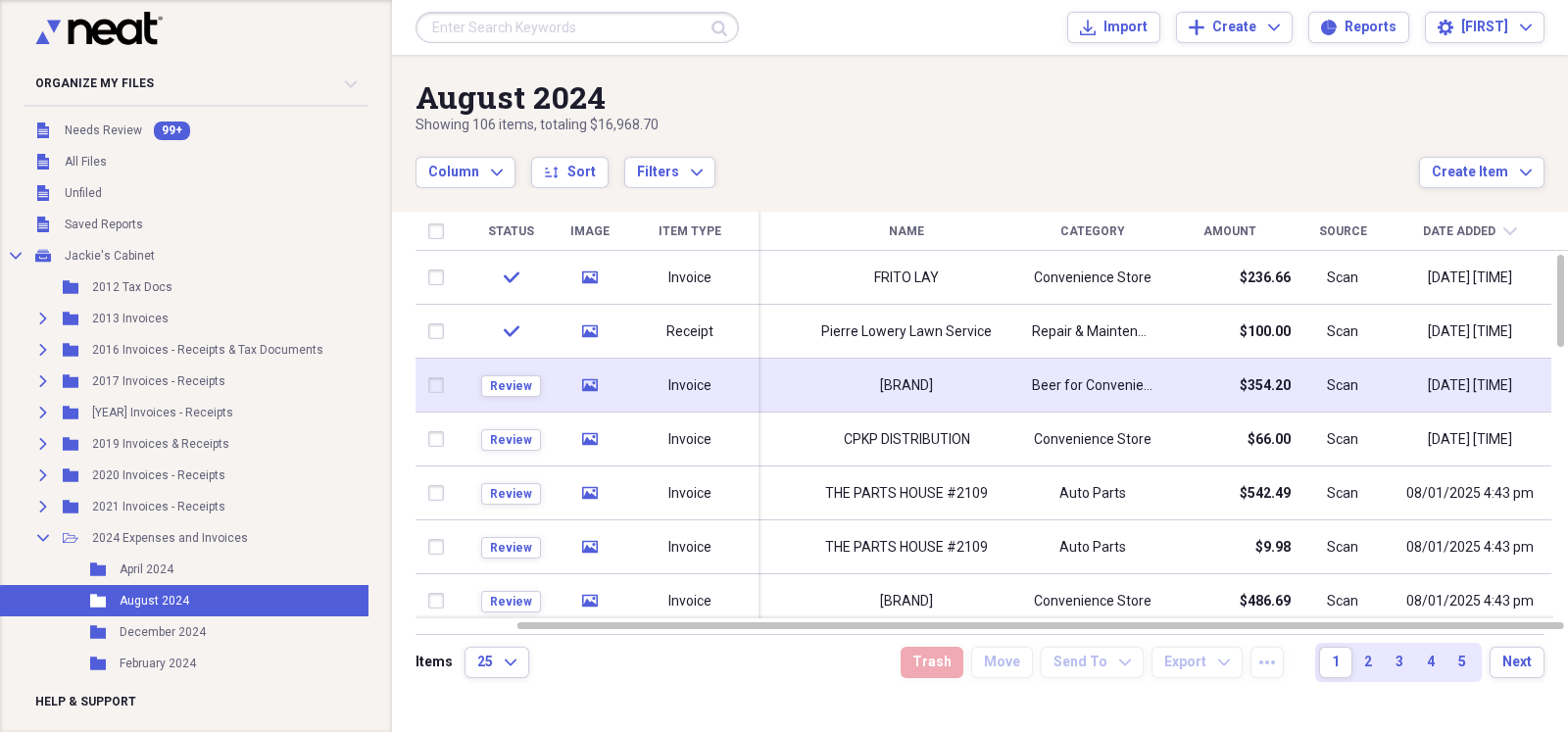 click on "Invoice" at bounding box center [690, 385] 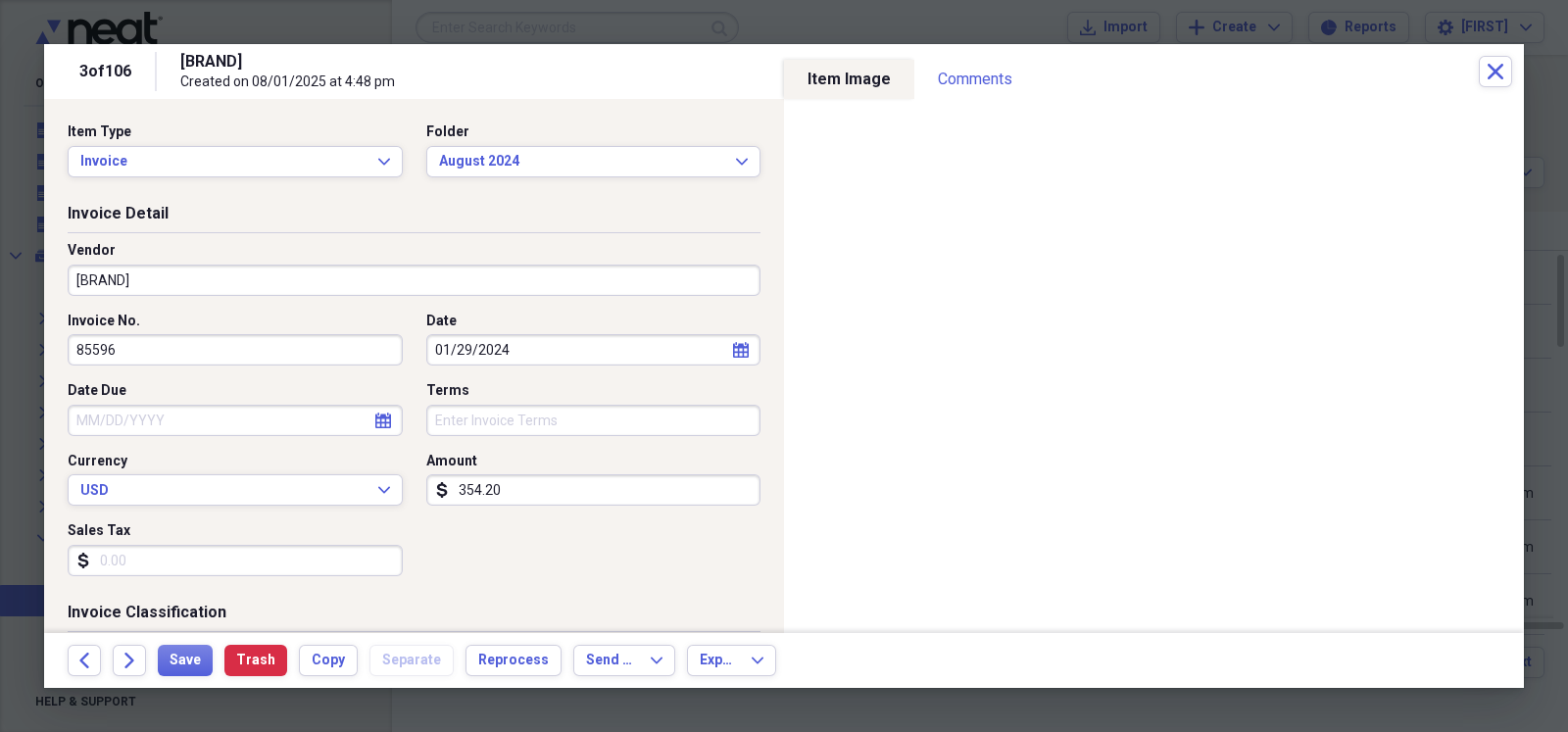 click on "354.20" at bounding box center [594, 490] 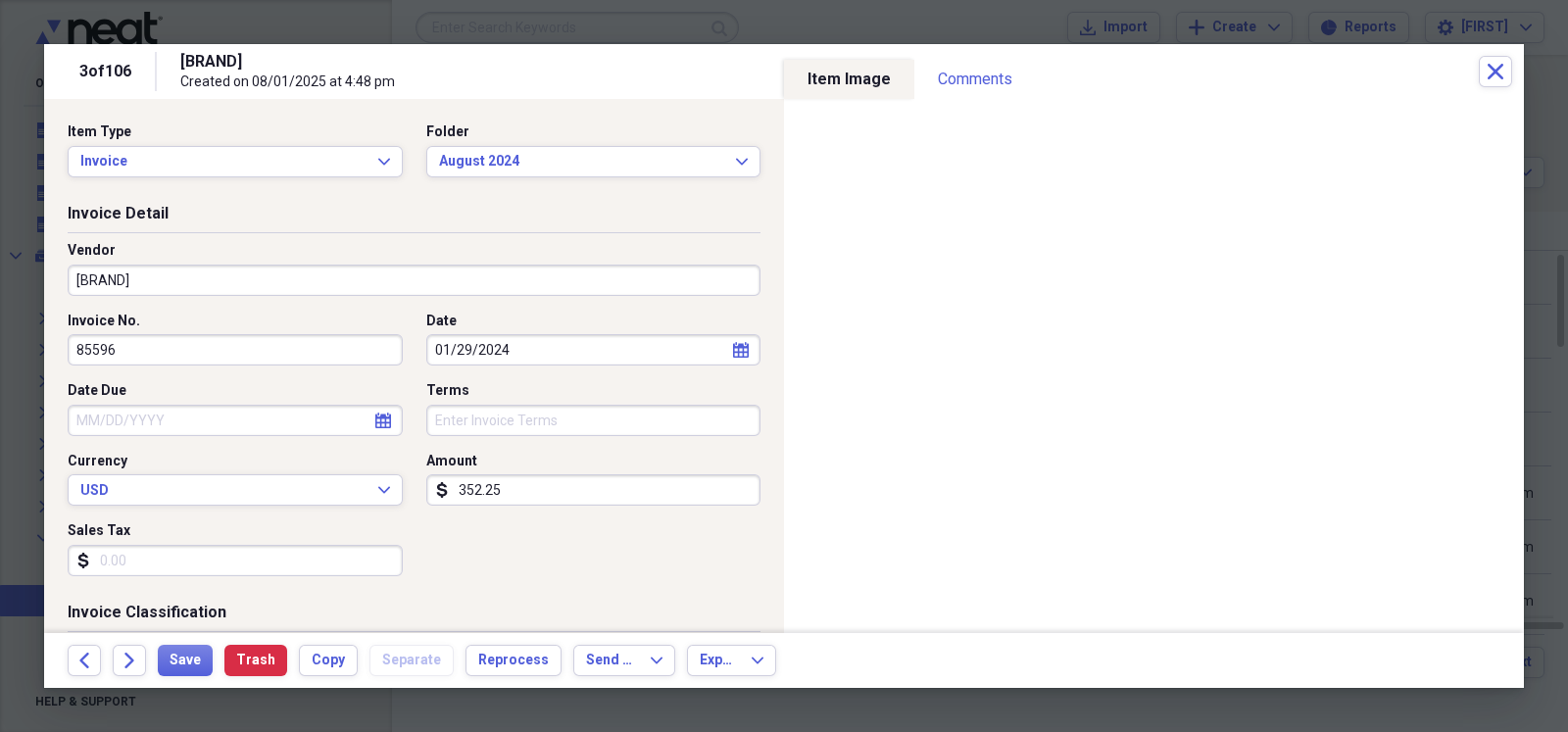 type on "352.25" 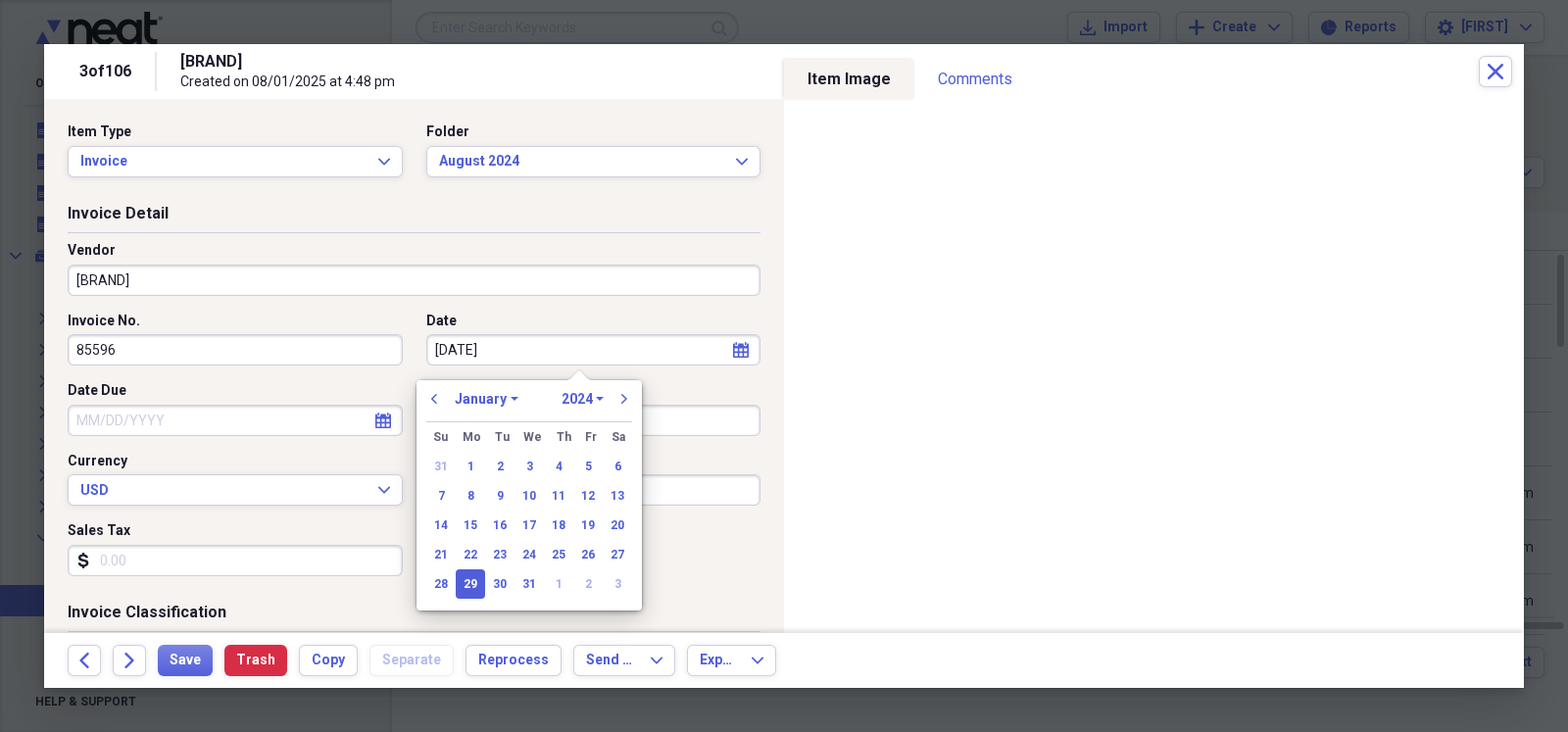 type on "[DATE]" 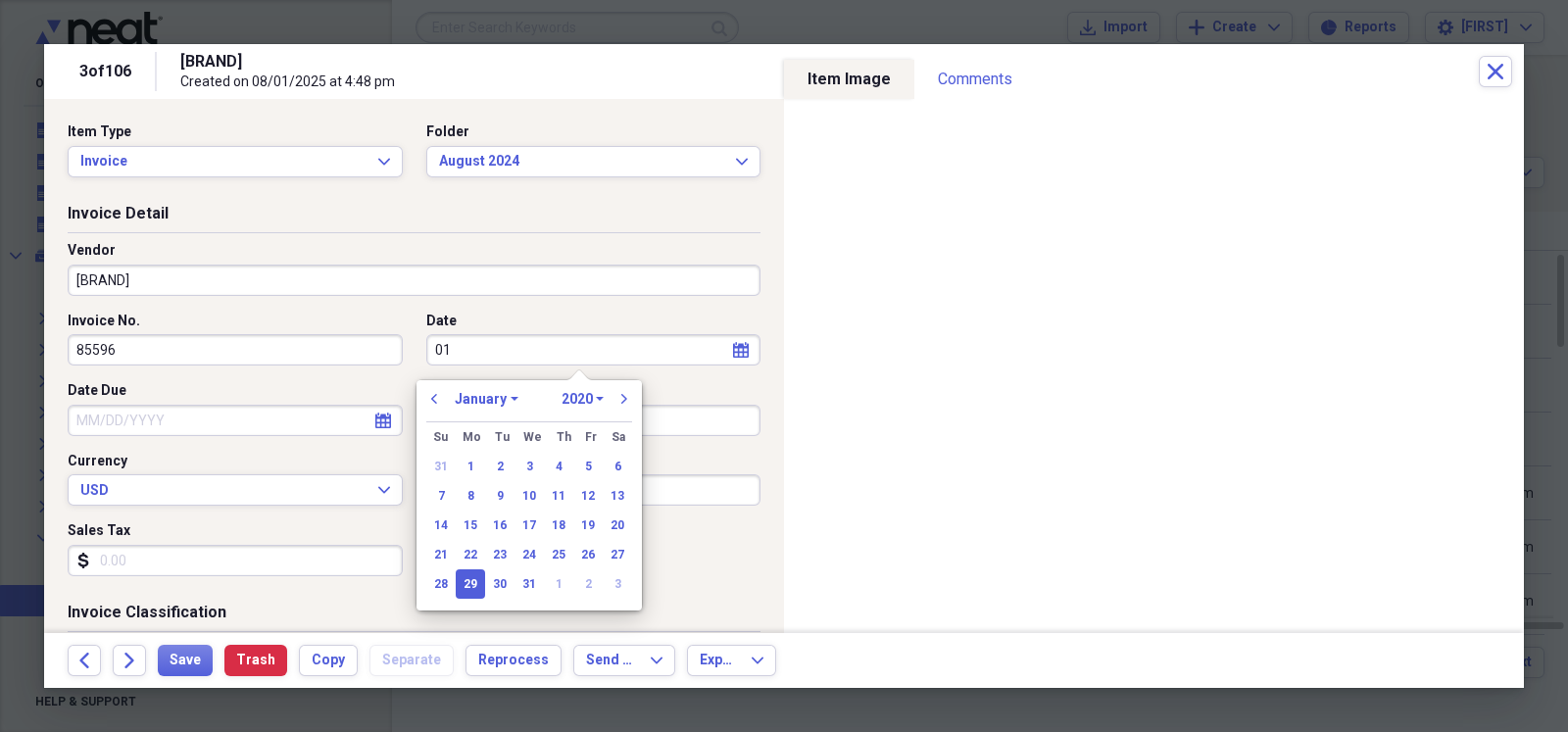 type on "0" 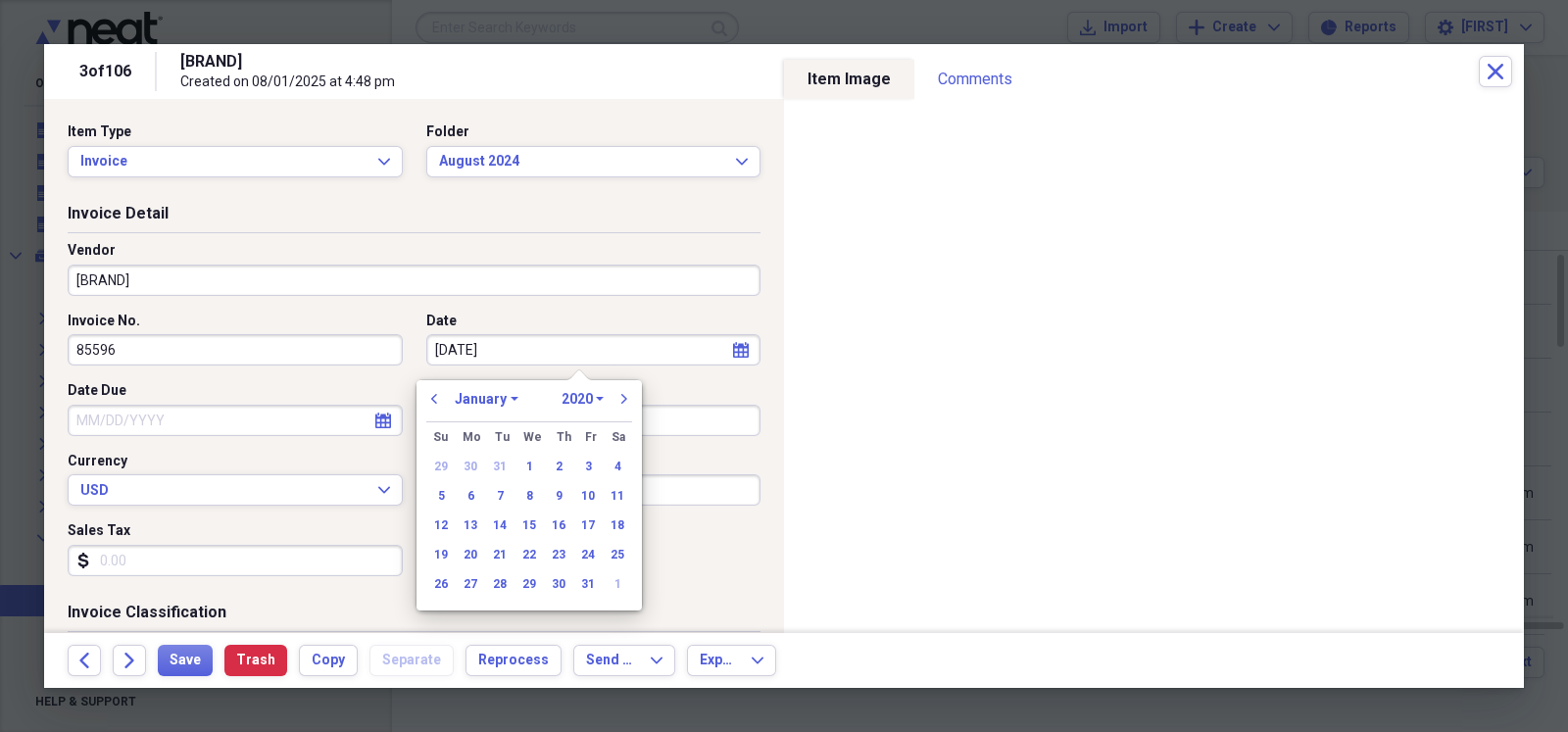 type on "[DATE]" 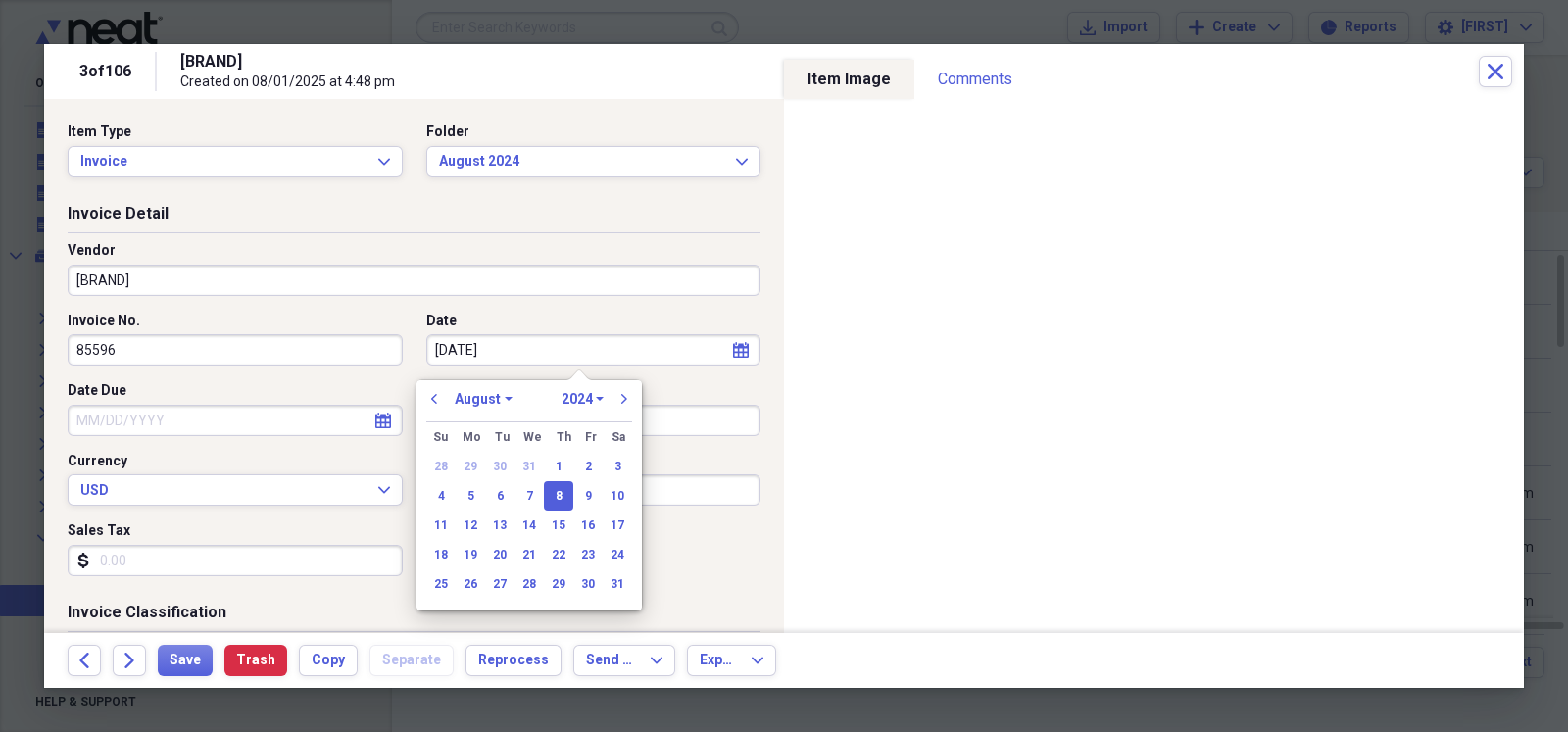 click on "8" at bounding box center [559, 496] 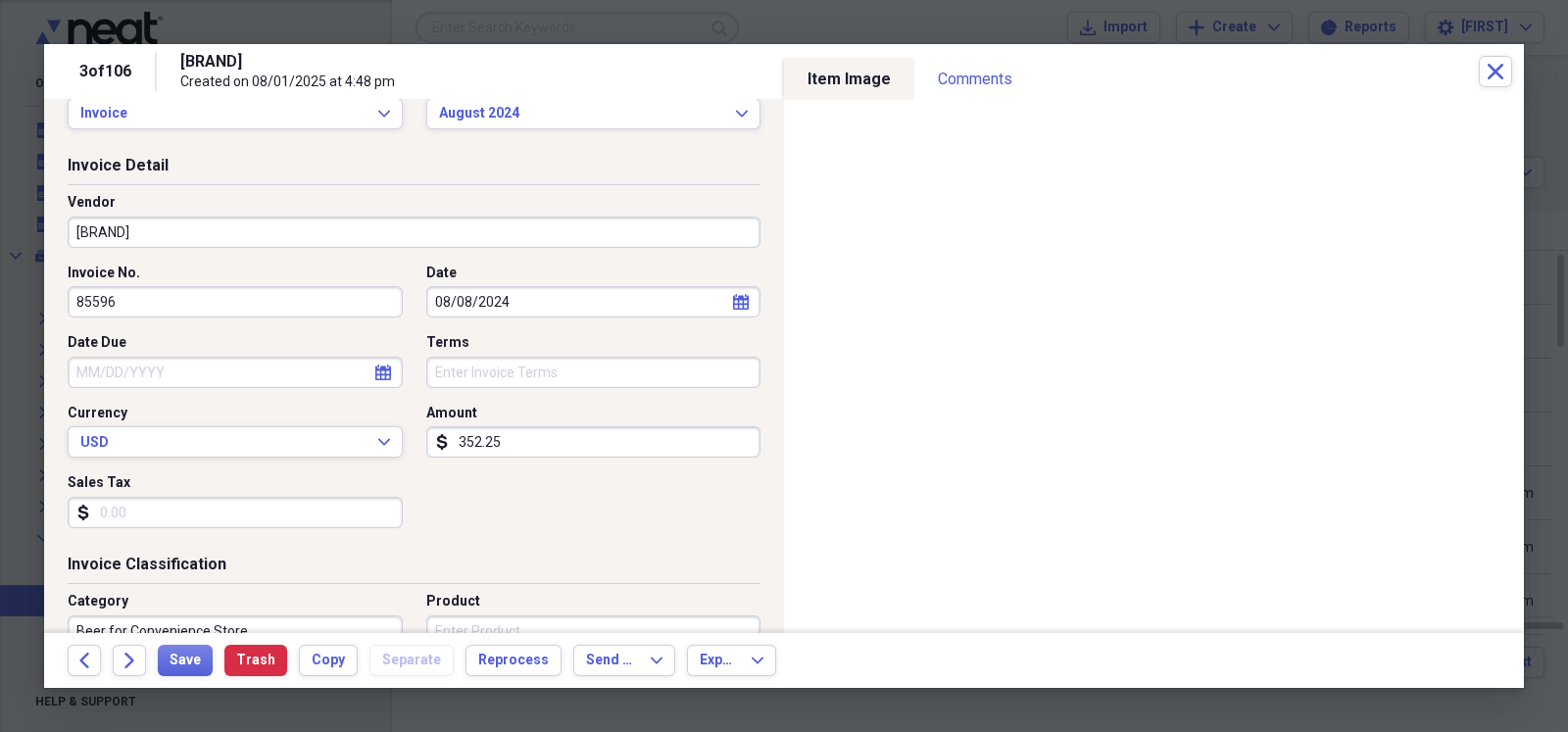 scroll, scrollTop: 97, scrollLeft: 0, axis: vertical 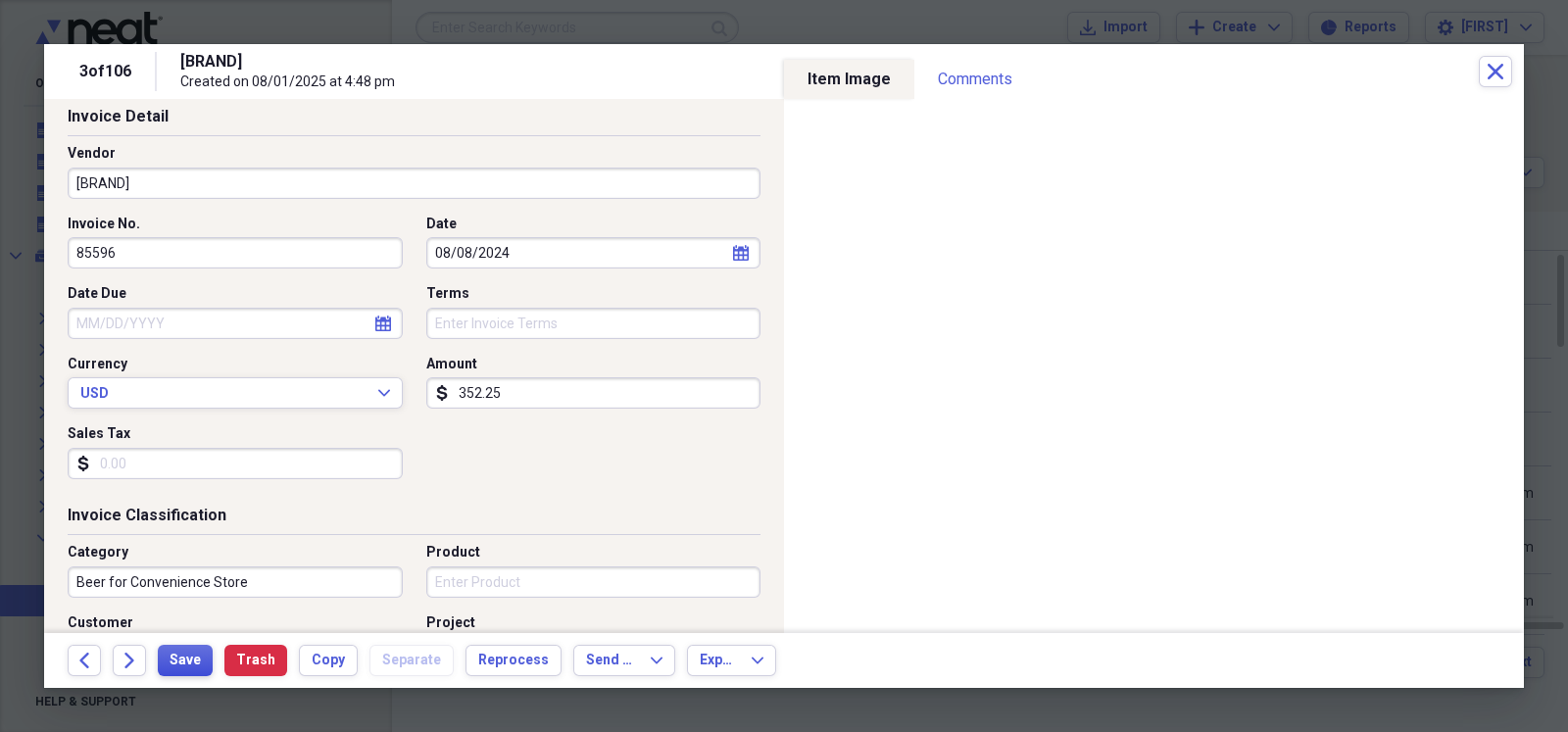 click on "Save" at bounding box center (185, 660) 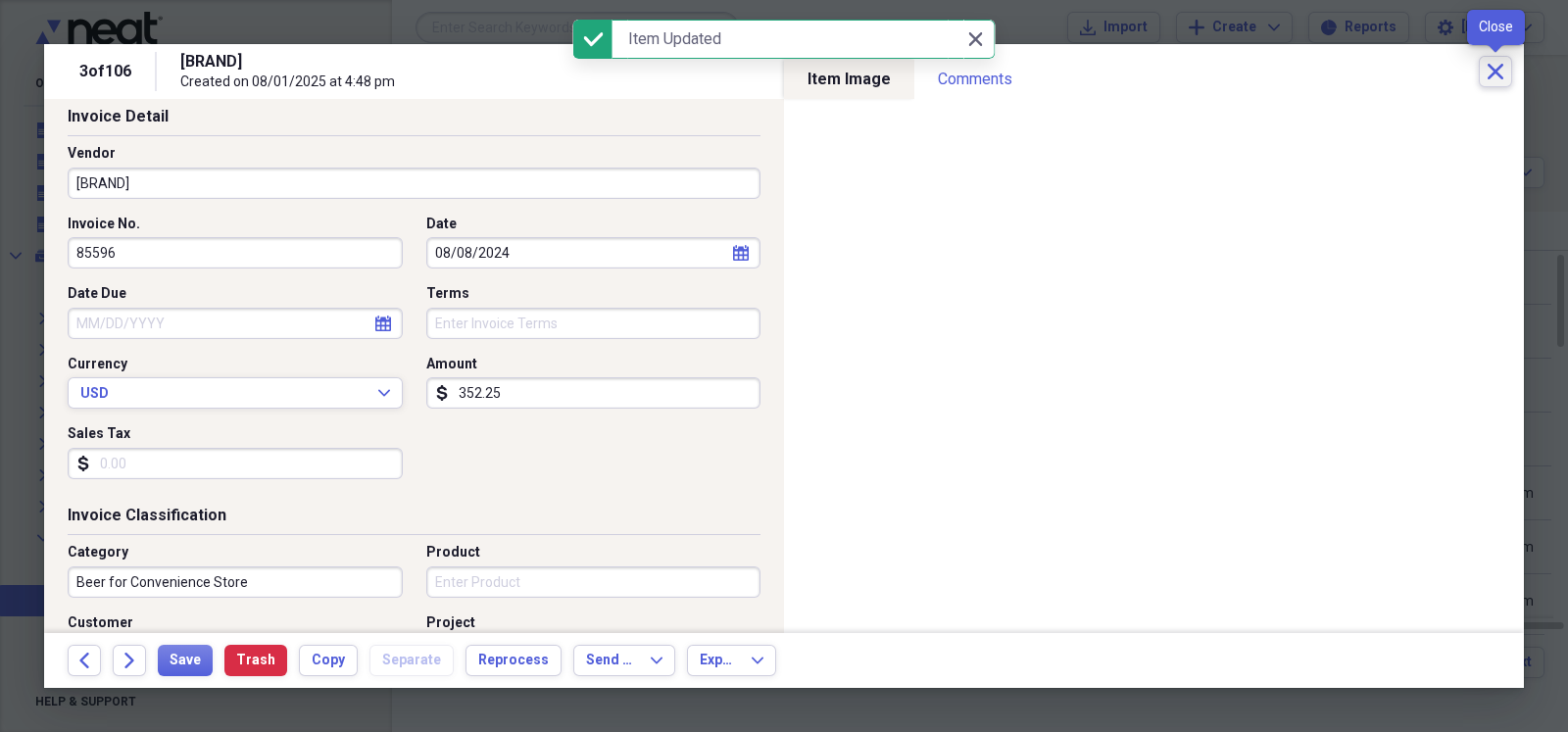 click on "Close" 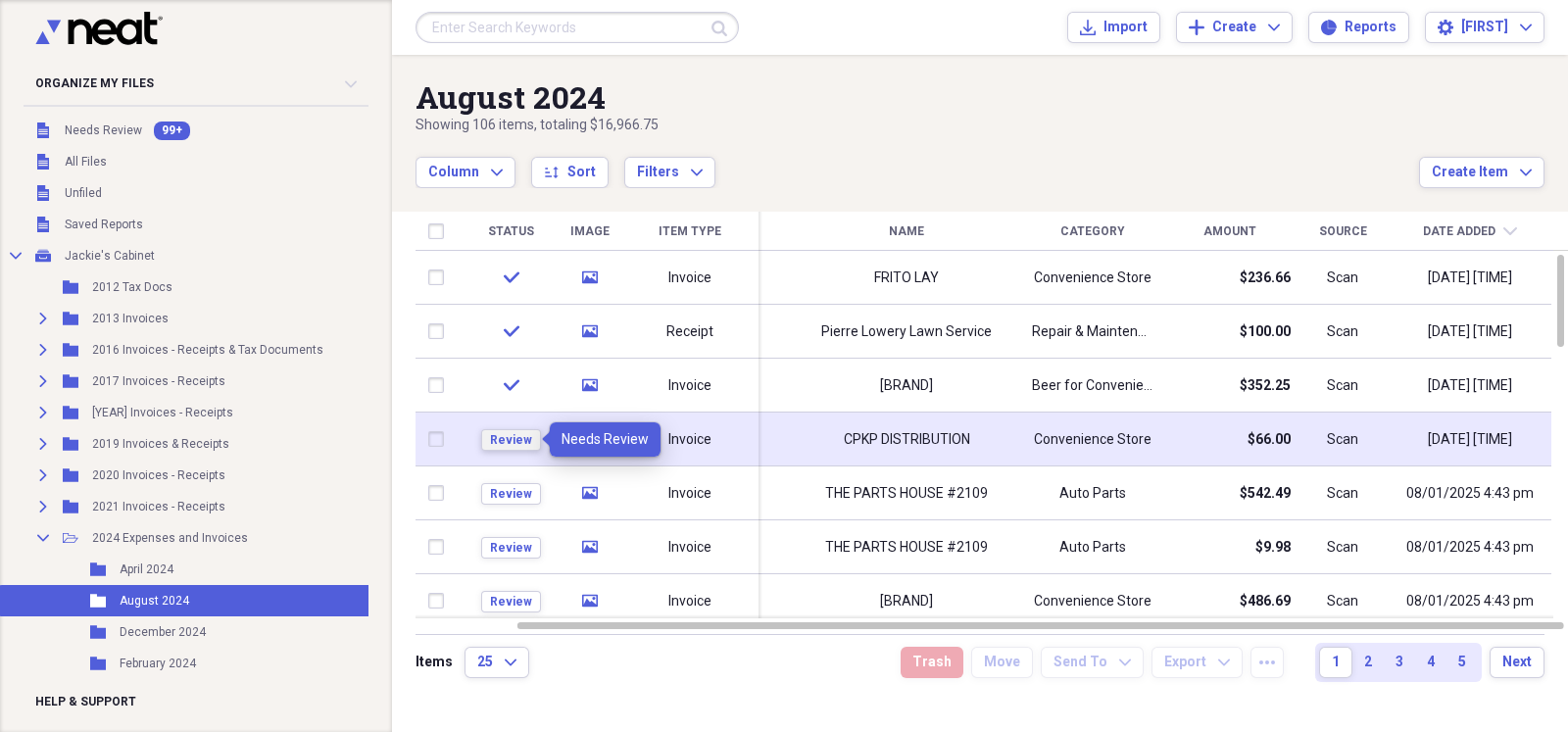 click on "Review" at bounding box center (511, 440) 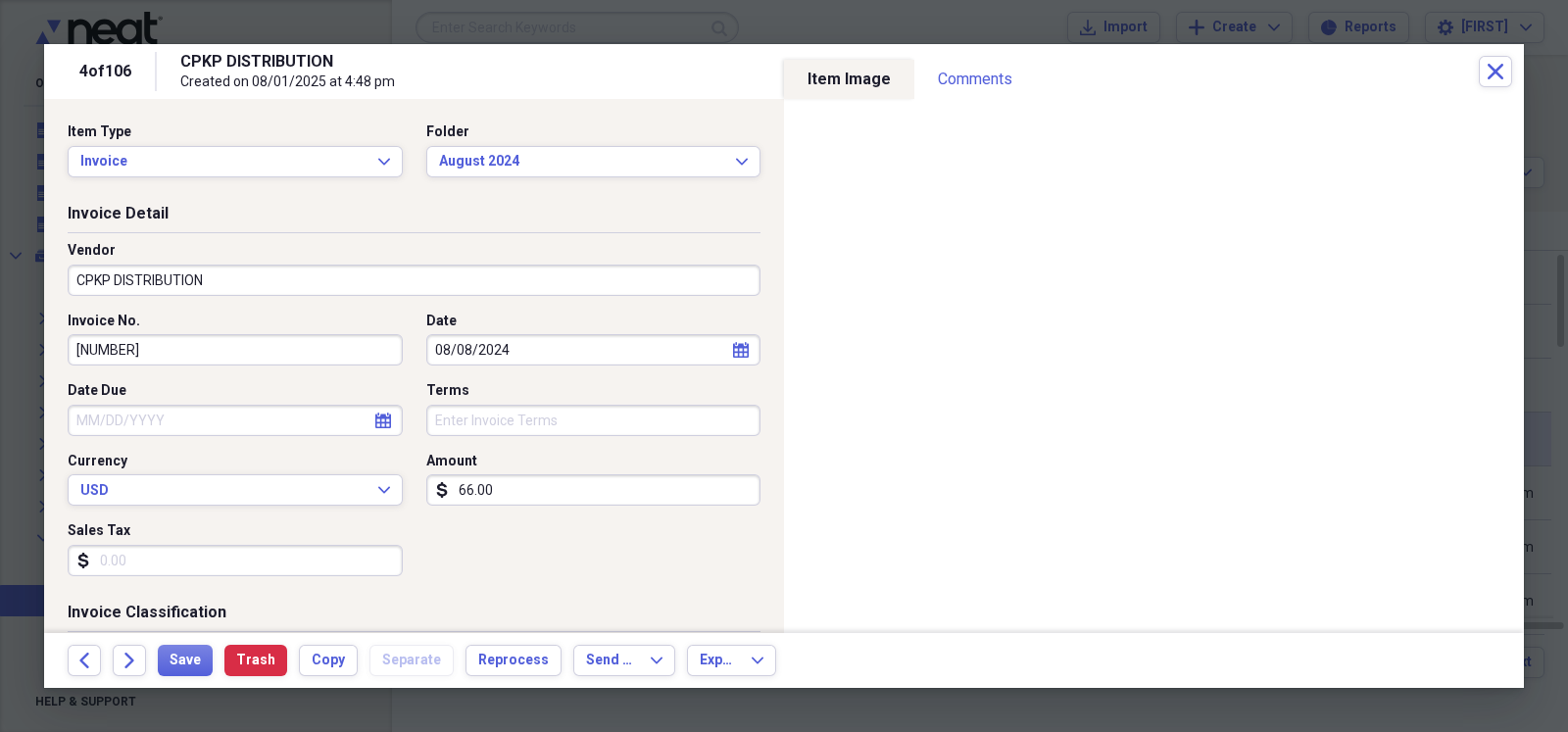 click on "66.00" at bounding box center [594, 490] 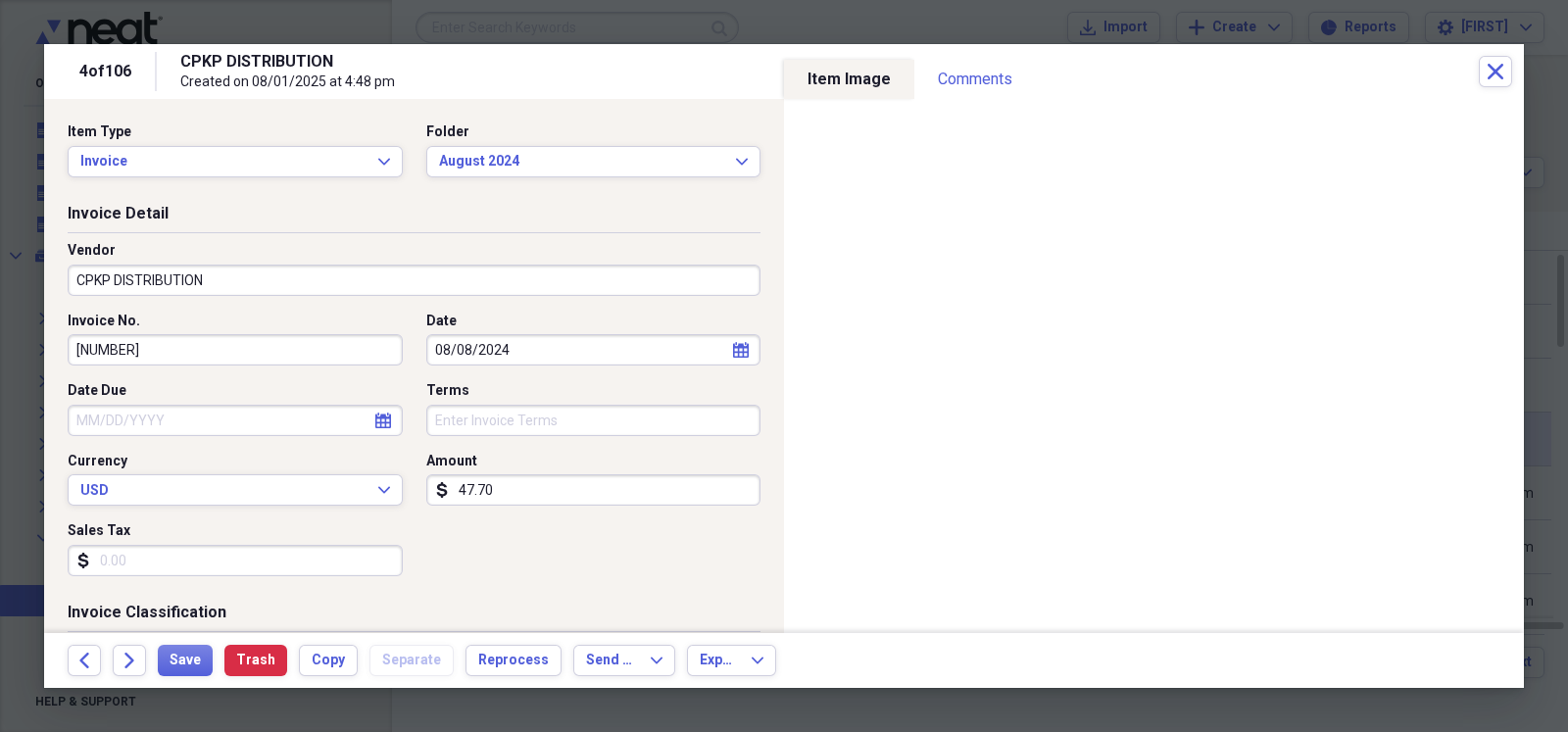 scroll, scrollTop: 48, scrollLeft: 0, axis: vertical 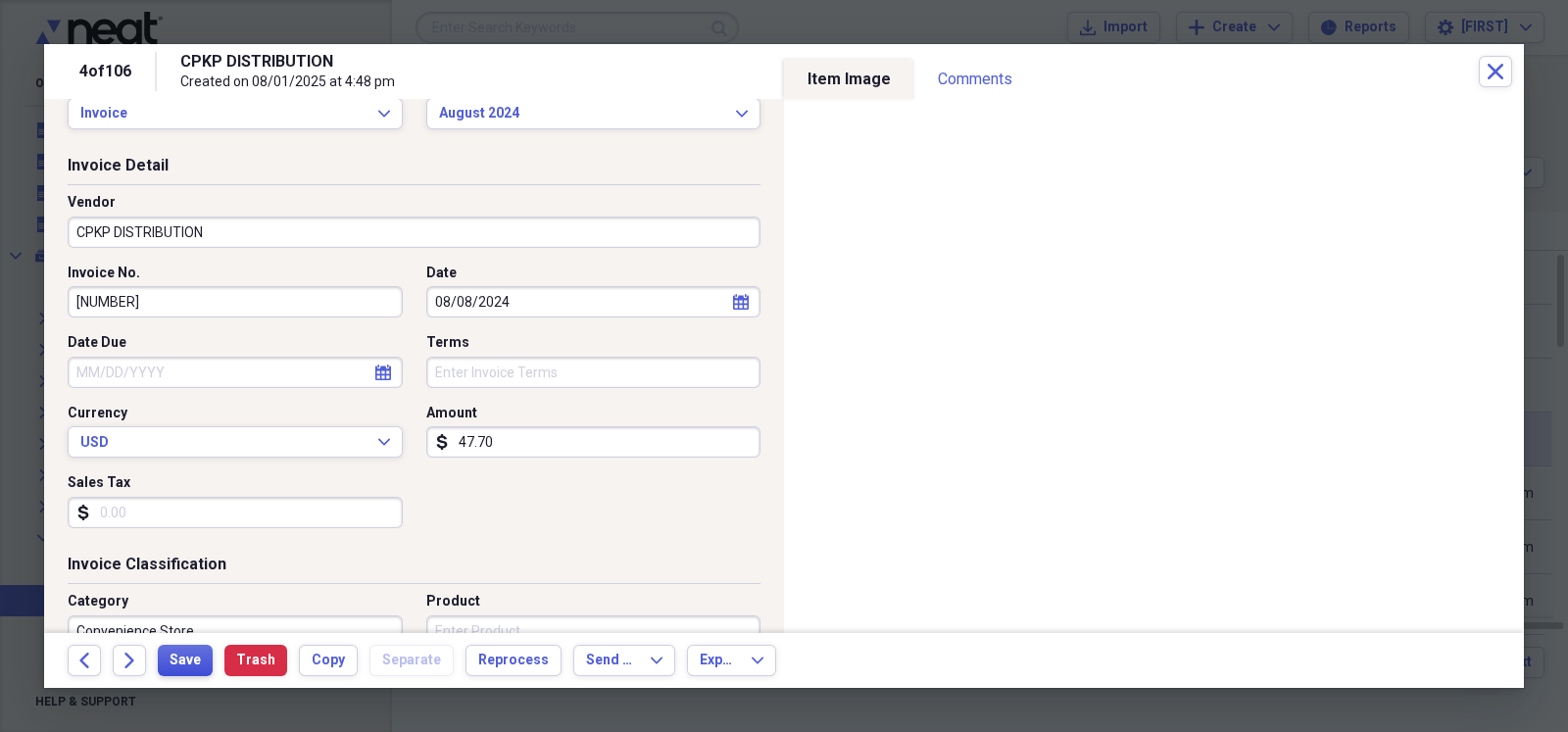 type on "47.70" 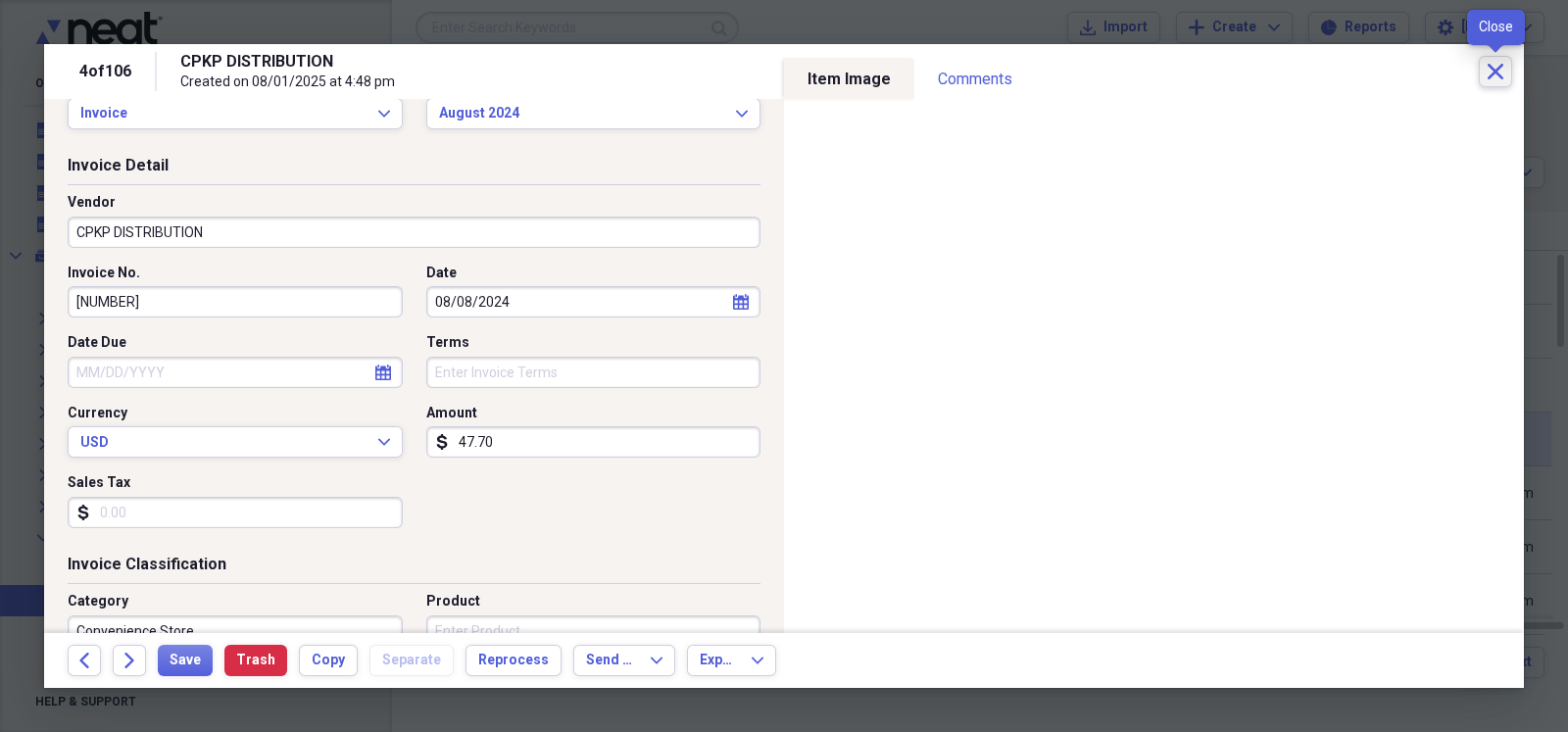 click on "Close" 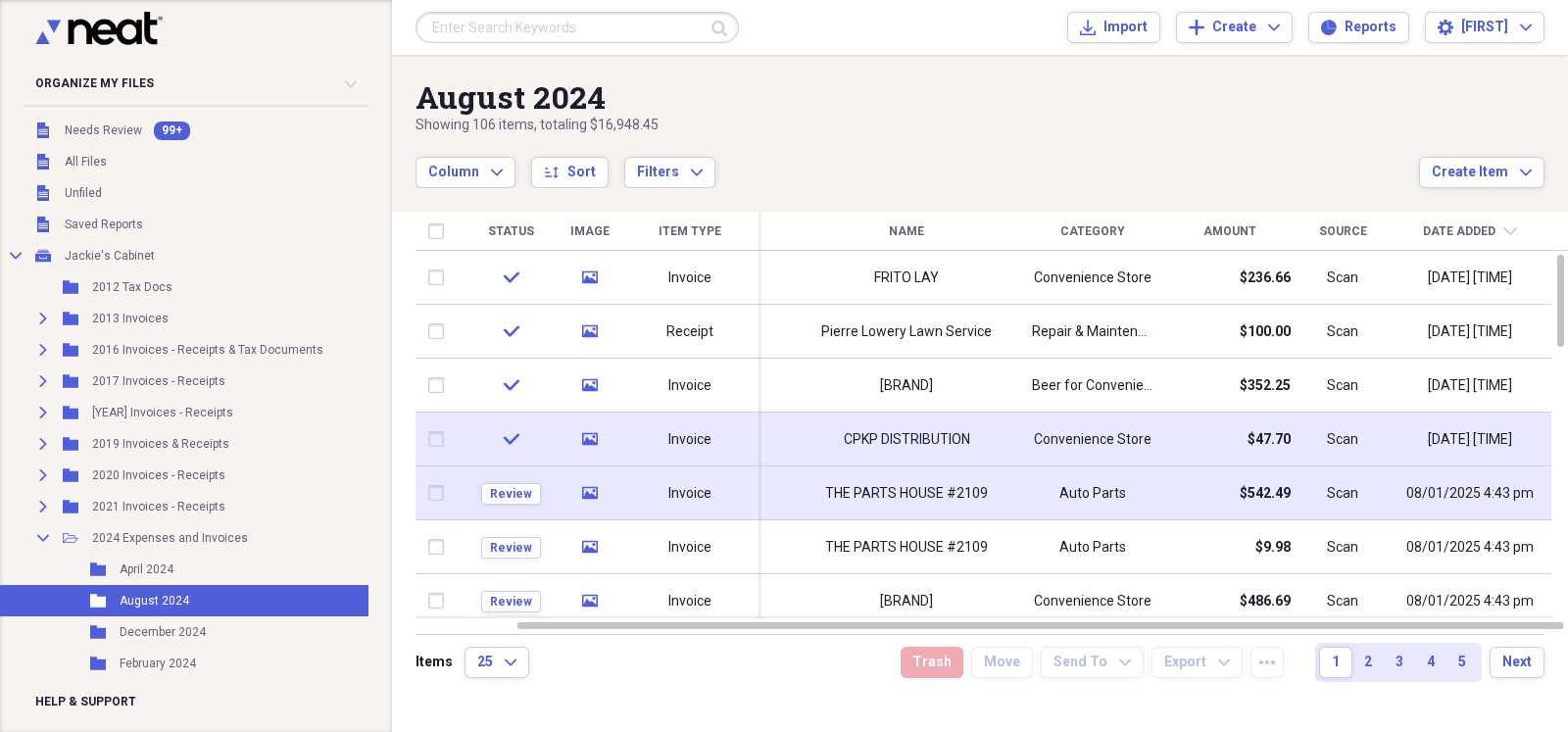 click on "THE PARTS HOUSE #2109" at bounding box center (906, 494) 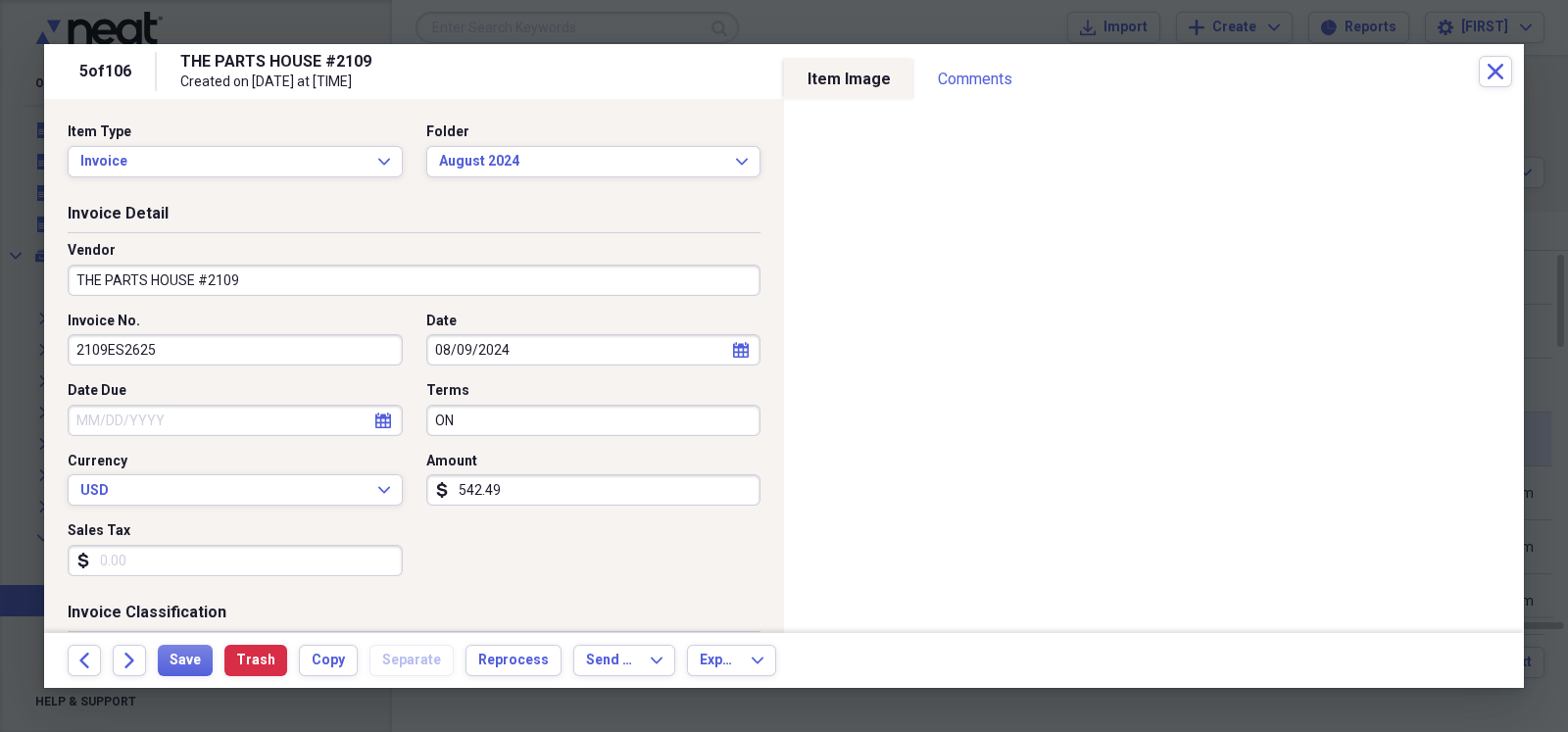 click on "542.49" at bounding box center [594, 490] 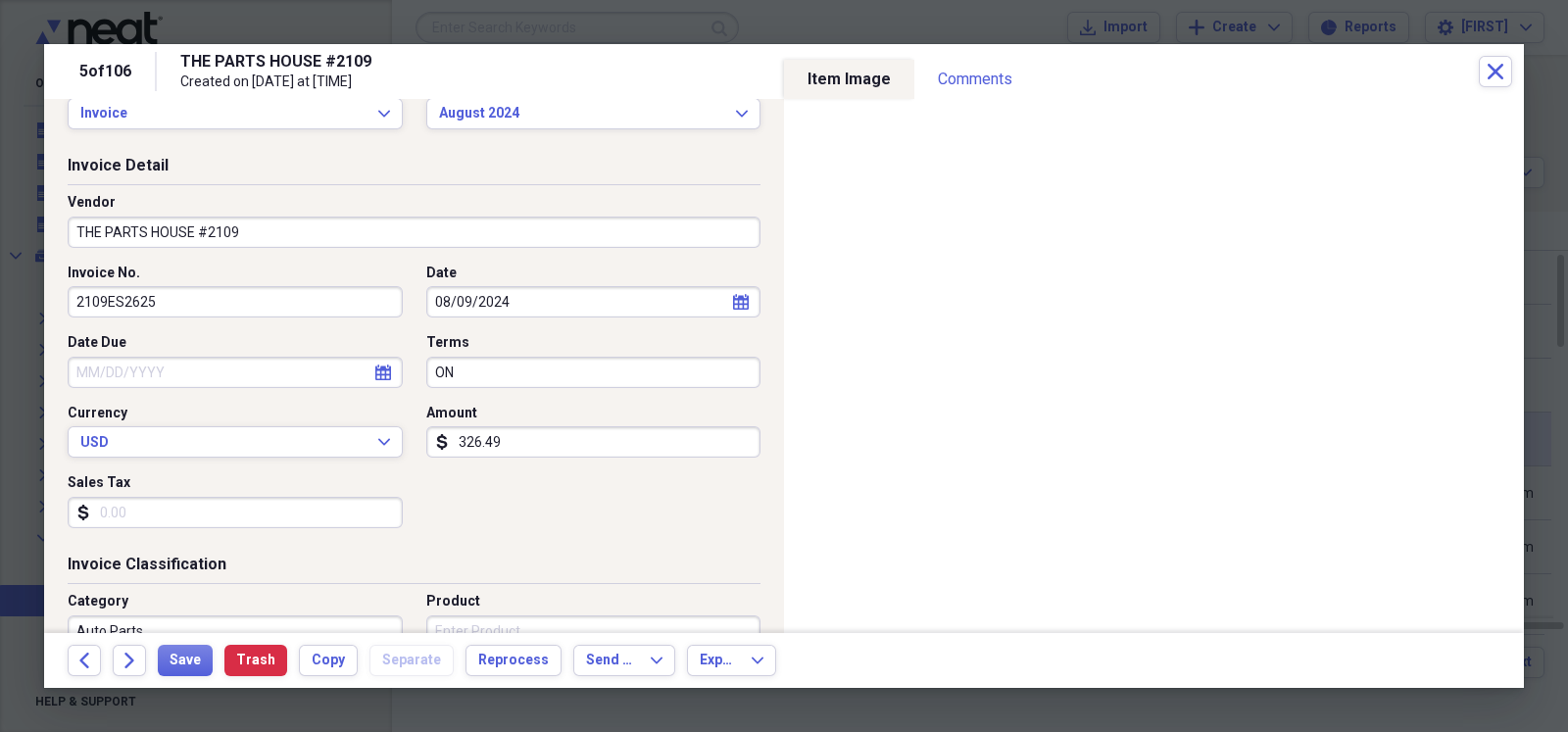 scroll, scrollTop: 97, scrollLeft: 0, axis: vertical 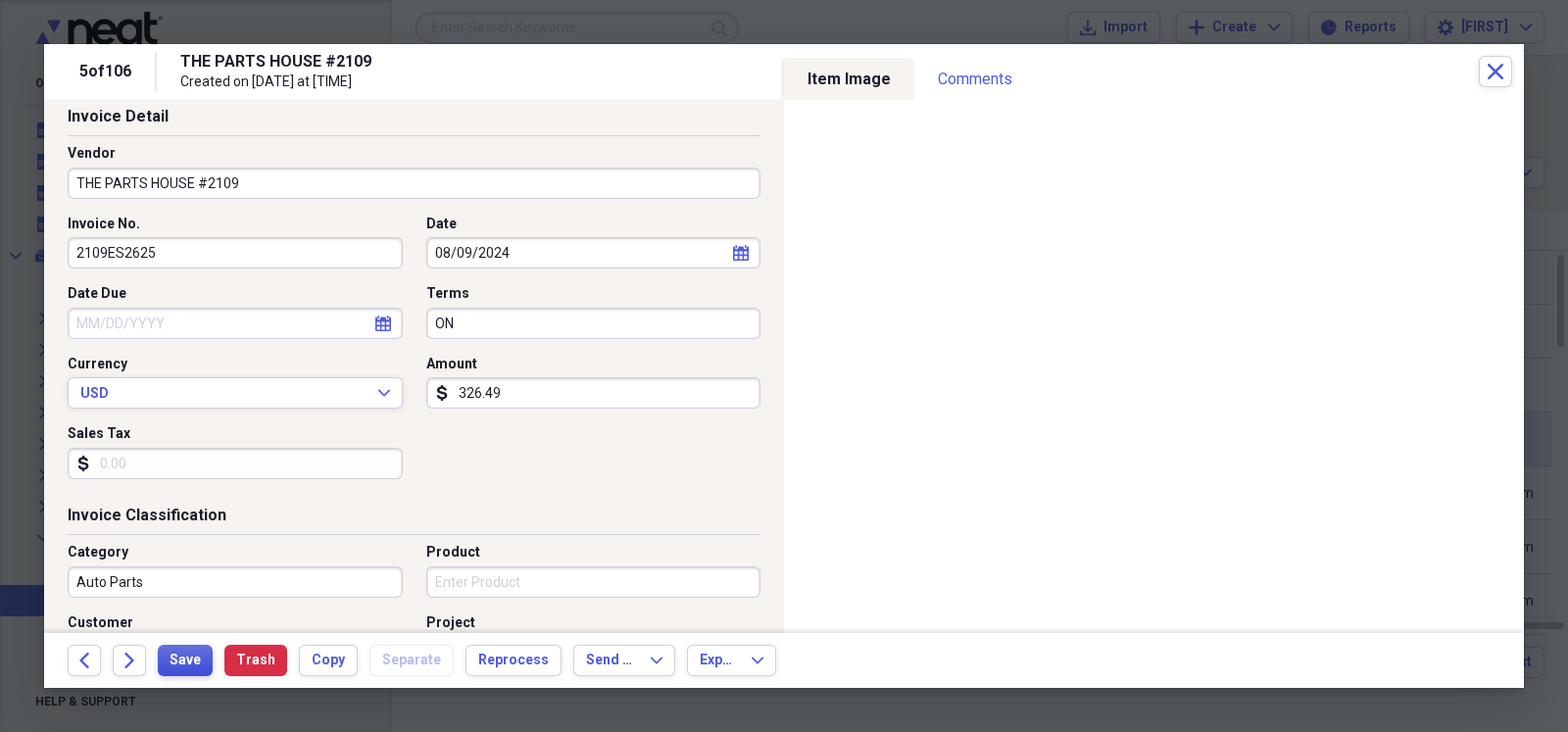 type on "326.49" 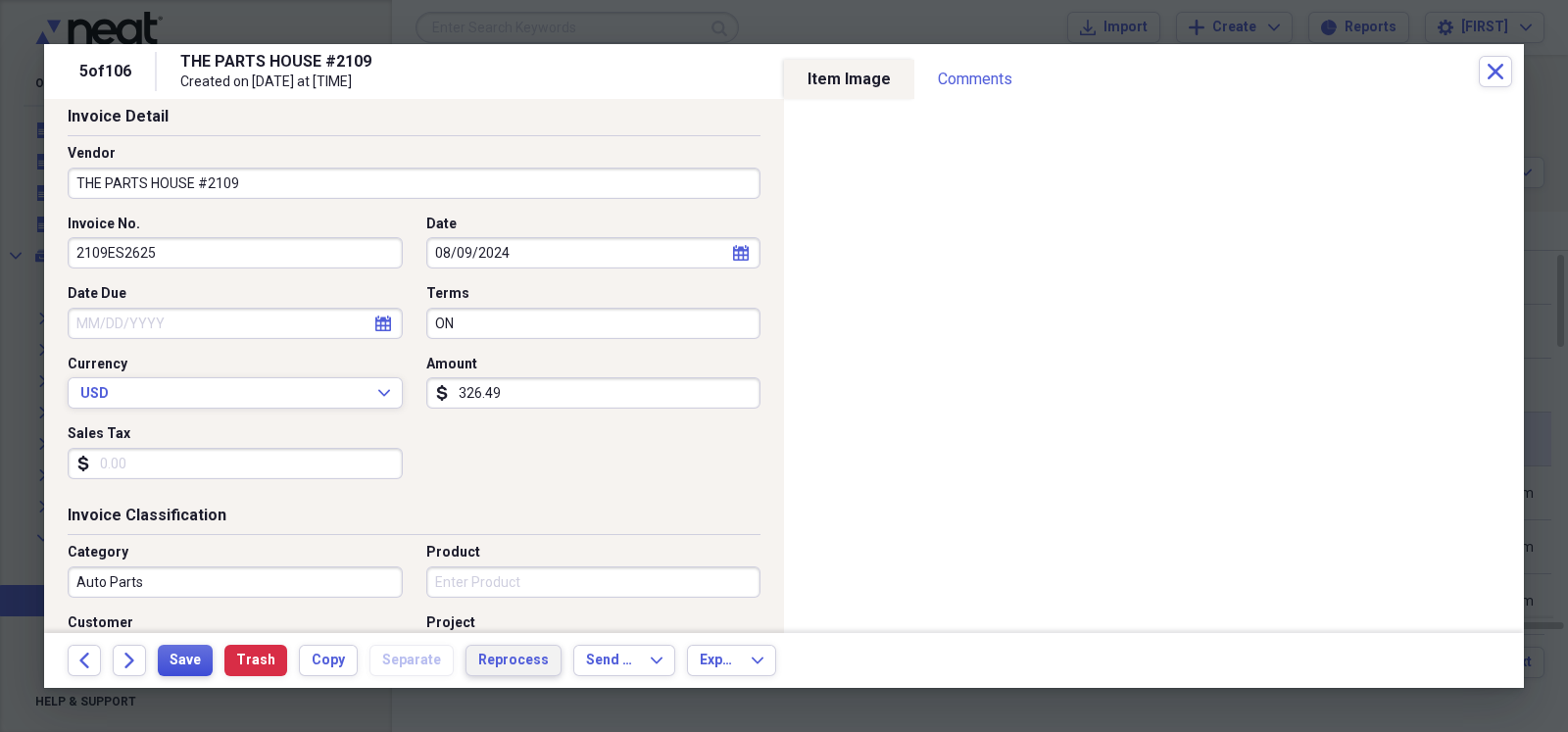 drag, startPoint x: 177, startPoint y: 661, endPoint x: 504, endPoint y: 652, distance: 327.12383 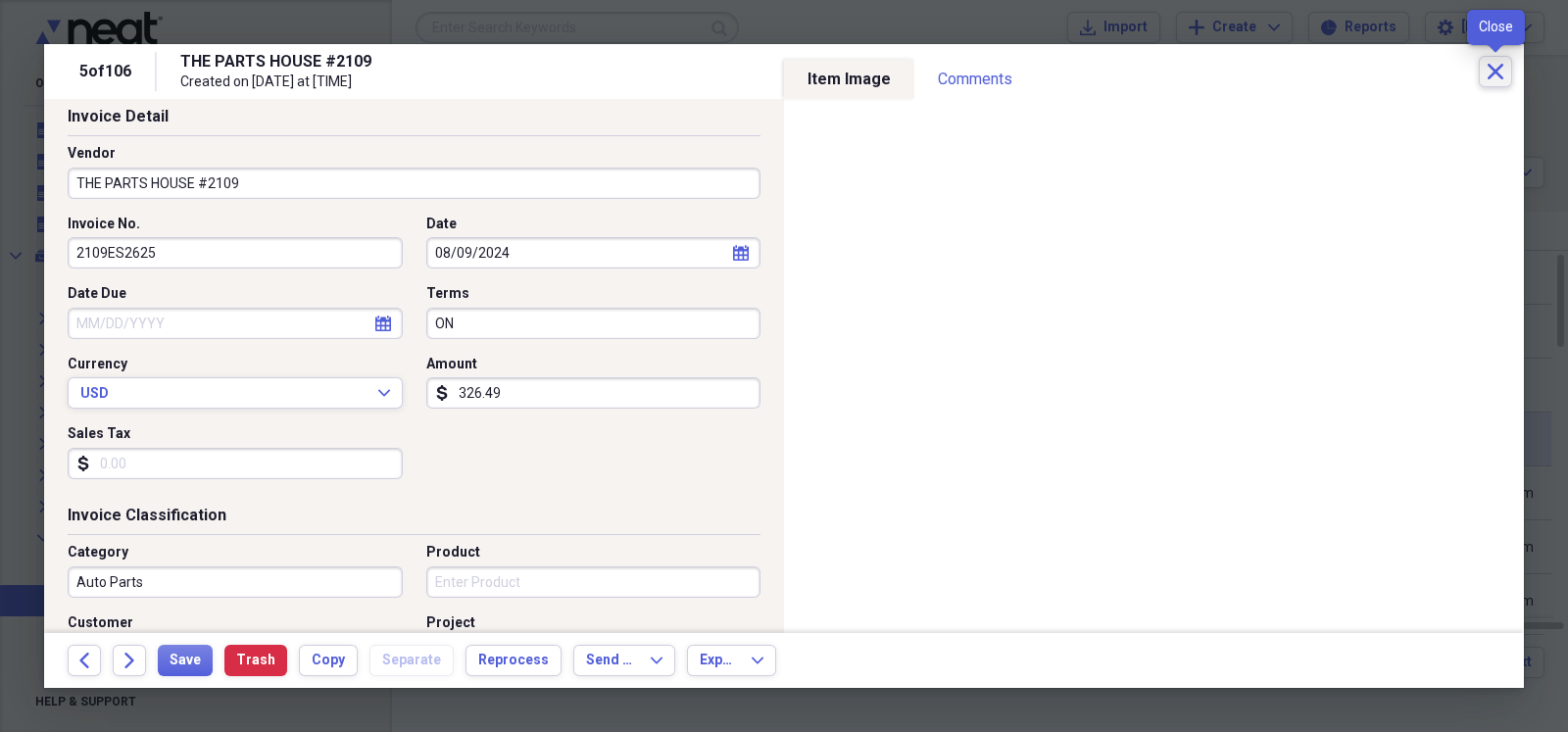 click on "Close" 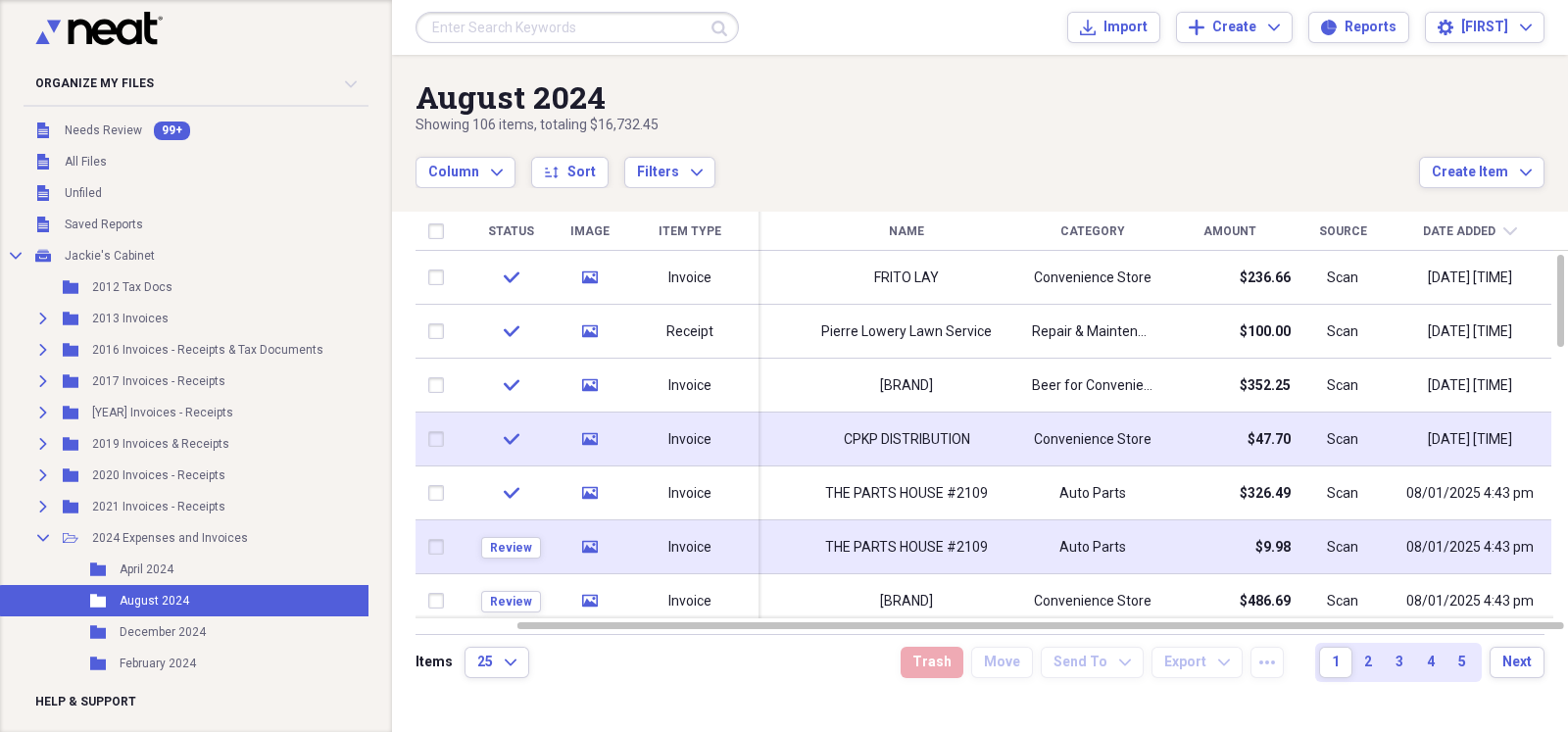 click on "THE PARTS HOUSE #2109" at bounding box center (906, 548) 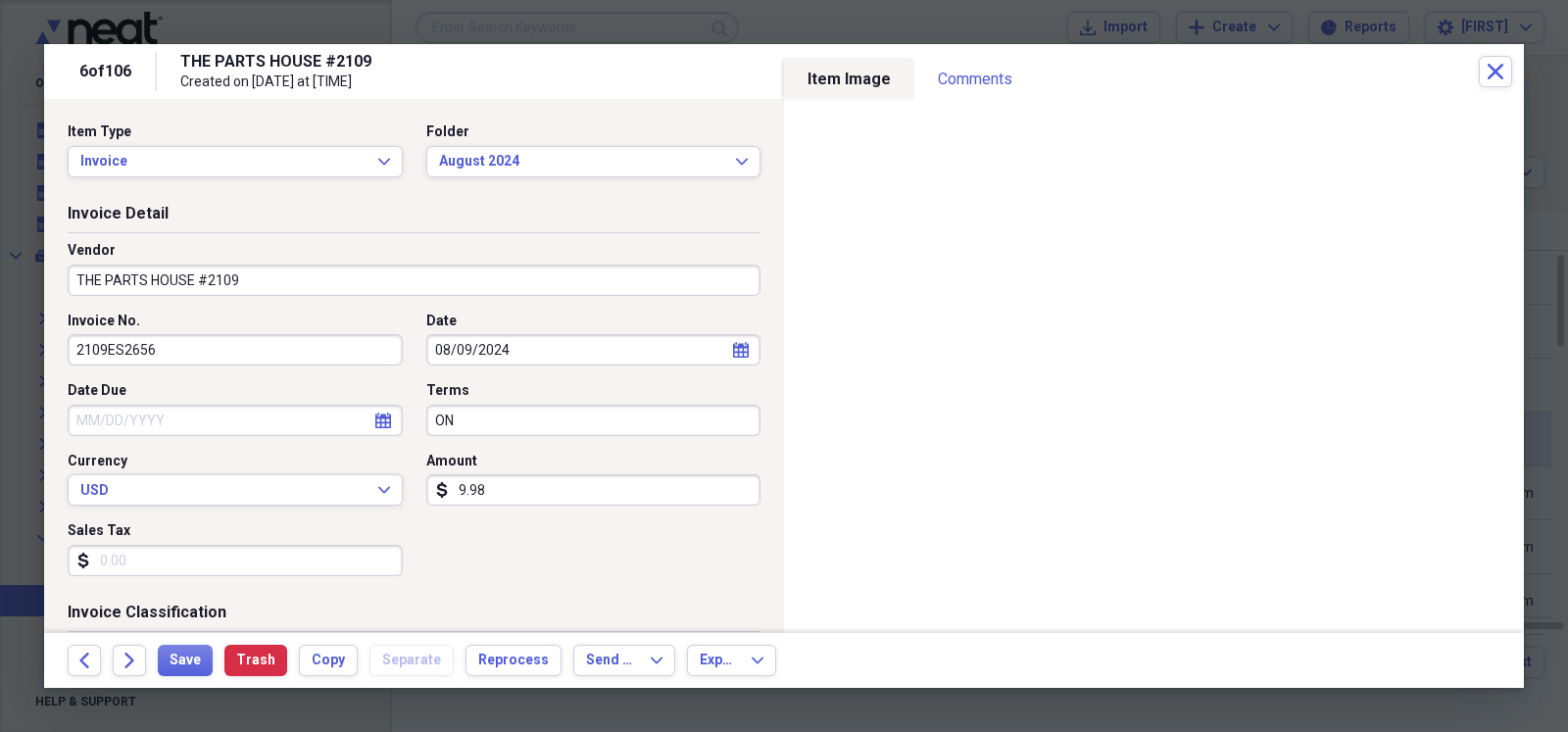 click on "9.98" at bounding box center [594, 490] 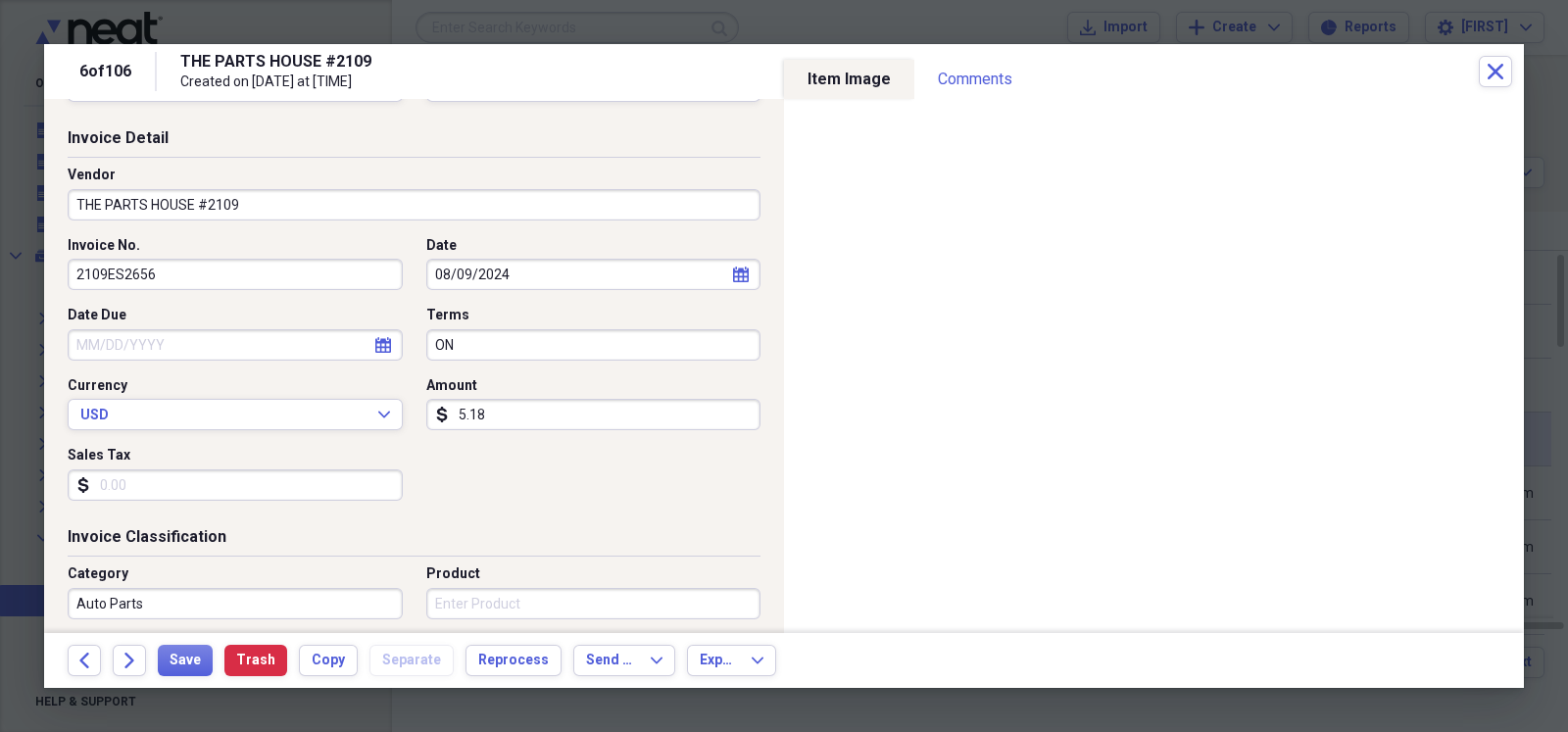scroll, scrollTop: 97, scrollLeft: 0, axis: vertical 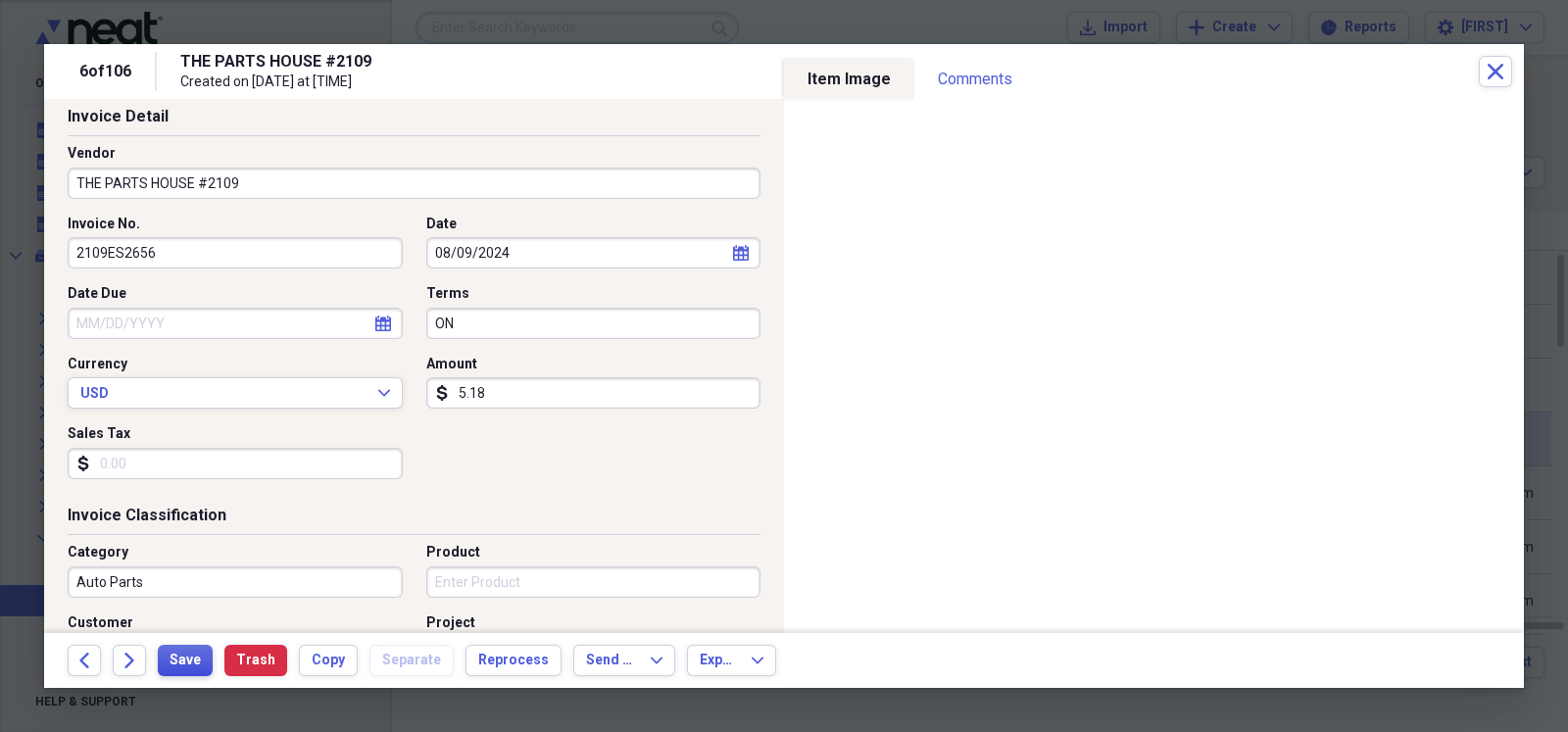 type on "5.18" 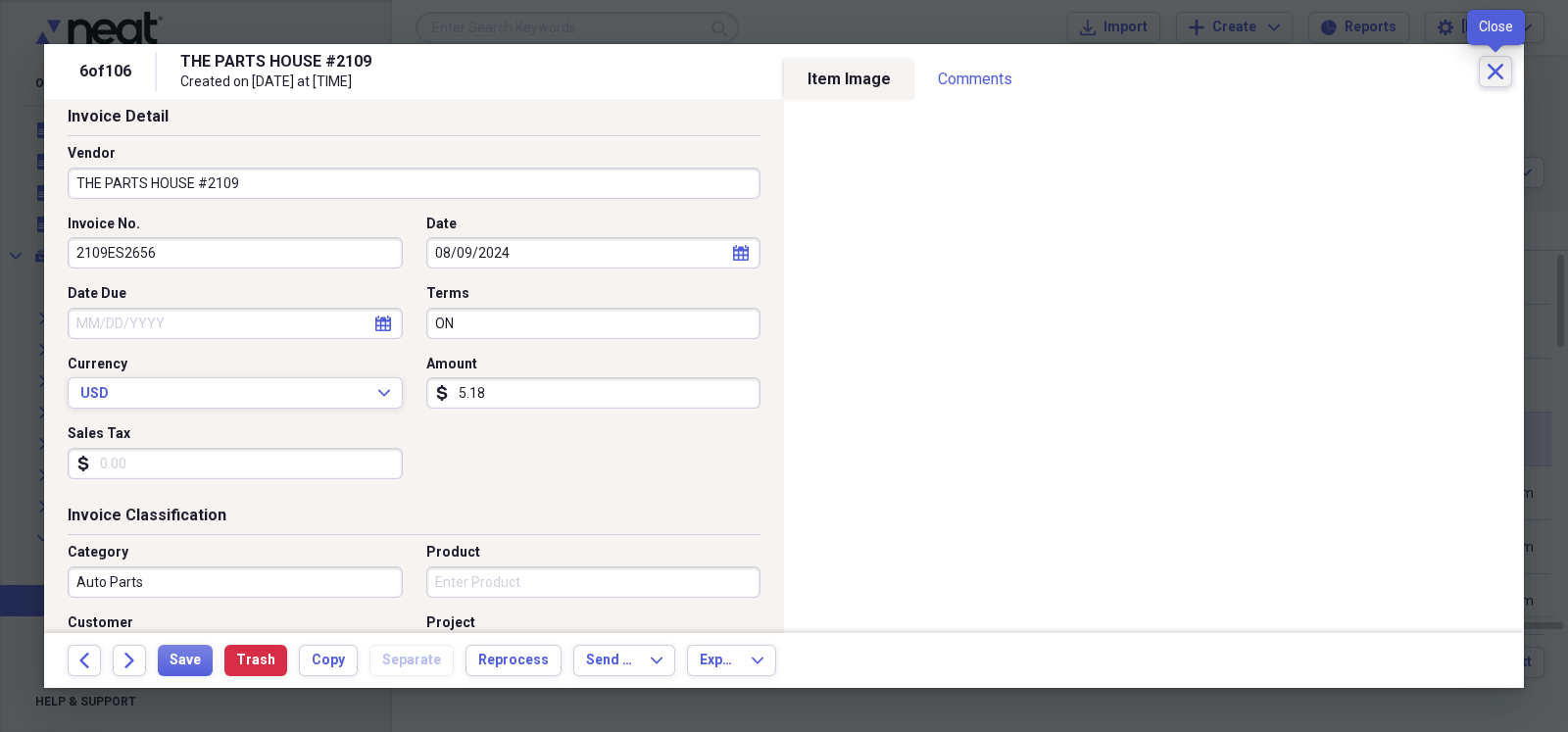 click 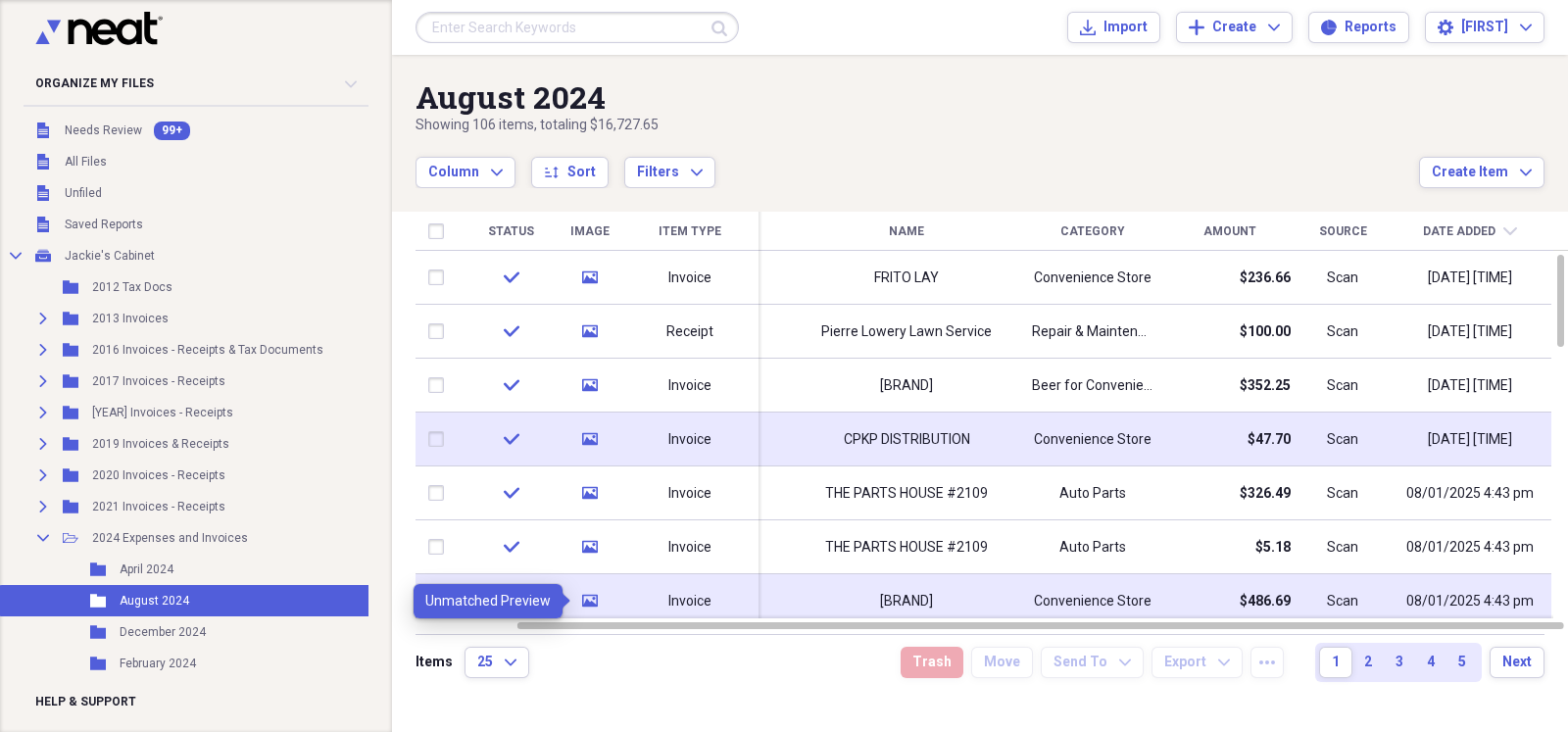 click on "media" 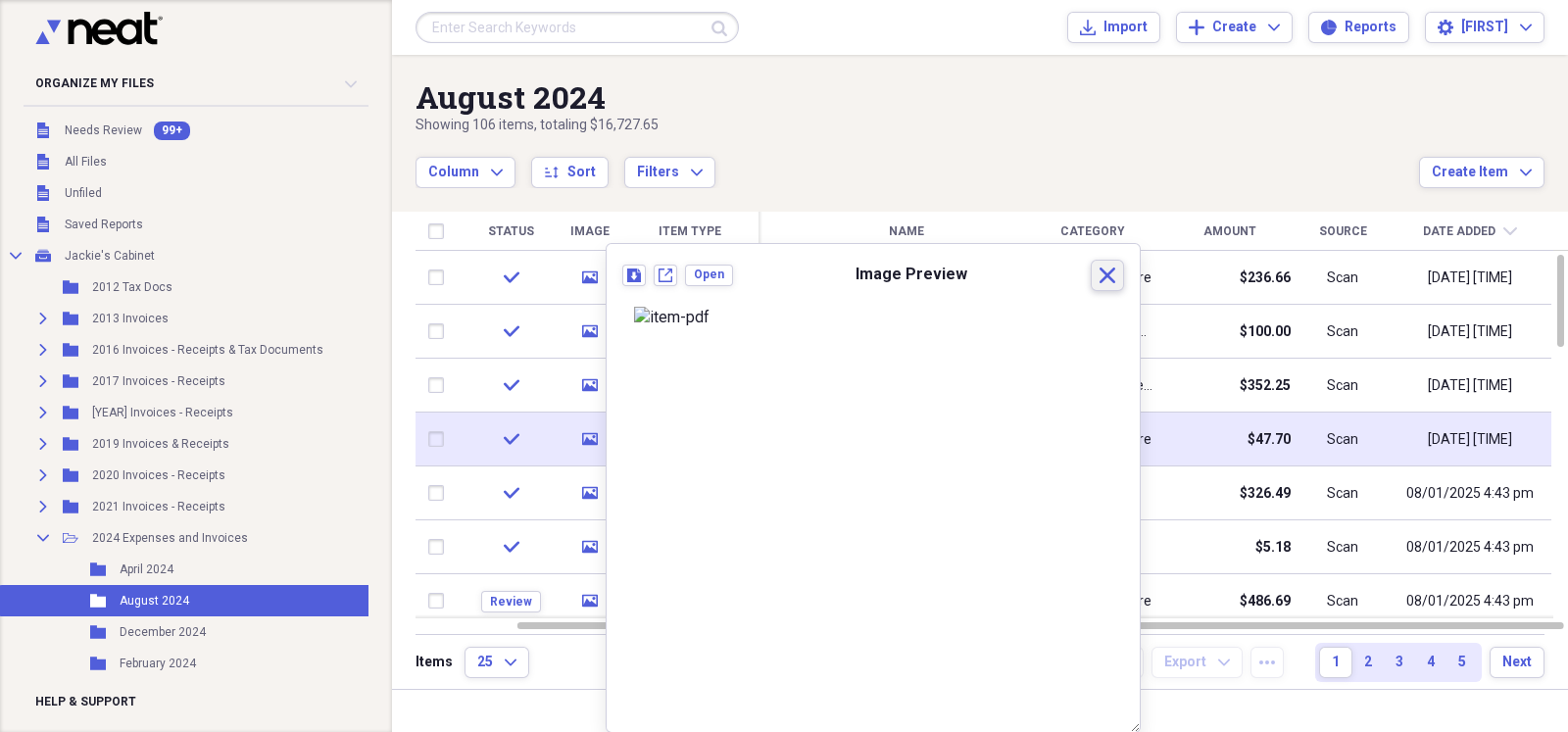 click on "Close" 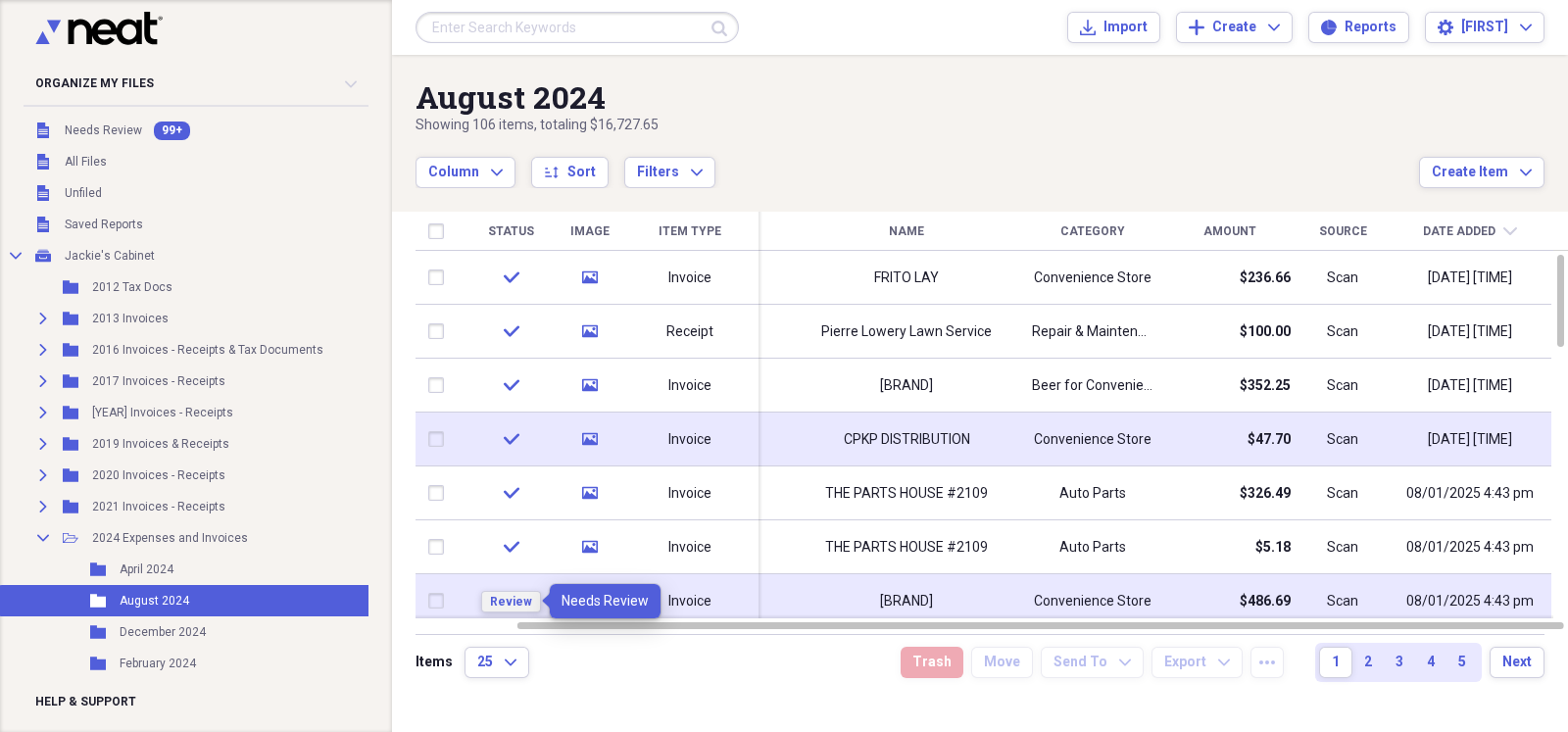 click on "Review" at bounding box center (511, 602) 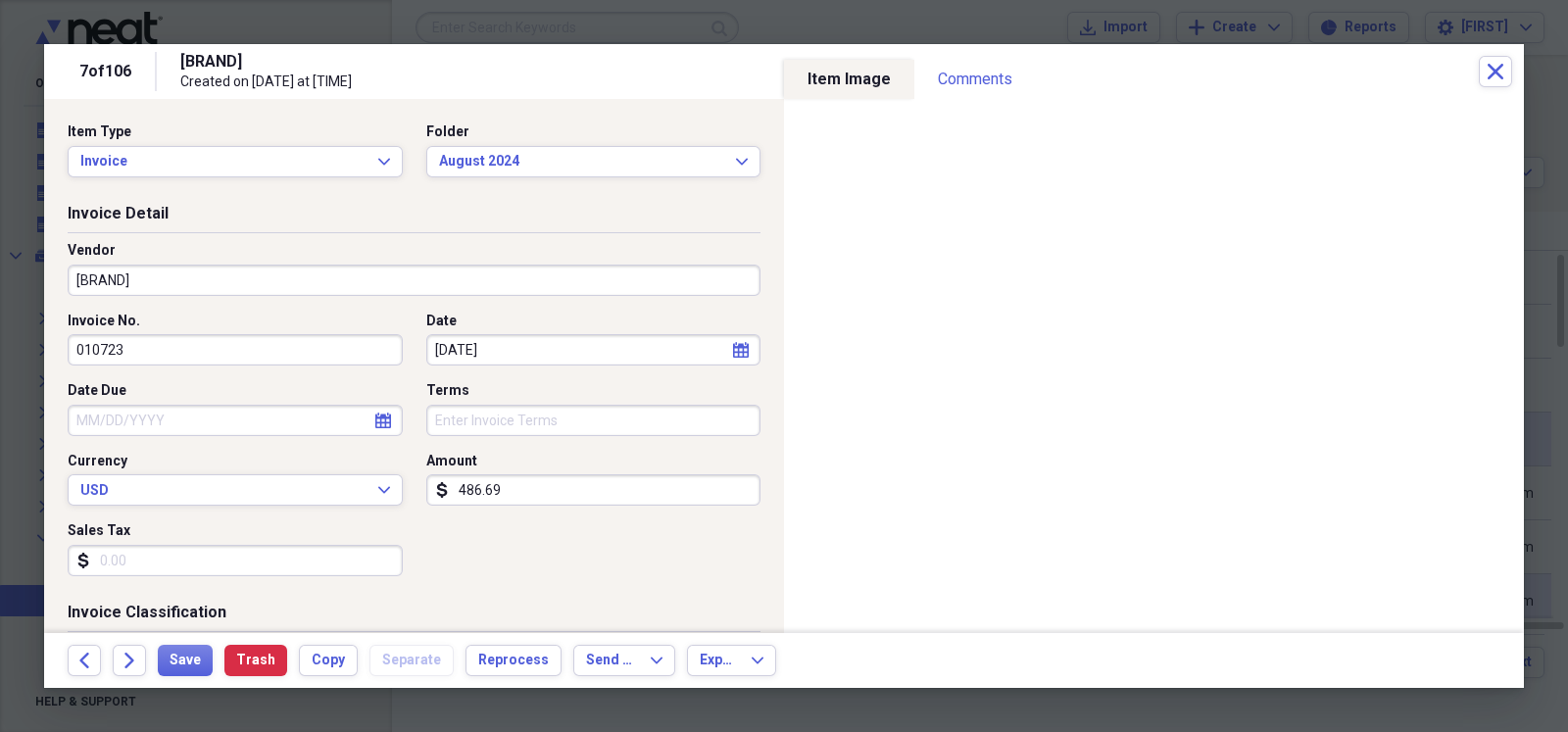 click on "486.69" at bounding box center (594, 490) 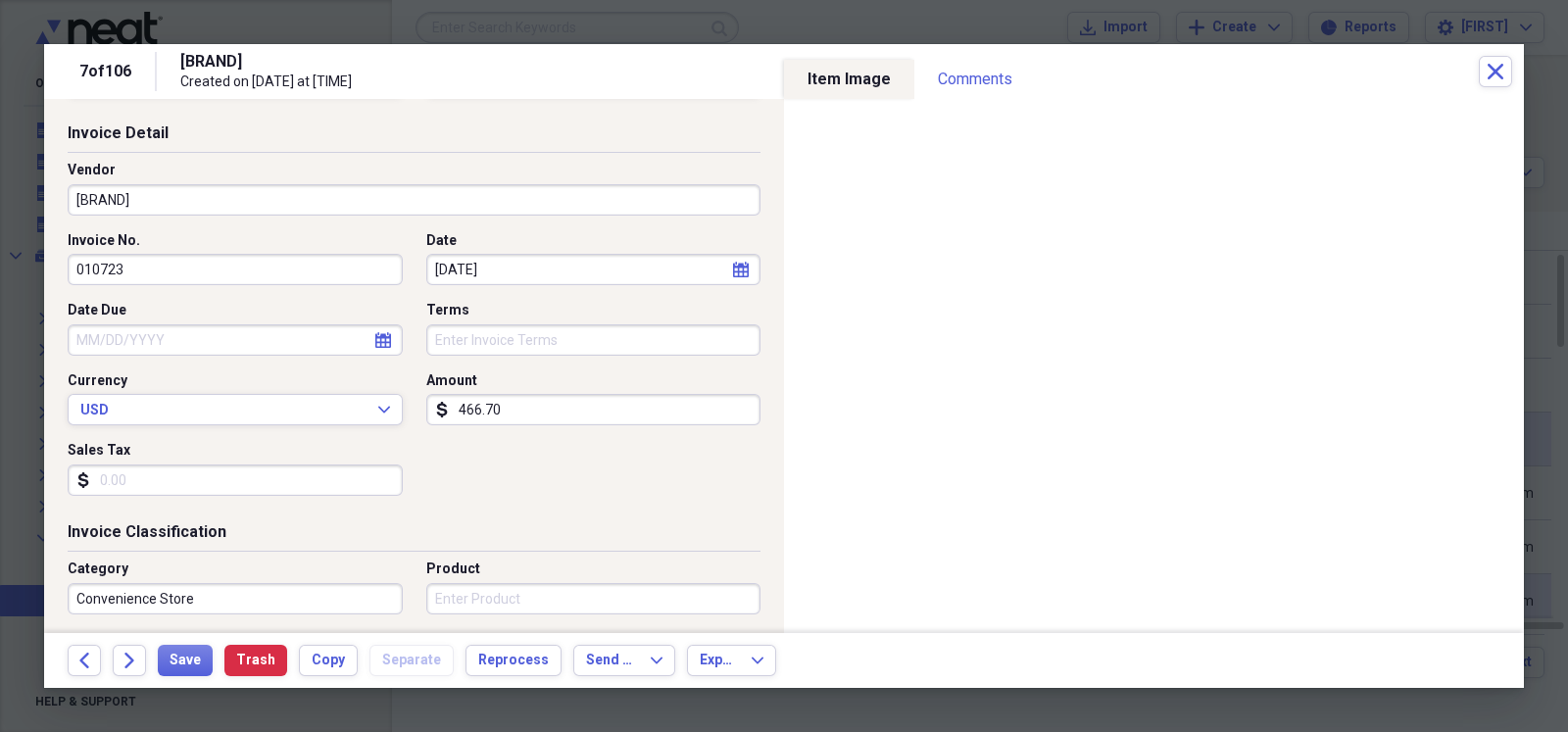 scroll, scrollTop: 97, scrollLeft: 0, axis: vertical 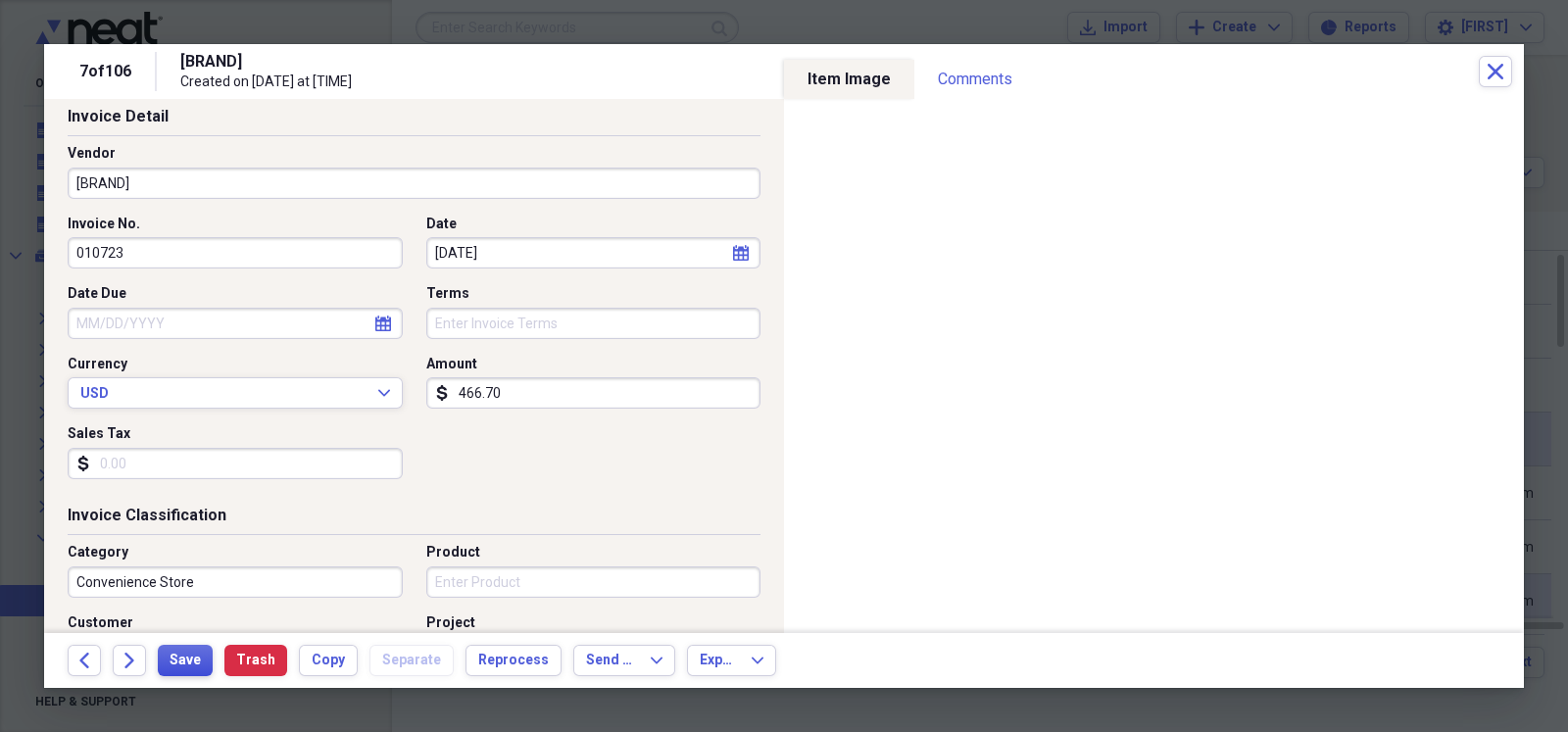 type on "466.70" 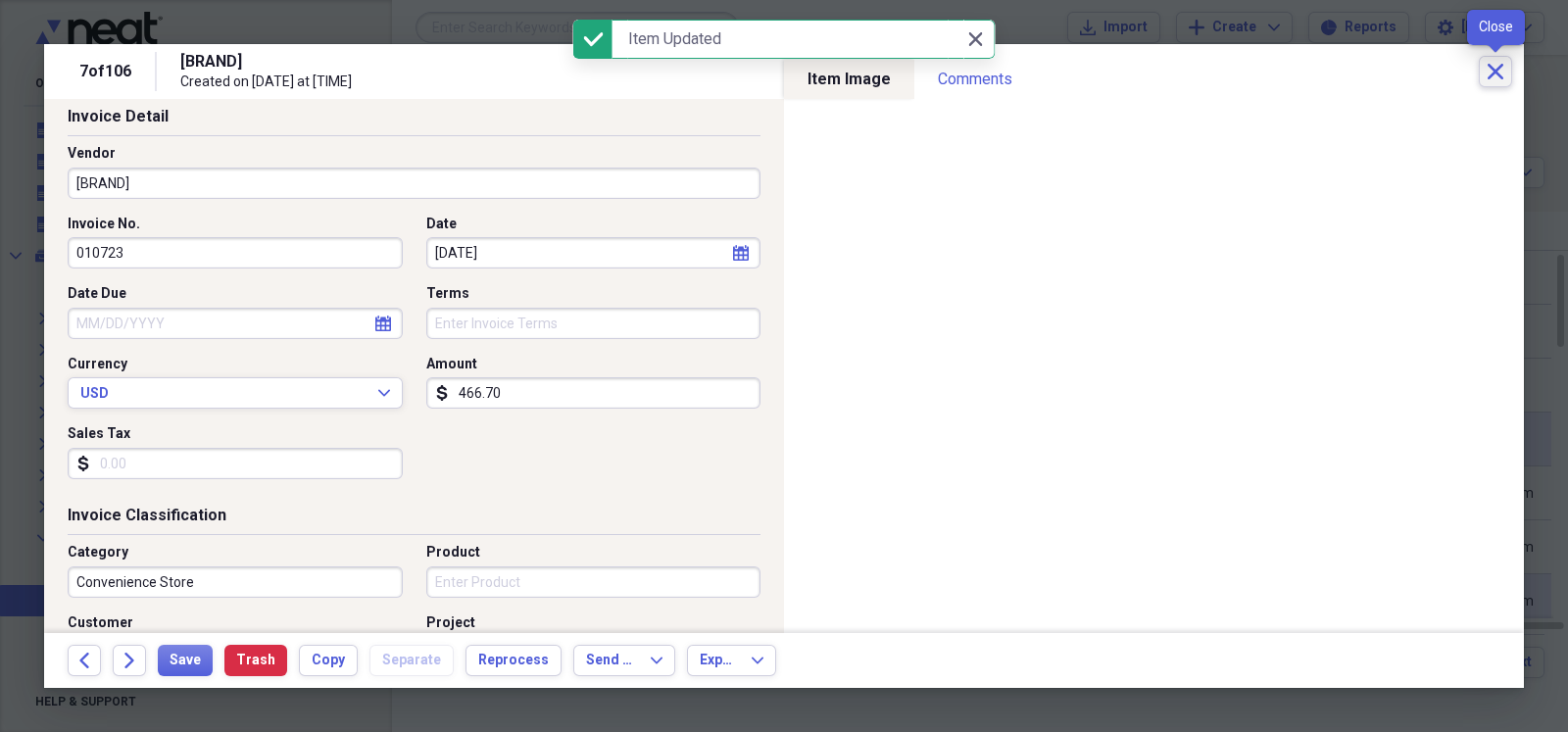 click 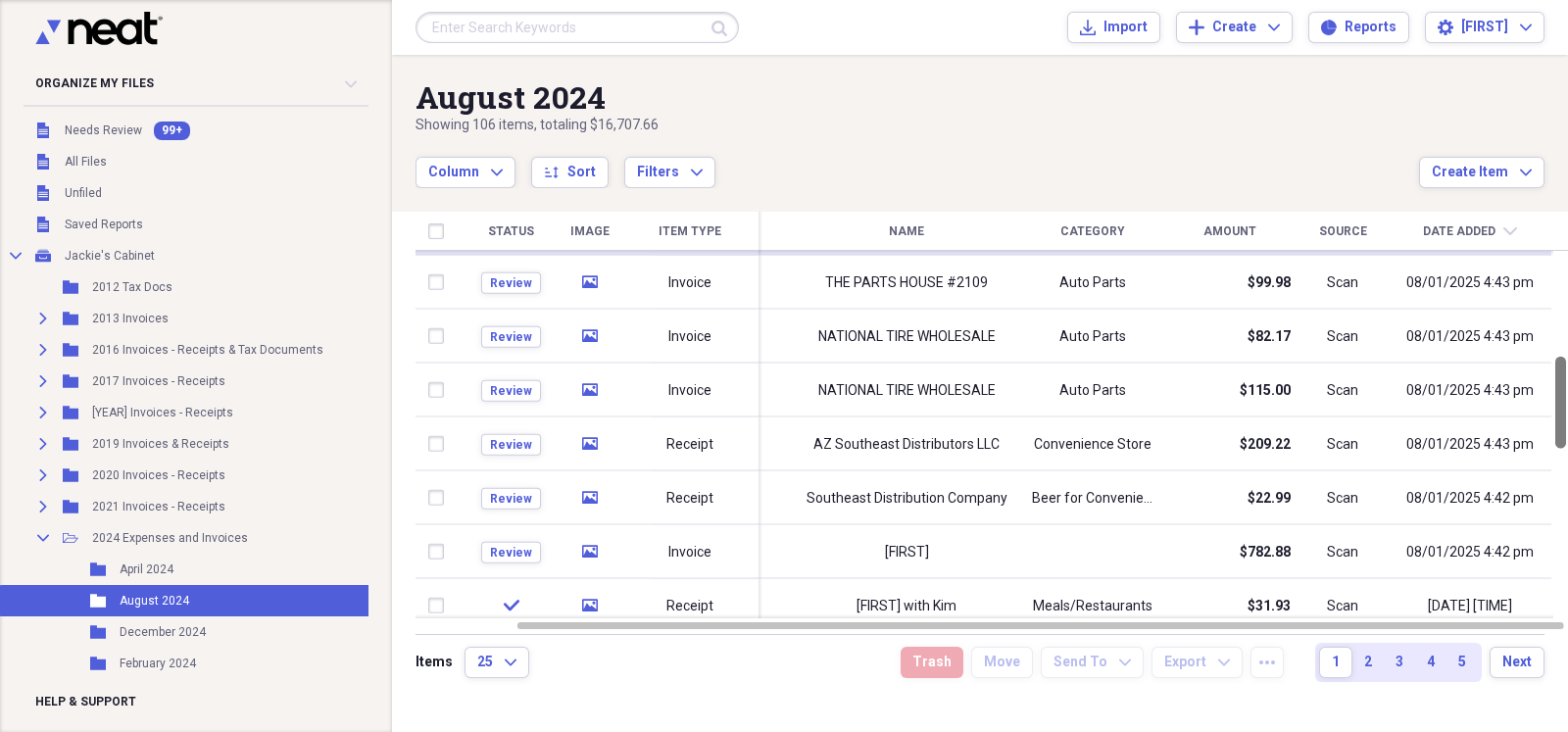 drag, startPoint x: 1562, startPoint y: 338, endPoint x: 1567, endPoint y: 437, distance: 99.12618 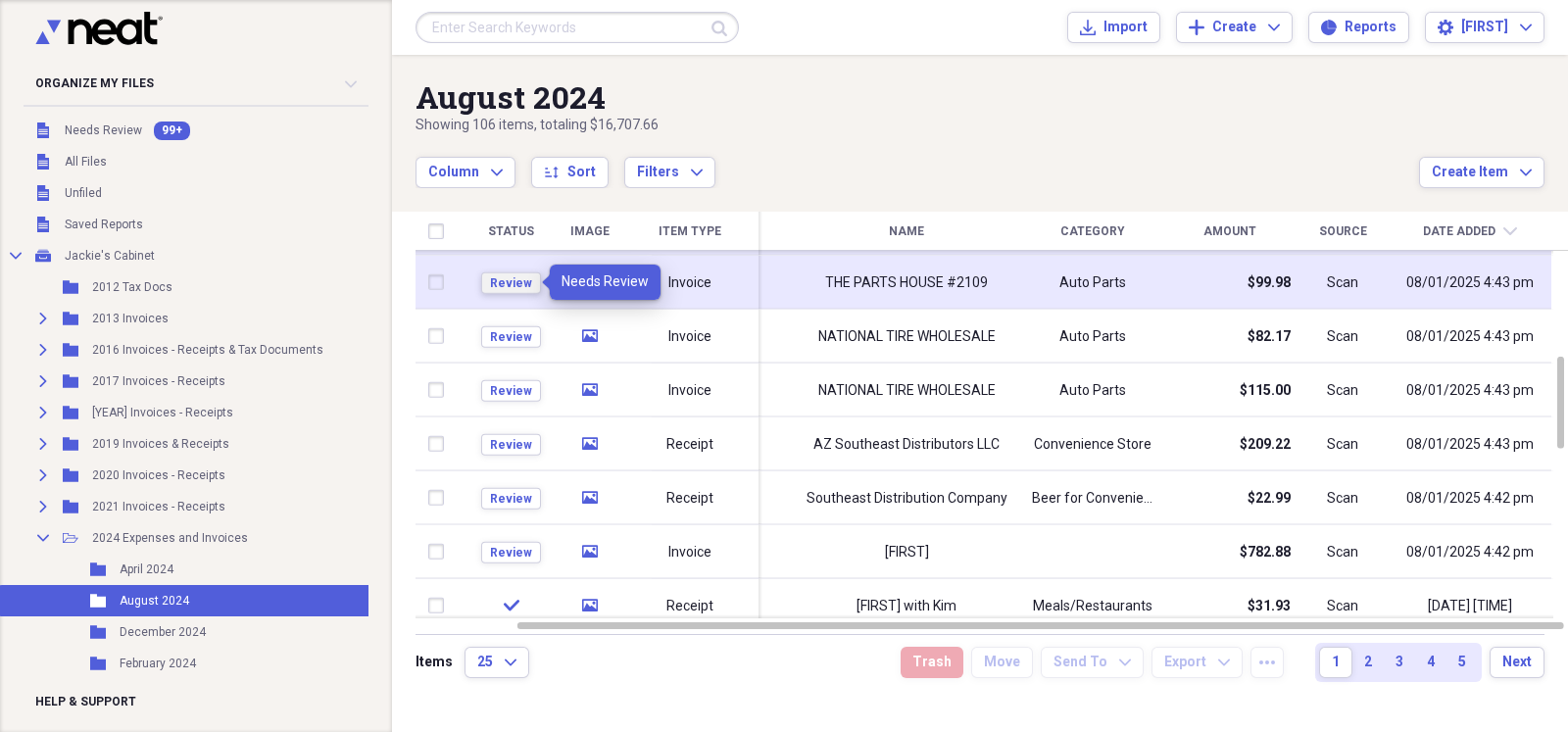 click on "Review" at bounding box center (511, 282) 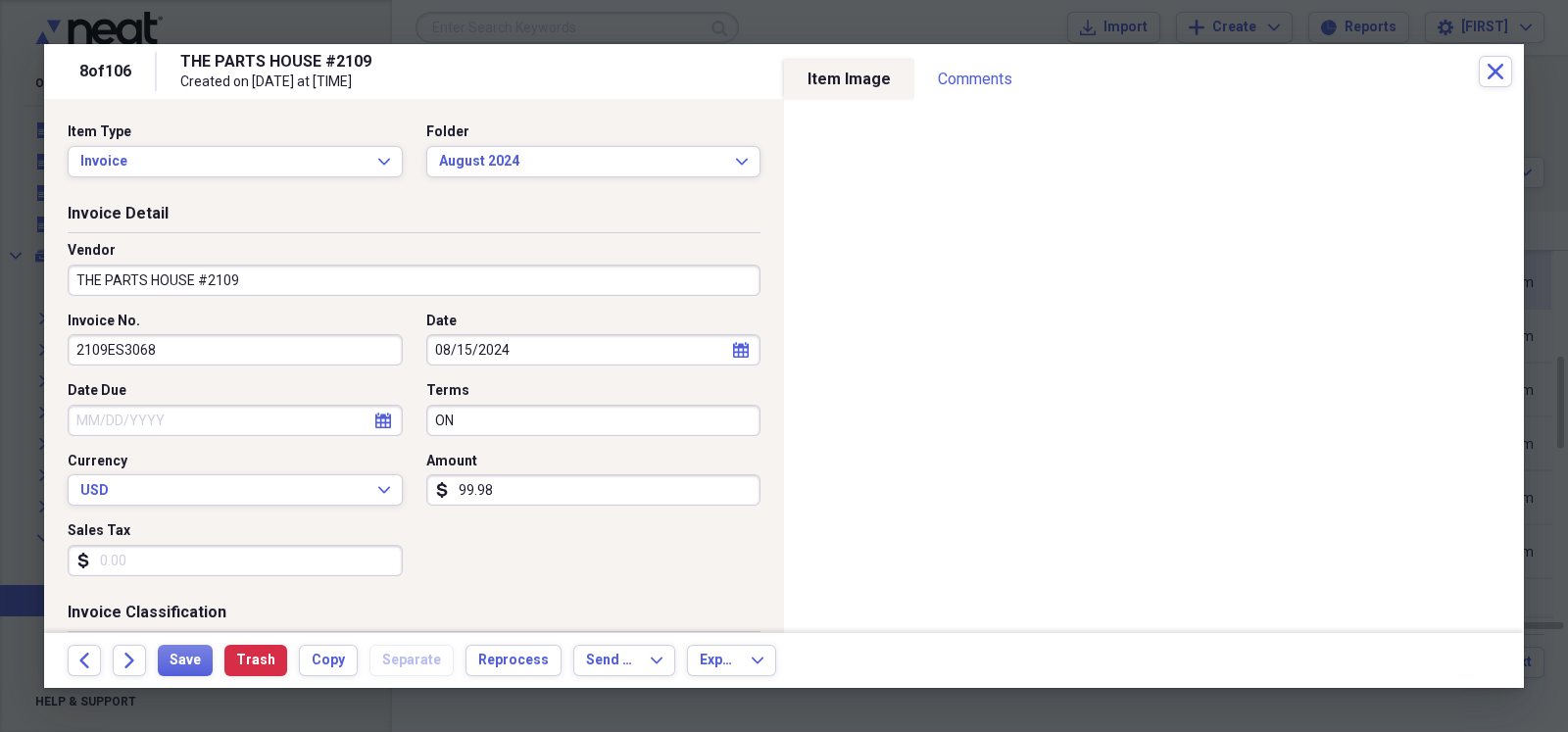 click on "99.98" at bounding box center (594, 490) 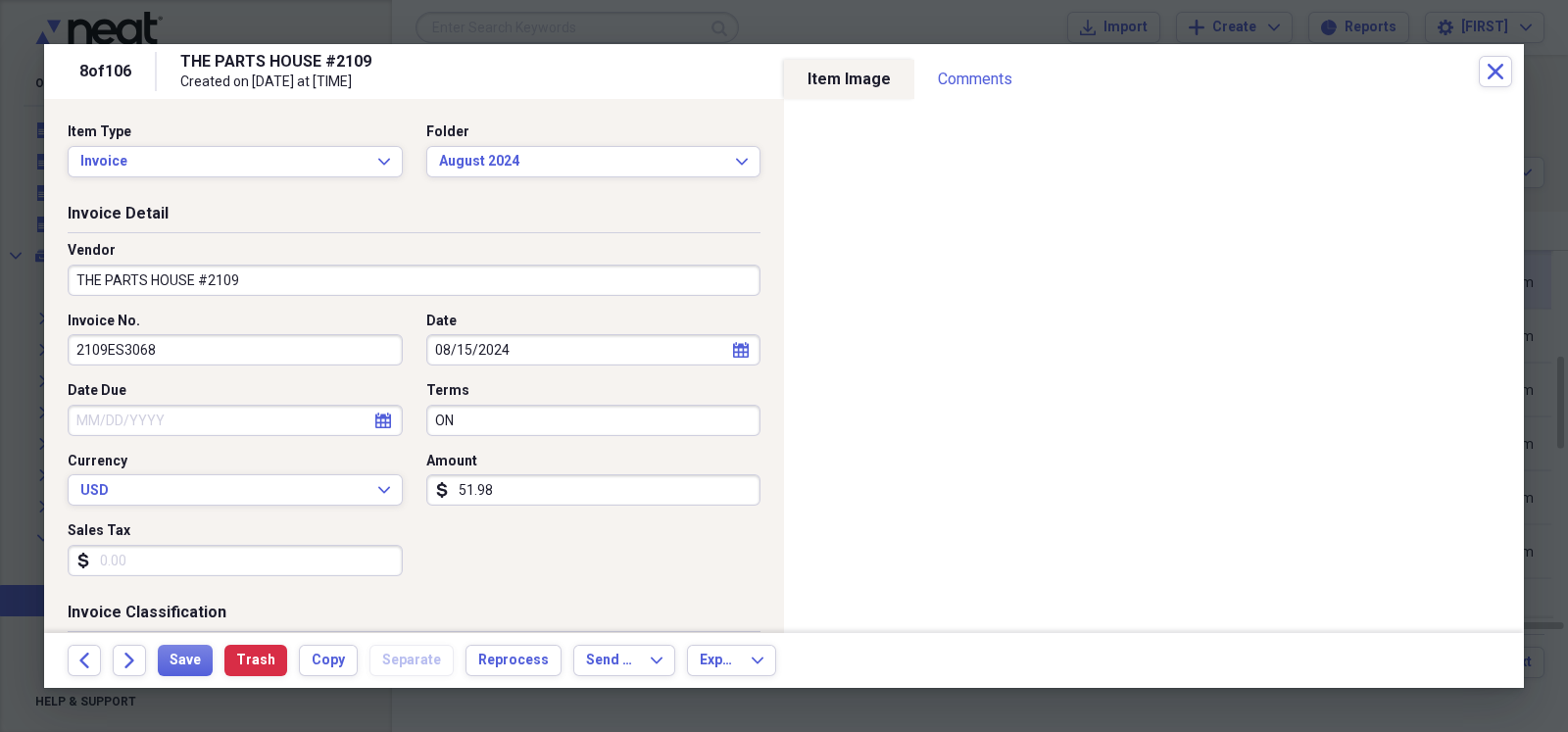 scroll, scrollTop: 48, scrollLeft: 0, axis: vertical 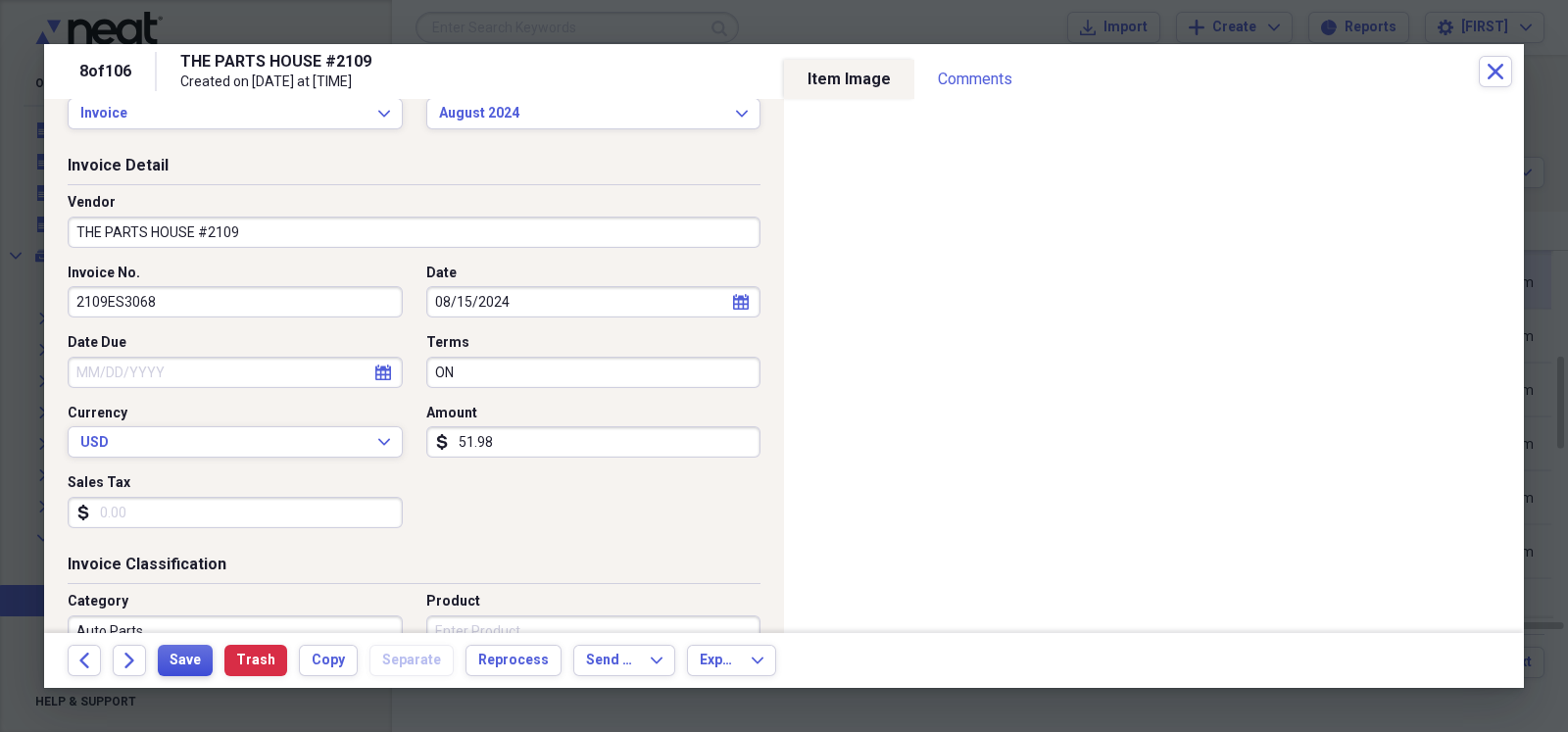 type on "51.98" 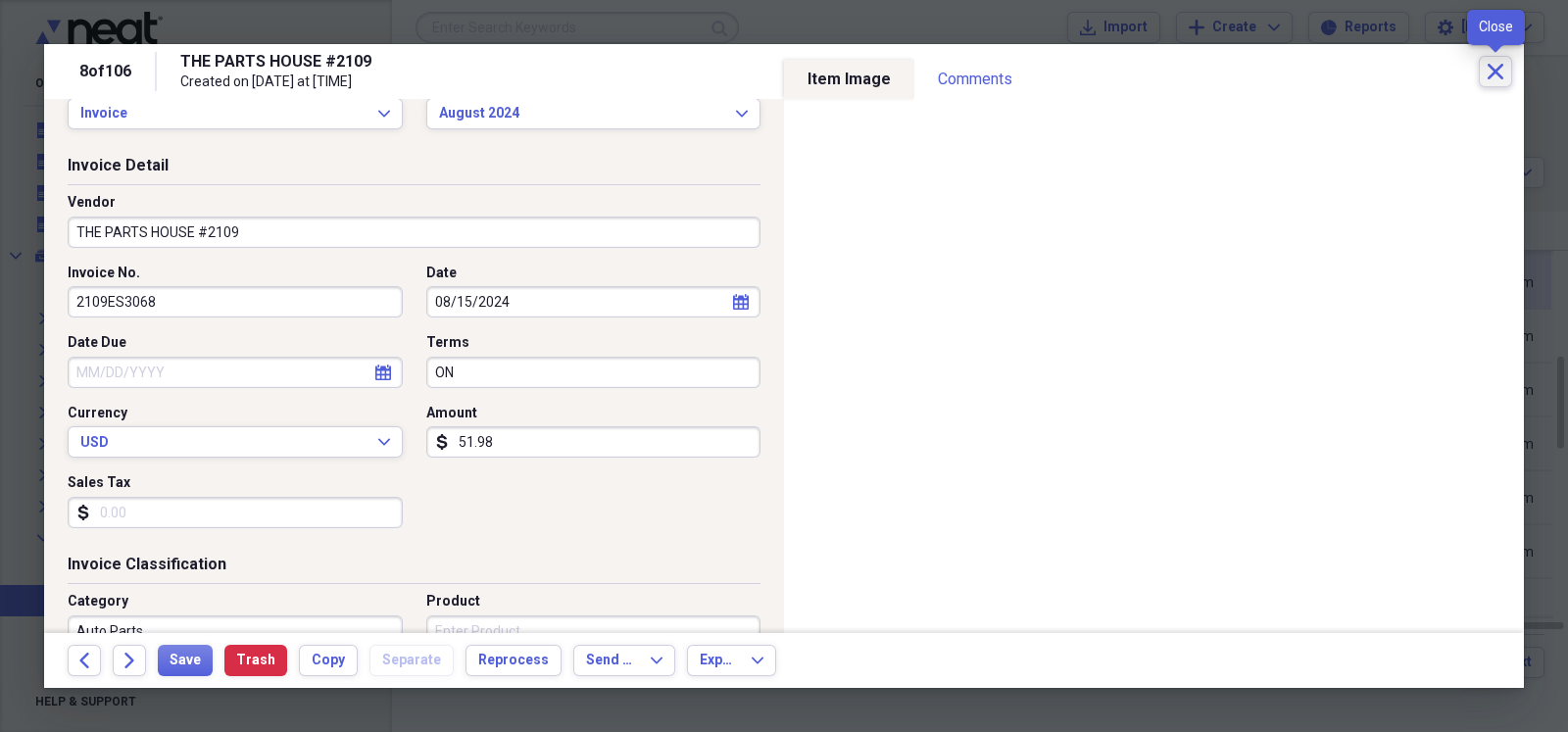 click 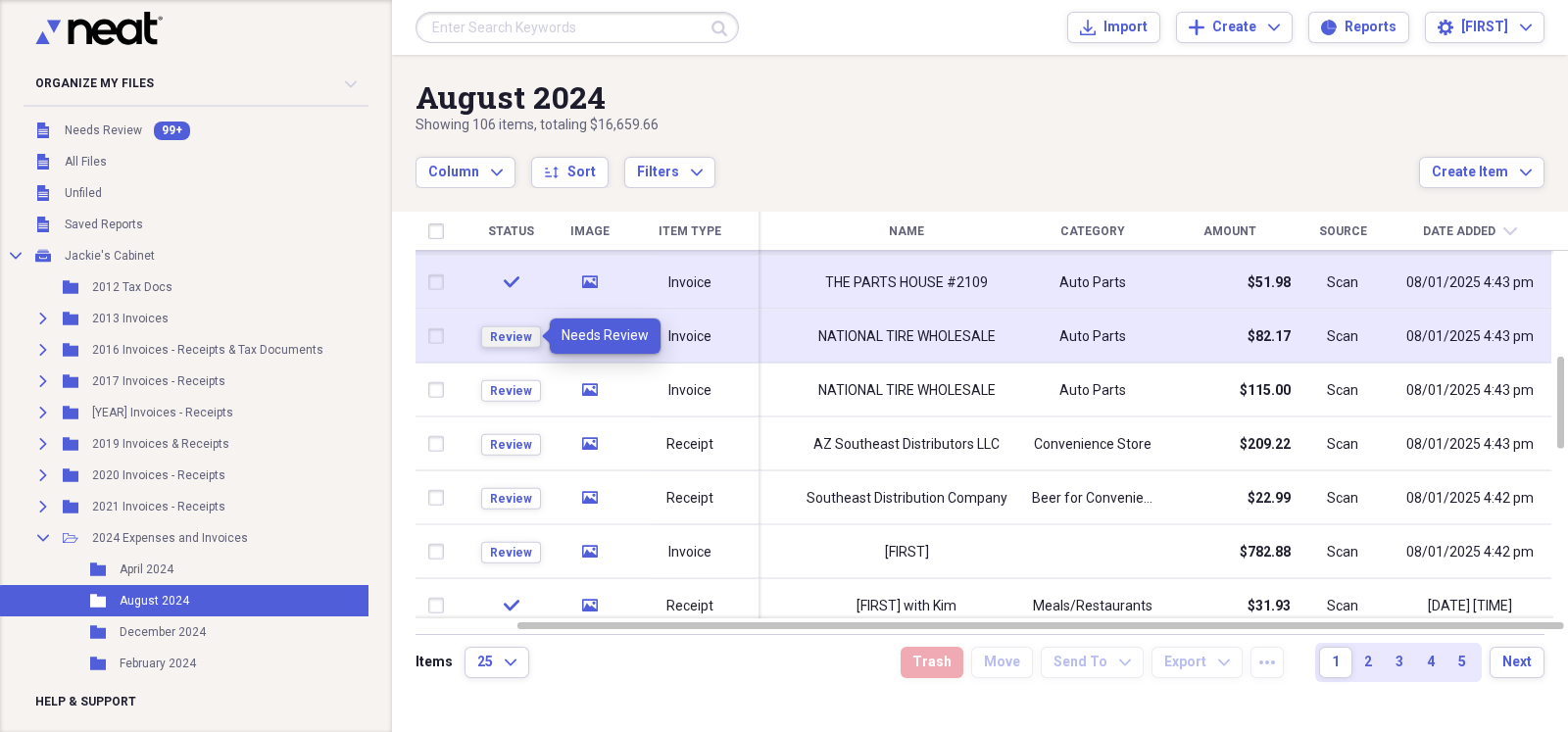 click on "Review" at bounding box center (511, 337) 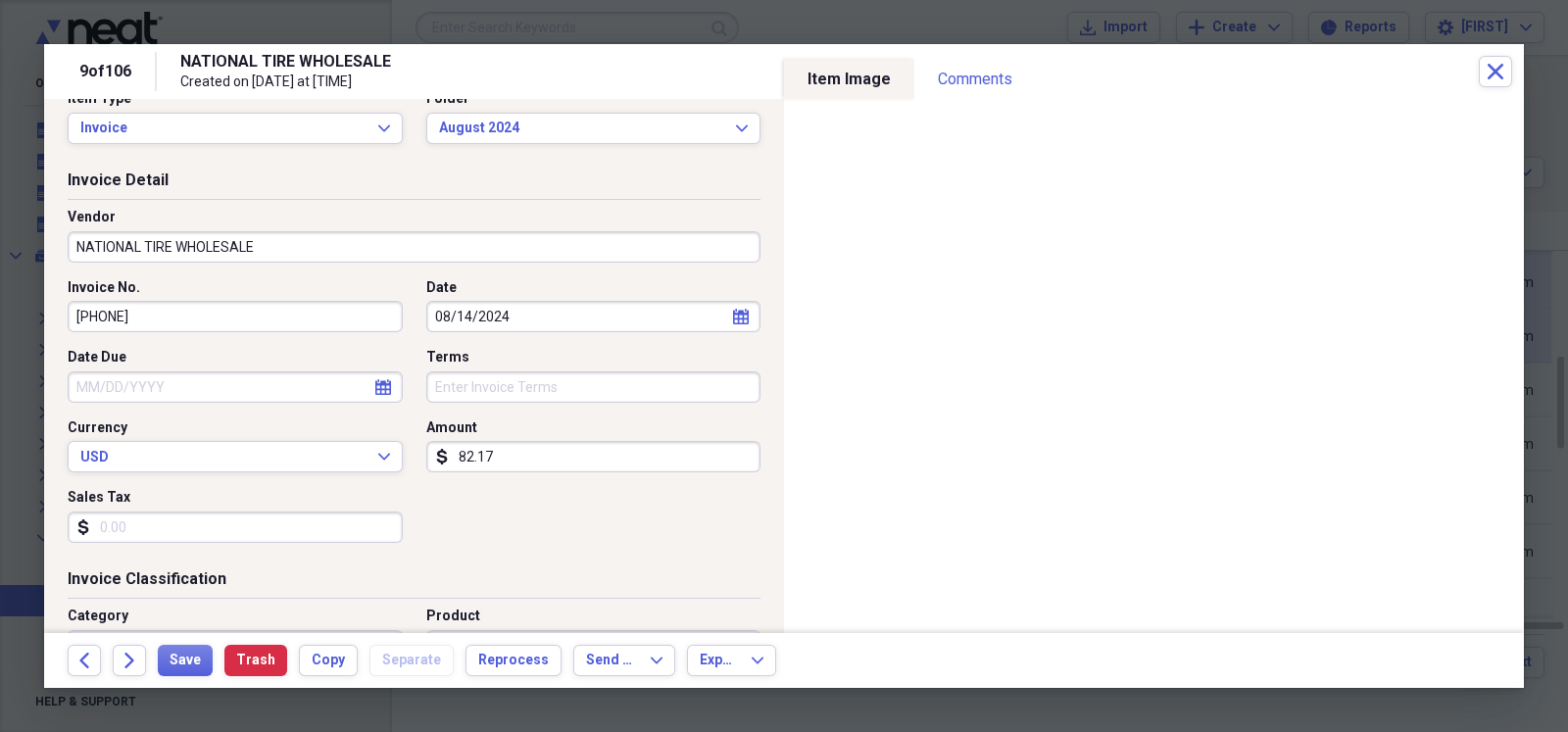 scroll, scrollTop: 48, scrollLeft: 0, axis: vertical 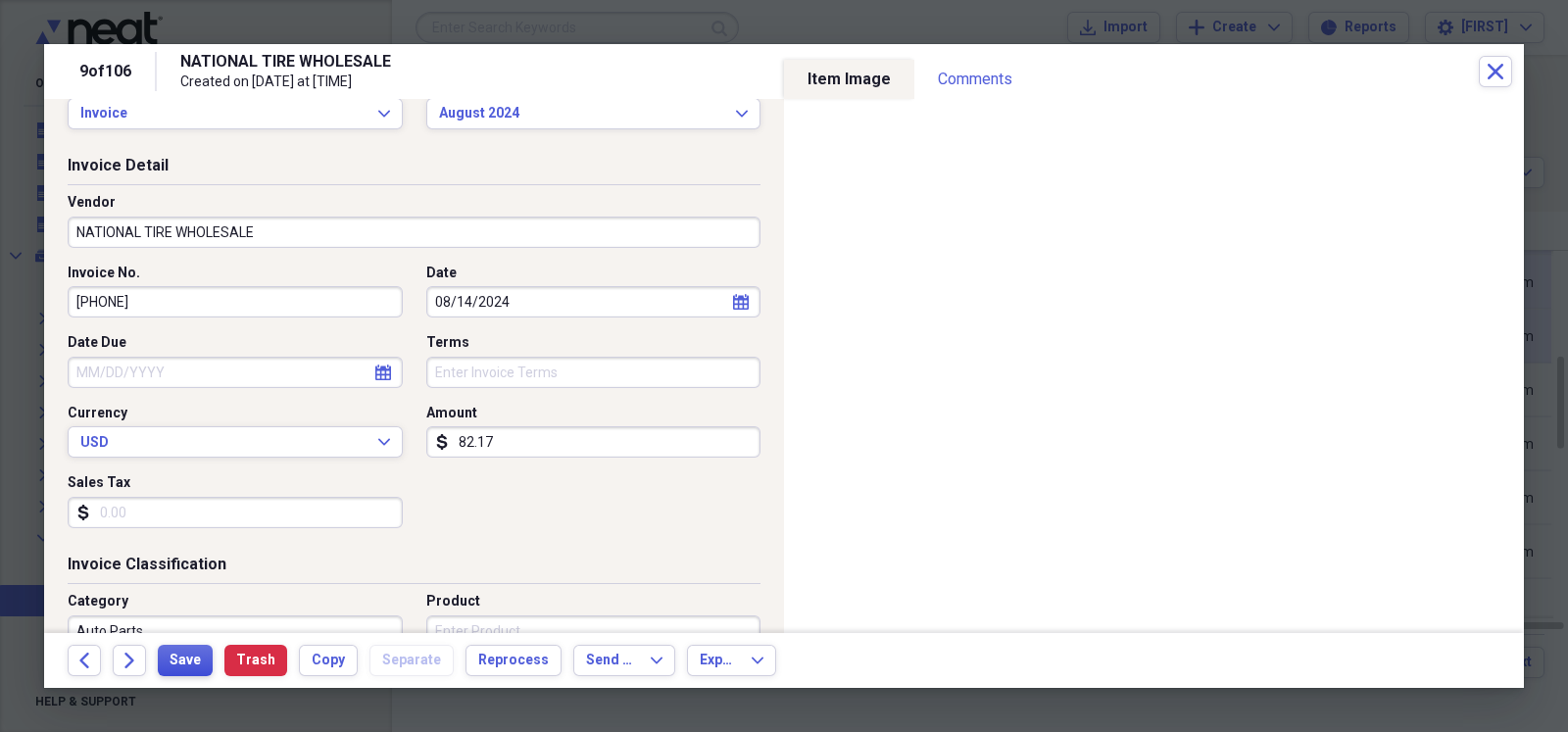 click on "Save" at bounding box center (185, 660) 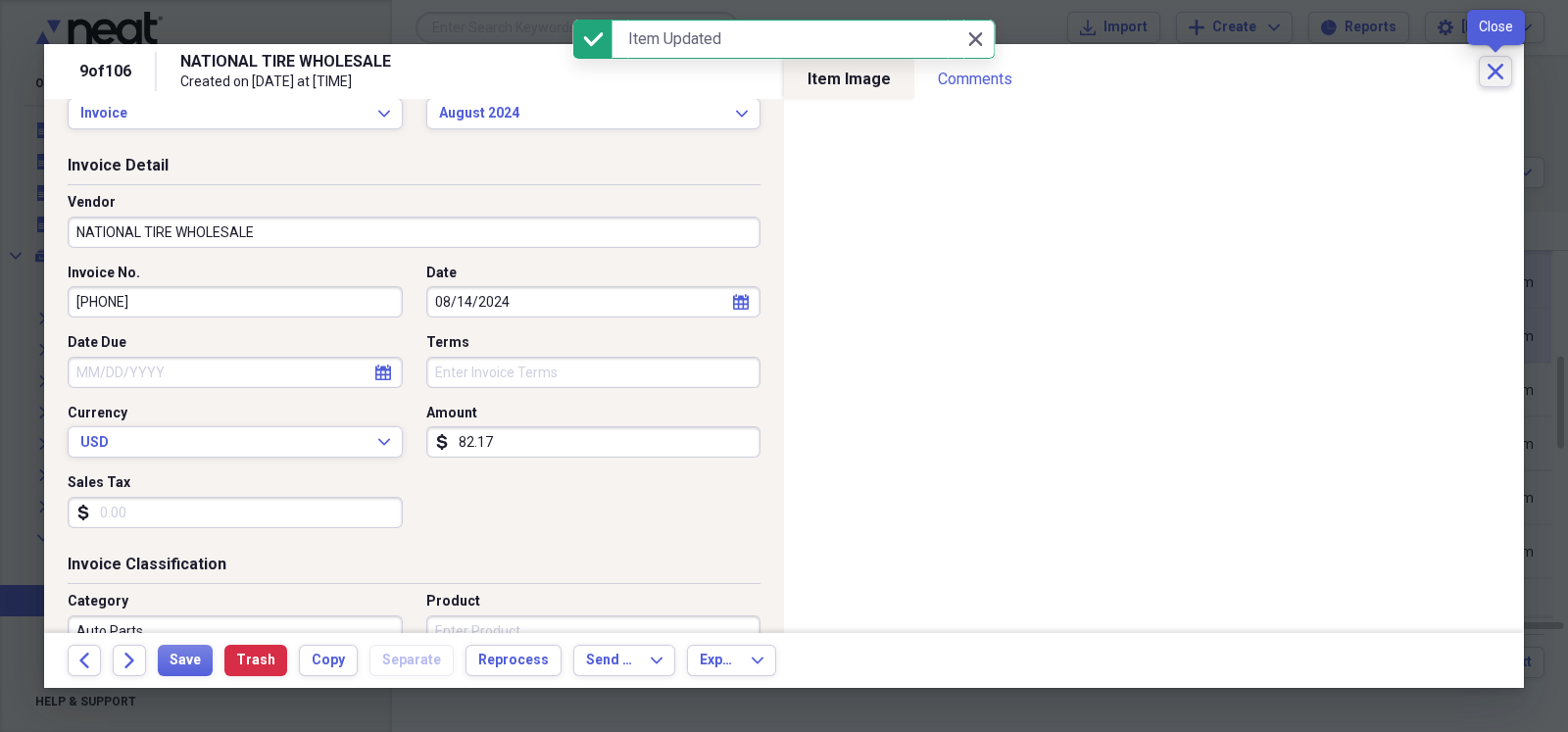 click 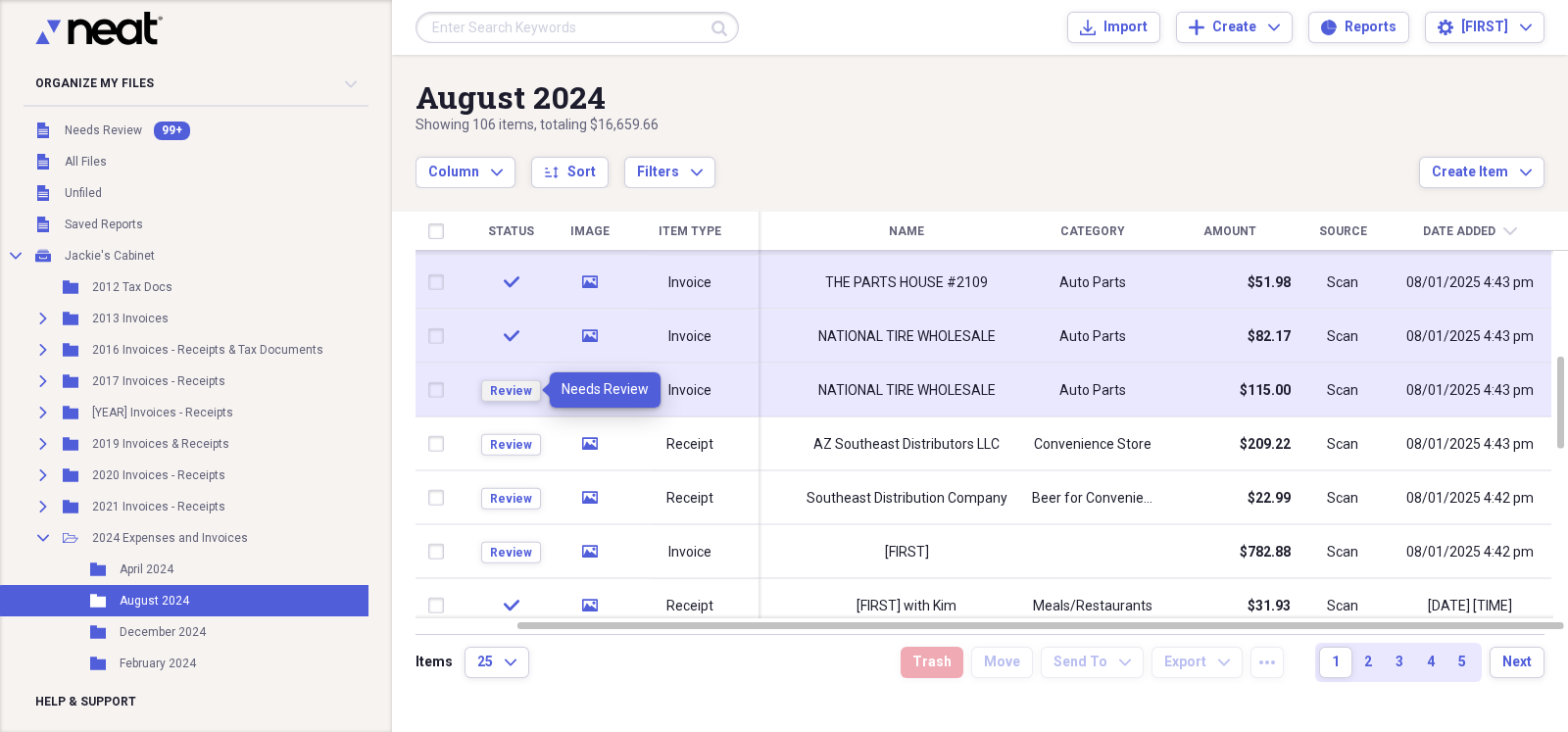 click on "Review" at bounding box center (511, 390) 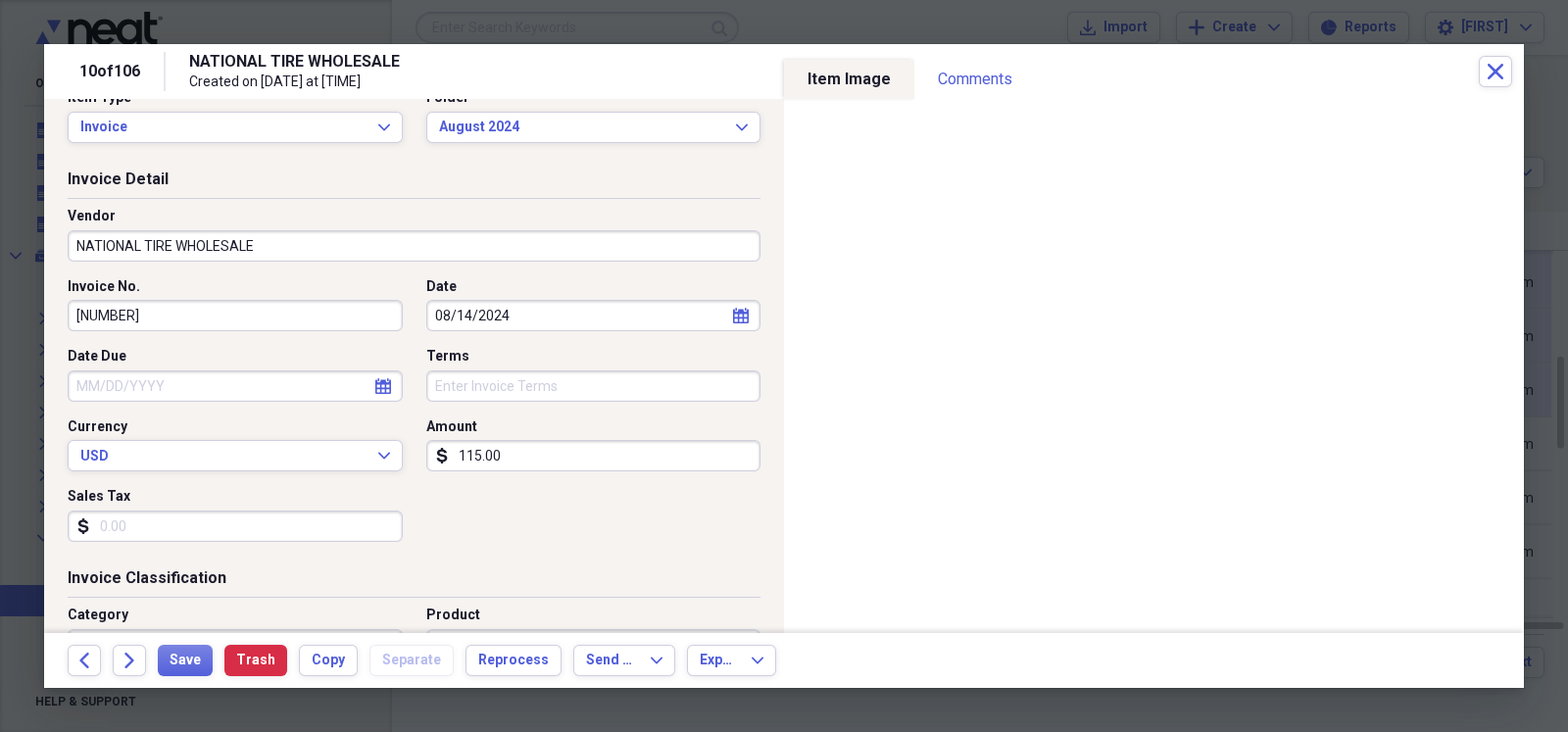 scroll, scrollTop: 48, scrollLeft: 0, axis: vertical 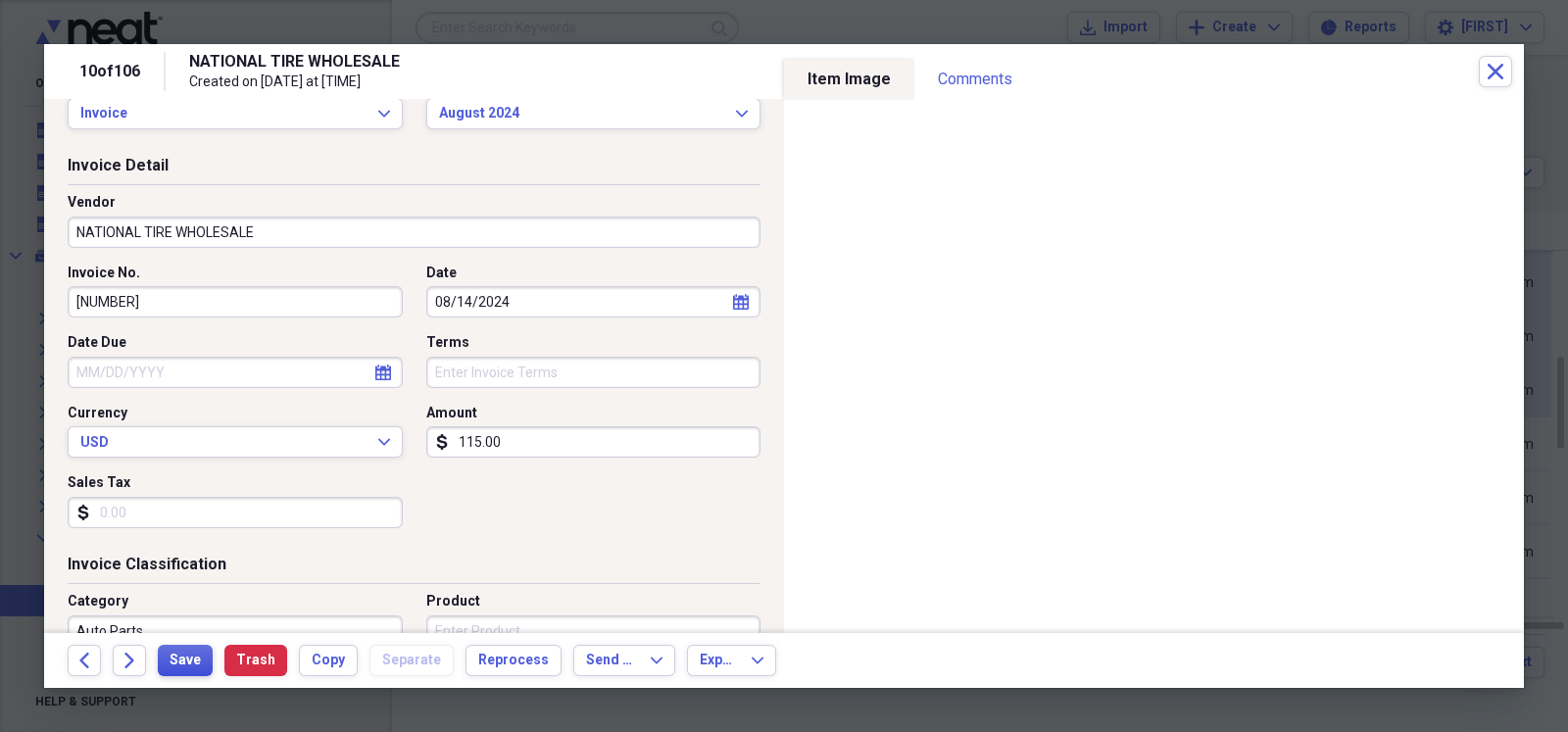 click on "Save" at bounding box center (185, 660) 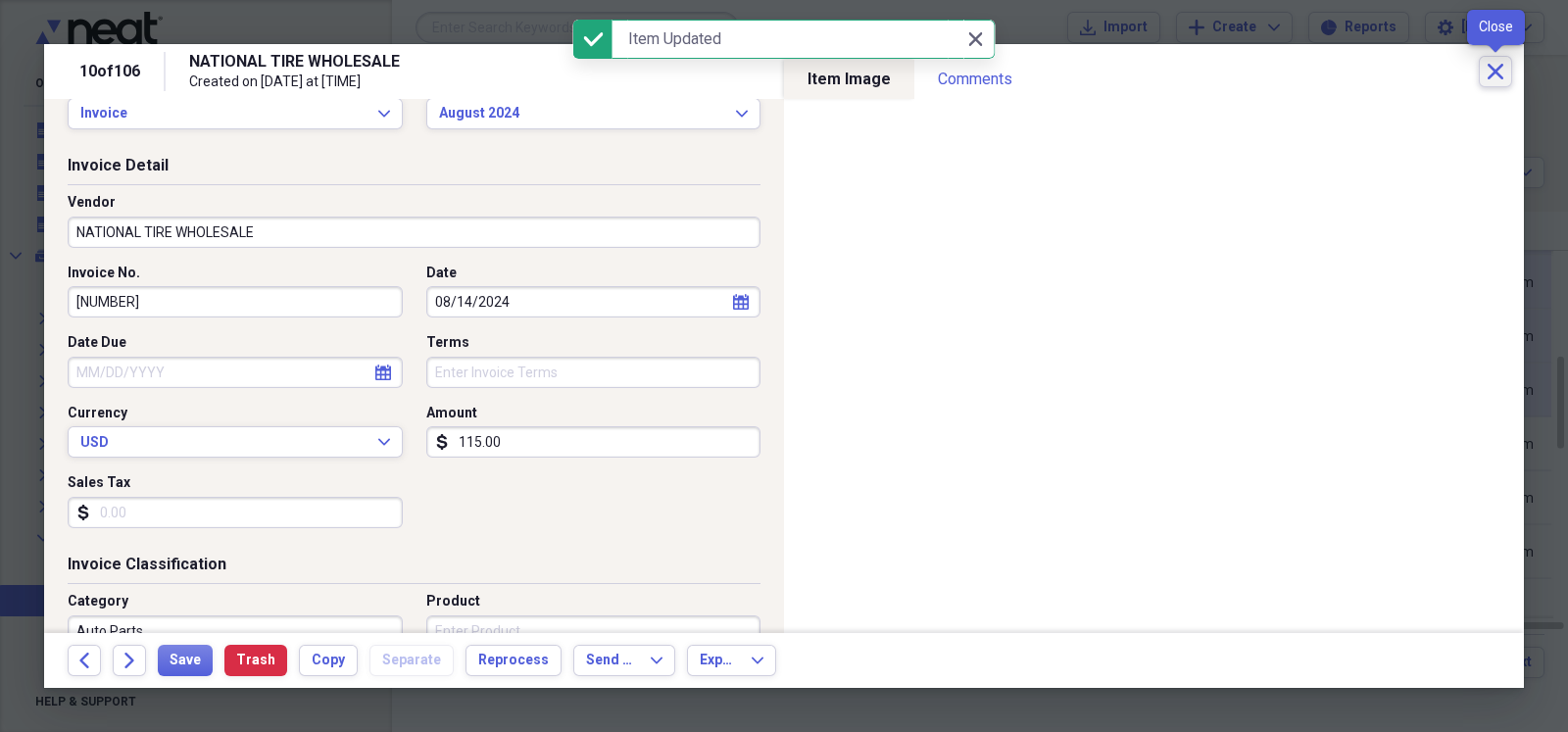 click on "Close" 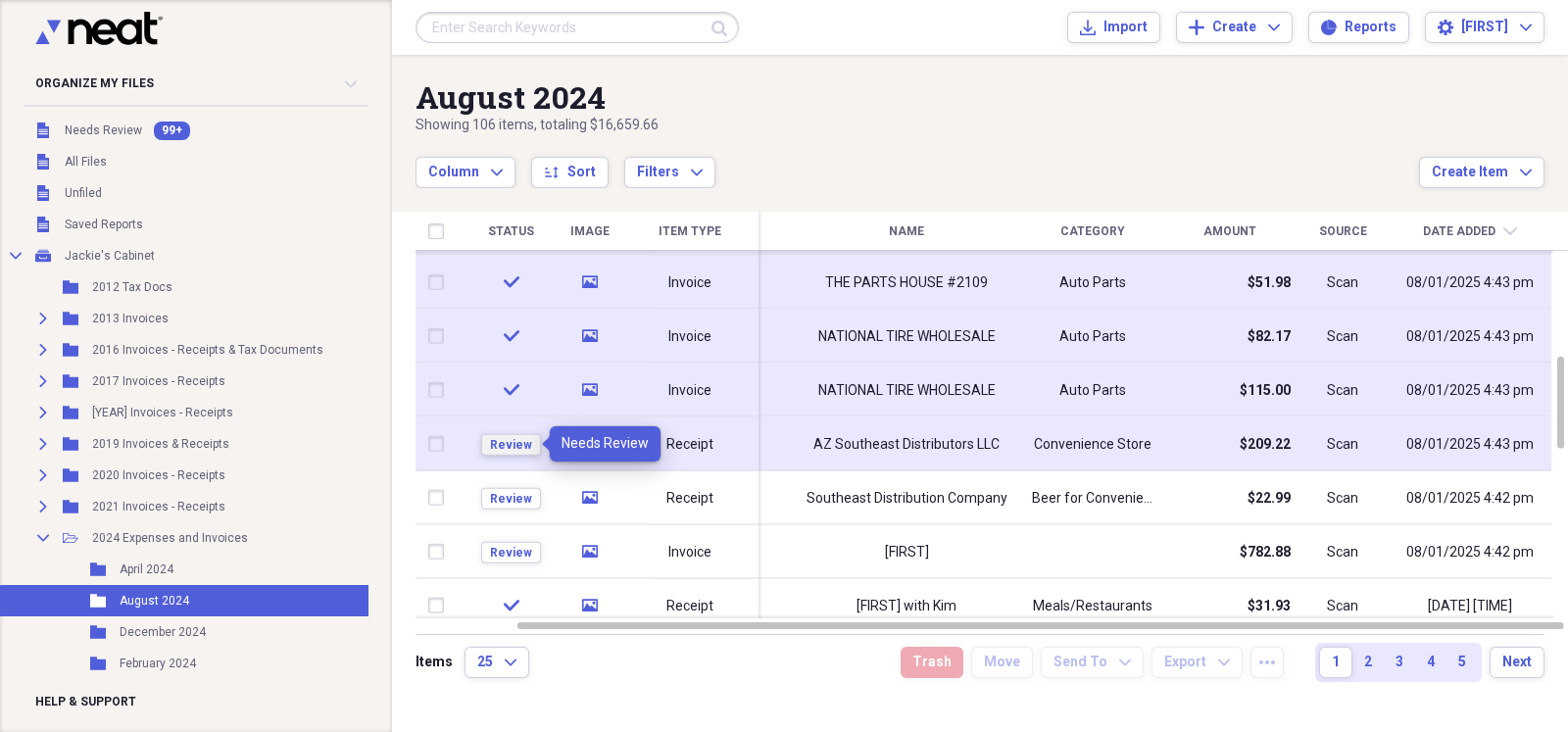 click on "Review" at bounding box center [511, 444] 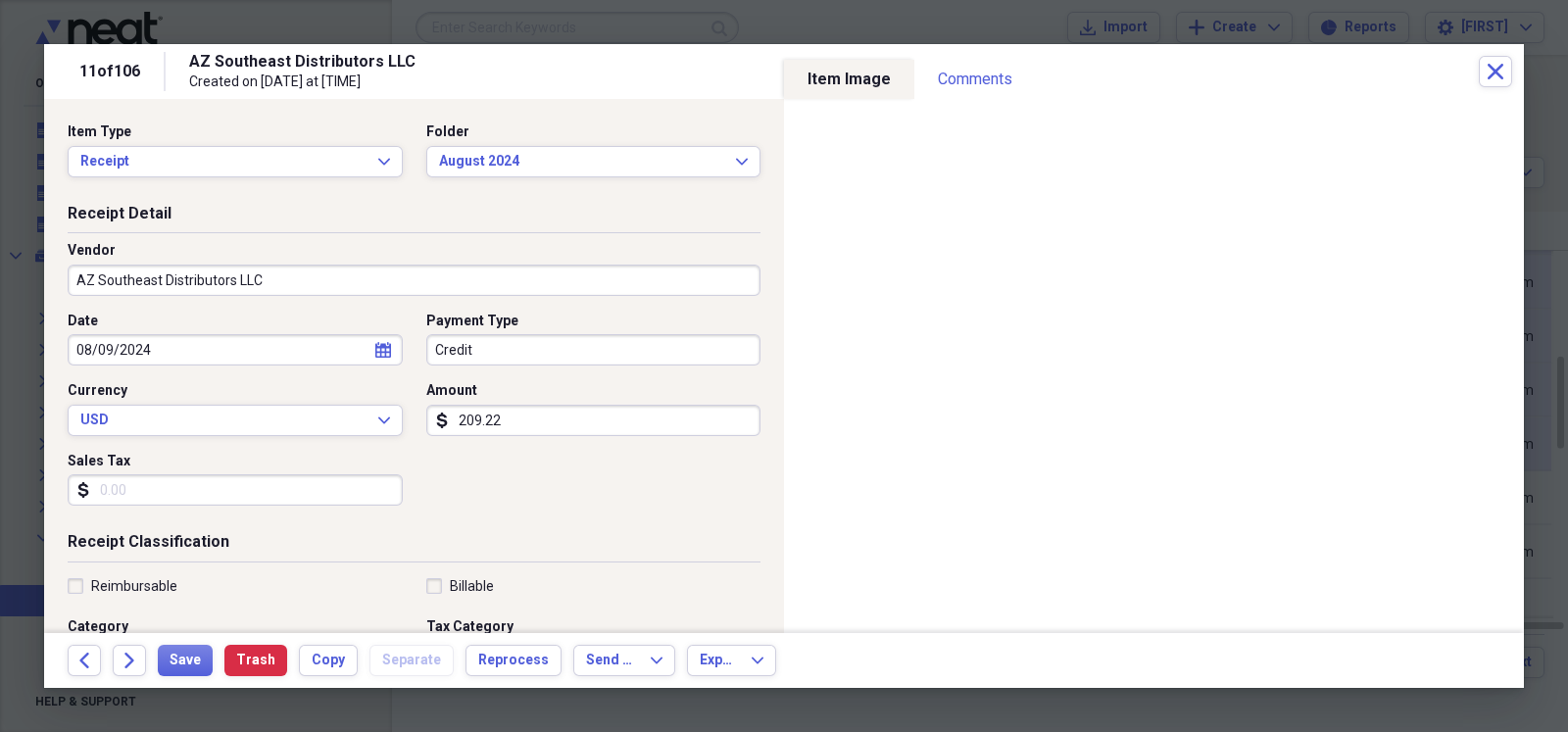 click on "209.22" at bounding box center (594, 420) 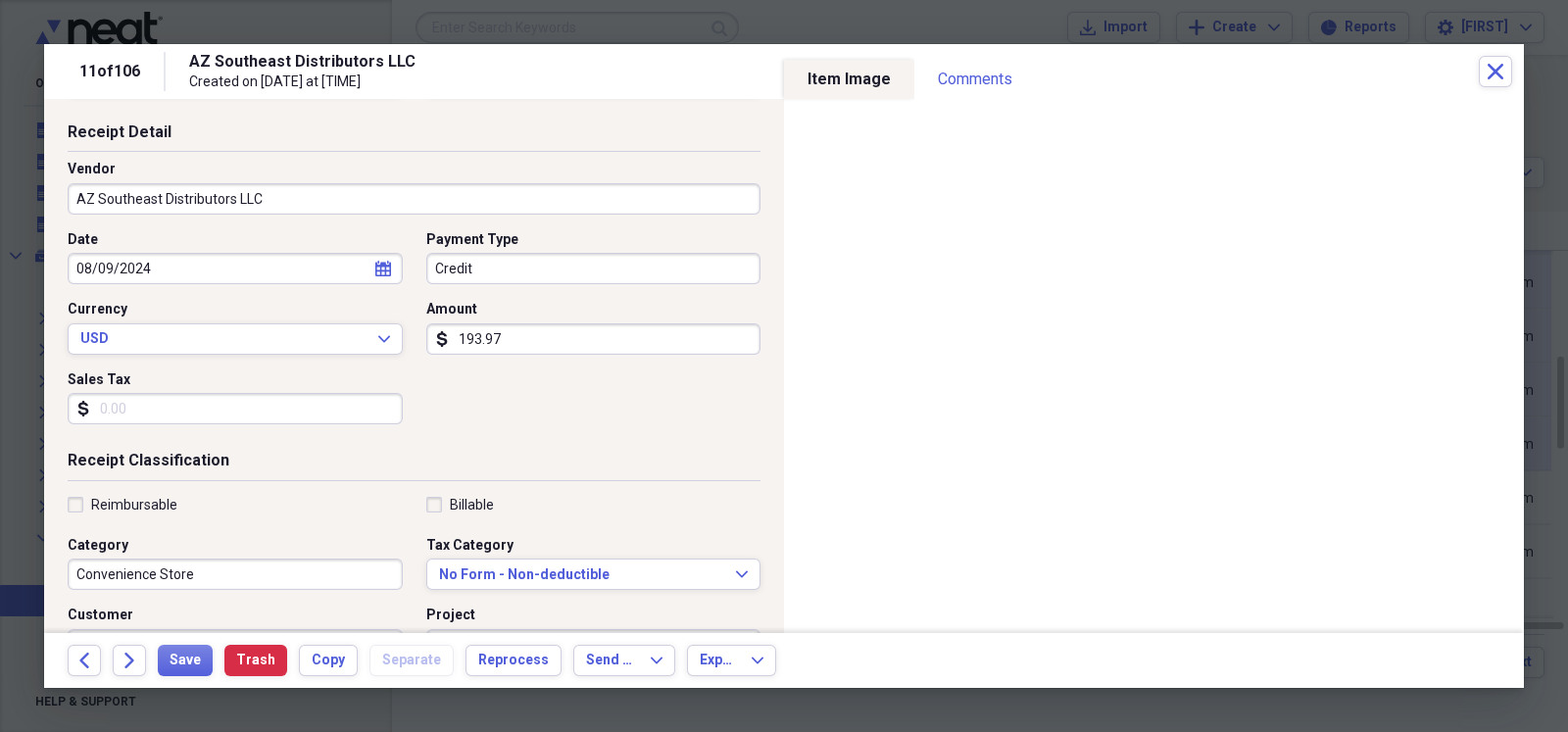 scroll, scrollTop: 97, scrollLeft: 0, axis: vertical 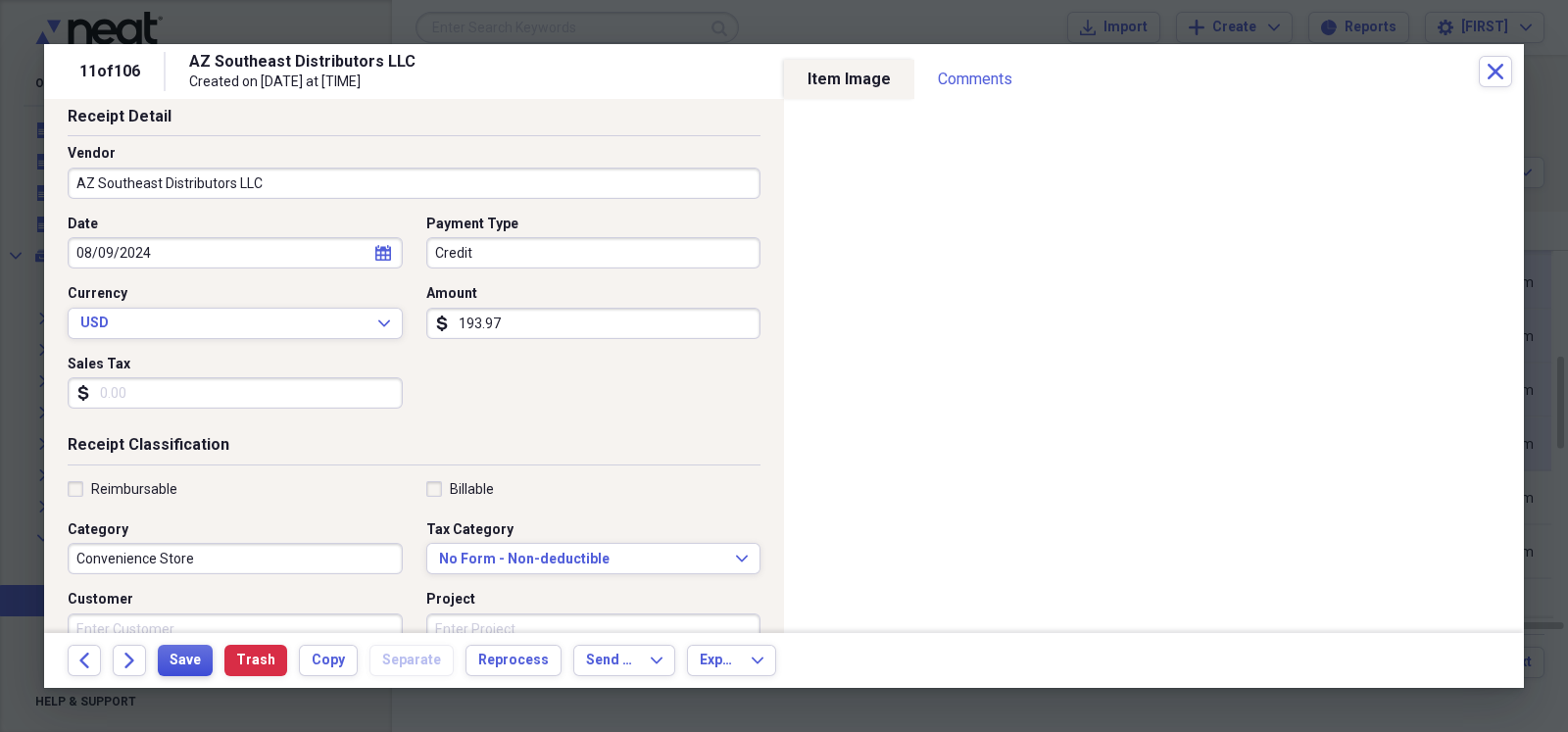 type on "193.97" 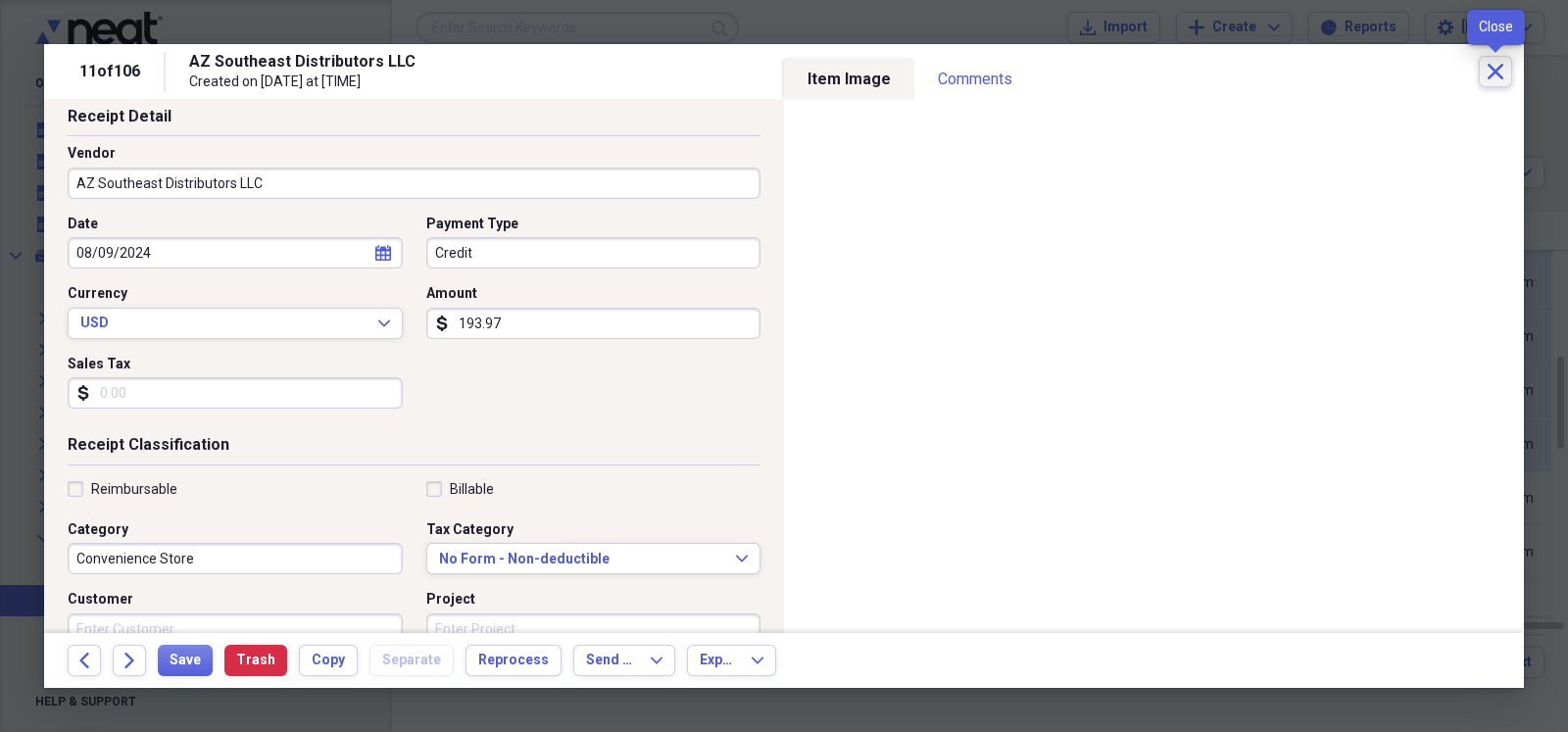 click on "Close" 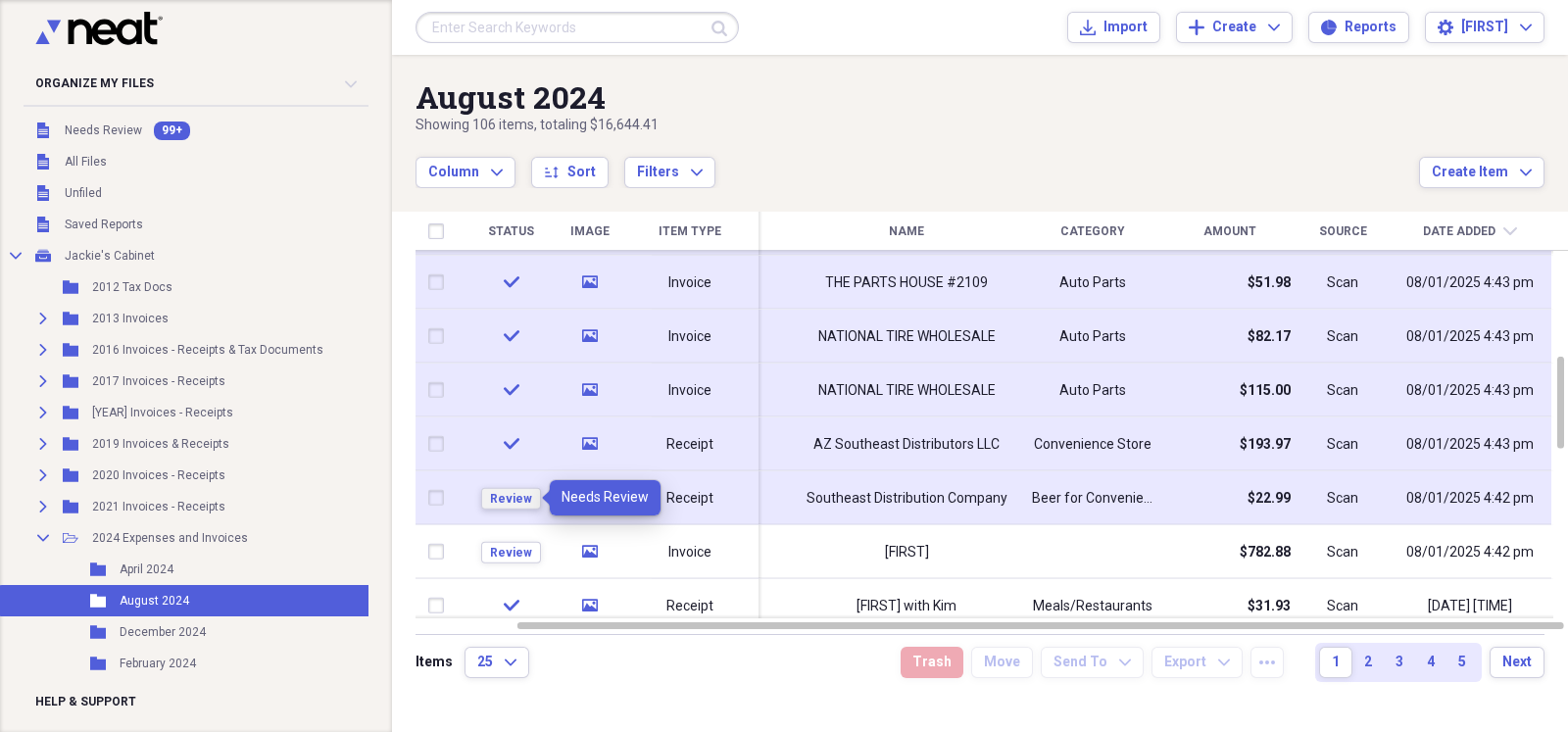 click on "Review" at bounding box center [511, 498] 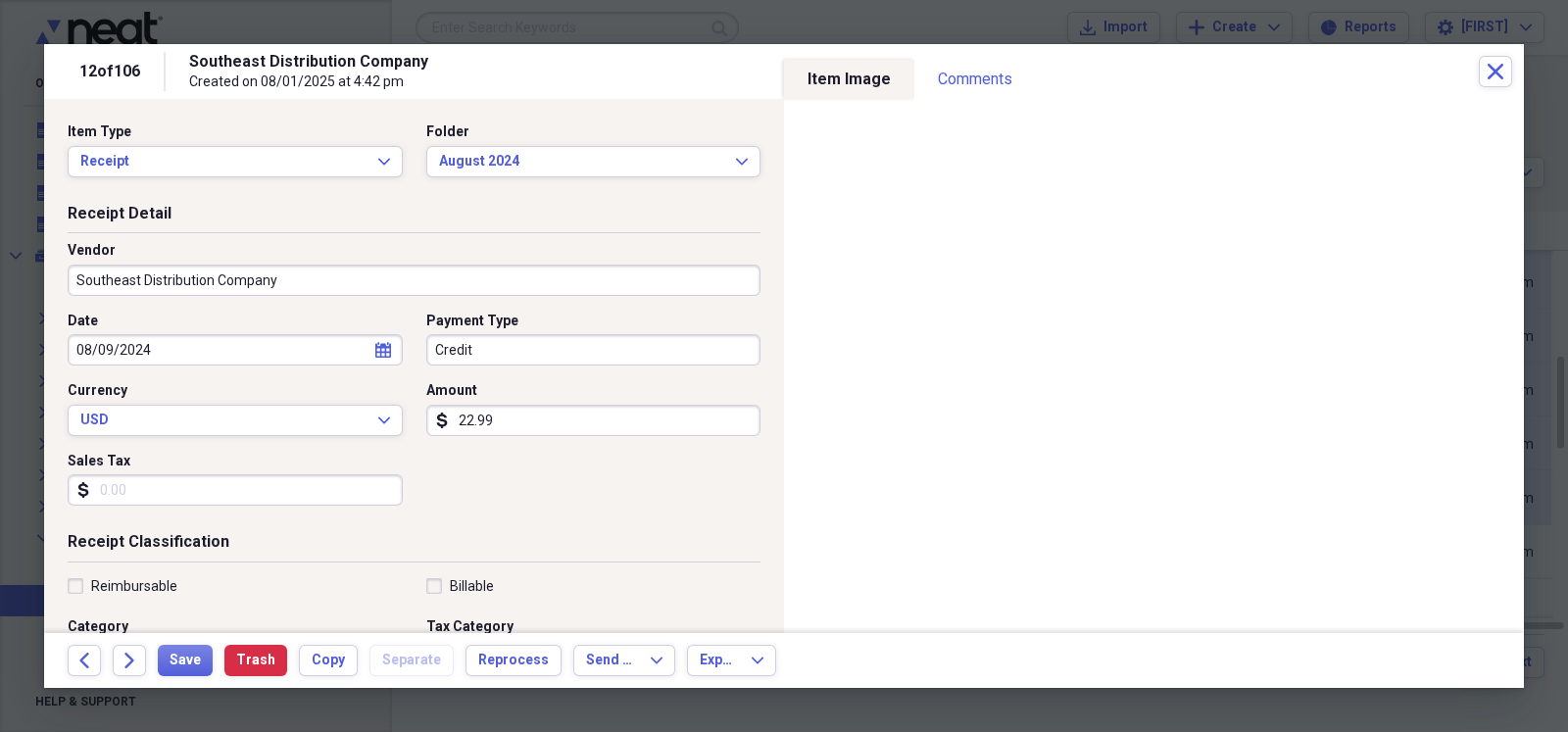 click on "22.99" at bounding box center [594, 420] 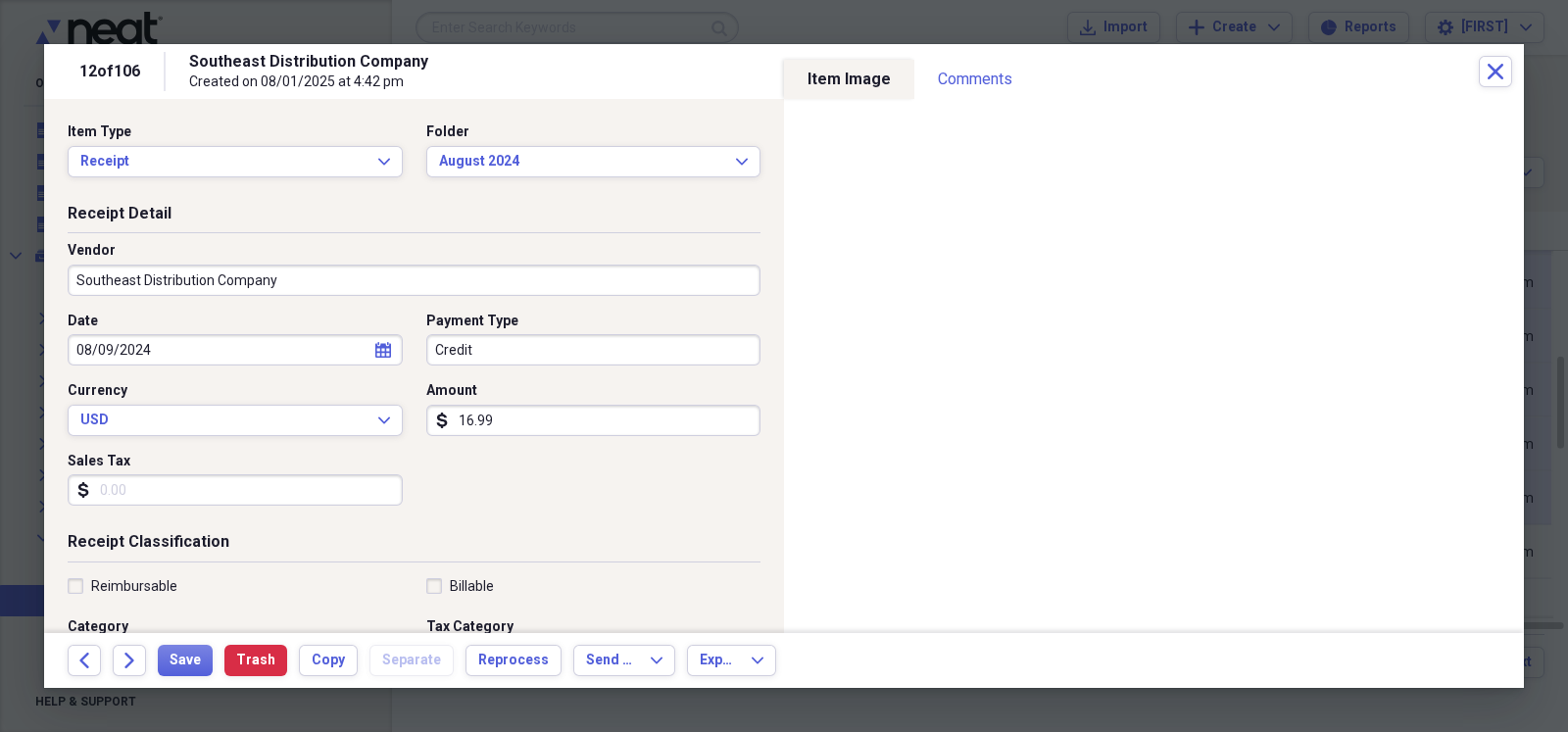 scroll, scrollTop: 48, scrollLeft: 0, axis: vertical 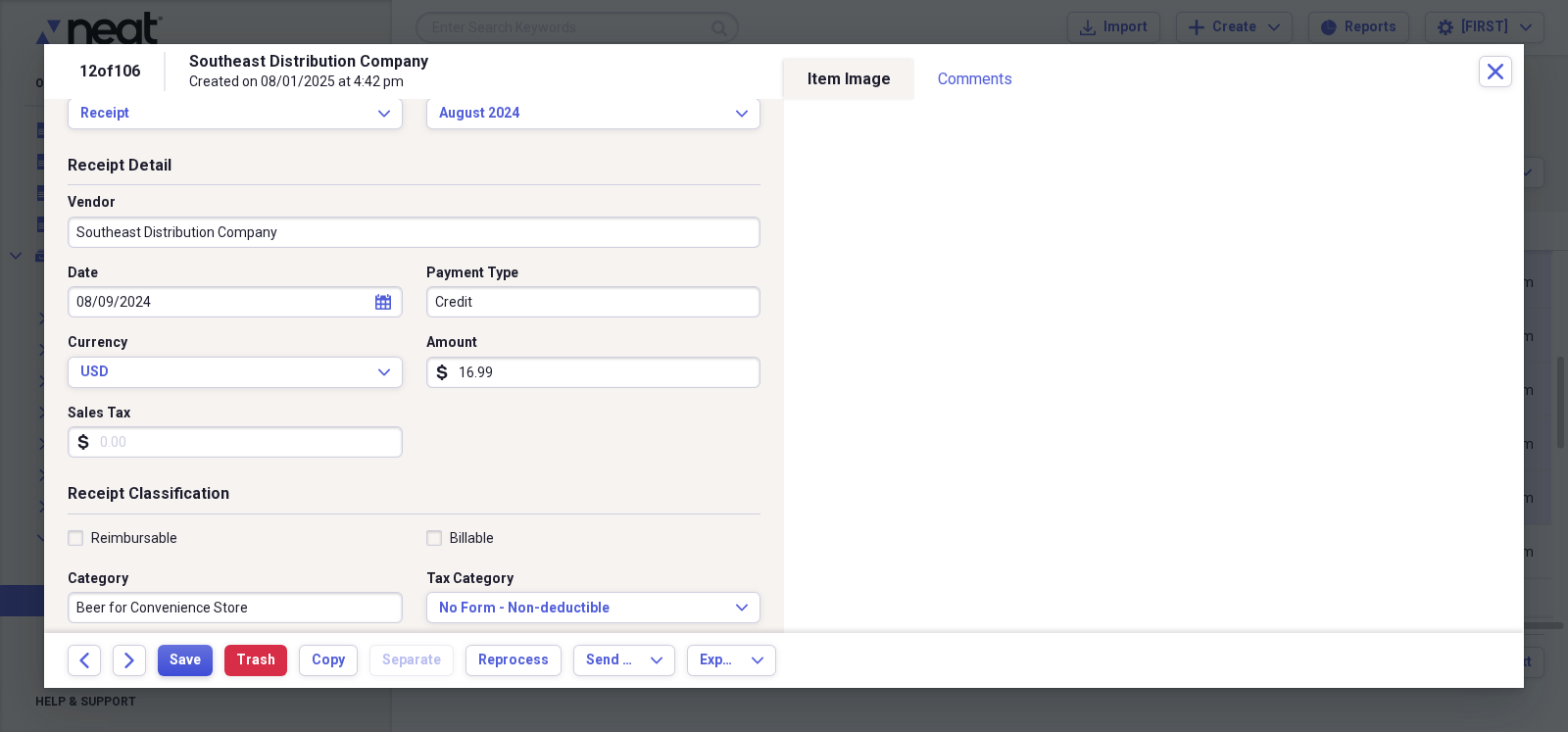 type on "16.99" 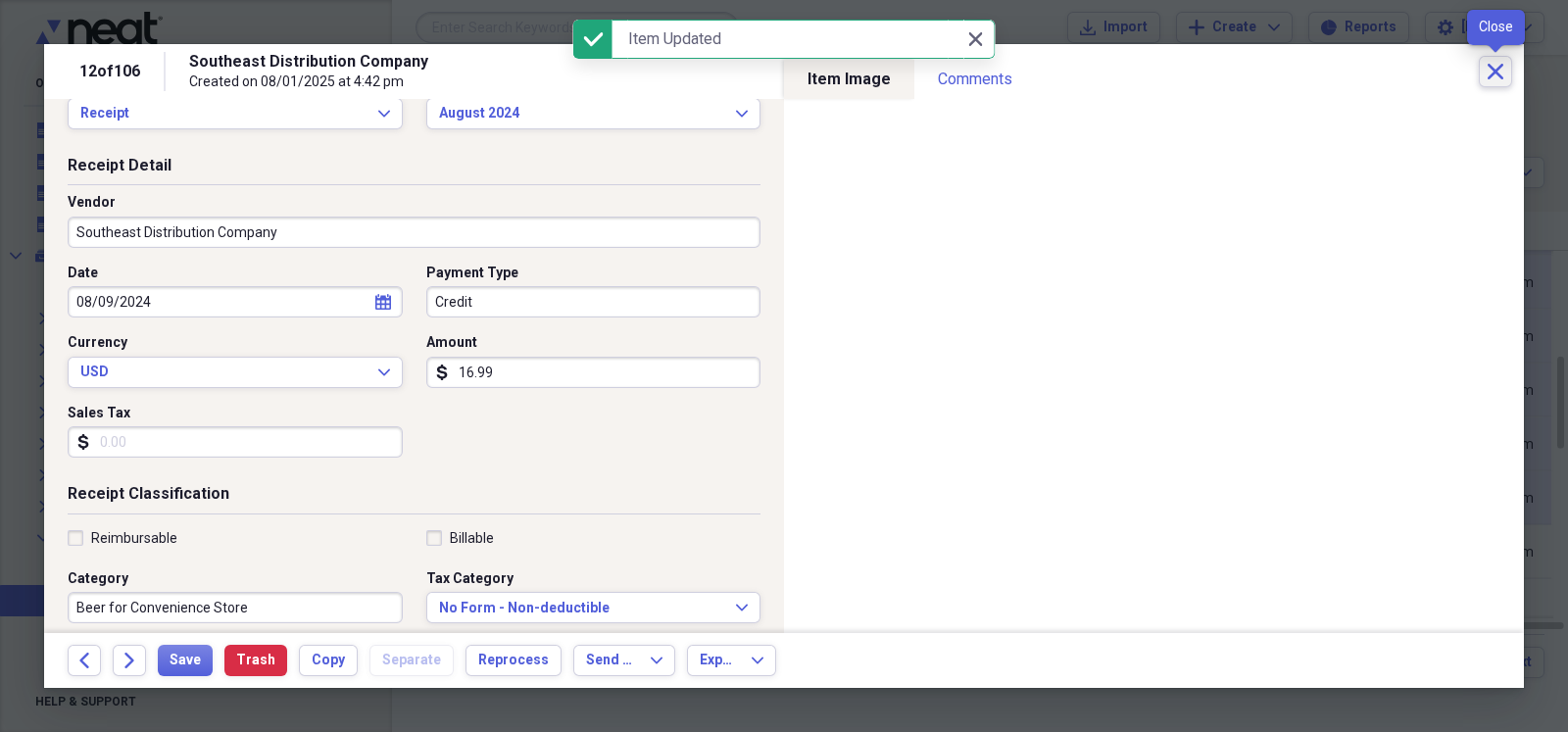 click on "Close" 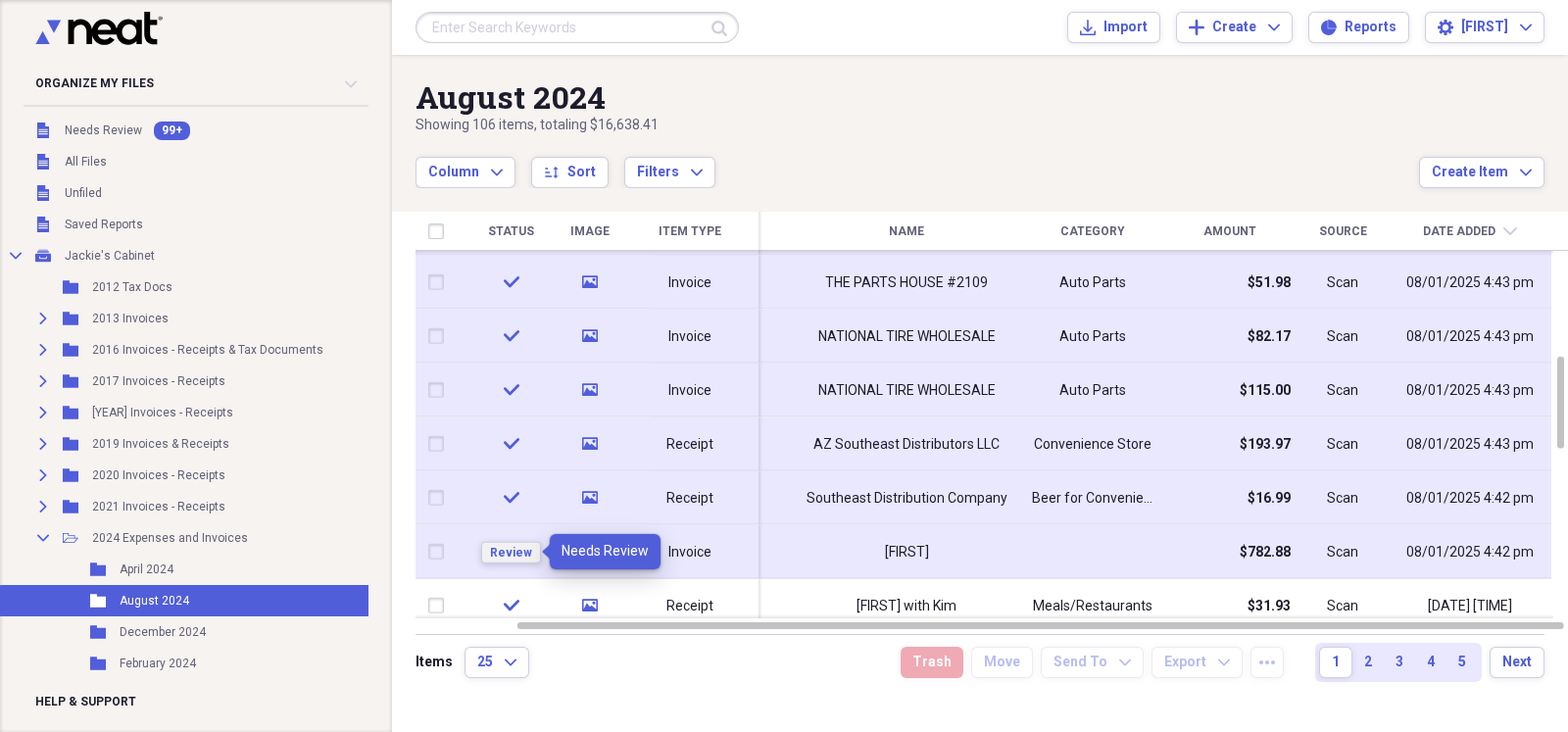click on "Review" at bounding box center (511, 552) 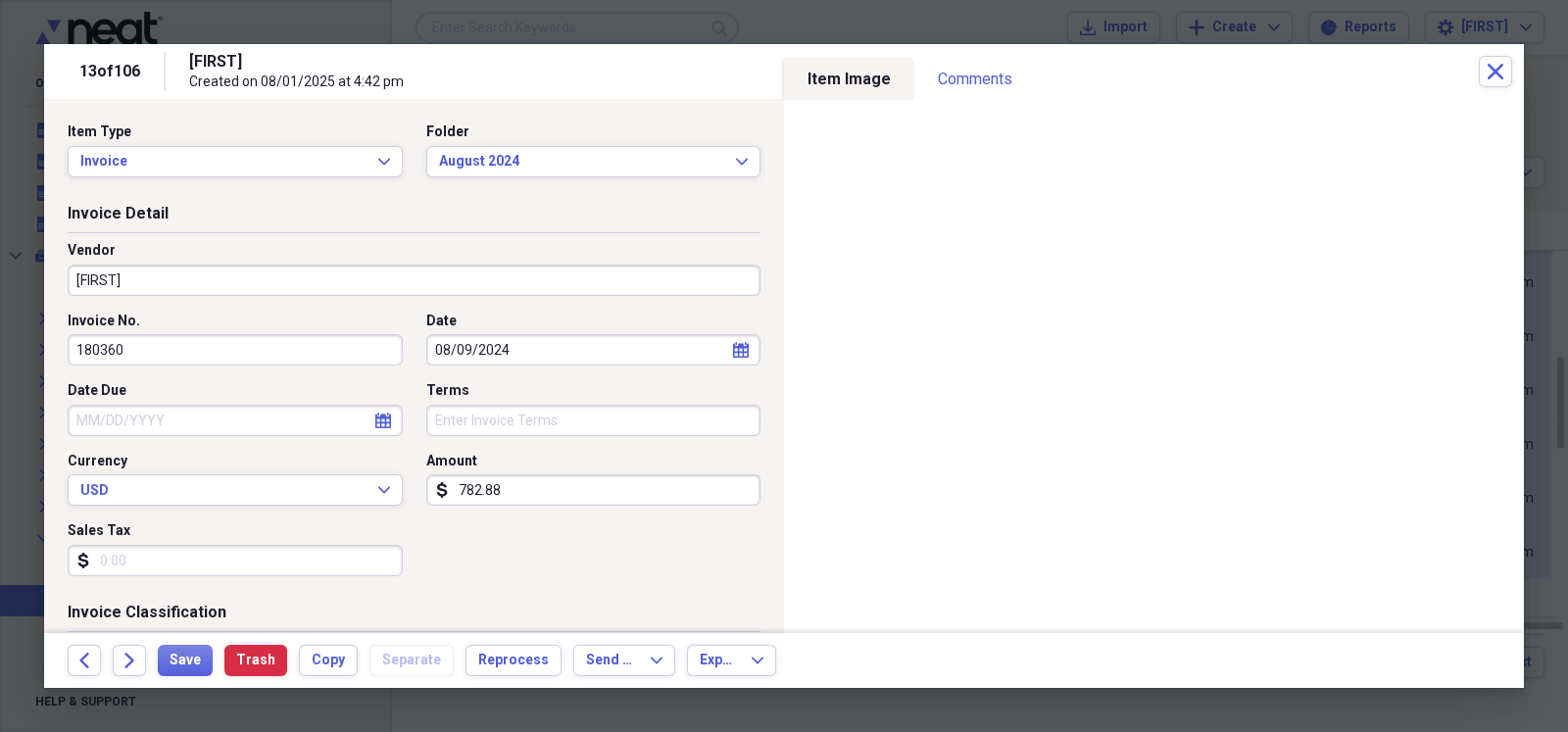 click on "[FIRST]" at bounding box center (414, 280) 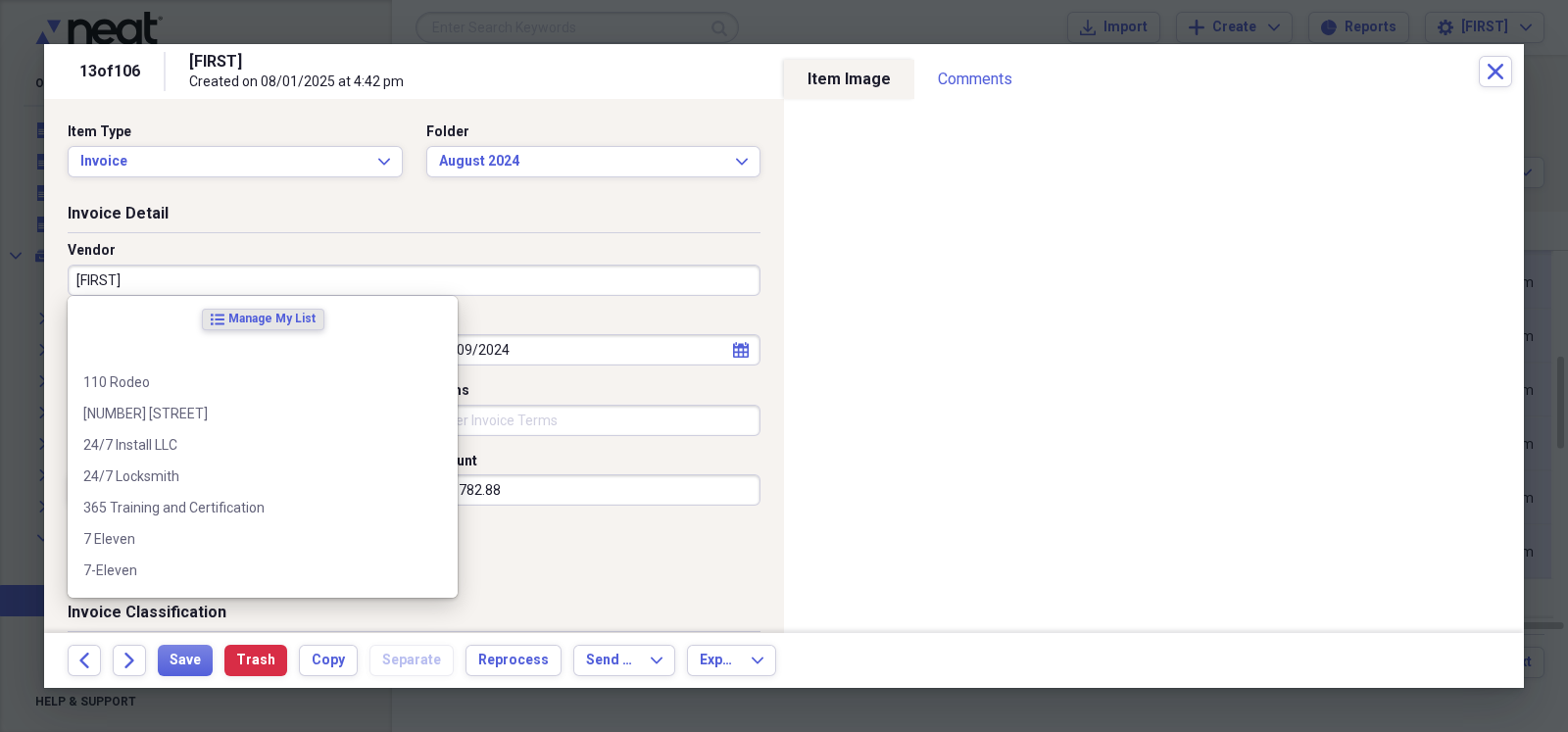 click on "[FIRST]" at bounding box center (414, 280) 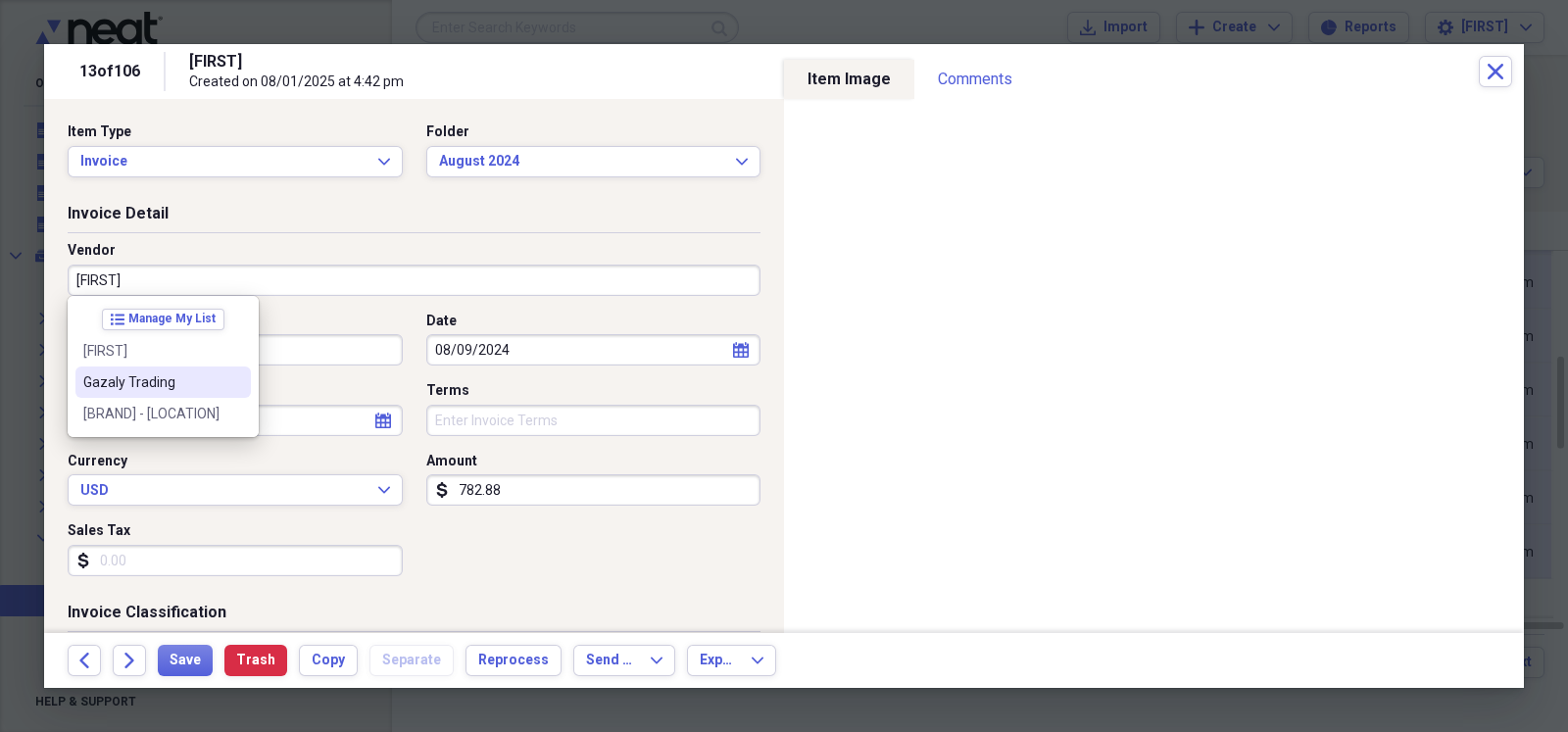 click on "Gazaly Trading" at bounding box center [151, 382] 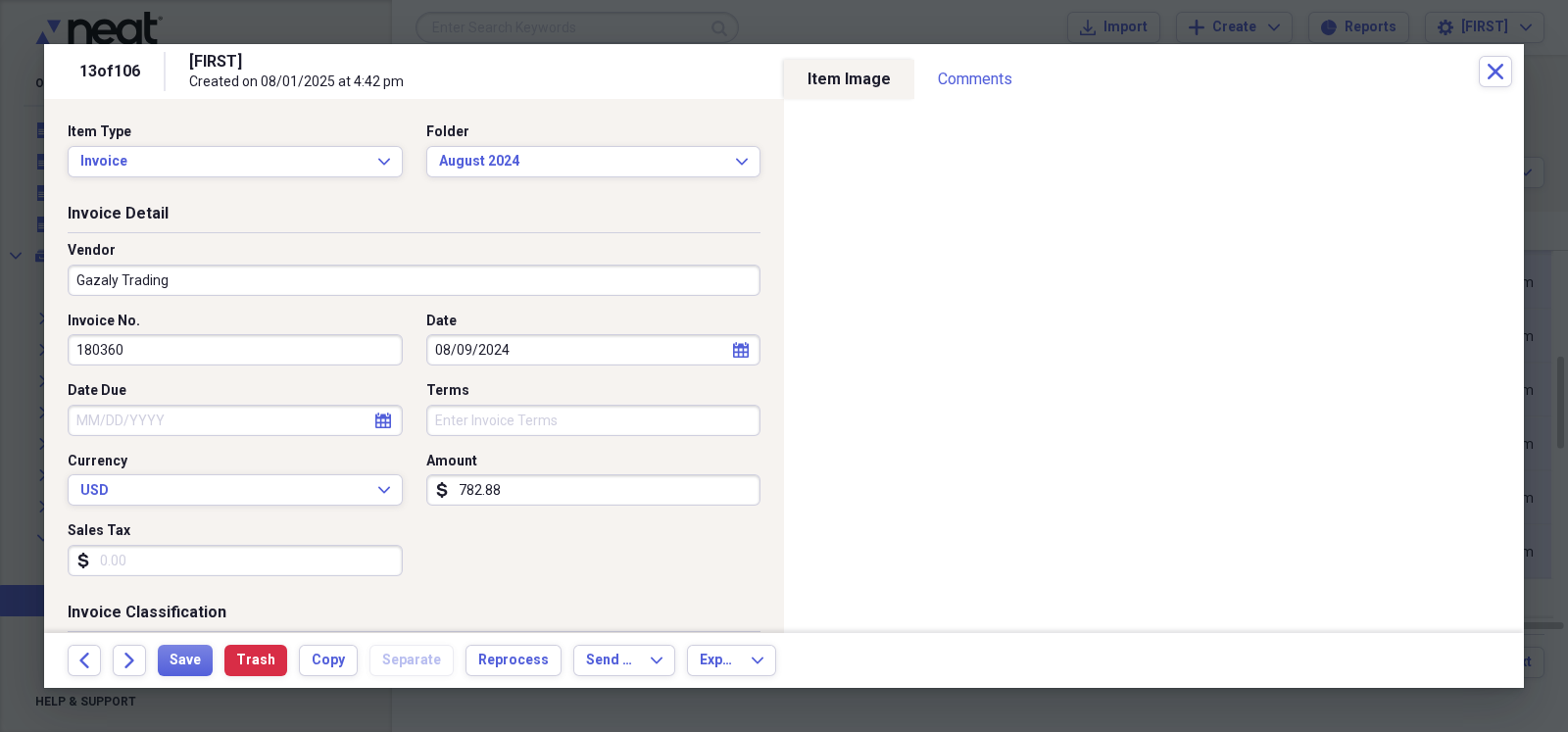 type on "Convenience Store" 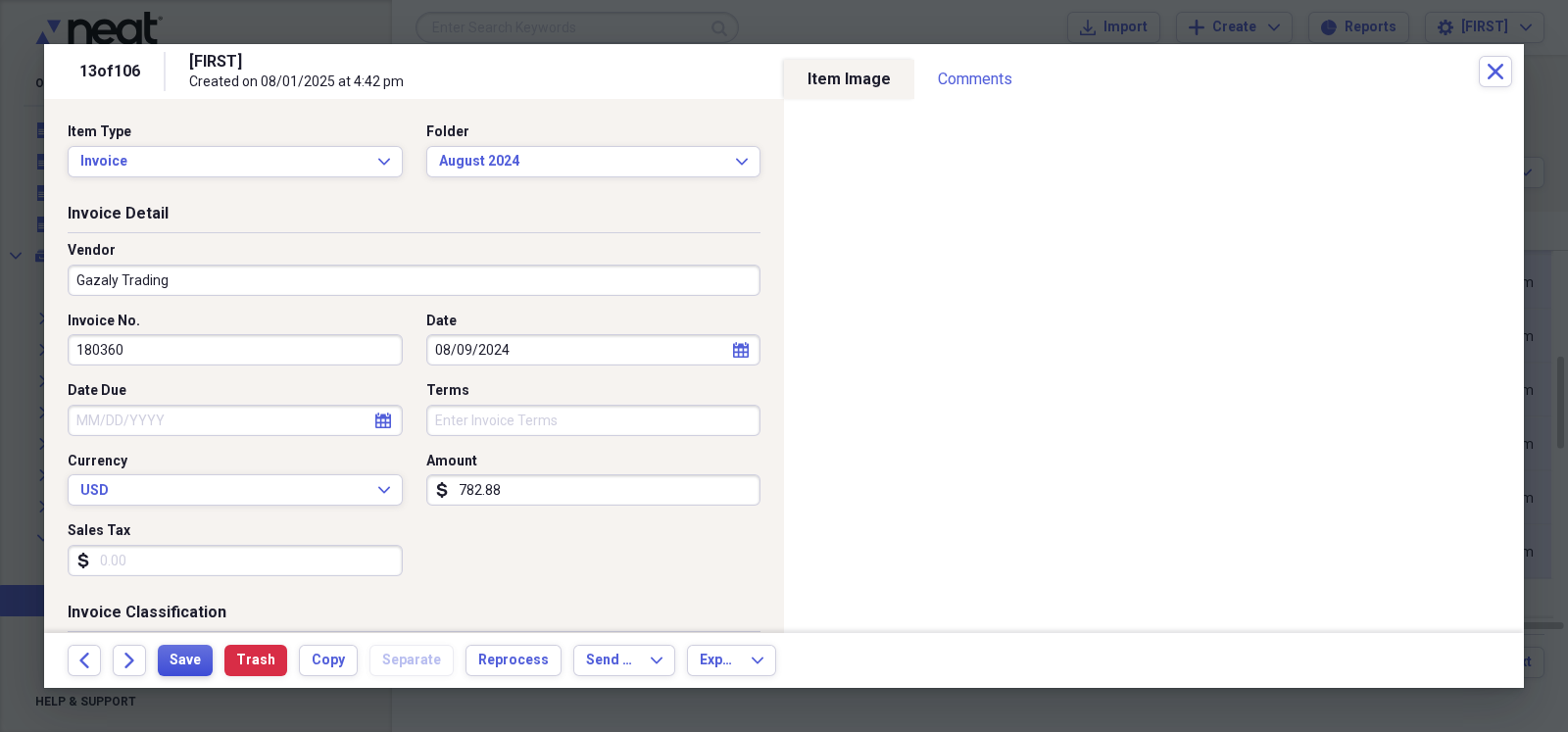 click on "Save" at bounding box center (185, 660) 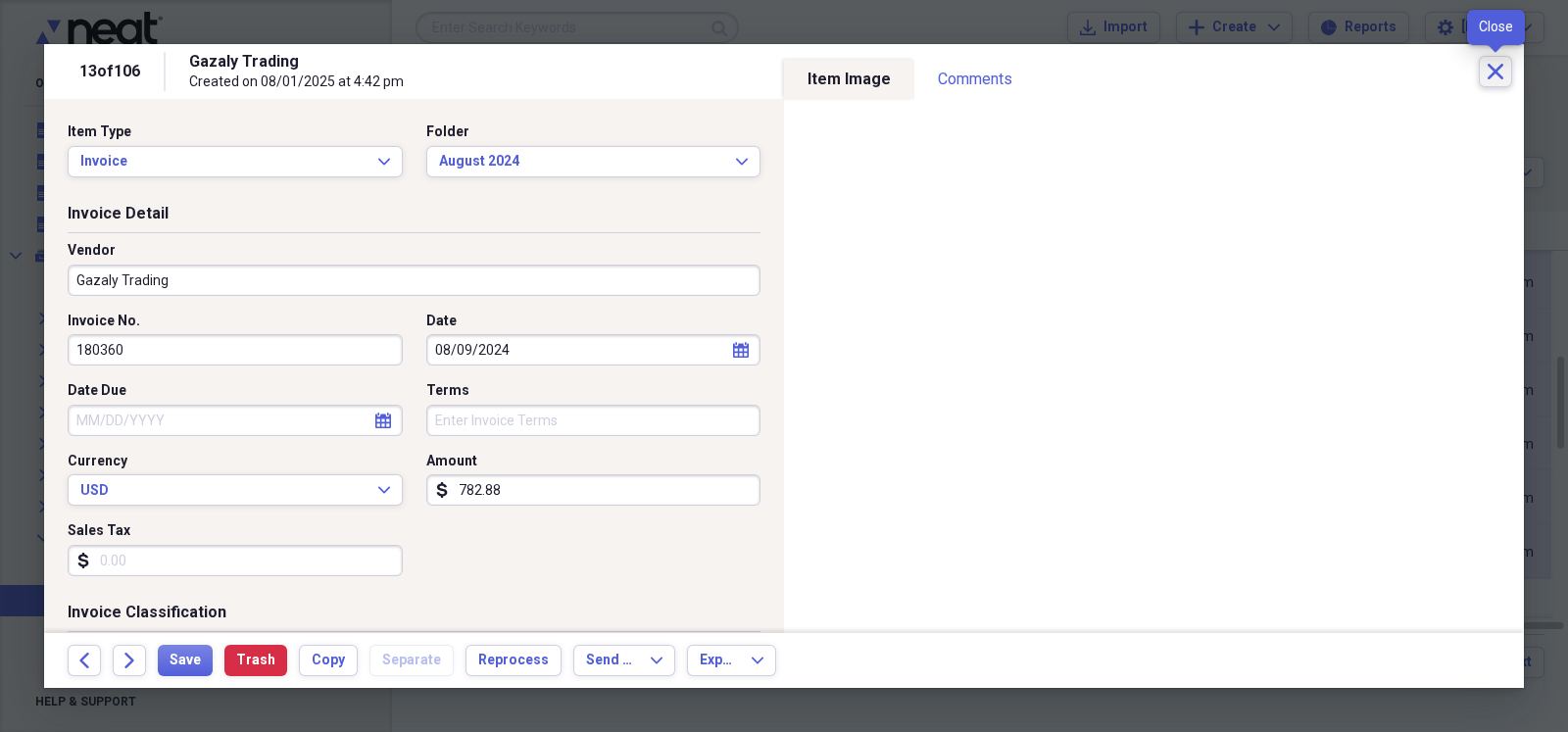 click 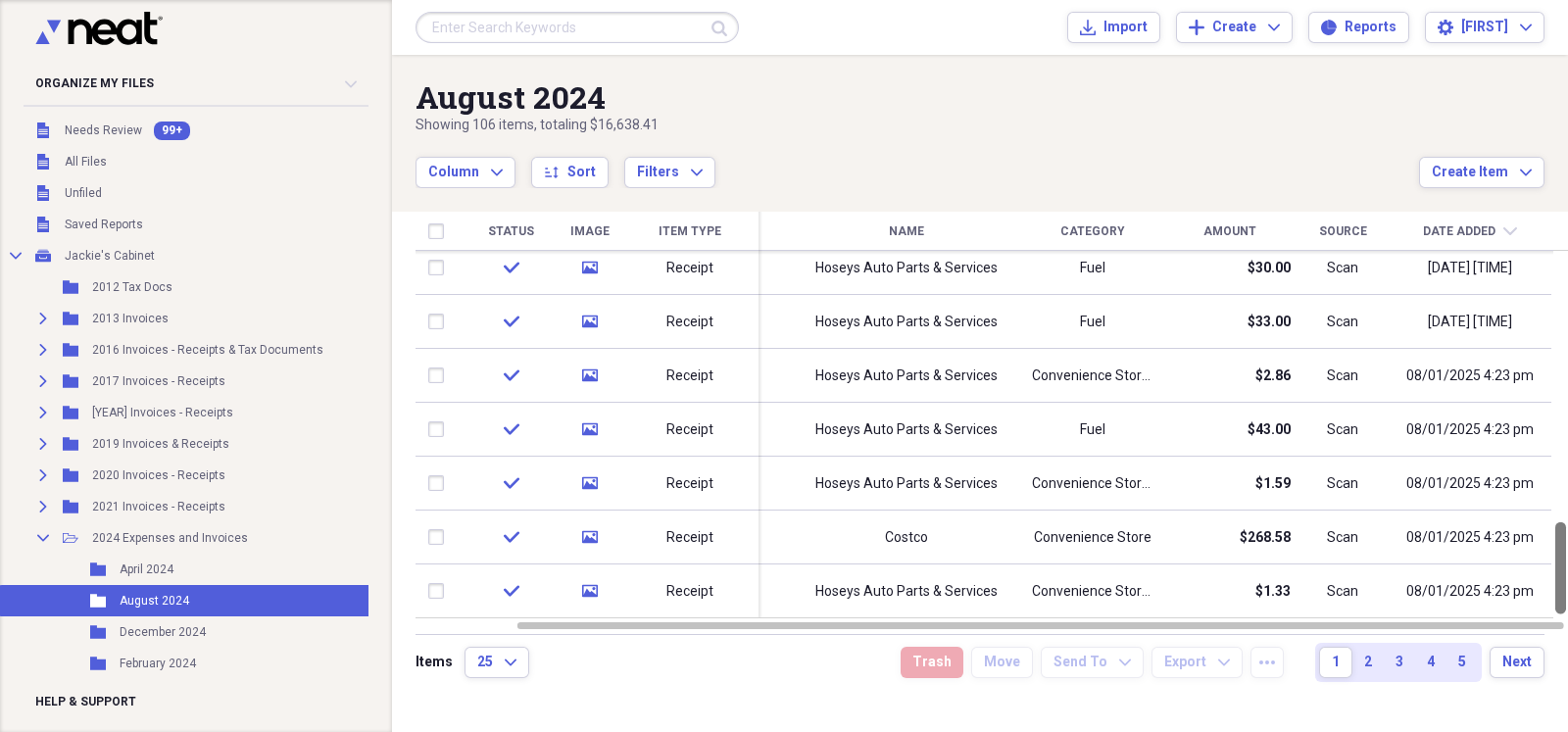 drag, startPoint x: 1558, startPoint y: 392, endPoint x: 1567, endPoint y: 616, distance: 224.18073 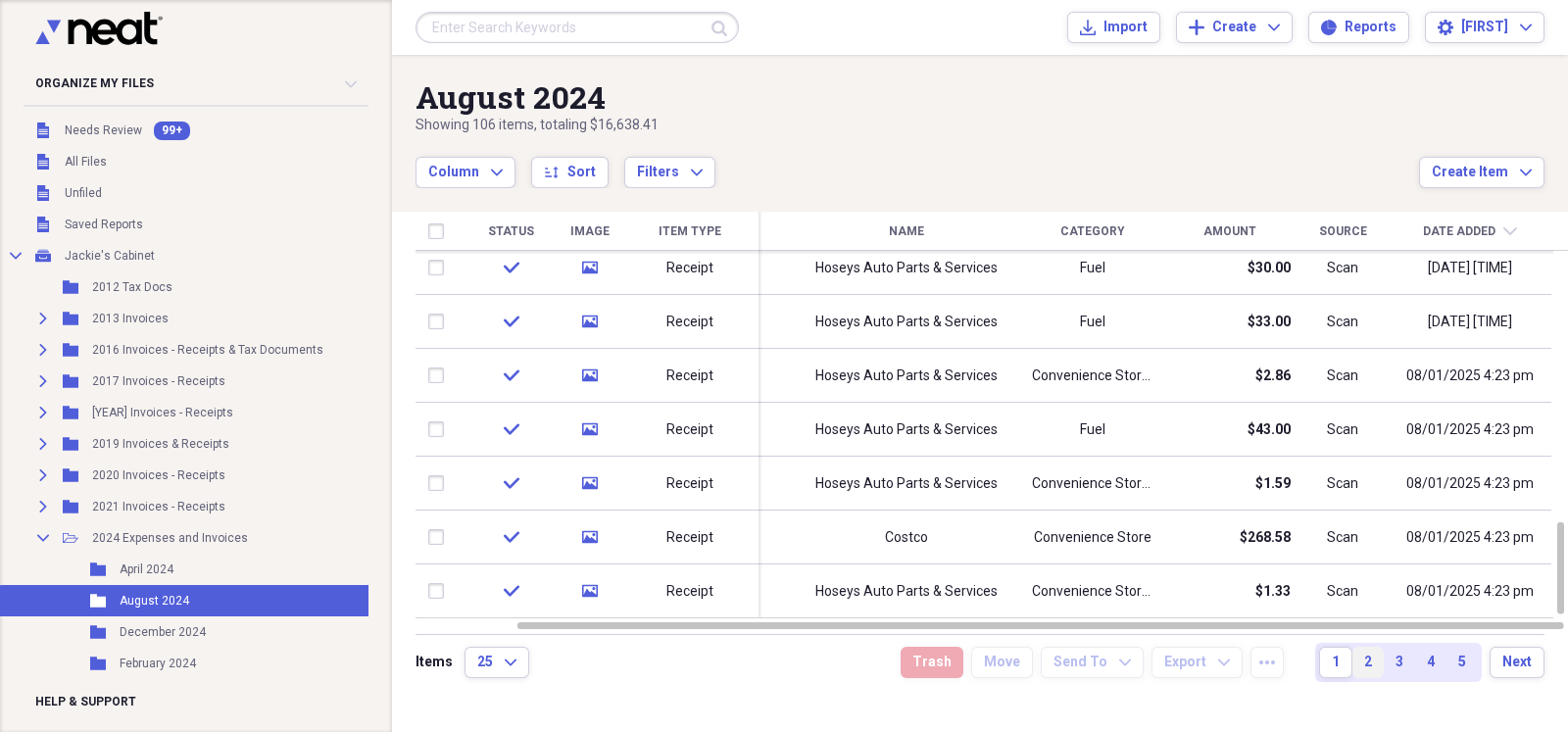 click on "2" at bounding box center (1368, 662) 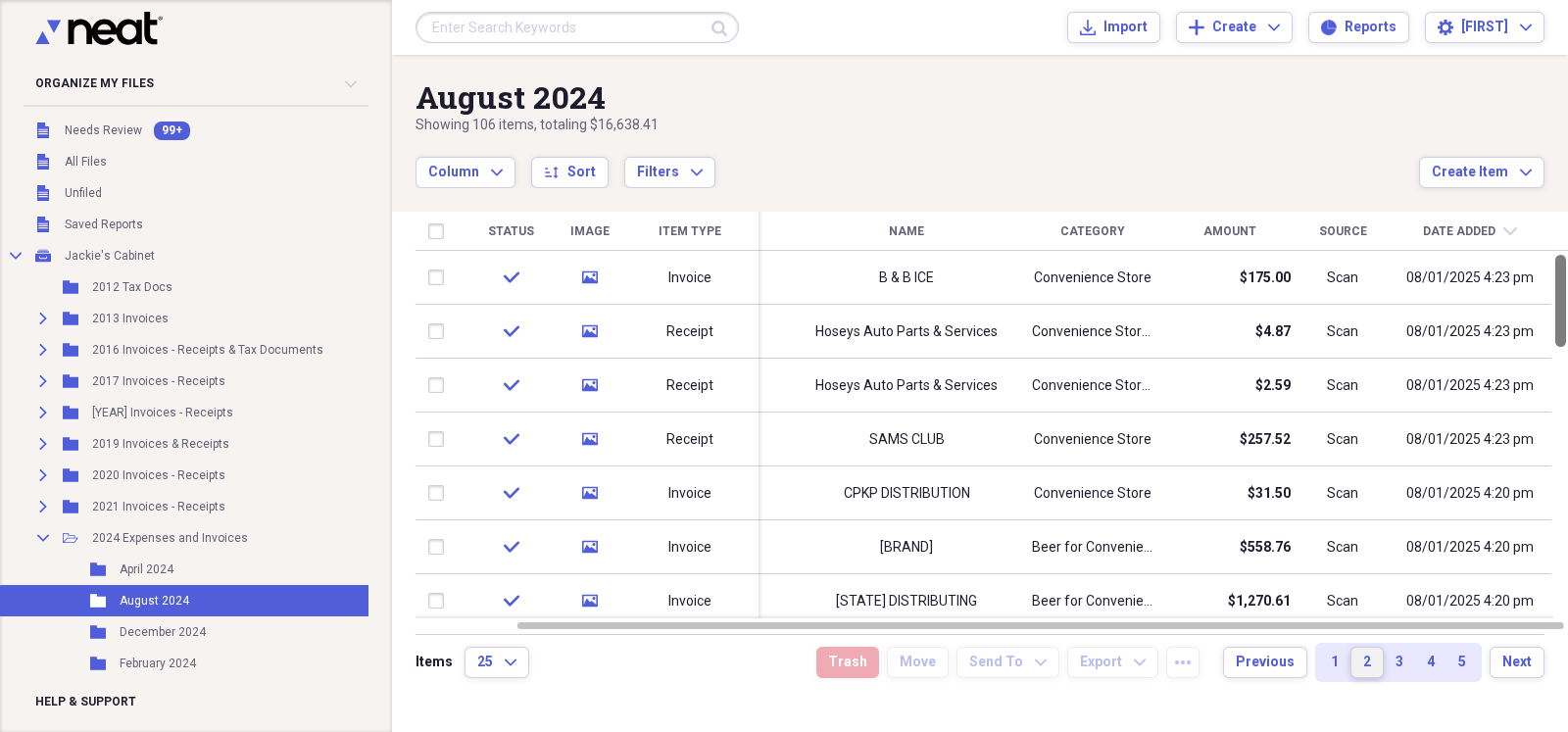 drag, startPoint x: 1555, startPoint y: 325, endPoint x: 1556, endPoint y: 287, distance: 38.013156 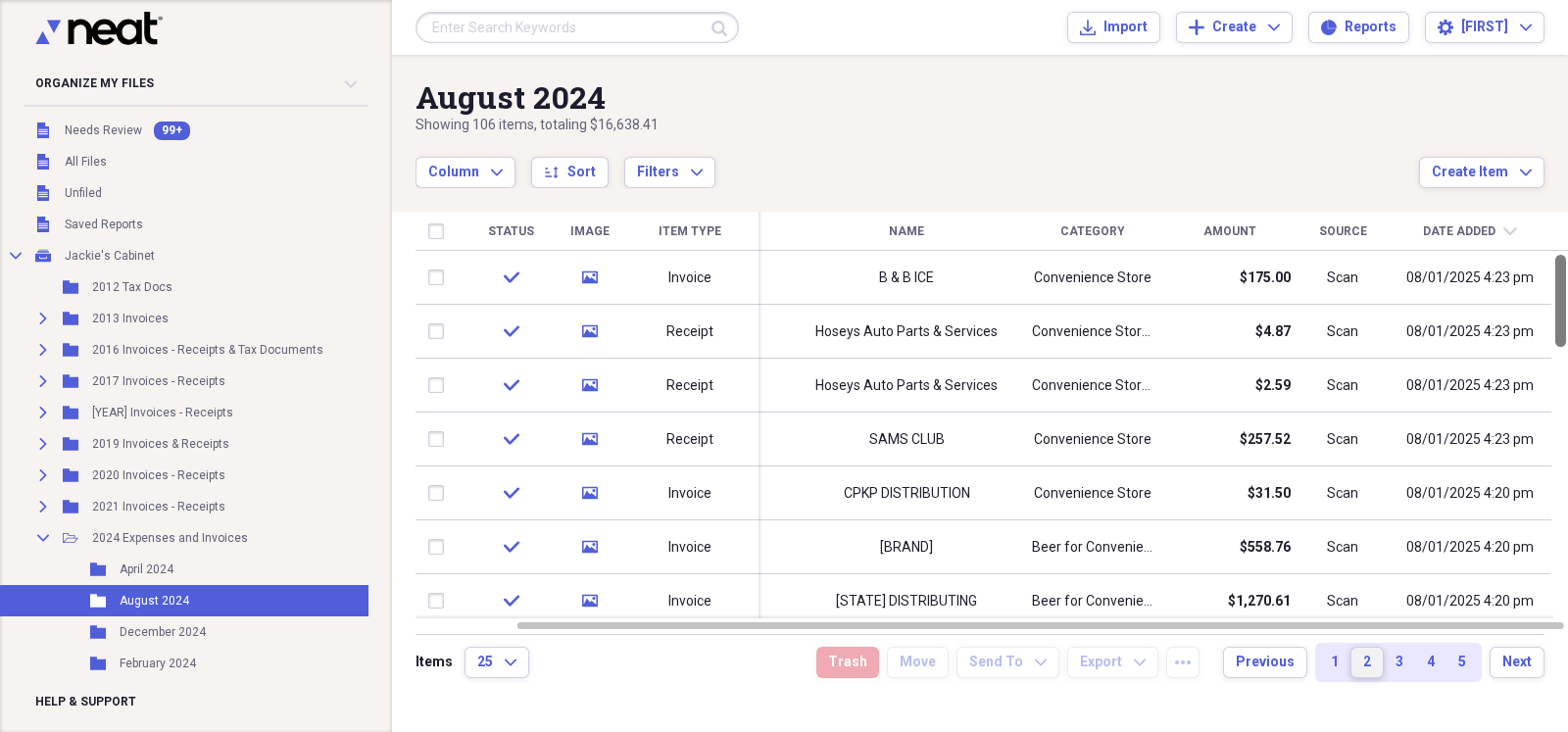 drag, startPoint x: 1559, startPoint y: 286, endPoint x: 1544, endPoint y: 215, distance: 72.56721 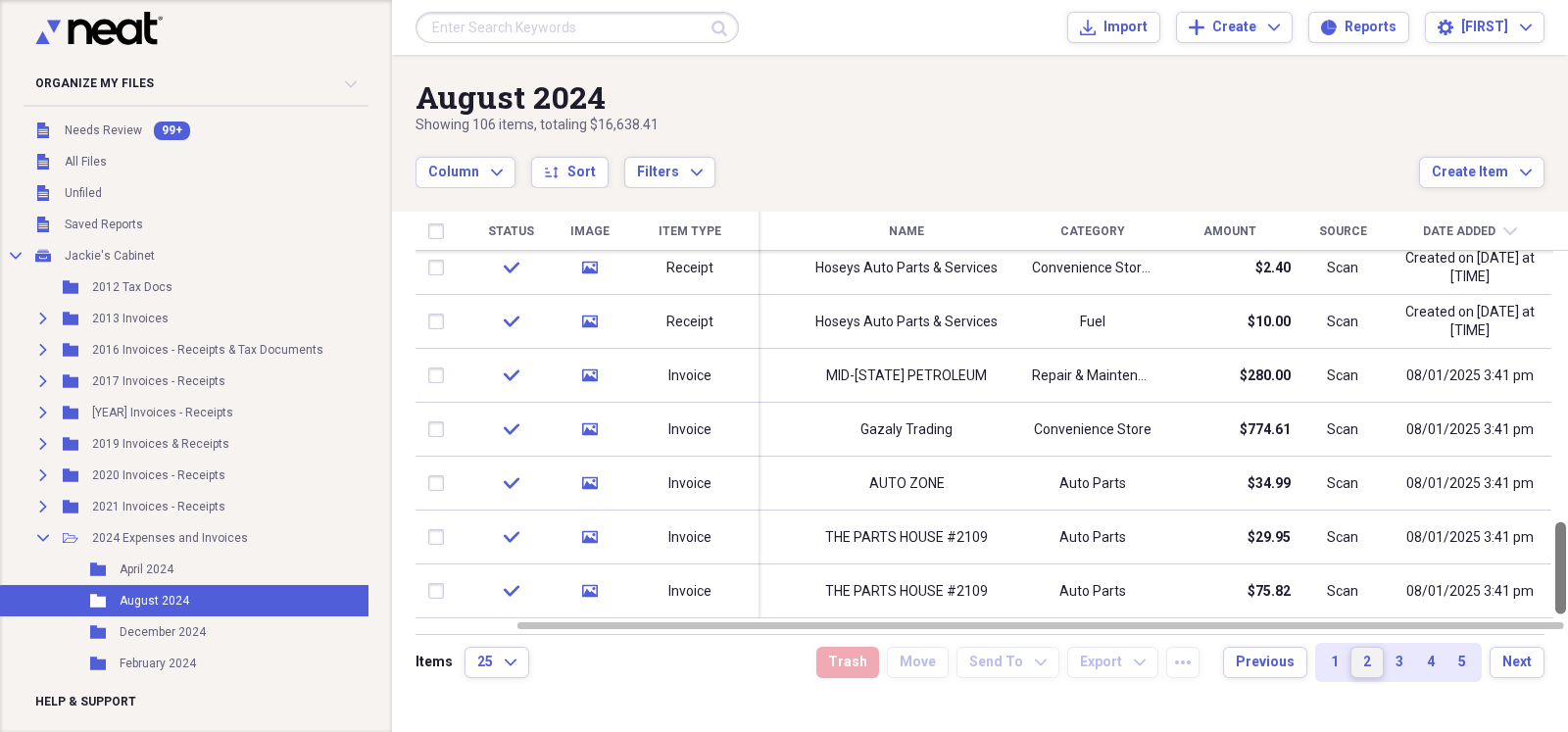 drag, startPoint x: 1560, startPoint y: 305, endPoint x: 1567, endPoint y: 580, distance: 275.0891 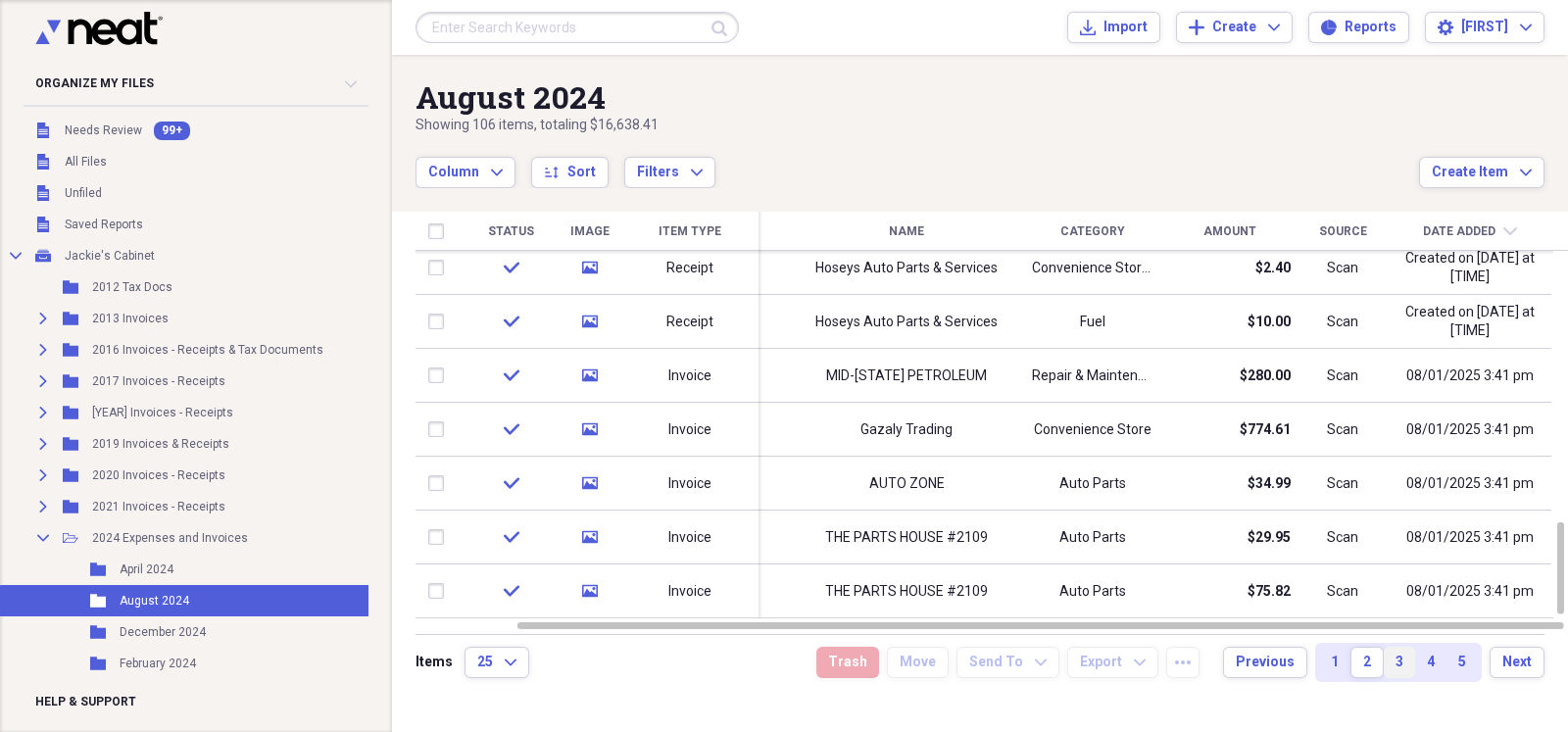 click on "3" at bounding box center (1399, 662) 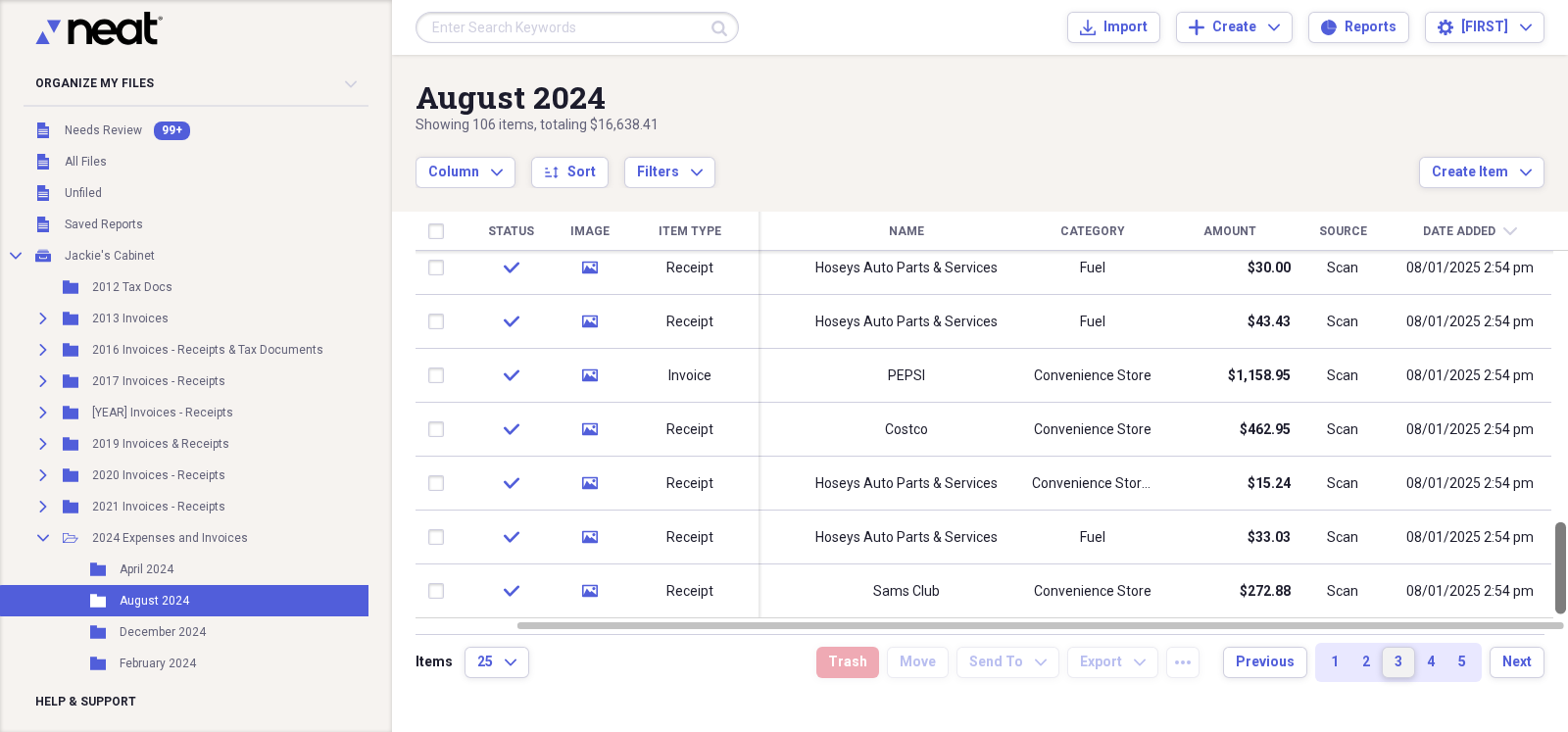 drag, startPoint x: 1561, startPoint y: 330, endPoint x: 1567, endPoint y: 679, distance: 349.05157 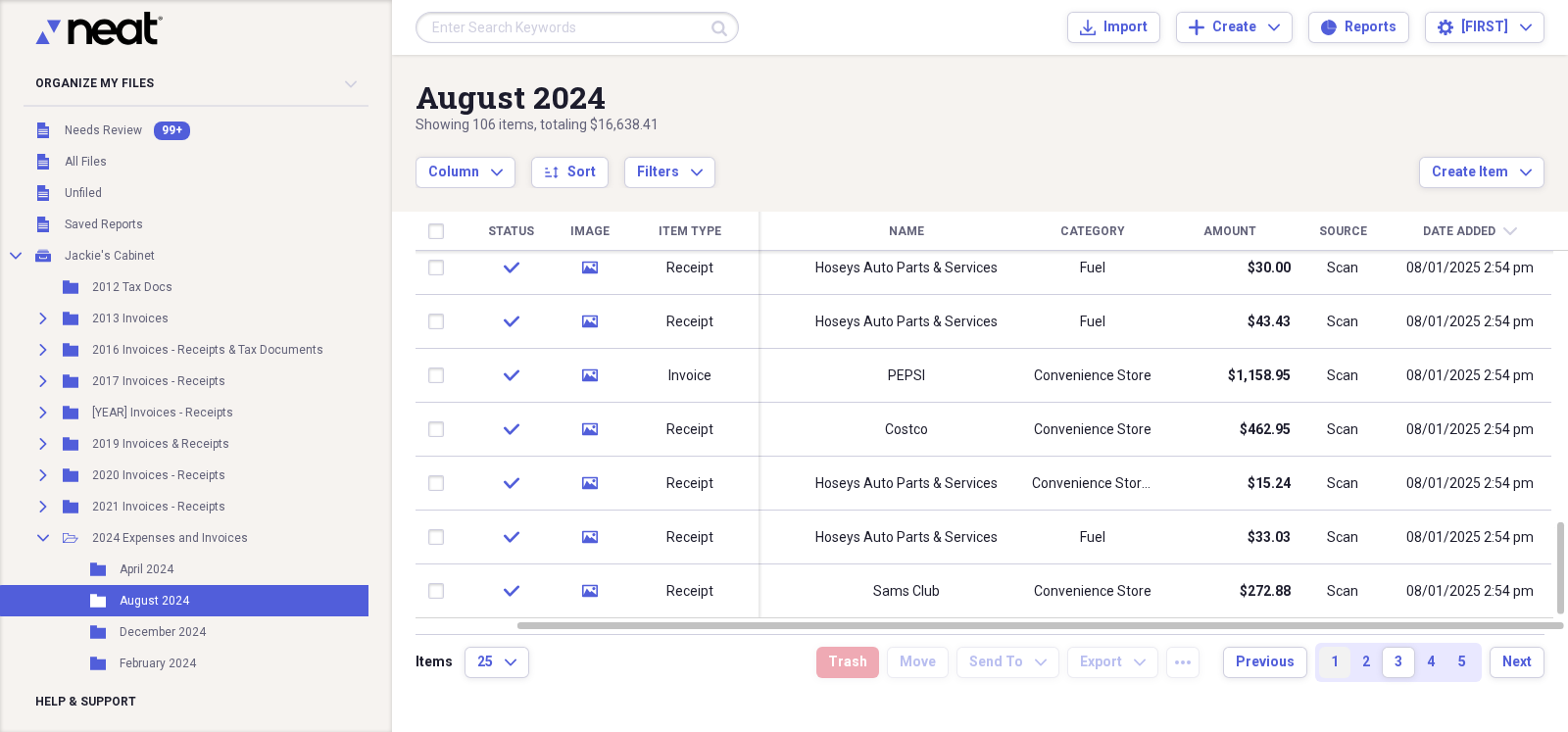click on "1" at bounding box center (1335, 662) 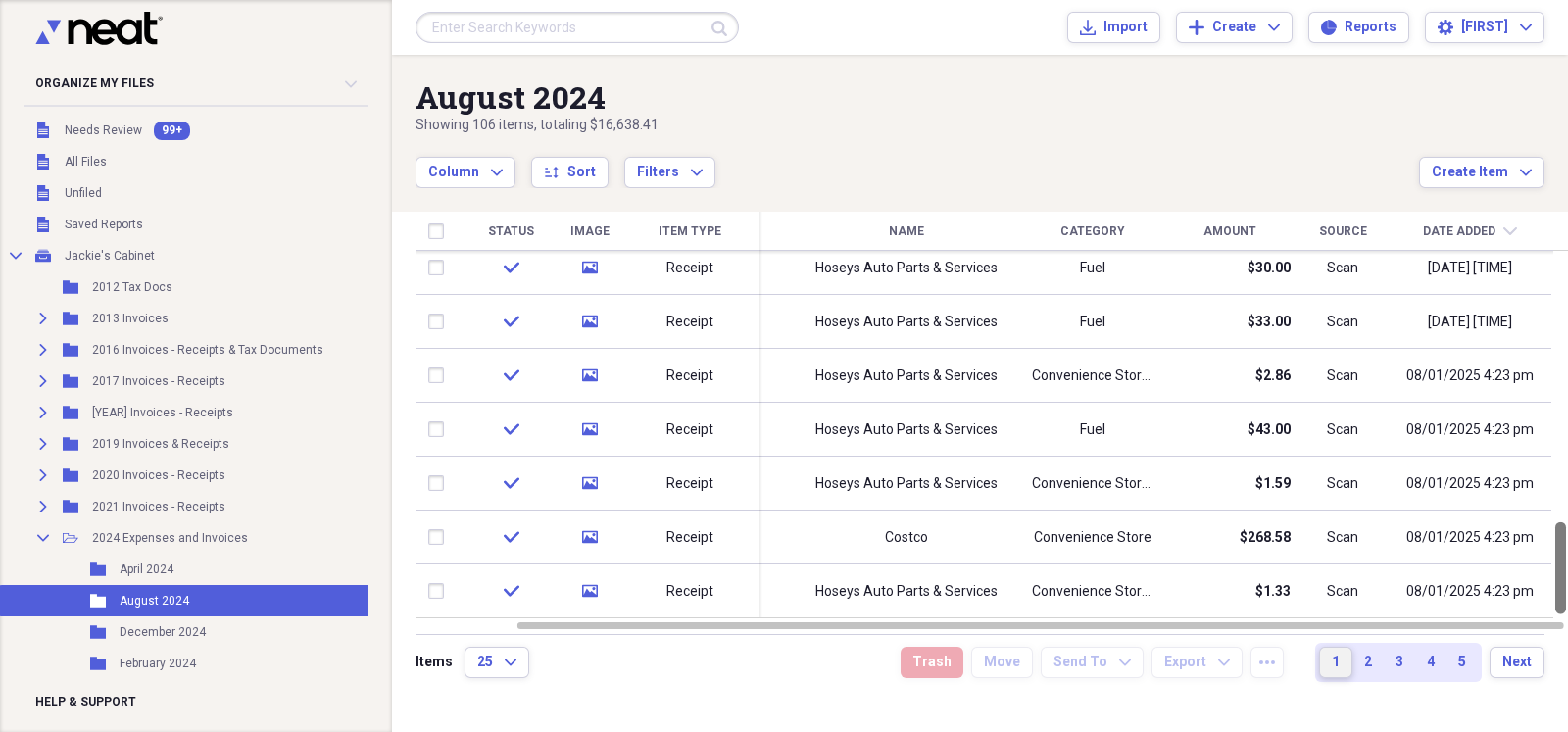 drag, startPoint x: 1556, startPoint y: 335, endPoint x: 1567, endPoint y: 657, distance: 322.1878 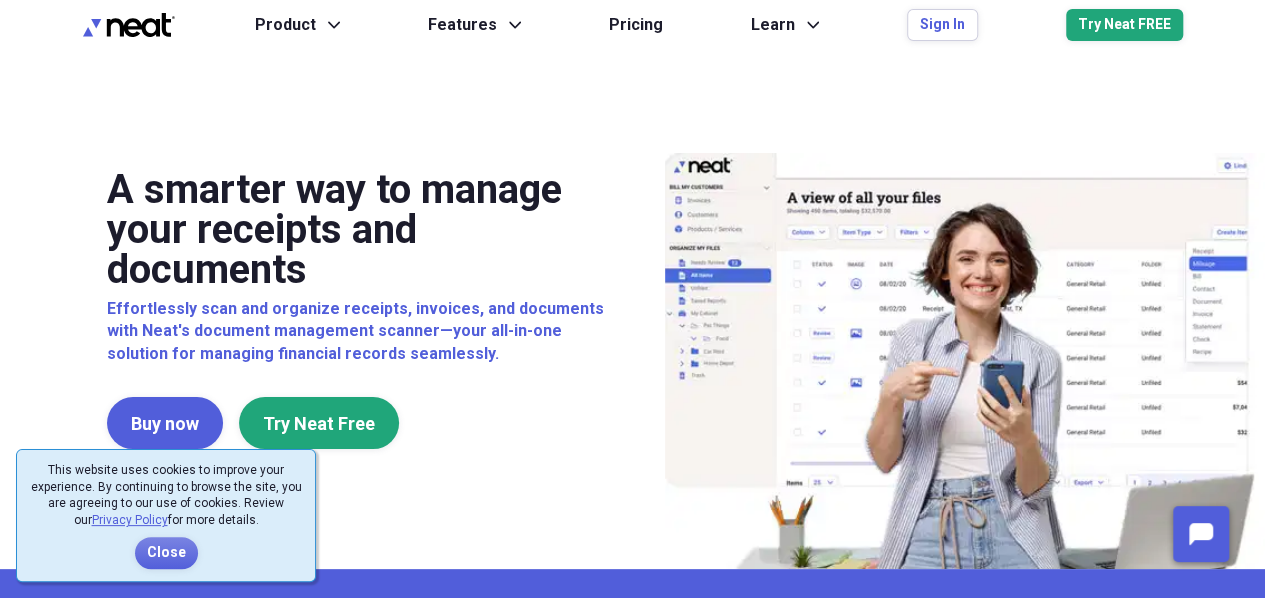 scroll, scrollTop: 0, scrollLeft: 0, axis: both 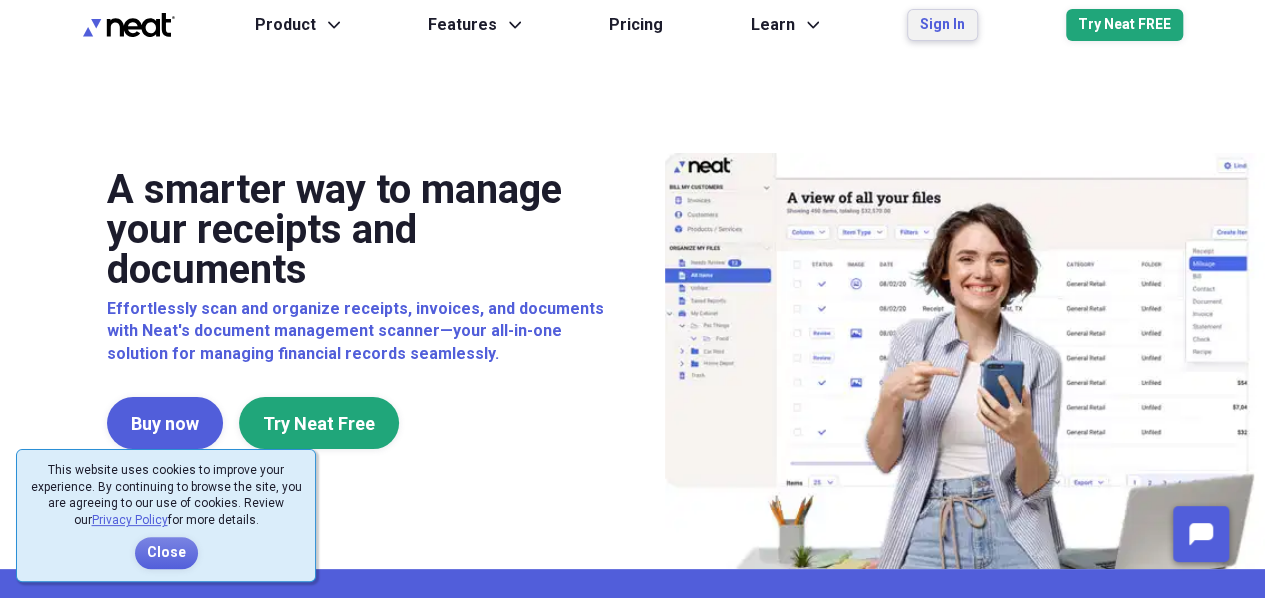 click on "Sign In" at bounding box center (942, 25) 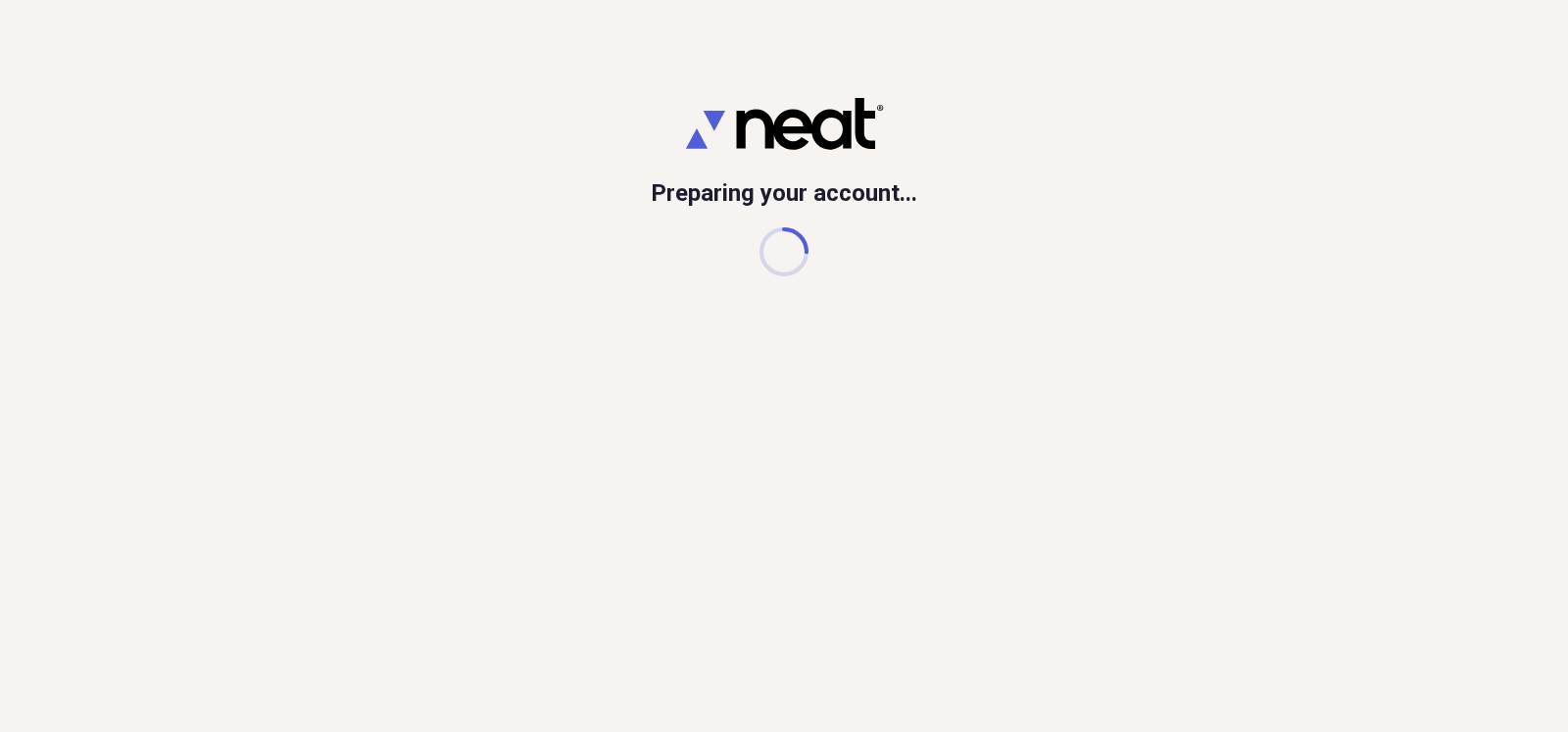 scroll, scrollTop: 0, scrollLeft: 0, axis: both 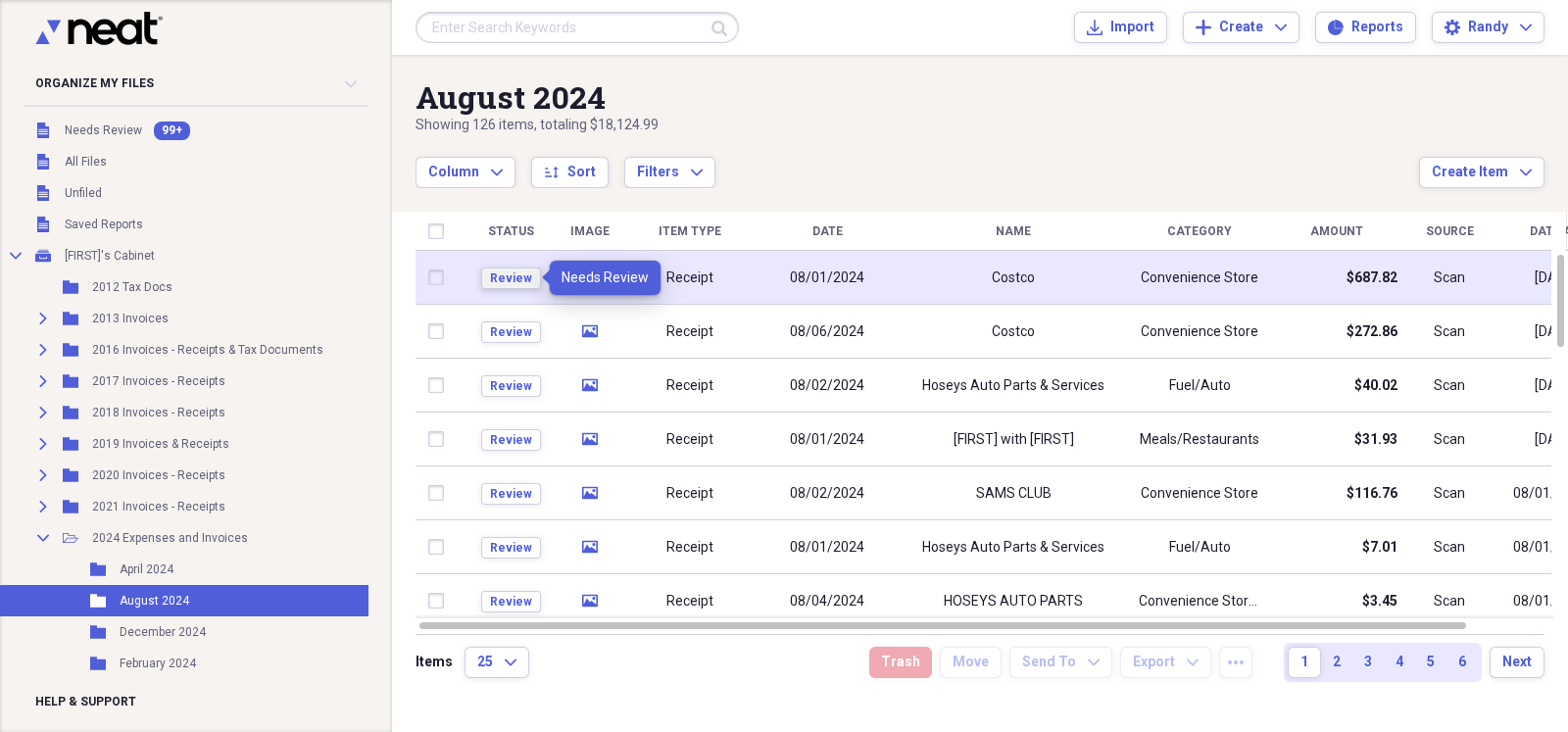 click on "Review" at bounding box center (511, 278) 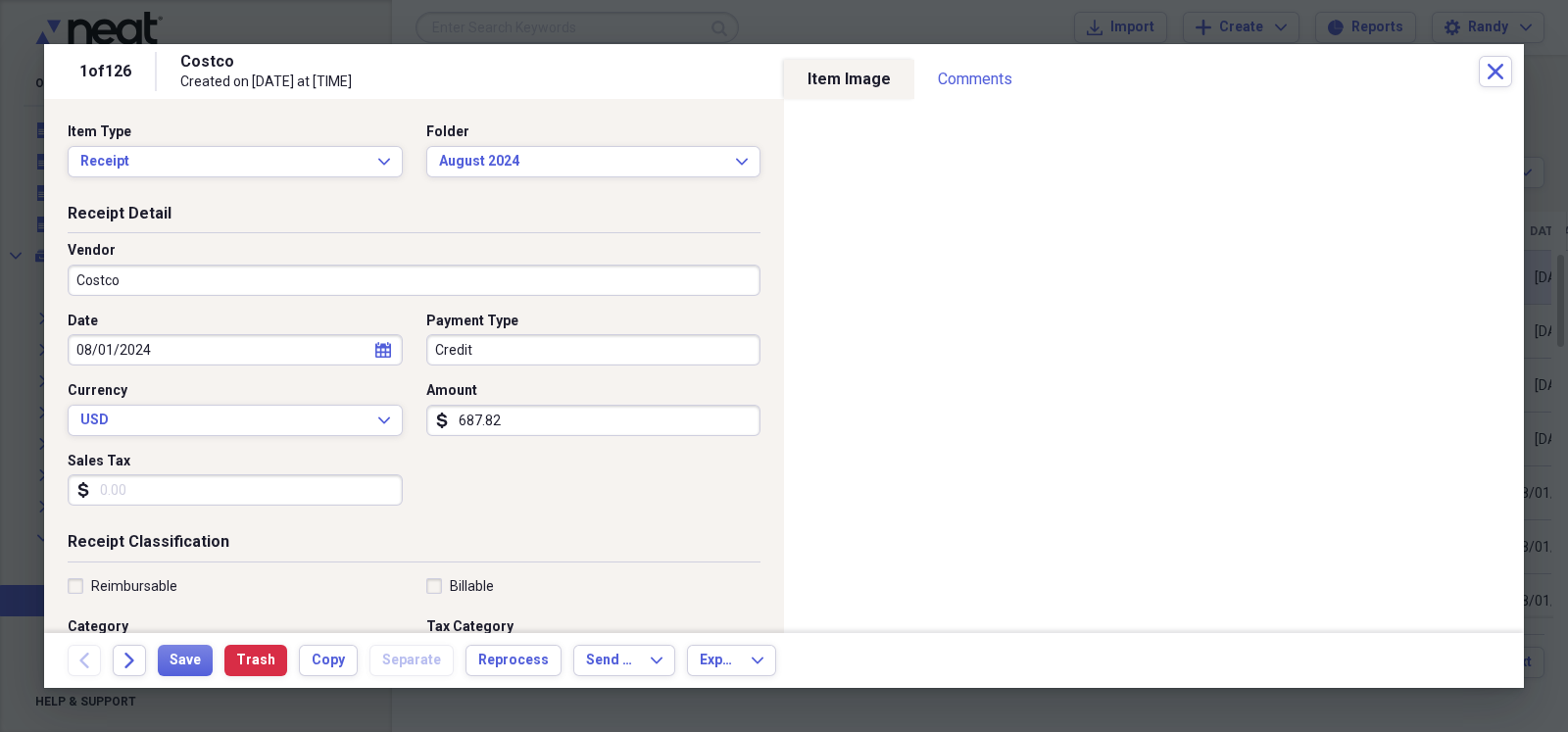 scroll, scrollTop: 48, scrollLeft: 0, axis: vertical 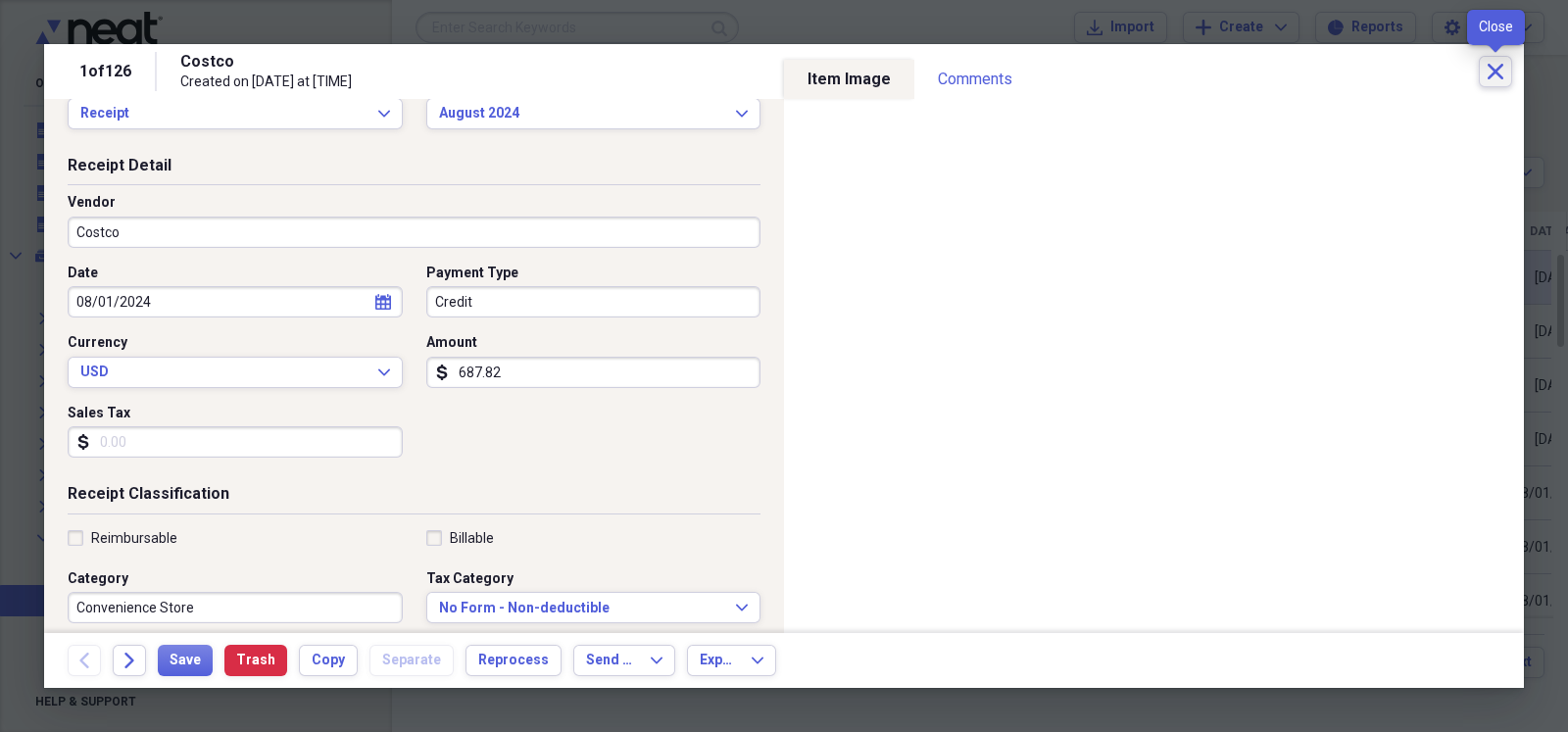 click 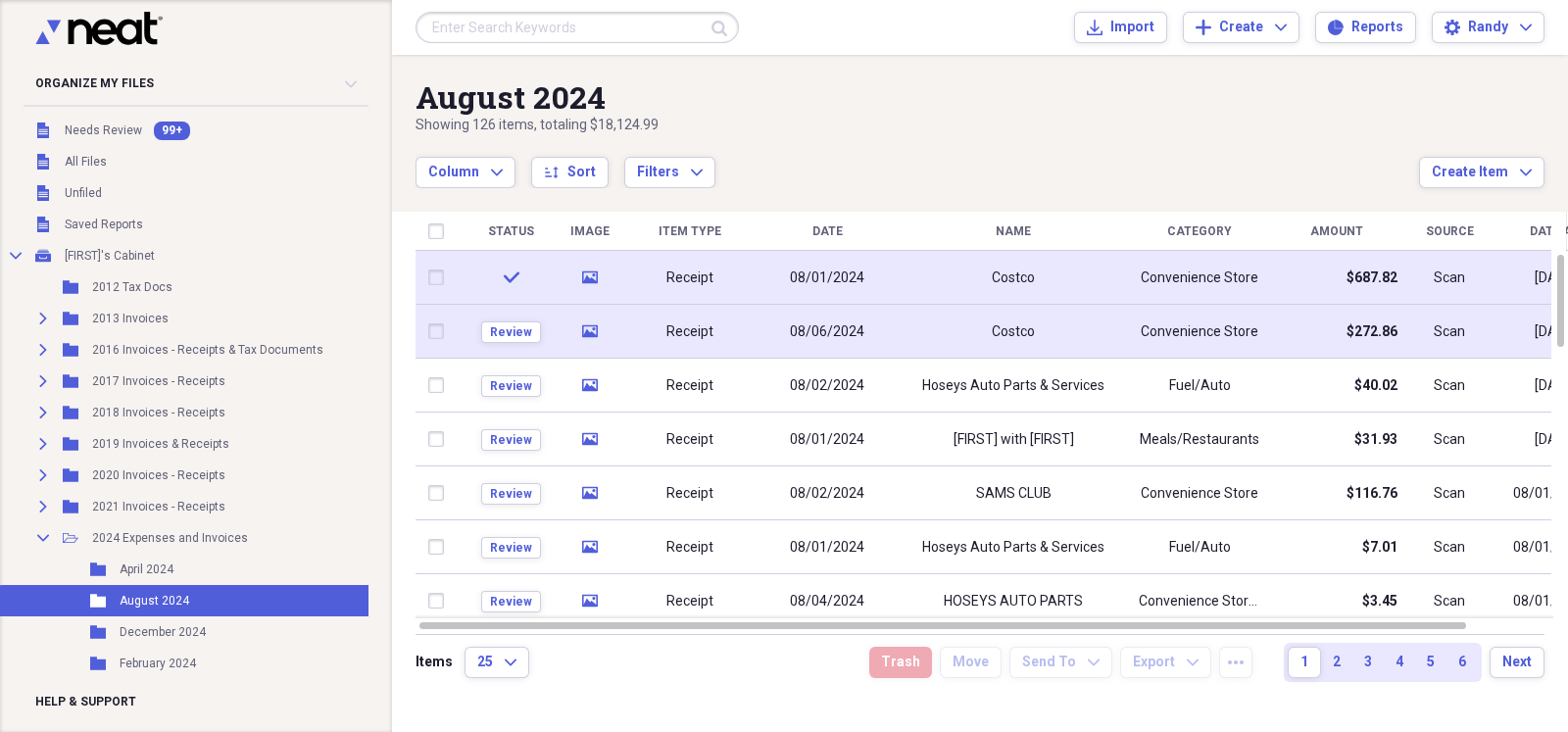 click on "Costco" at bounding box center (1013, 331) 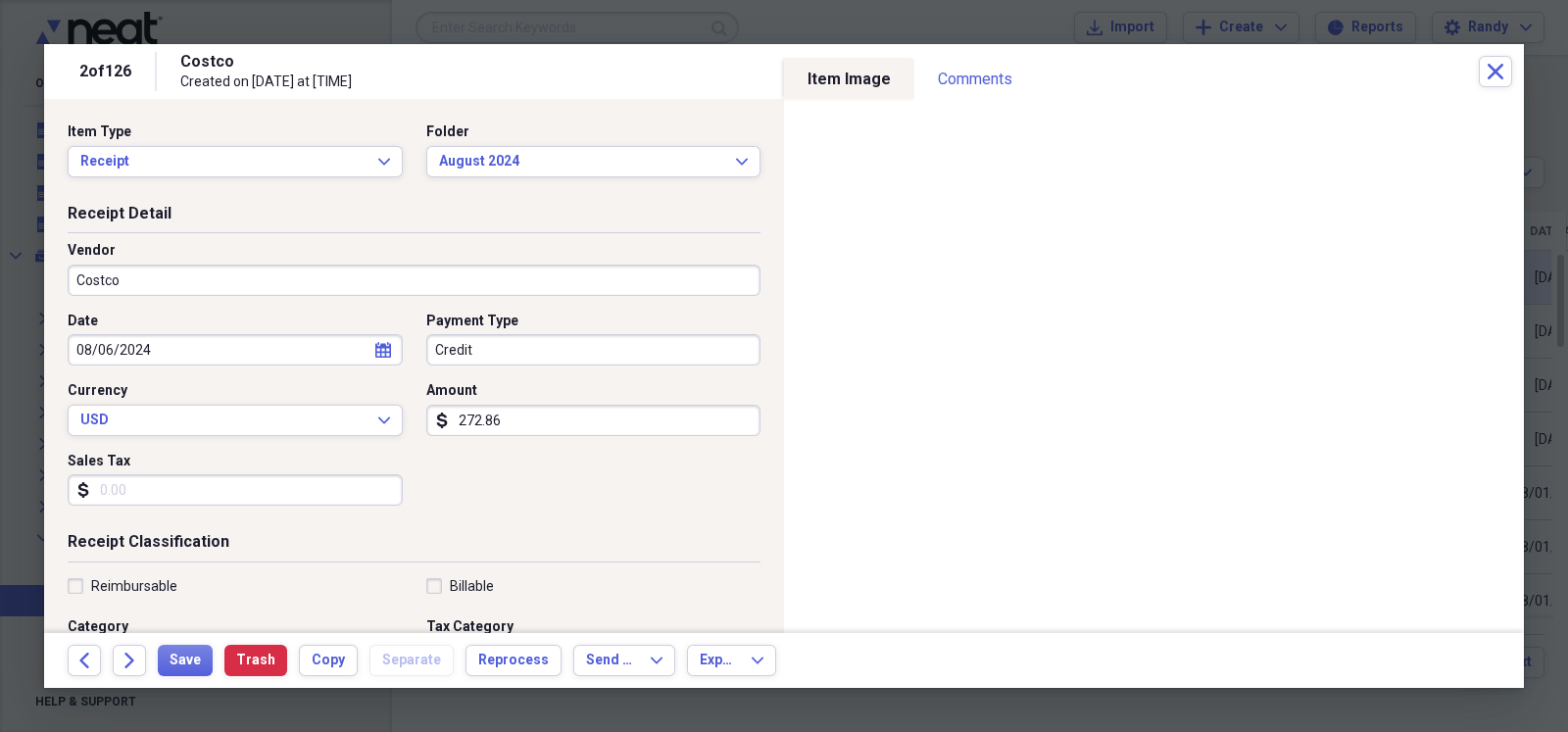click on "272.86" at bounding box center [594, 420] 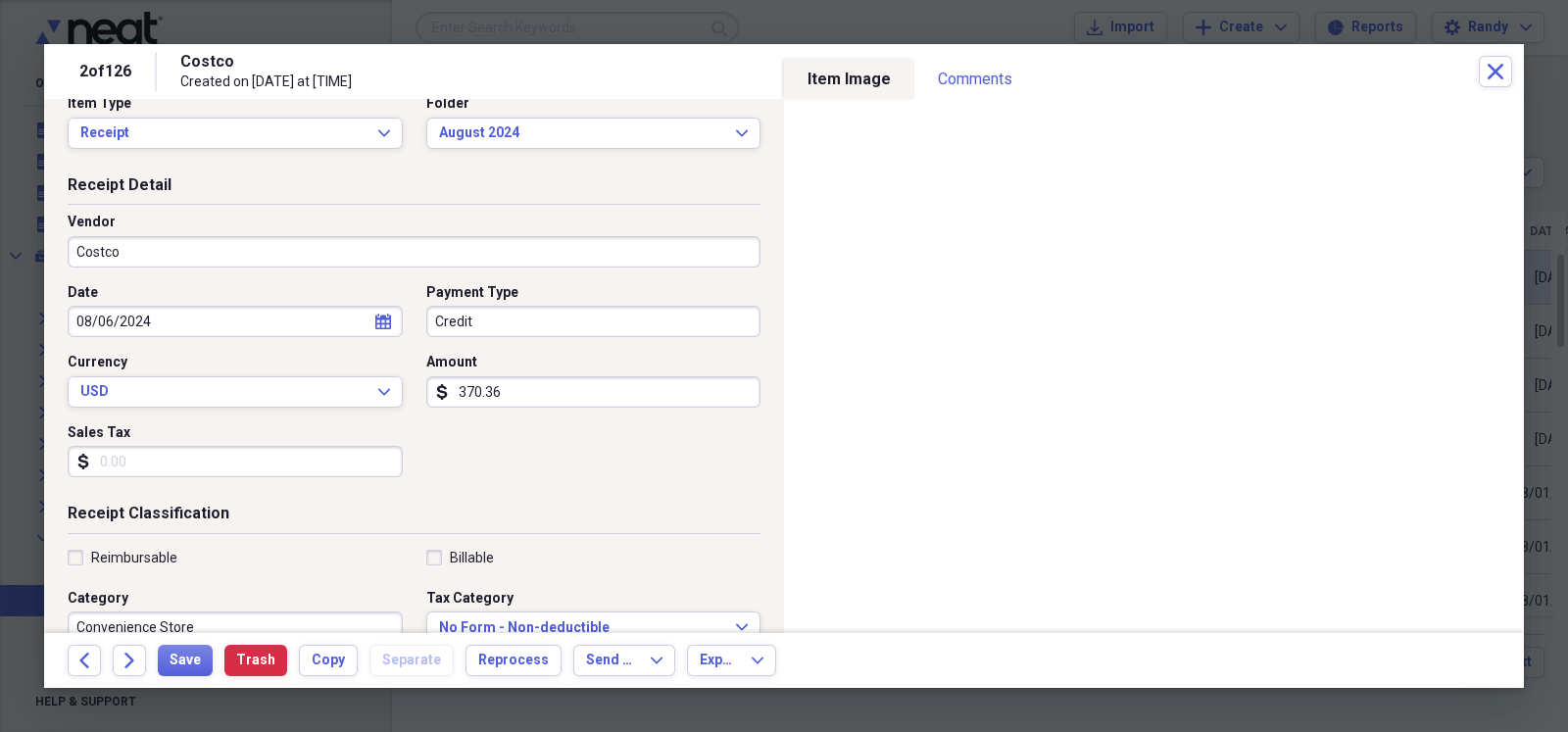 scroll, scrollTop: 48, scrollLeft: 0, axis: vertical 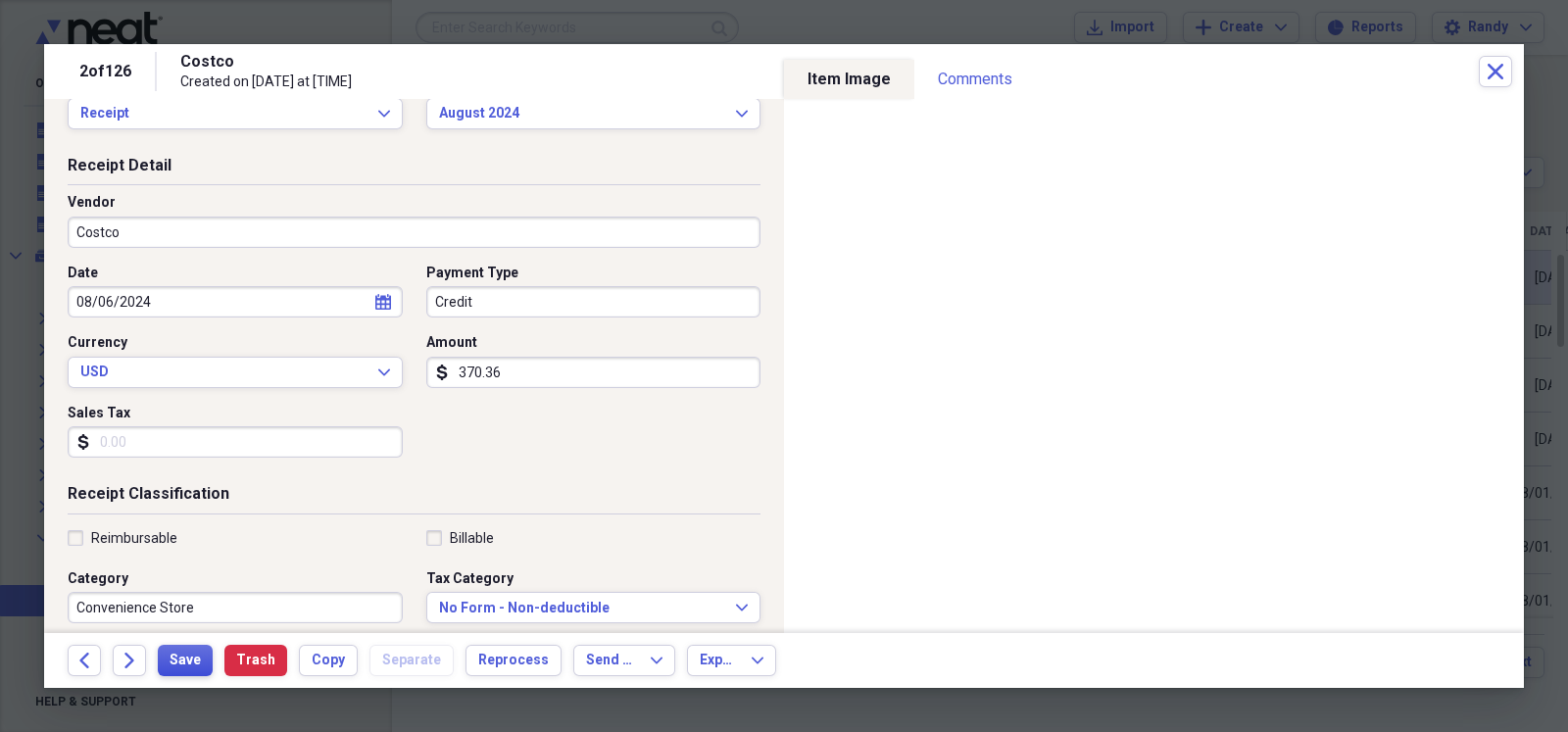 type on "370.36" 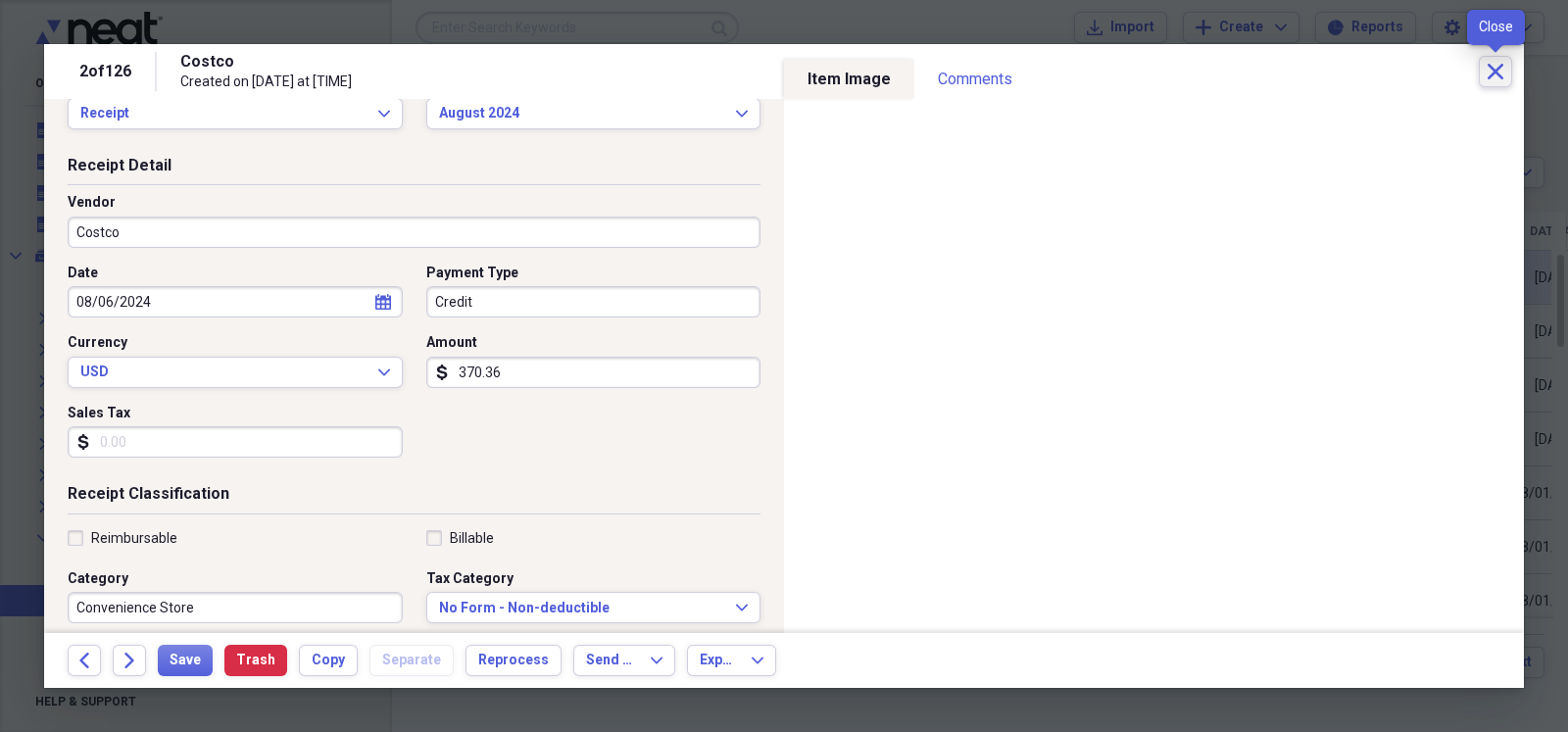 click 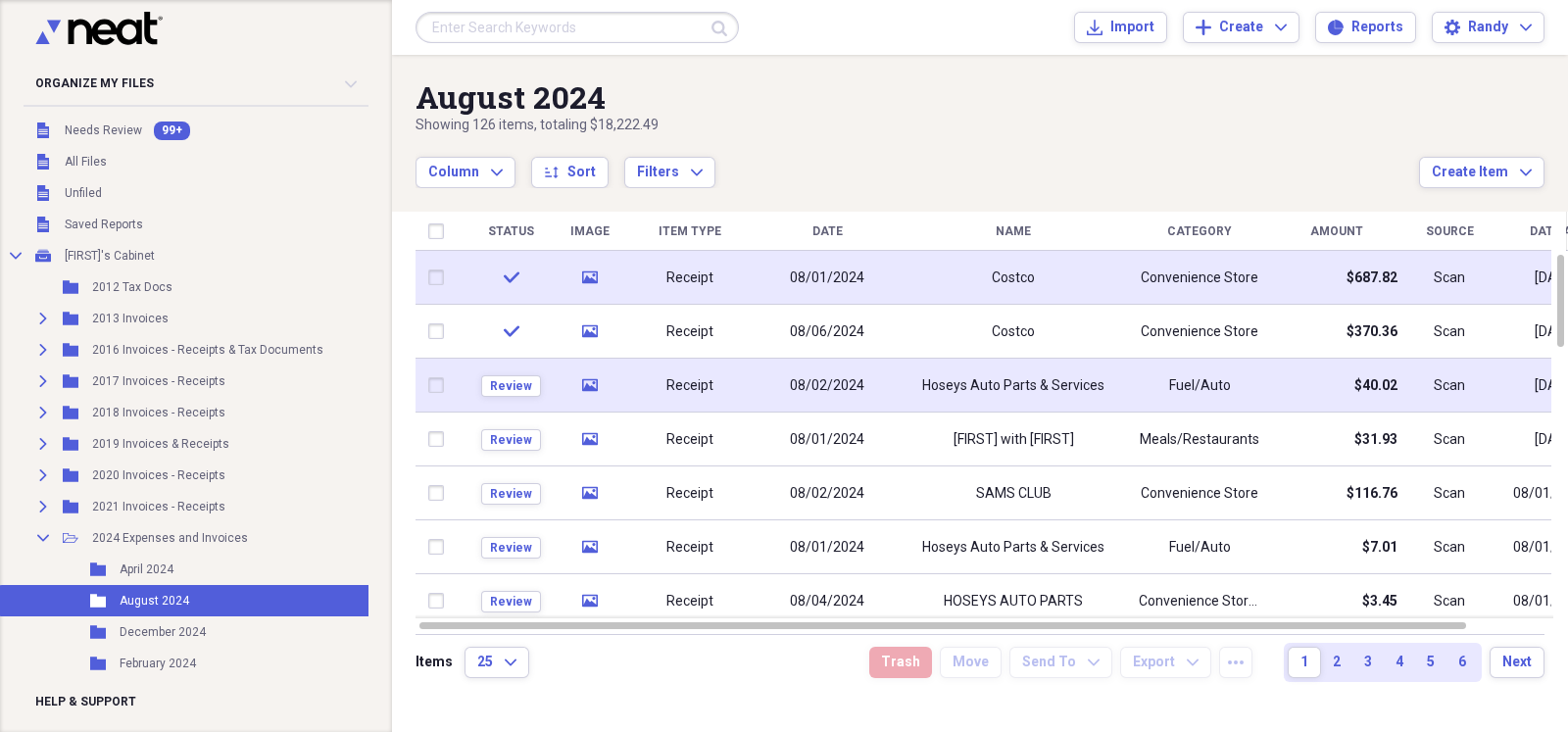 click on "Hoseys Auto Parts & Services" at bounding box center [1013, 386] 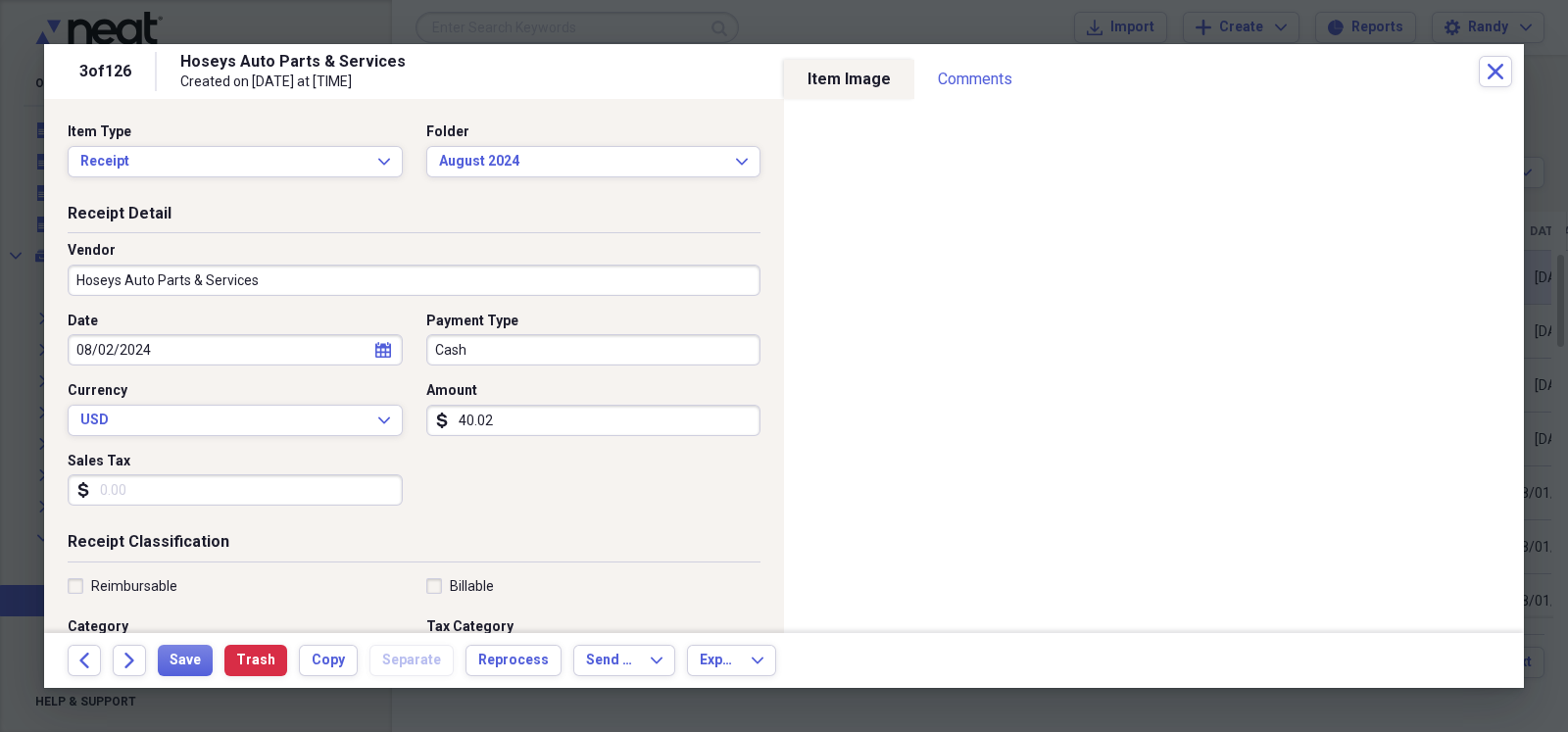 scroll, scrollTop: 48, scrollLeft: 0, axis: vertical 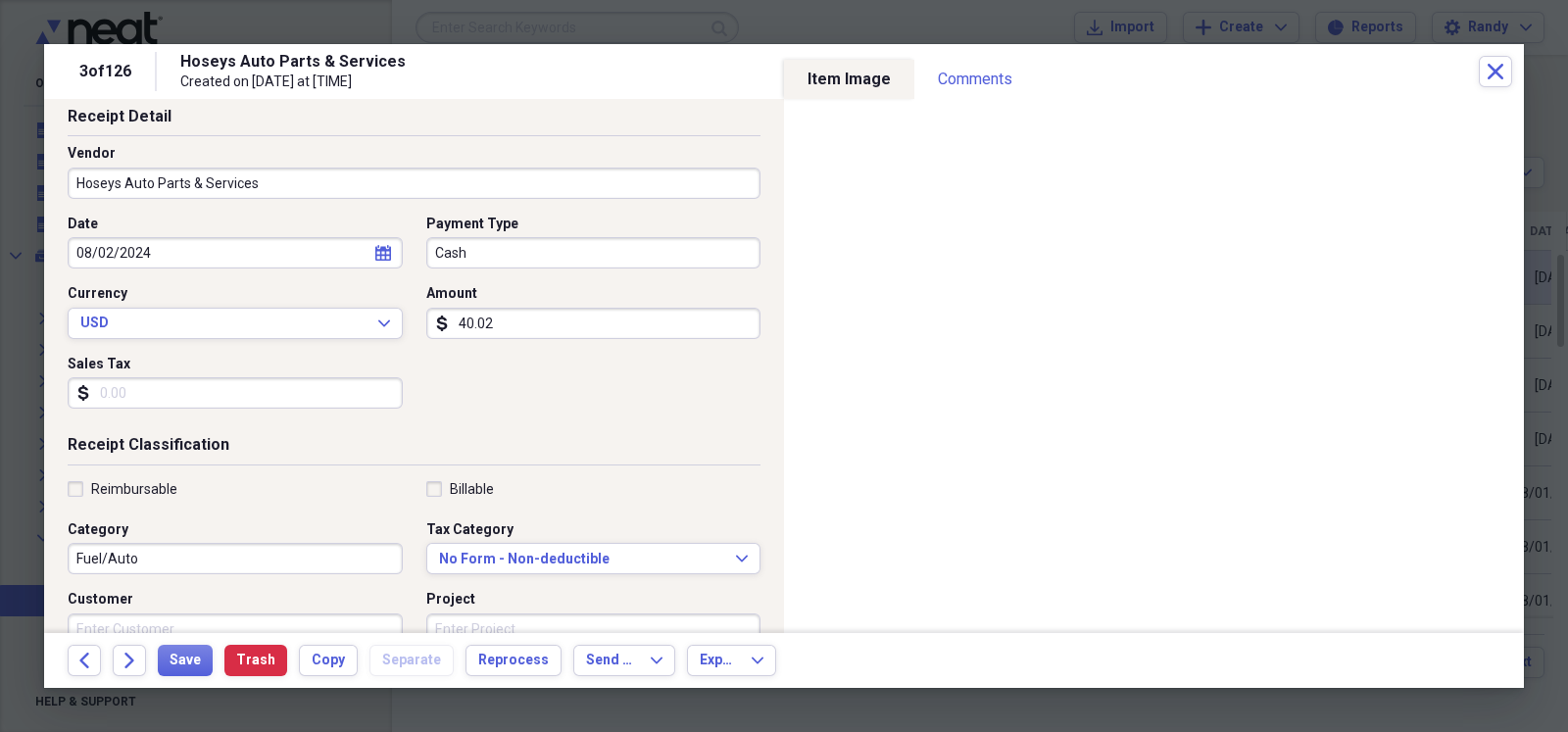 click on "Fuel/Auto" at bounding box center (235, 559) 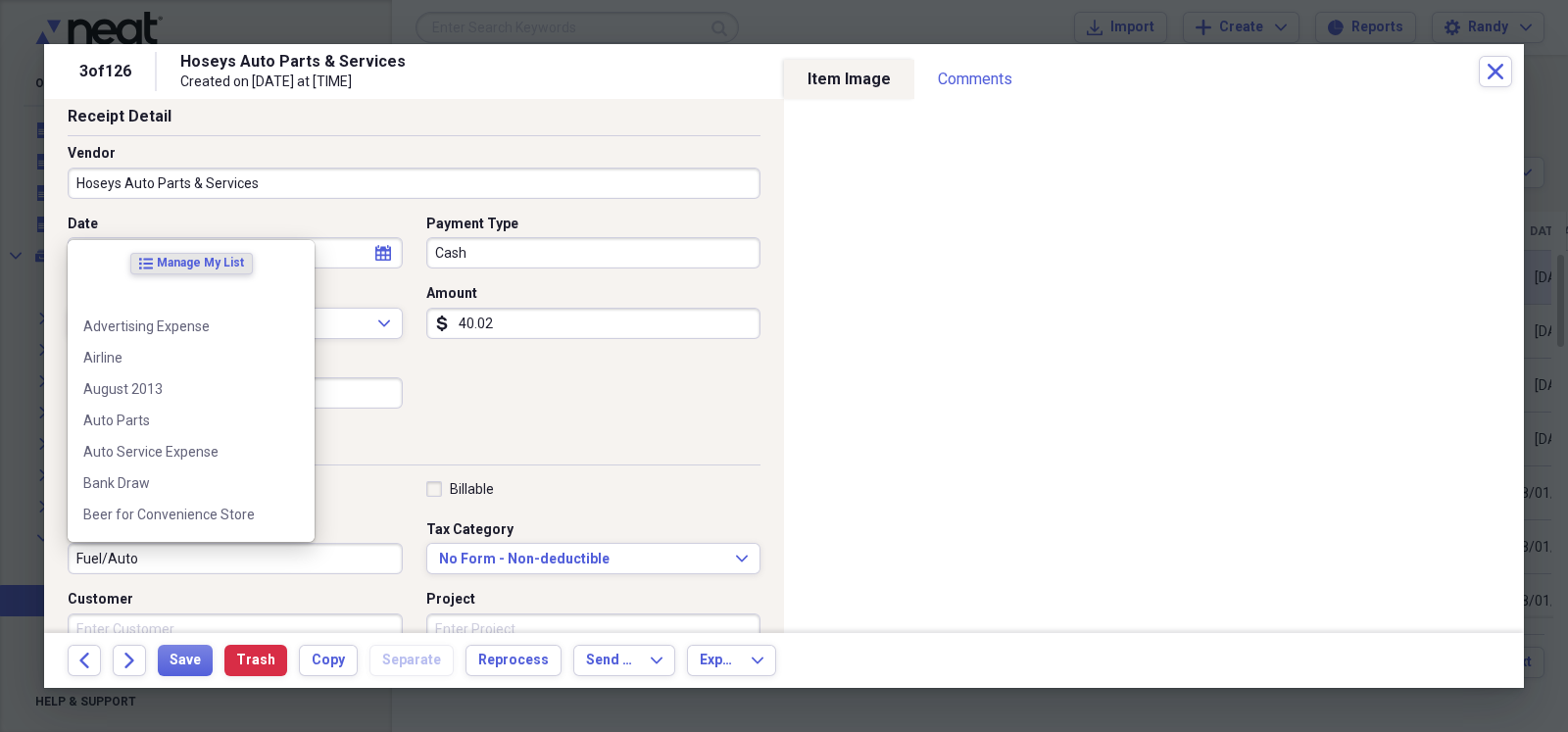 click on "Fuel/Auto" at bounding box center [235, 559] 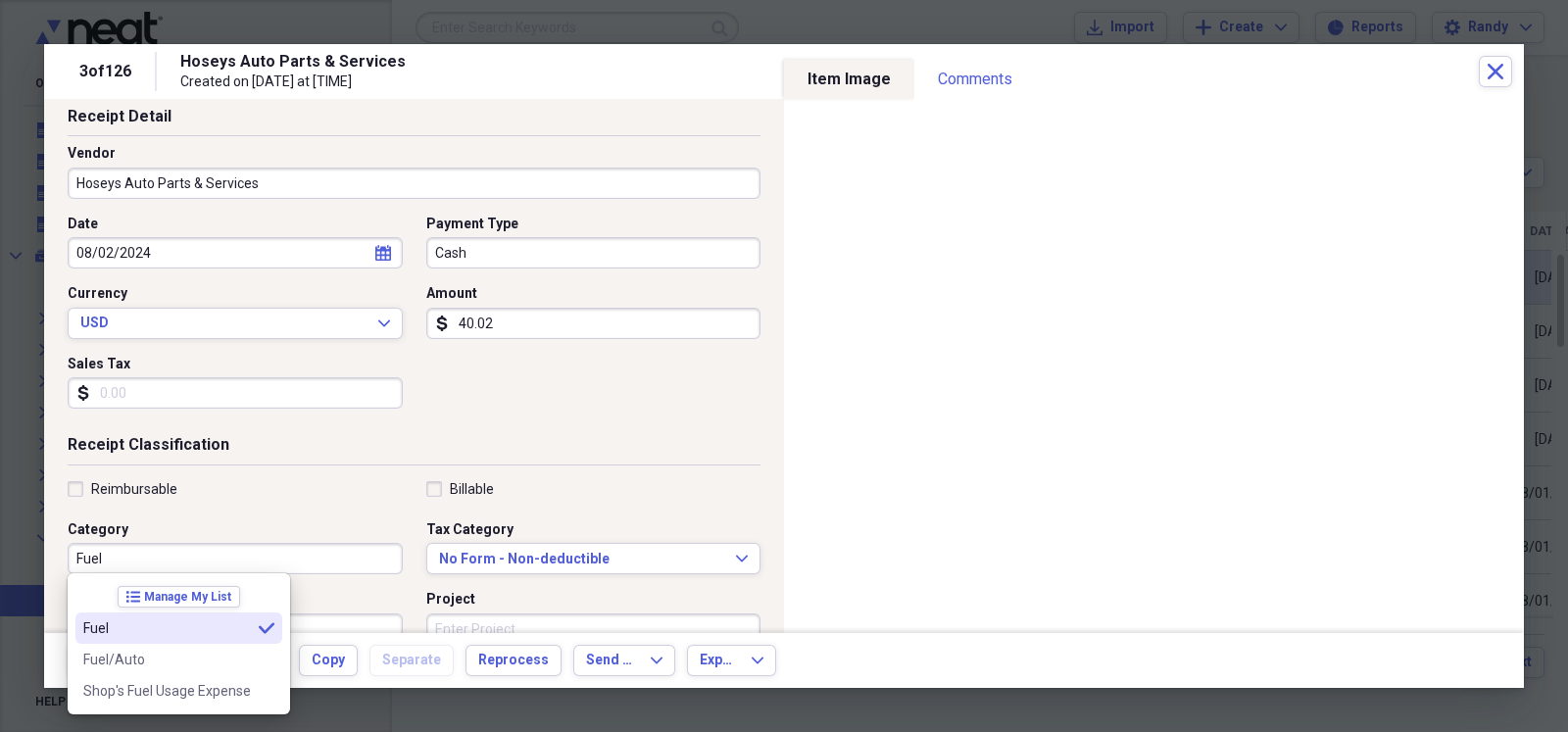 type on "Fuel" 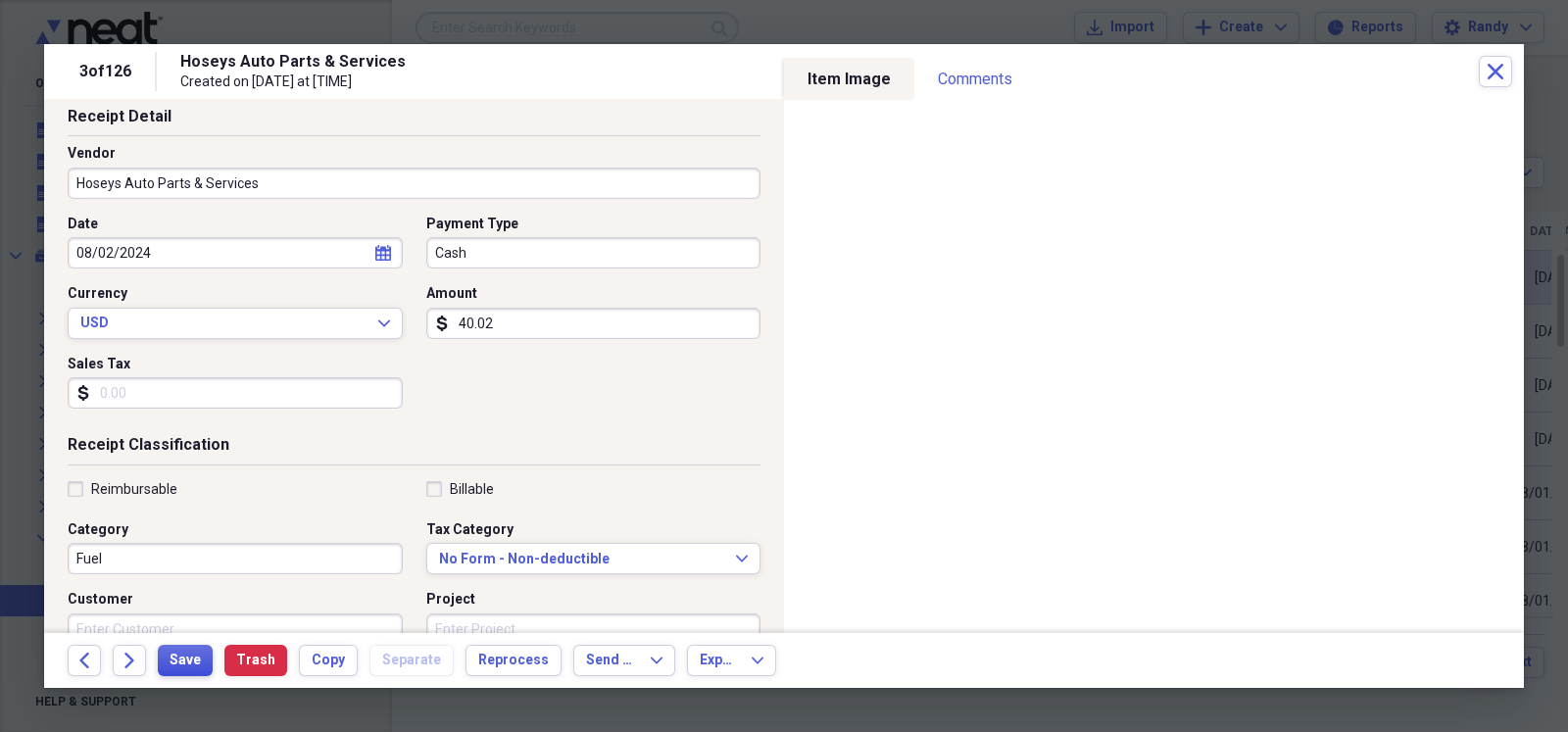click on "Save" at bounding box center (185, 660) 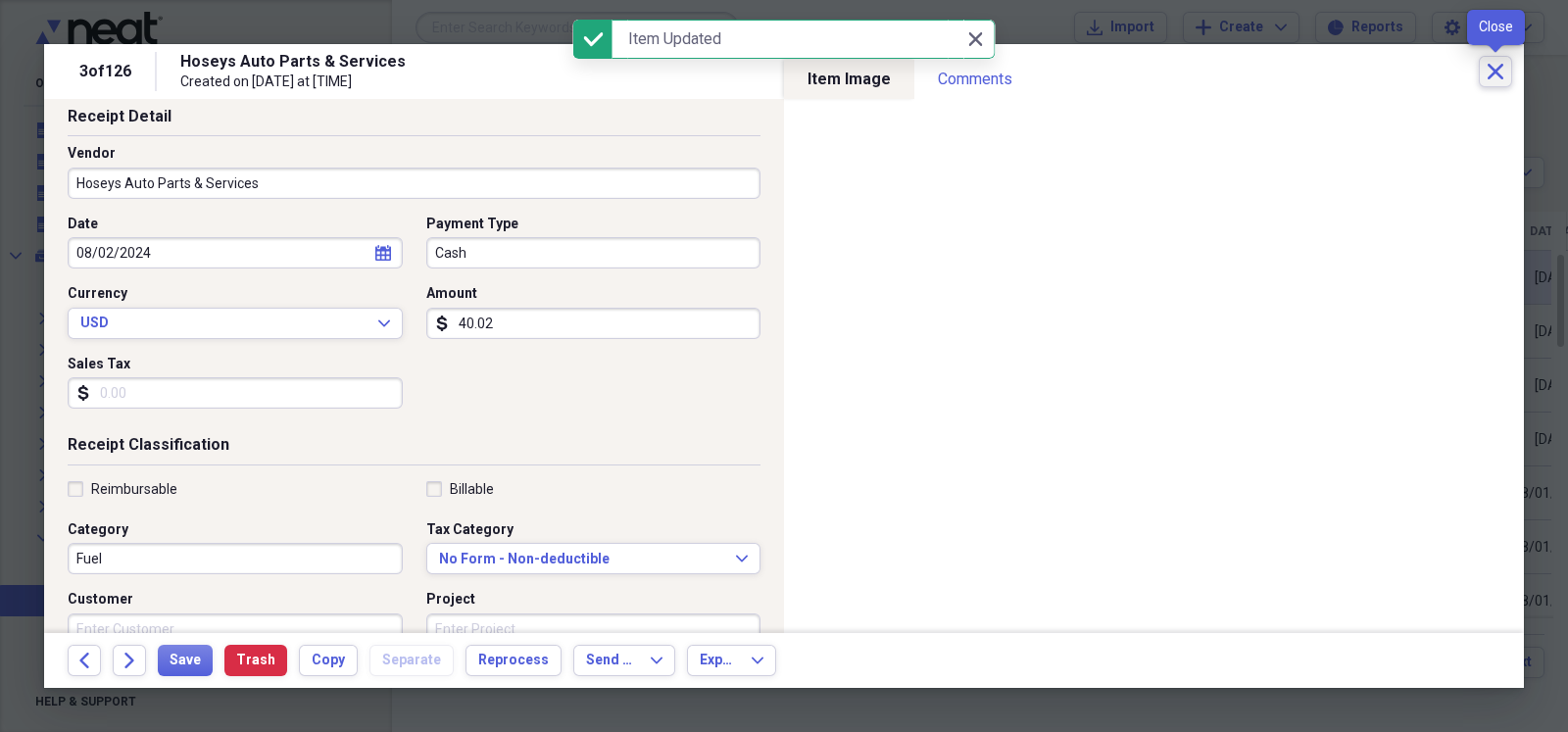 click on "Close" 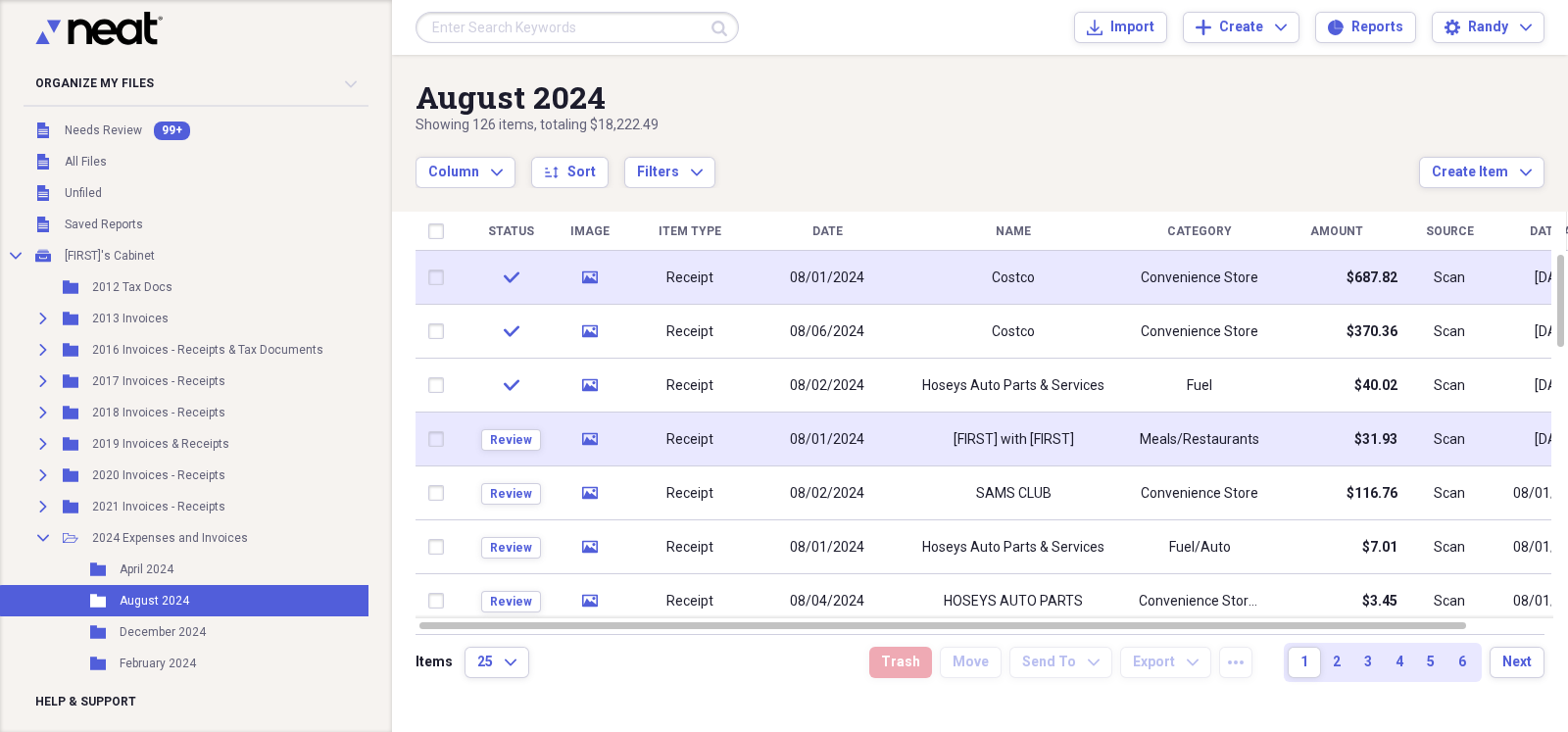 click on "08/01/2024" at bounding box center (827, 440) 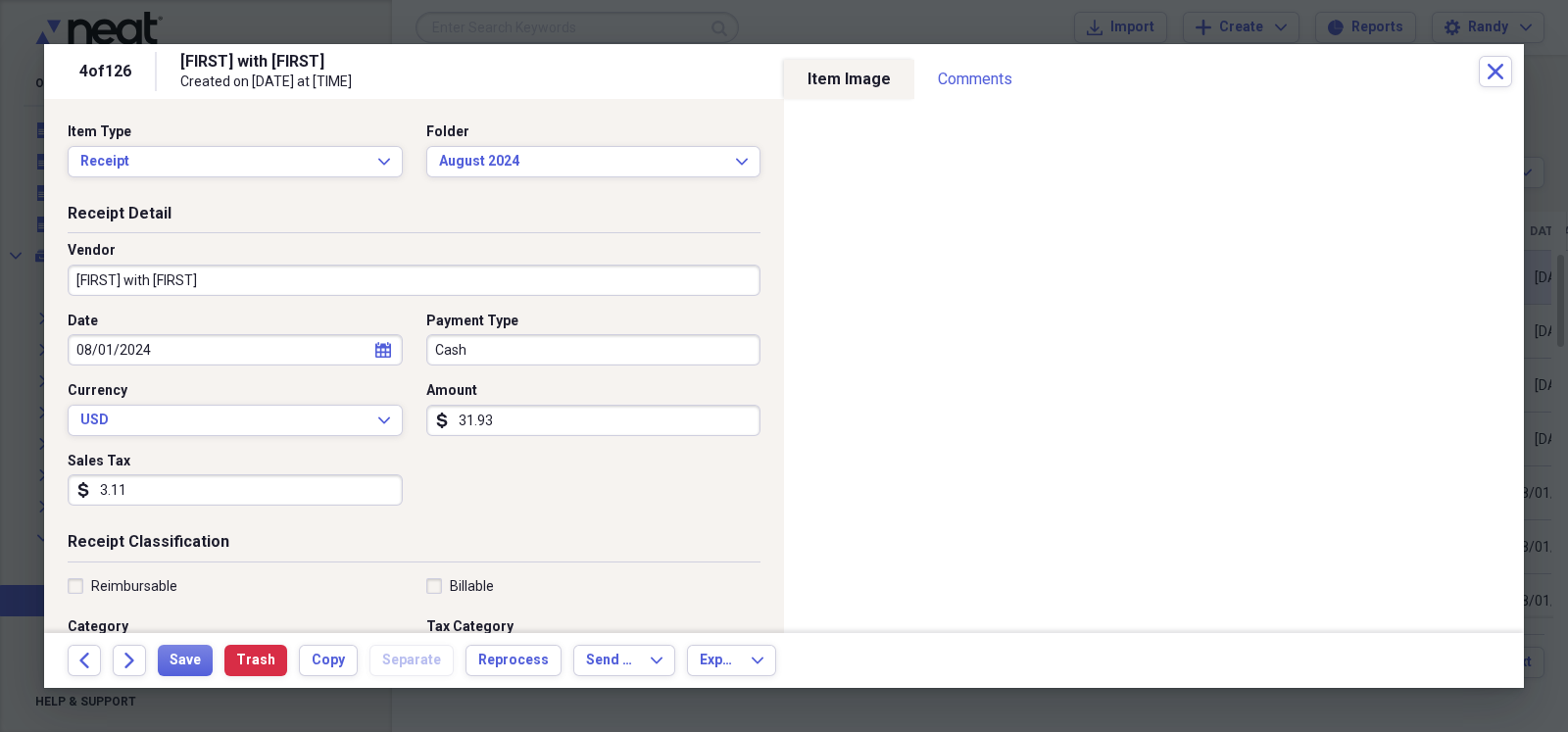 click on "31.93" at bounding box center [594, 420] 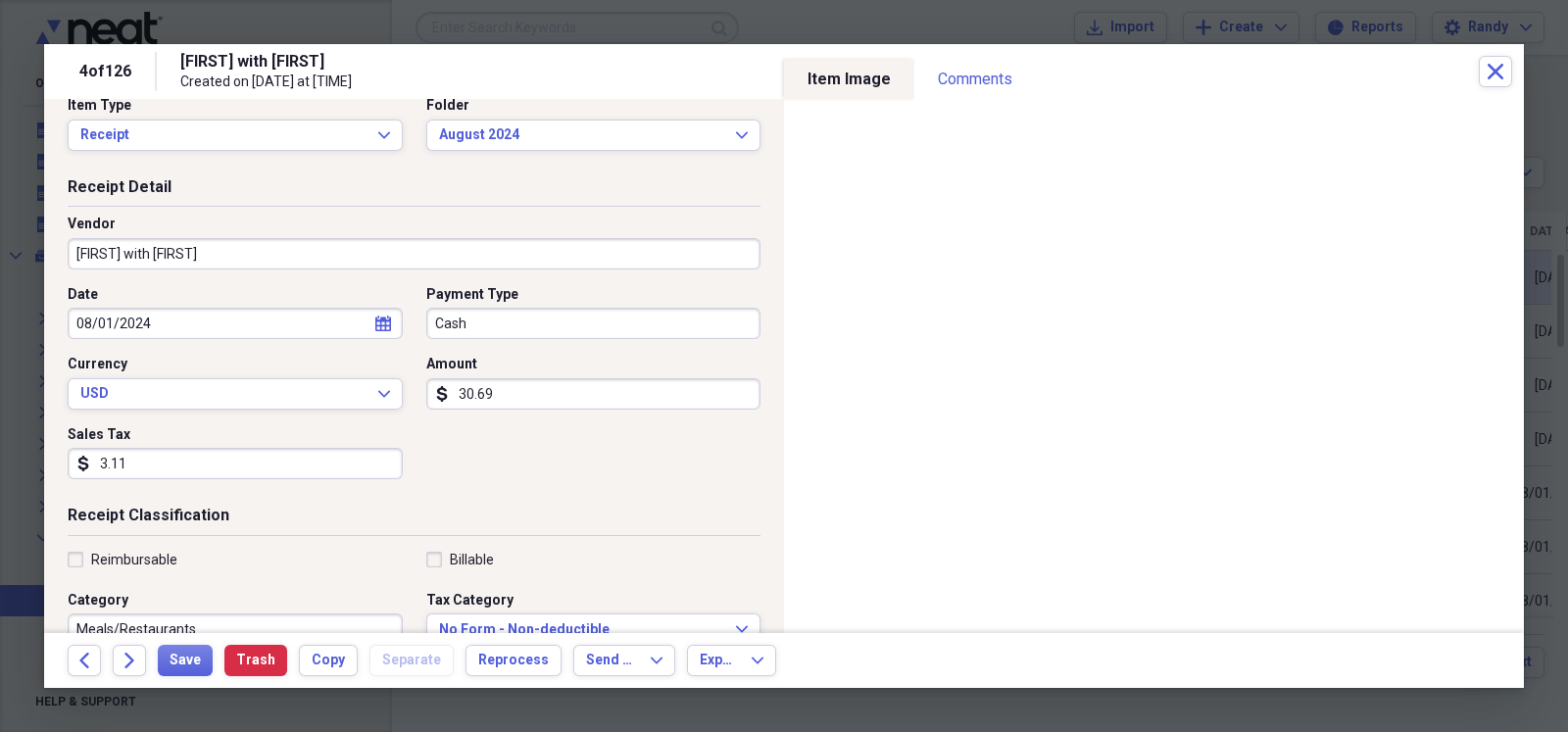 scroll, scrollTop: 48, scrollLeft: 0, axis: vertical 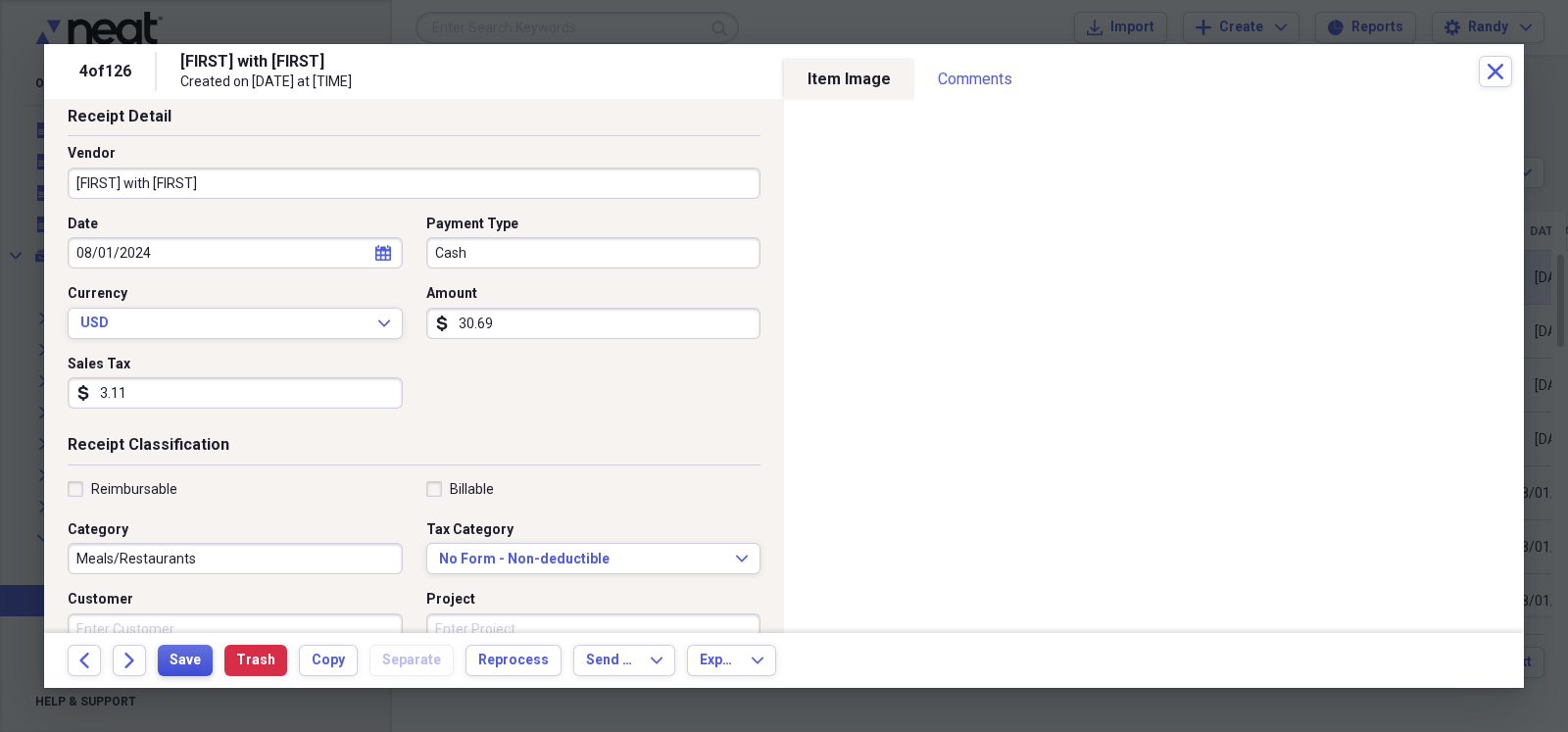 type on "30.69" 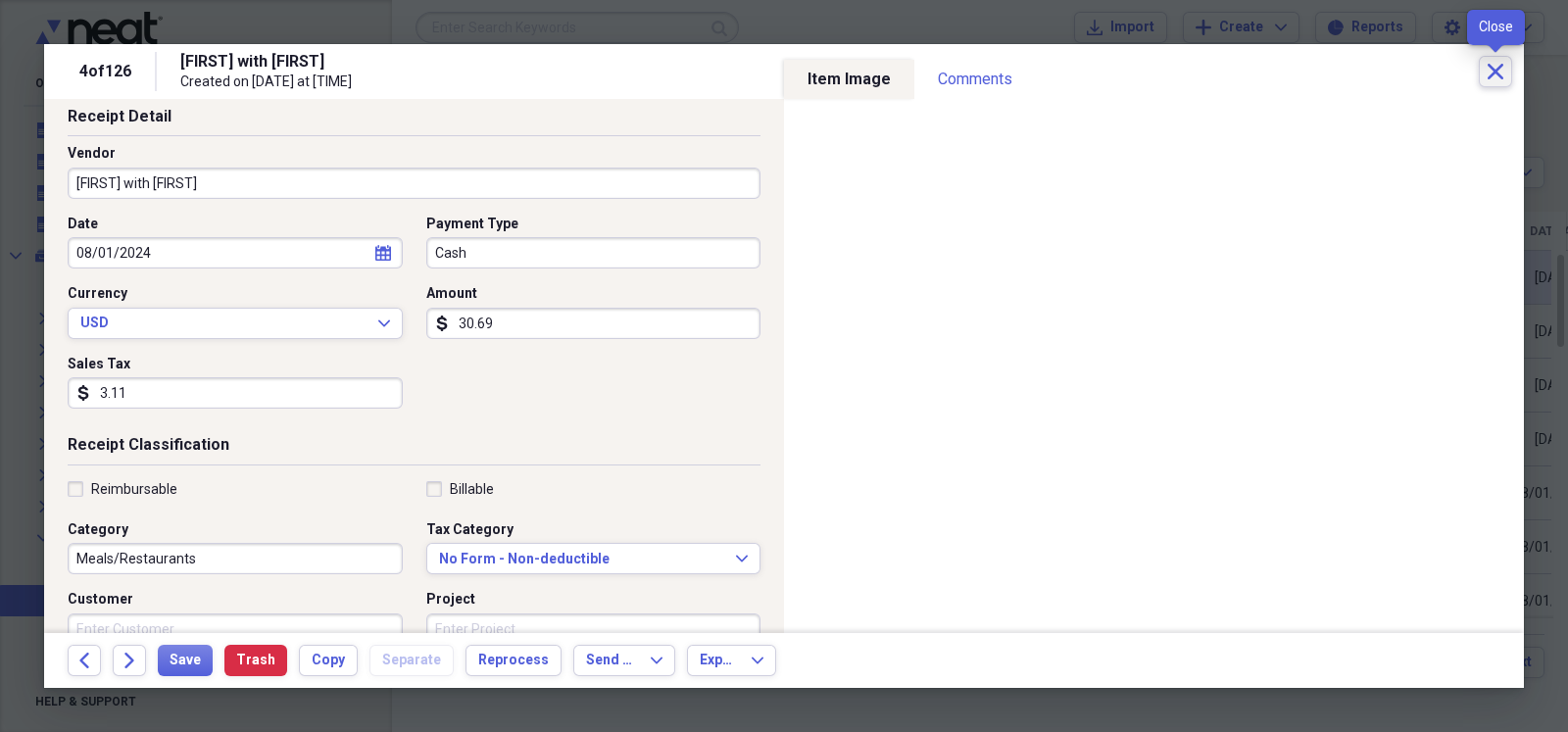 click 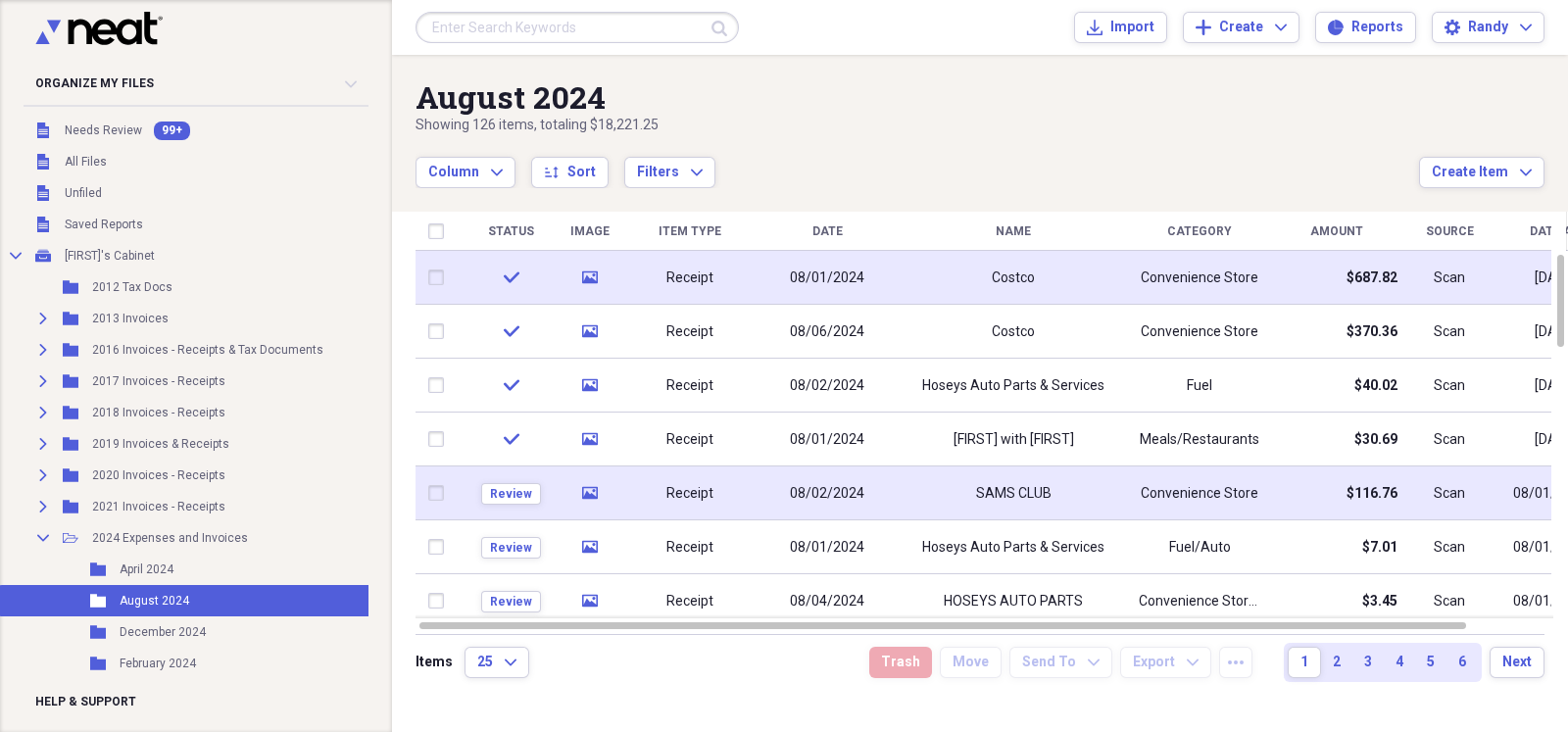 click on "08/02/2024" at bounding box center (827, 494) 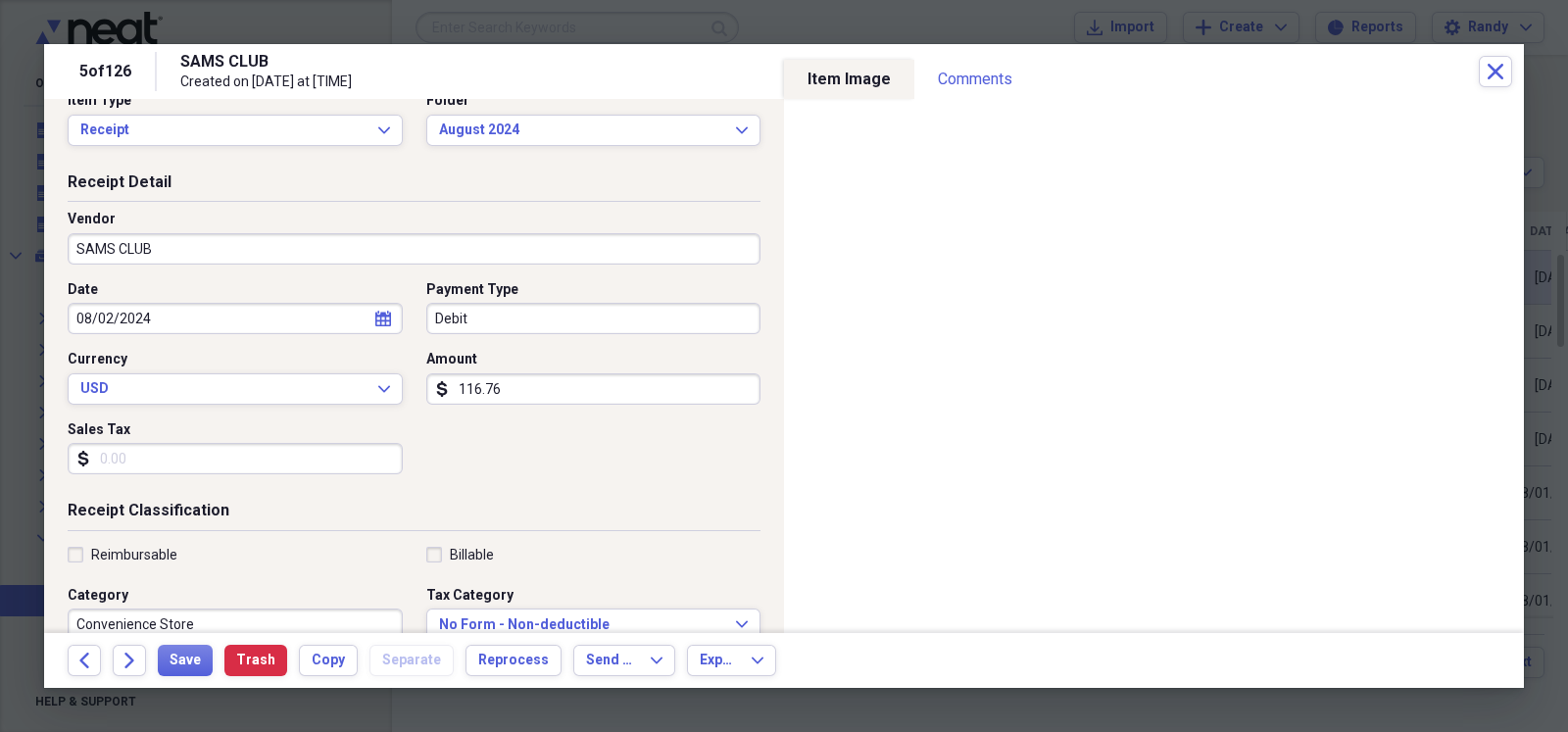 scroll, scrollTop: 48, scrollLeft: 0, axis: vertical 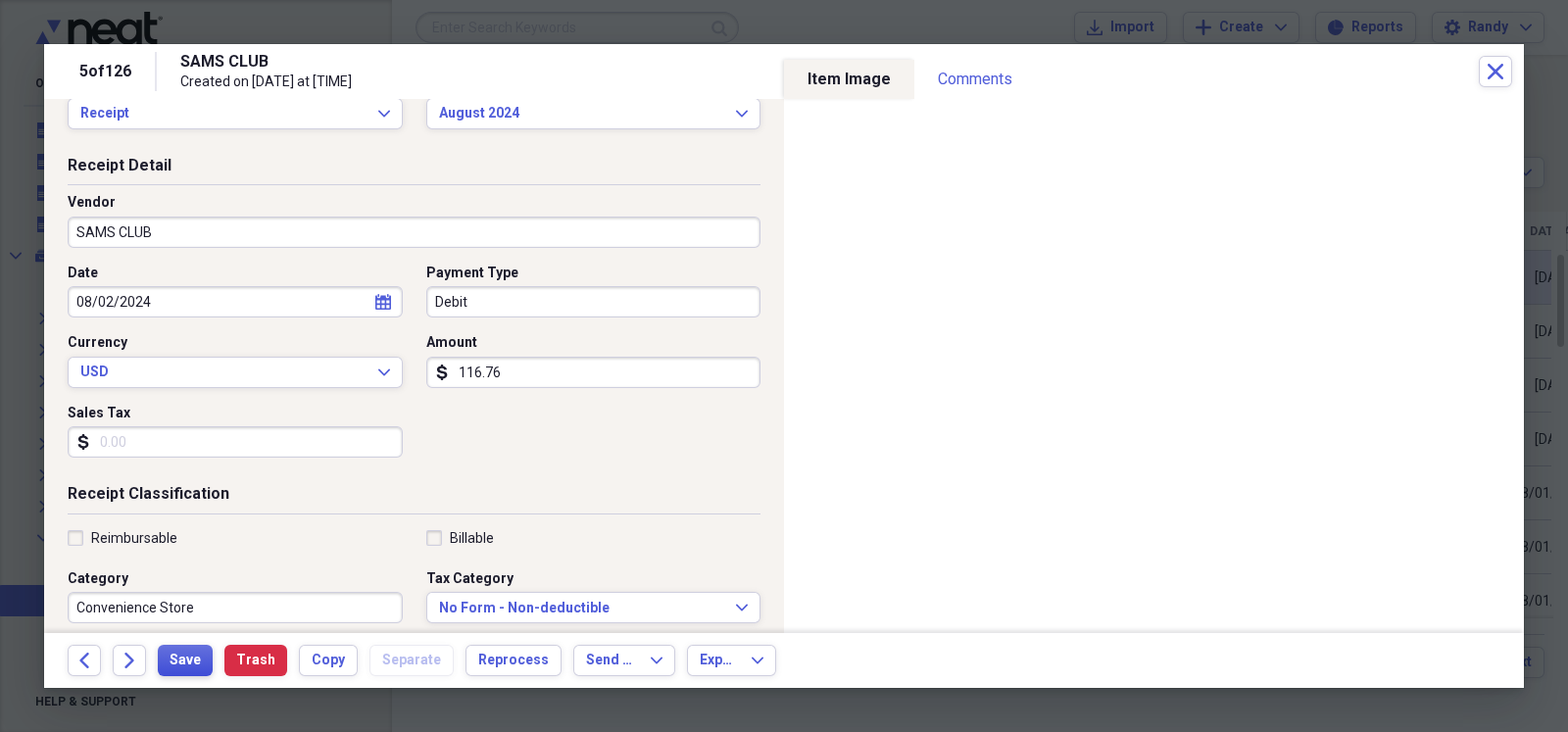 click on "Save" at bounding box center [185, 660] 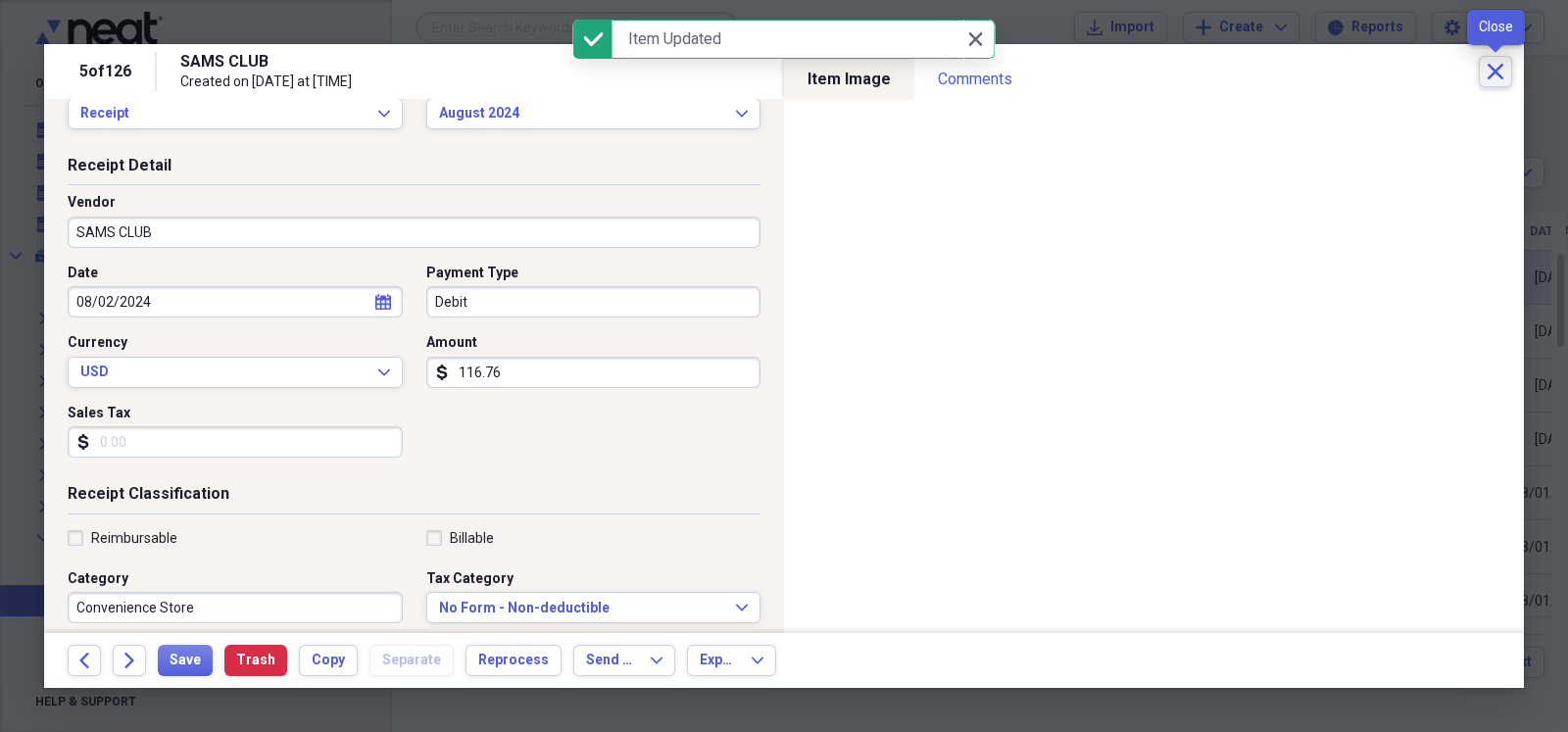 click on "Close" 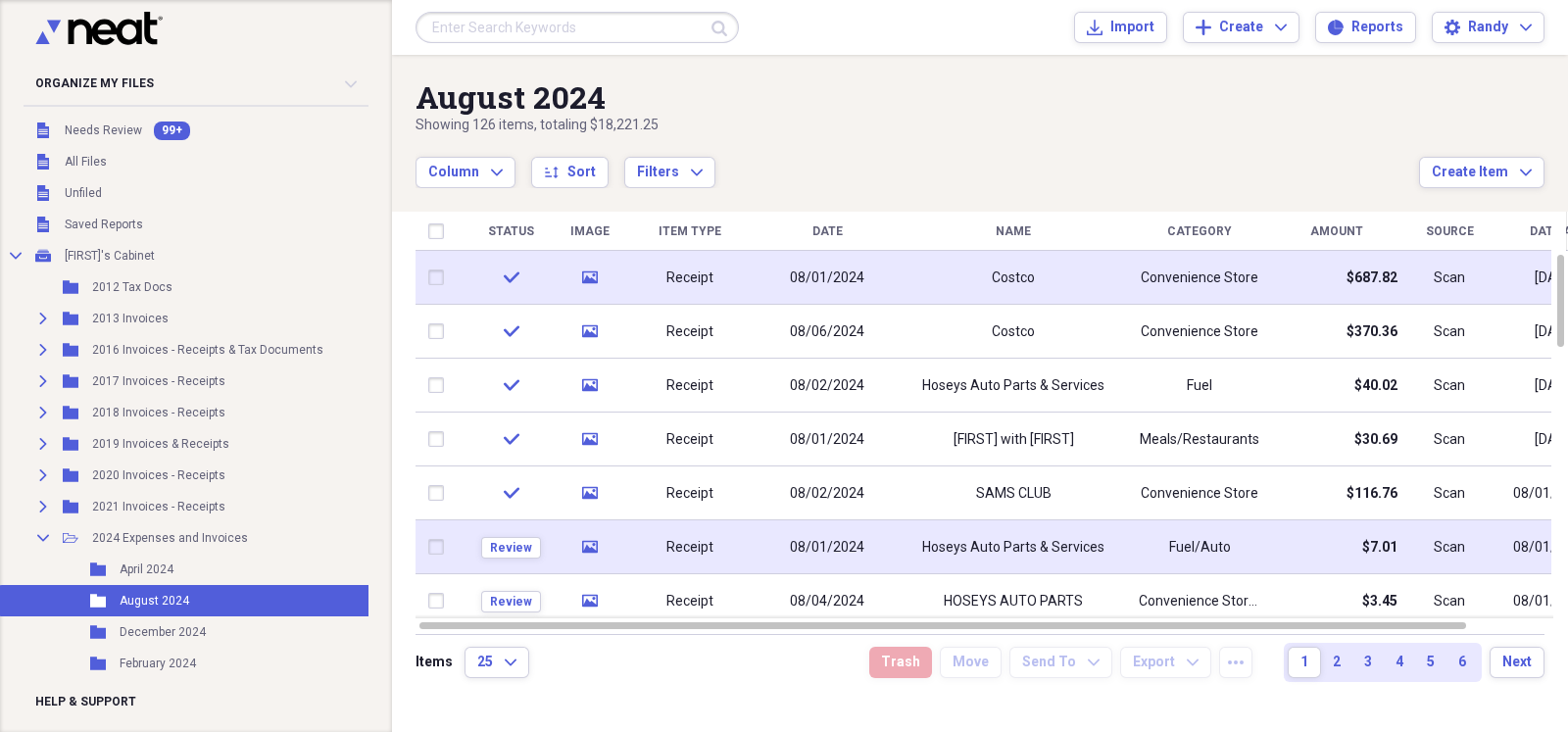 click on "Receipt" at bounding box center [690, 548] 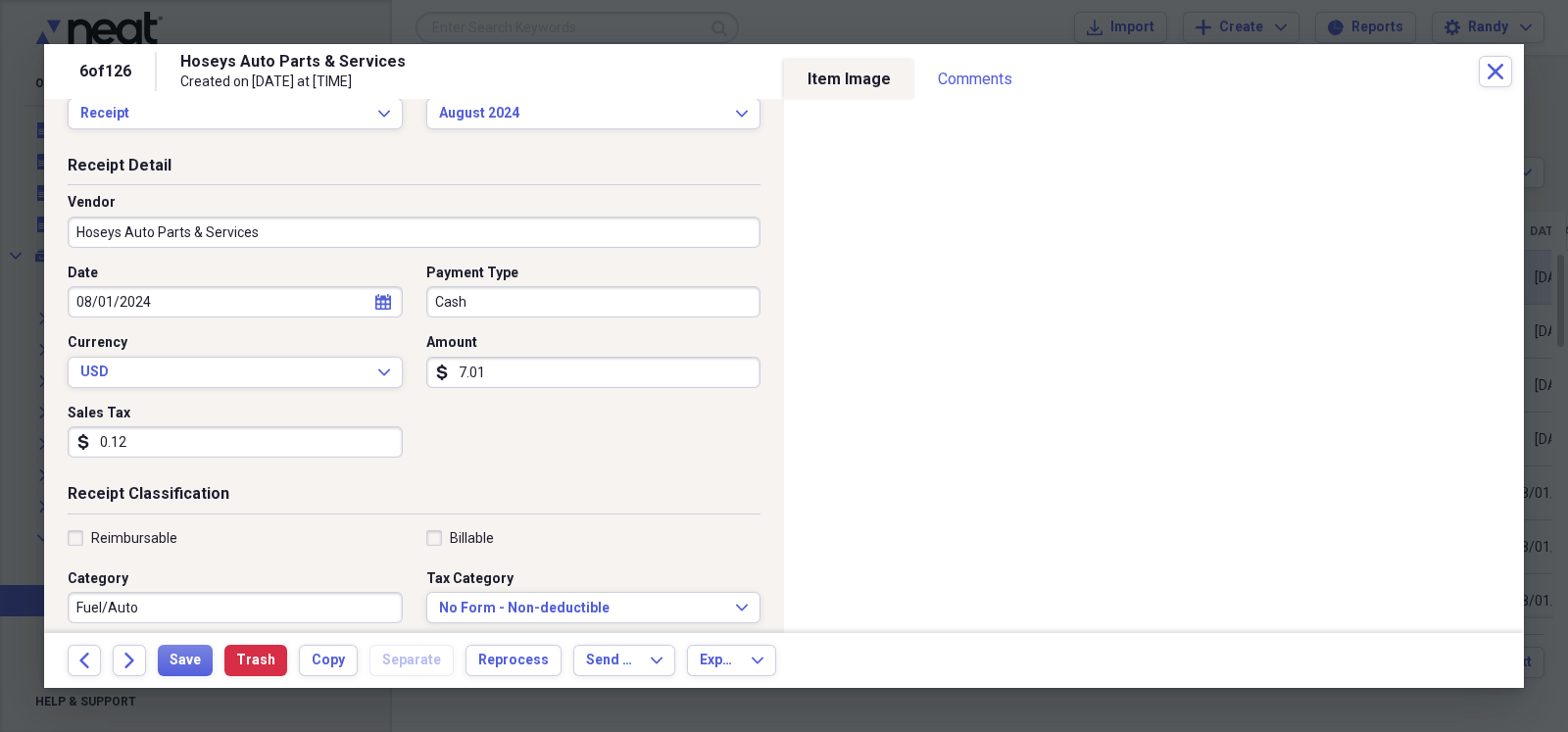 scroll, scrollTop: 48, scrollLeft: 0, axis: vertical 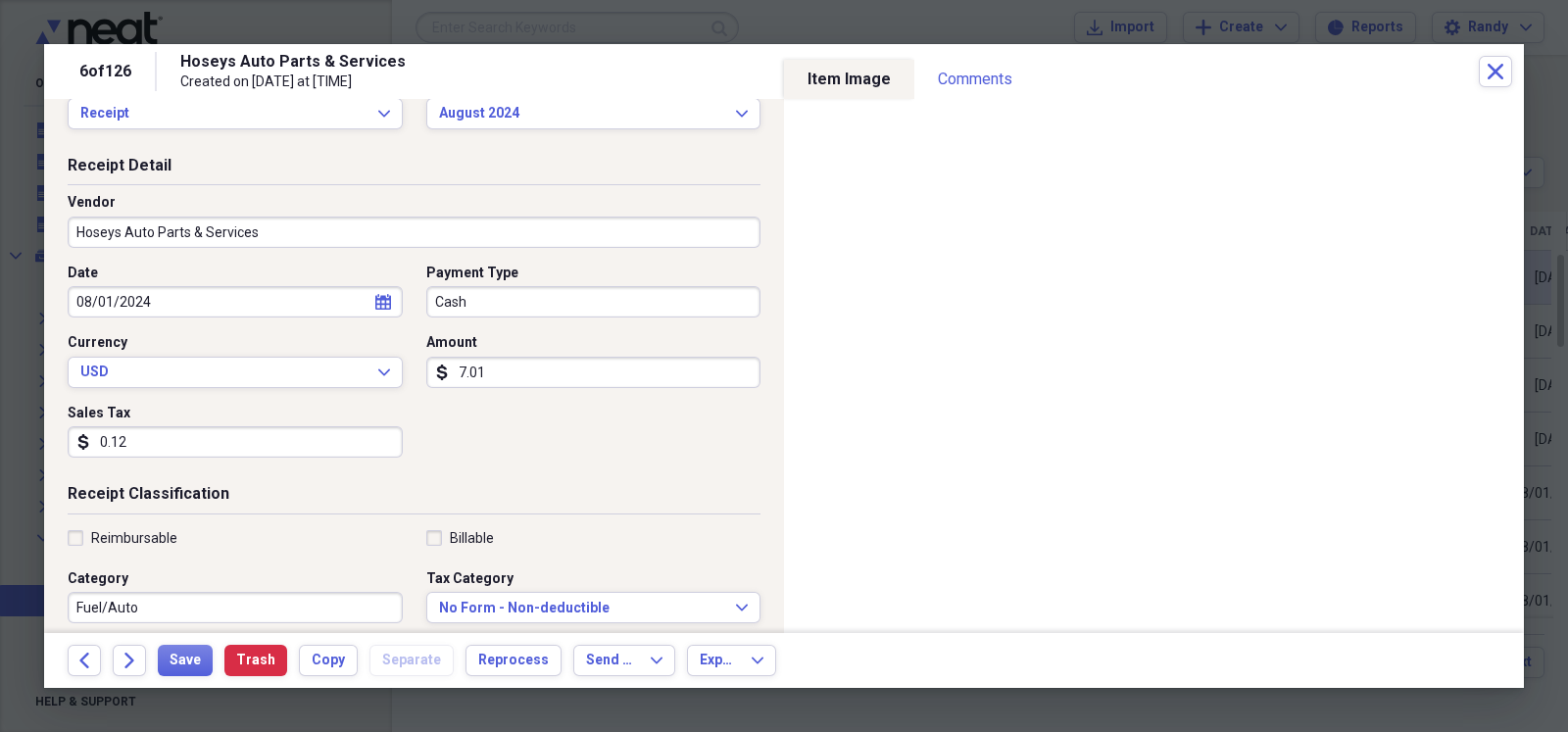 click on "Fuel/Auto" at bounding box center [235, 608] 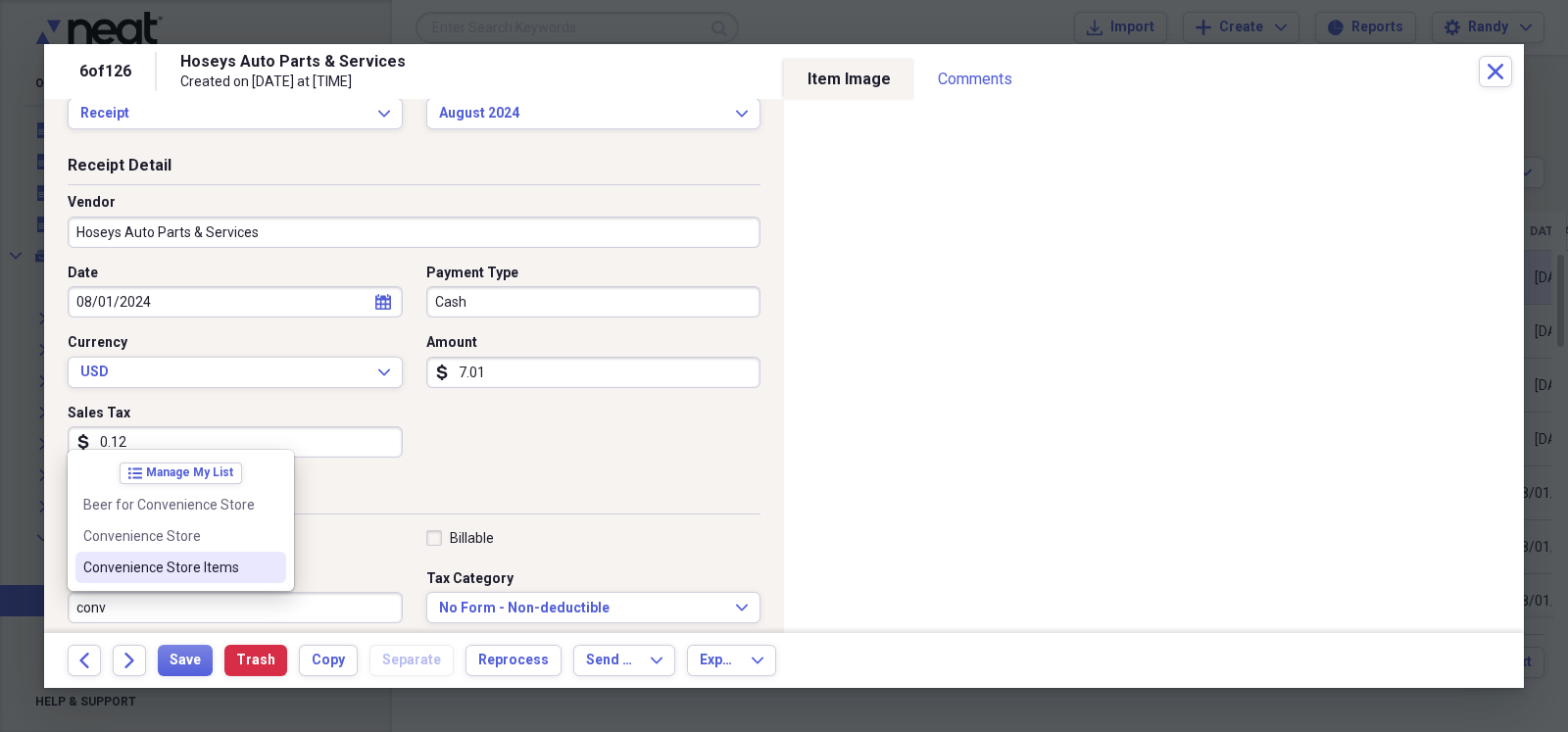 click on "Convenience Store Items" at bounding box center (169, 567) 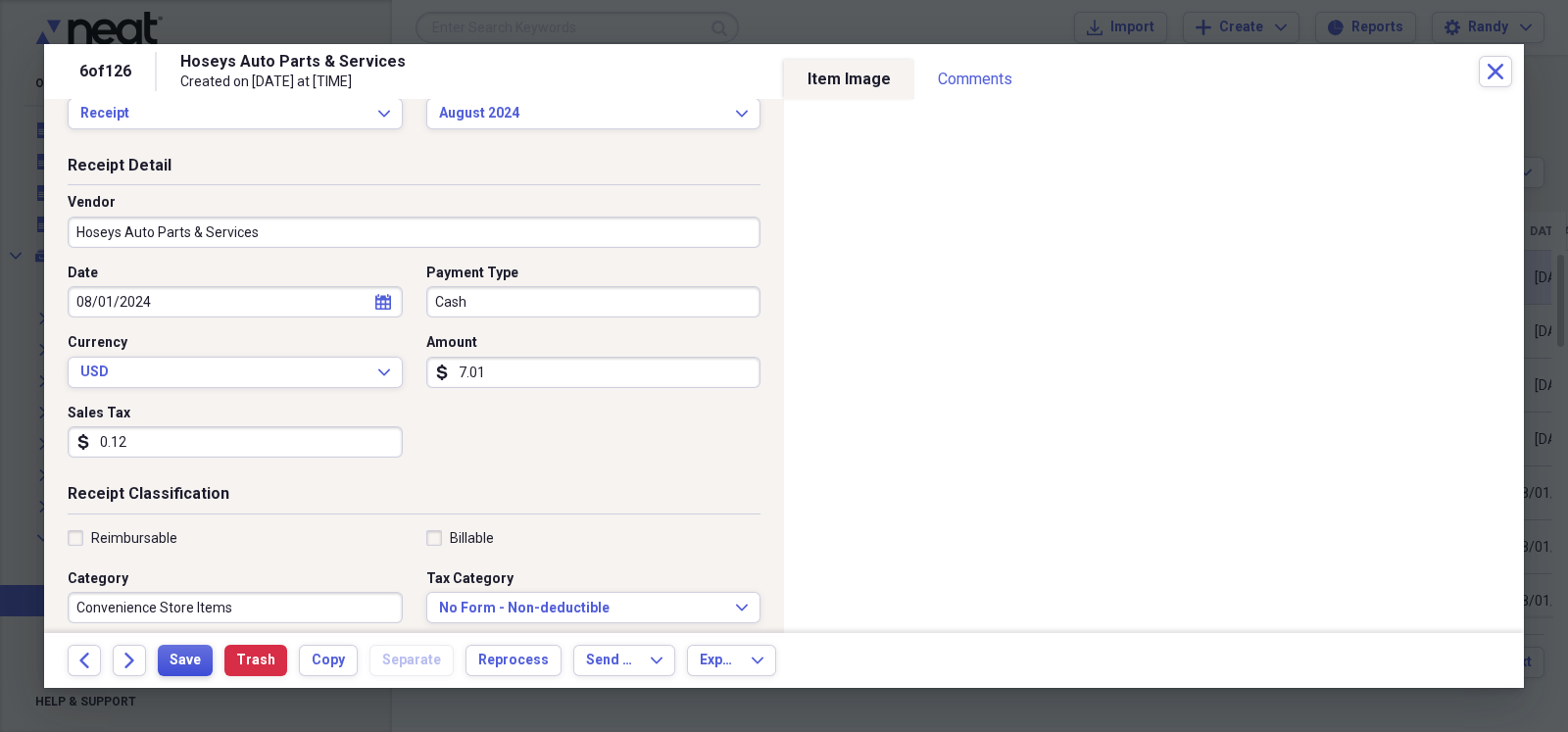 click on "Save" at bounding box center [185, 660] 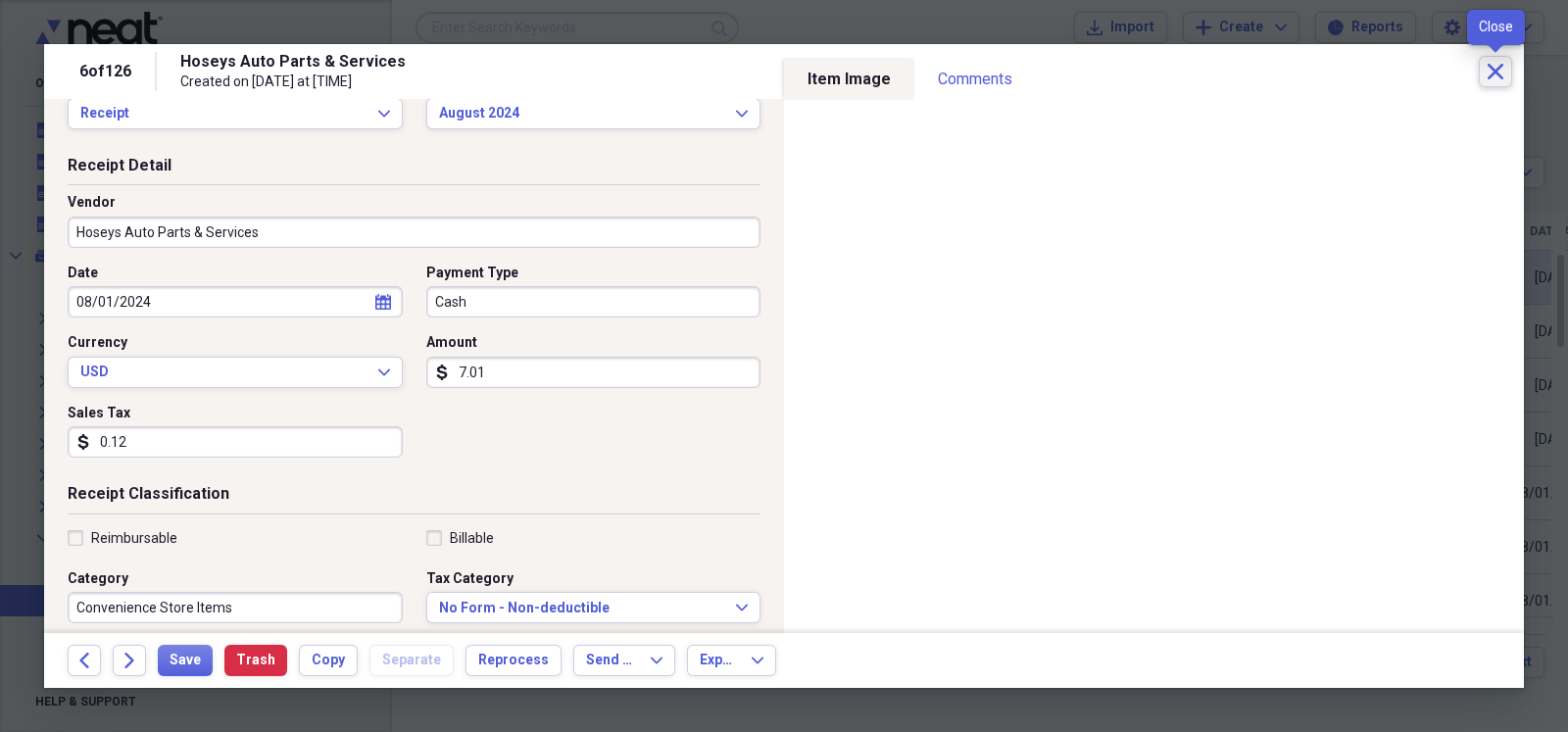 click on "Close" 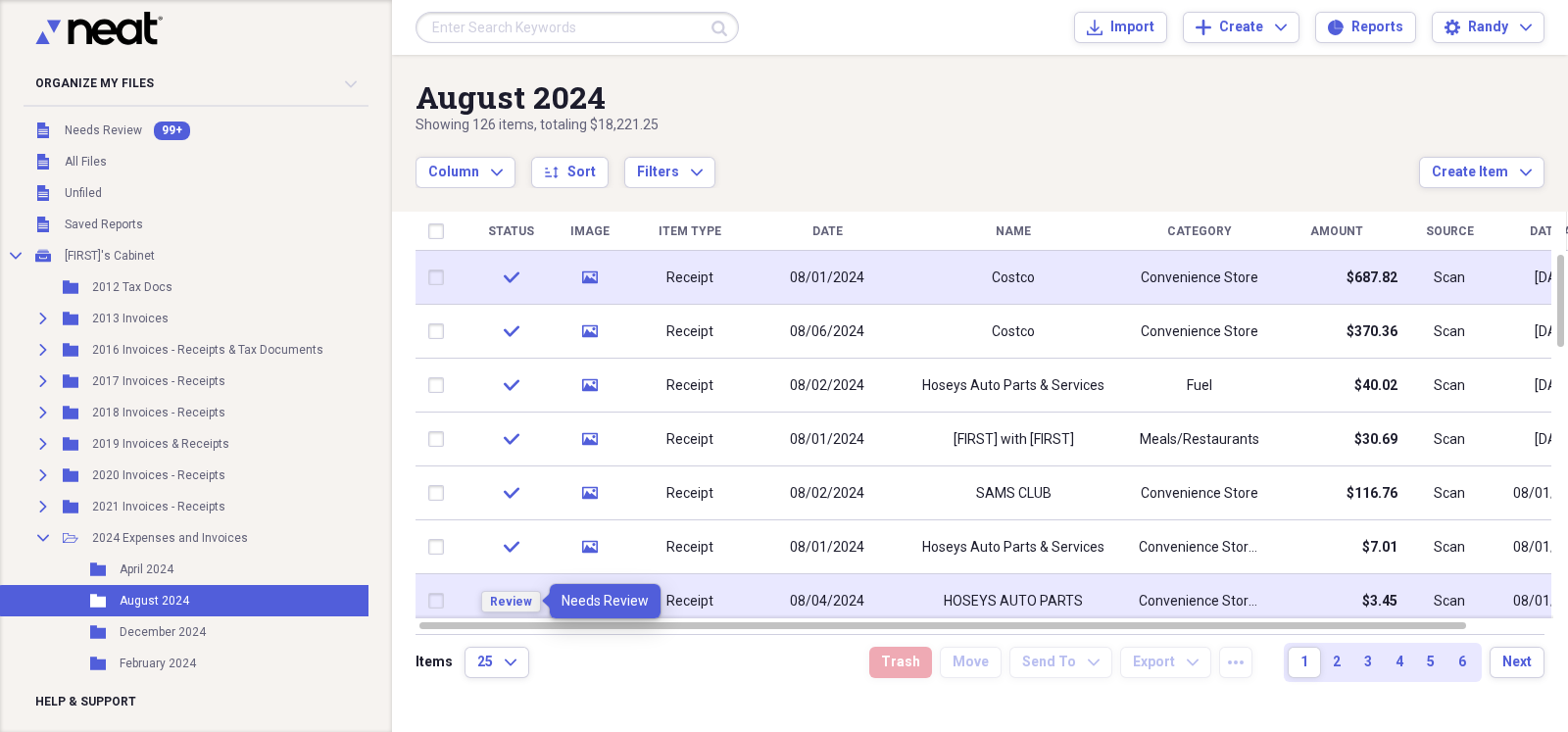 click on "Review" at bounding box center (511, 602) 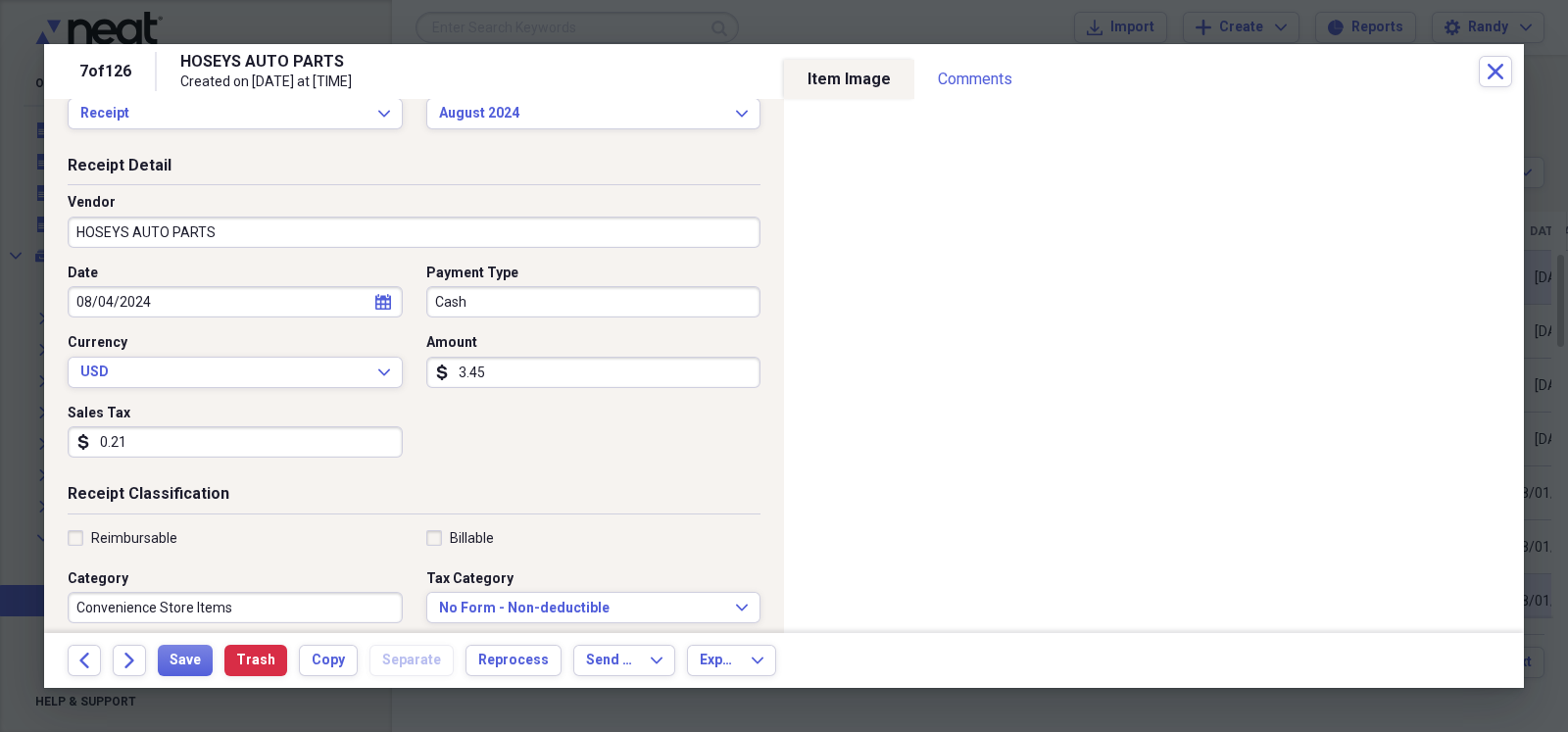 scroll, scrollTop: 97, scrollLeft: 0, axis: vertical 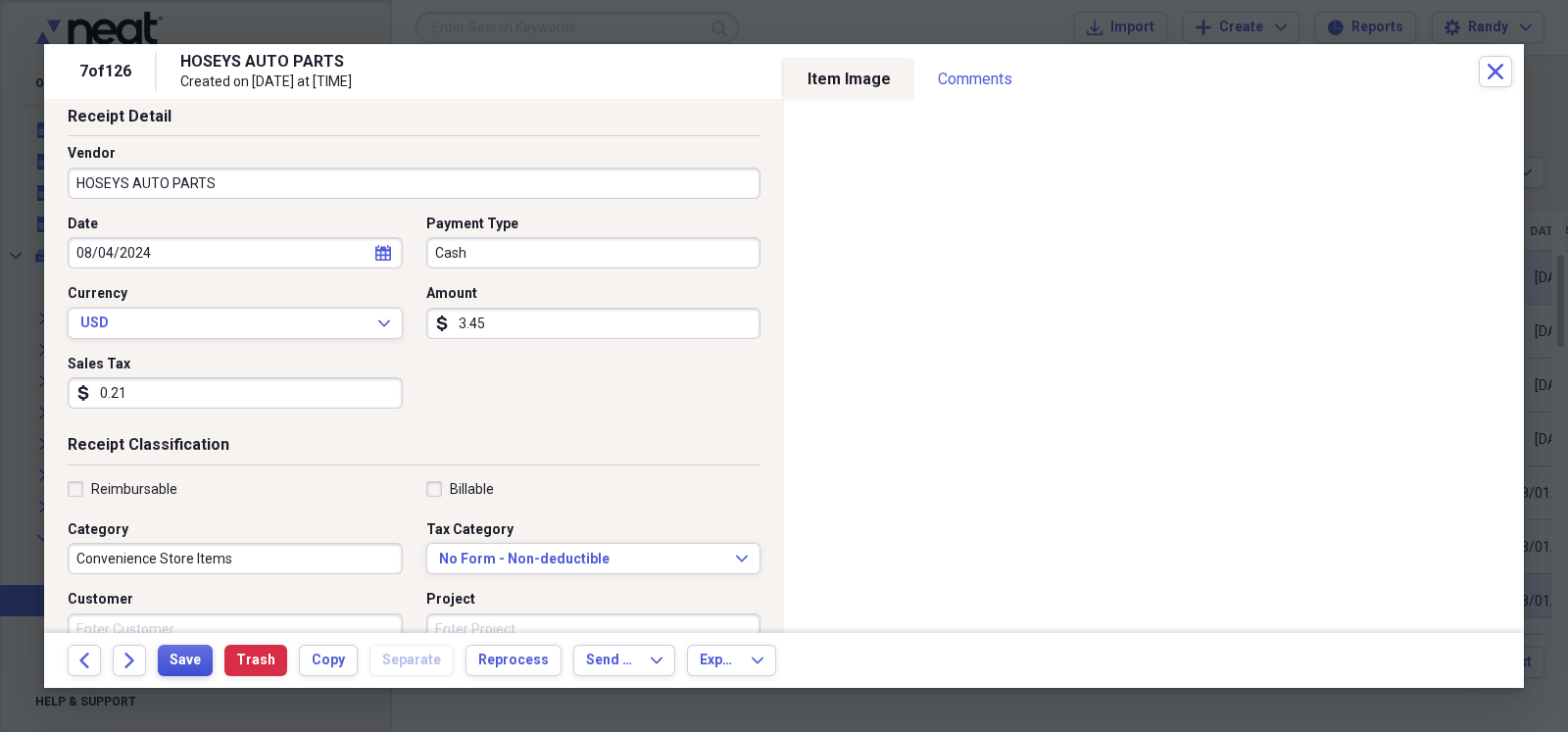 click on "Save" at bounding box center [185, 660] 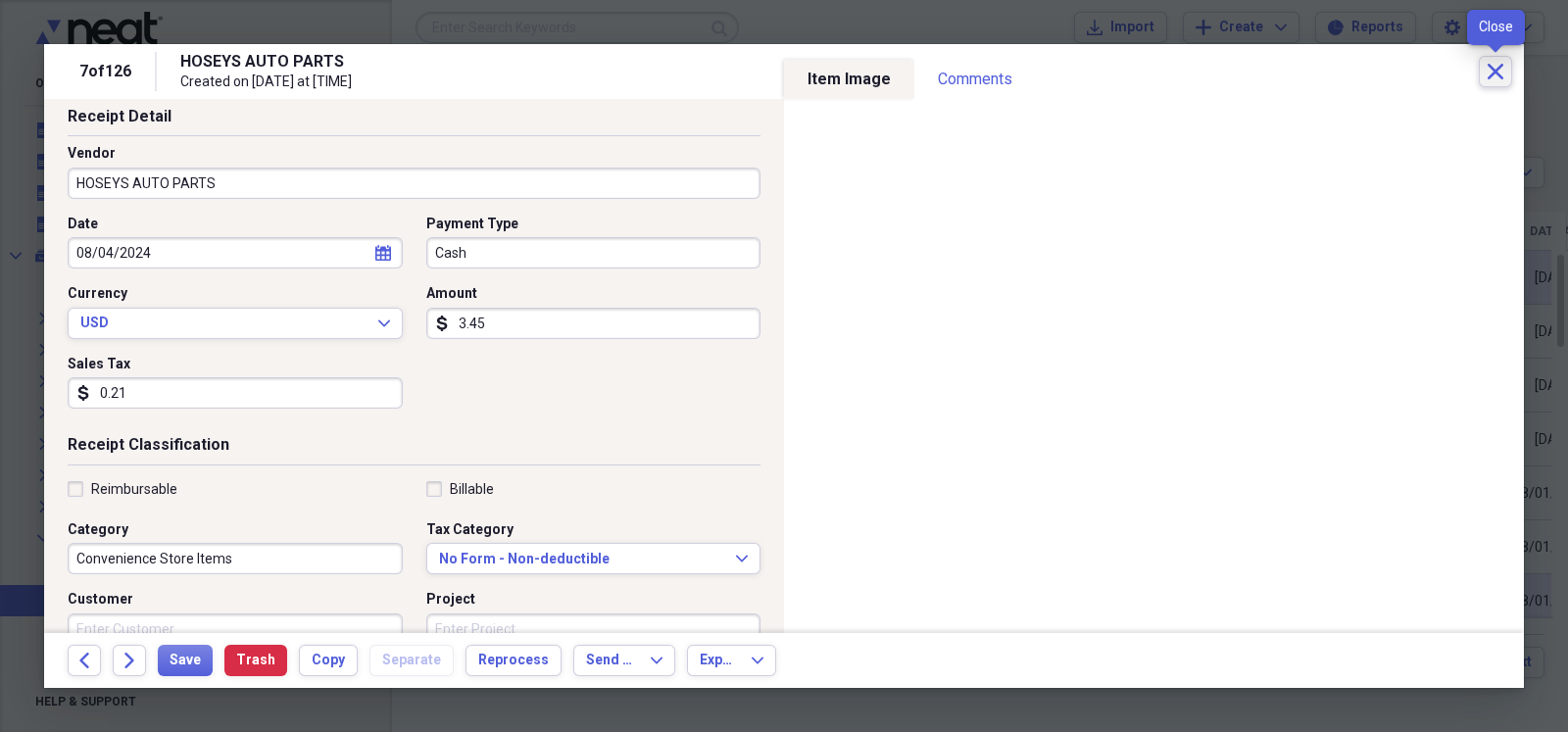 click on "Close" 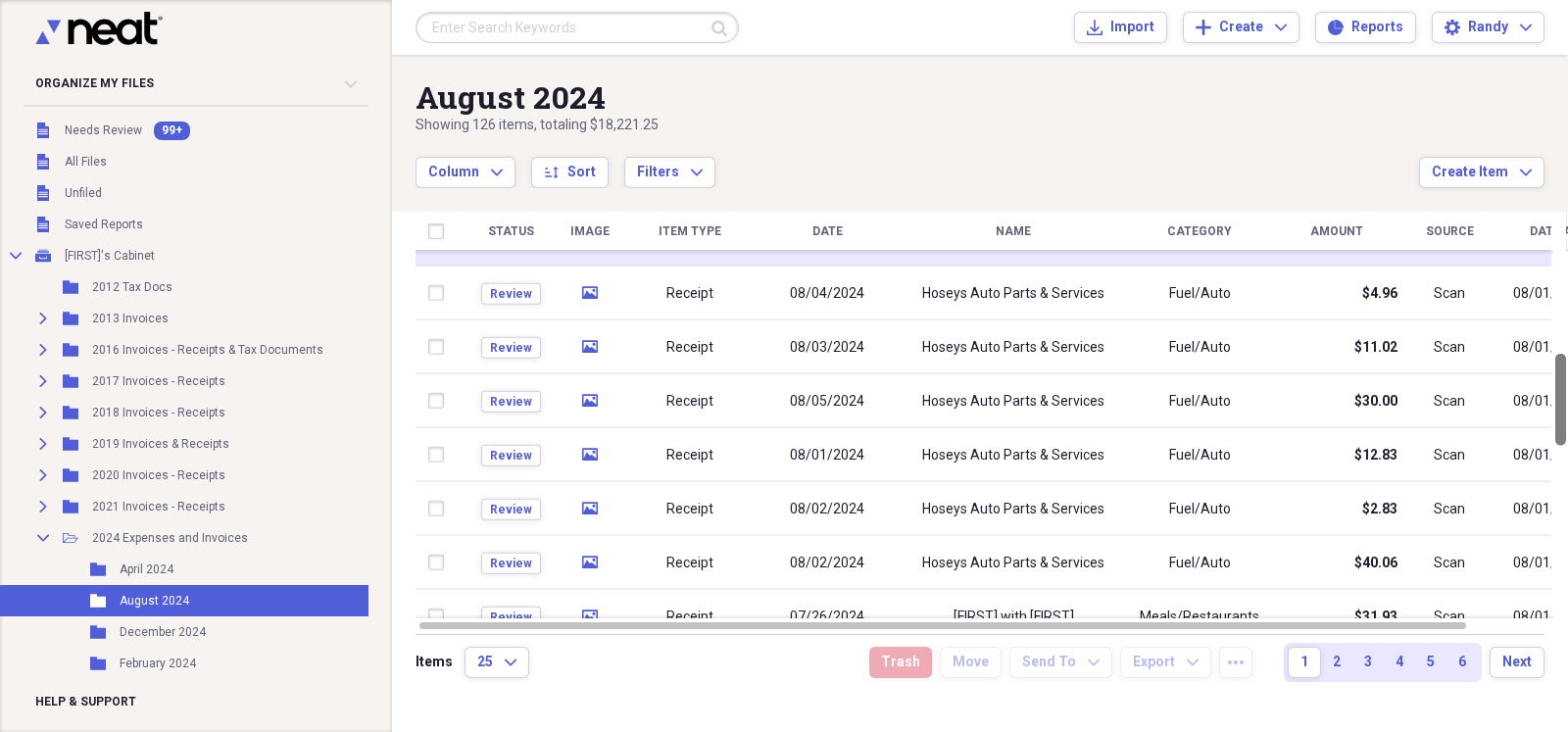 drag, startPoint x: 1558, startPoint y: 327, endPoint x: 1567, endPoint y: 423, distance: 96.421 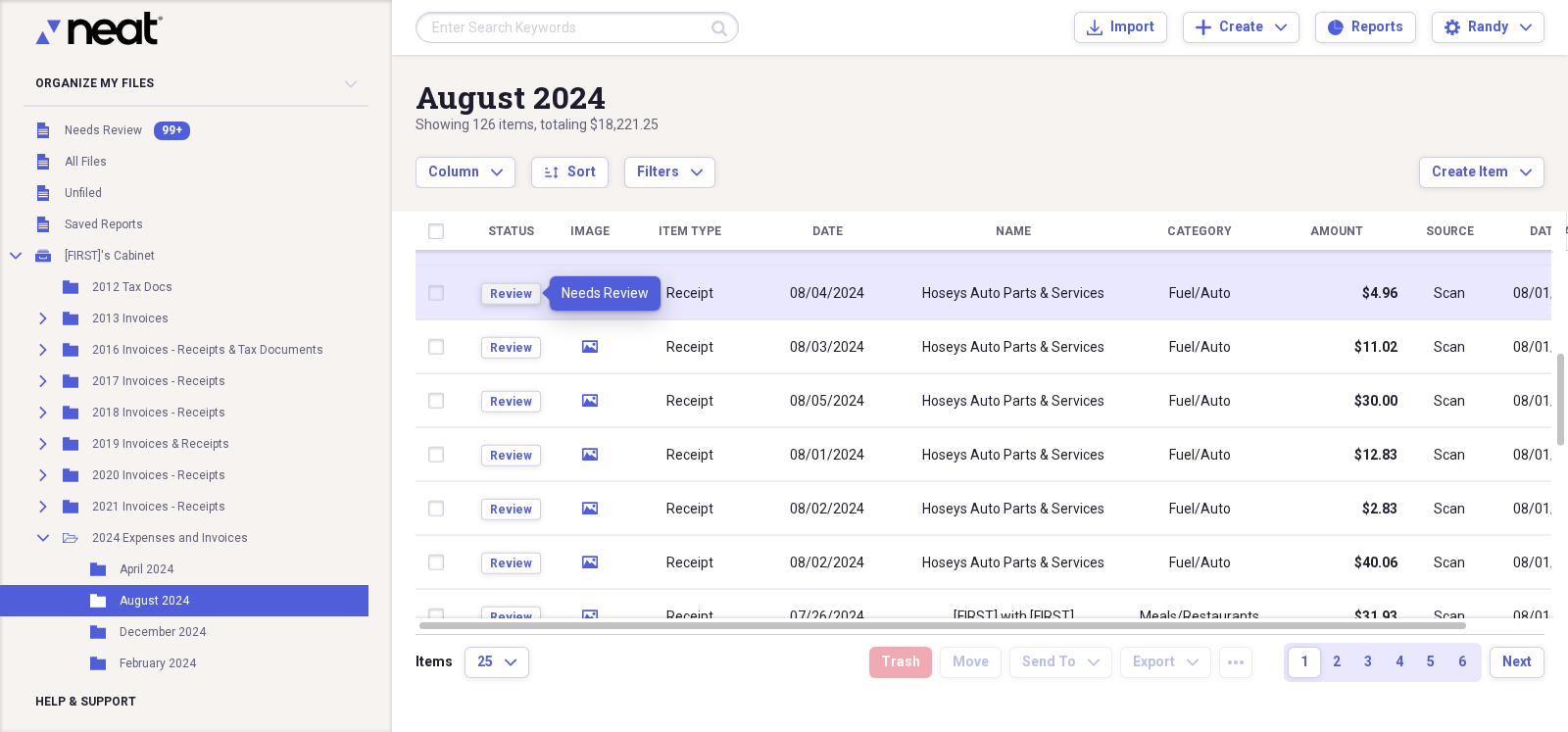 click on "Review" at bounding box center (511, 293) 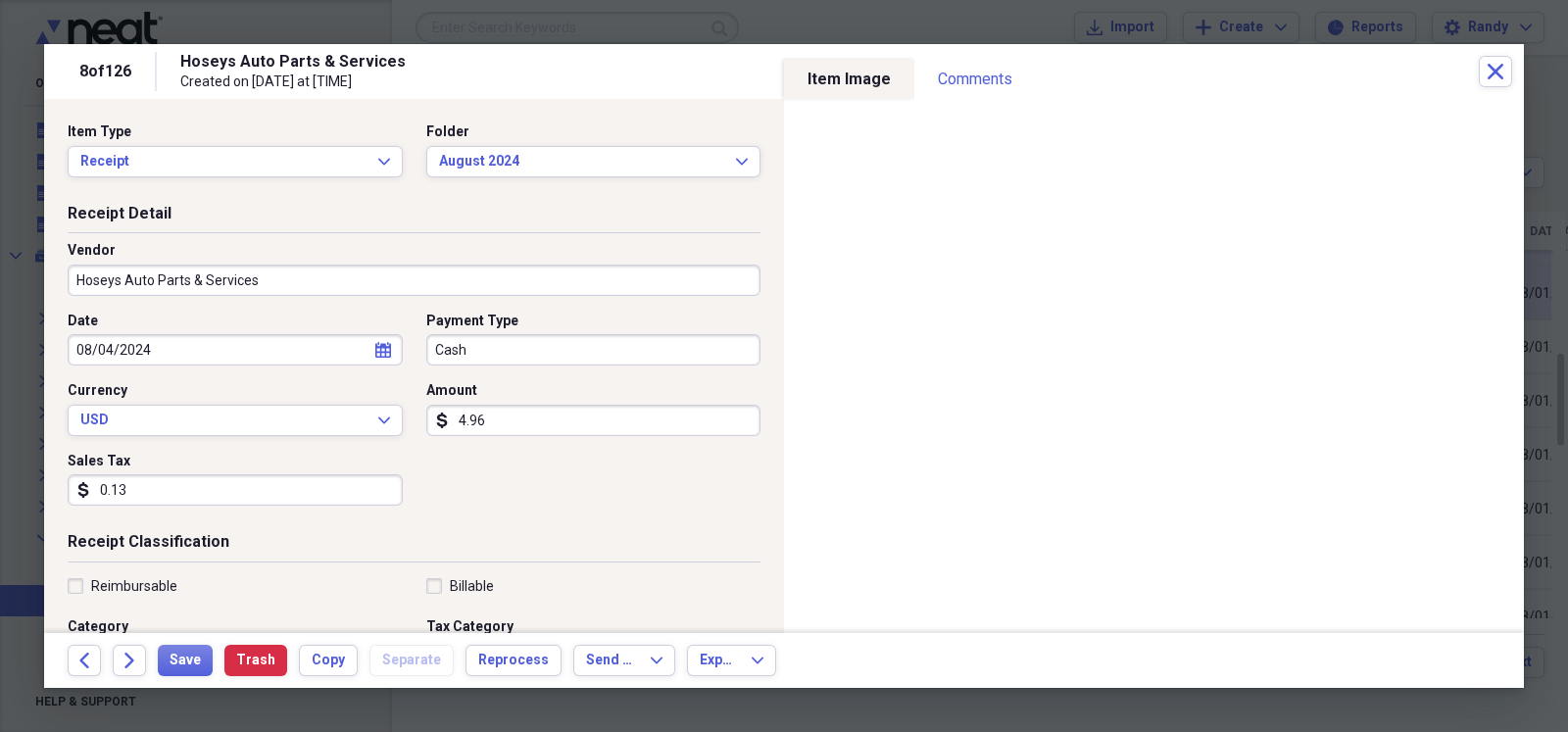 scroll, scrollTop: 48, scrollLeft: 0, axis: vertical 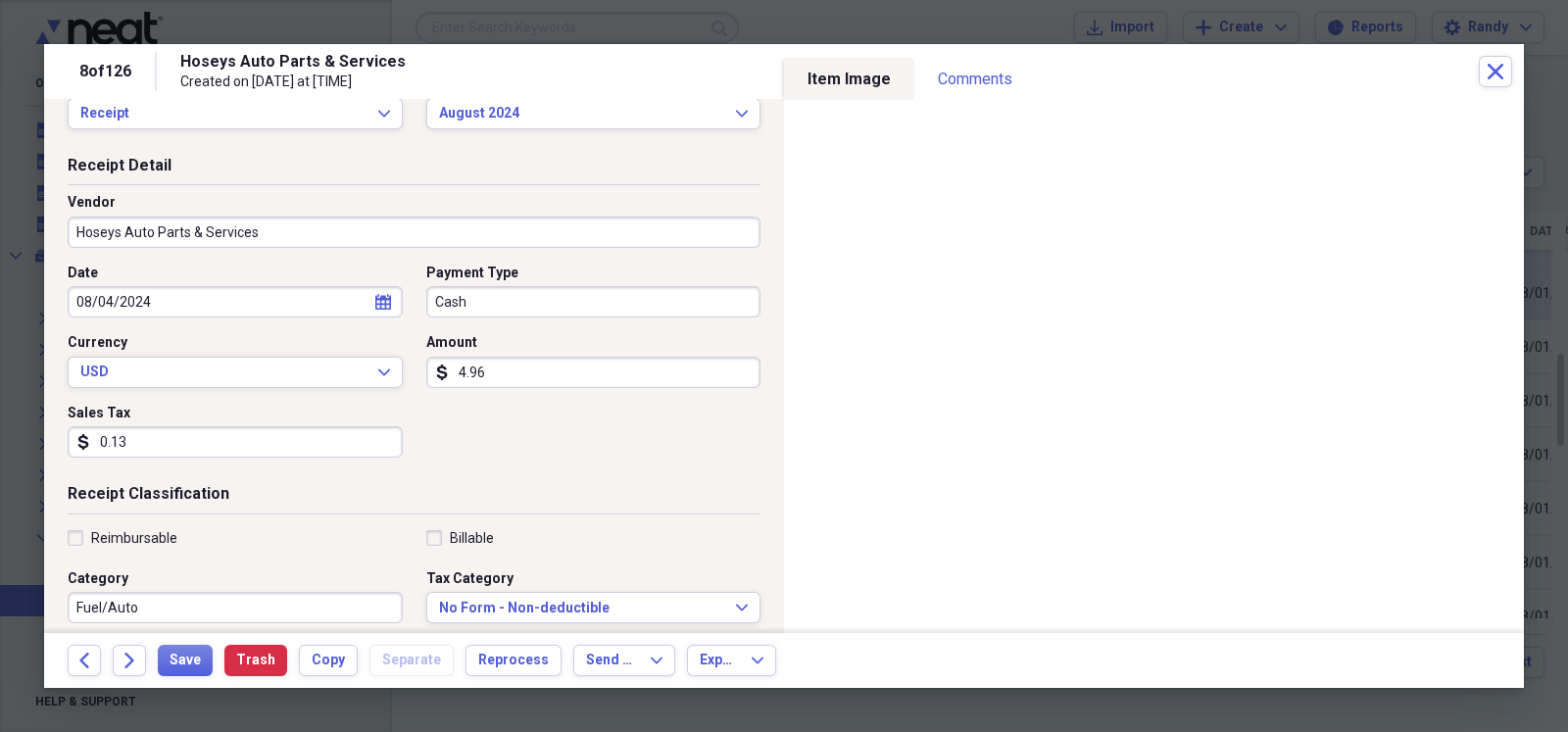 click on "Fuel/Auto" at bounding box center (235, 608) 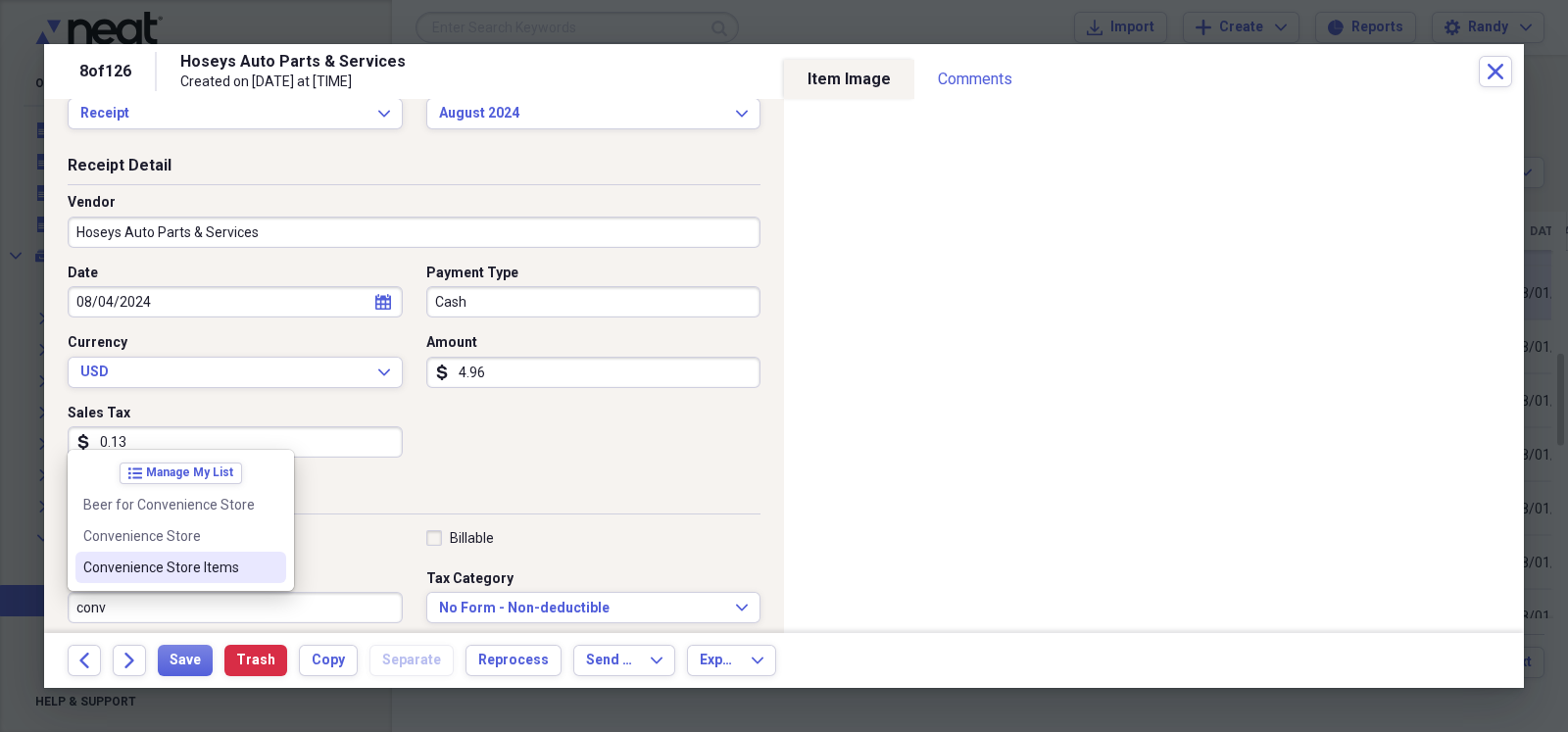 click on "Convenience Store Items" at bounding box center [169, 567] 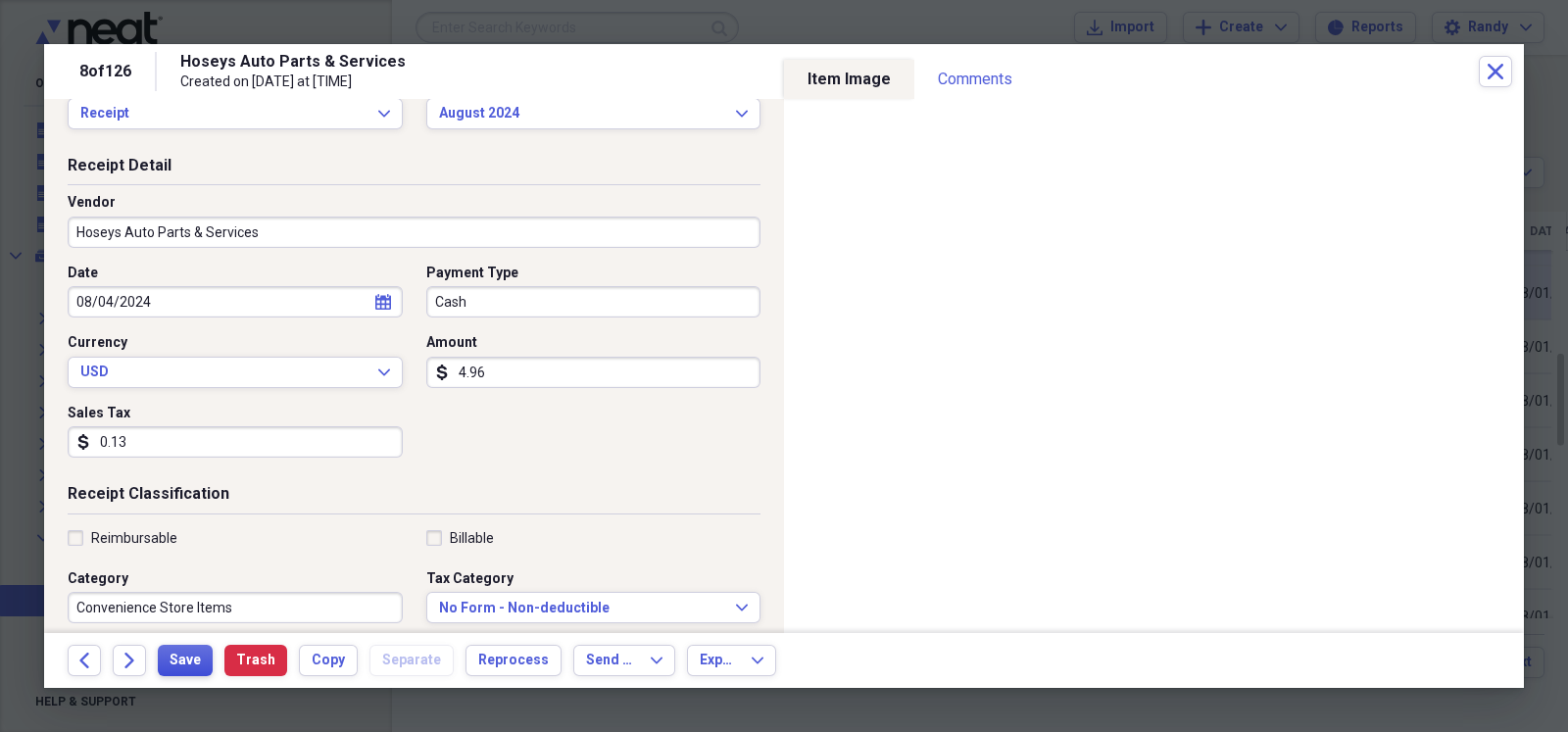 click on "Save" at bounding box center (185, 660) 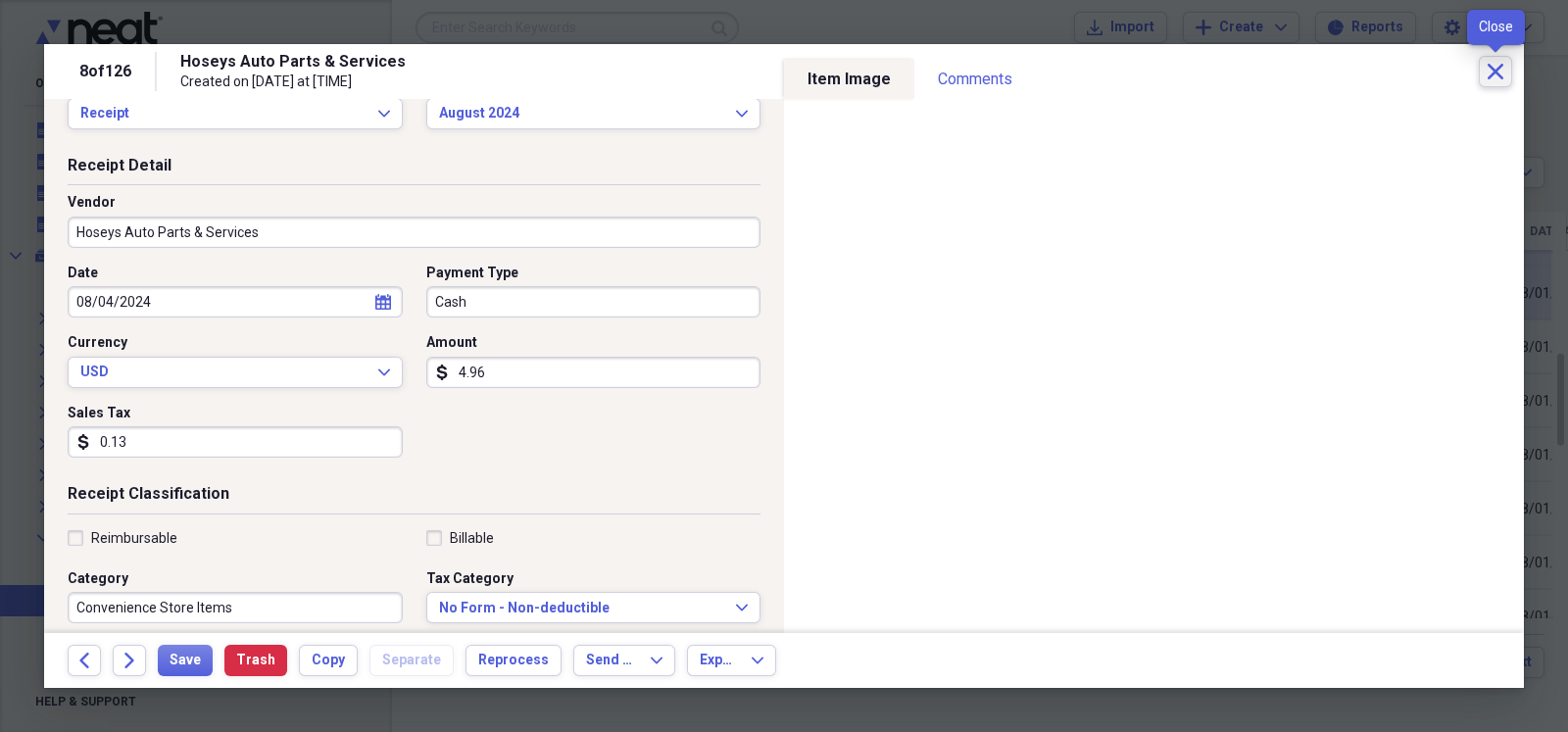 click on "Close" 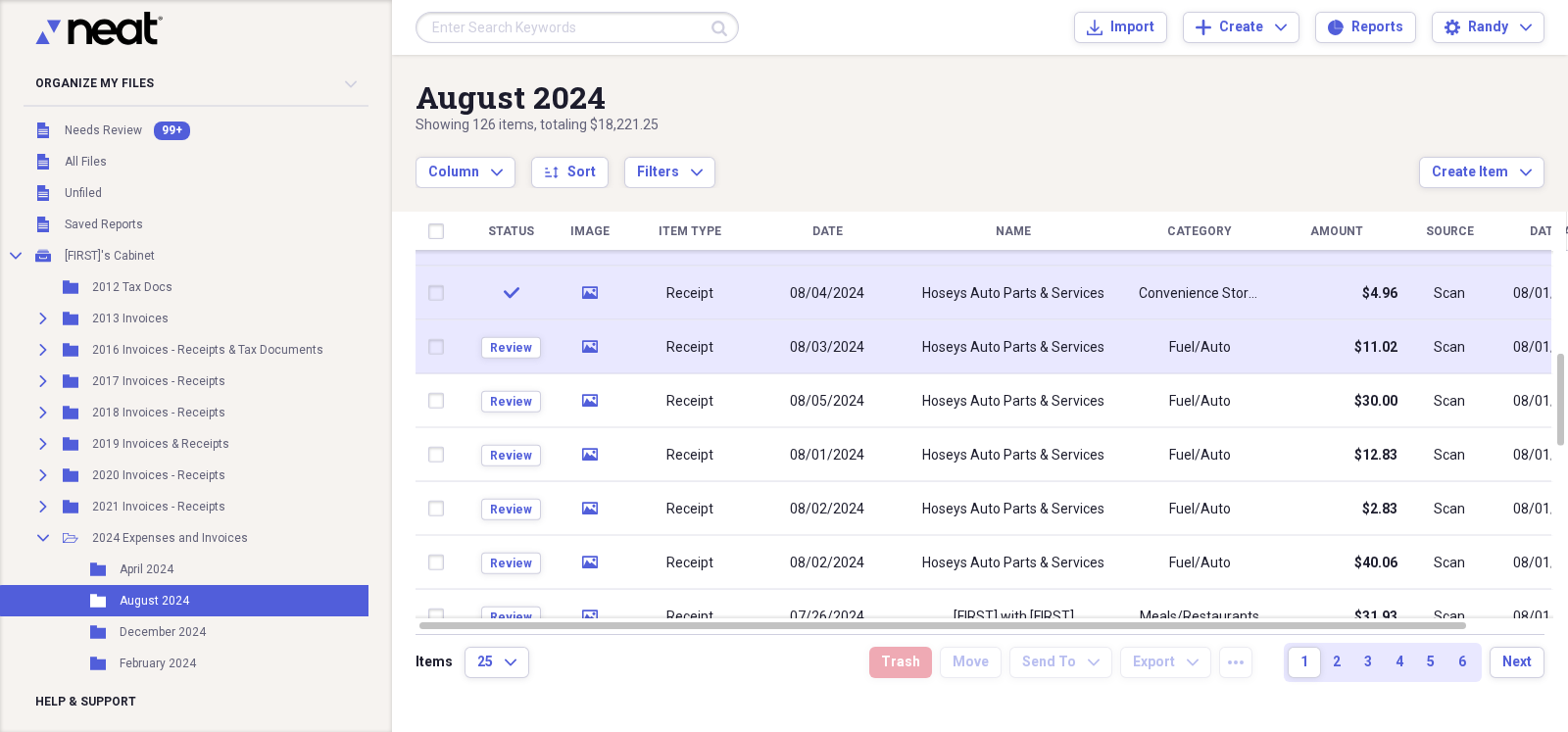 click on "08/03/2024" at bounding box center [827, 347] 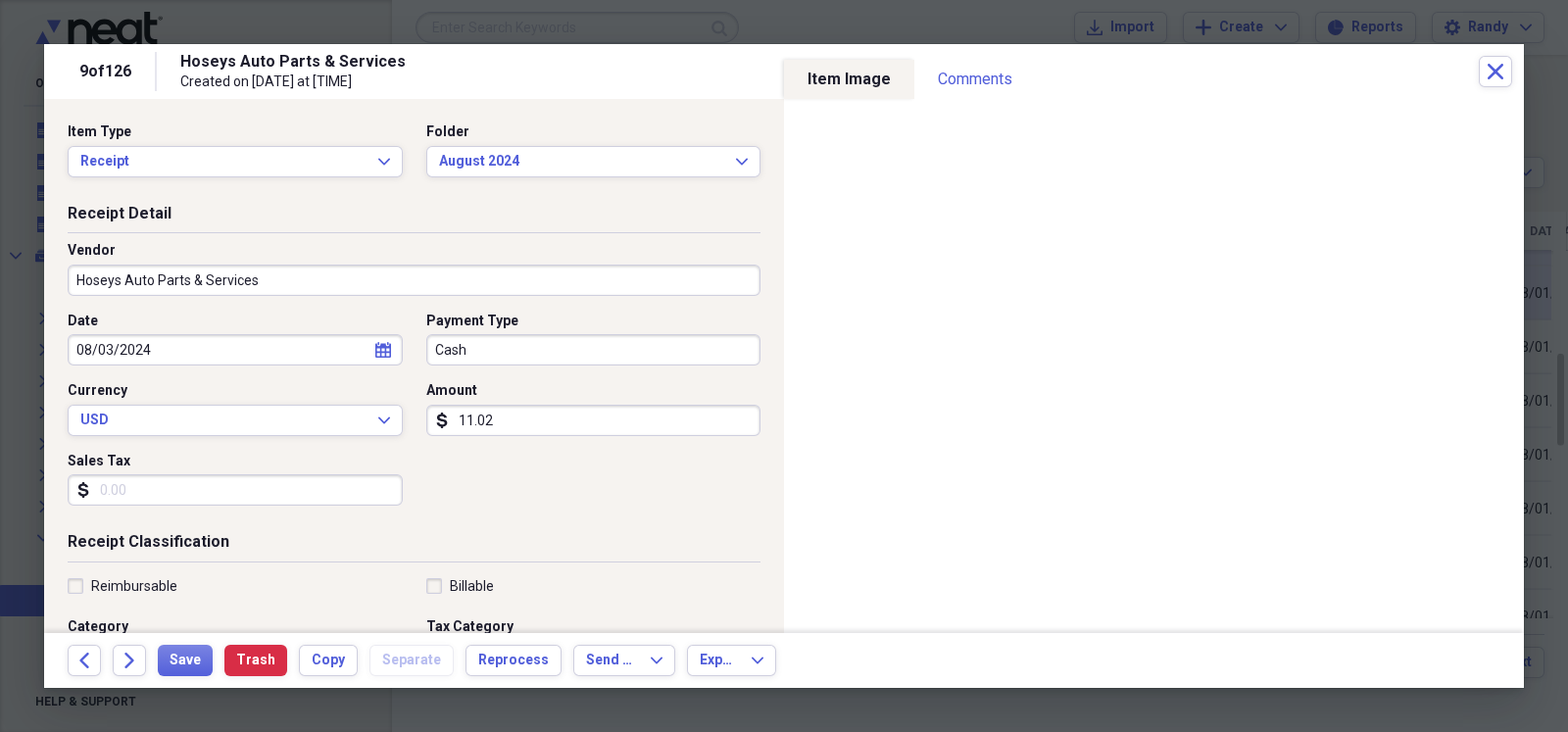 scroll, scrollTop: 48, scrollLeft: 0, axis: vertical 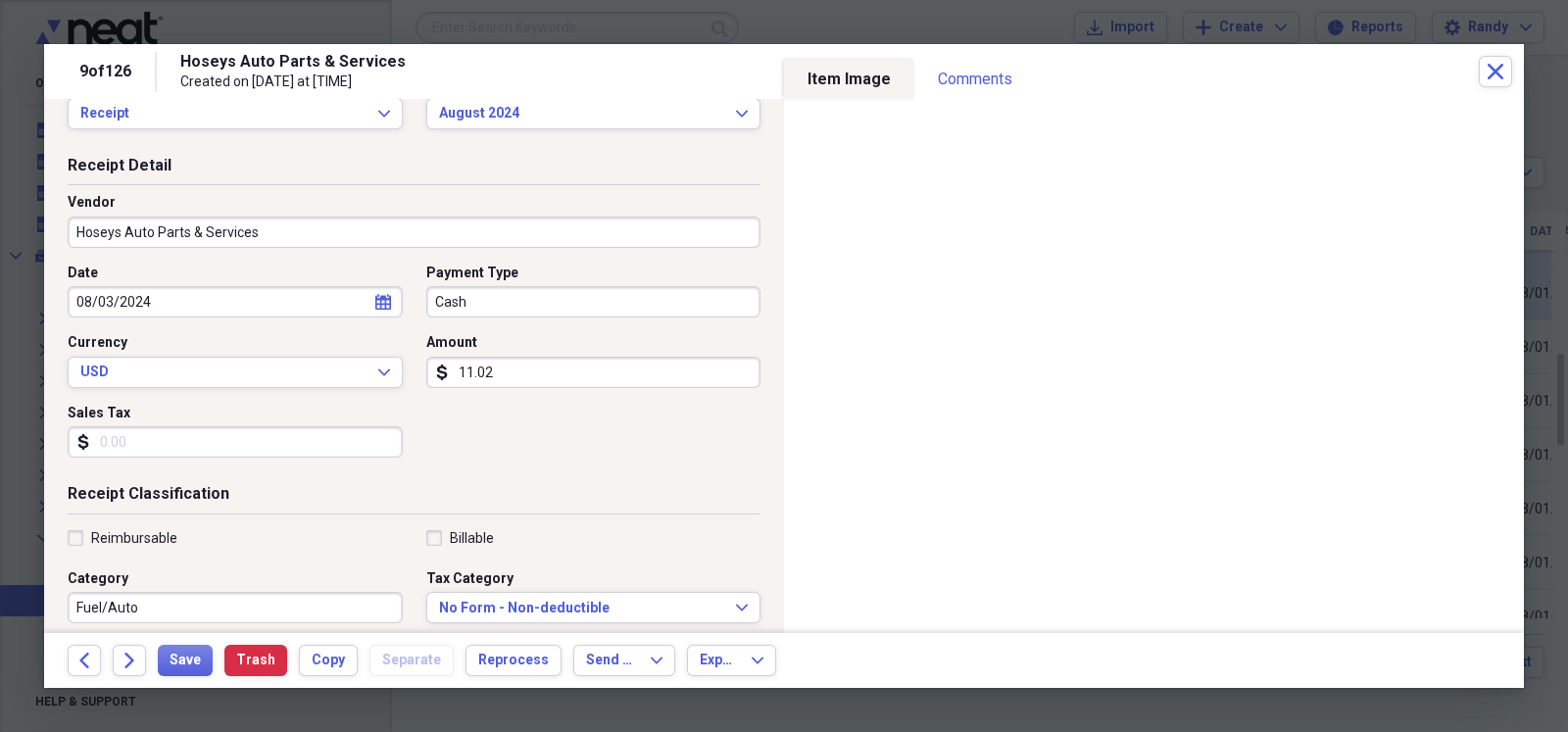click on "Fuel/Auto" at bounding box center [235, 608] 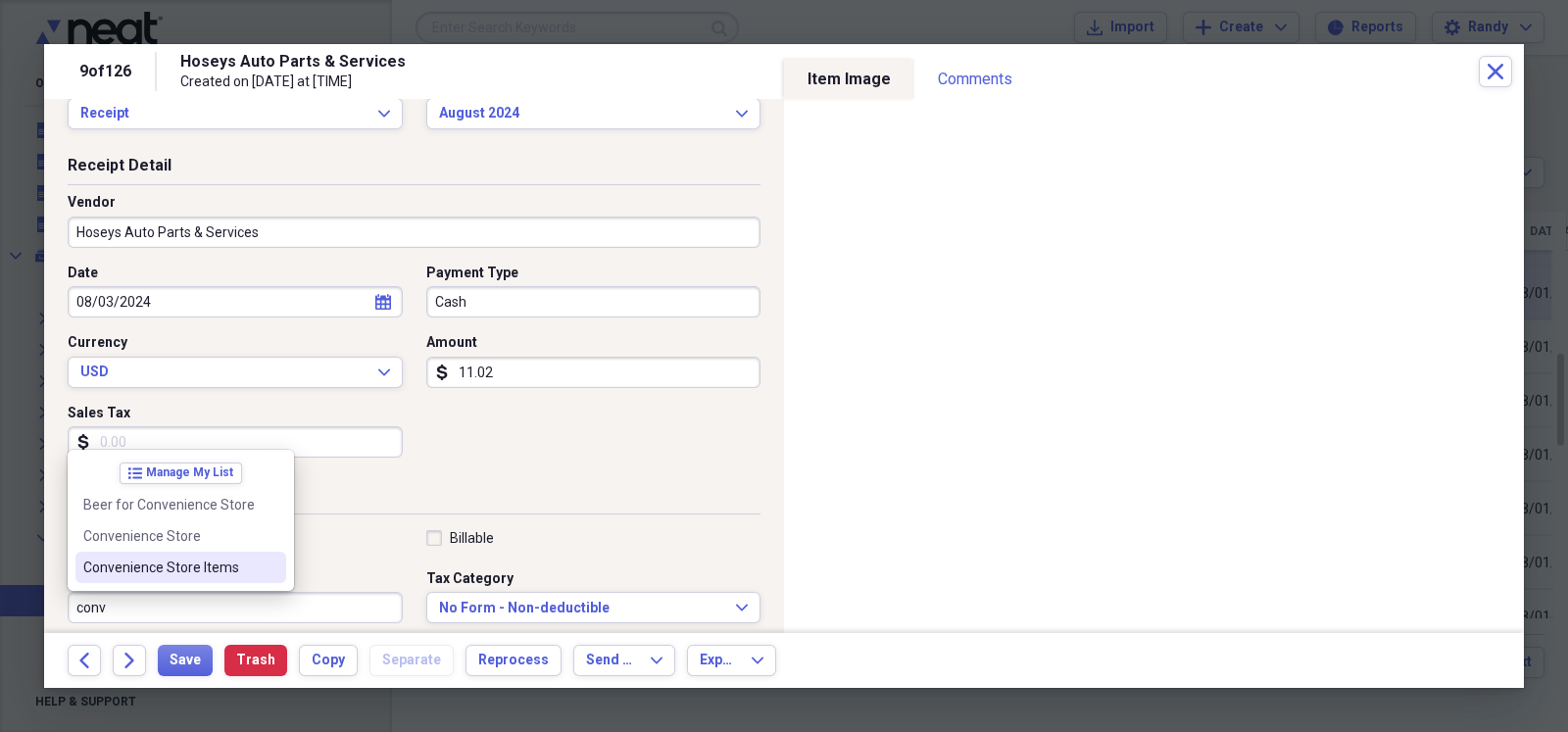click on "Convenience Store Items" at bounding box center [169, 567] 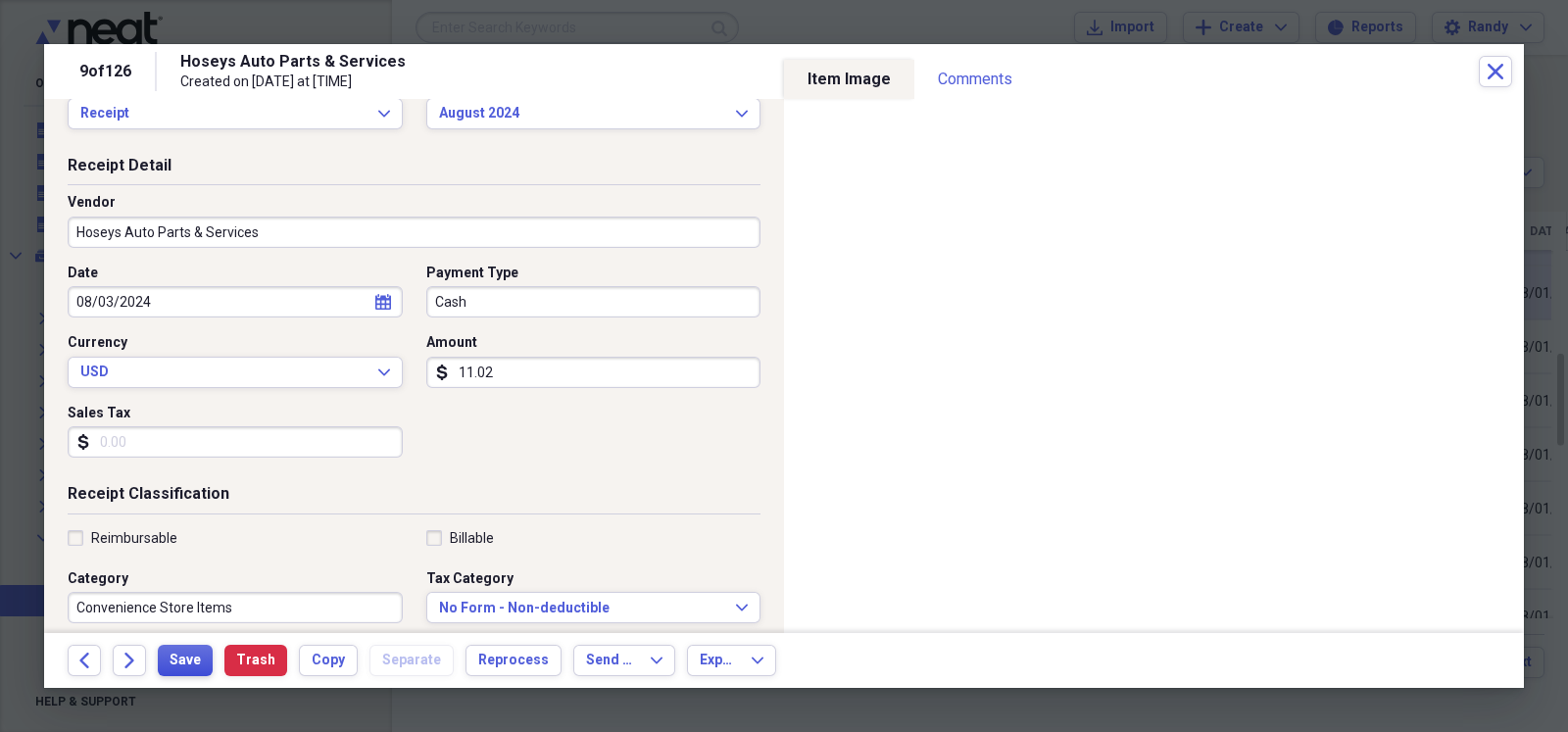 click on "Save" at bounding box center [185, 660] 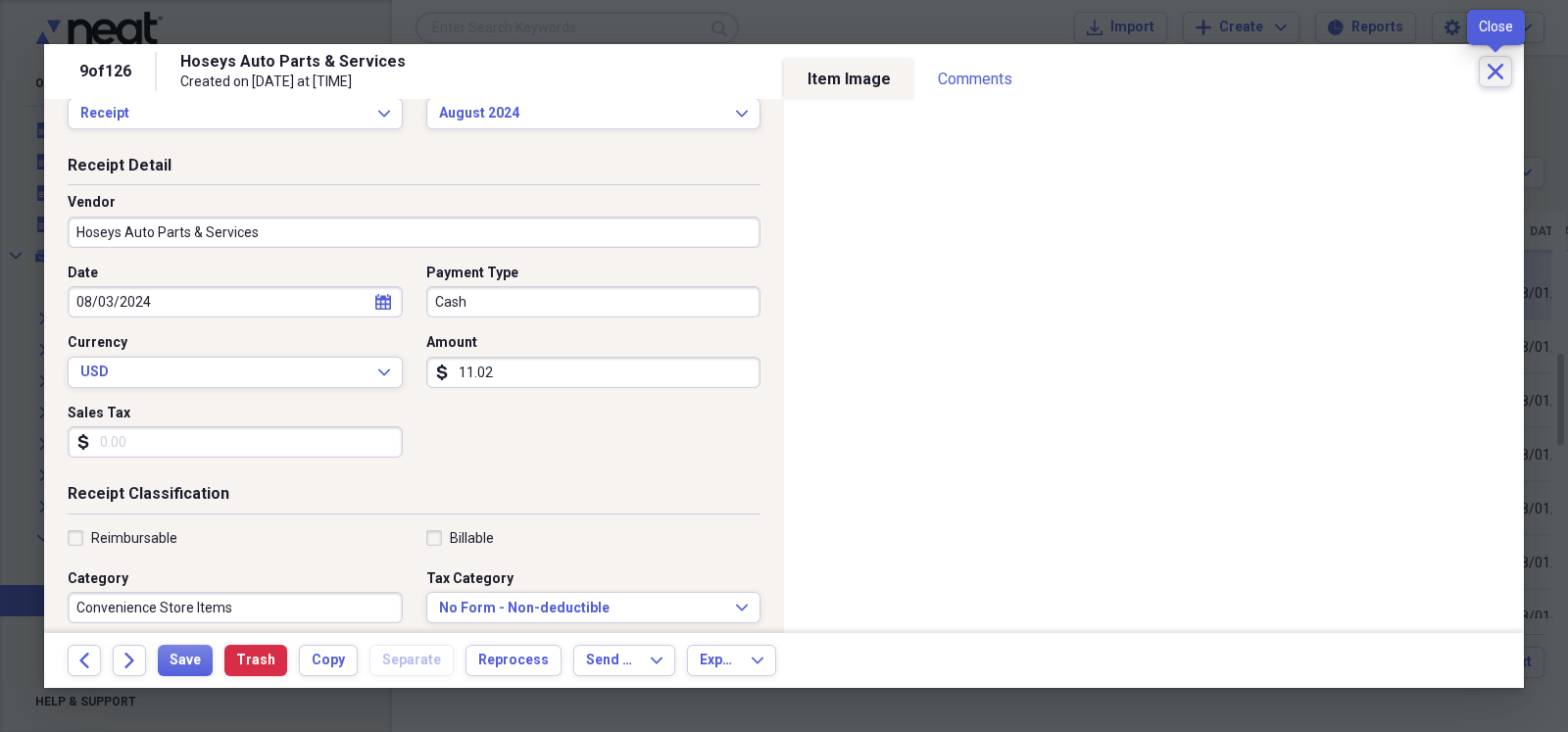 click on "Close" 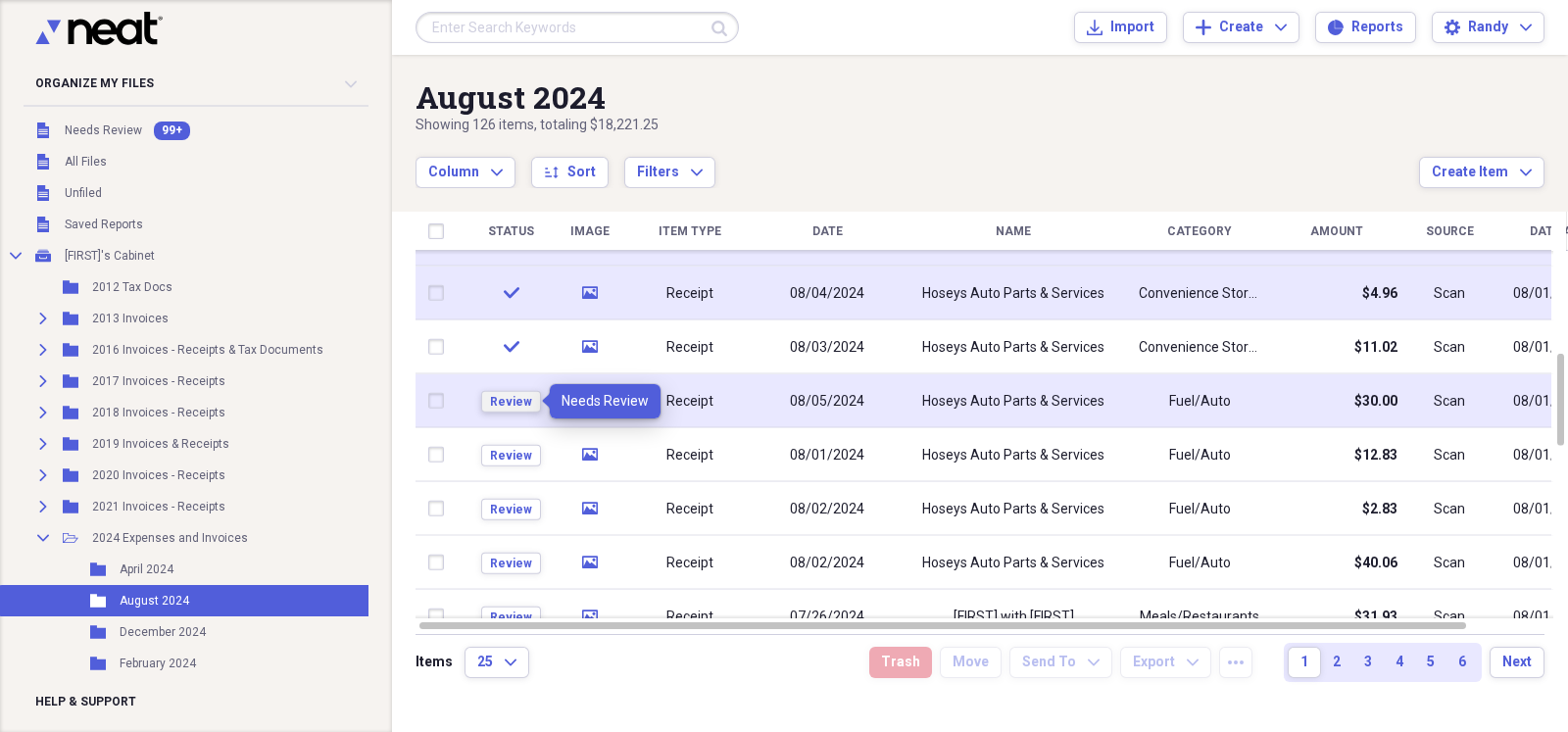 click on "Review" at bounding box center (511, 401) 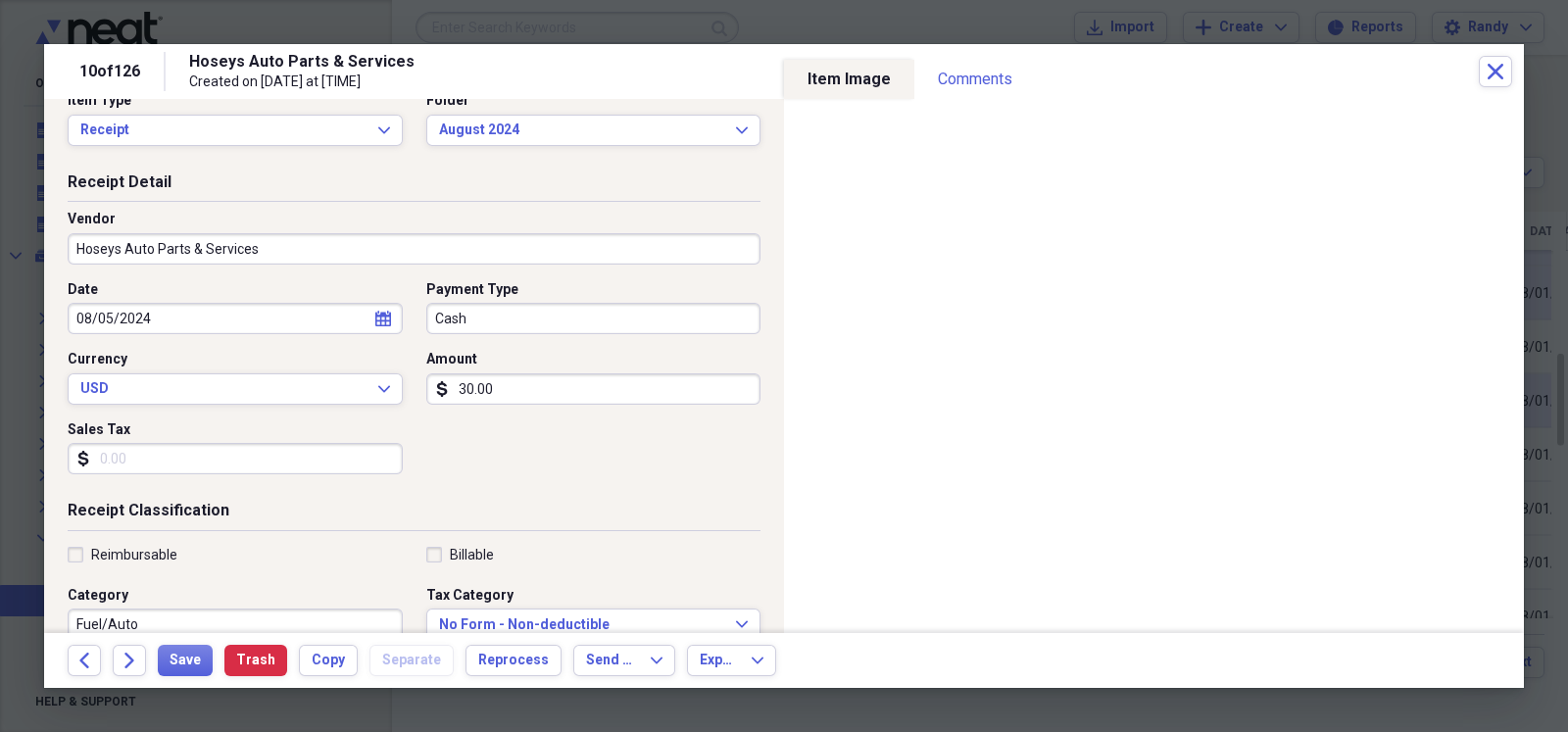 scroll, scrollTop: 48, scrollLeft: 0, axis: vertical 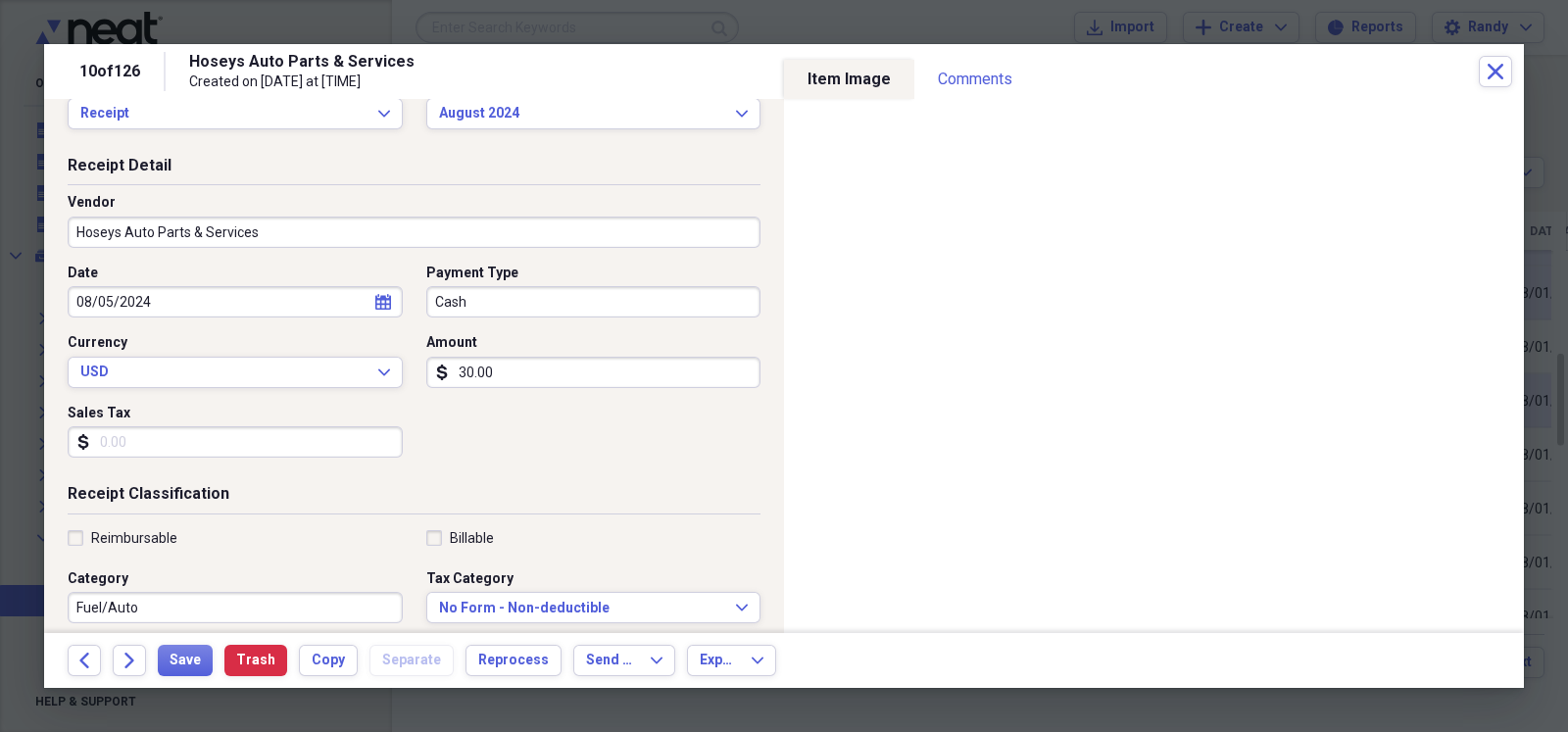 click on "Fuel/Auto" at bounding box center [235, 608] 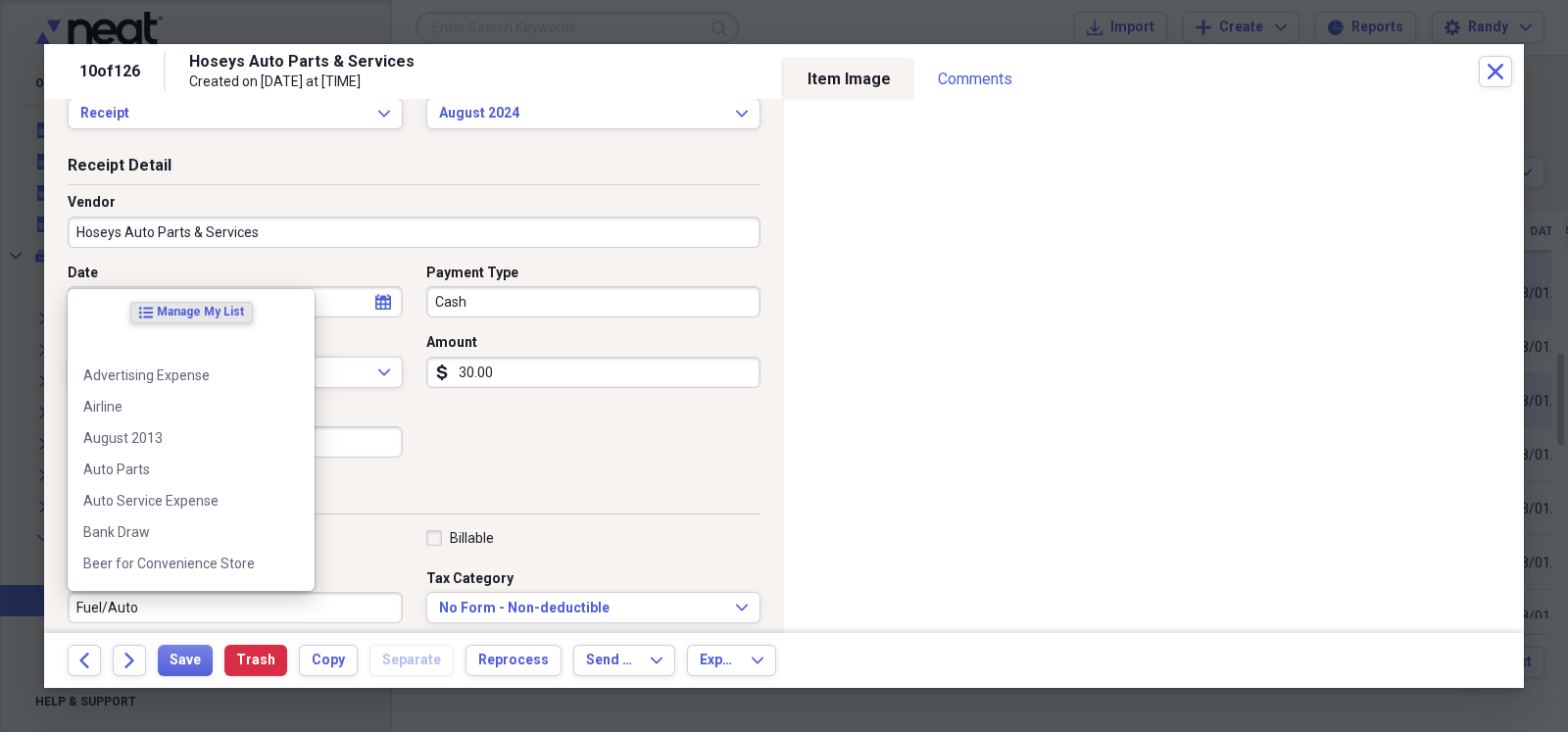 click on "Fuel/Auto" at bounding box center (235, 608) 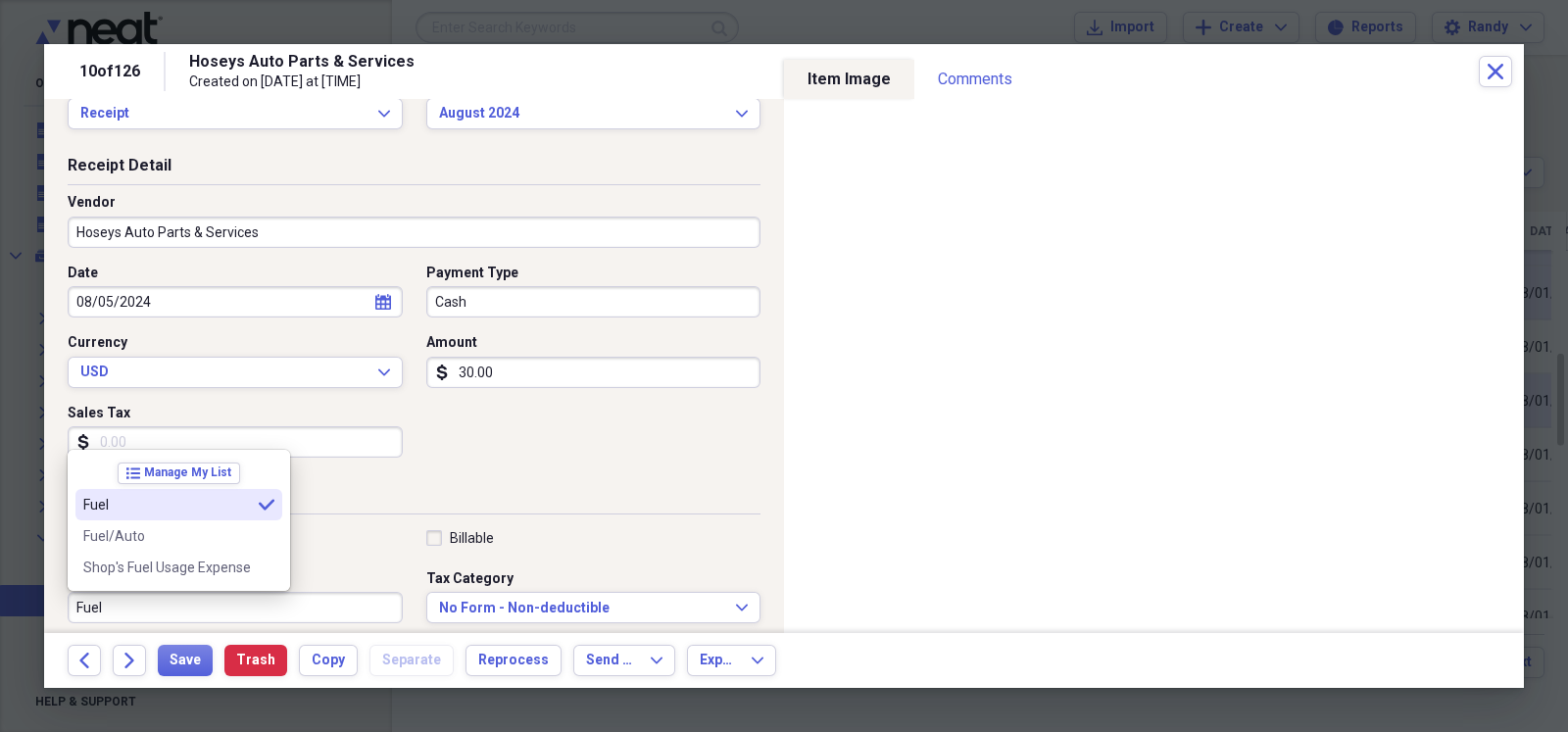type on "Fuel" 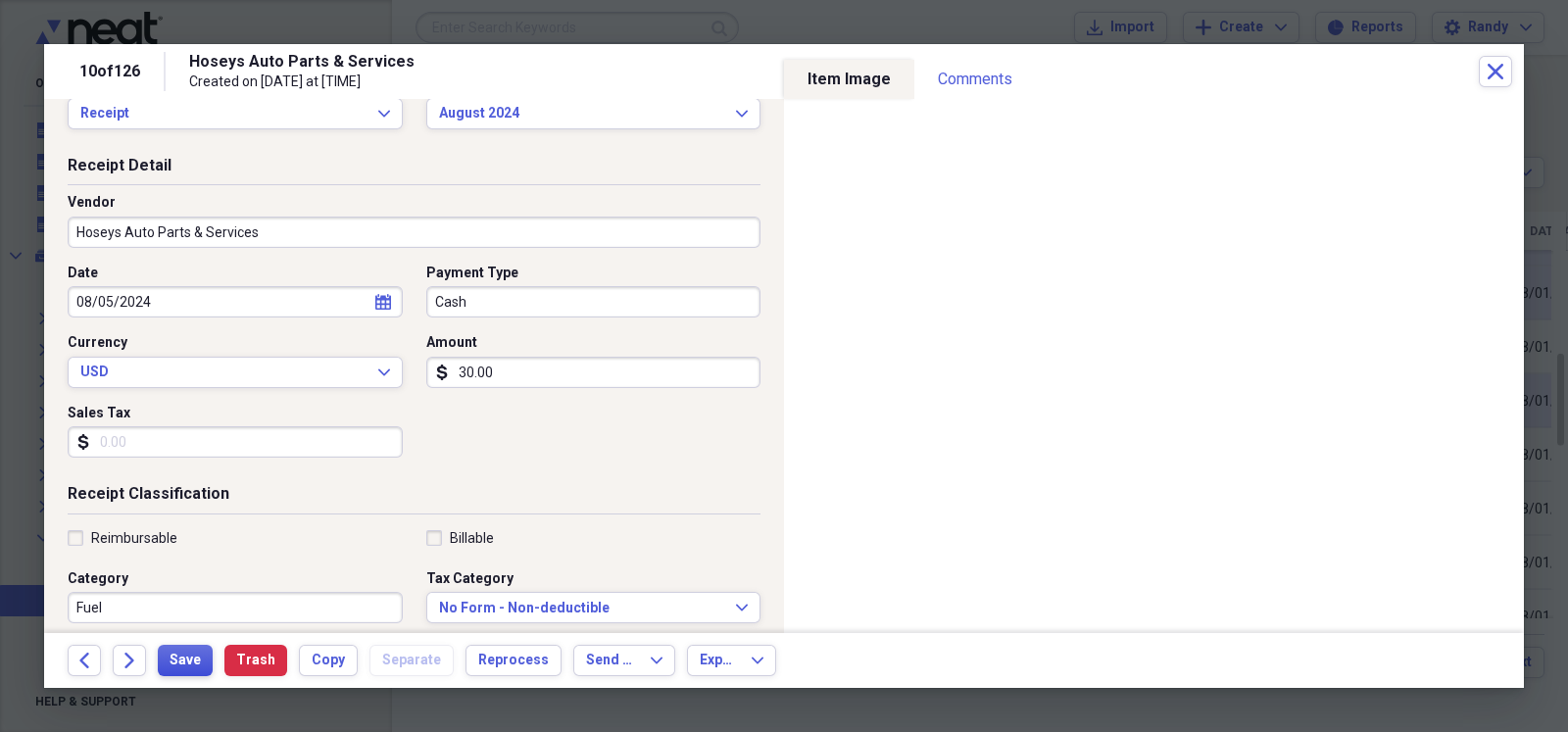 click on "Save" at bounding box center (185, 660) 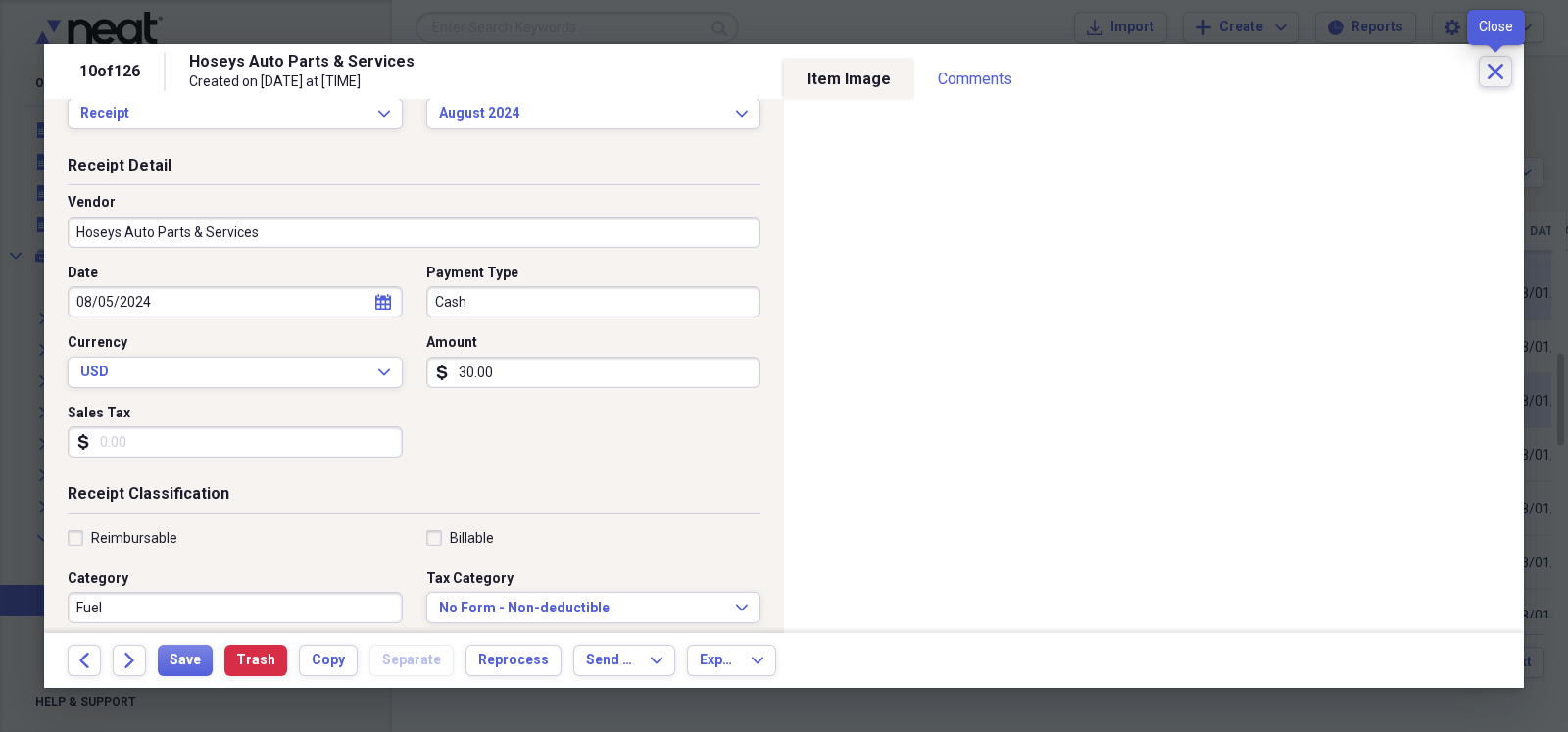 click 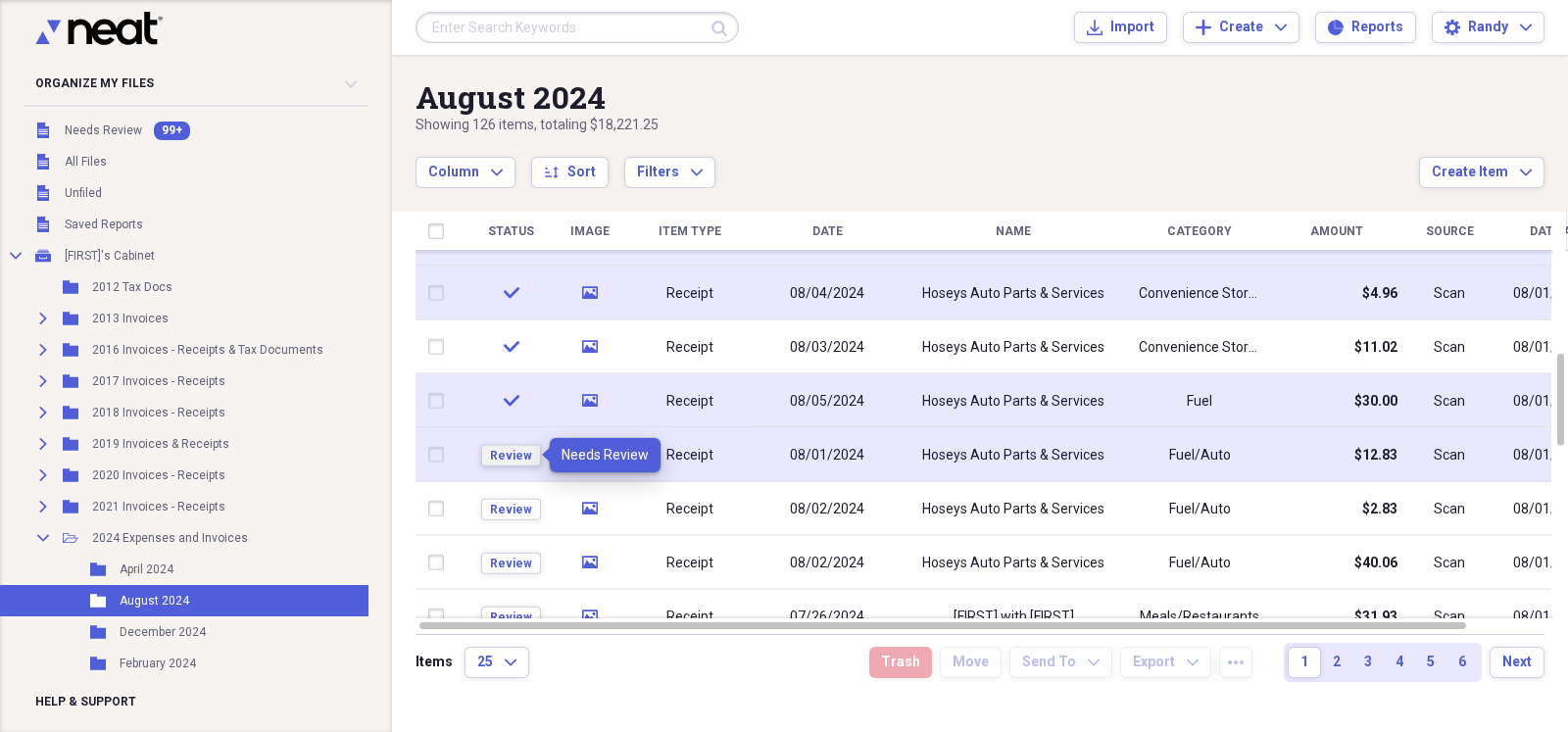 click on "Review" at bounding box center (511, 456) 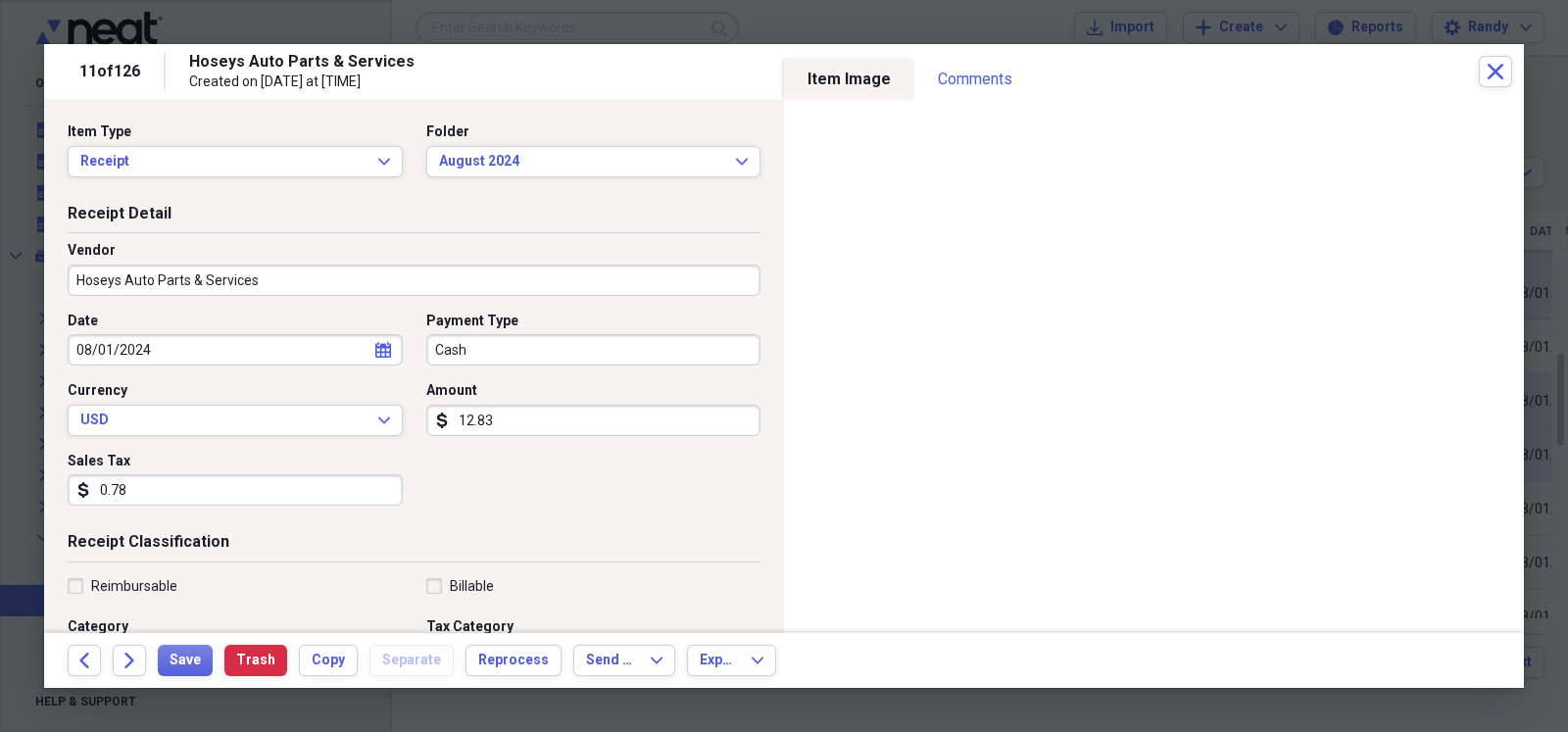 scroll, scrollTop: 48, scrollLeft: 0, axis: vertical 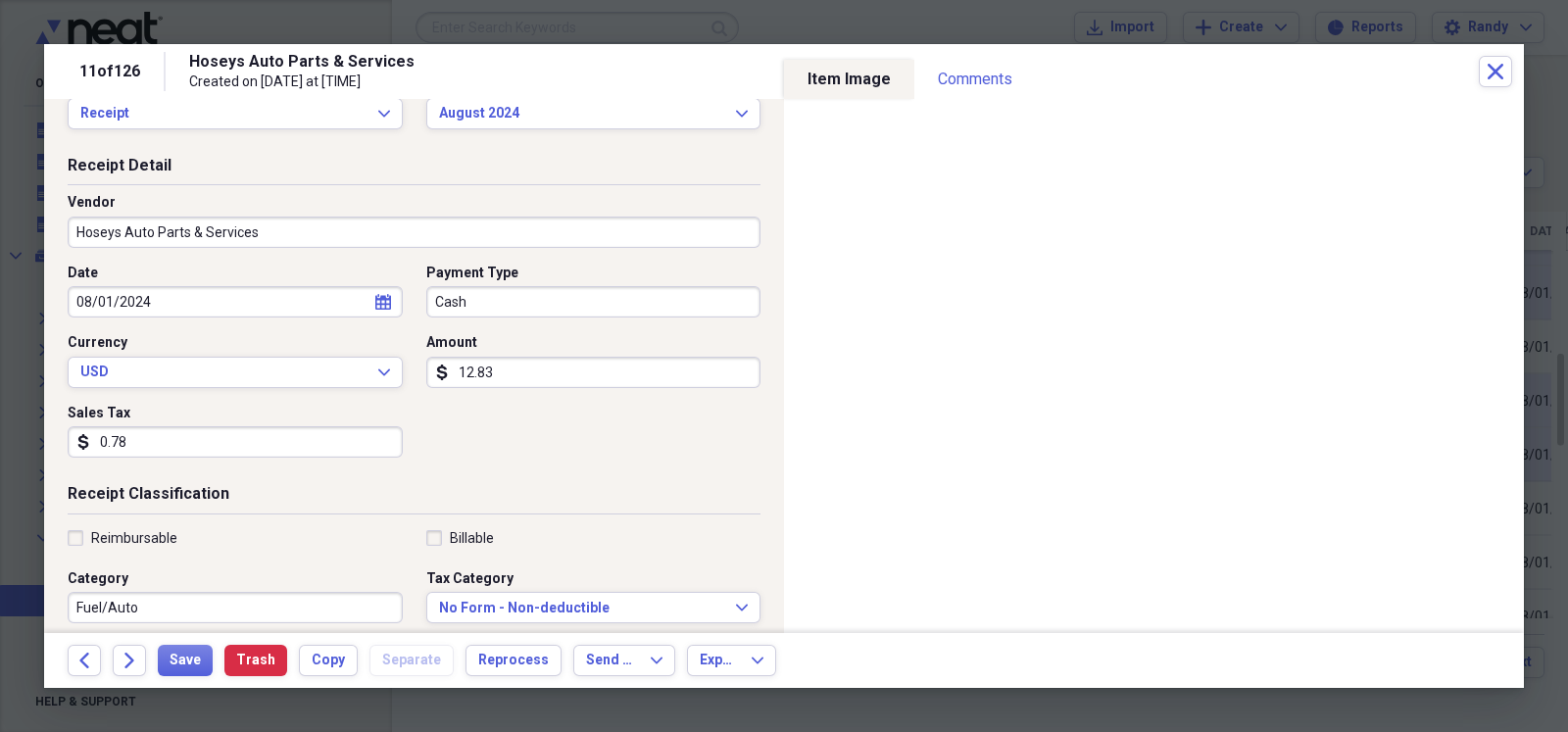 click on "Fuel/Auto" at bounding box center (235, 608) 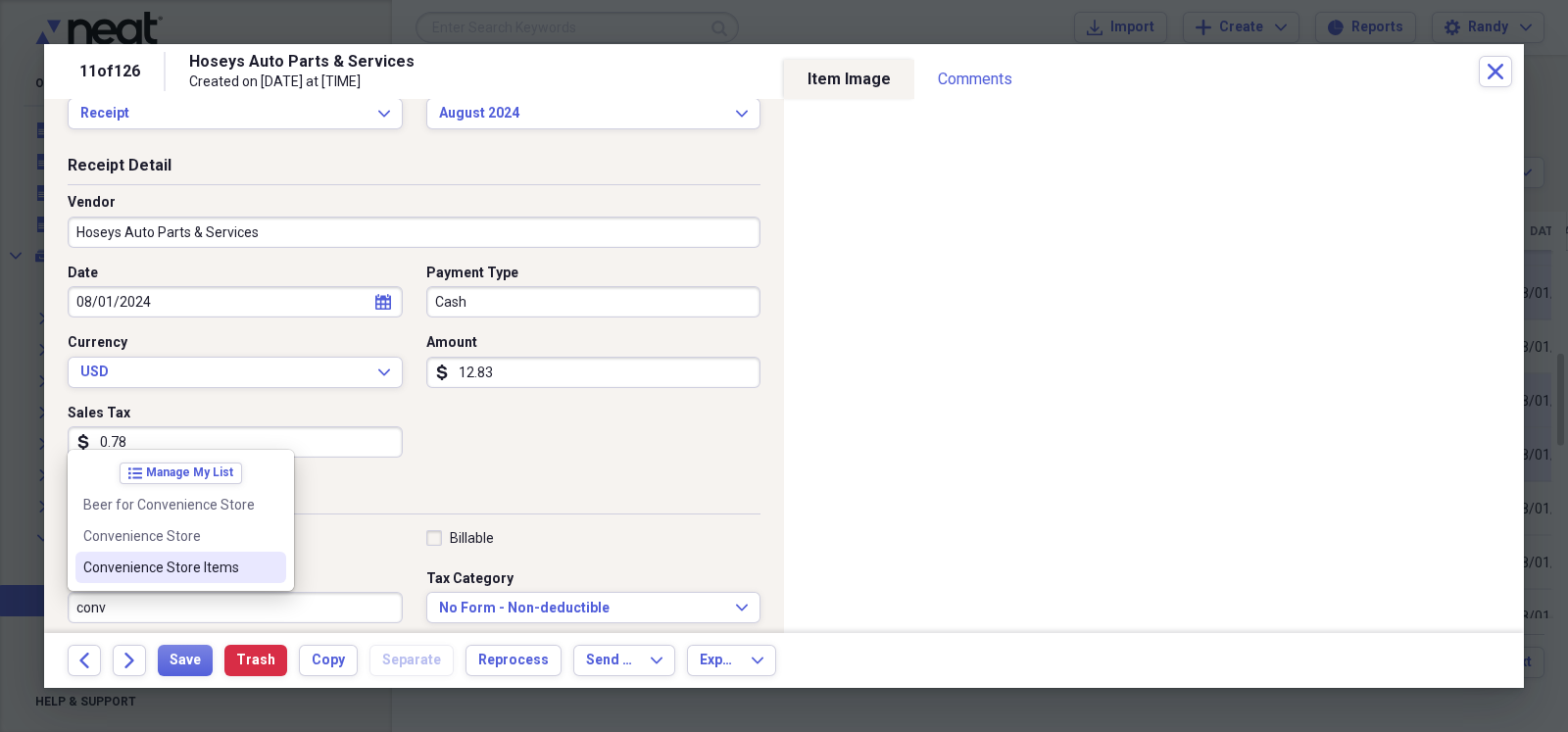 click on "Convenience Store Items" at bounding box center (169, 567) 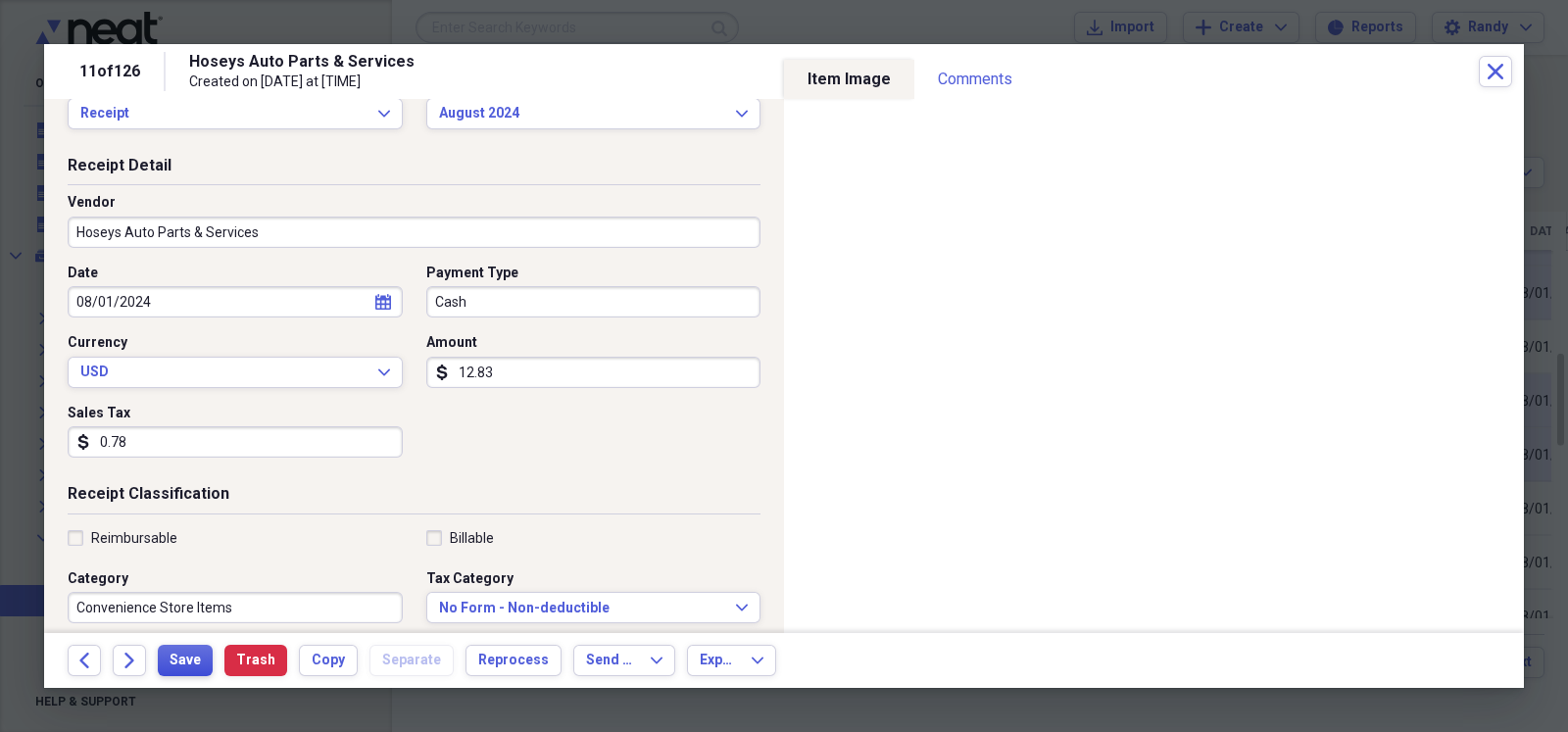 click on "Save" at bounding box center (185, 660) 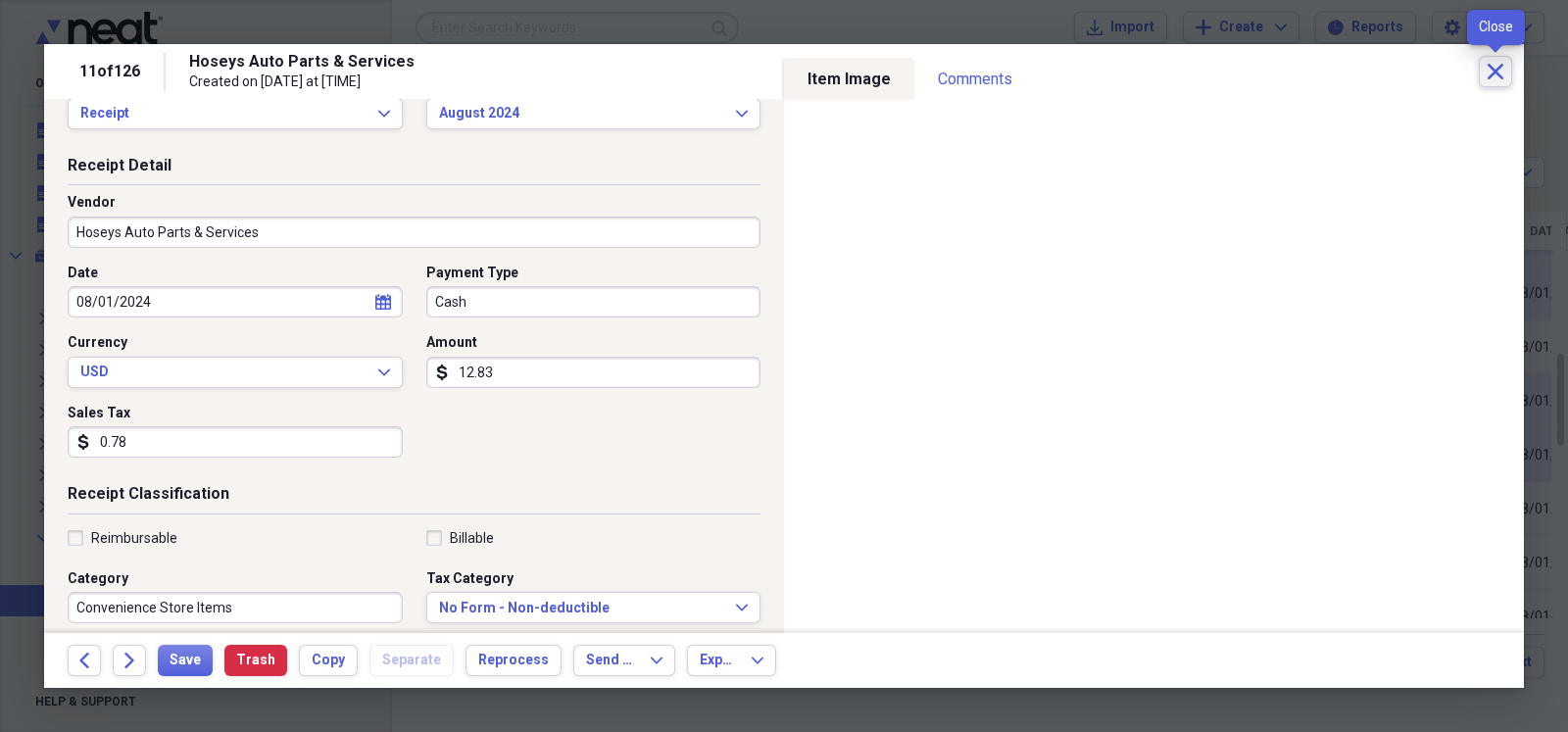 click 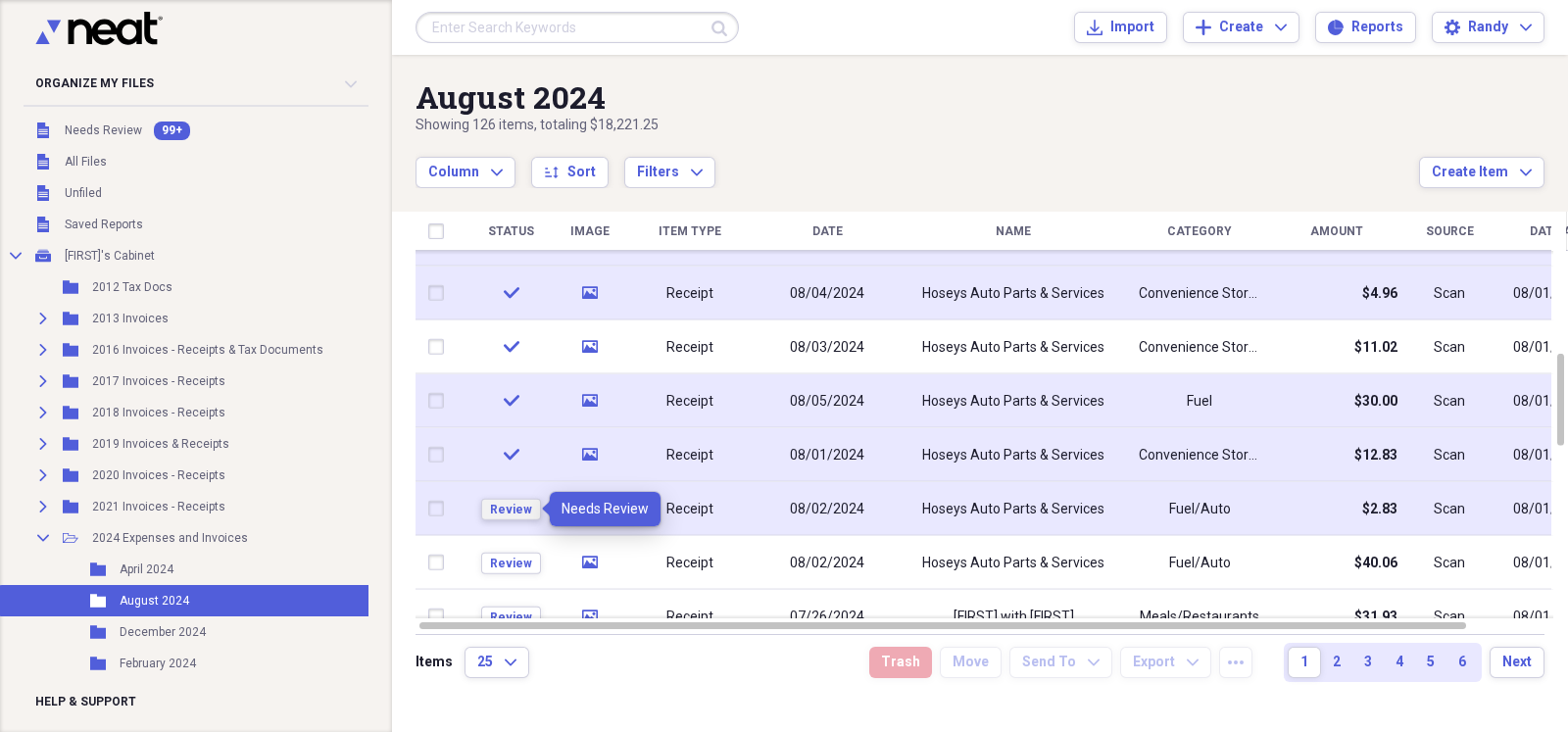 click on "Review" at bounding box center [511, 509] 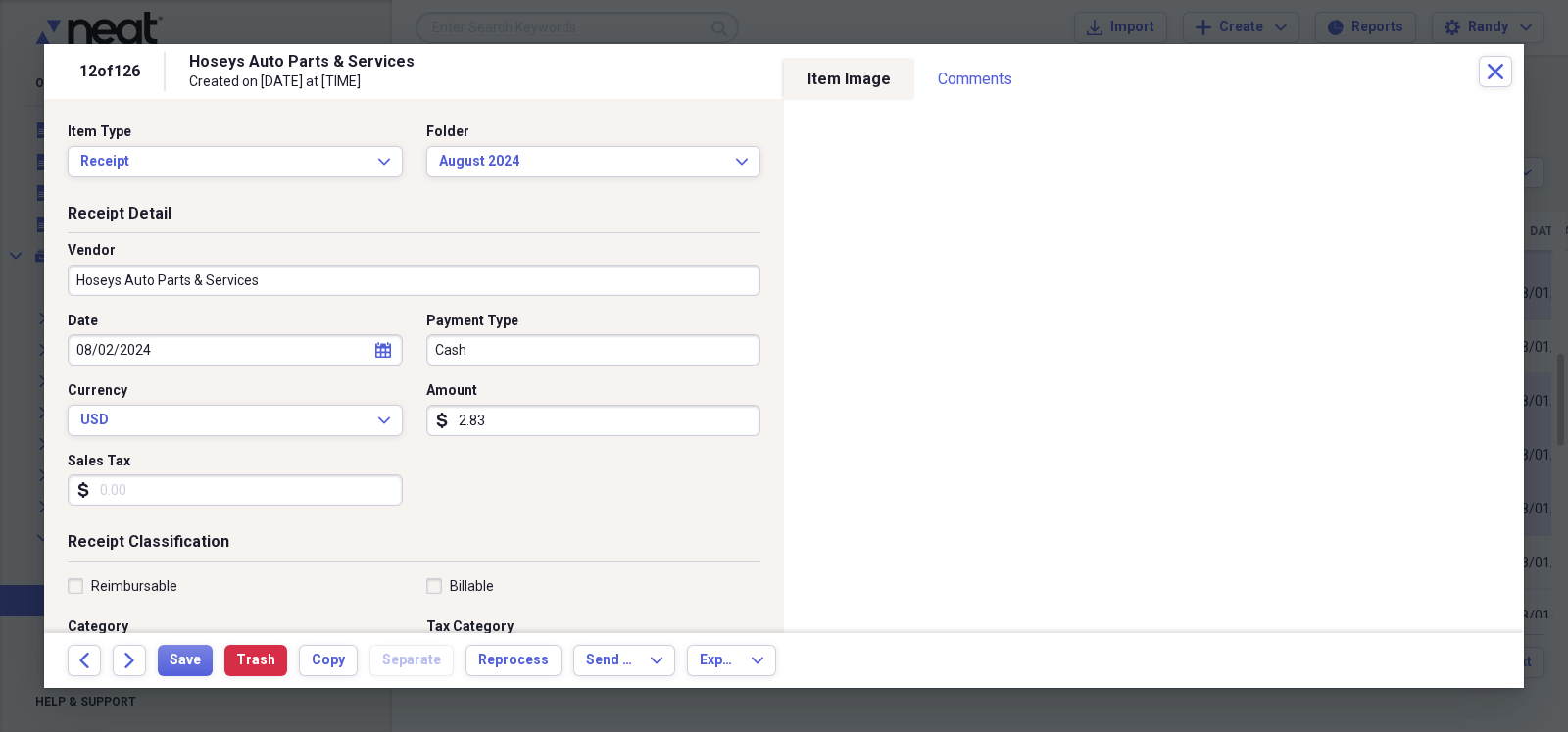 scroll, scrollTop: 48, scrollLeft: 0, axis: vertical 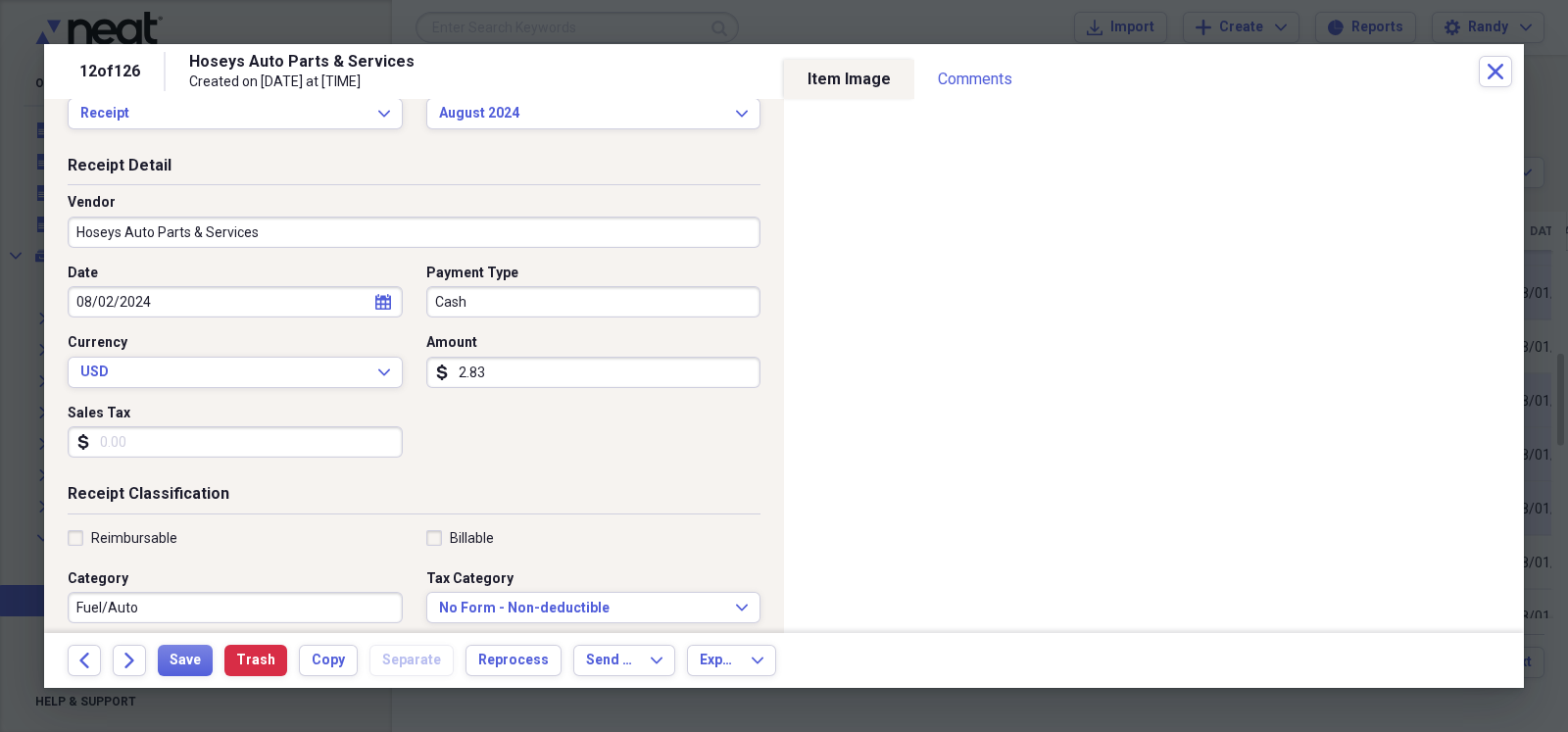 click on "Fuel/Auto" at bounding box center [235, 608] 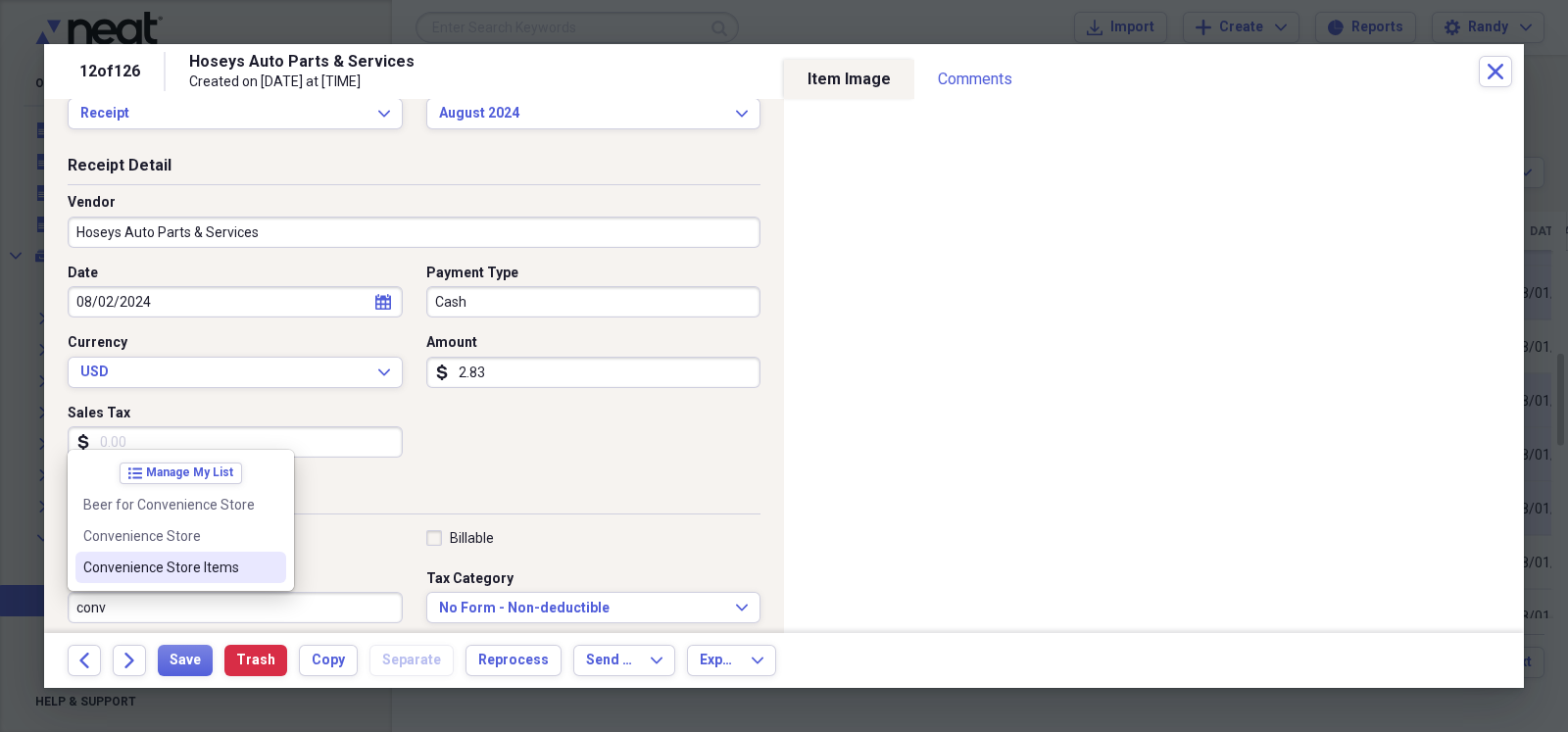 click on "Convenience Store Items" at bounding box center [169, 567] 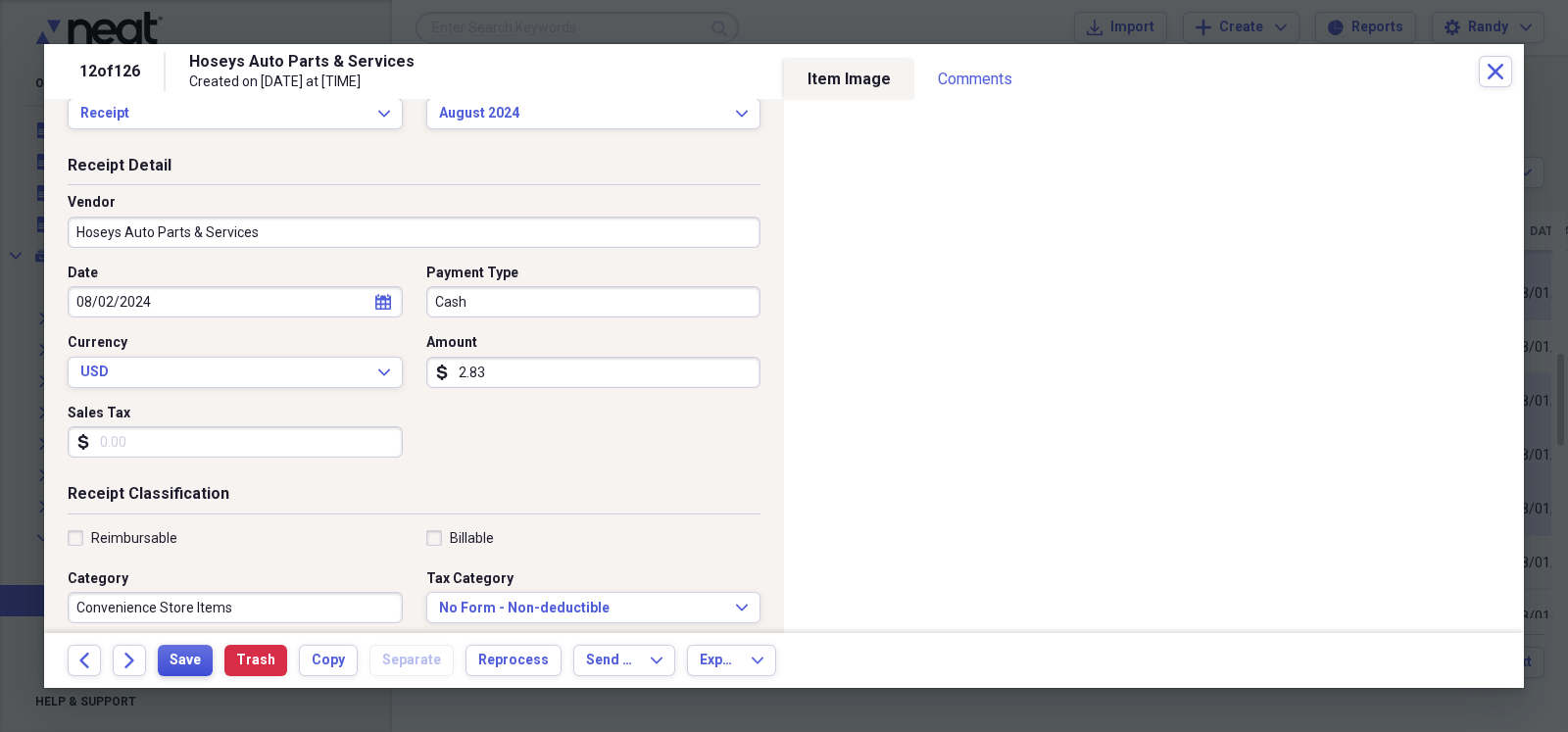click on "Save" at bounding box center [185, 660] 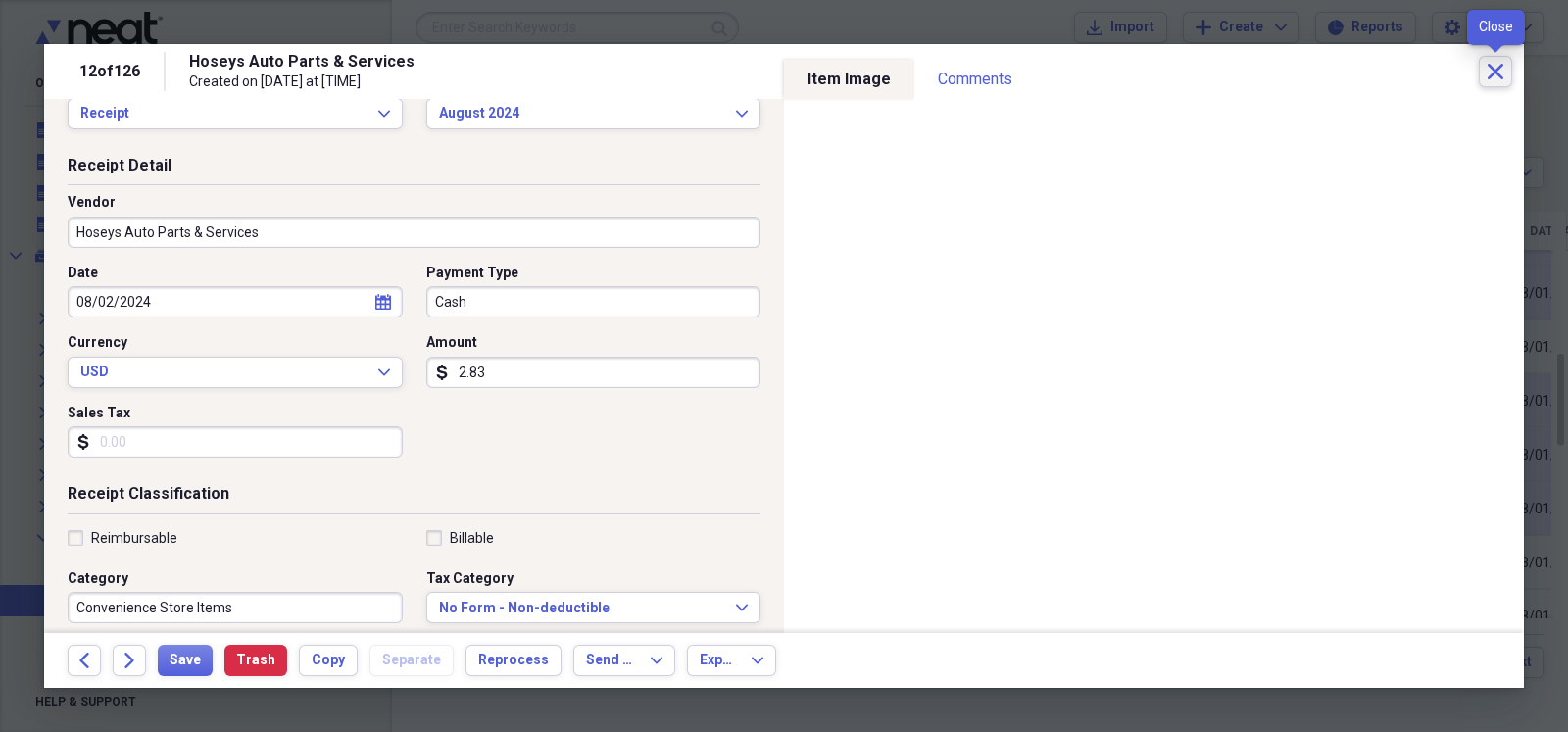 click on "Close" 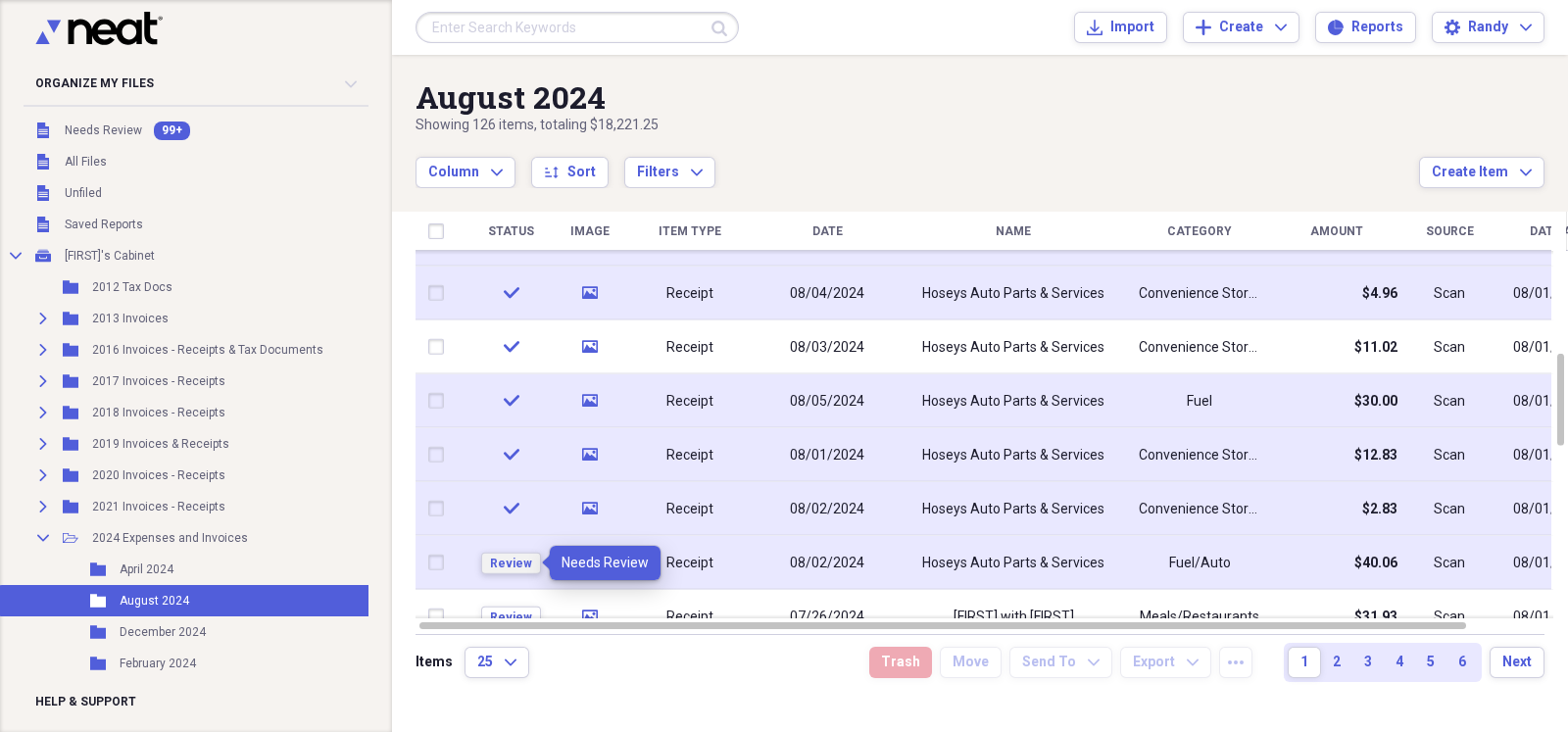 click on "Review" at bounding box center [511, 562] 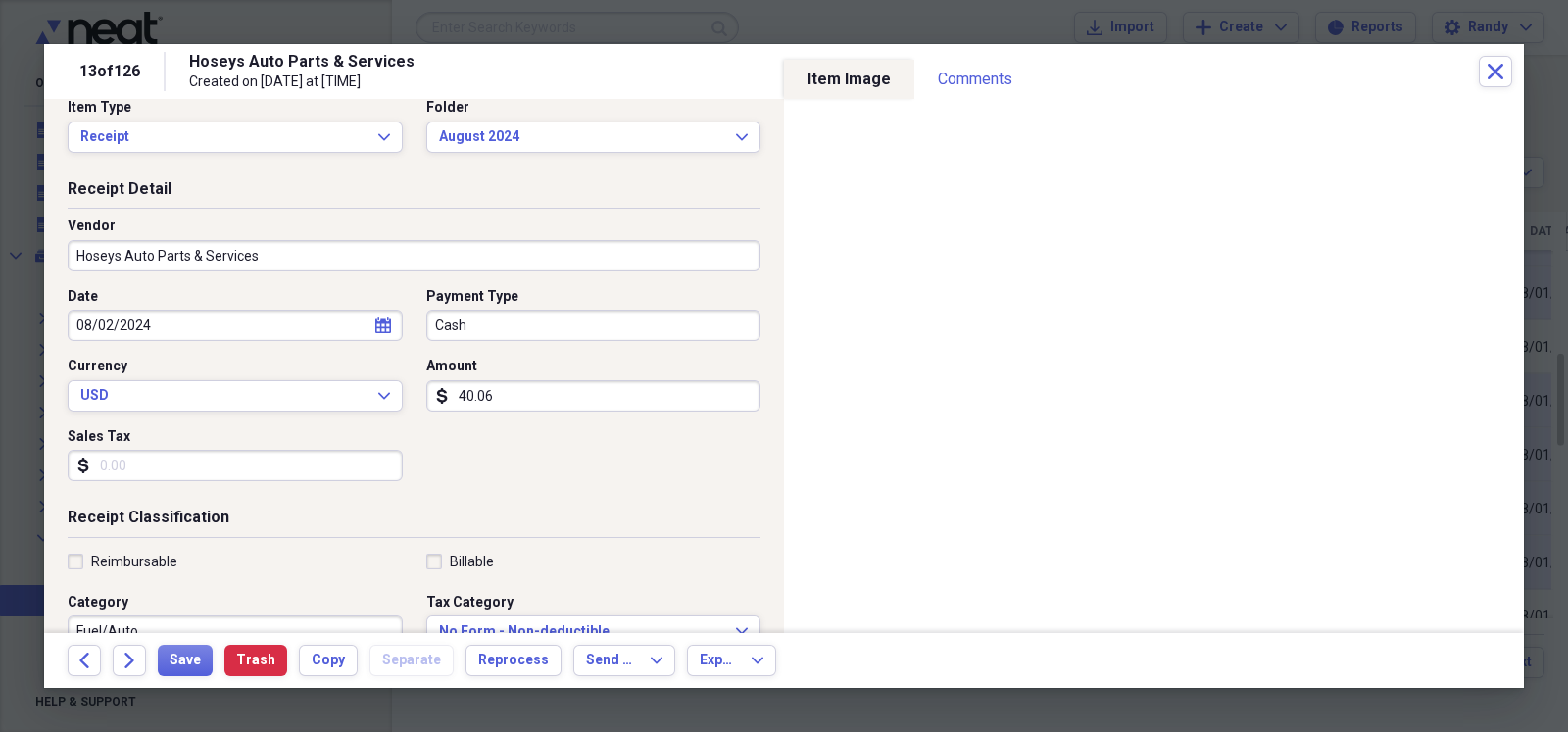 scroll, scrollTop: 48, scrollLeft: 0, axis: vertical 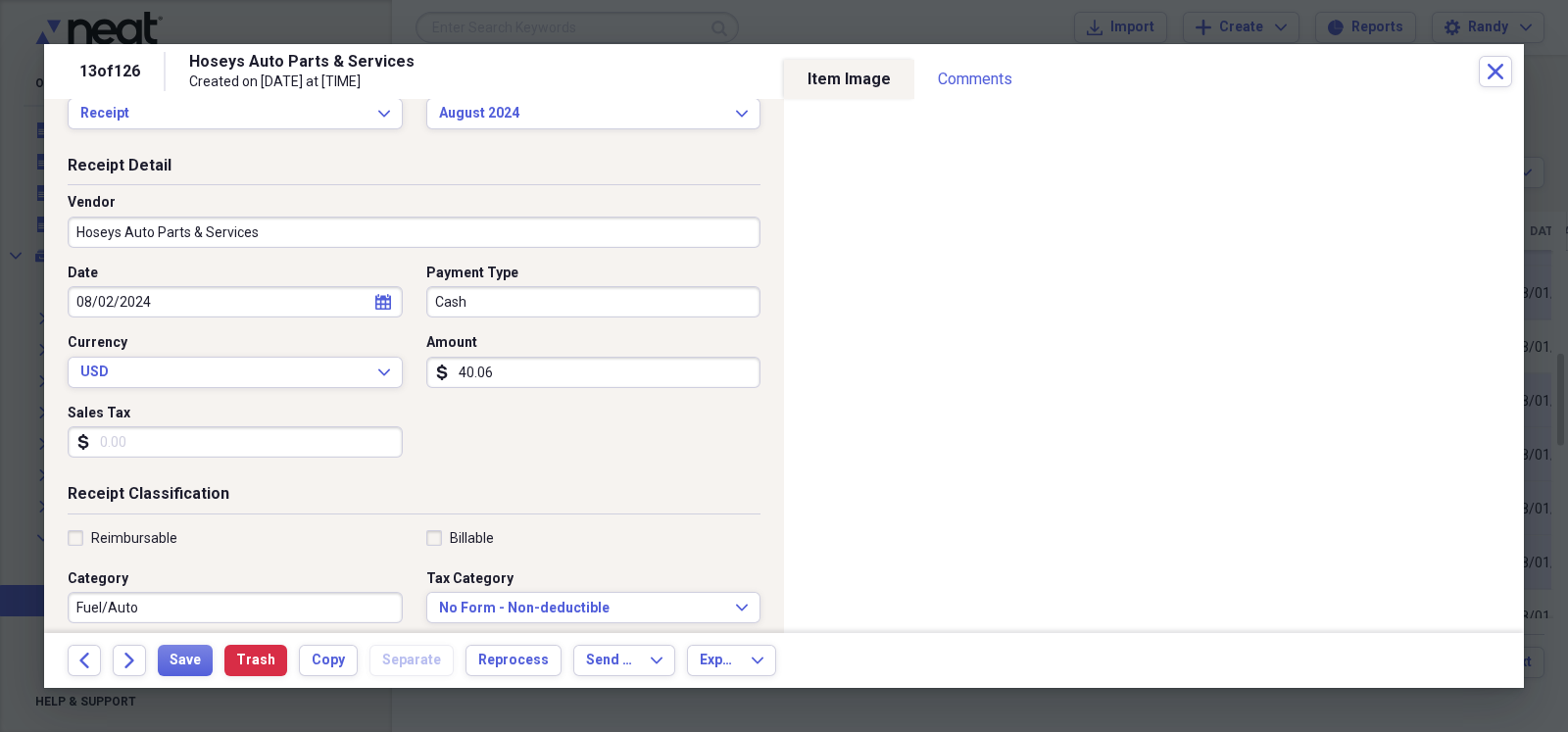 click on "Fuel/Auto" at bounding box center [235, 608] 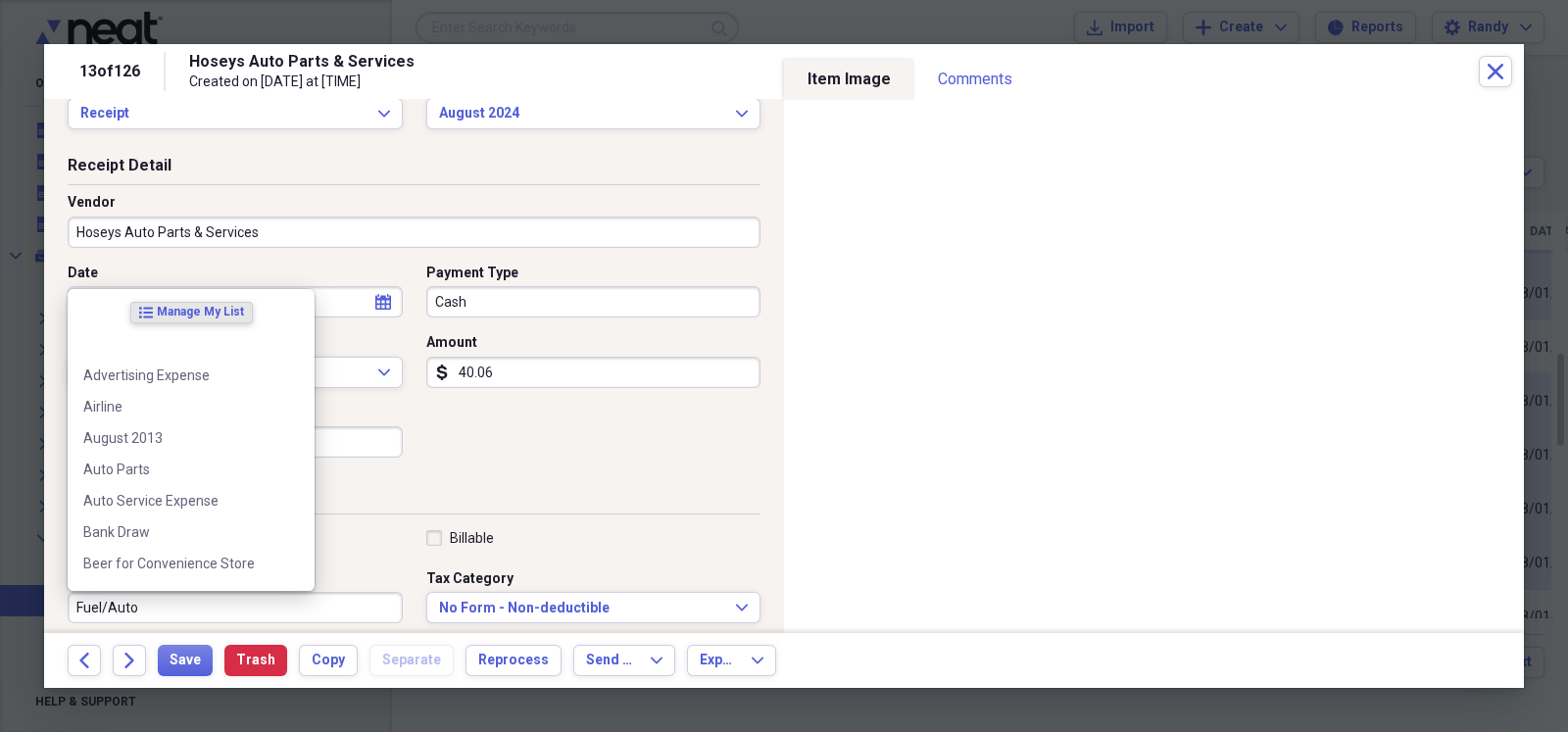 click on "Fuel/Auto" at bounding box center [235, 608] 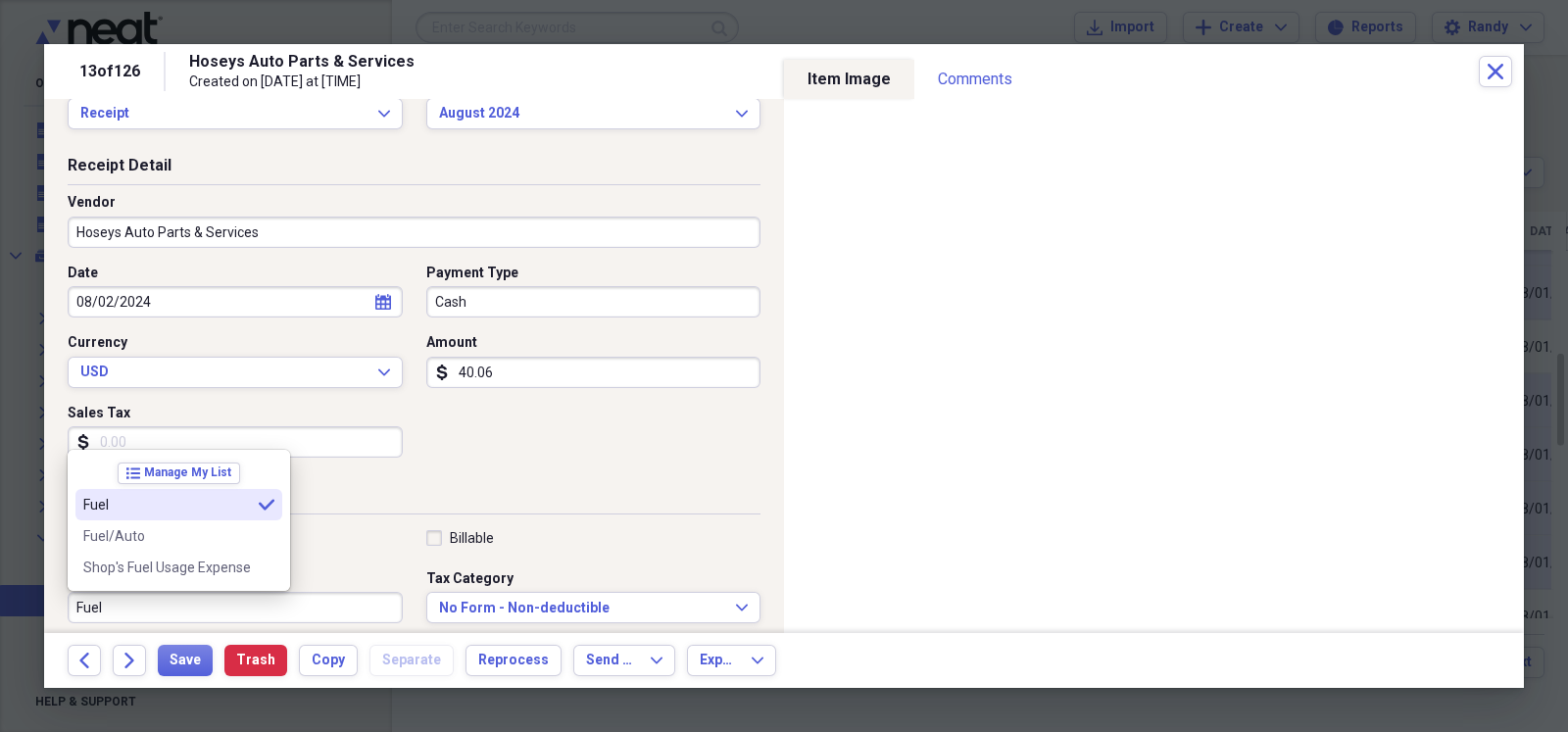 type on "Fuel" 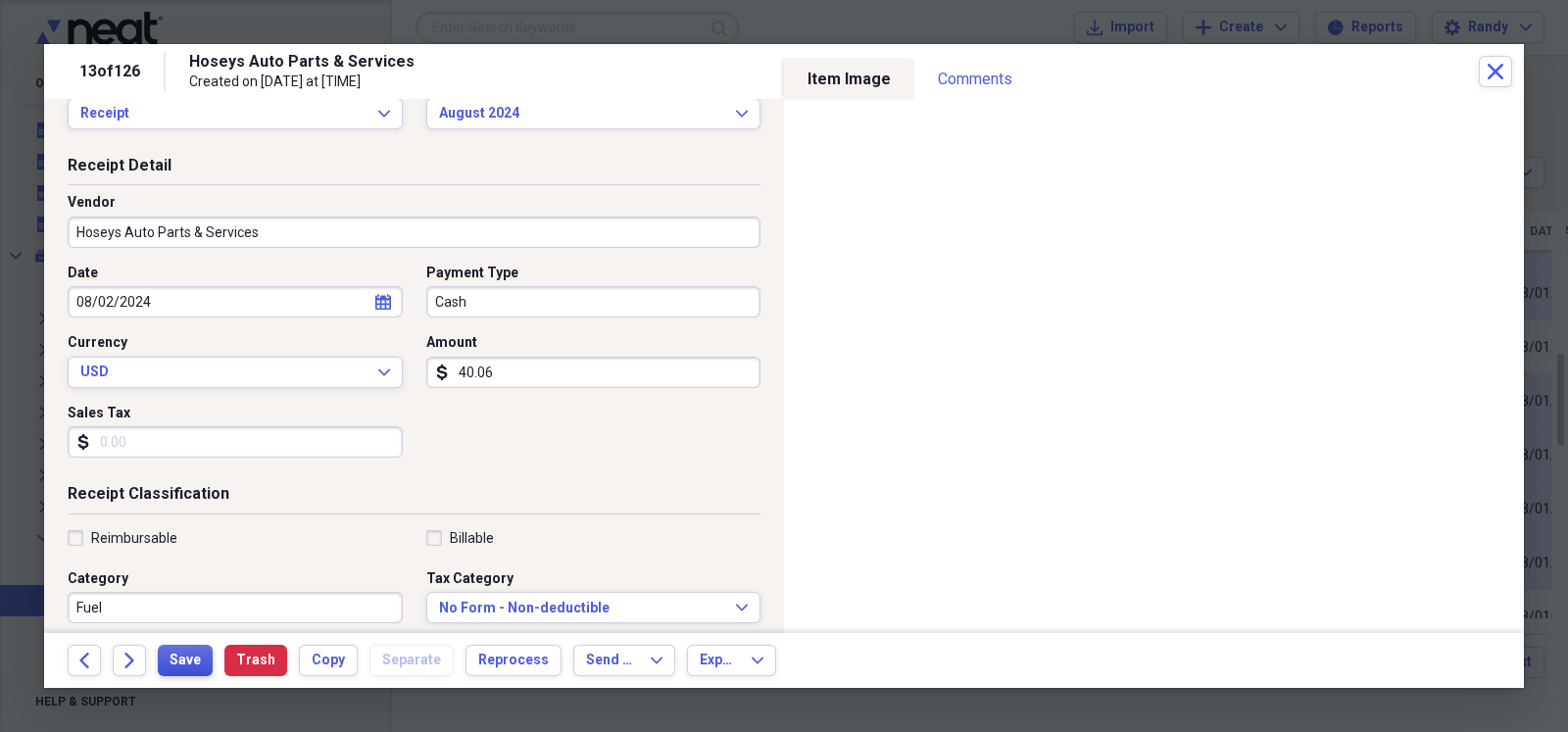 click on "Save" at bounding box center [185, 660] 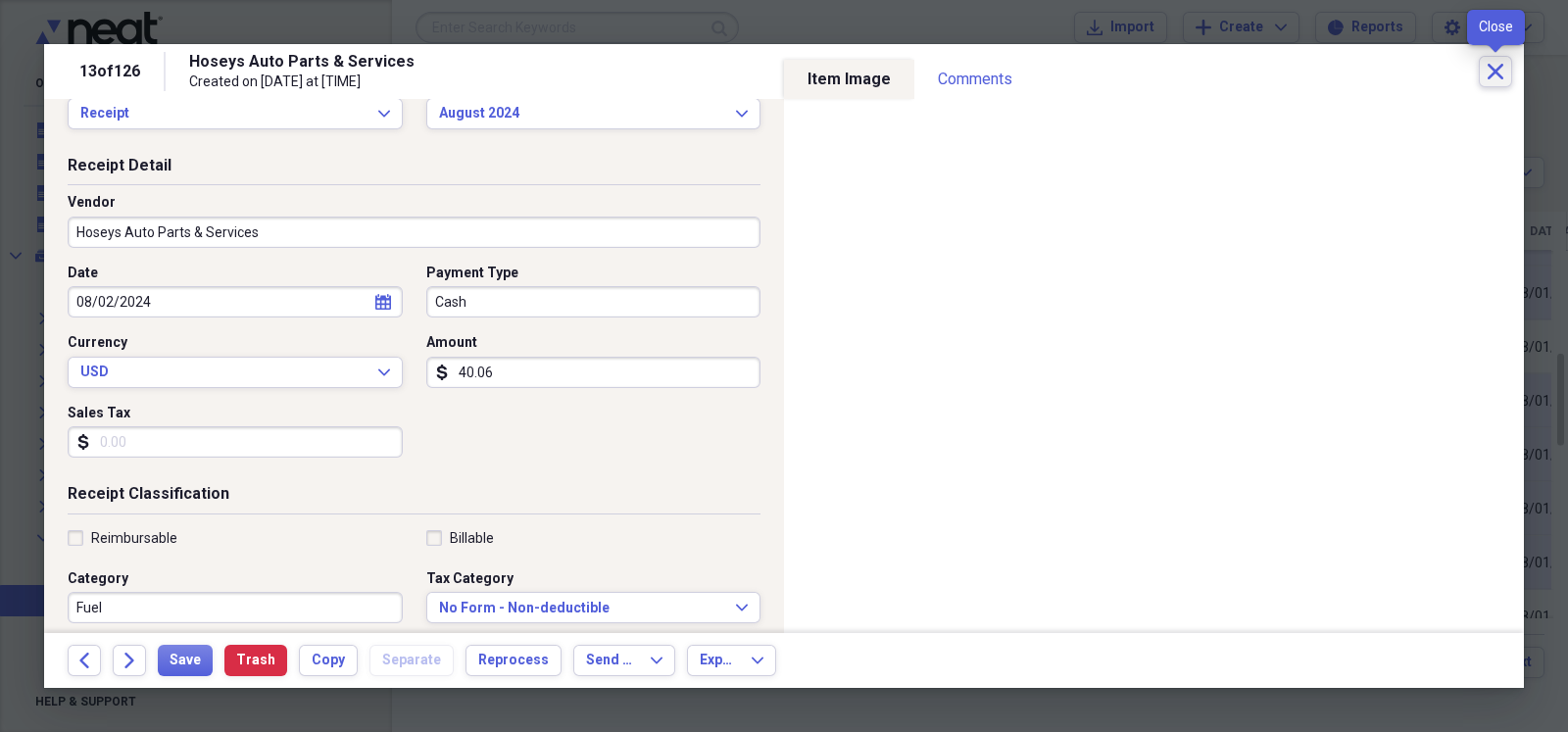 click on "Close" 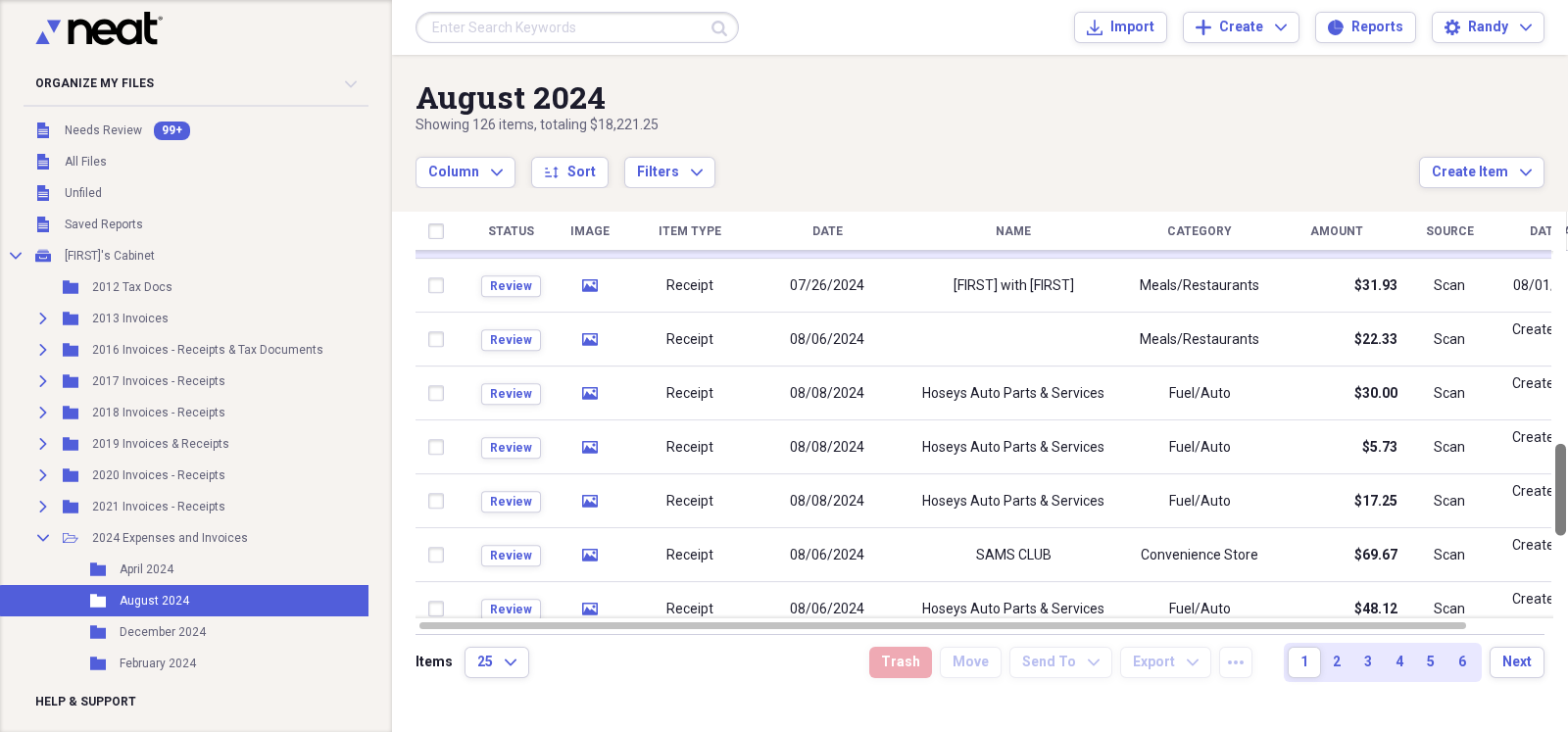 drag, startPoint x: 1556, startPoint y: 367, endPoint x: 1563, endPoint y: 458, distance: 91.26883 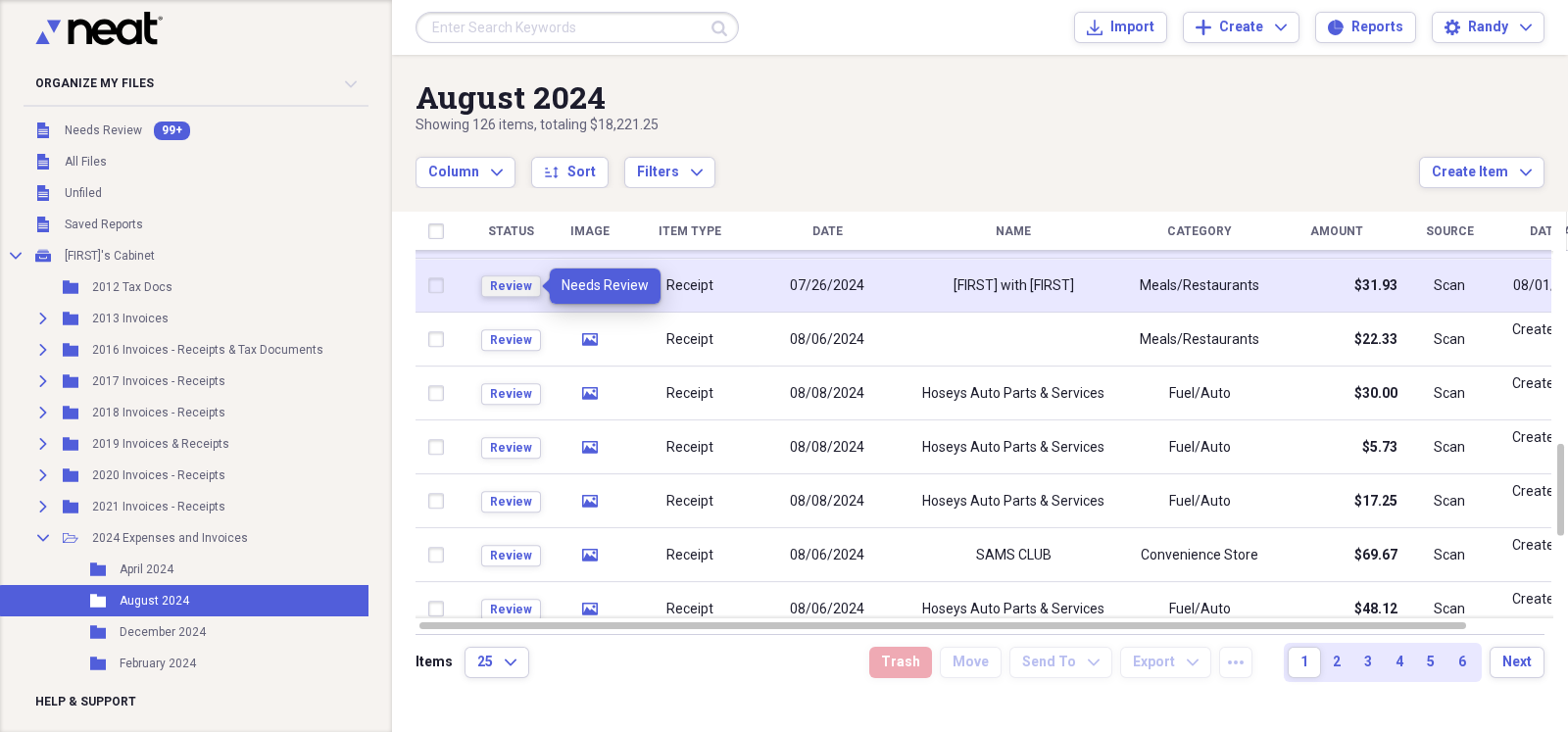 click on "Review" at bounding box center [511, 286] 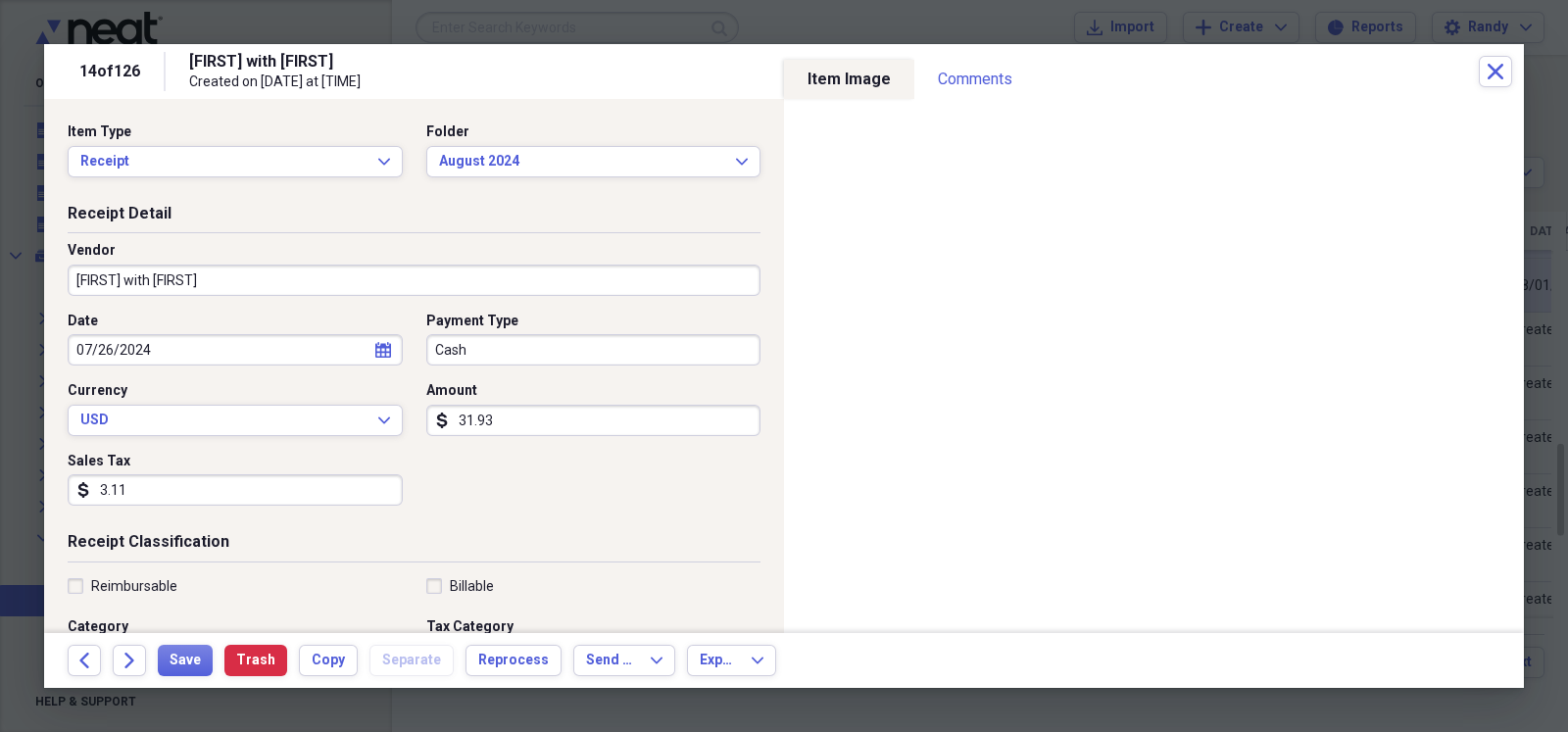 click on "31.93" at bounding box center (594, 420) 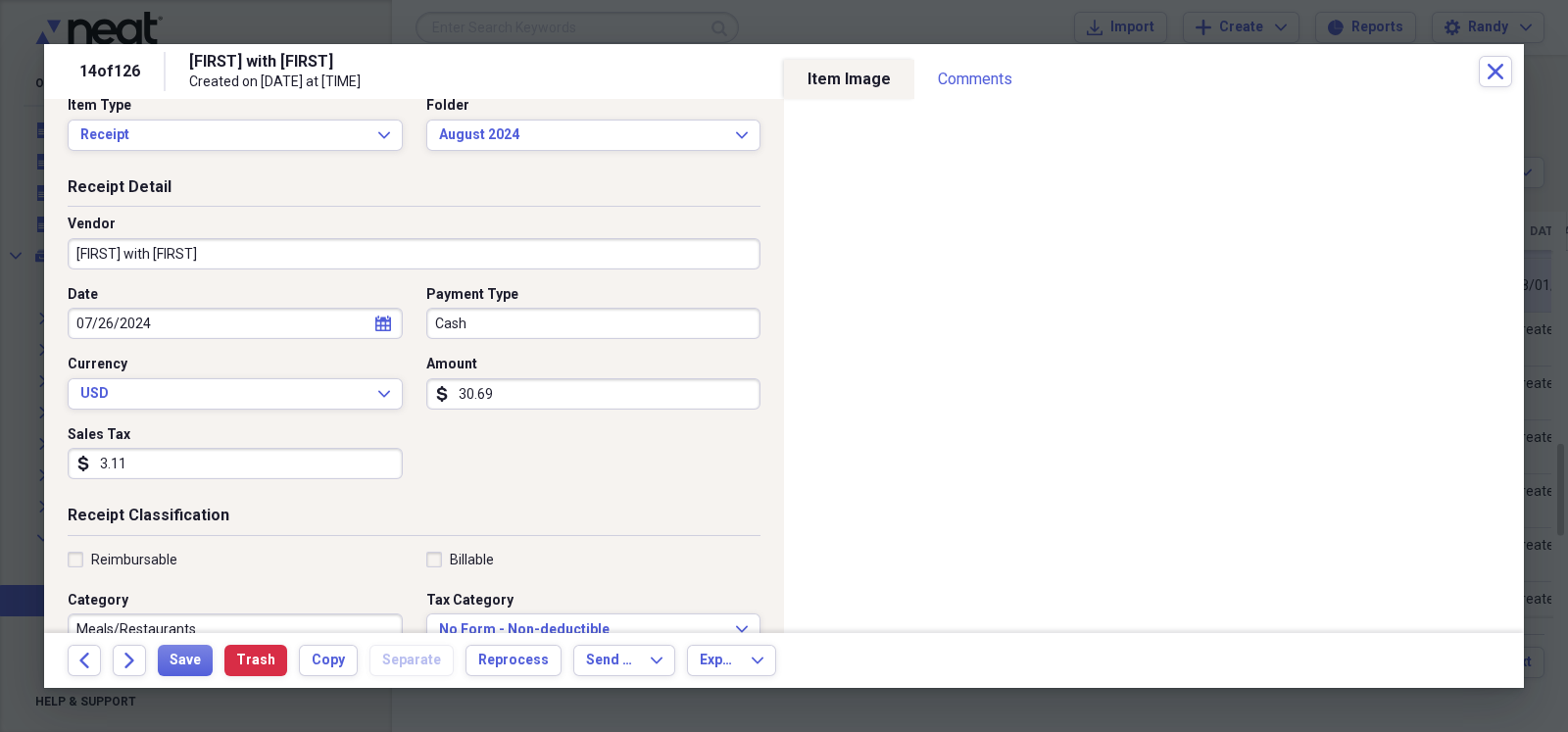 scroll, scrollTop: 48, scrollLeft: 0, axis: vertical 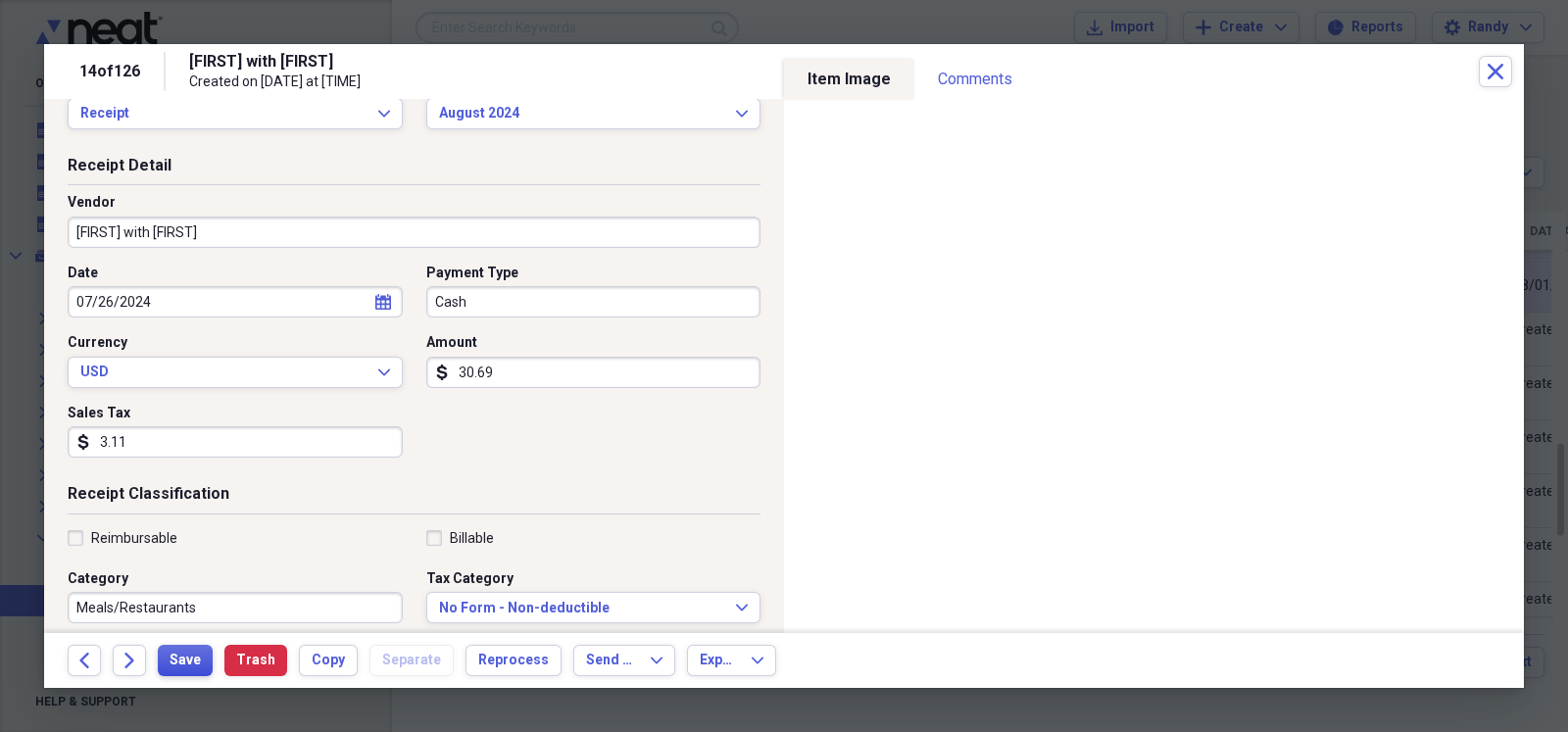 type on "30.69" 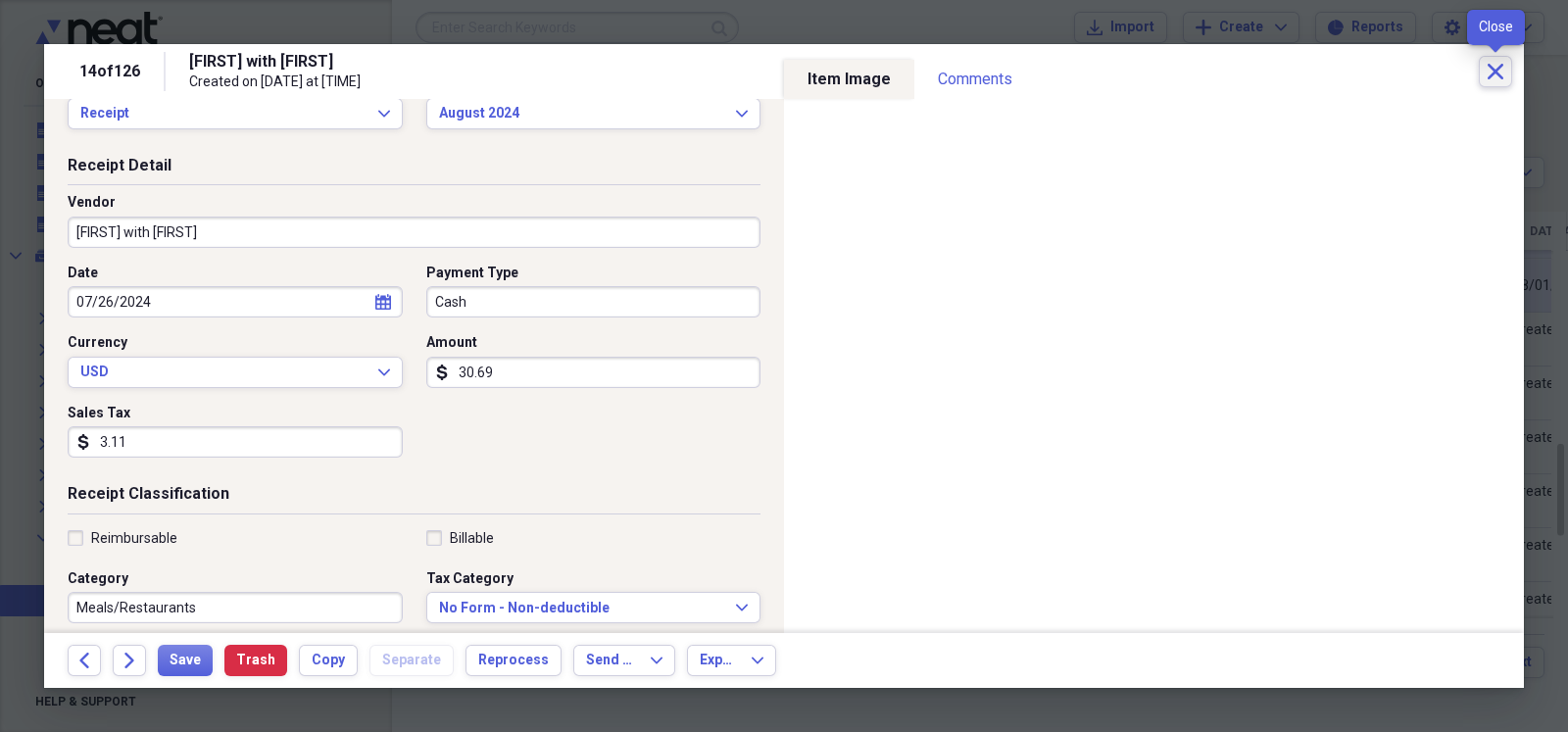 click 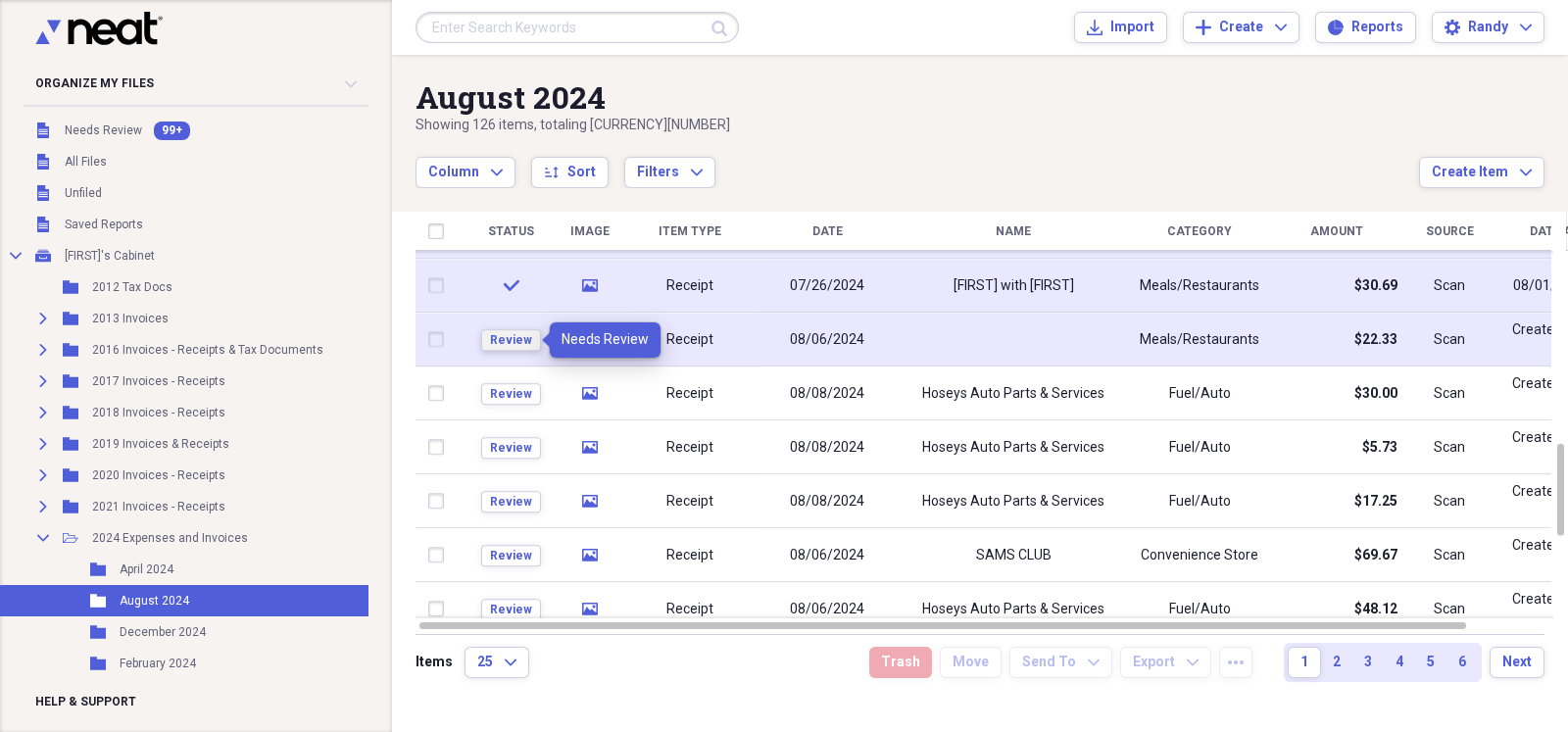 click on "Review" at bounding box center (511, 340) 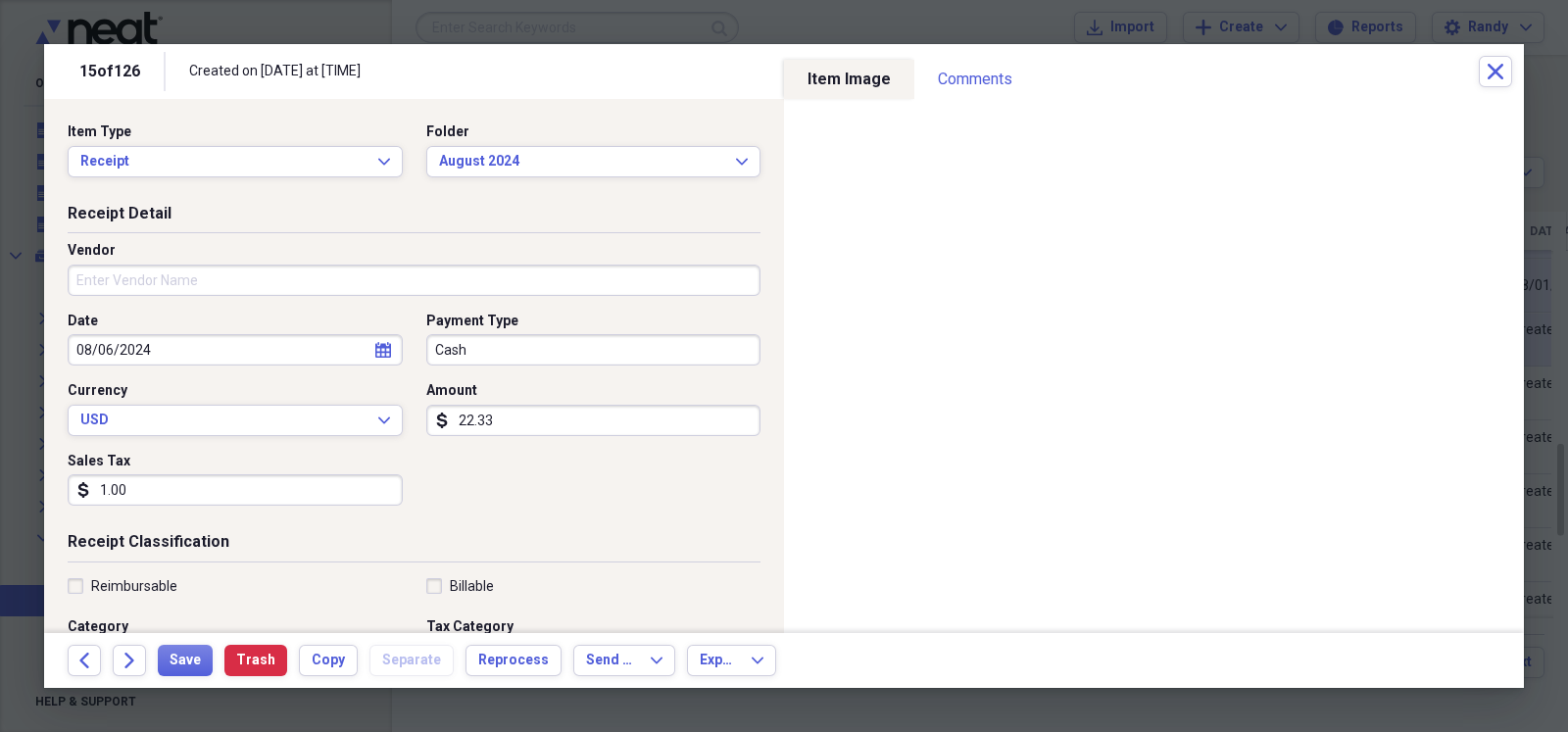click on "Vendor" at bounding box center (414, 280) 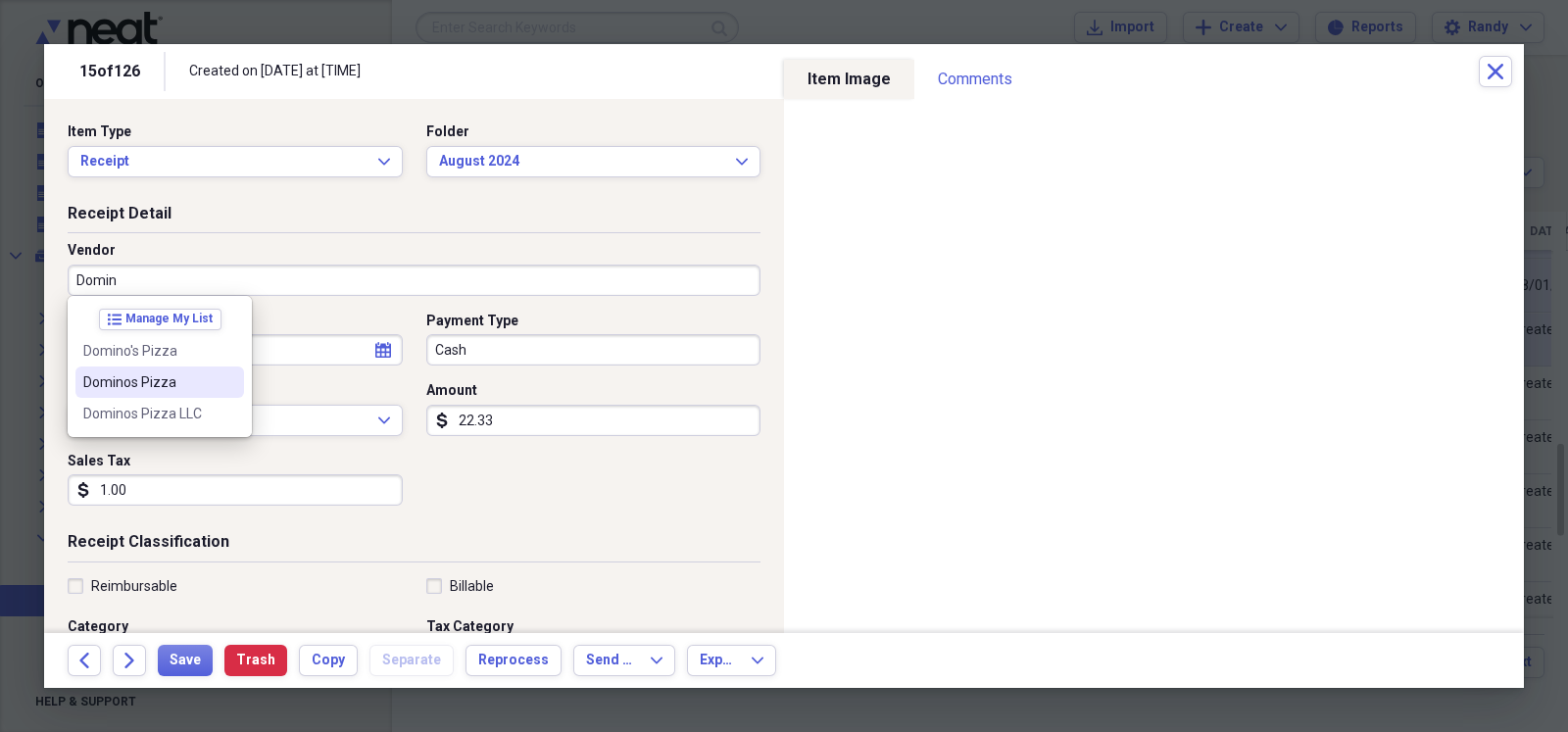 click on "Dominos Pizza" at bounding box center [148, 382] 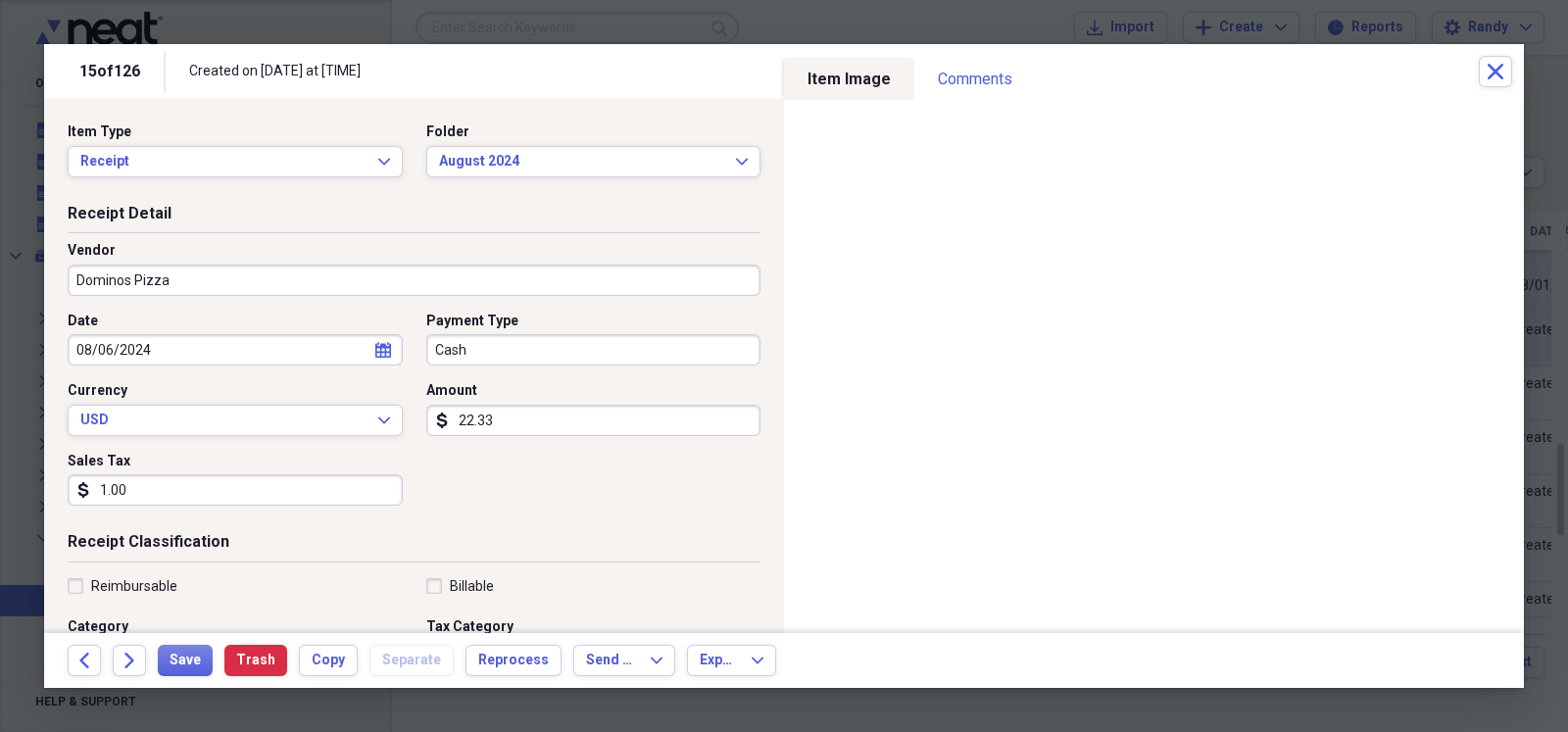 scroll, scrollTop: 97, scrollLeft: 0, axis: vertical 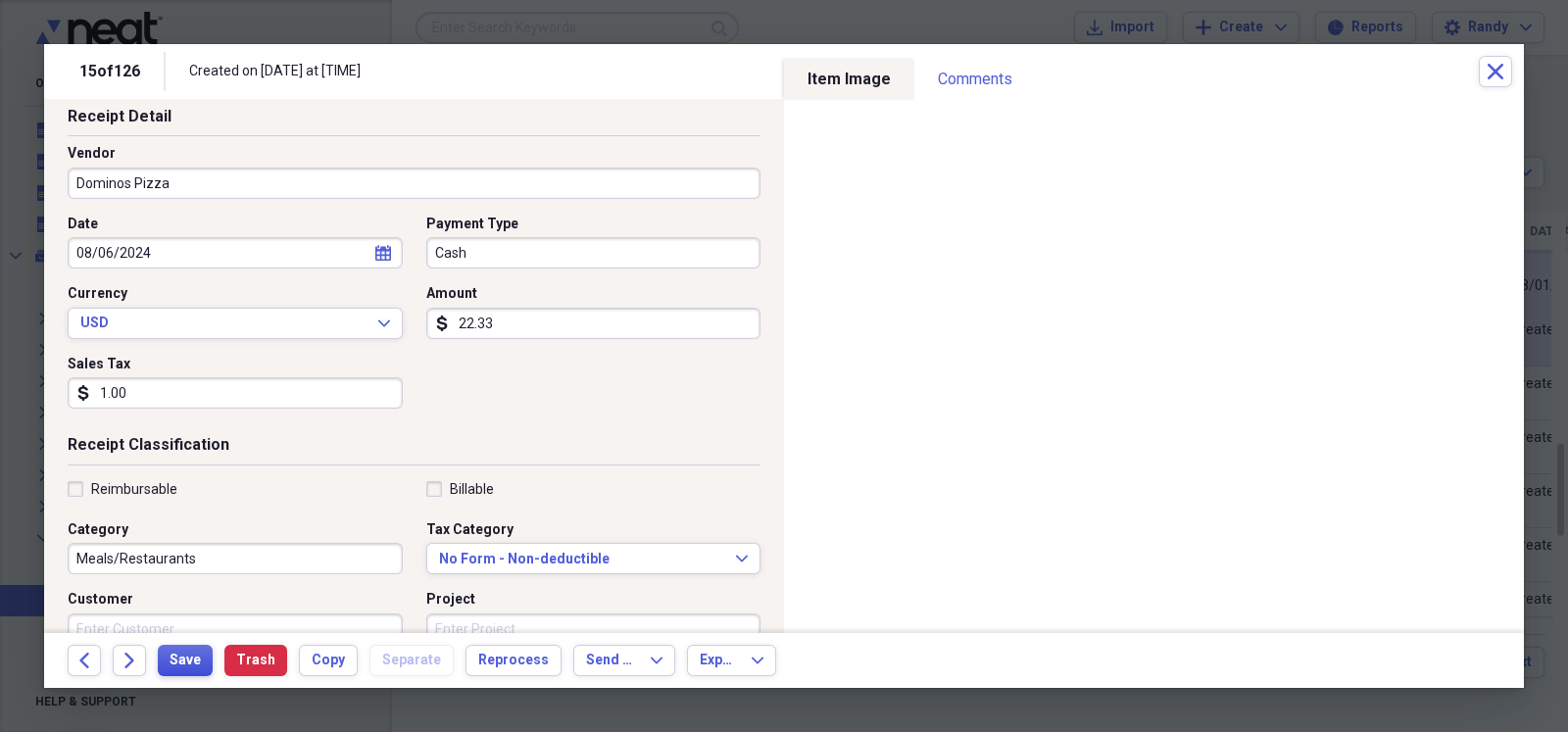 click on "Save" at bounding box center (185, 660) 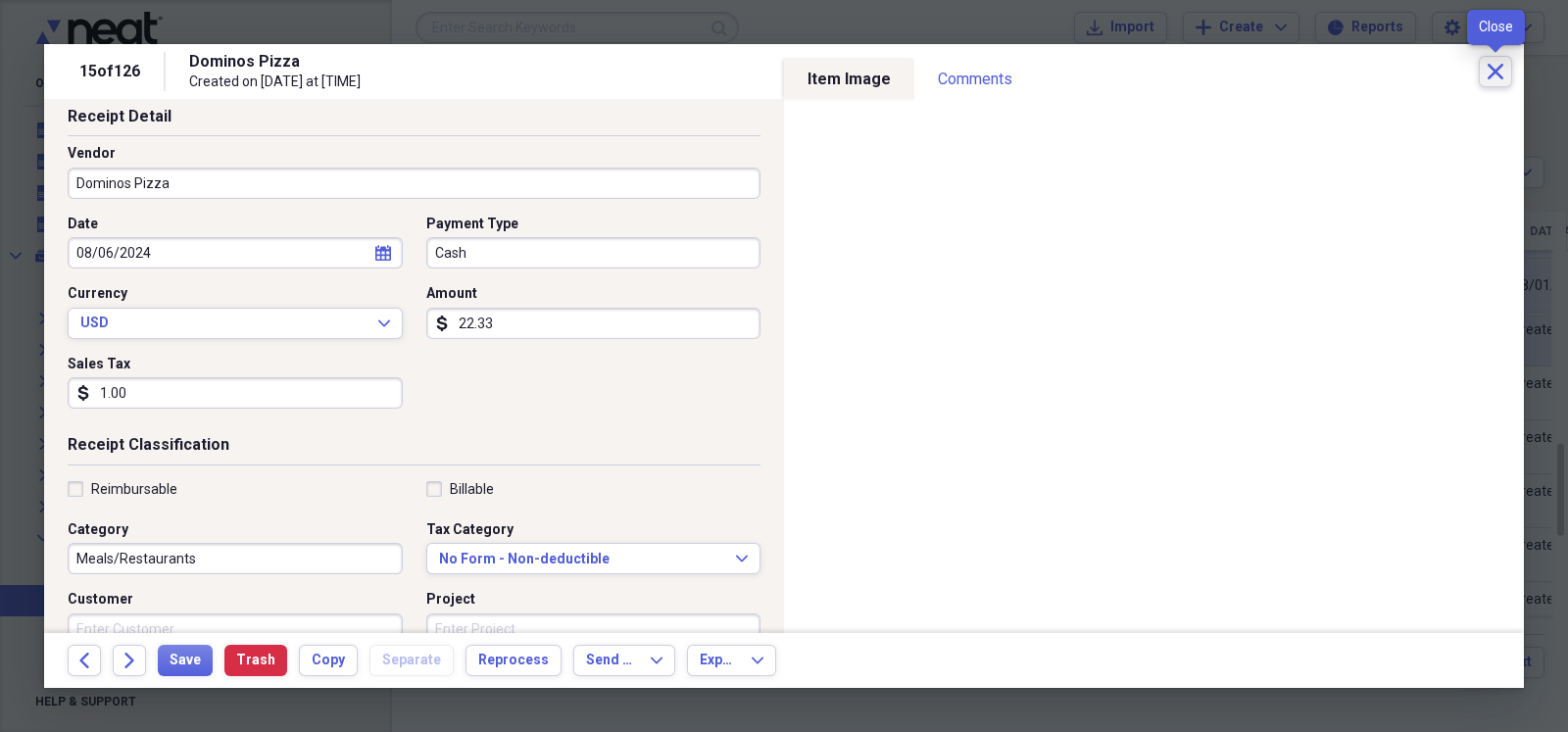click 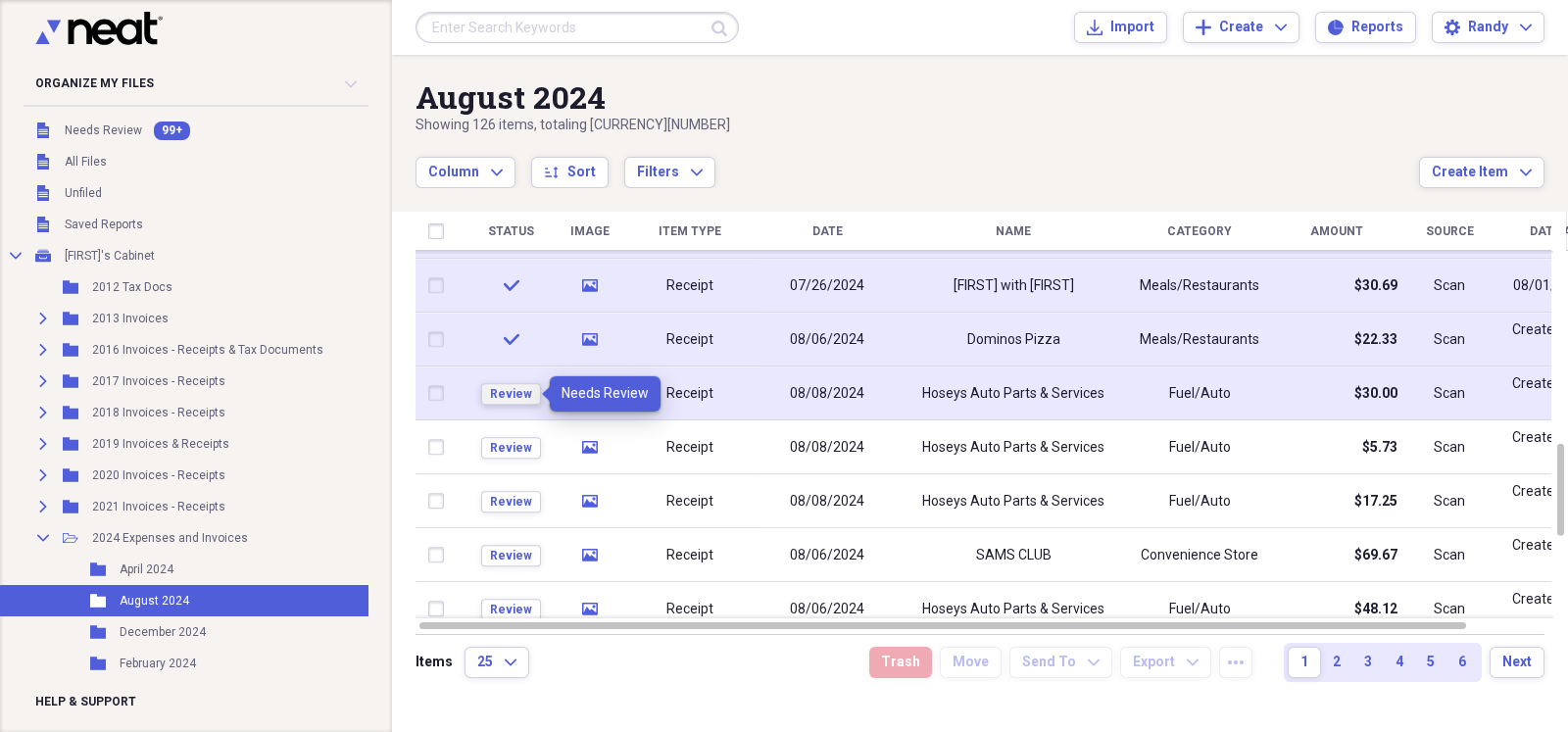 click on "Review" at bounding box center [511, 394] 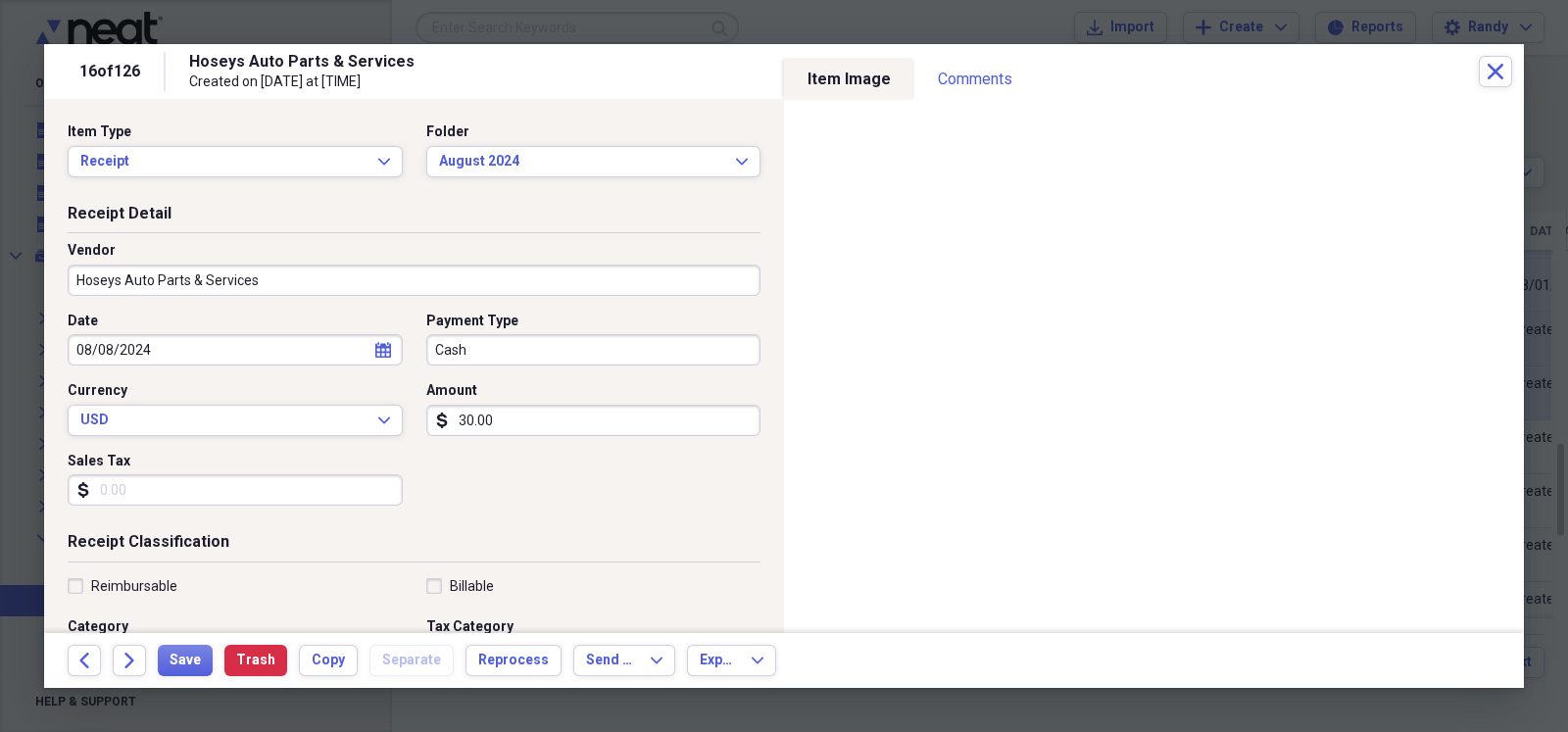 scroll, scrollTop: 48, scrollLeft: 0, axis: vertical 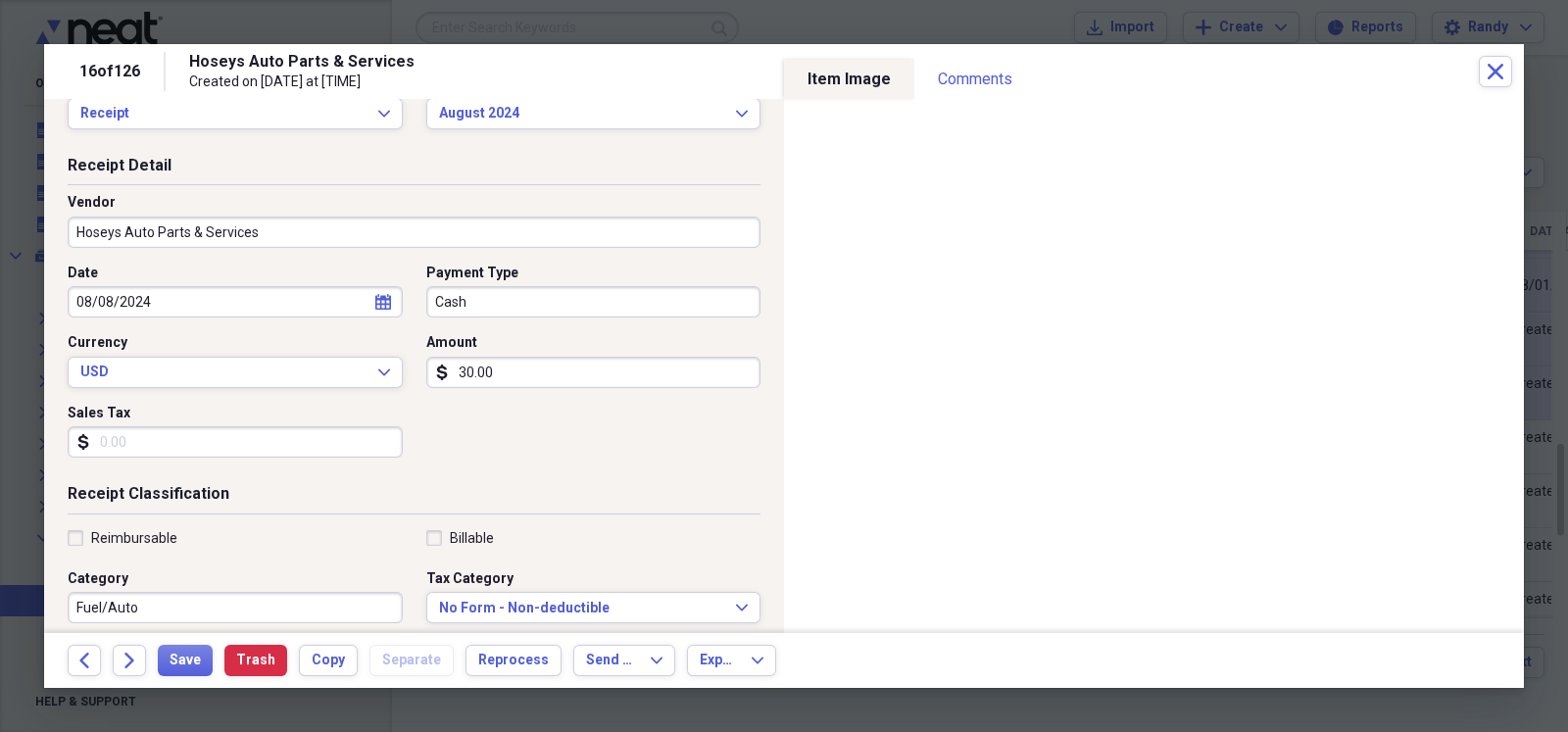 click on "Fuel/Auto" at bounding box center (235, 608) 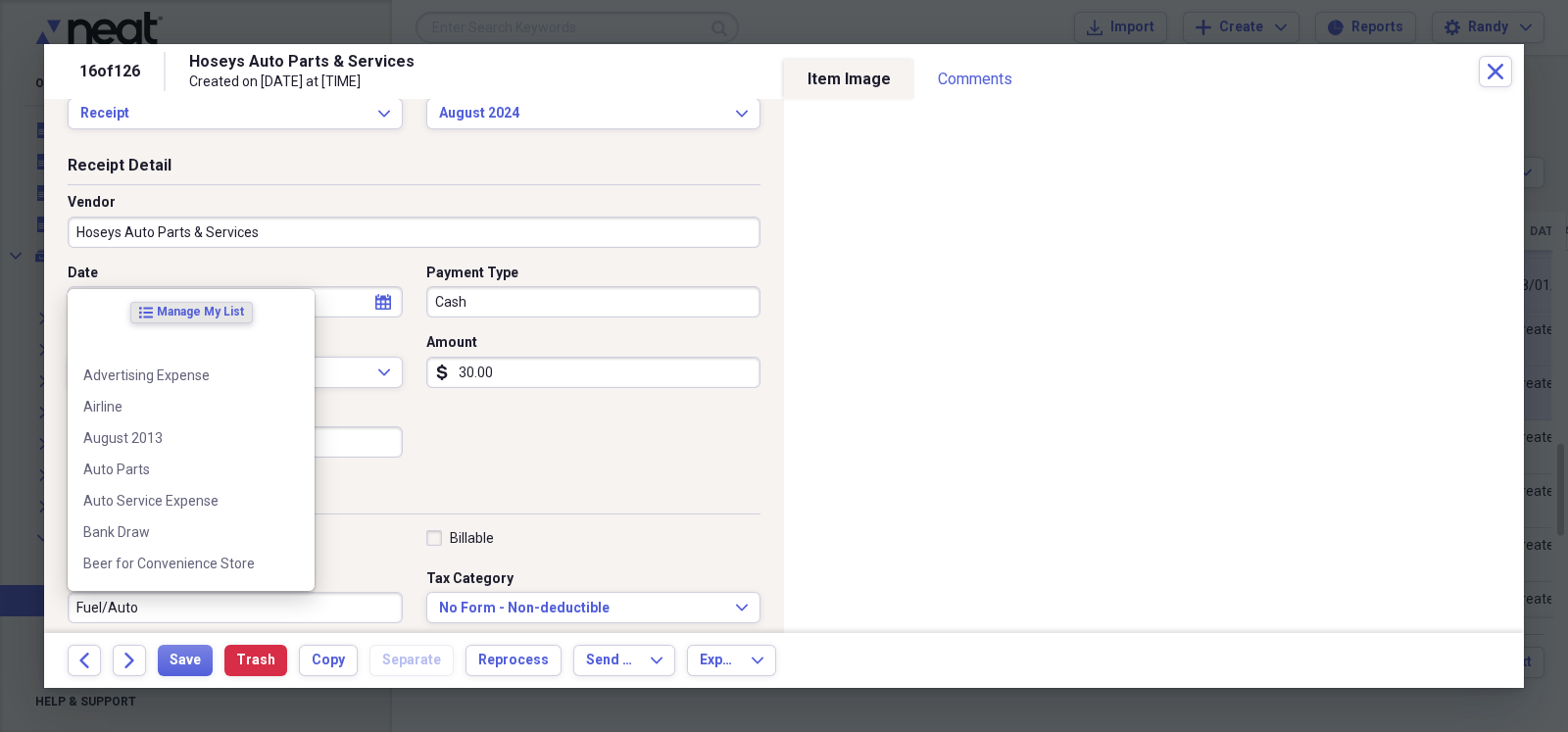 click on "Fuel/Auto" at bounding box center (235, 608) 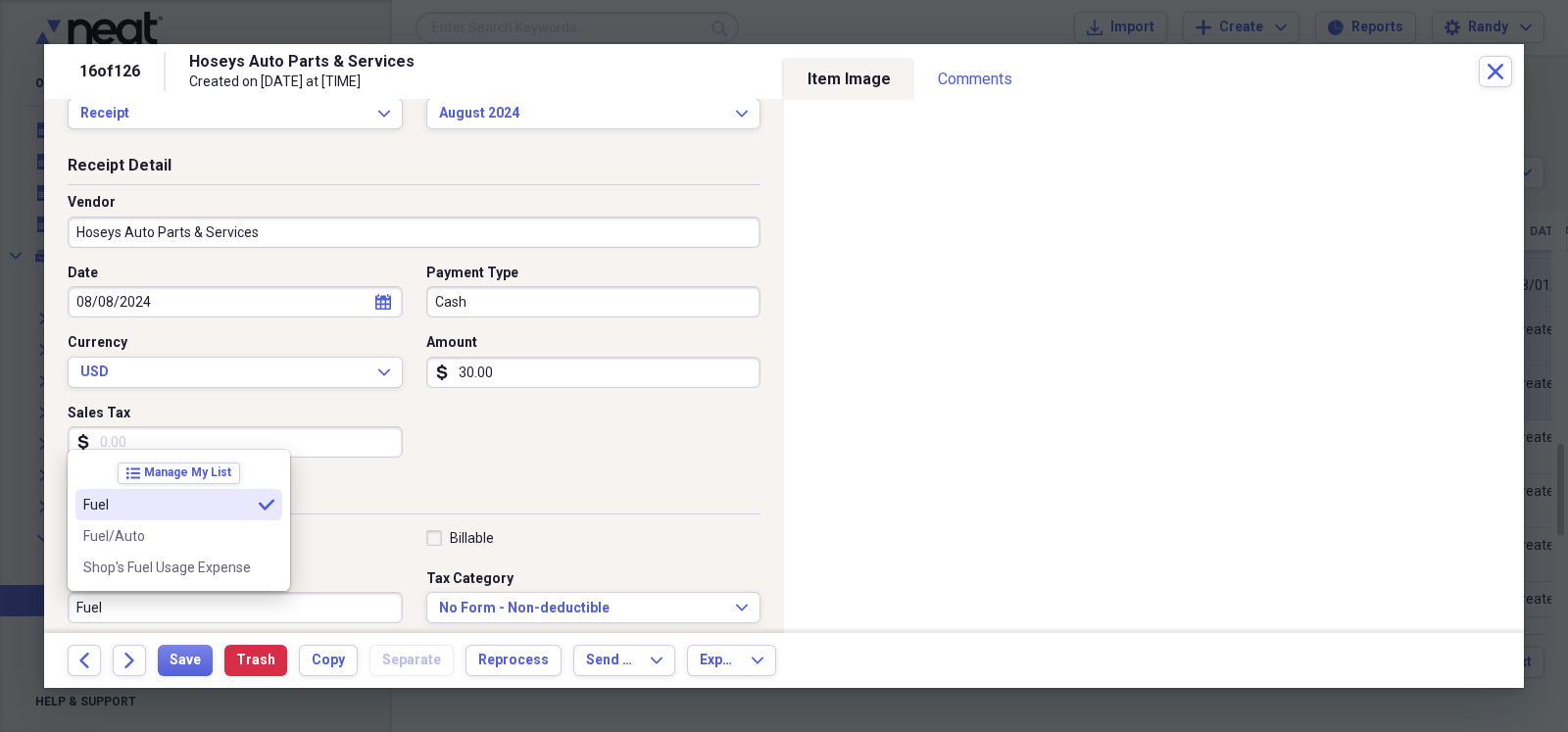 type on "Fuel" 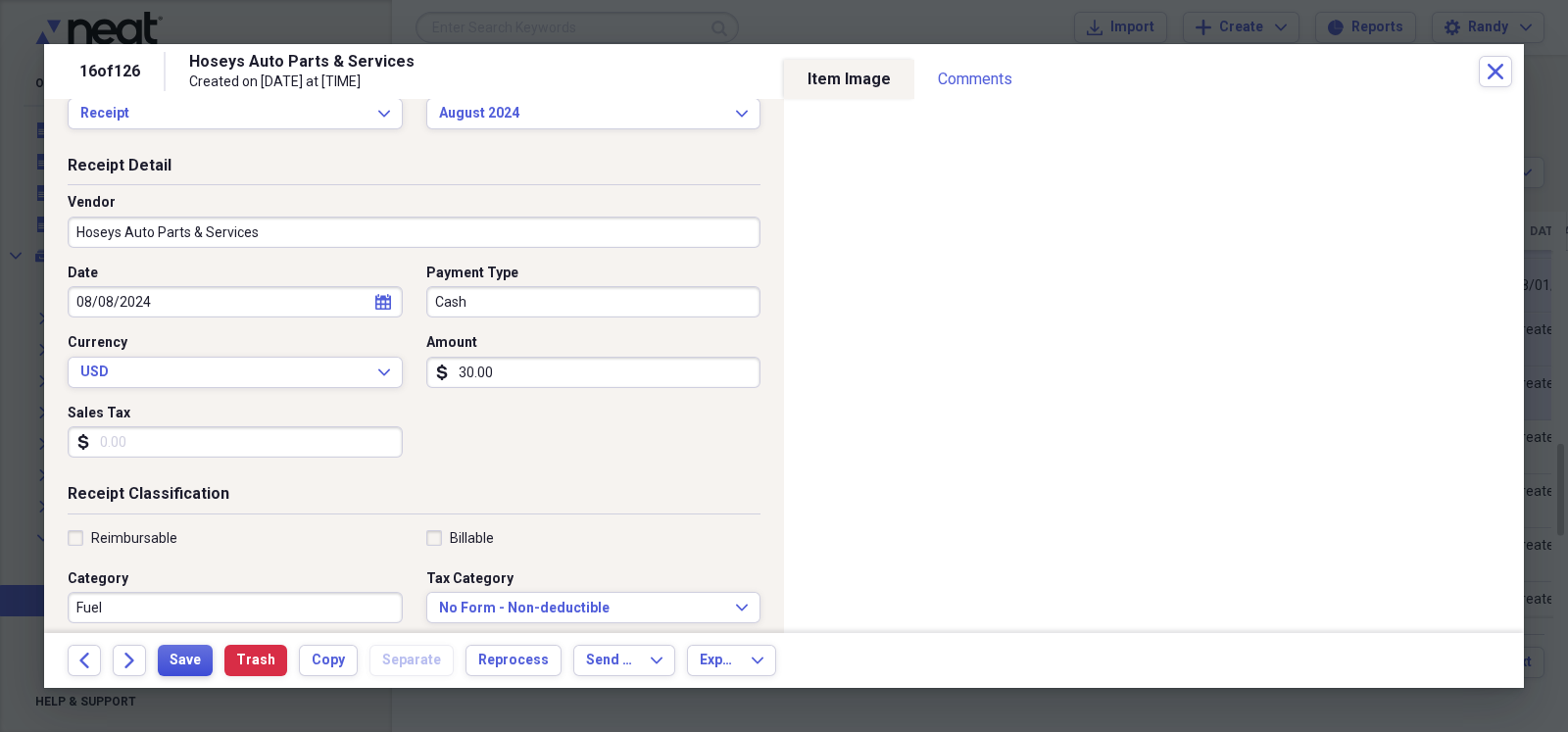 click on "Save" at bounding box center (185, 660) 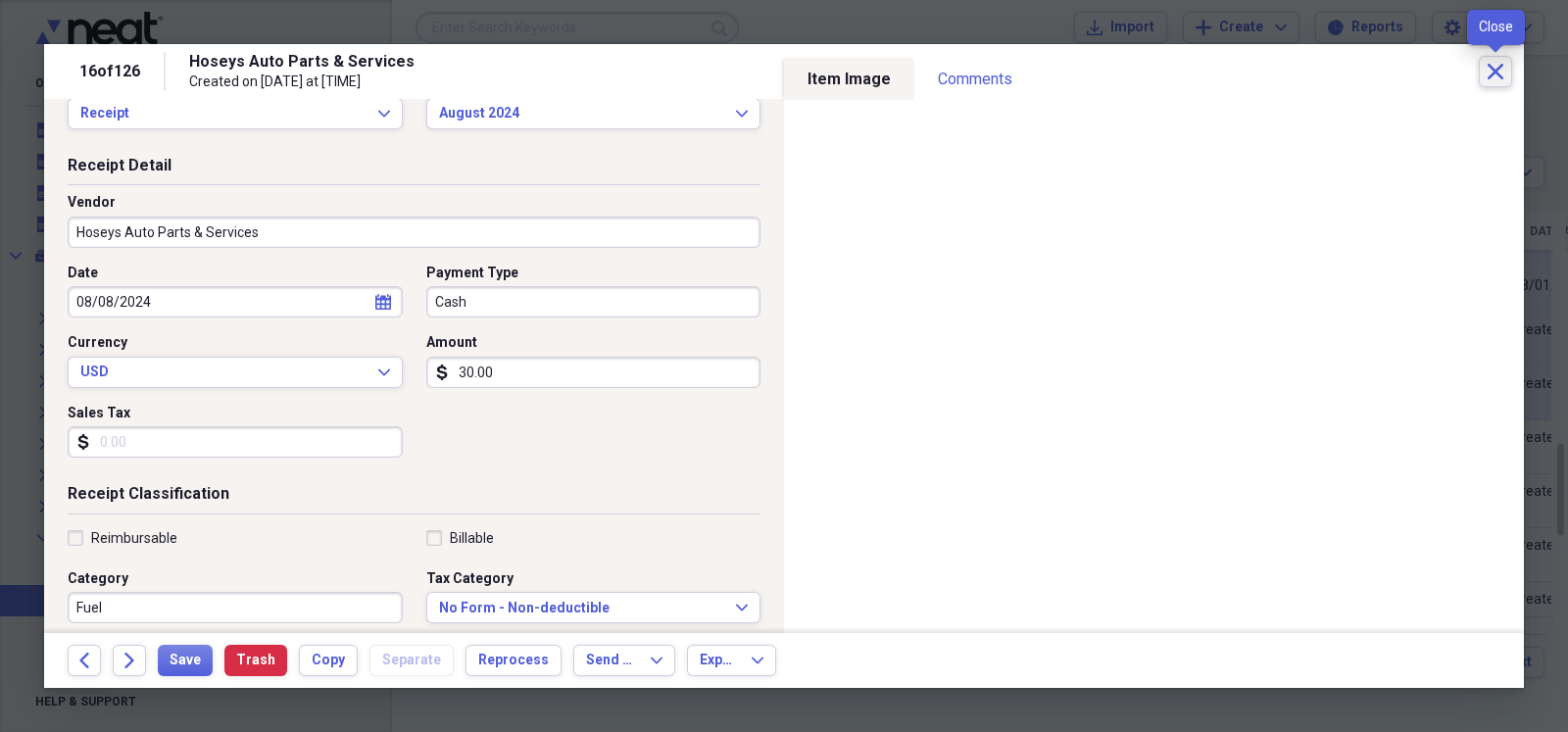 click on "Close" 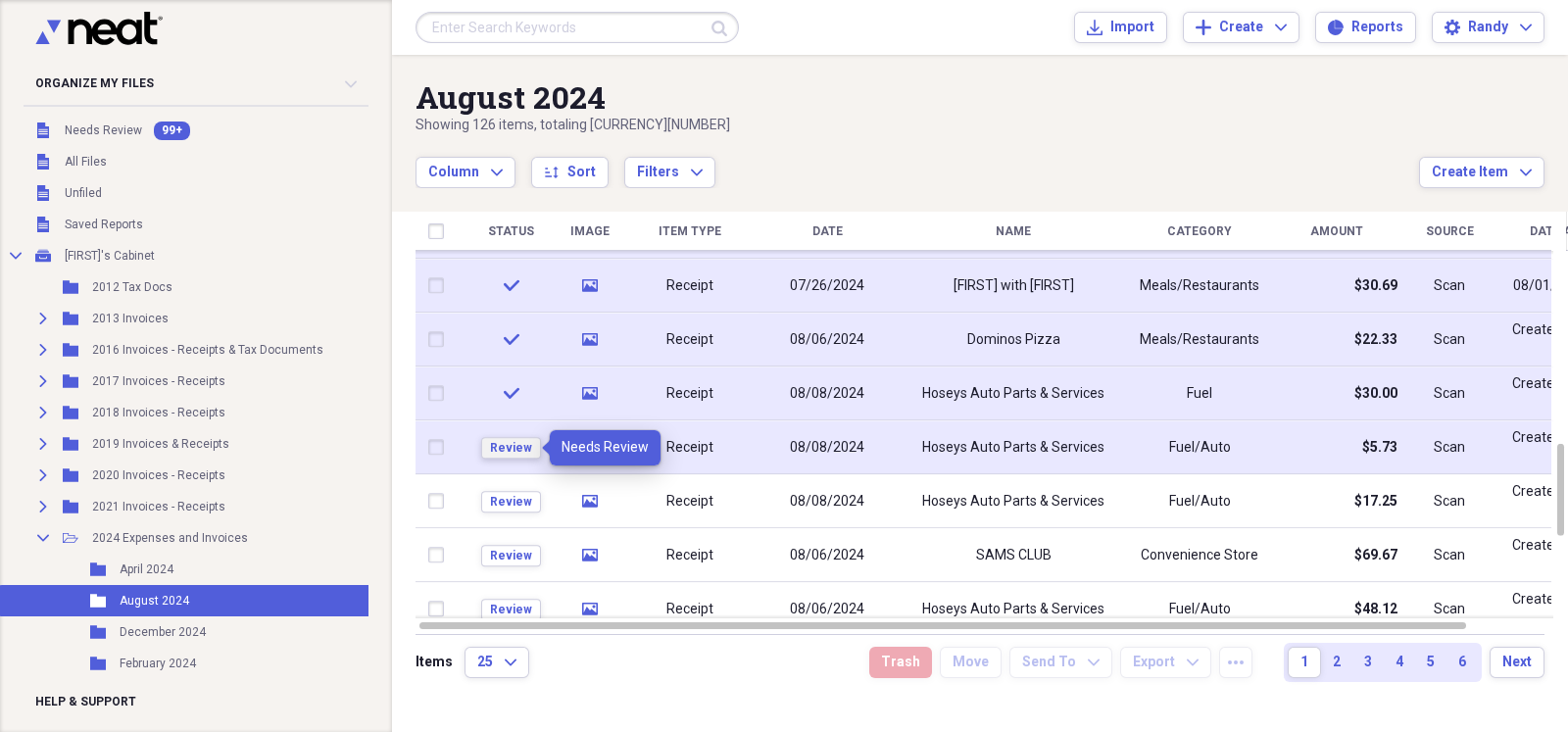 click on "Review" at bounding box center (511, 448) 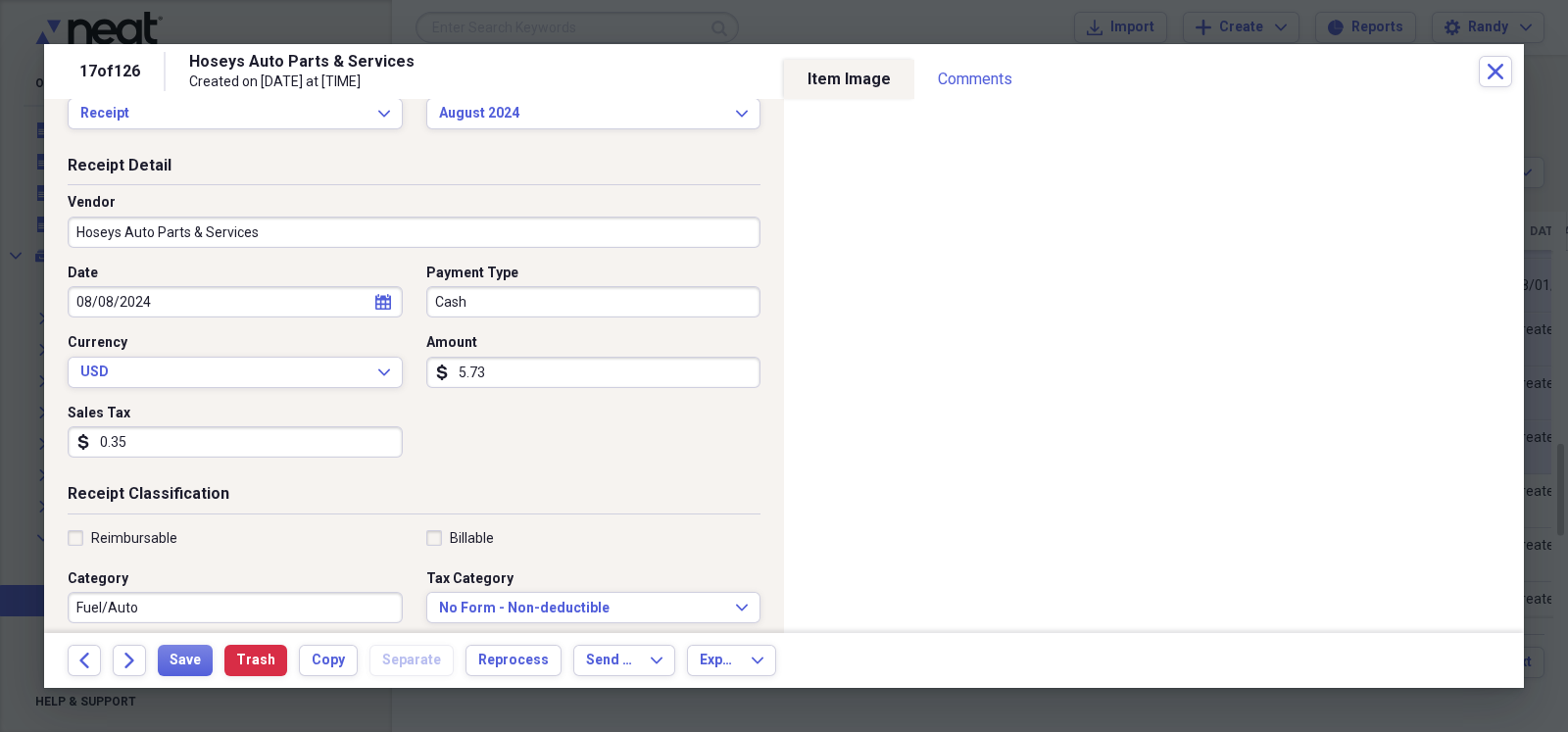 scroll, scrollTop: 97, scrollLeft: 0, axis: vertical 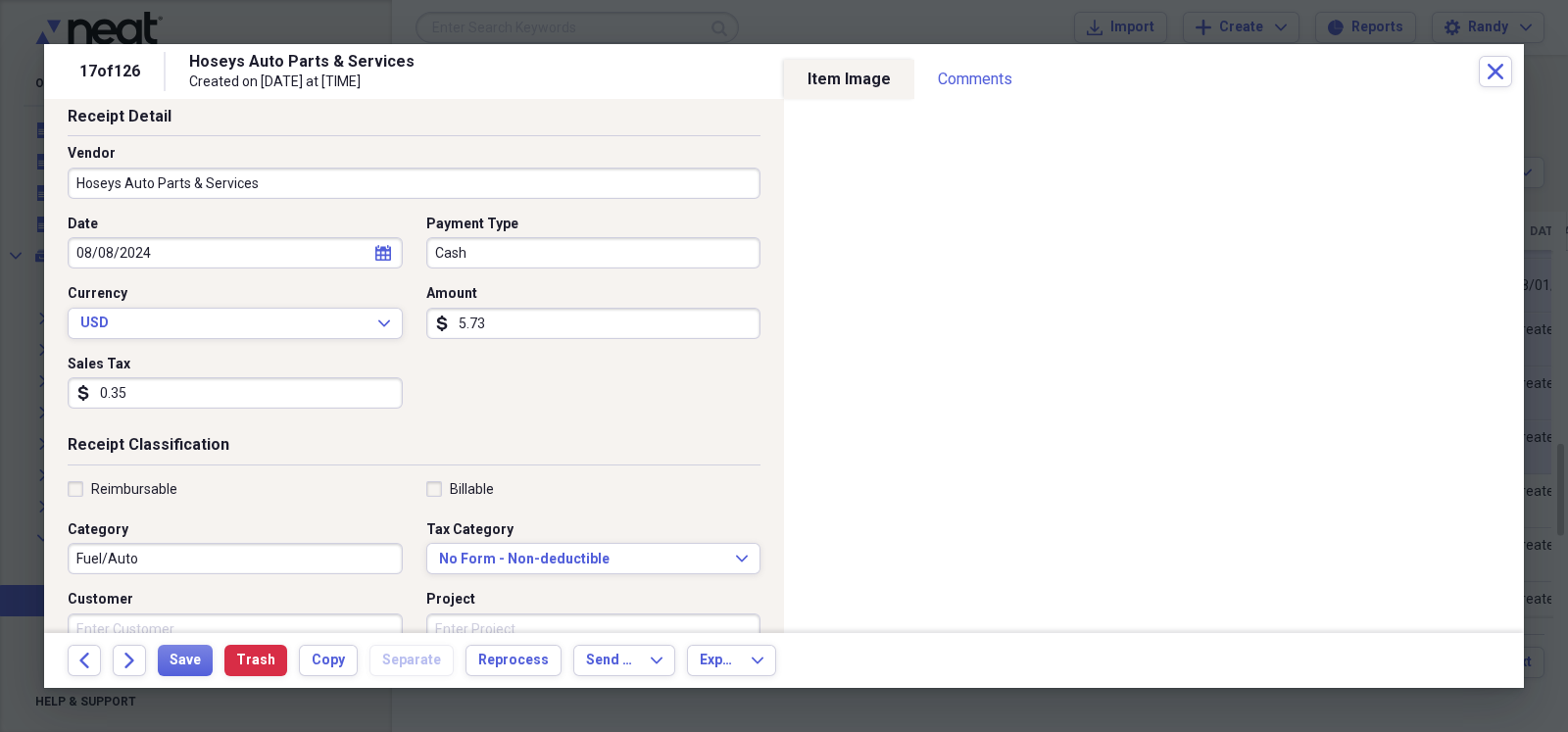 click on "Fuel/Auto" at bounding box center (235, 559) 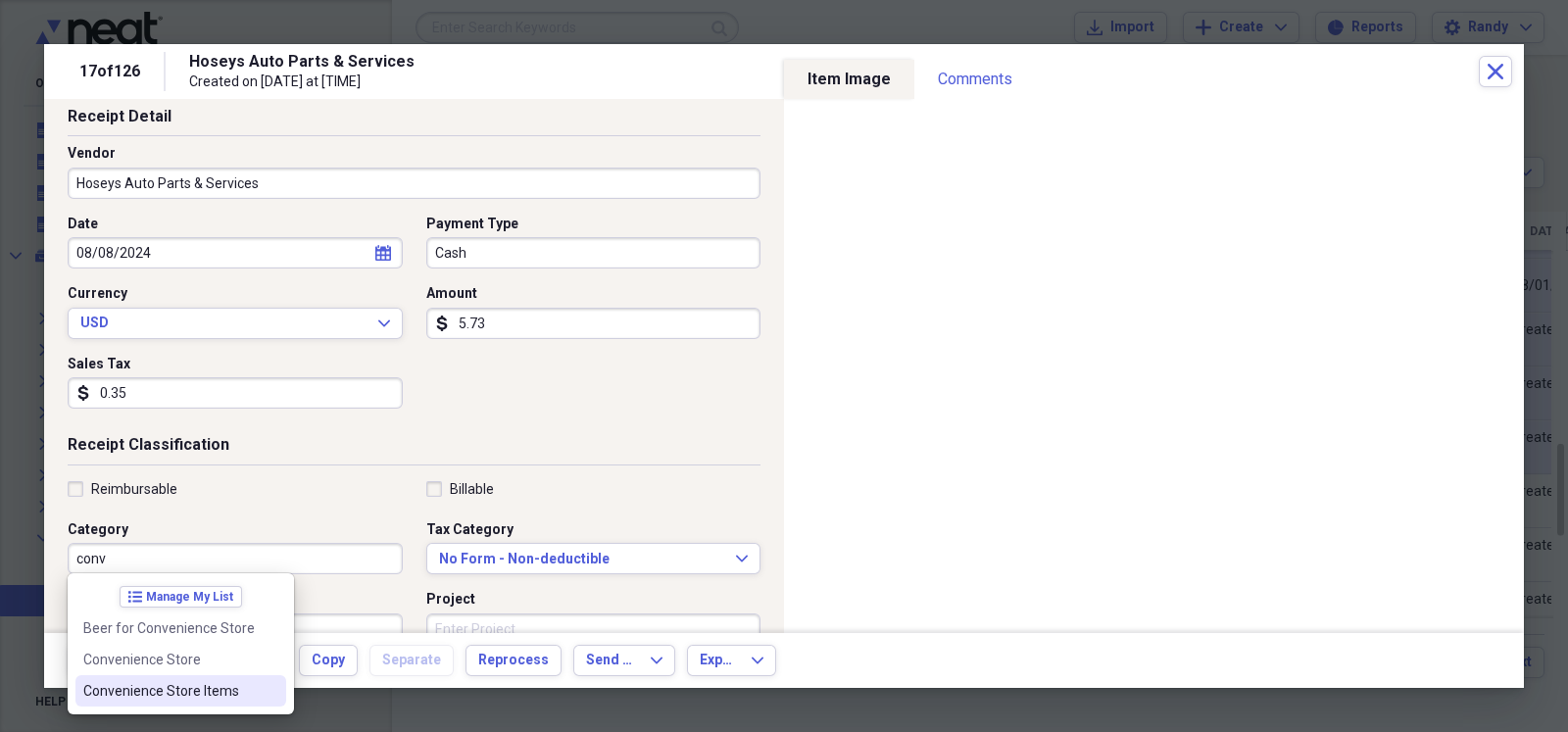 click on "Convenience Store Items" at bounding box center (169, 691) 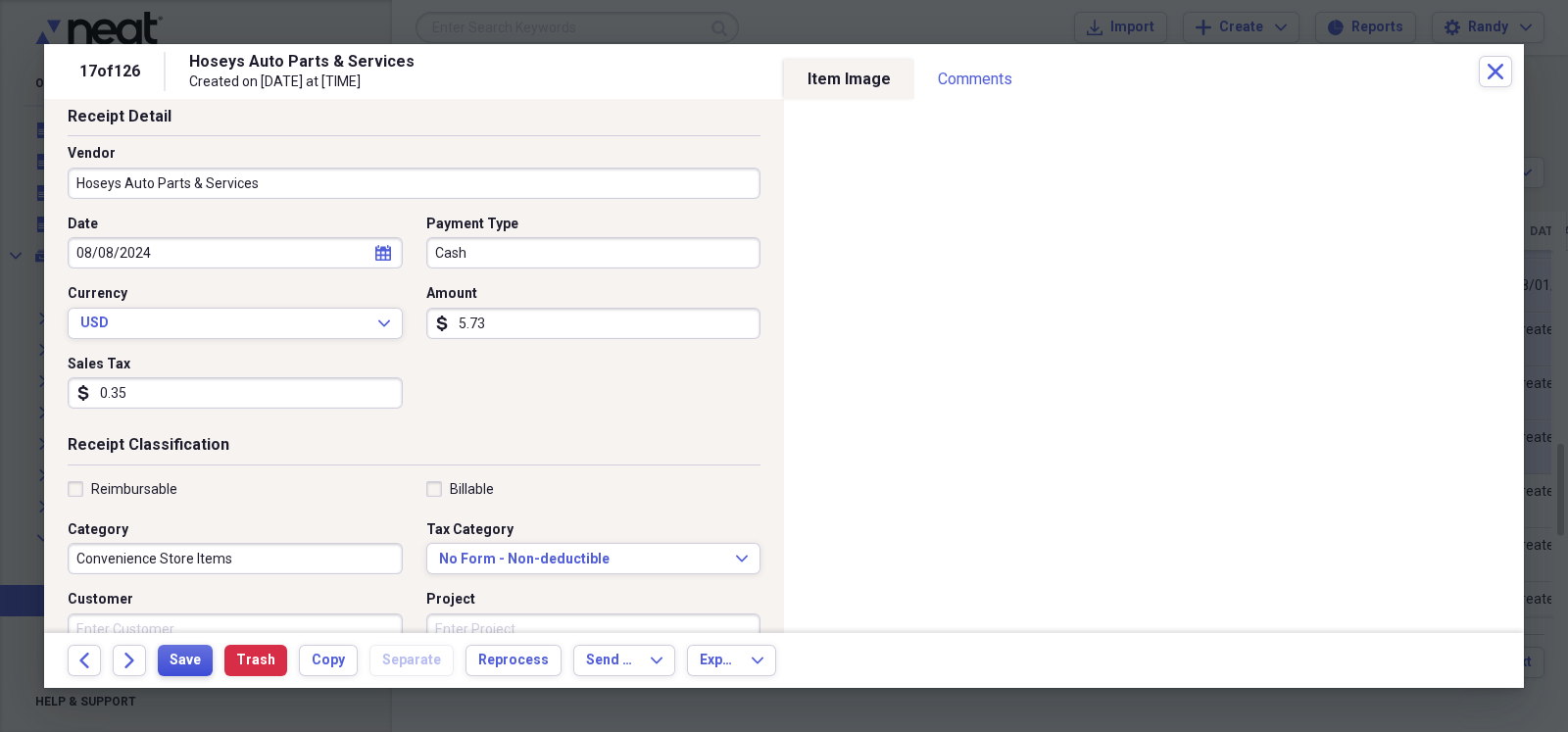 click on "Save" at bounding box center (185, 660) 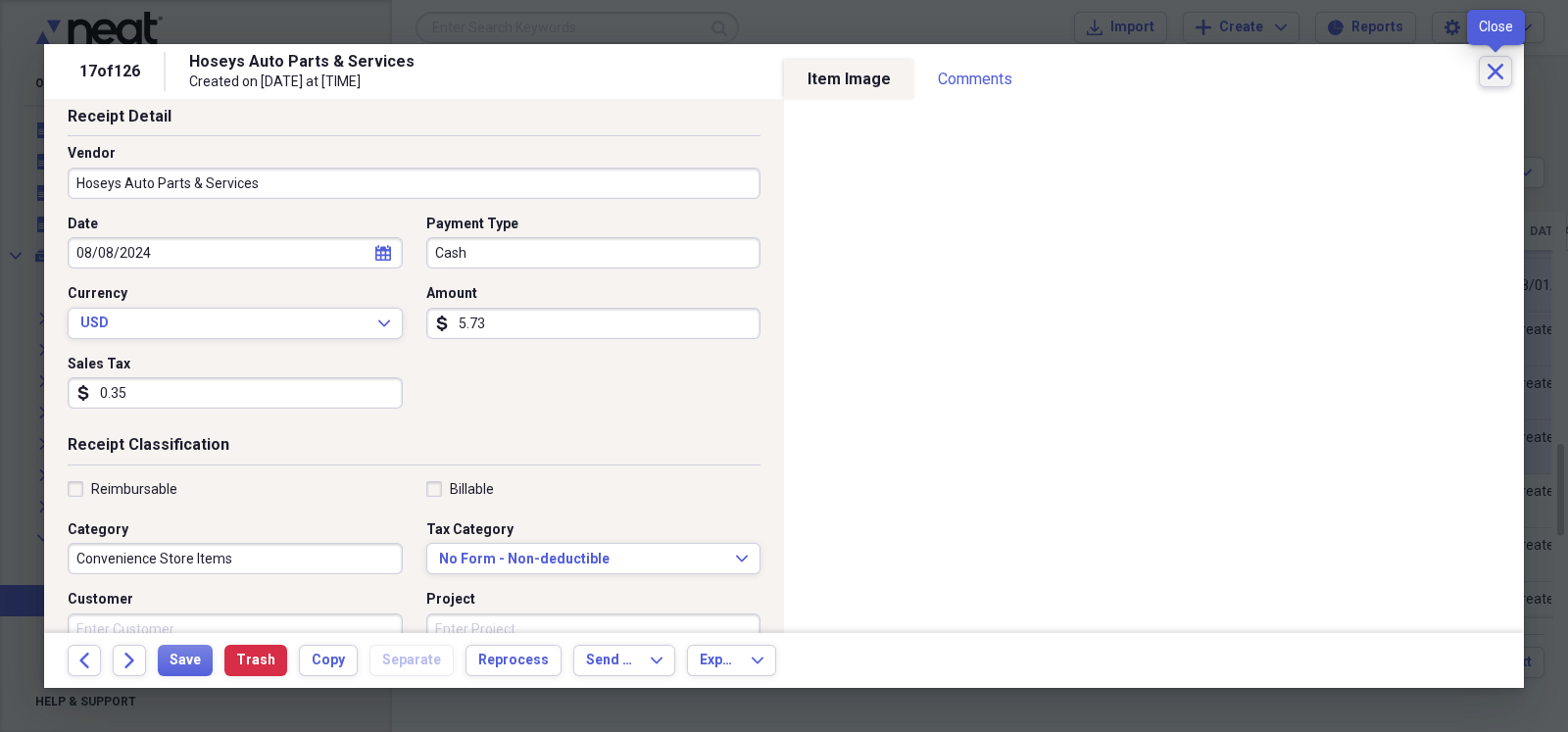 click on "Close" 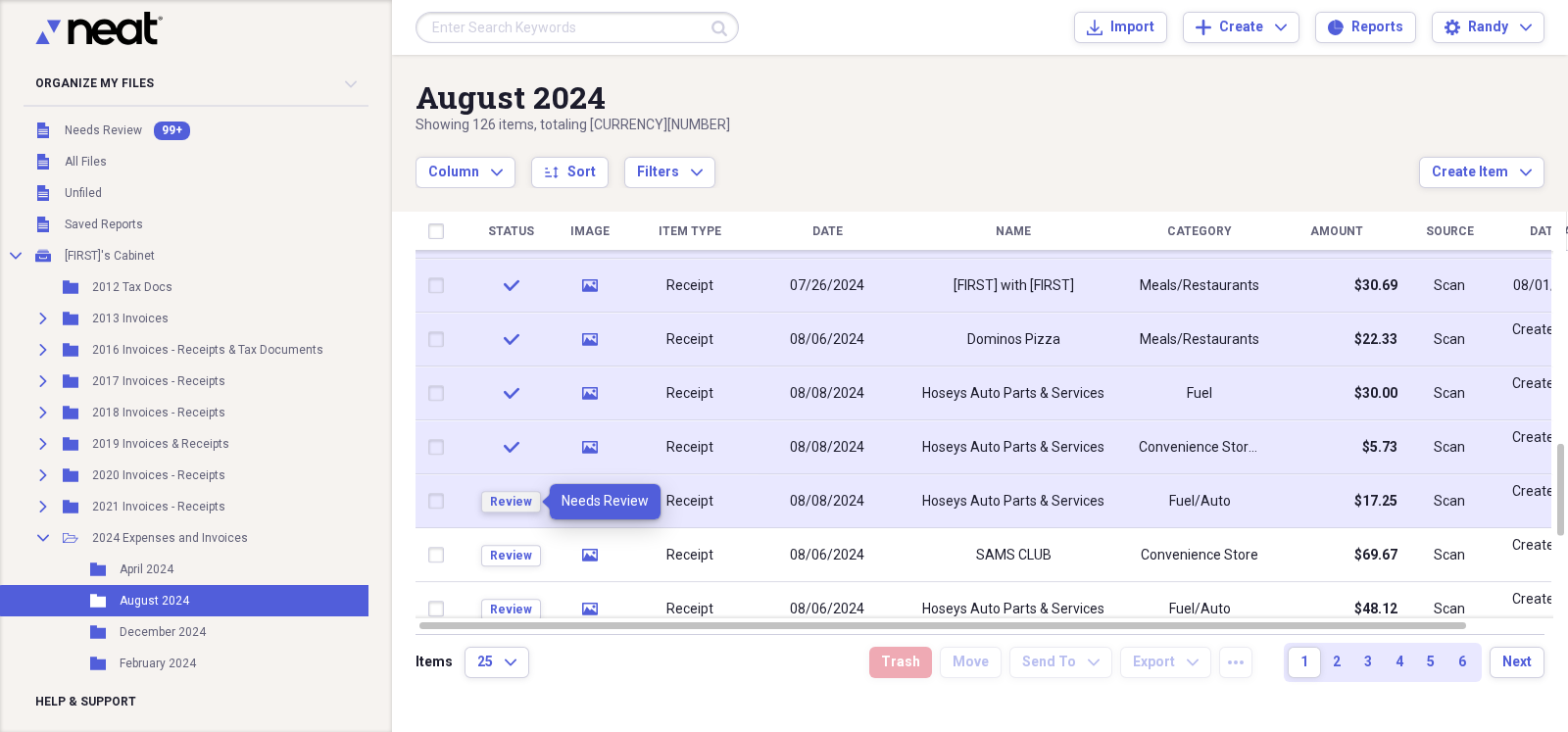 click on "Review" at bounding box center (511, 502) 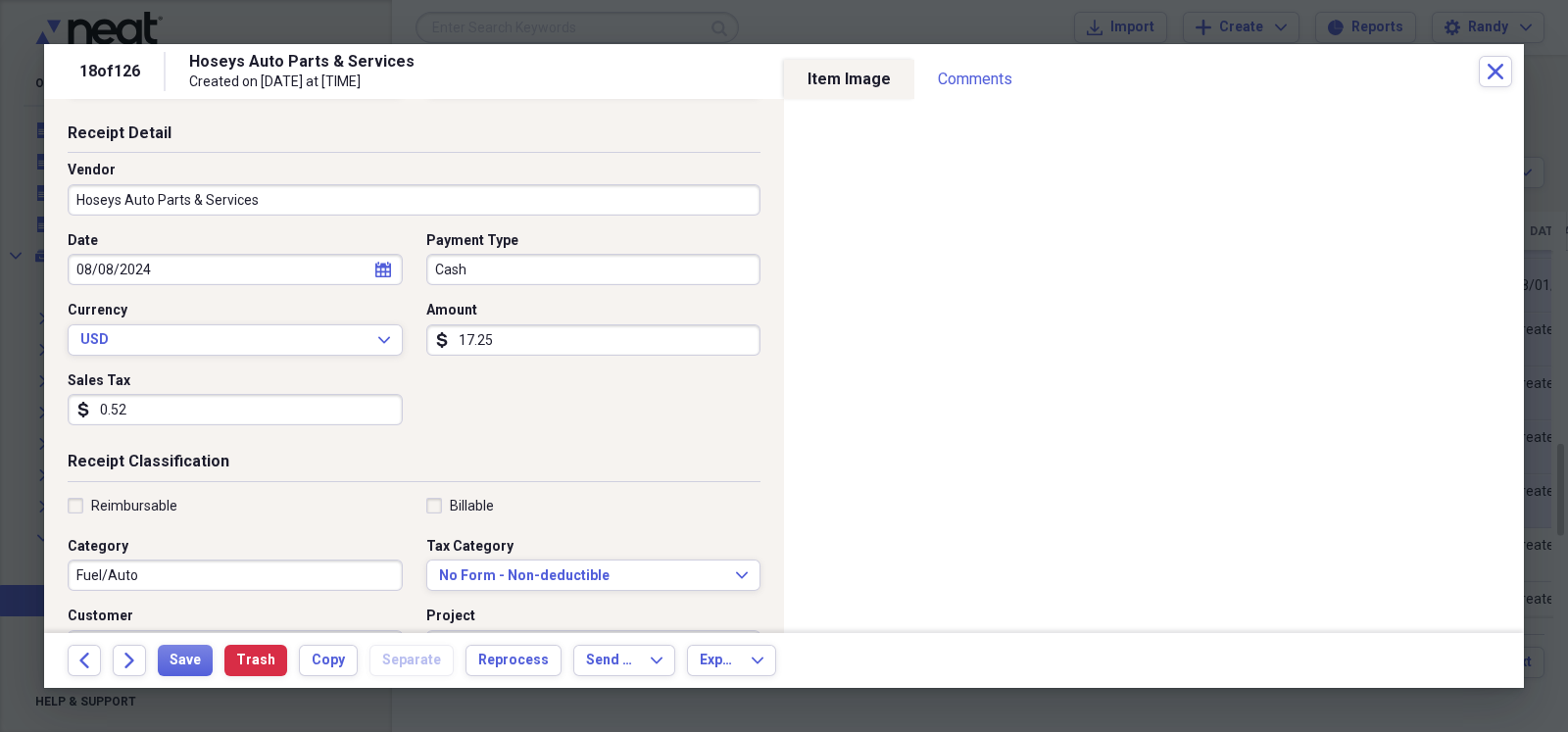 scroll, scrollTop: 97, scrollLeft: 0, axis: vertical 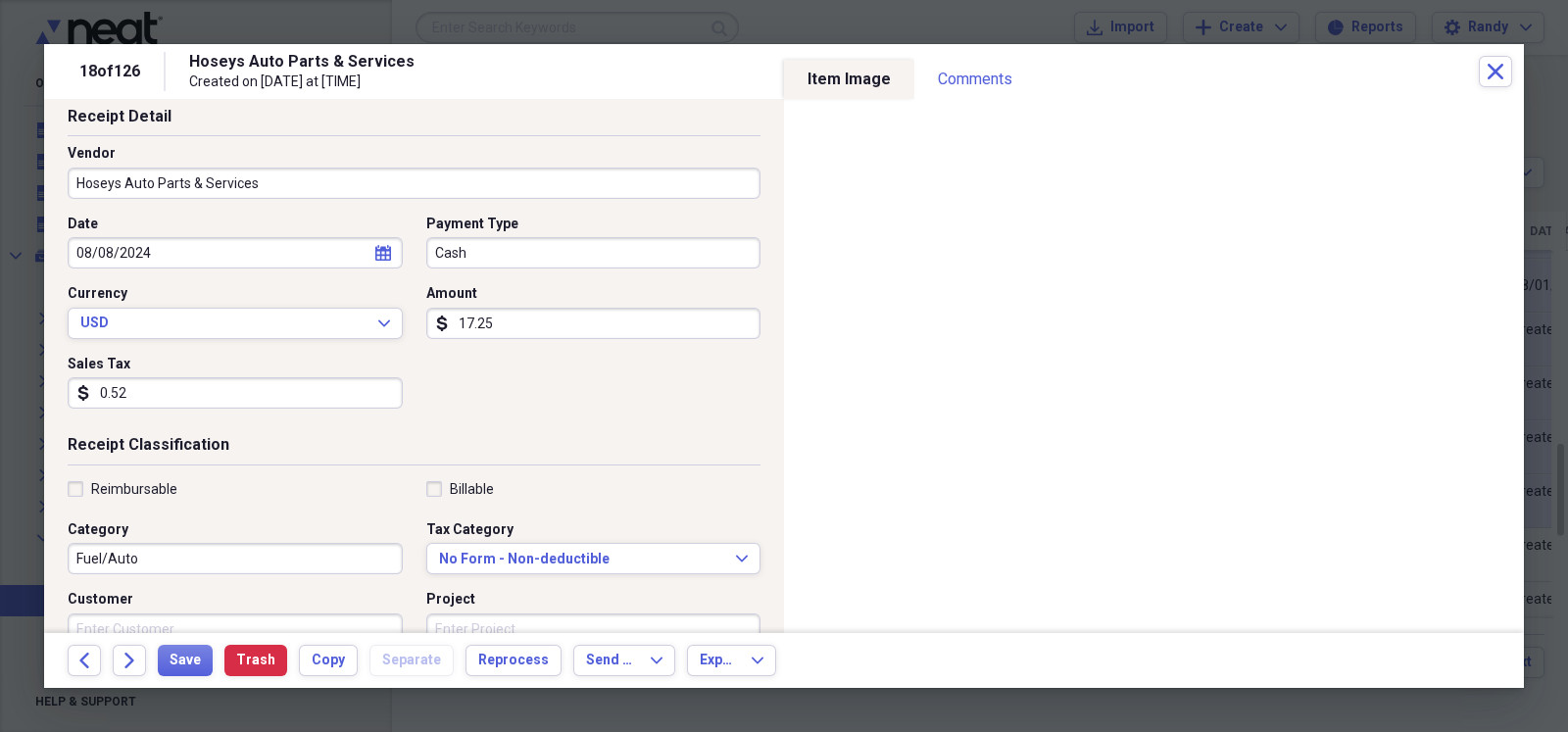 click on "Fuel/Auto" at bounding box center (235, 559) 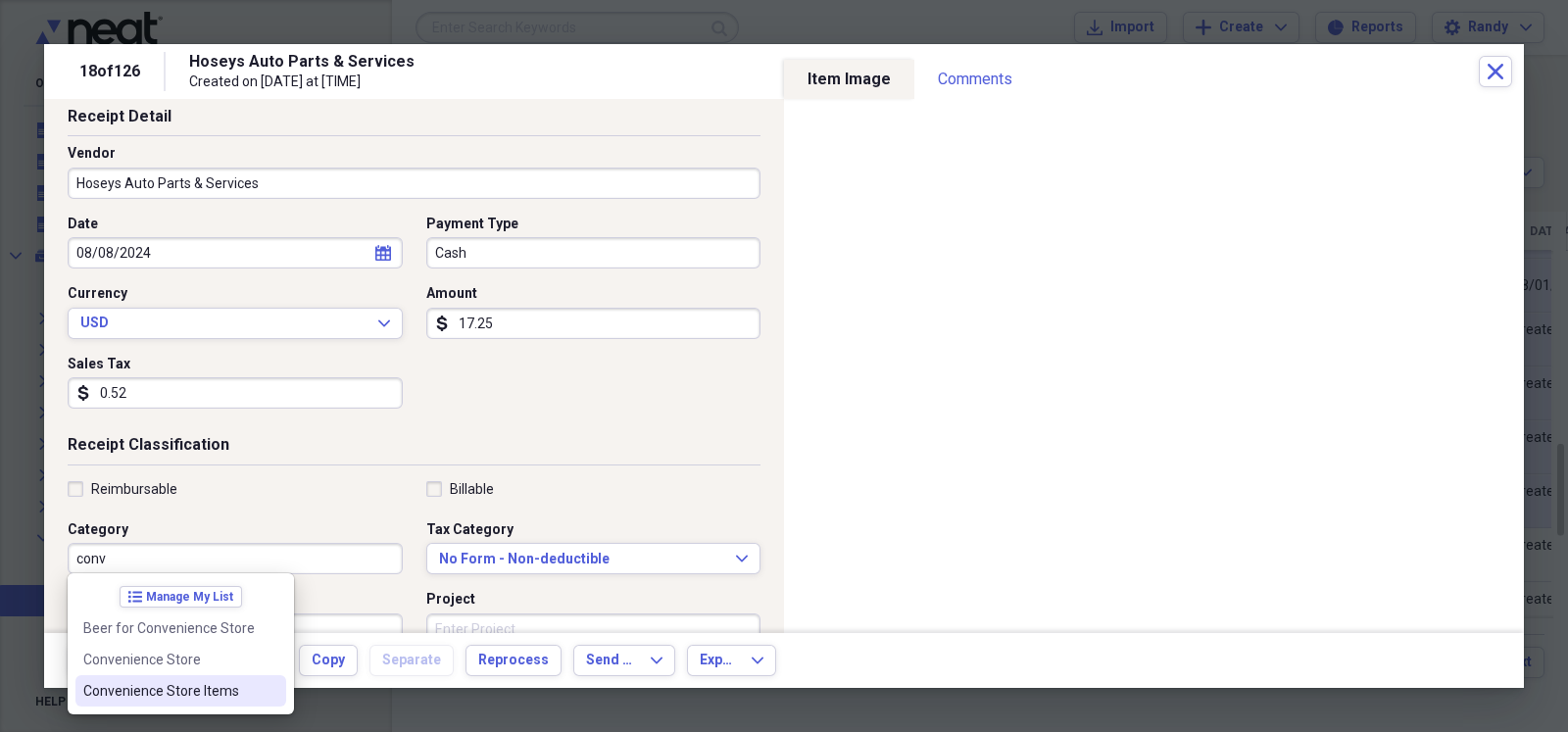 click on "Convenience Store Items" at bounding box center (169, 691) 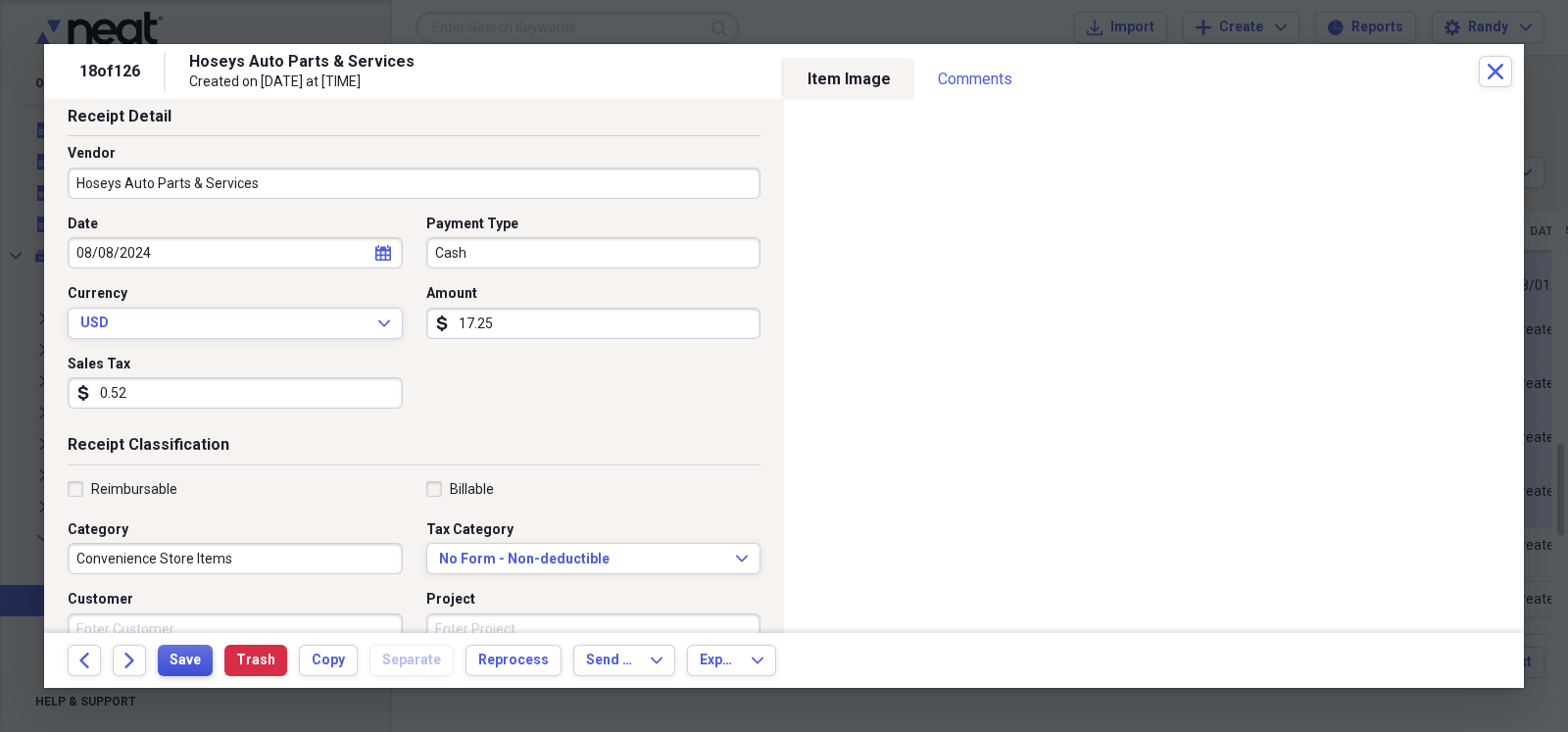 click on "Save" at bounding box center (185, 660) 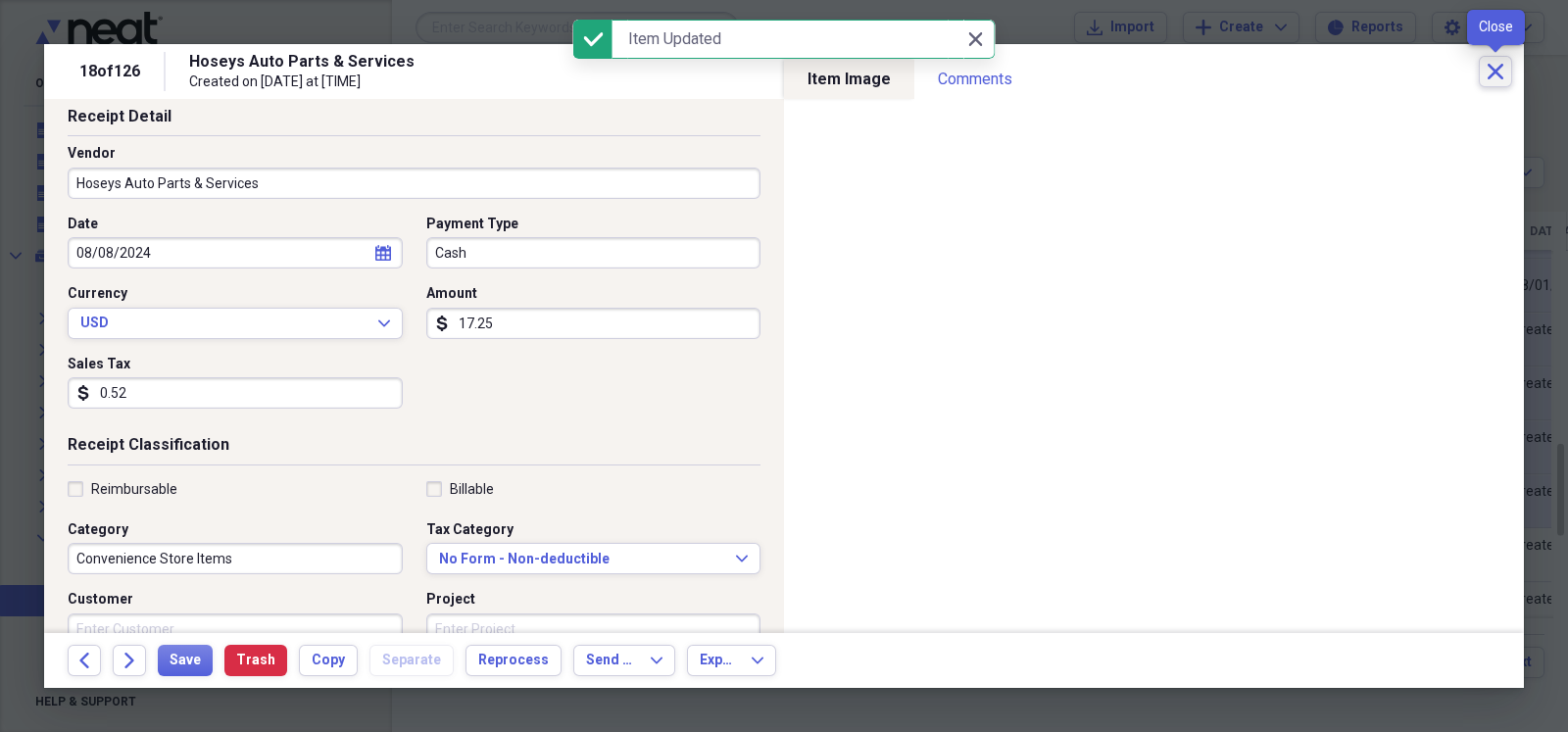 click on "Close" 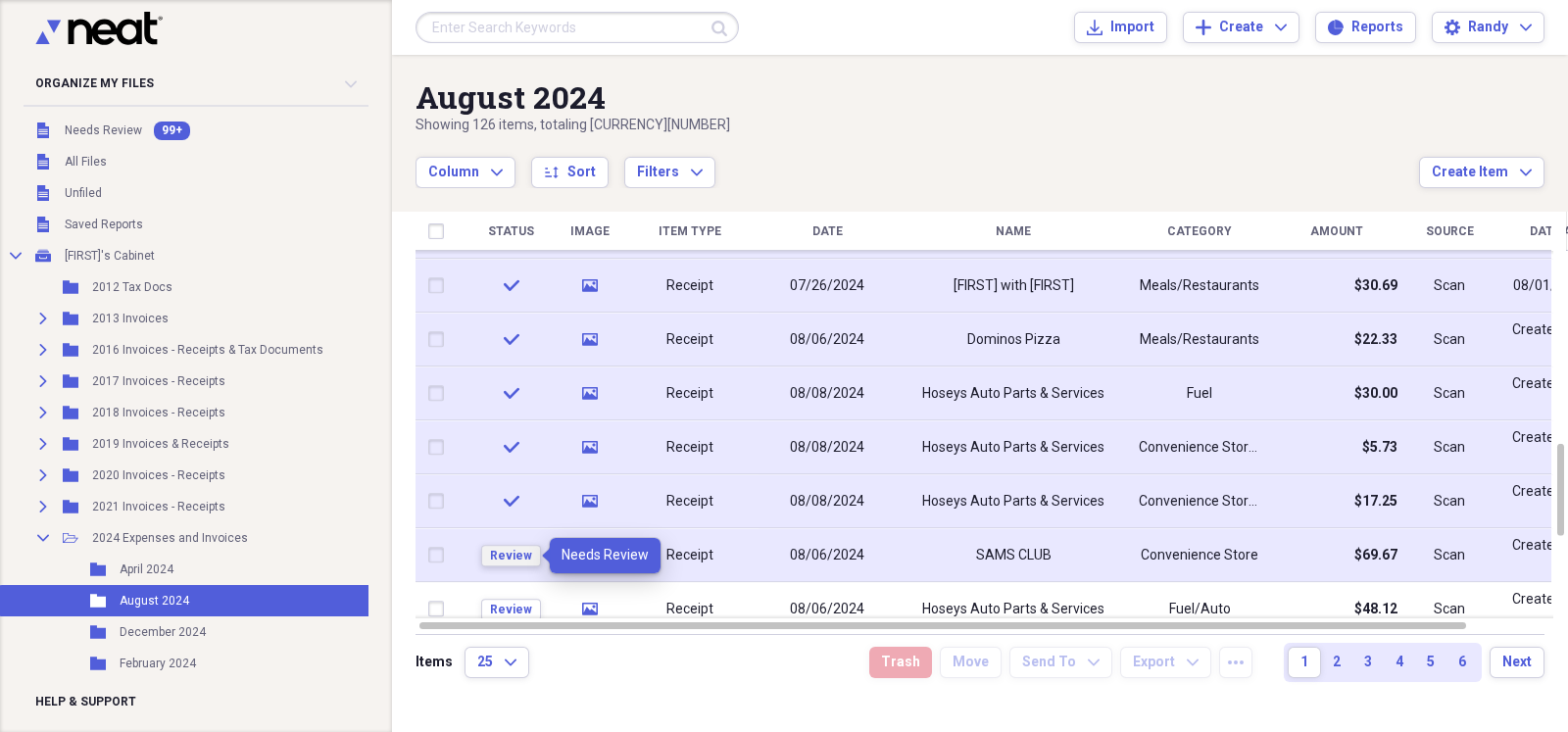 click on "Review" at bounding box center (511, 556) 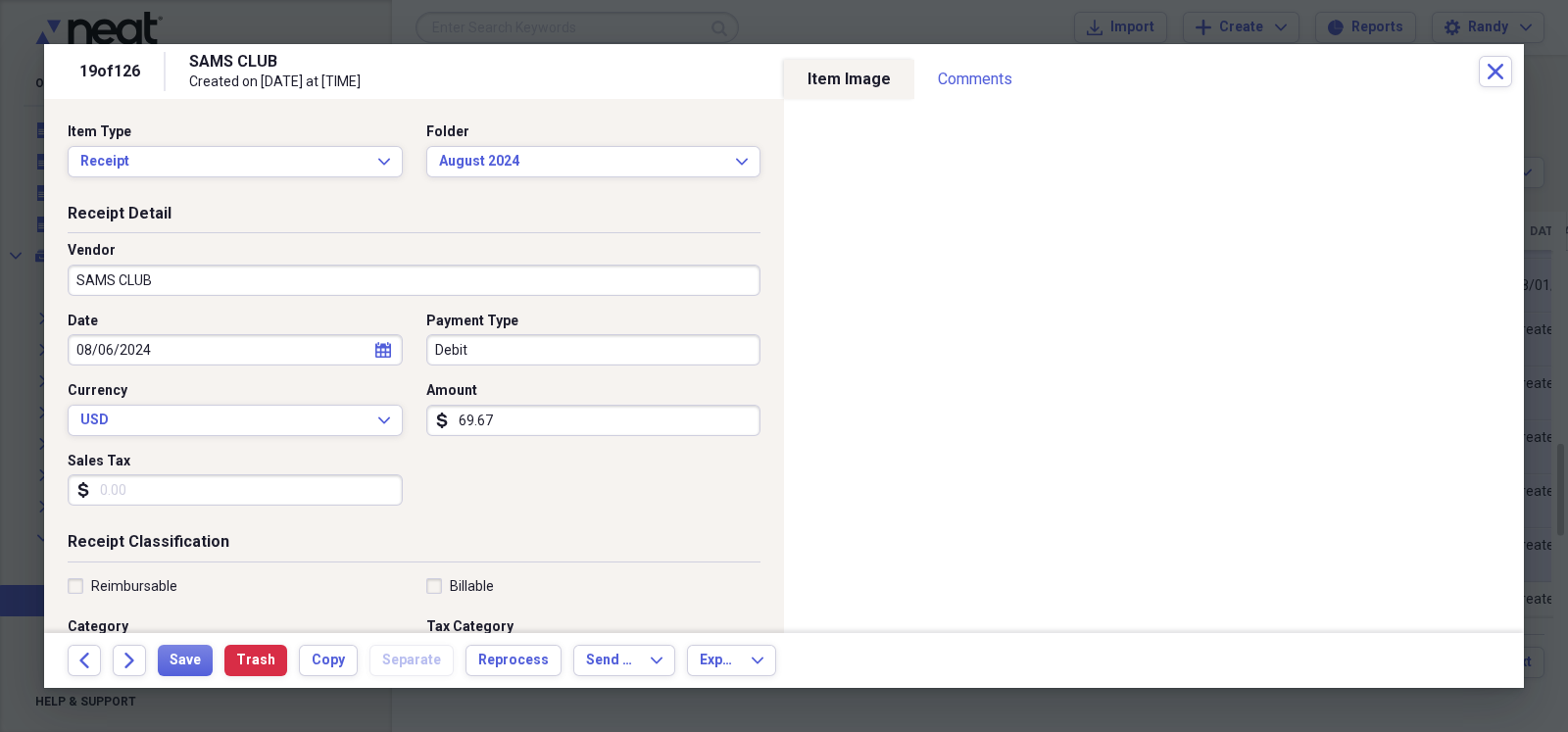 click on "69.67" at bounding box center [594, 420] 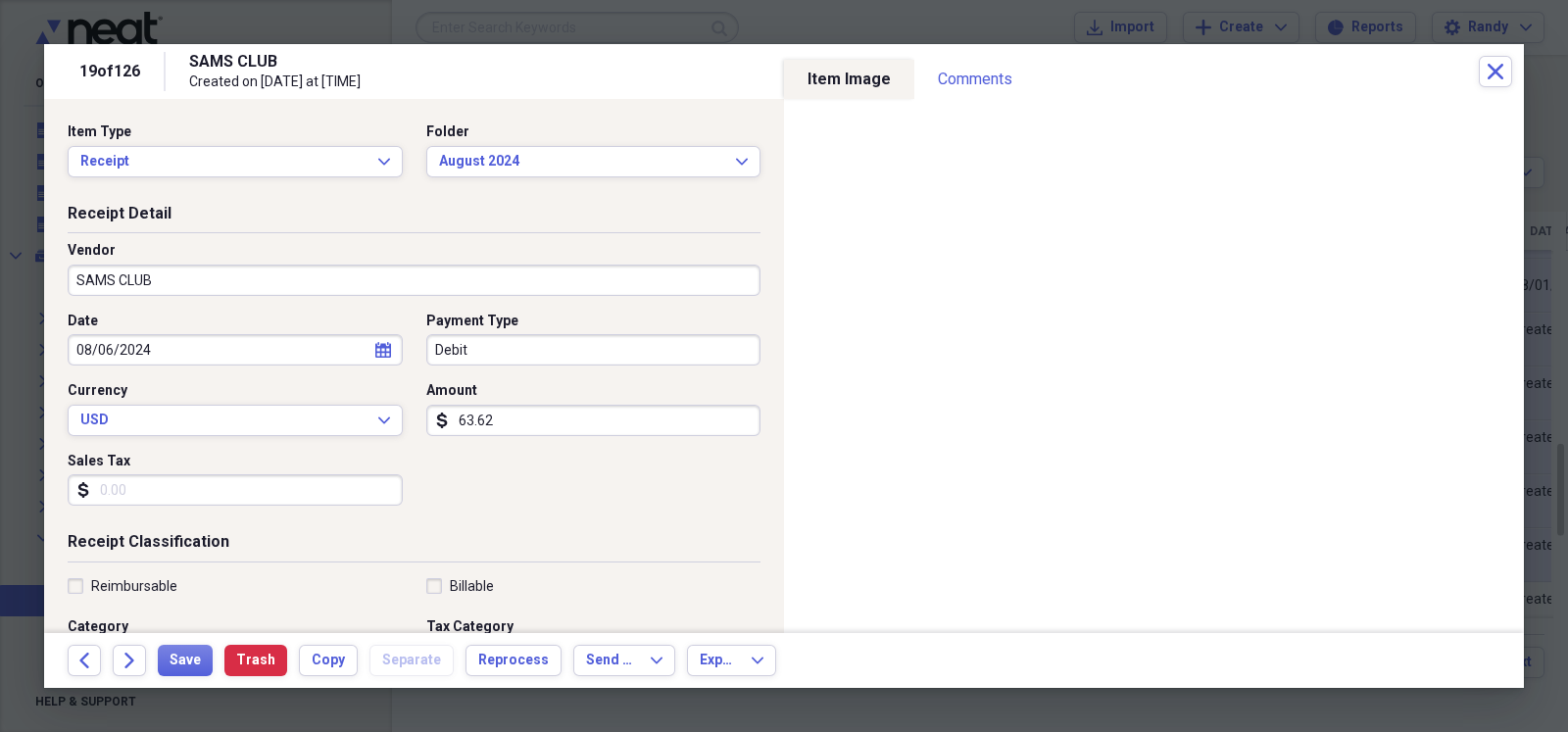 scroll, scrollTop: 48, scrollLeft: 0, axis: vertical 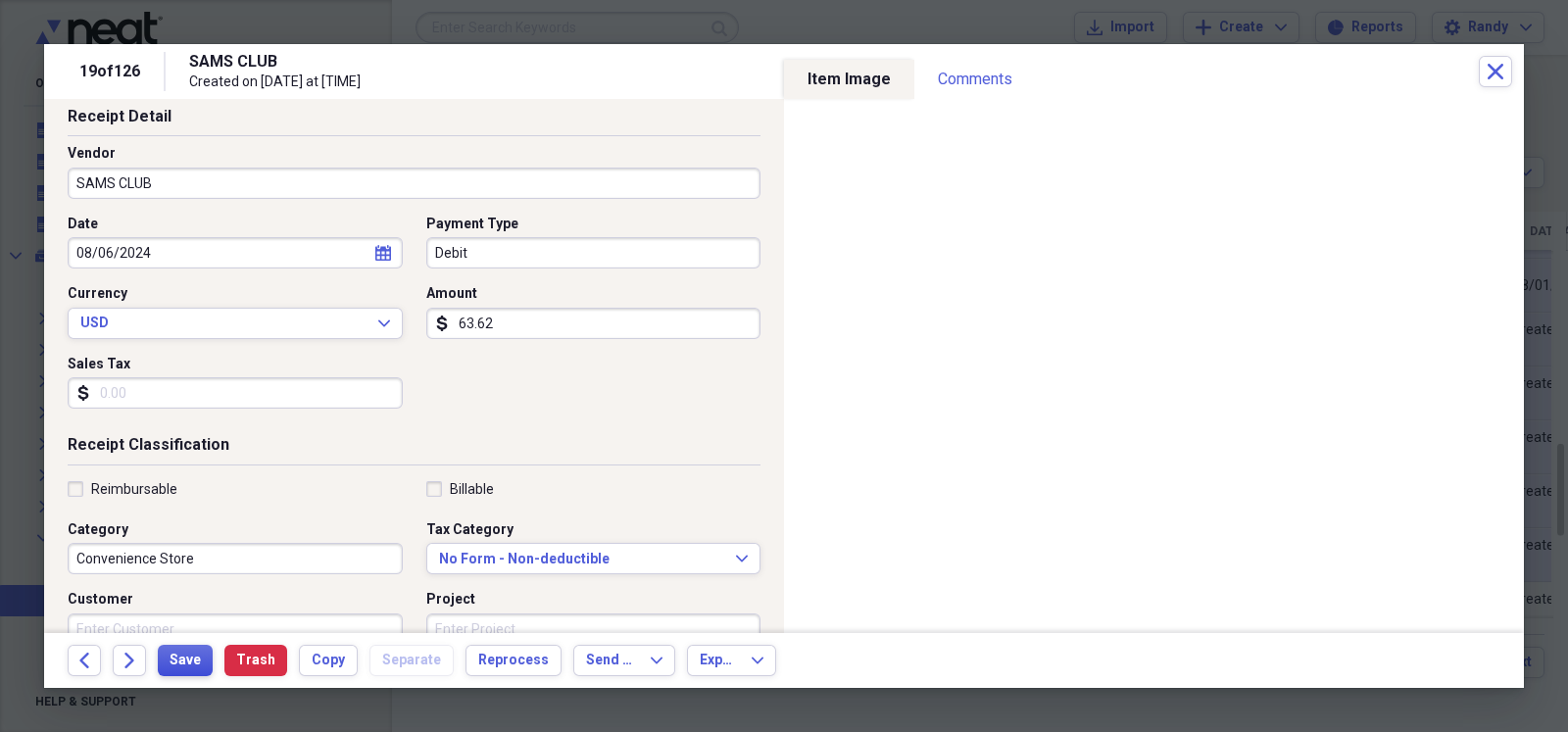 type on "63.62" 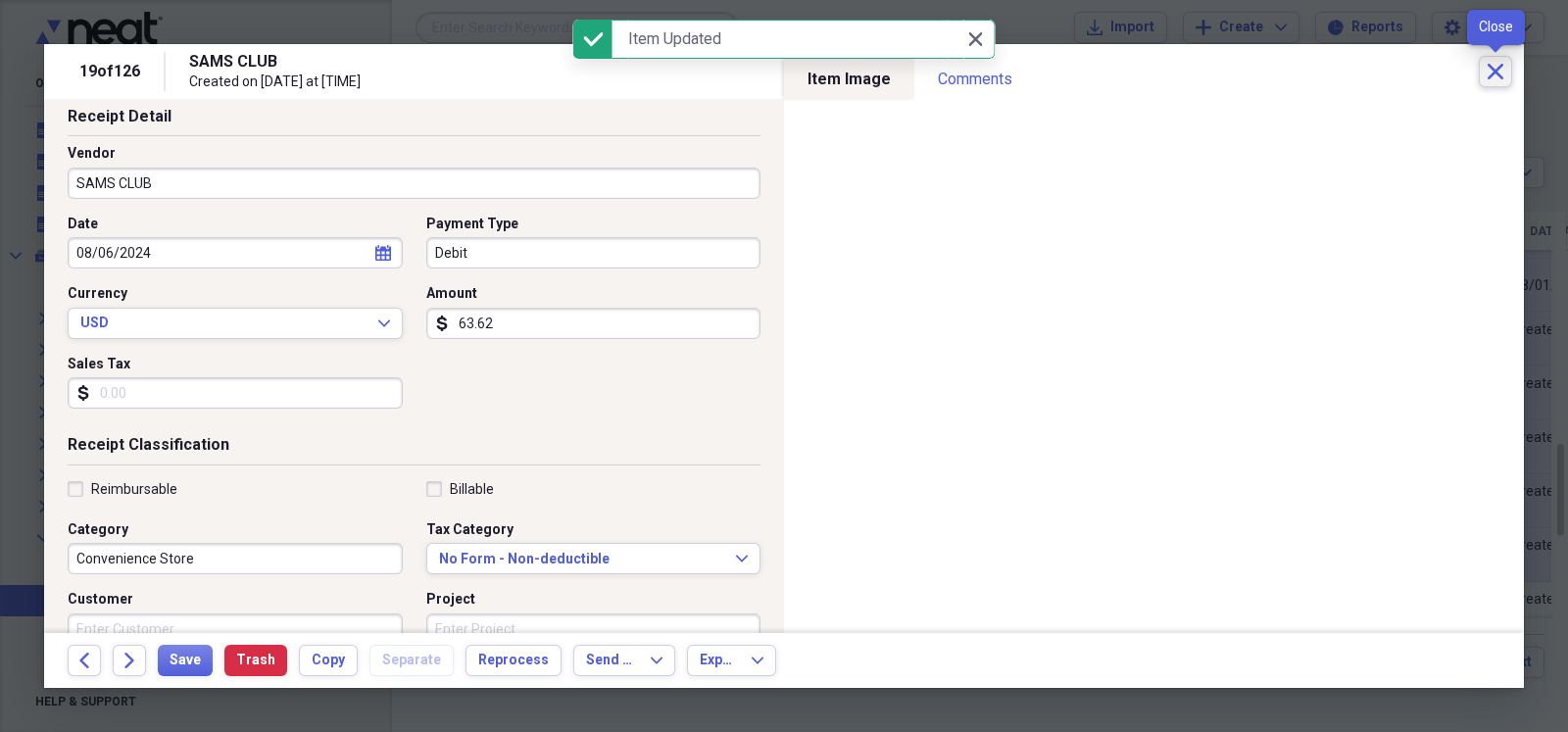 click on "Close" 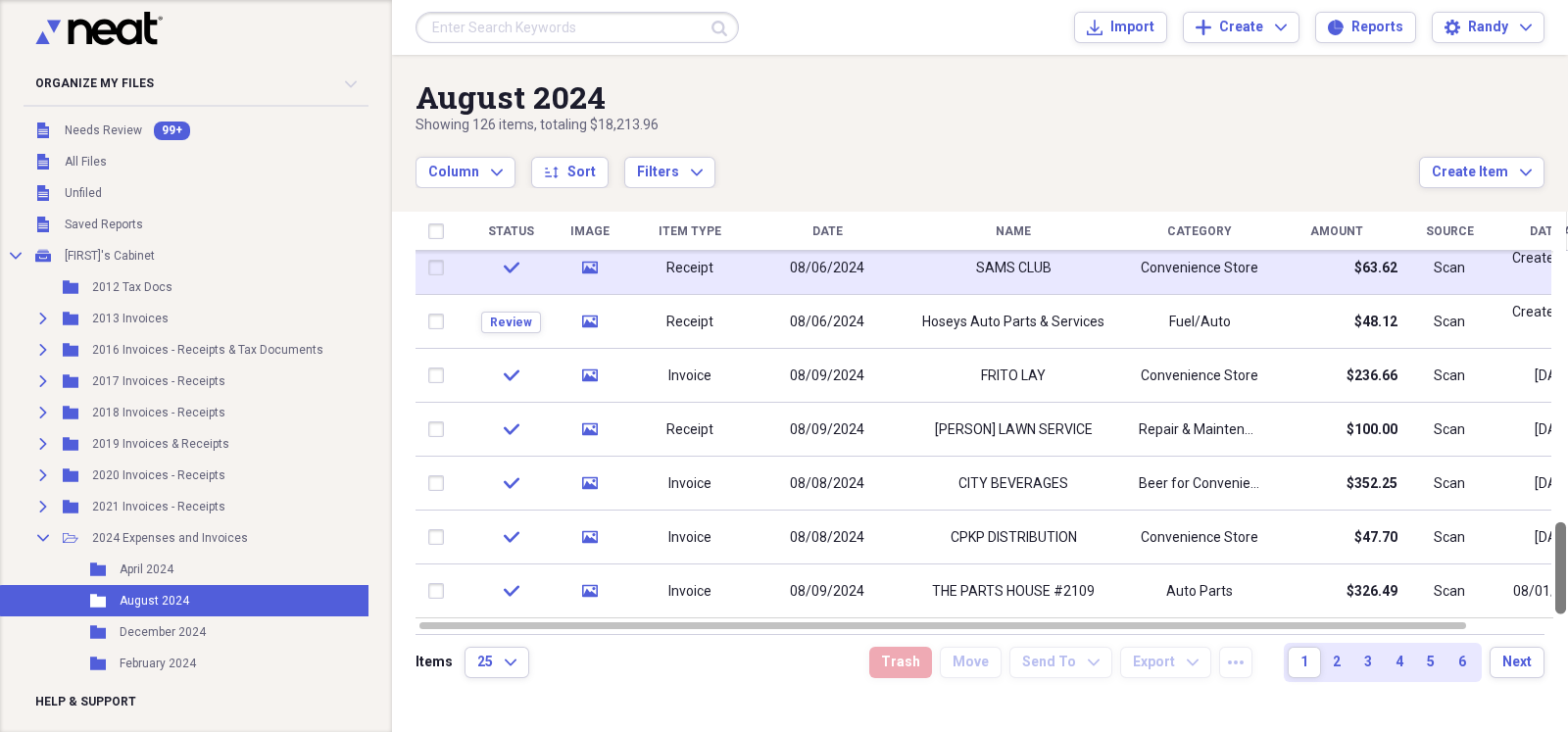 drag, startPoint x: 1561, startPoint y: 491, endPoint x: 1567, endPoint y: 575, distance: 84.214013 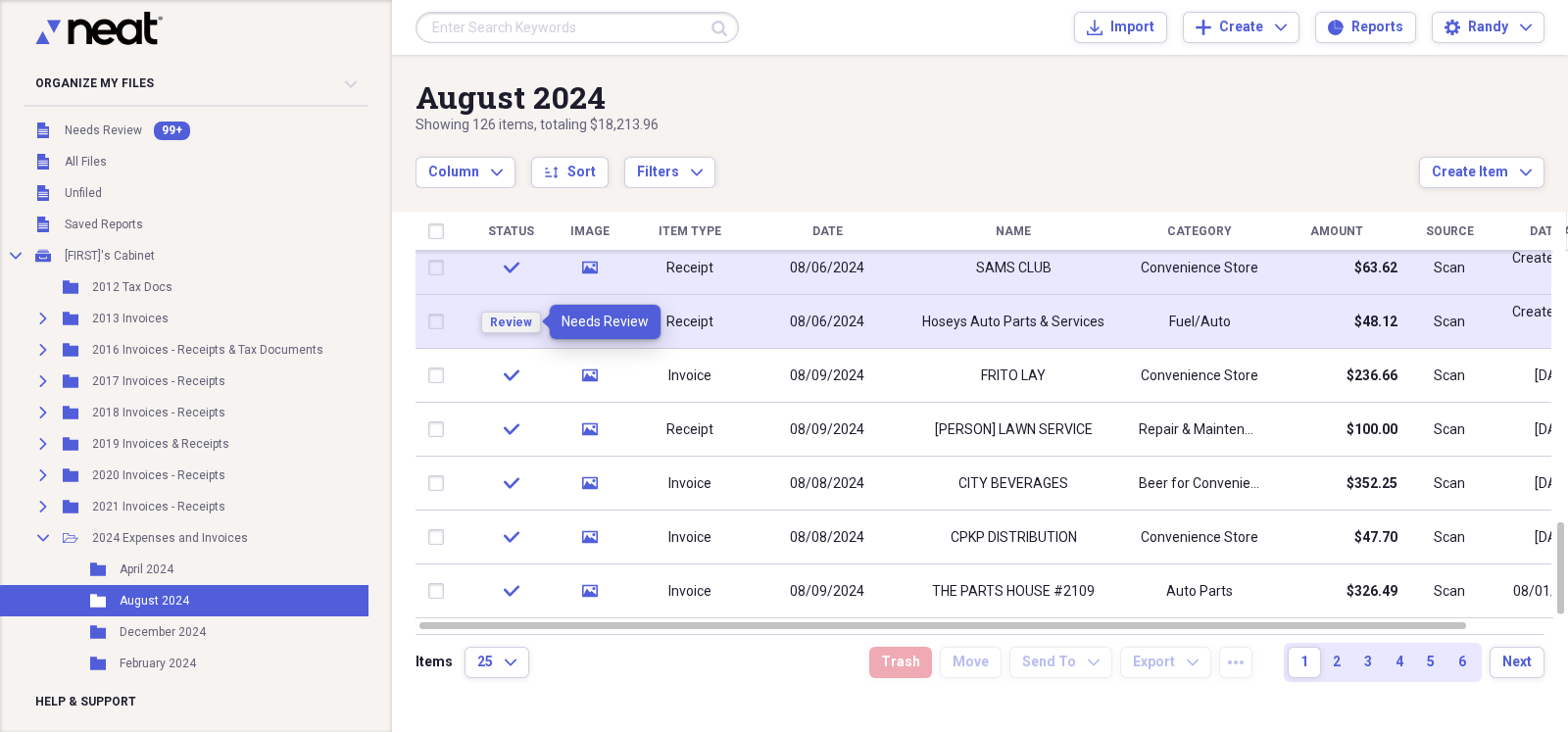 click on "Review" at bounding box center (511, 322) 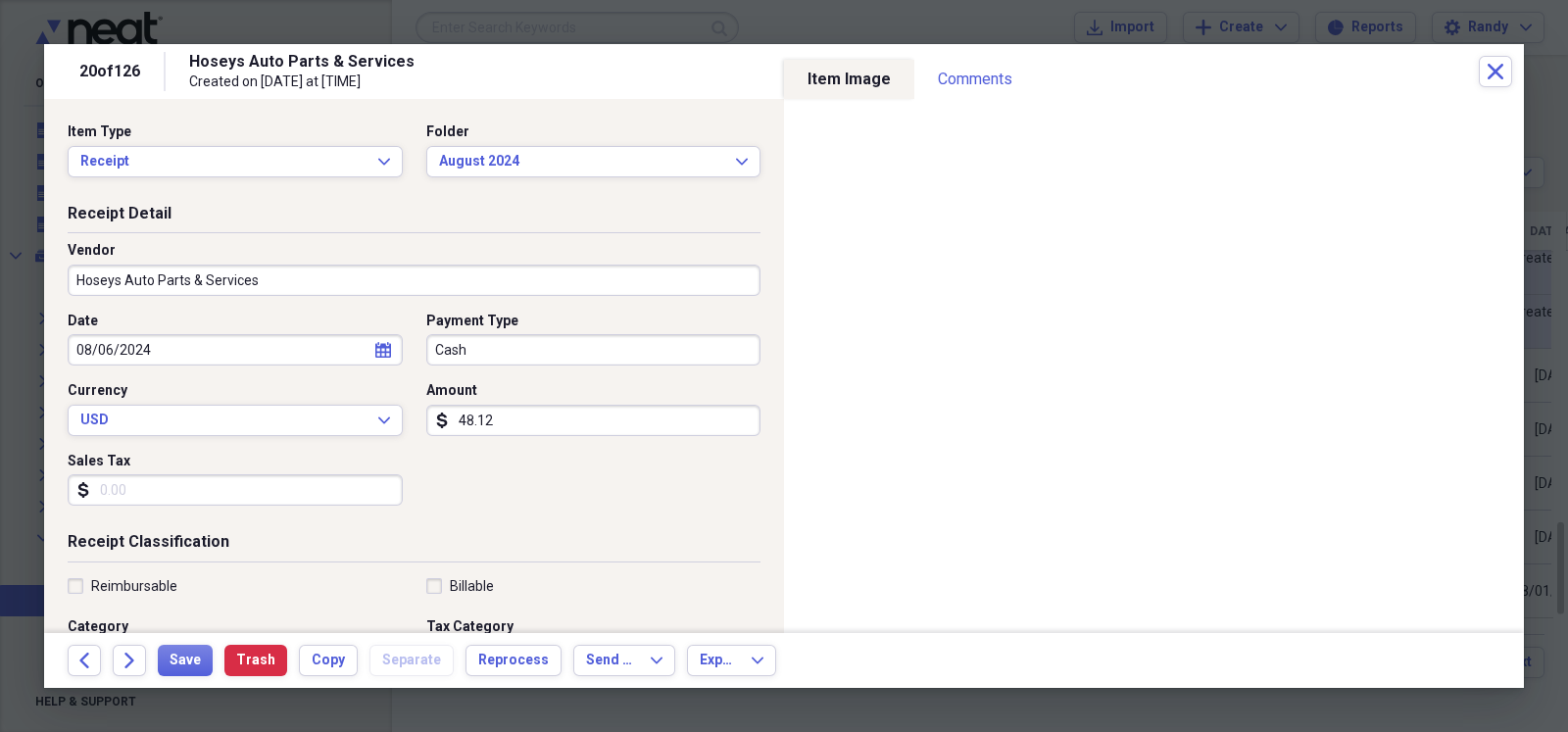 scroll, scrollTop: 48, scrollLeft: 0, axis: vertical 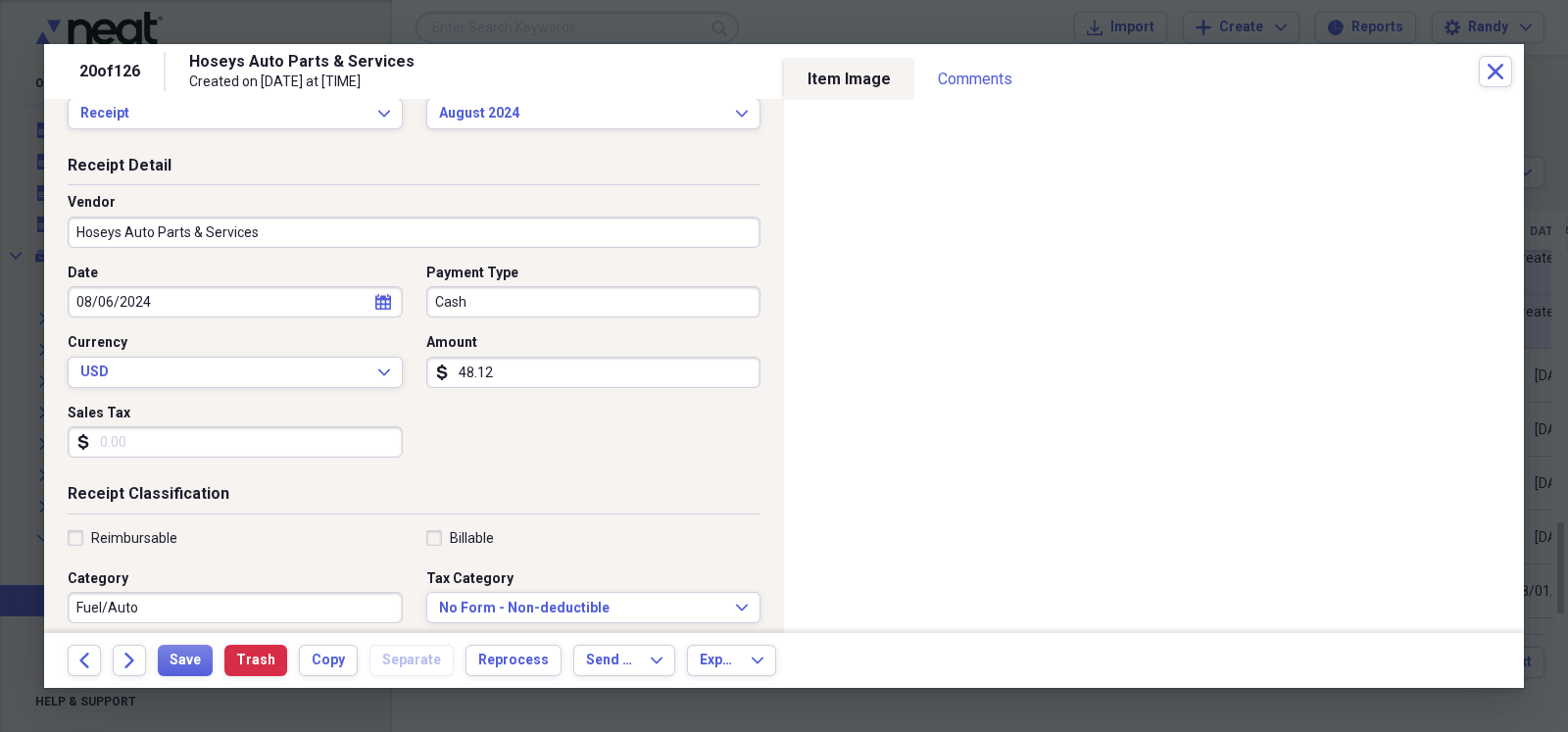click on "Fuel/Auto" at bounding box center (235, 608) 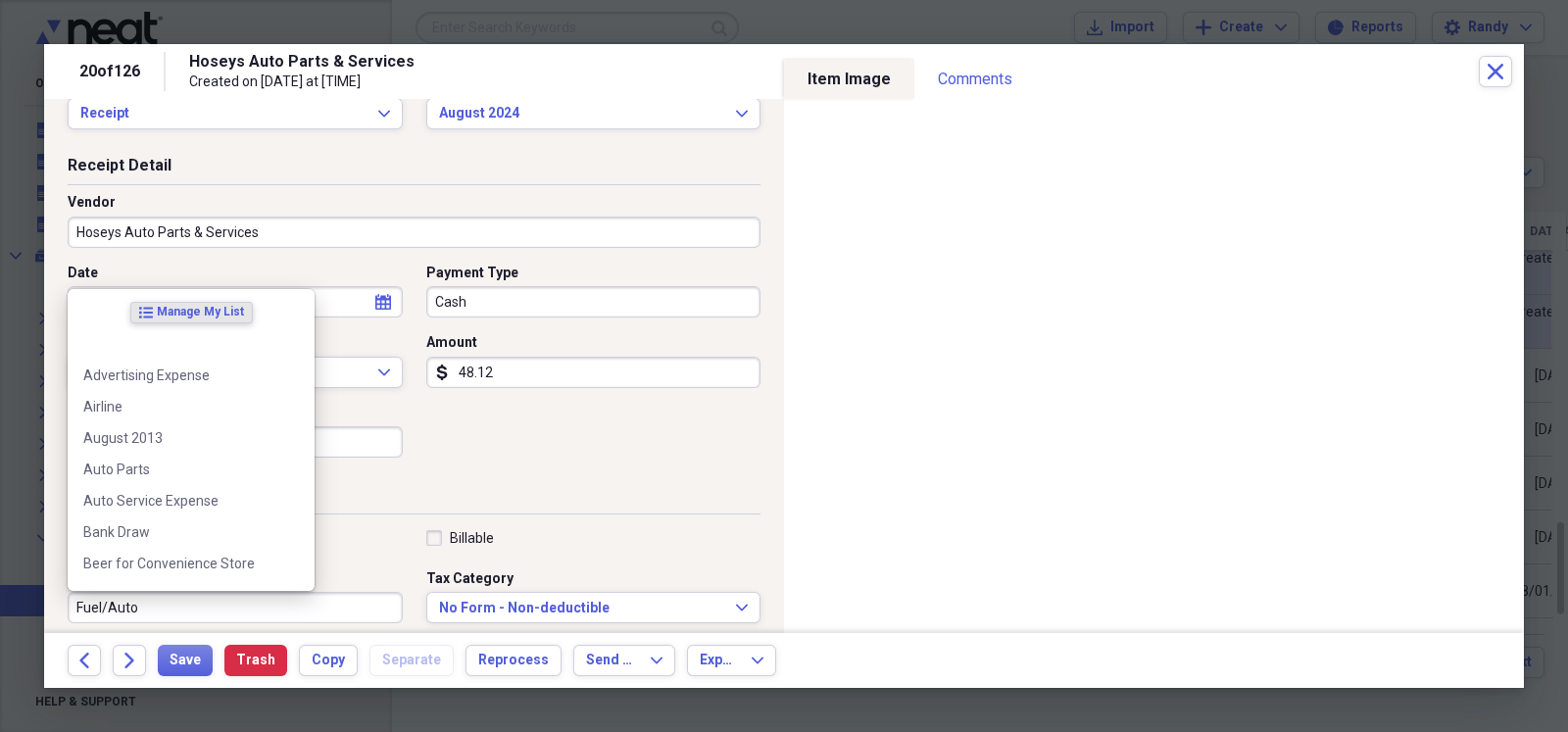 click on "Fuel/Auto" at bounding box center (235, 608) 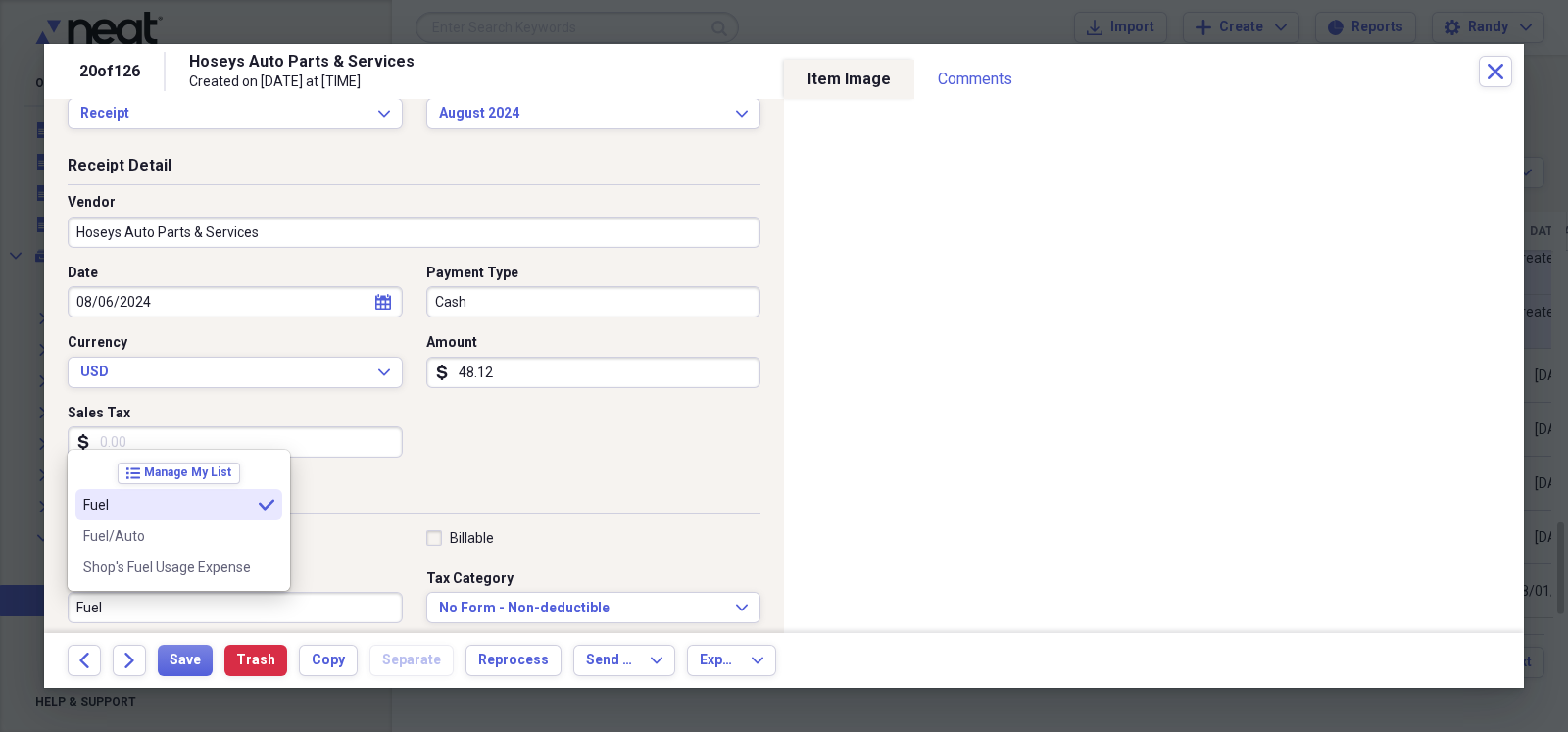 type on "Fuel" 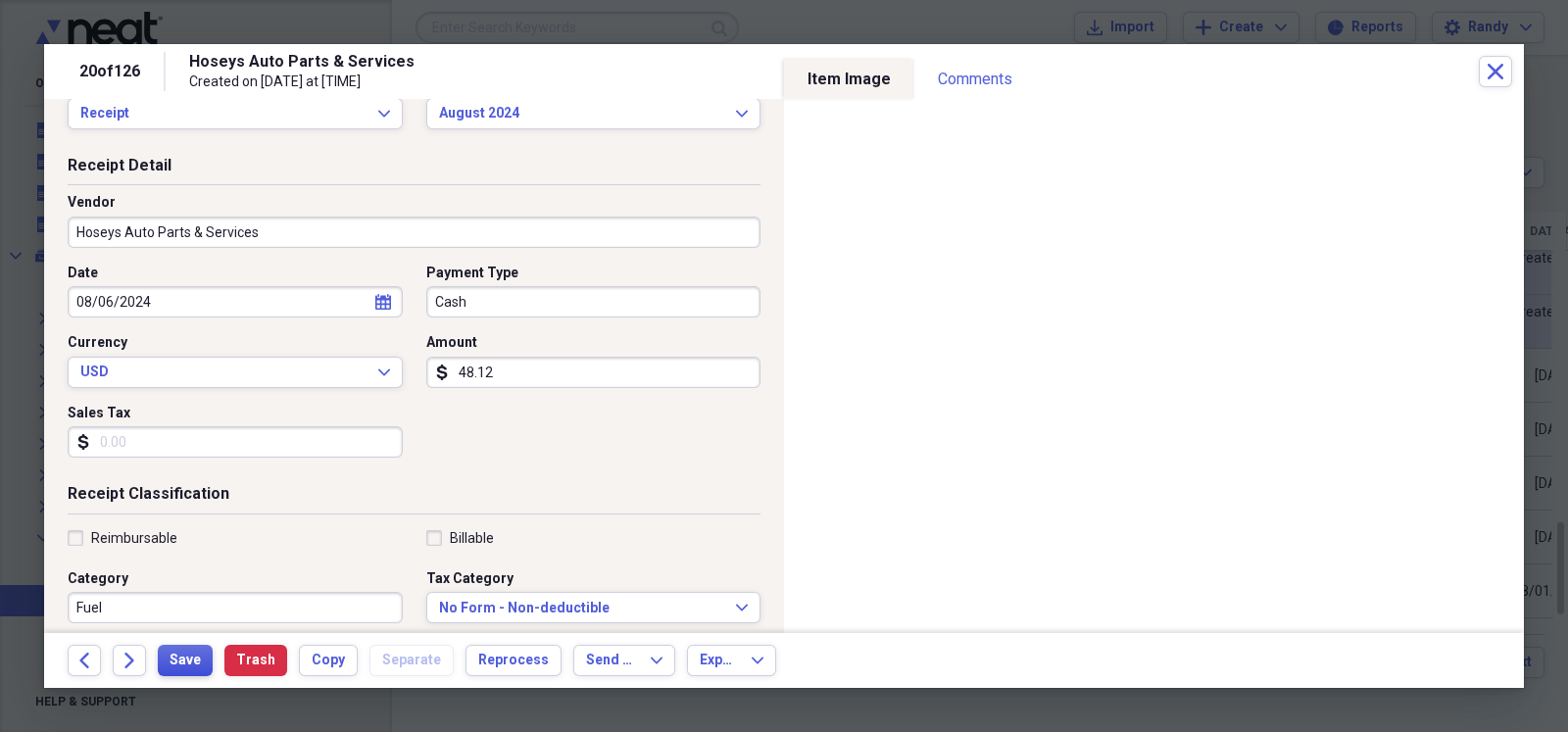 click on "Save" at bounding box center [185, 660] 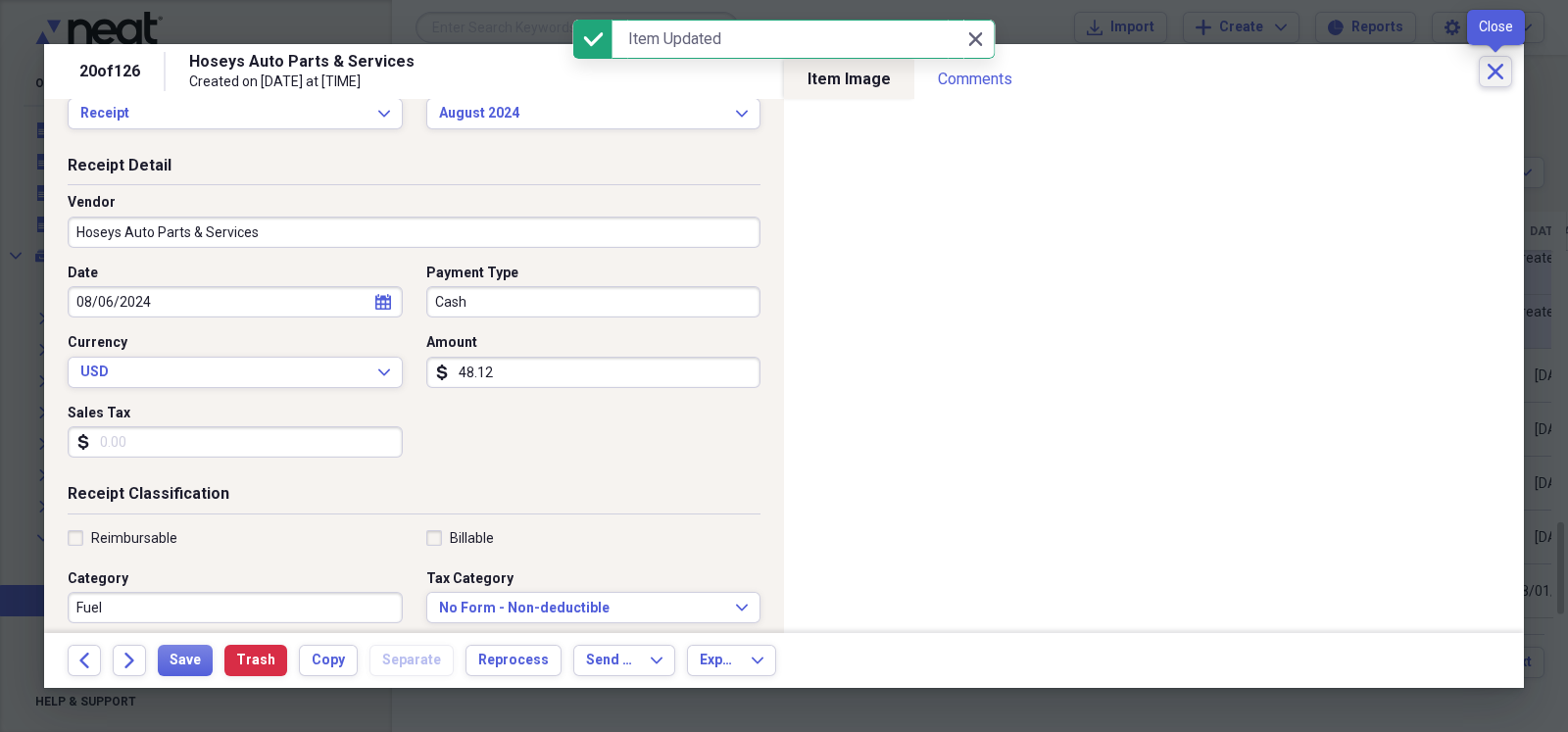 click 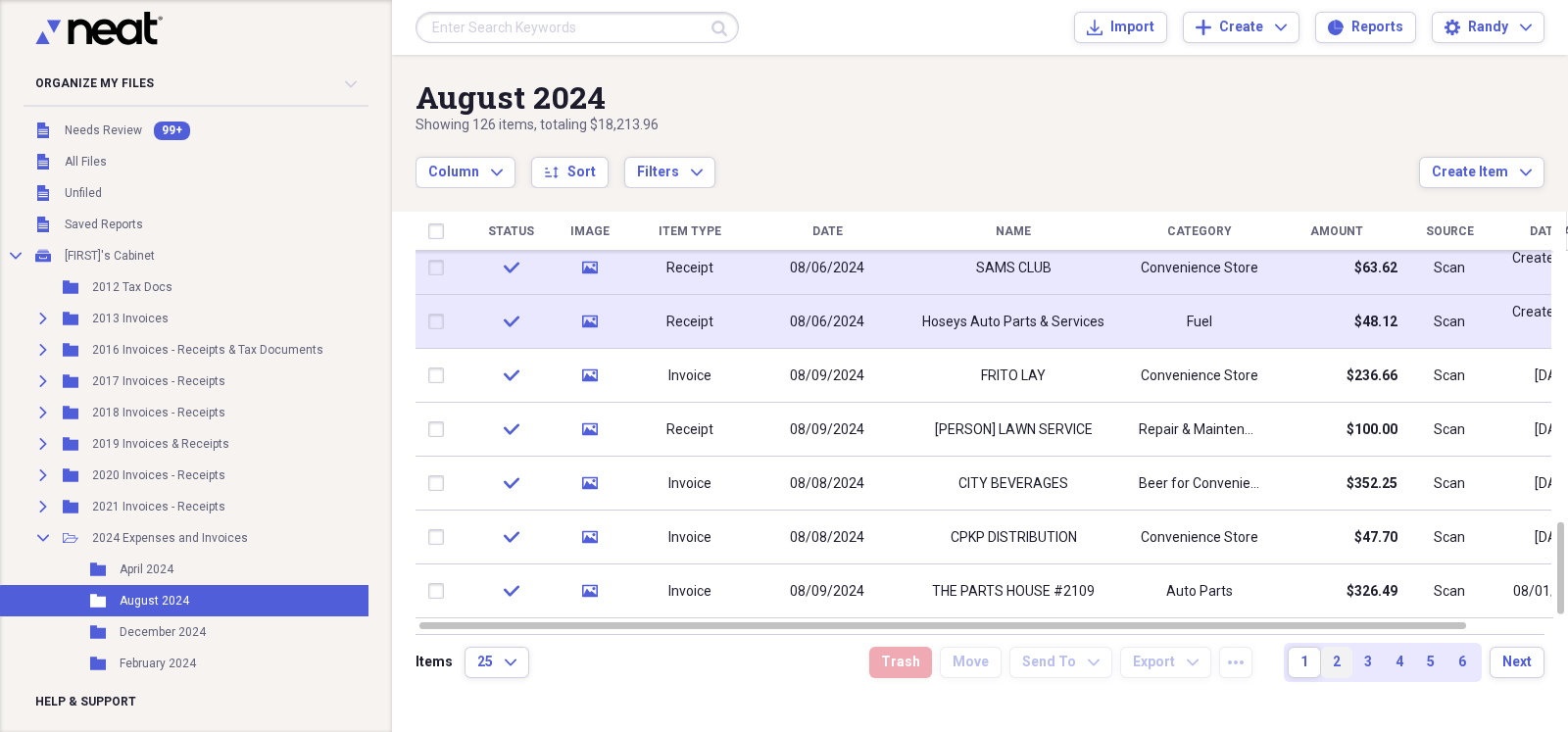 click on "2" at bounding box center (1337, 662) 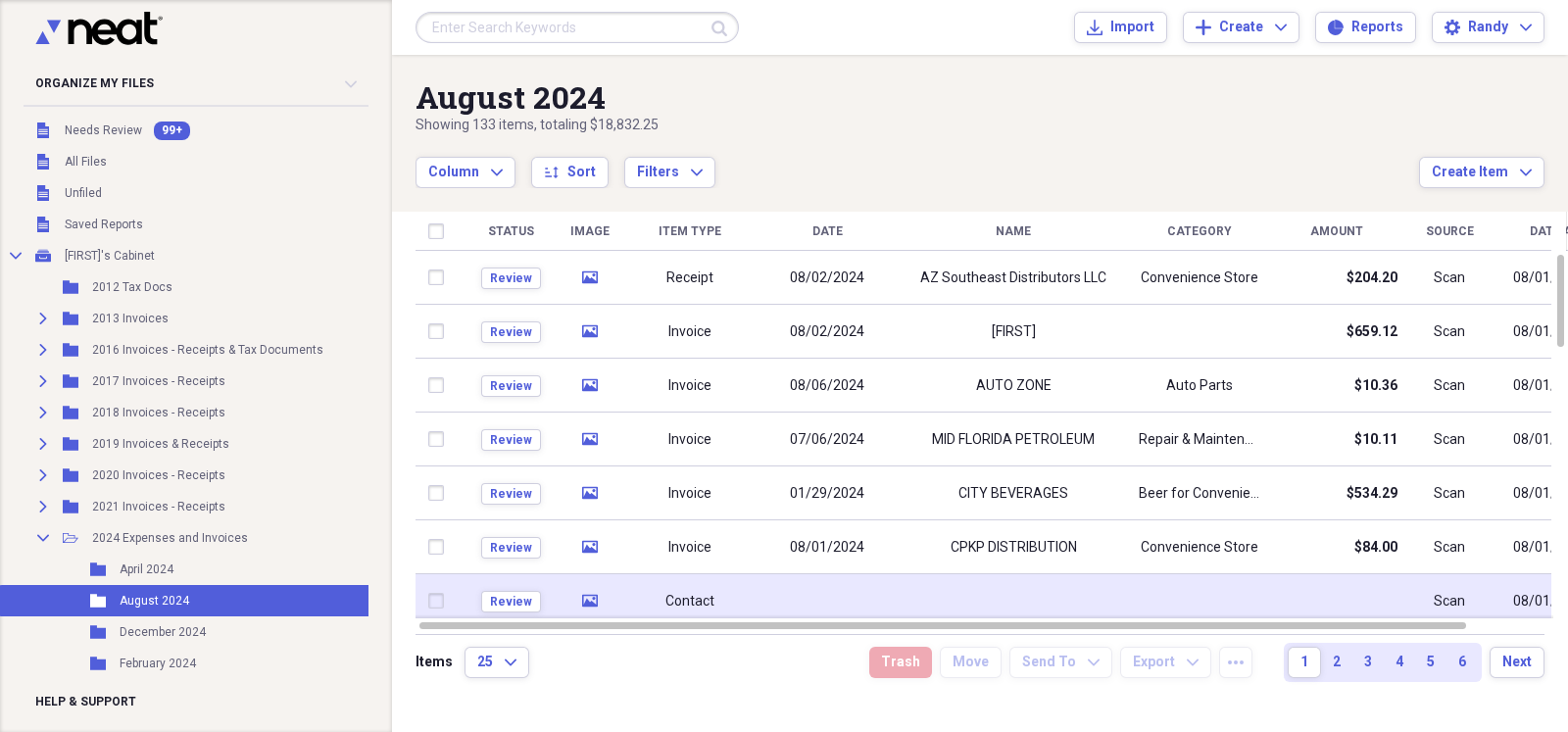click on "Contact" at bounding box center [690, 602] 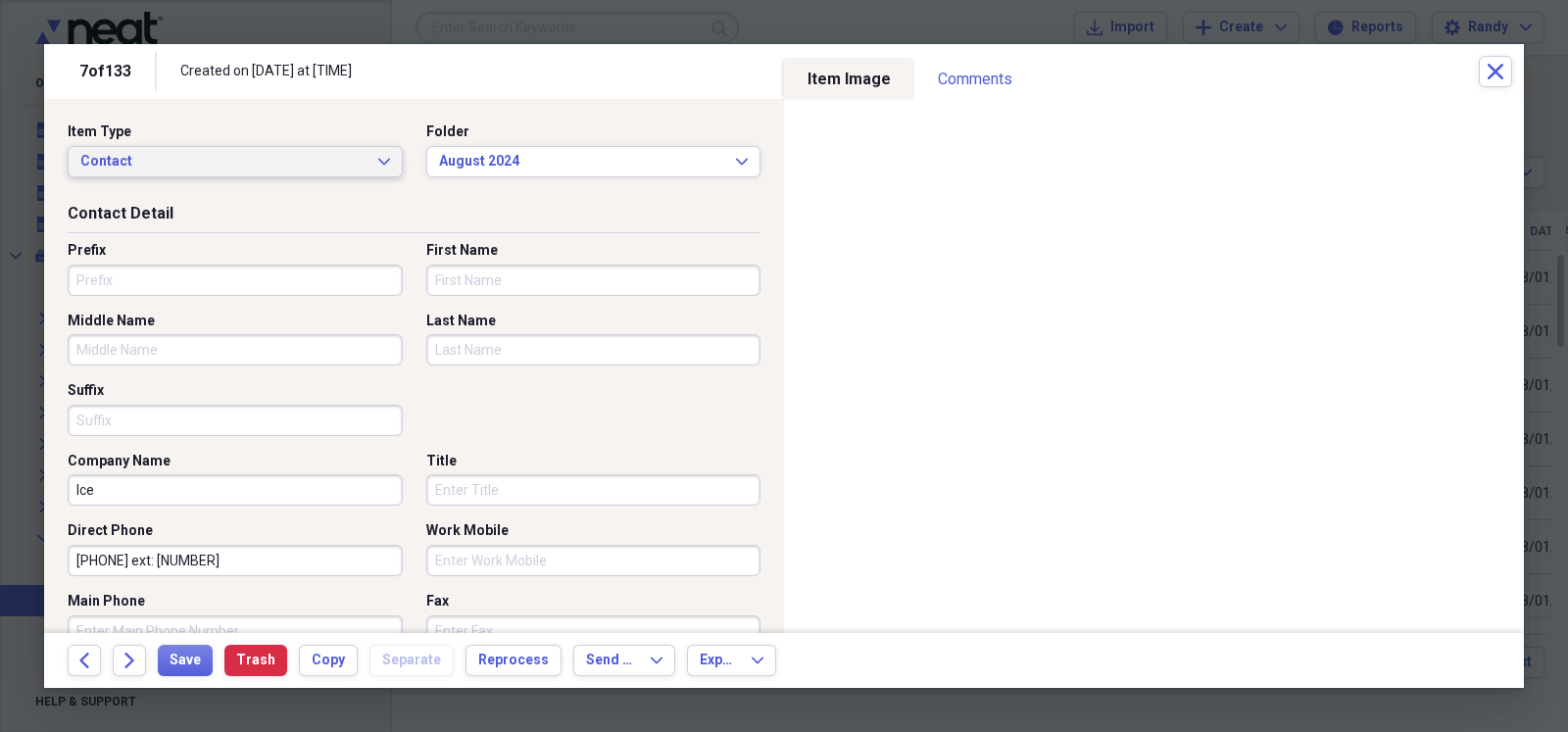 click on "Expand" 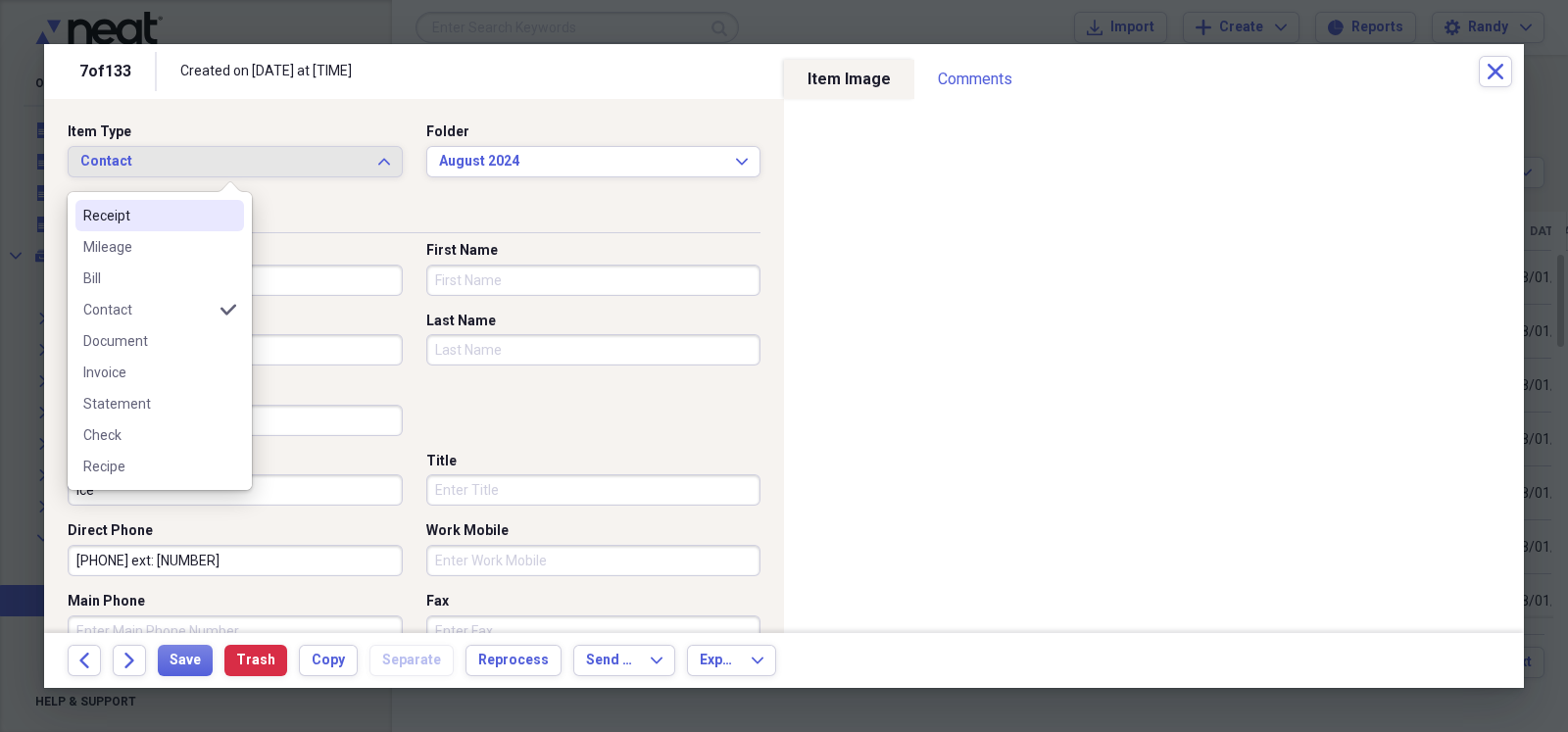 click on "Receipt" at bounding box center (148, 216) 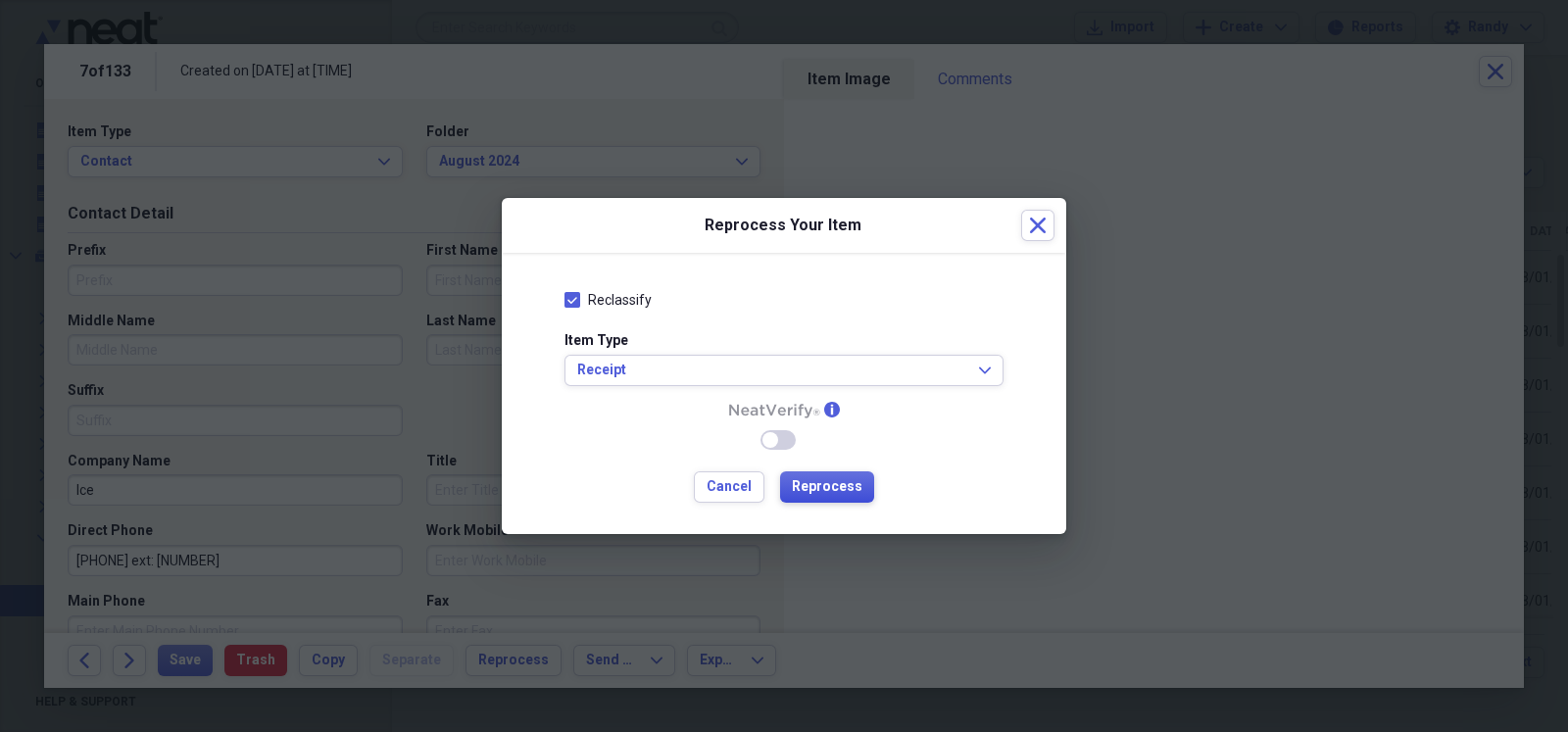 click on "Reprocess" at bounding box center [827, 487] 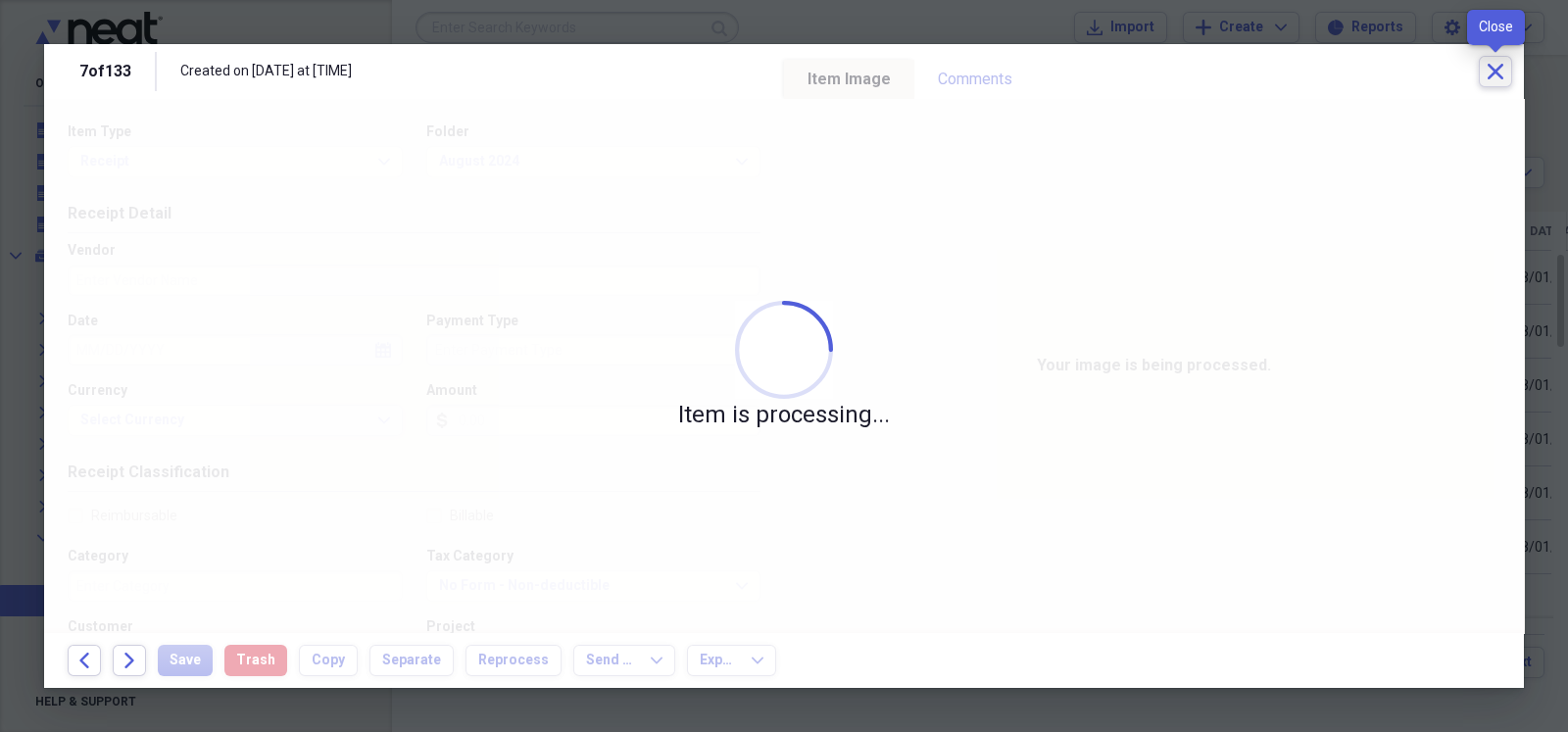 click 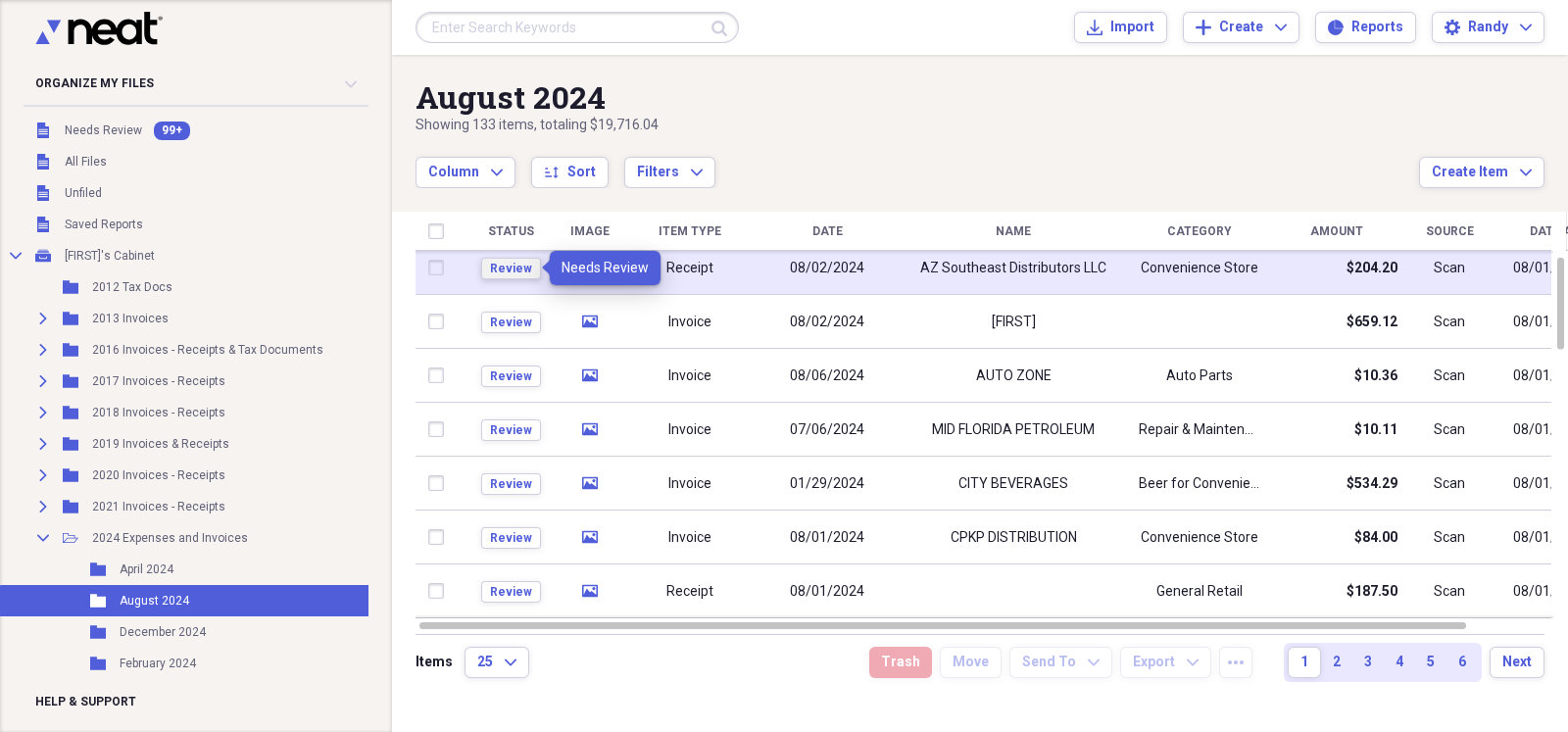 click on "Review" at bounding box center [511, 268] 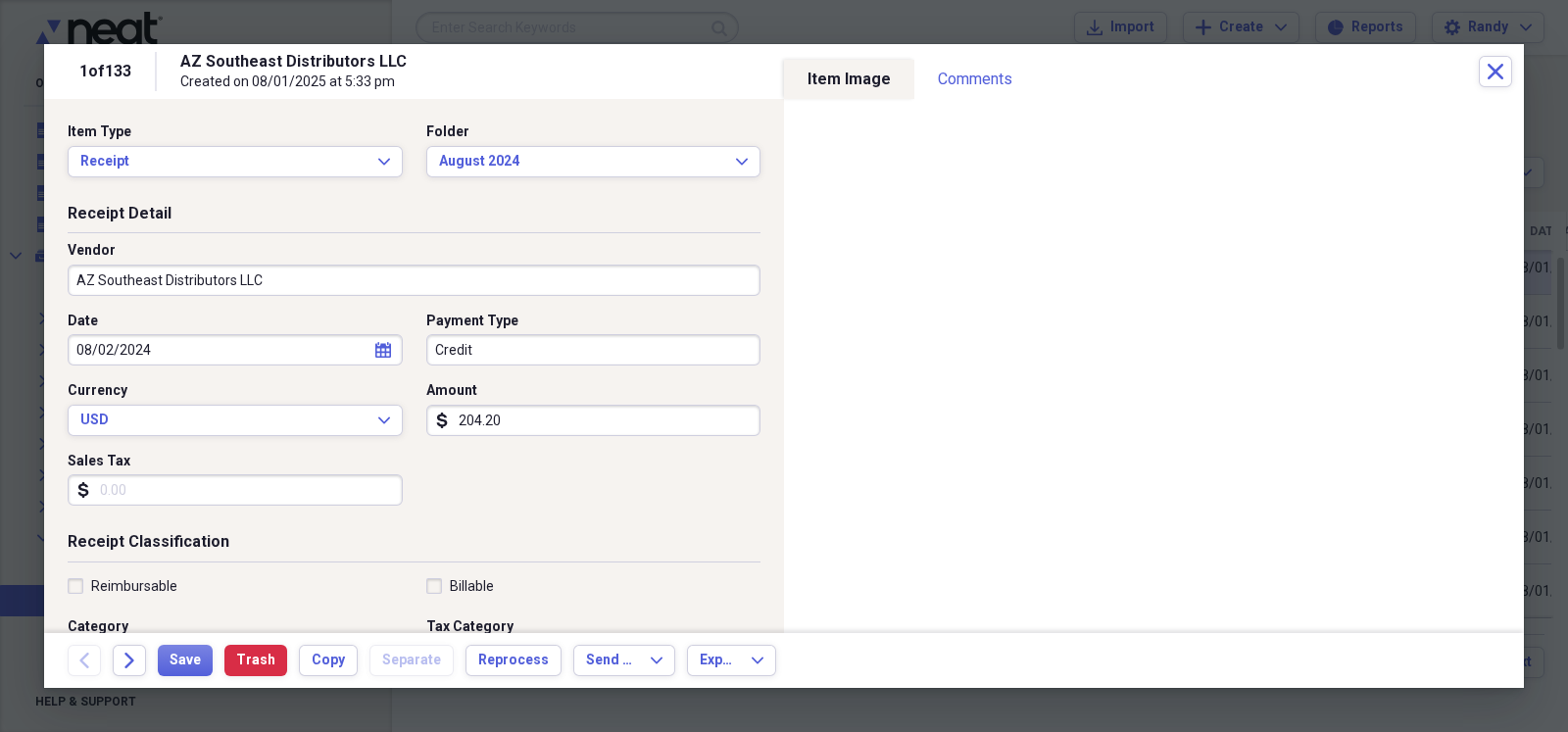 scroll, scrollTop: 48, scrollLeft: 0, axis: vertical 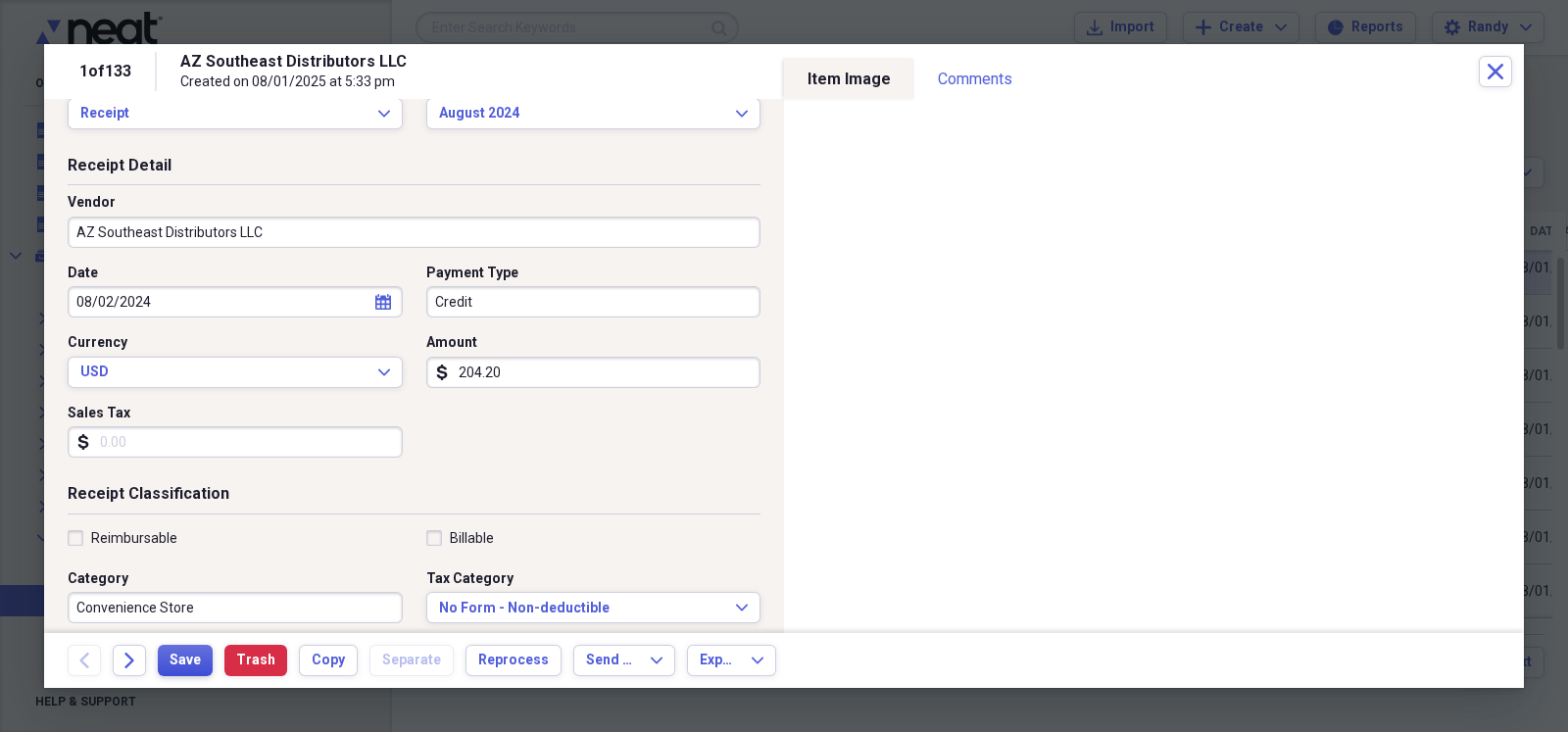 click on "Save" at bounding box center [185, 660] 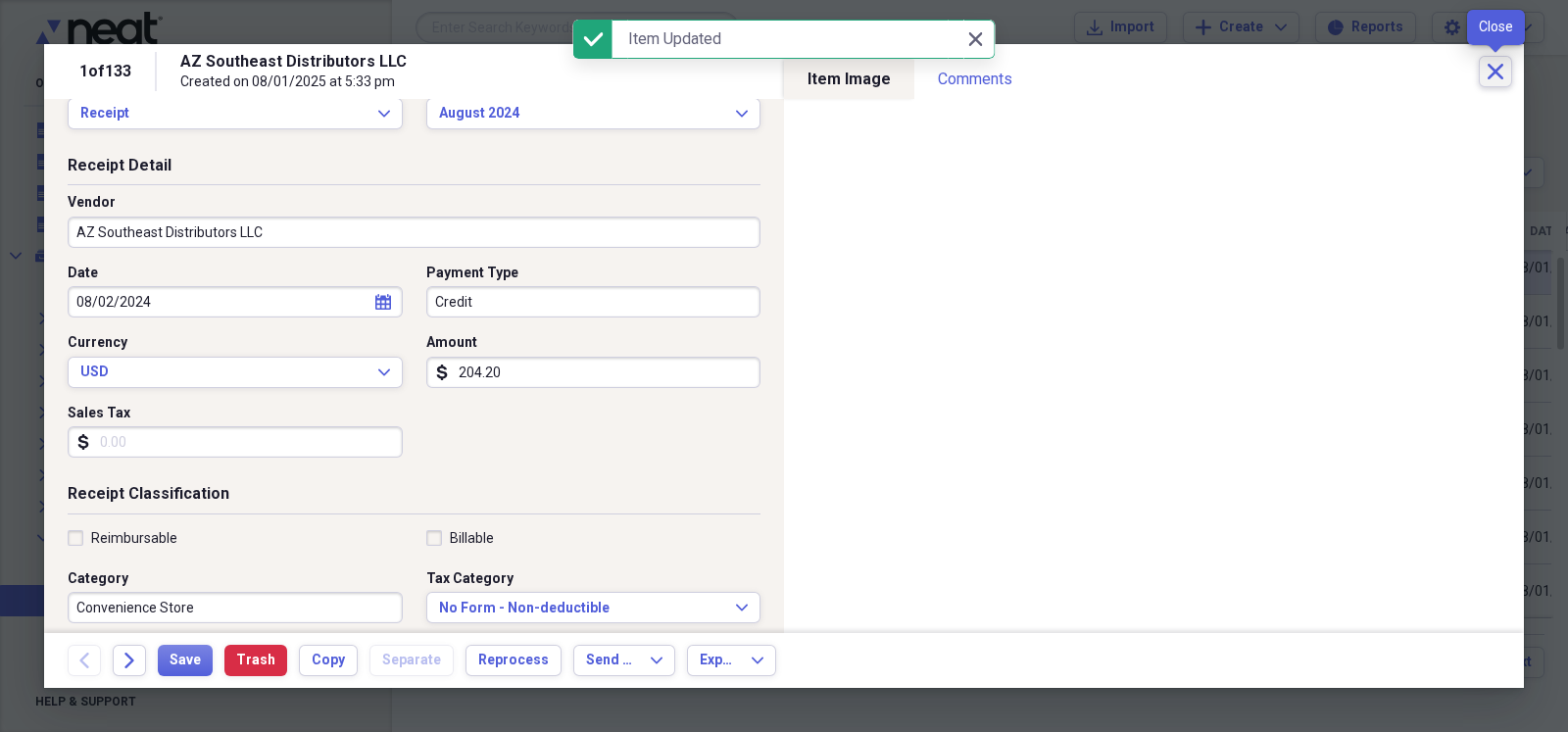 click on "Close" 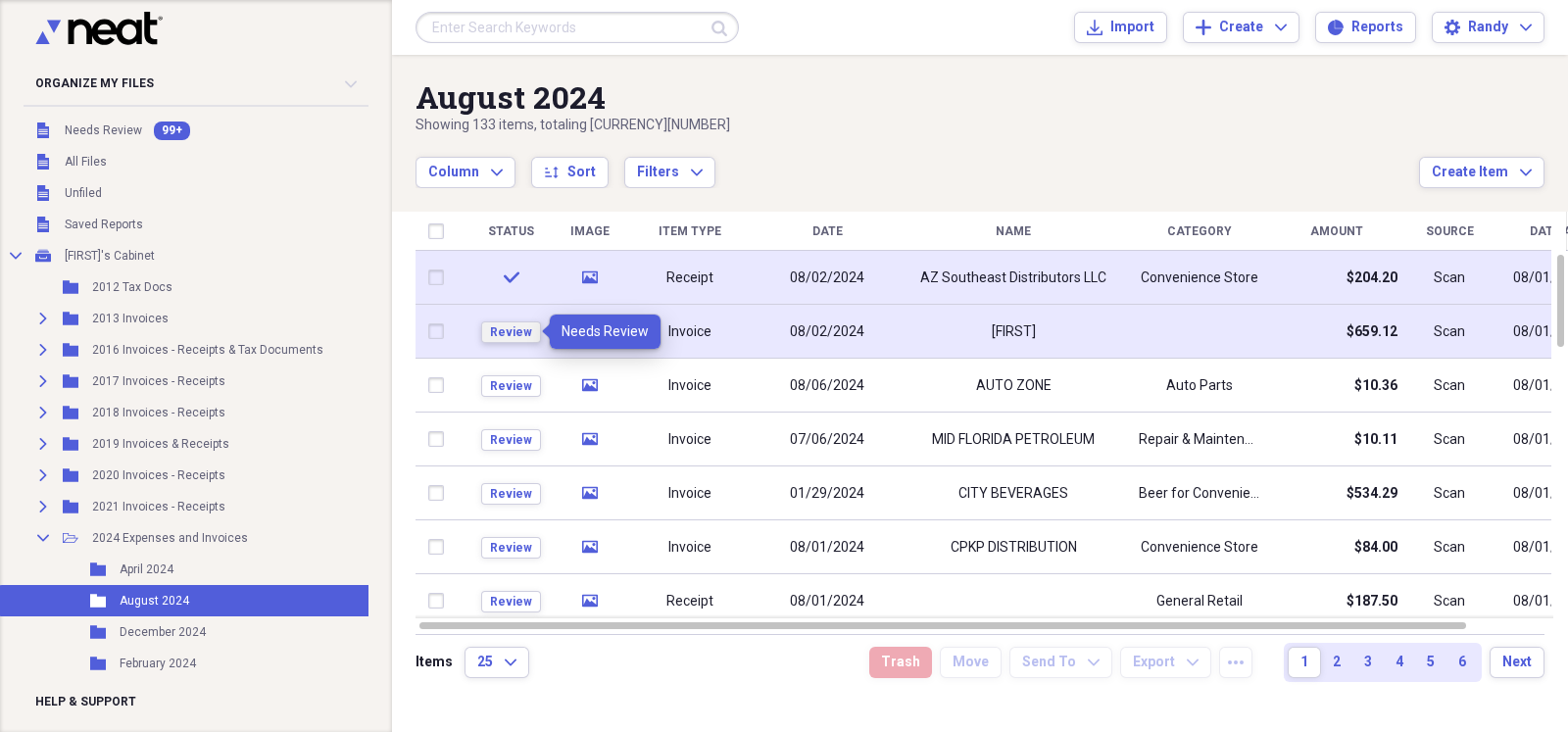click on "Review" at bounding box center (511, 332) 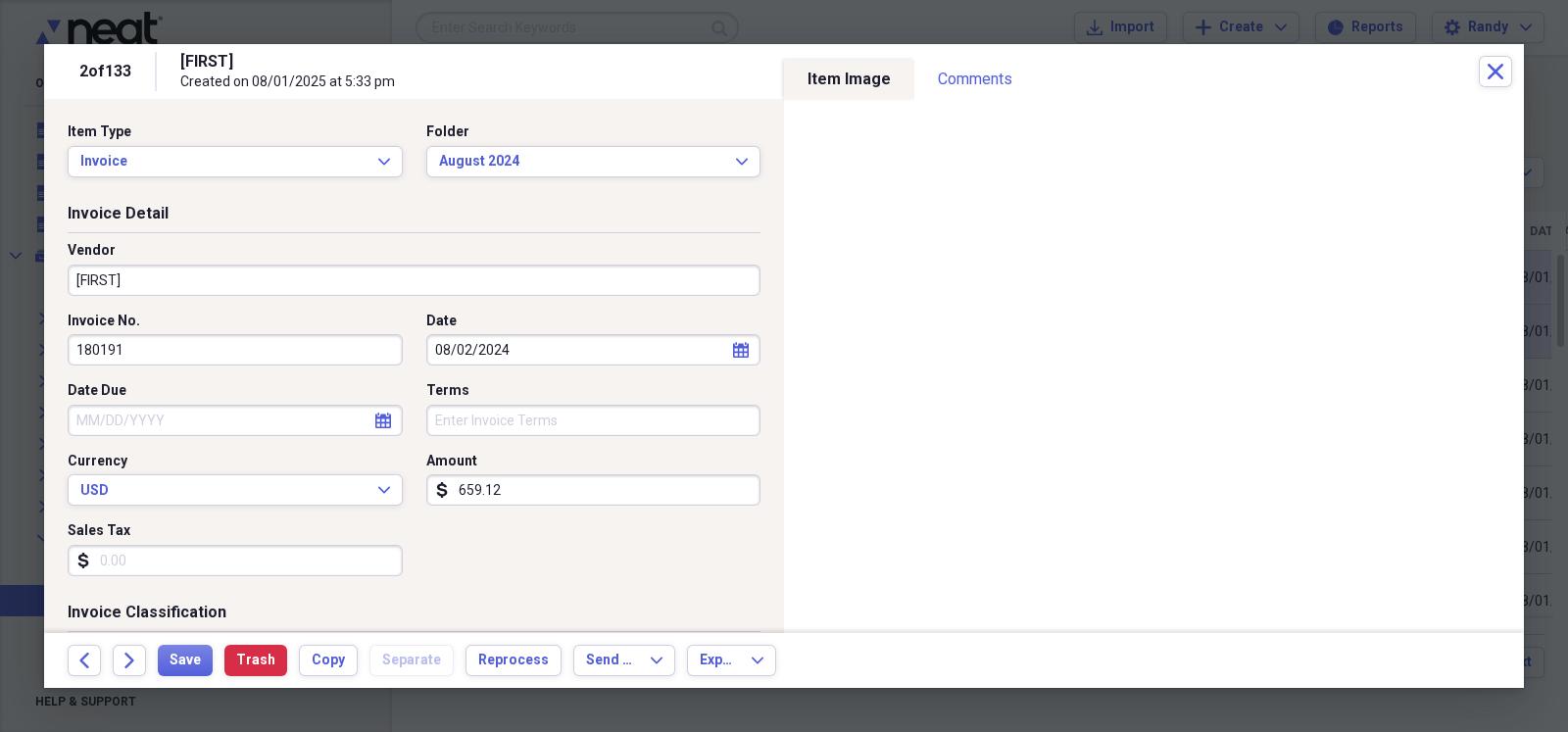 click on "[FIRST]" at bounding box center [414, 280] 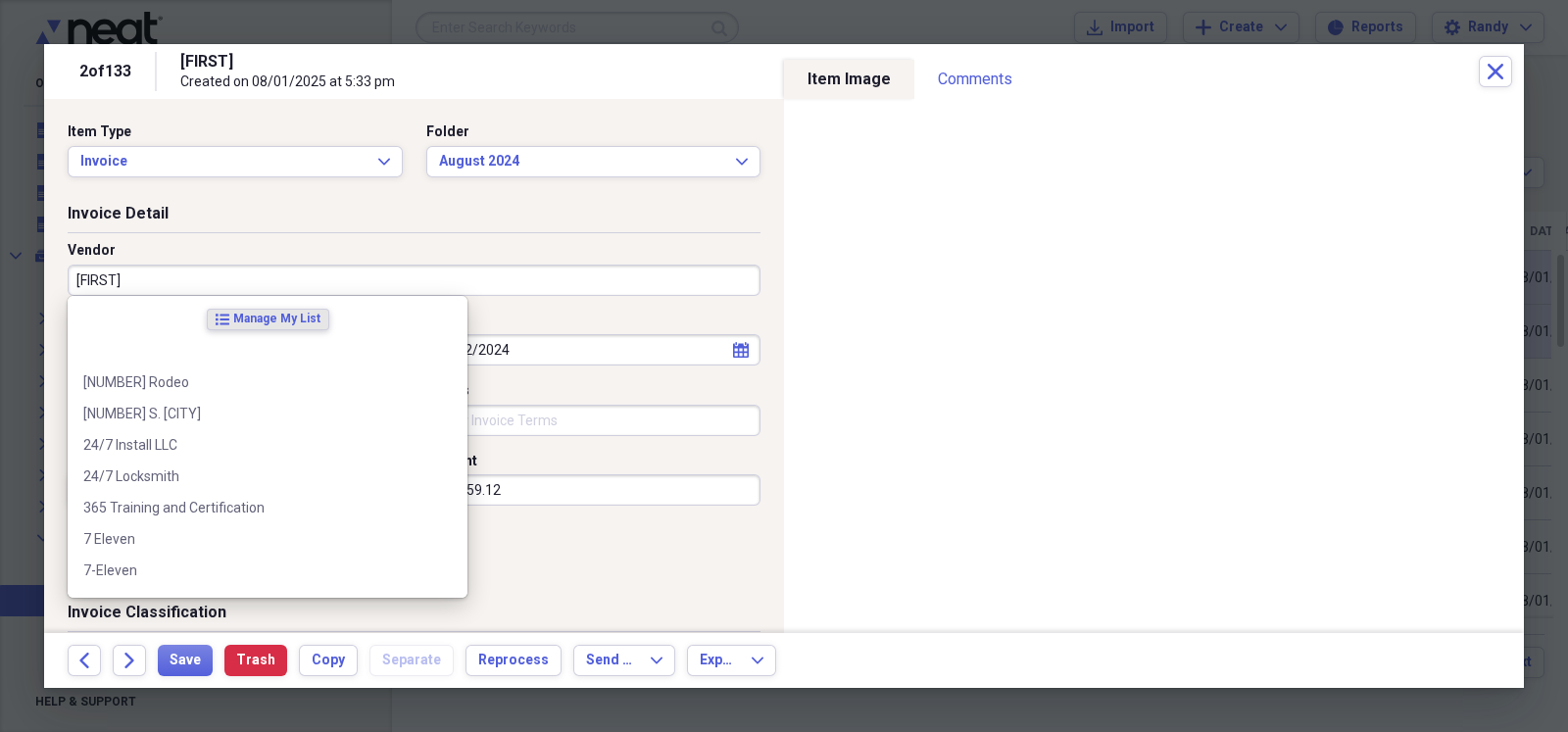 click on "[FIRST]" at bounding box center [414, 280] 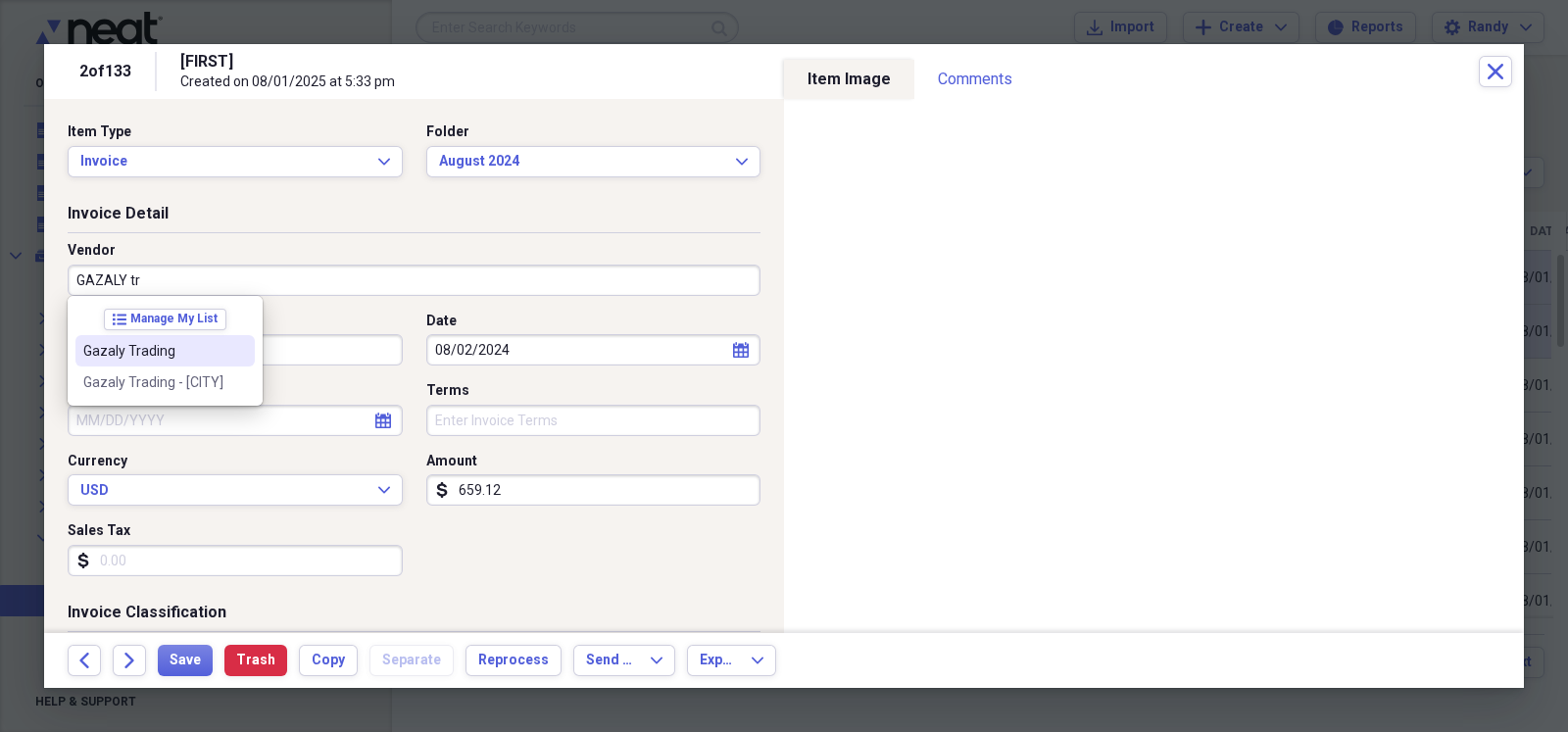 click on "Gazaly Trading" at bounding box center (153, 351) 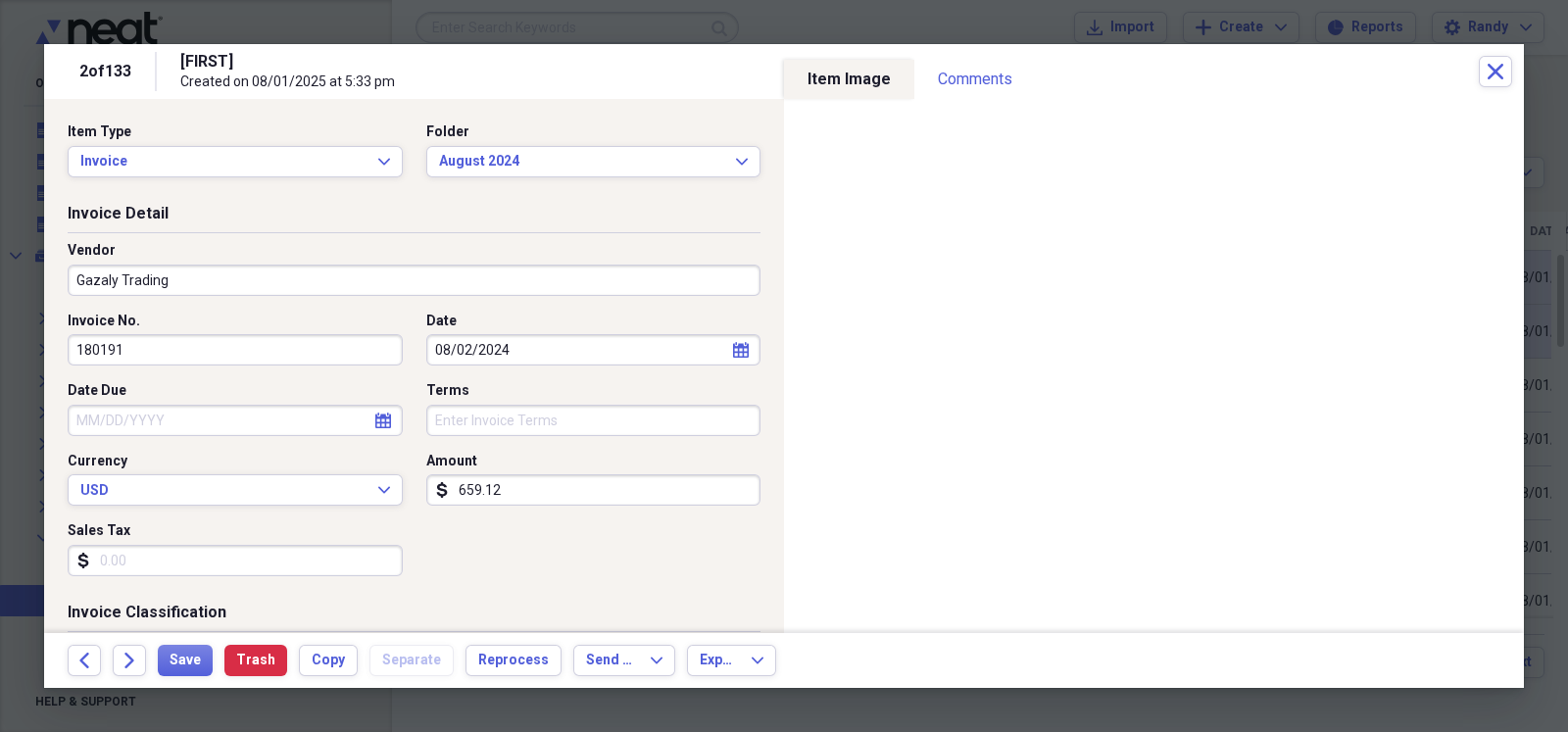 type on "Convenience Store" 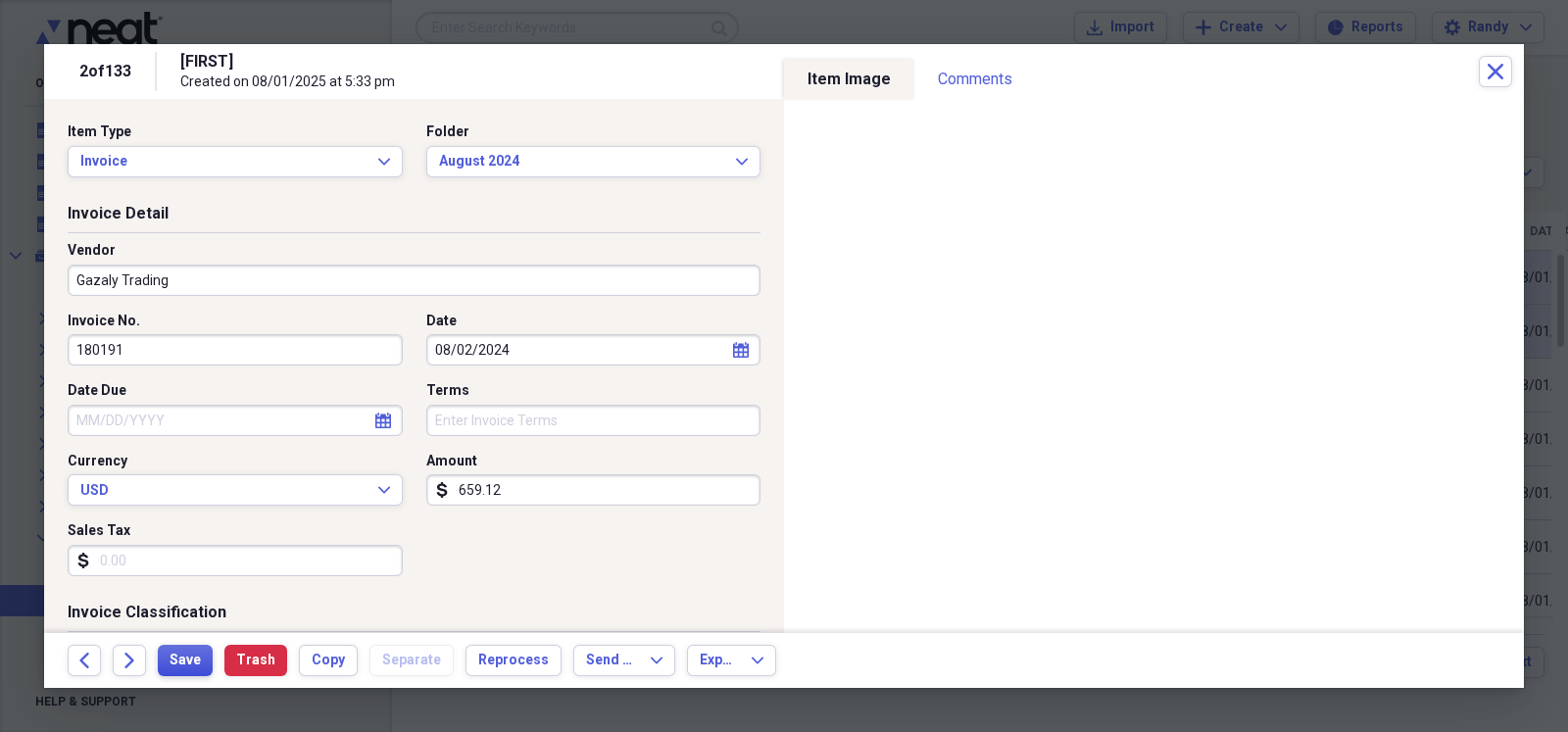 click on "Save" at bounding box center [185, 660] 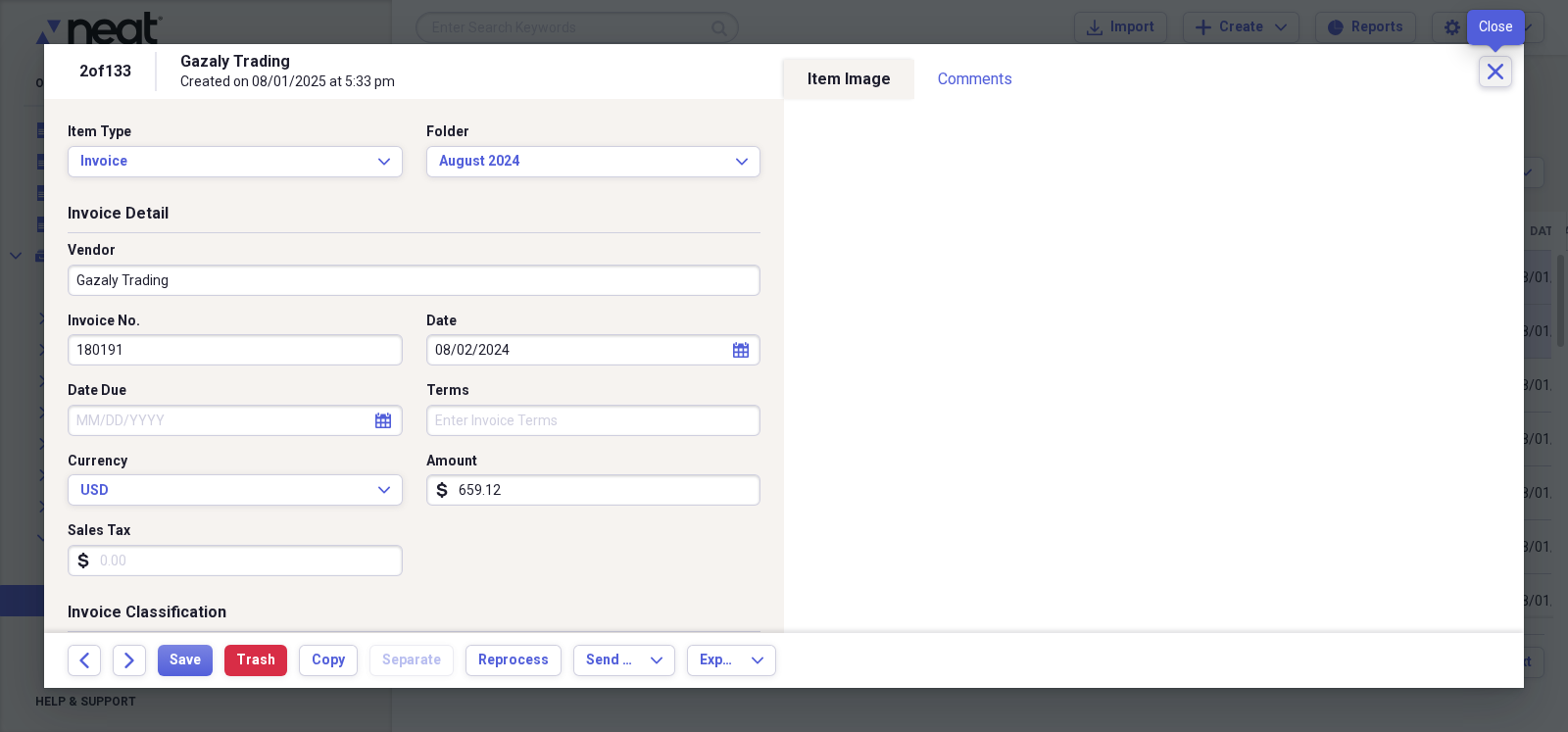 click 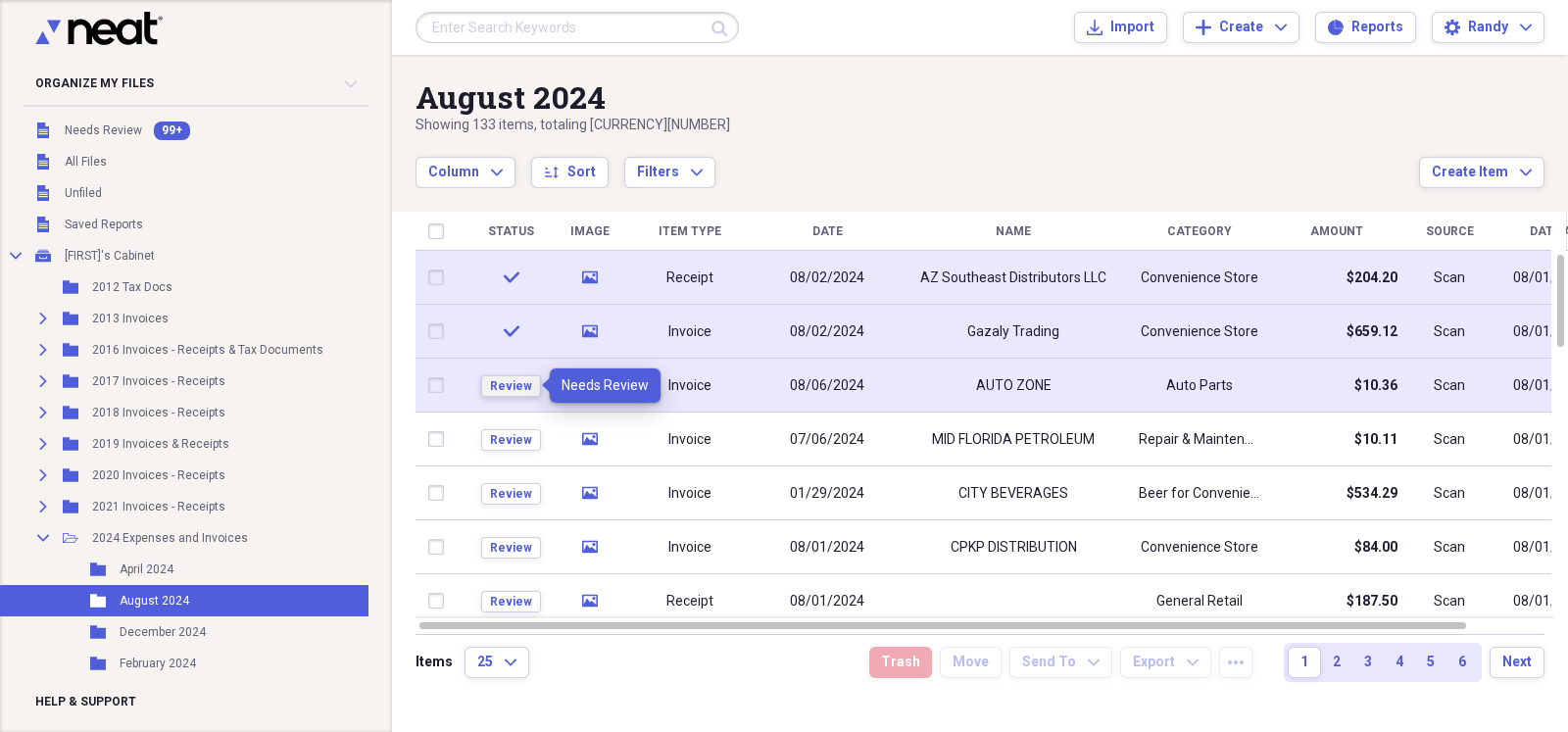 click on "Review" at bounding box center (511, 386) 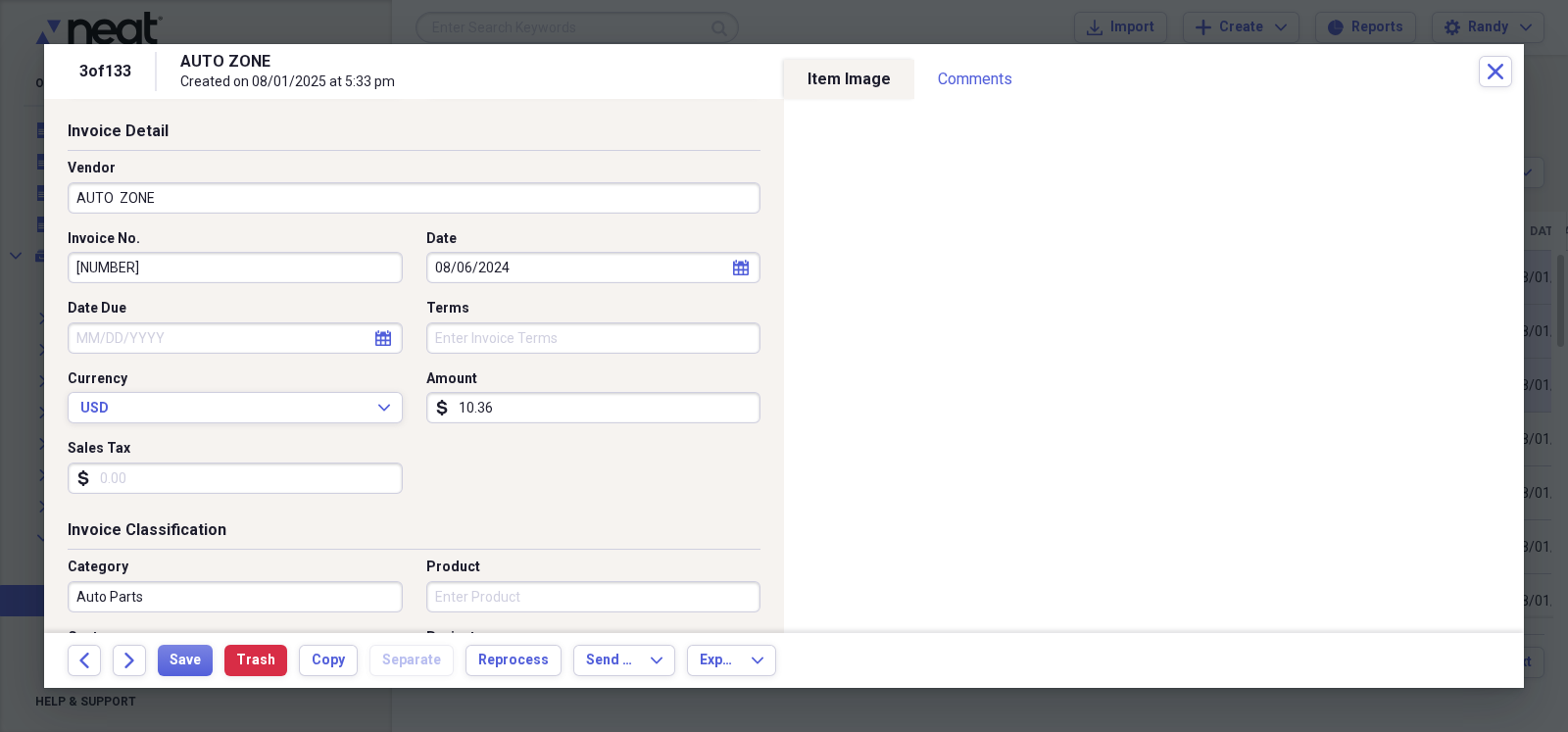 scroll, scrollTop: 97, scrollLeft: 0, axis: vertical 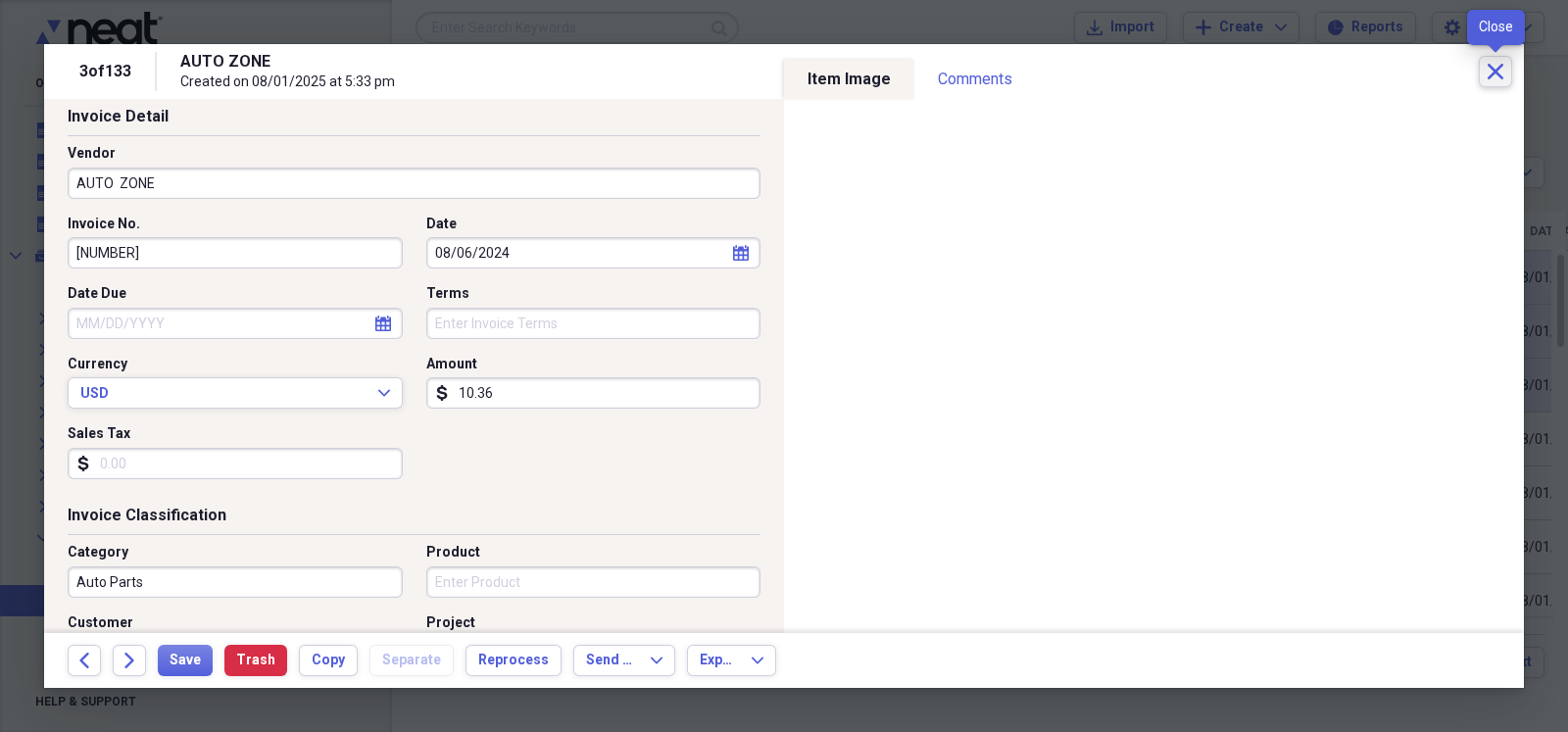 click on "Close" 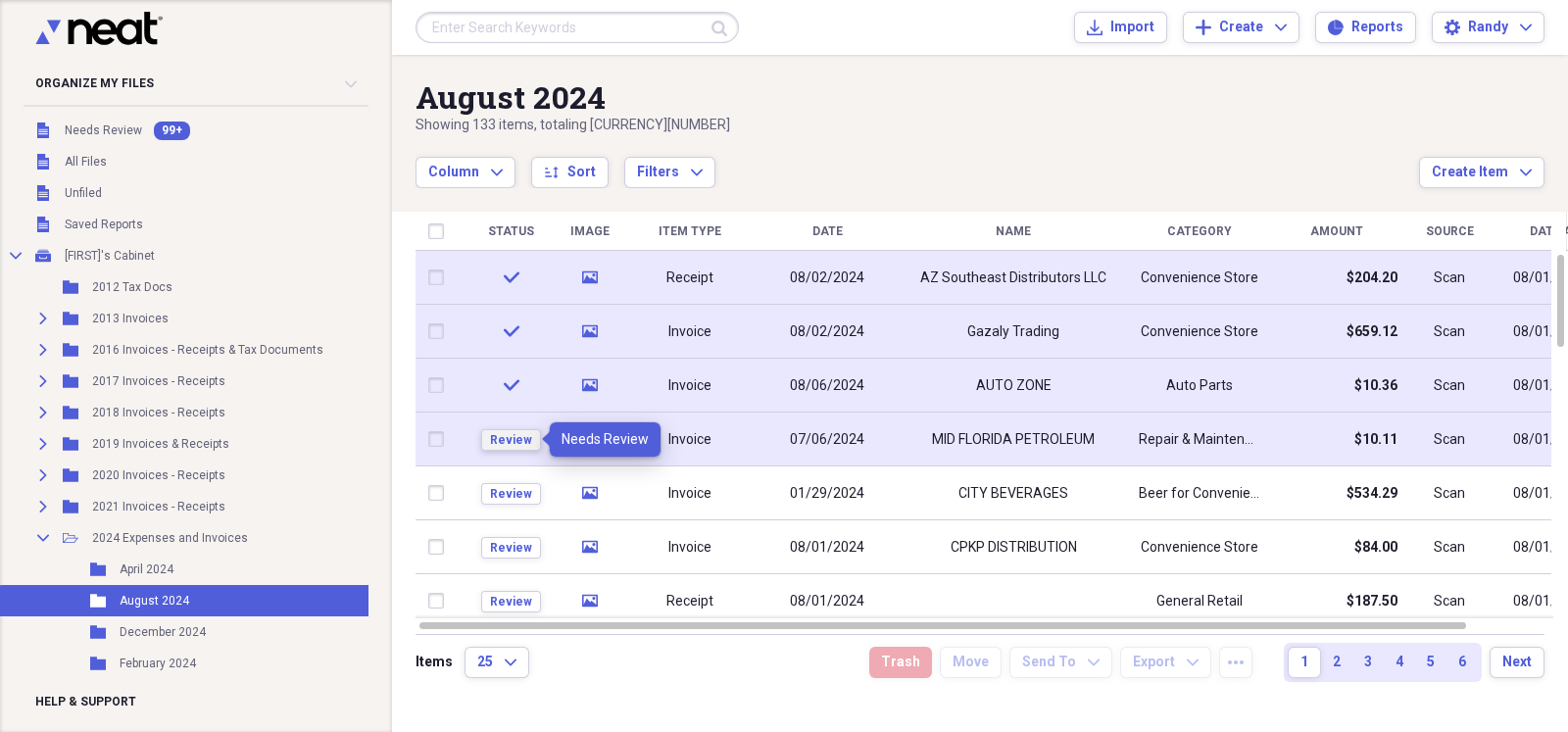 click on "Review" at bounding box center (511, 440) 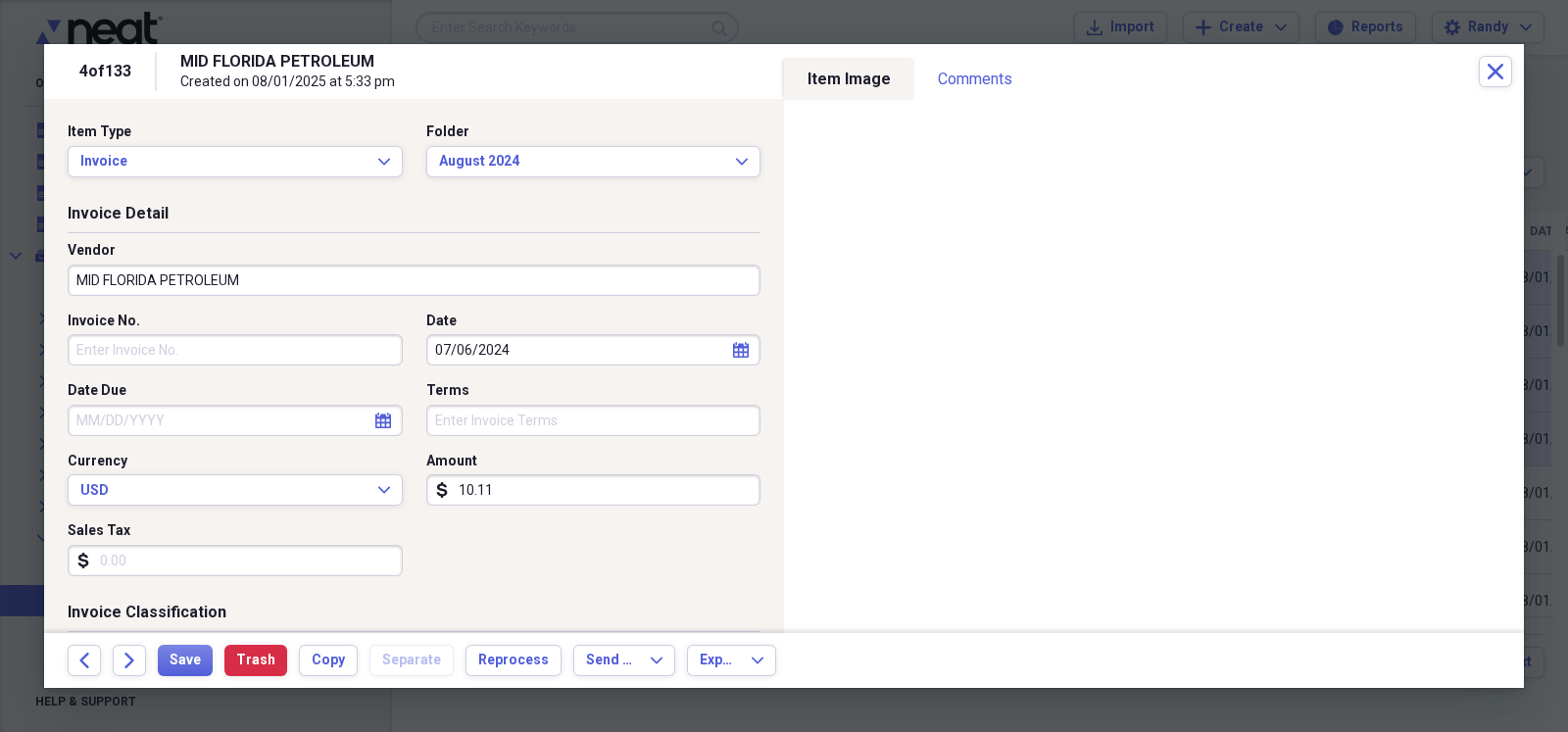 click on "10.11" at bounding box center (594, 490) 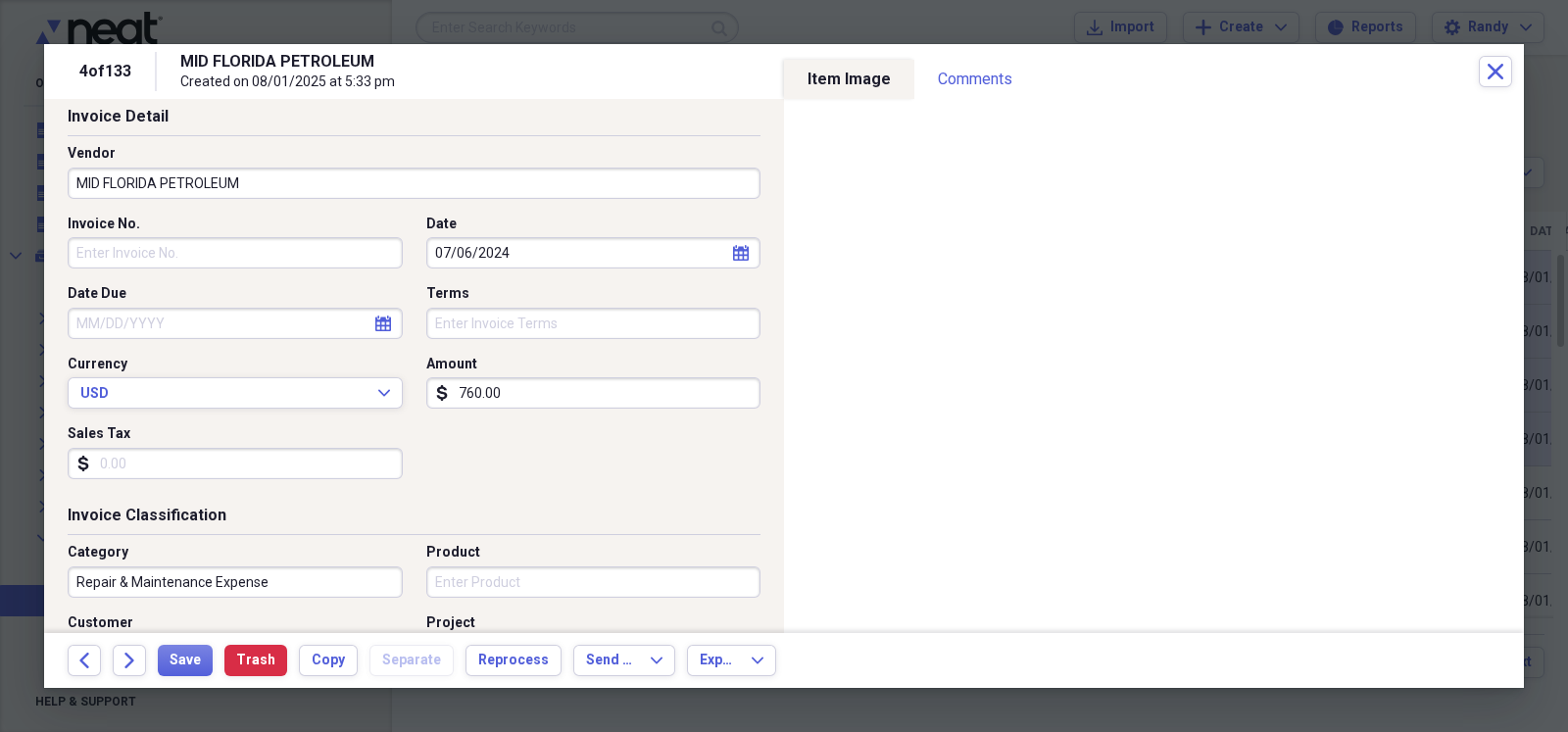 scroll, scrollTop: 97, scrollLeft: 0, axis: vertical 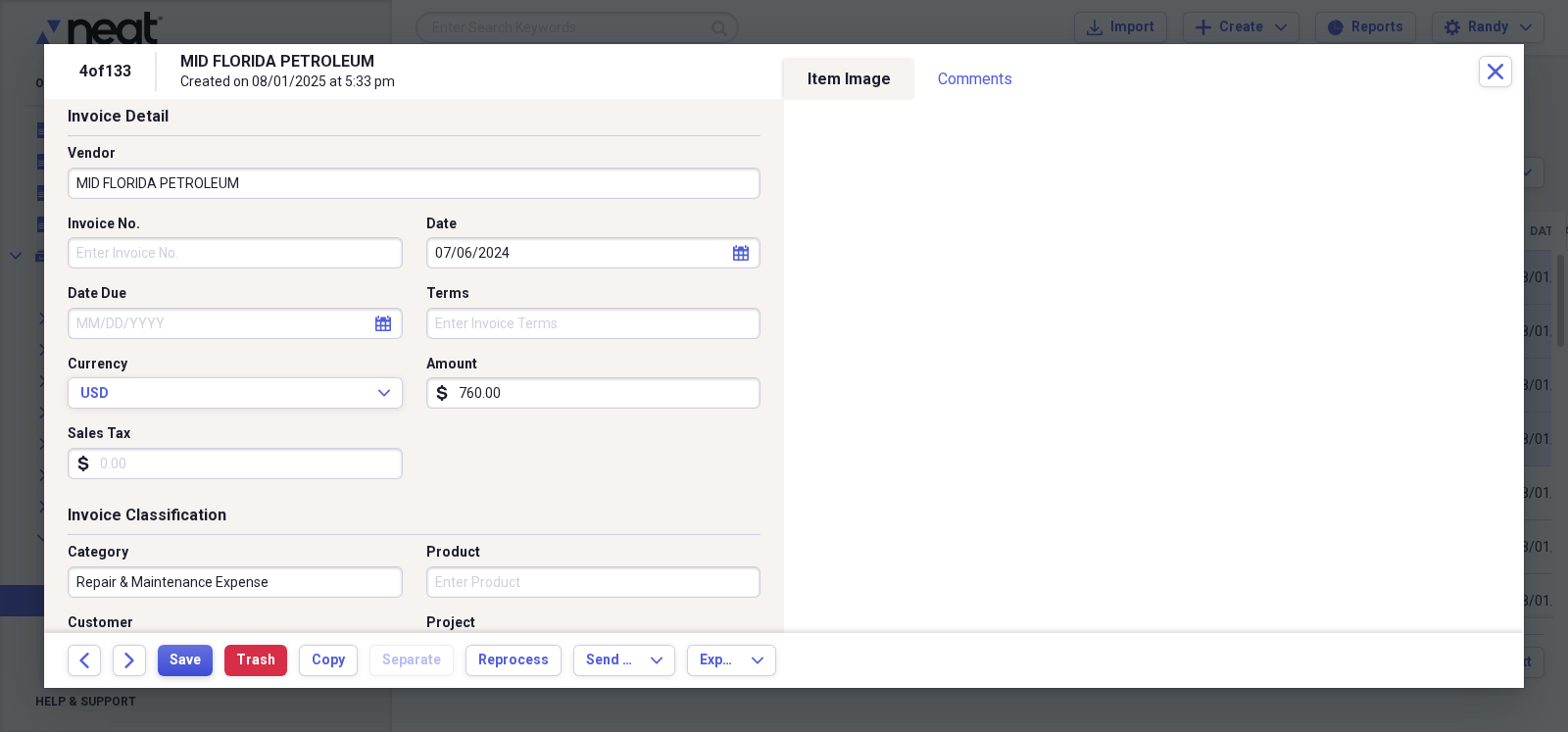 type on "760.00" 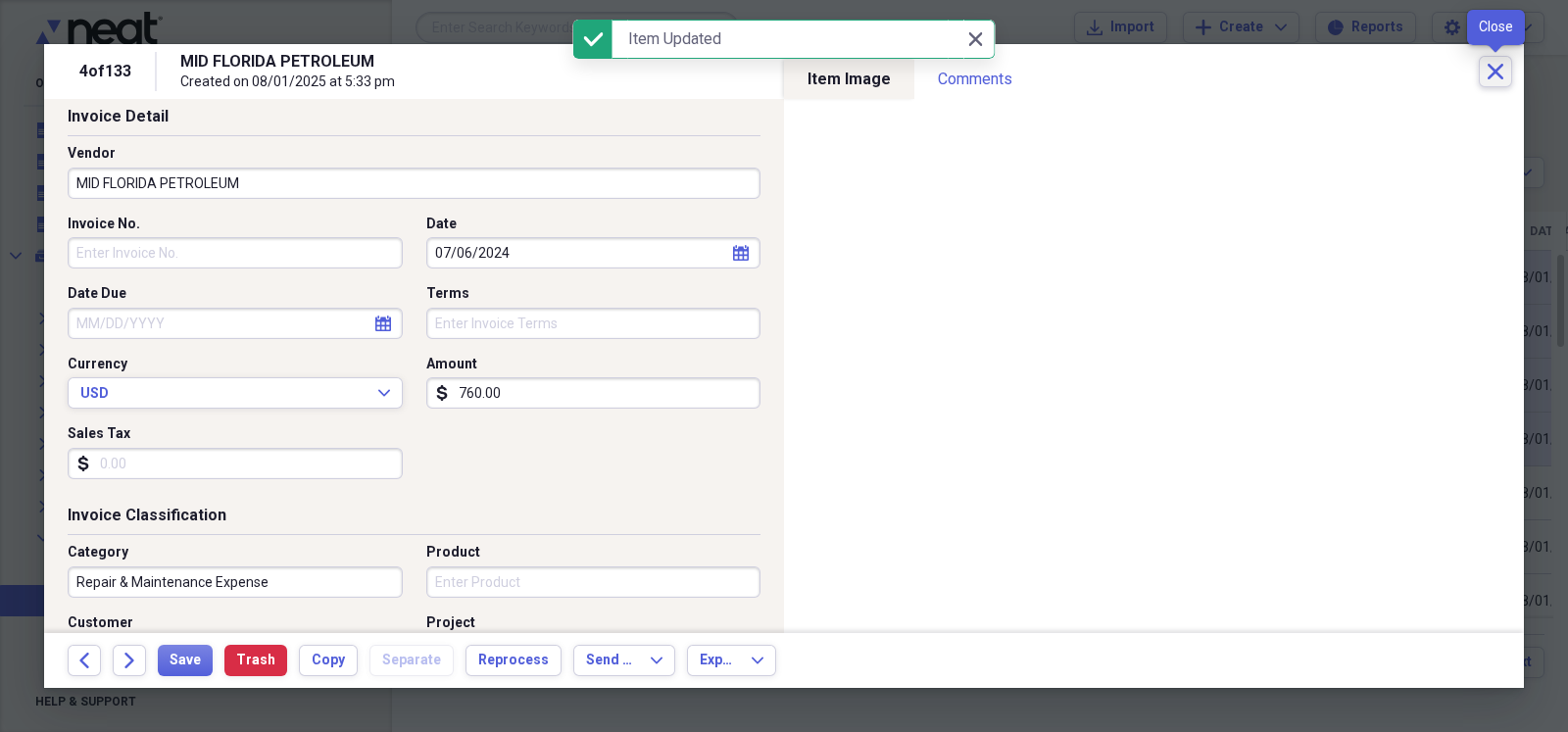 click 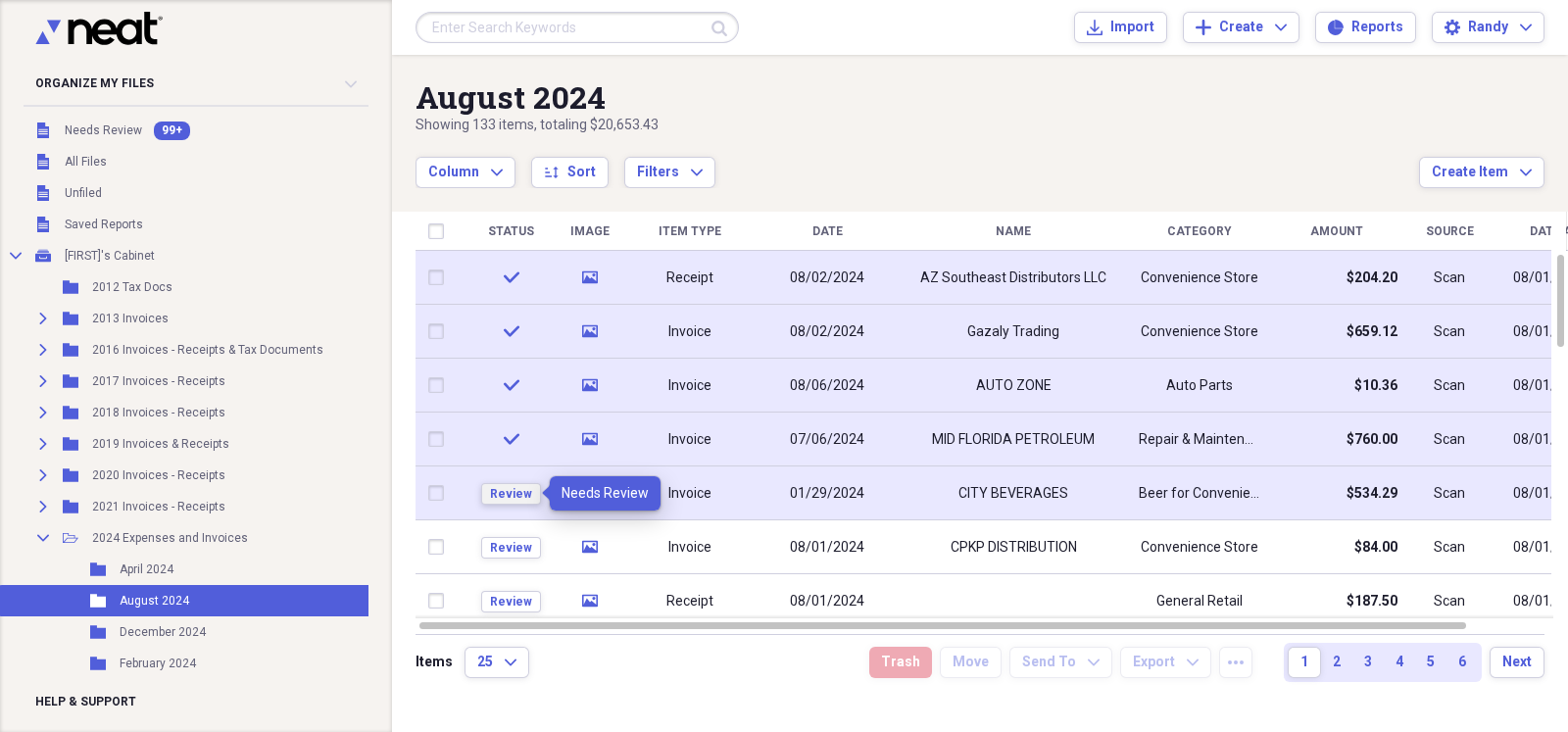 click on "Review" at bounding box center (511, 494) 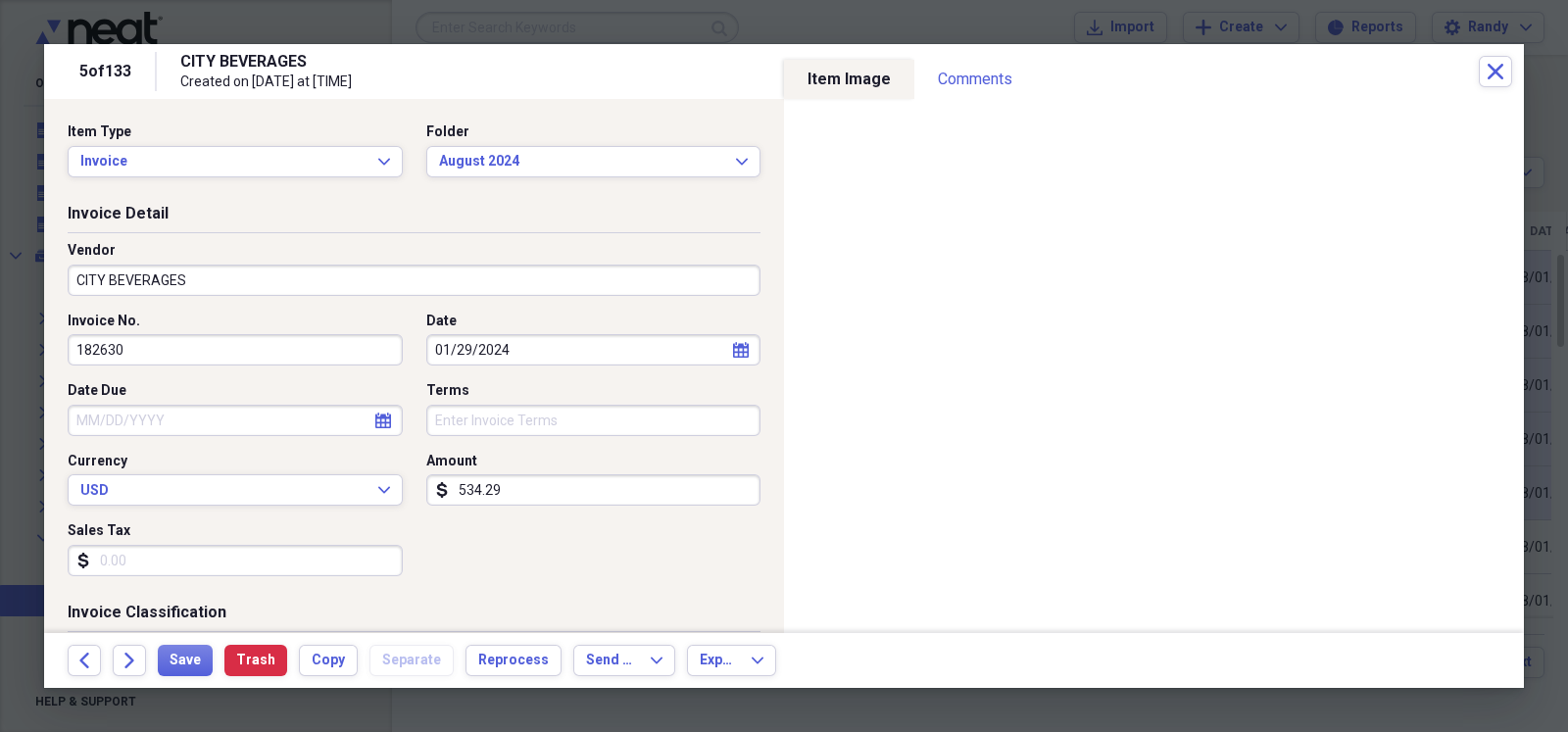 click on "534.29" at bounding box center (594, 490) 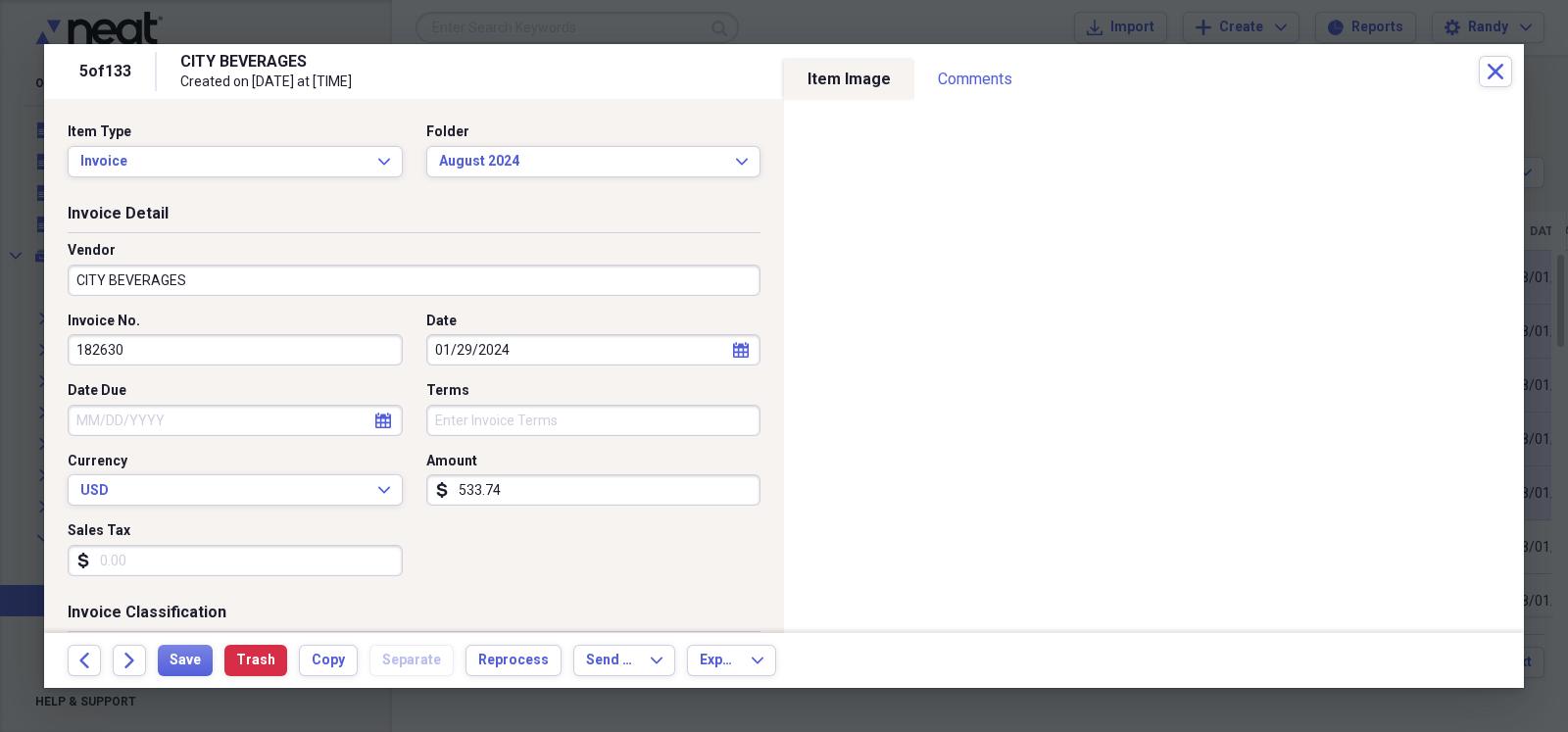 scroll, scrollTop: 48, scrollLeft: 0, axis: vertical 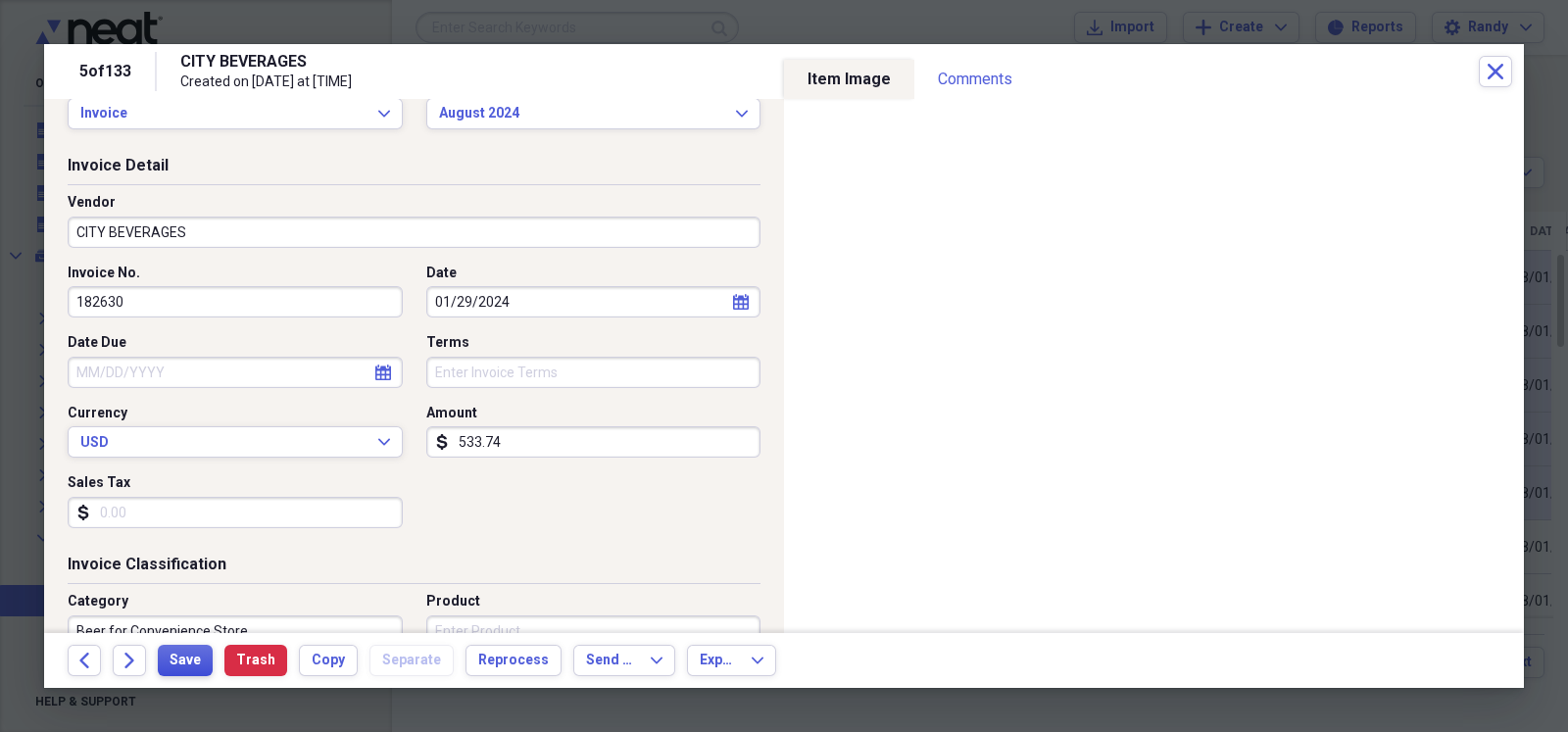 type on "533.74" 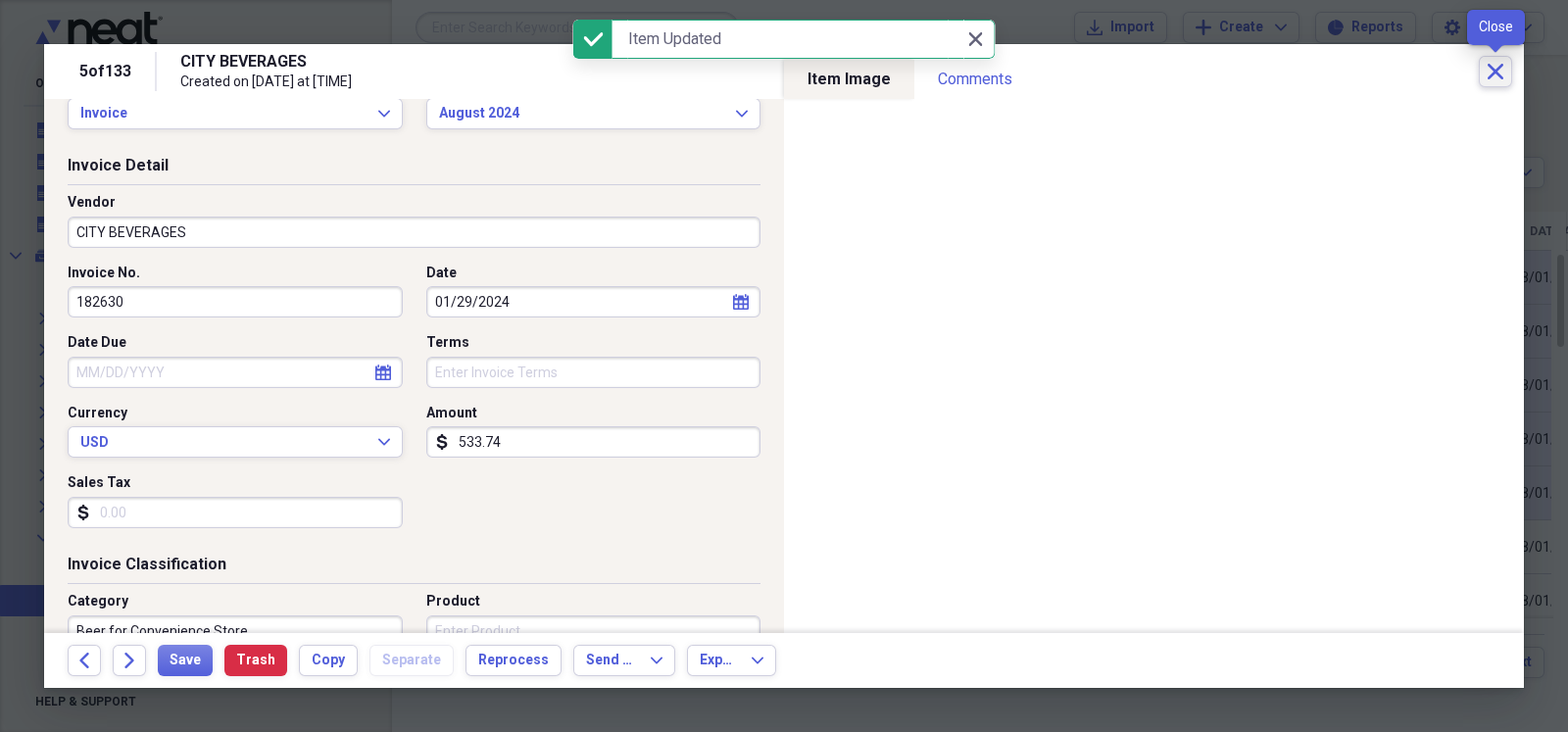 click on "Close" 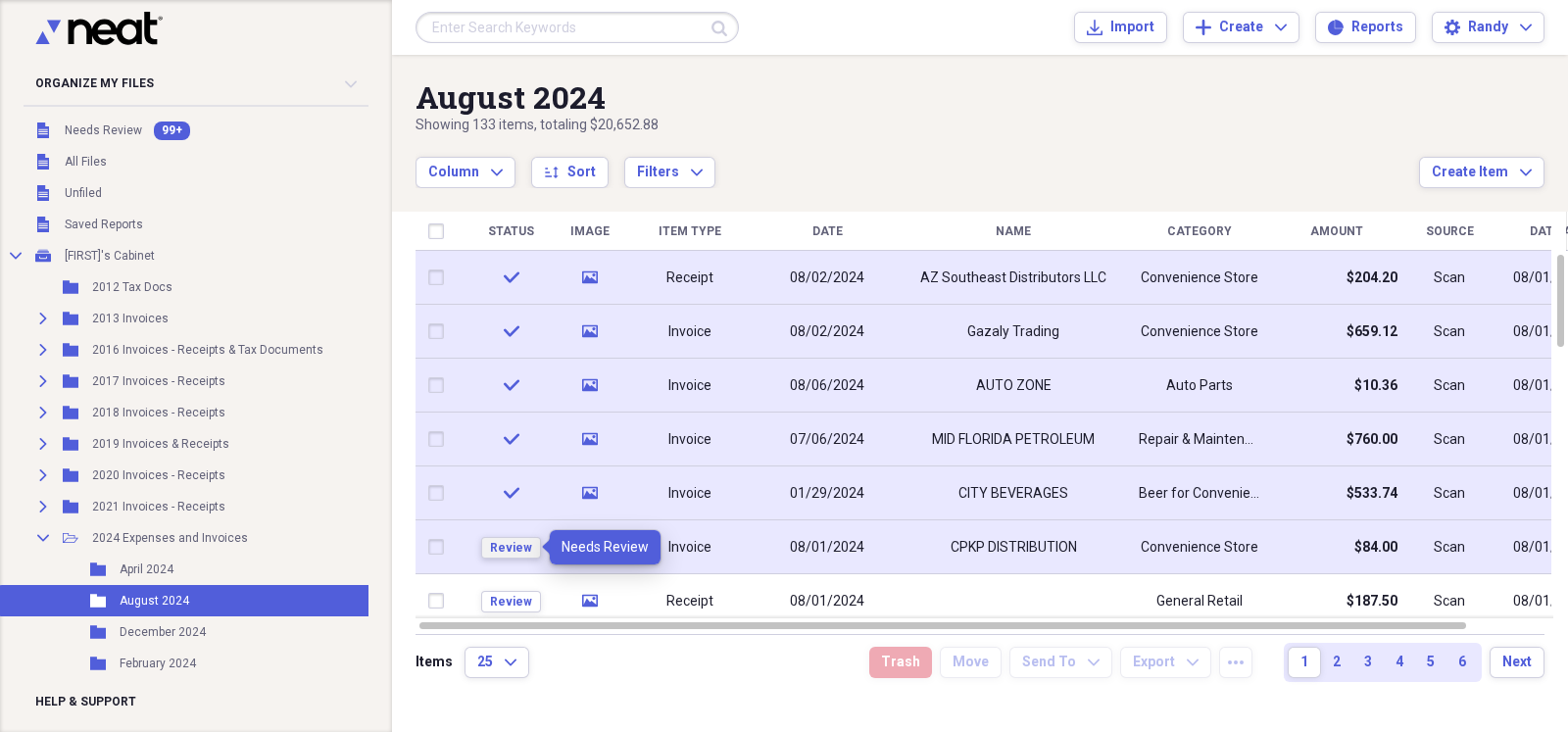 click on "Review" at bounding box center [511, 548] 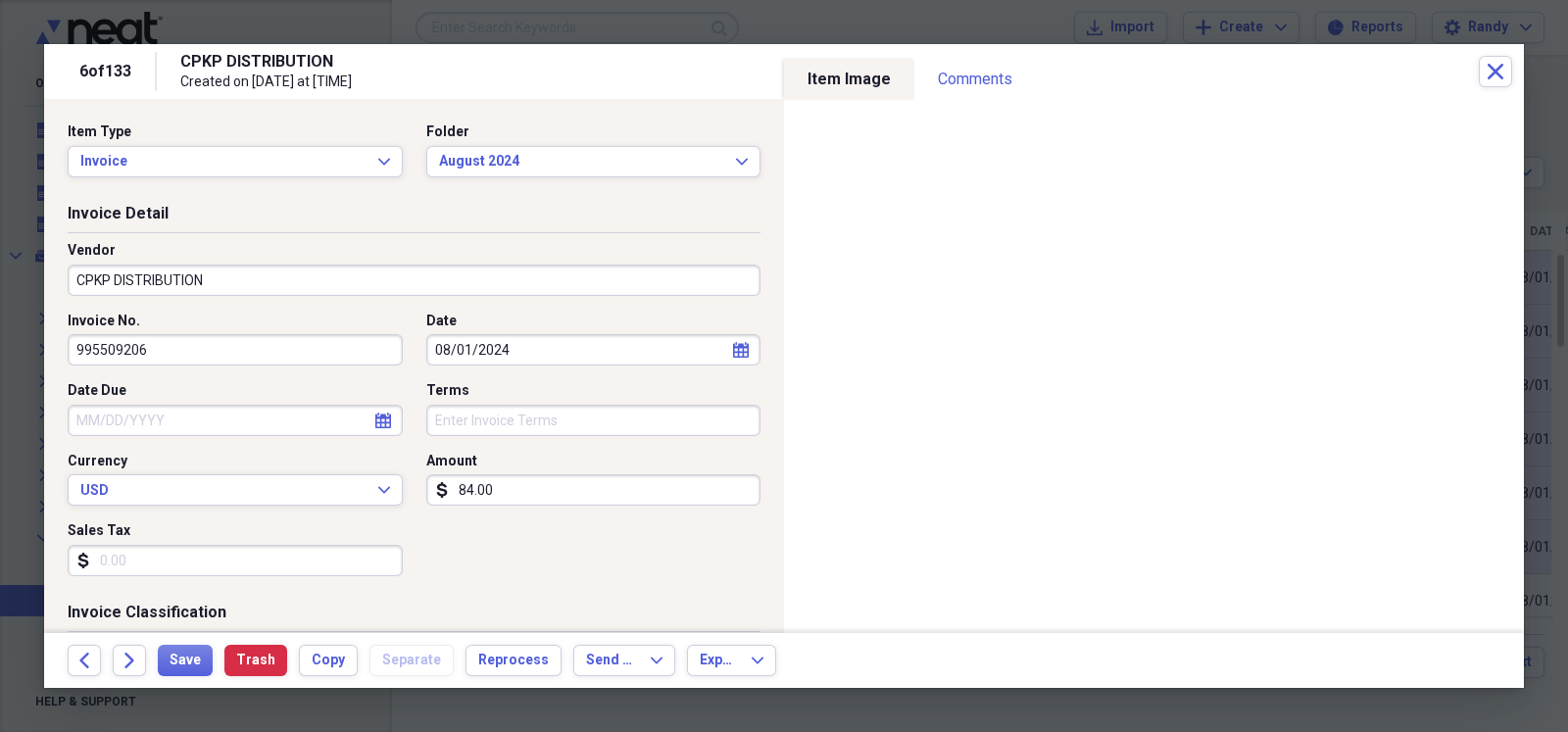 click on "84.00" at bounding box center (594, 490) 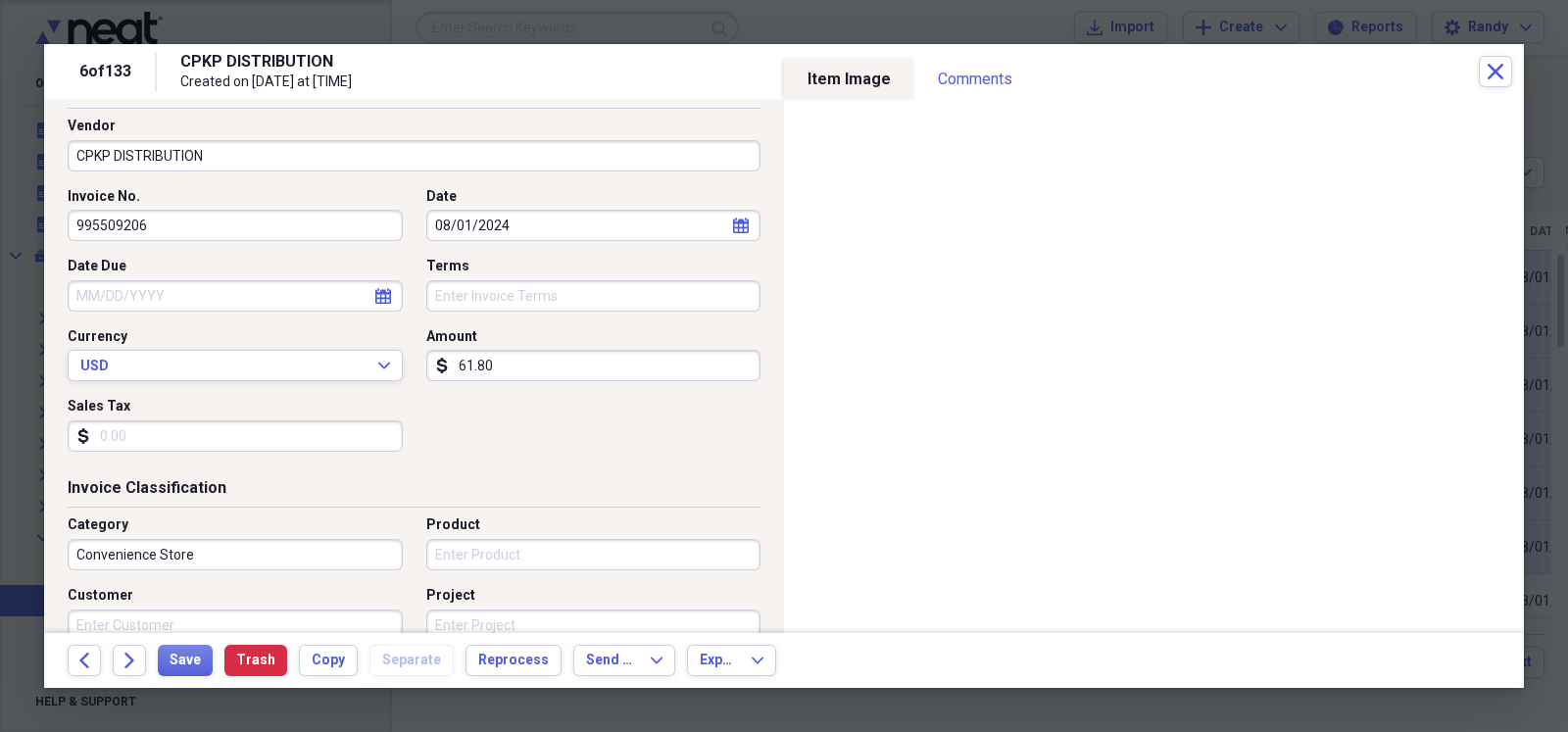scroll, scrollTop: 147, scrollLeft: 0, axis: vertical 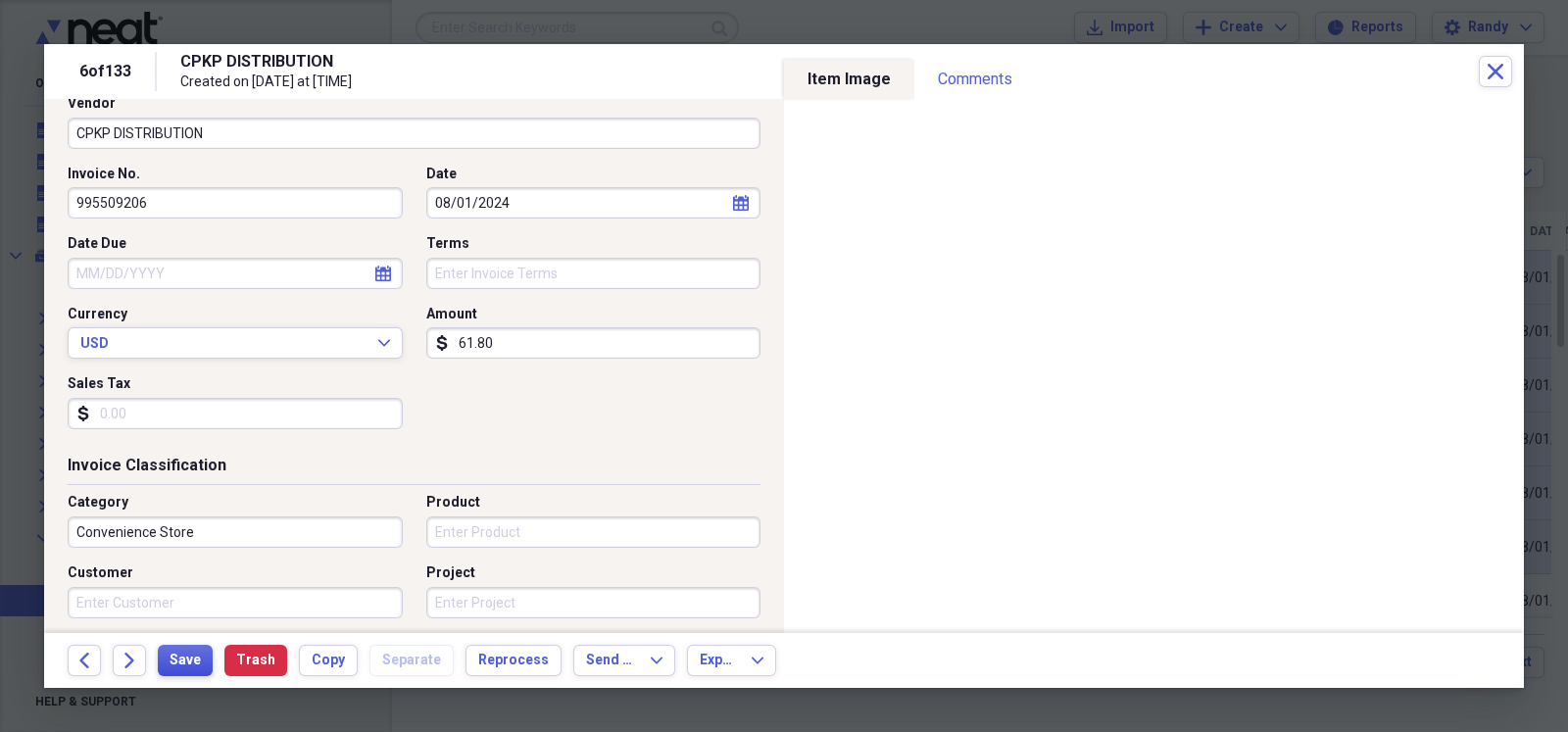 type on "61.80" 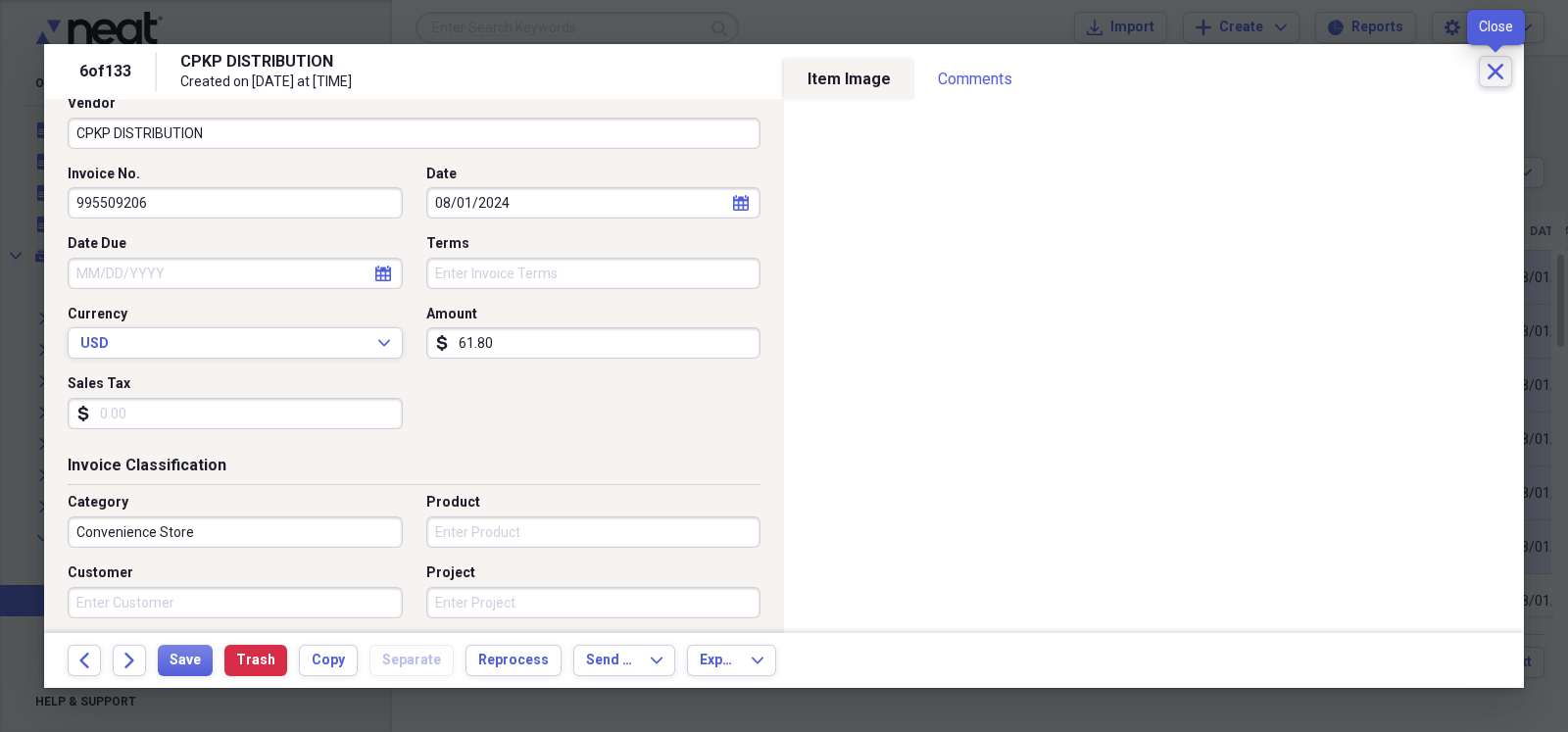 click on "Close" 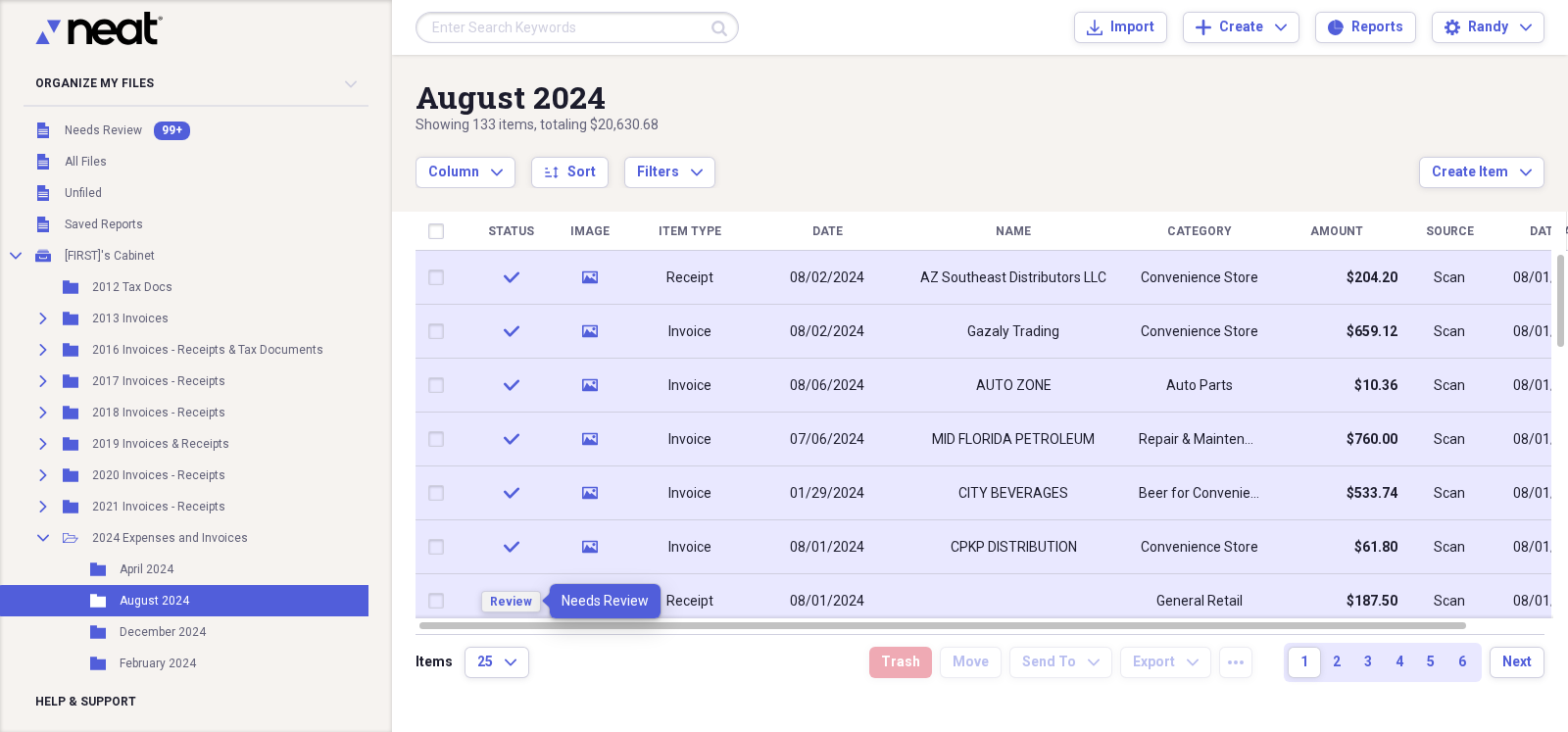 click on "Review" at bounding box center [511, 602] 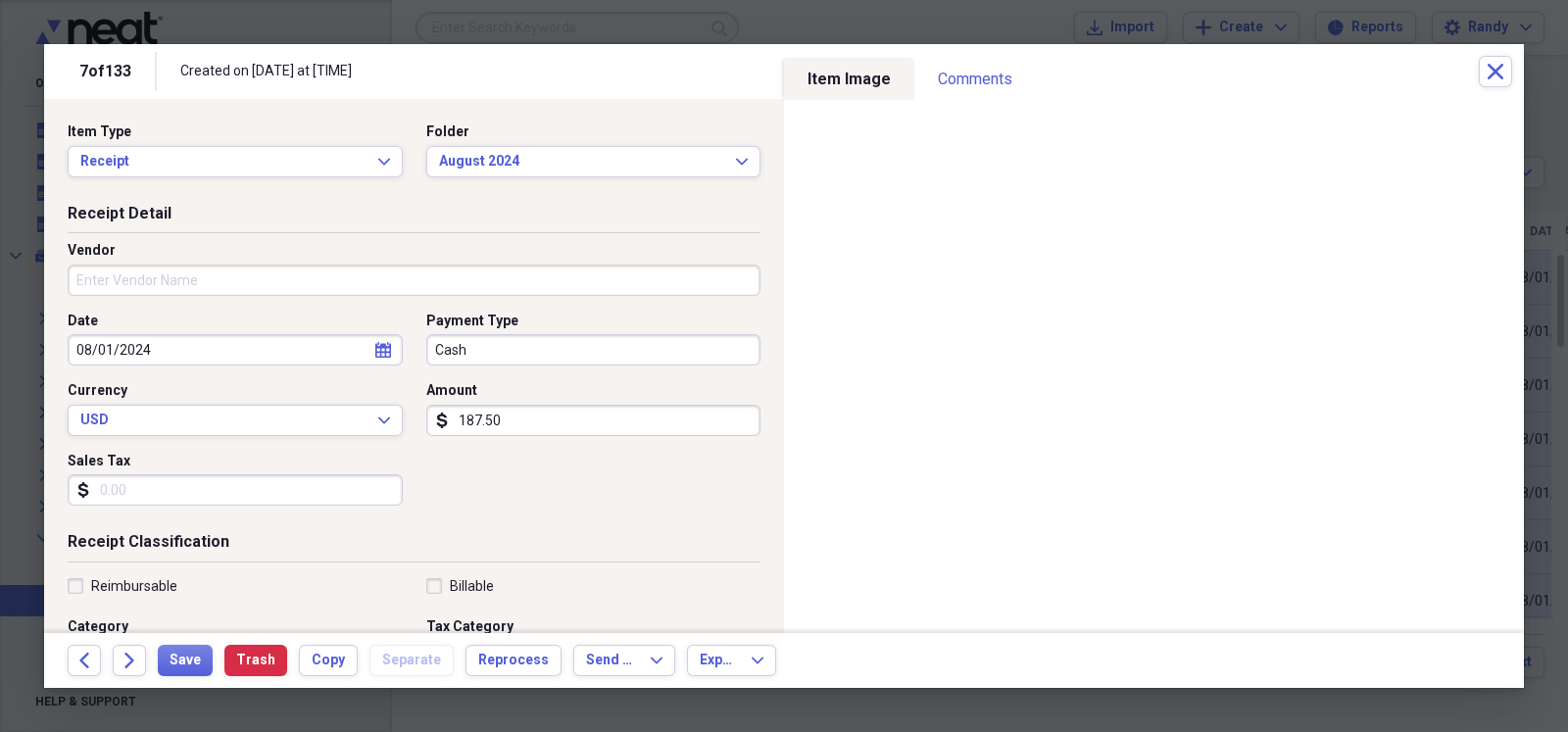 click on "Vendor" at bounding box center (414, 280) 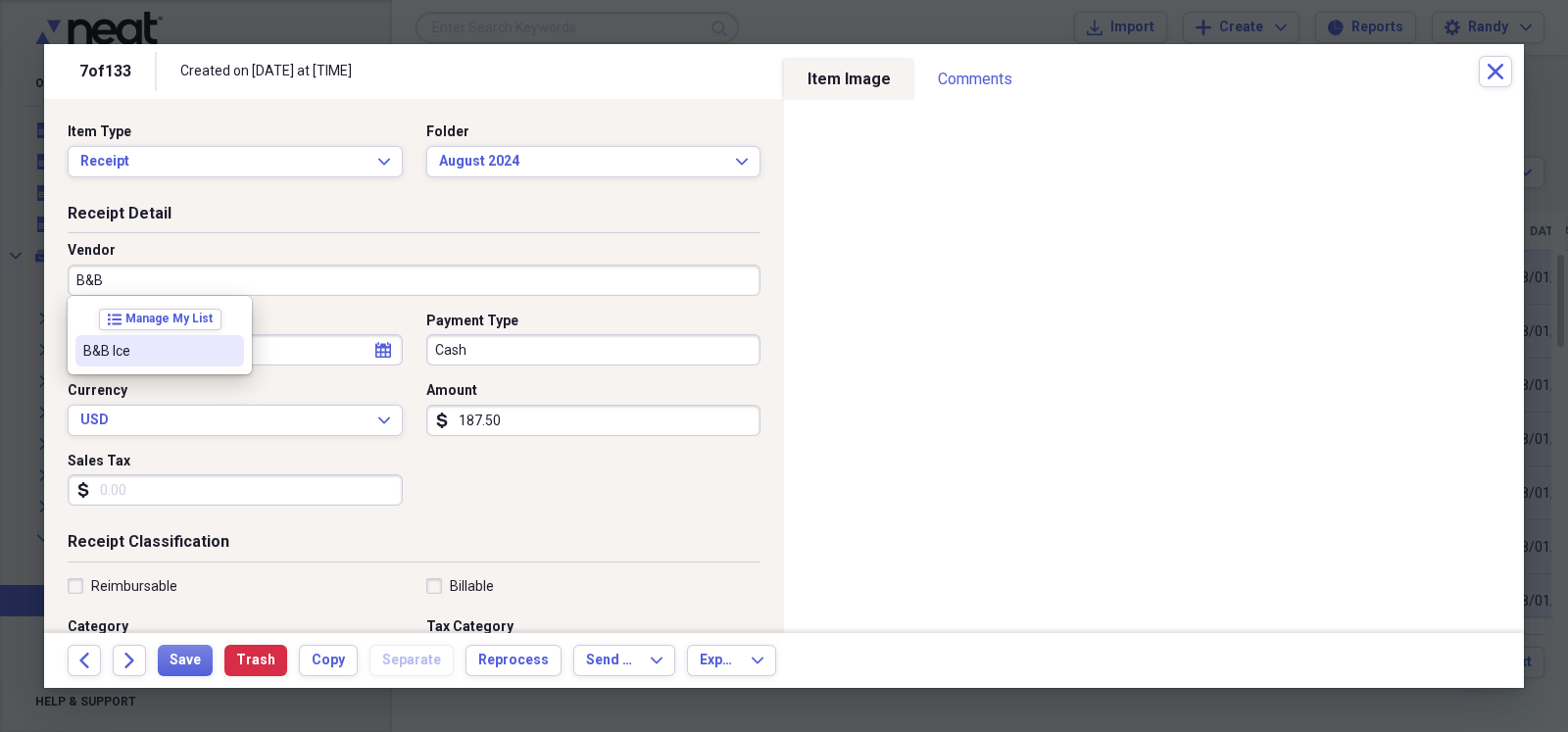 click on "B&B Ice" at bounding box center [148, 351] 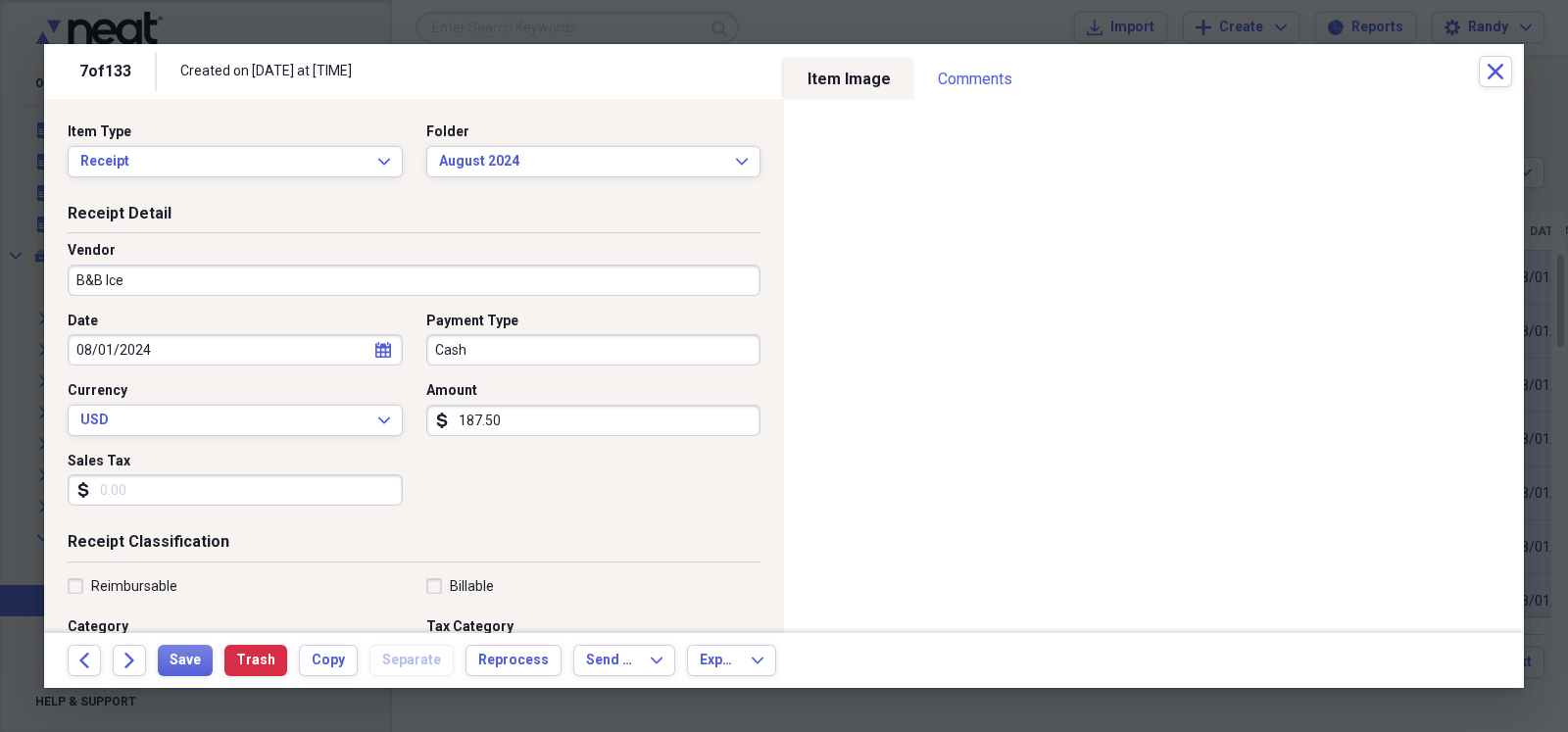 type on "Convenience Store" 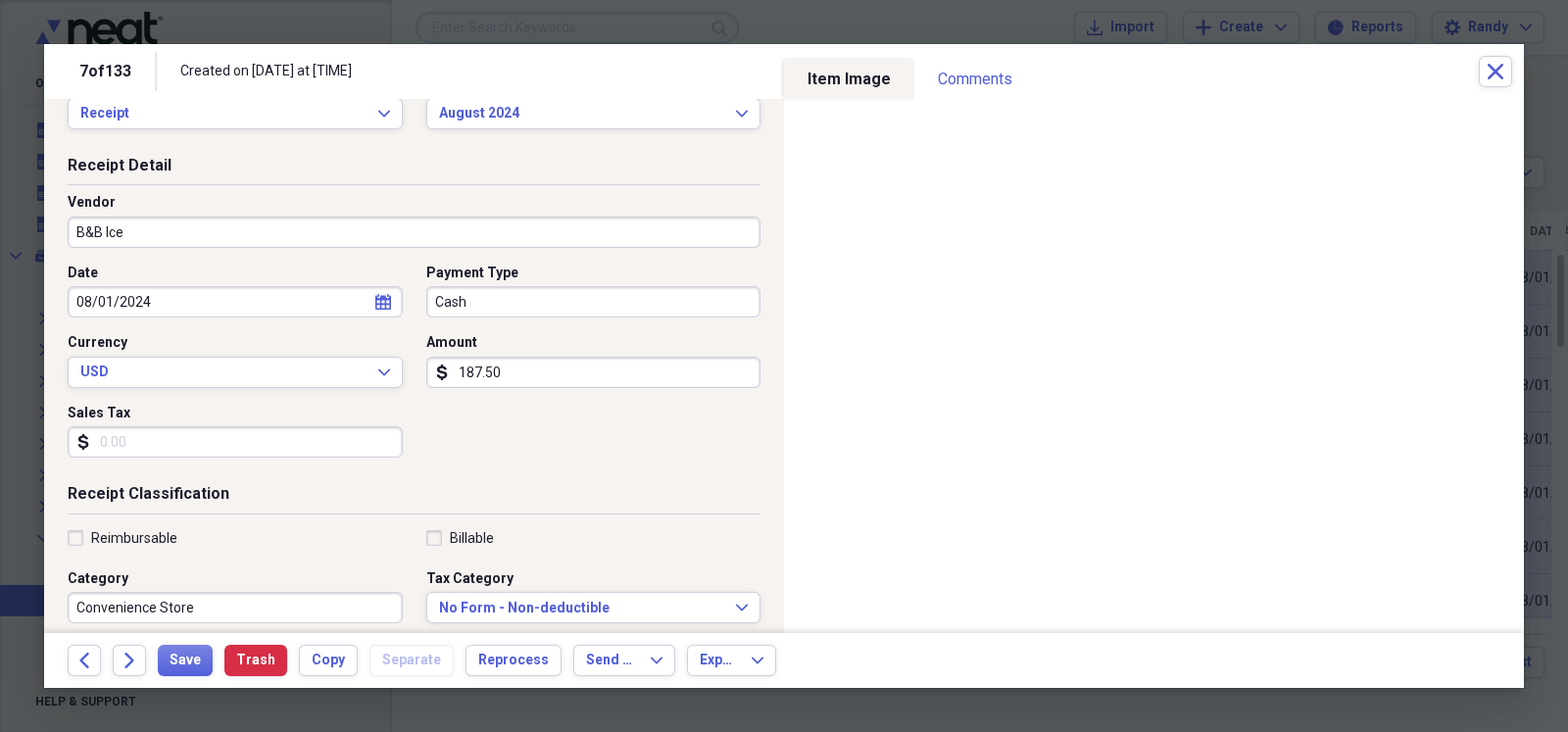 scroll, scrollTop: 97, scrollLeft: 0, axis: vertical 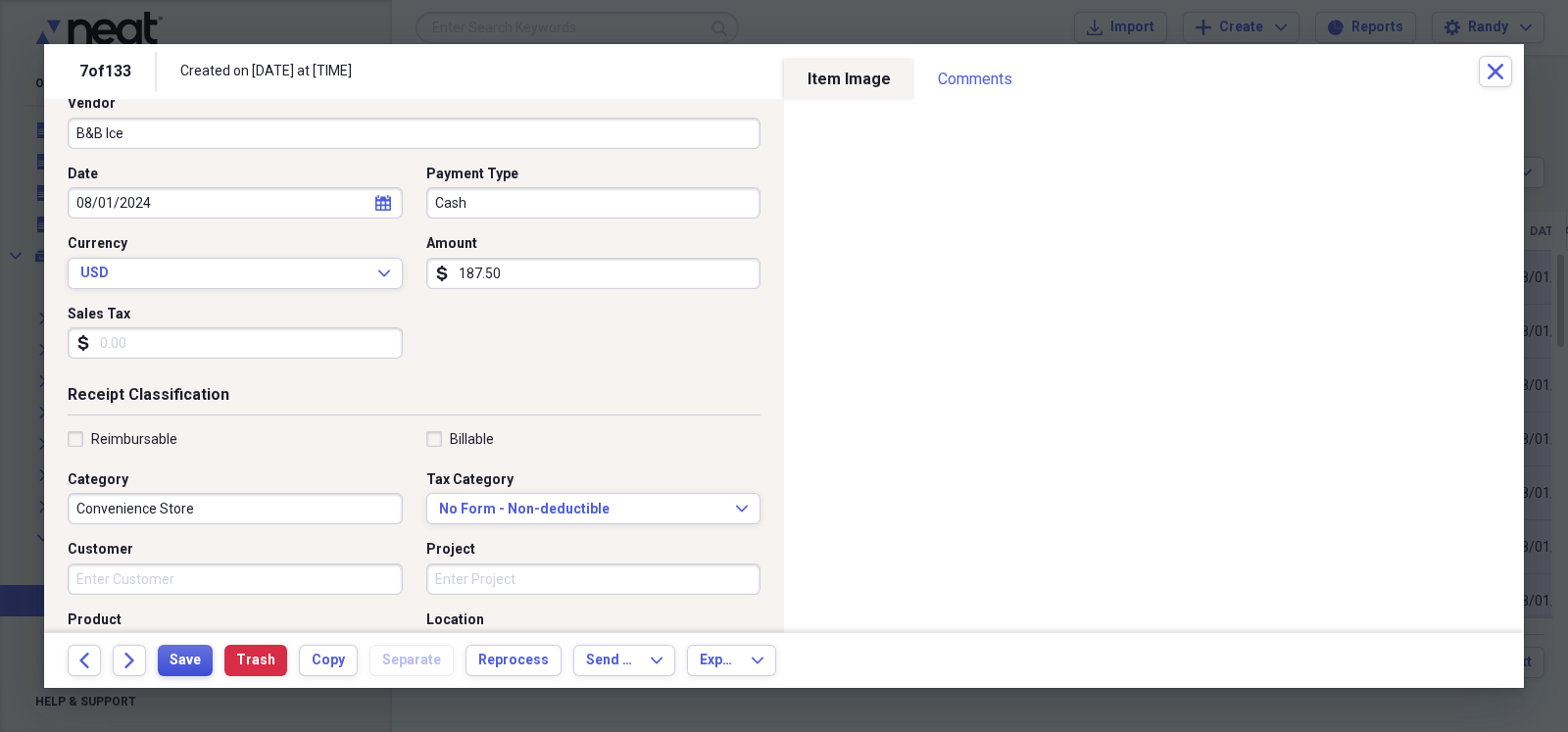 click on "Save" at bounding box center (185, 660) 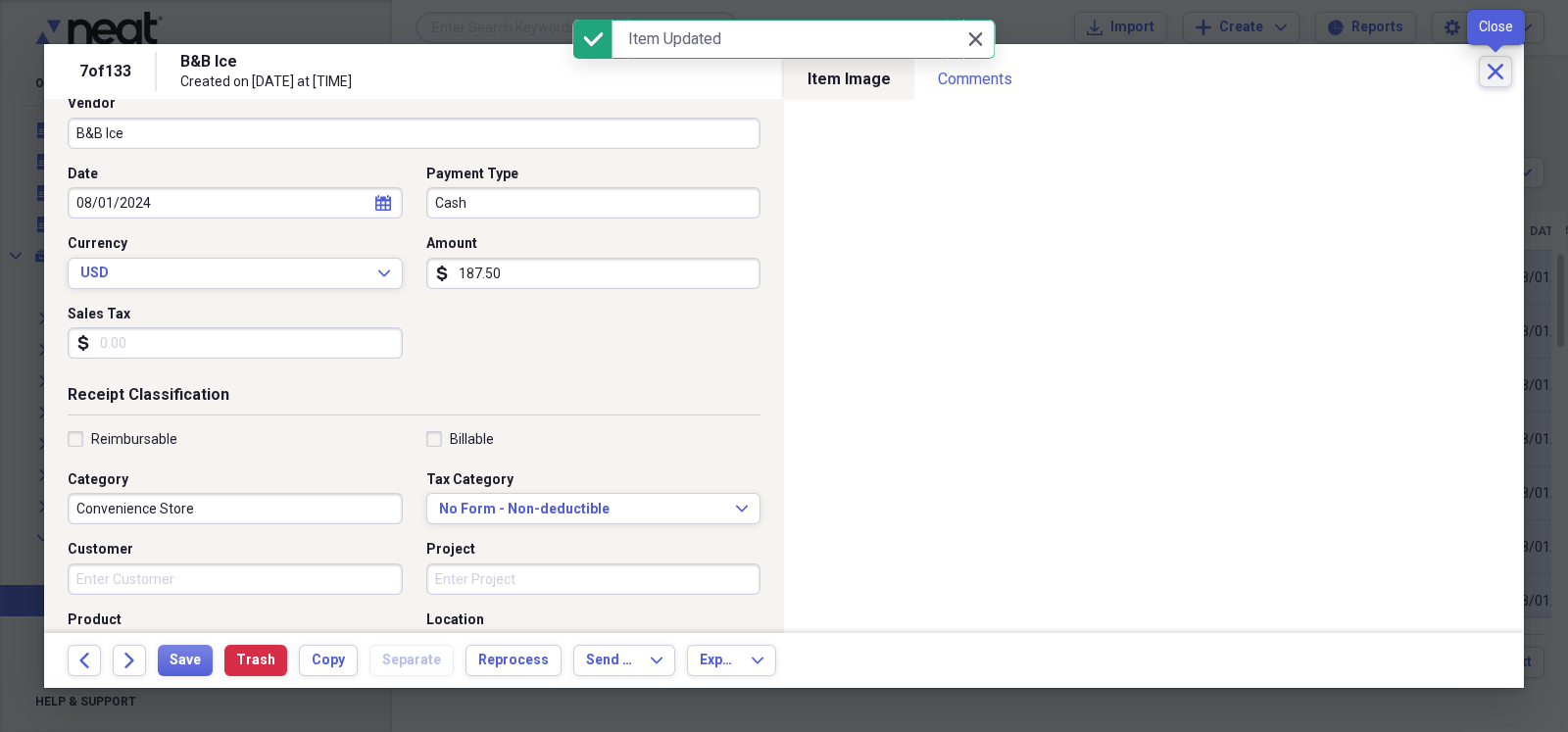 click on "Close" 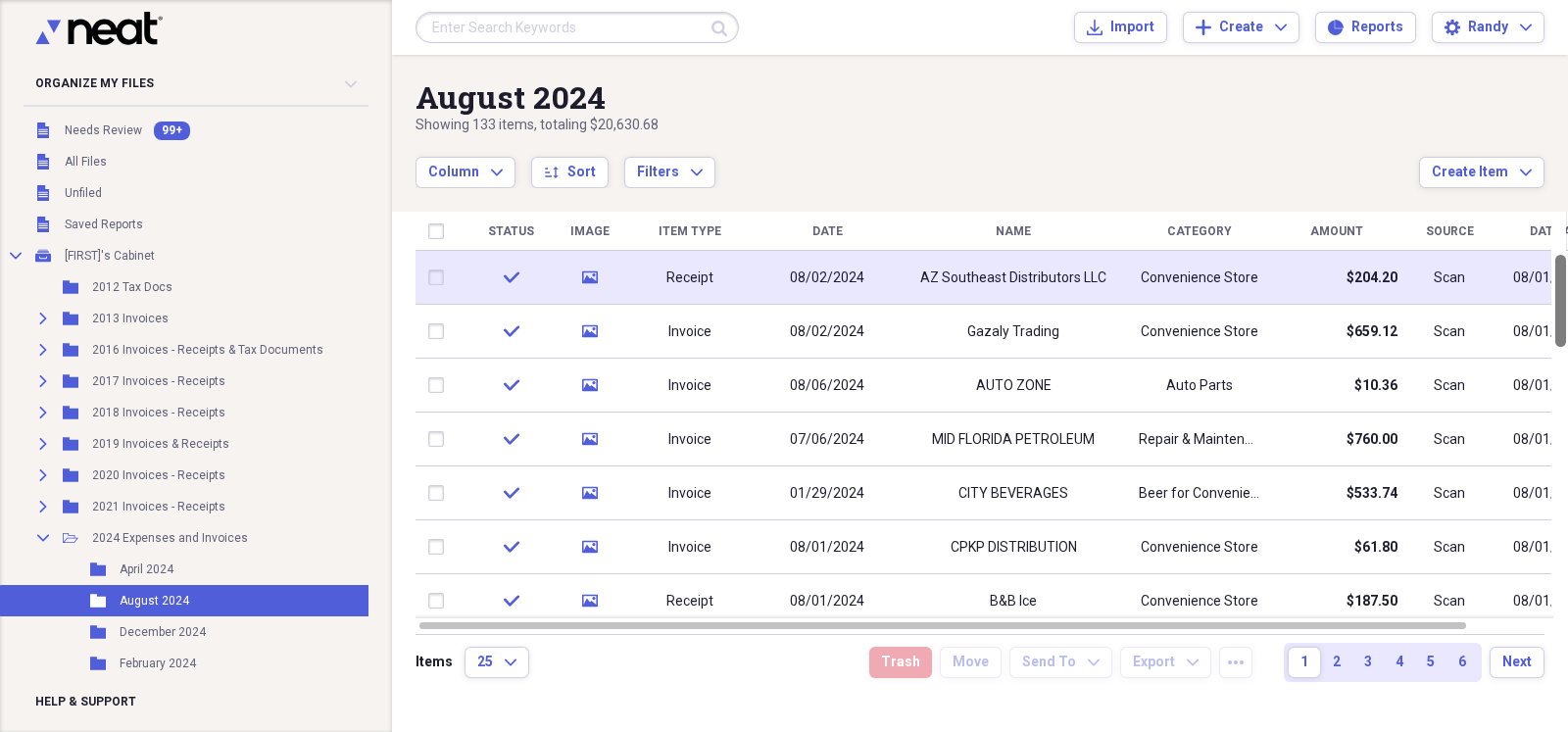 drag, startPoint x: 1559, startPoint y: 334, endPoint x: 1519, endPoint y: 279, distance: 68.00735 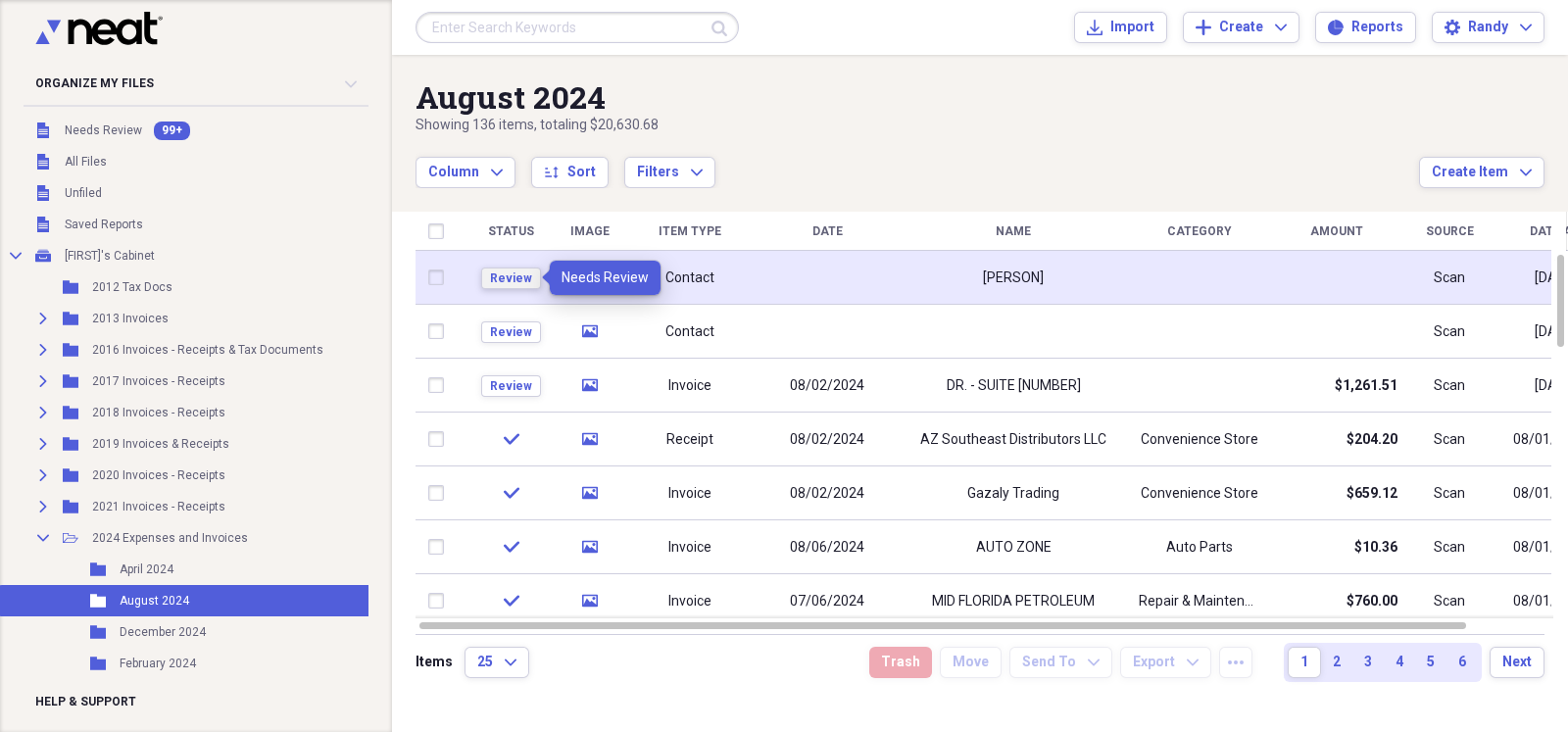 click on "Review" at bounding box center [511, 278] 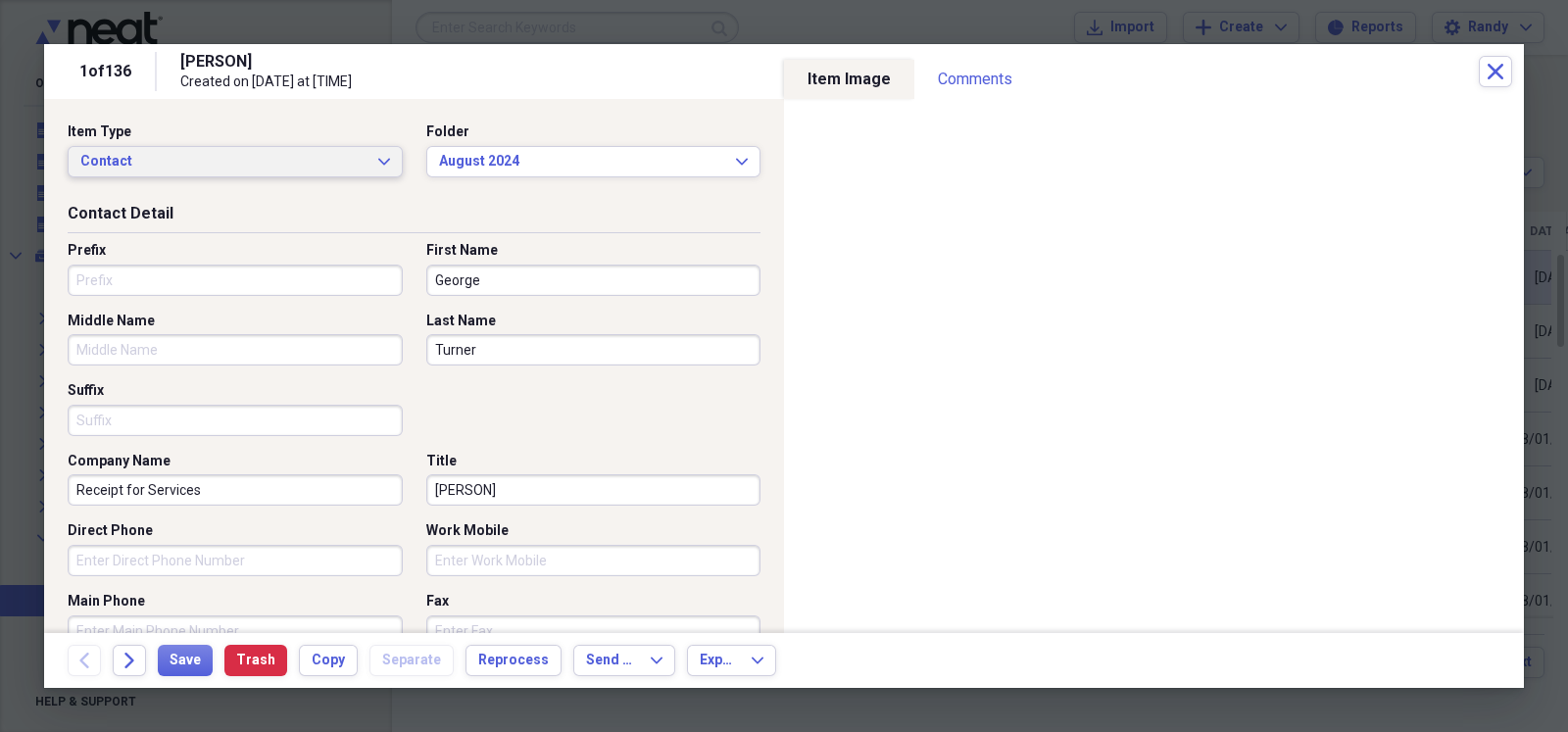 click on "Expand" 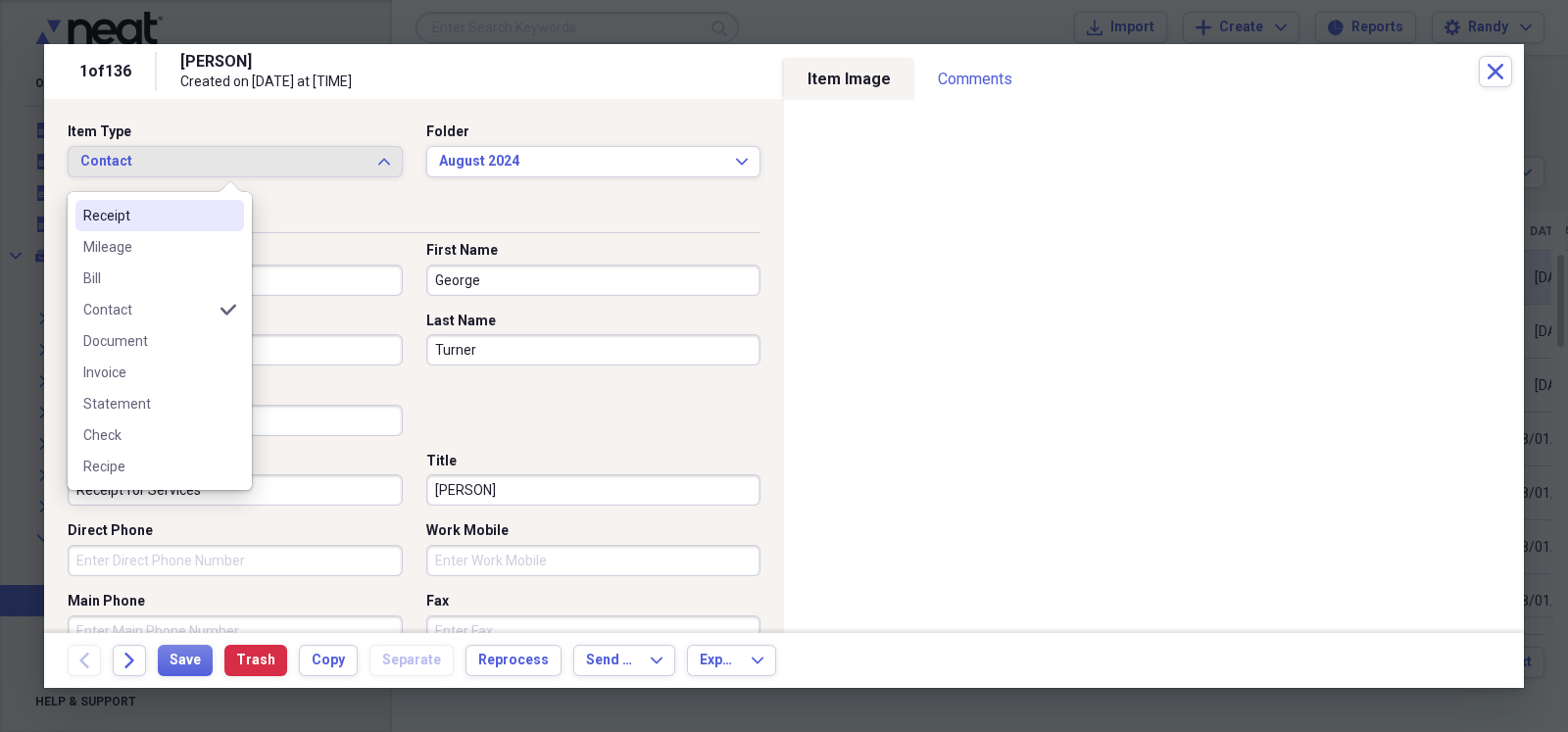 click on "Receipt" at bounding box center (148, 216) 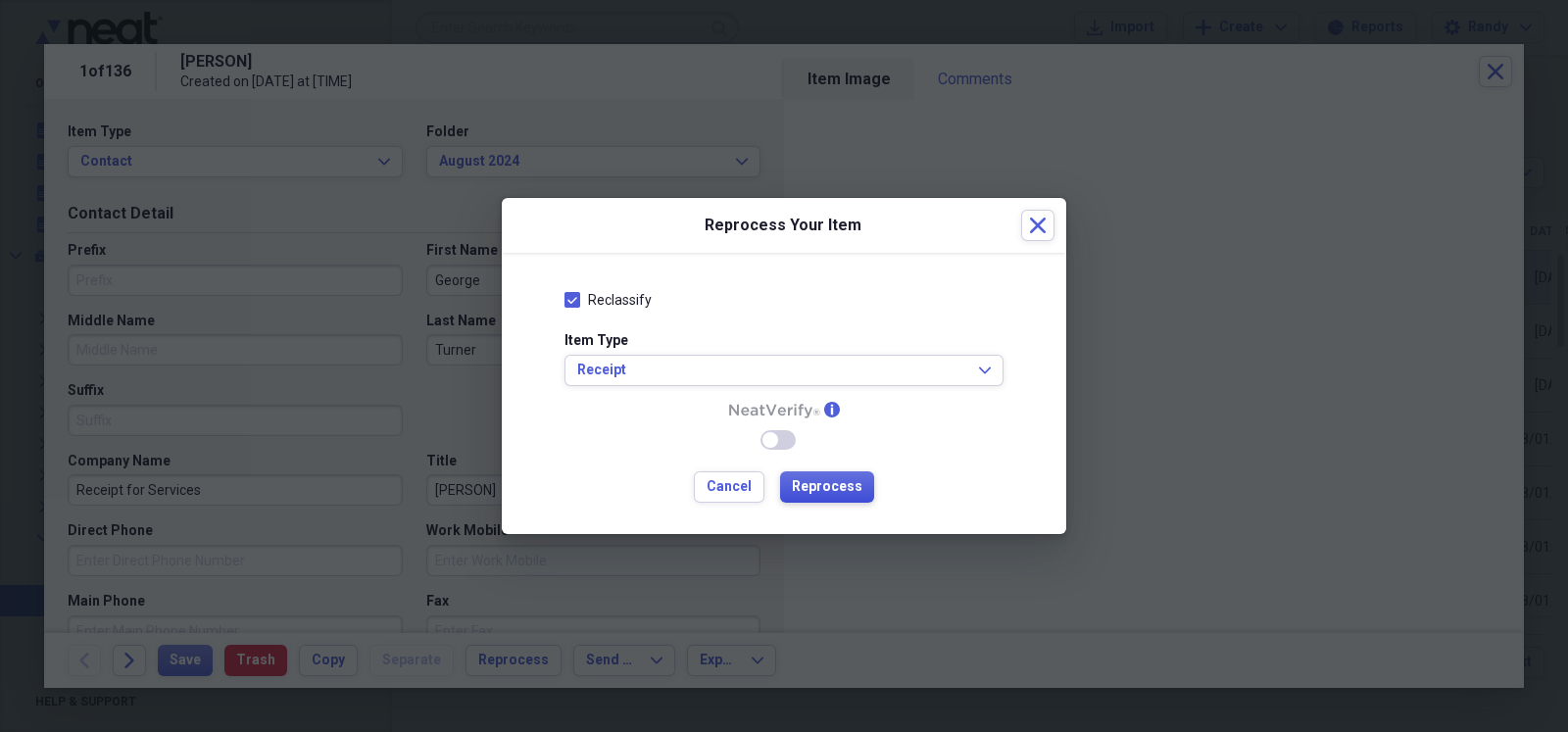 click on "Reprocess" at bounding box center (827, 487) 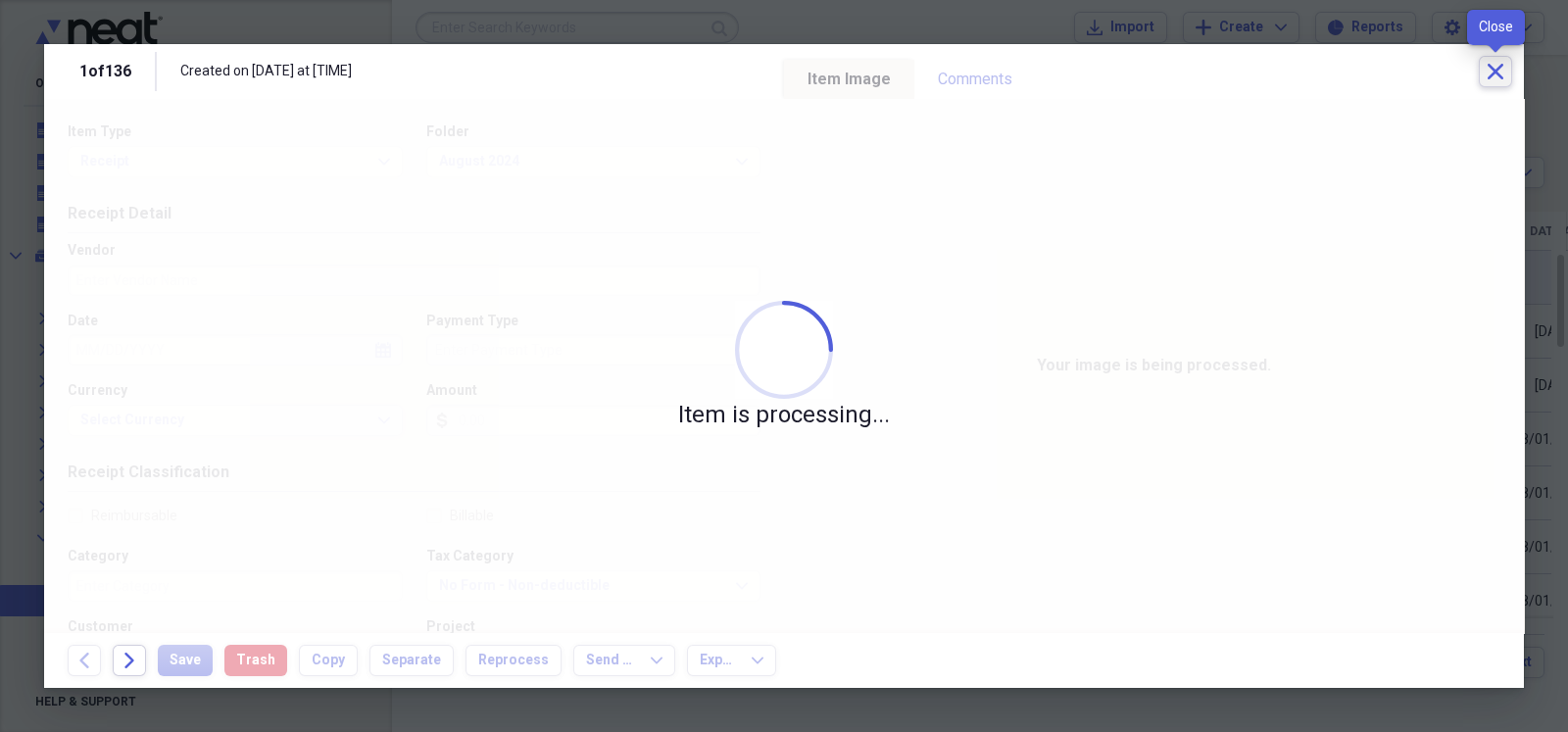 click on "Close" 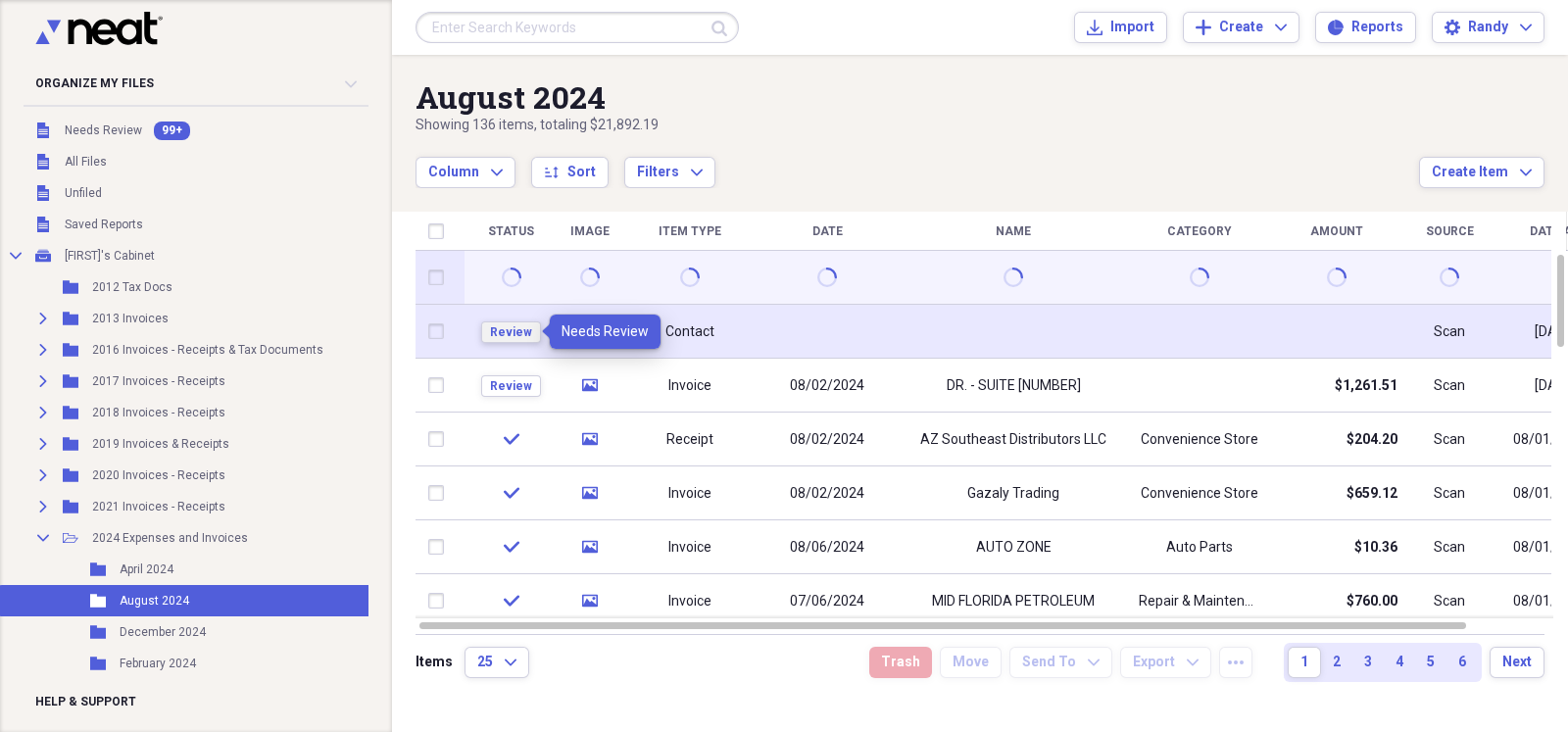 click on "Review" at bounding box center [511, 332] 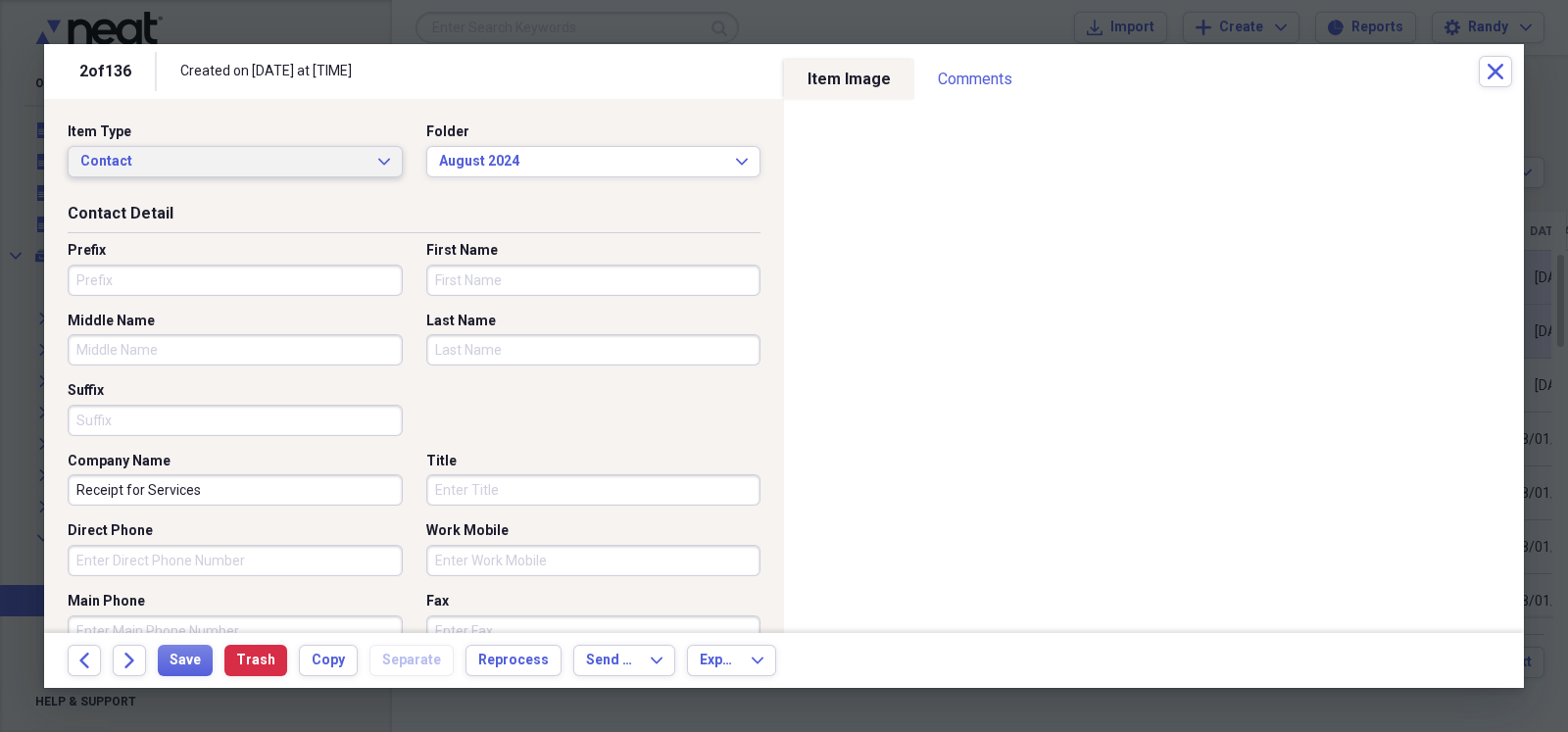 click on "Expand" 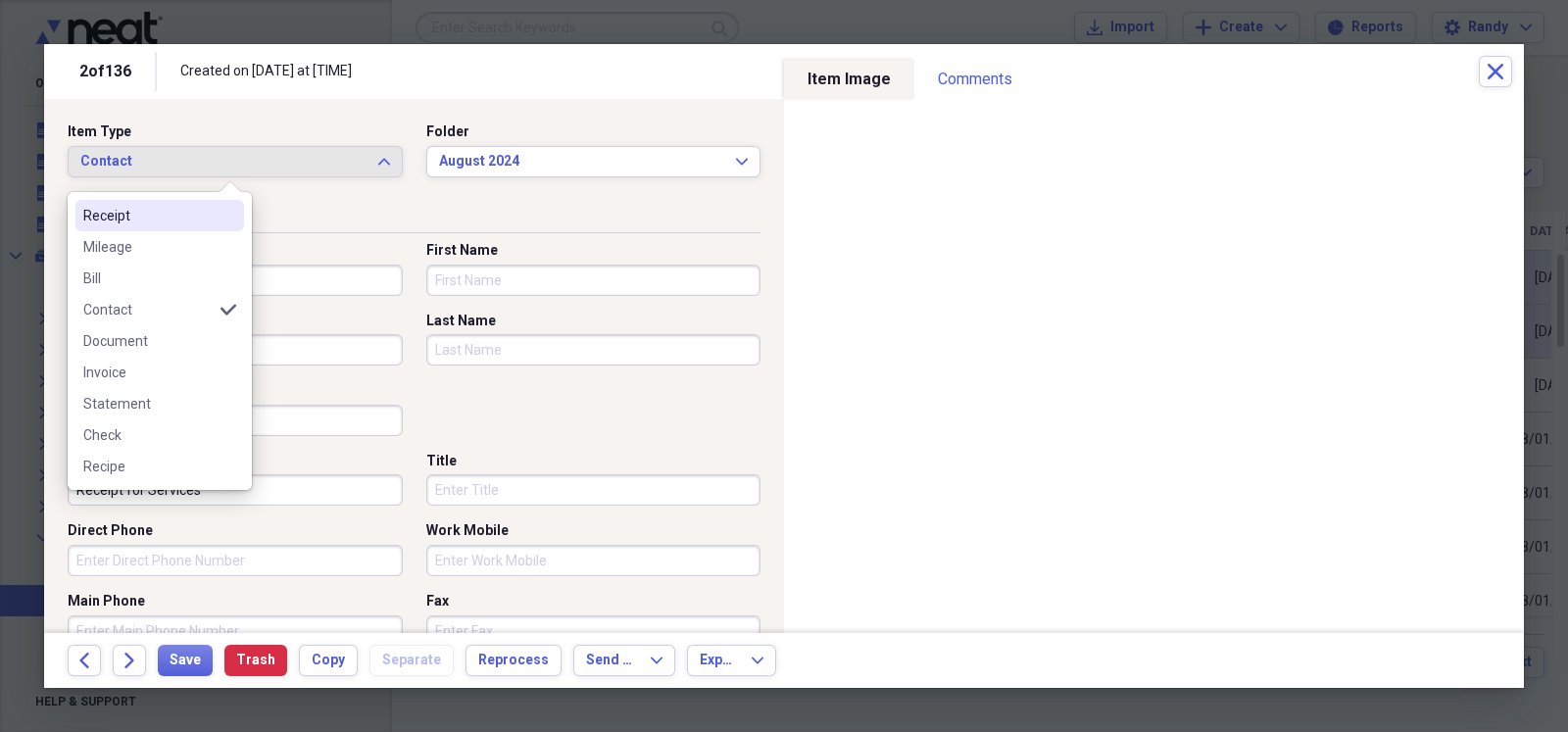click on "Receipt" at bounding box center [148, 216] 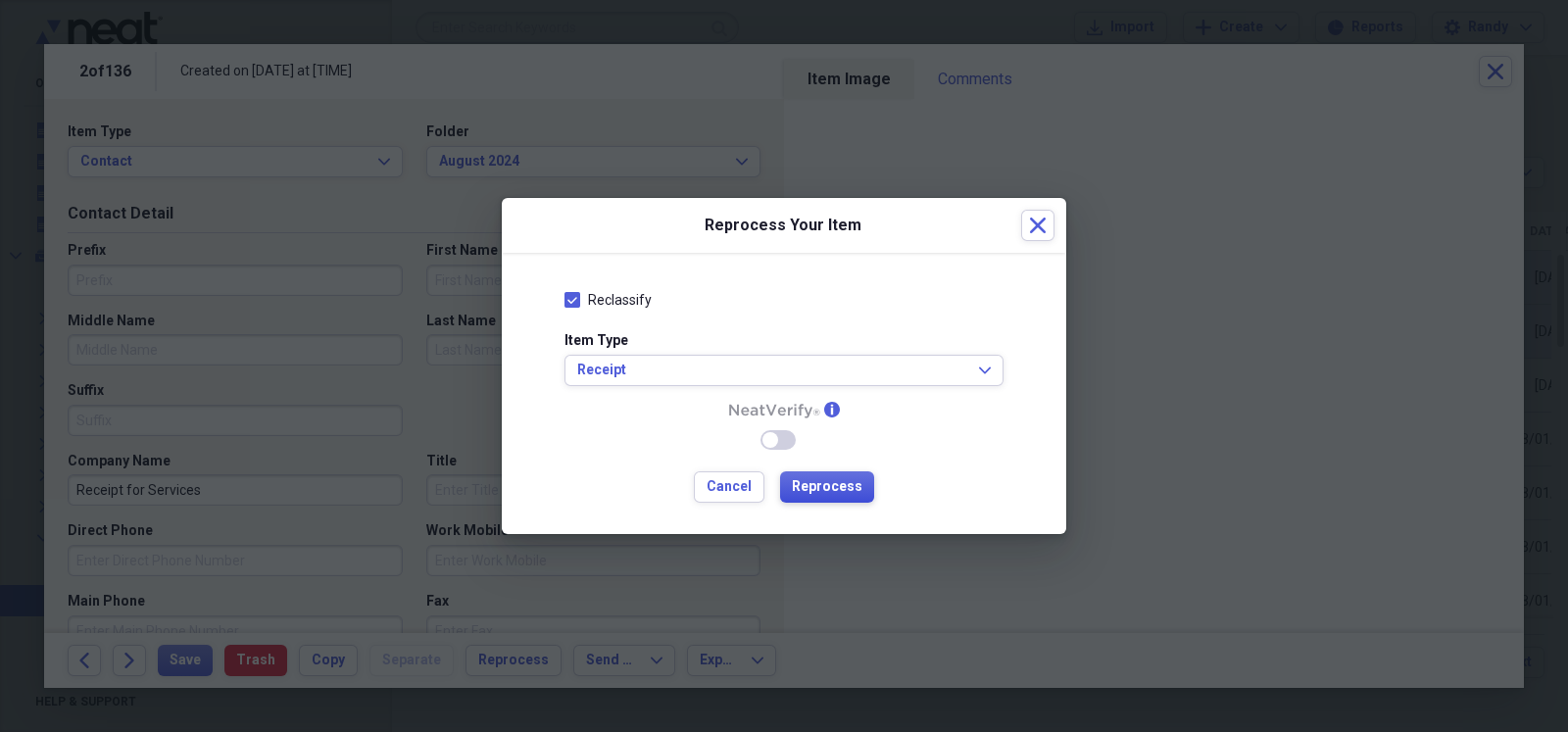 click on "Reprocess" at bounding box center [827, 487] 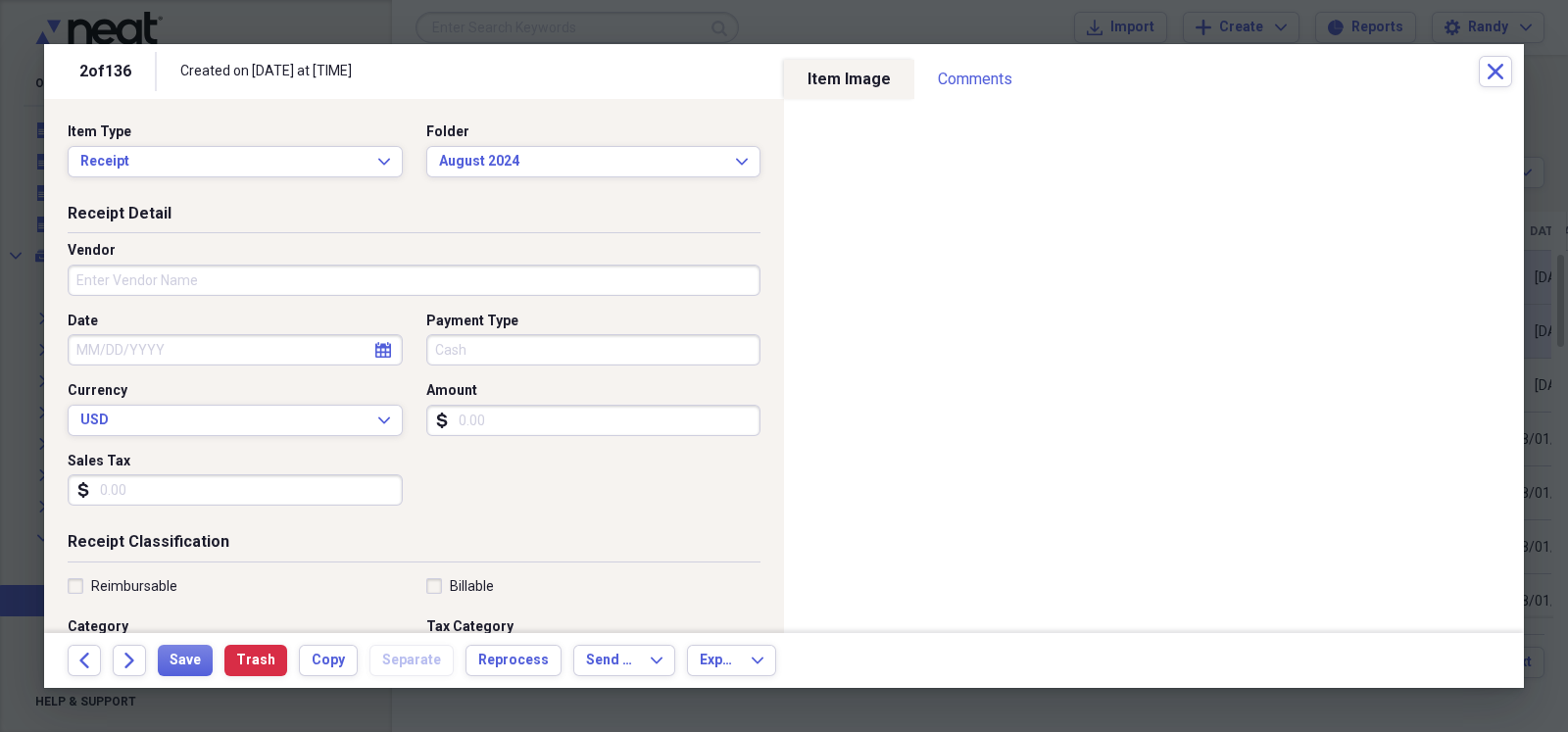 type on "Cash" 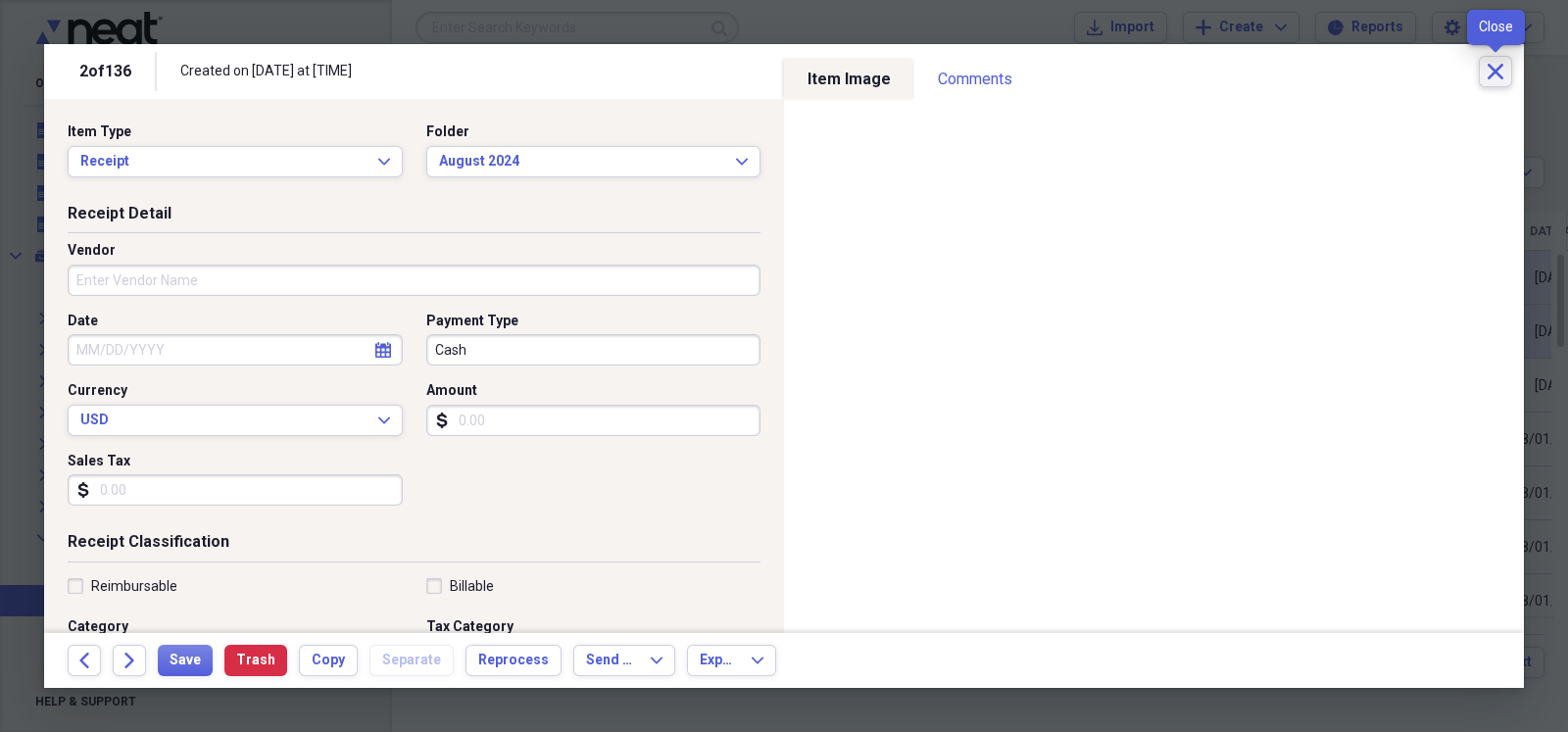 click 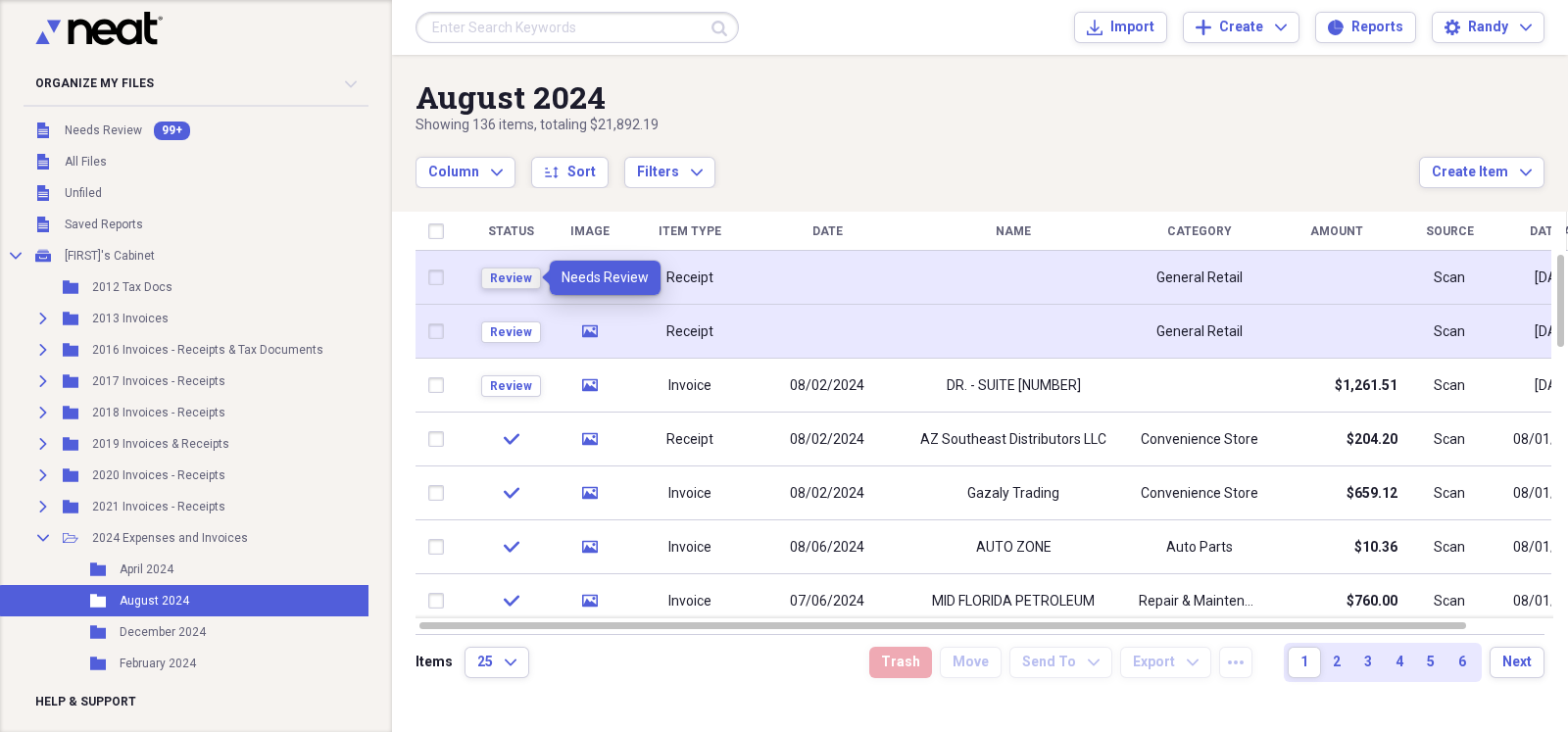 click on "Review" at bounding box center (511, 278) 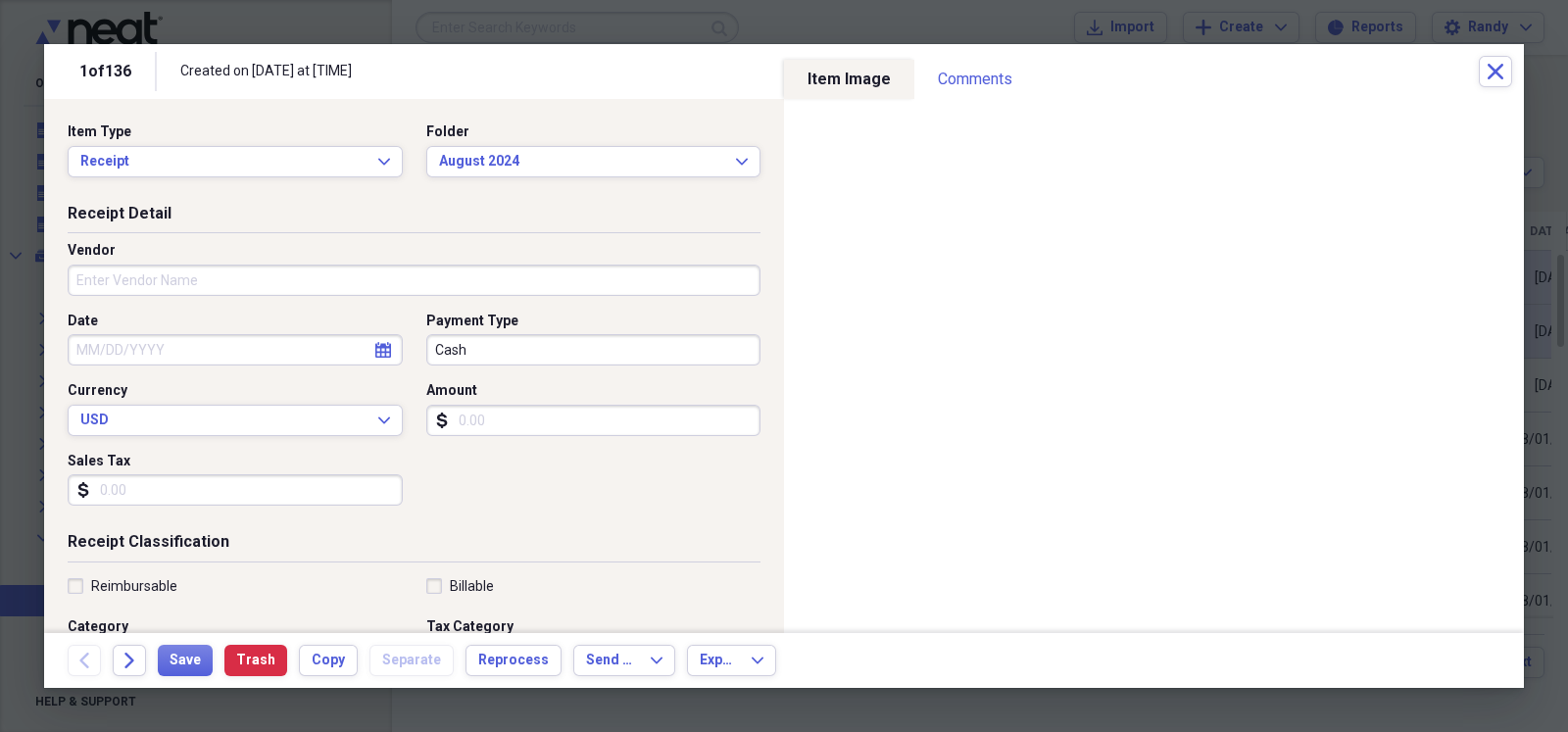 click on "Vendor" at bounding box center (414, 280) 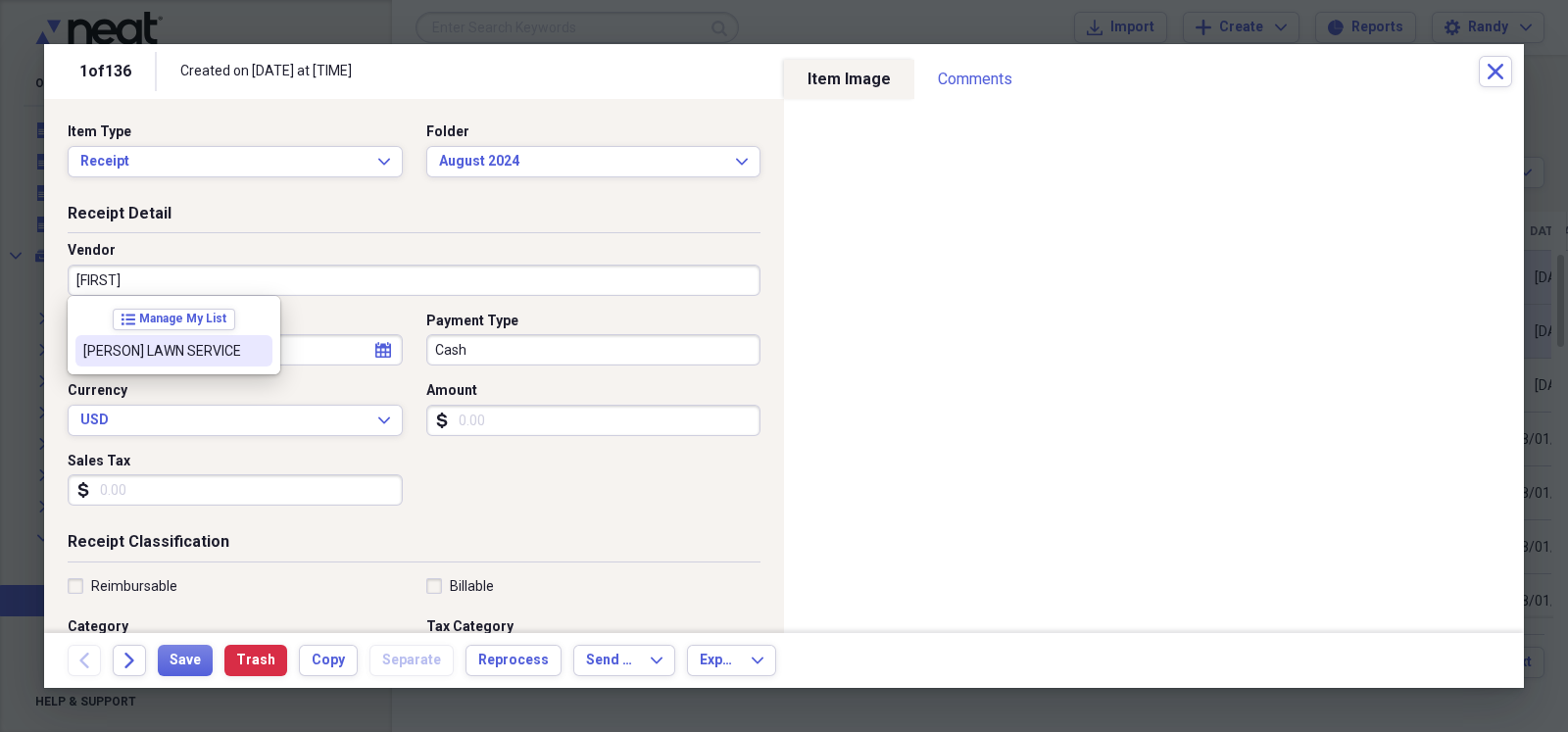 click on "[FIRST] [LAST] [ACTIVITY]" at bounding box center [162, 351] 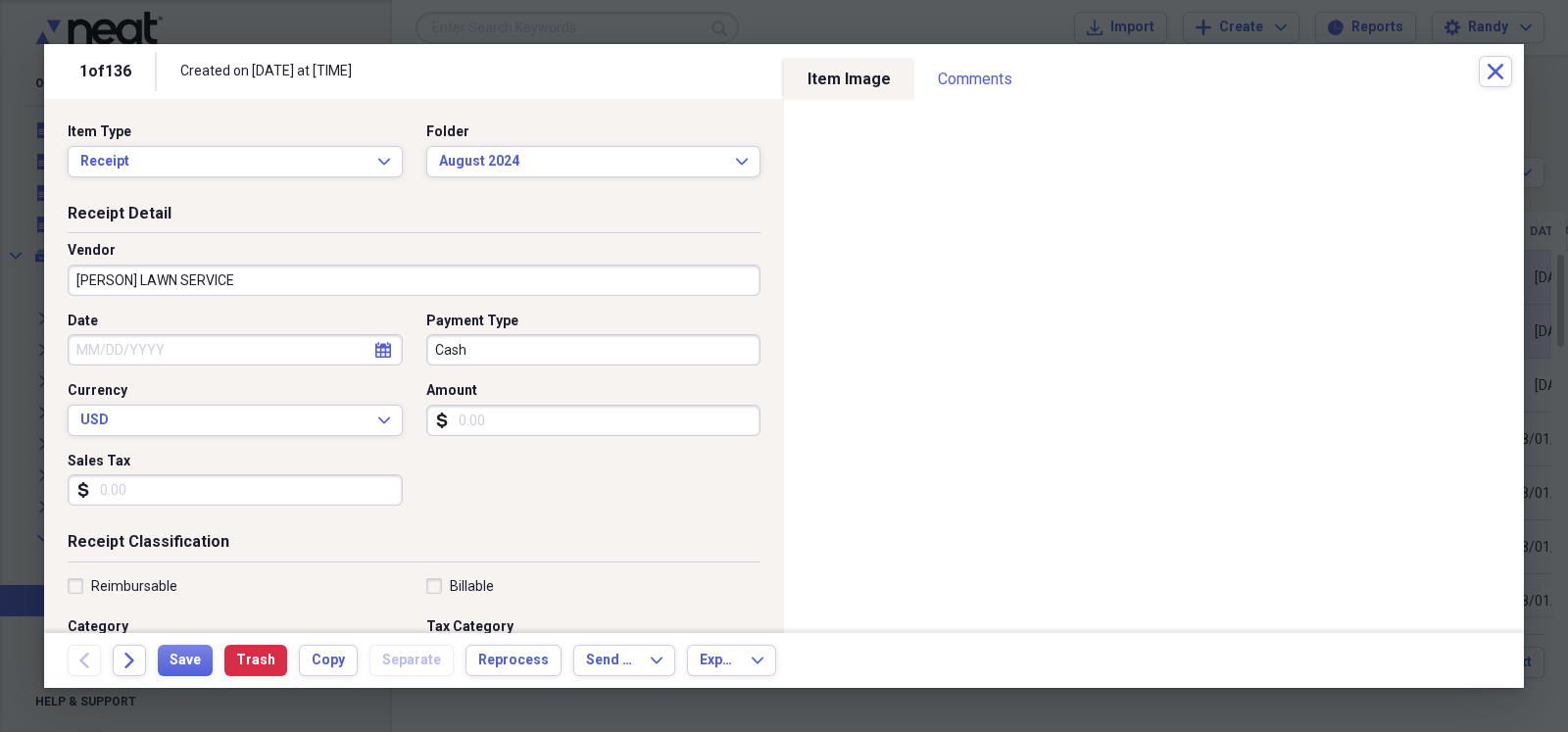 type on "Repair & Maintenance Expense" 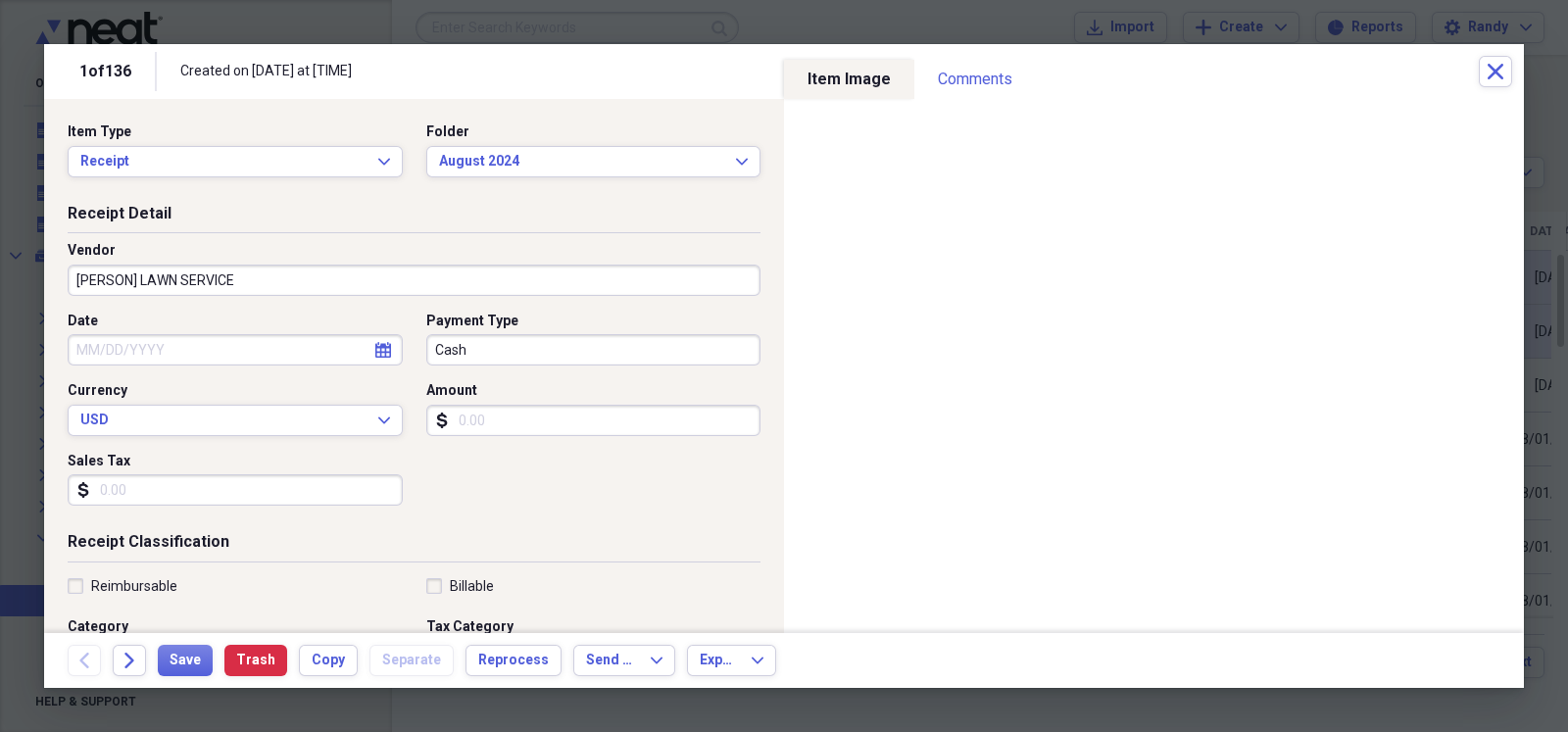 click on "Amount" at bounding box center [594, 420] 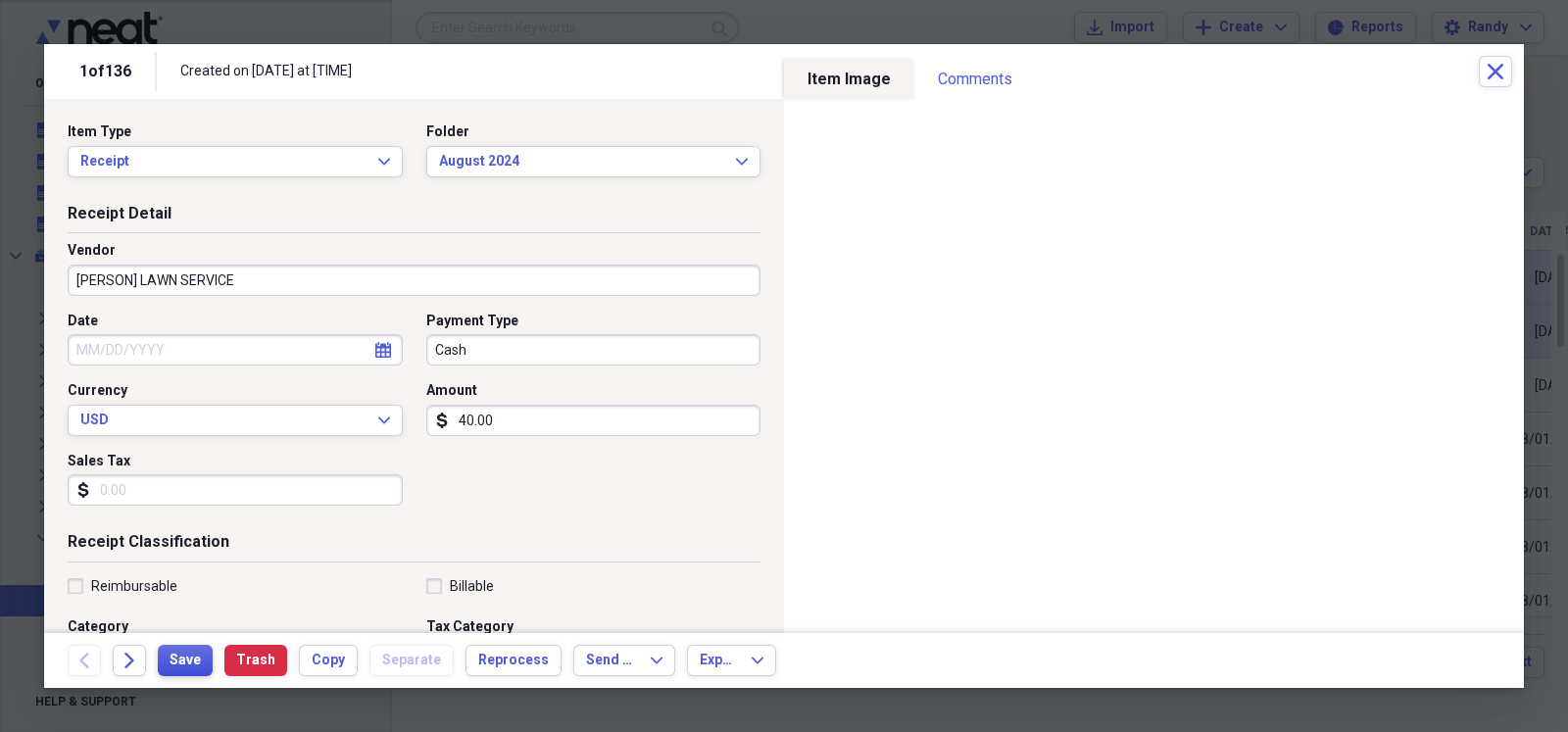 type on "40.00" 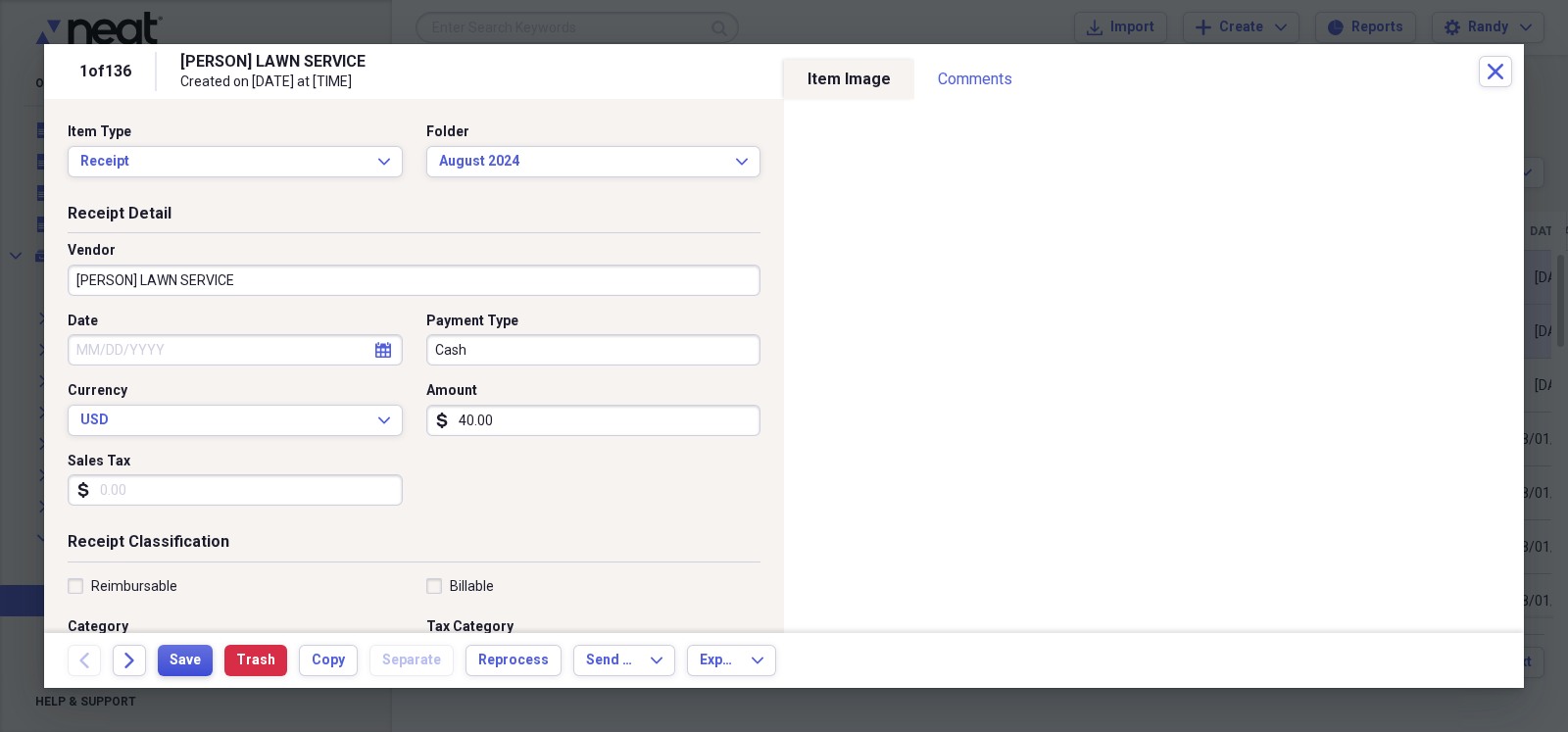 scroll, scrollTop: 48, scrollLeft: 0, axis: vertical 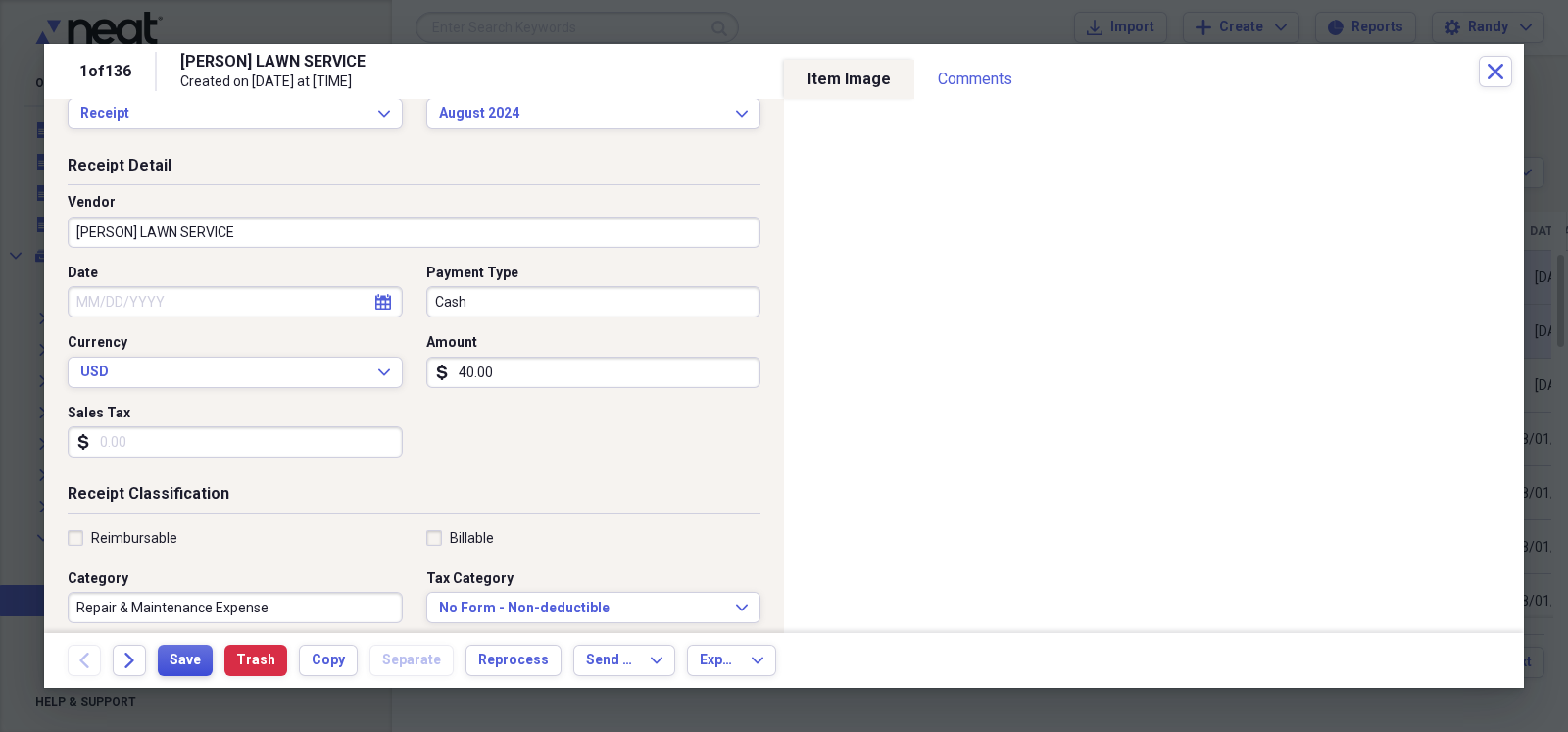 click on "Save" at bounding box center [185, 660] 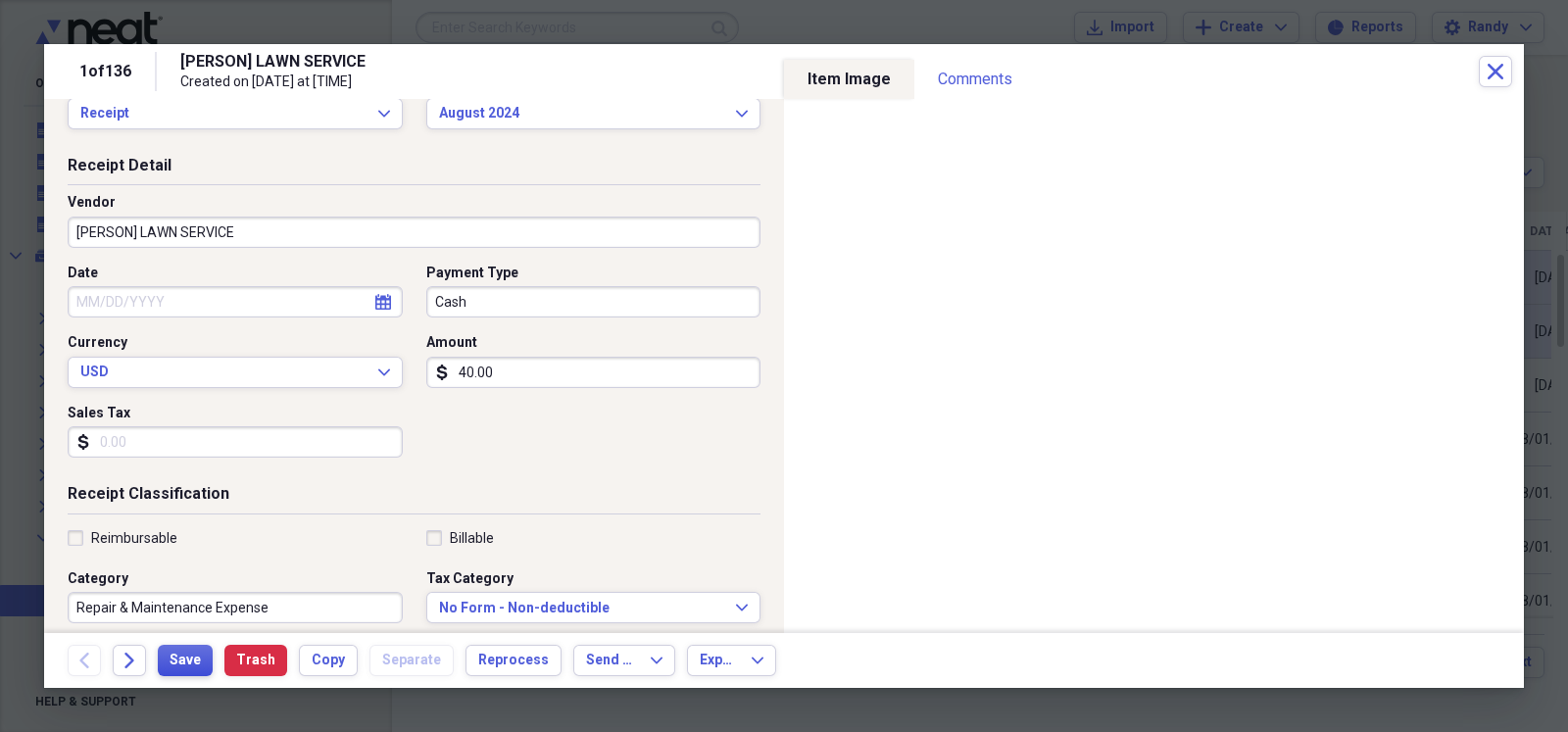 click on "Save" at bounding box center (185, 660) 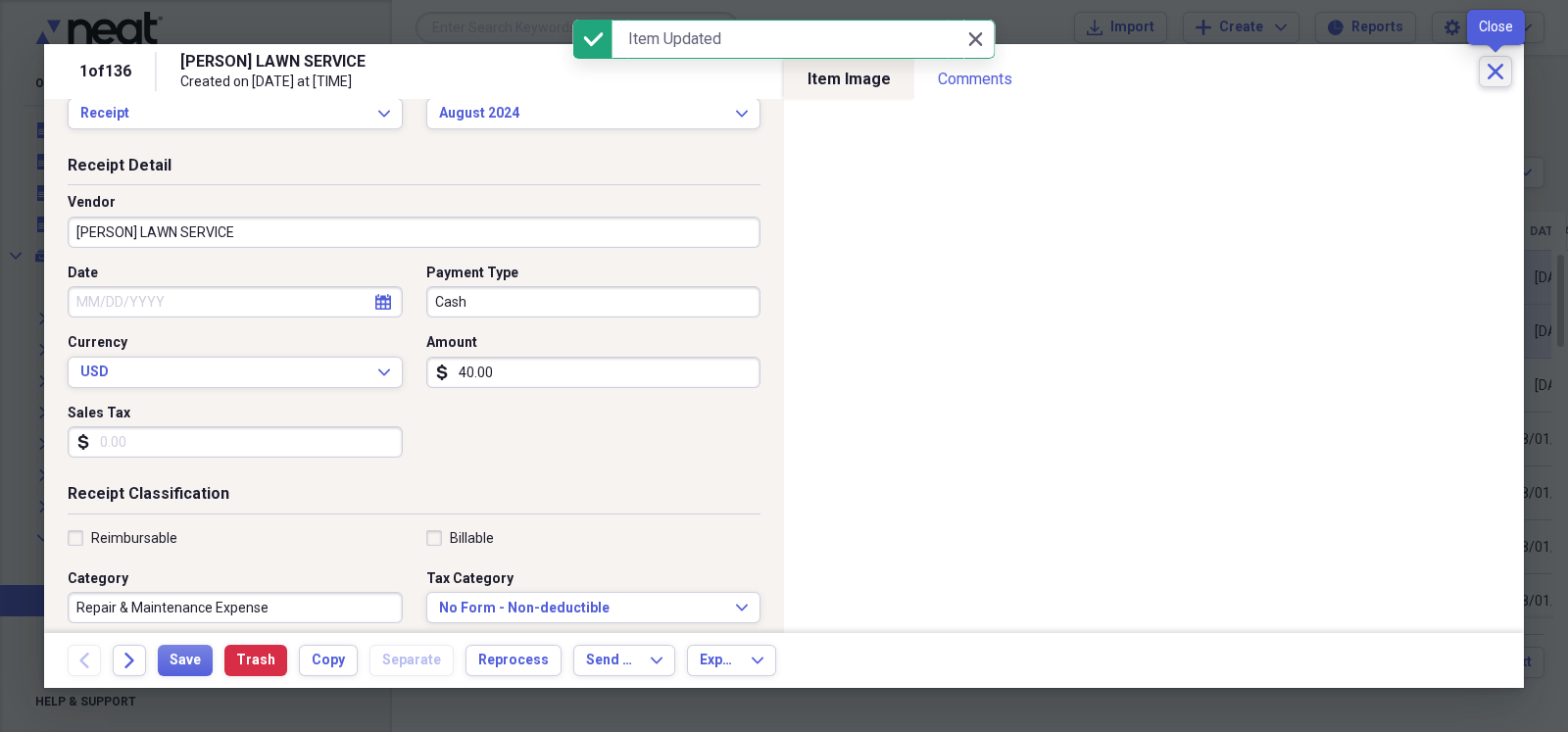 click on "Close" 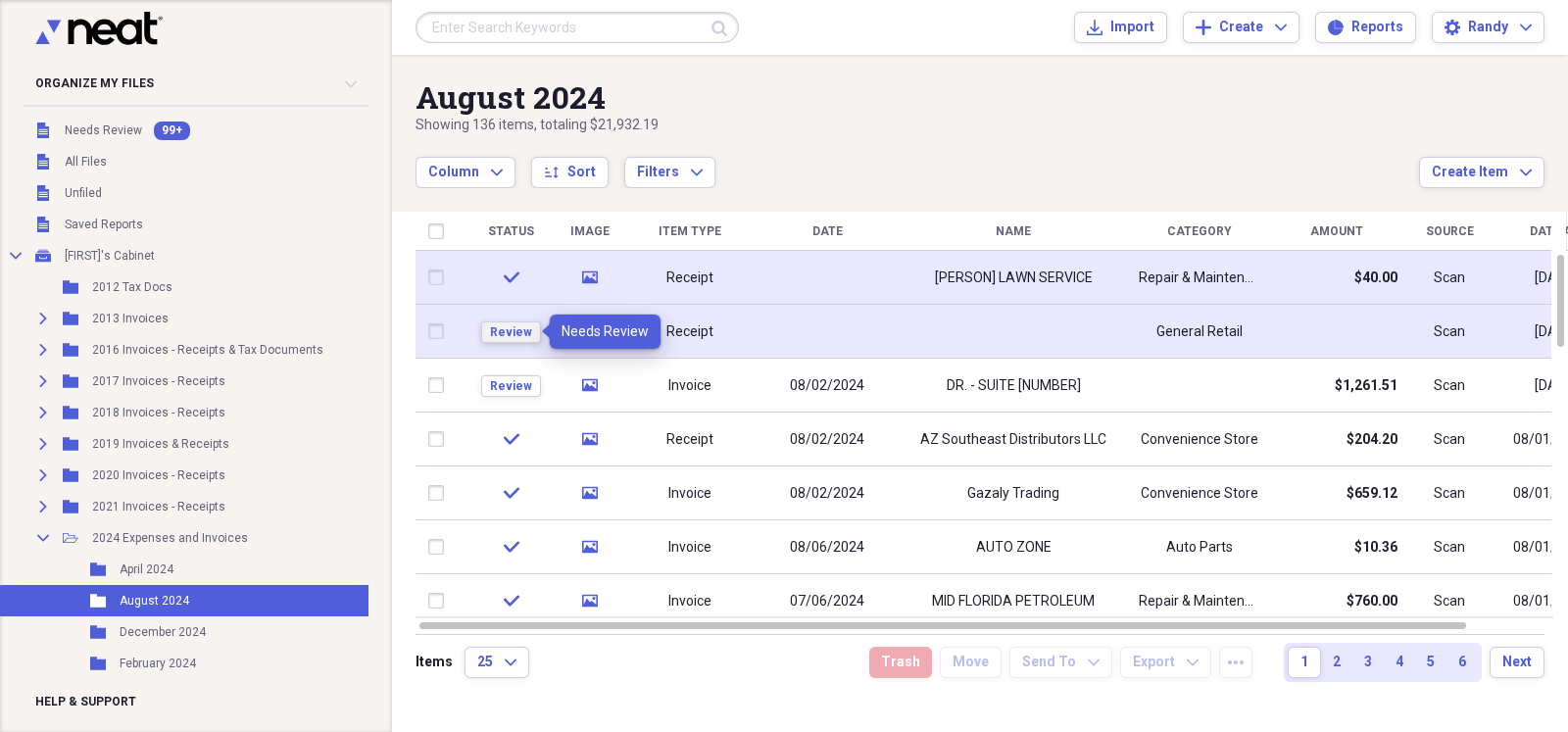 click on "Review" at bounding box center (511, 332) 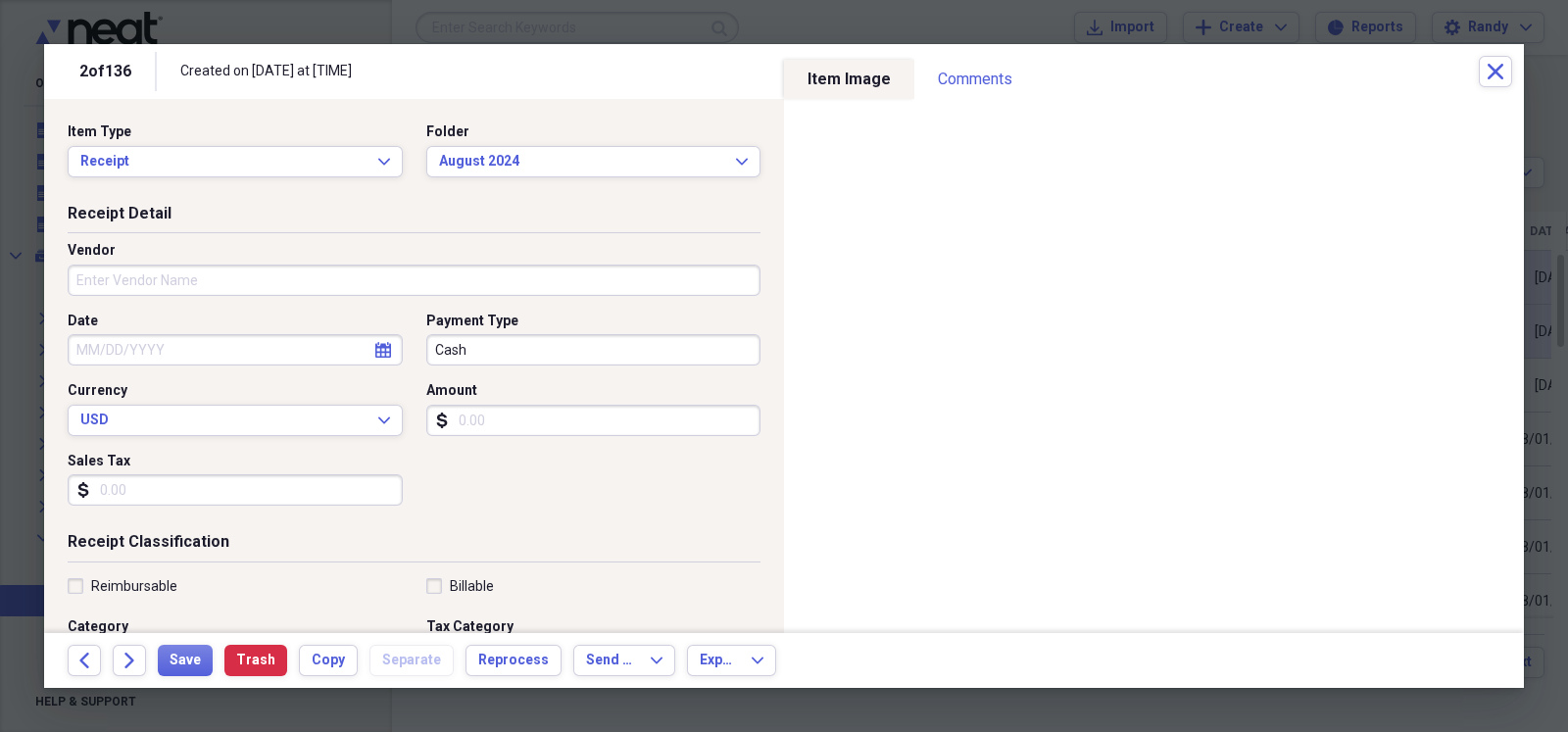 click on "Vendor" at bounding box center [414, 280] 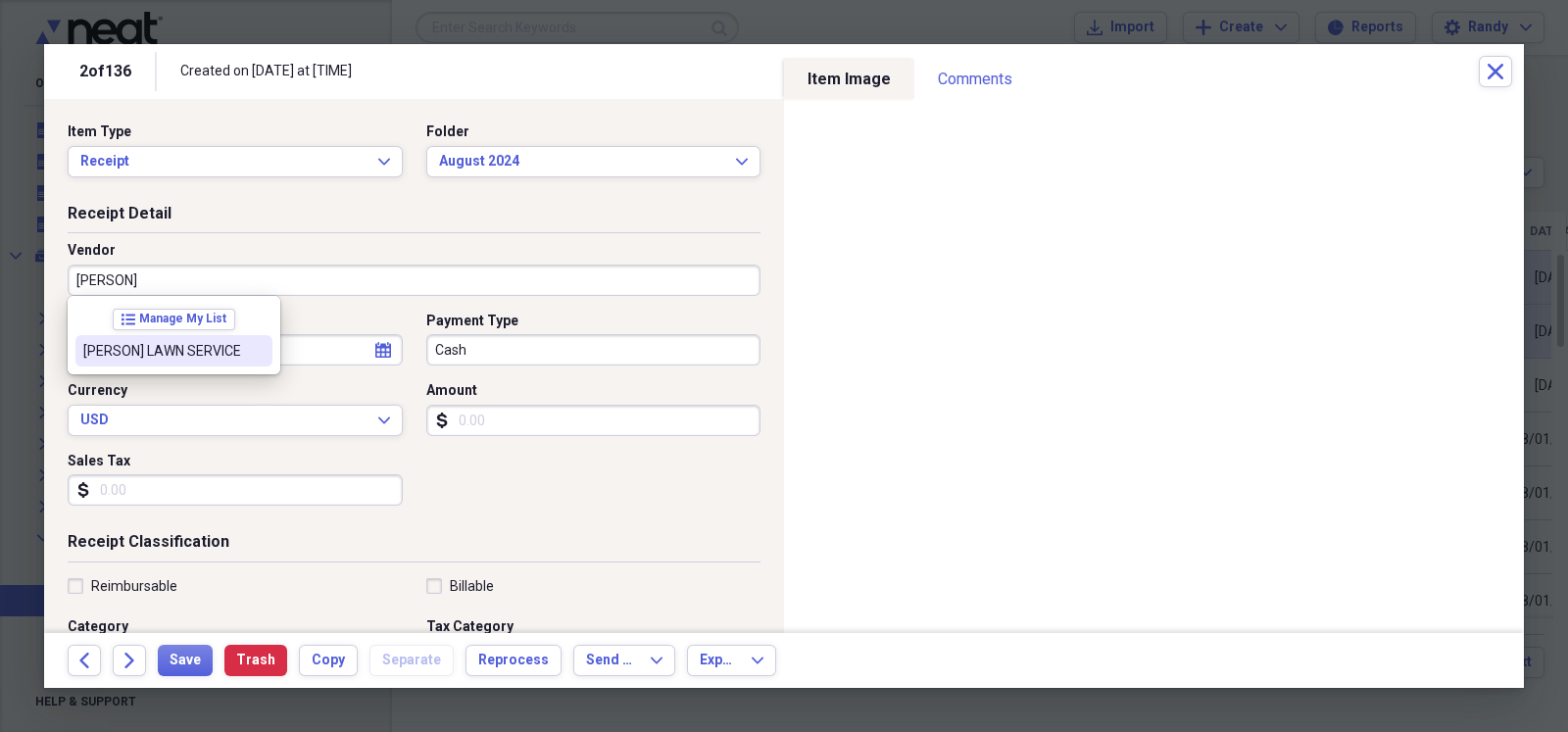 click on "[FIRST] [LAST] [ACTIVITY]" at bounding box center (162, 351) 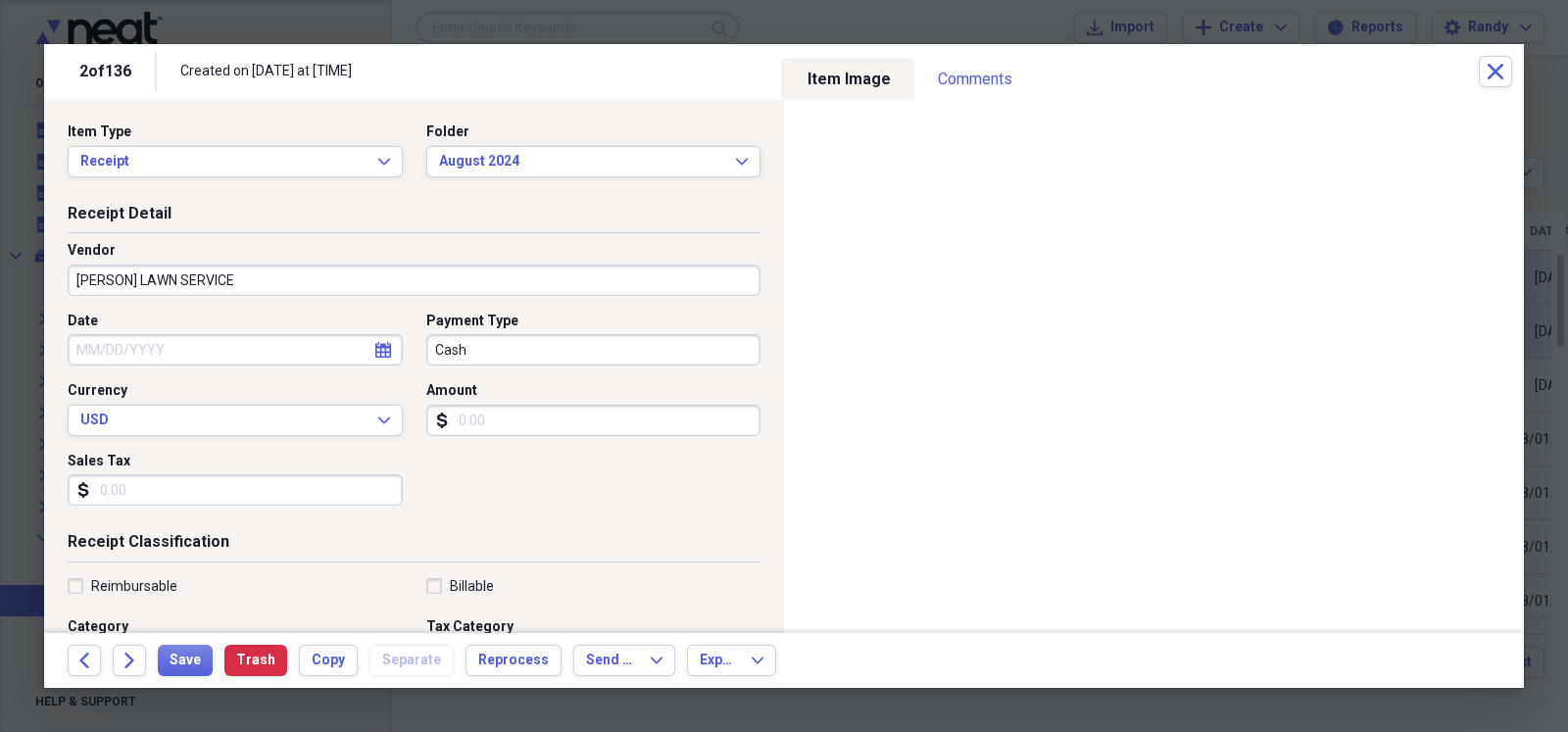 type on "Repair & Maintenance Expense" 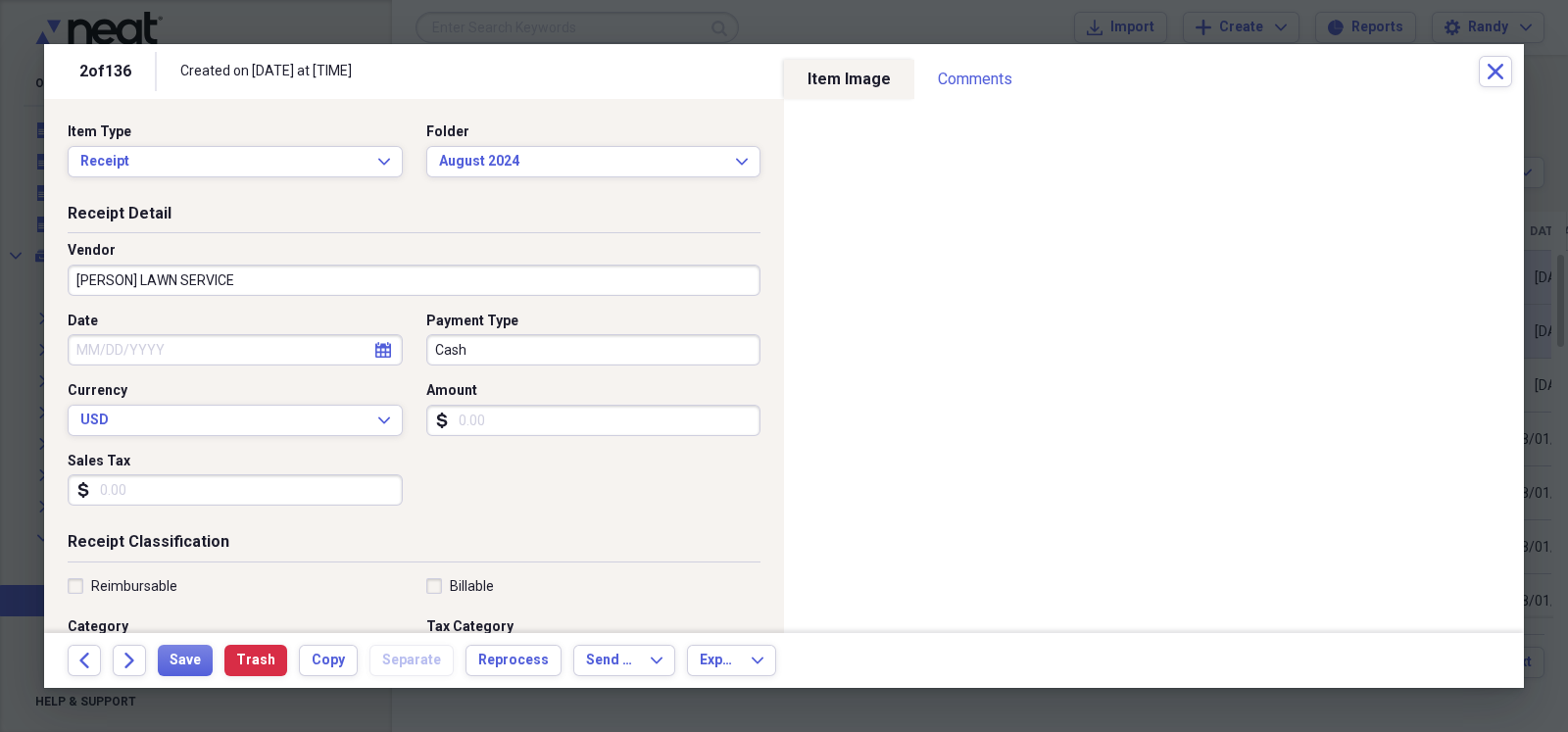 click on "Amount" at bounding box center (594, 420) 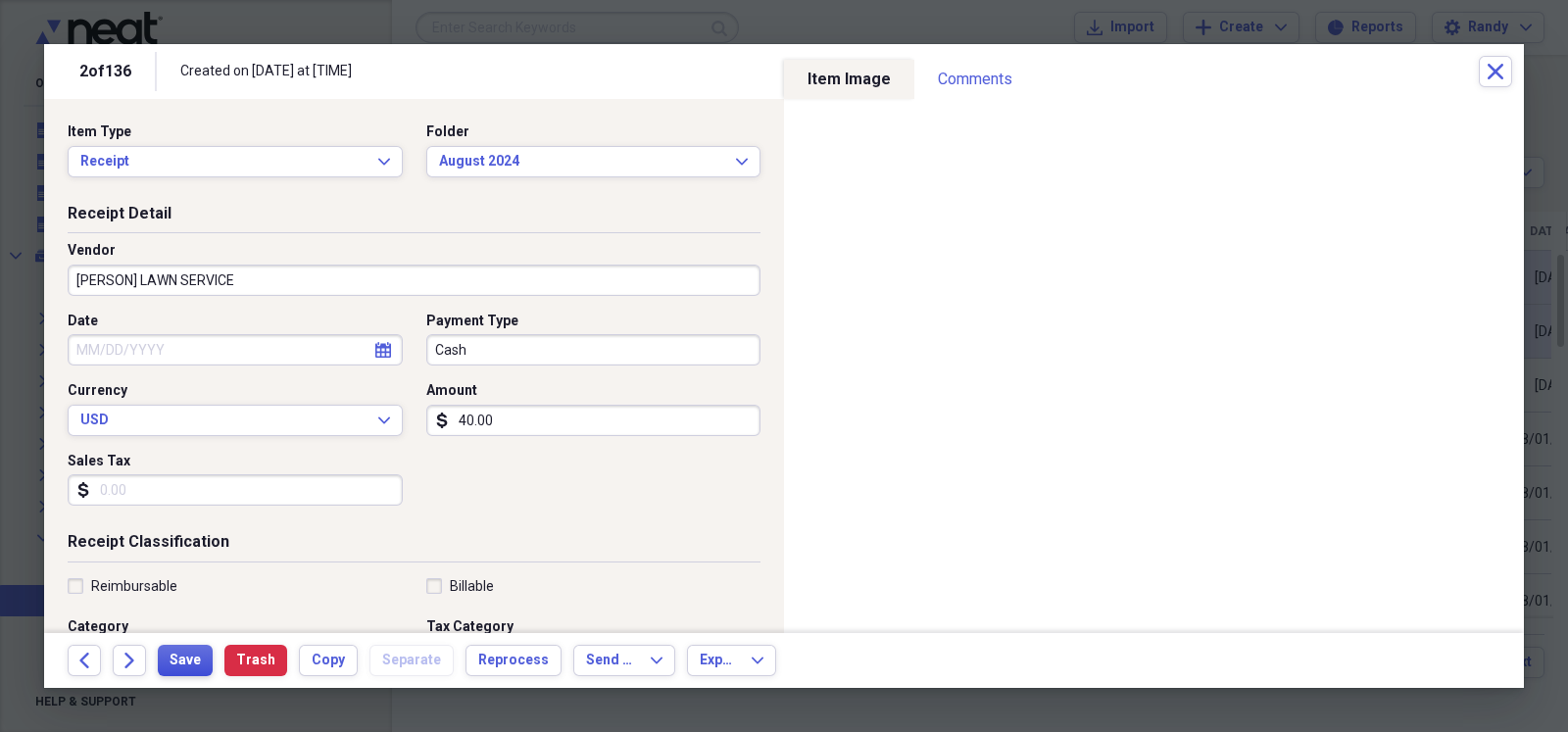 type on "40.00" 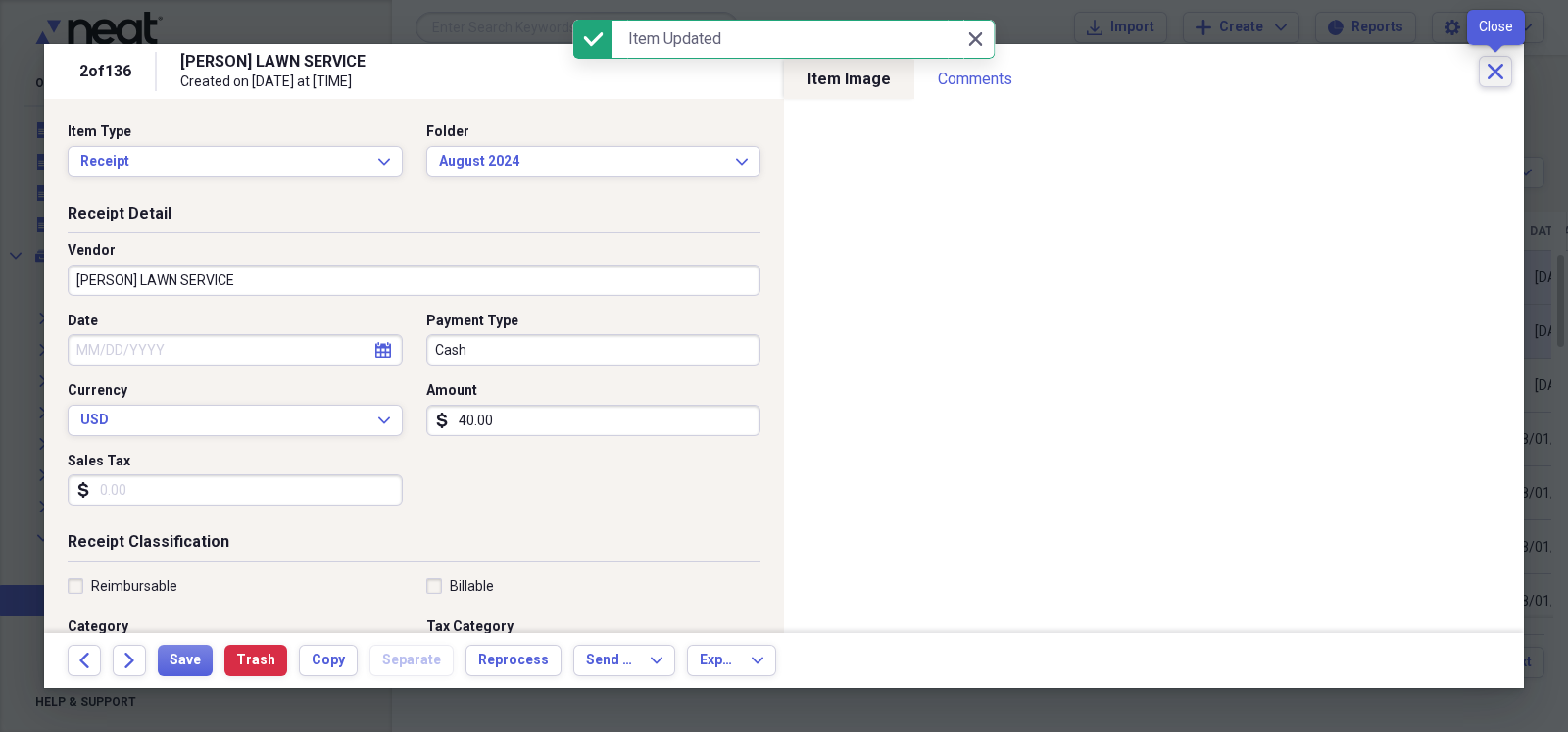 click on "Close" 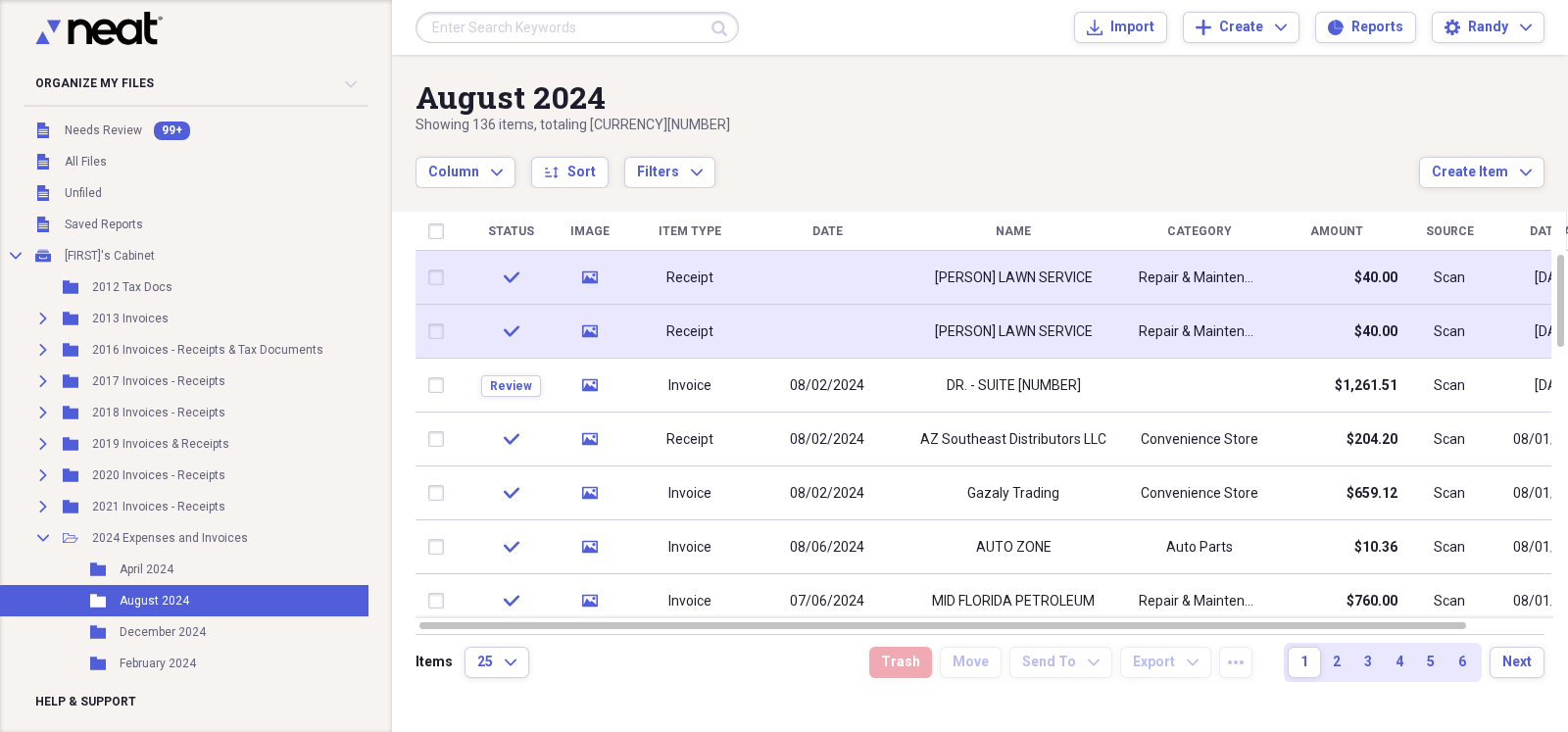 click on "Receipt" at bounding box center (690, 278) 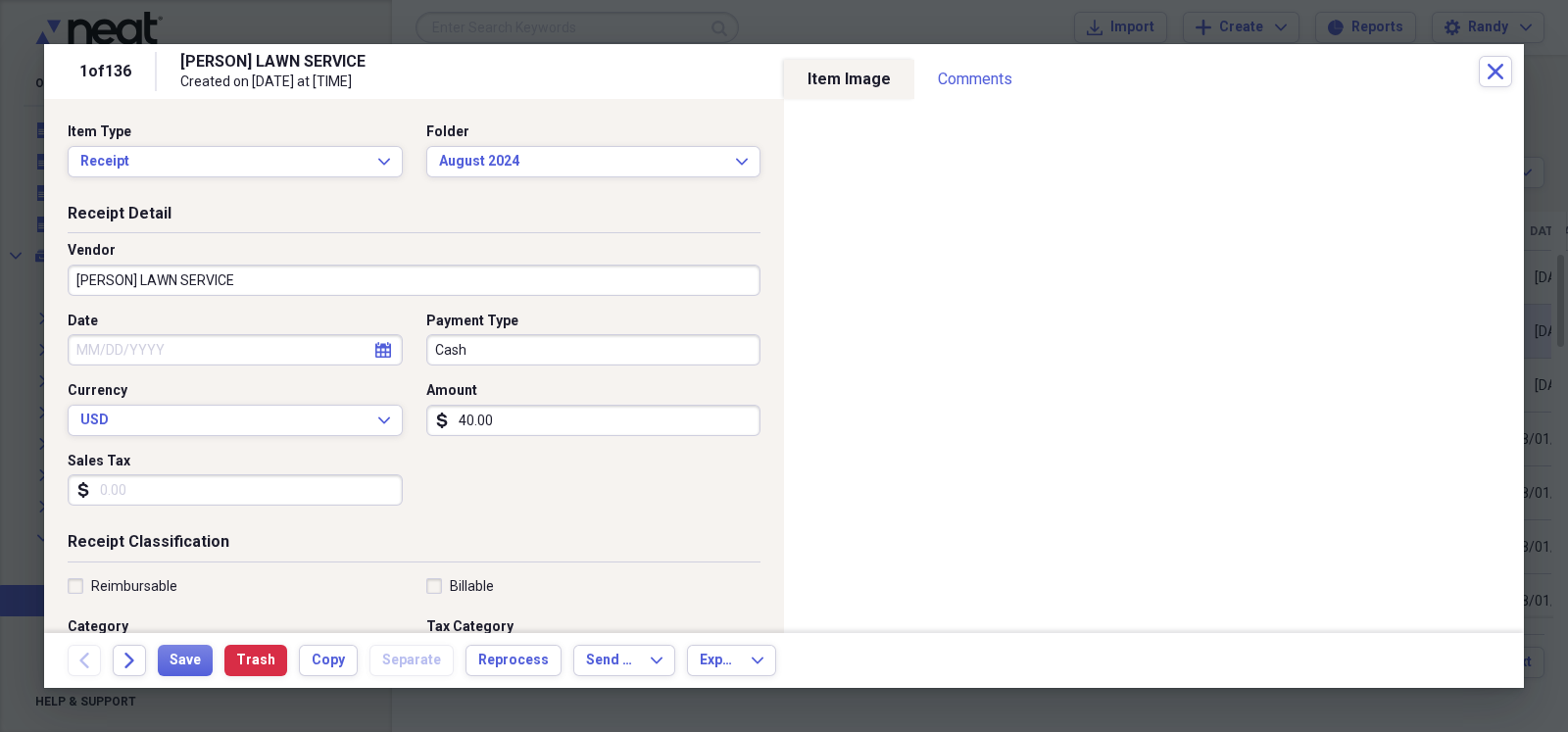 click on "Date" at bounding box center [235, 350] 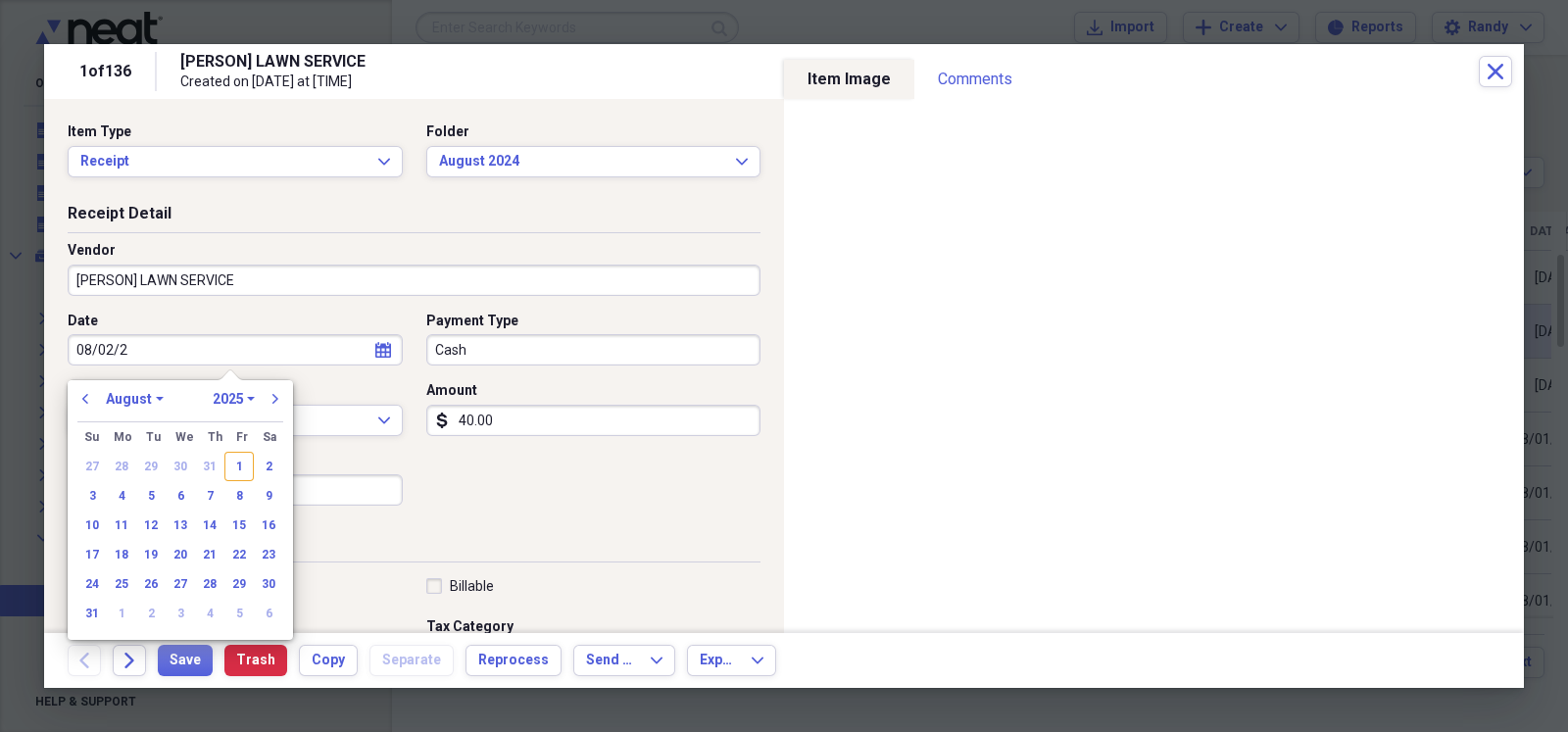 type on "08/02/24" 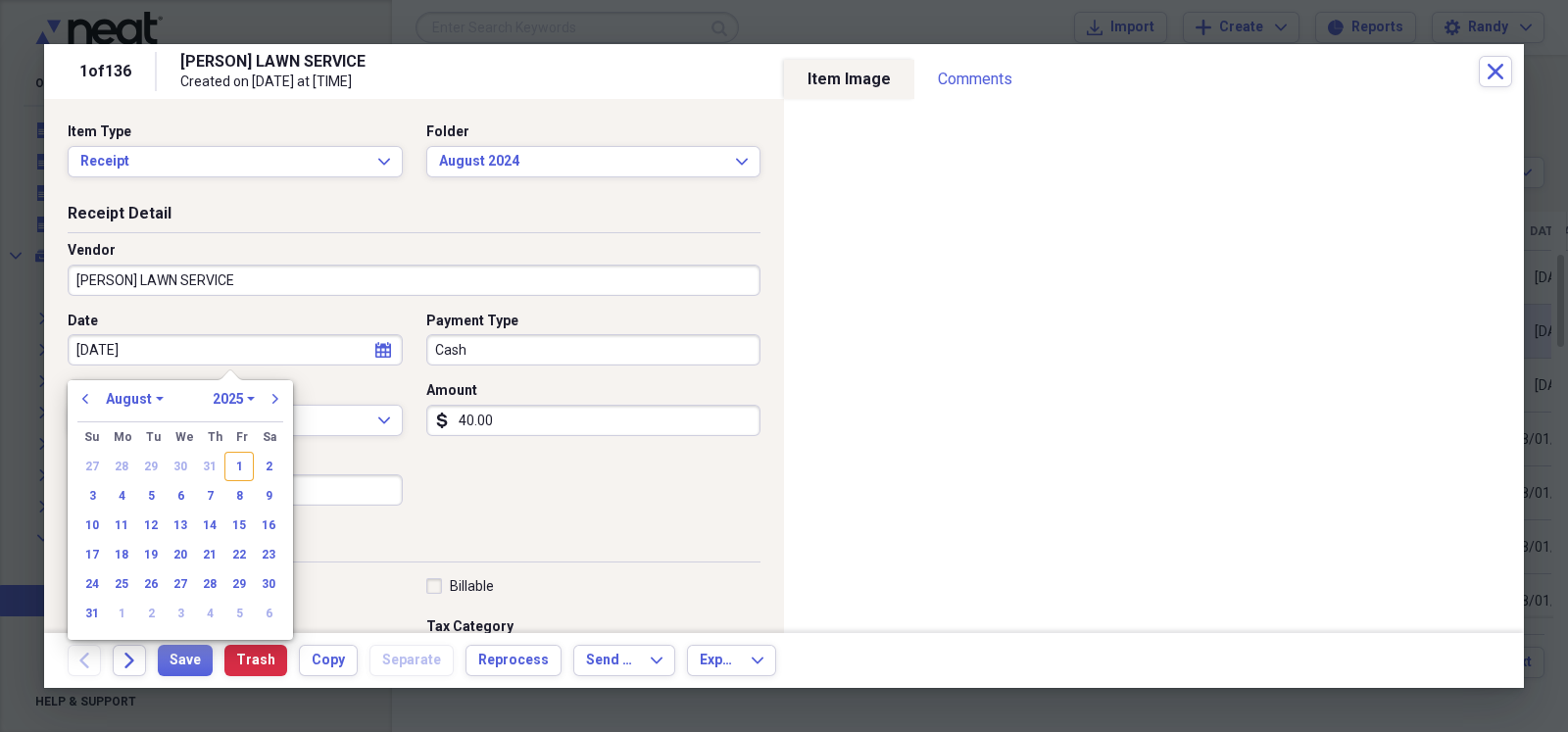 select on "2024" 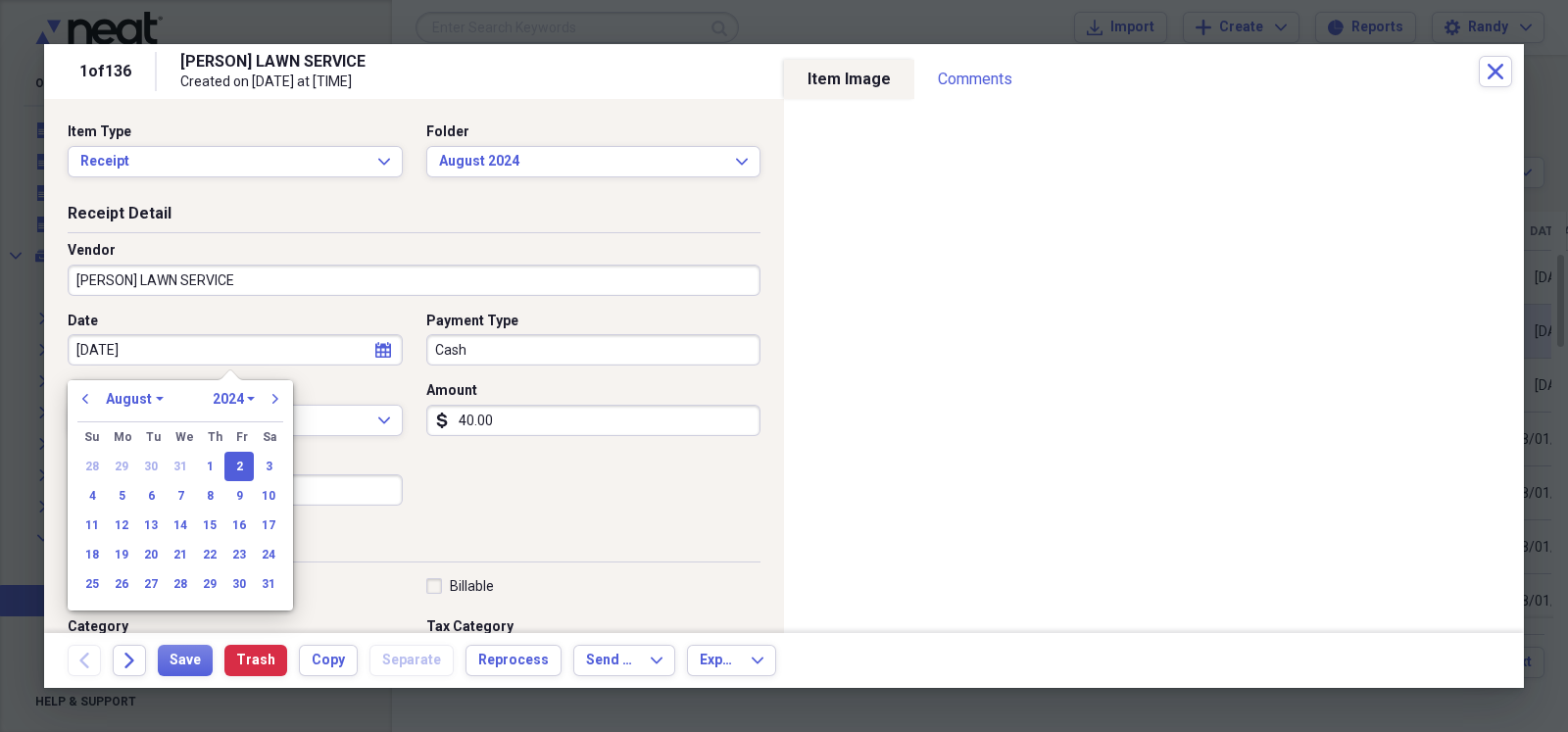 click on "2" at bounding box center [239, 466] 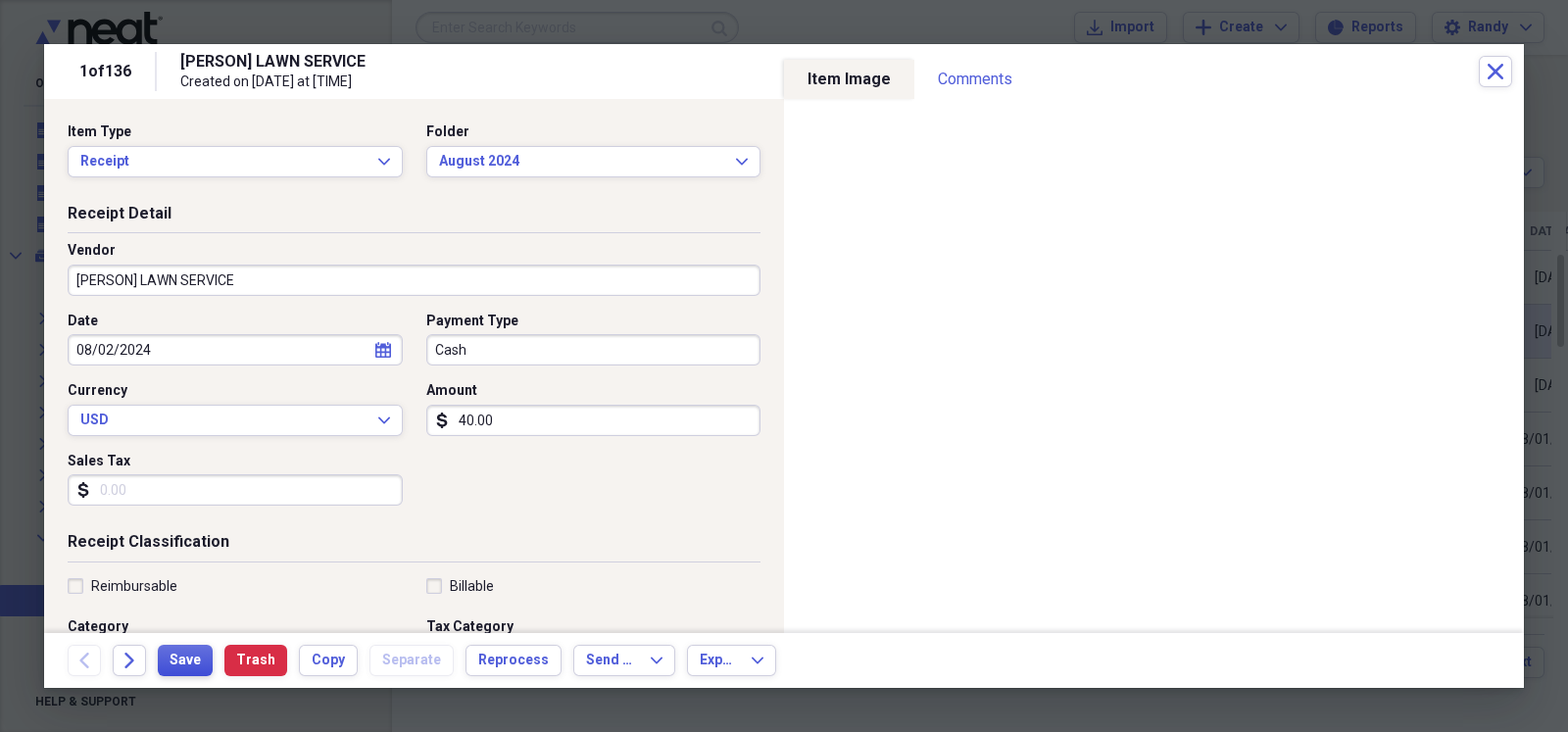 click on "Save" at bounding box center [185, 660] 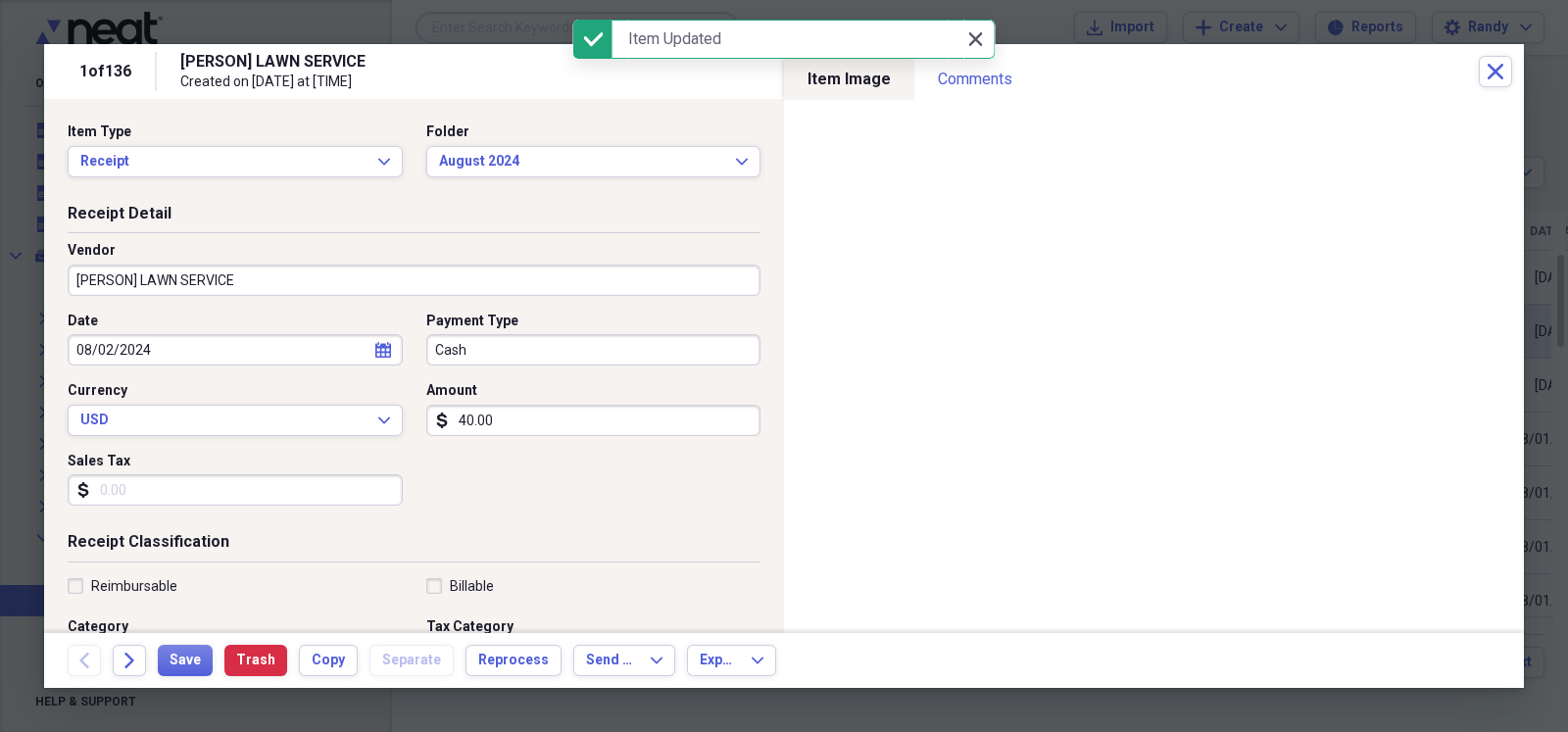 click 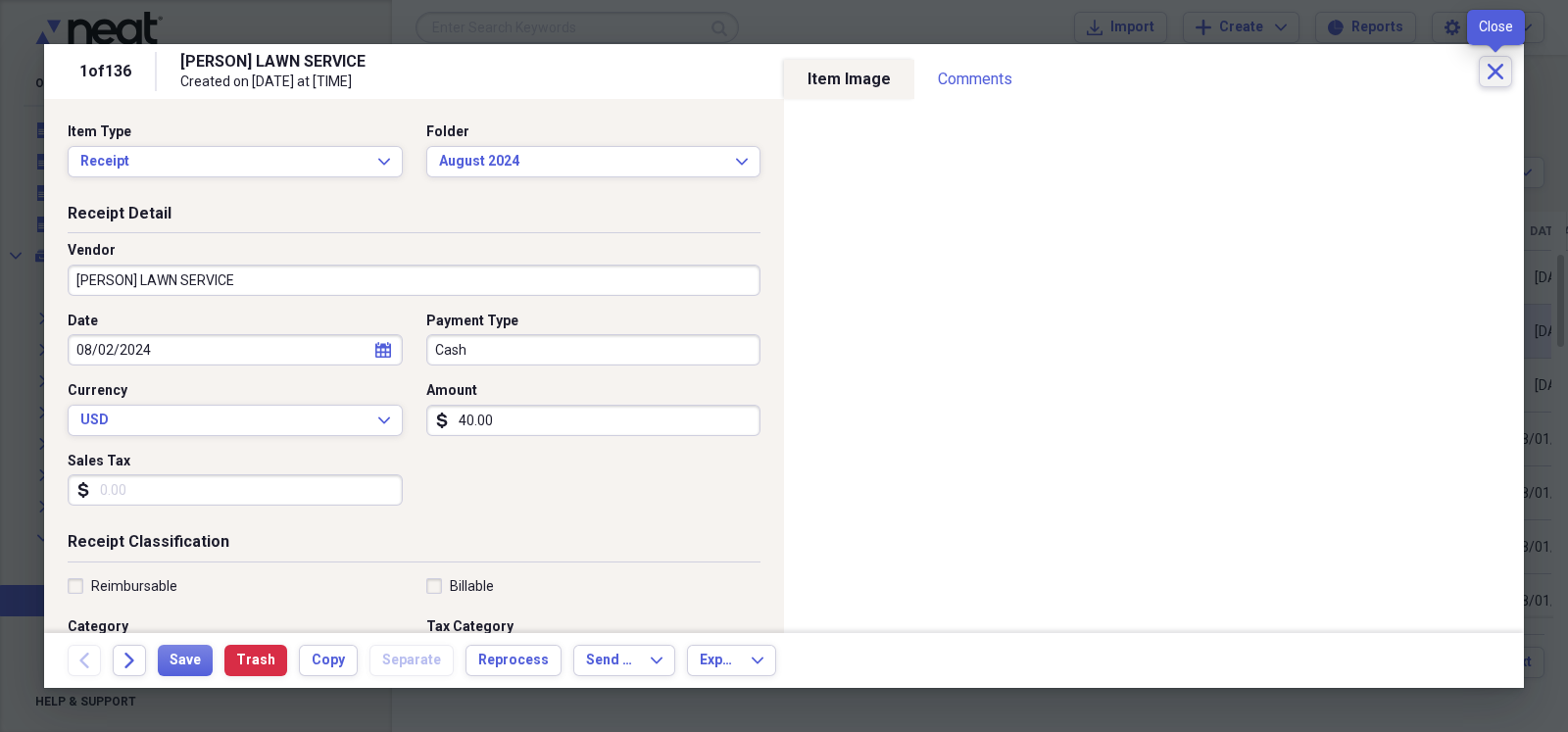 click 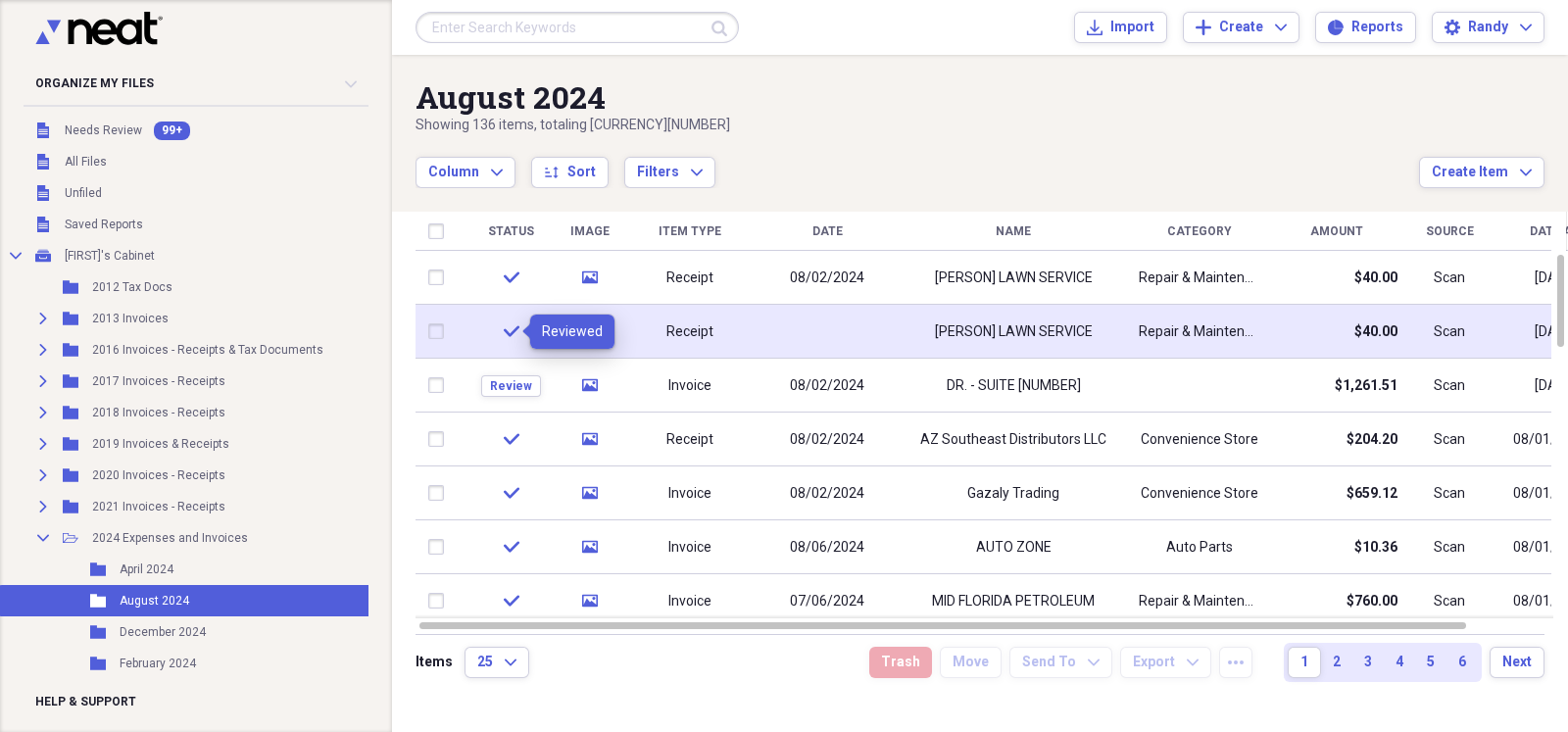 click on "check" 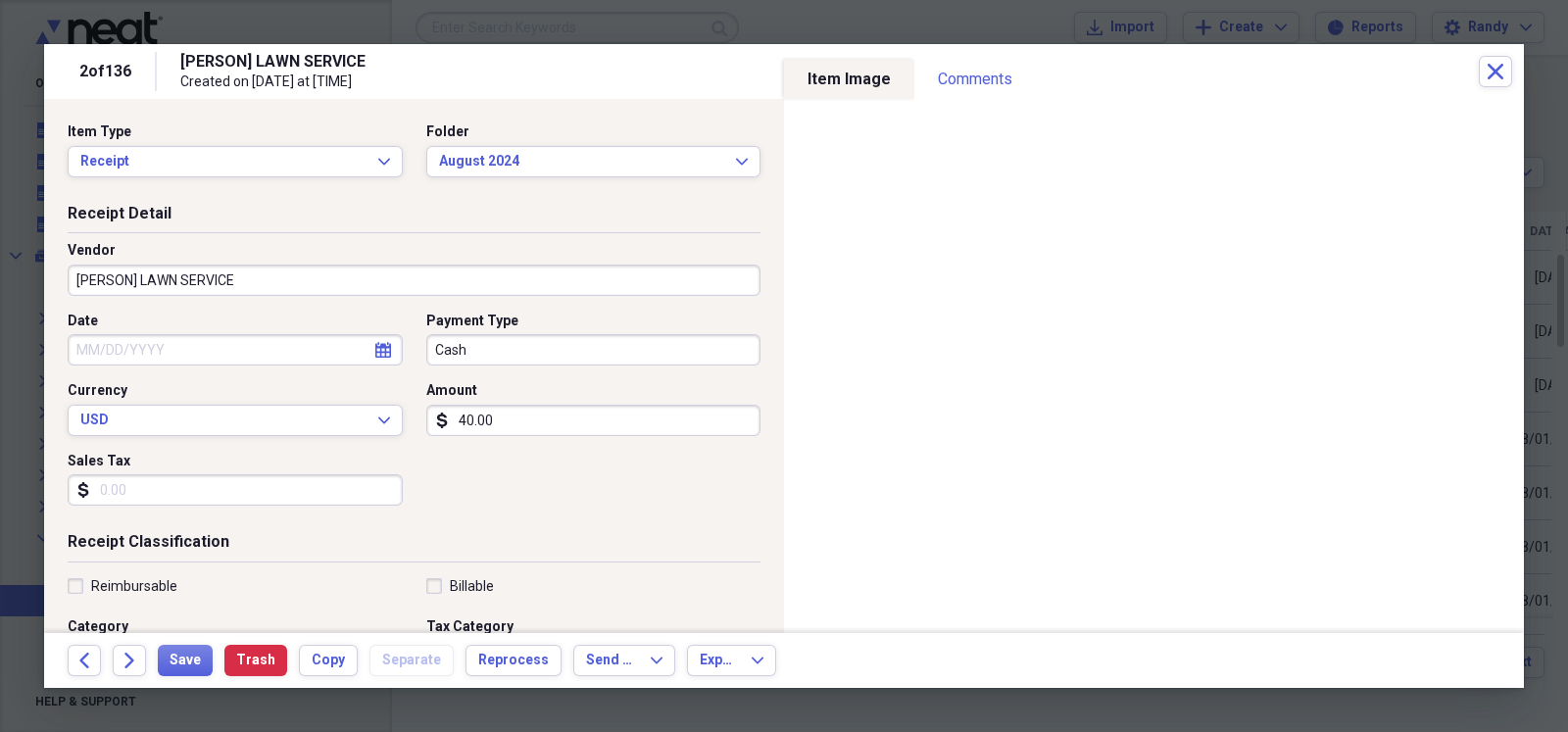 click on "Date" at bounding box center [235, 350] 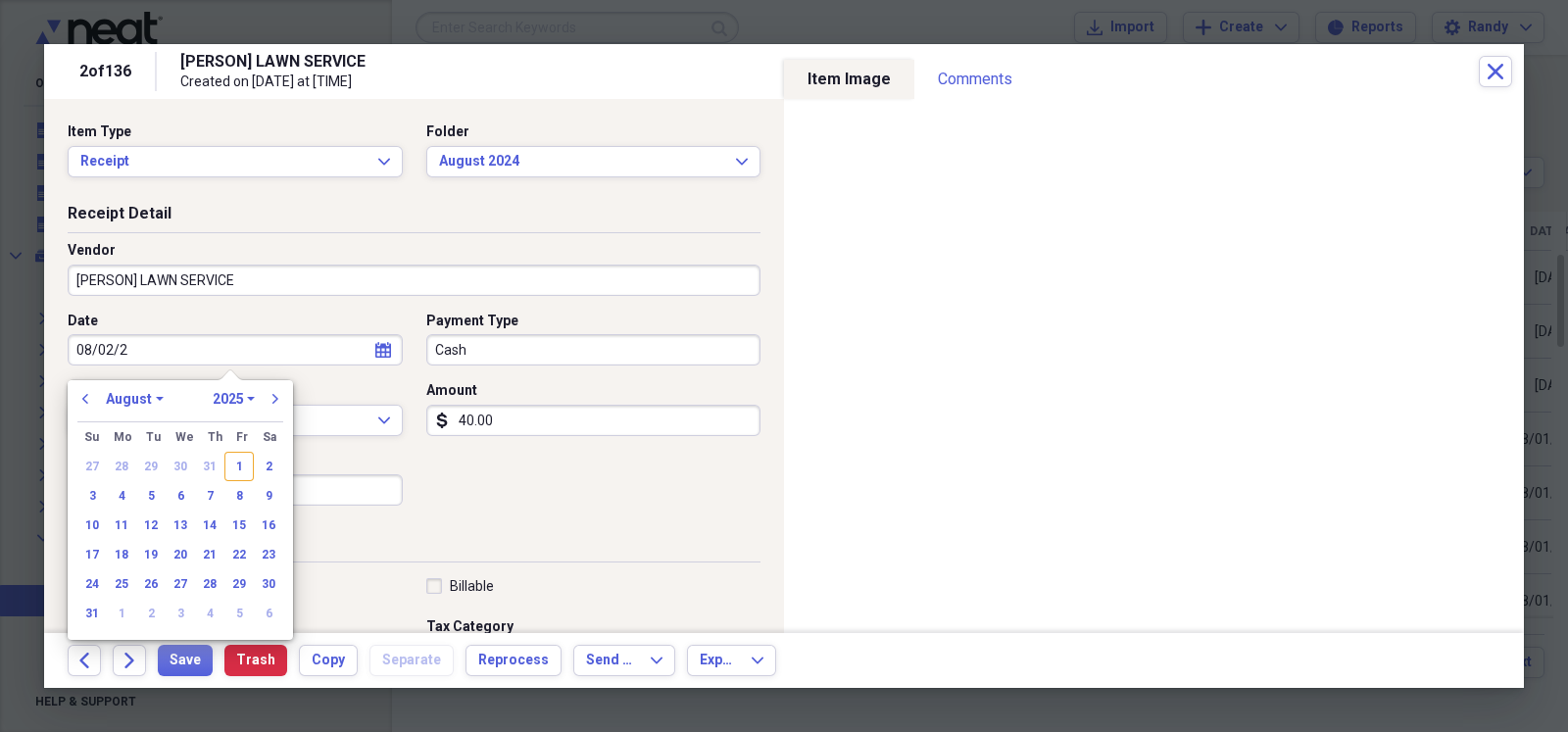 type on "08/02/24" 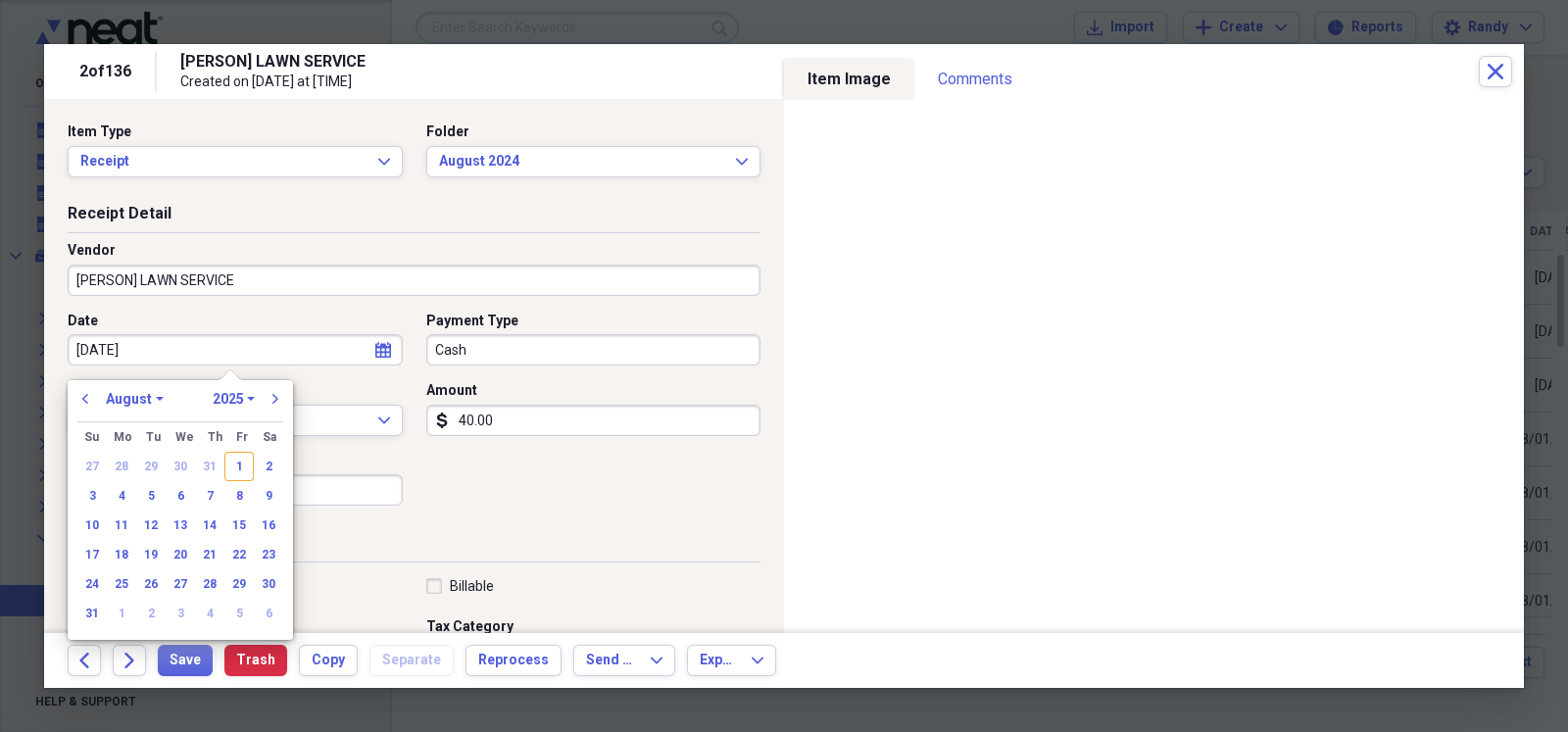 select on "2024" 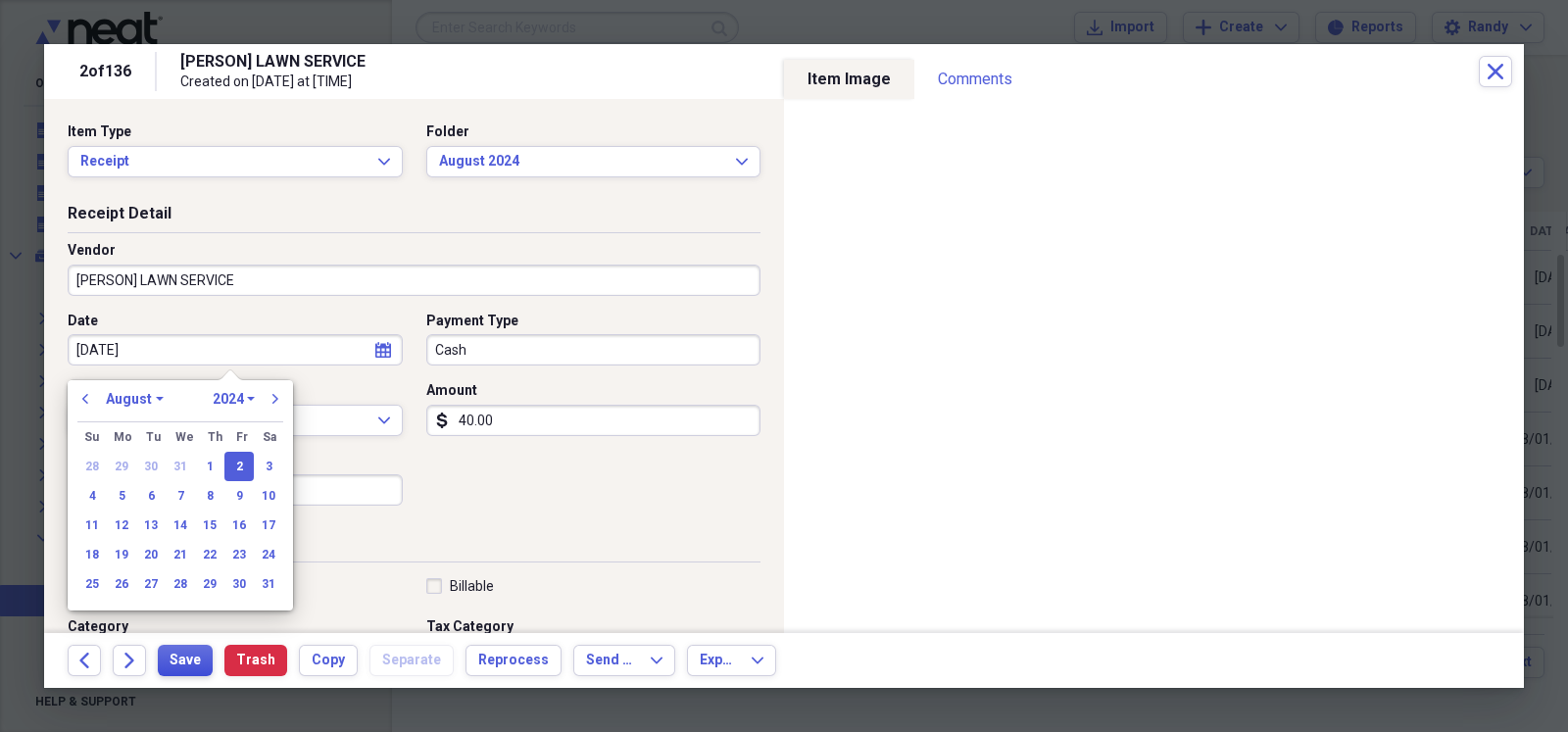 click on "Save" at bounding box center [185, 660] 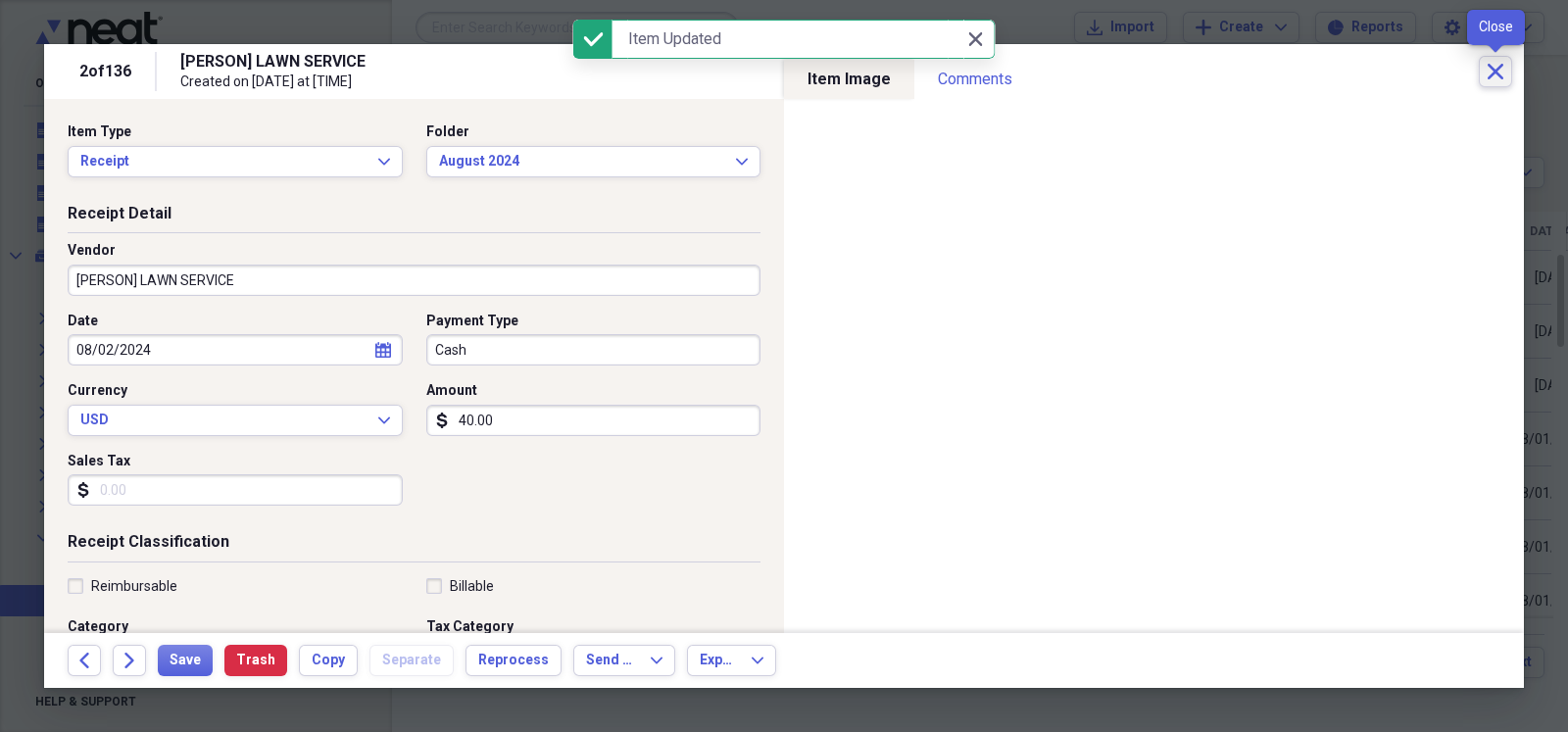 click on "Close" 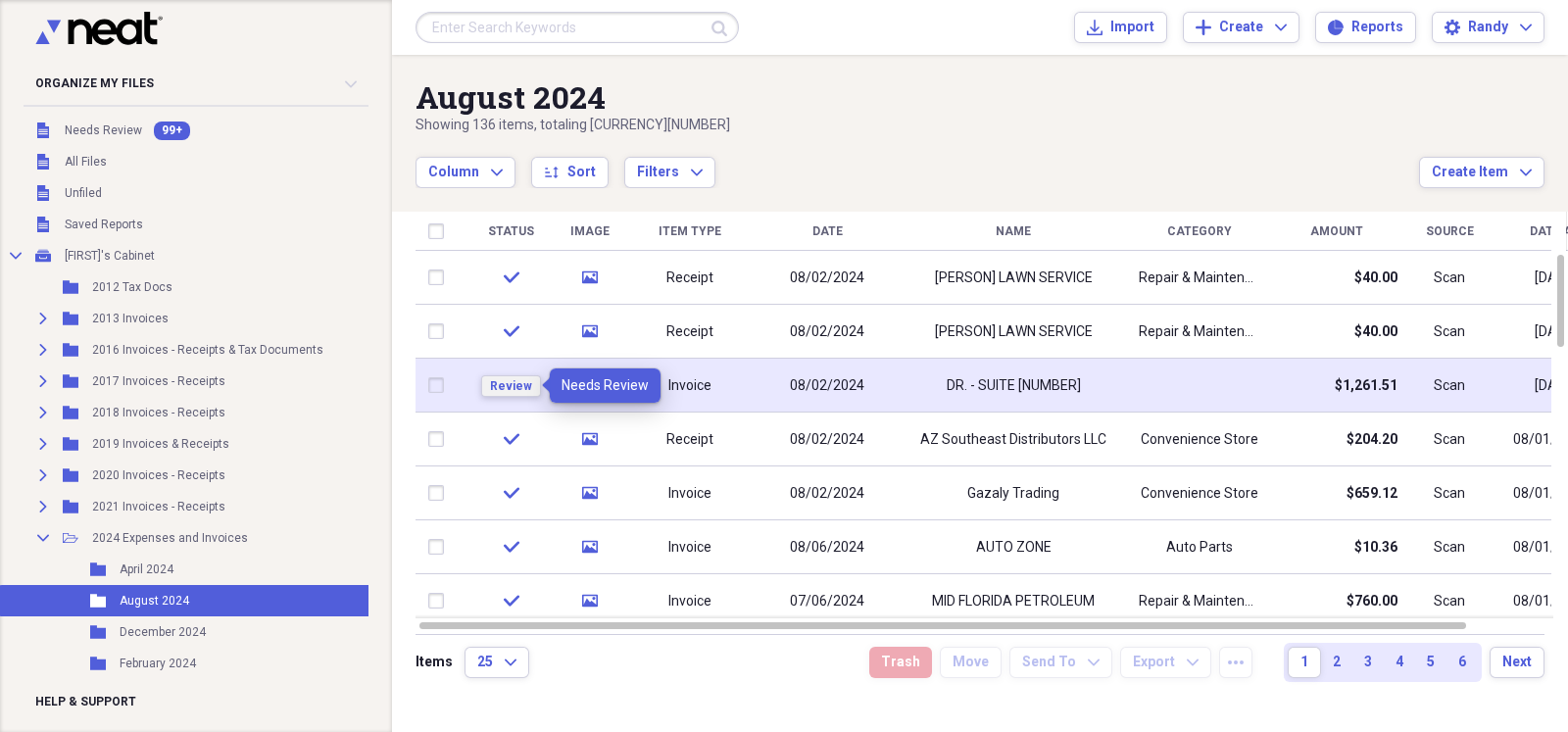 click on "Review" at bounding box center (511, 386) 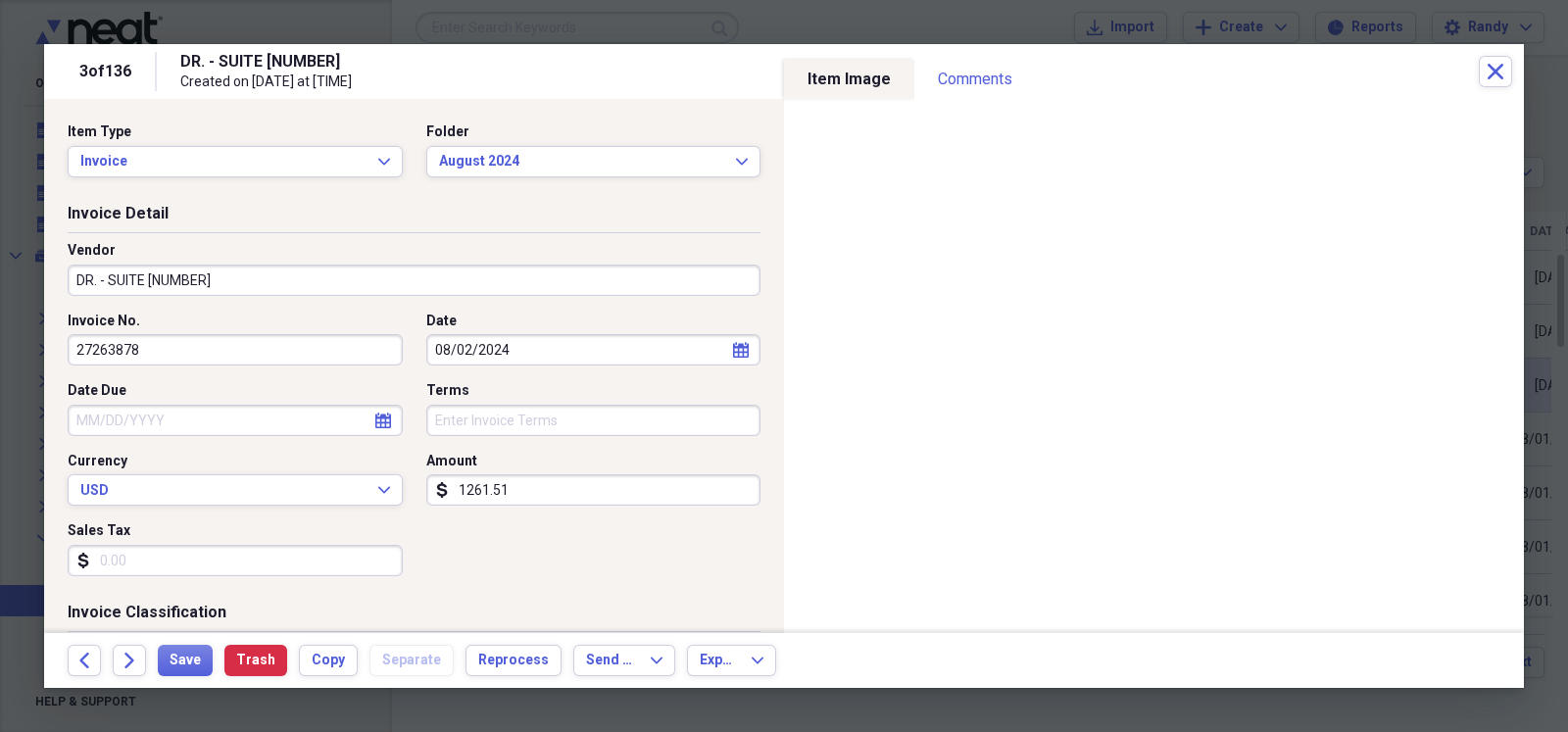 click on "1261.51" at bounding box center (594, 490) 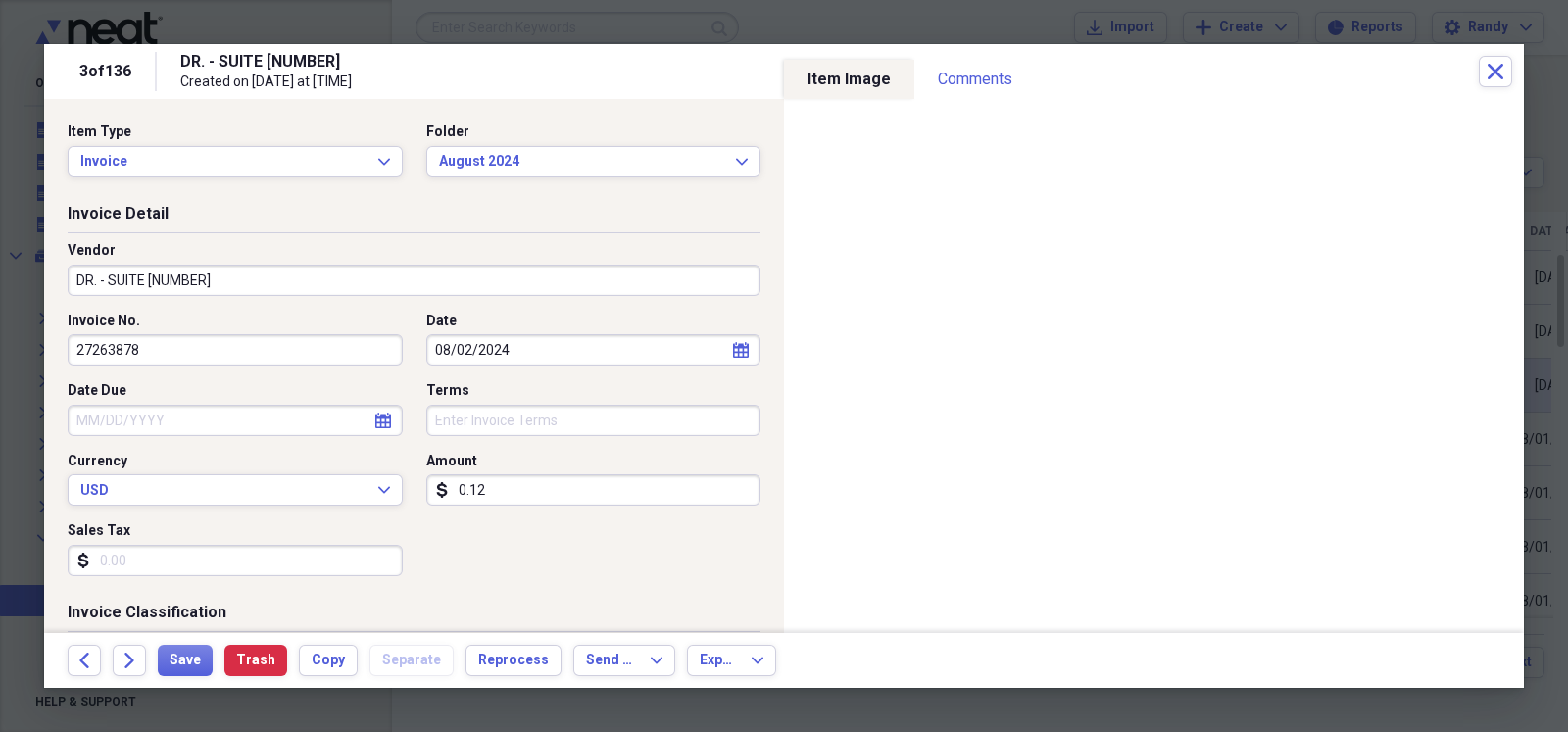 type on "0.01" 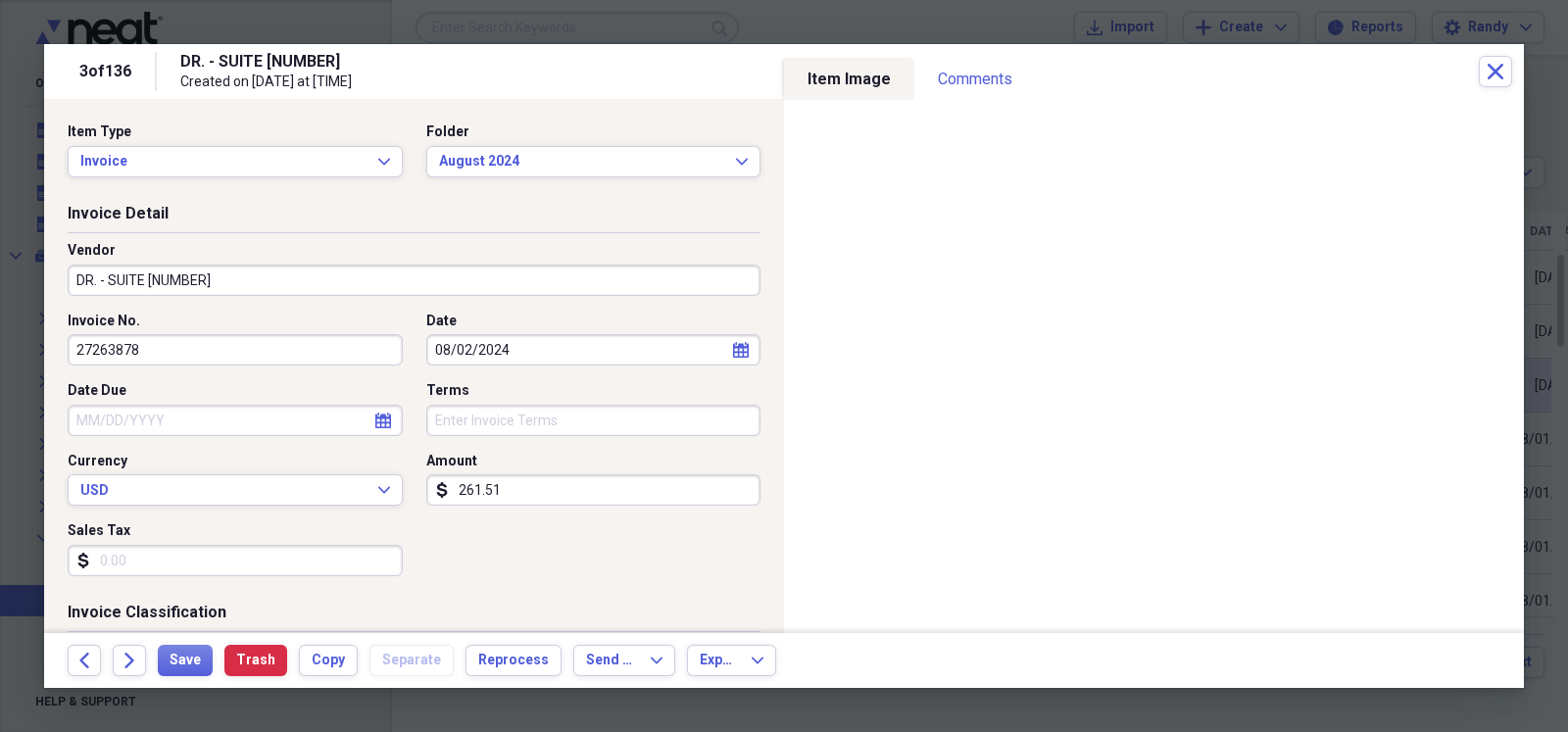 type on "261.51" 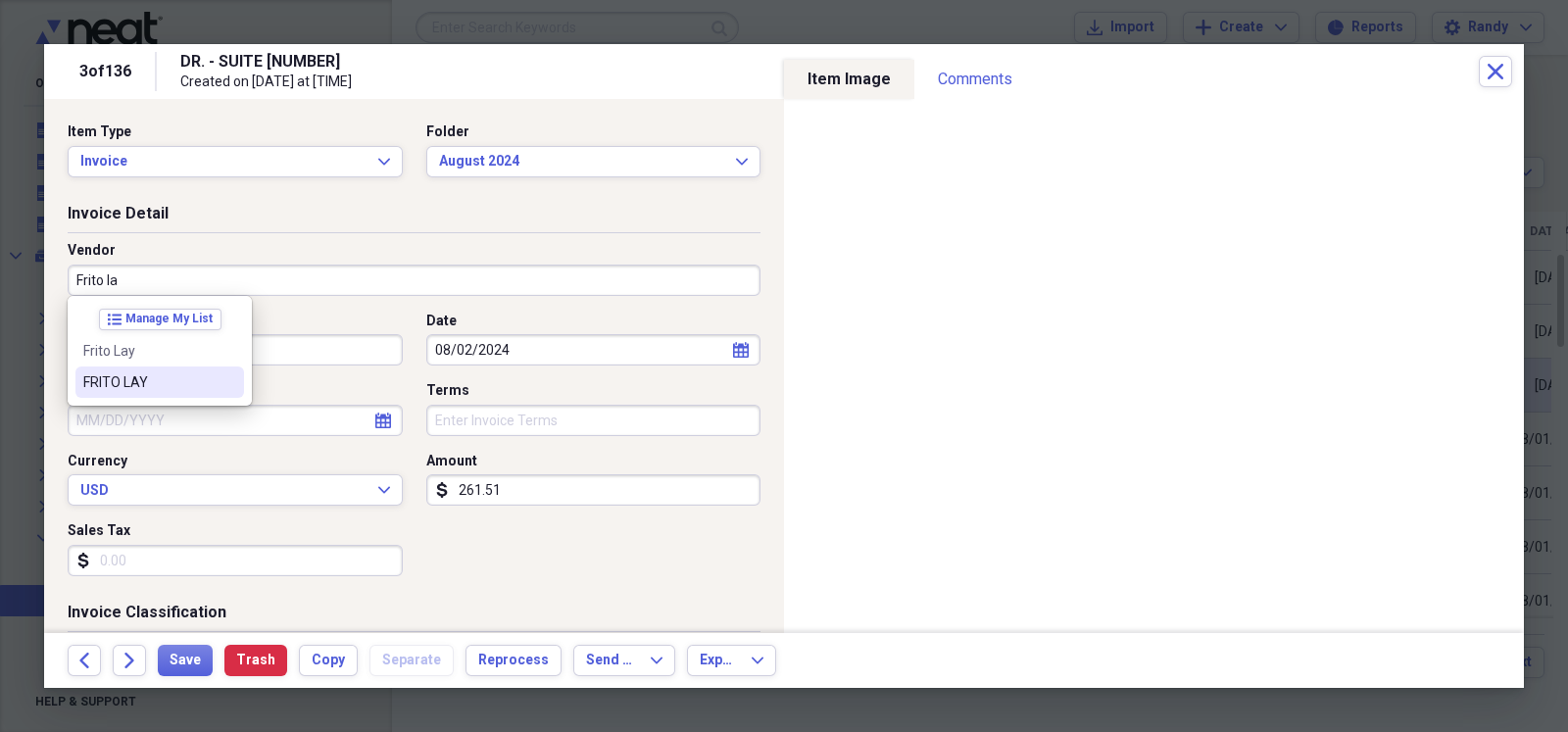click on "FRITO LAY" at bounding box center [148, 382] 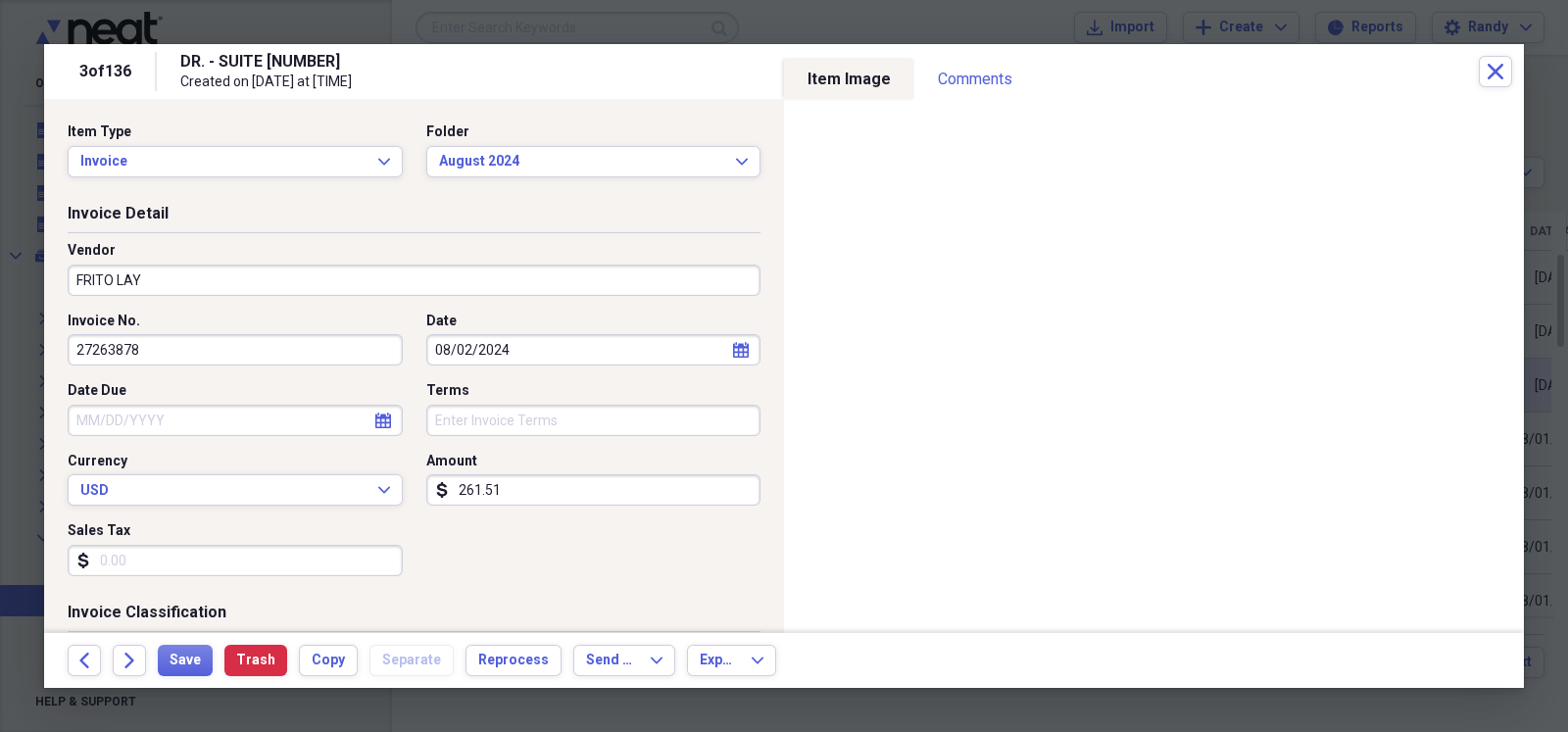 type on "Convenience Store" 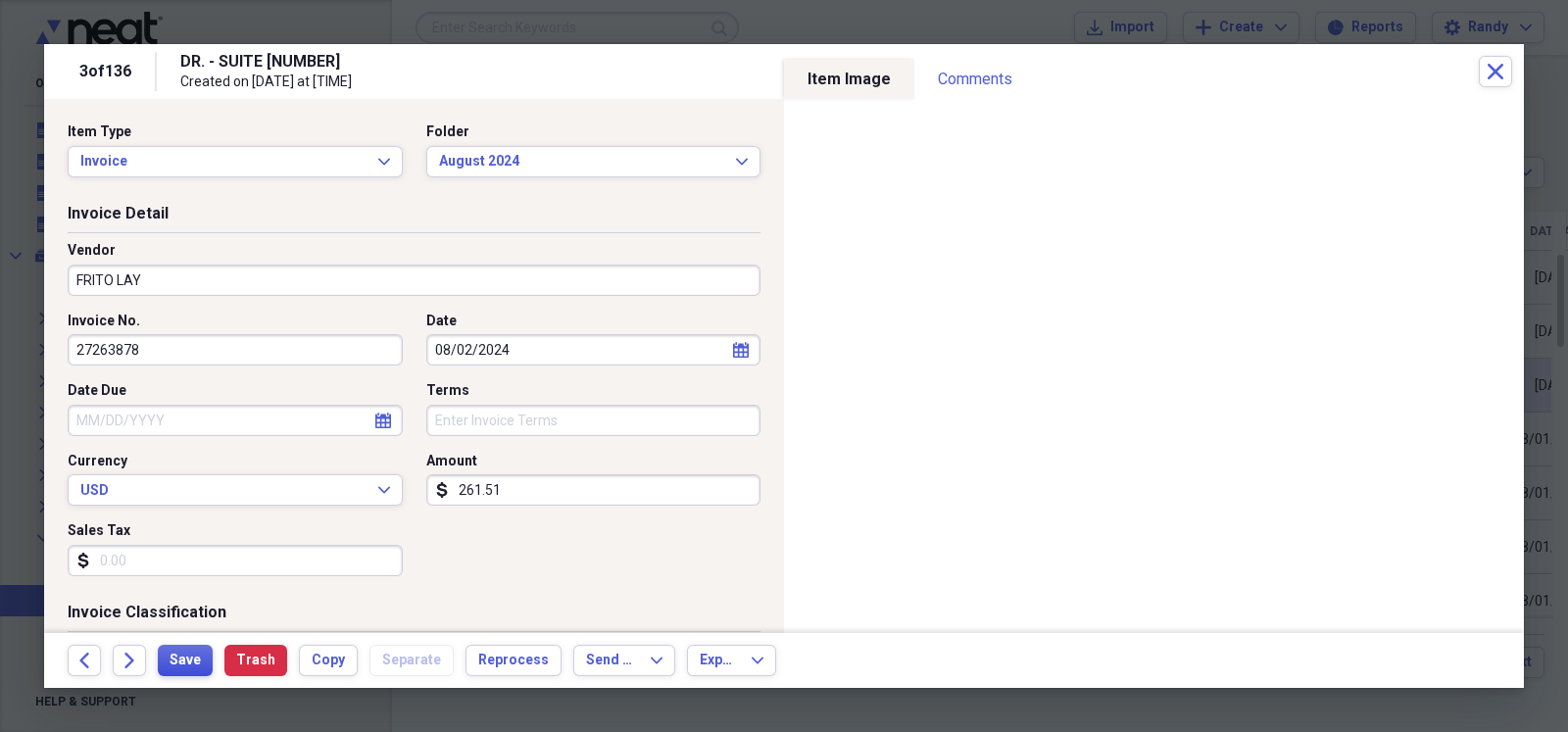 click on "Save" at bounding box center (185, 660) 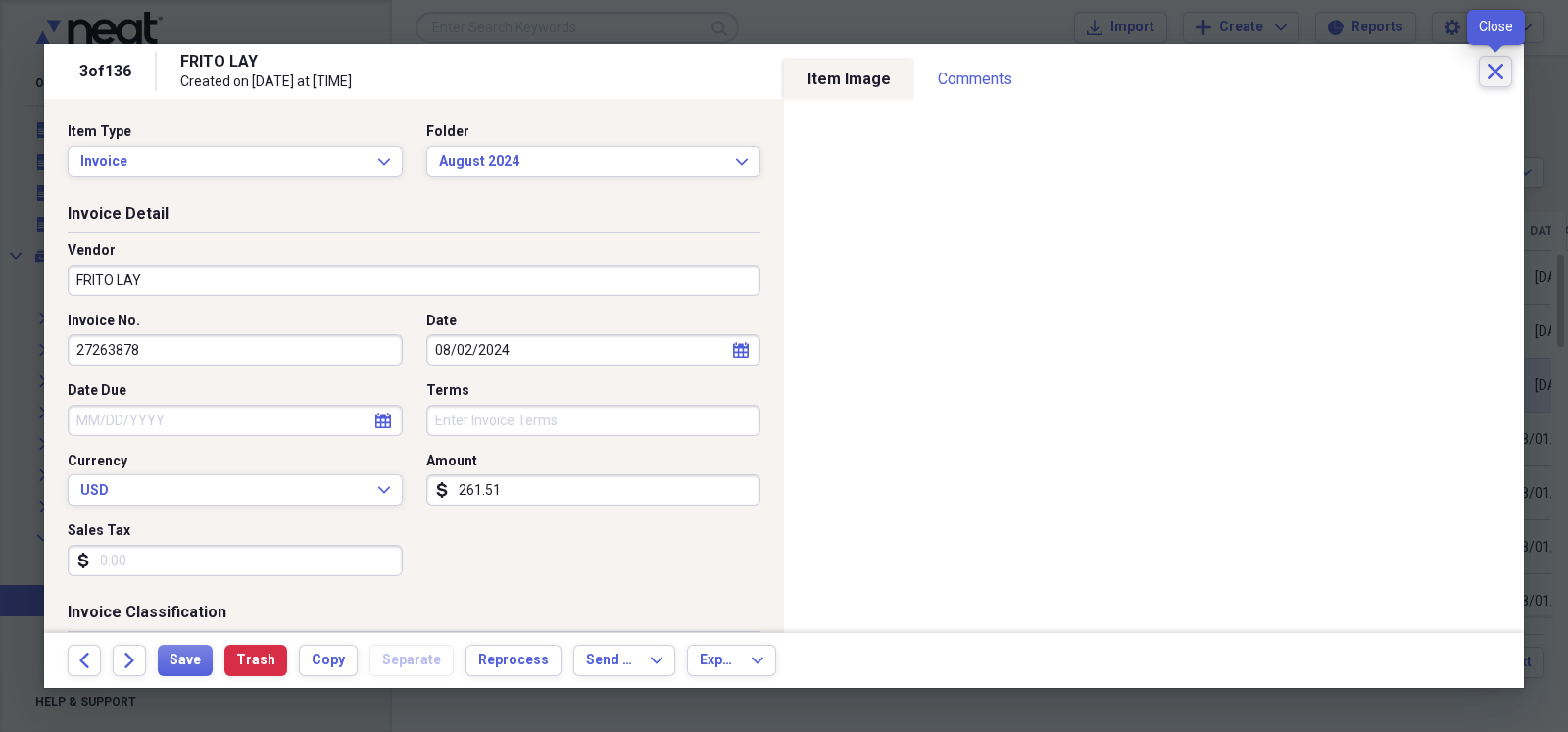 click 